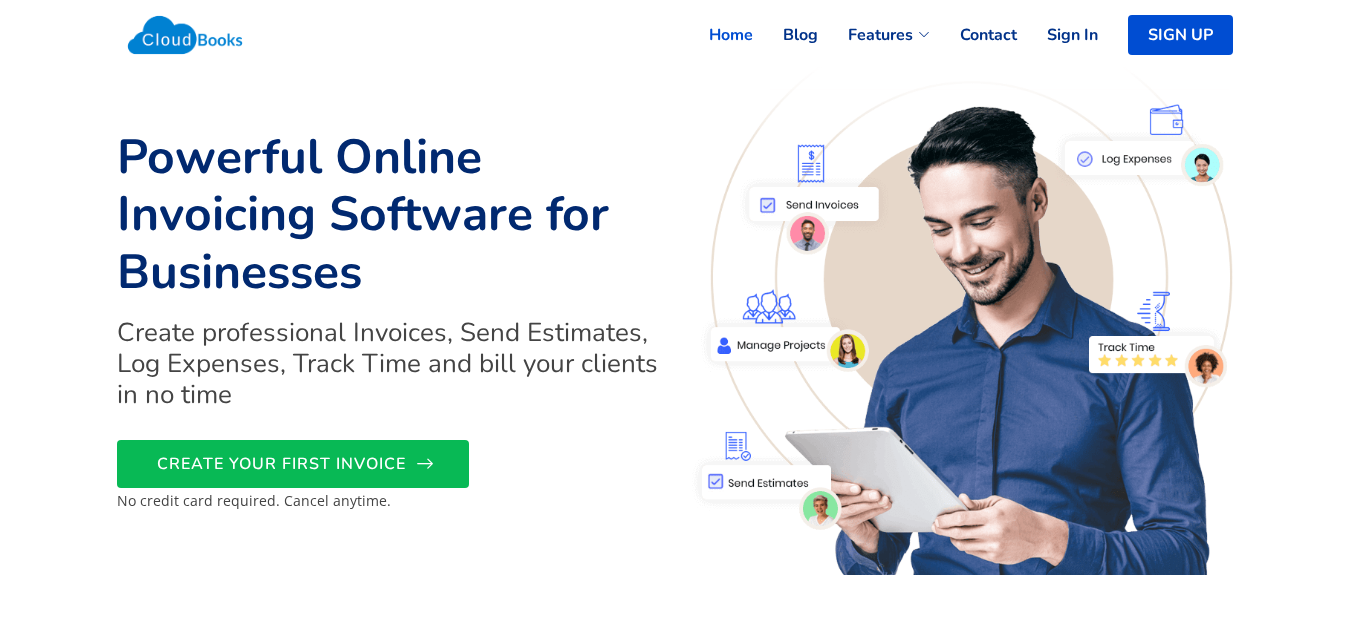 scroll, scrollTop: 0, scrollLeft: 0, axis: both 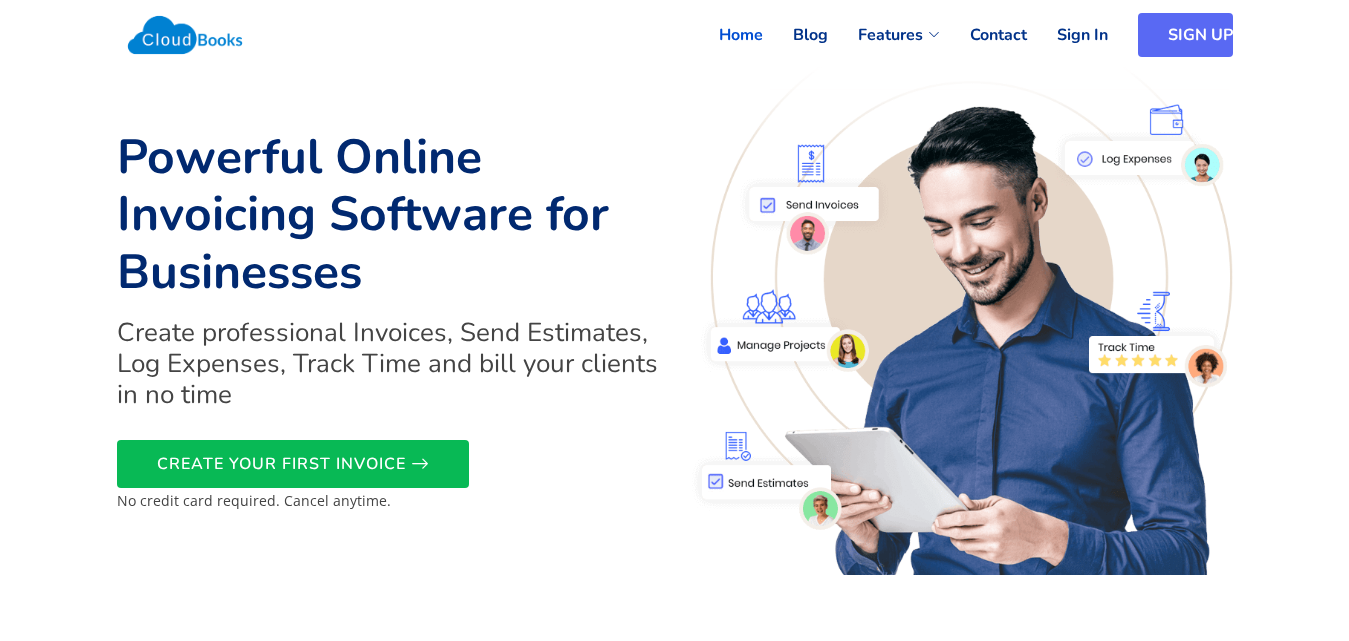 click on "SIGN UP" at bounding box center [1185, 35] 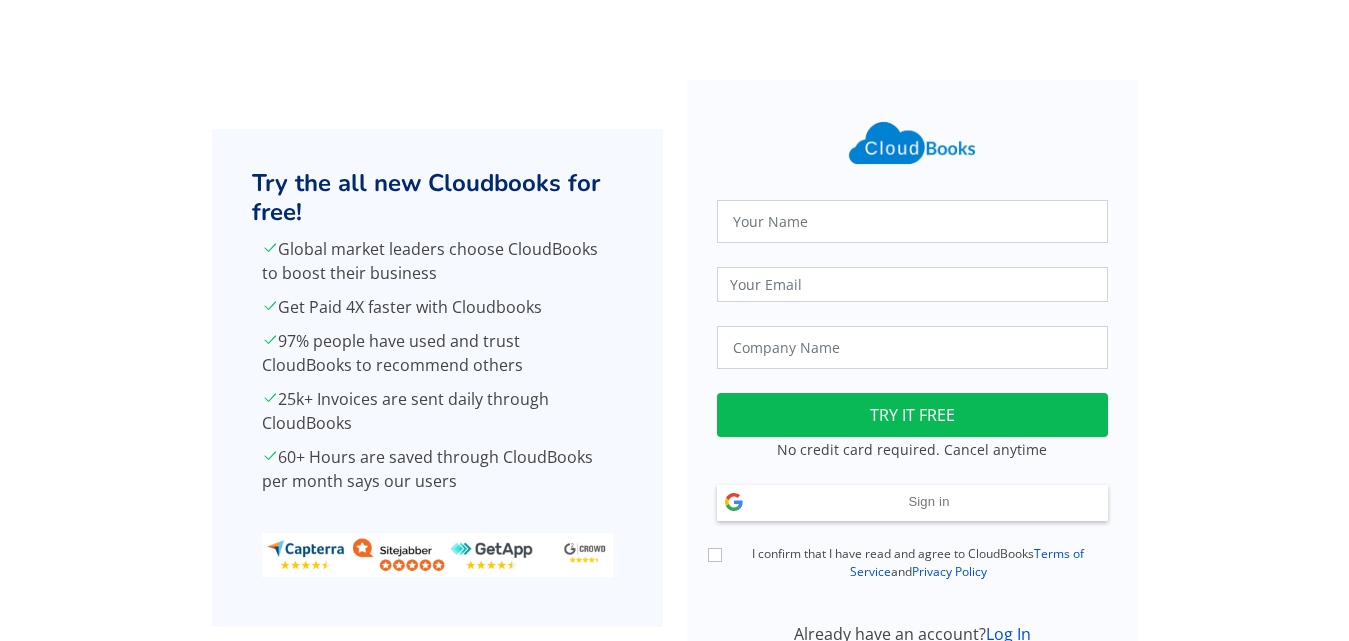 scroll, scrollTop: 0, scrollLeft: 0, axis: both 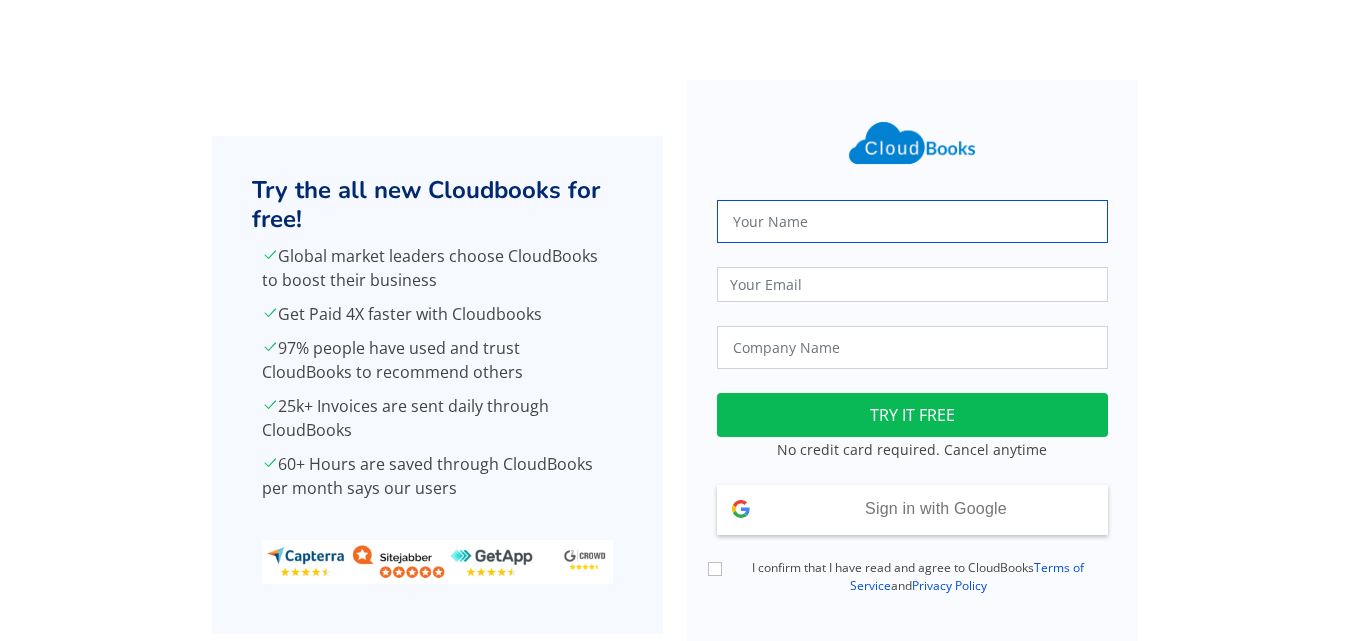 click at bounding box center [912, 221] 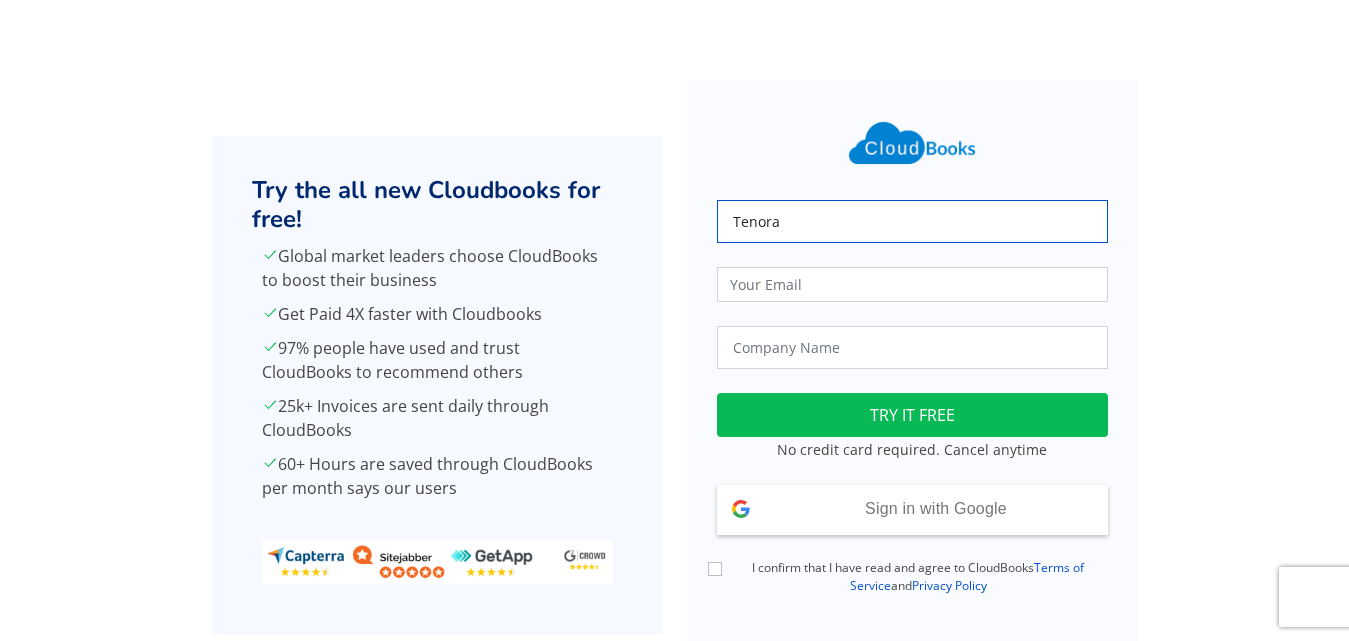 type on "[PERSON_NAME]" 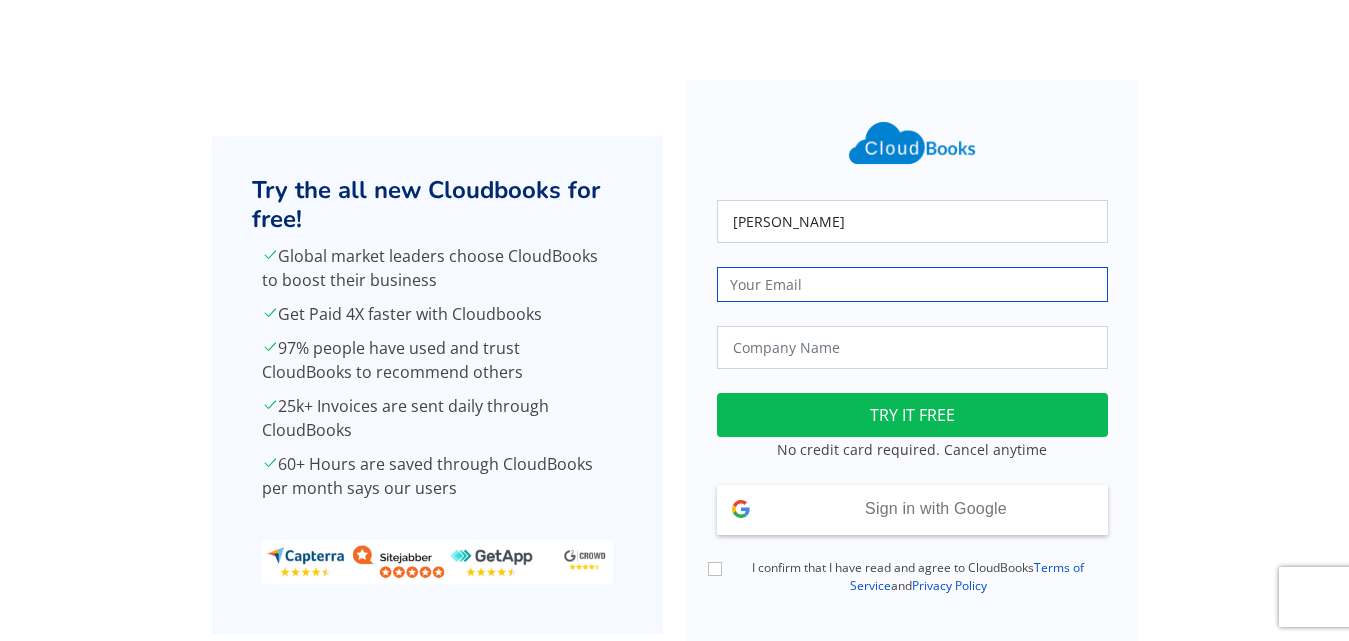 click at bounding box center [912, 284] 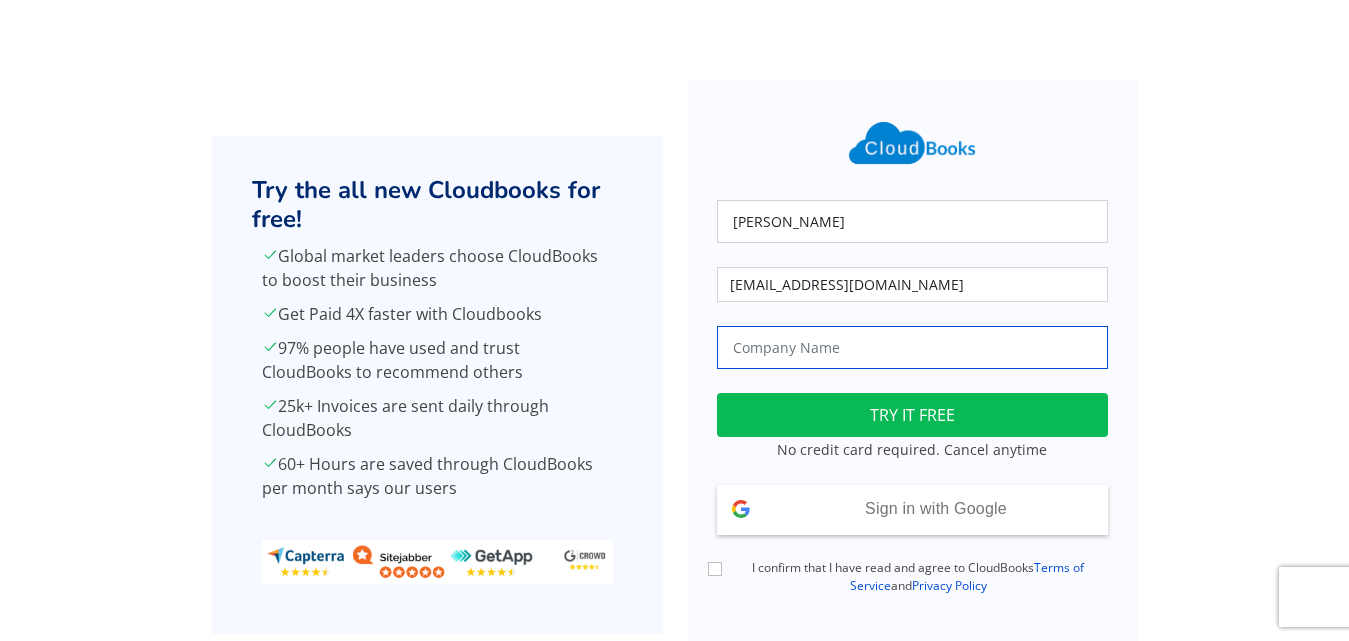 click at bounding box center (912, 347) 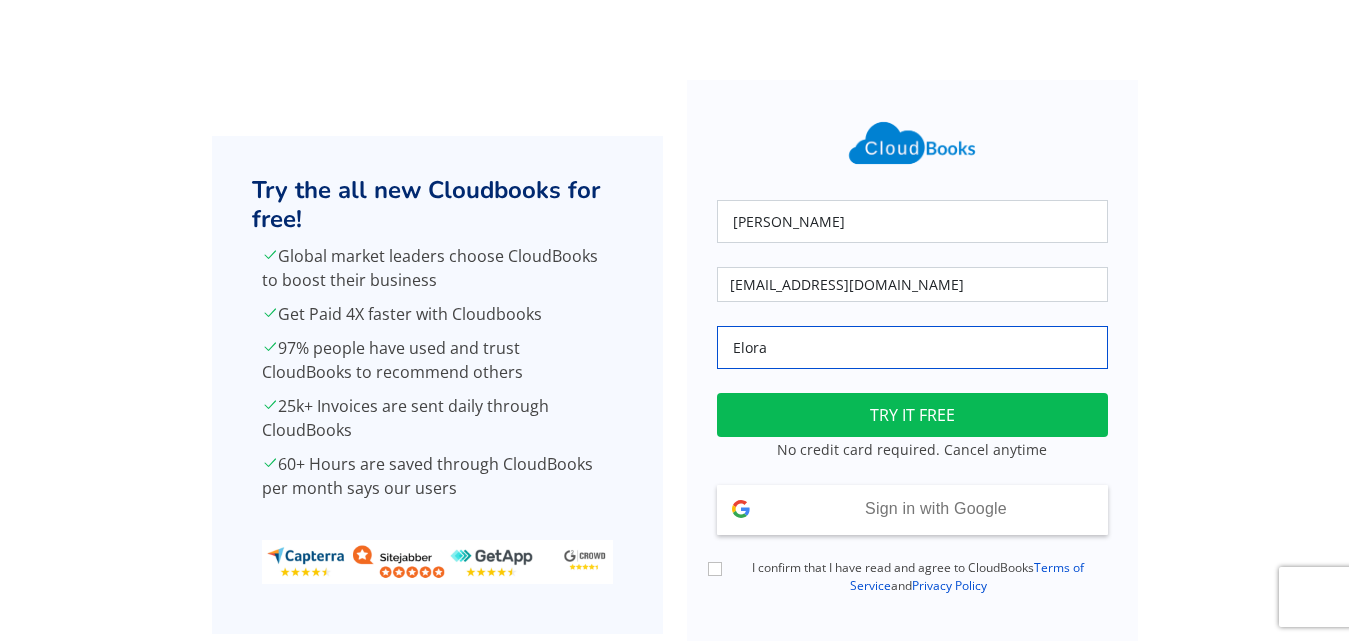 type on "Elora" 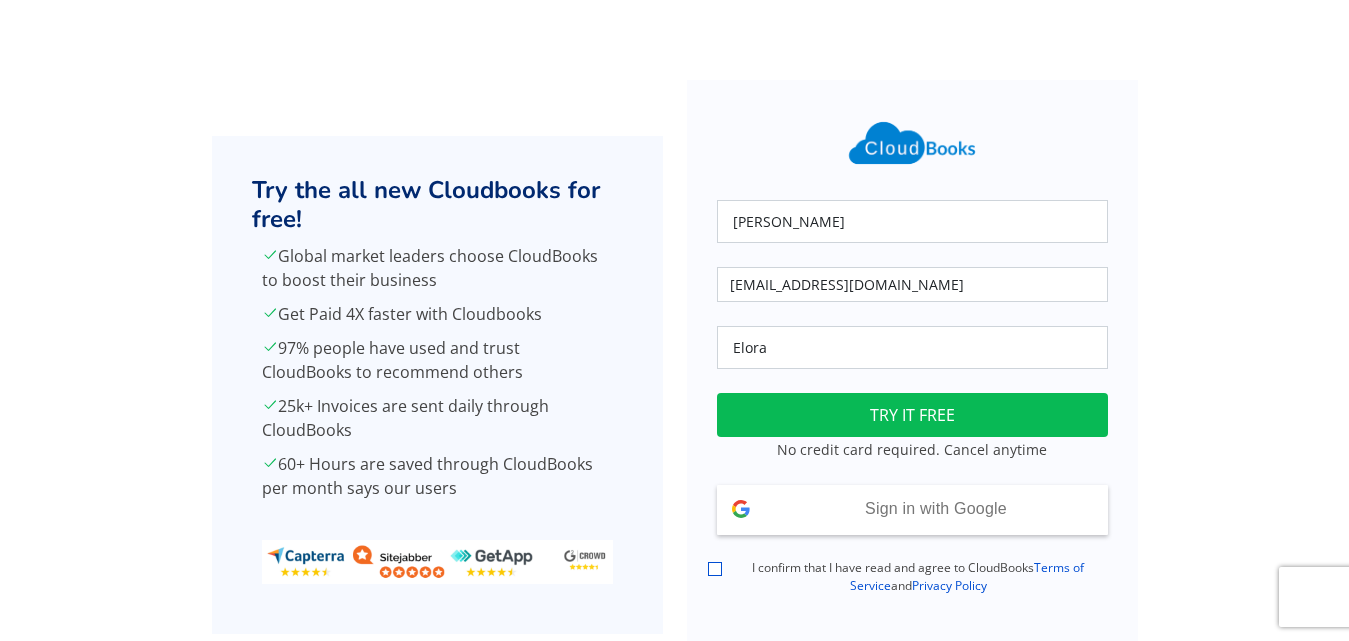 click on "I confirm that I have read and agree to CloudBooks  Terms of Service  and  Privacy Policy" at bounding box center (715, 569) 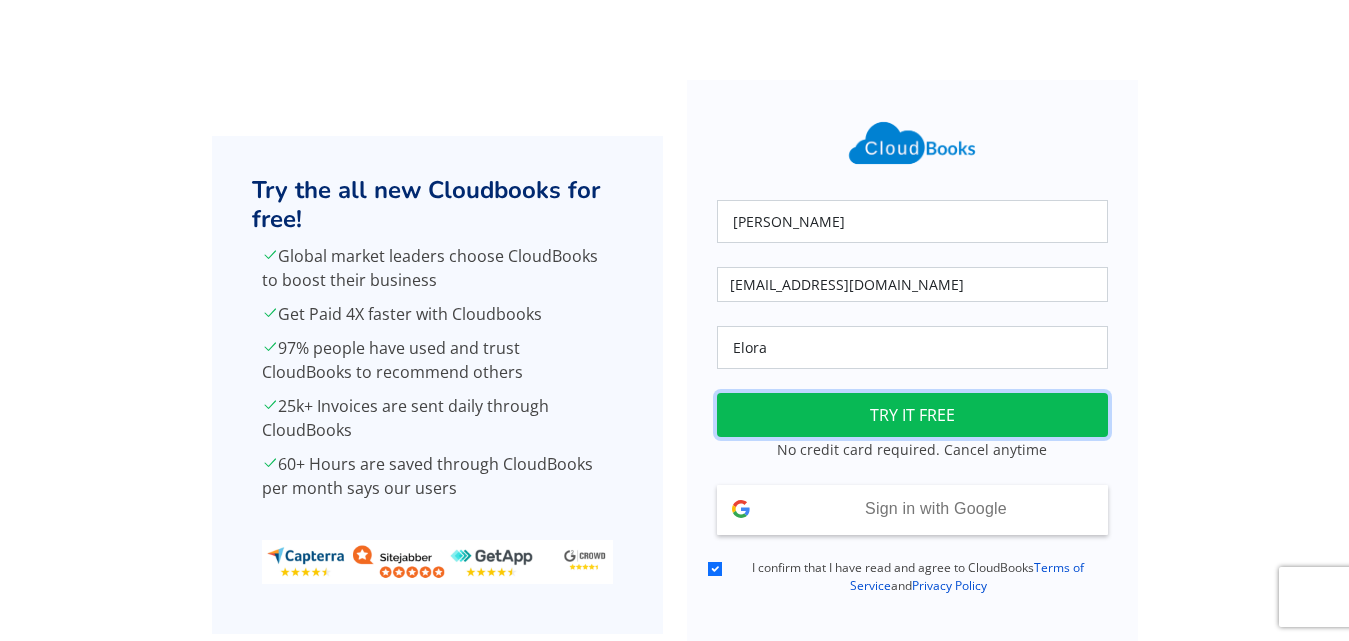 click on "TRY IT FREE" at bounding box center (912, 415) 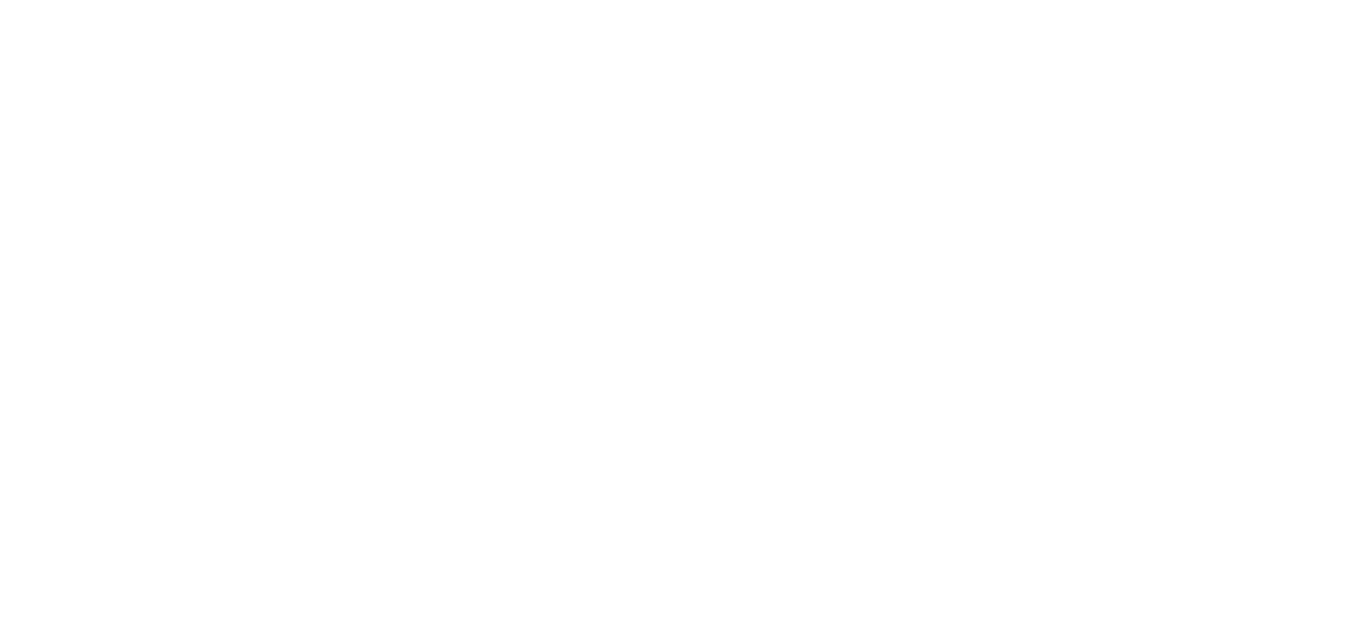 scroll, scrollTop: 0, scrollLeft: 0, axis: both 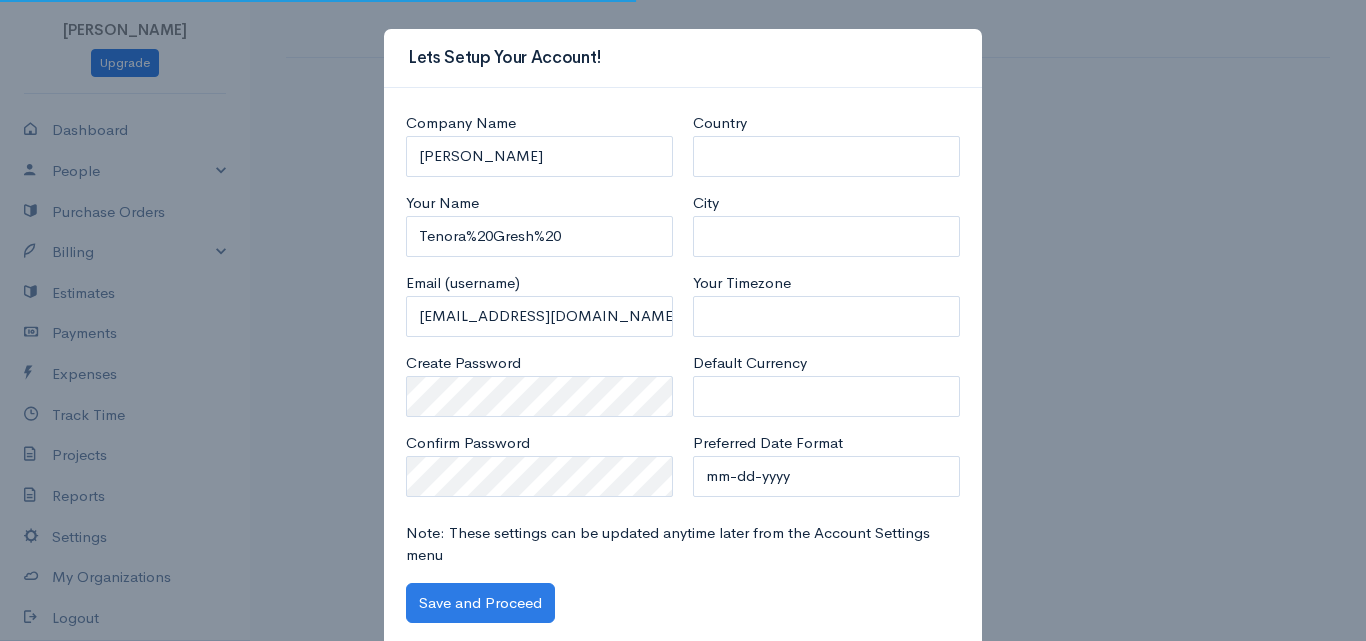 select on "[GEOGRAPHIC_DATA]" 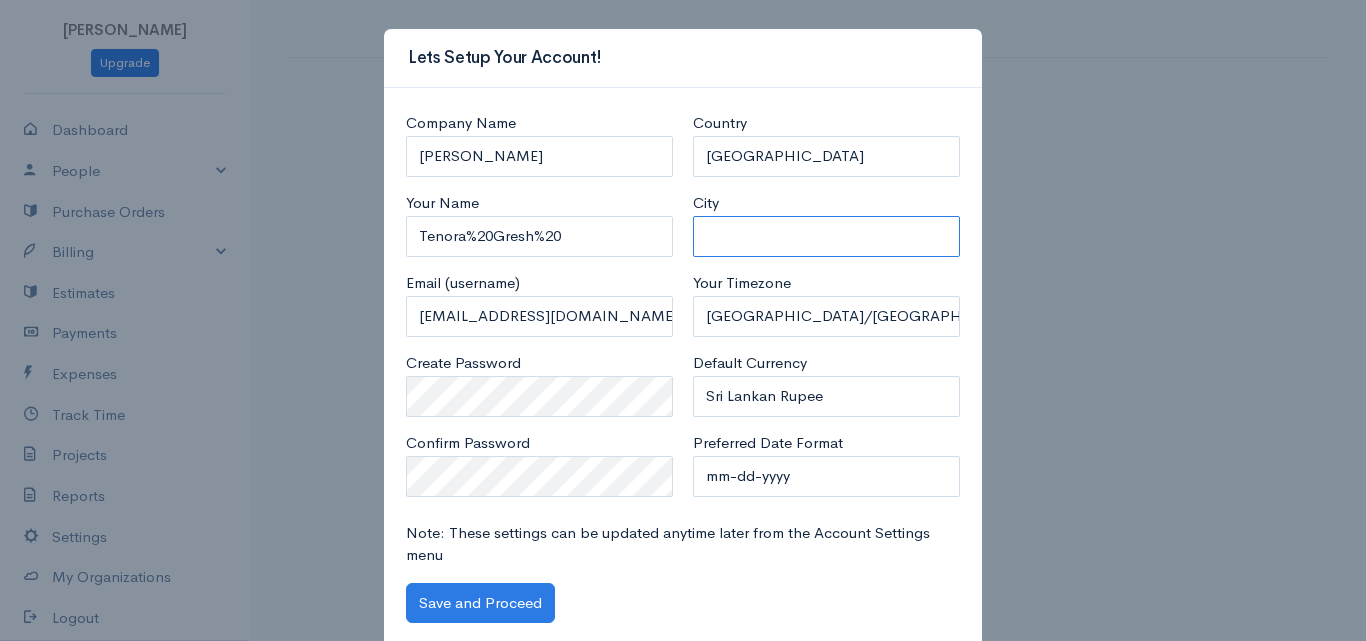 click on "City" at bounding box center (826, 236) 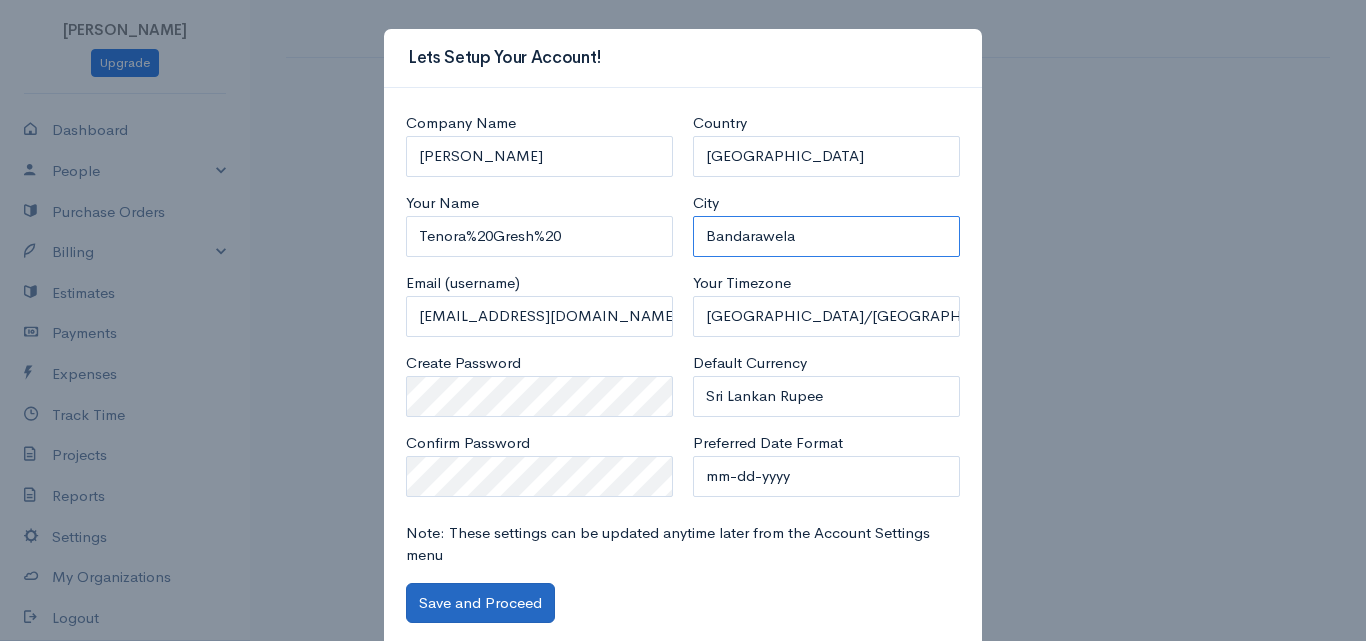 type on "Bandarawela" 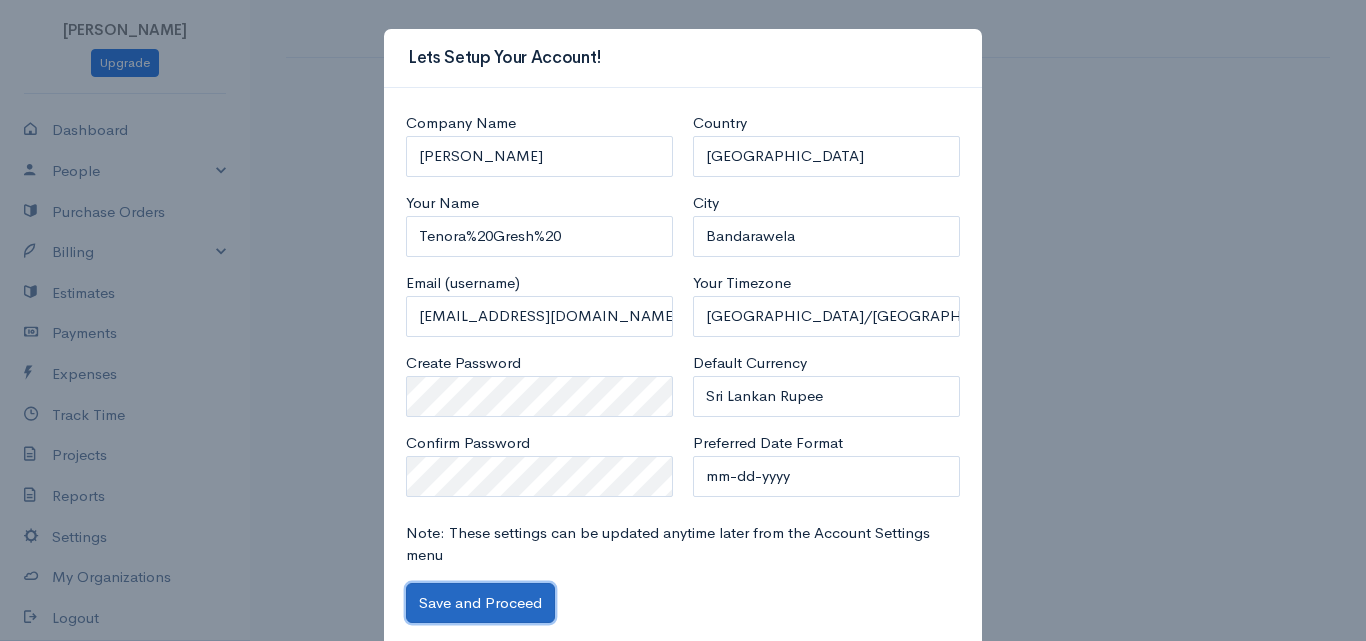 click on "Save and Proceed" at bounding box center [480, 603] 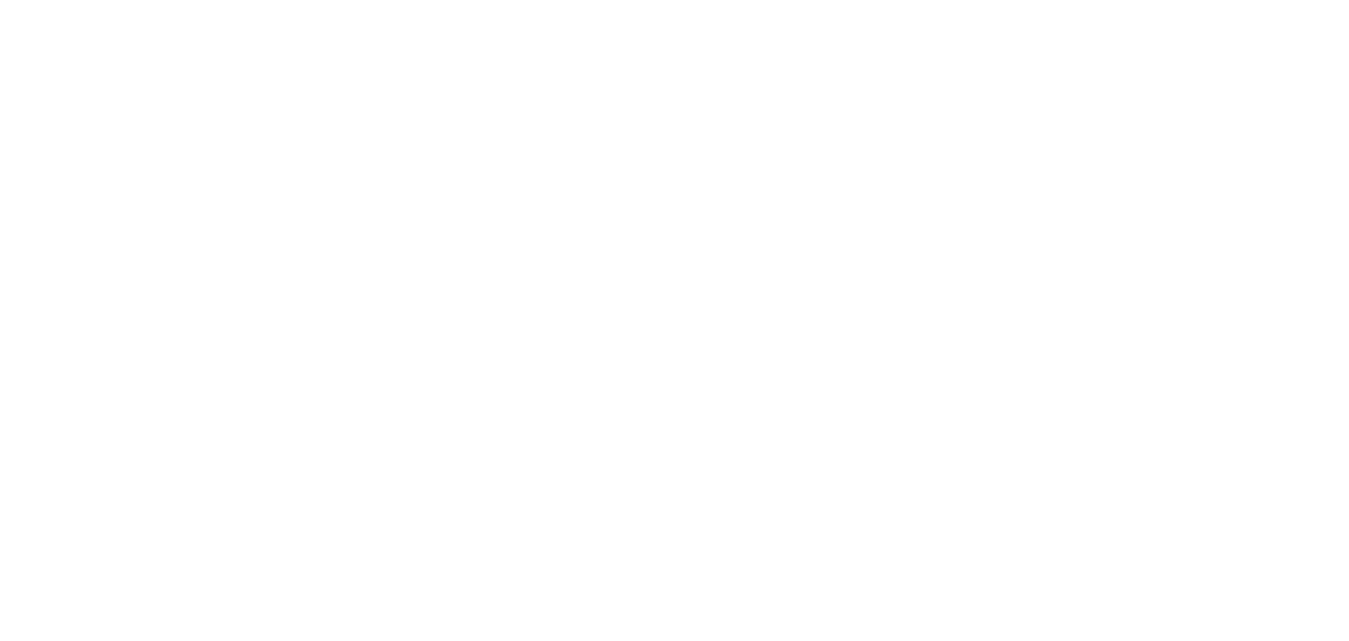 scroll, scrollTop: 0, scrollLeft: 0, axis: both 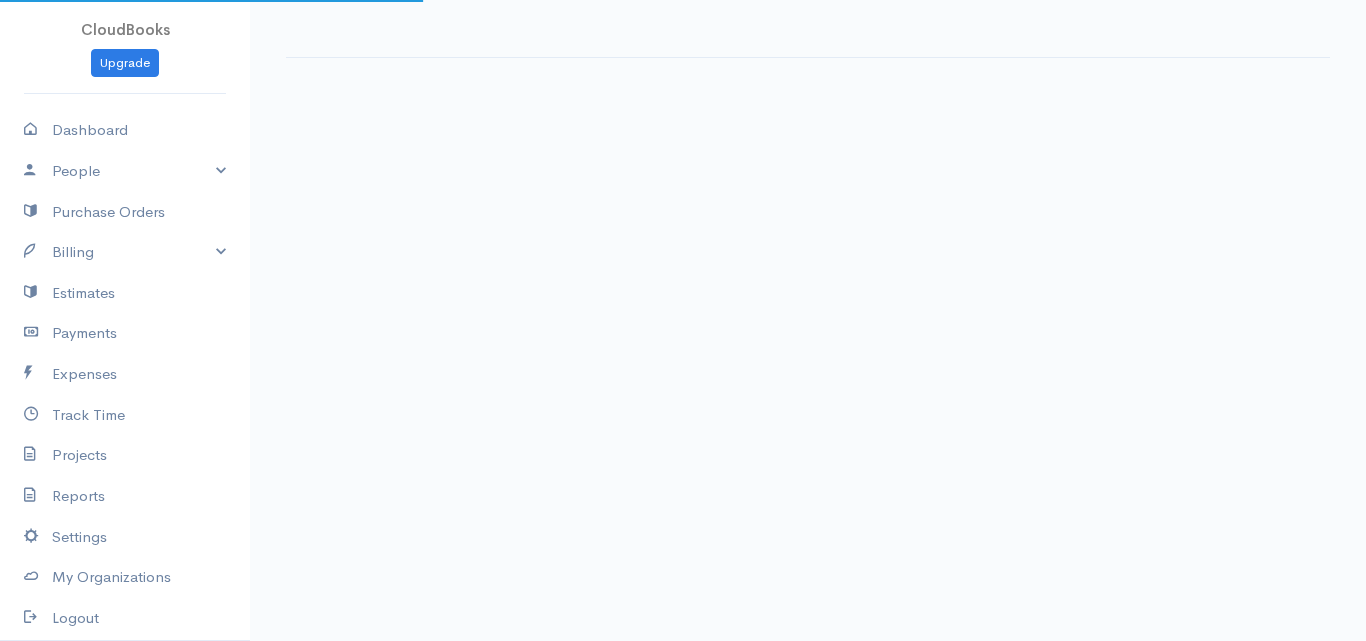 select on "365" 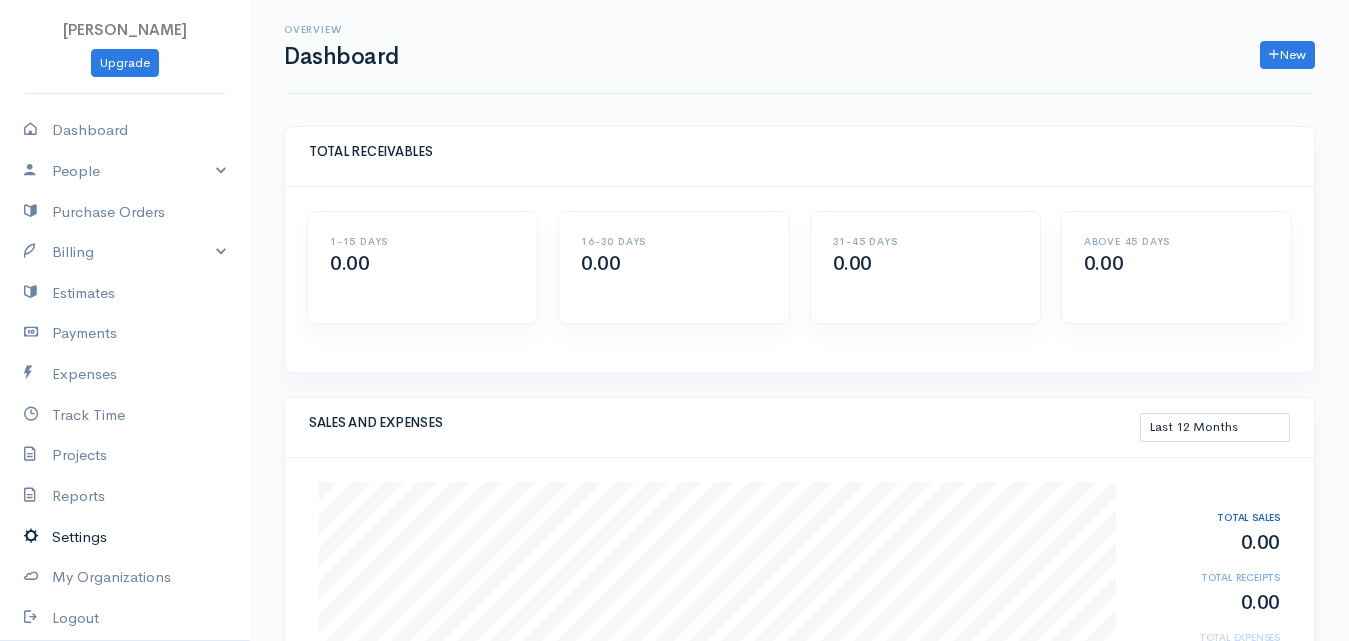 scroll, scrollTop: 107, scrollLeft: 0, axis: vertical 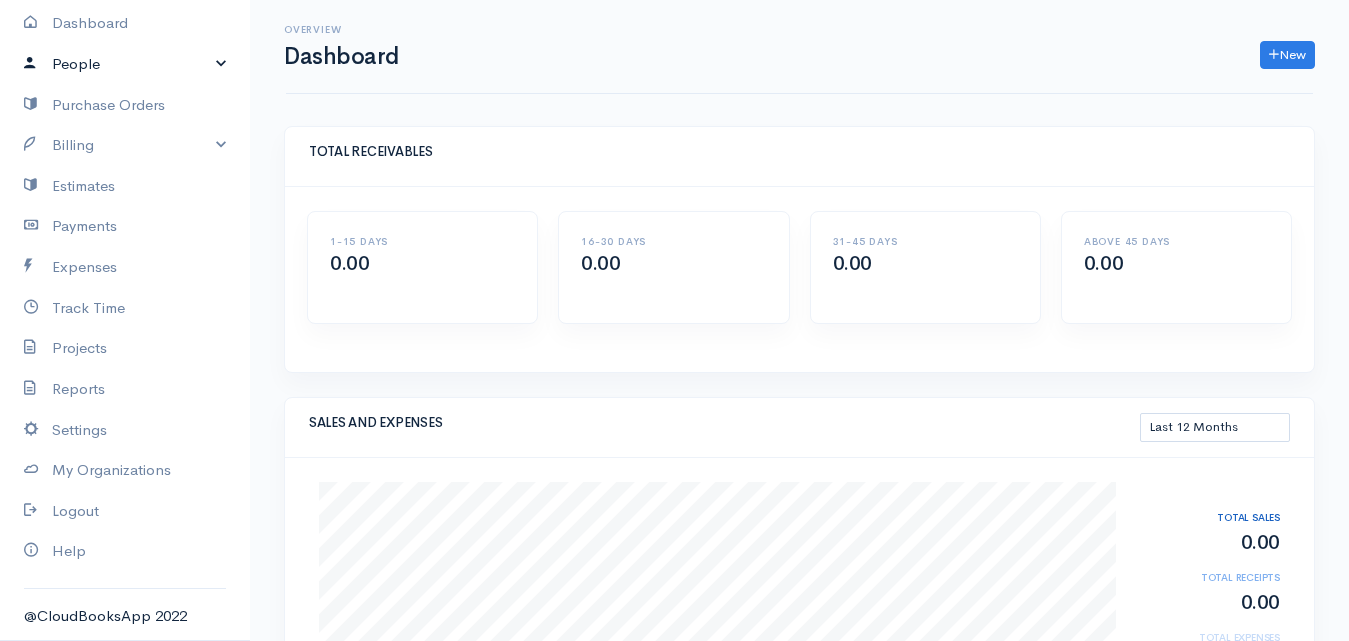 click on "People" at bounding box center [125, 64] 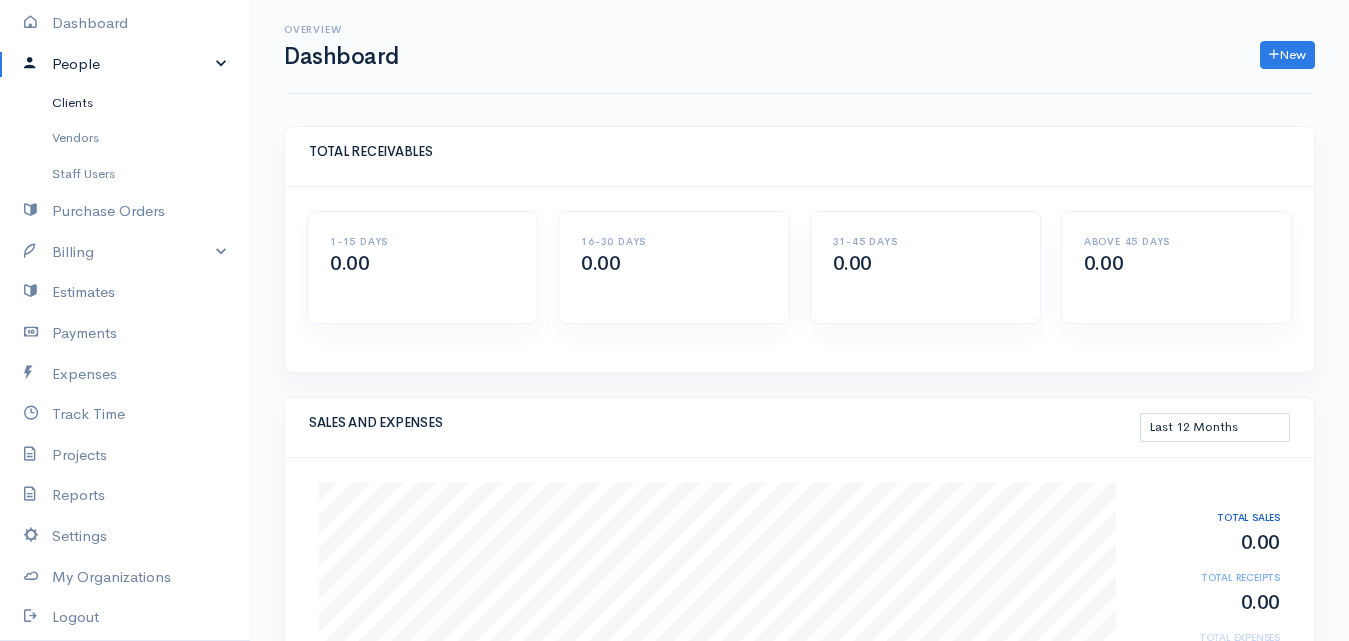 click on "Clients" at bounding box center (125, 103) 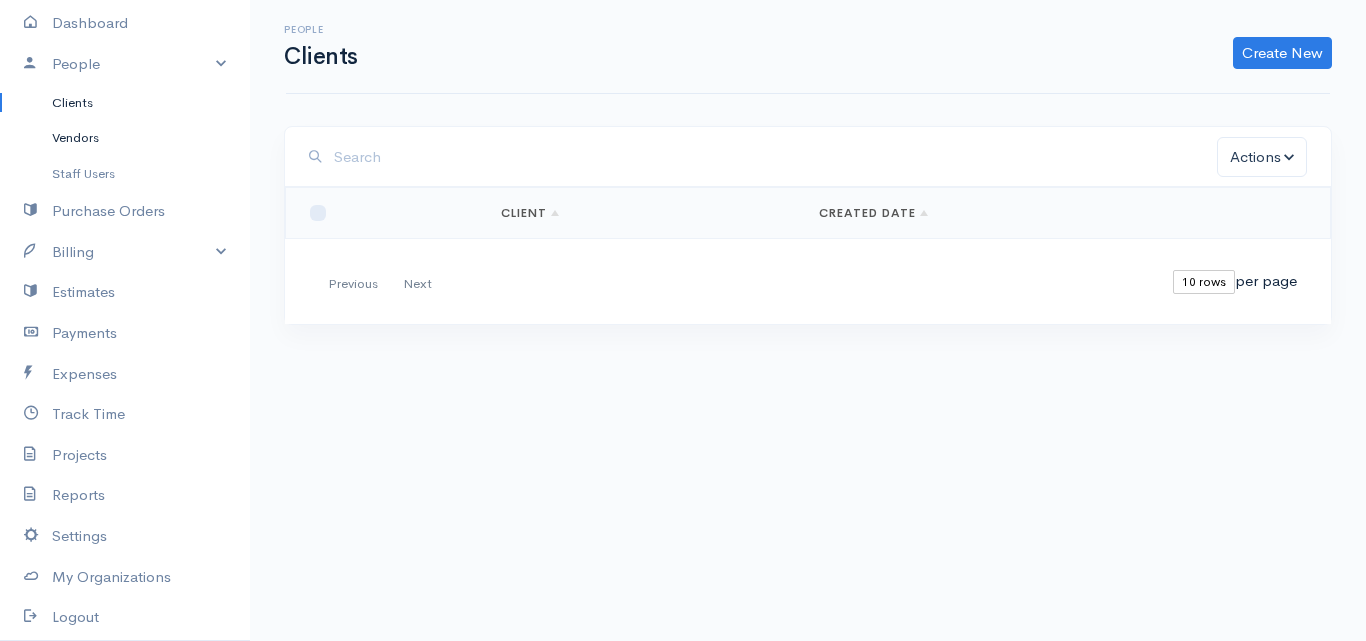 click on "Vendors" at bounding box center (125, 138) 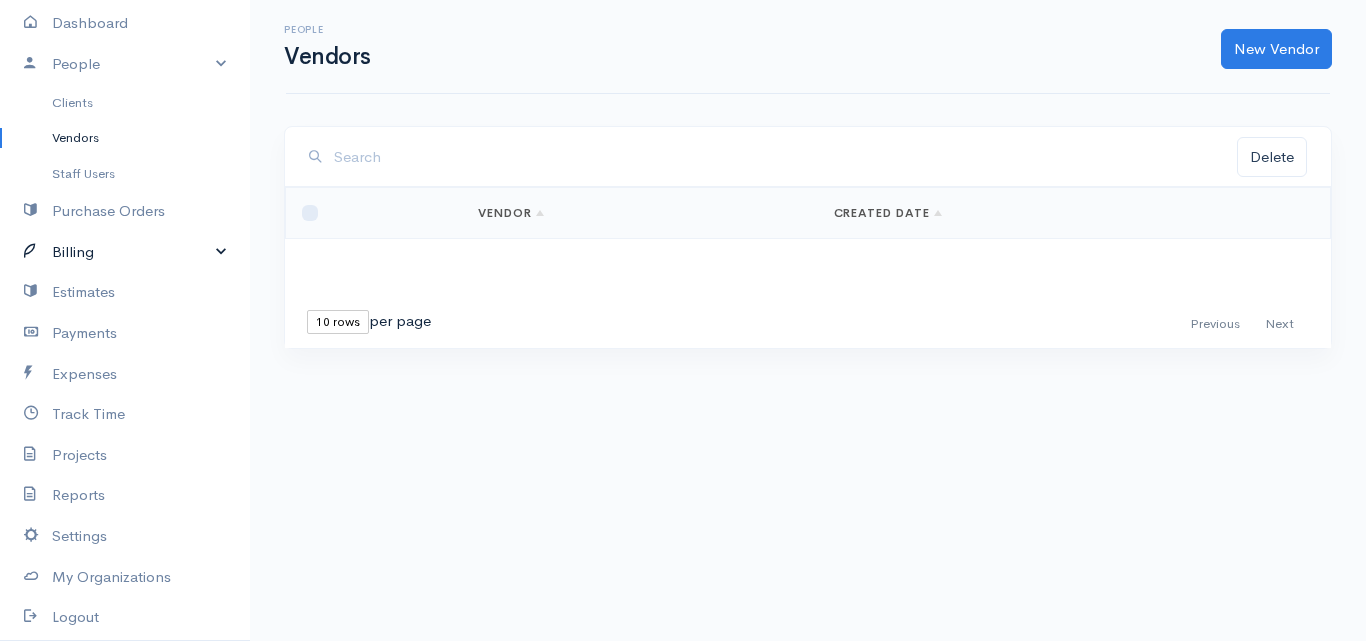 click on "Billing" at bounding box center (125, 252) 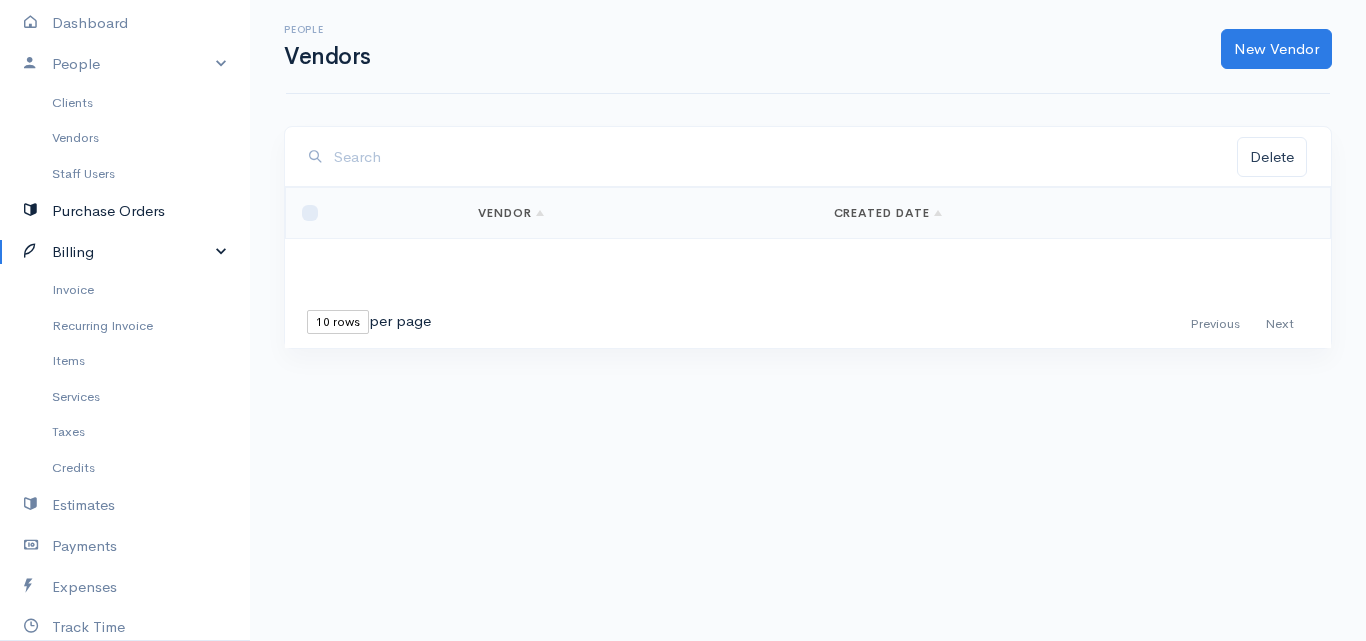 click on "Purchase Orders" at bounding box center [125, 211] 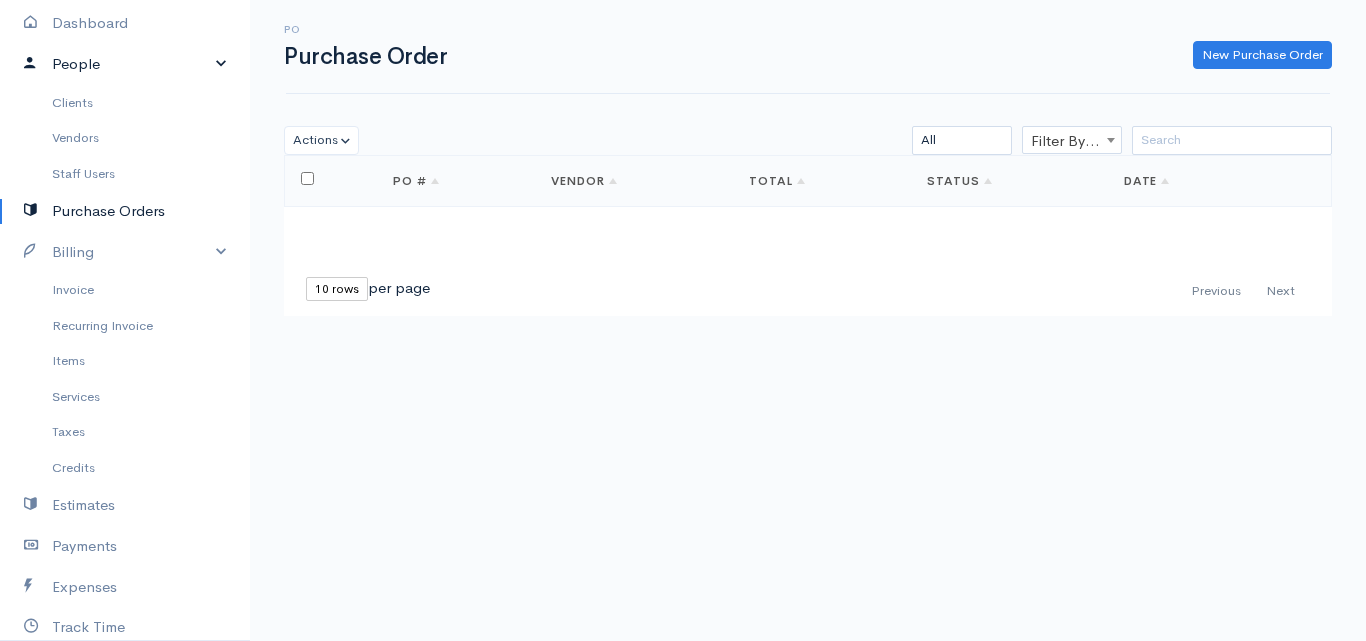 click on "People" at bounding box center (125, 64) 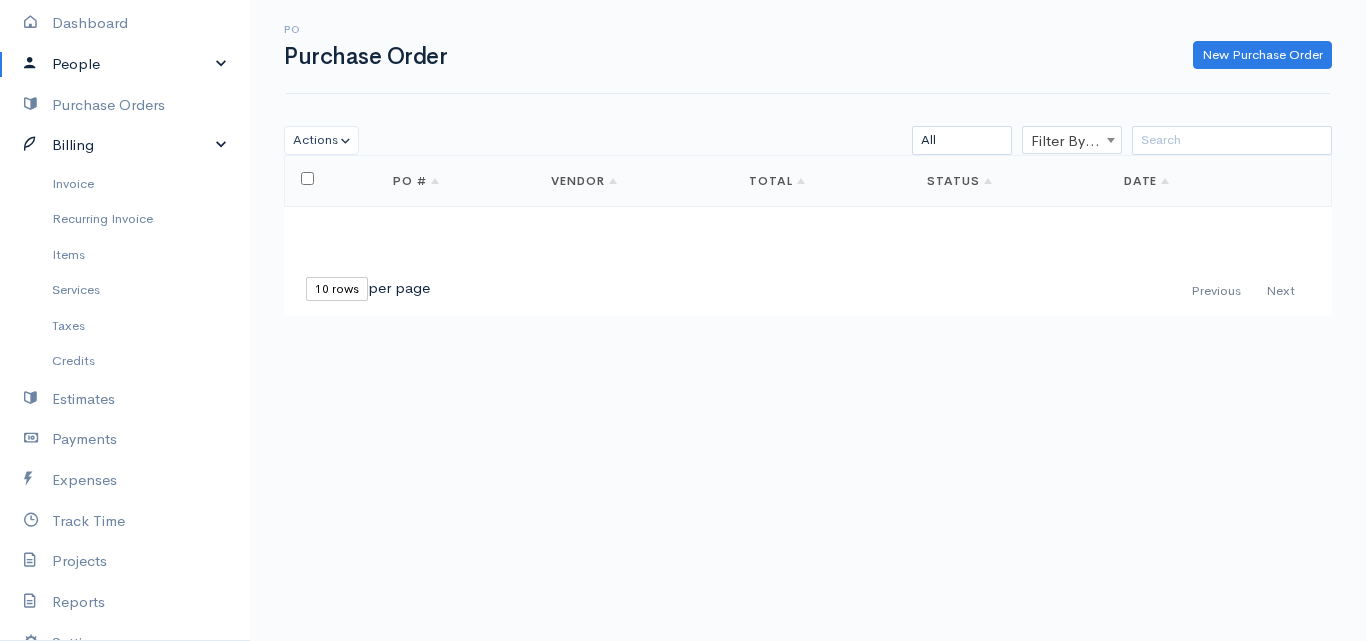 click on "Billing" at bounding box center (125, 145) 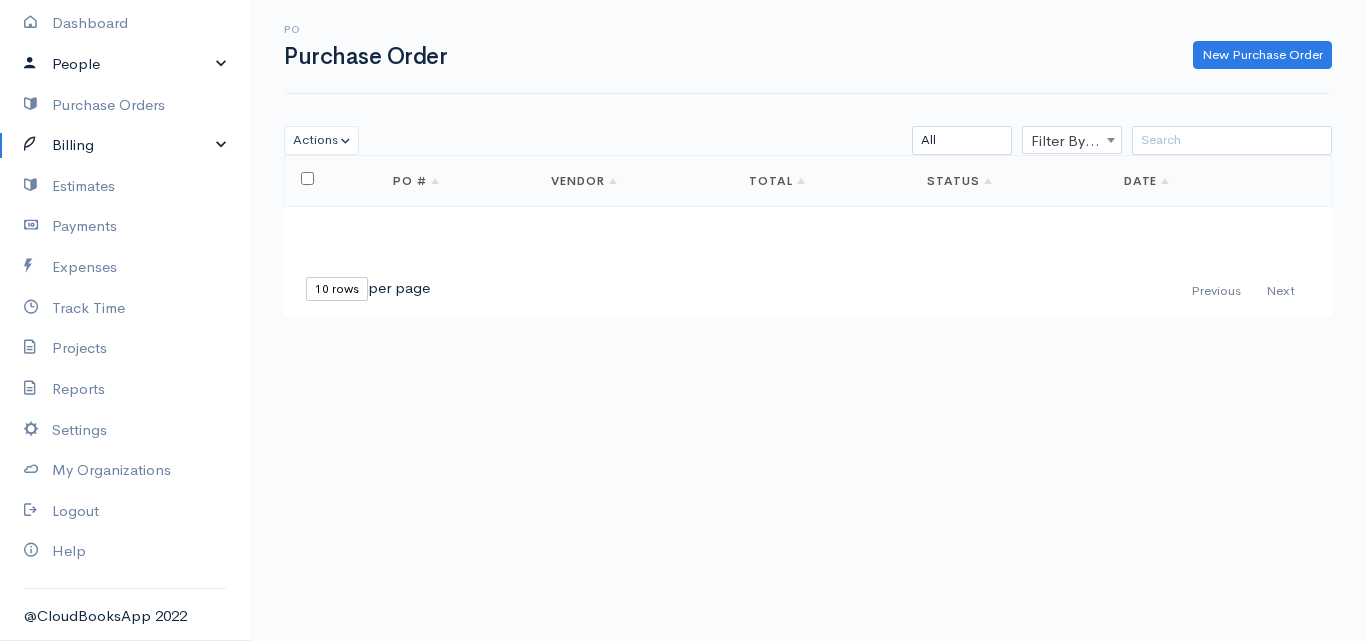 click on "People" at bounding box center [125, 64] 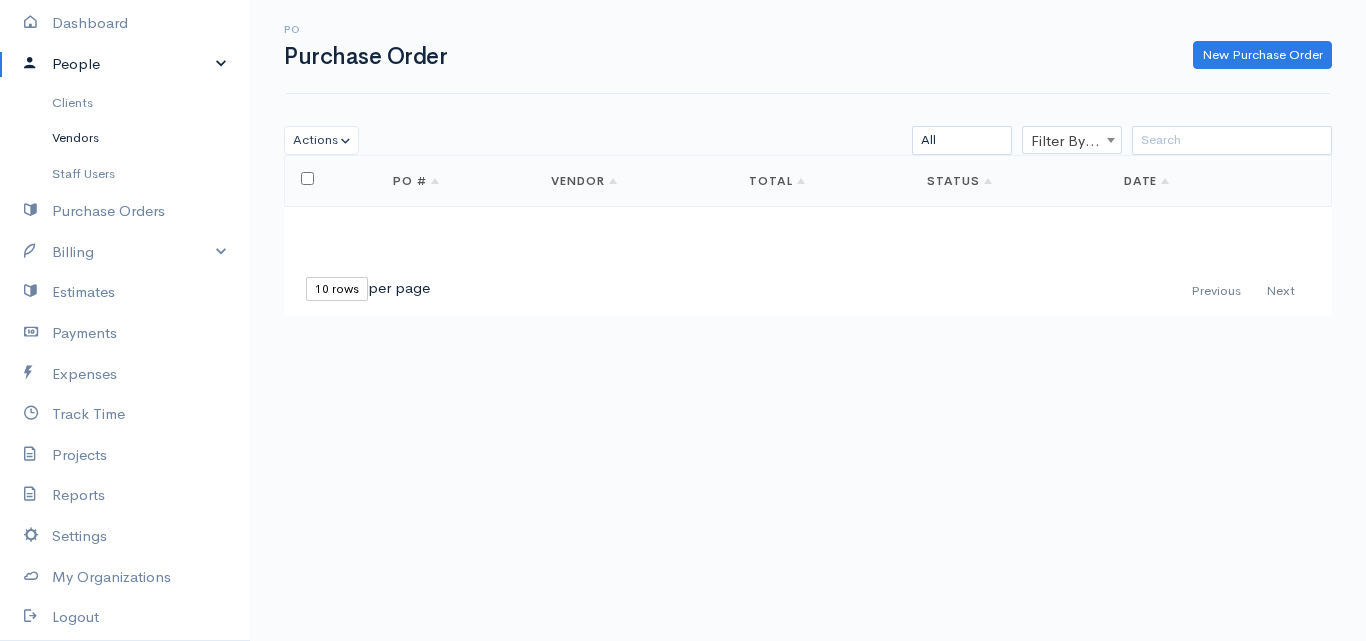 click on "Vendors" at bounding box center [125, 138] 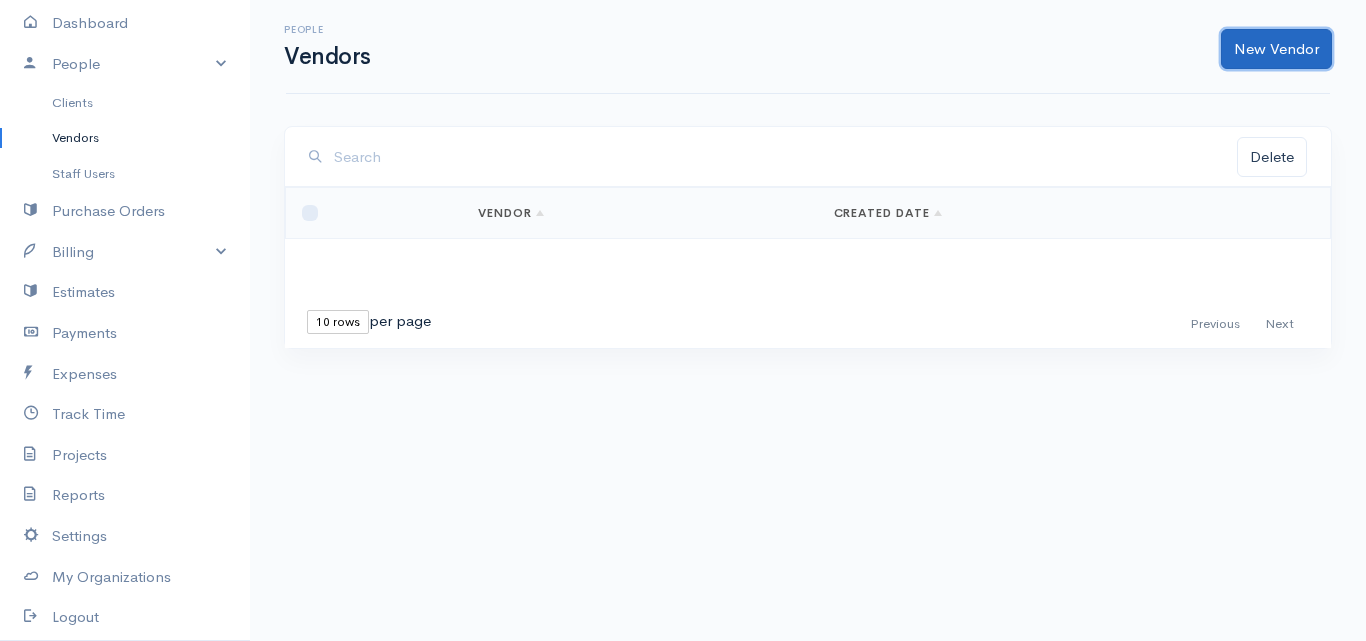 click on "New Vendor" at bounding box center (1276, 49) 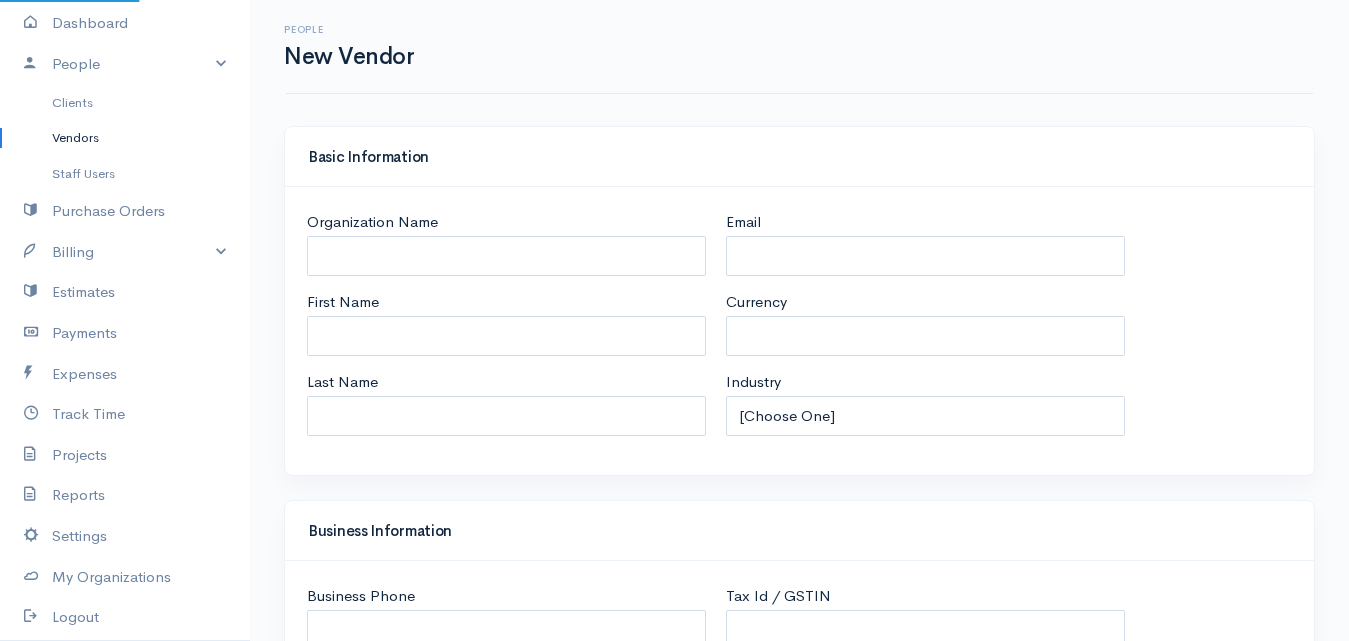 select on "LKR" 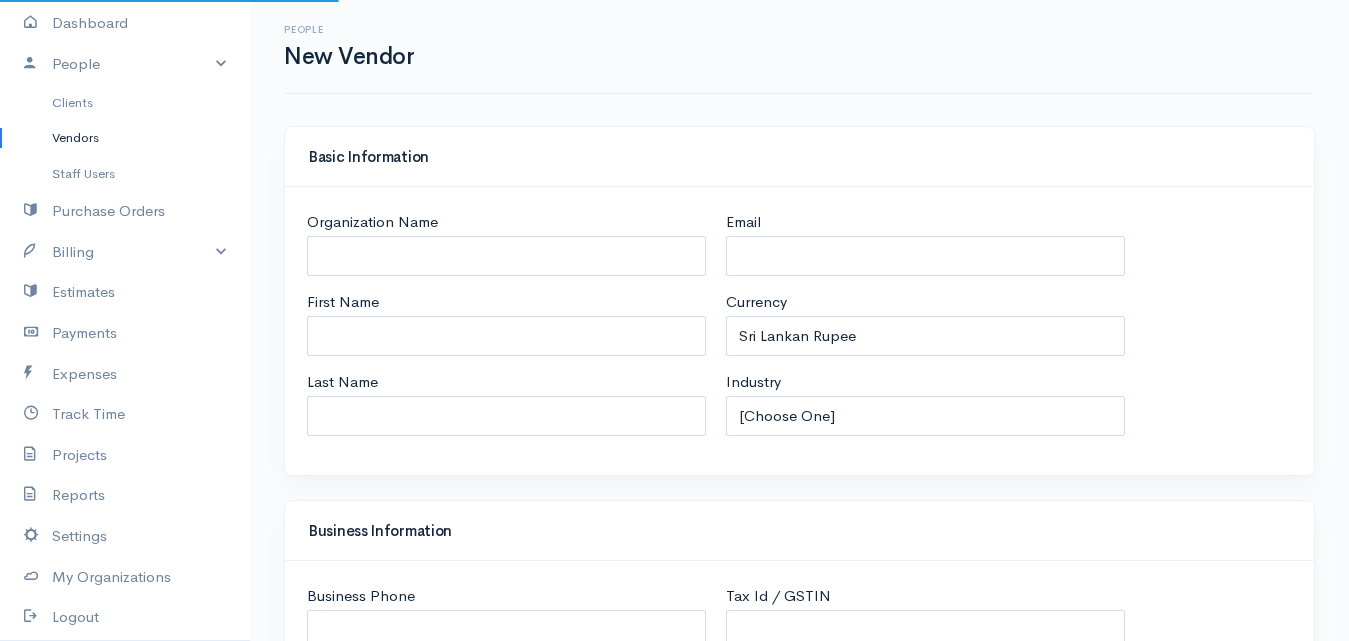 select on "[GEOGRAPHIC_DATA]" 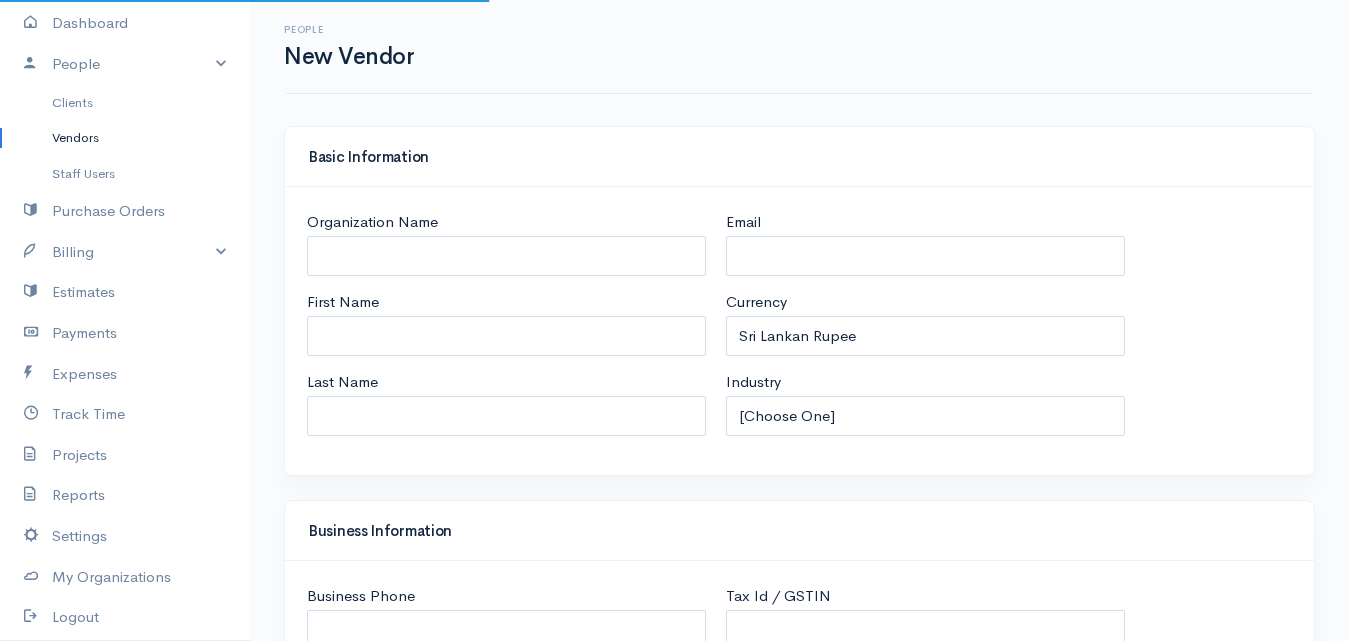 select on "[GEOGRAPHIC_DATA]" 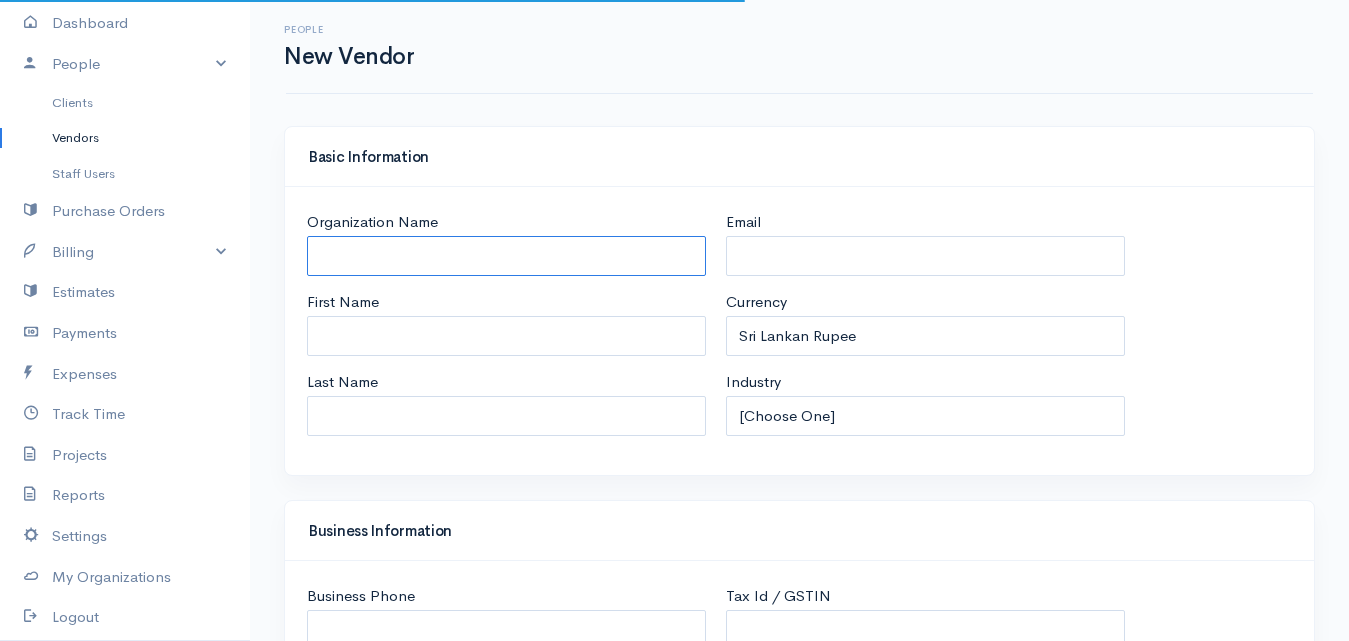 click on "Organization Name" at bounding box center (506, 256) 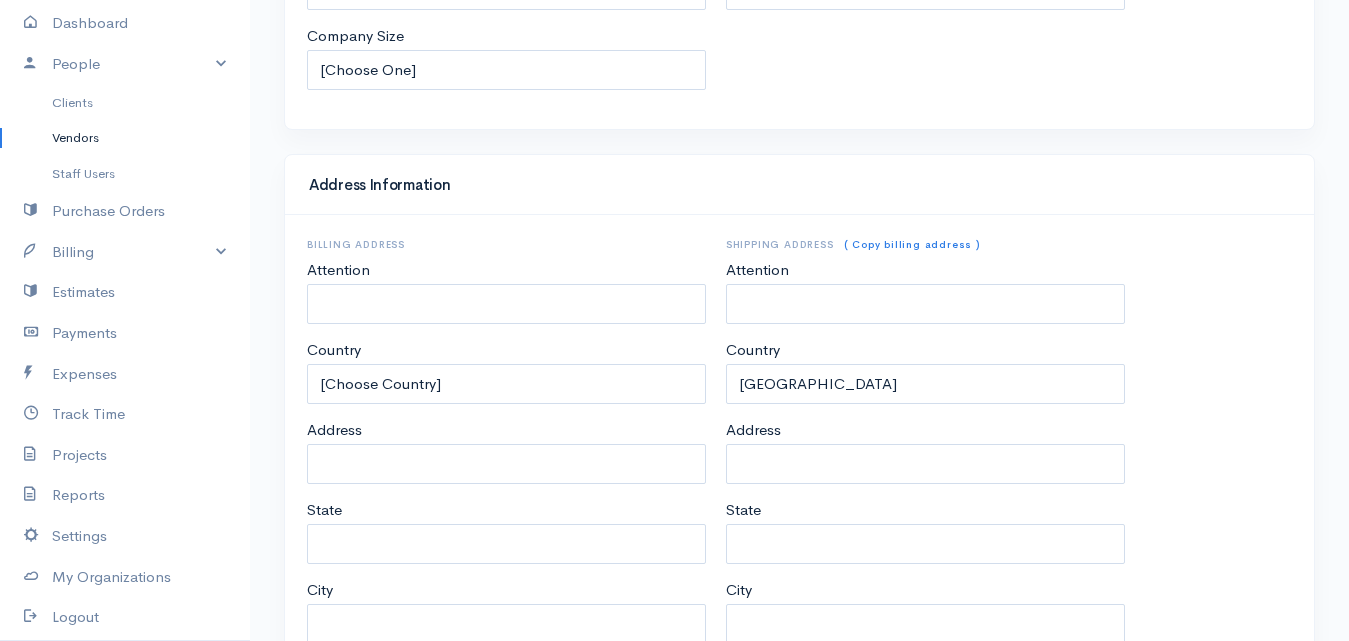 scroll, scrollTop: 988, scrollLeft: 0, axis: vertical 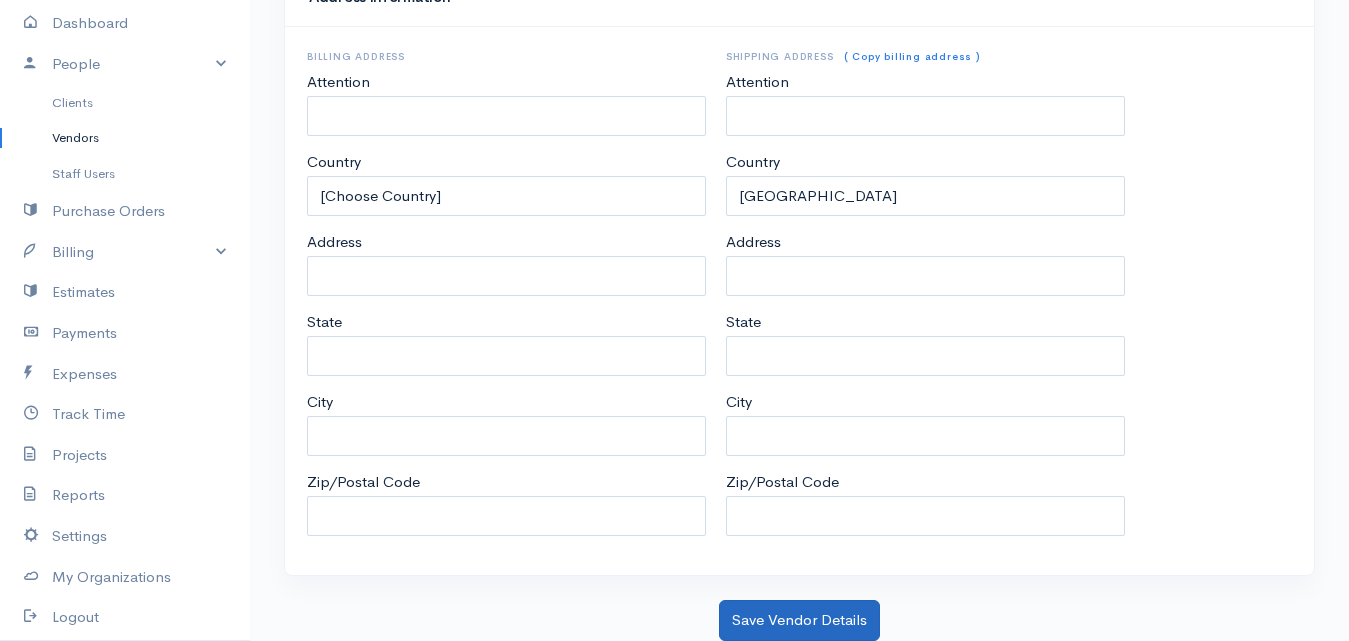 type on "[PERSON_NAME]" 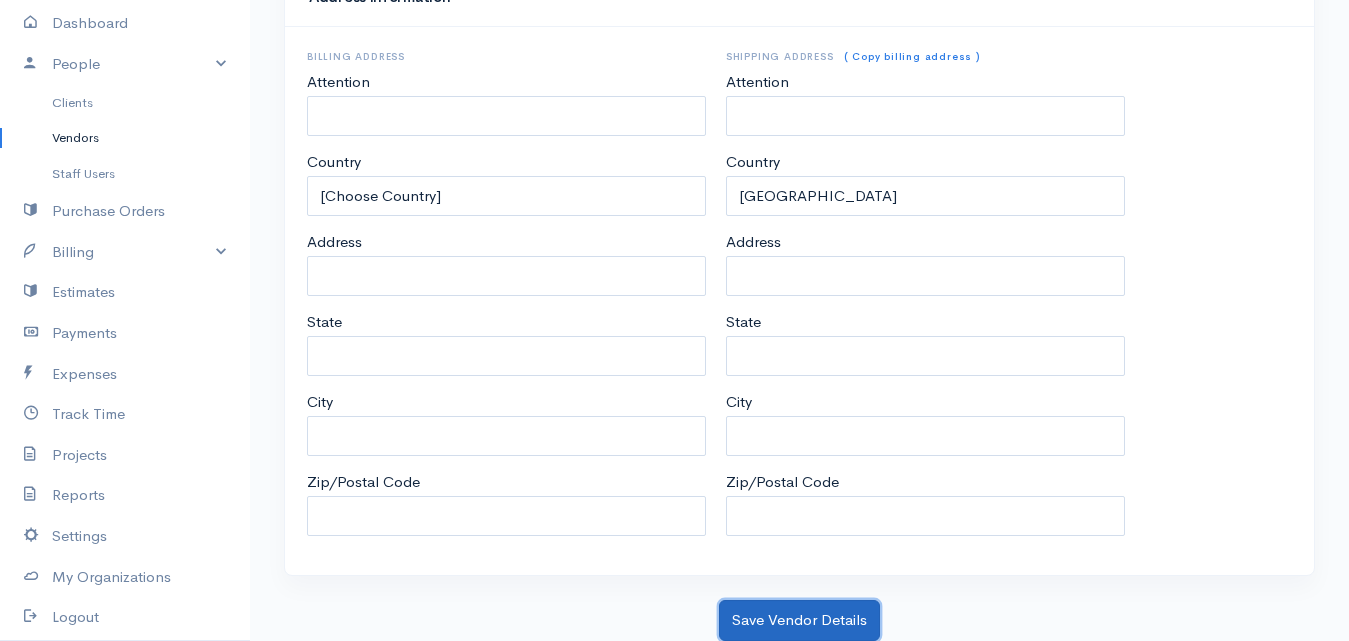 click on "Save Vendor Details" at bounding box center [799, 620] 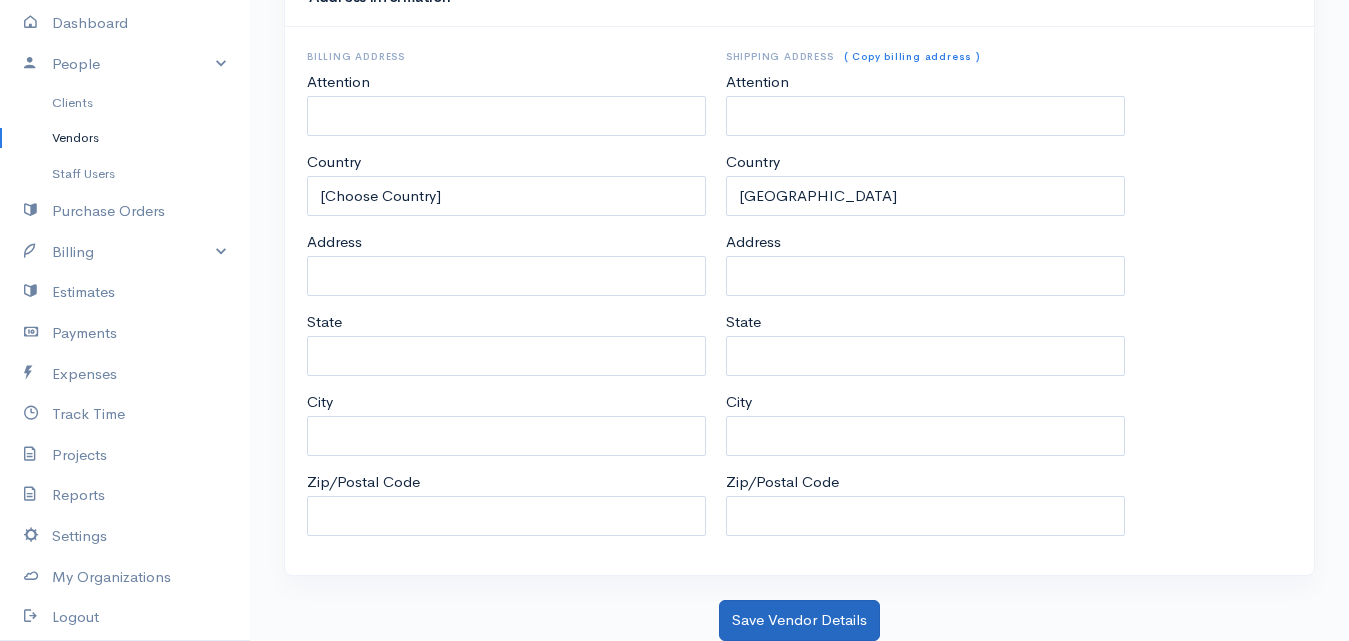 scroll, scrollTop: 0, scrollLeft: 0, axis: both 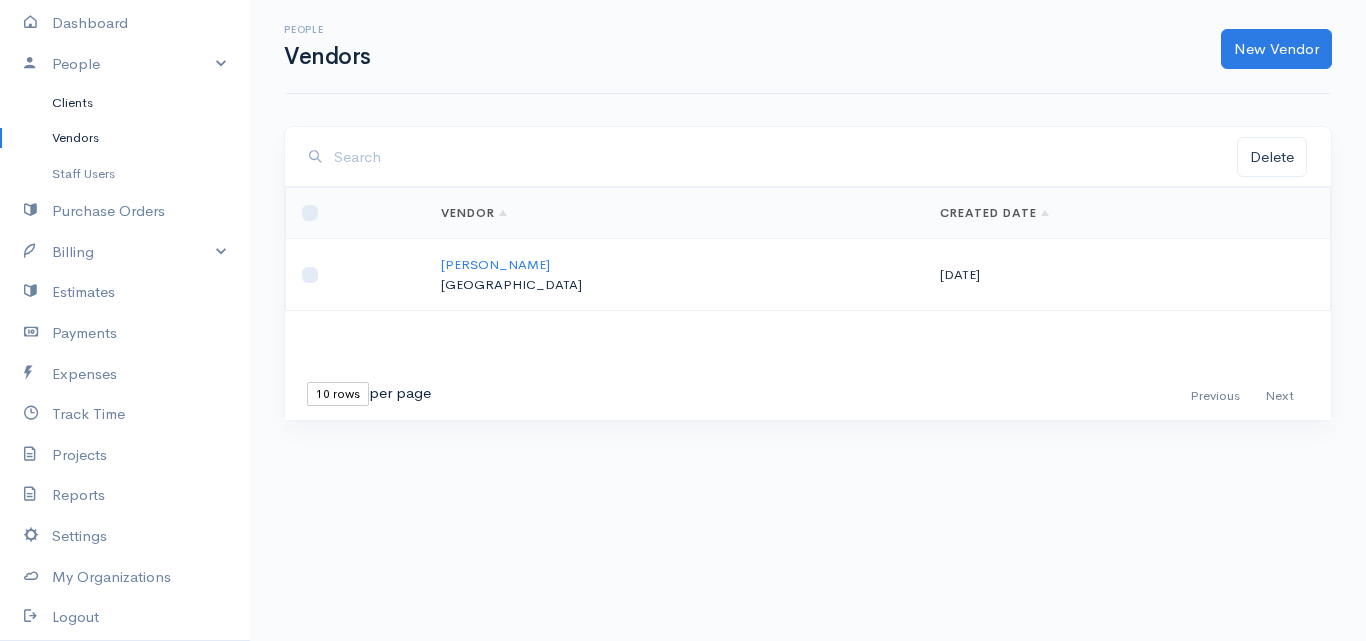 click on "Clients" at bounding box center [125, 103] 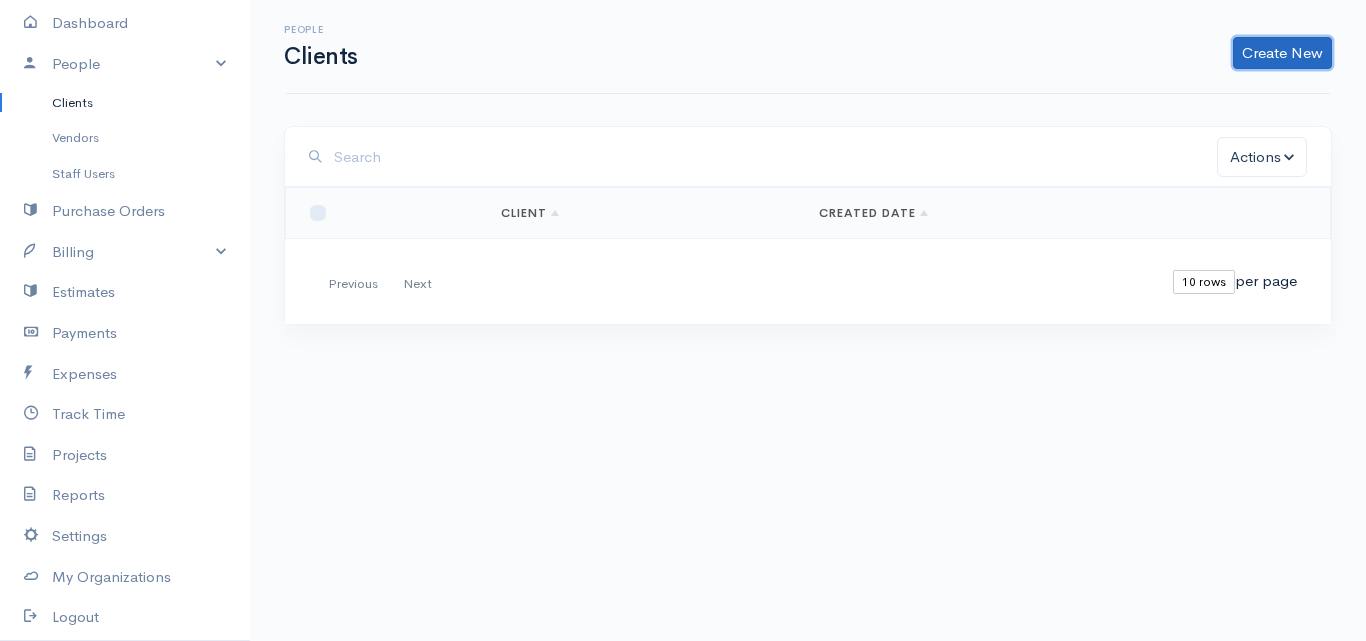 click on "Create New" at bounding box center [1282, 53] 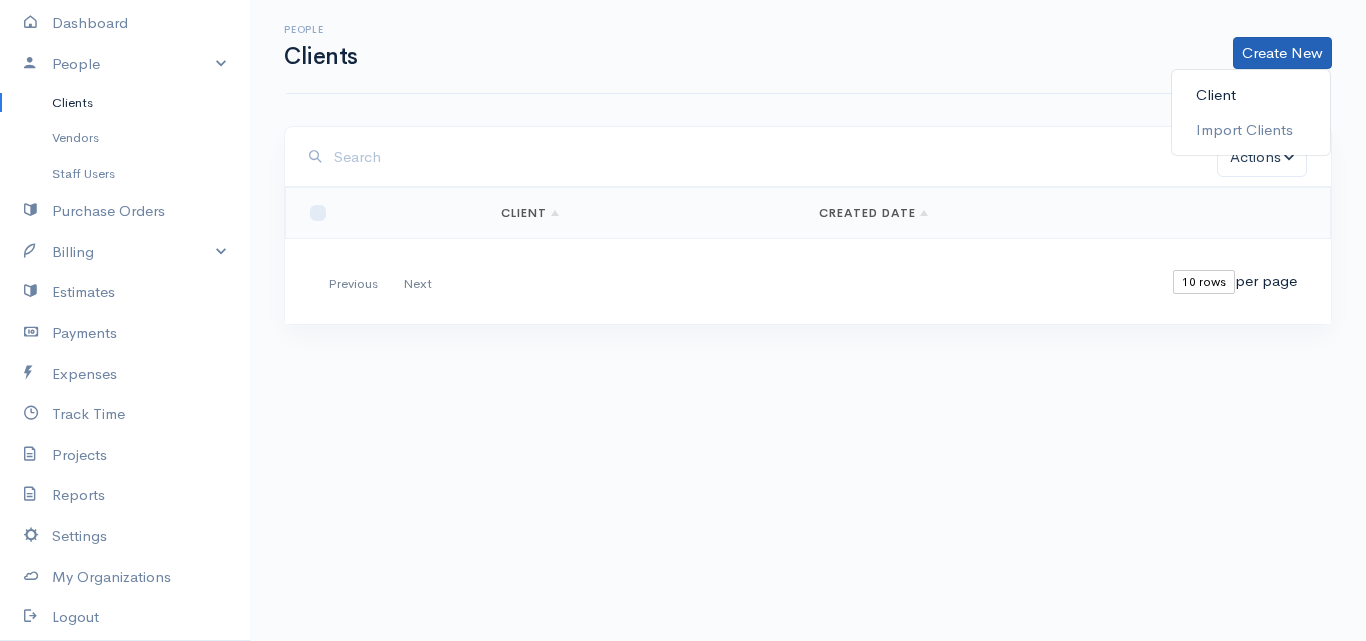 click on "Client" at bounding box center [1251, 95] 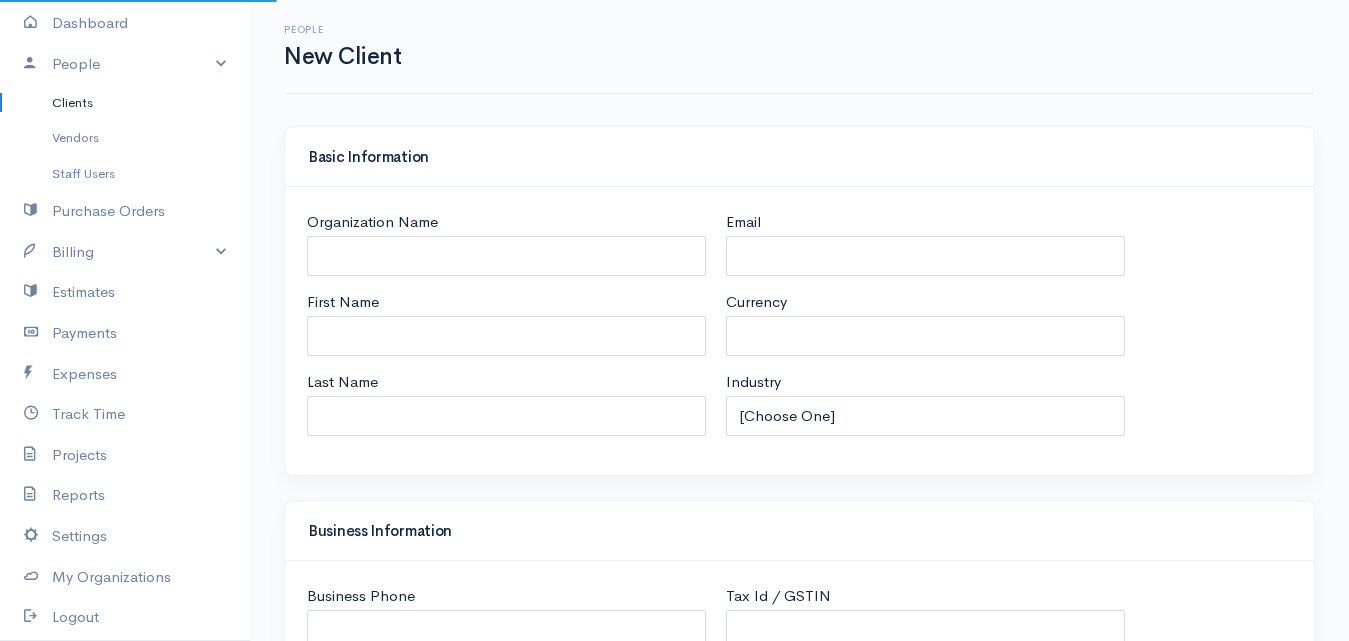 select on "[GEOGRAPHIC_DATA]" 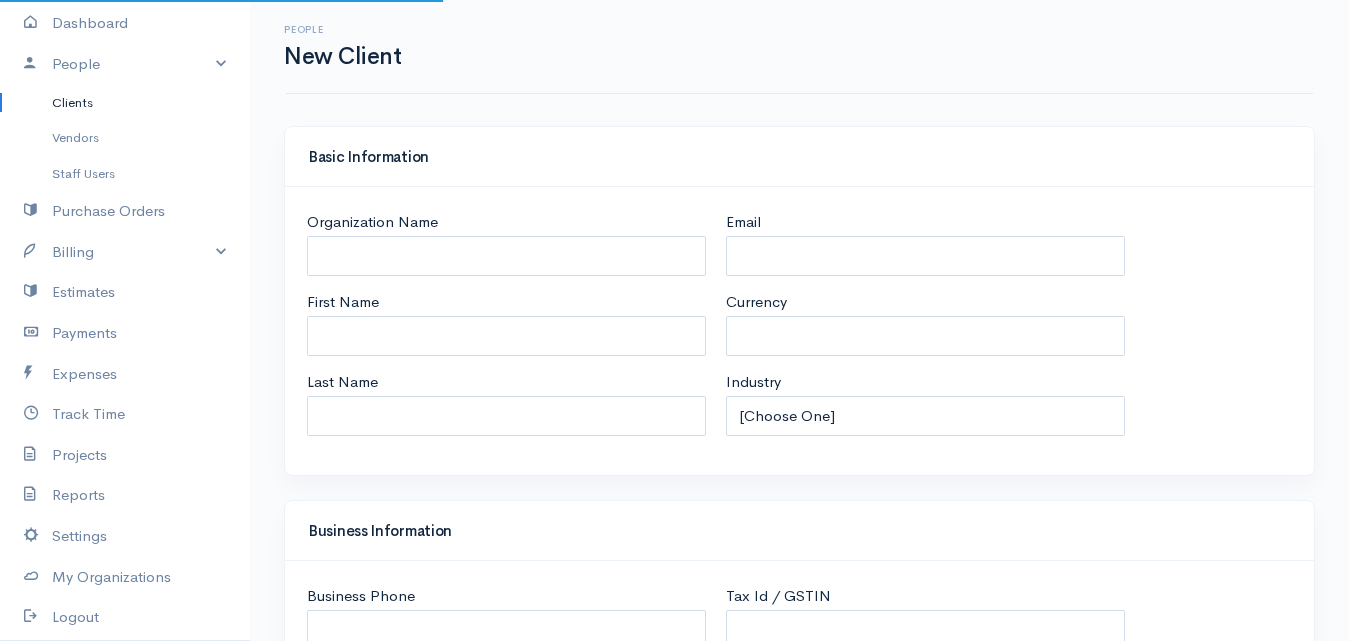 select on "LKR" 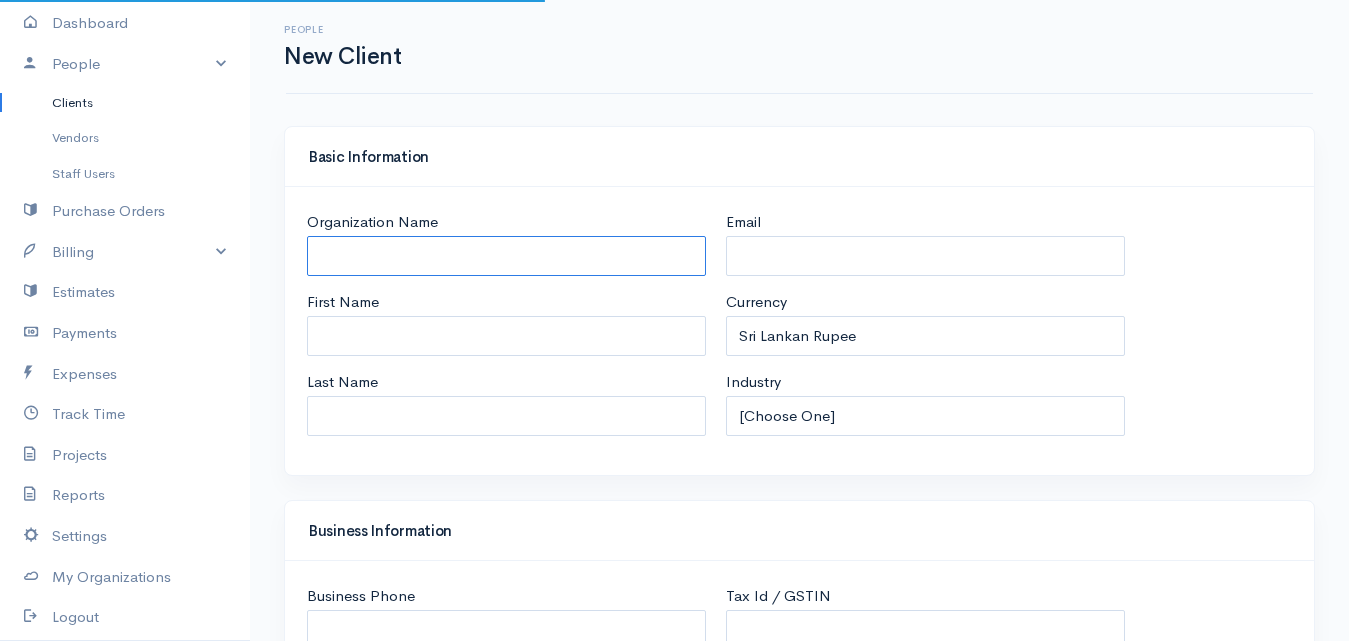 drag, startPoint x: 487, startPoint y: 251, endPoint x: 514, endPoint y: 229, distance: 34.828148 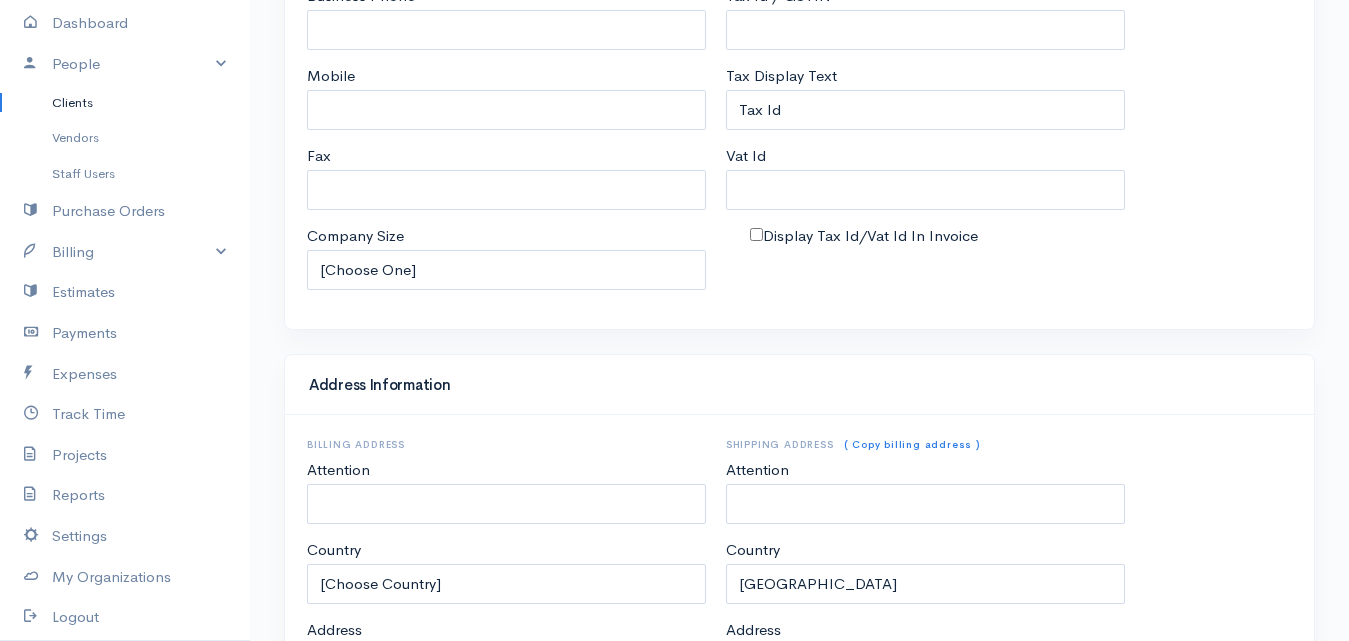 scroll, scrollTop: 1010, scrollLeft: 0, axis: vertical 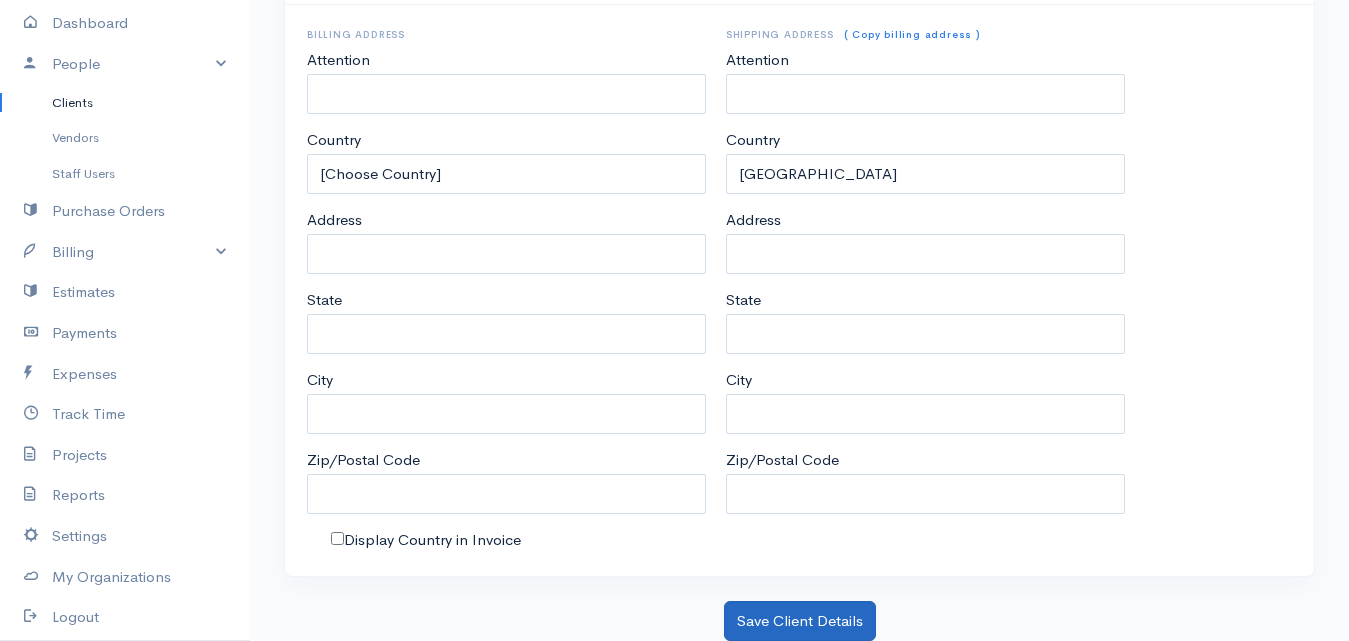 type on "Suresh" 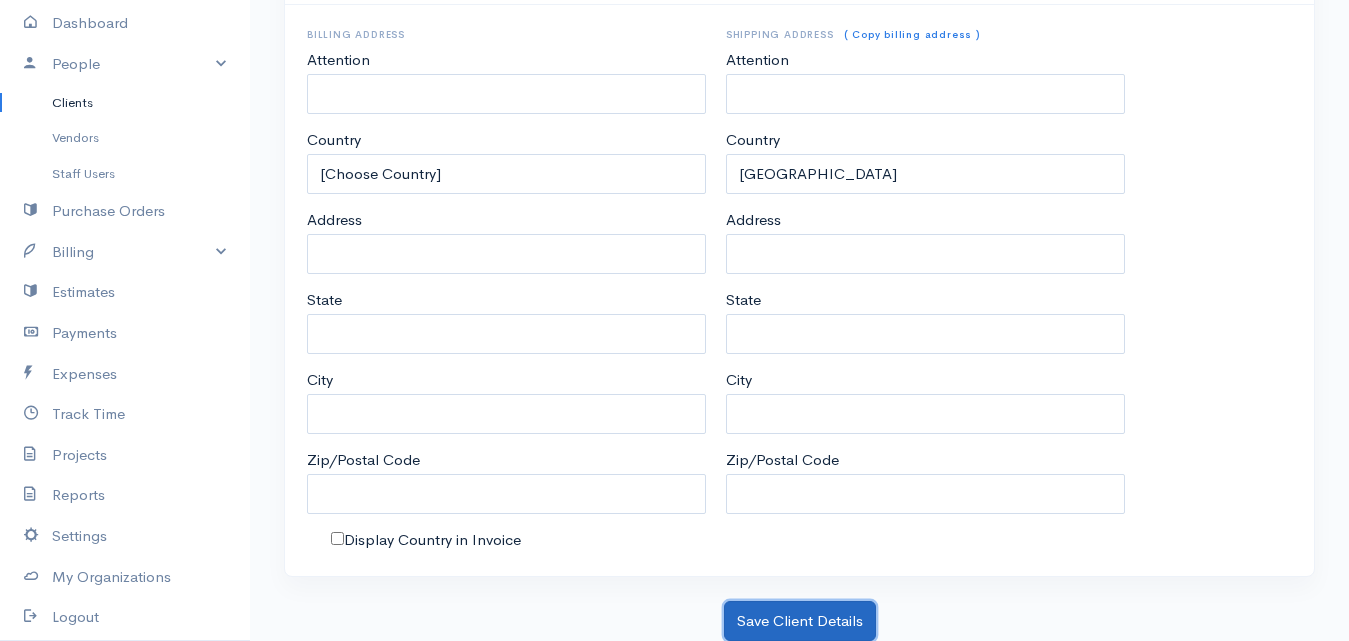 click on "Save Client Details" at bounding box center [800, 621] 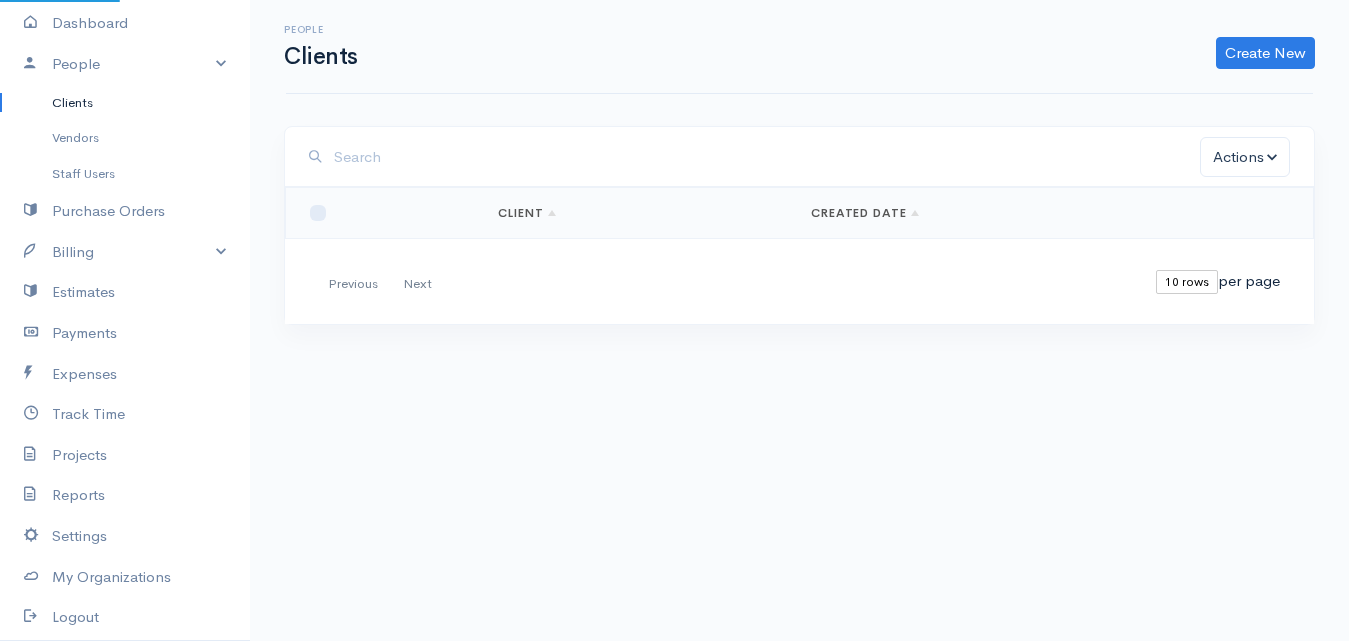 scroll, scrollTop: 0, scrollLeft: 0, axis: both 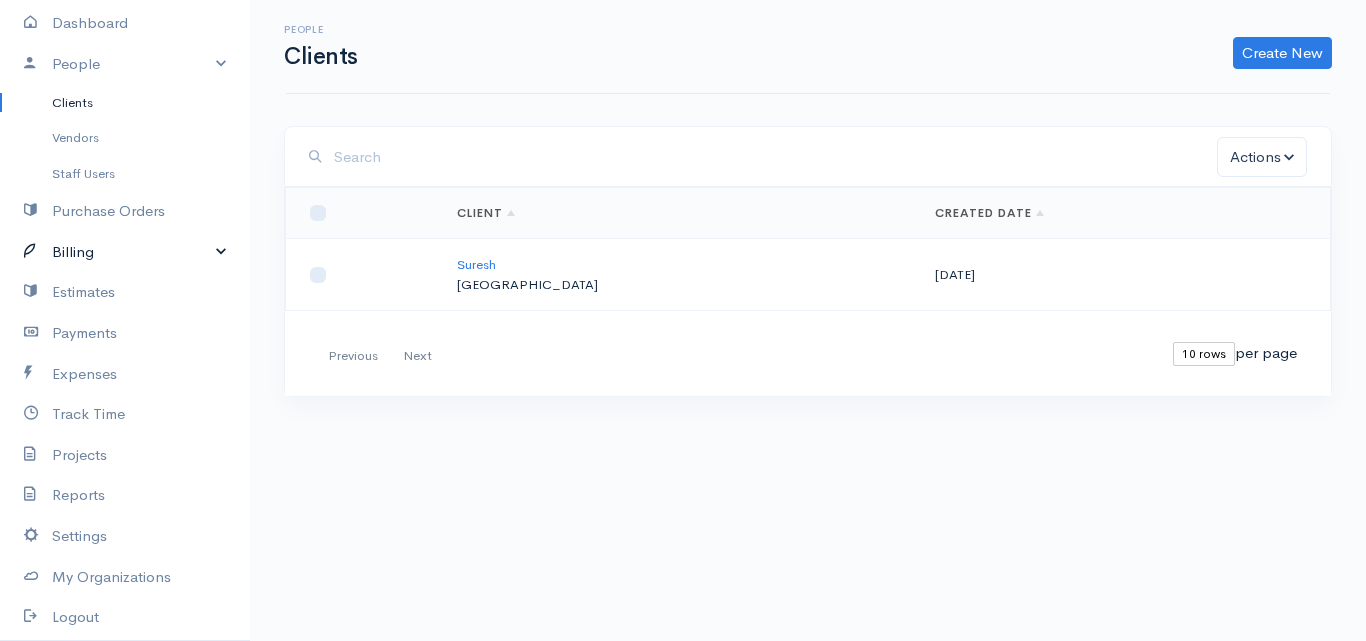 click on "Billing" at bounding box center (125, 252) 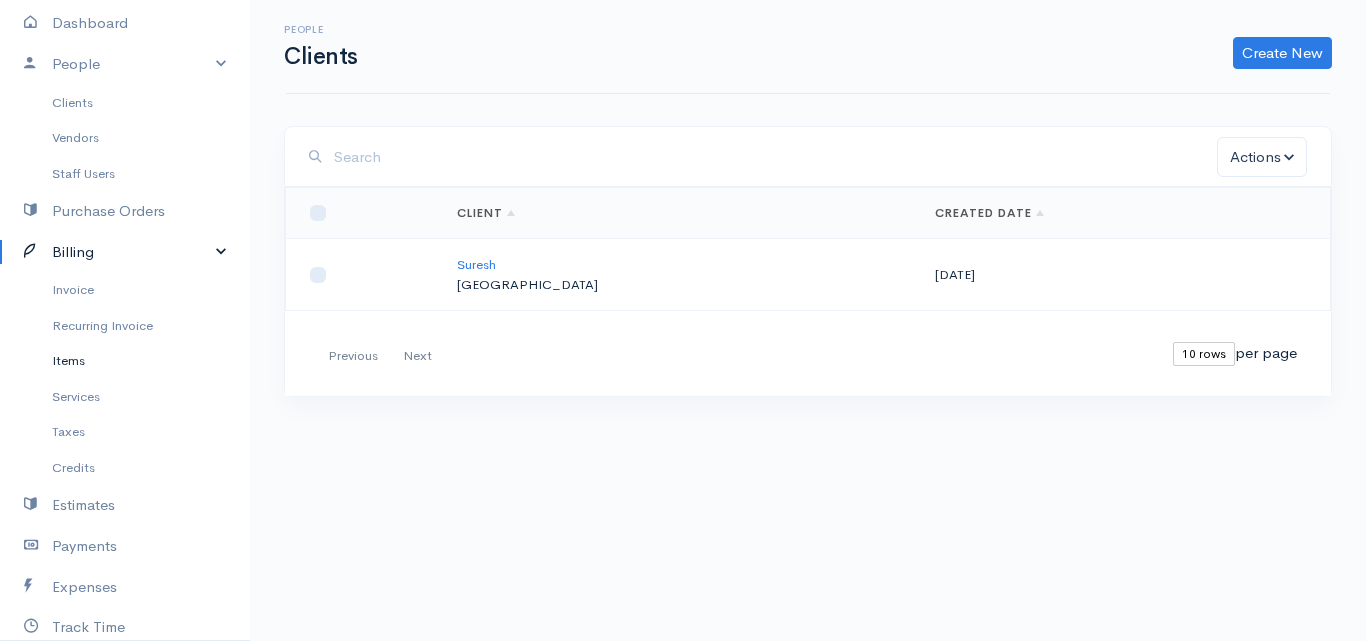click on "Items" at bounding box center (125, 361) 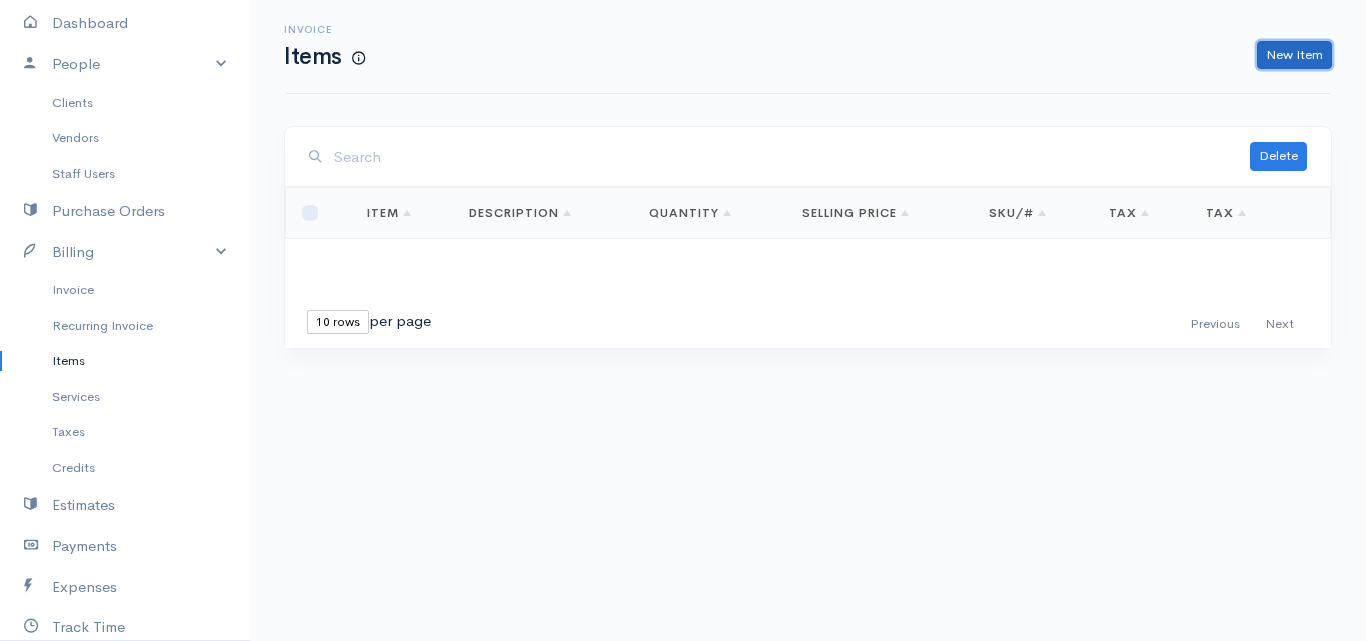 drag, startPoint x: 1284, startPoint y: 43, endPoint x: 1165, endPoint y: 109, distance: 136.07718 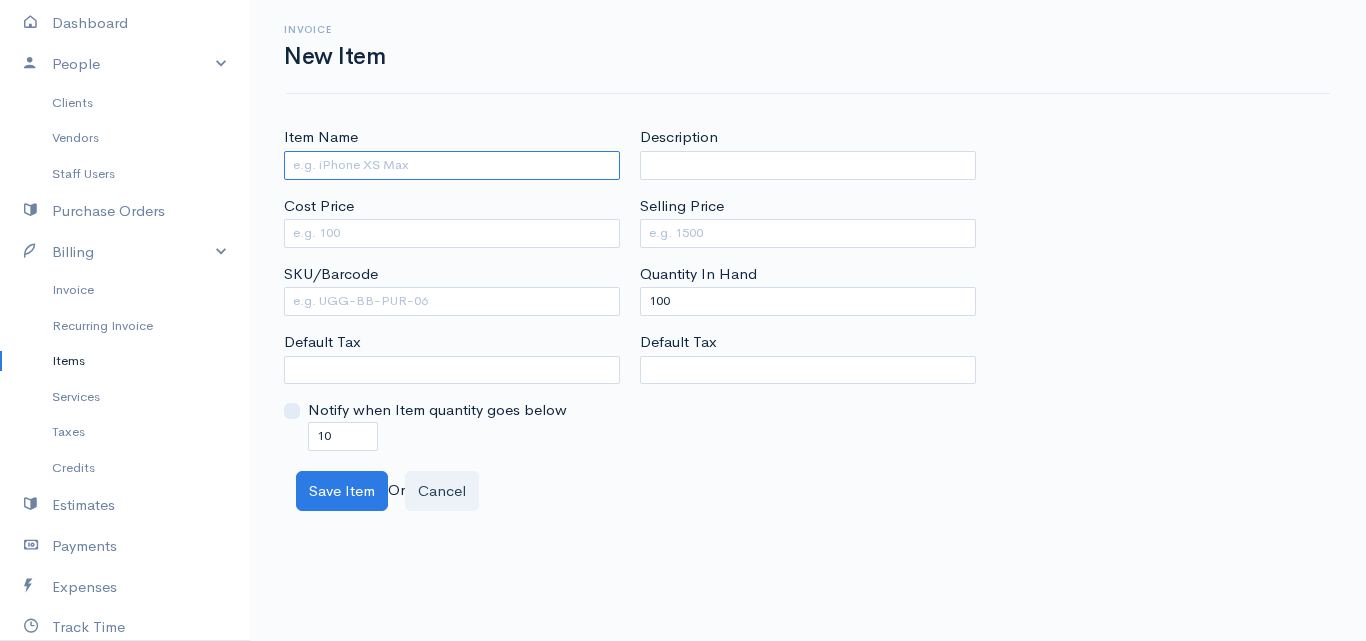click on "Item Name" at bounding box center (452, 165) 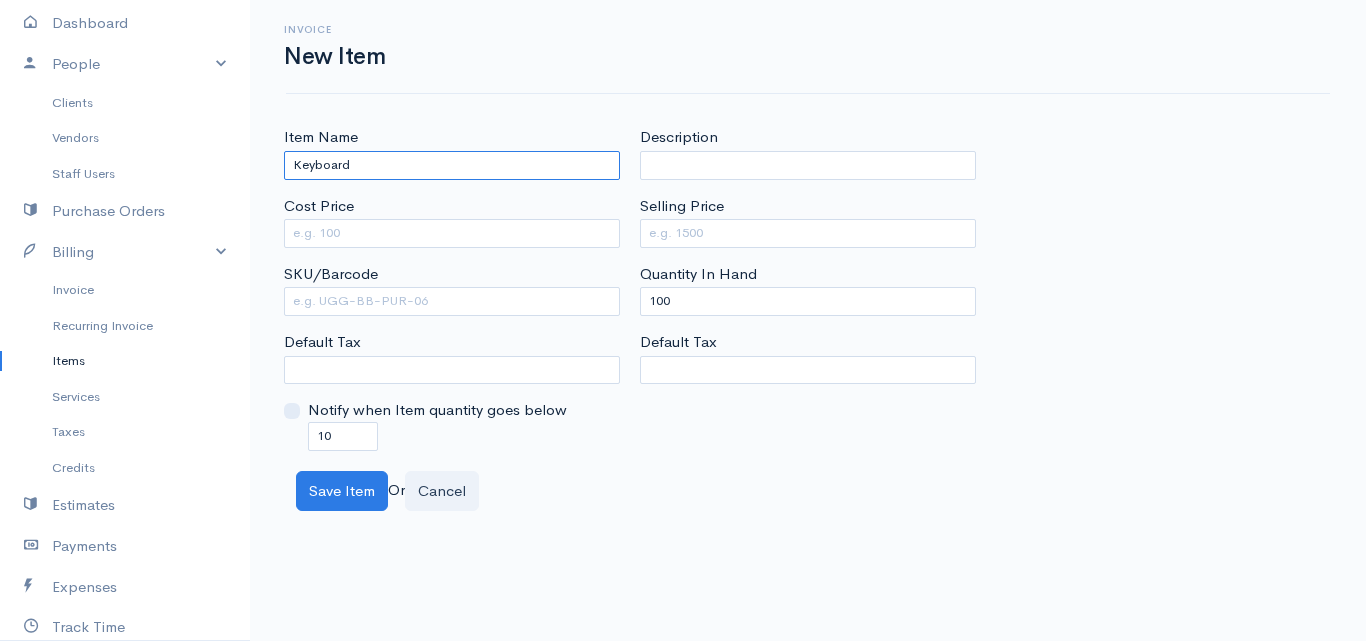 type on "Keyboard" 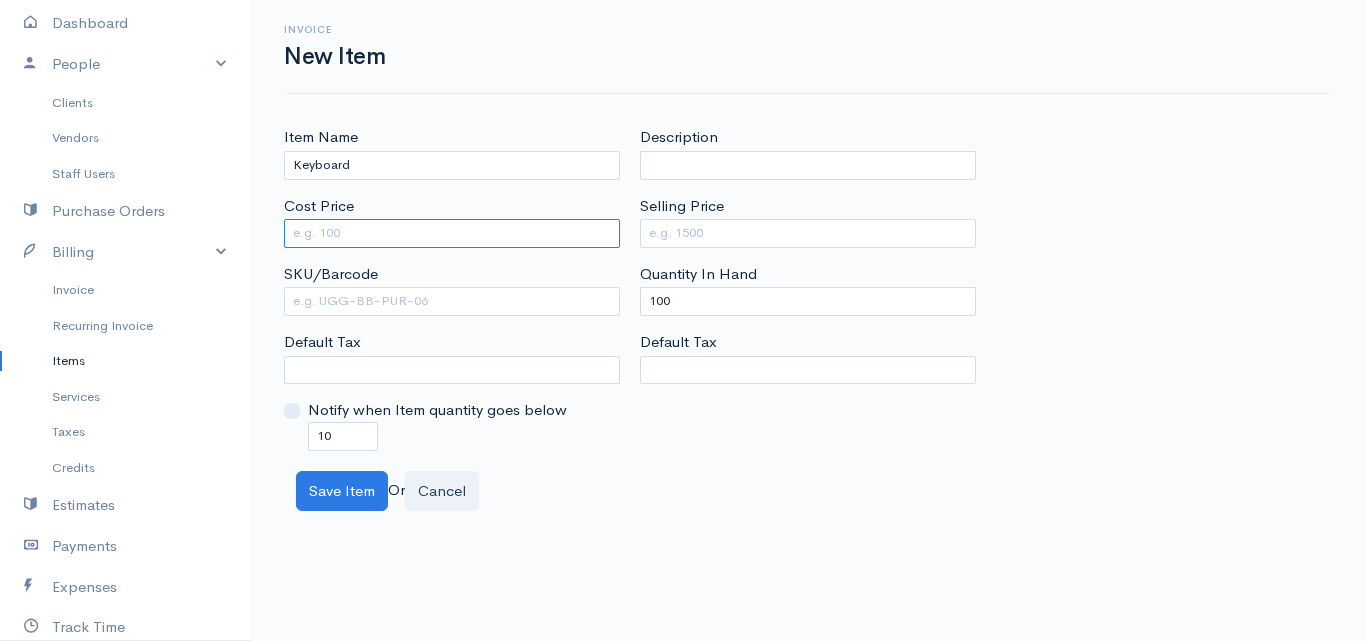 click on "Cost Price" at bounding box center [452, 233] 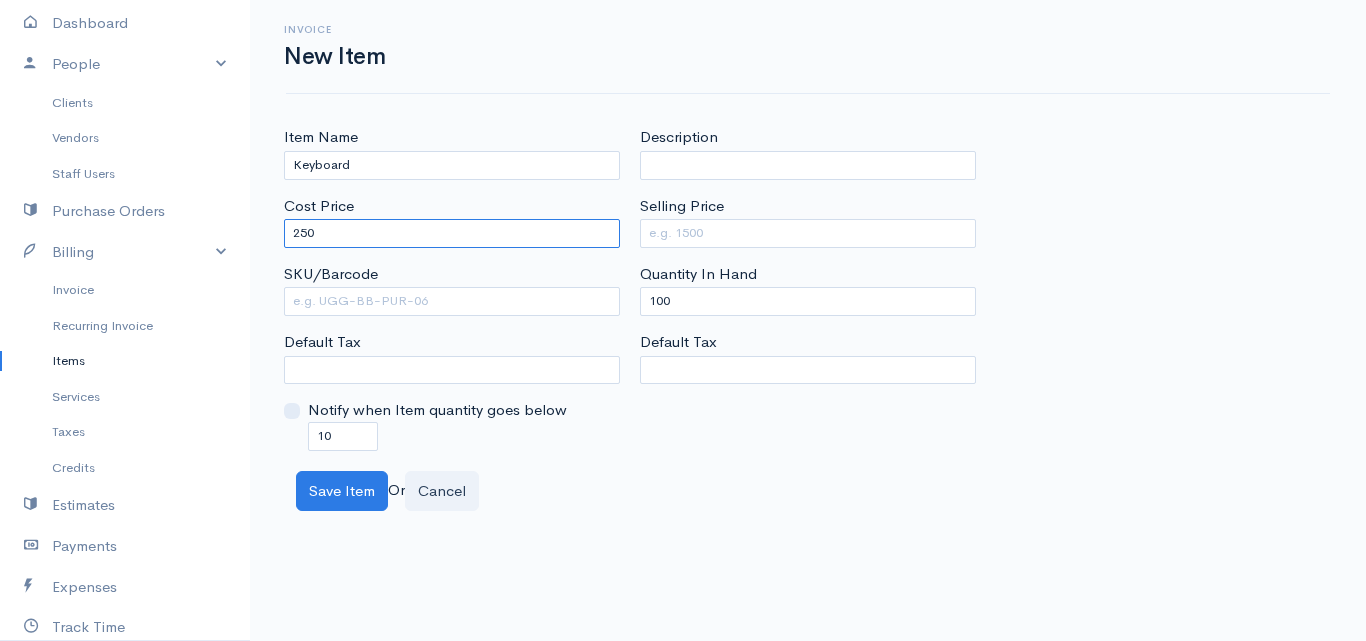 type on "250" 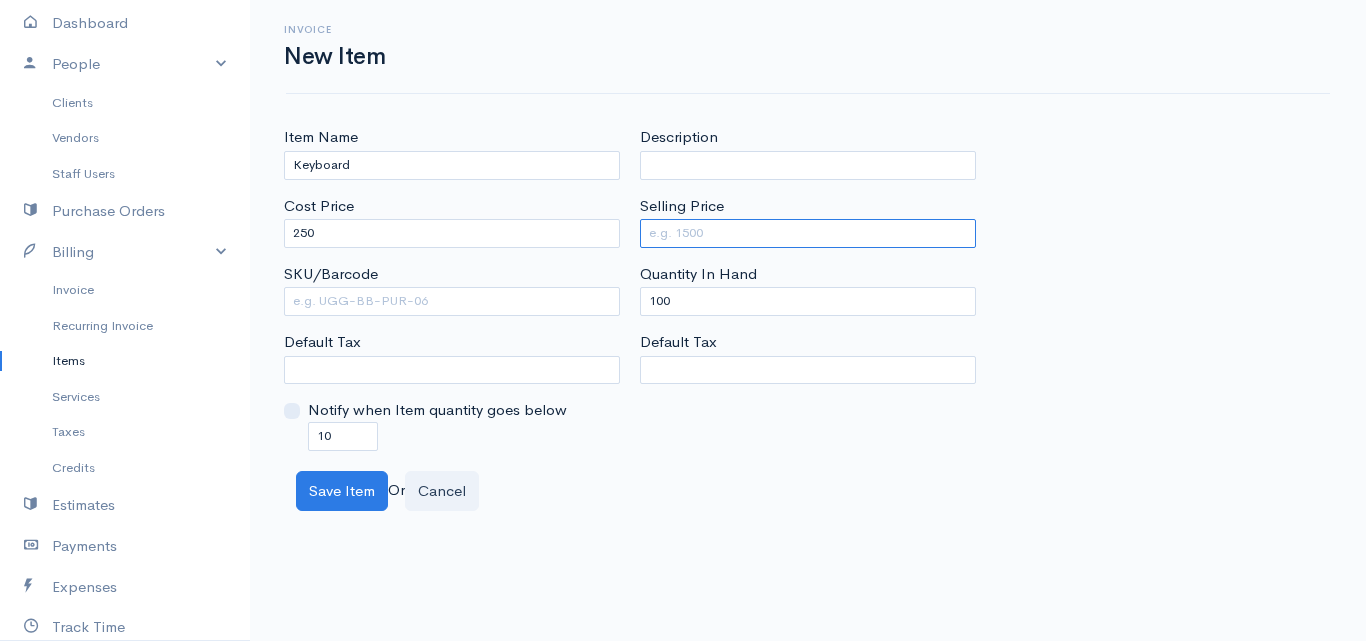 click on "Selling Price" at bounding box center (808, 233) 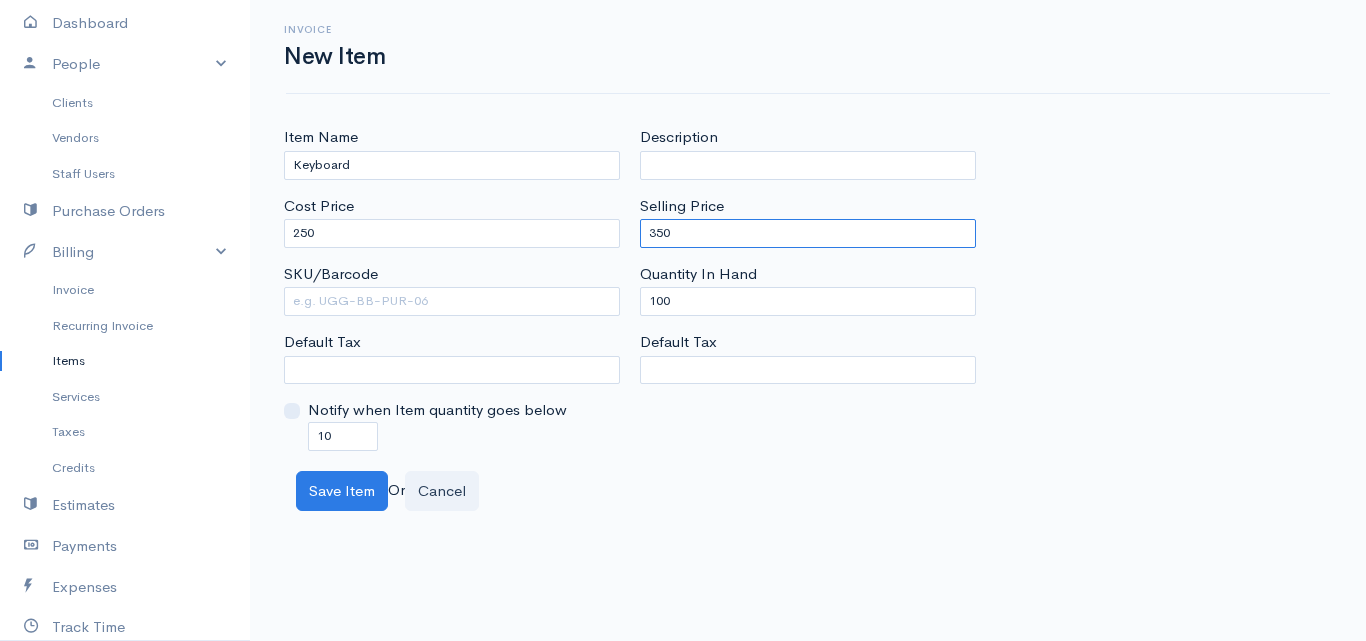 type on "350" 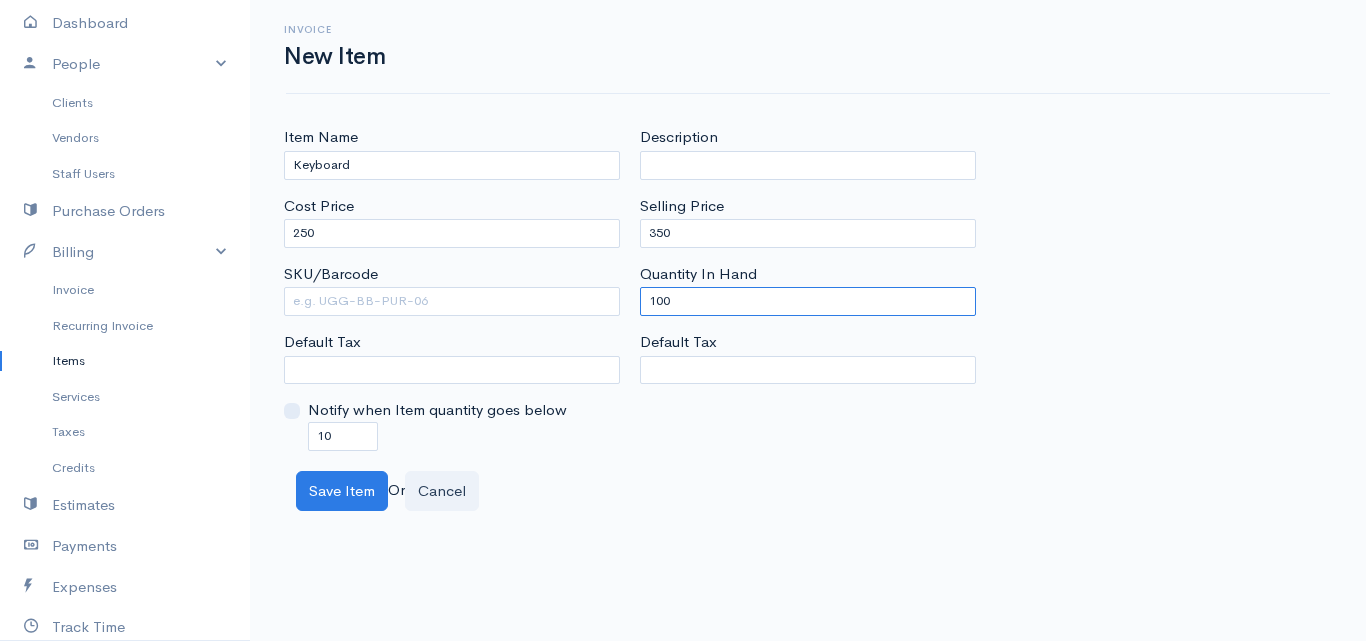 drag, startPoint x: 710, startPoint y: 297, endPoint x: 488, endPoint y: 334, distance: 225.06221 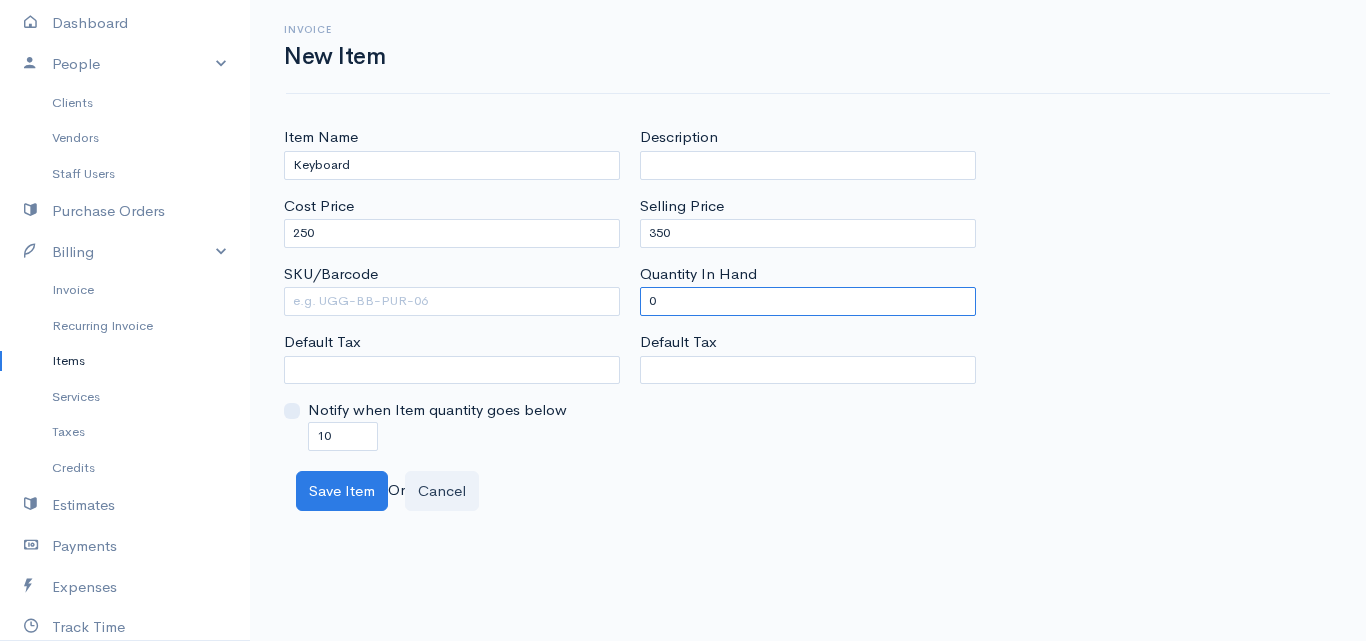 type on "0" 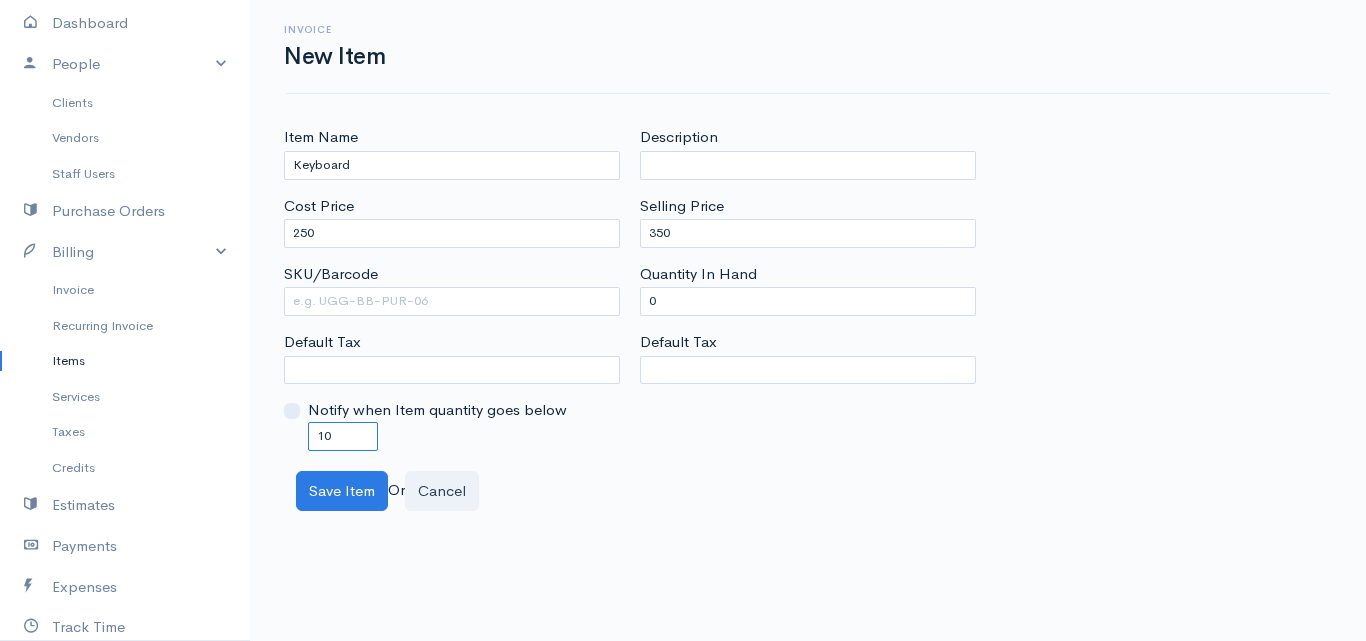 drag, startPoint x: 344, startPoint y: 432, endPoint x: 318, endPoint y: 438, distance: 26.683329 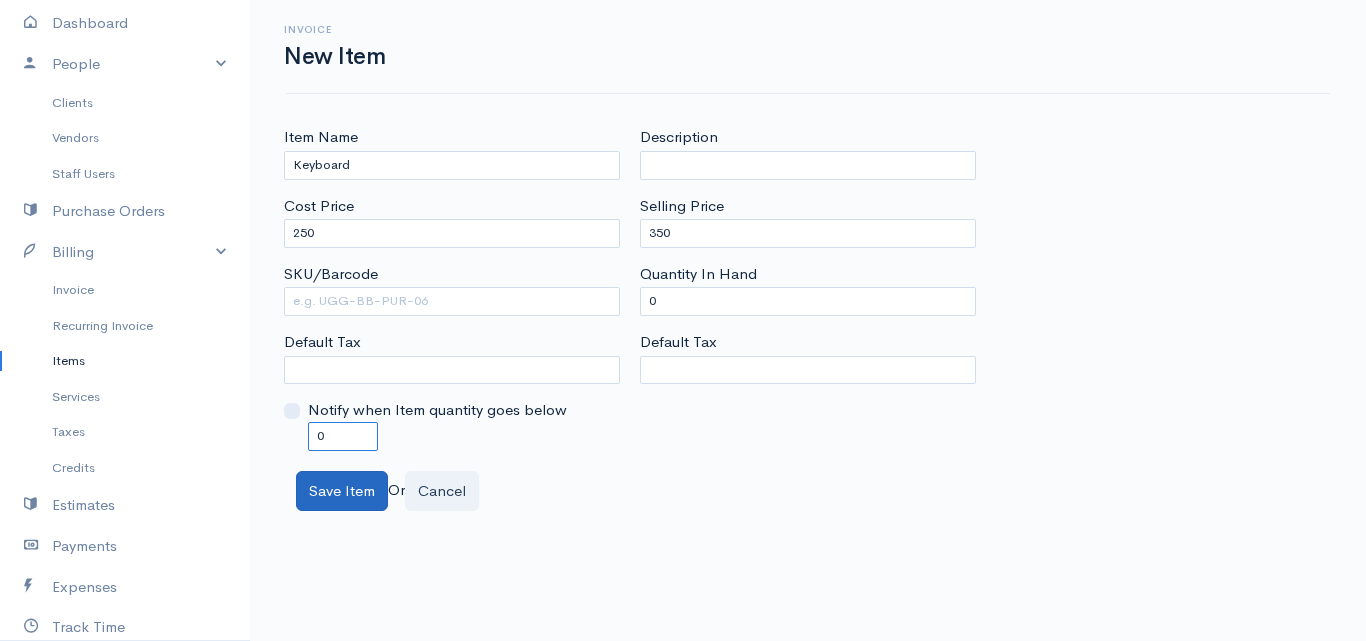 type on "0" 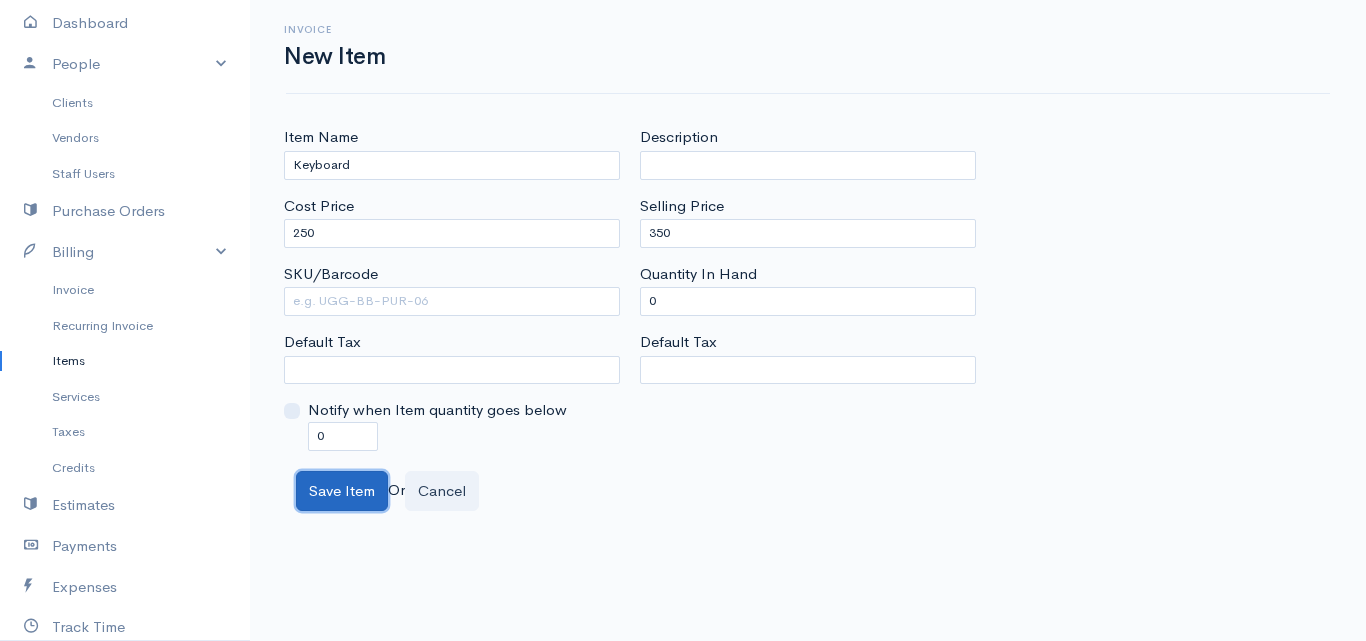 click on "Save Item" at bounding box center [342, 491] 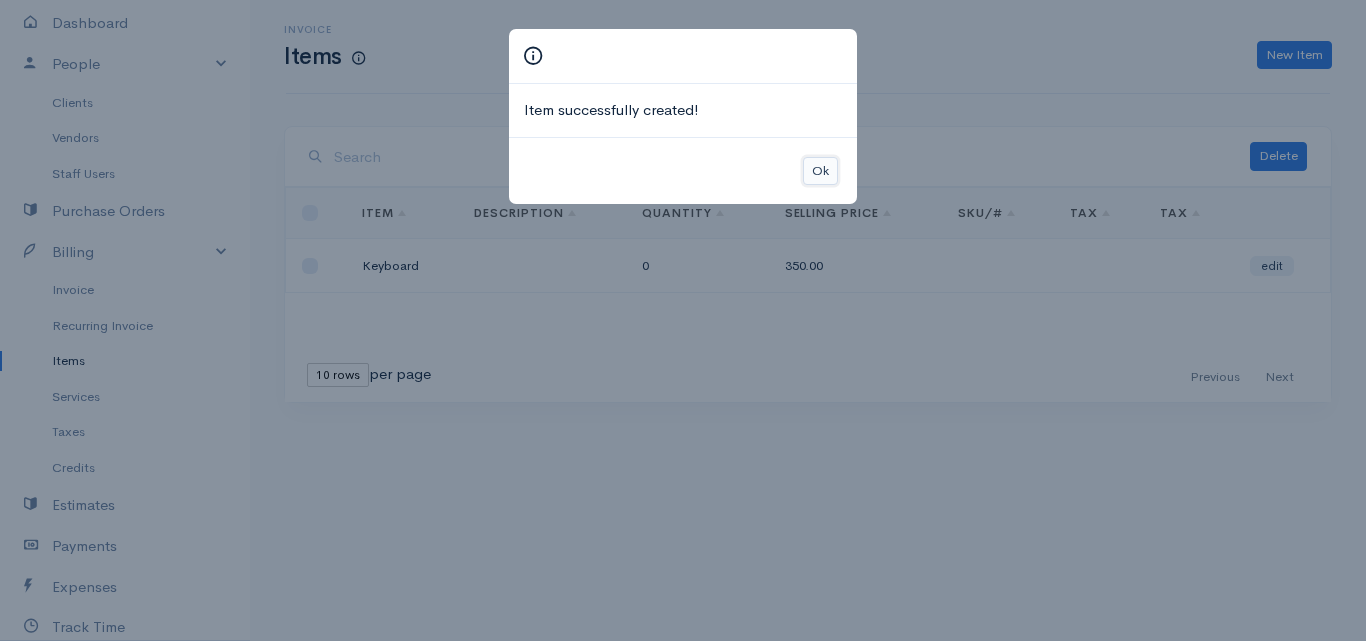 click on "Ok" at bounding box center [820, 171] 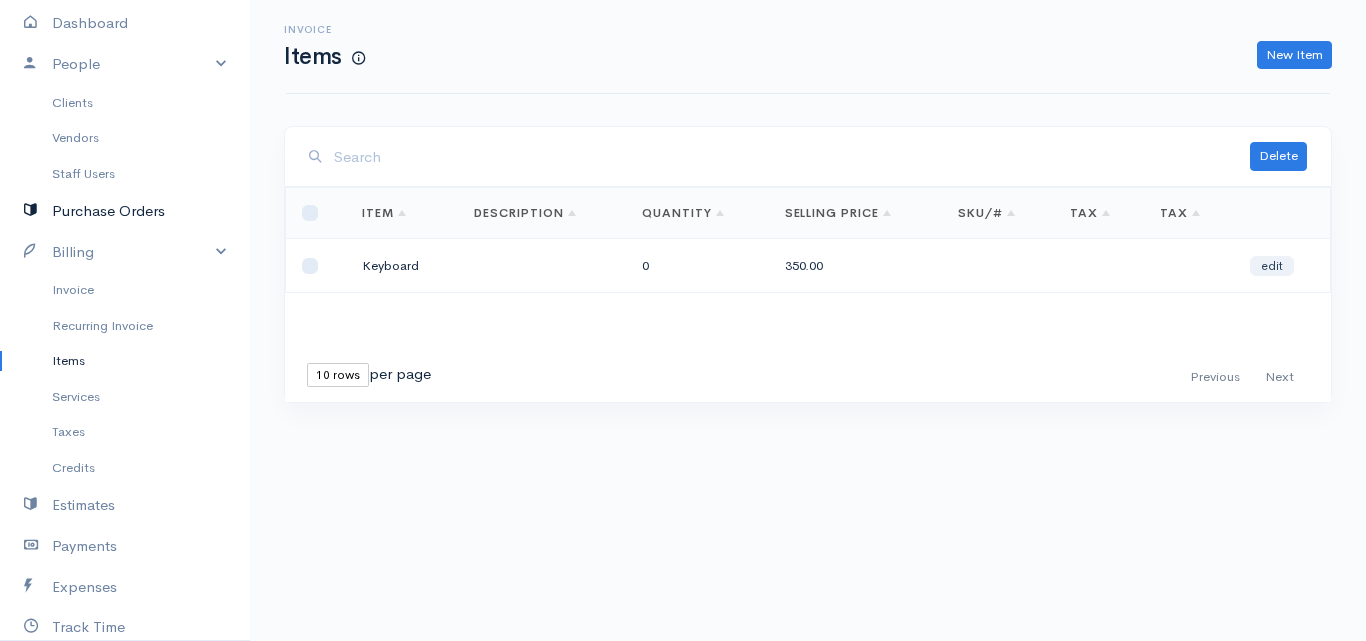 click on "Purchase Orders" at bounding box center [125, 211] 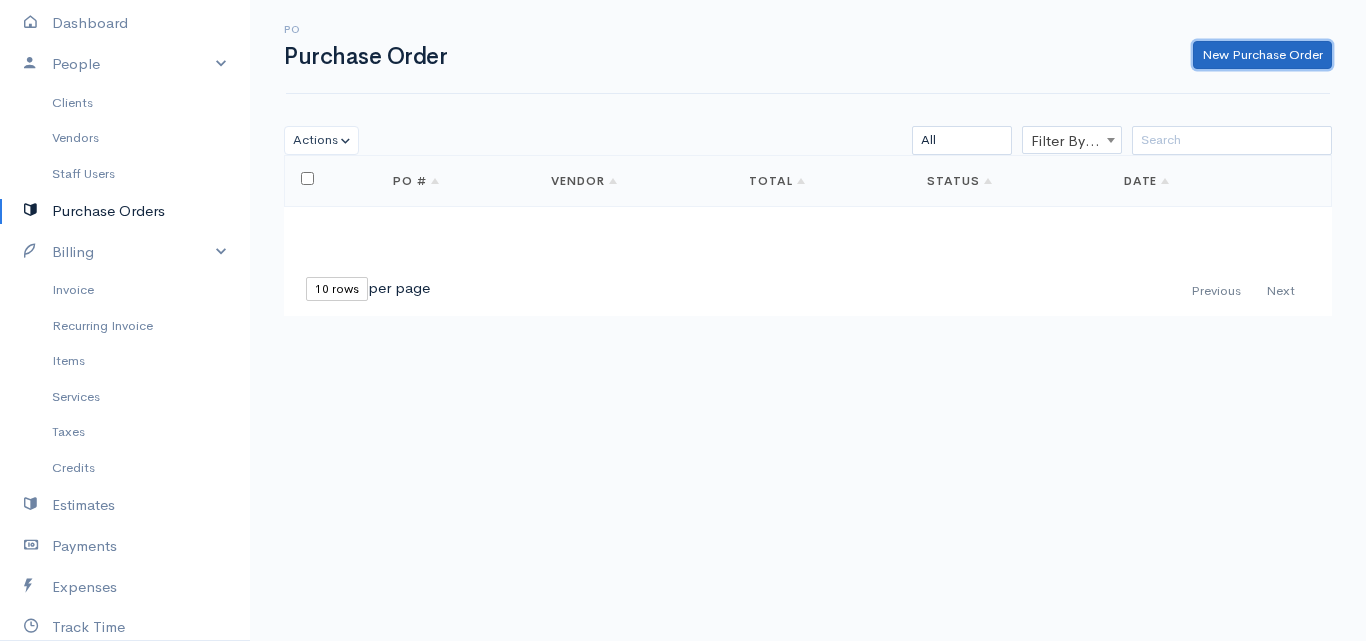 click on "New Purchase Order" at bounding box center (1262, 55) 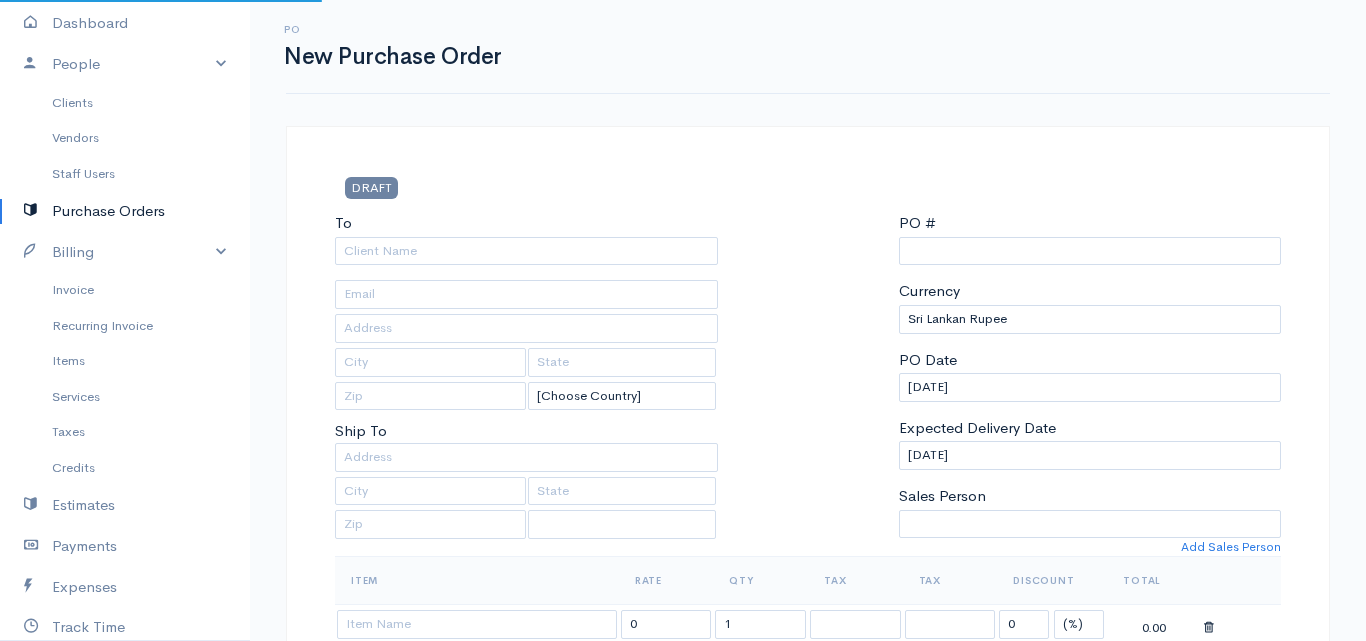 select on "[GEOGRAPHIC_DATA]" 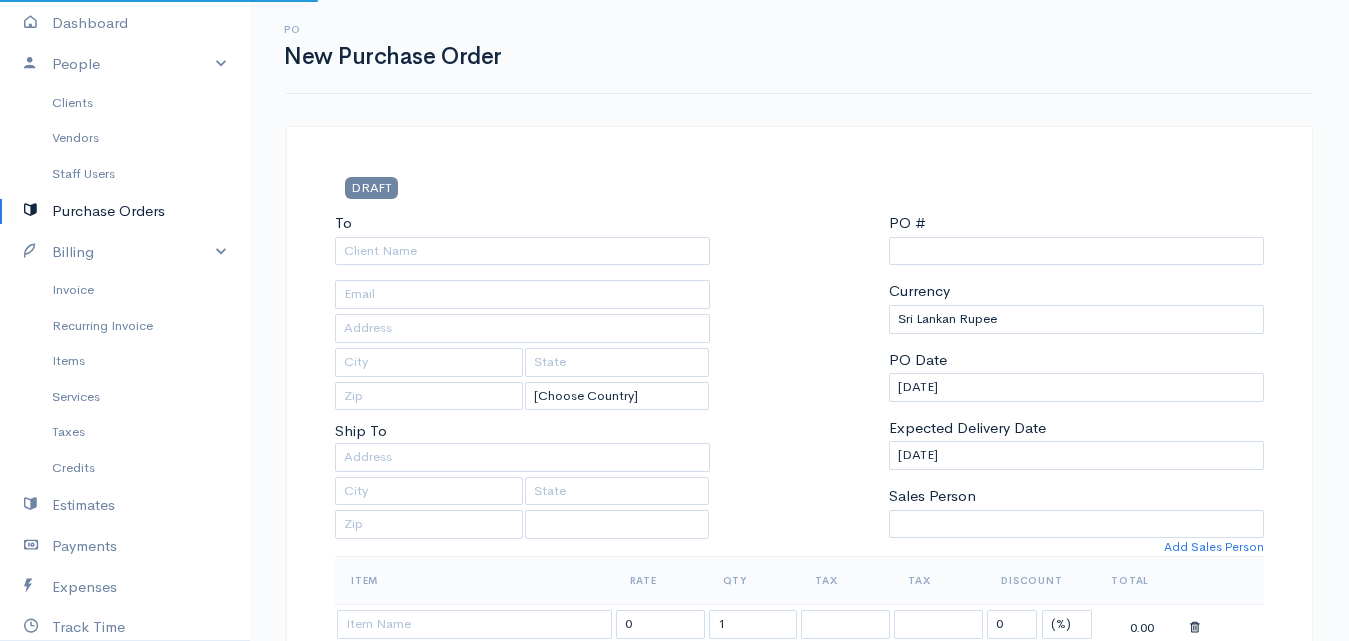 type on "0000000001" 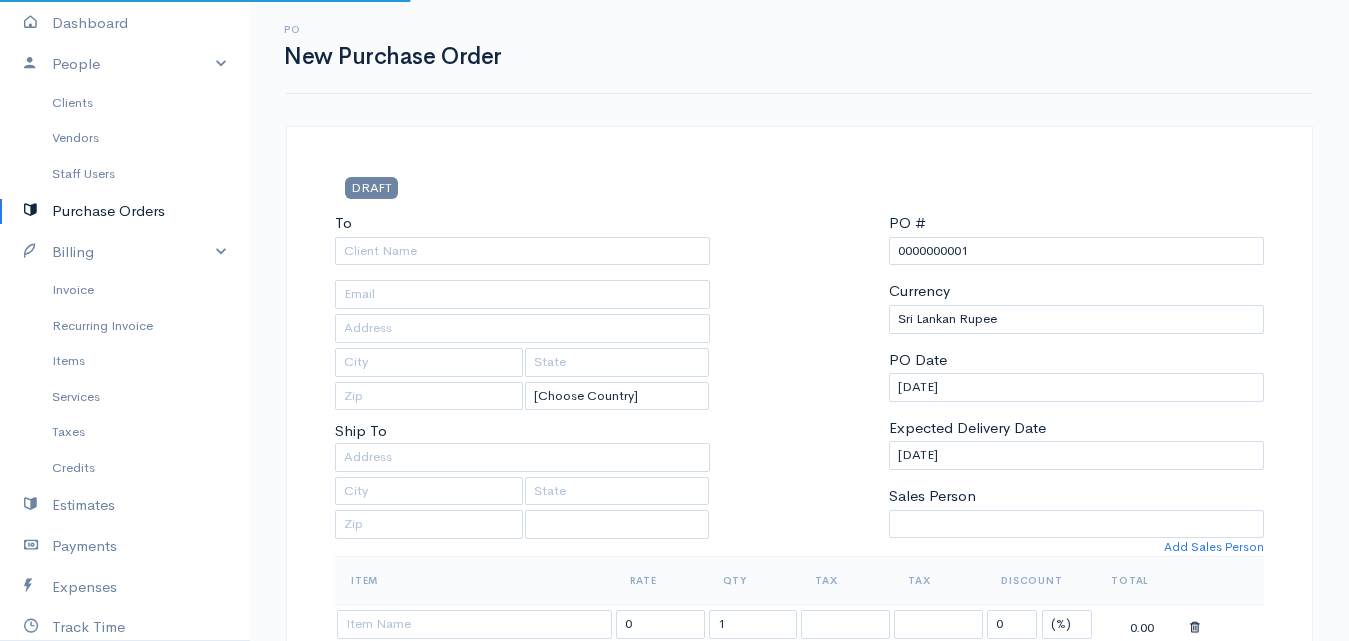select on "[GEOGRAPHIC_DATA]" 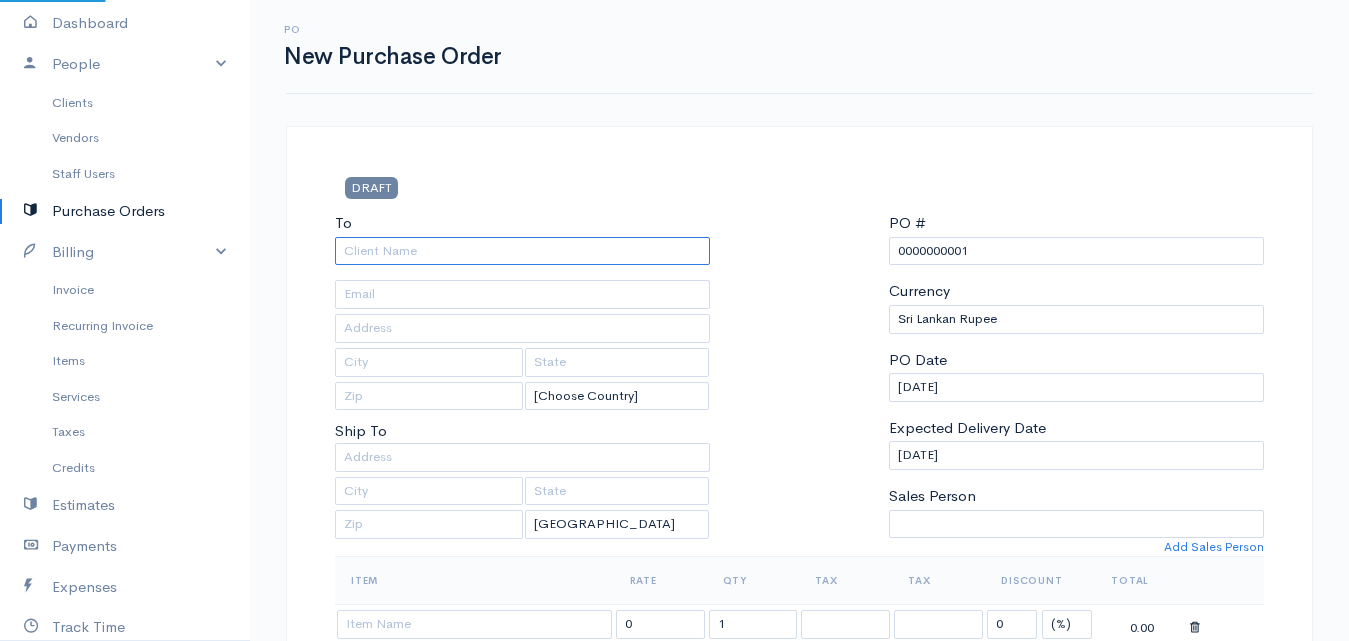 click on "To" at bounding box center [522, 251] 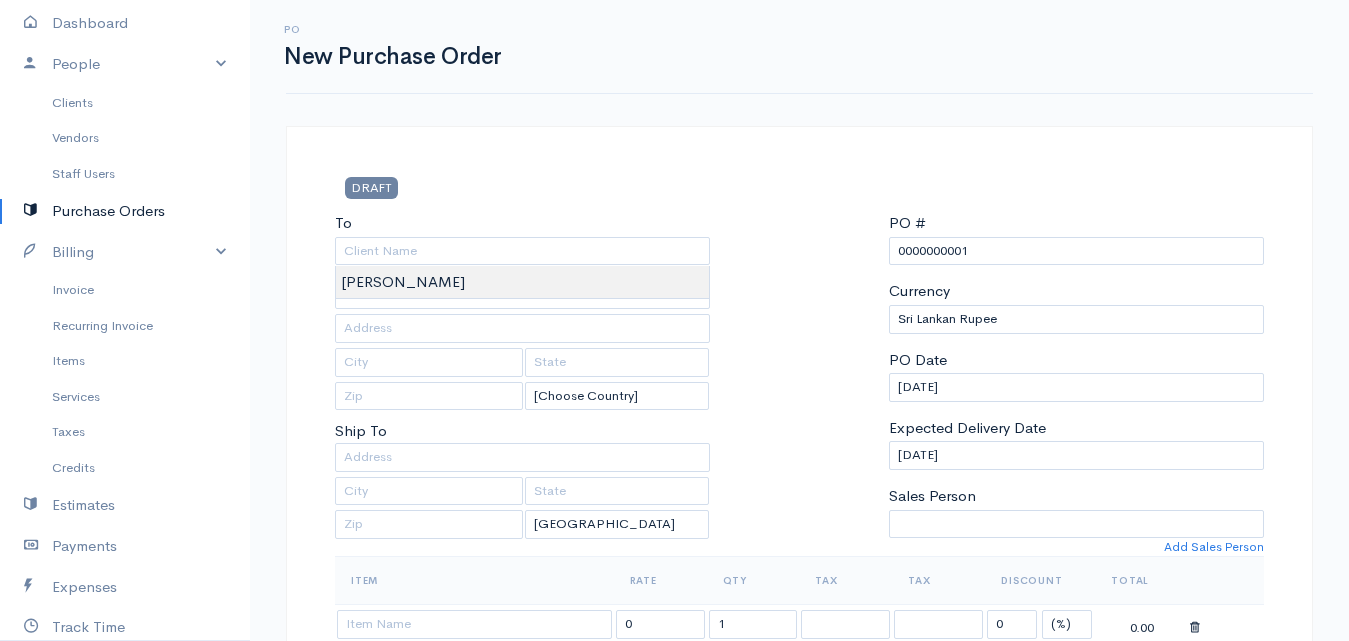 type on "[PERSON_NAME]" 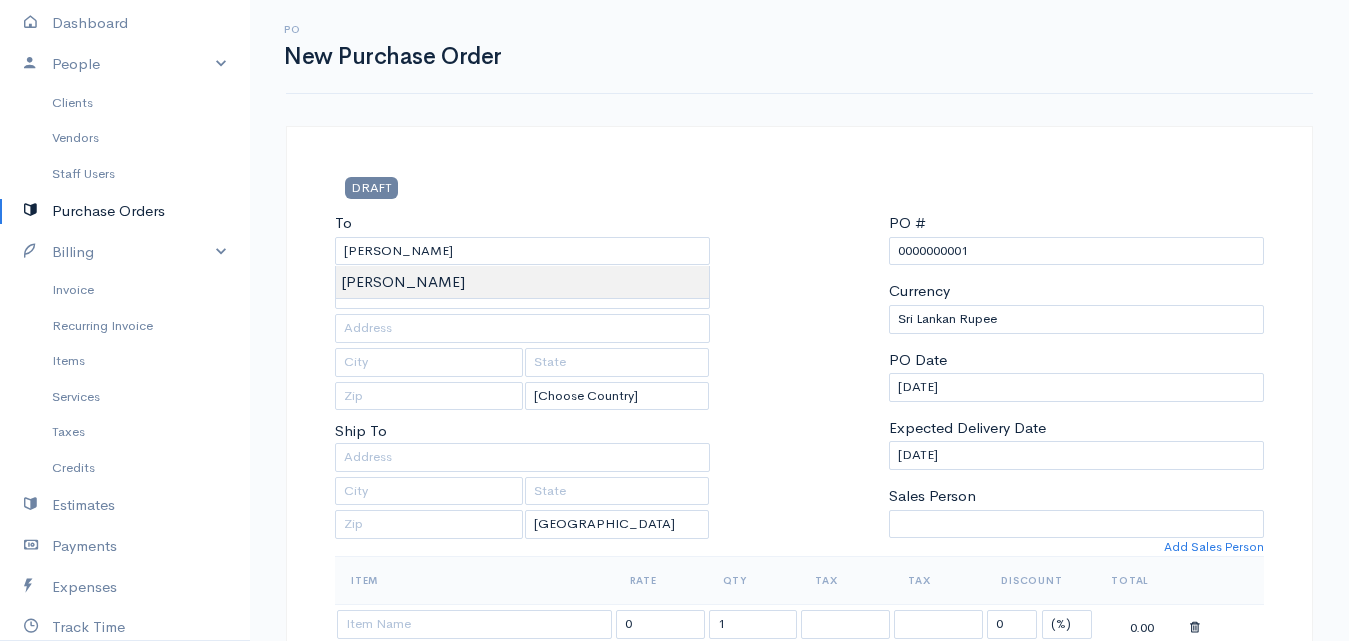 click on "Tenora Gresh
Upgrade
Dashboard
People
Clients
Vendors
Staff Users
Purchase Orders
Billing
Invoice
Recurring Invoice
Items
Services
Taxes
Credits
Estimates
Payments
Expenses
Track Time
Projects
Reports
Settings
My Organizations
Logout
Help
@CloudBooksApp 2022
PO
New Purchase Order
DRAFT To Kumar [Choose Country] United States Canada United Kingdom Afghanistan Albania Algeria American Samoa Andorra Anguilla Angola Antarctica Antigua and Barbuda Argentina Armenia Aruba Benin" at bounding box center [674, 768] 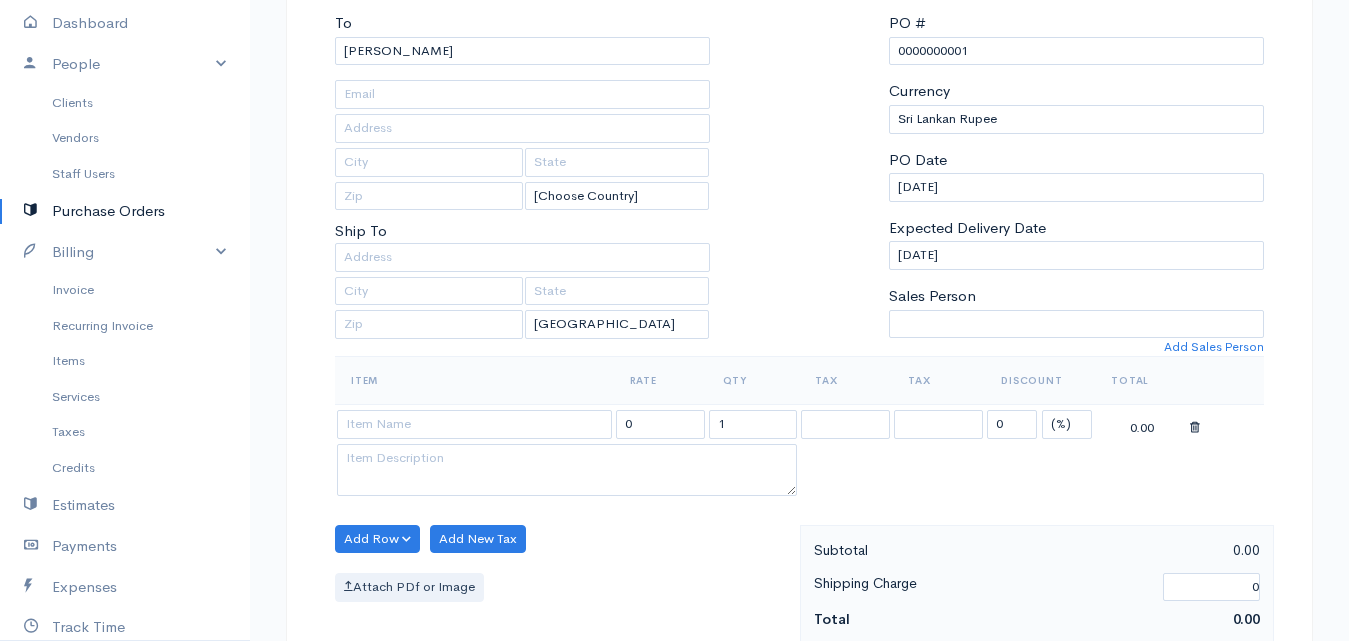 scroll, scrollTop: 400, scrollLeft: 0, axis: vertical 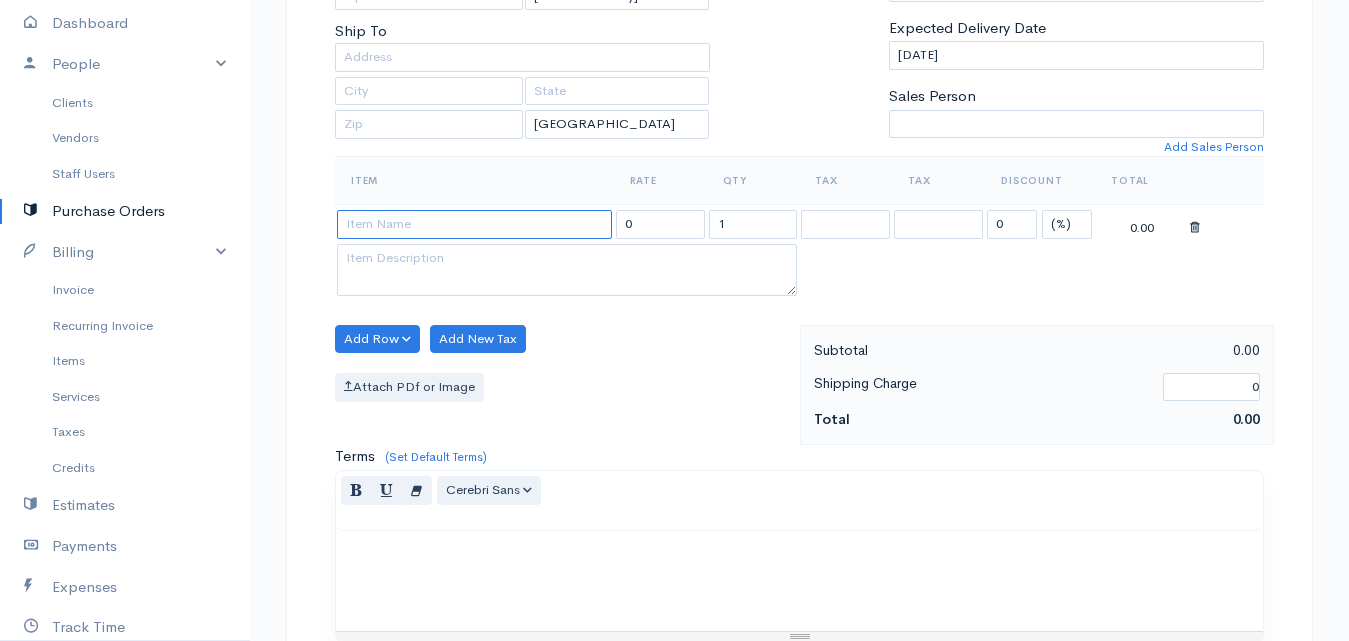 click at bounding box center [474, 224] 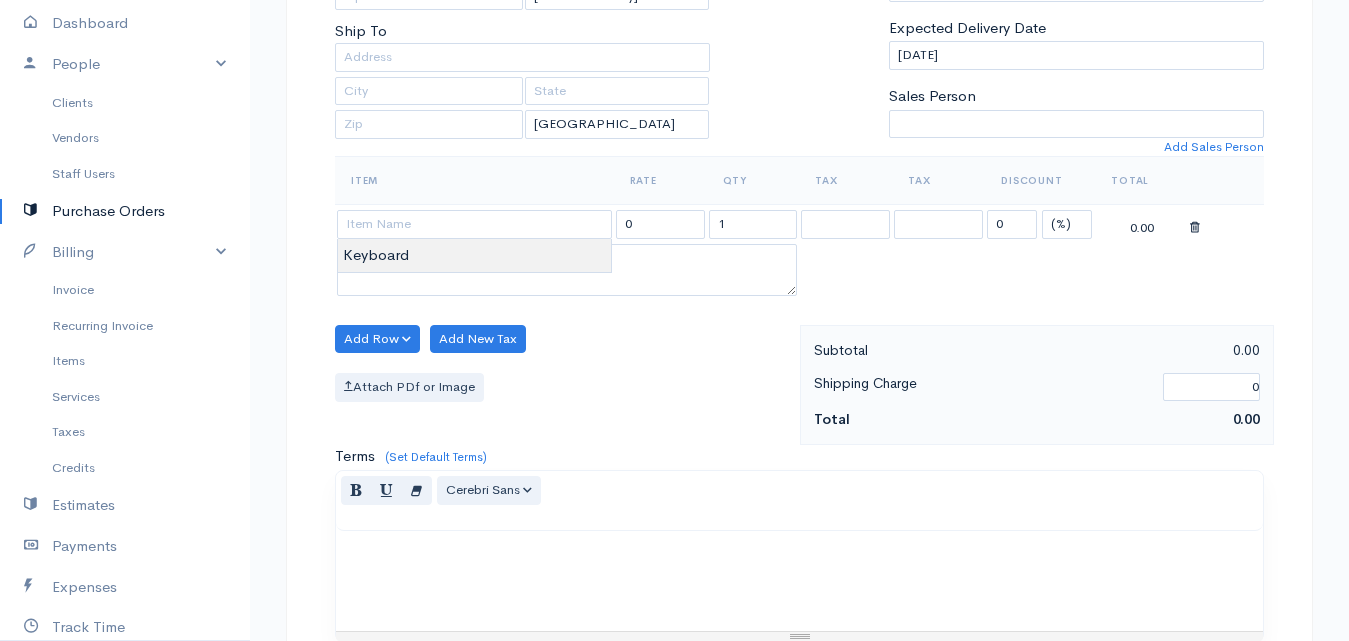type on "Keyboard" 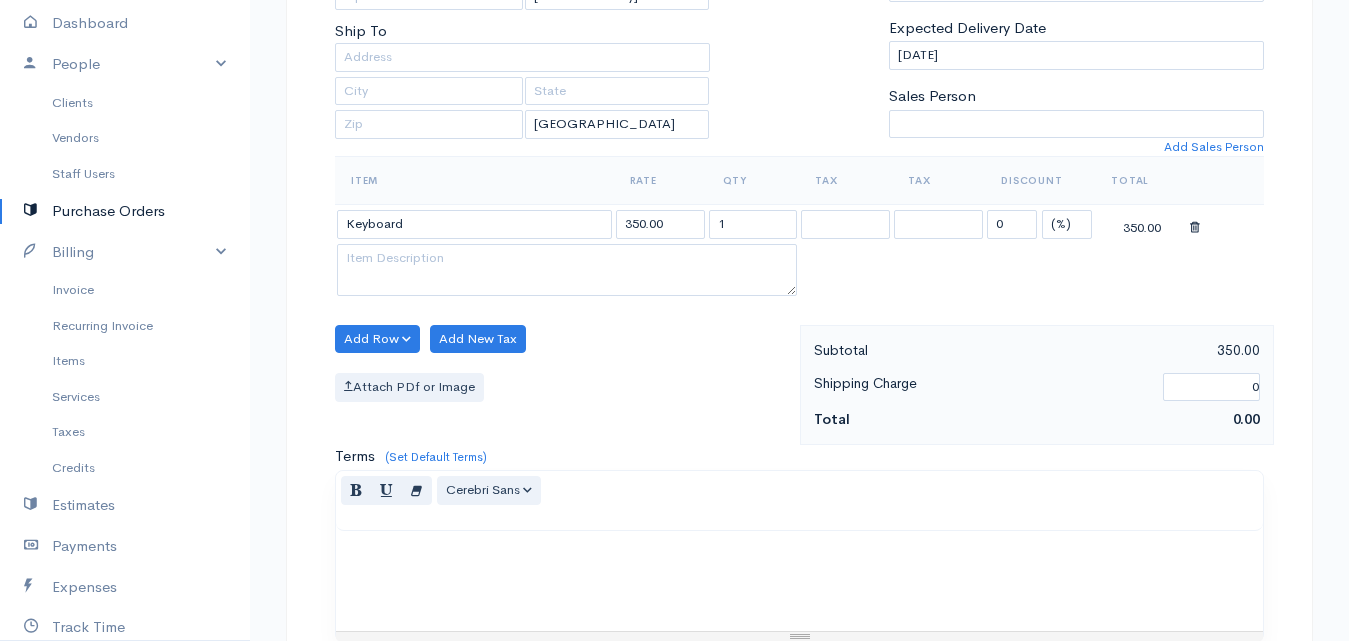 click on "Tenora Gresh
Upgrade
Dashboard
People
Clients
Vendors
Staff Users
Purchase Orders
Billing
Invoice
Recurring Invoice
Items
Services
Taxes
Credits
Estimates
Payments
Expenses
Track Time
Projects
Reports
Settings
My Organizations
Logout
Help
@CloudBooksApp 2022
PO
New Purchase Order
DRAFT To Kumar [Choose Country] United States Canada United Kingdom Afghanistan Albania Algeria American Samoa Andorra Anguilla Angola Antarctica Antigua and Barbuda Argentina Armenia Aruba Benin" at bounding box center (674, 368) 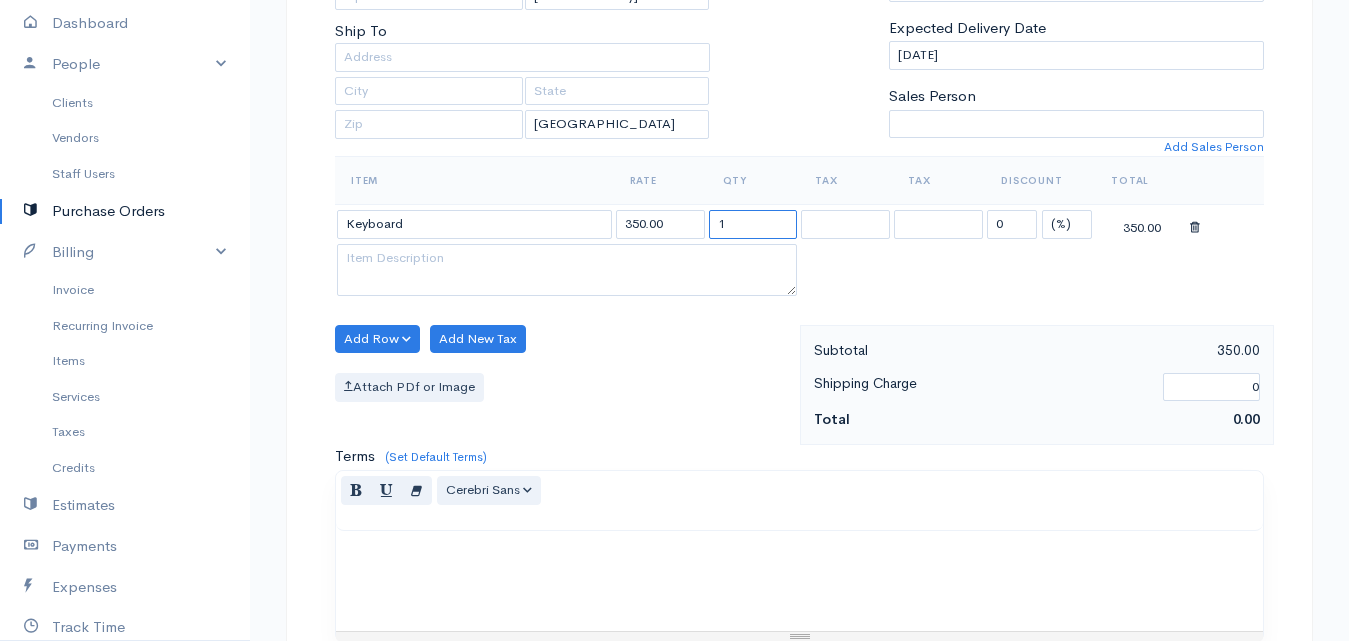 drag, startPoint x: 750, startPoint y: 220, endPoint x: 638, endPoint y: 230, distance: 112.44554 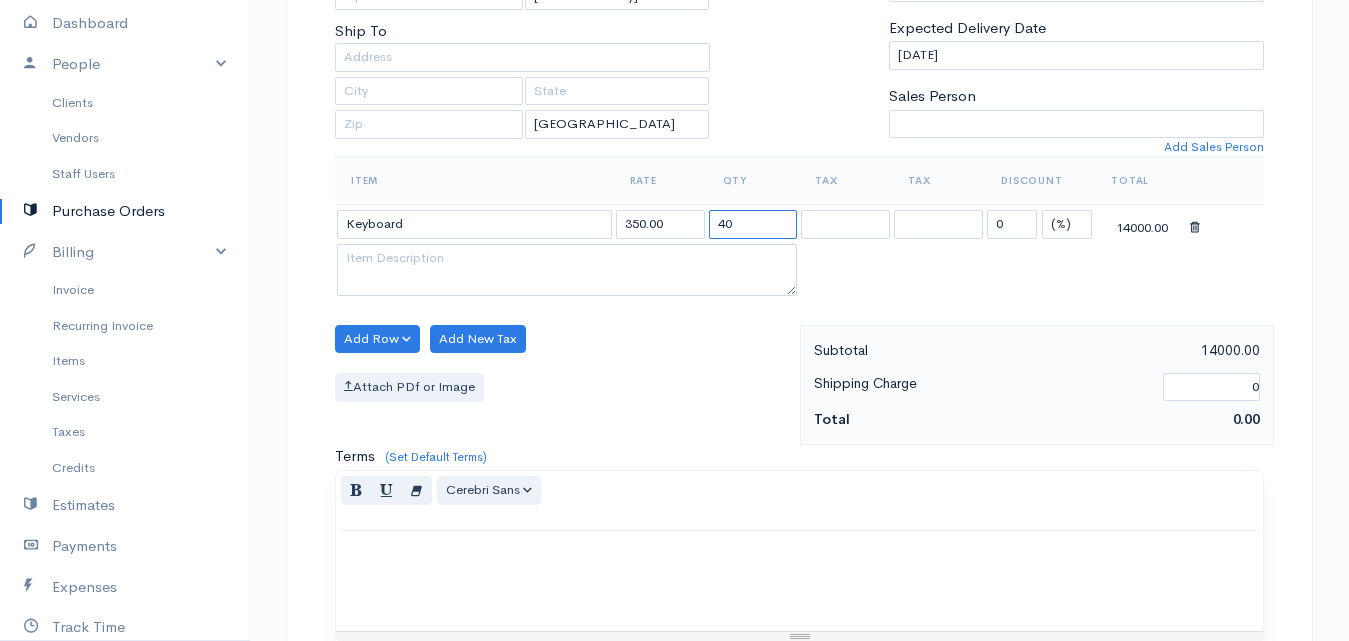 scroll, scrollTop: 896, scrollLeft: 0, axis: vertical 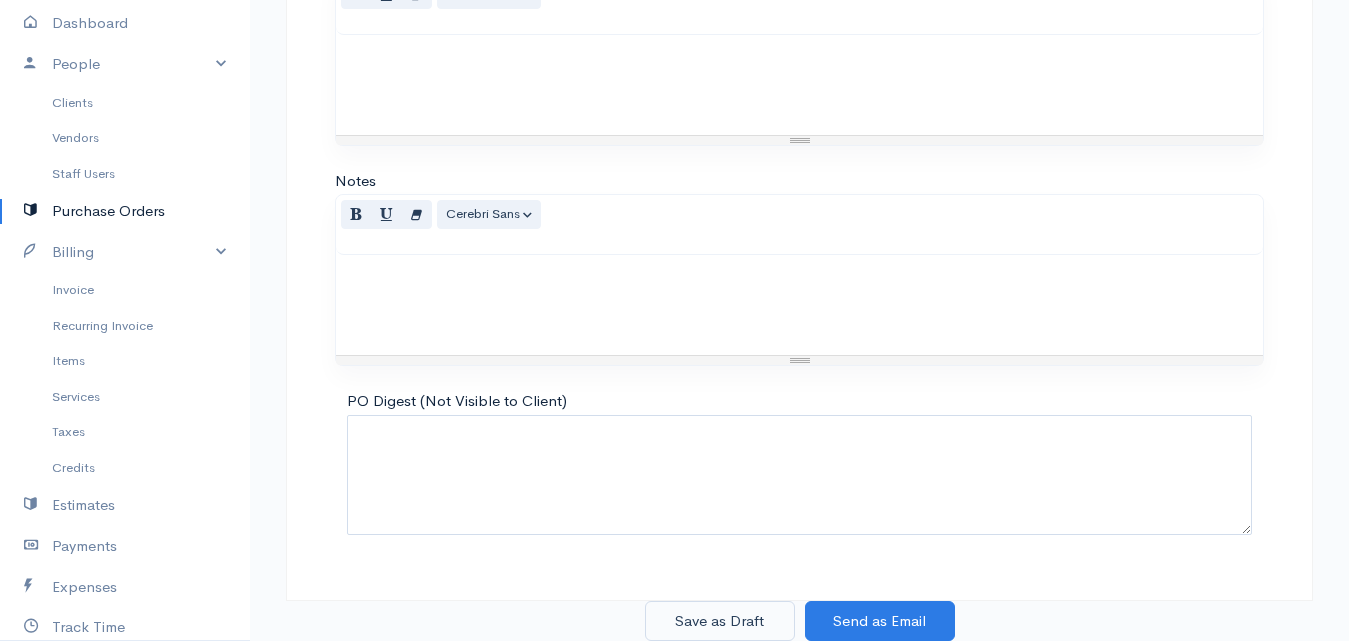 type on "40" 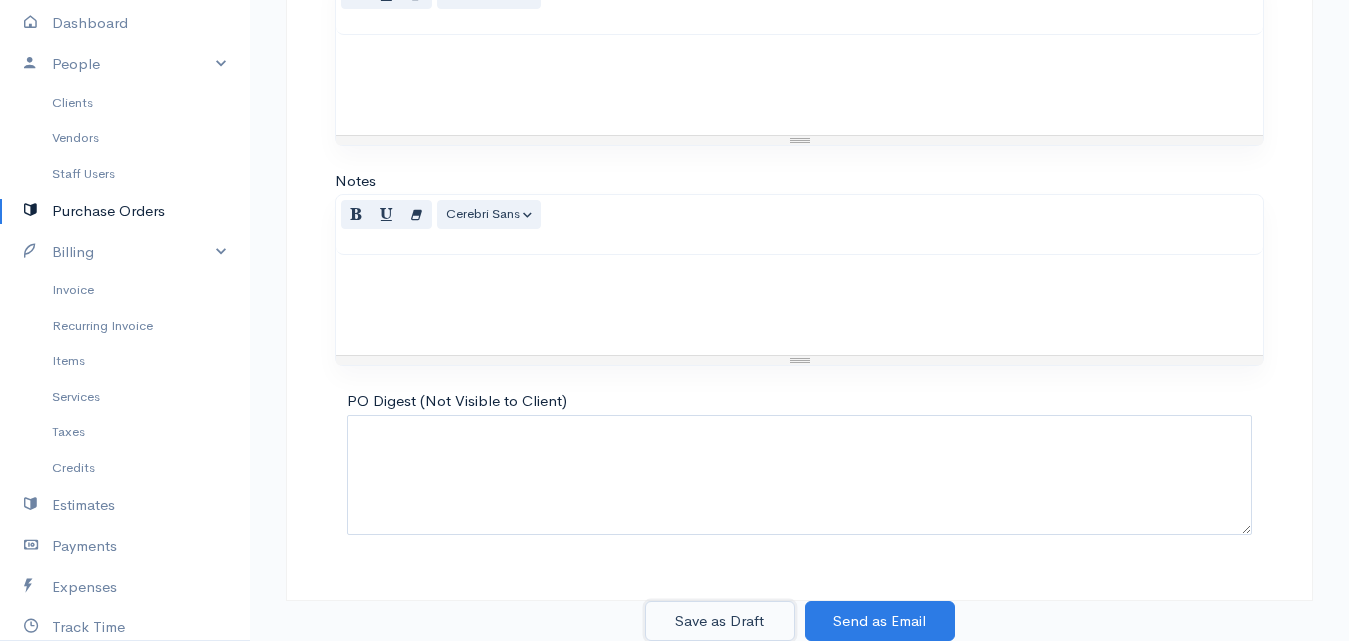 click on "Save as Draft" at bounding box center (720, 621) 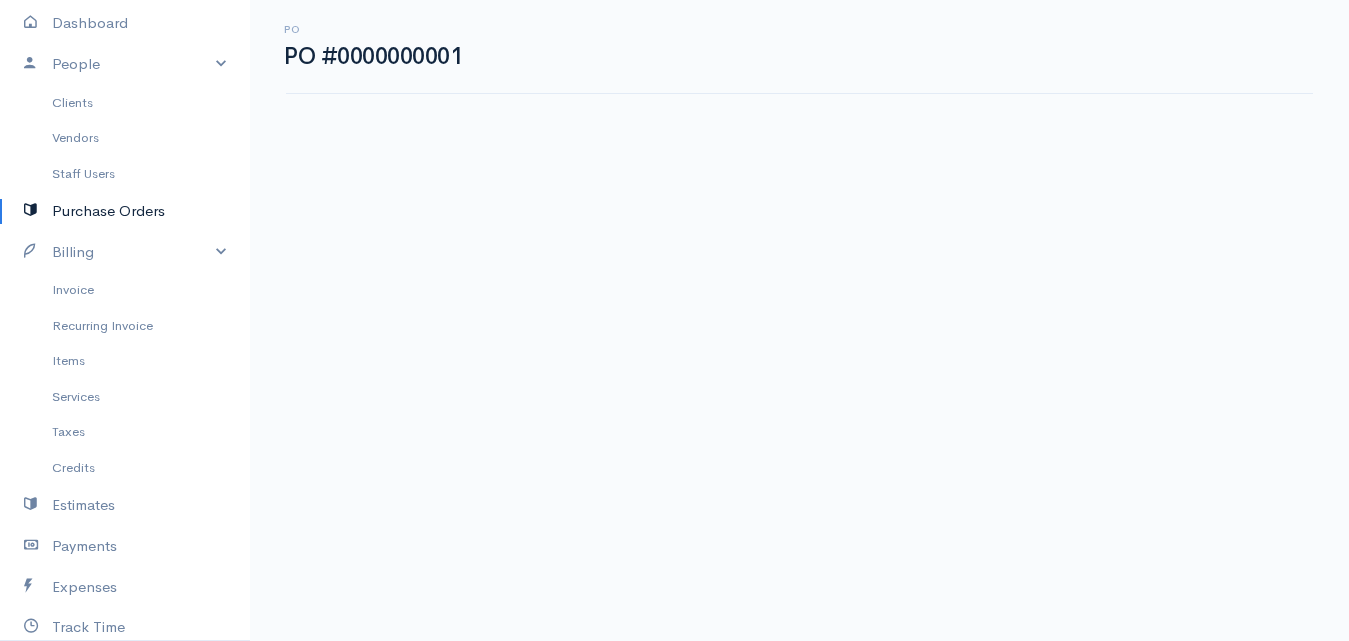 scroll, scrollTop: 0, scrollLeft: 0, axis: both 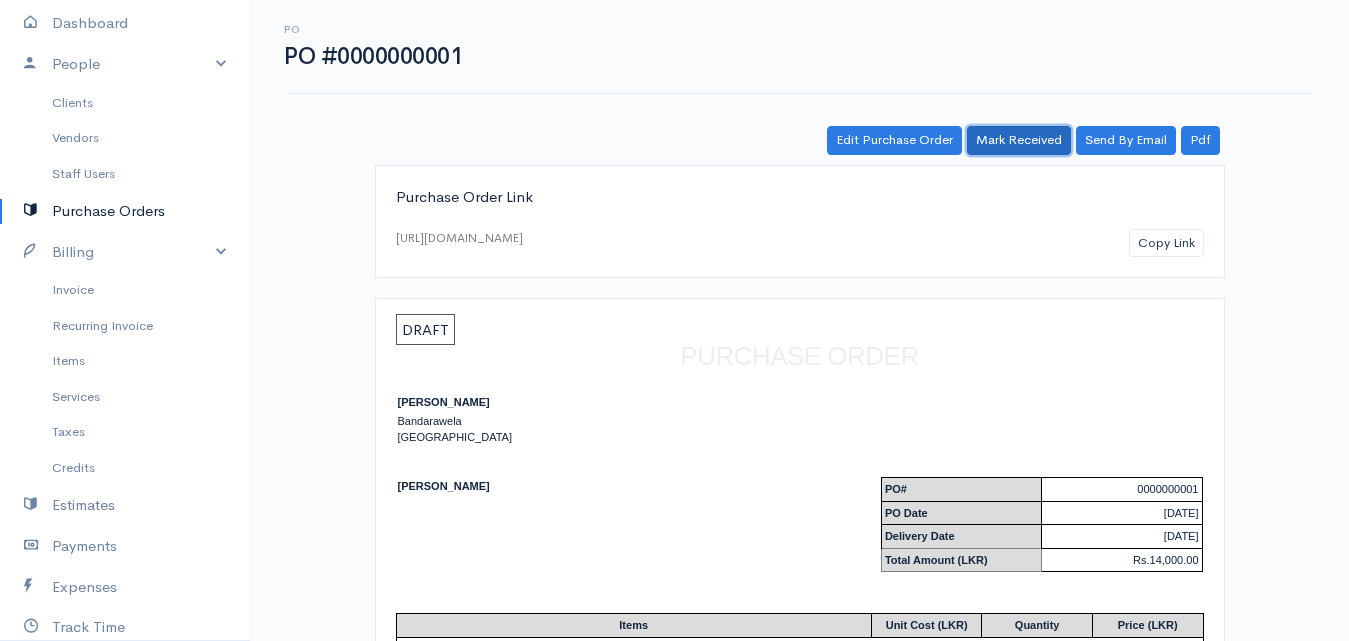 click on "Mark Received" at bounding box center [1019, 140] 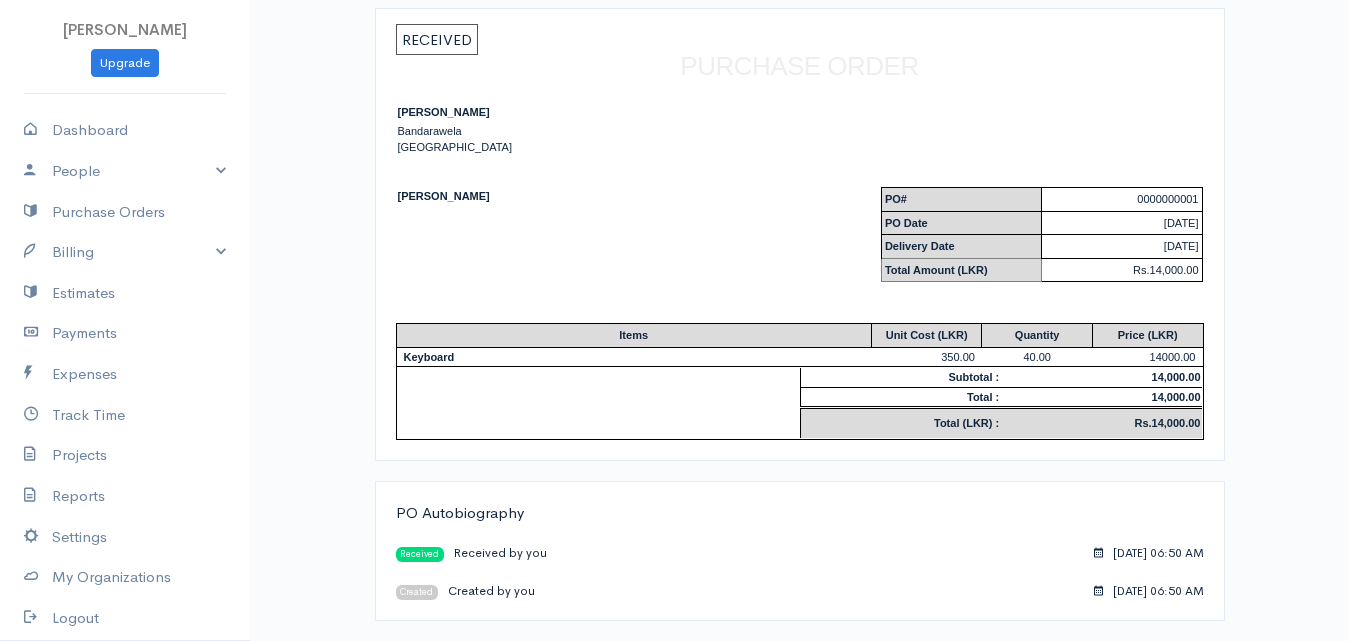 scroll, scrollTop: 0, scrollLeft: 0, axis: both 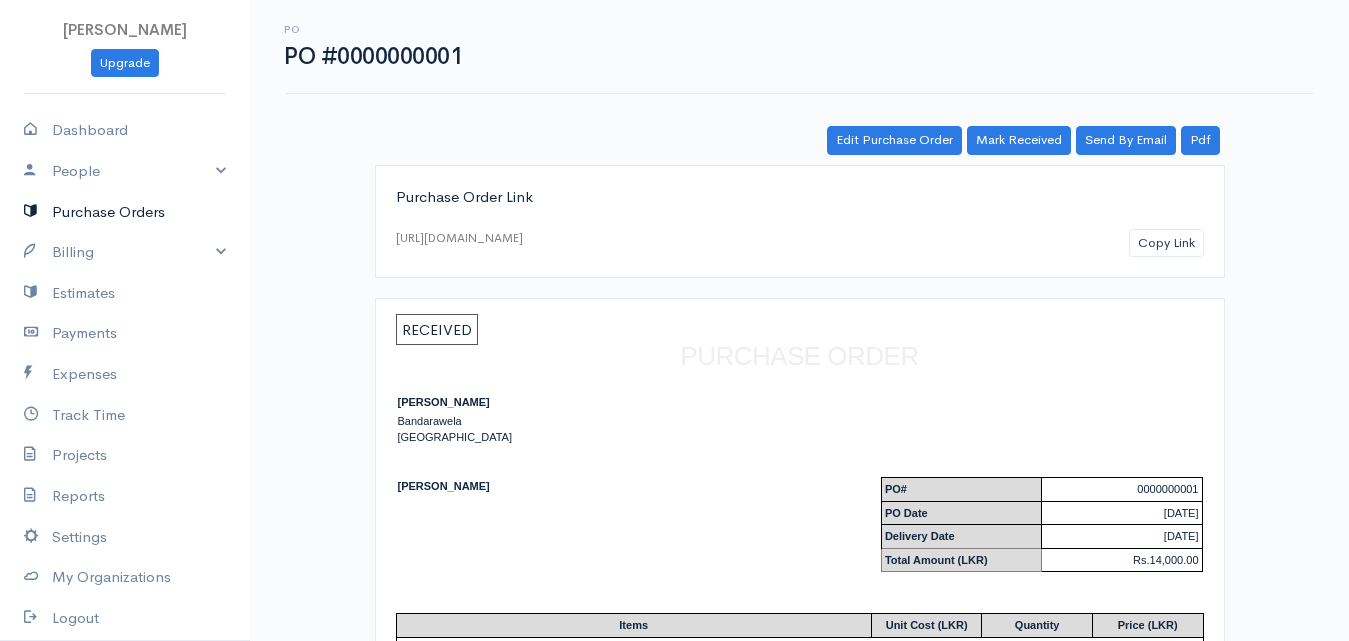 click on "Purchase Orders" at bounding box center [125, 212] 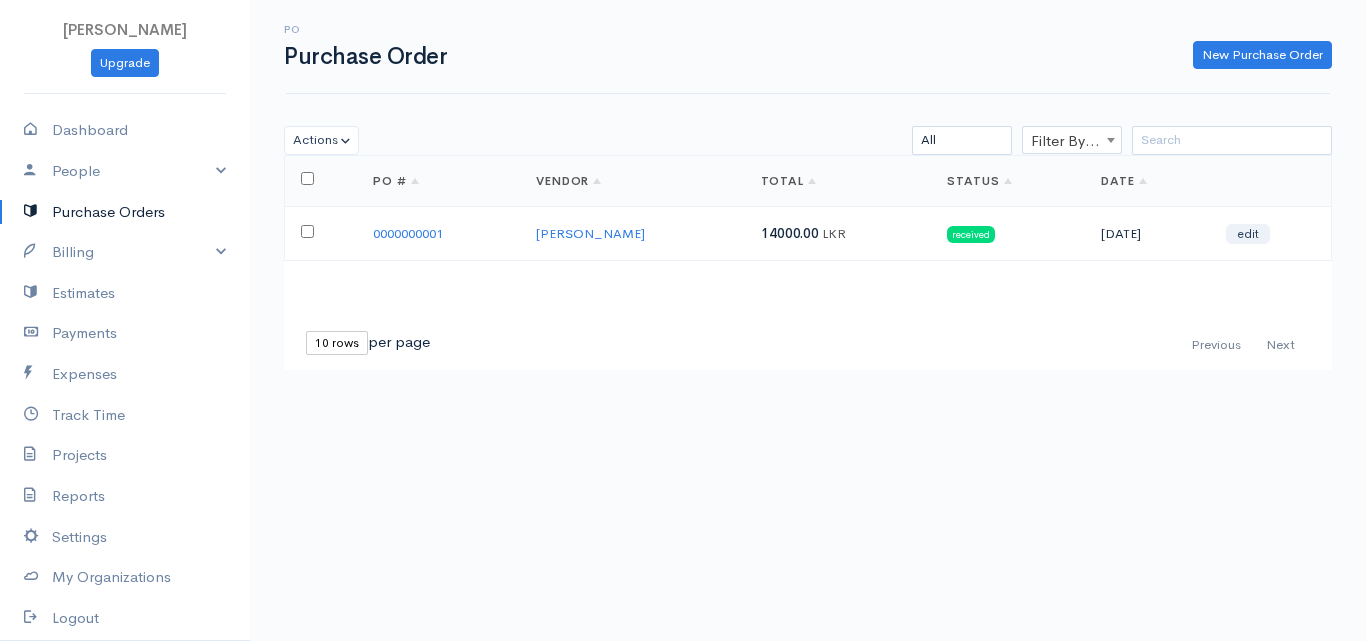 click on "[DATE]" at bounding box center [1147, 234] 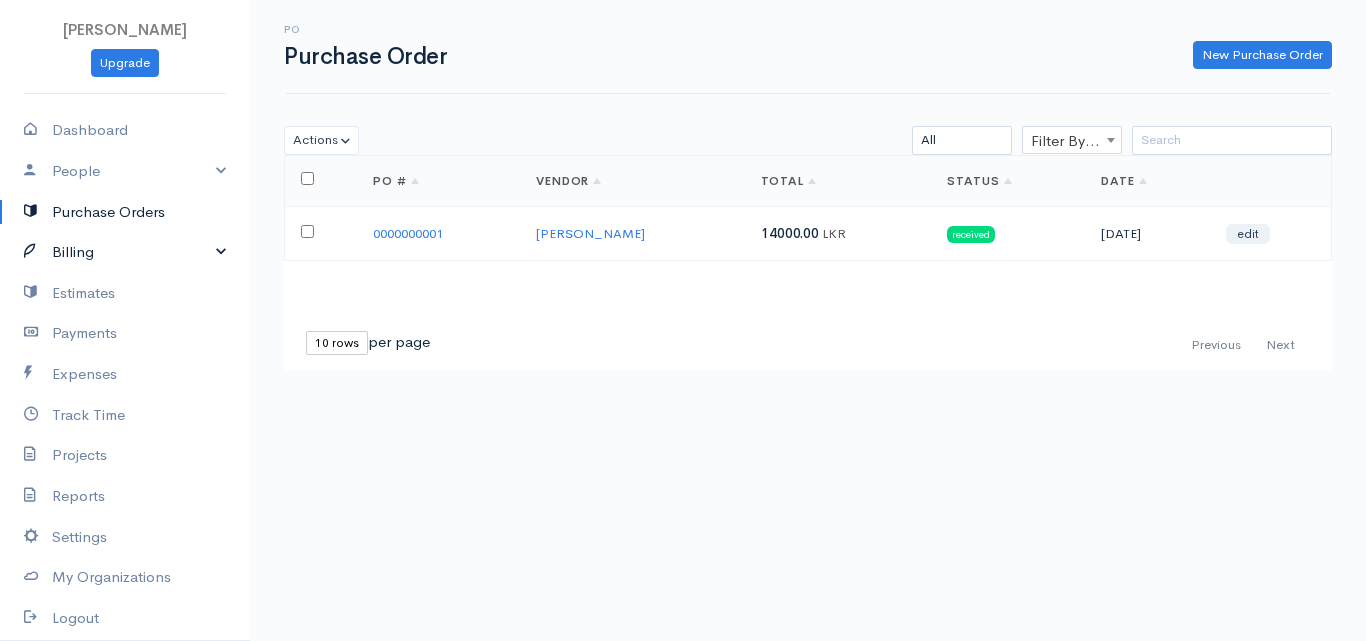 click on "Billing" at bounding box center [125, 252] 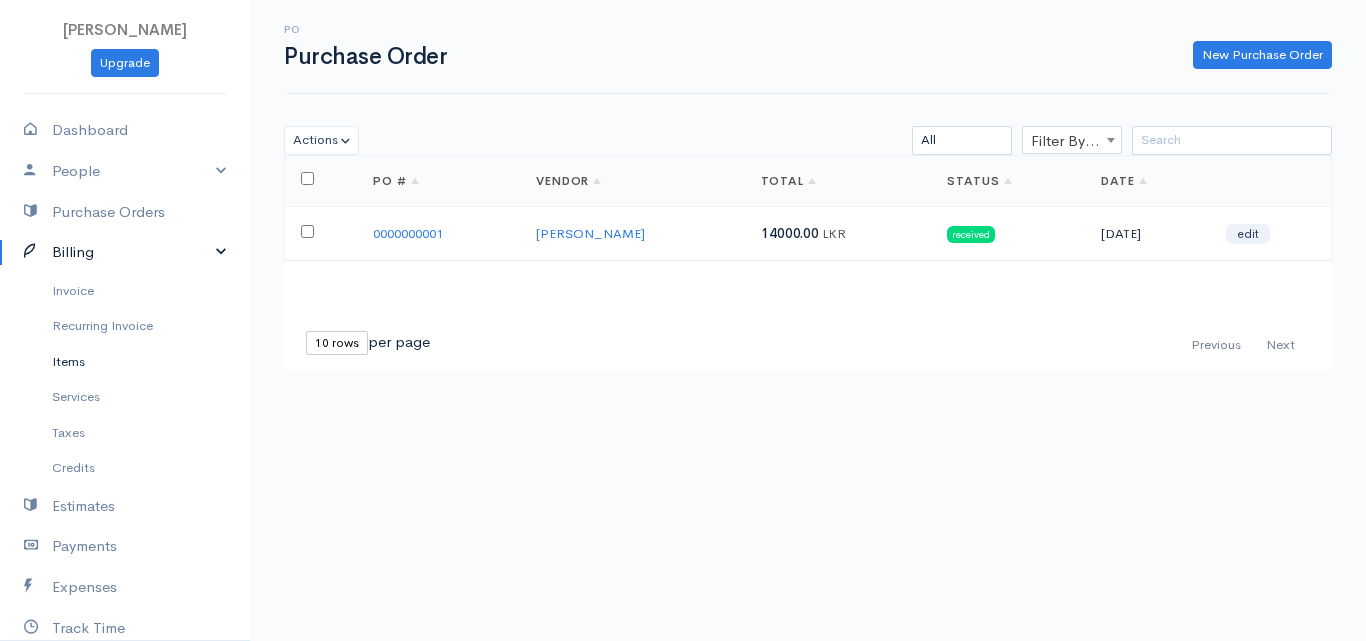 click on "Items" at bounding box center (125, 362) 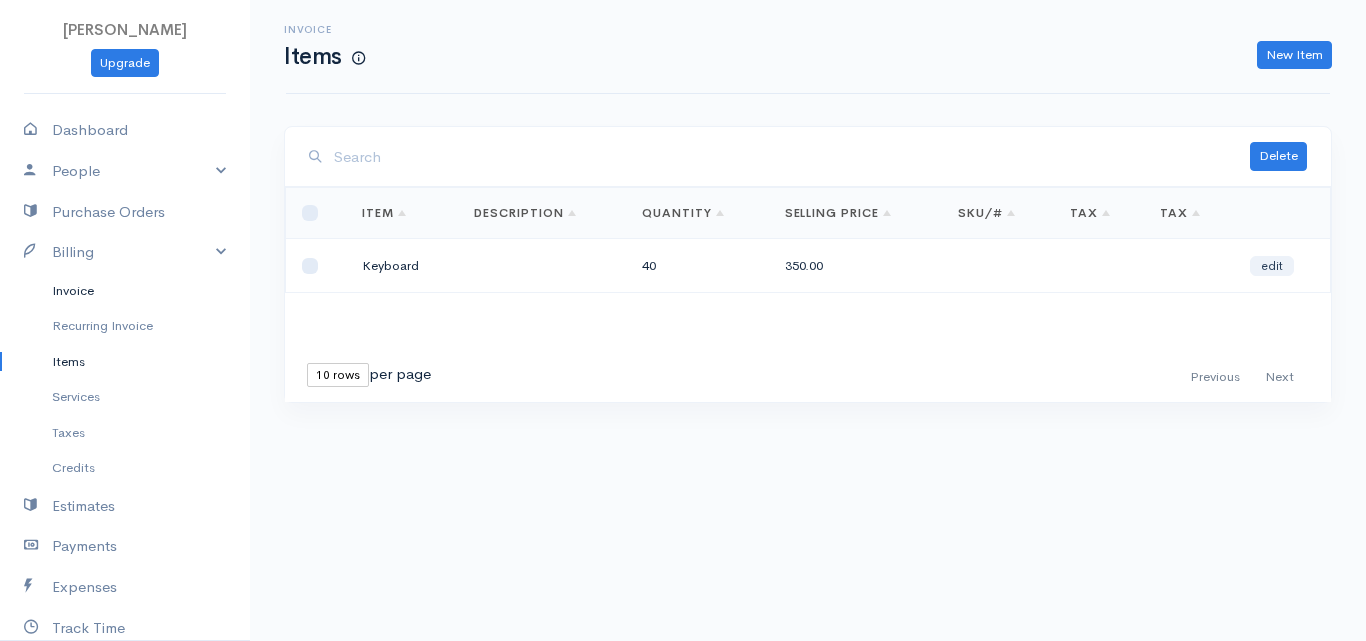 click on "Invoice" at bounding box center (125, 291) 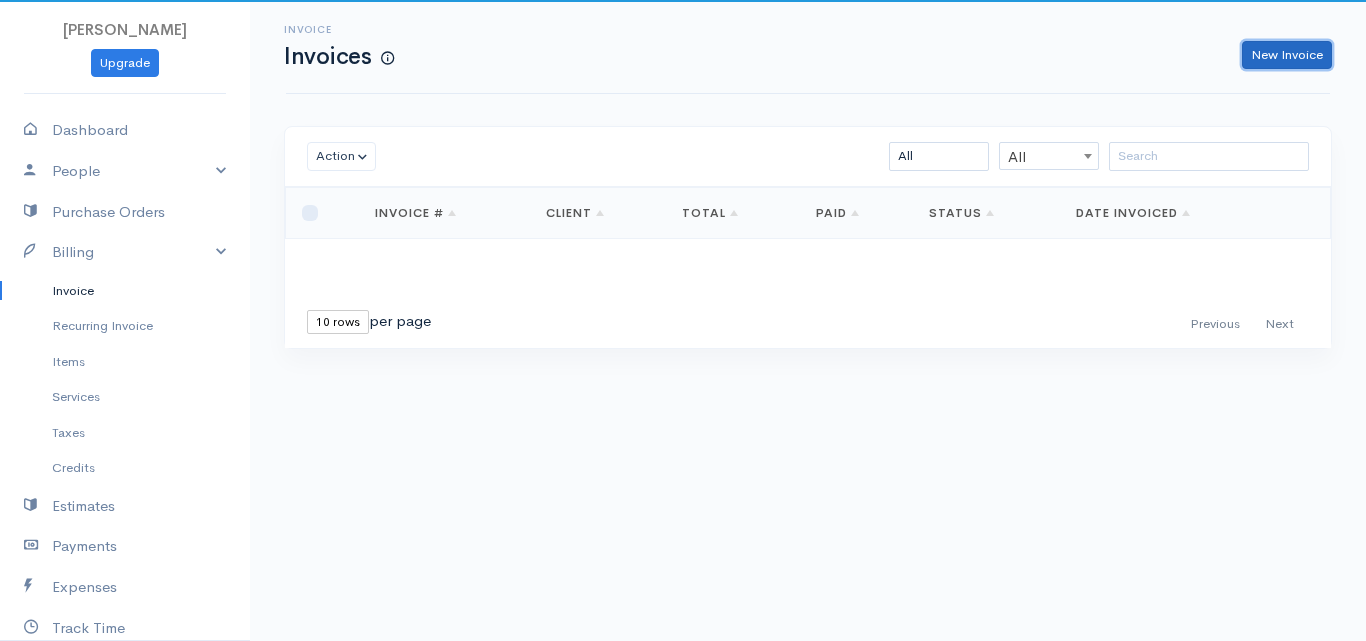 click on "New Invoice" at bounding box center (1287, 55) 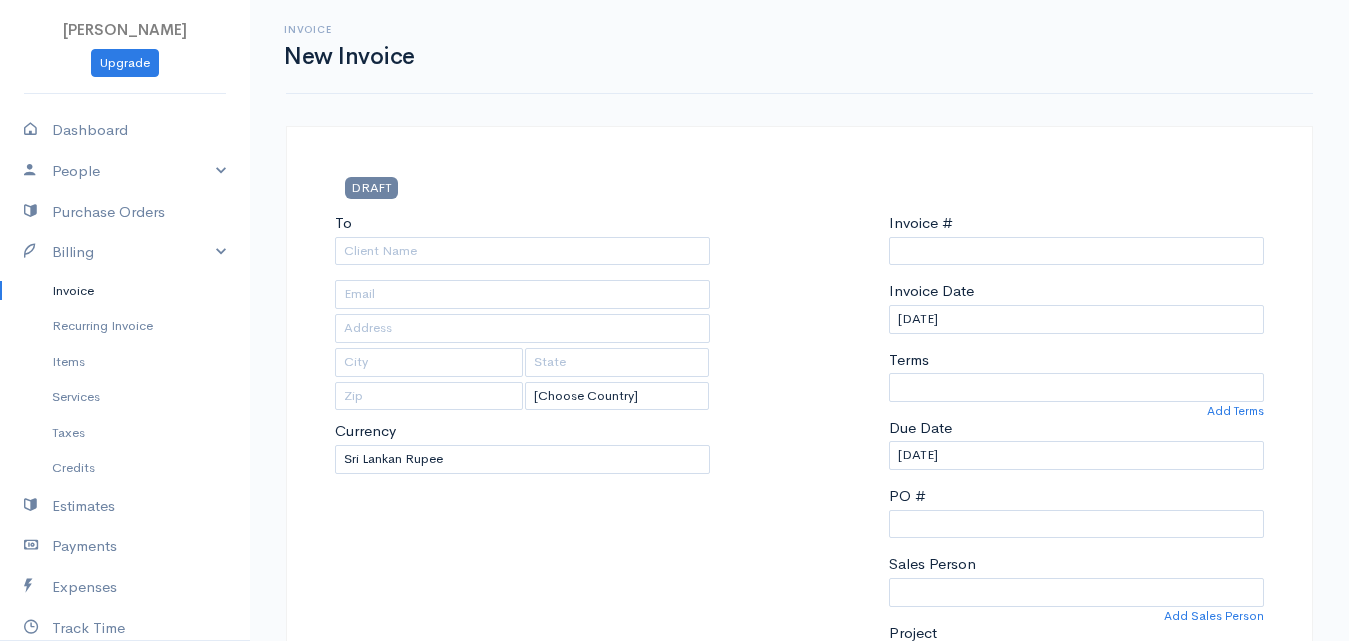select on "[GEOGRAPHIC_DATA]" 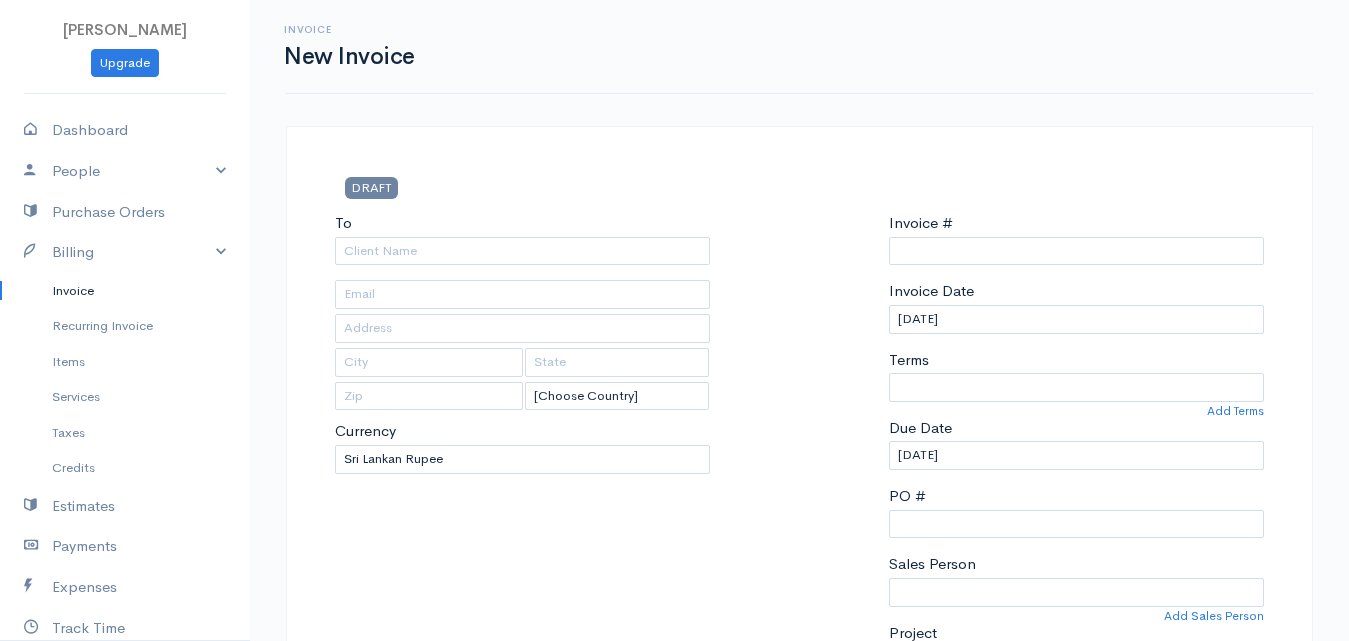 type on "0000000001" 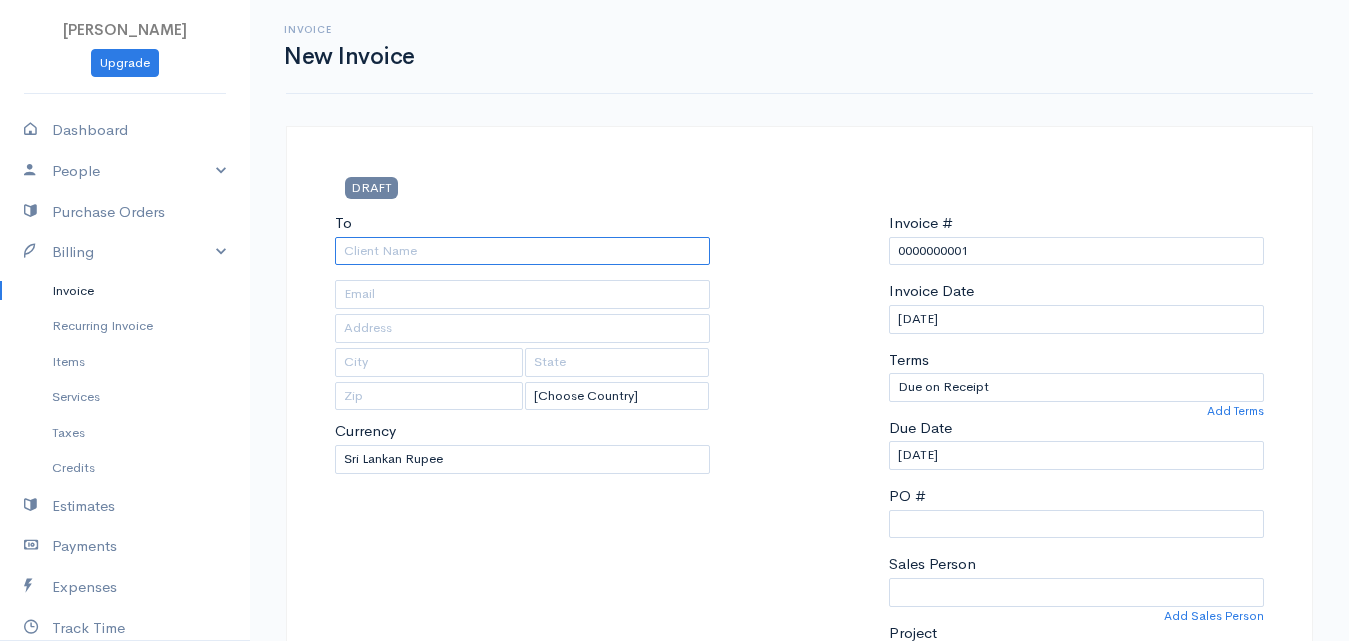 click on "To" at bounding box center [522, 251] 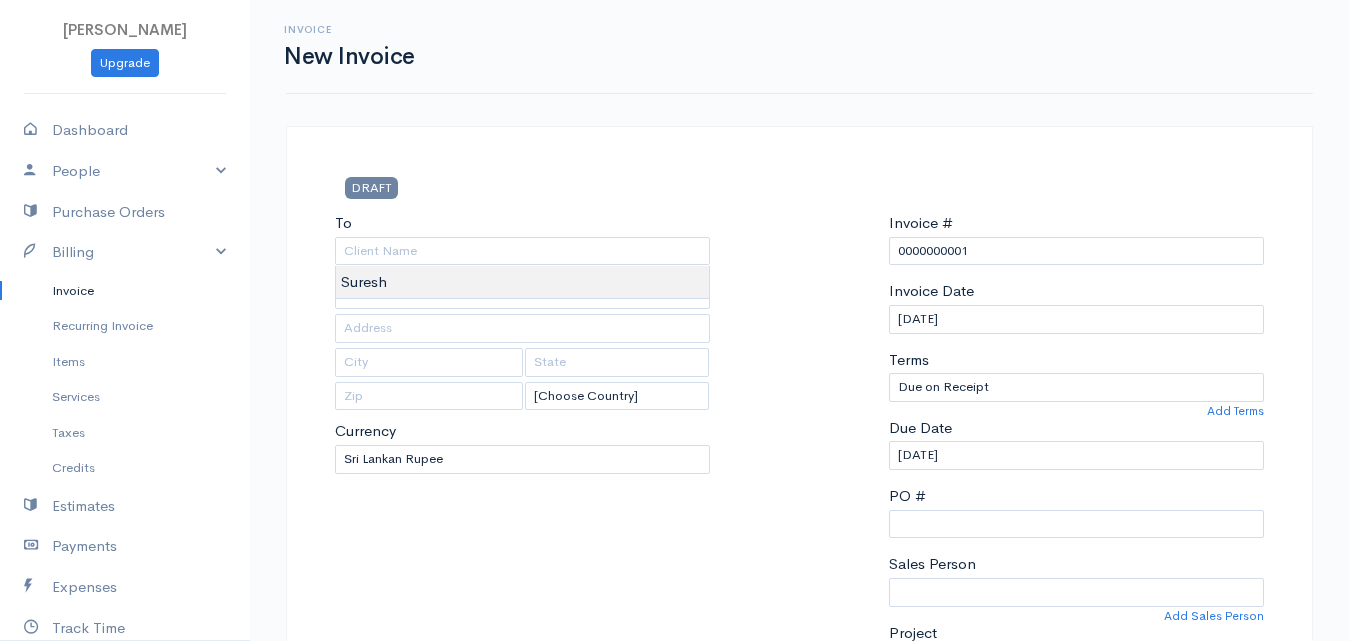 type on "Suresh" 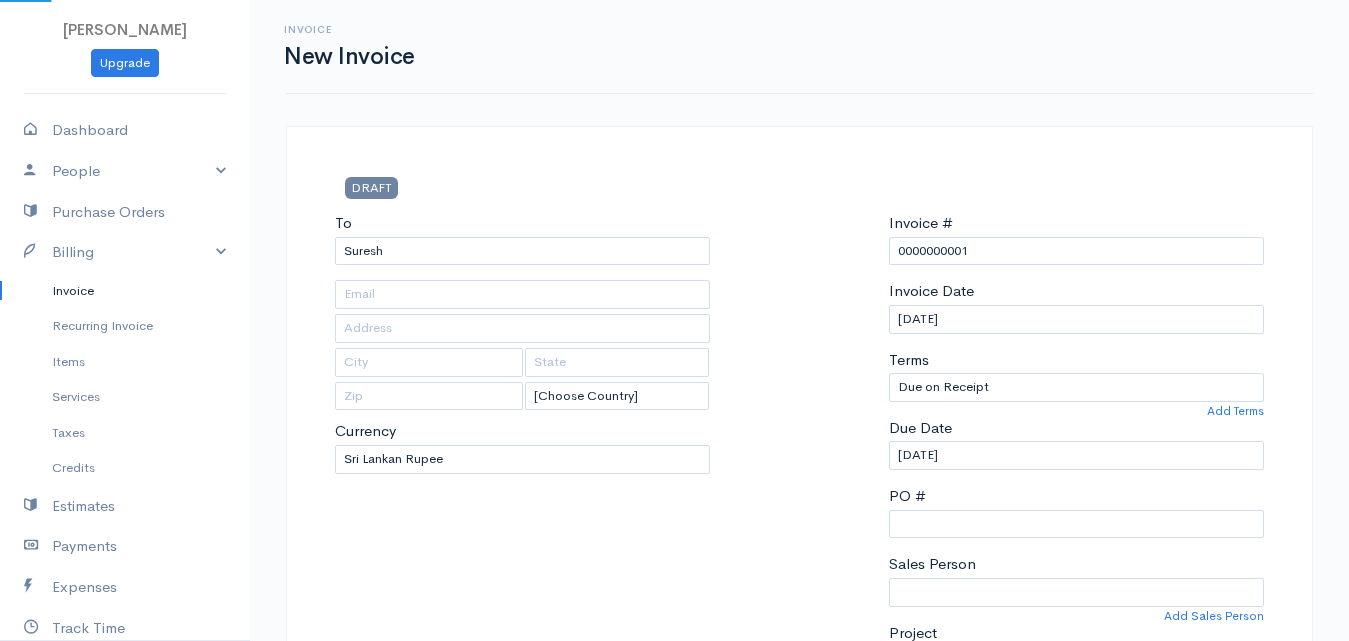 click on "[PERSON_NAME]
Upgrade
Dashboard
People
Clients
Vendors
Staff Users
Purchase Orders
Billing
Invoice
Recurring Invoice
Items
Services
Taxes
Credits
Estimates
Payments
Expenses
Track Time
Projects
Reports
Settings
My Organizations
Logout
Help
@CloudBooksApp 2022
Invoice
New Invoice
DRAFT To Suresh [Choose Country] [GEOGRAPHIC_DATA] [GEOGRAPHIC_DATA] [GEOGRAPHIC_DATA] [GEOGRAPHIC_DATA] [GEOGRAPHIC_DATA] [GEOGRAPHIC_DATA] [US_STATE] [GEOGRAPHIC_DATA] [GEOGRAPHIC_DATA] [GEOGRAPHIC_DATA] [GEOGRAPHIC_DATA] [GEOGRAPHIC_DATA] [GEOGRAPHIC_DATA] [GEOGRAPHIC_DATA] [GEOGRAPHIC_DATA] [GEOGRAPHIC_DATA]" at bounding box center [674, 864] 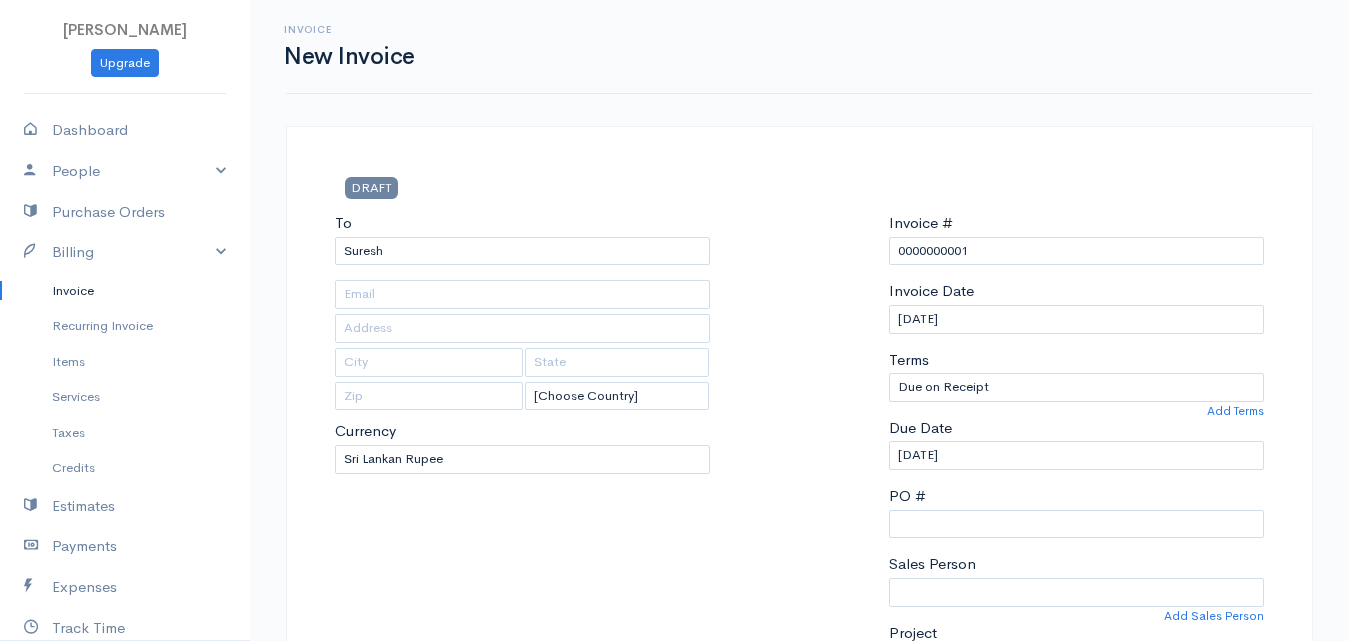 scroll, scrollTop: 400, scrollLeft: 0, axis: vertical 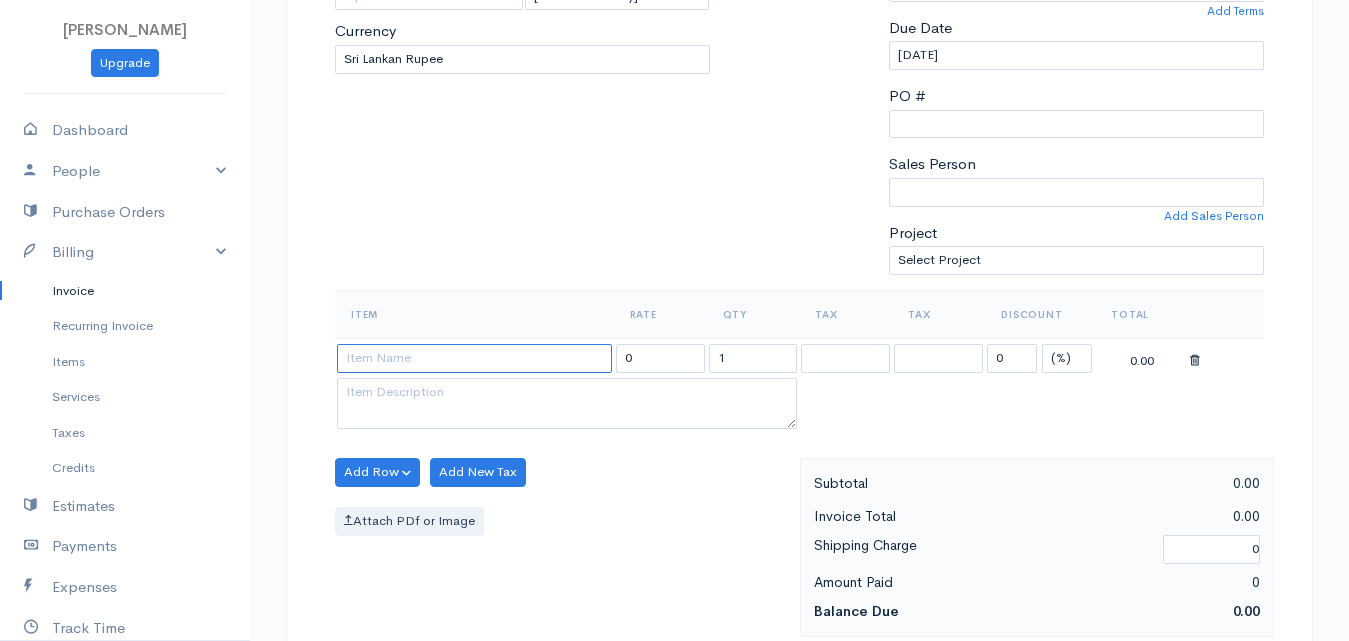click at bounding box center [474, 358] 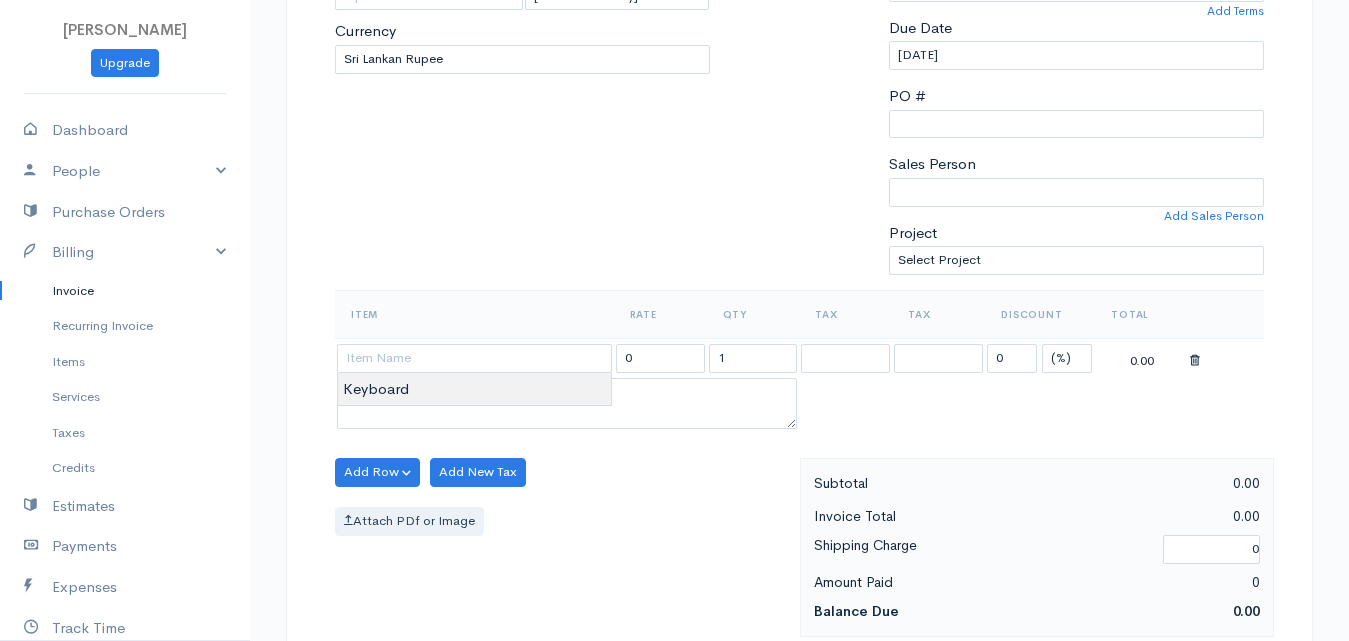 type on "Keyboard" 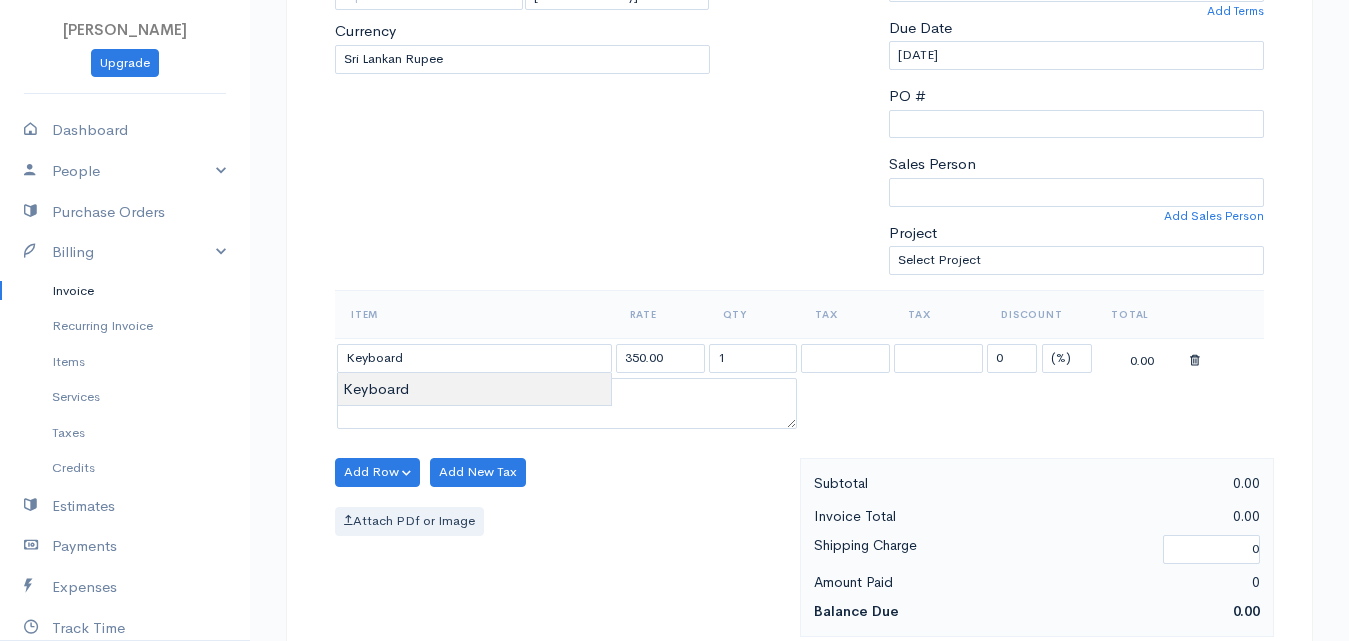 click on "[PERSON_NAME]
Upgrade
Dashboard
People
Clients
Vendors
Staff Users
Purchase Orders
Billing
Invoice
Recurring Invoice
Items
Services
Taxes
Credits
Estimates
Payments
Expenses
Track Time
Projects
Reports
Settings
My Organizations
Logout
Help
@CloudBooksApp 2022
Invoice
New Invoice
DRAFT To Suresh [Choose Country] [GEOGRAPHIC_DATA] [GEOGRAPHIC_DATA] [GEOGRAPHIC_DATA] [GEOGRAPHIC_DATA] [GEOGRAPHIC_DATA] [GEOGRAPHIC_DATA] [US_STATE] [GEOGRAPHIC_DATA] [GEOGRAPHIC_DATA] [GEOGRAPHIC_DATA] [GEOGRAPHIC_DATA] [GEOGRAPHIC_DATA] [GEOGRAPHIC_DATA] [GEOGRAPHIC_DATA] [GEOGRAPHIC_DATA] [GEOGRAPHIC_DATA]" at bounding box center (674, 464) 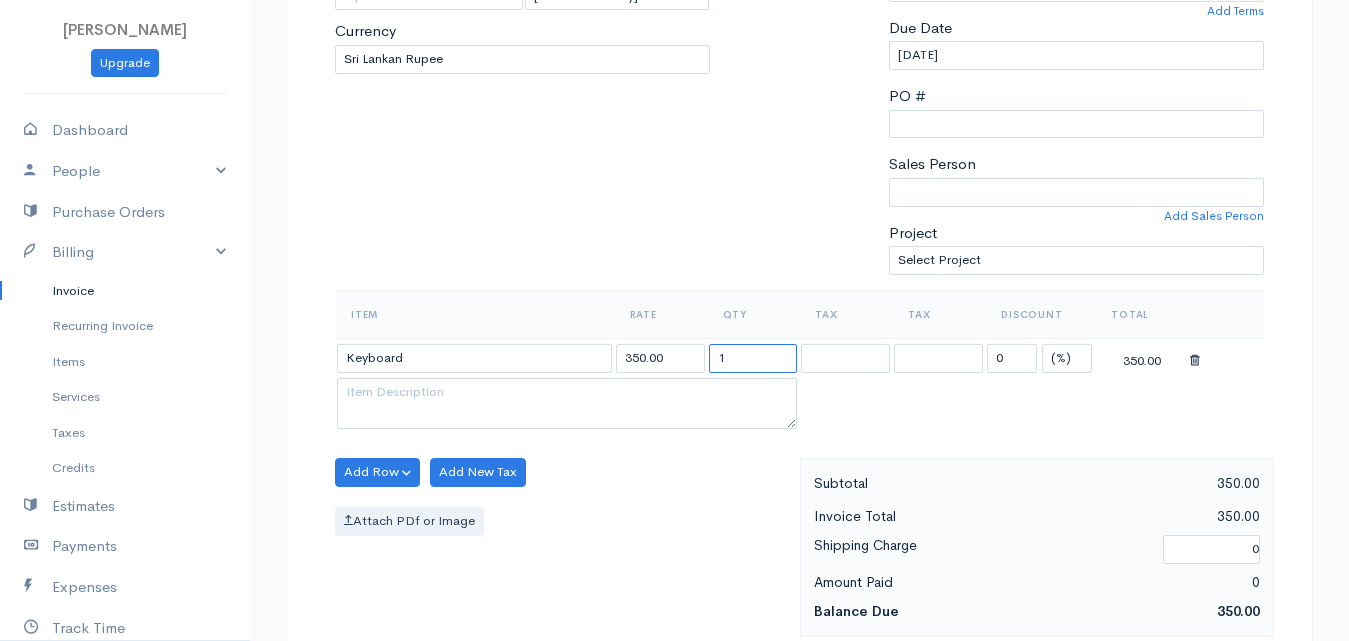 drag, startPoint x: 743, startPoint y: 352, endPoint x: 638, endPoint y: 362, distance: 105.47511 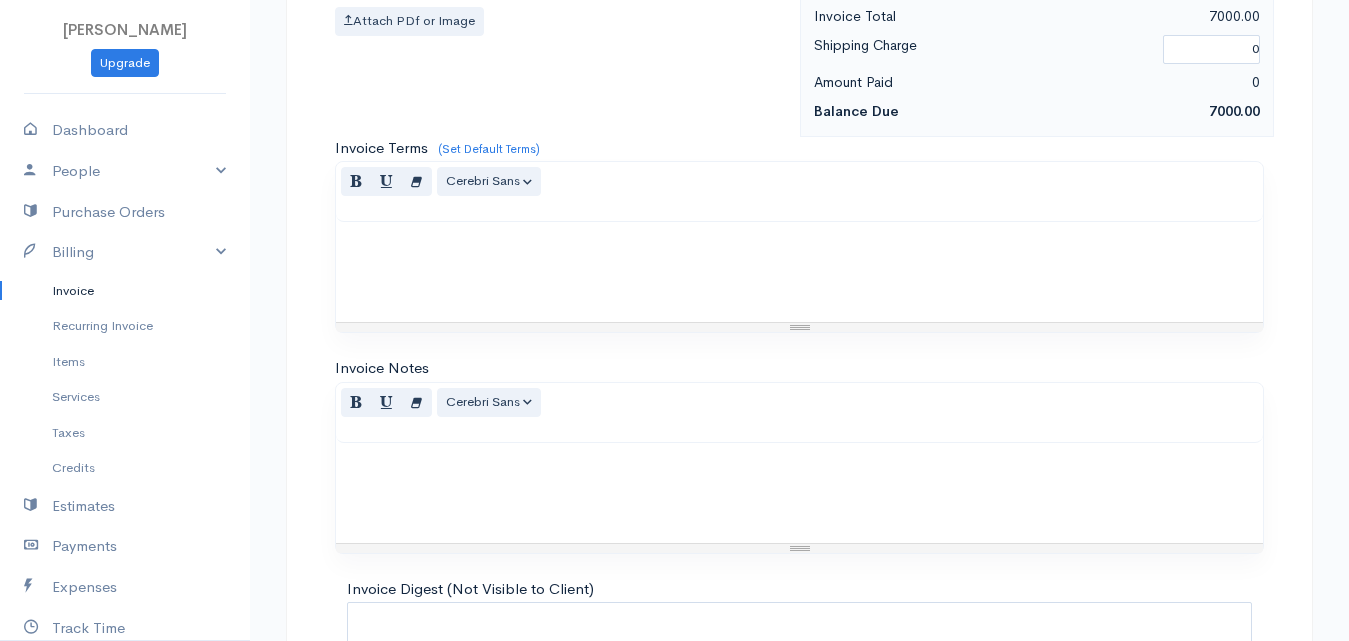 scroll, scrollTop: 1088, scrollLeft: 0, axis: vertical 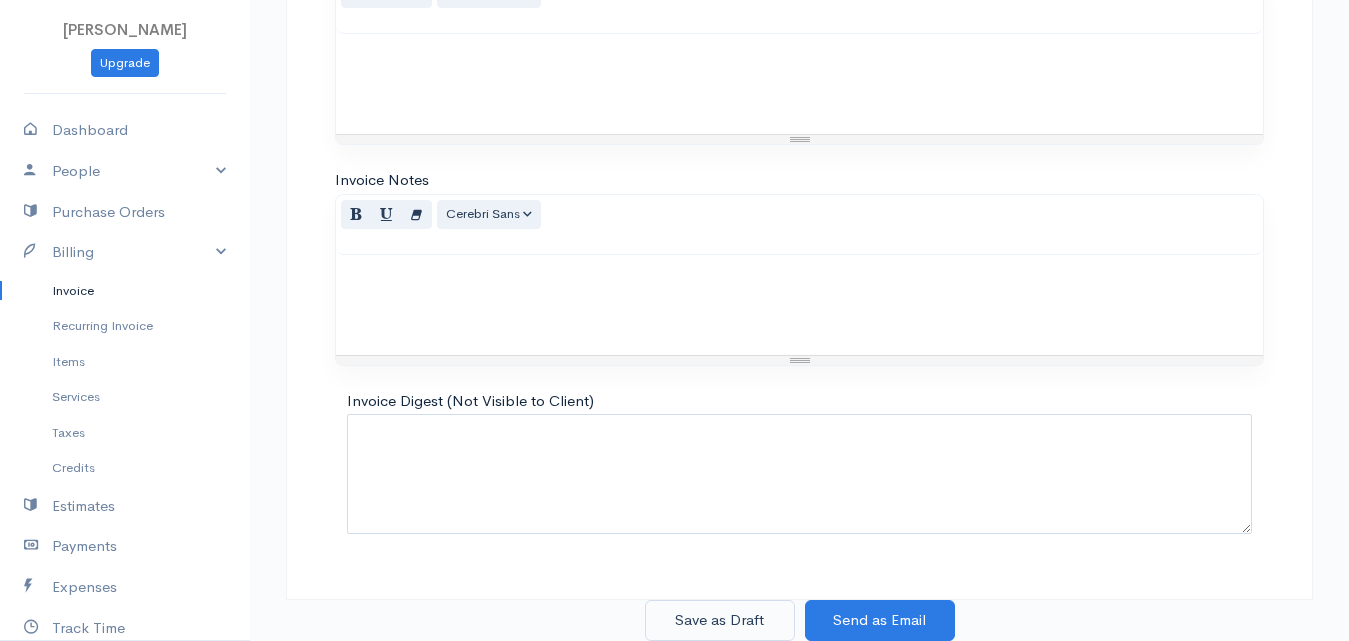 type on "20" 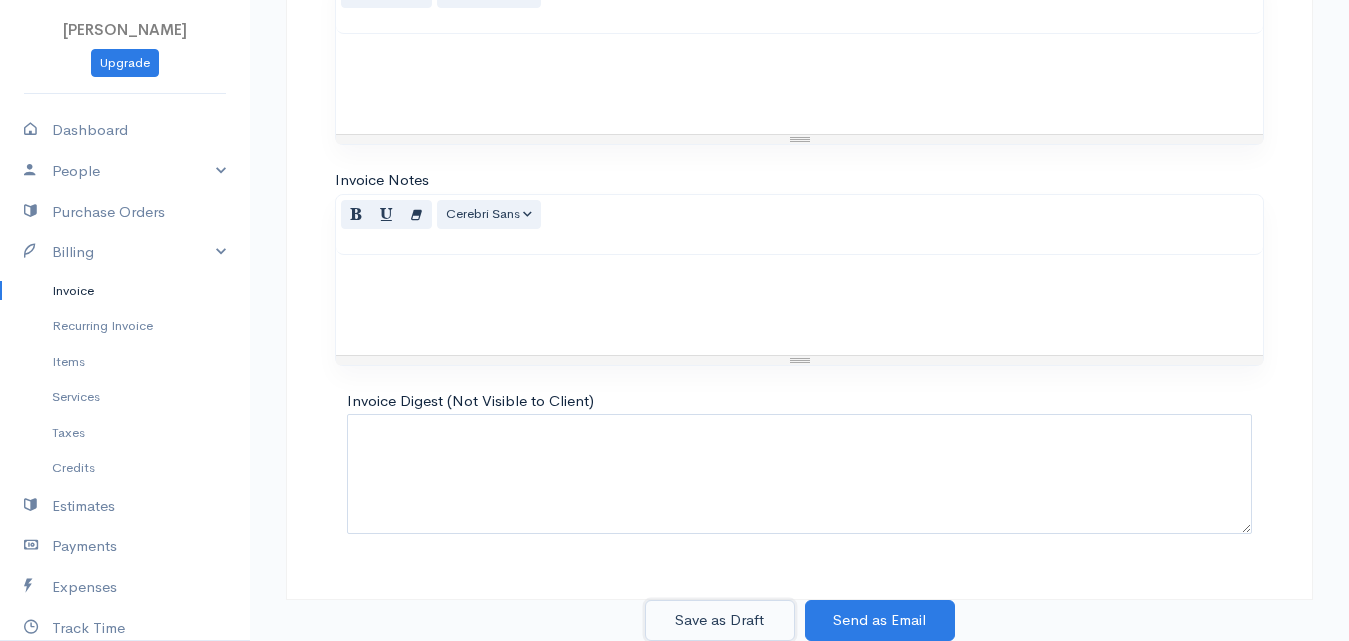 click on "Save as Draft" at bounding box center [720, 620] 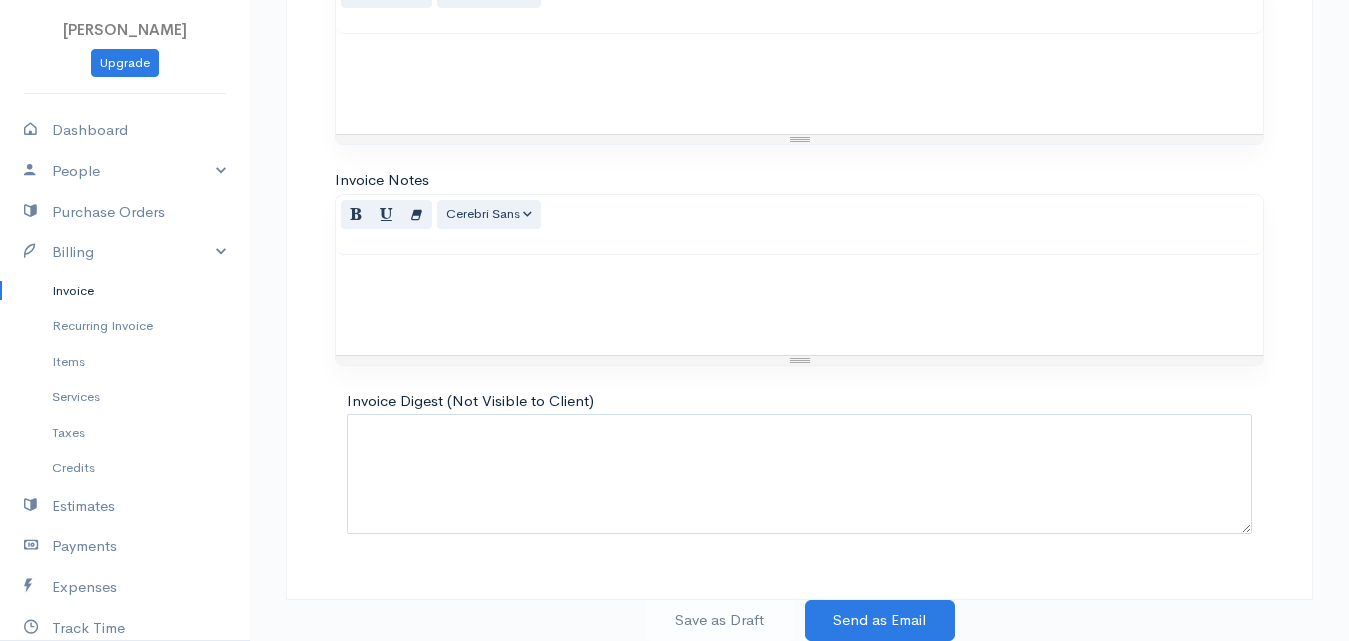 scroll, scrollTop: 0, scrollLeft: 0, axis: both 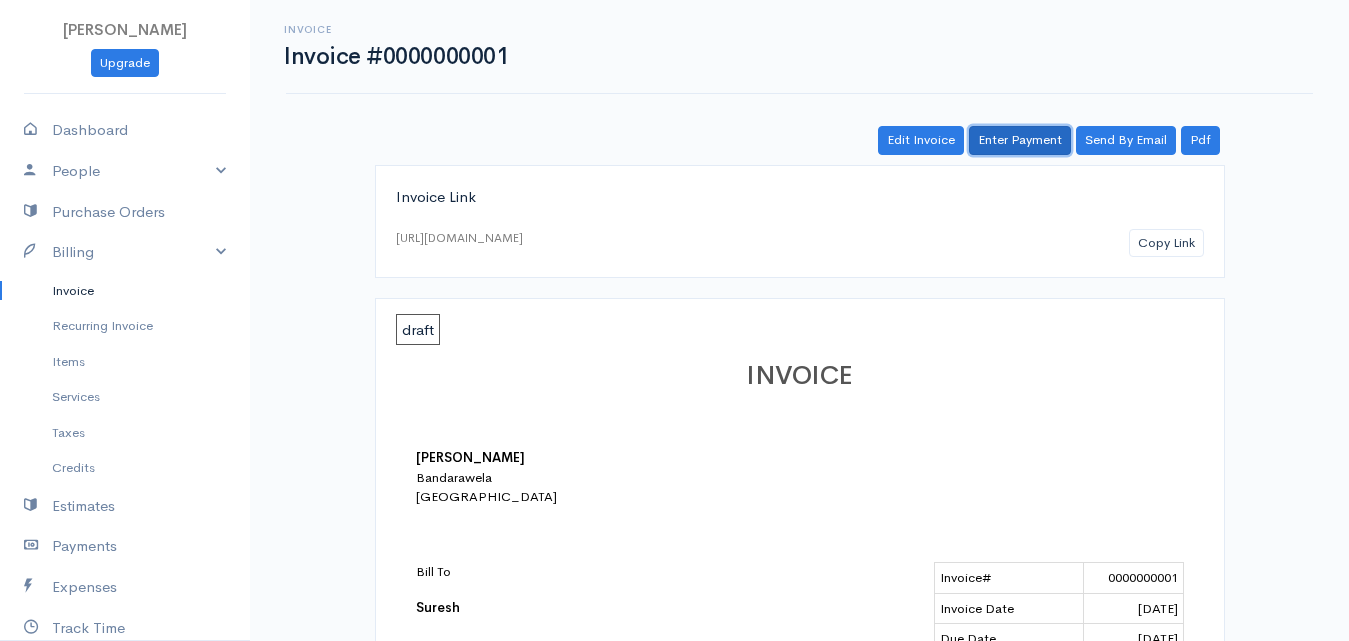 drag, startPoint x: 1021, startPoint y: 153, endPoint x: 1015, endPoint y: 176, distance: 23.769728 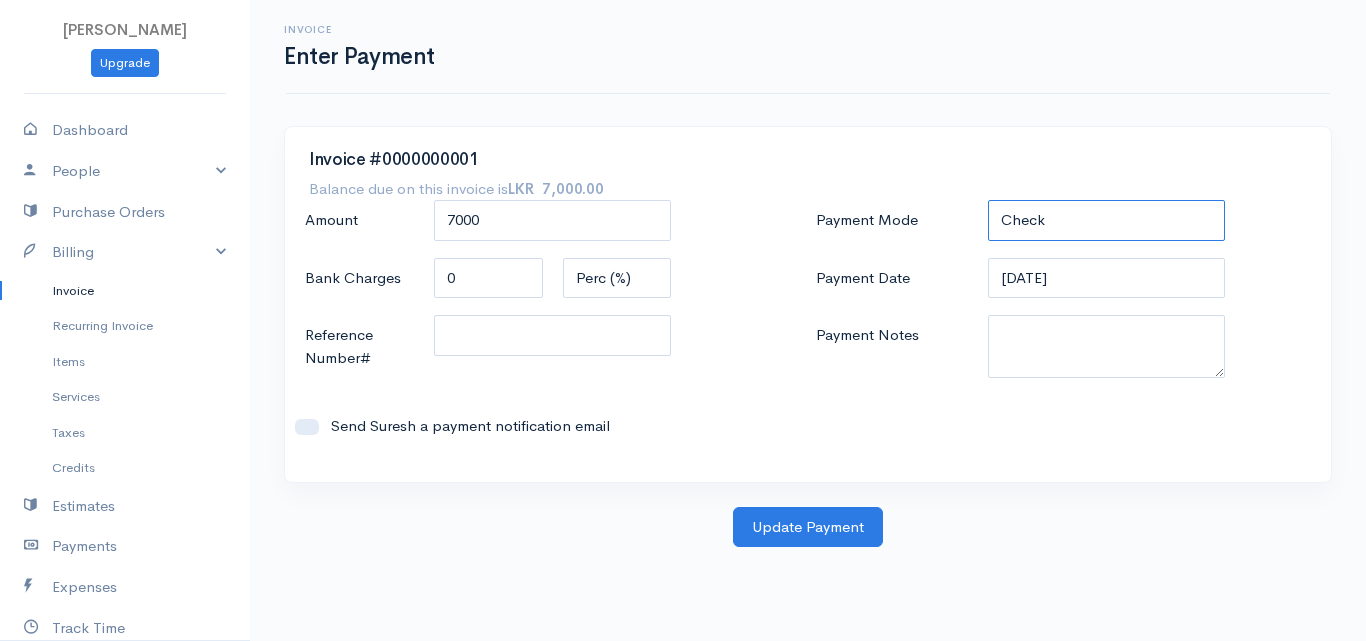 drag, startPoint x: 1038, startPoint y: 212, endPoint x: 1022, endPoint y: 219, distance: 17.464249 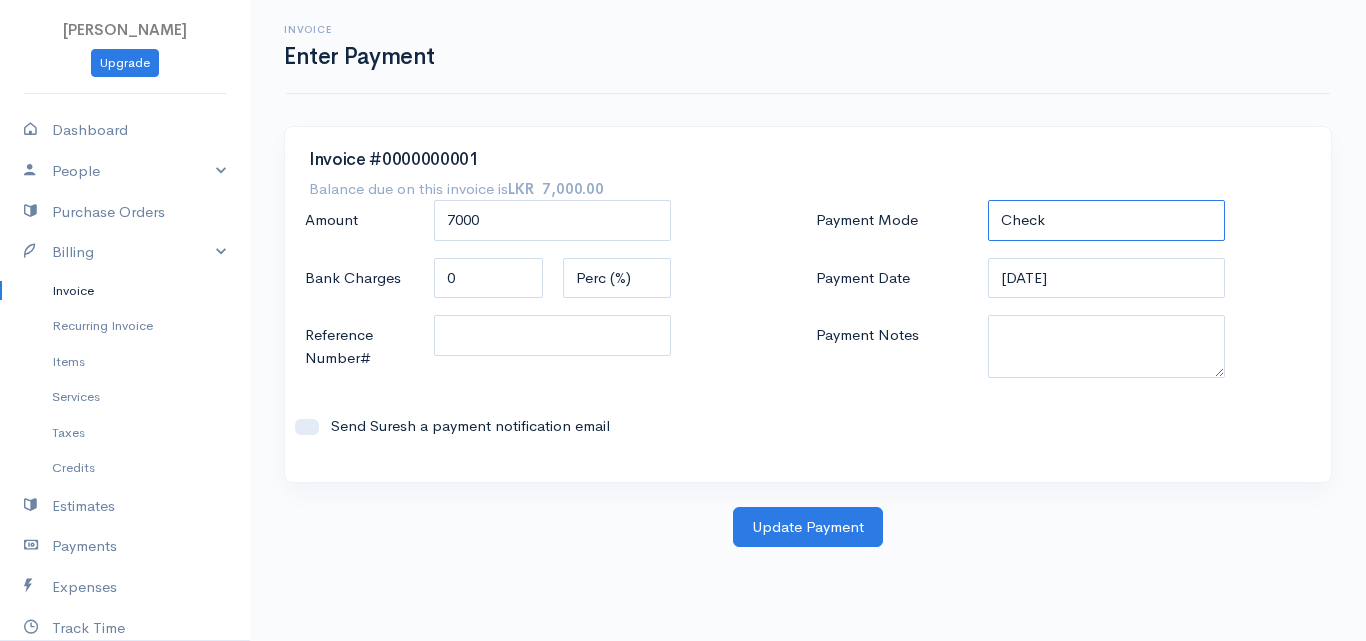select on "Bank Transfer" 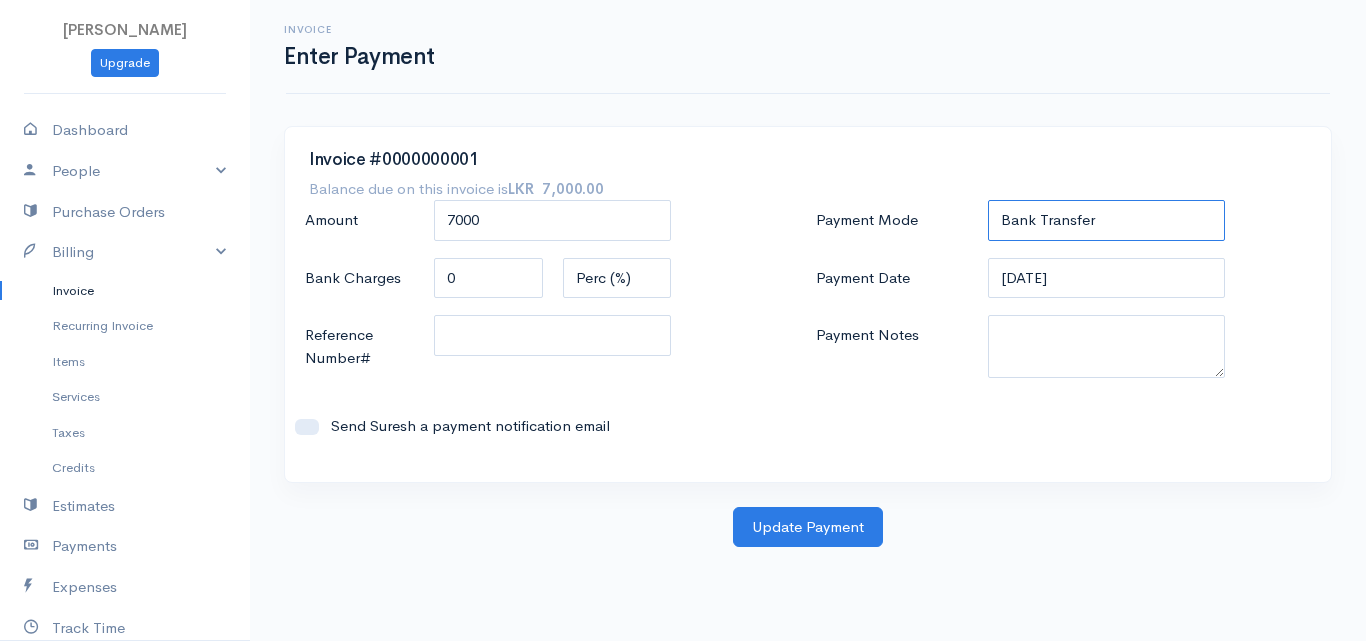 click on "Check Bank Transfer Credit Cash Debit ACH VISA MASTERCARD AMEX DISCOVER DINERS EUROCARD JCB NOVA Credit Card PayPal Google Checkout 2Checkout Amazon" at bounding box center (1107, 220) 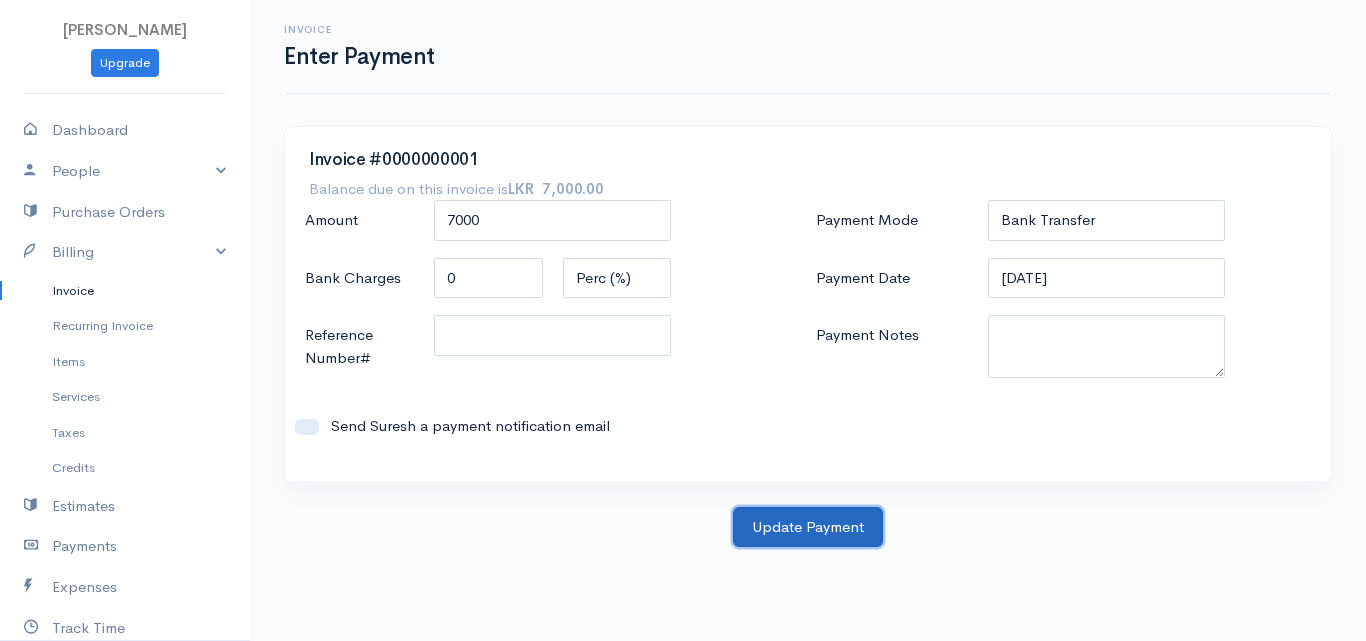 click on "Update Payment" at bounding box center [808, 527] 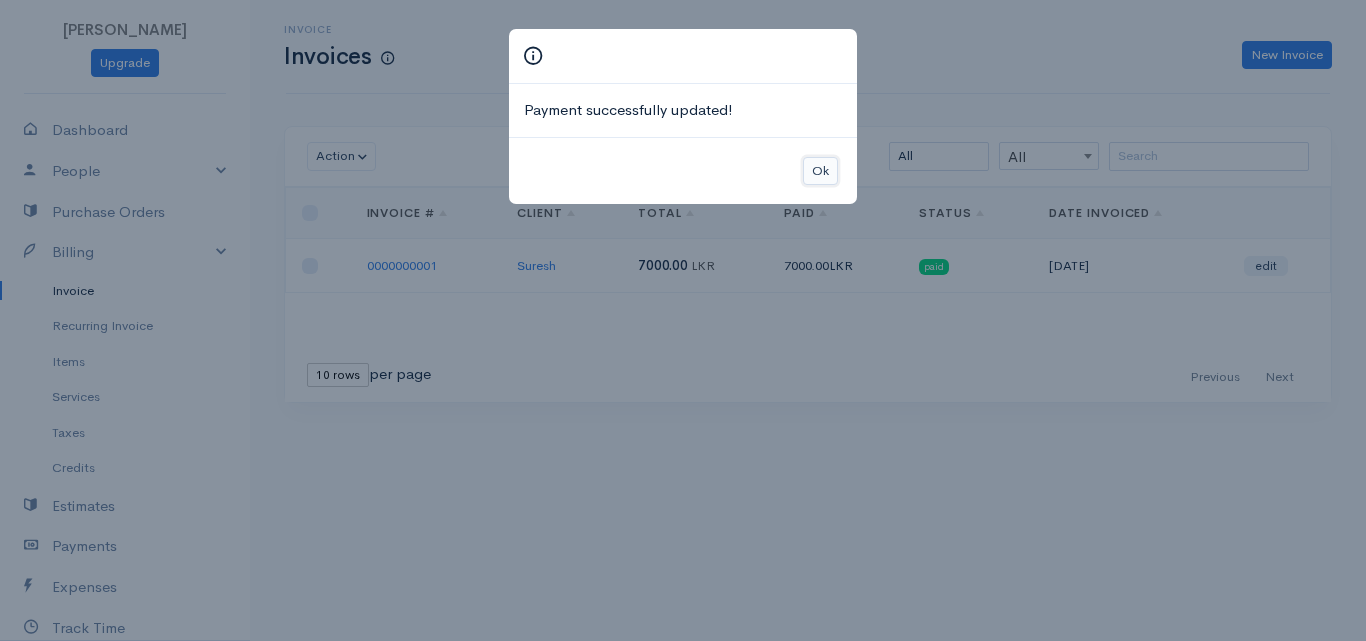 click on "Ok" at bounding box center [820, 171] 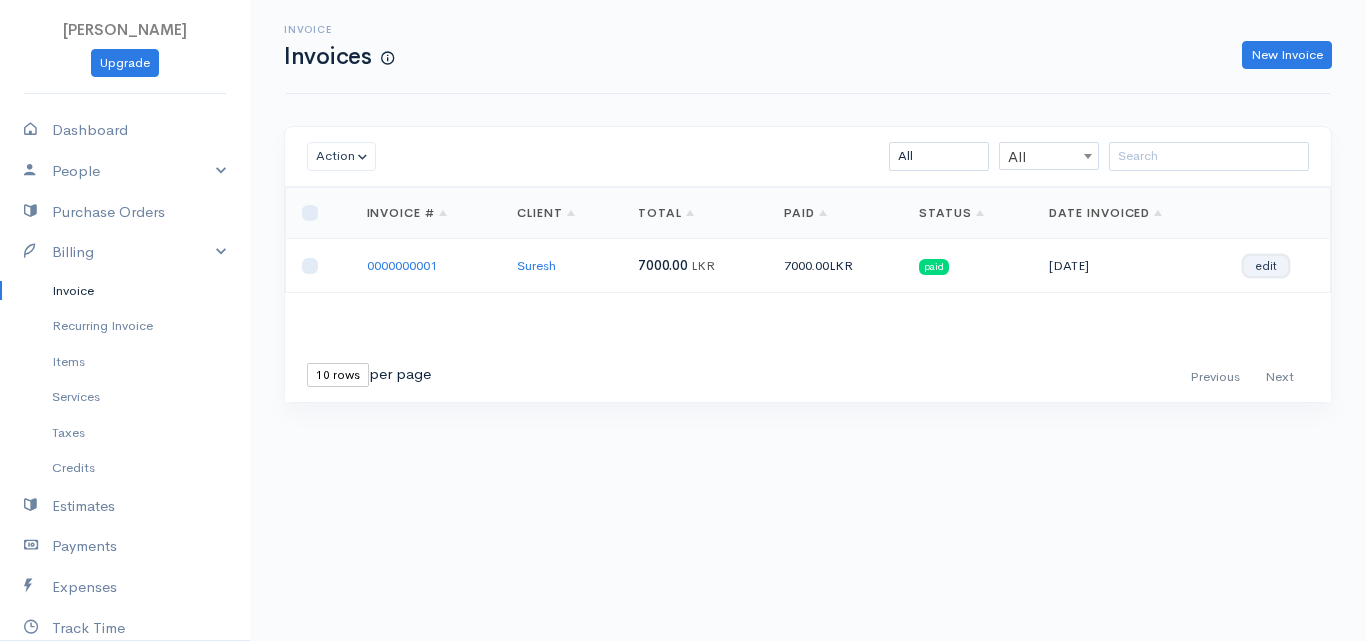 click on "edit" at bounding box center (1266, 266) 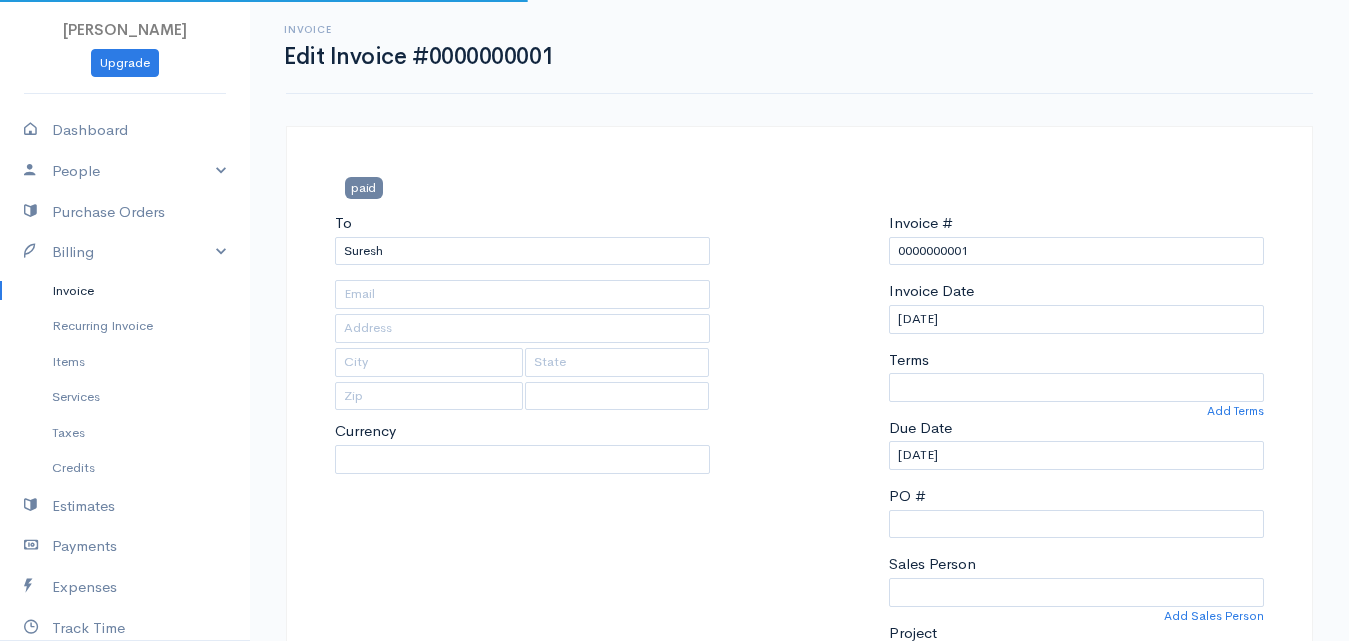 select 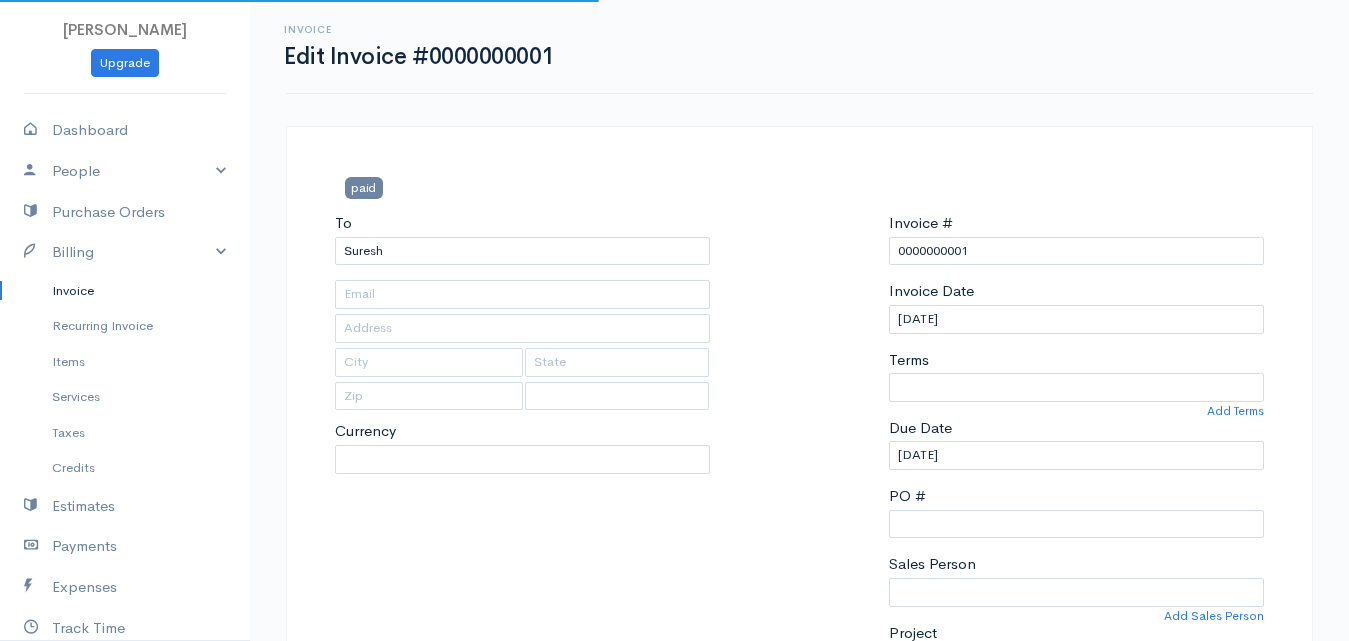 select on "[GEOGRAPHIC_DATA]" 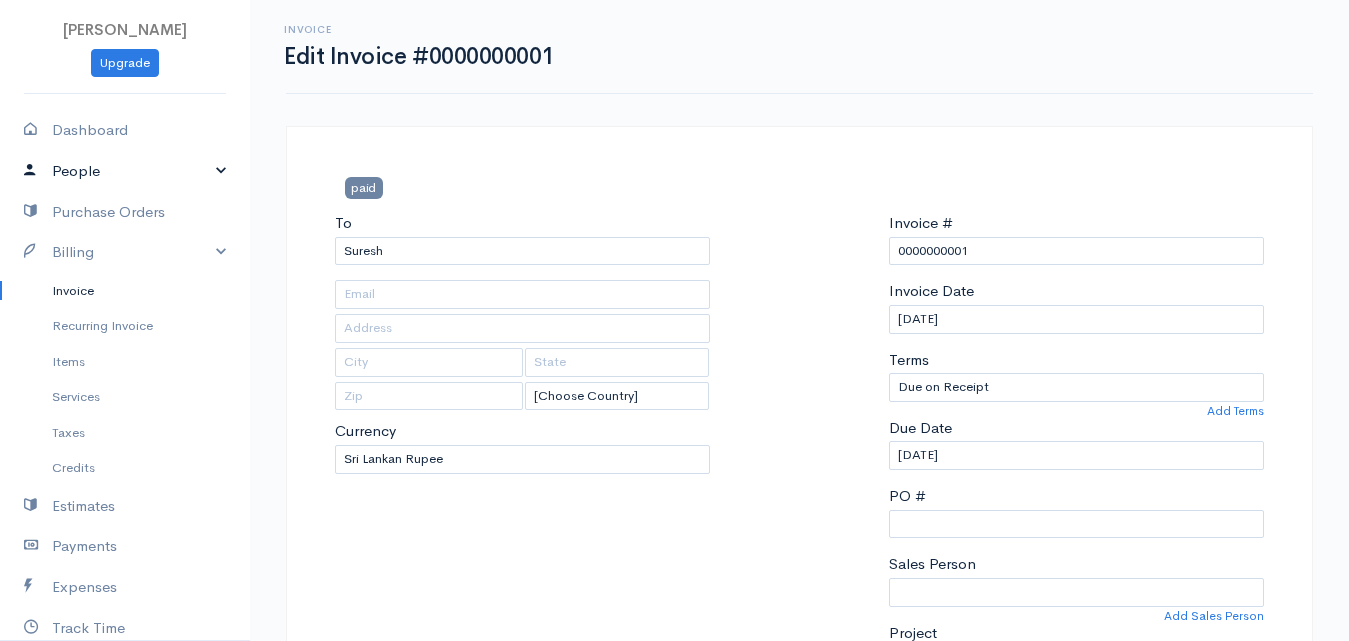 click on "People" at bounding box center (125, 171) 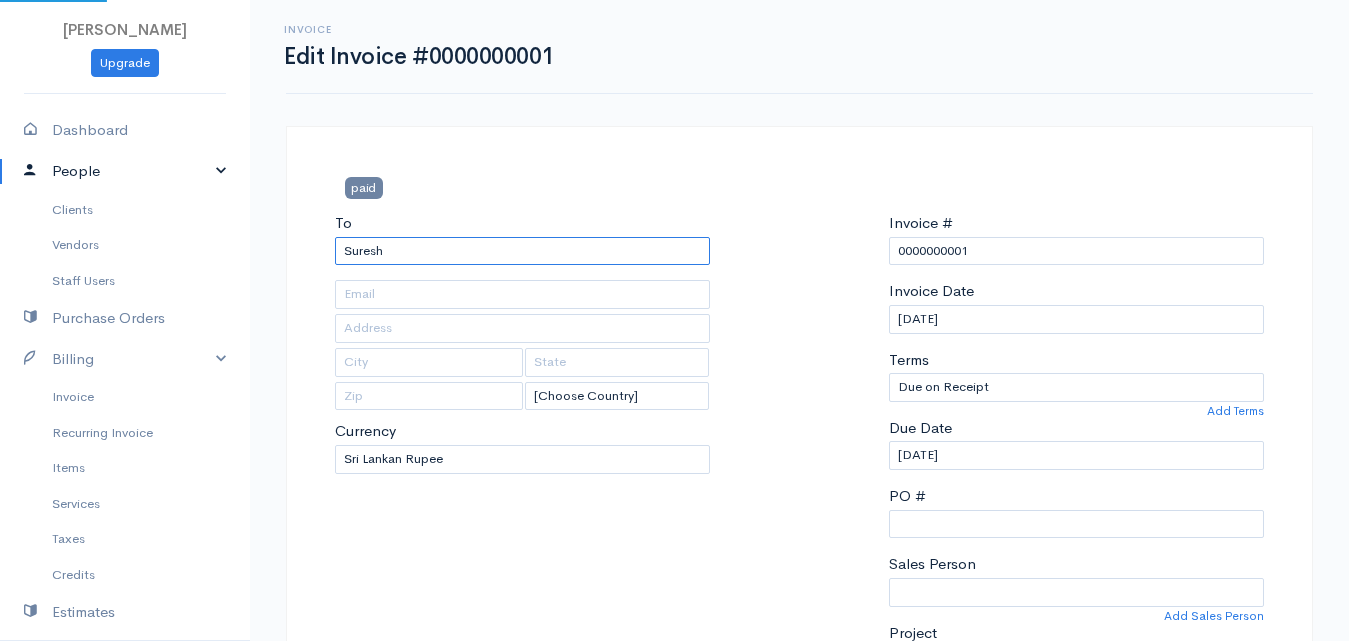 click on "Suresh" at bounding box center [522, 251] 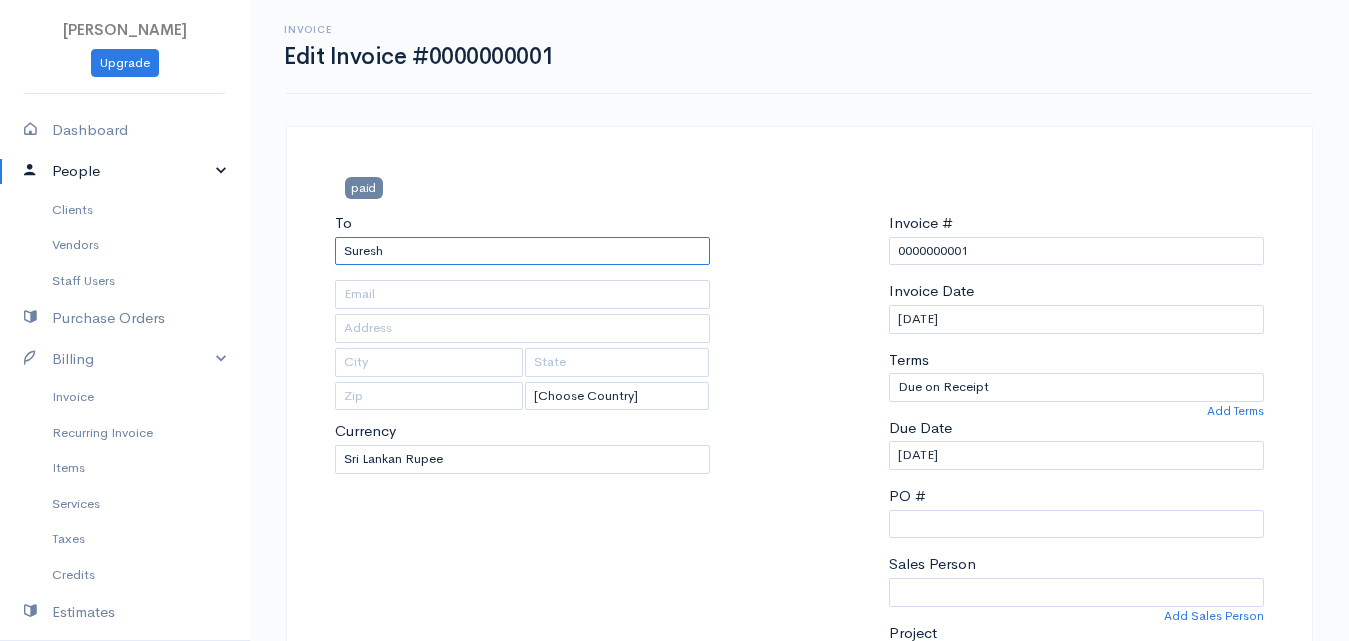 drag, startPoint x: 418, startPoint y: 237, endPoint x: 308, endPoint y: 270, distance: 114.84337 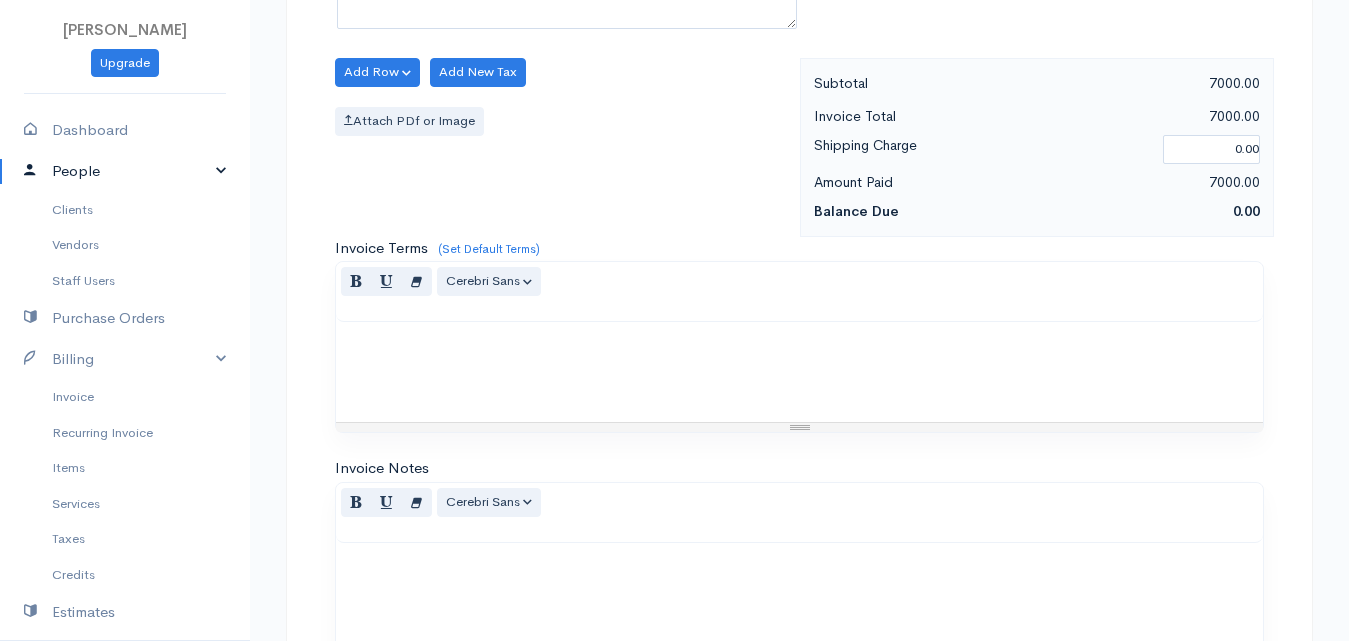 scroll, scrollTop: 1088, scrollLeft: 0, axis: vertical 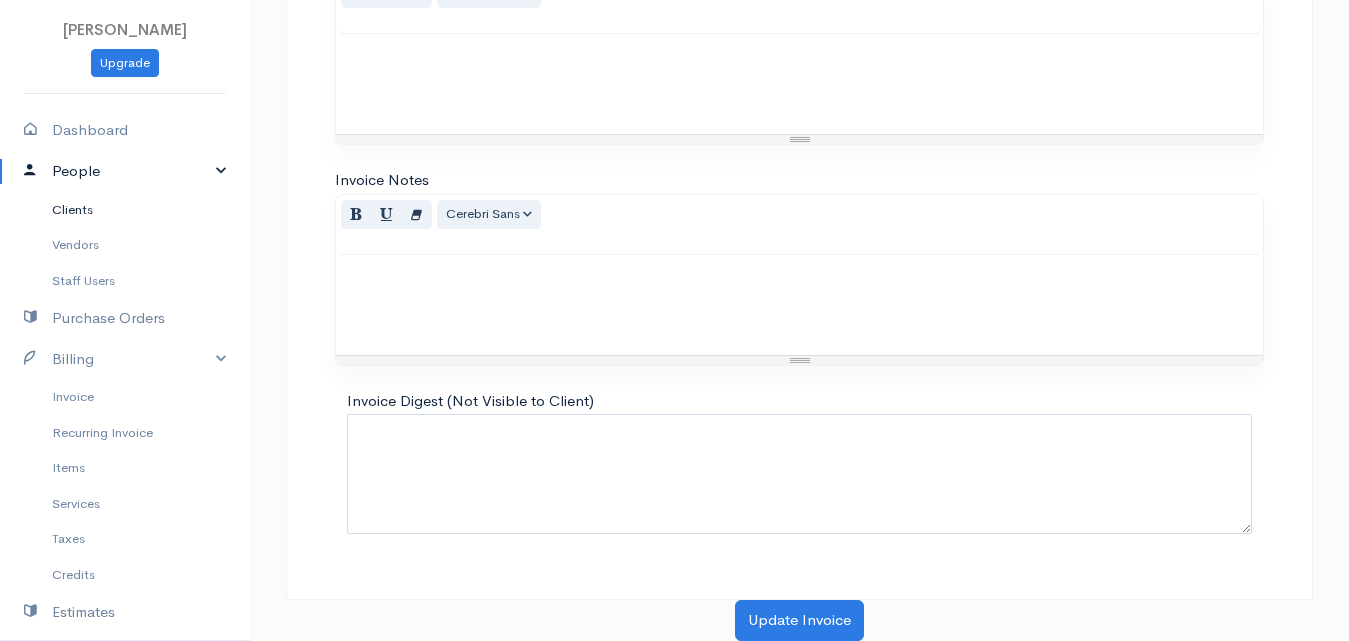 type on "Nilu" 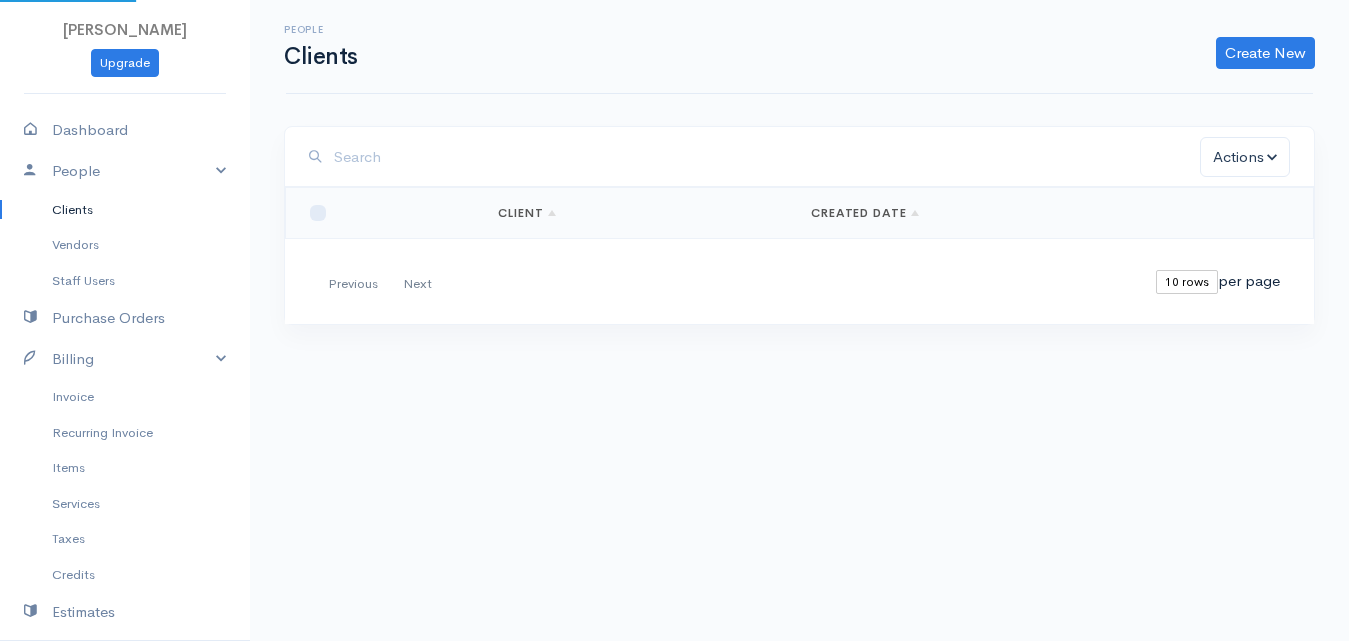 scroll, scrollTop: 0, scrollLeft: 0, axis: both 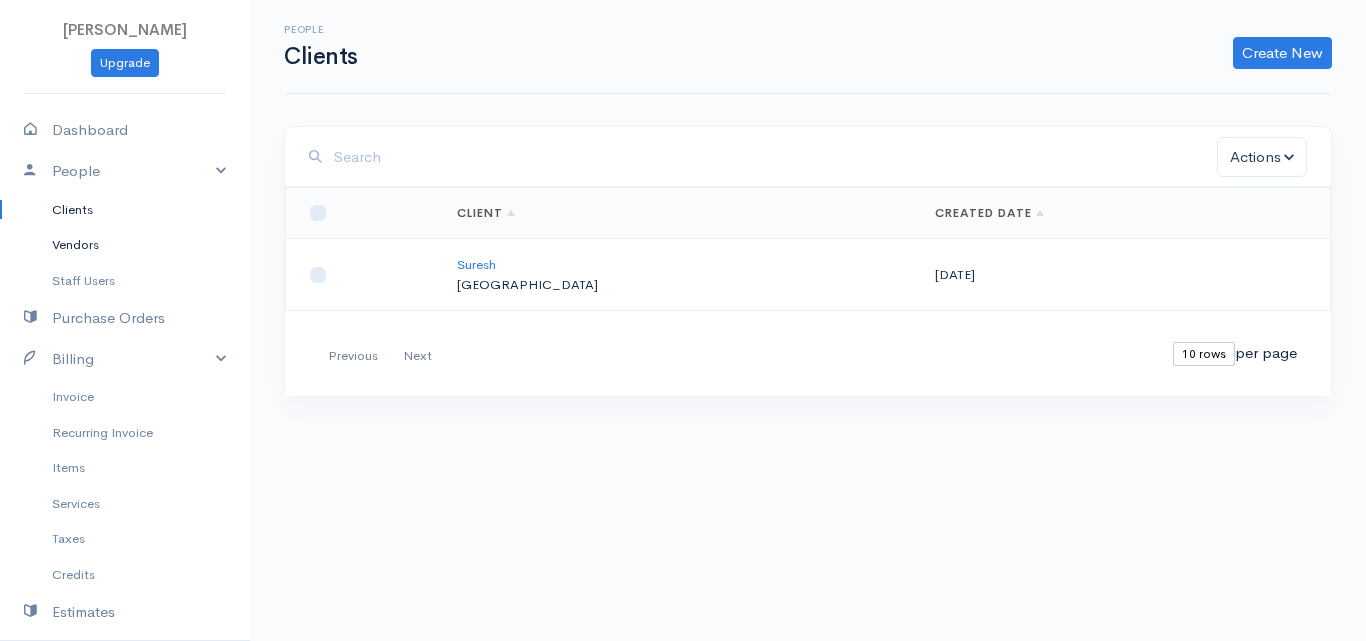 click on "Vendors" at bounding box center [125, 245] 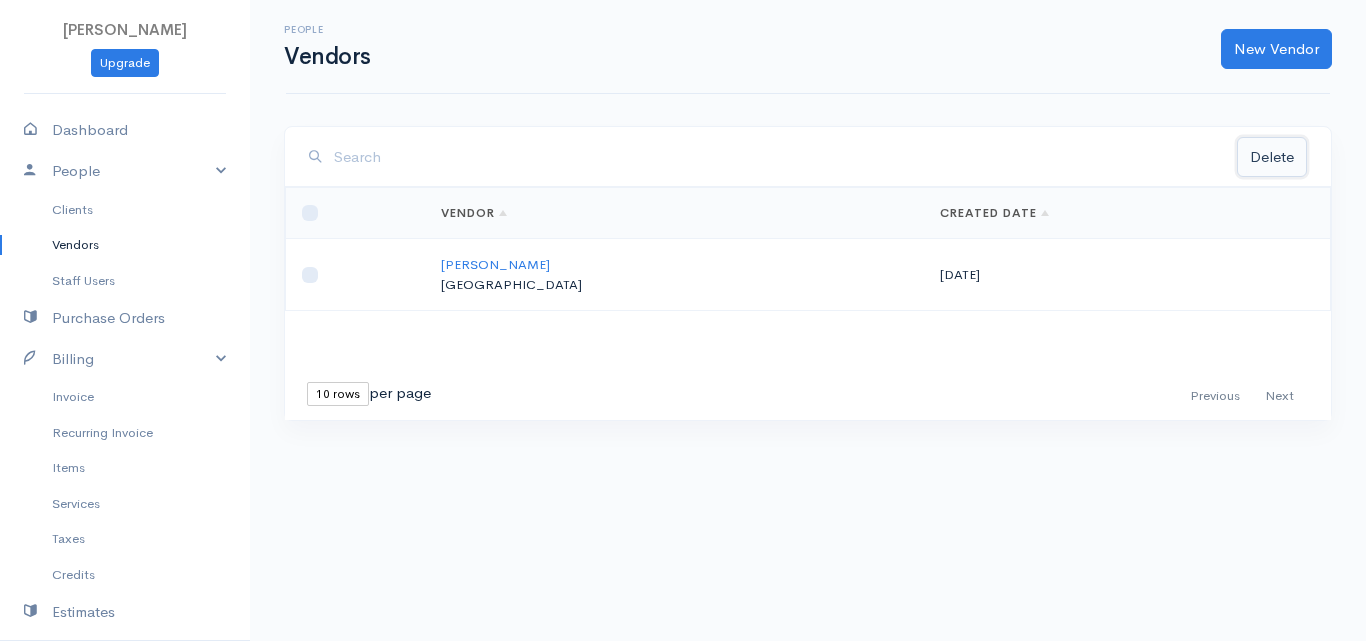 click on "Delete" at bounding box center [1272, 157] 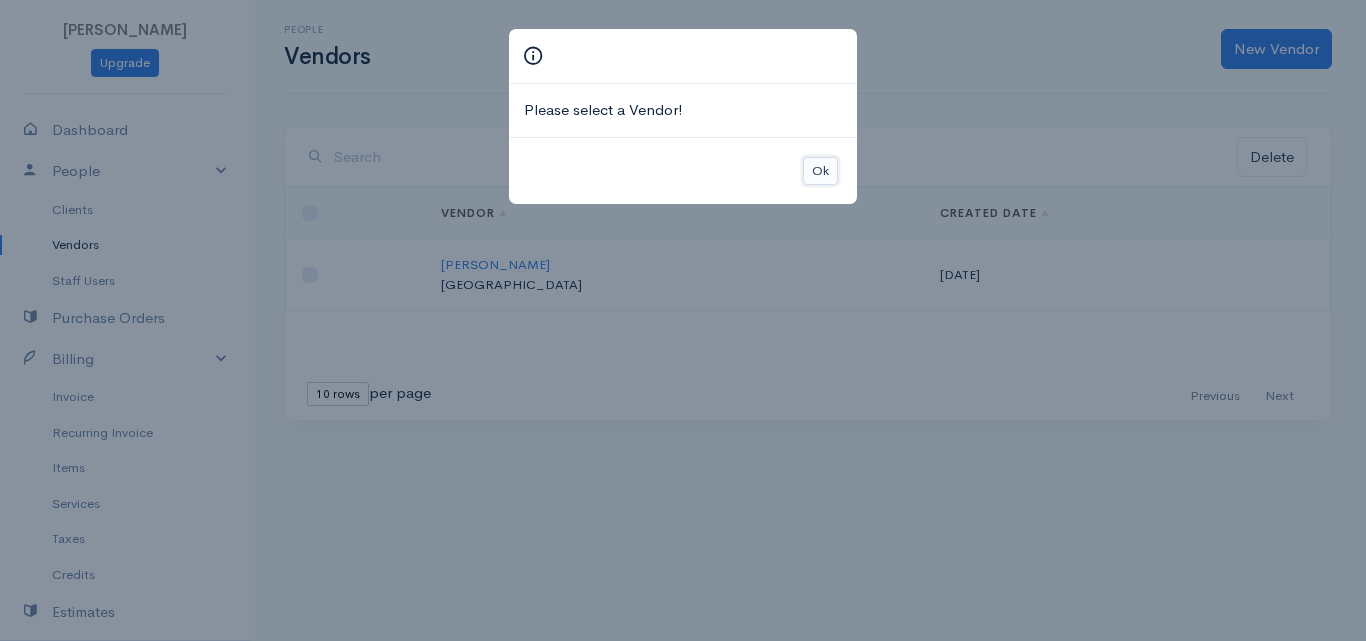 click on "Ok" at bounding box center (820, 171) 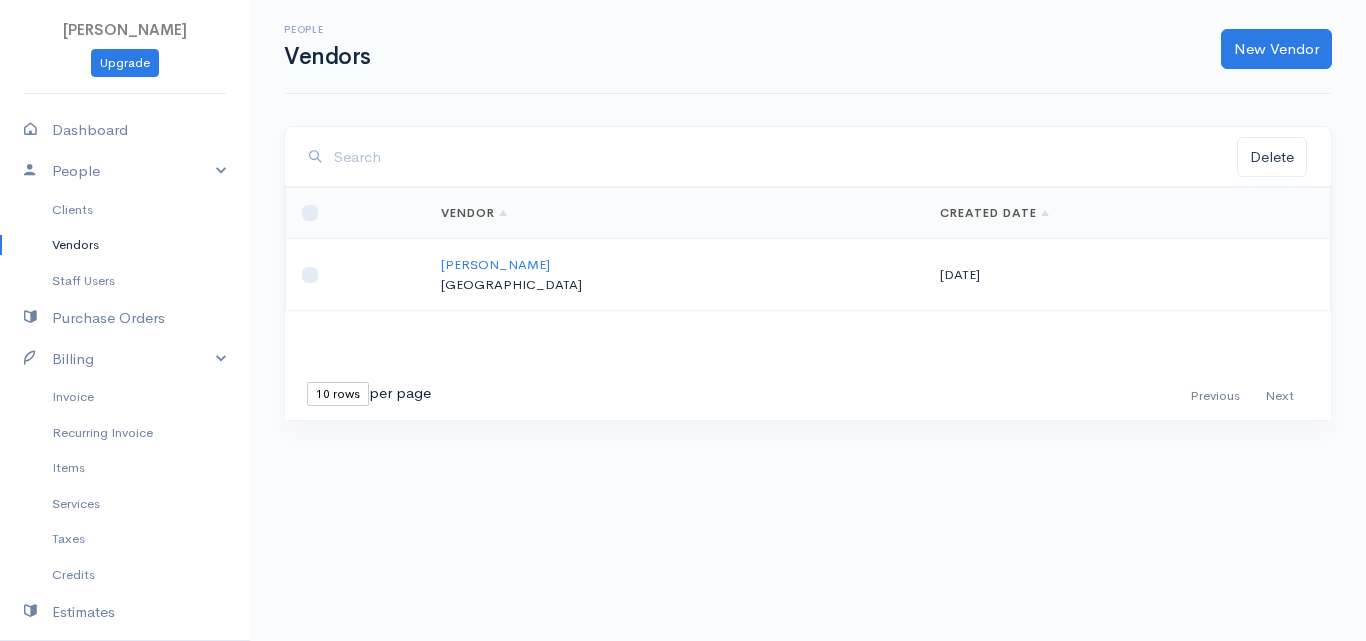 click at bounding box center [356, 275] 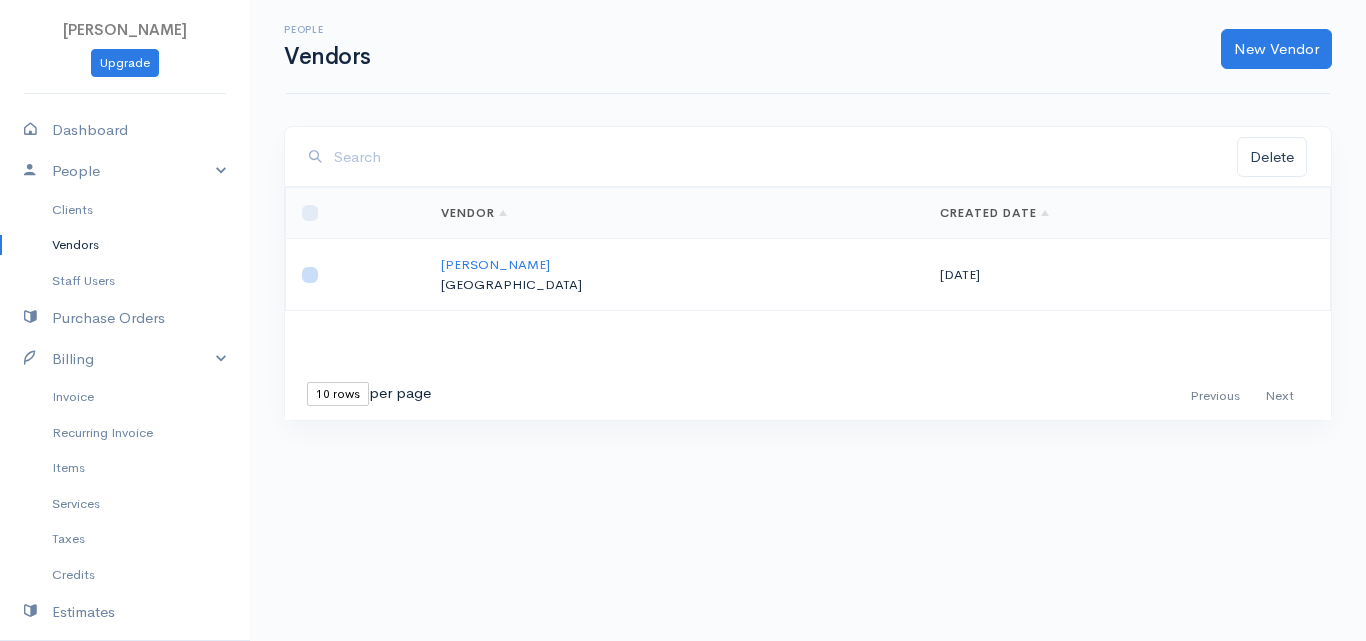 click at bounding box center [310, 275] 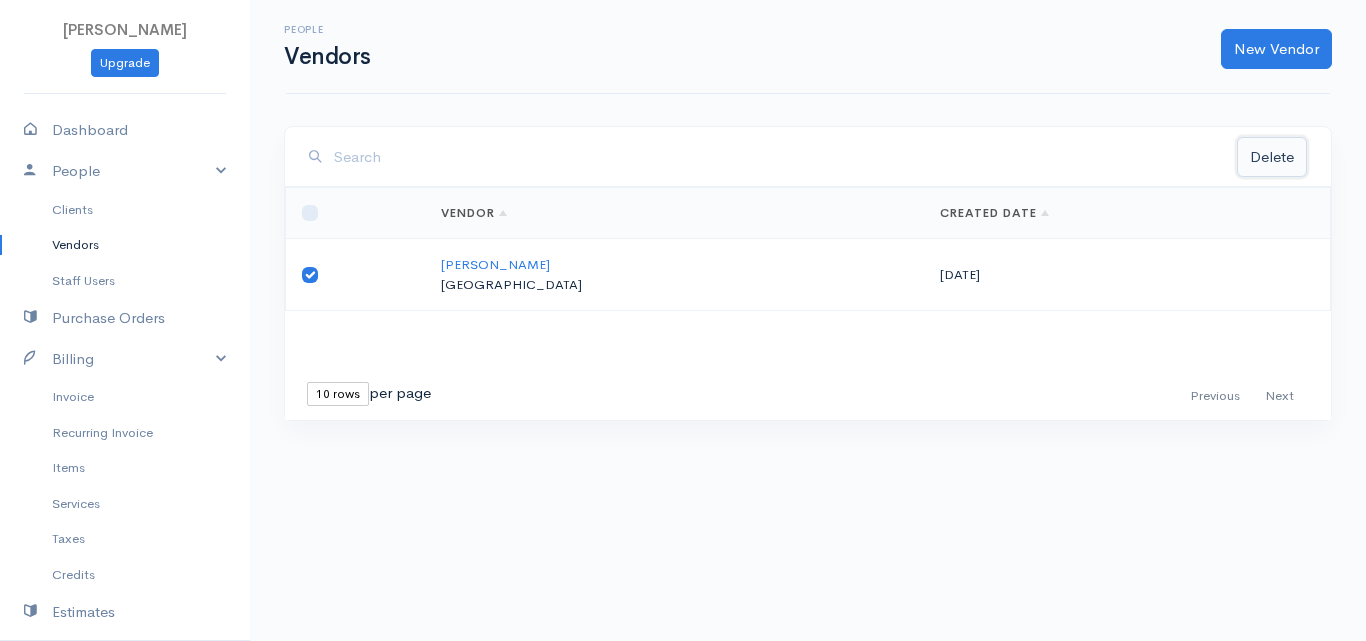 click on "Delete" at bounding box center [1272, 157] 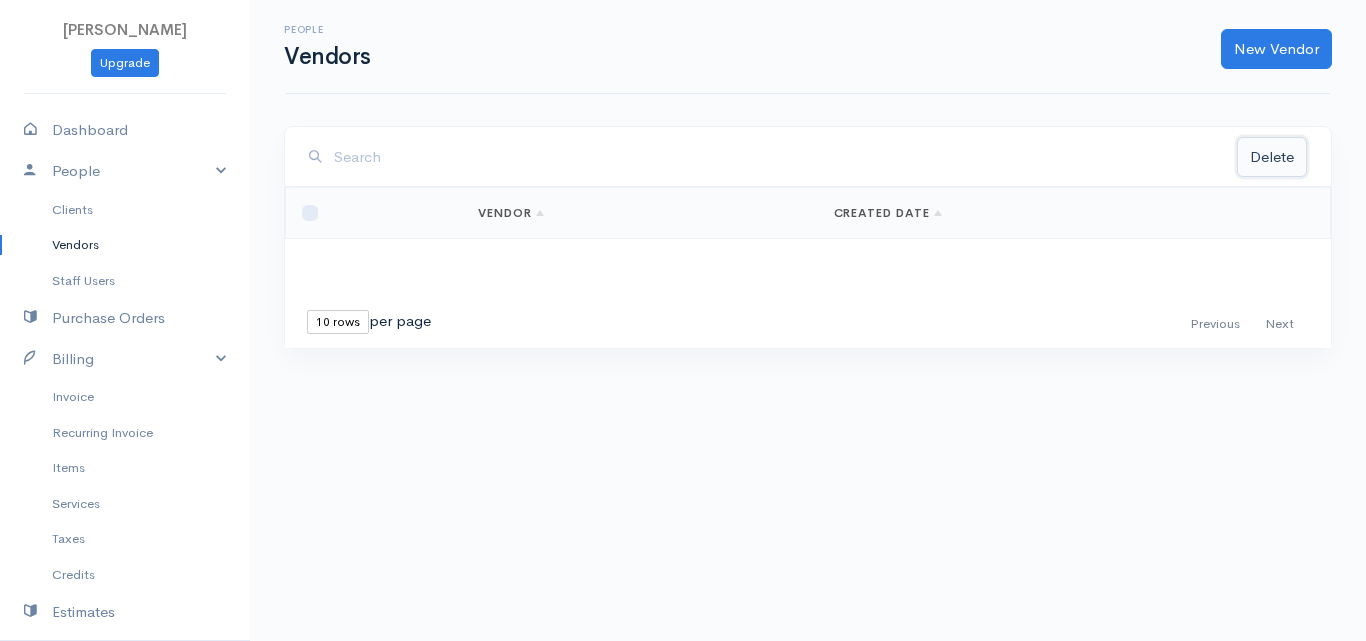 click on "Delete" at bounding box center [1272, 157] 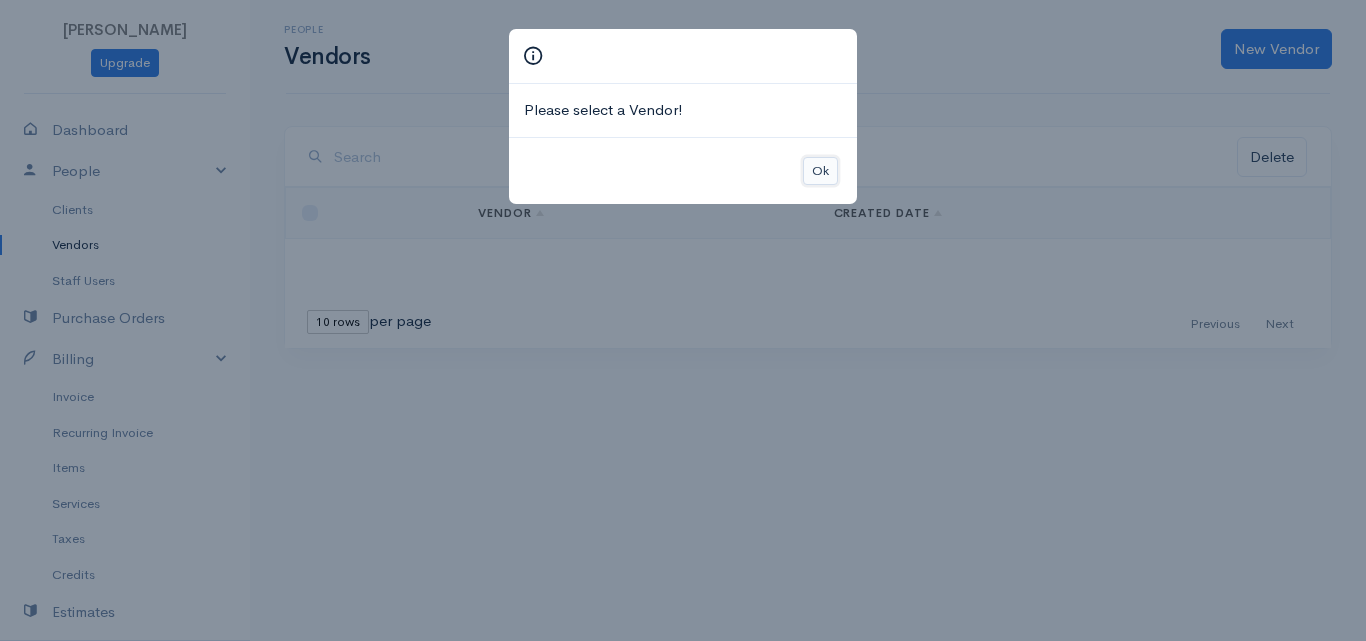 click on "Ok" at bounding box center [820, 171] 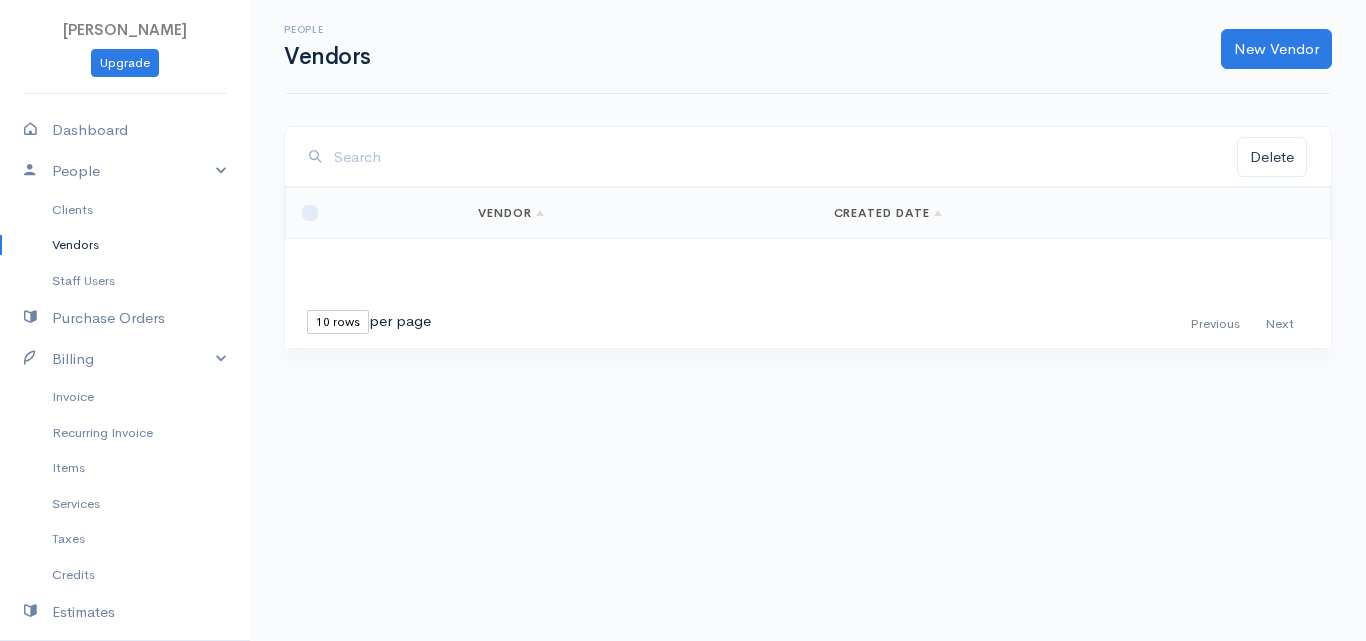drag, startPoint x: 783, startPoint y: 278, endPoint x: 729, endPoint y: 281, distance: 54.08327 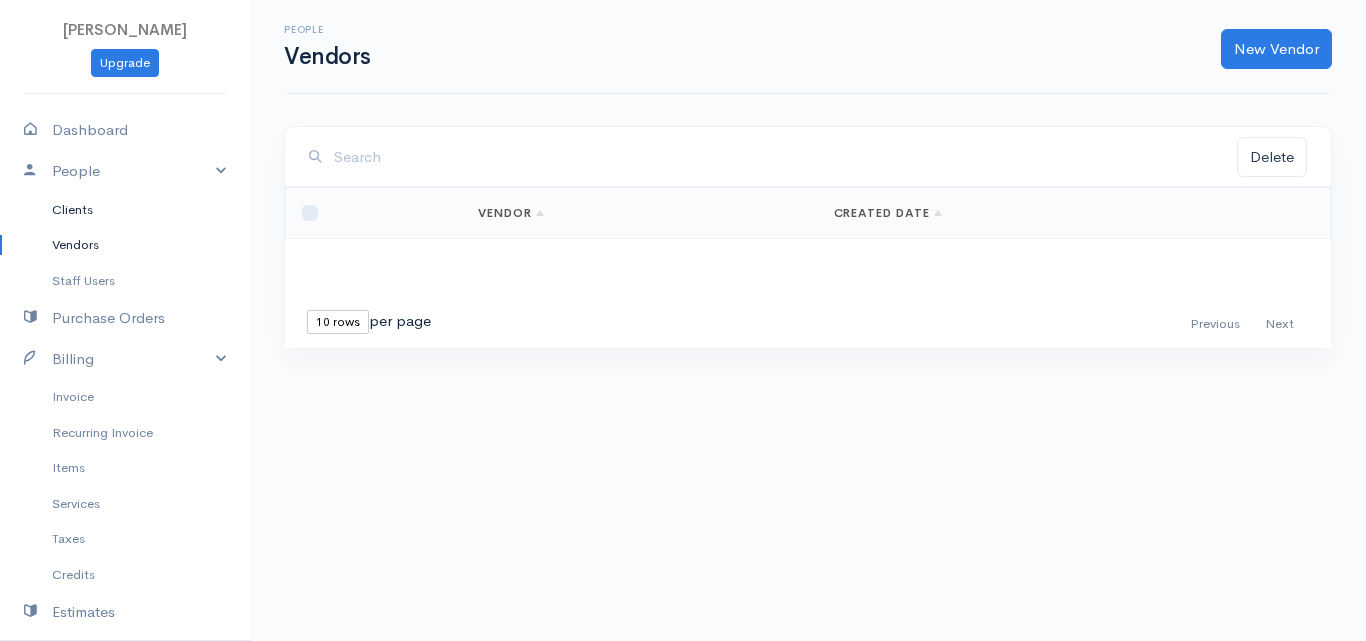 click on "Clients" at bounding box center [125, 210] 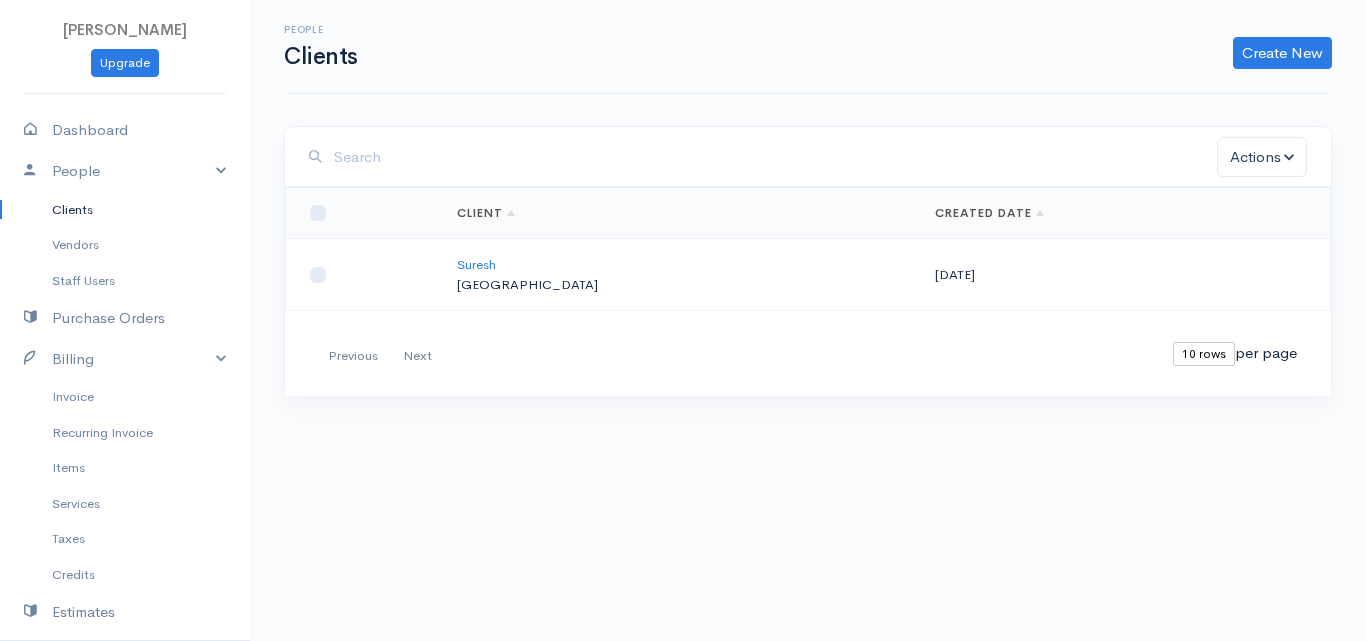 click at bounding box center (364, 275) 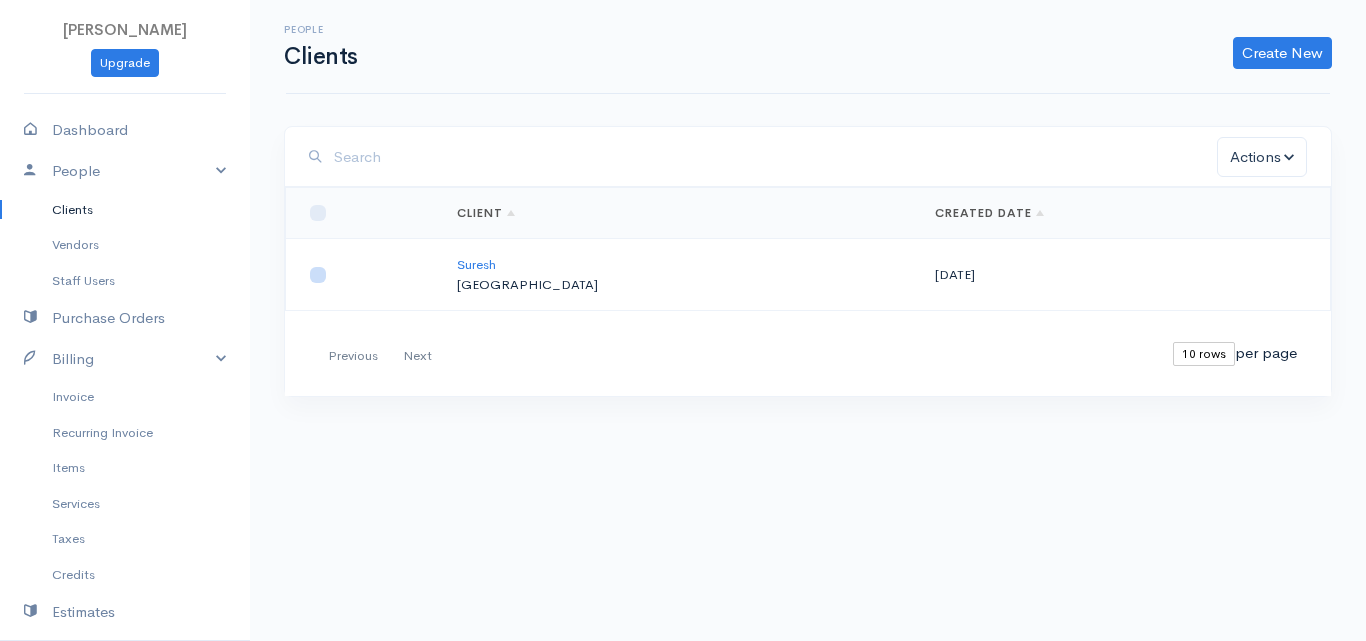 click at bounding box center [318, 275] 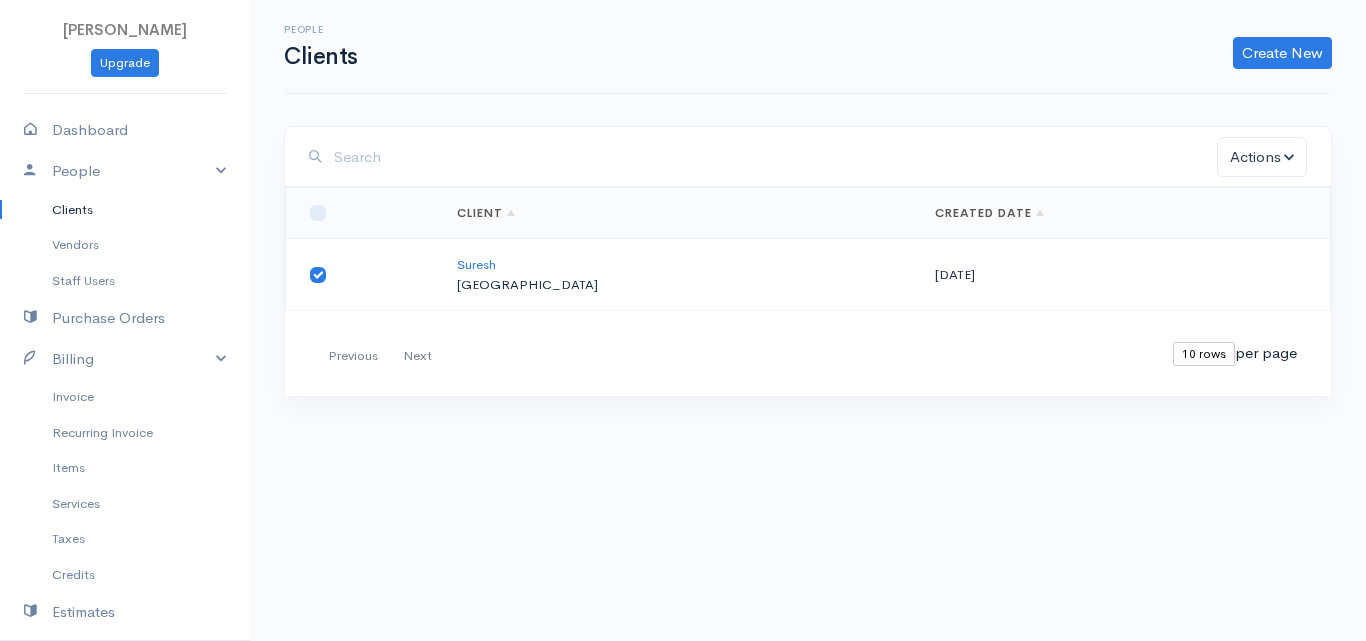 drag, startPoint x: 317, startPoint y: 279, endPoint x: 360, endPoint y: 261, distance: 46.615448 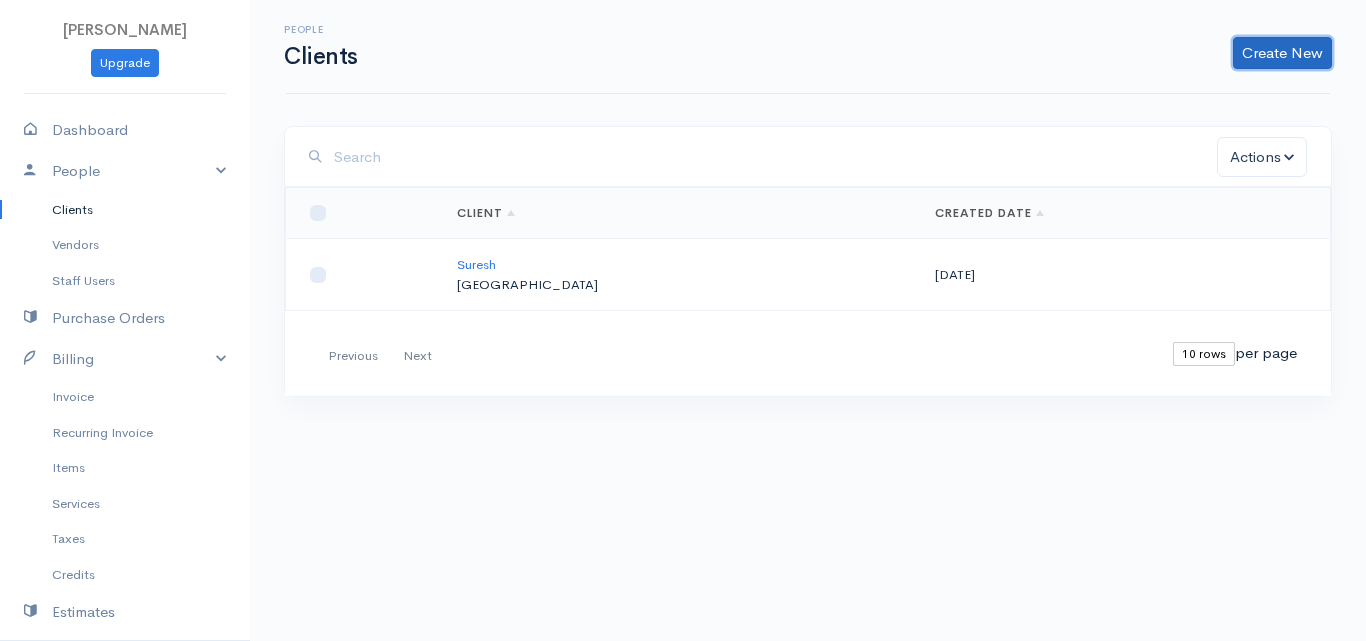 click on "Create New" at bounding box center (1282, 53) 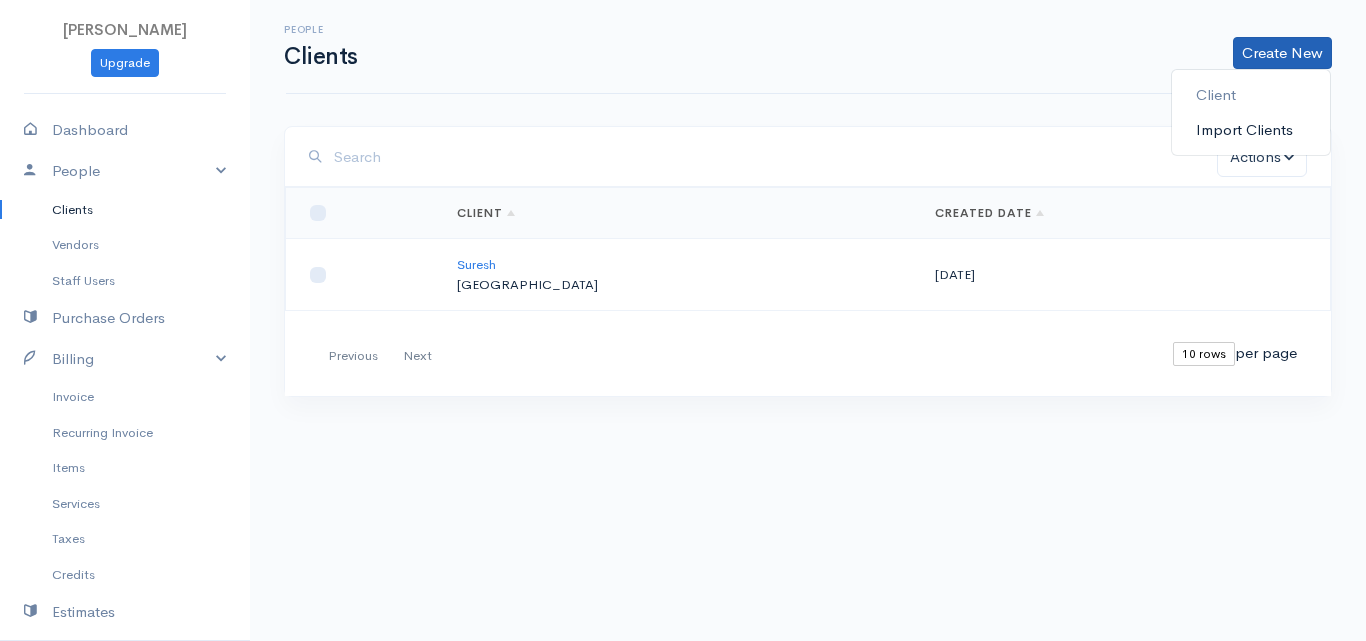 click on "Import Clients" at bounding box center [1251, 130] 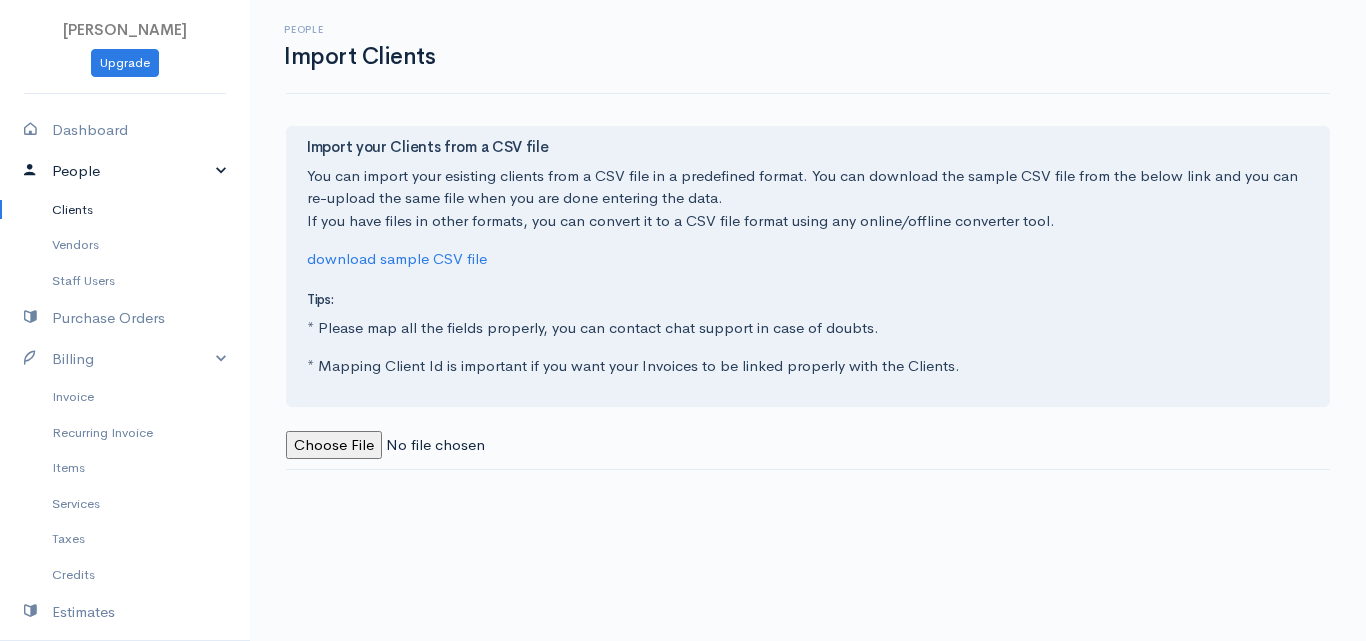 click on "People" at bounding box center [125, 171] 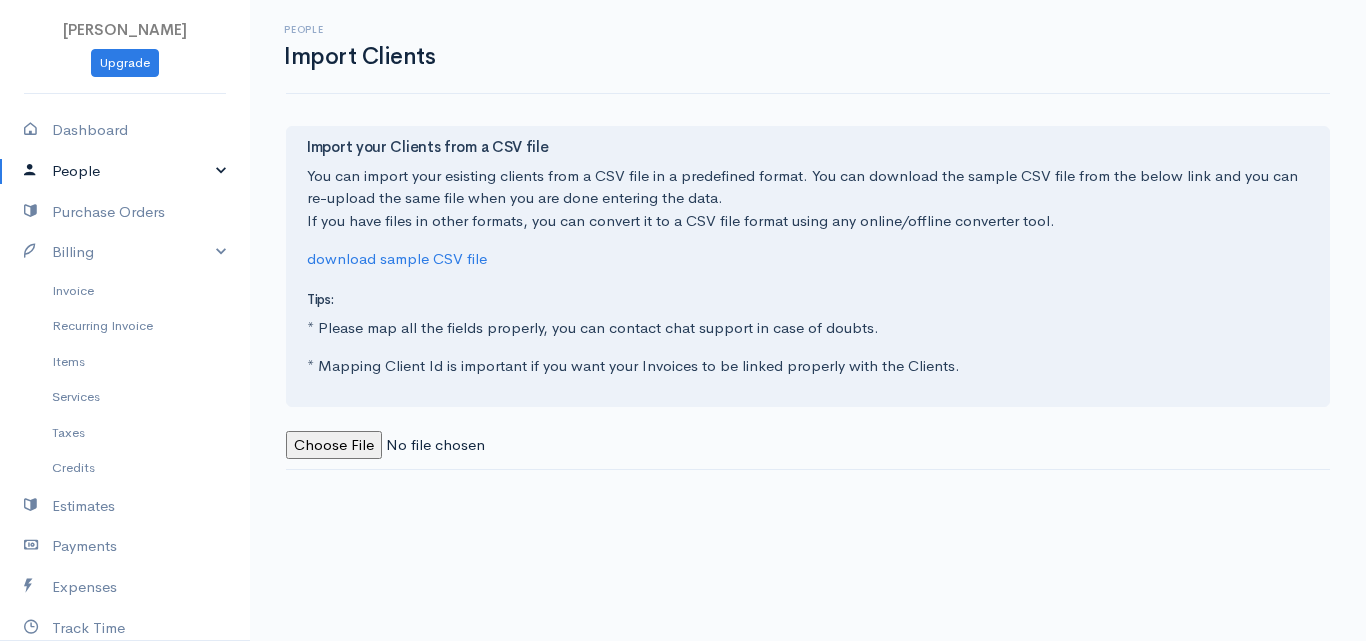 click on "People" at bounding box center [125, 171] 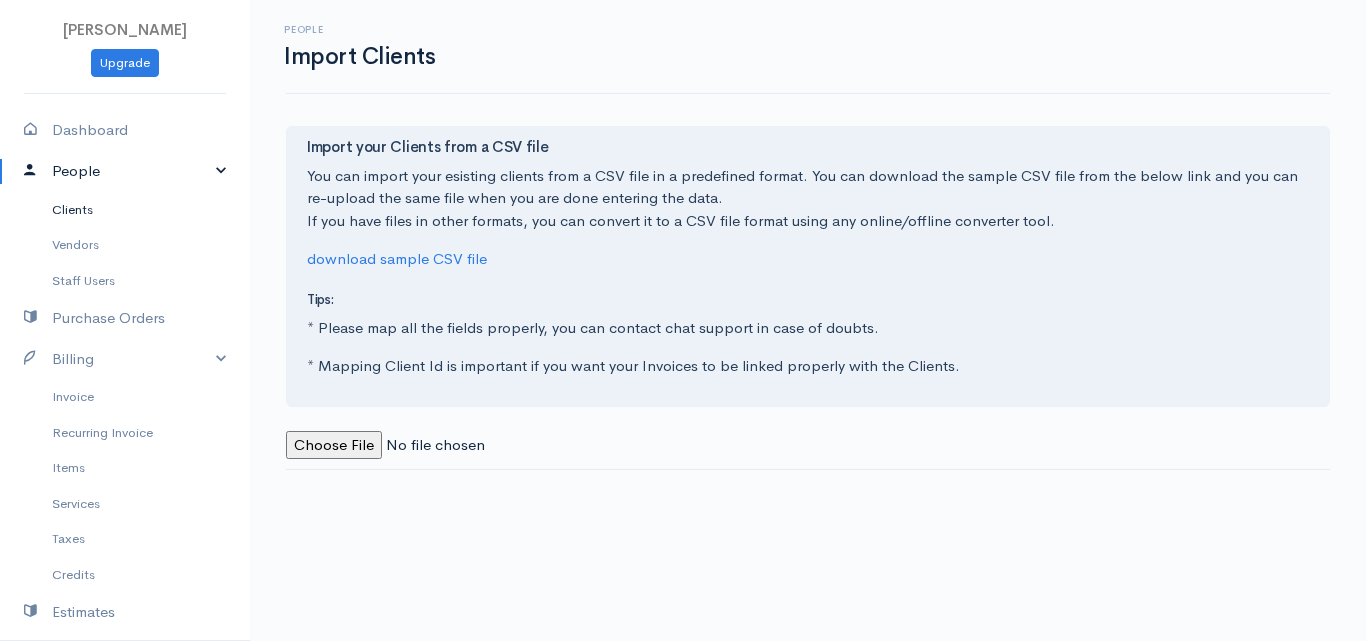 click on "Clients" at bounding box center (125, 210) 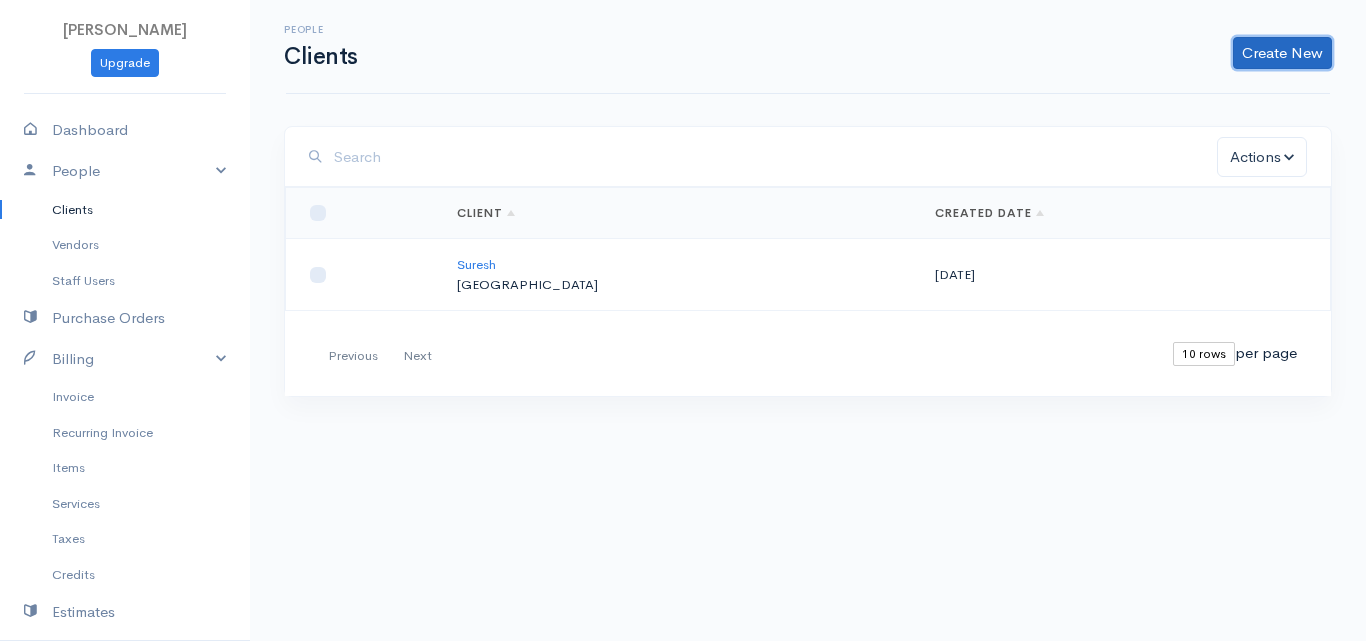 click on "Create New" at bounding box center [1282, 53] 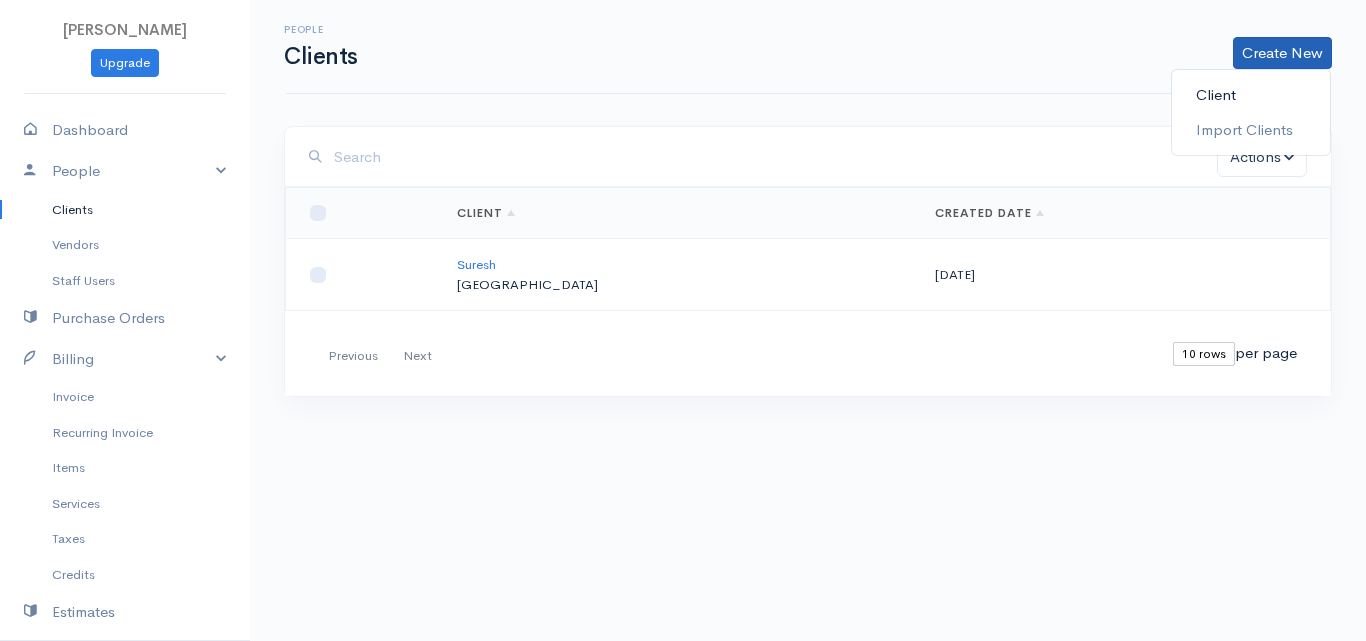 click on "Client" at bounding box center (1251, 95) 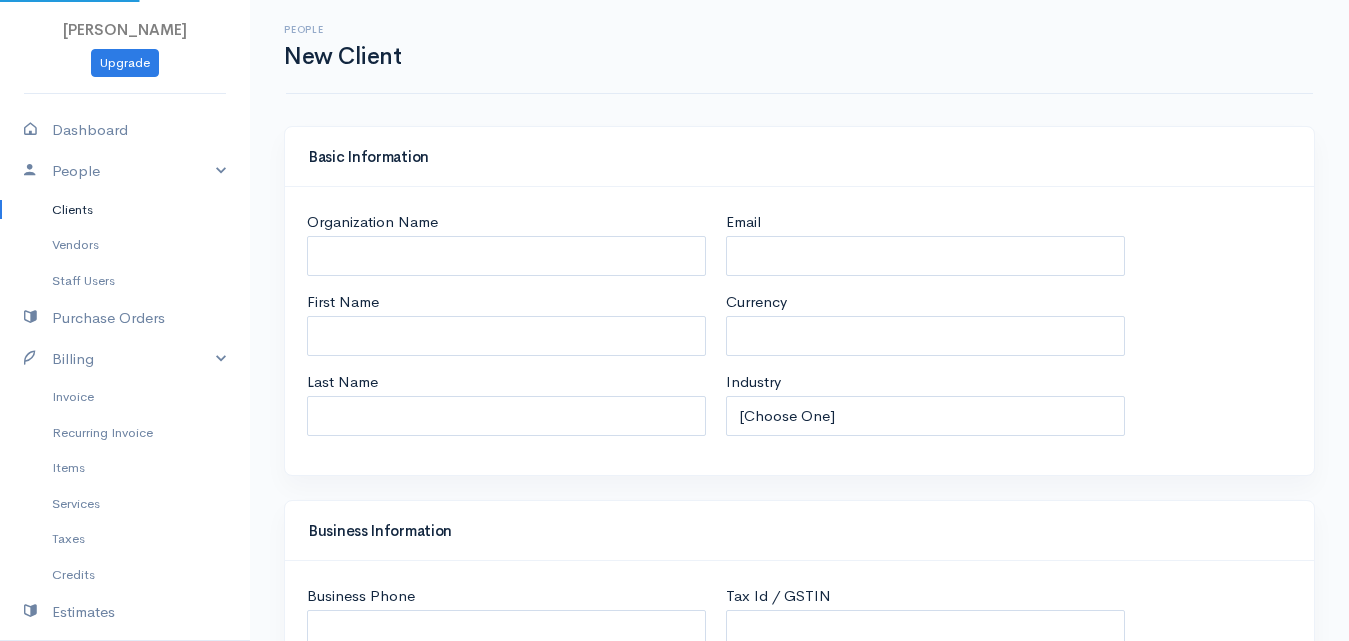 select on "LKR" 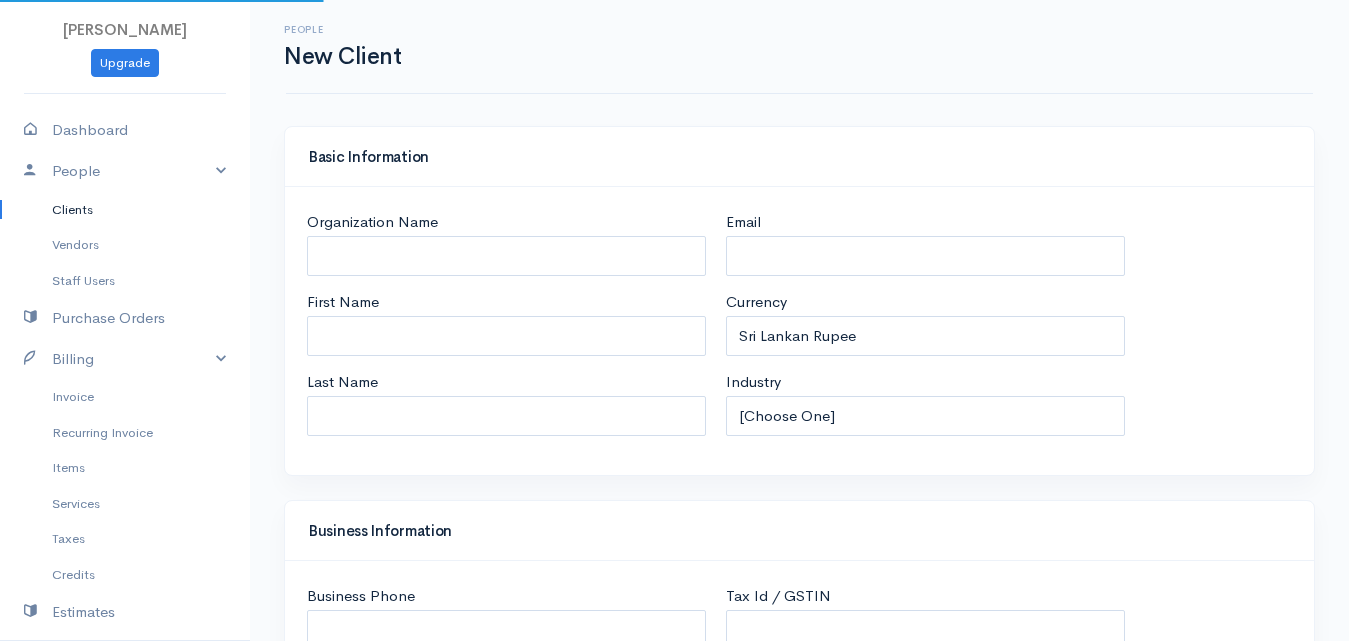 select on "[GEOGRAPHIC_DATA]" 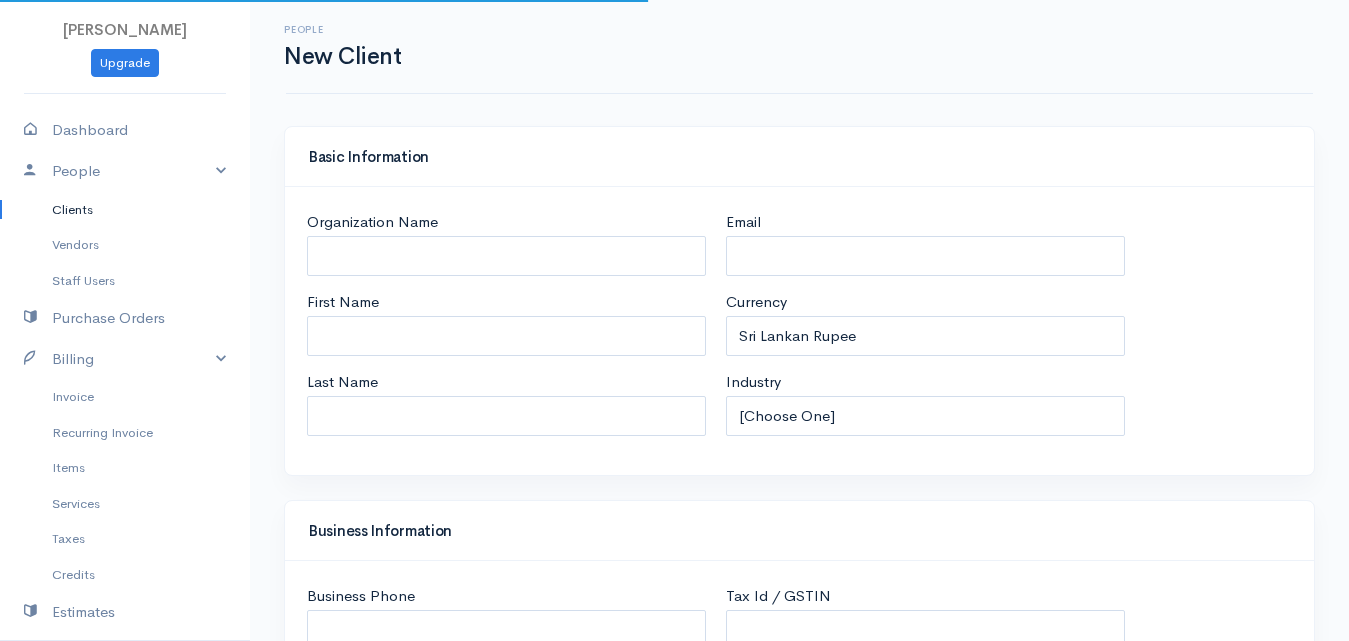 select on "[GEOGRAPHIC_DATA]" 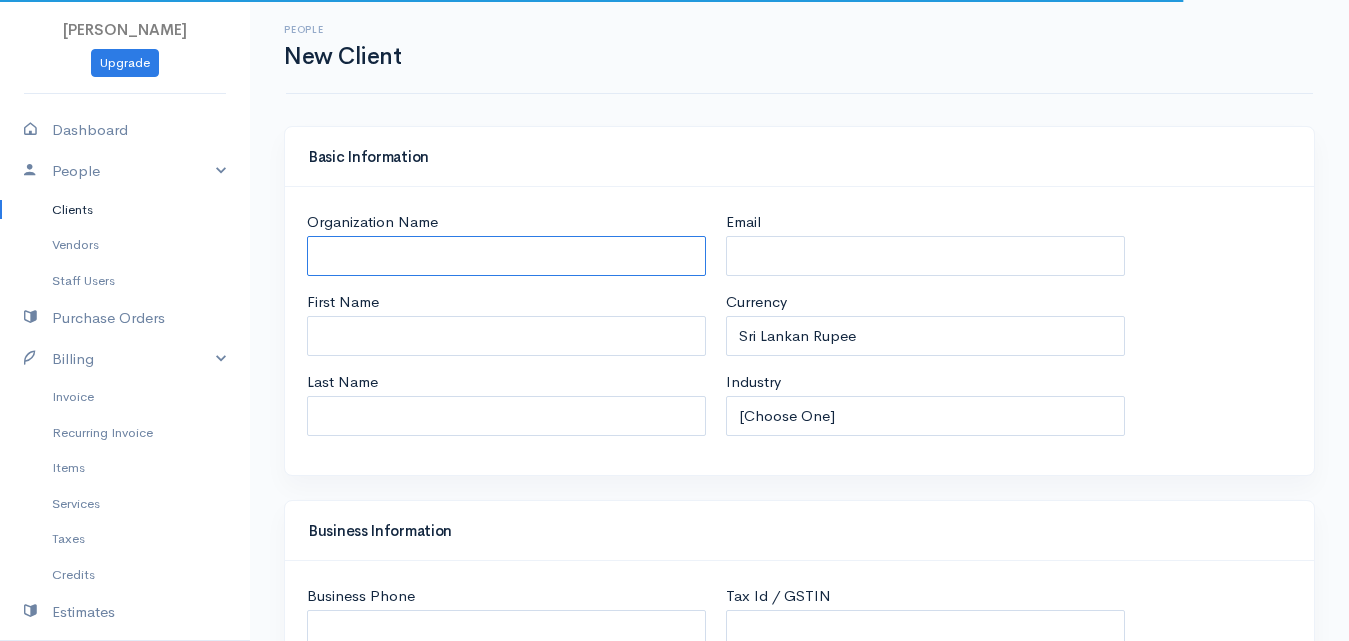 click on "Organization Name" at bounding box center [506, 256] 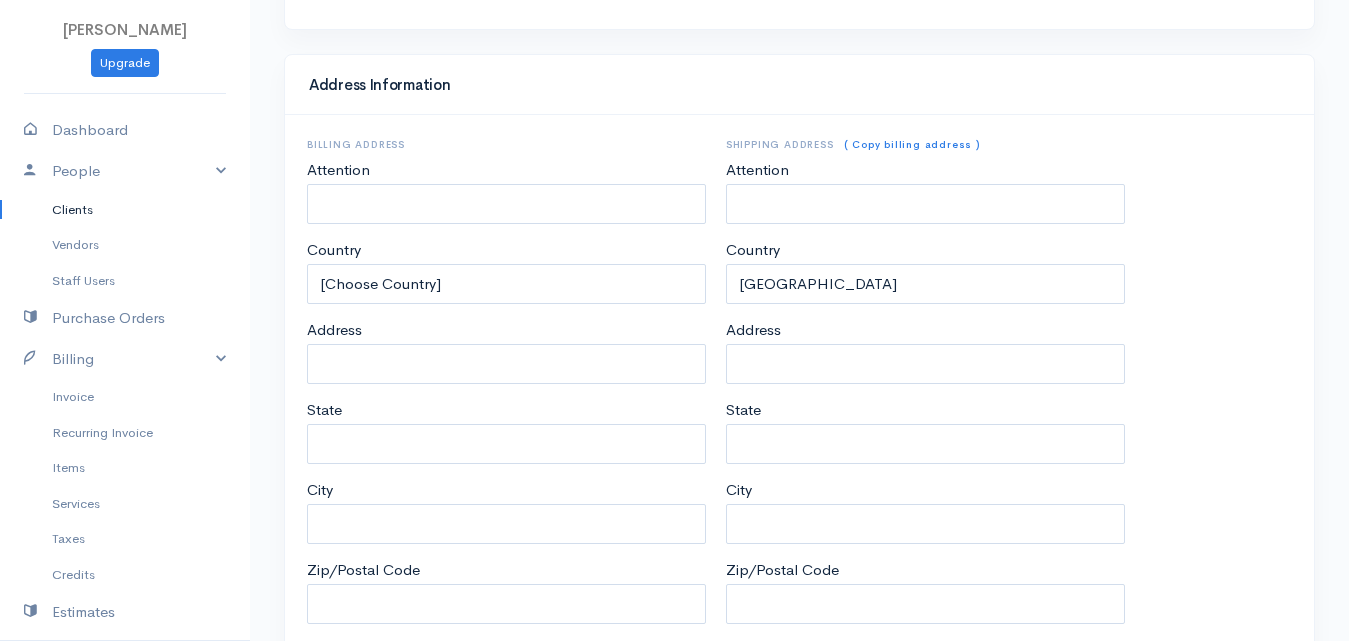 scroll, scrollTop: 1010, scrollLeft: 0, axis: vertical 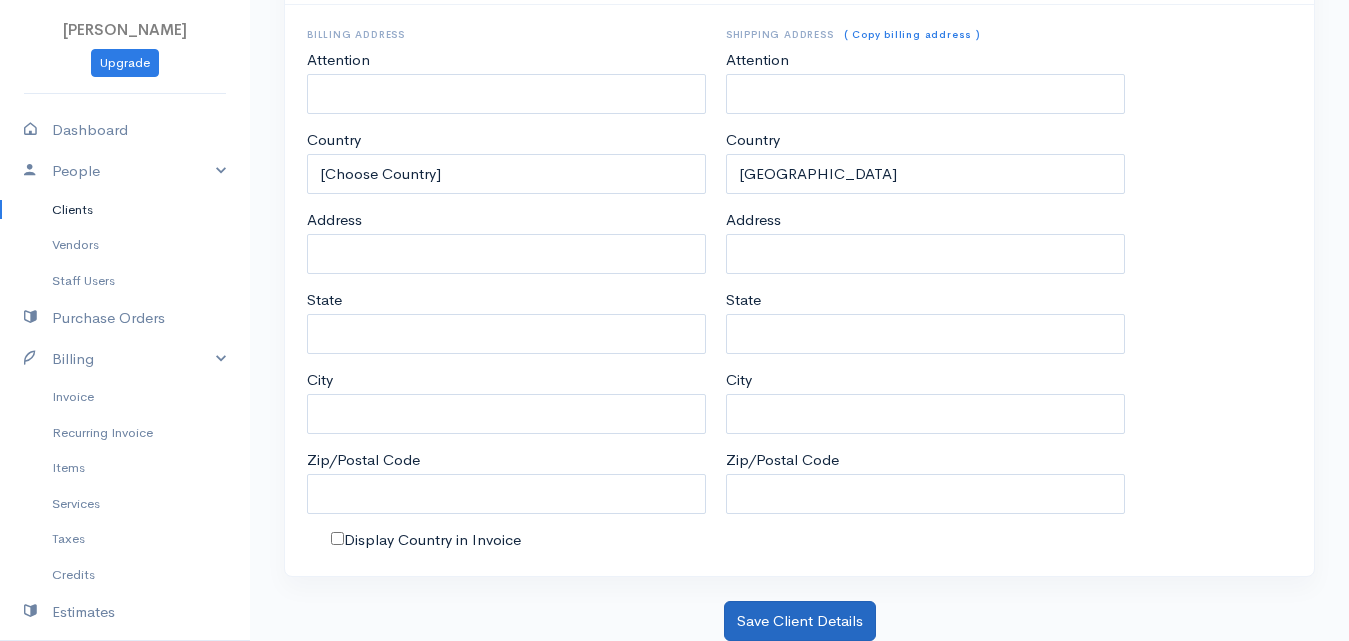 type on "Nilu" 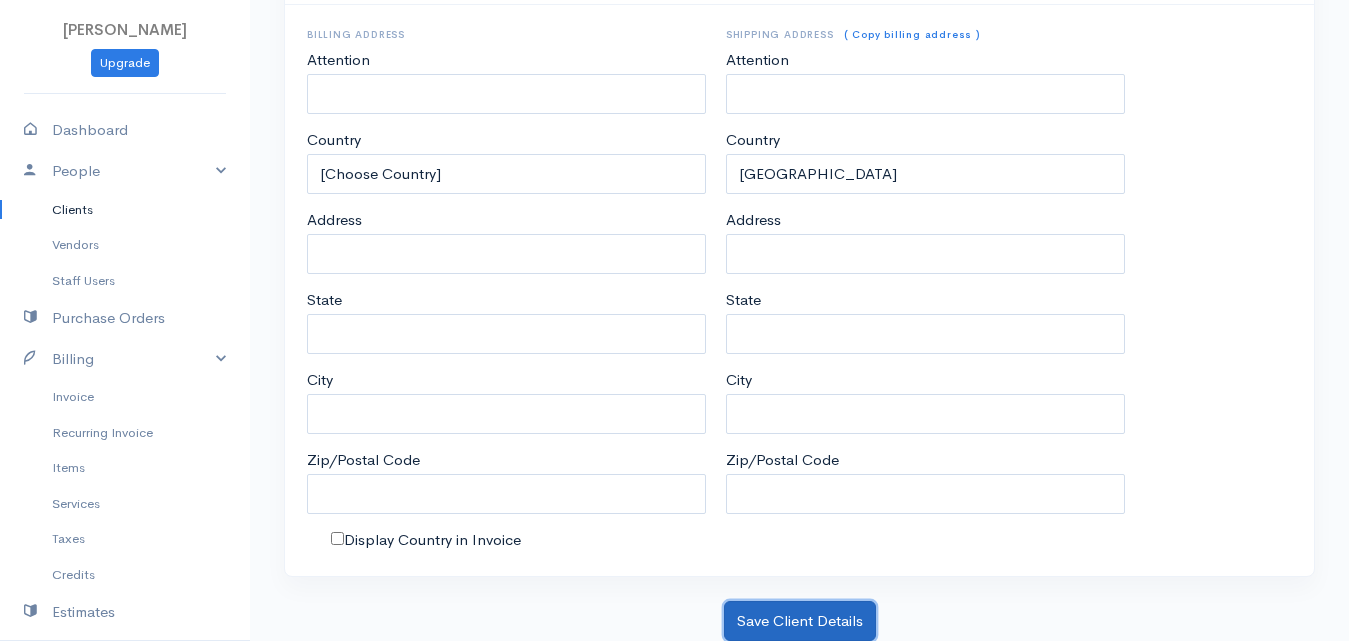 click on "Save Client Details" at bounding box center [800, 621] 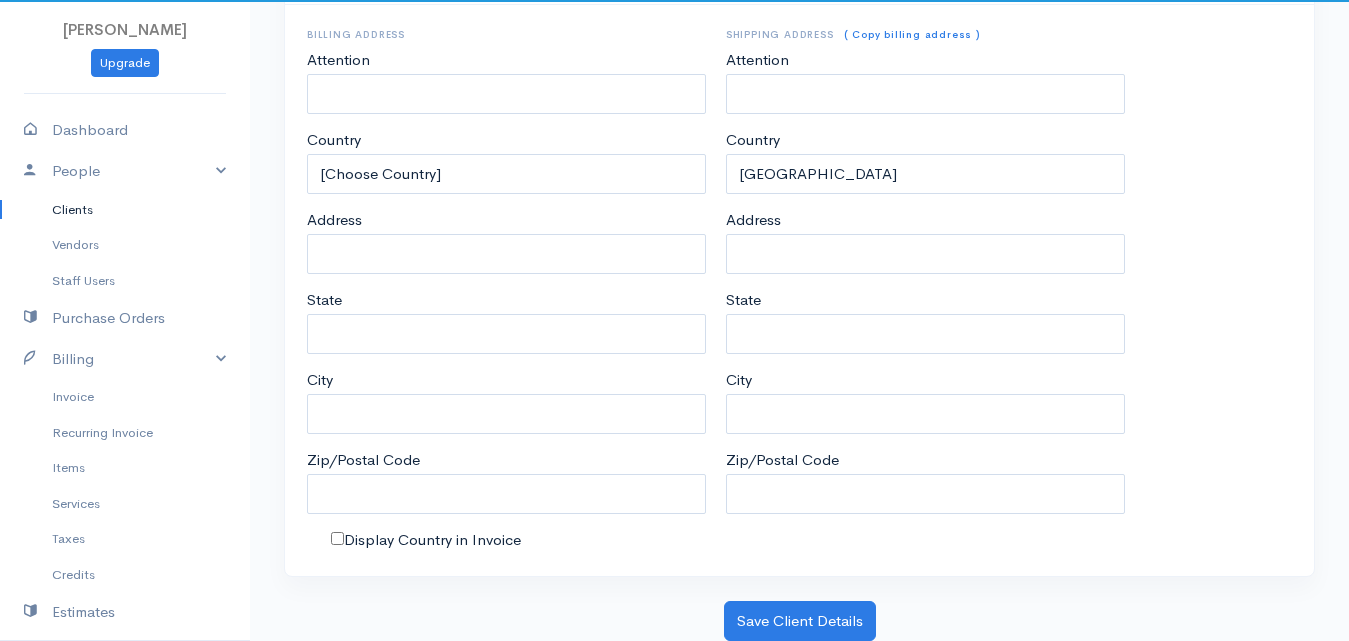 scroll, scrollTop: 0, scrollLeft: 0, axis: both 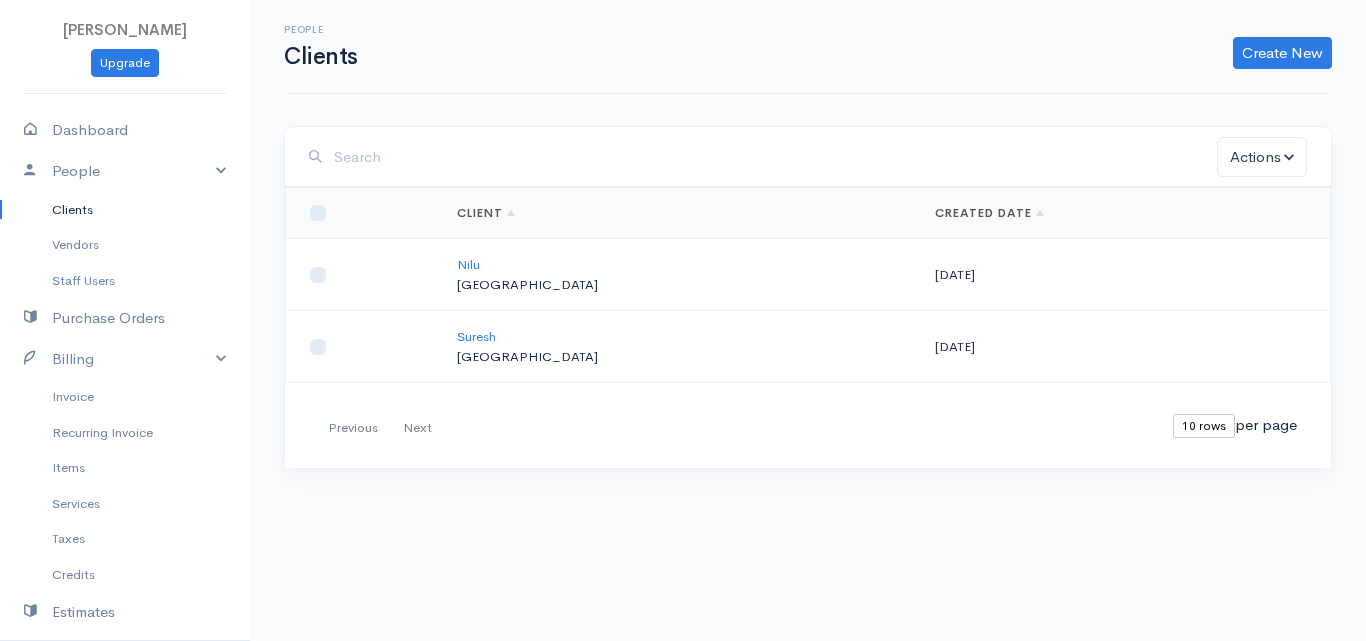 click at bounding box center [364, 347] 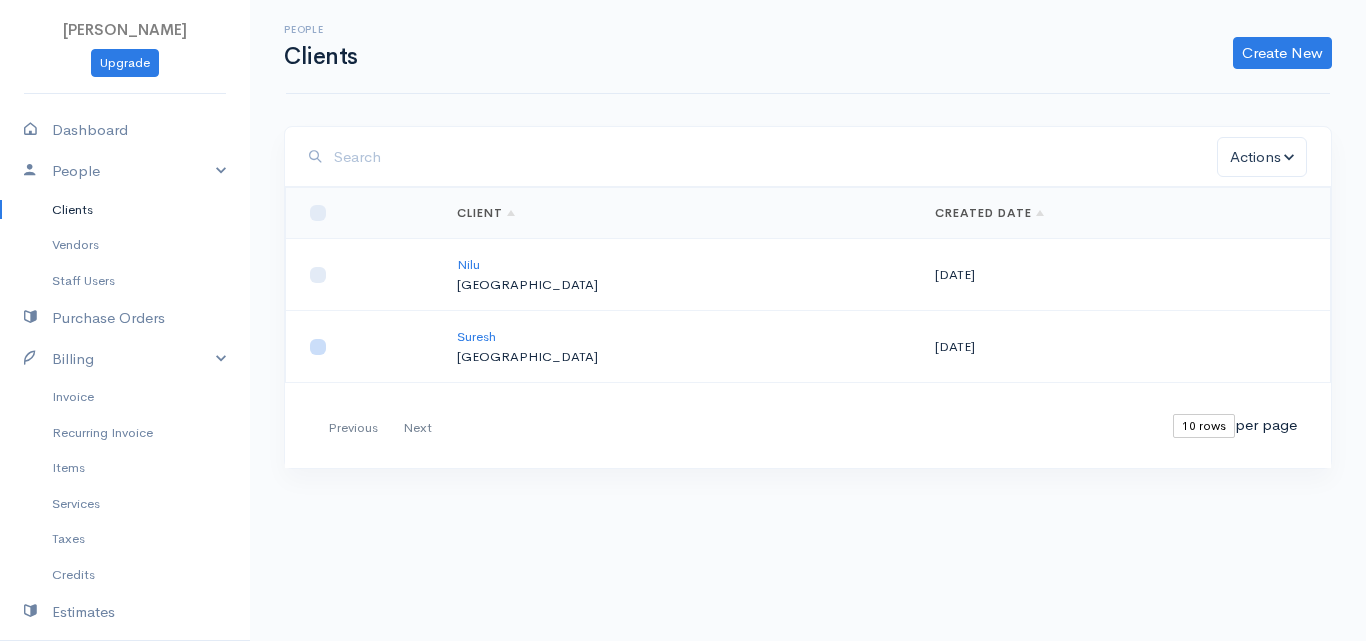 click at bounding box center (318, 347) 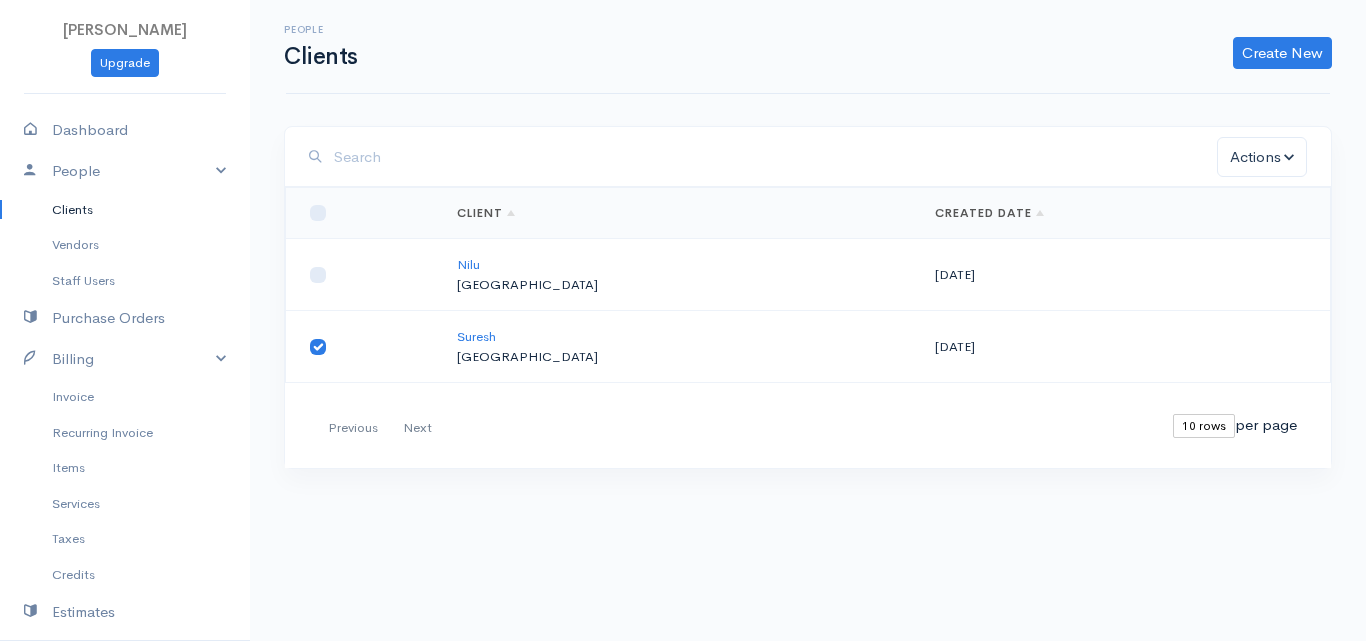 click at bounding box center (318, 347) 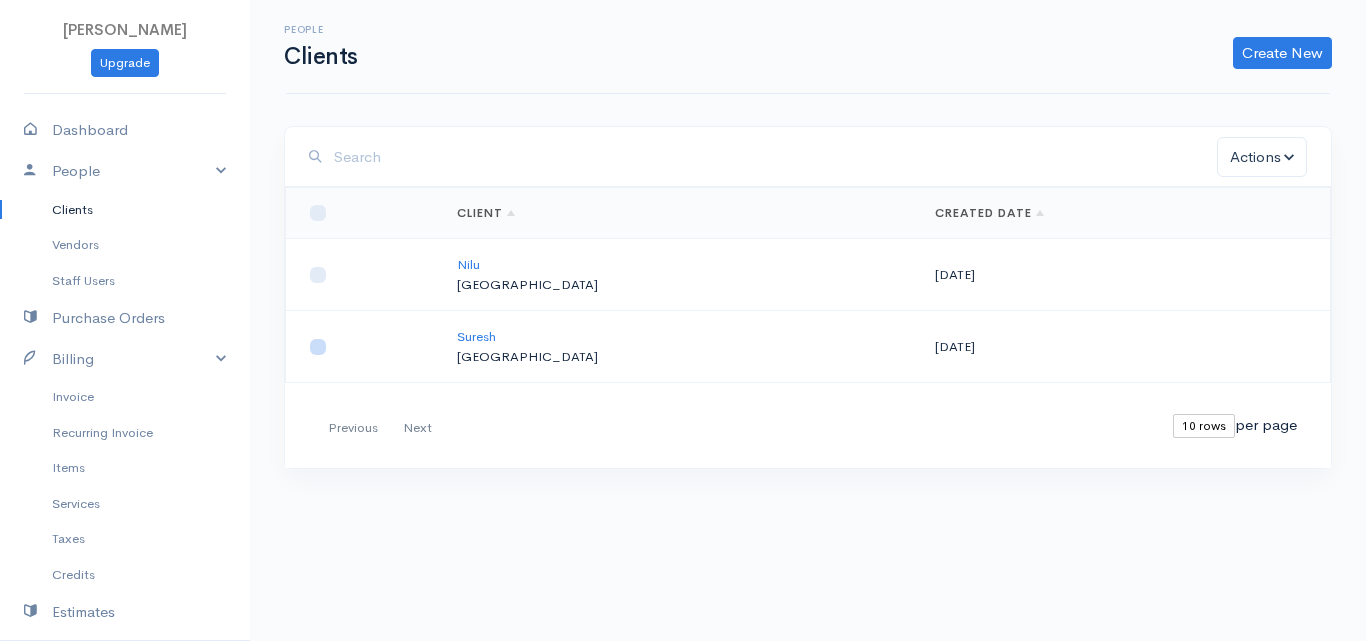 click at bounding box center [318, 347] 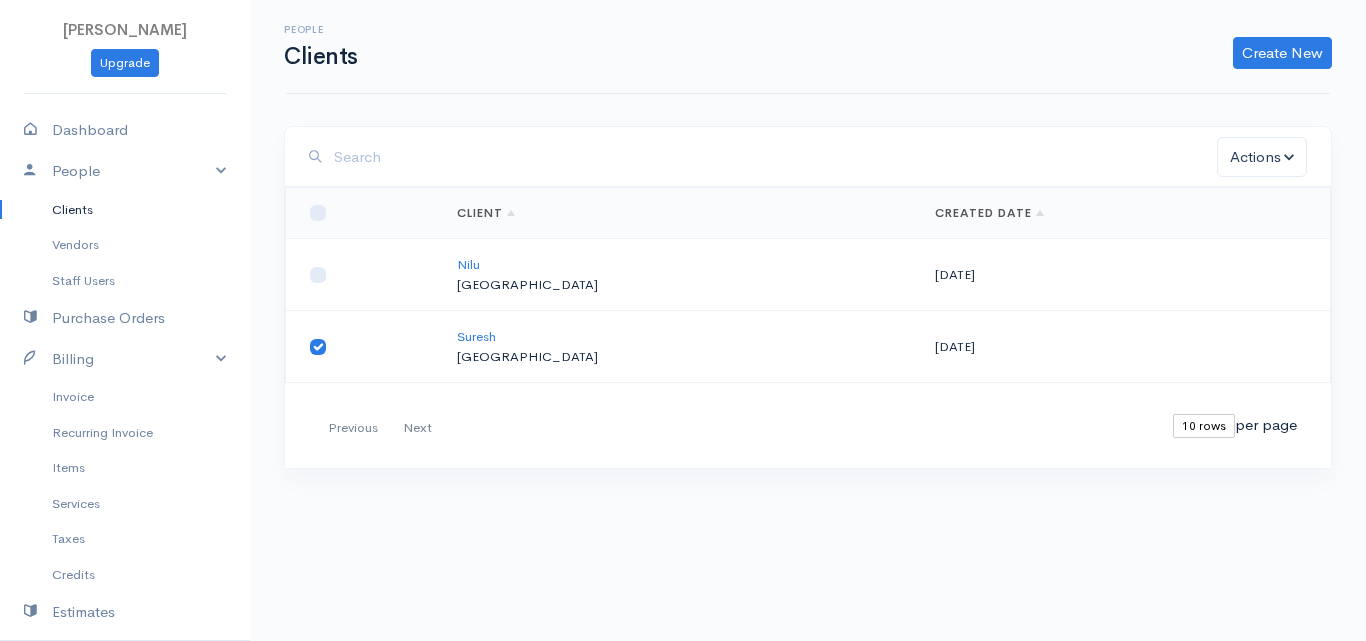 drag, startPoint x: 773, startPoint y: 357, endPoint x: 684, endPoint y: 342, distance: 90.255196 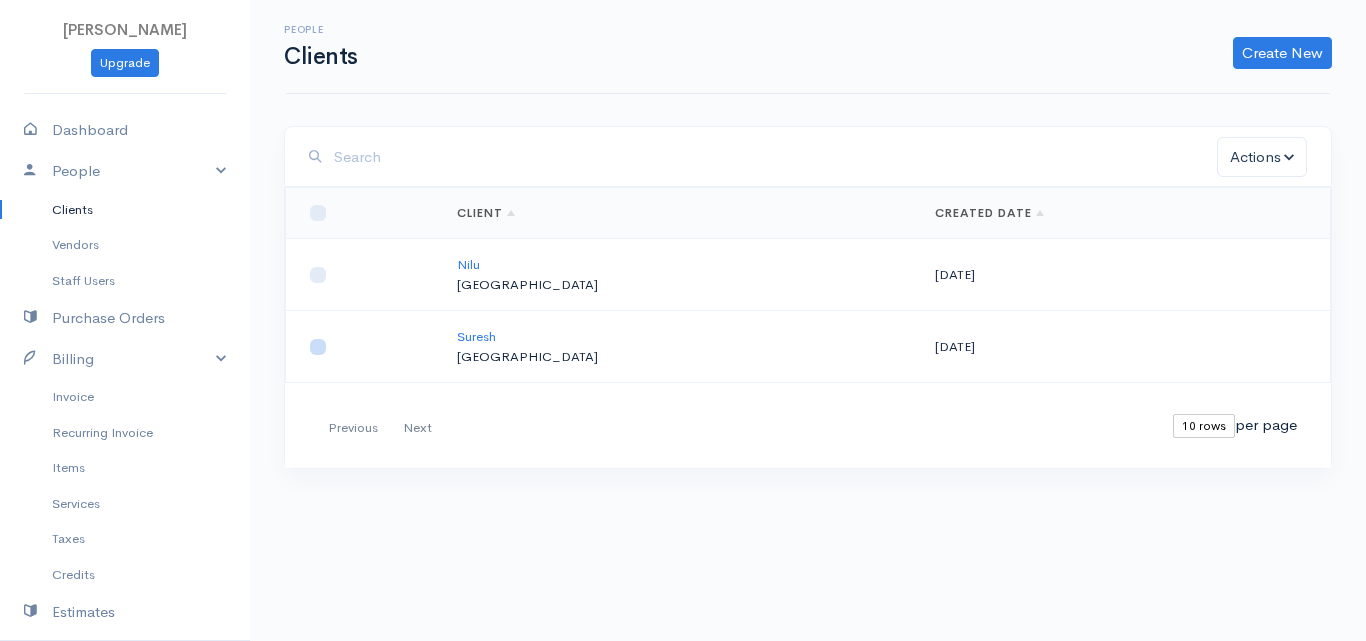 click at bounding box center (318, 347) 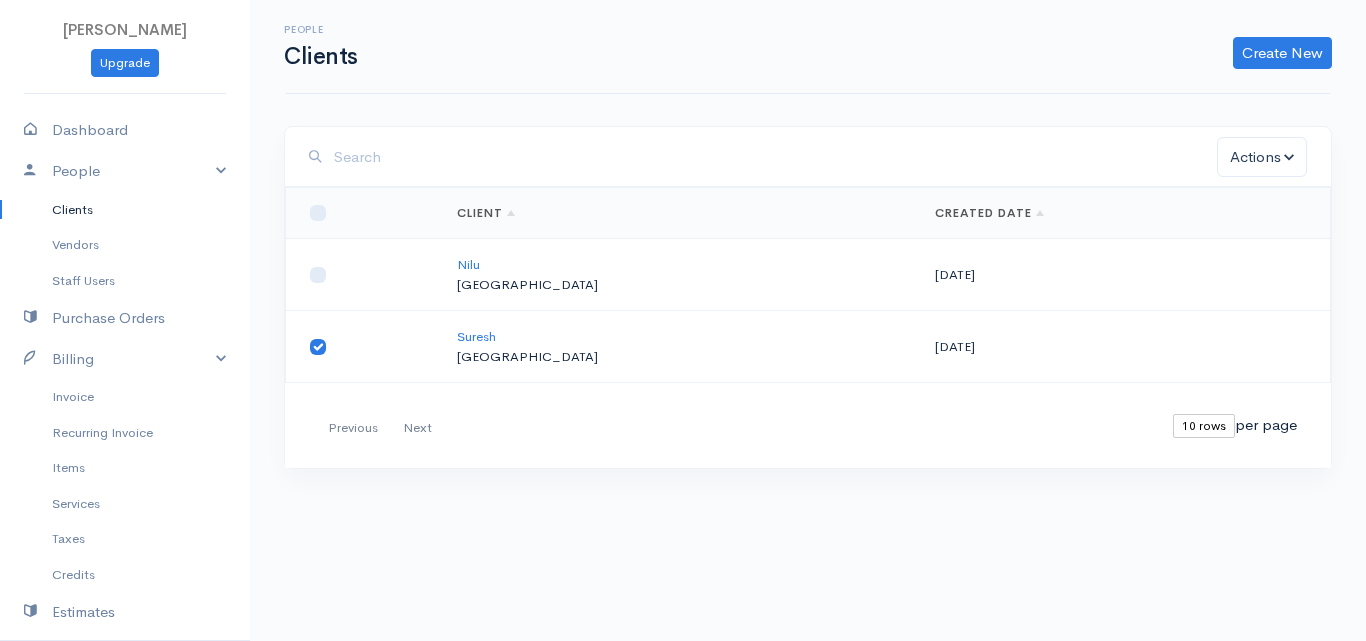 click on "[GEOGRAPHIC_DATA]" at bounding box center (680, 357) 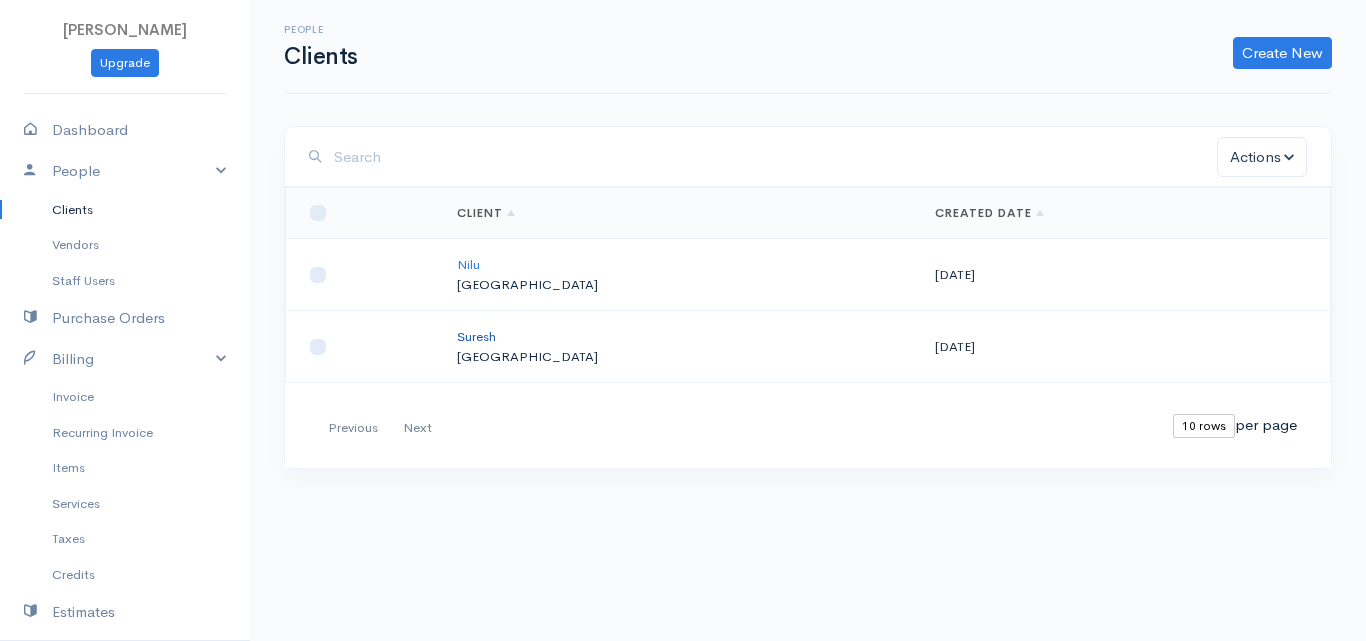 drag, startPoint x: 493, startPoint y: 346, endPoint x: 509, endPoint y: 342, distance: 16.492422 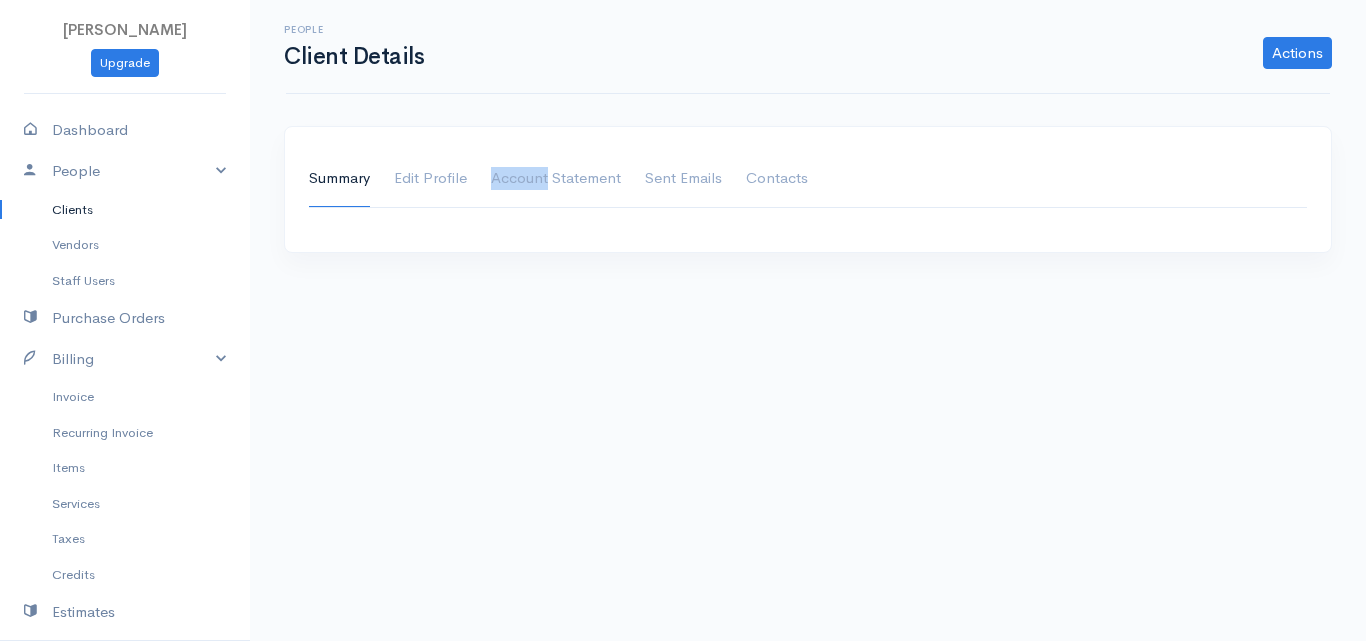 click on "[PERSON_NAME]
Upgrade
Dashboard
People
Clients
Vendors
Staff Users
Purchase Orders
Billing
Invoice
Recurring Invoice
Items
Services
Taxes
Credits
Estimates
Payments
Expenses
Track Time
Projects
Reports
Settings
My Organizations
Logout
Help
@CloudBooksApp 2022
People
Client Details
Actions Archive Client Delete Client
Summary Edit Profile Account Statement Shipping Address Sent Emails Contacts
Ok" at bounding box center [683, 320] 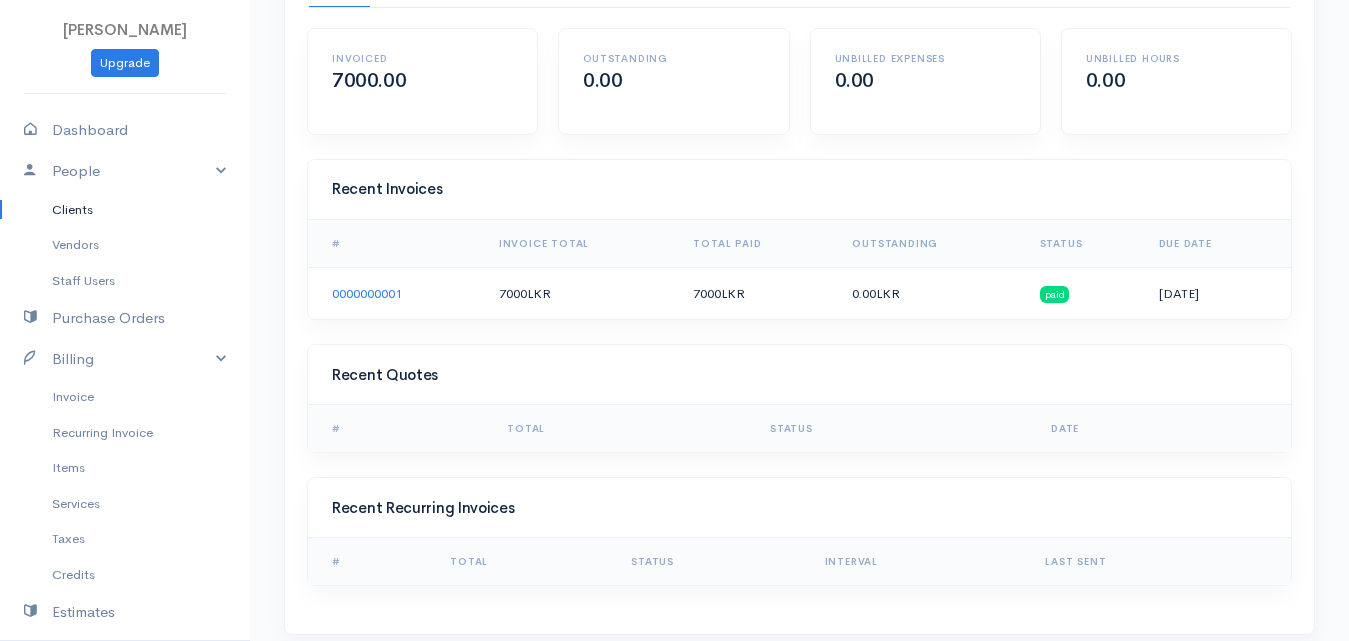 scroll, scrollTop: 218, scrollLeft: 0, axis: vertical 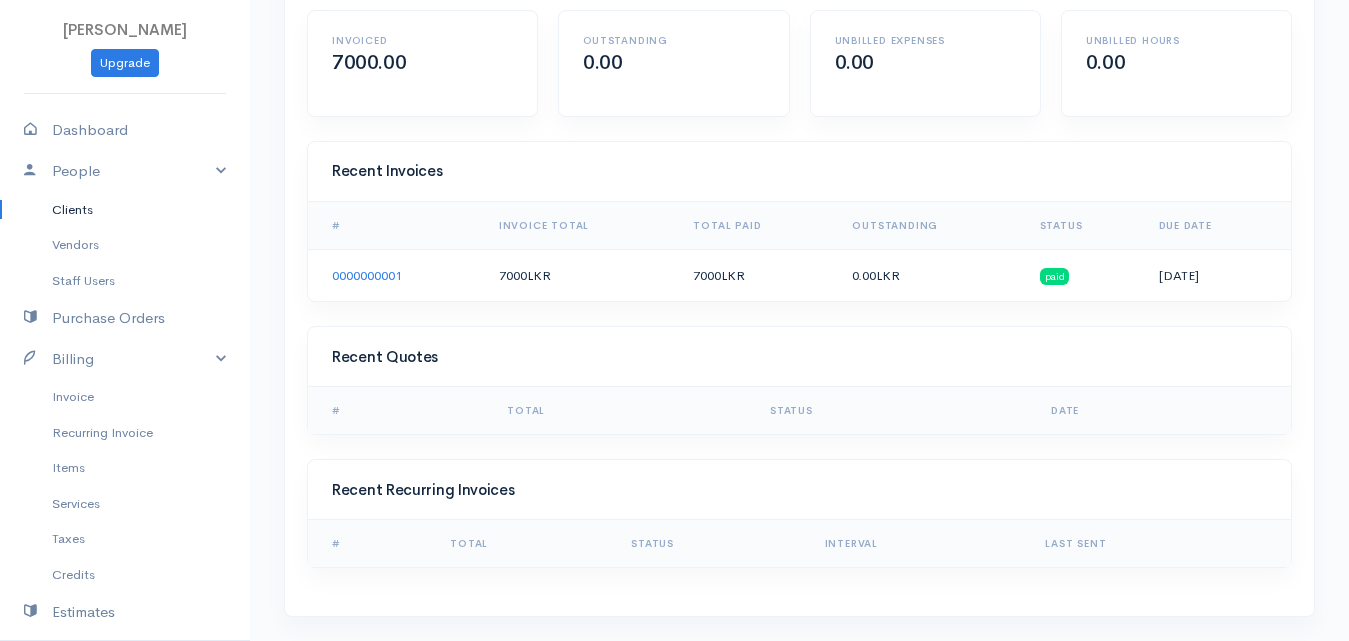 click on "0.00  LKR" at bounding box center [929, 275] 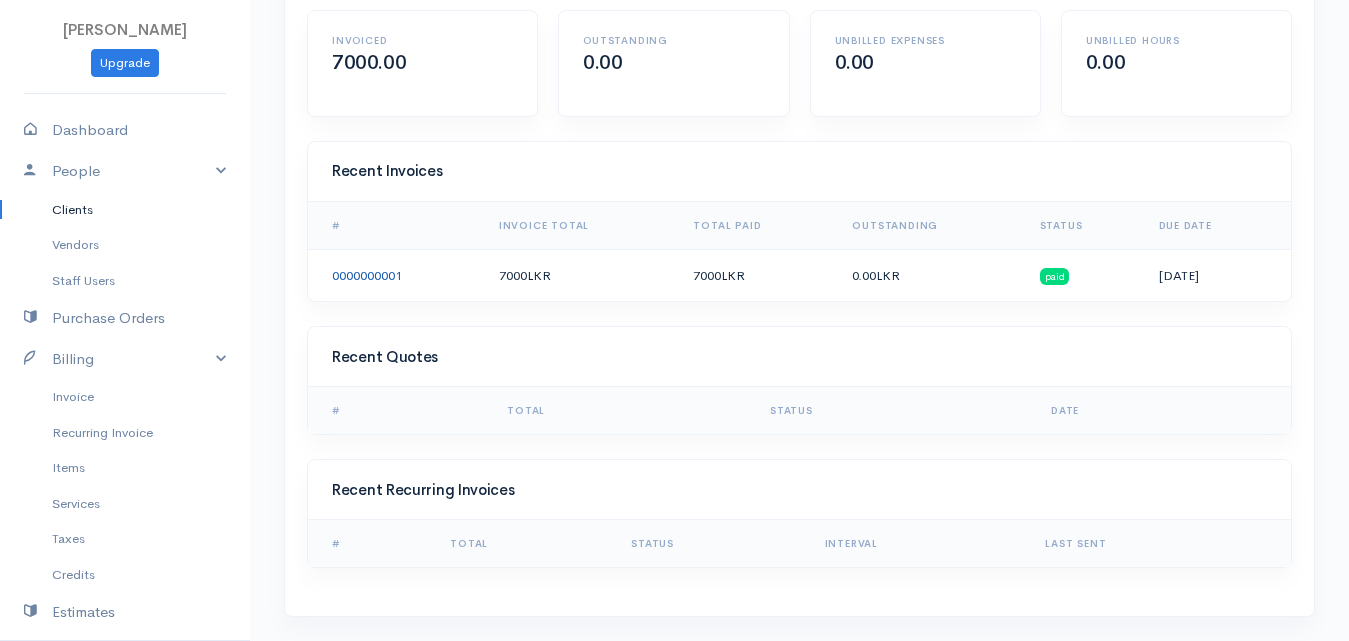 click on "0000000001" at bounding box center (367, 275) 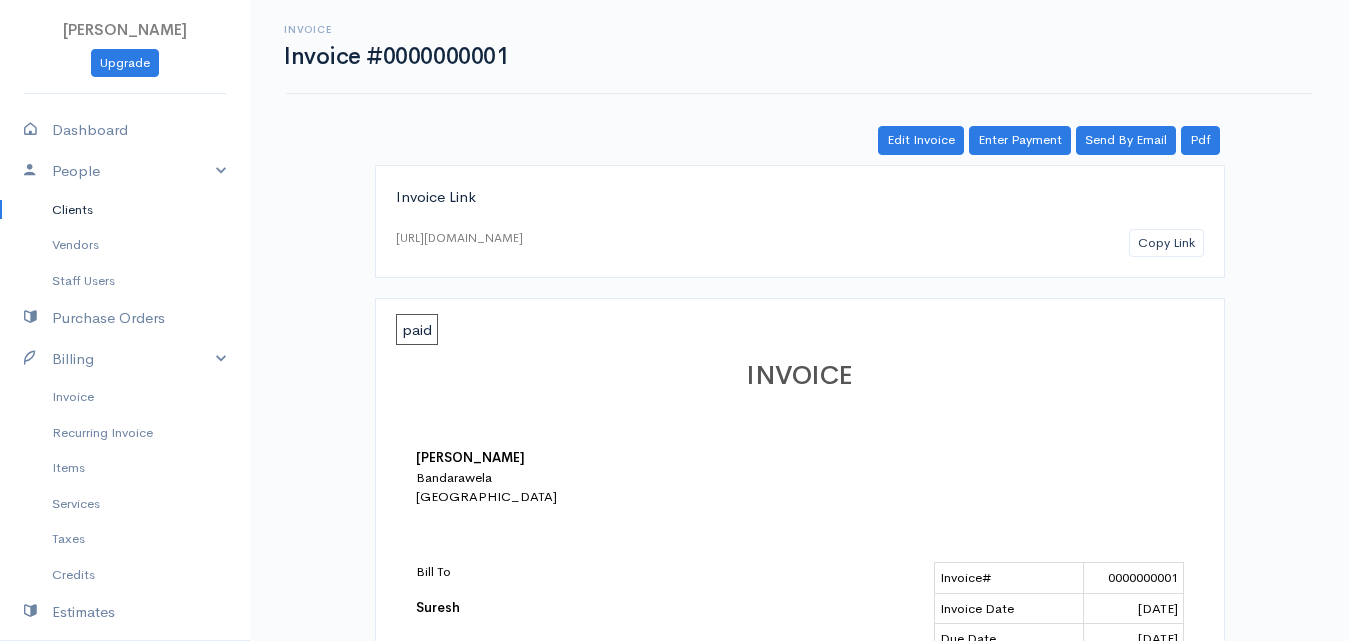 scroll, scrollTop: 100, scrollLeft: 0, axis: vertical 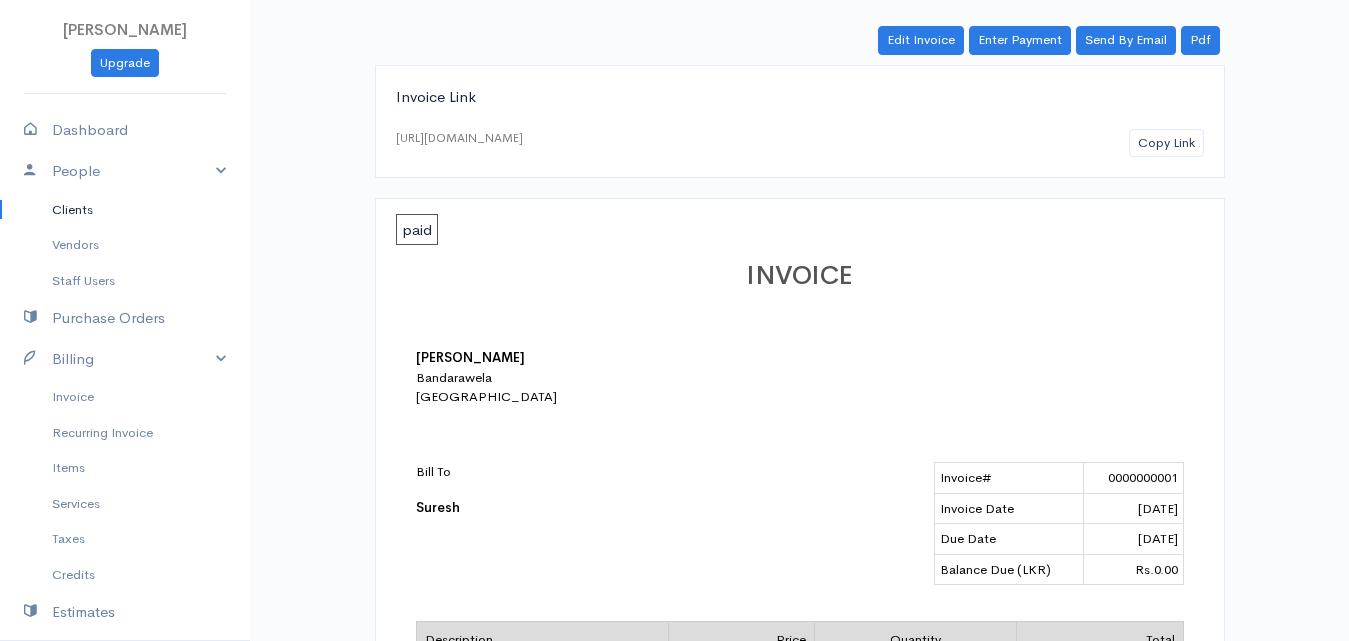 click on "Clients" at bounding box center (125, 210) 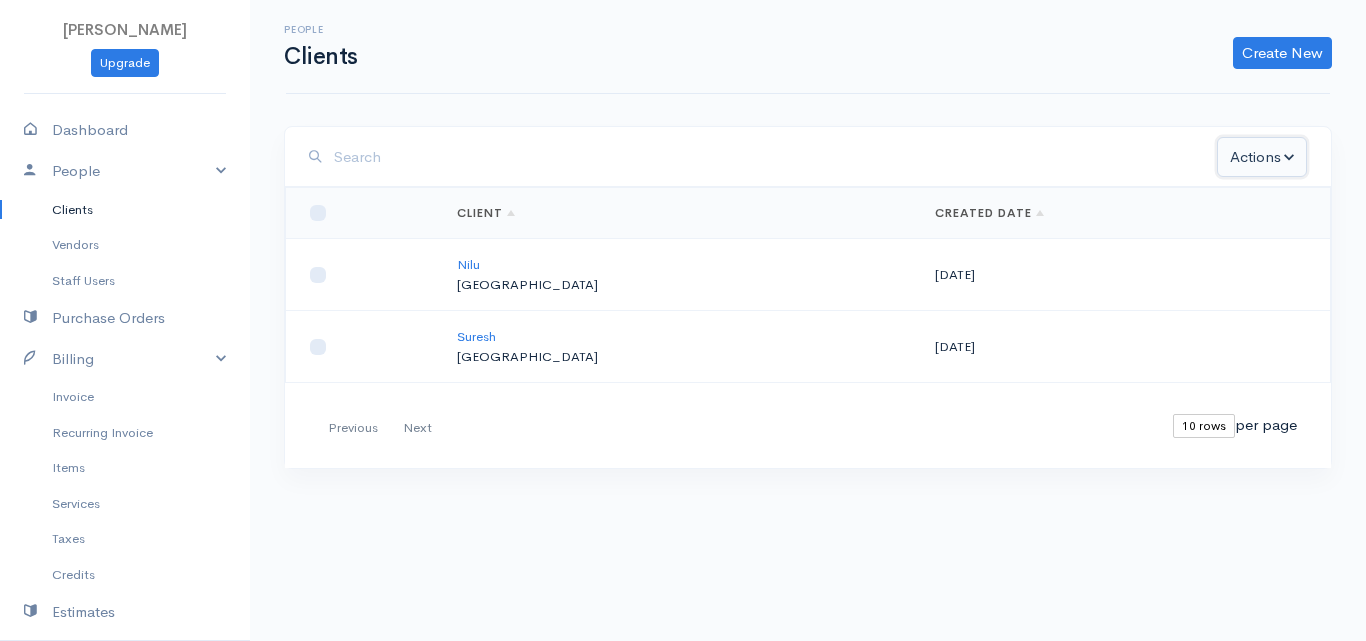 click on "Actions" at bounding box center [1262, 157] 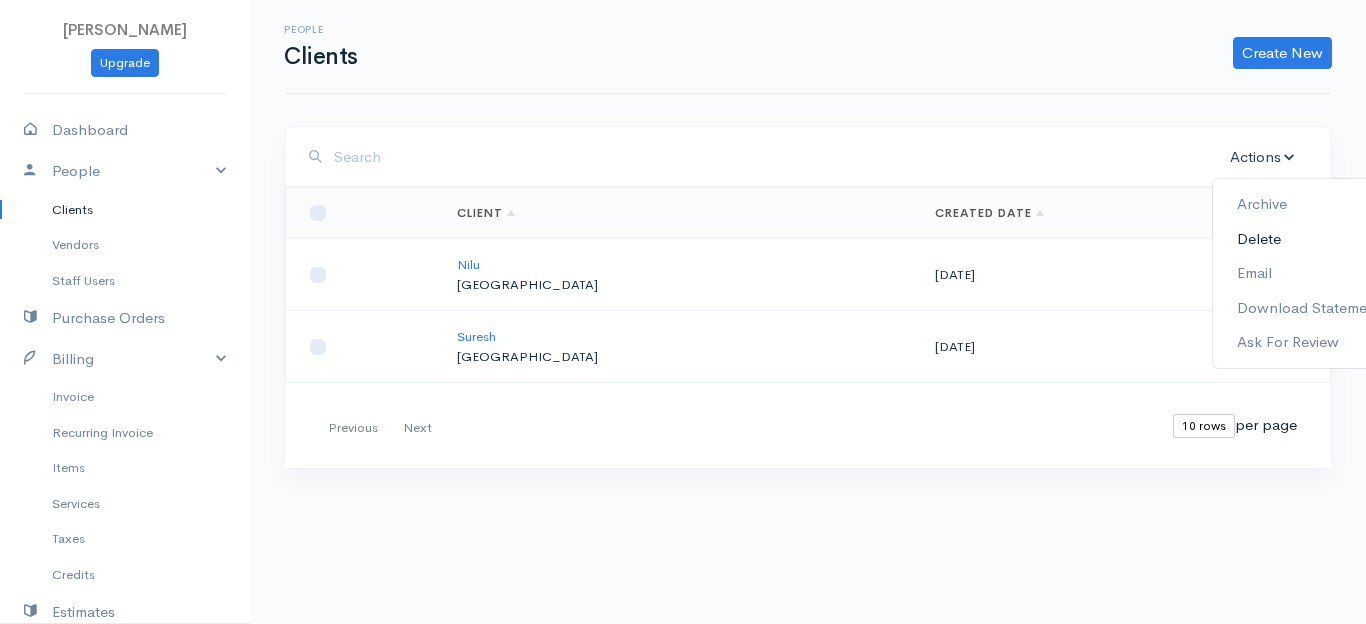 click on "Delete" at bounding box center (1309, 238) 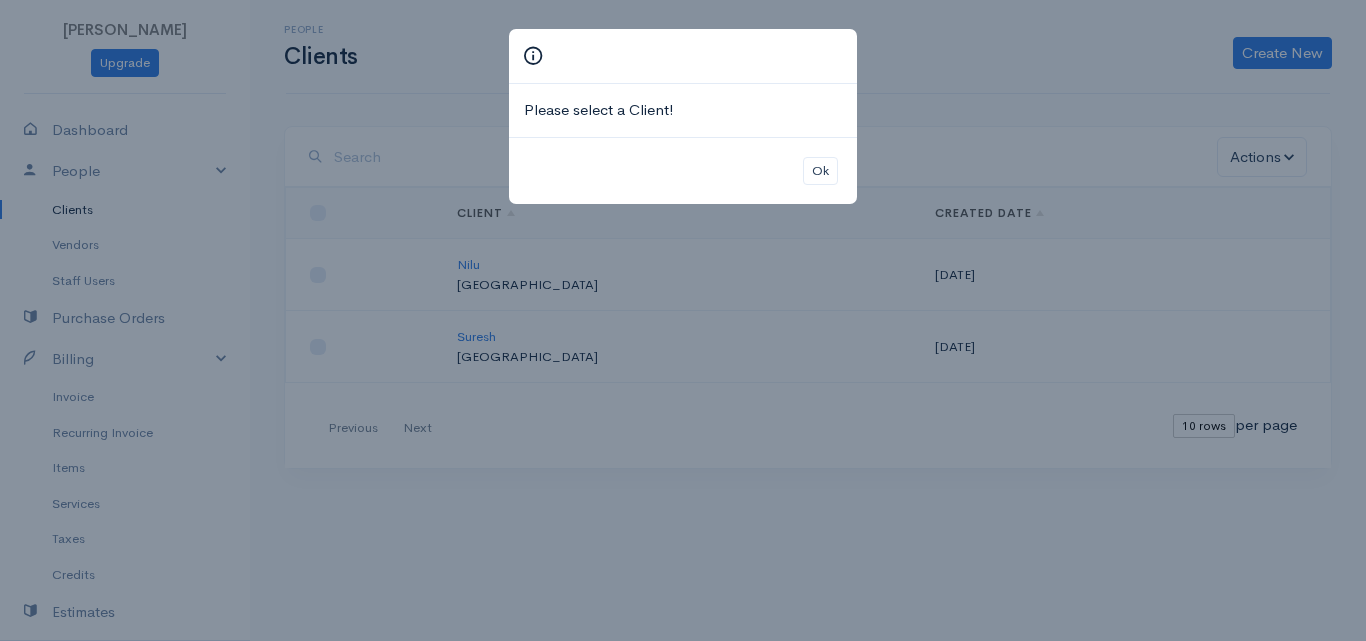 drag, startPoint x: 681, startPoint y: 308, endPoint x: 699, endPoint y: 285, distance: 29.206163 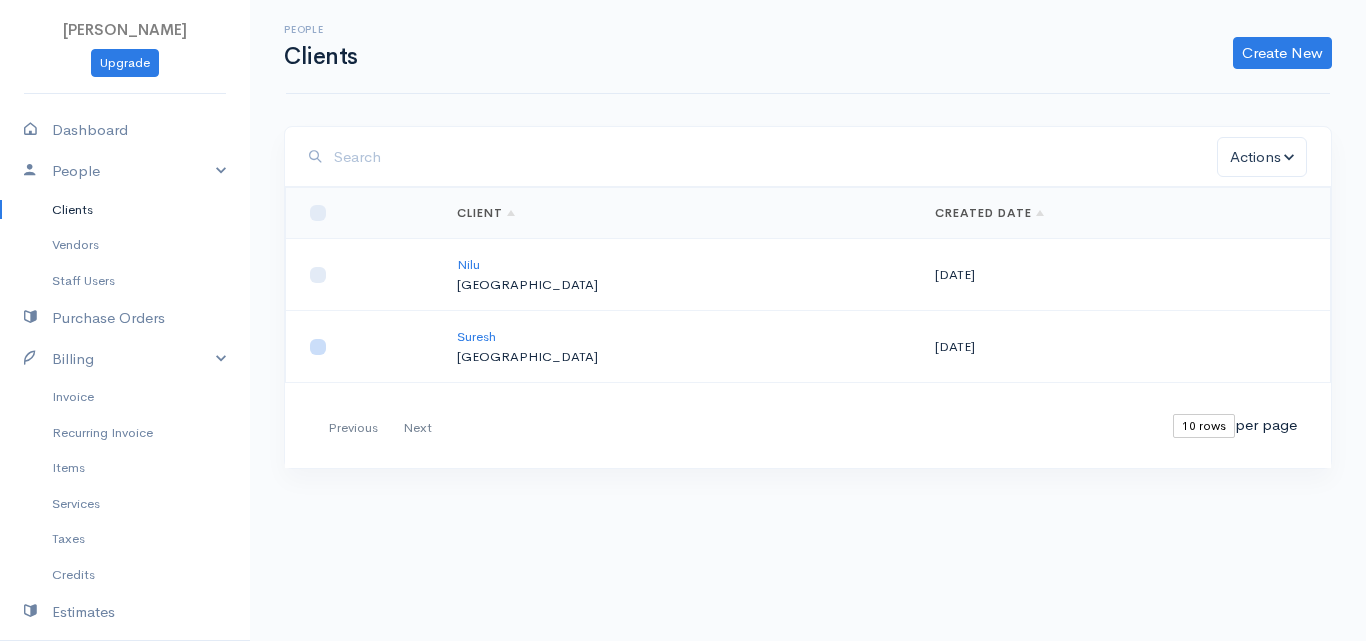 click at bounding box center [318, 347] 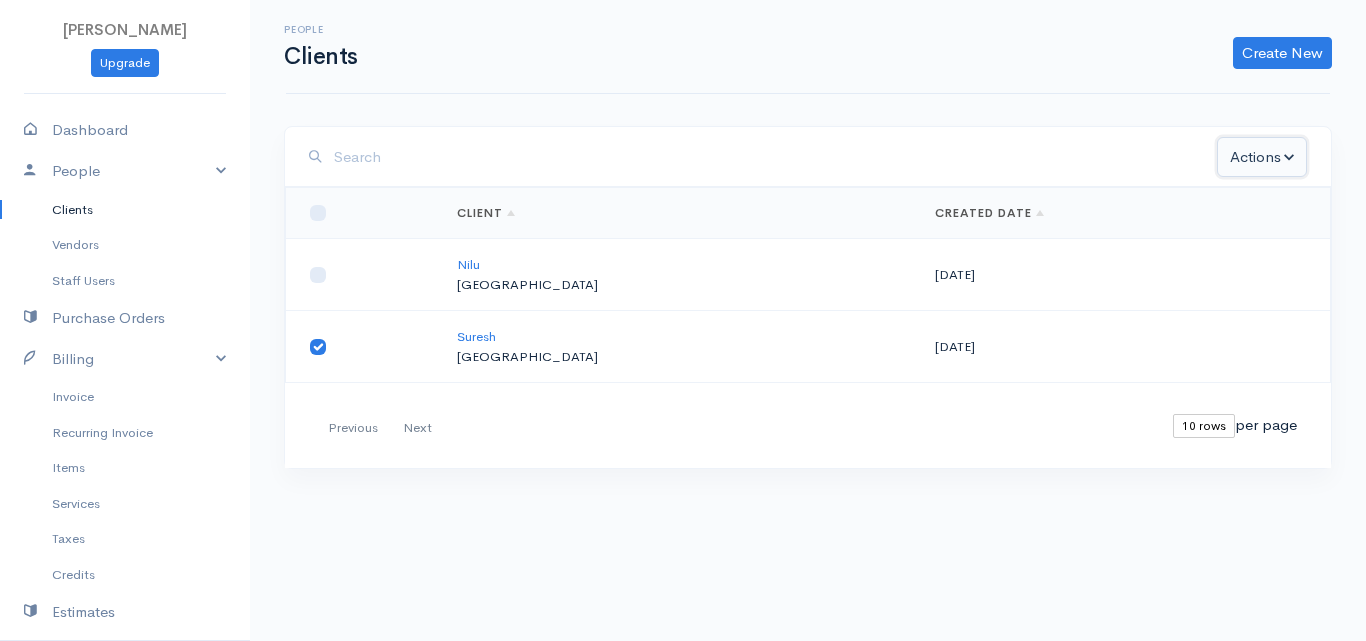 click on "Actions" at bounding box center (1262, 157) 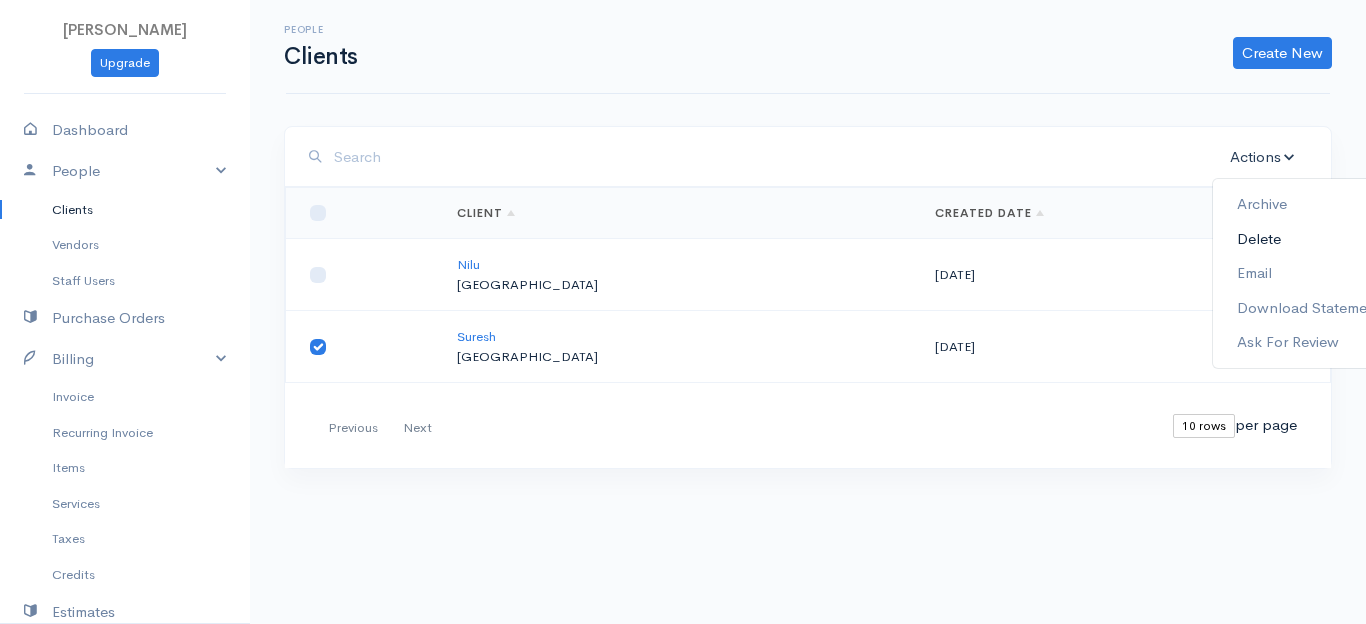 click on "Delete" at bounding box center [1309, 238] 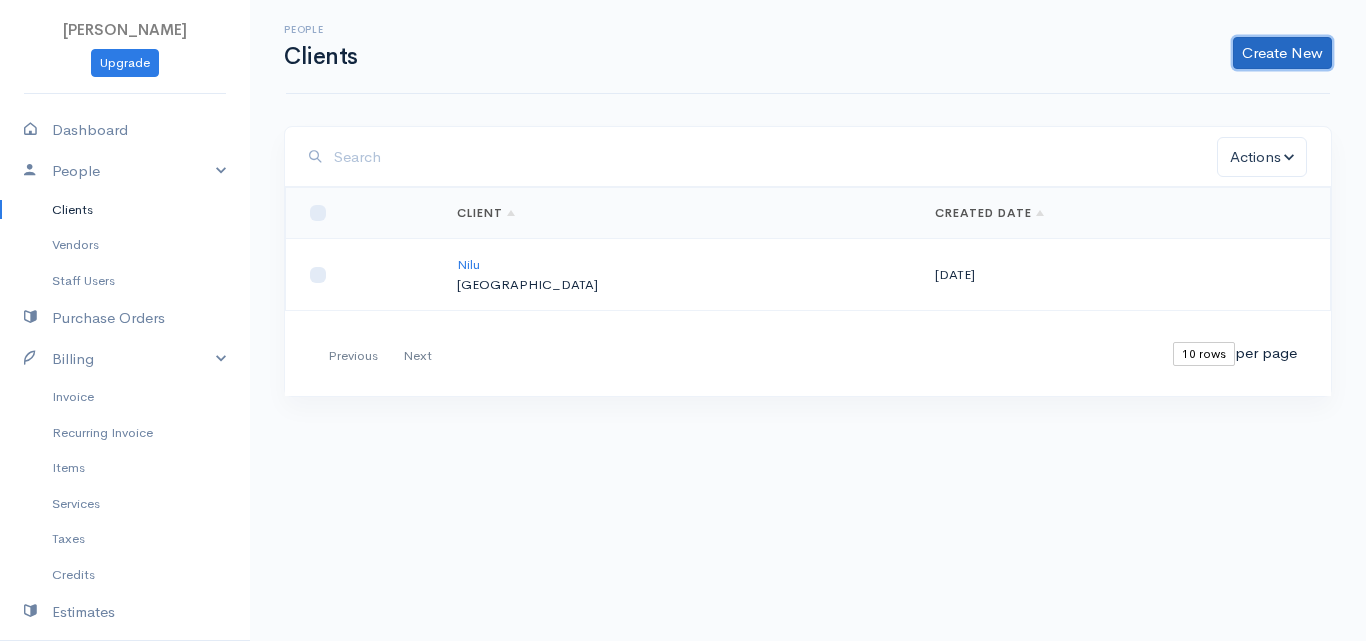 click on "Create New" at bounding box center (1282, 53) 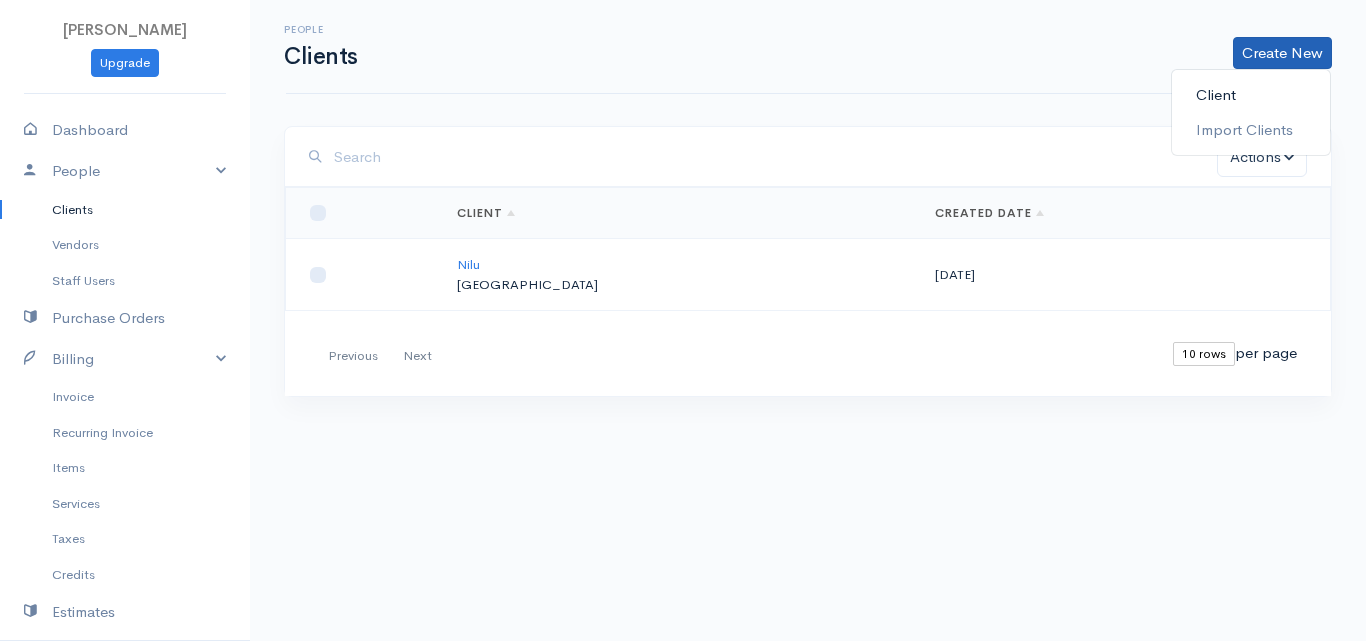 click on "Client" at bounding box center (1251, 95) 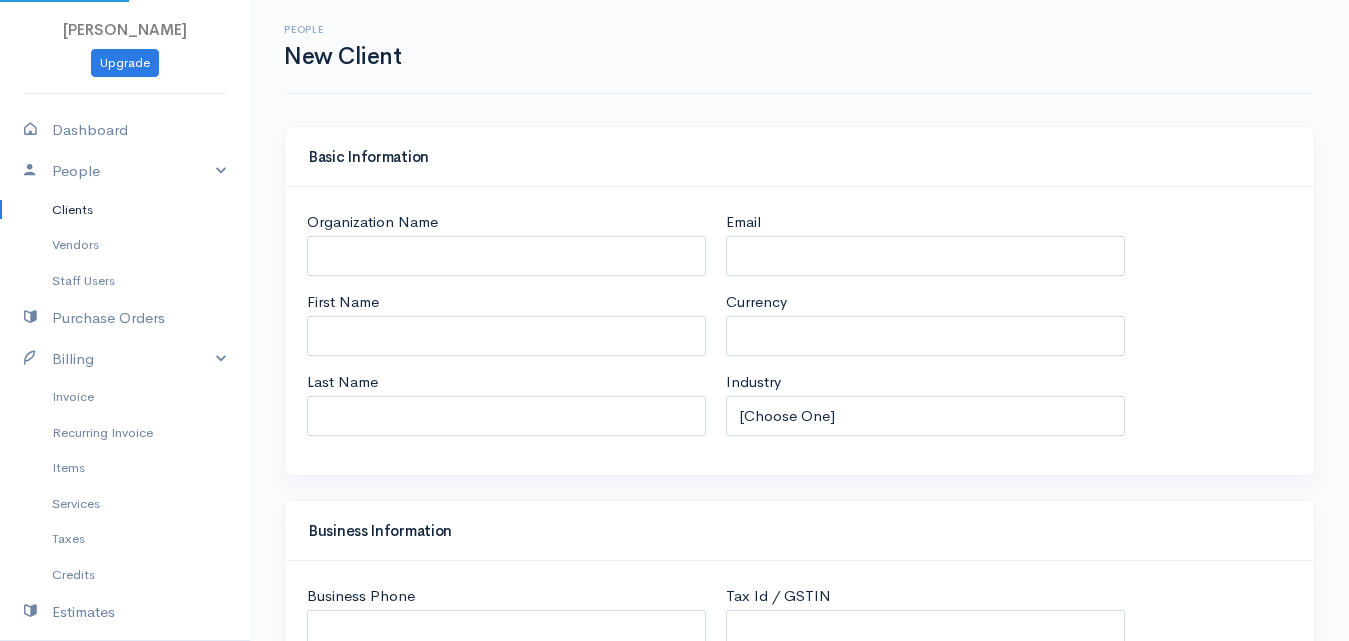 select on "LKR" 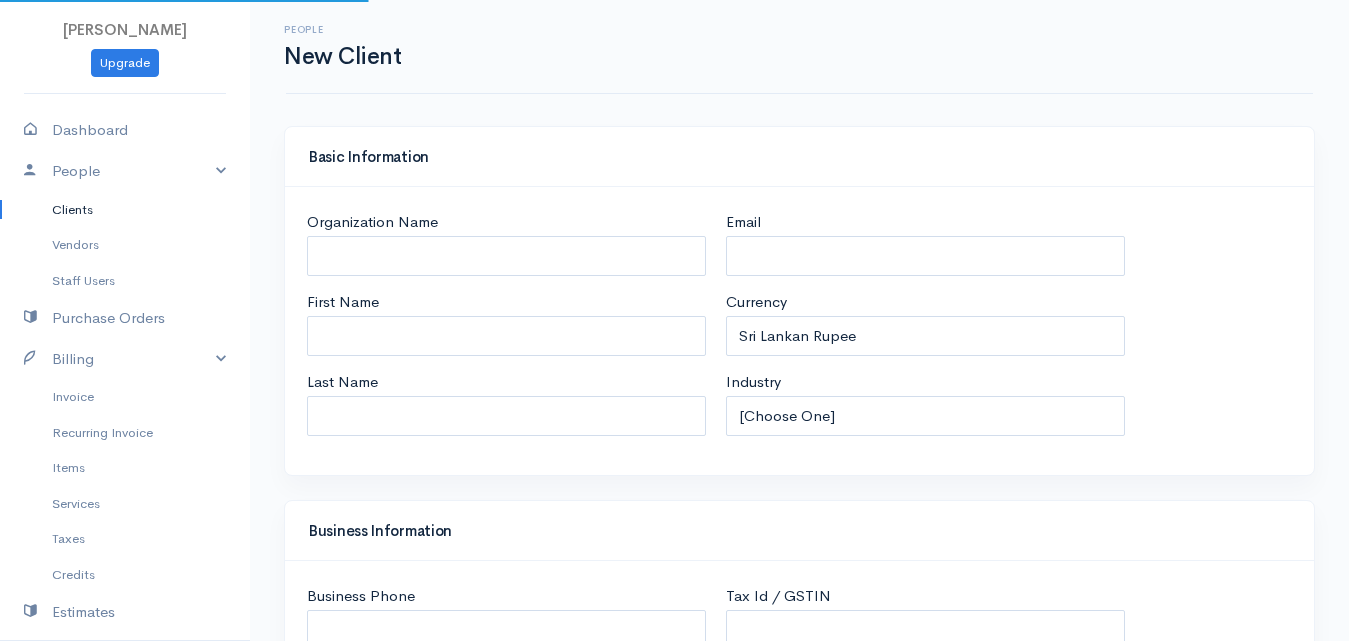 select on "[GEOGRAPHIC_DATA]" 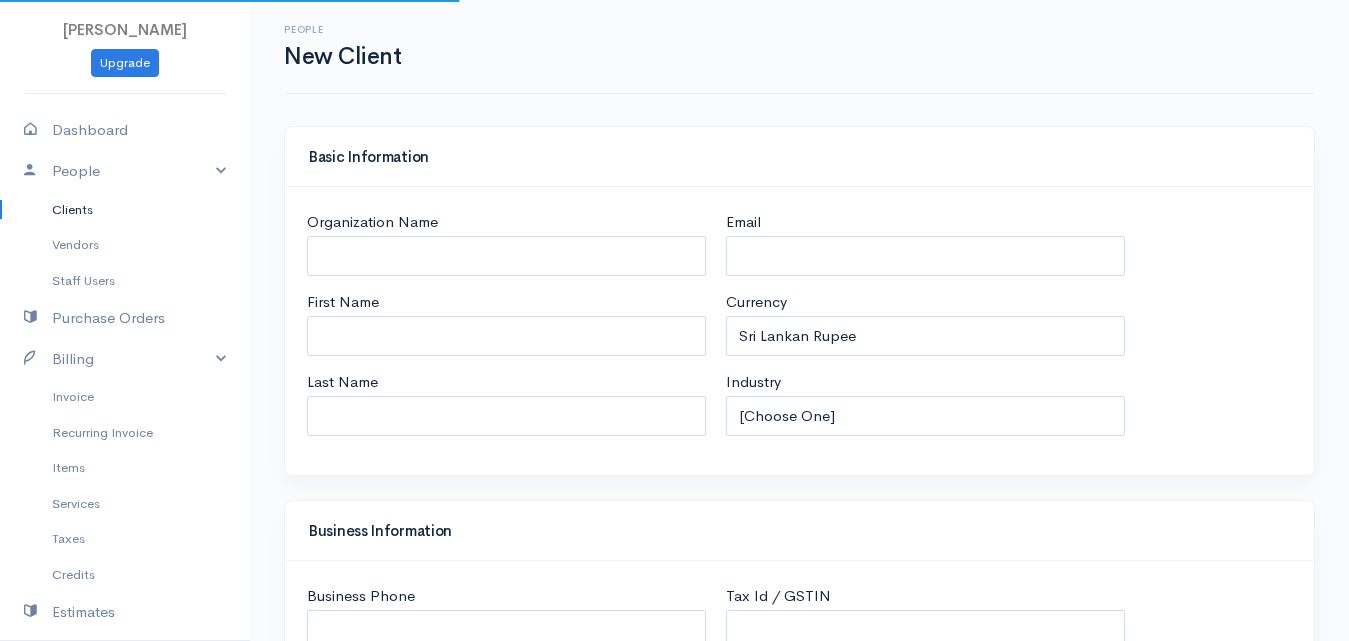 select on "[GEOGRAPHIC_DATA]" 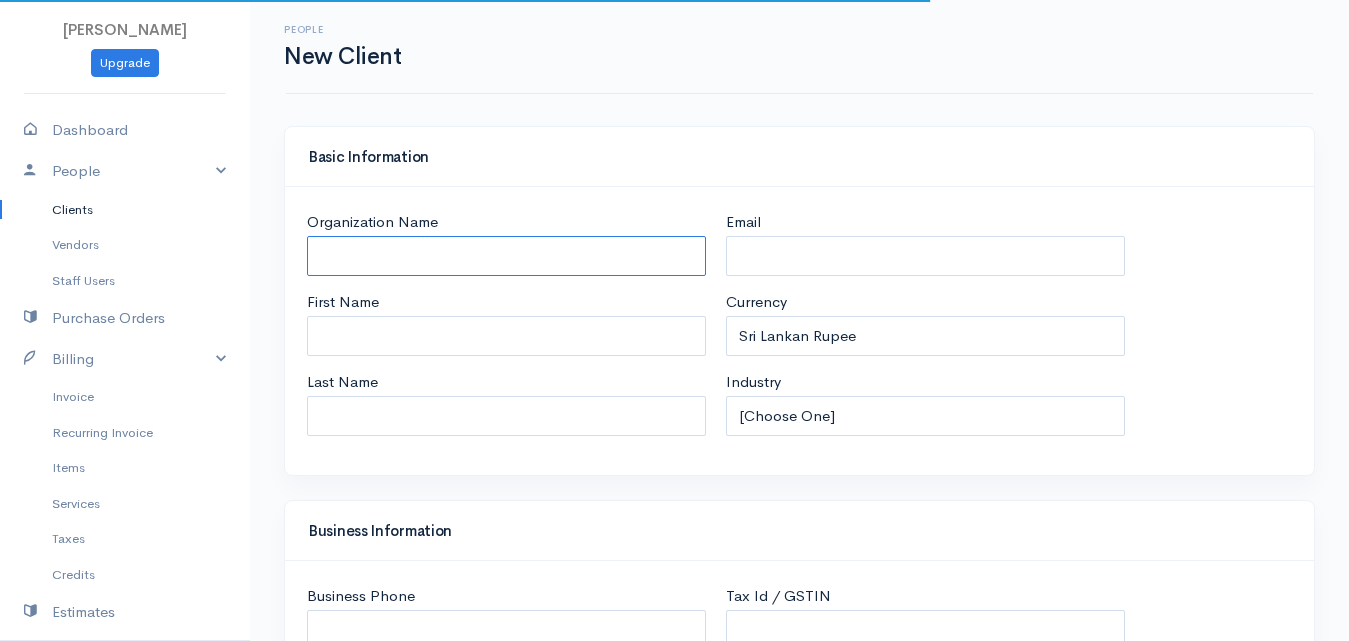 click on "Organization Name" at bounding box center (506, 256) 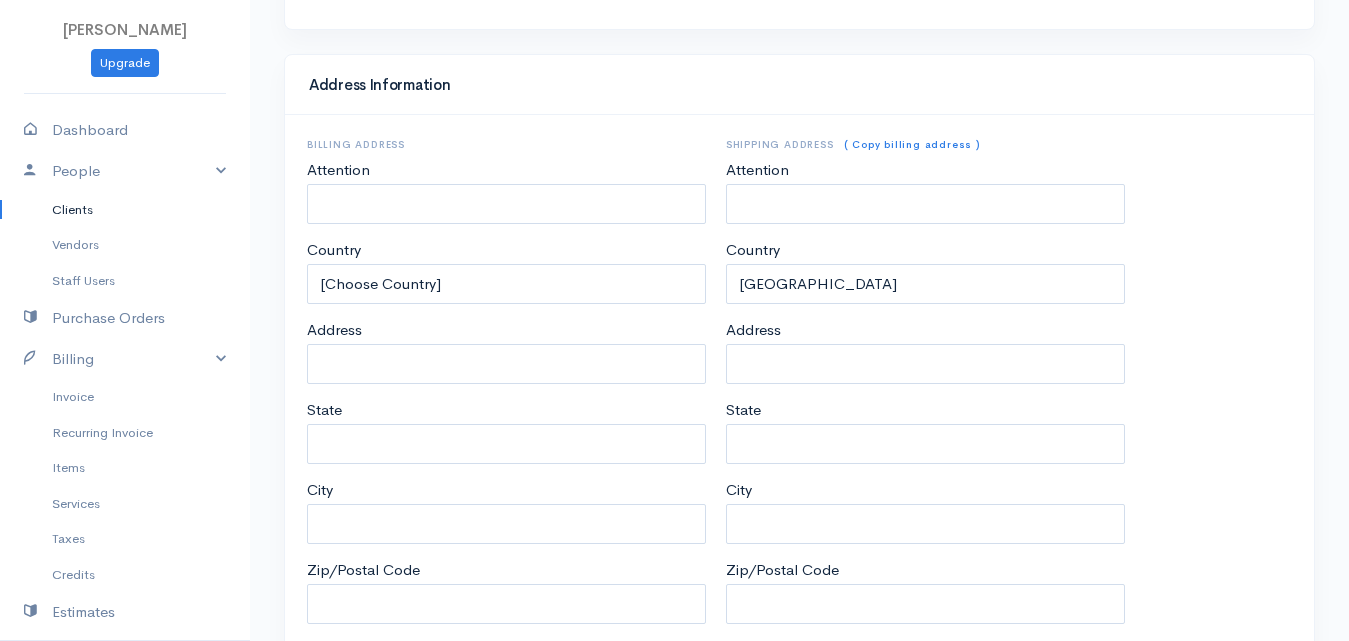 scroll, scrollTop: 1010, scrollLeft: 0, axis: vertical 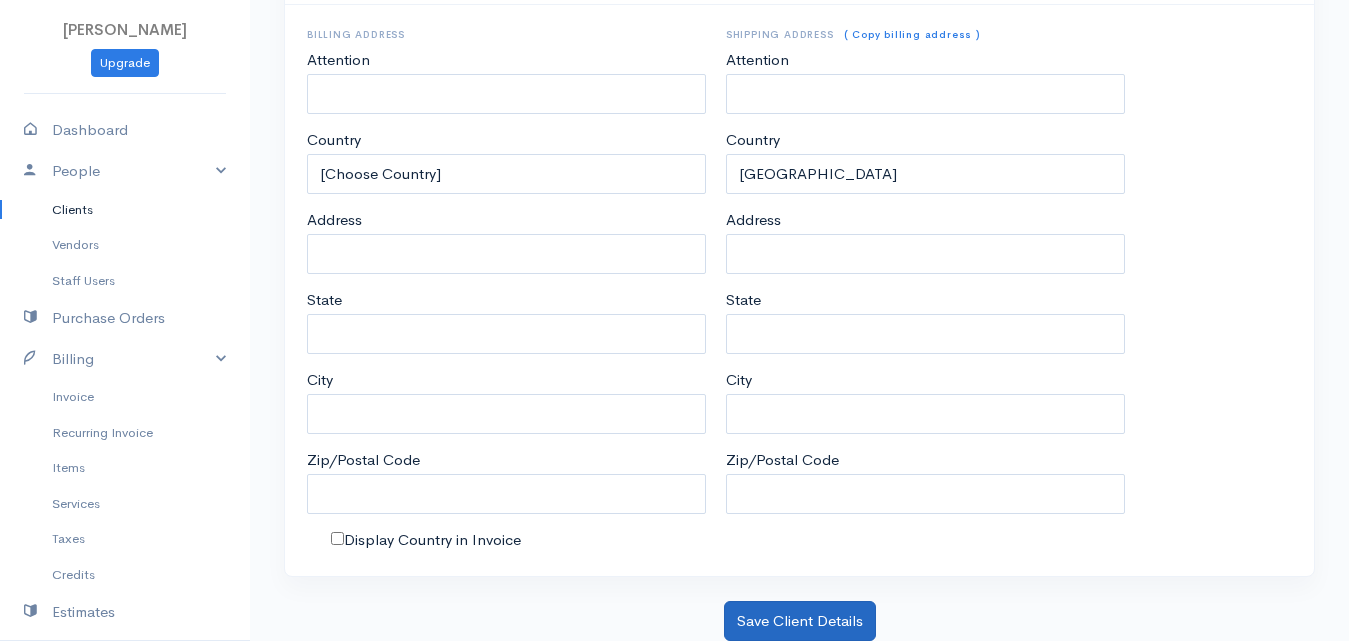 type on "[PERSON_NAME]" 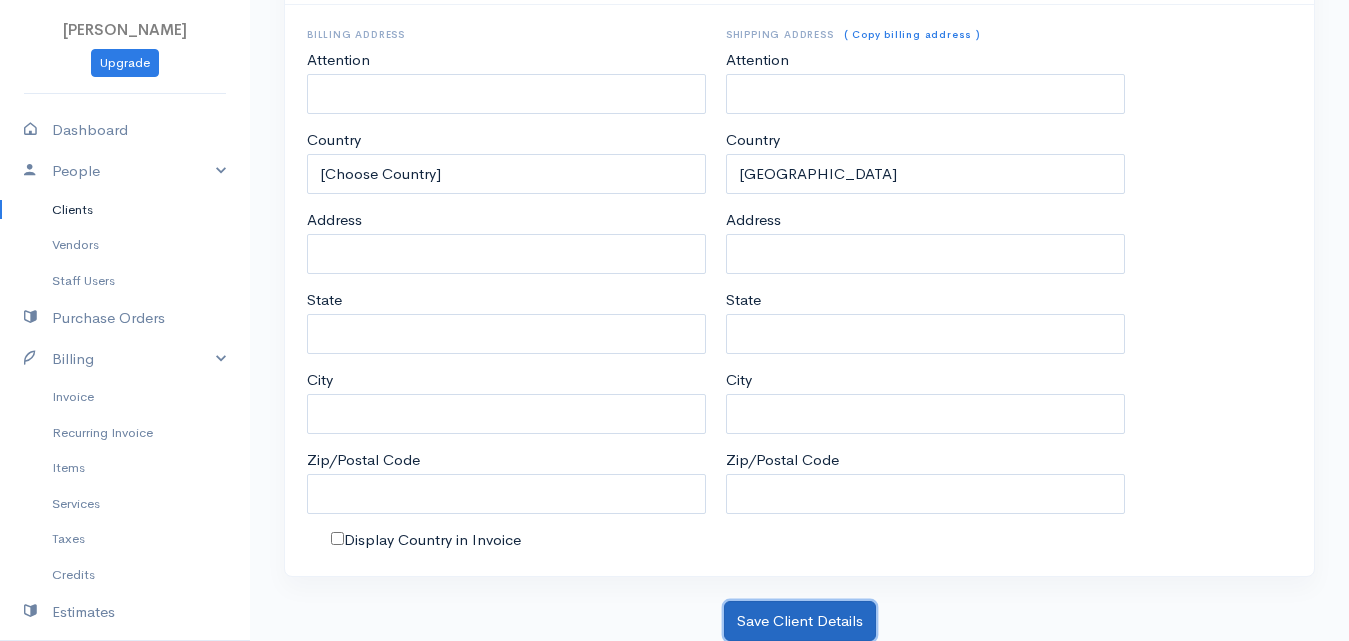 click on "Save Client Details" at bounding box center (800, 621) 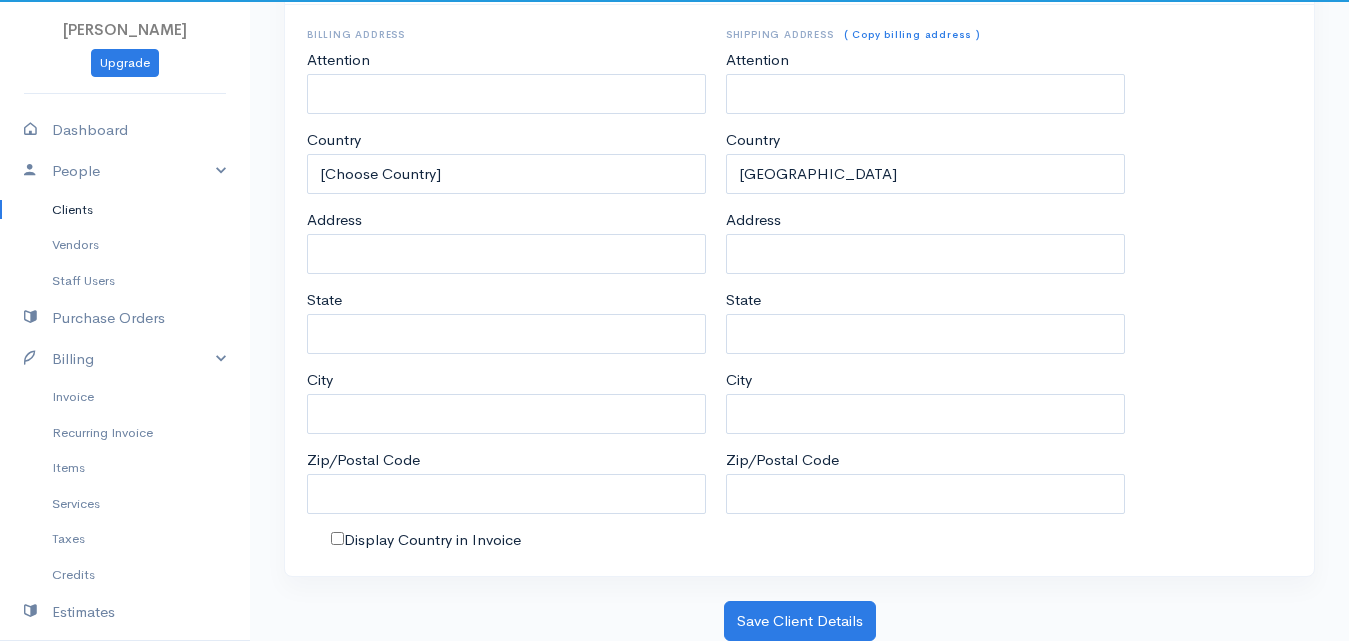 scroll, scrollTop: 0, scrollLeft: 0, axis: both 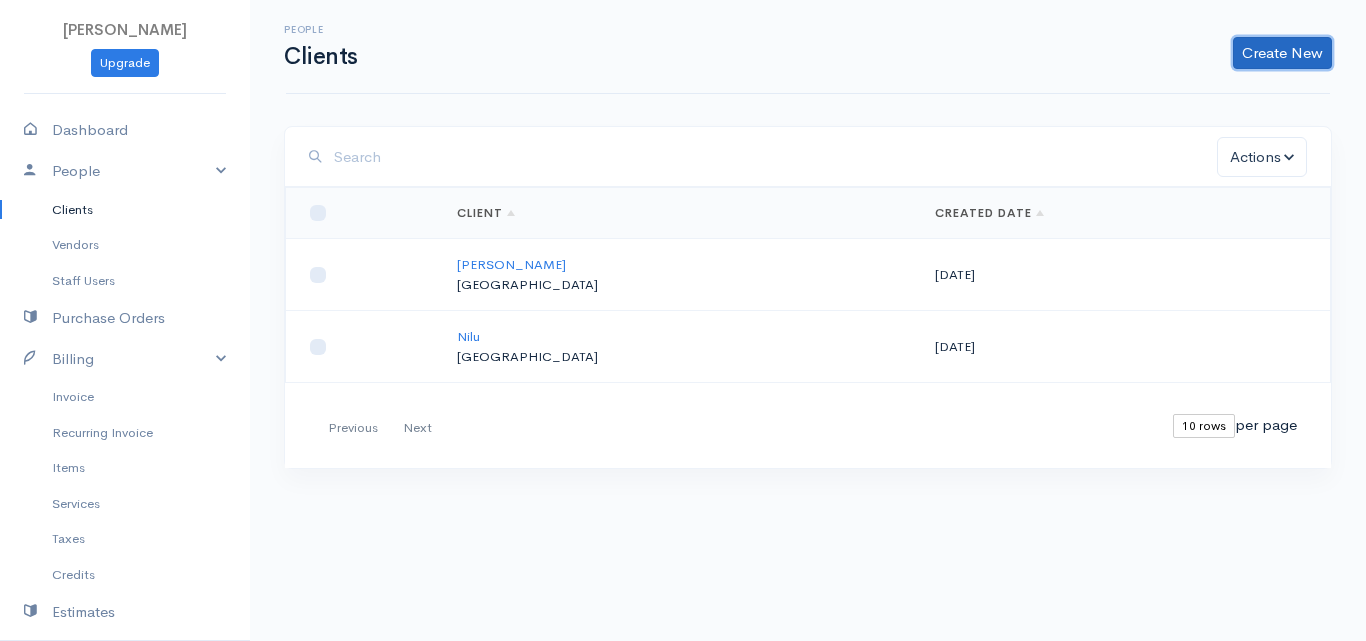 click on "Create New" at bounding box center (1282, 53) 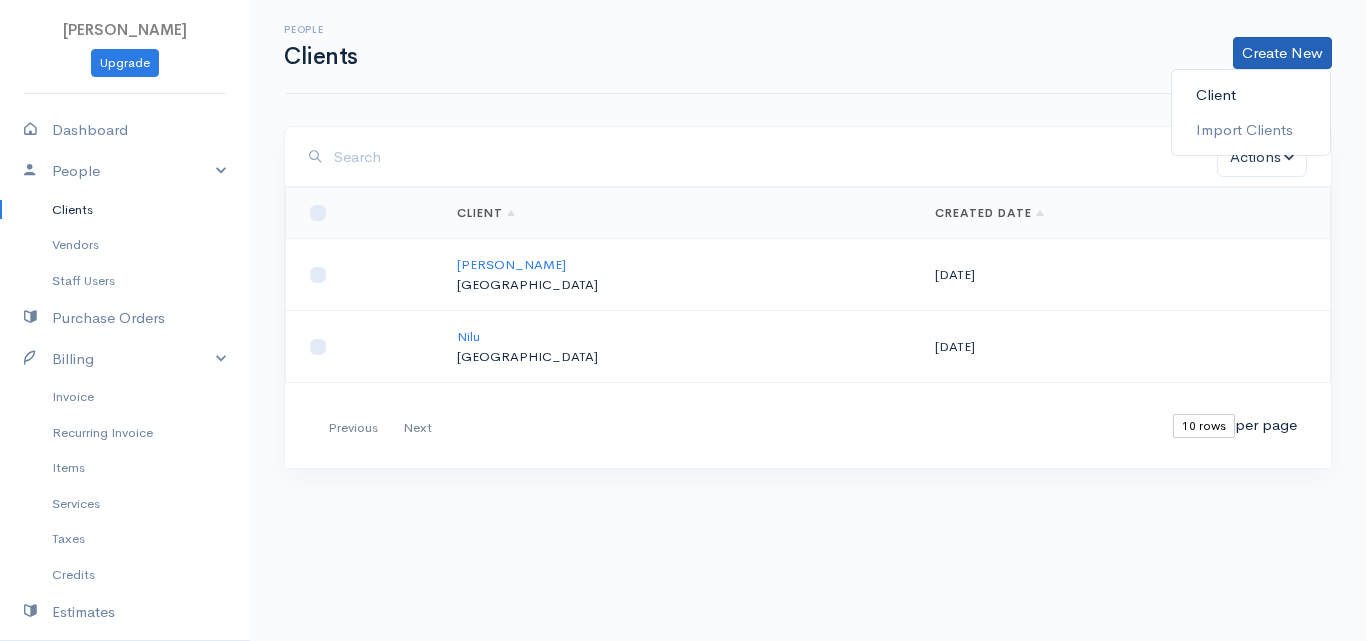 click on "Client" at bounding box center (1251, 95) 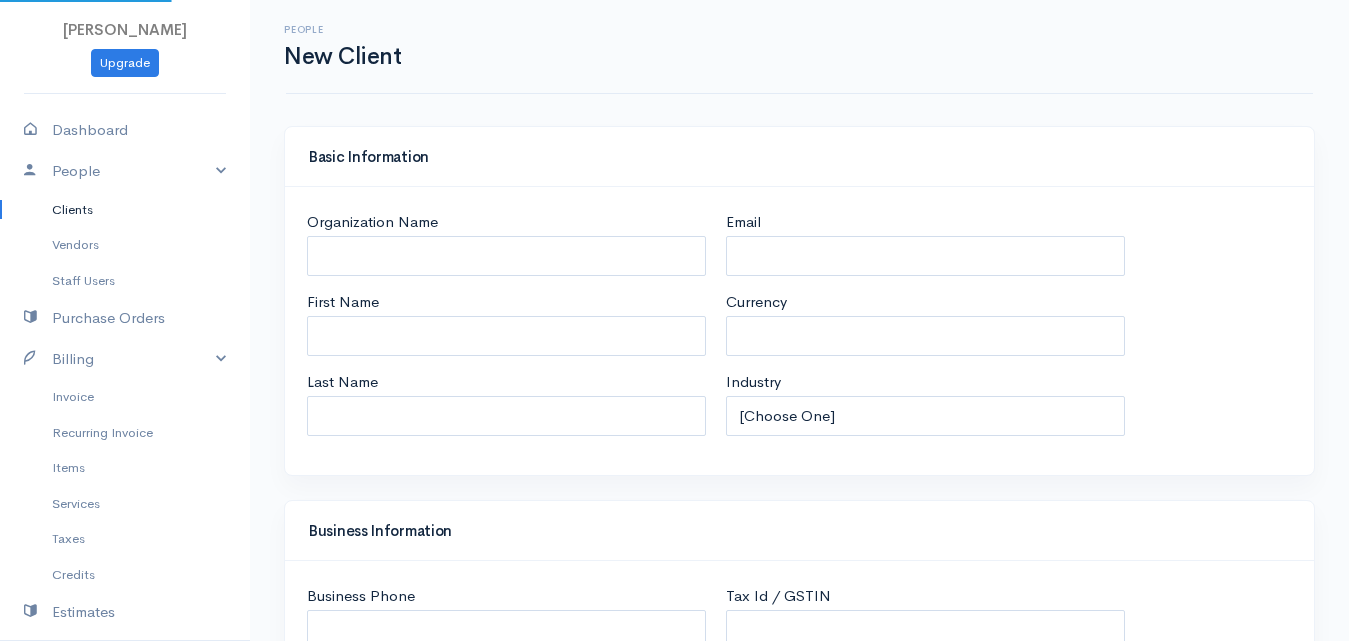 select on "LKR" 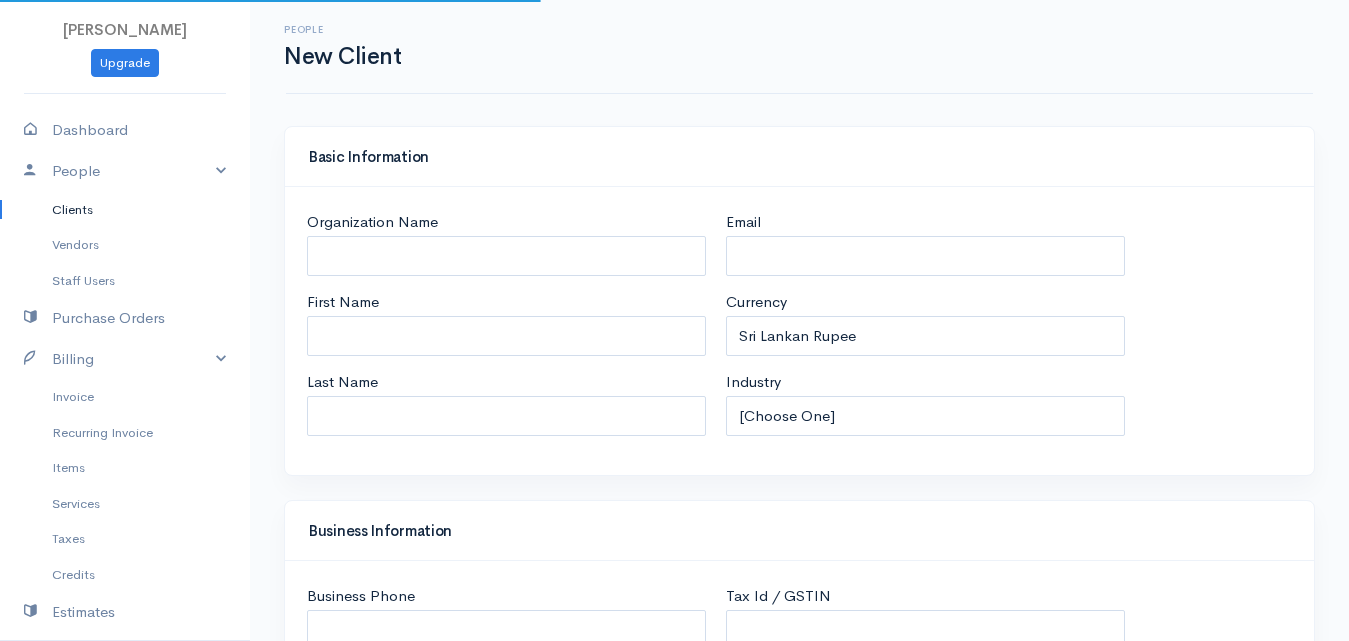 select on "[GEOGRAPHIC_DATA]" 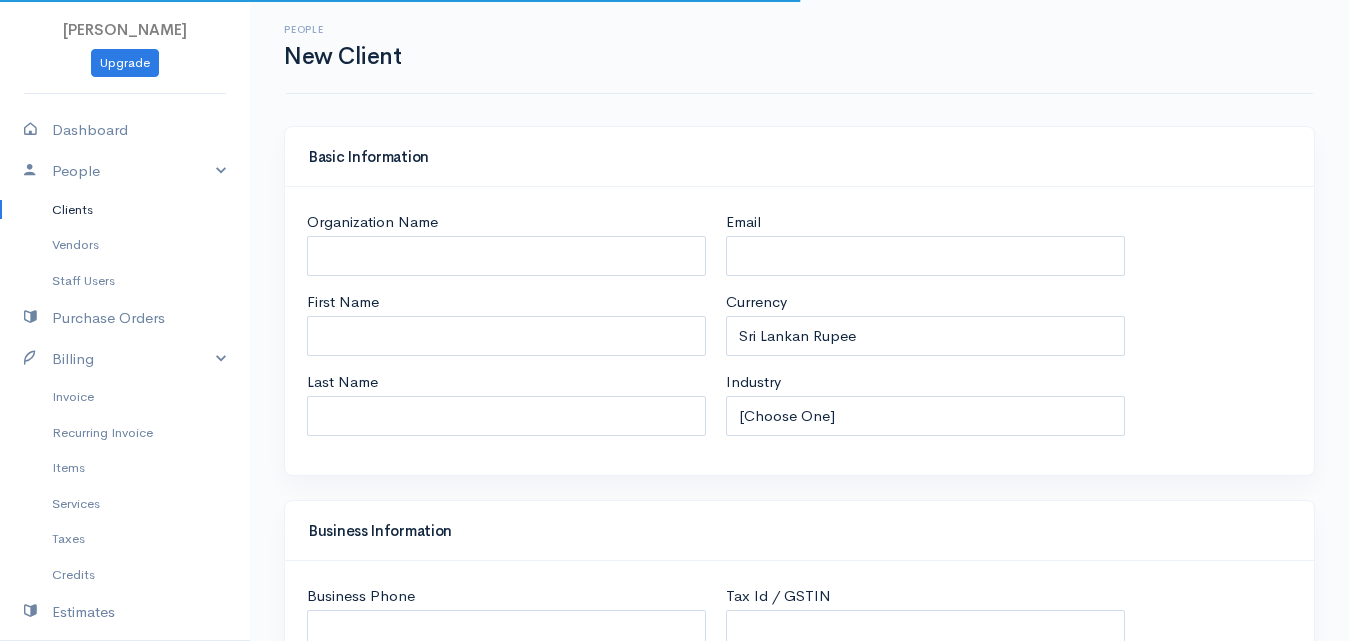 select on "[GEOGRAPHIC_DATA]" 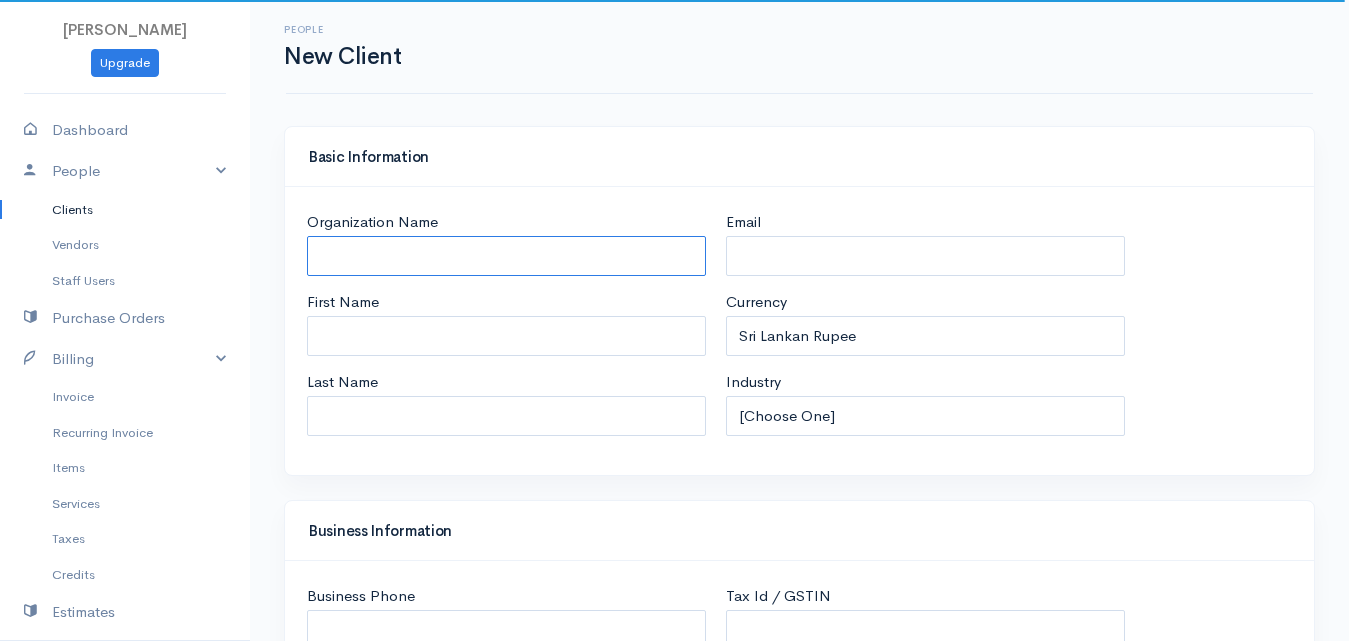 click on "Organization Name" at bounding box center [506, 256] 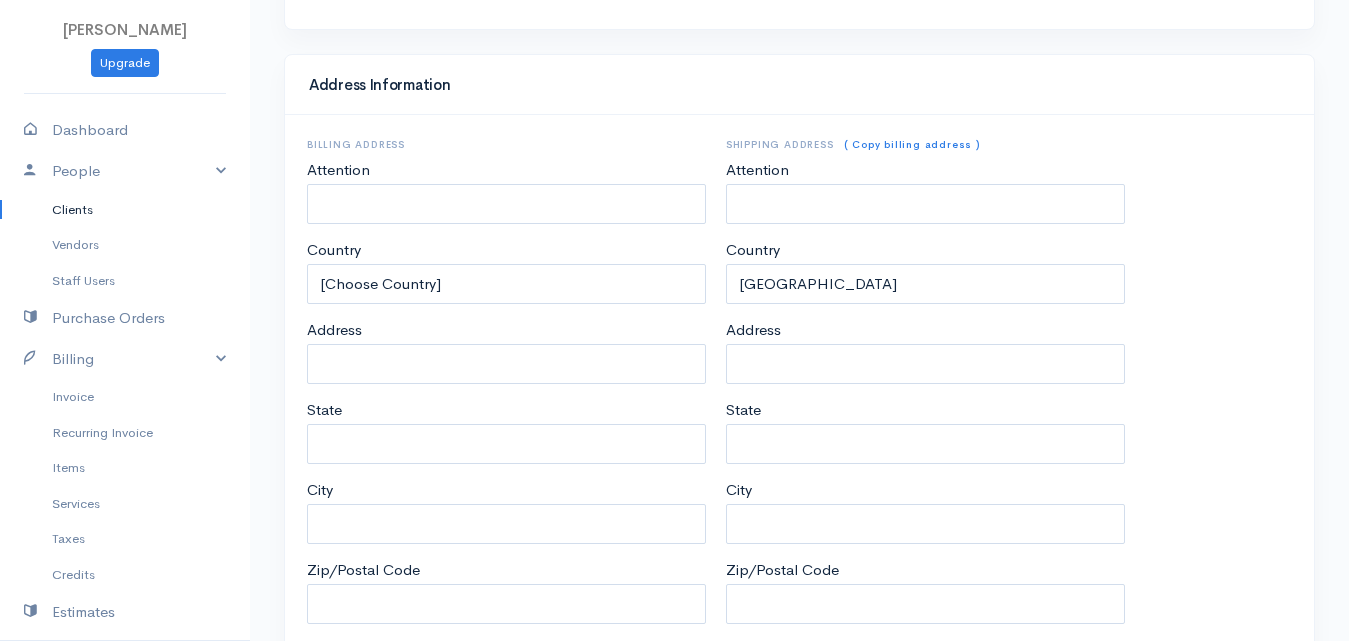 scroll, scrollTop: 1010, scrollLeft: 0, axis: vertical 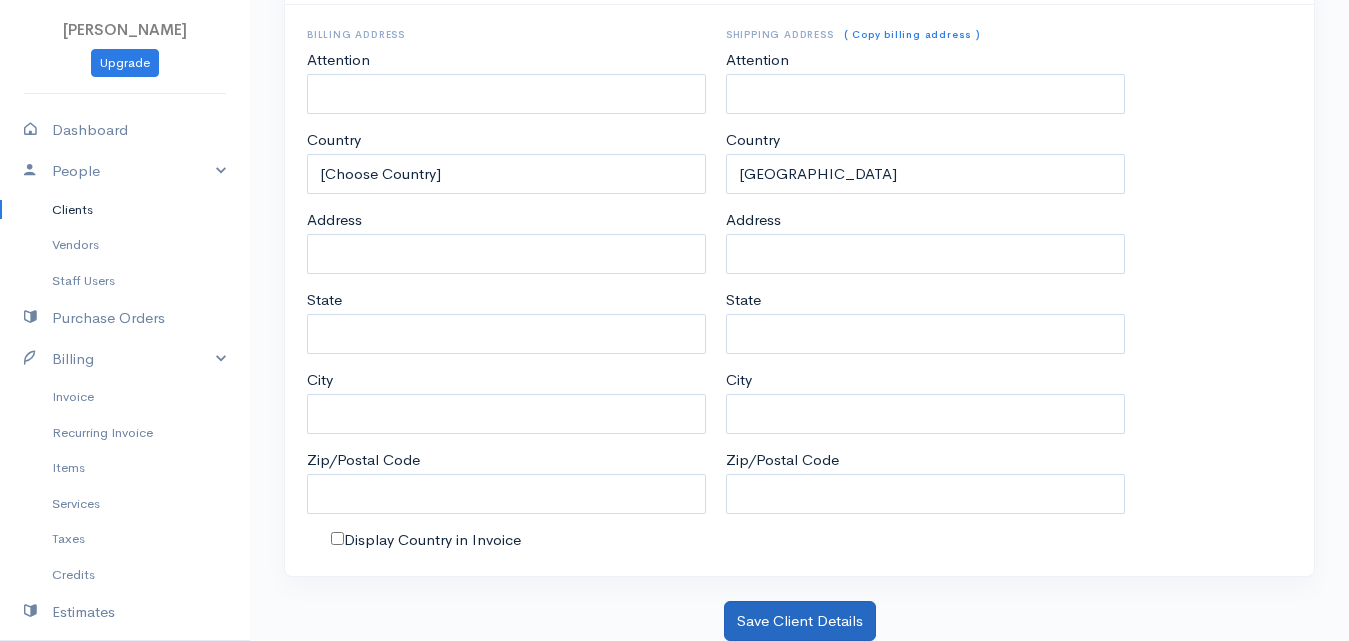 type on "Ruthra" 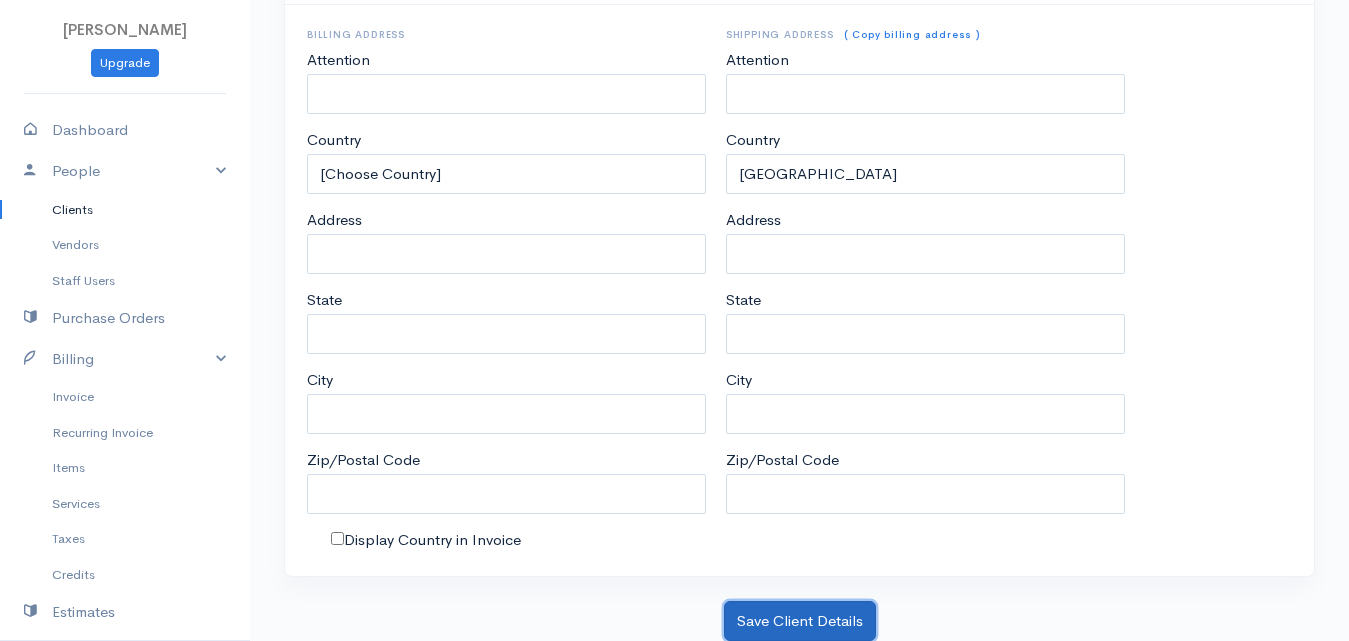 click on "Save Client Details" at bounding box center (800, 621) 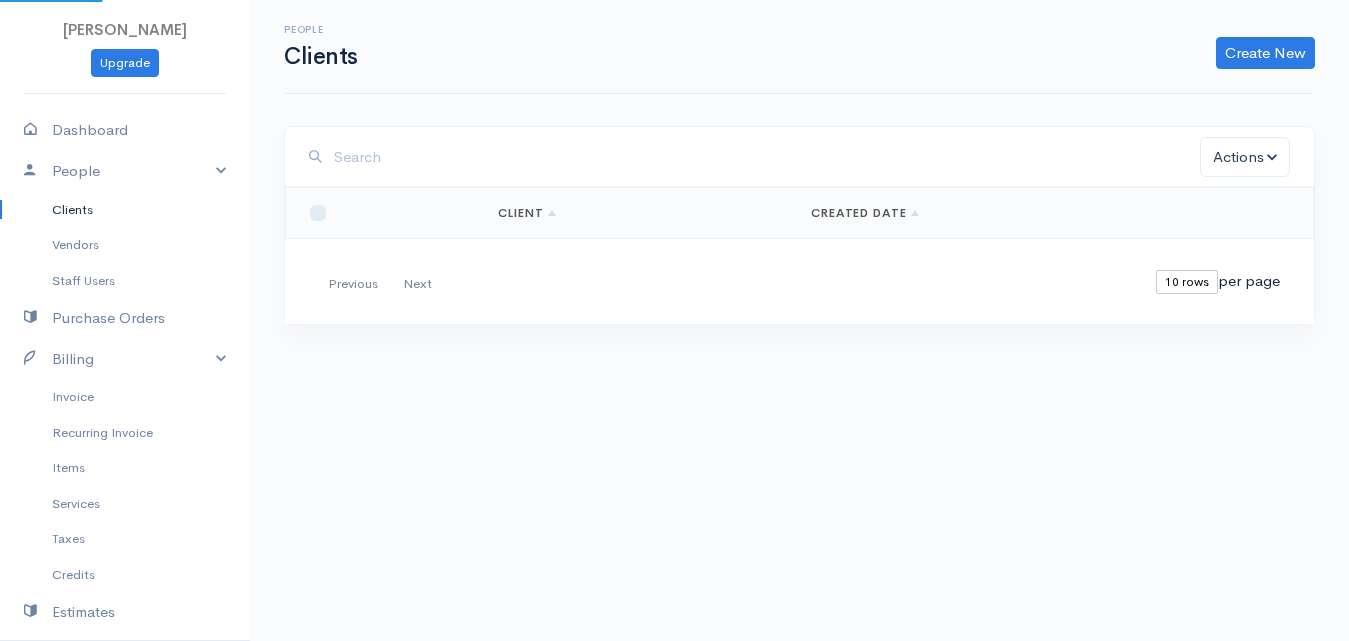 scroll, scrollTop: 0, scrollLeft: 0, axis: both 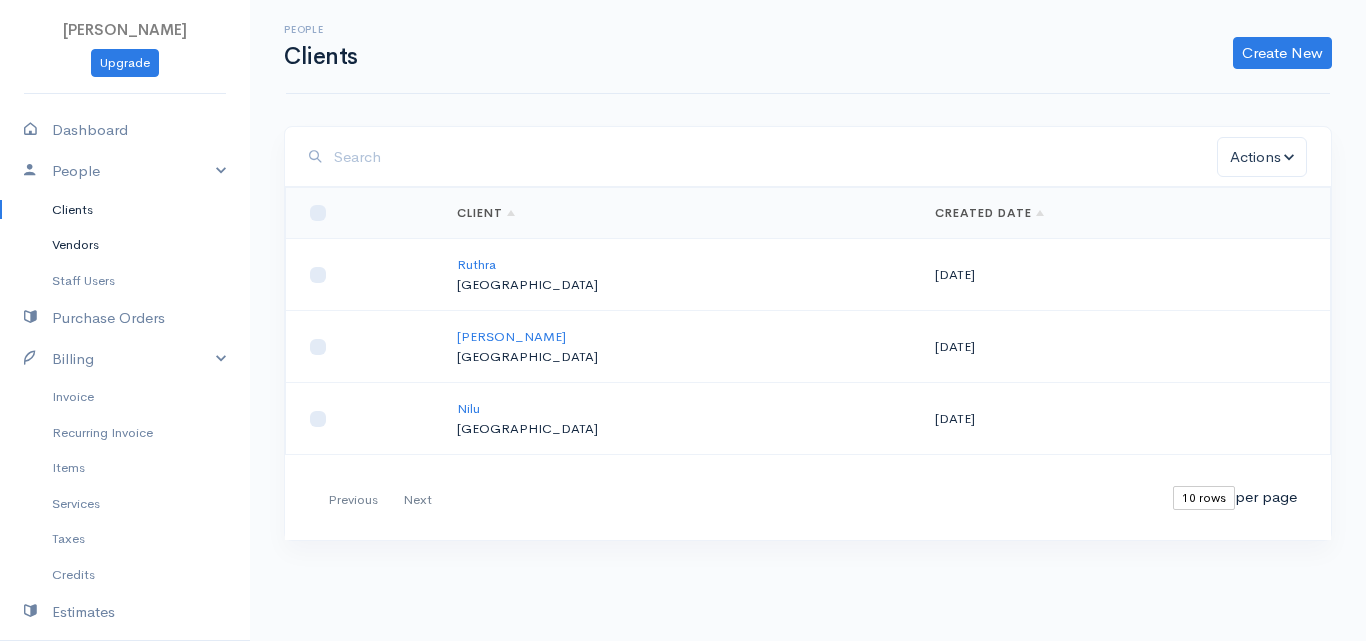 click on "Vendors" at bounding box center [125, 245] 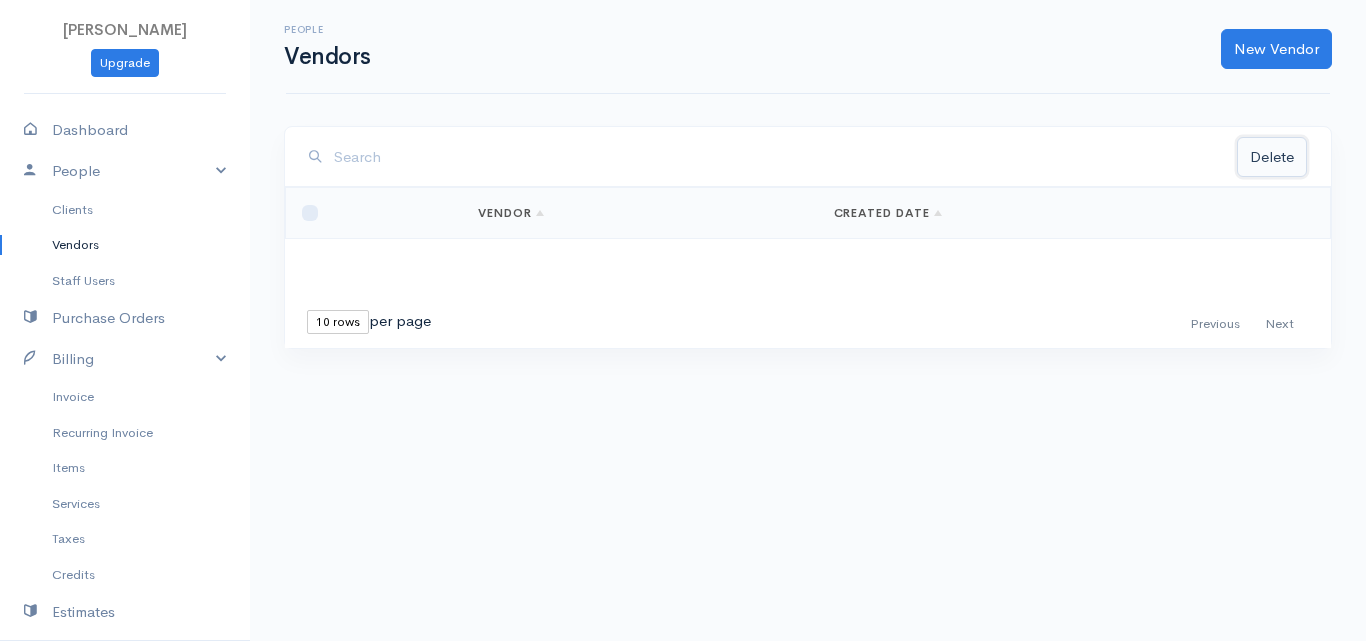 click on "Delete" at bounding box center [1272, 157] 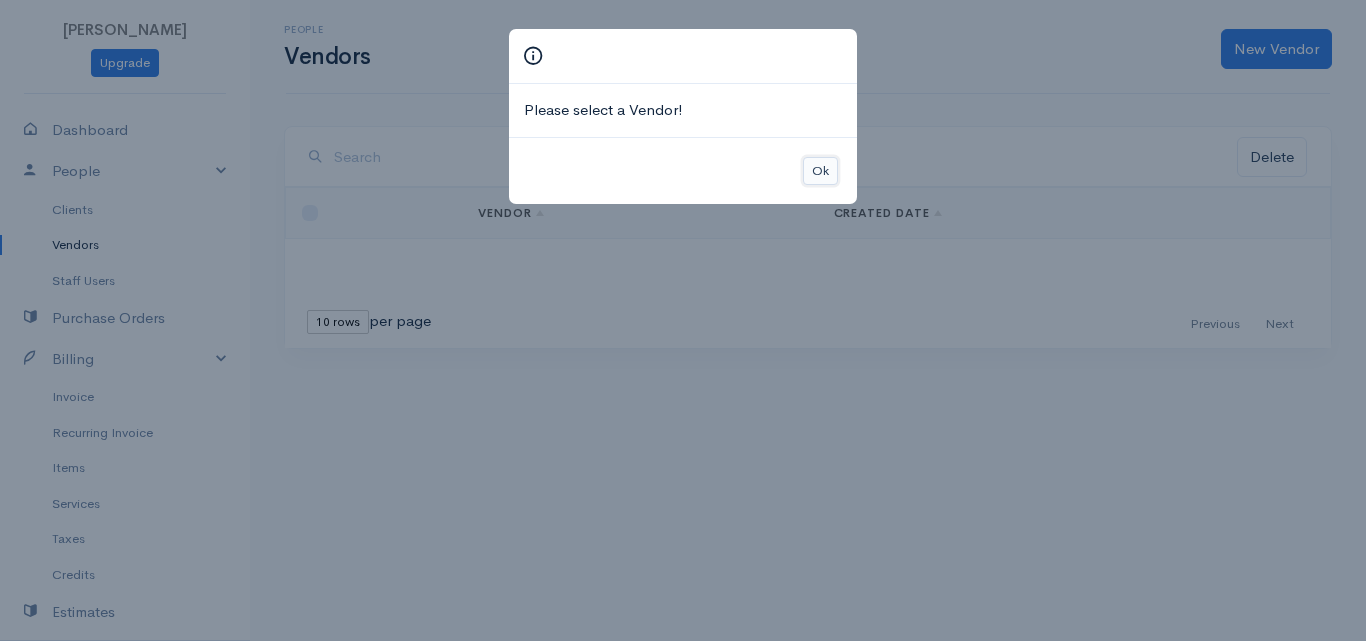 drag, startPoint x: 815, startPoint y: 163, endPoint x: 773, endPoint y: 169, distance: 42.426407 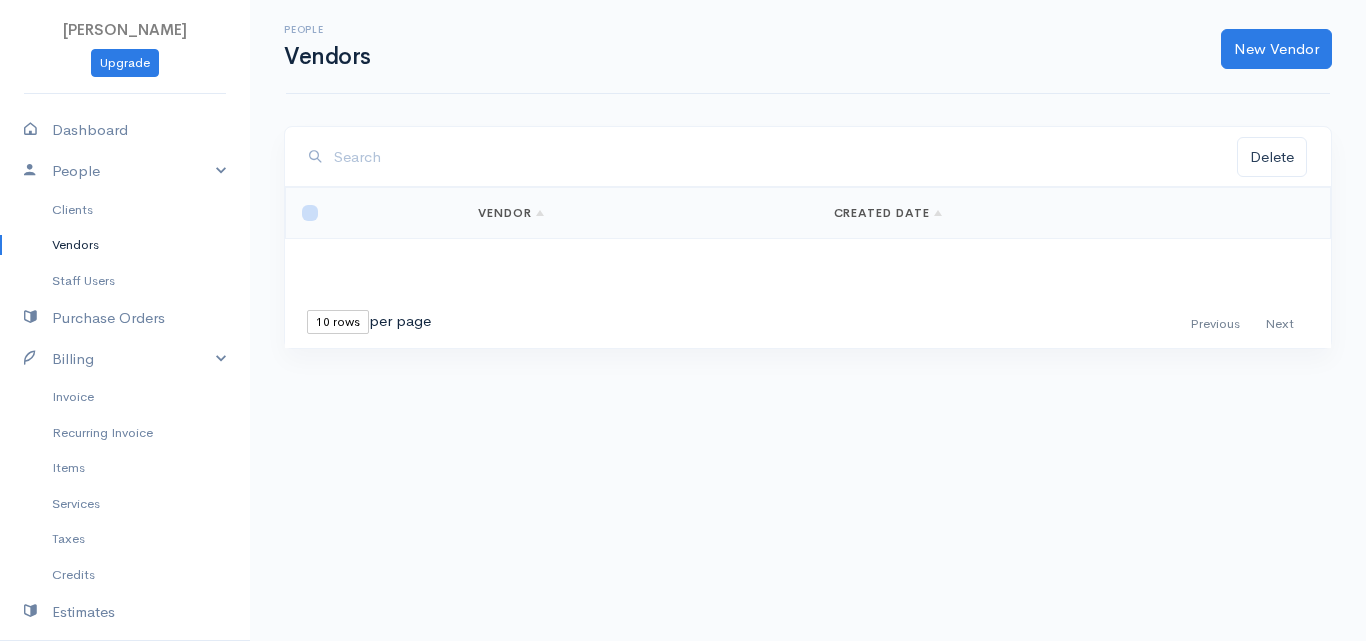 click at bounding box center (310, 213) 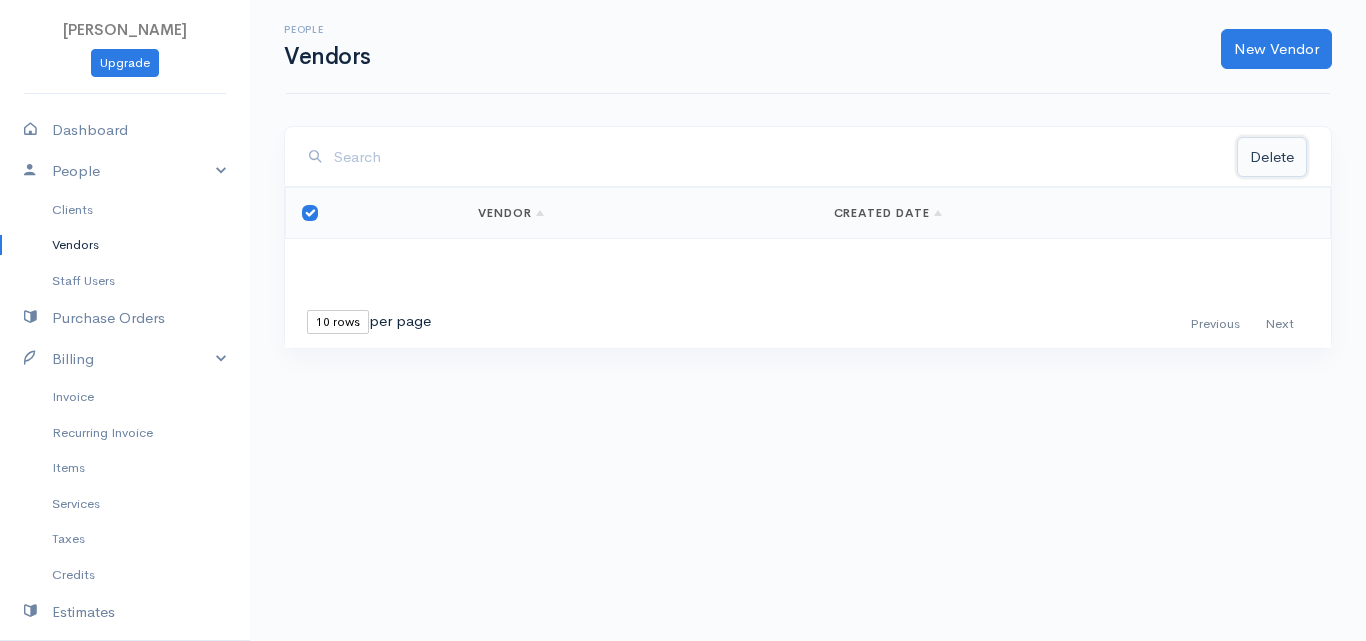 click on "Delete" at bounding box center [1272, 157] 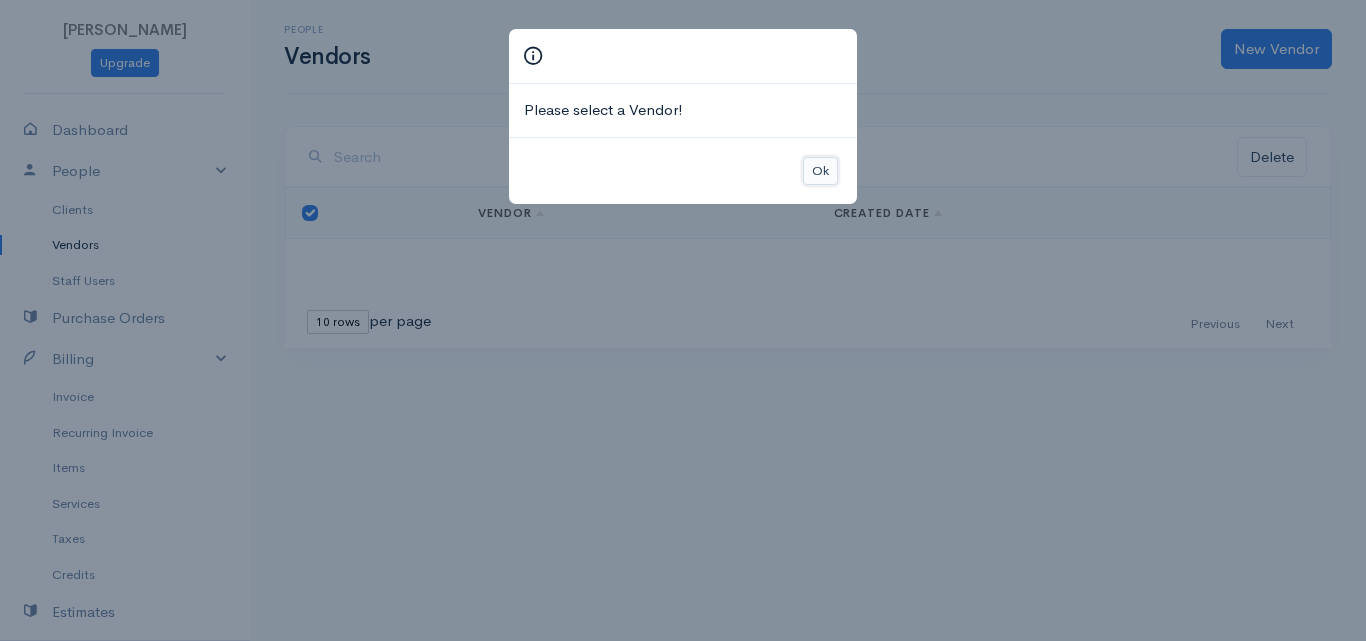 click on "Ok" at bounding box center (820, 171) 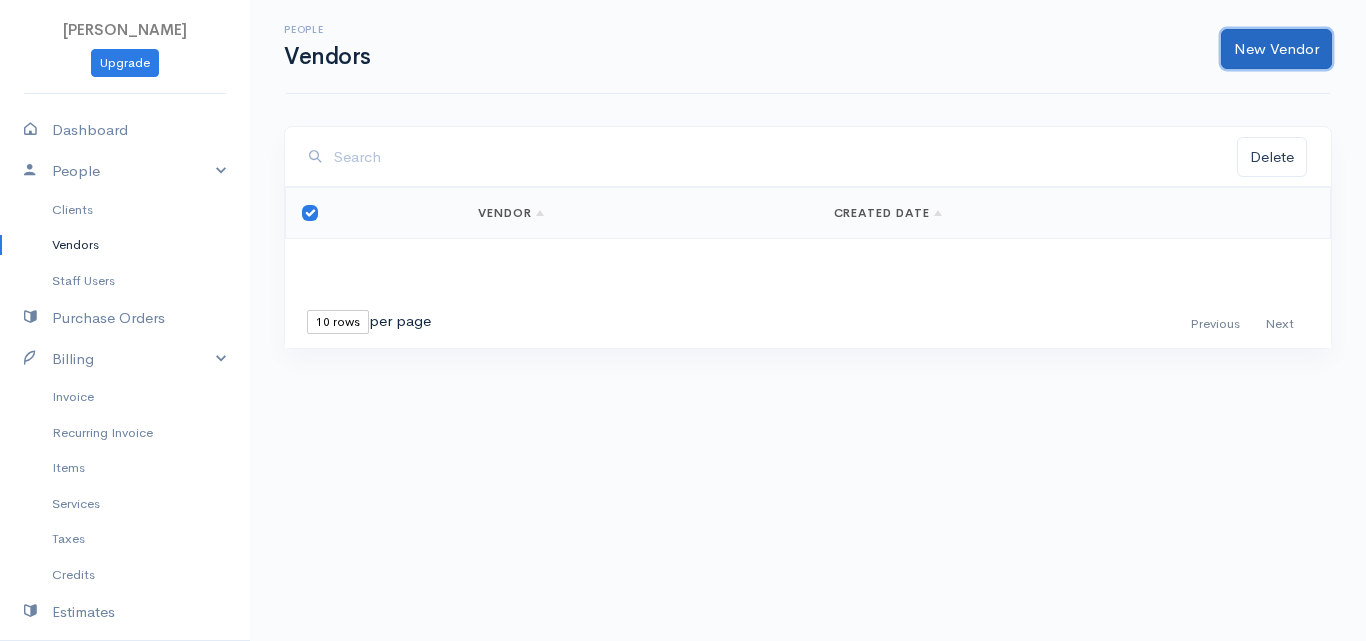 click on "New Vendor" at bounding box center (1276, 49) 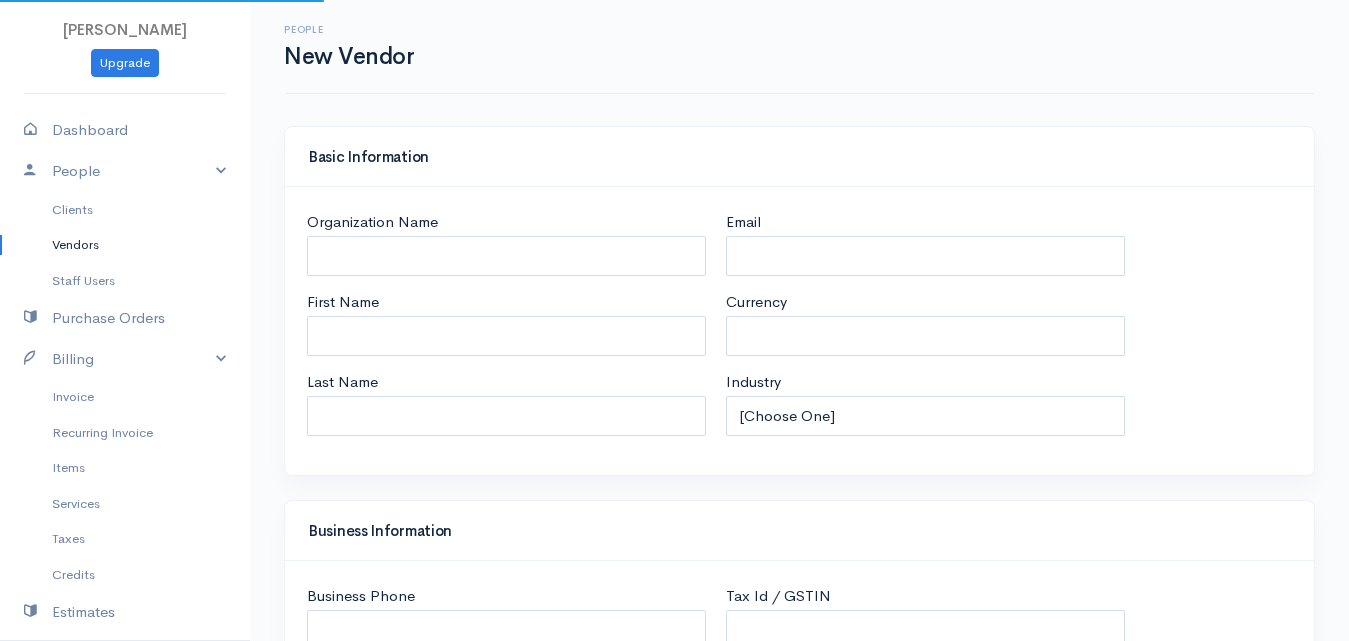 select on "LKR" 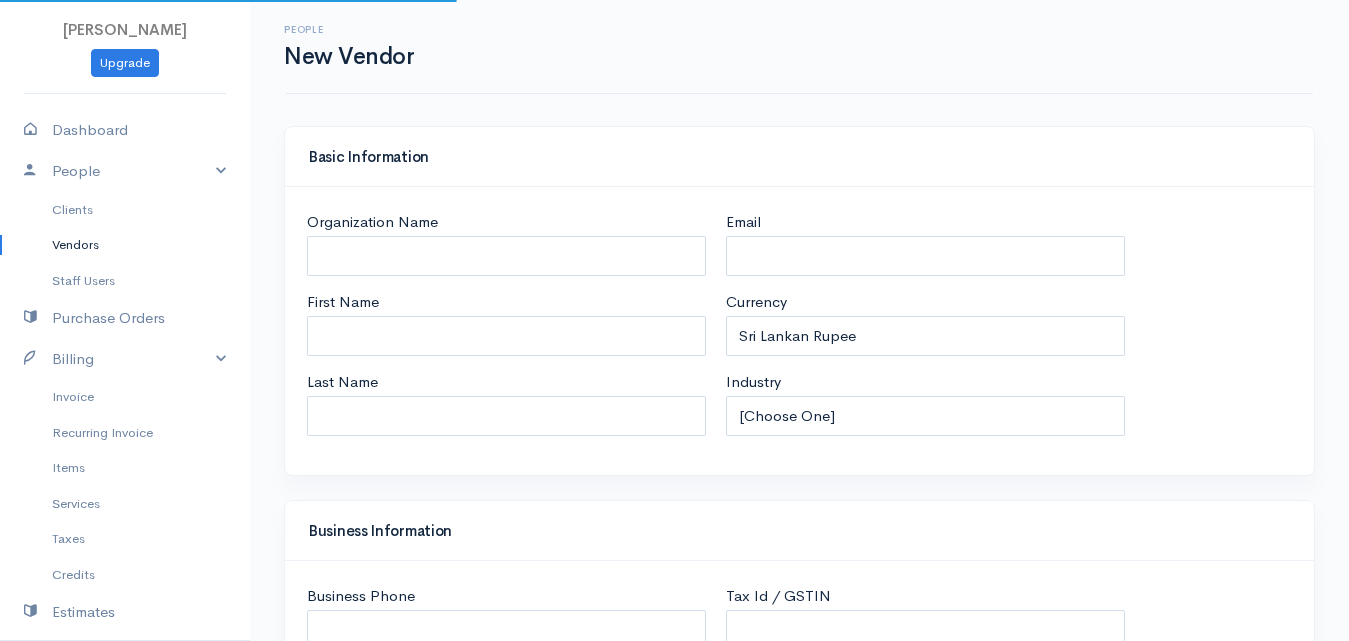select on "[GEOGRAPHIC_DATA]" 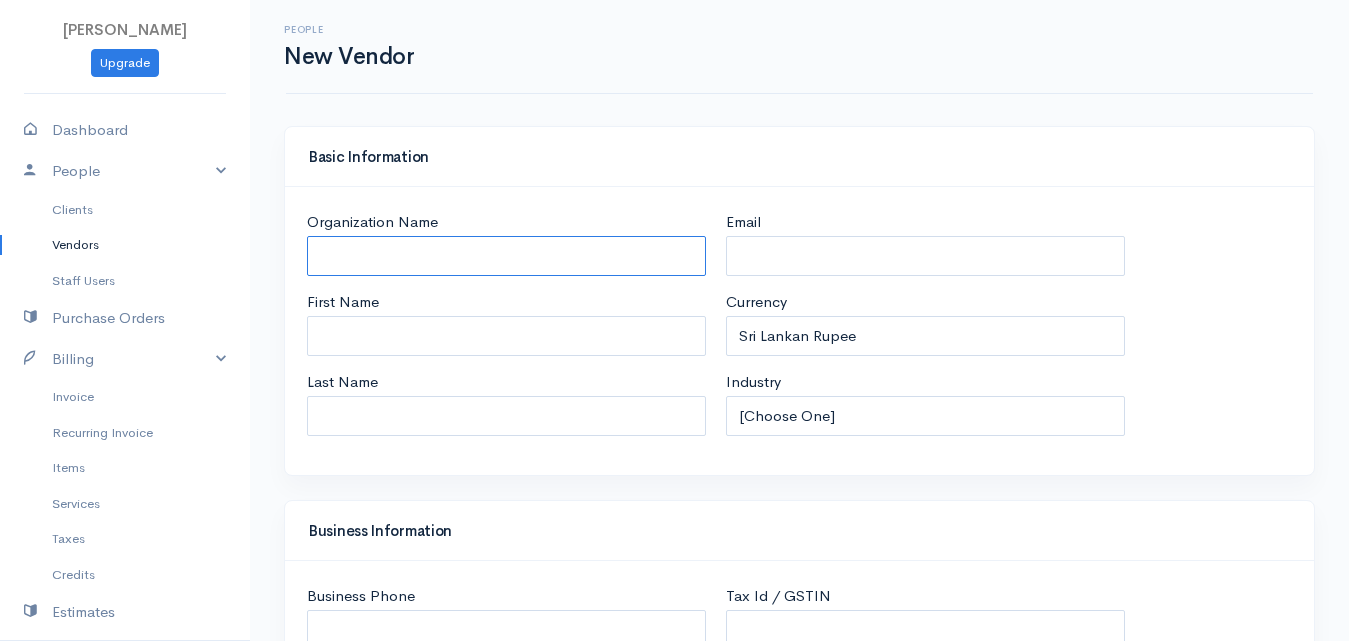 click on "Organization Name" at bounding box center [506, 256] 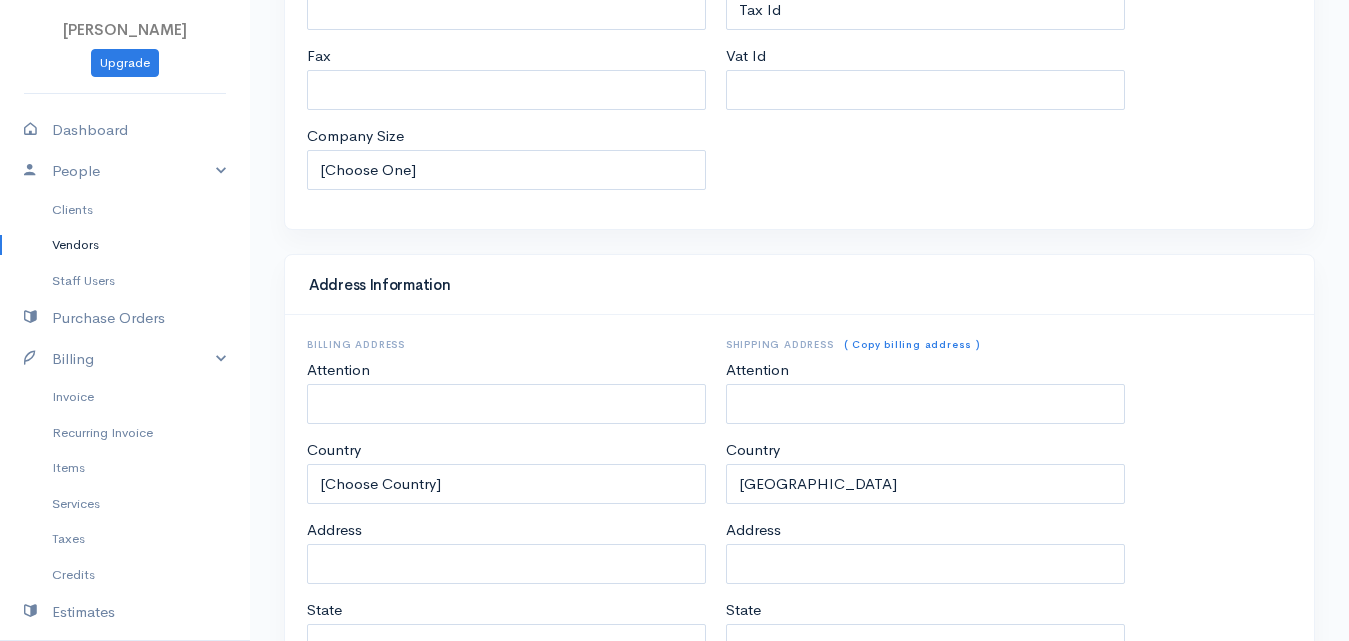scroll, scrollTop: 988, scrollLeft: 0, axis: vertical 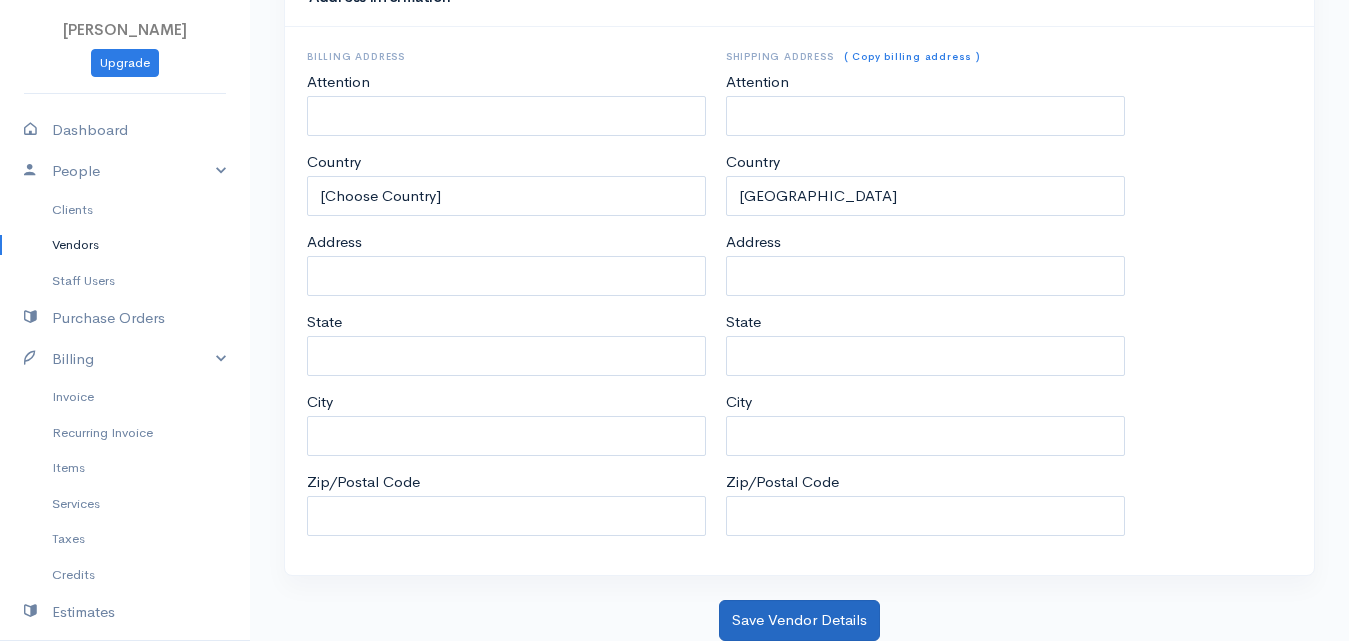 type on "Kavi" 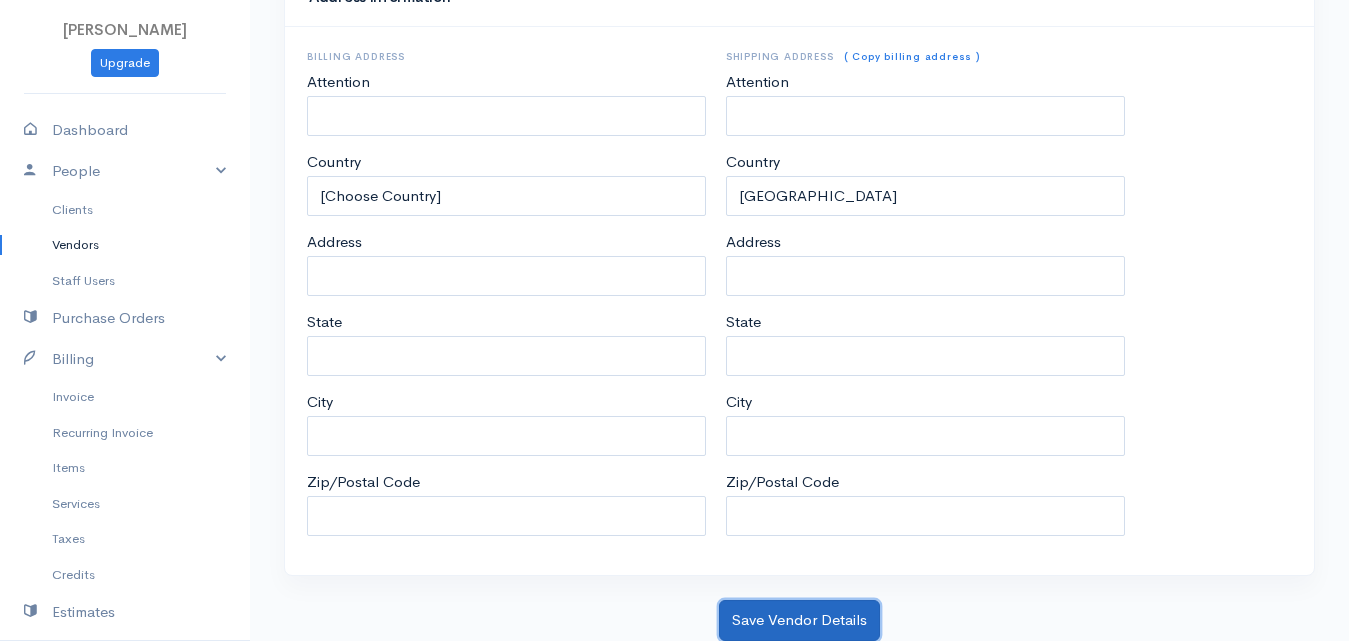 click on "Save Vendor Details" at bounding box center [799, 620] 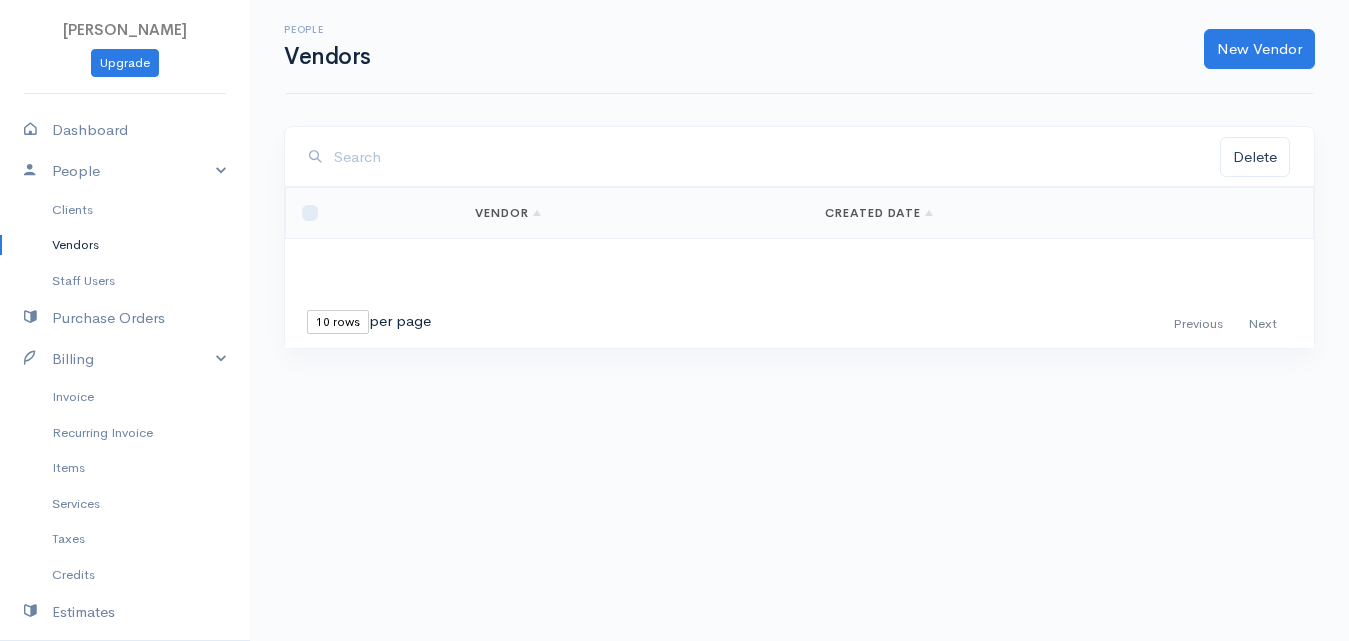 scroll, scrollTop: 0, scrollLeft: 0, axis: both 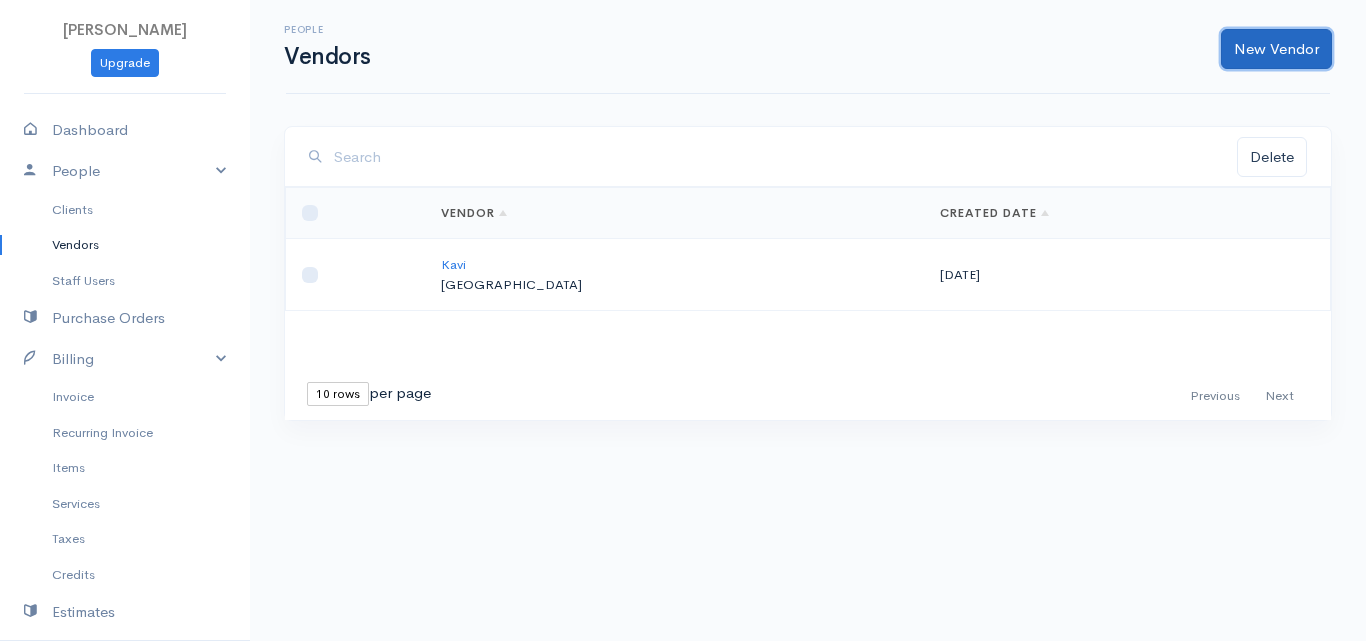 click on "New Vendor" at bounding box center (1276, 49) 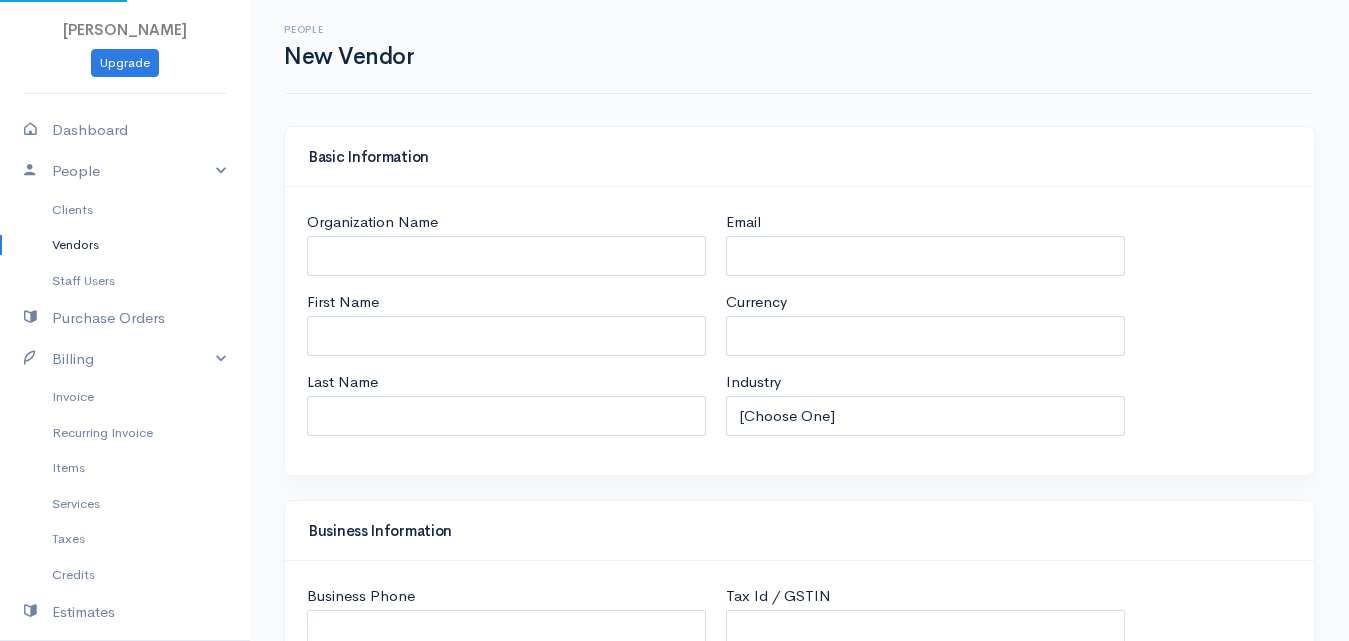 select on "LKR" 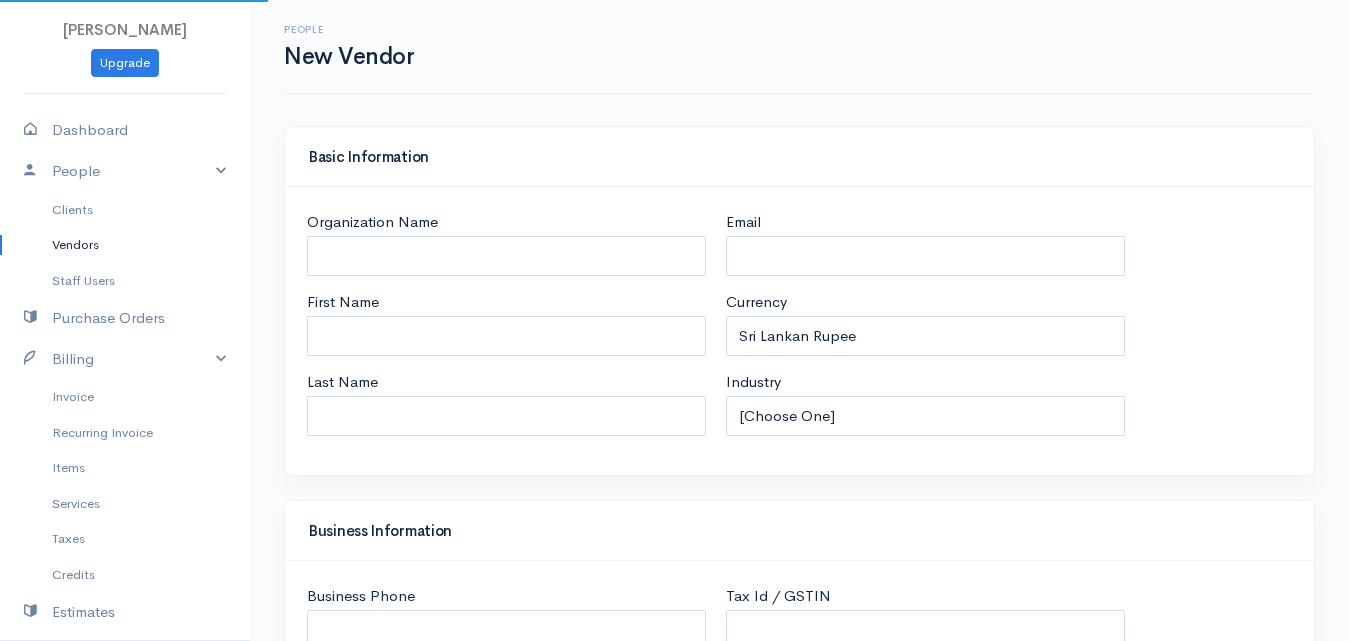 select on "[GEOGRAPHIC_DATA]" 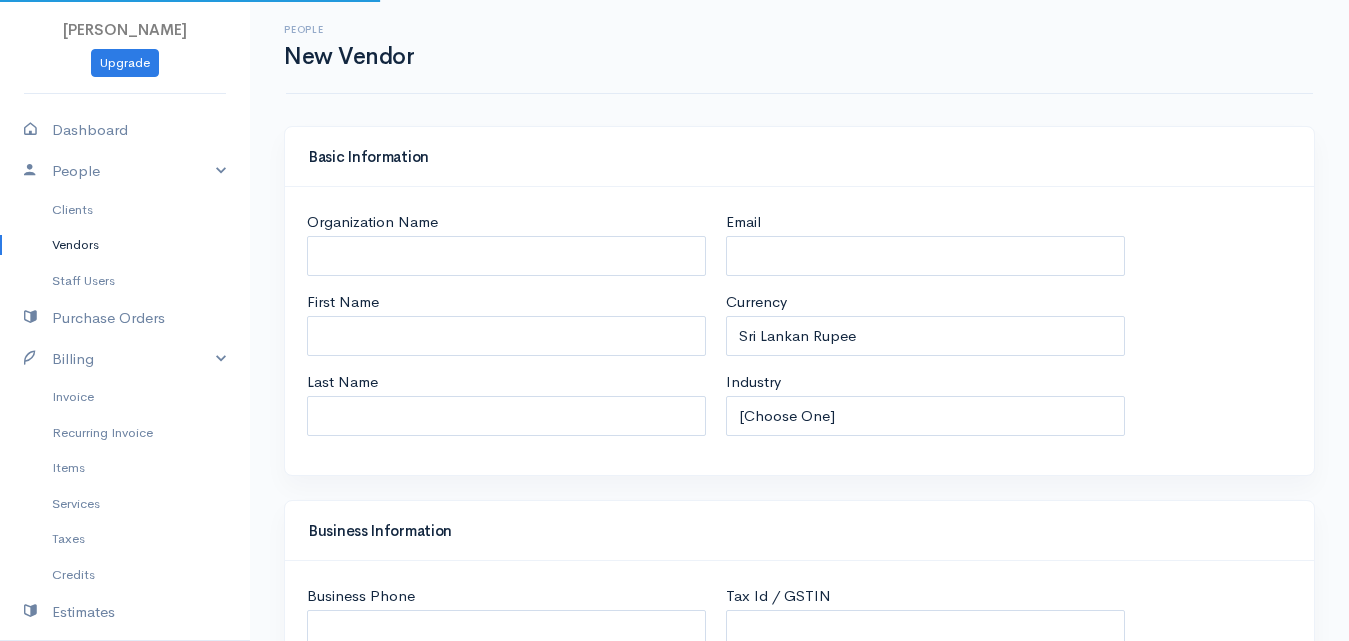 select on "[GEOGRAPHIC_DATA]" 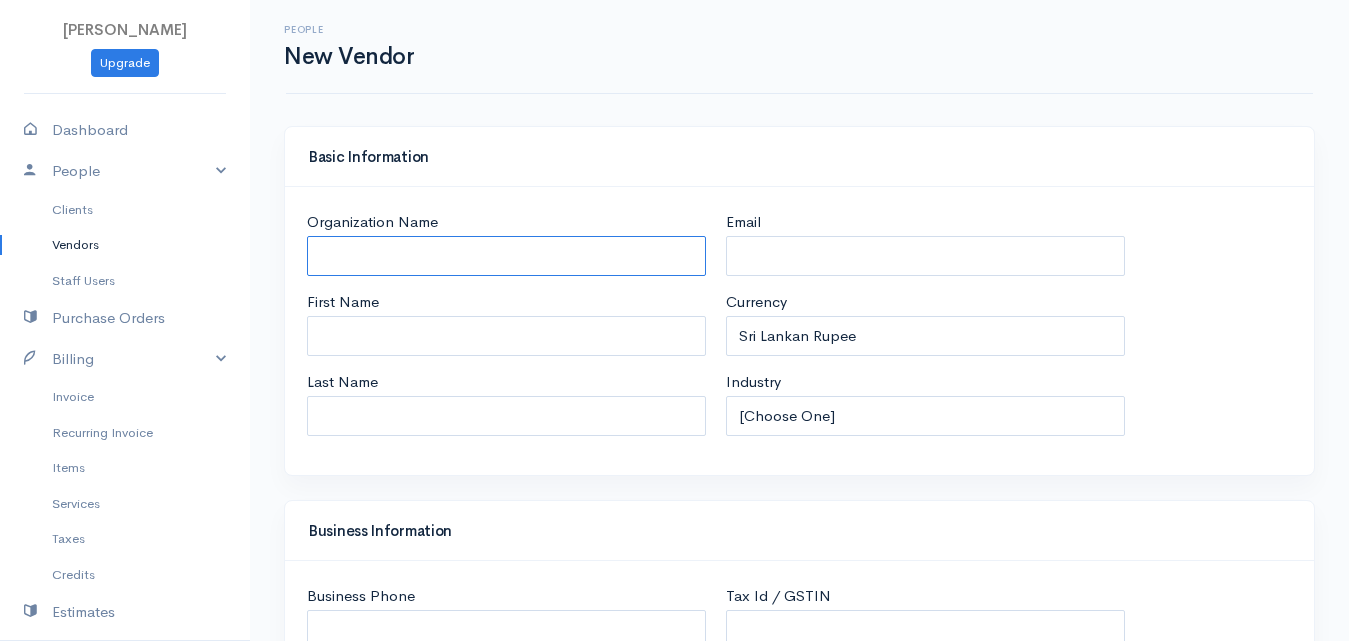 click on "Organization Name" at bounding box center (506, 256) 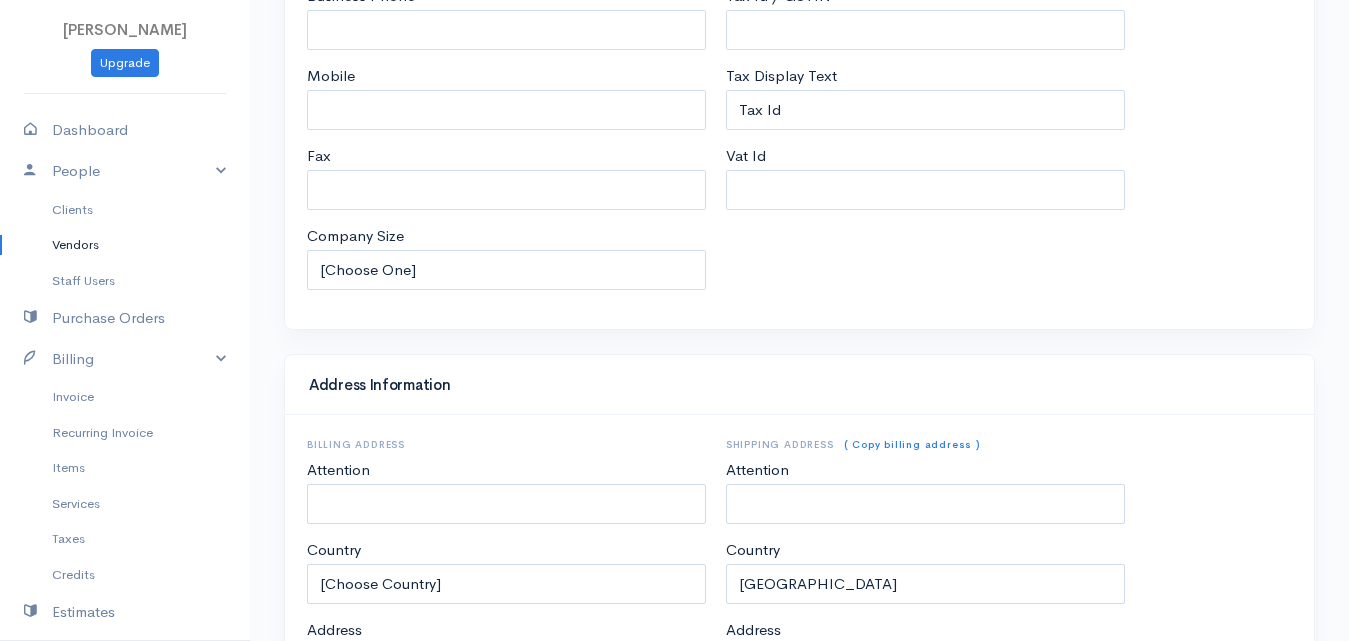 scroll, scrollTop: 988, scrollLeft: 0, axis: vertical 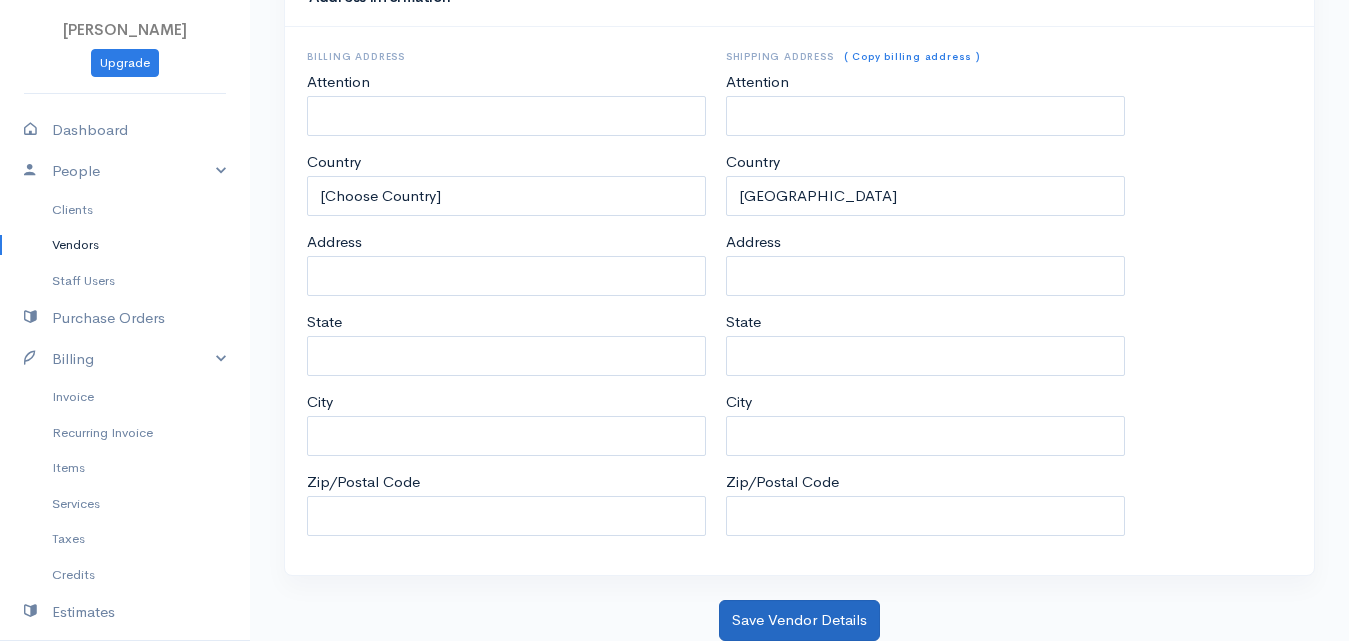 type on "[PERSON_NAME]" 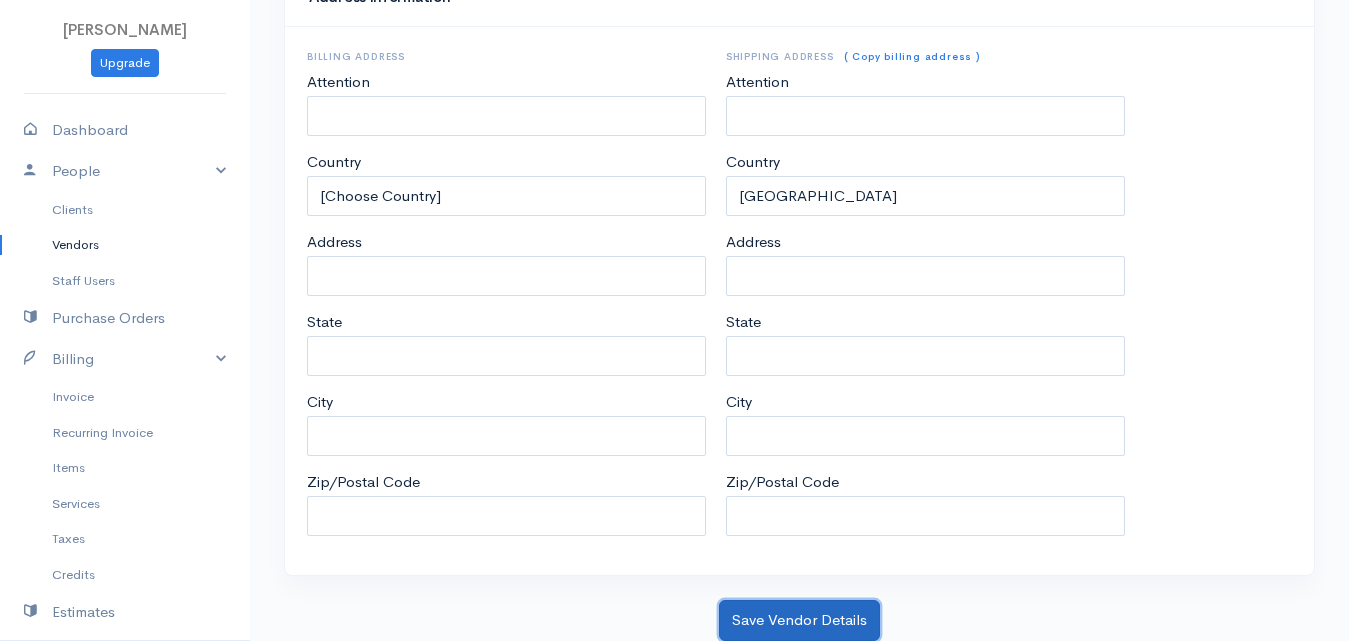 click on "Save Vendor Details" at bounding box center [799, 620] 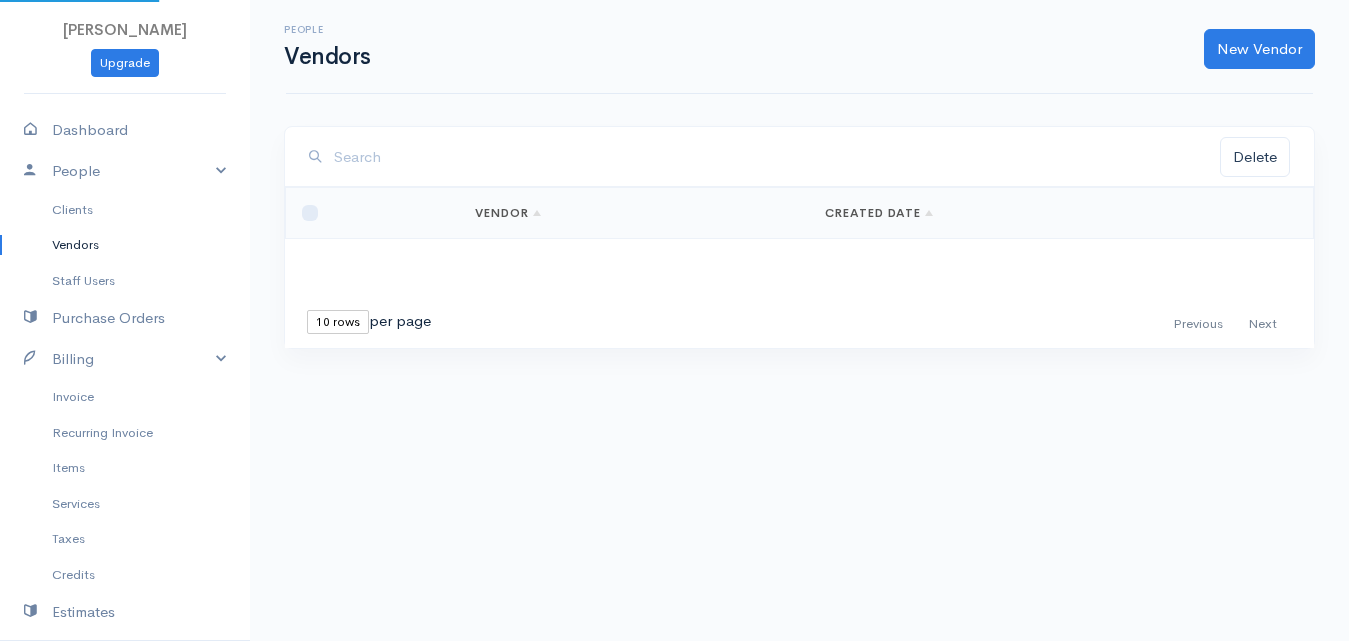 scroll, scrollTop: 0, scrollLeft: 0, axis: both 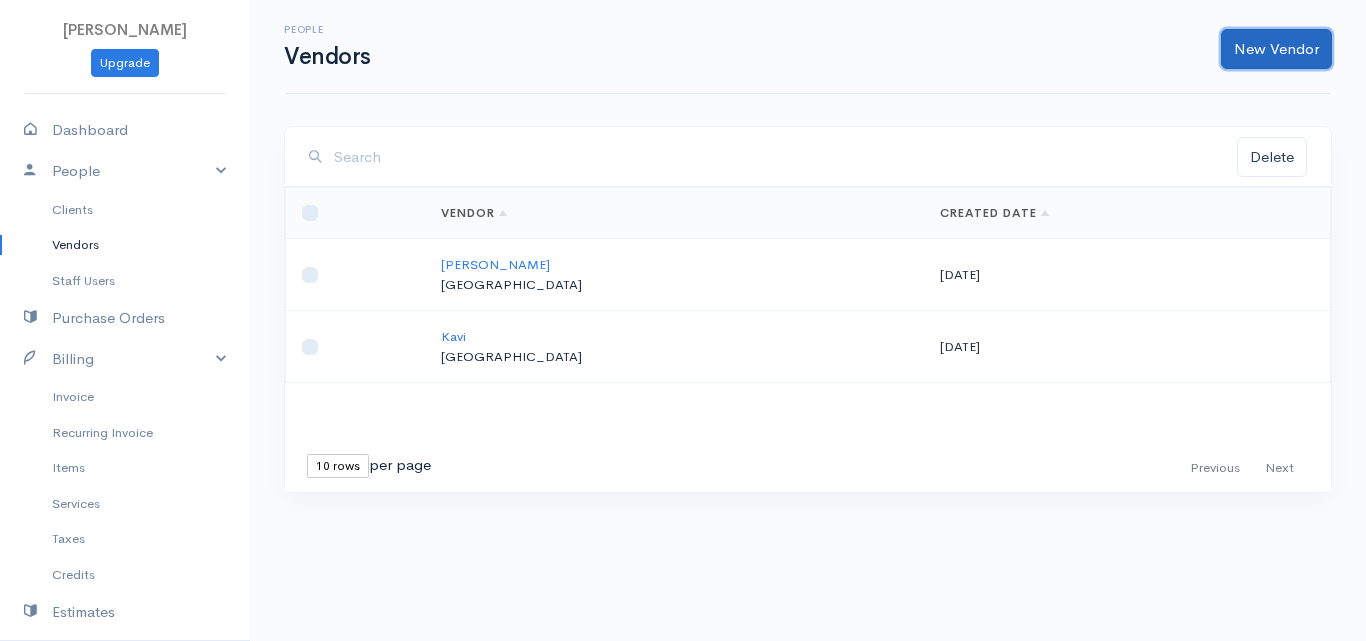 click on "New Vendor" at bounding box center (1276, 49) 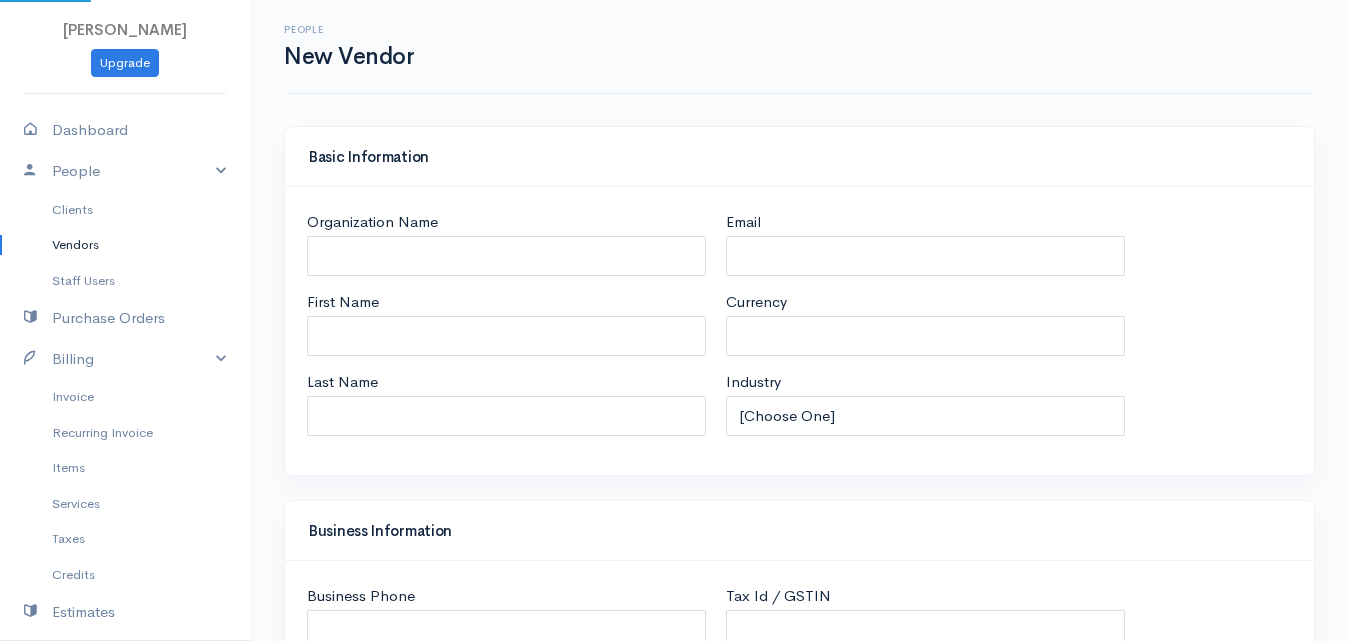 select on "LKR" 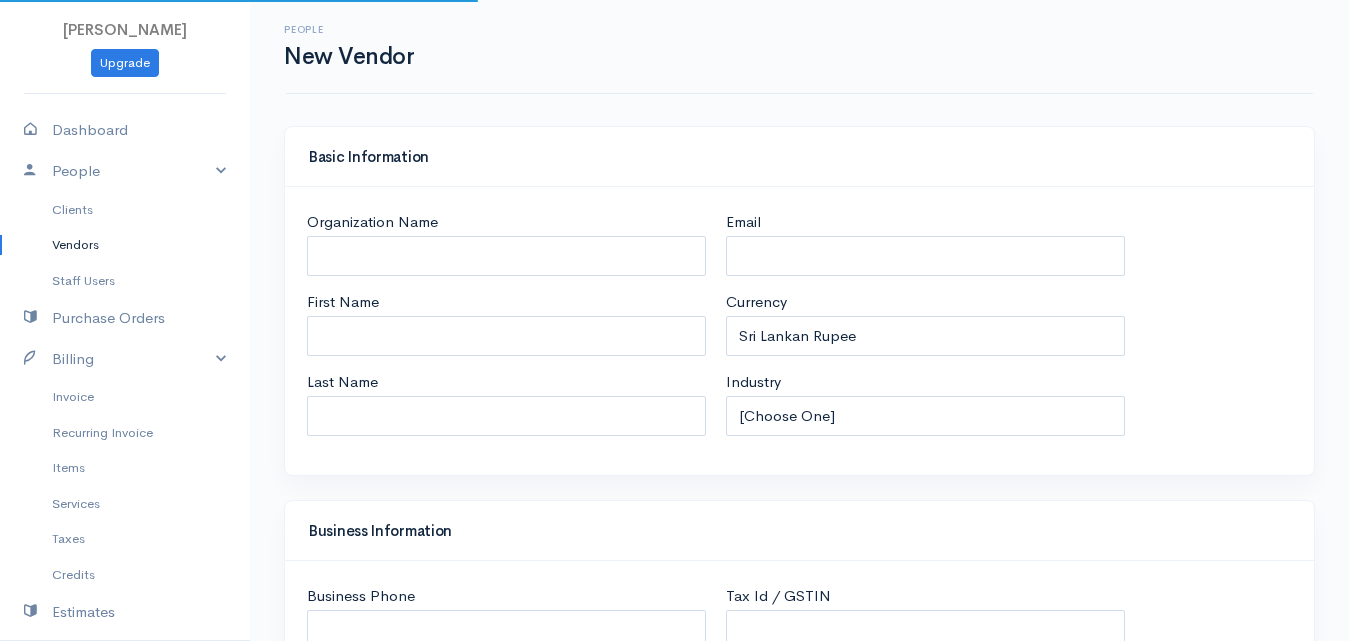 select on "[GEOGRAPHIC_DATA]" 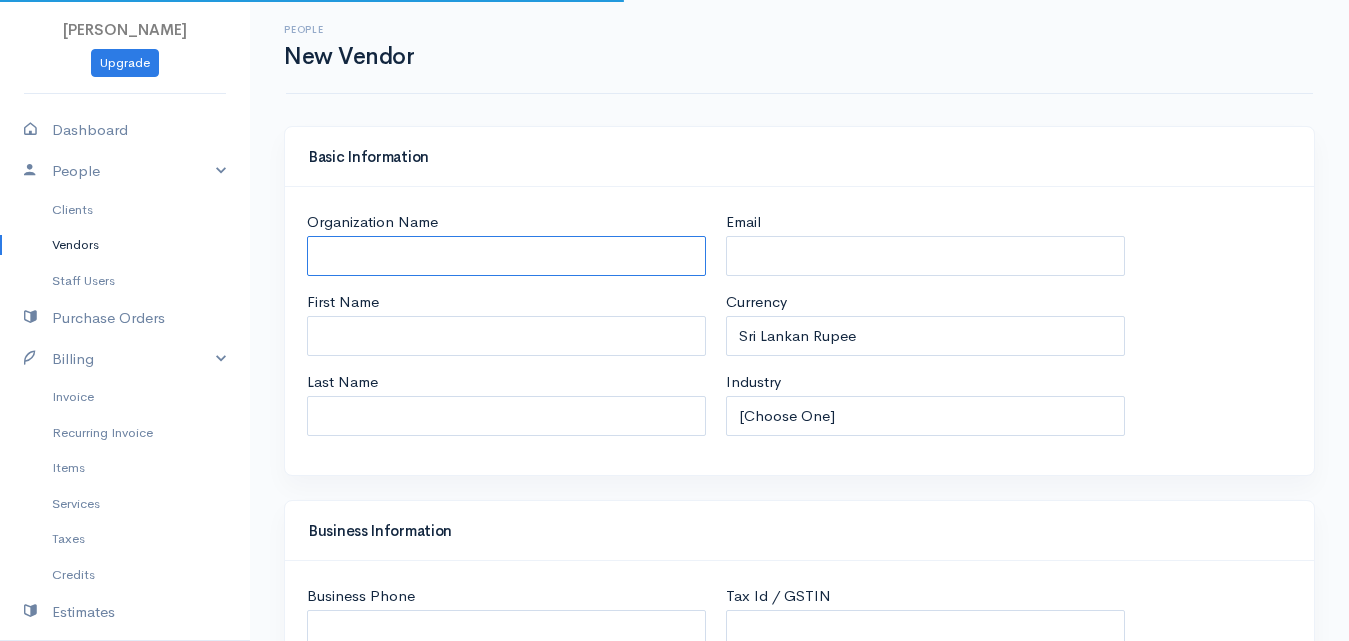 click on "Organization Name" at bounding box center (506, 256) 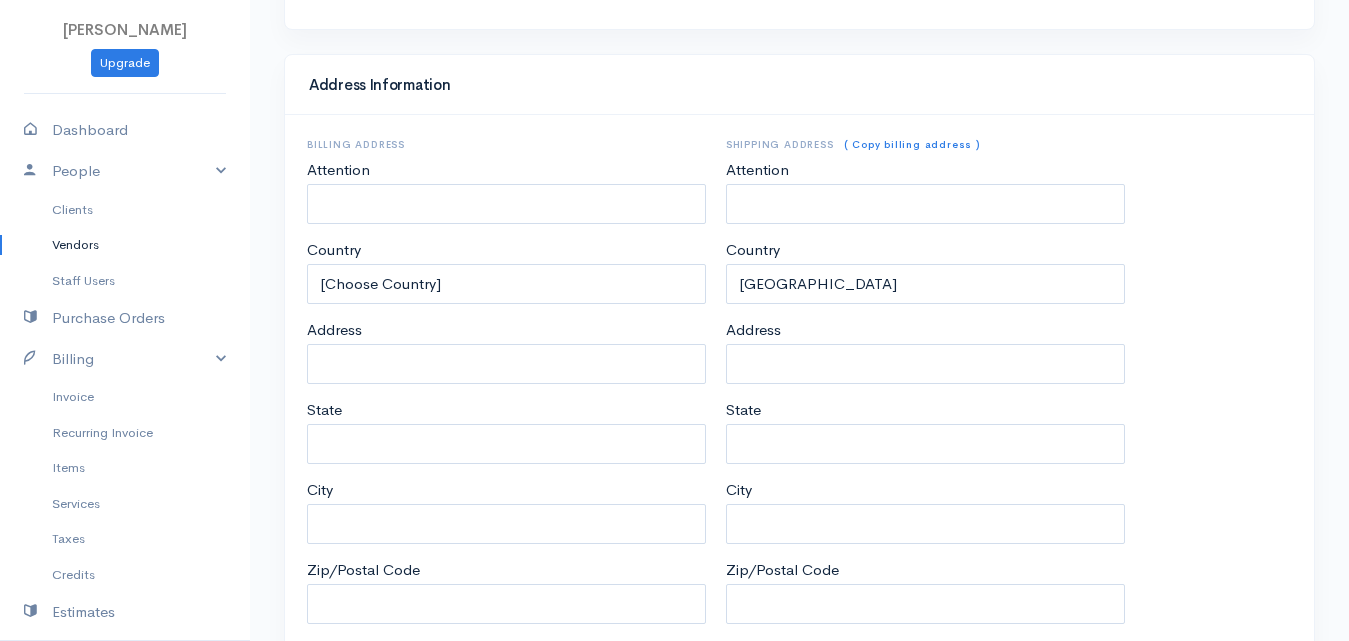 scroll, scrollTop: 988, scrollLeft: 0, axis: vertical 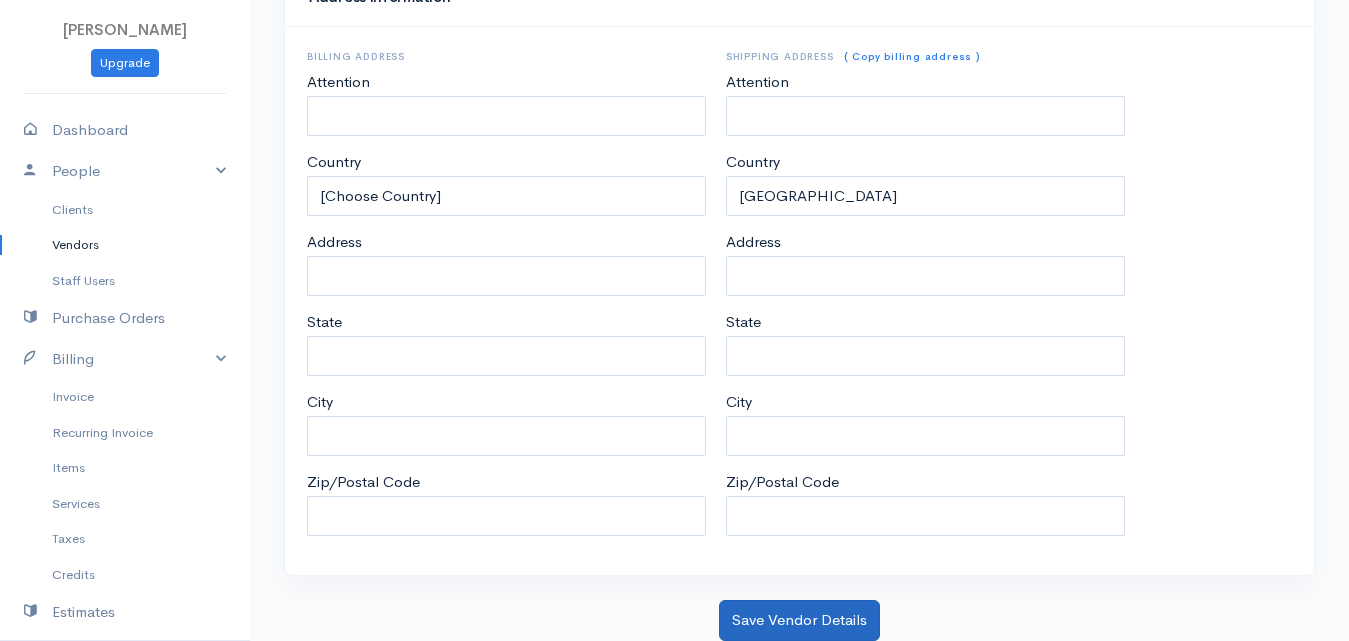 type on "[PERSON_NAME]" 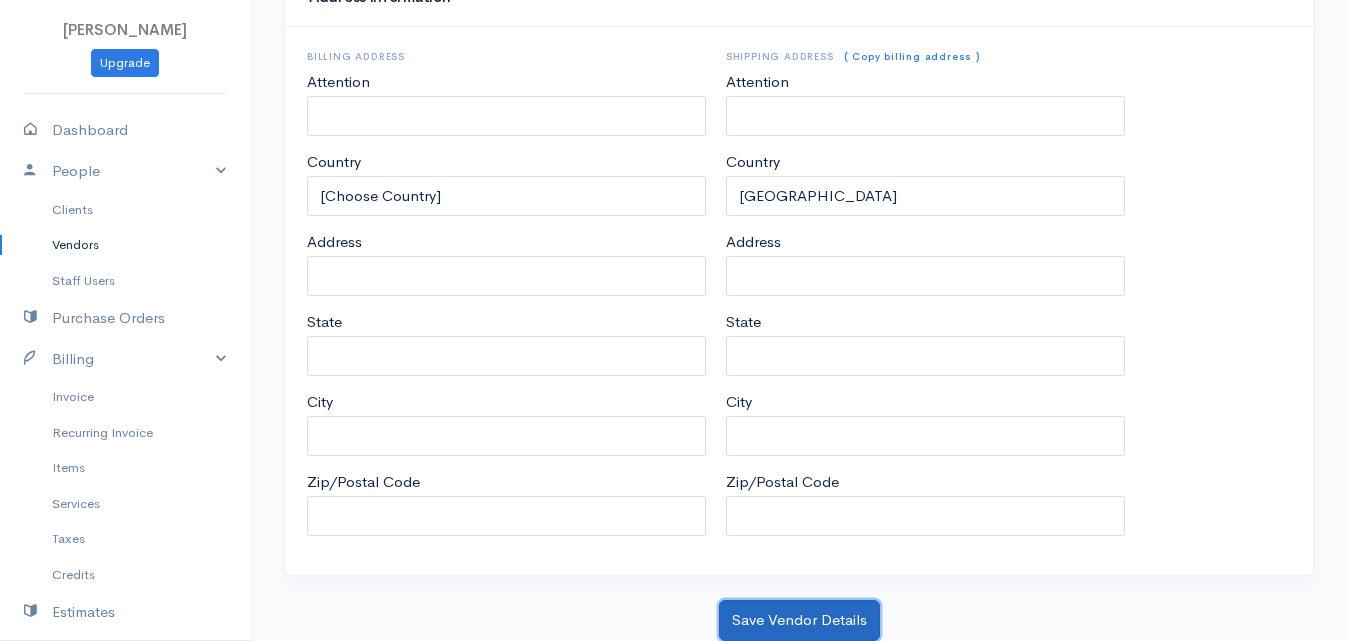 click on "Save Vendor Details" at bounding box center [799, 620] 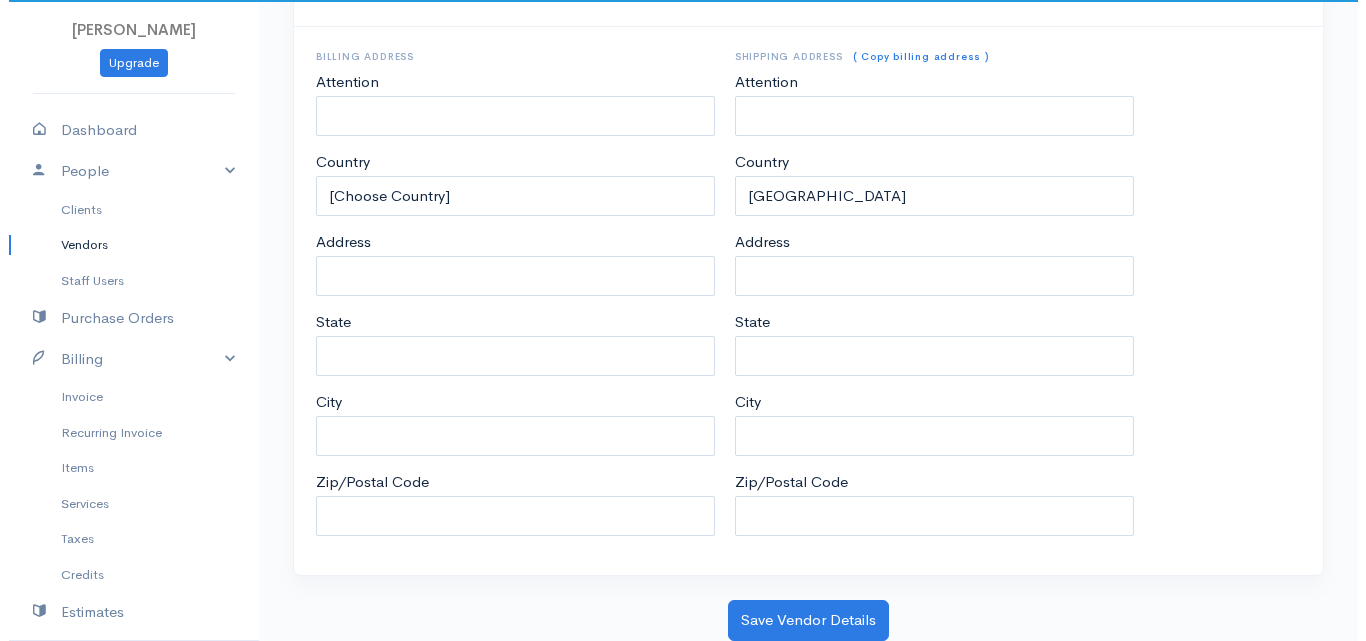 scroll, scrollTop: 0, scrollLeft: 0, axis: both 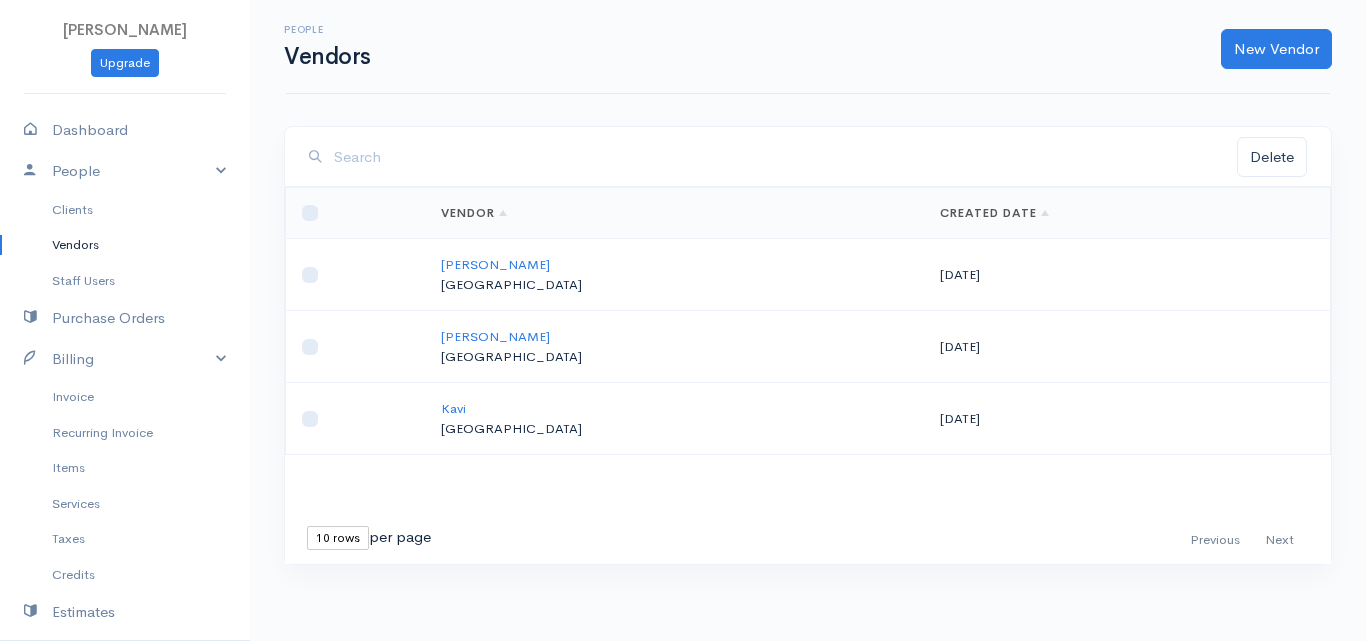 click on "Vendors" at bounding box center [125, 245] 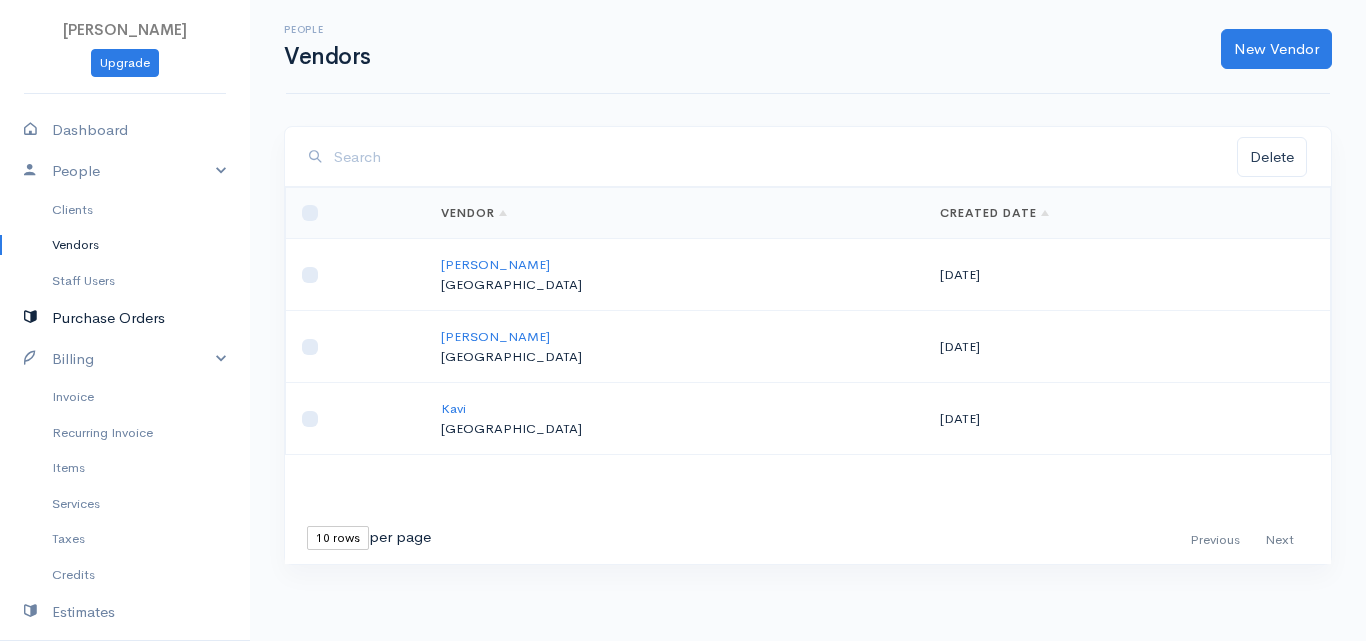 click on "Purchase Orders" at bounding box center (125, 318) 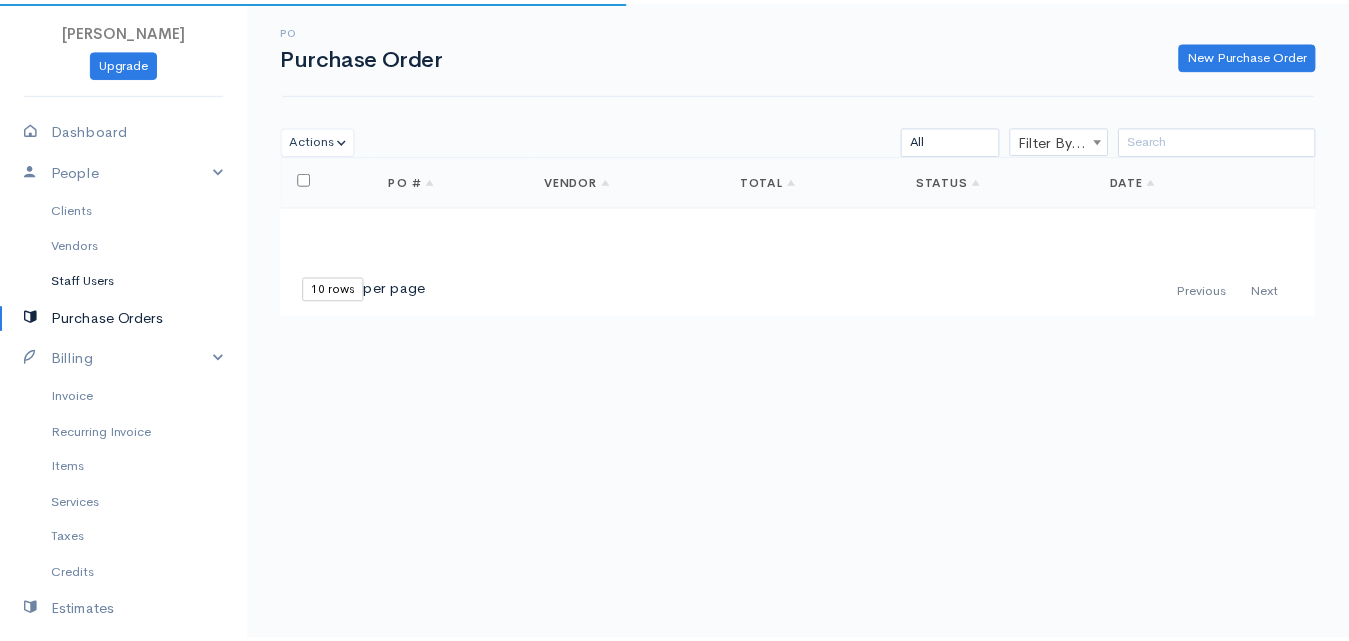 scroll, scrollTop: 300, scrollLeft: 0, axis: vertical 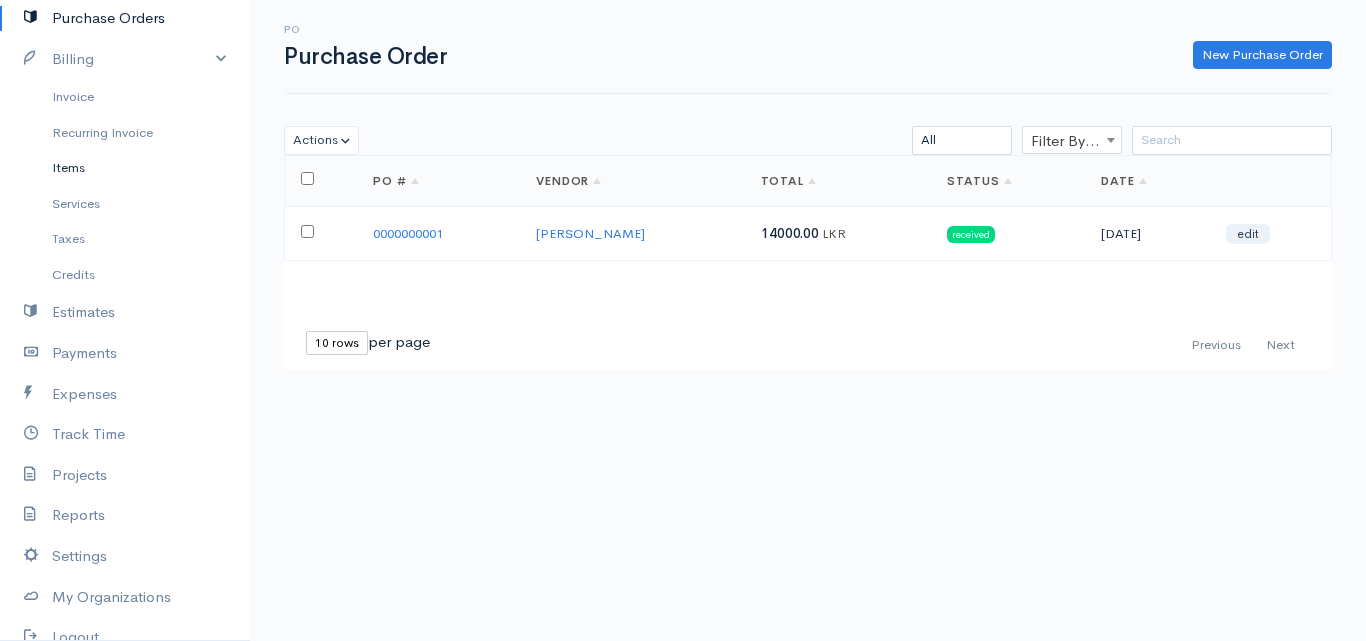 click on "Items" at bounding box center (125, 168) 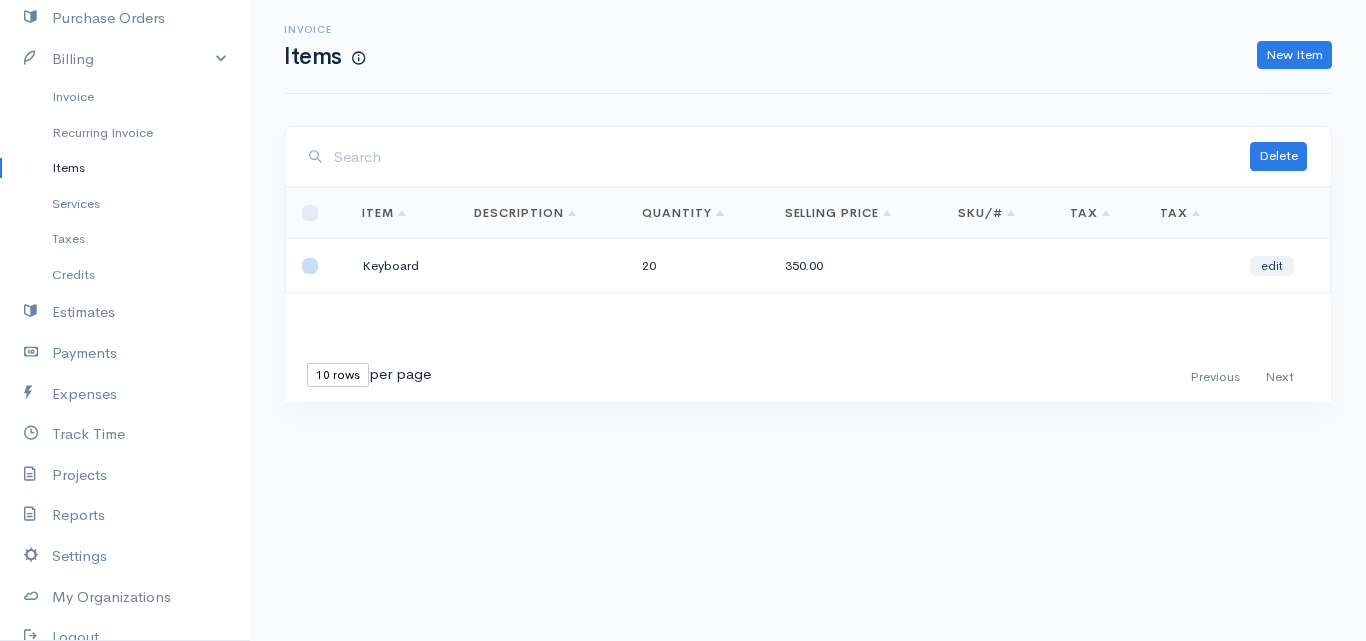click at bounding box center (310, 266) 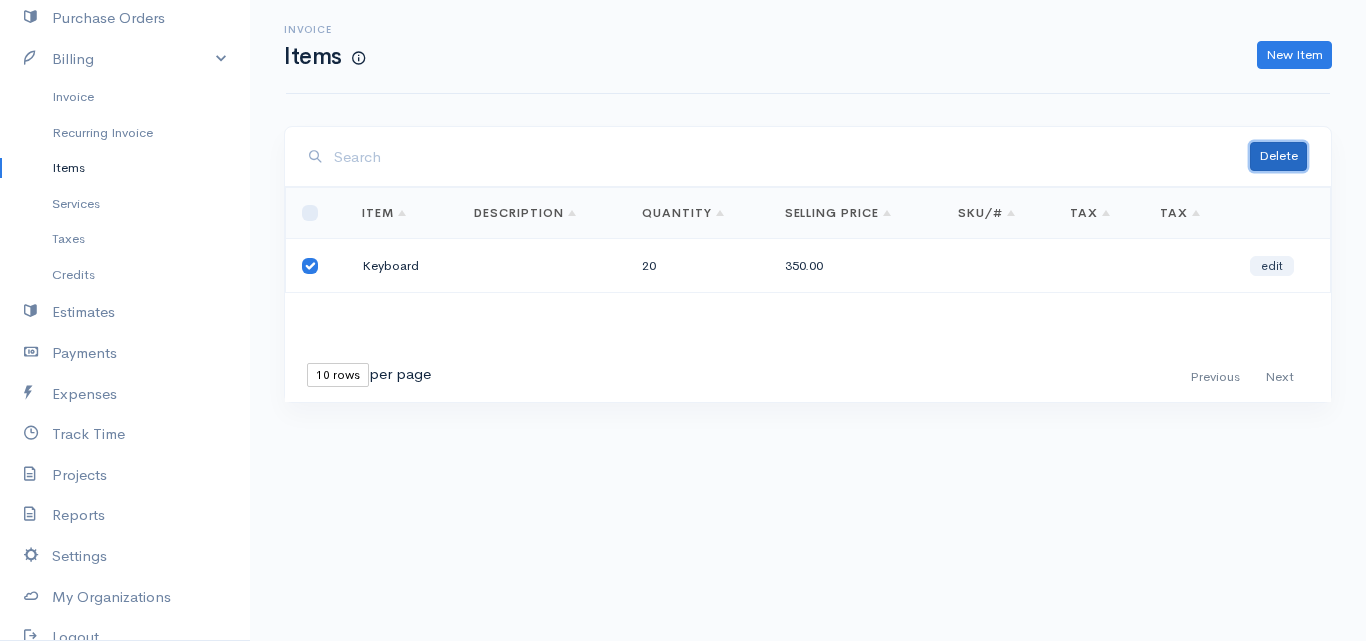 click on "Delete" at bounding box center [1278, 156] 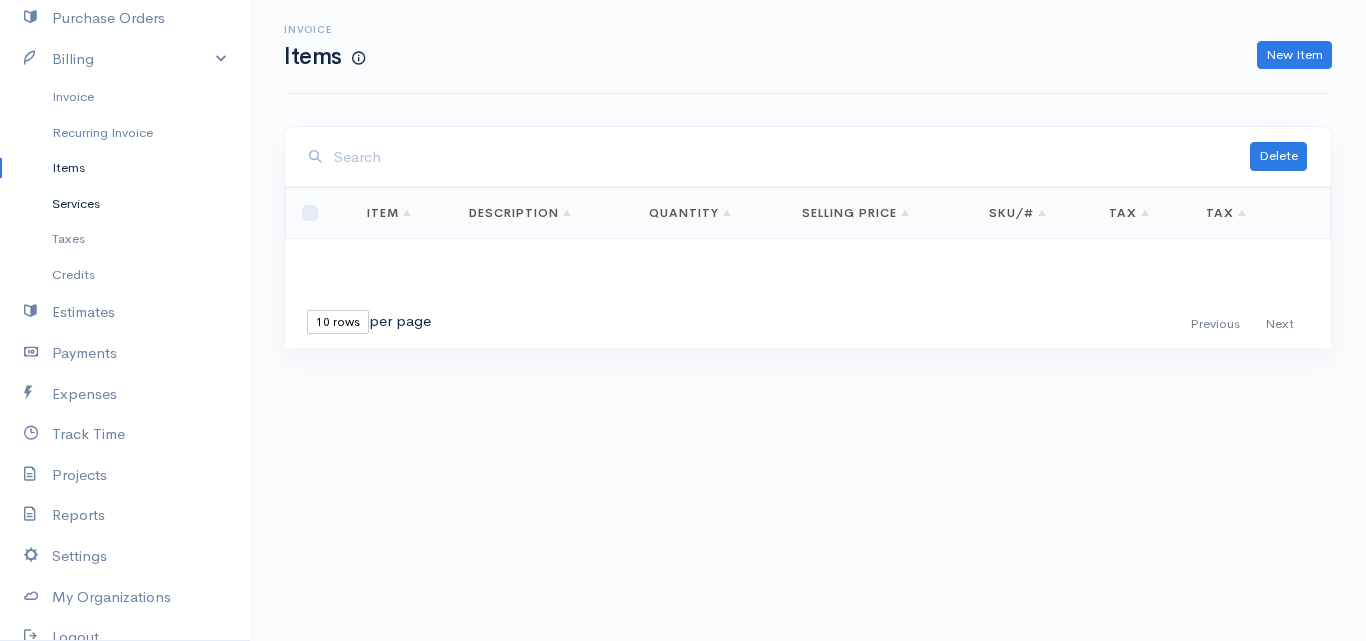 click on "Services" at bounding box center (125, 204) 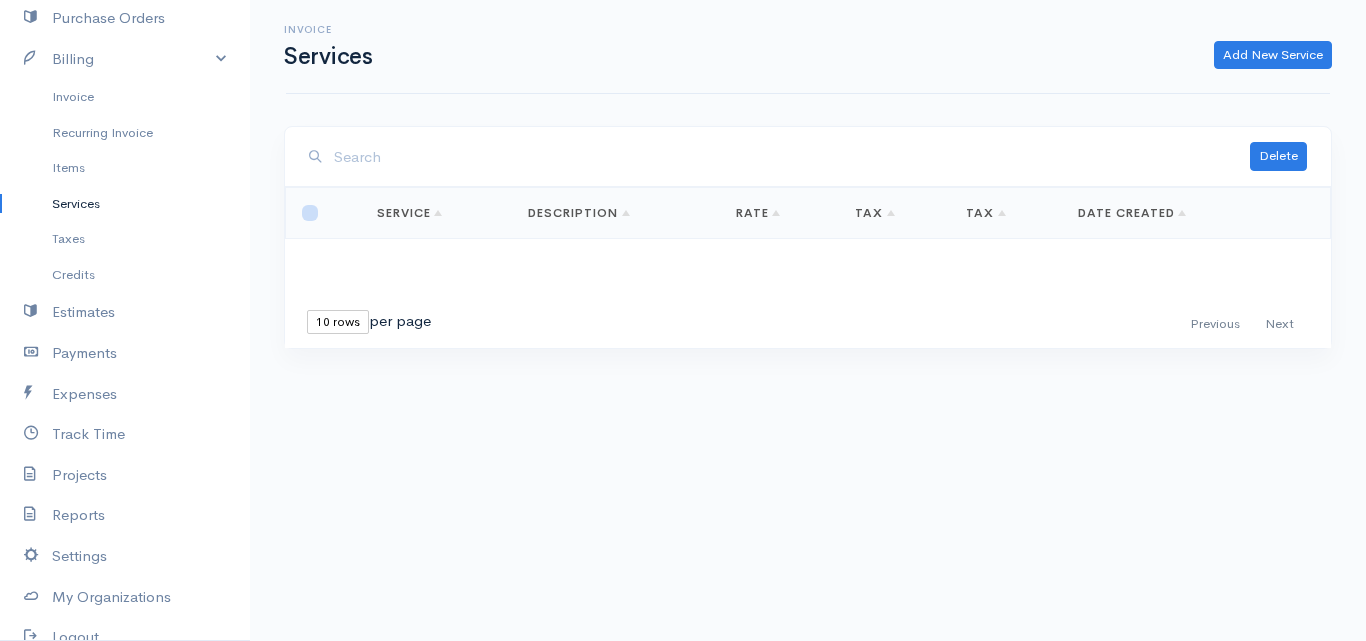 click at bounding box center (310, 213) 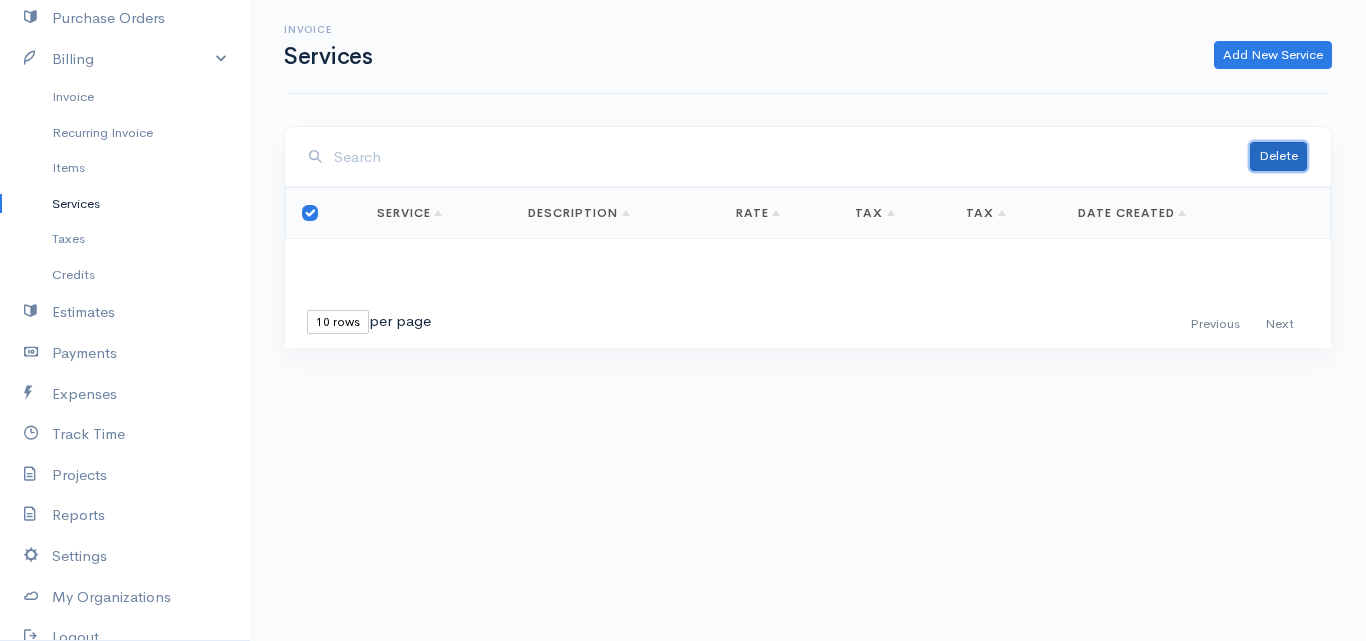 click on "Delete" at bounding box center (1278, 156) 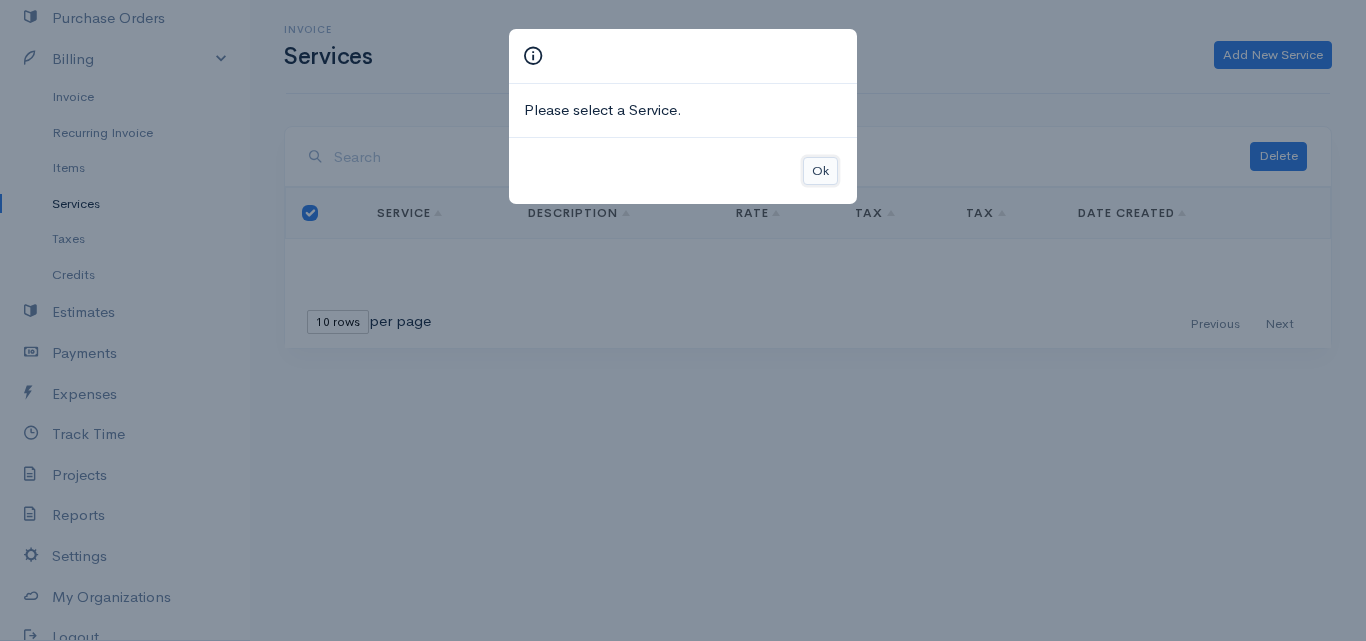 click on "Ok" at bounding box center (820, 171) 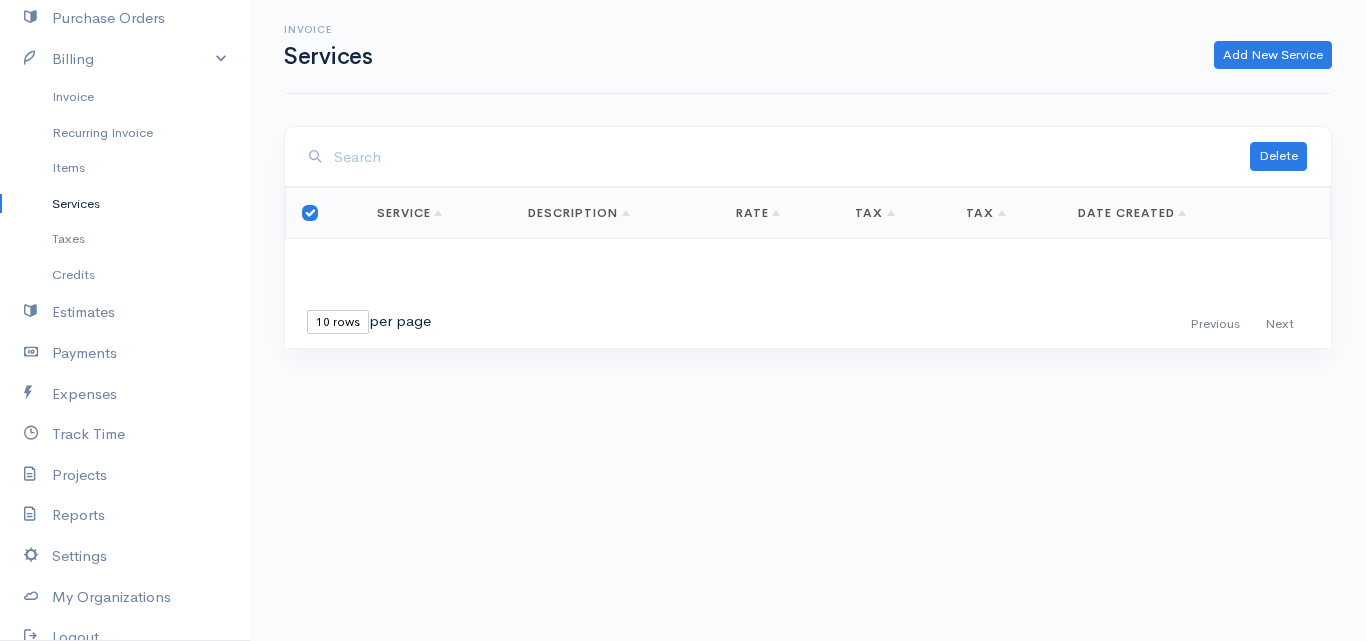 drag, startPoint x: 322, startPoint y: 217, endPoint x: 312, endPoint y: 211, distance: 11.661903 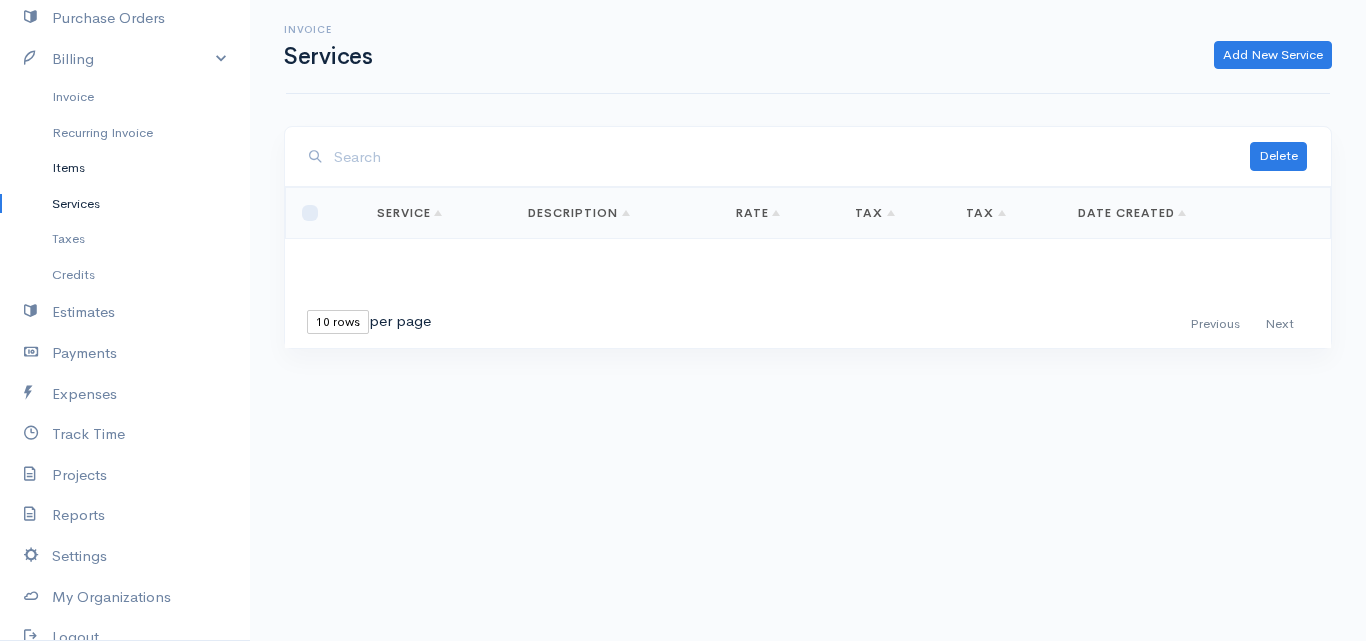 click on "Items" at bounding box center (125, 168) 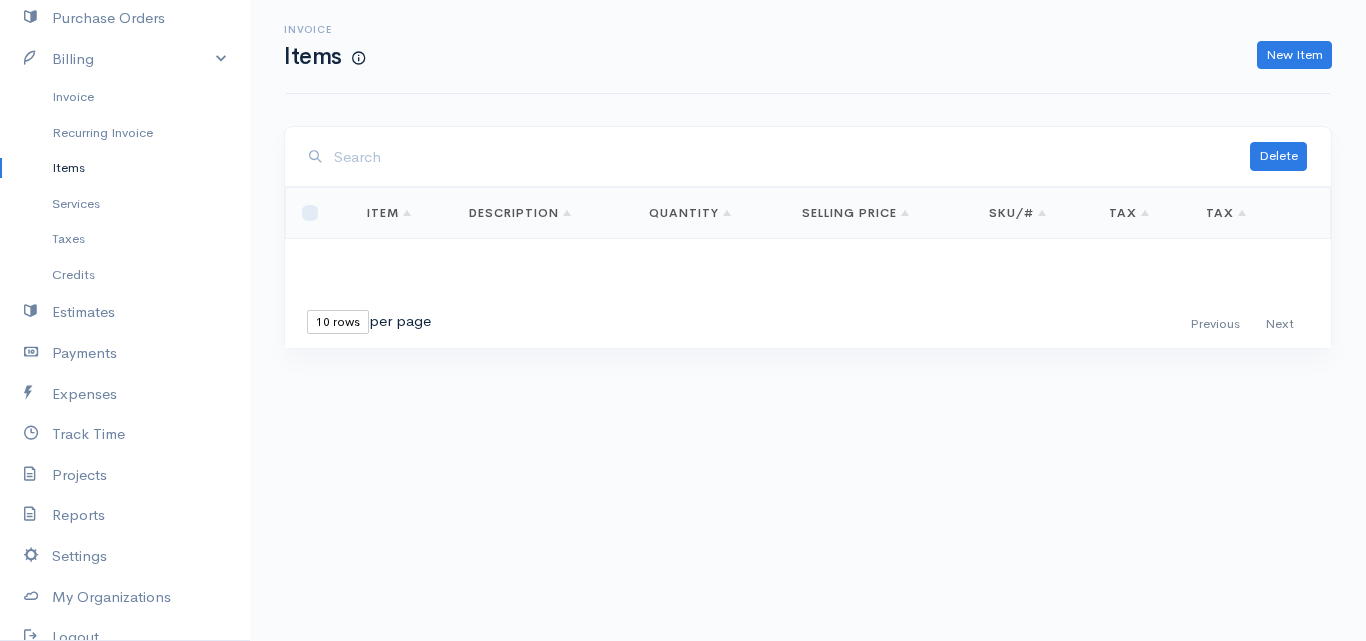 click on "Items" at bounding box center (125, 168) 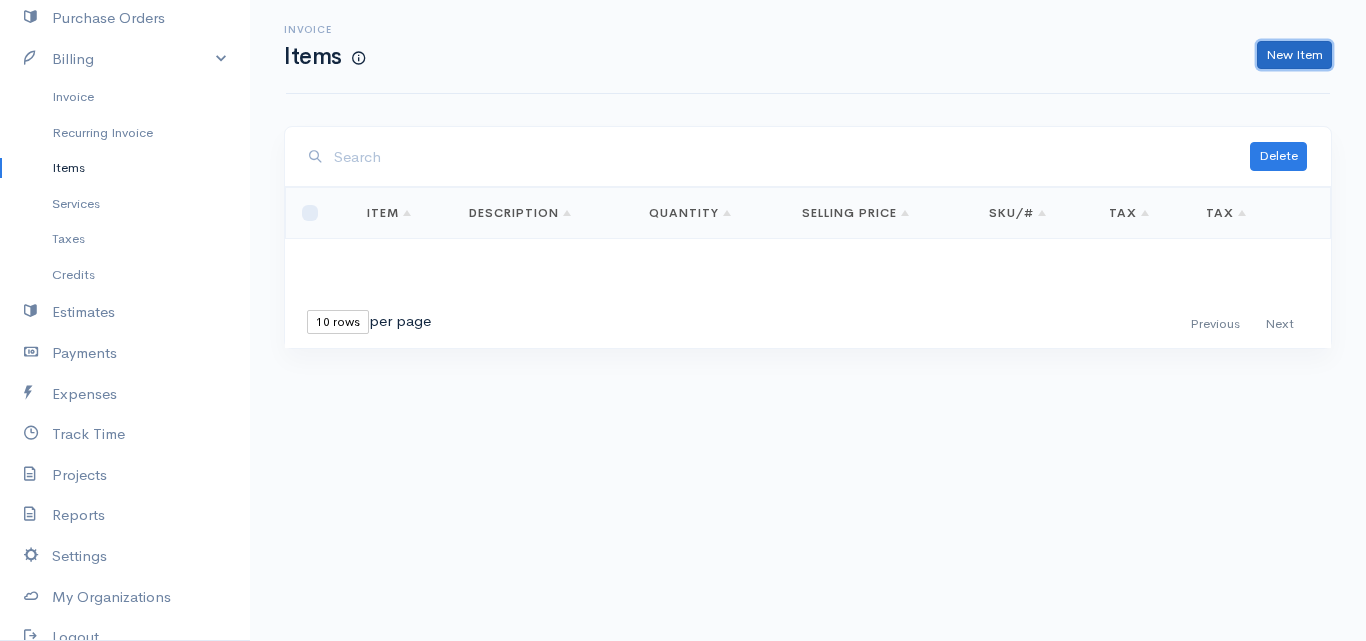 click on "New Item" at bounding box center [1294, 55] 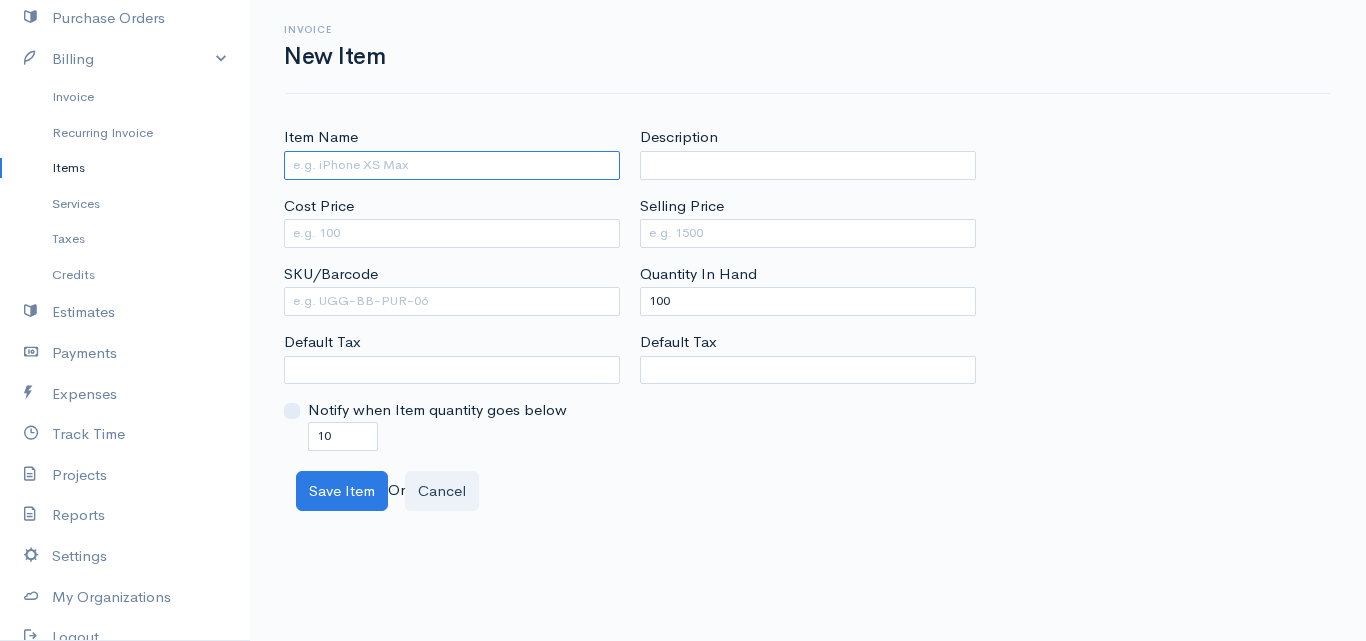 click on "Item Name" at bounding box center [452, 165] 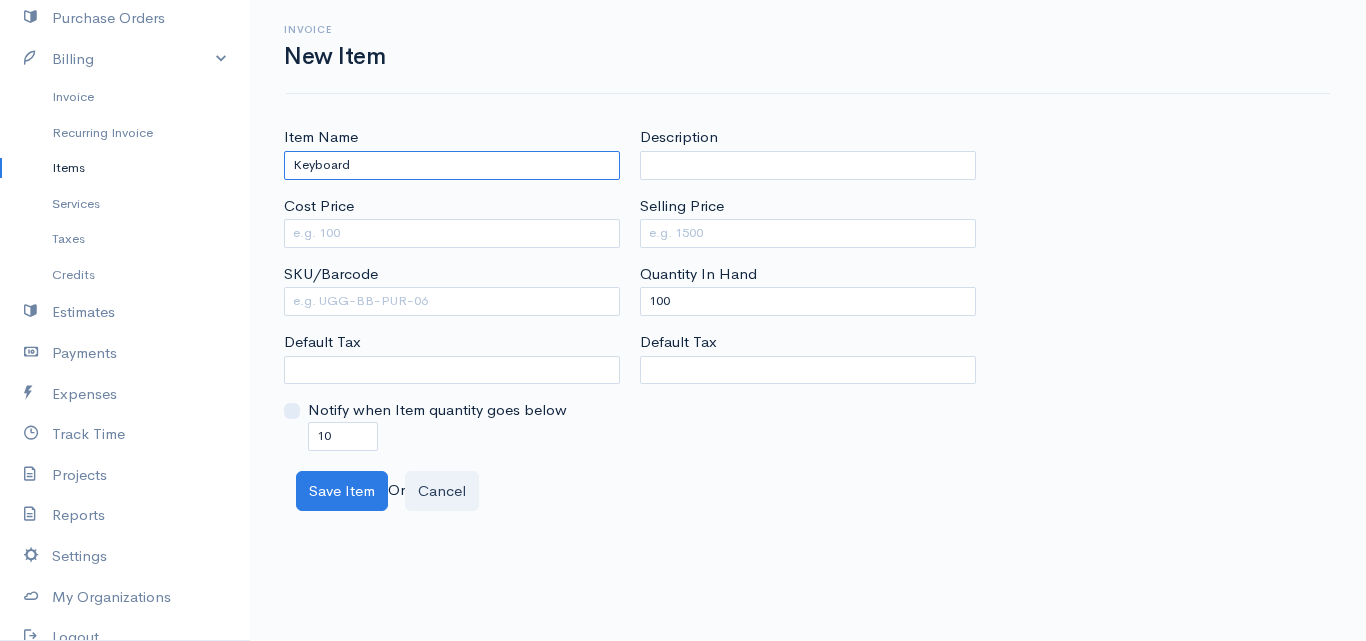 click on "Keyboard" at bounding box center (452, 165) 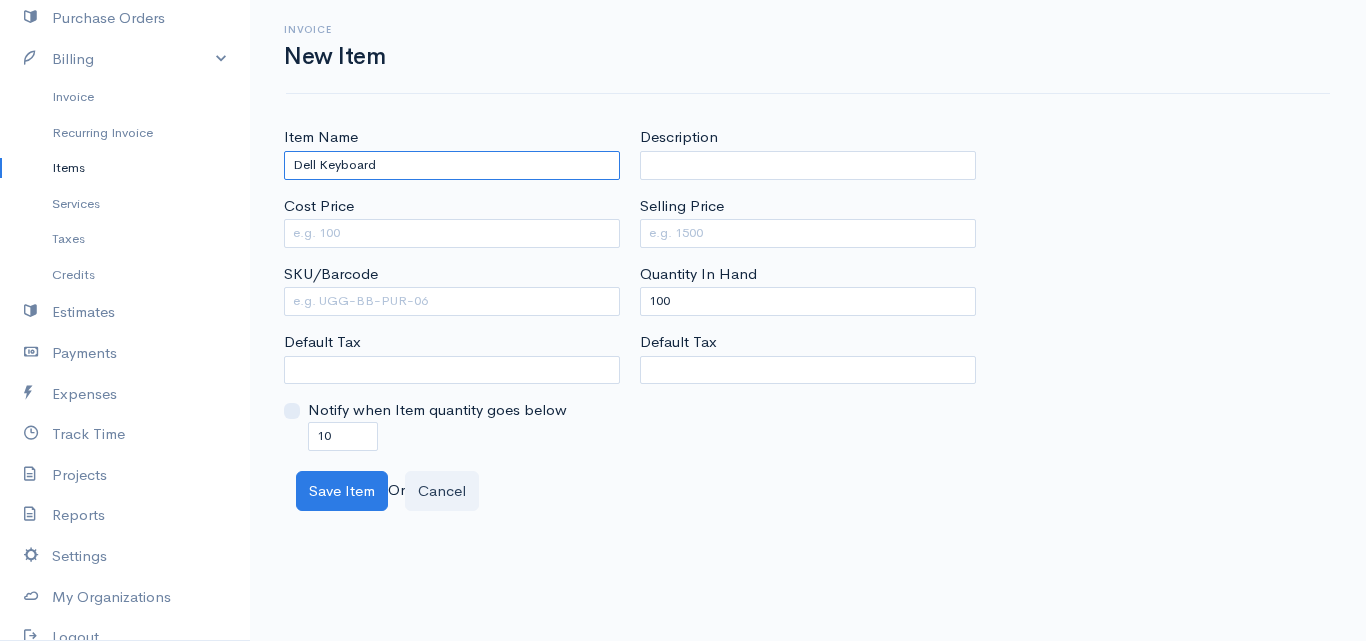 type on "Dell Keyboard" 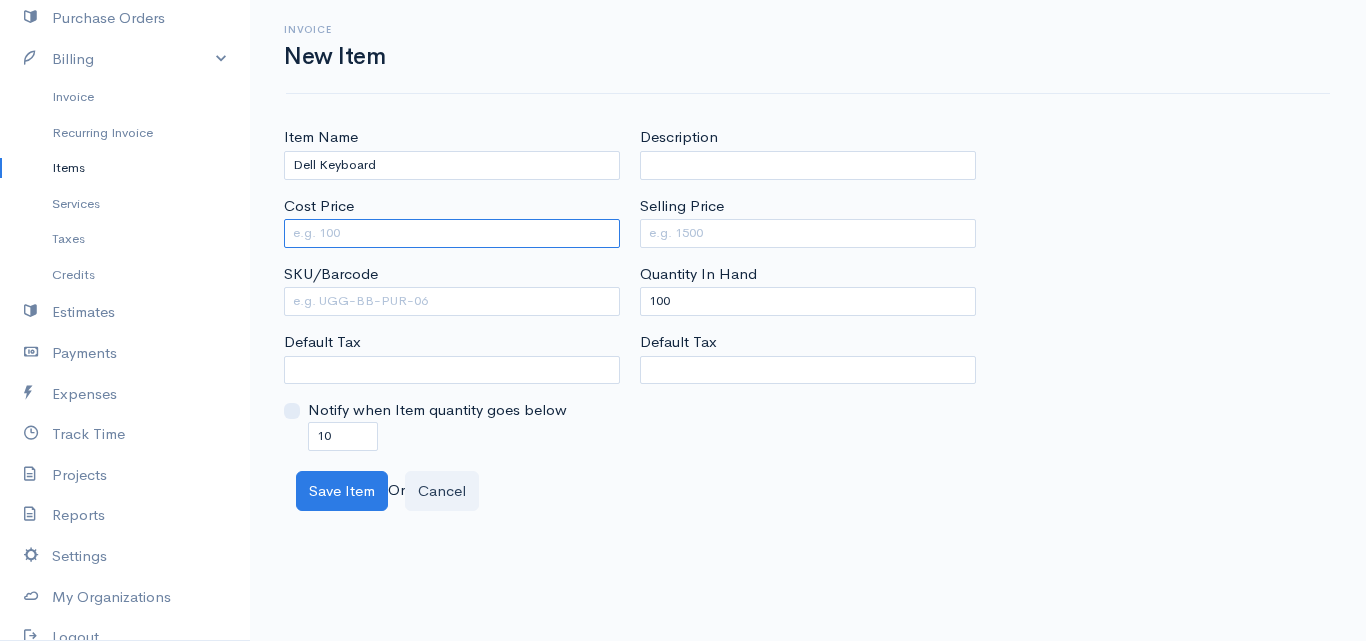 click on "Cost Price" at bounding box center (452, 233) 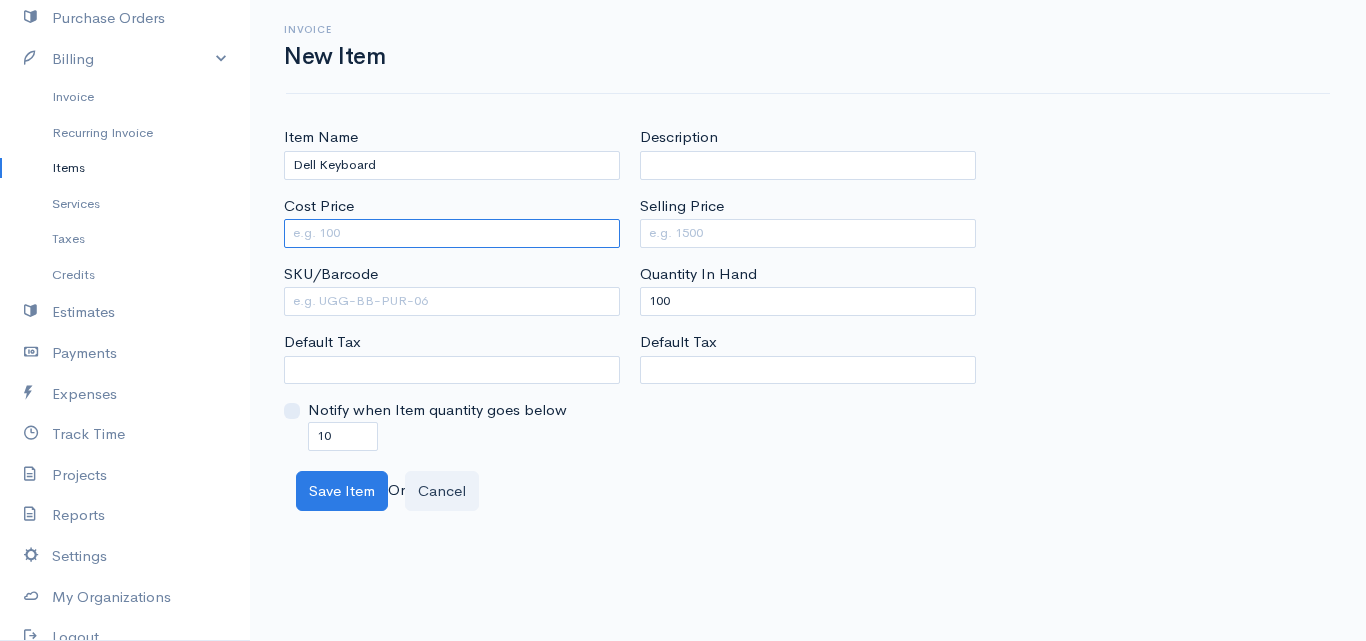type on "250" 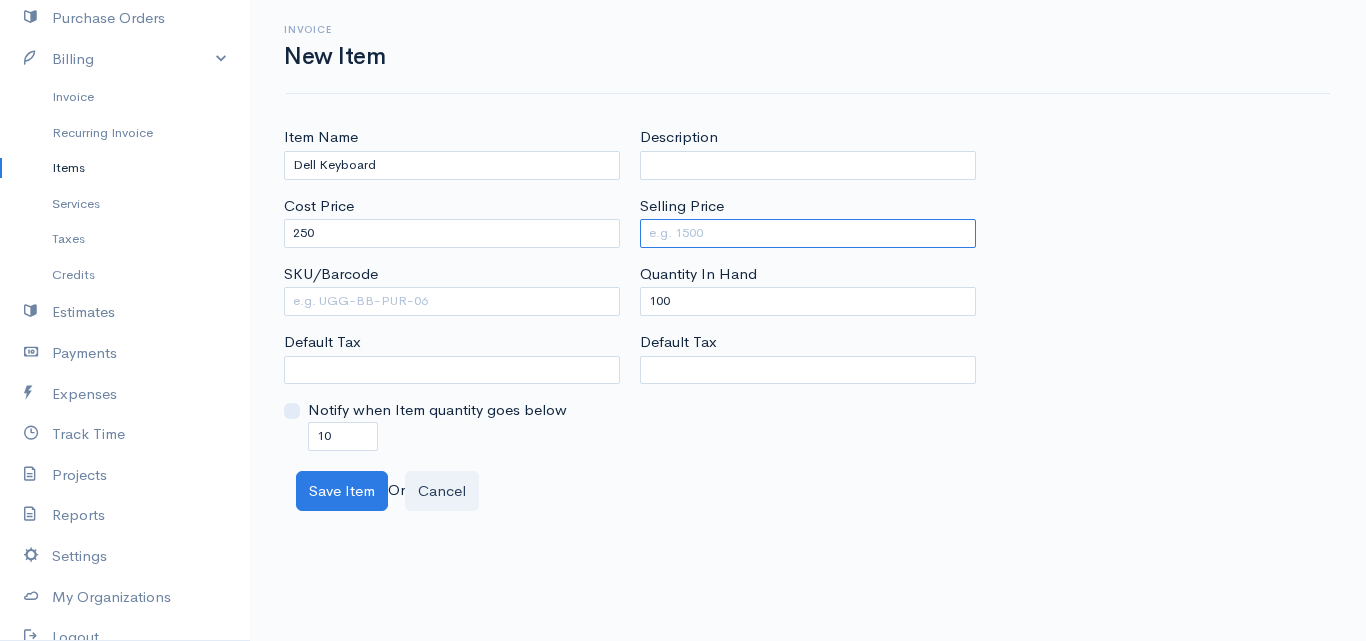 click on "Selling Price" at bounding box center [808, 233] 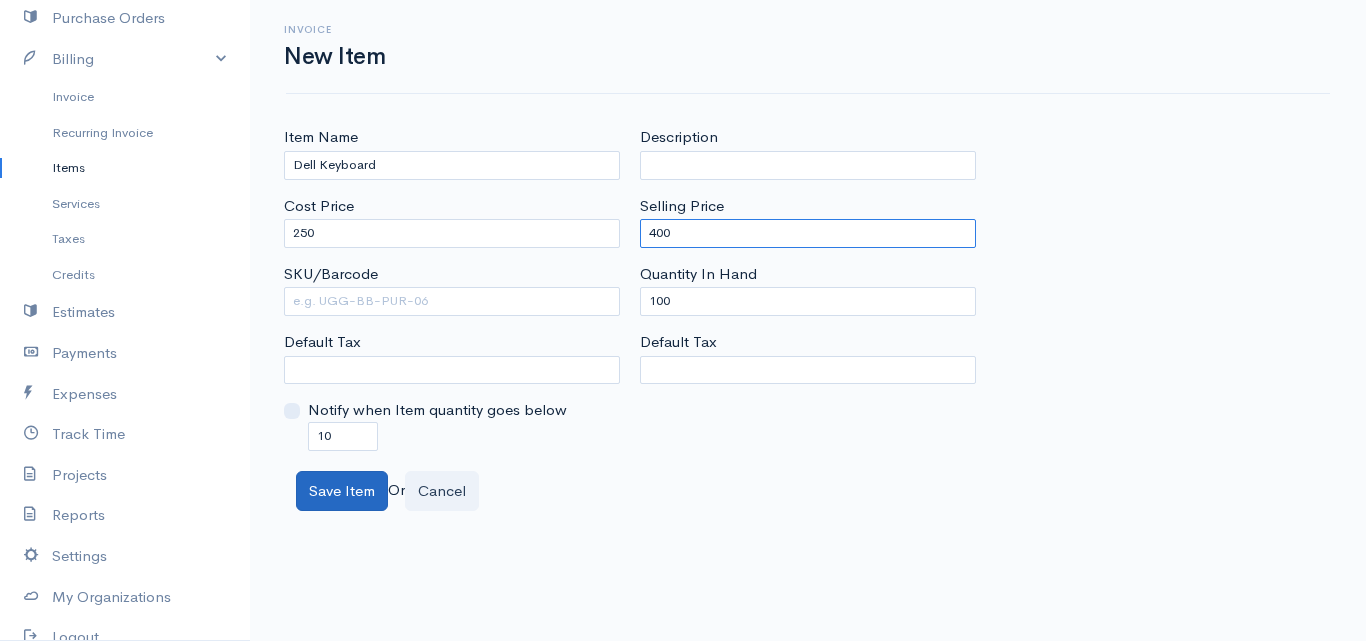 type on "400" 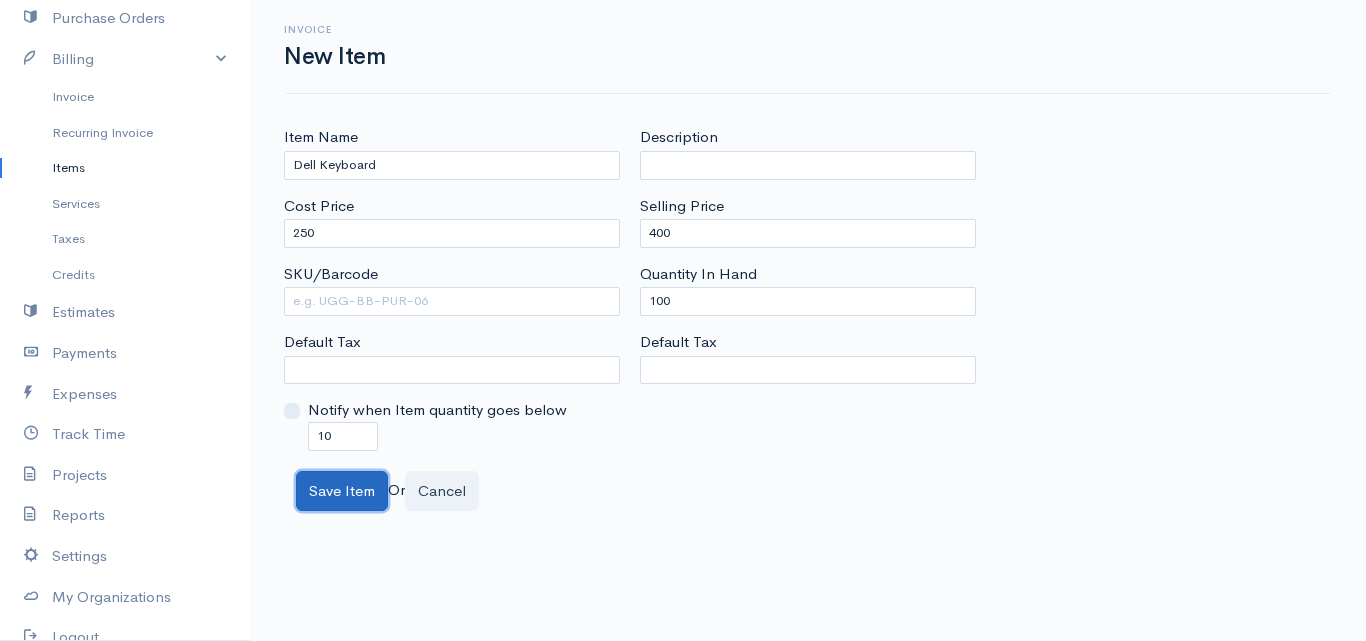click on "Save Item" at bounding box center (342, 491) 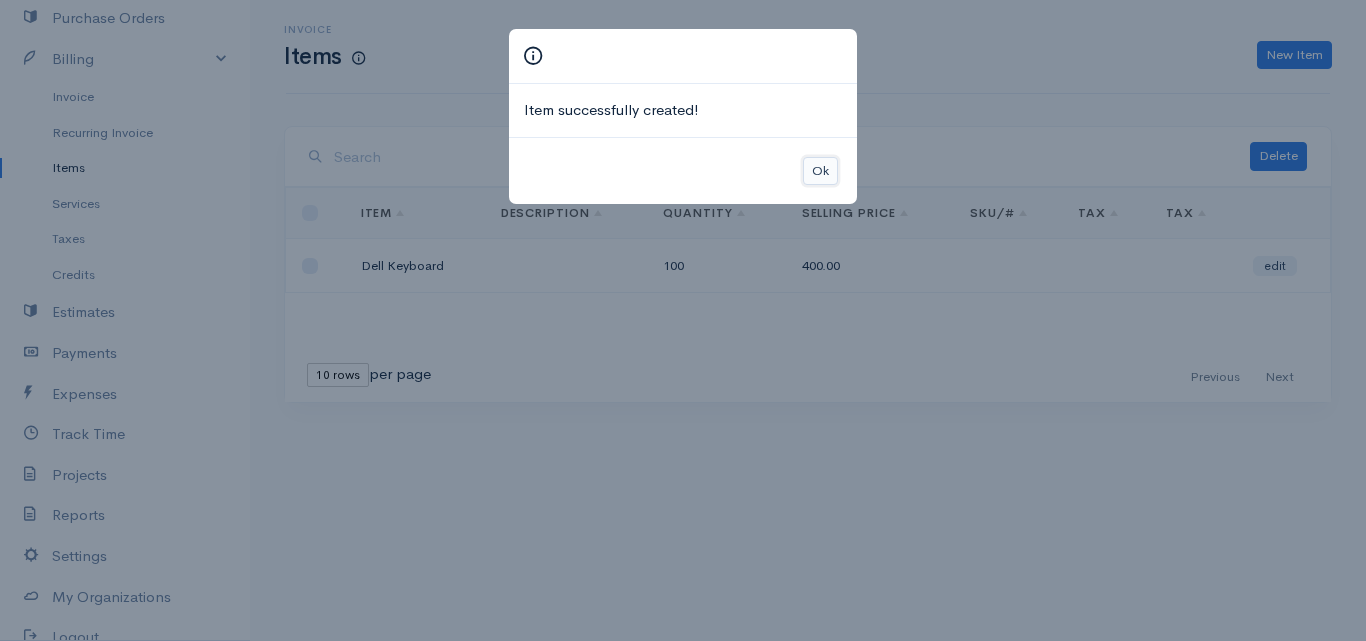 click on "Ok" at bounding box center [820, 171] 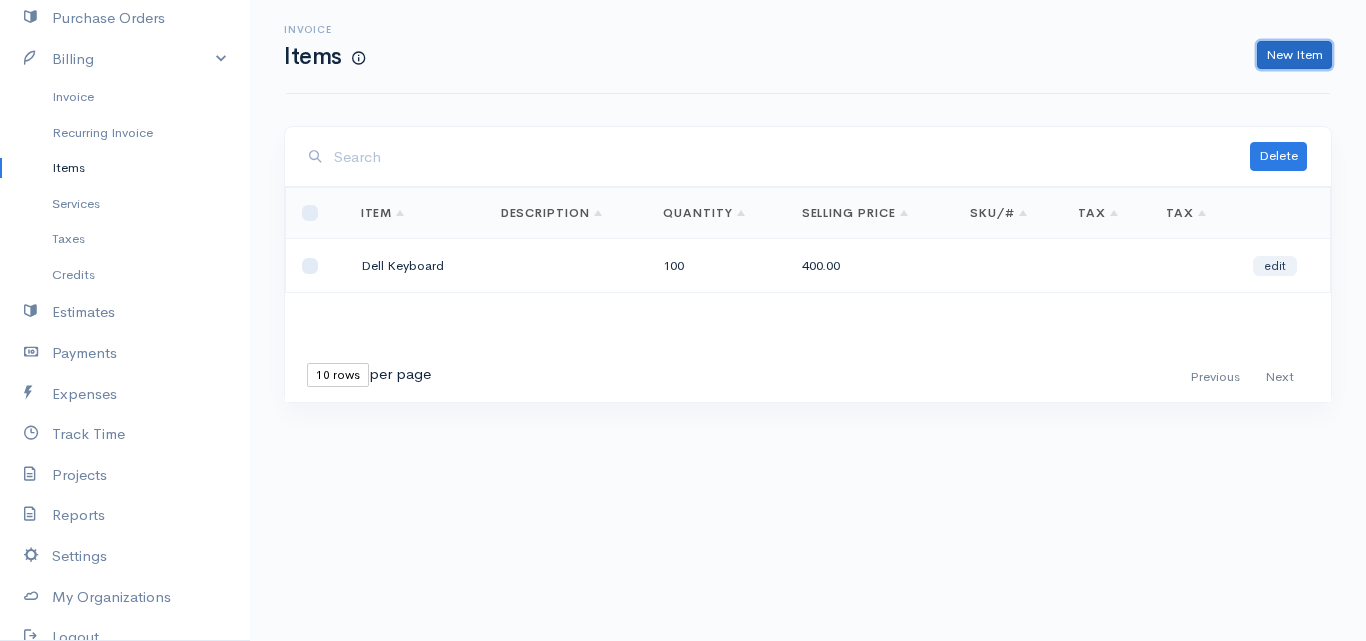click on "New Item" at bounding box center (1294, 55) 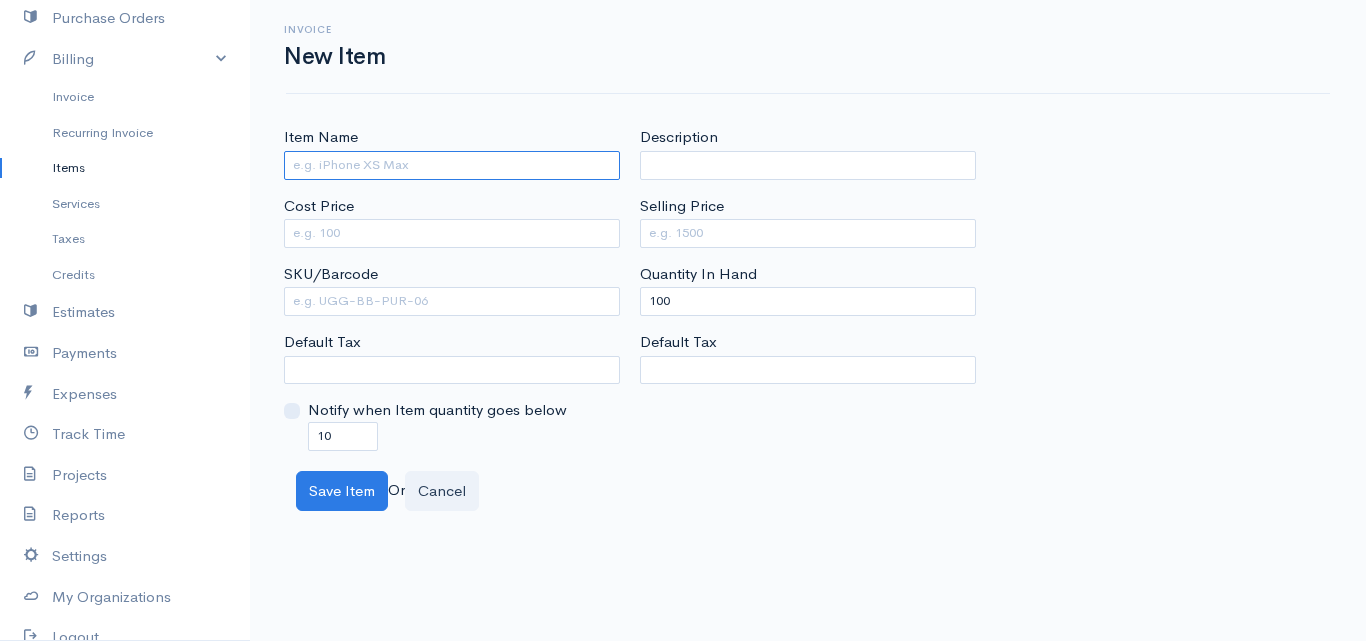 click on "Item Name" at bounding box center [452, 165] 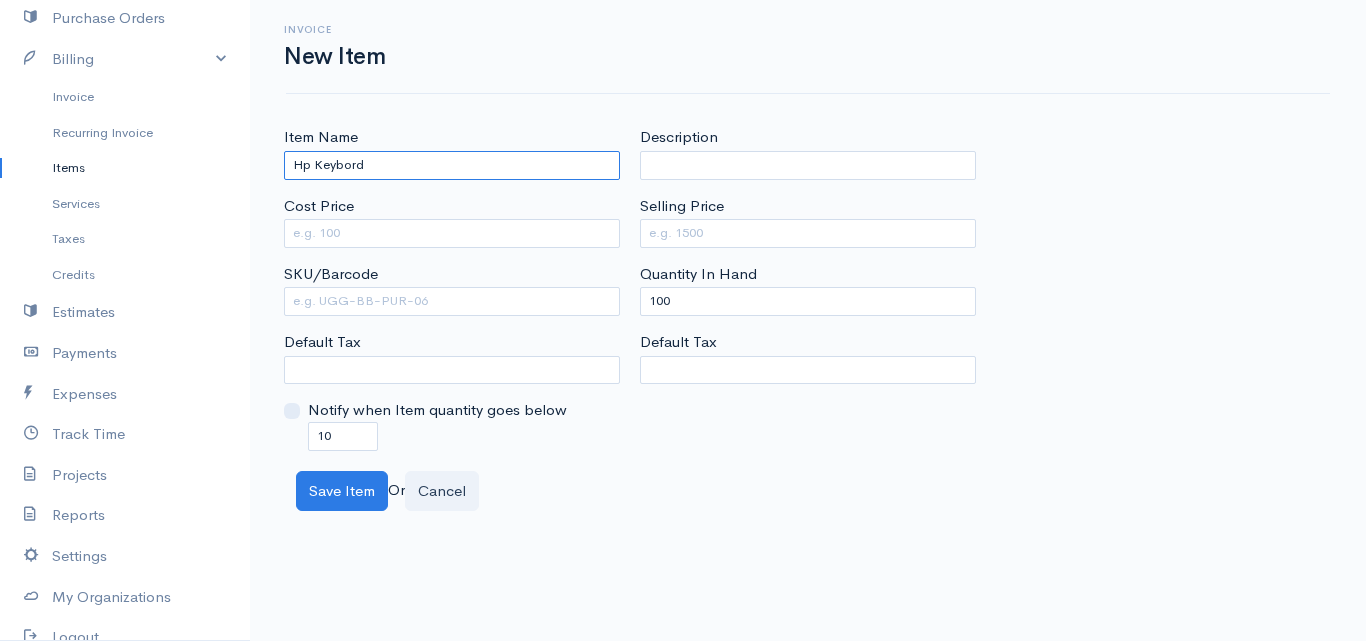 type on "Hp Keybord" 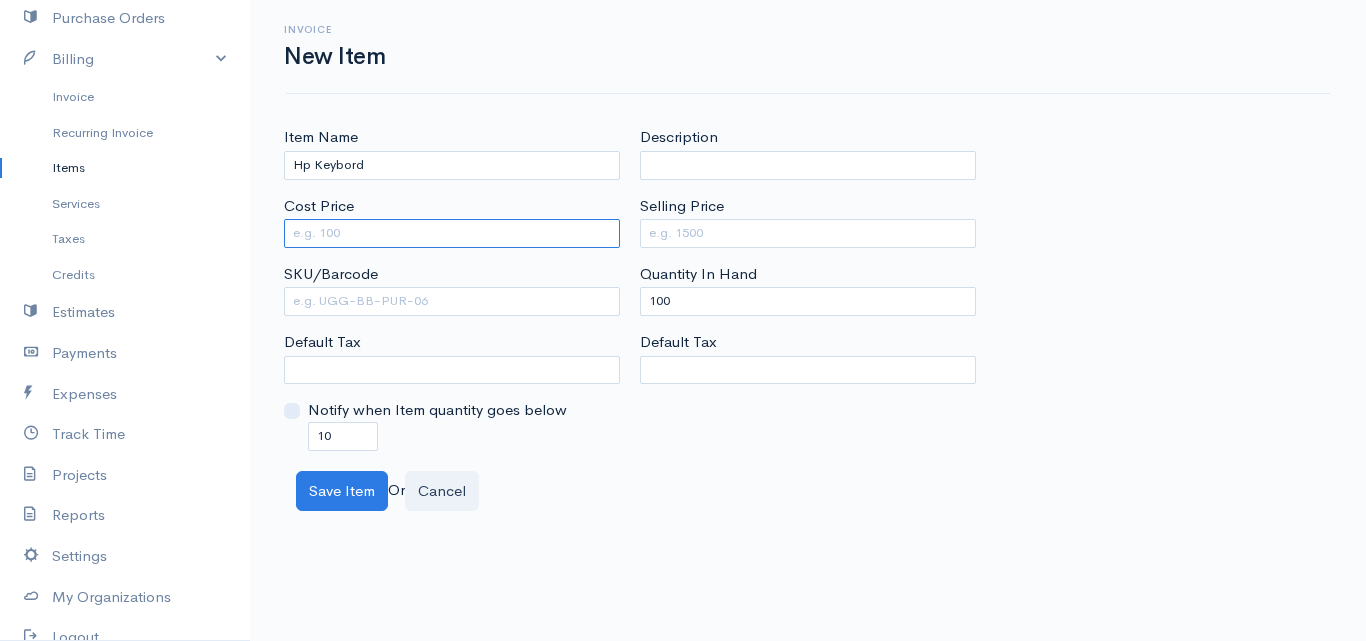 click on "Cost Price" at bounding box center (452, 233) 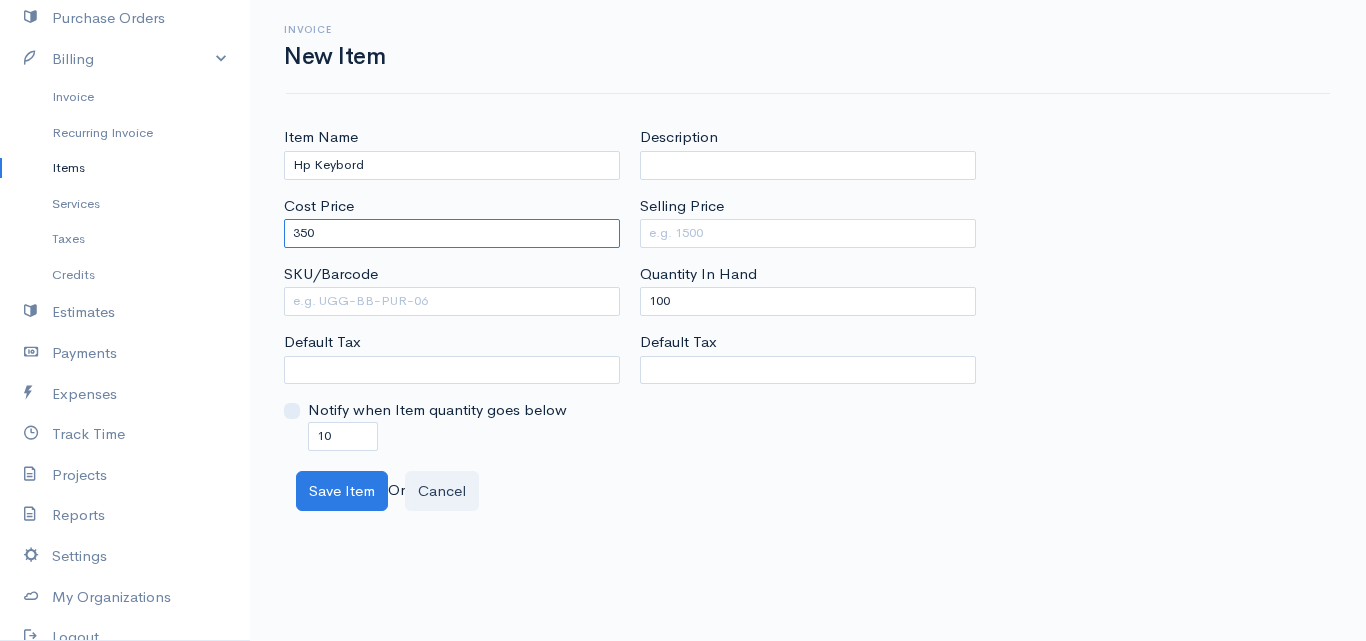 type on "350" 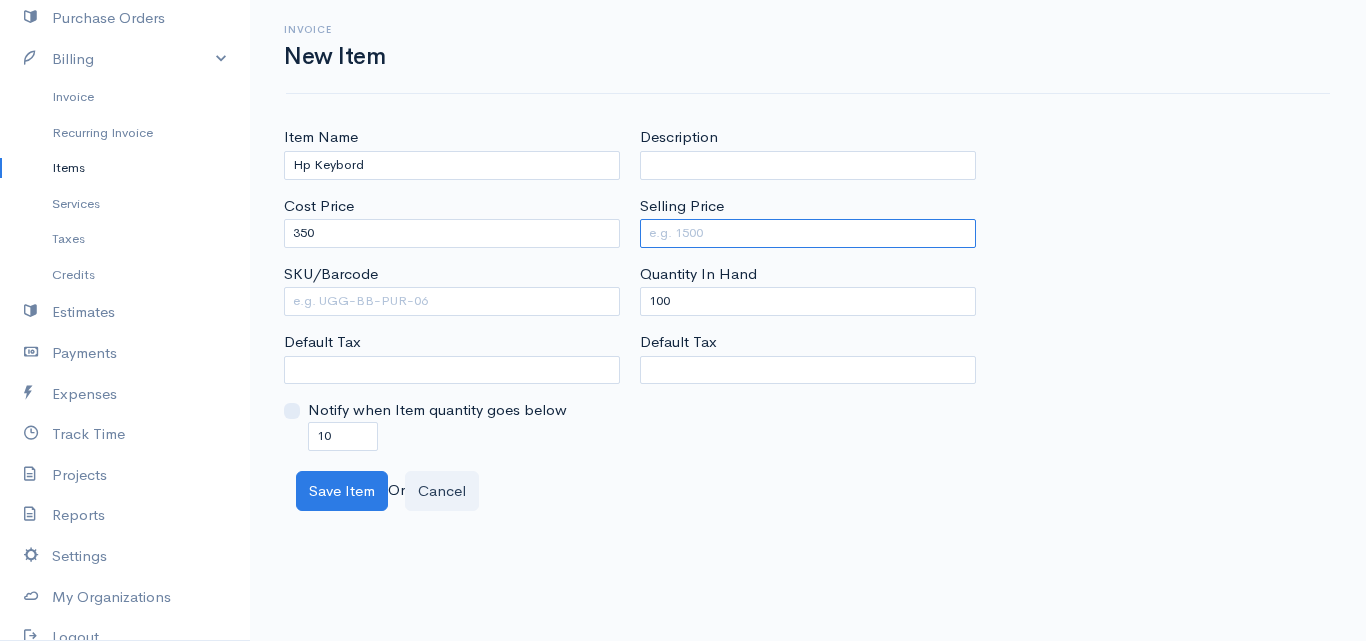 click on "Selling Price" at bounding box center (808, 233) 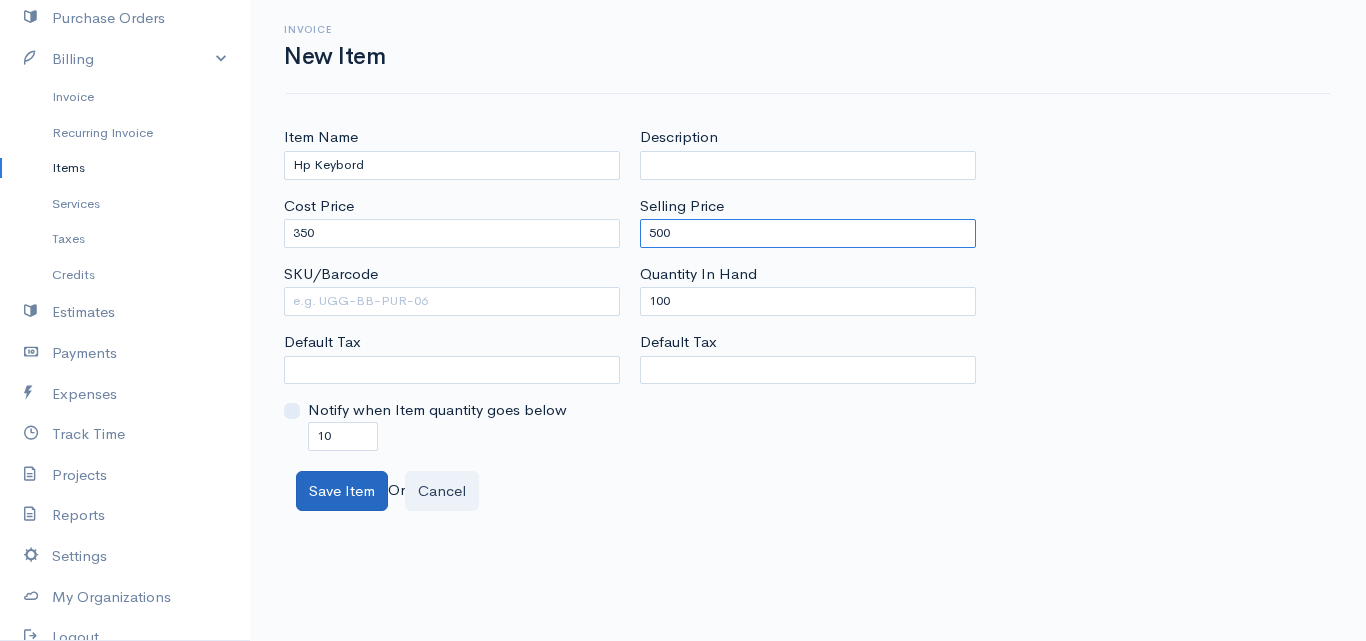 type on "500" 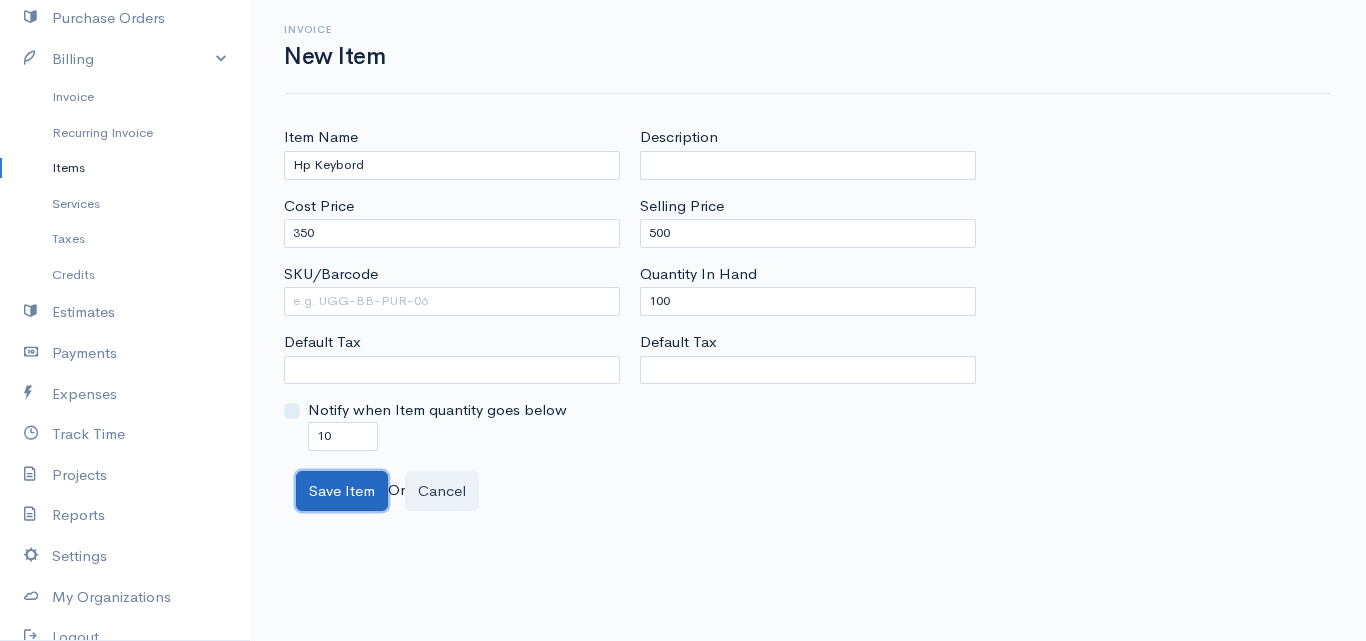 click on "Save Item" at bounding box center [342, 491] 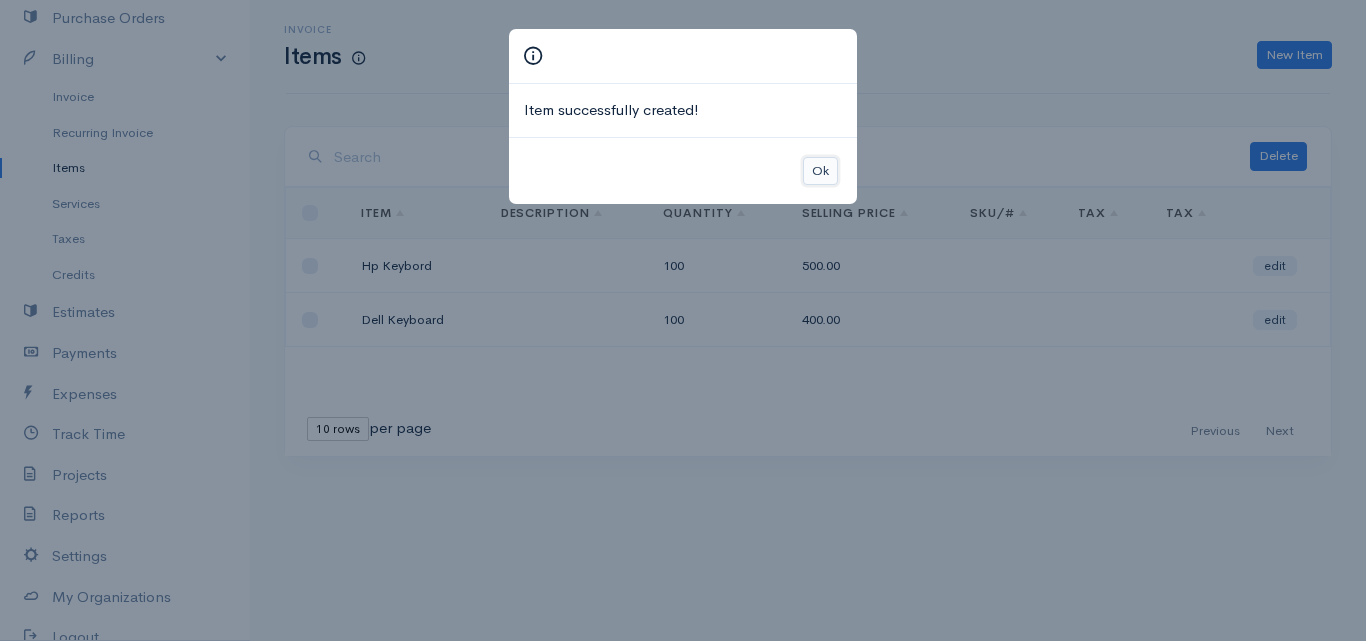 click on "Ok" at bounding box center (820, 171) 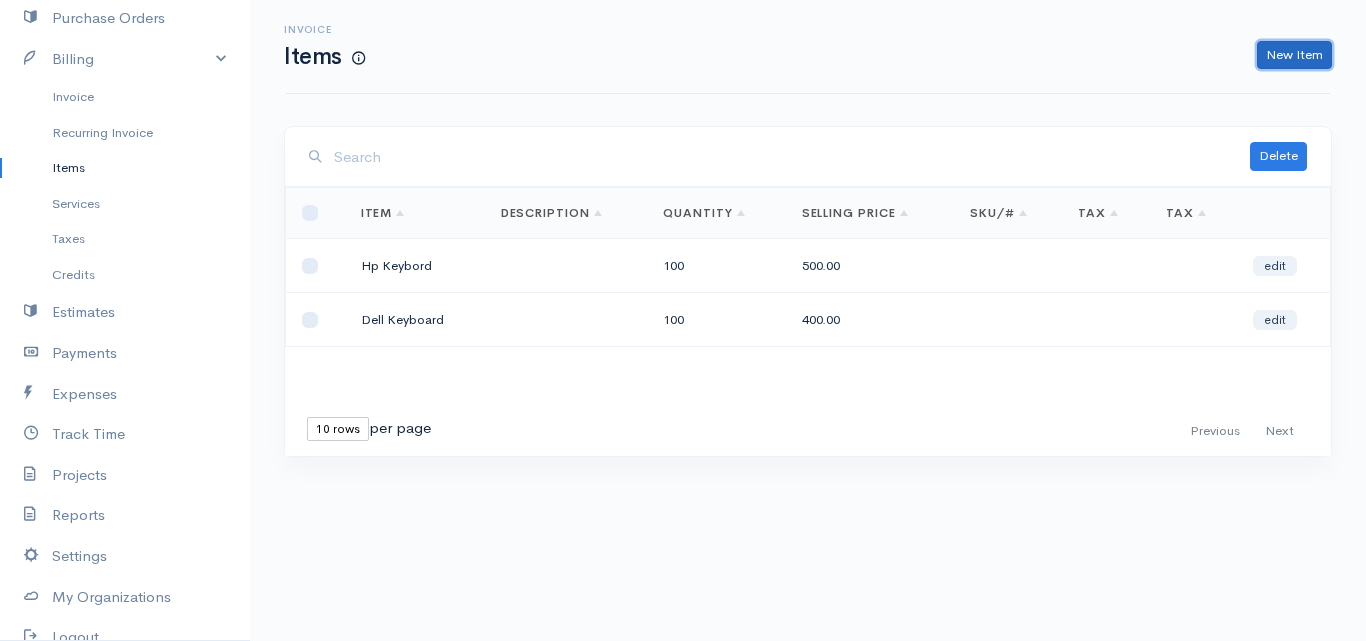 click on "New Item" at bounding box center [1294, 55] 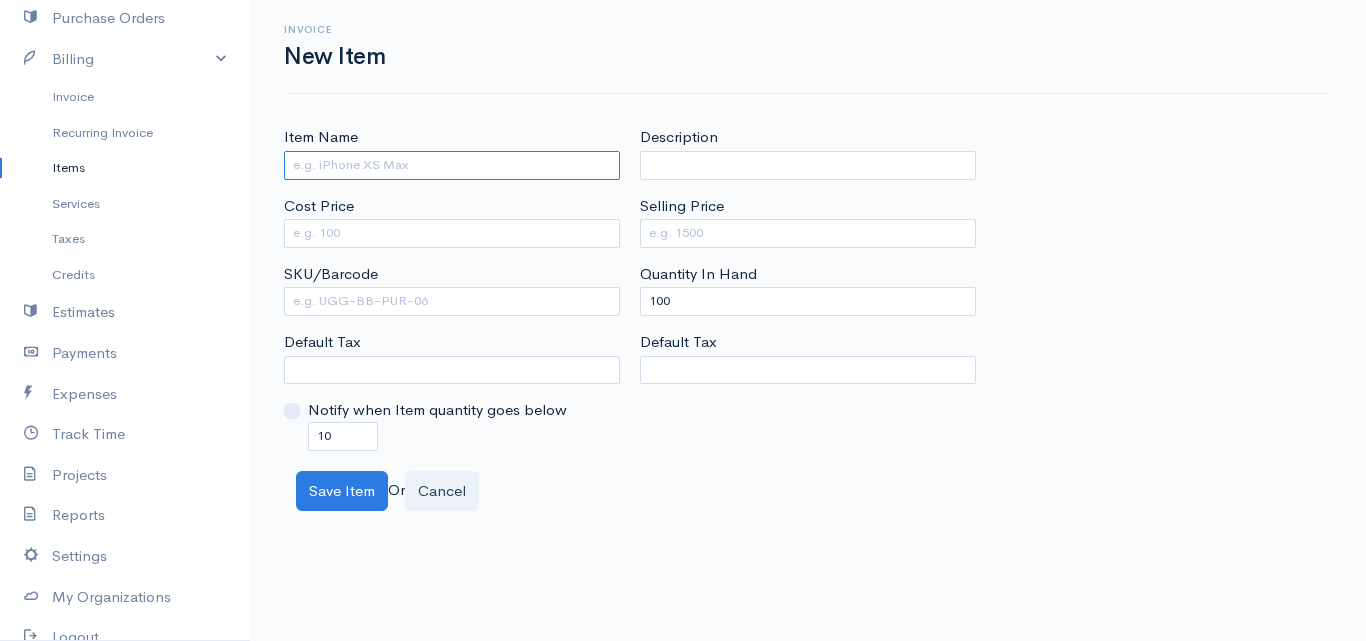 click on "Item Name" at bounding box center (452, 165) 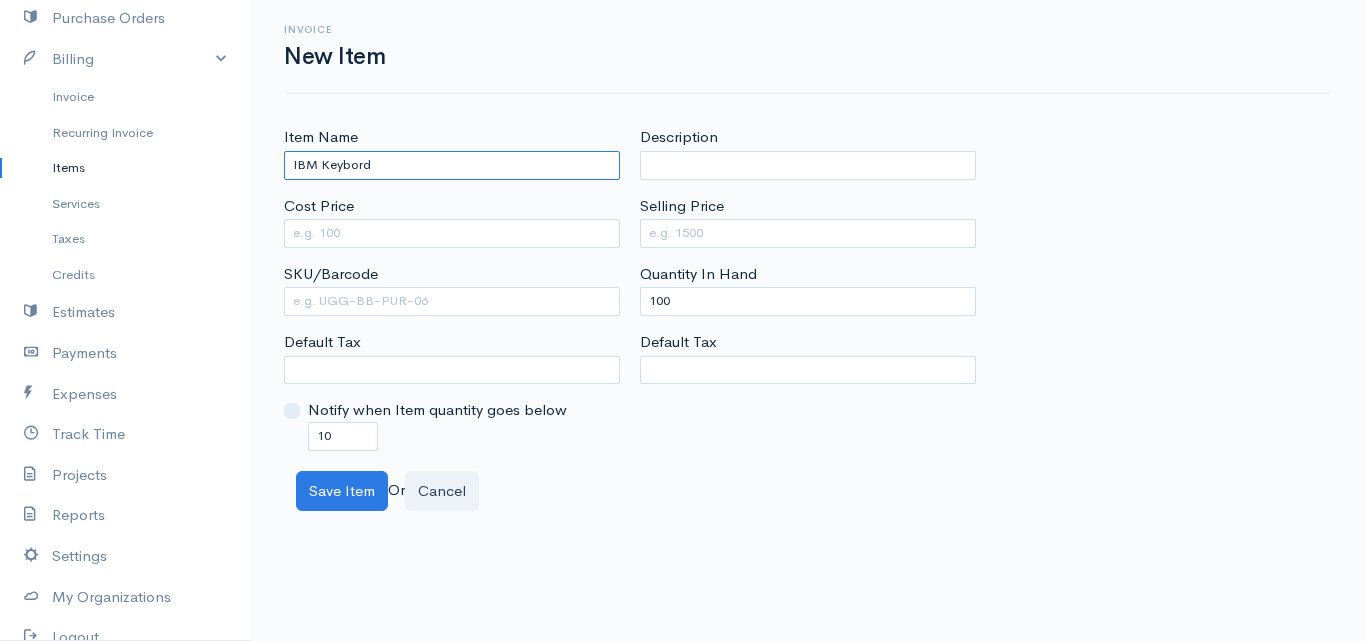 type on "IBM Keybord" 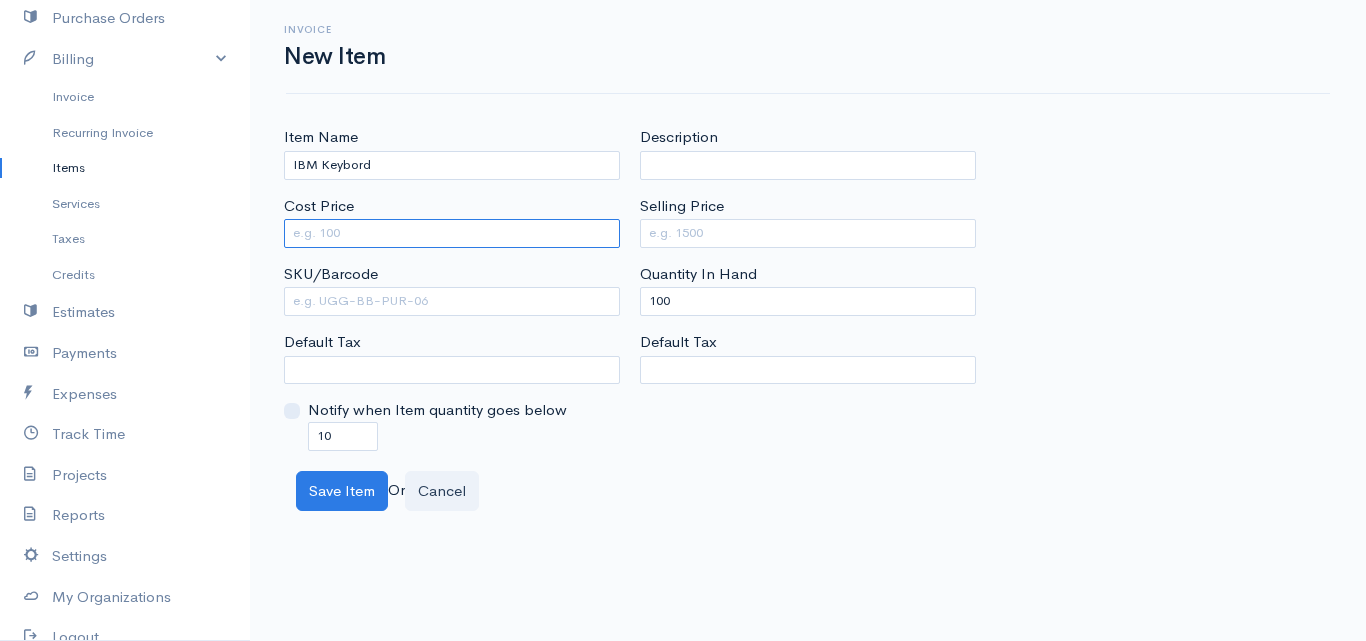 click on "Cost Price" at bounding box center [452, 233] 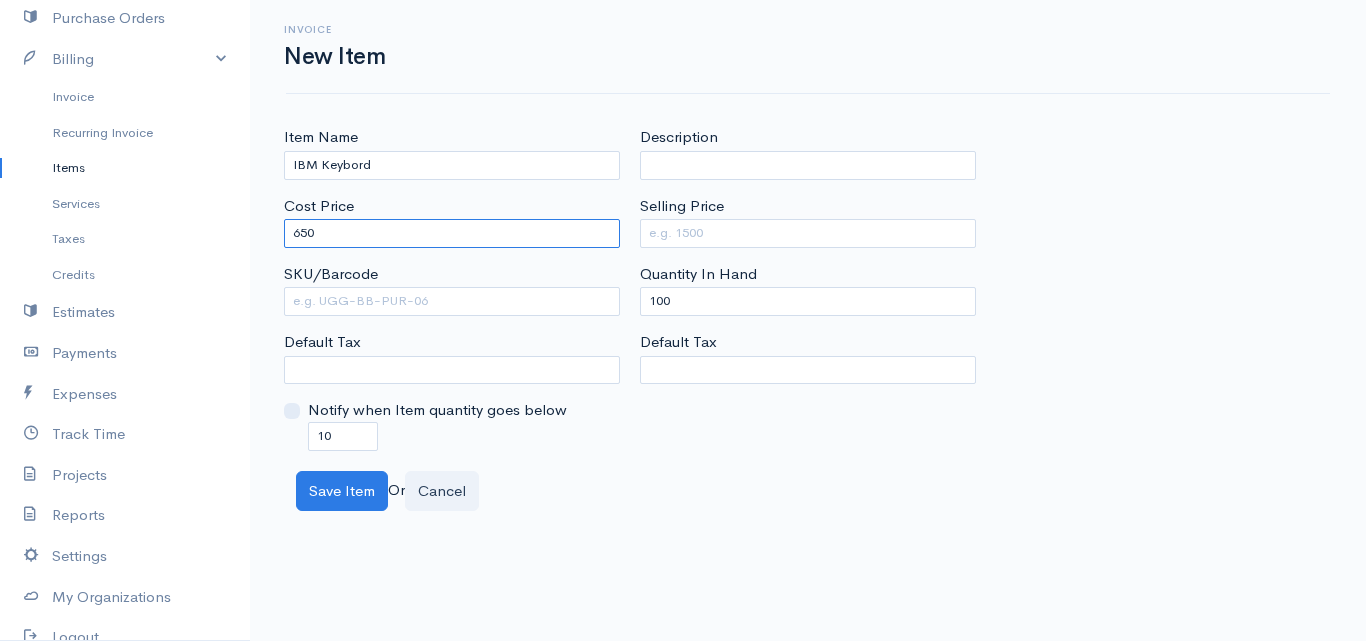 type on "650" 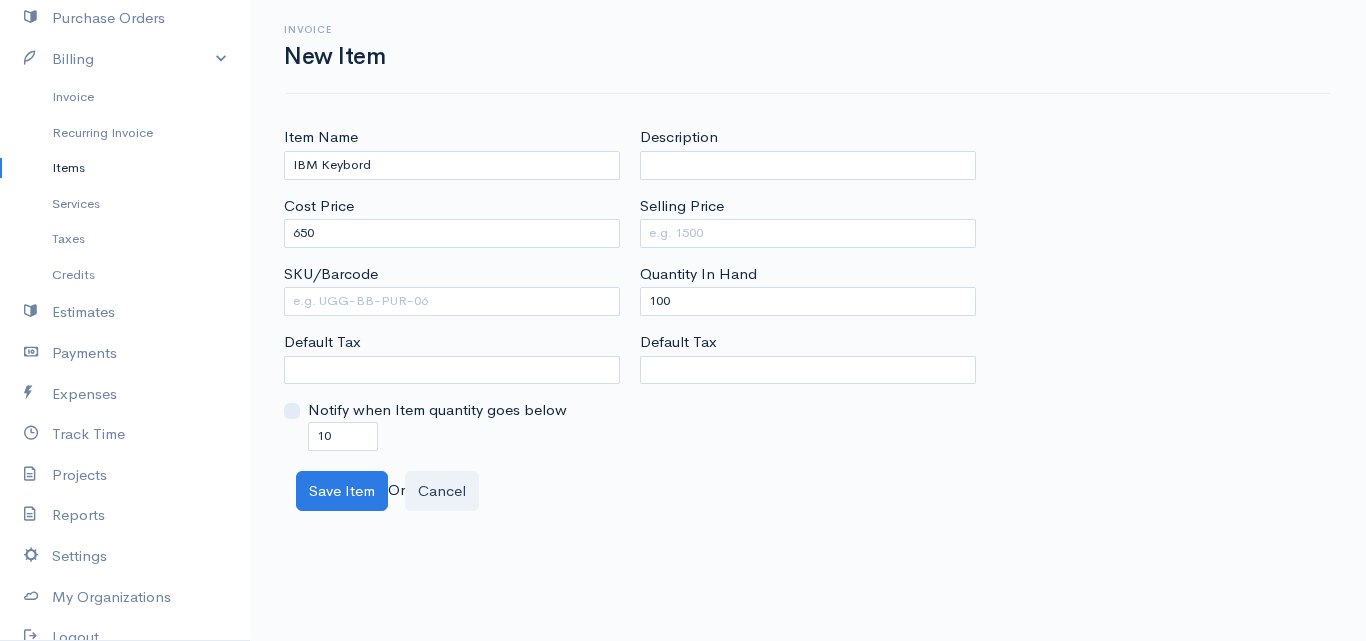 click on "Selling Price" at bounding box center [682, 206] 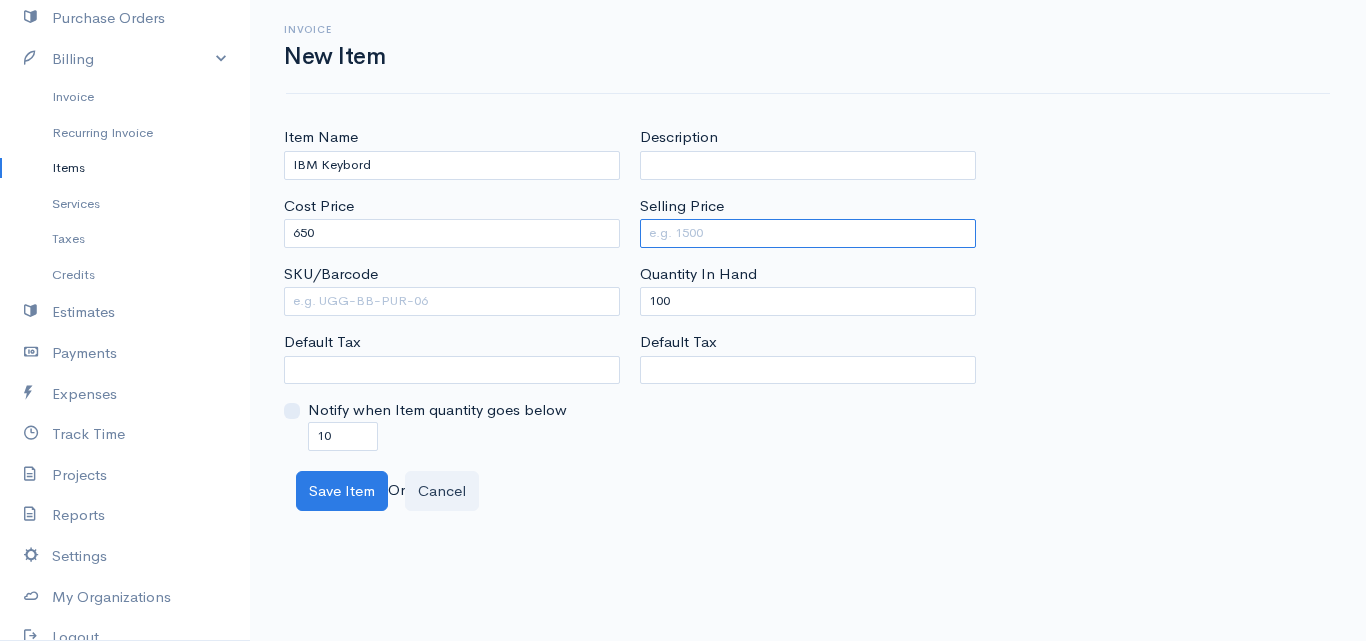 click on "Selling Price" at bounding box center [808, 233] 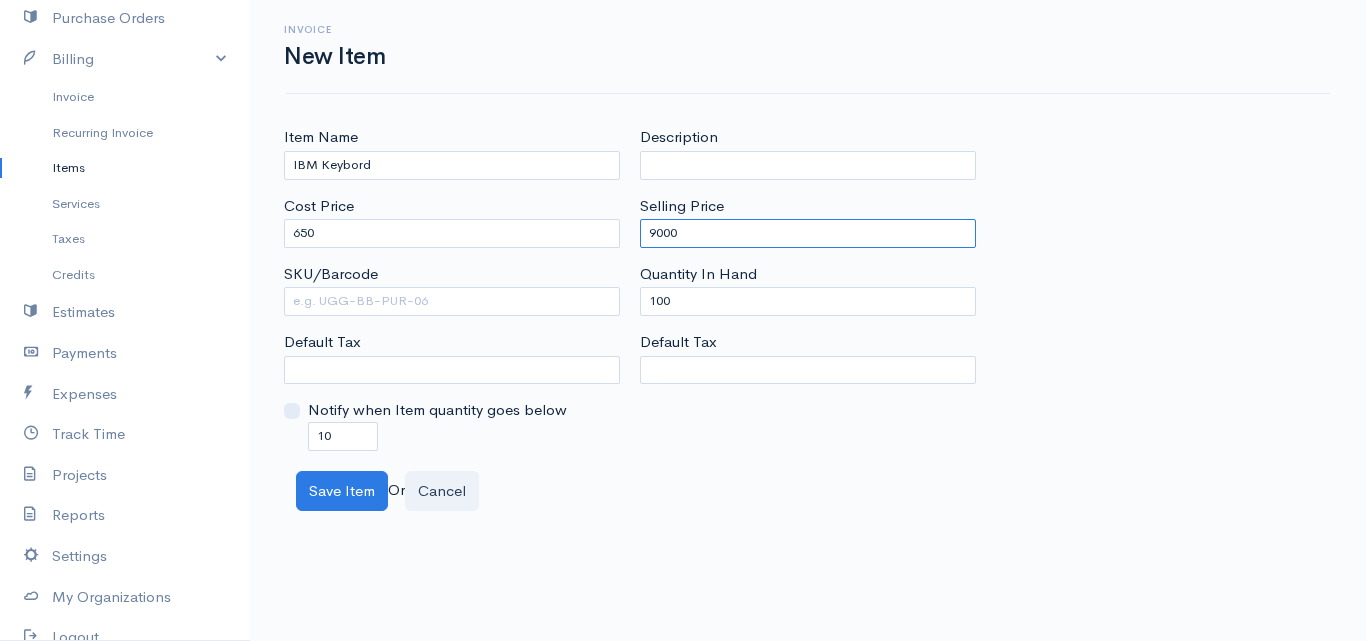 type on "9000" 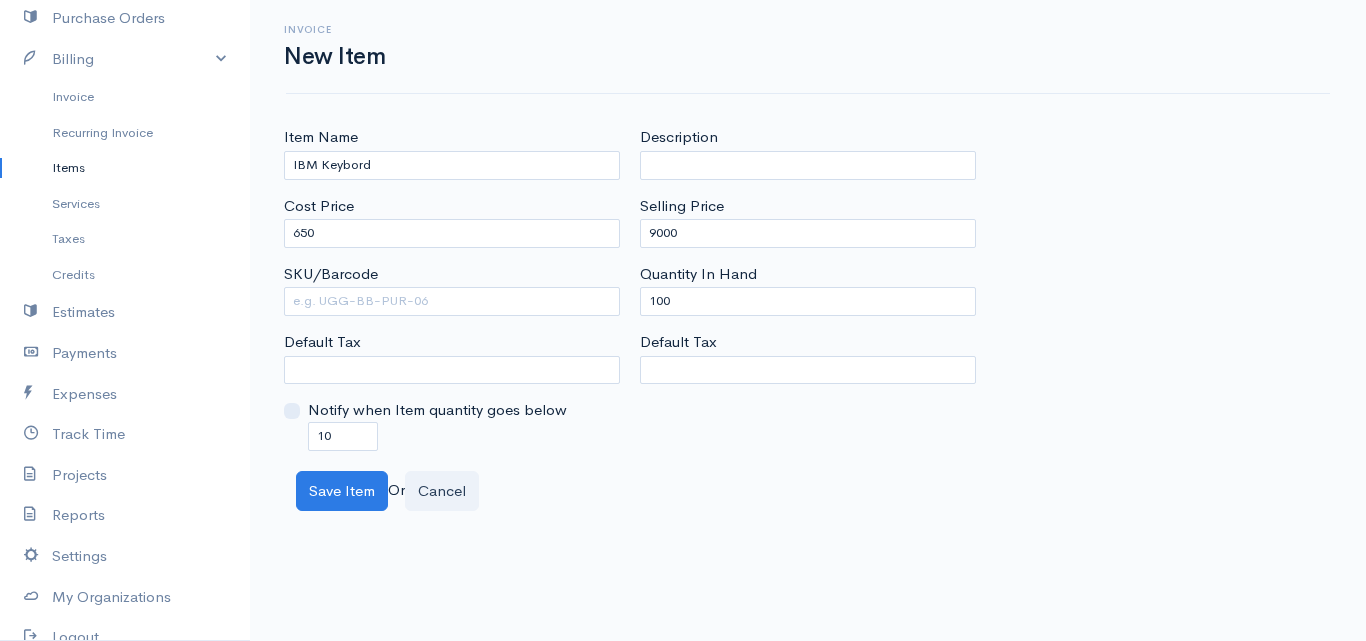 click on "Quantity In Hand" at bounding box center [698, 274] 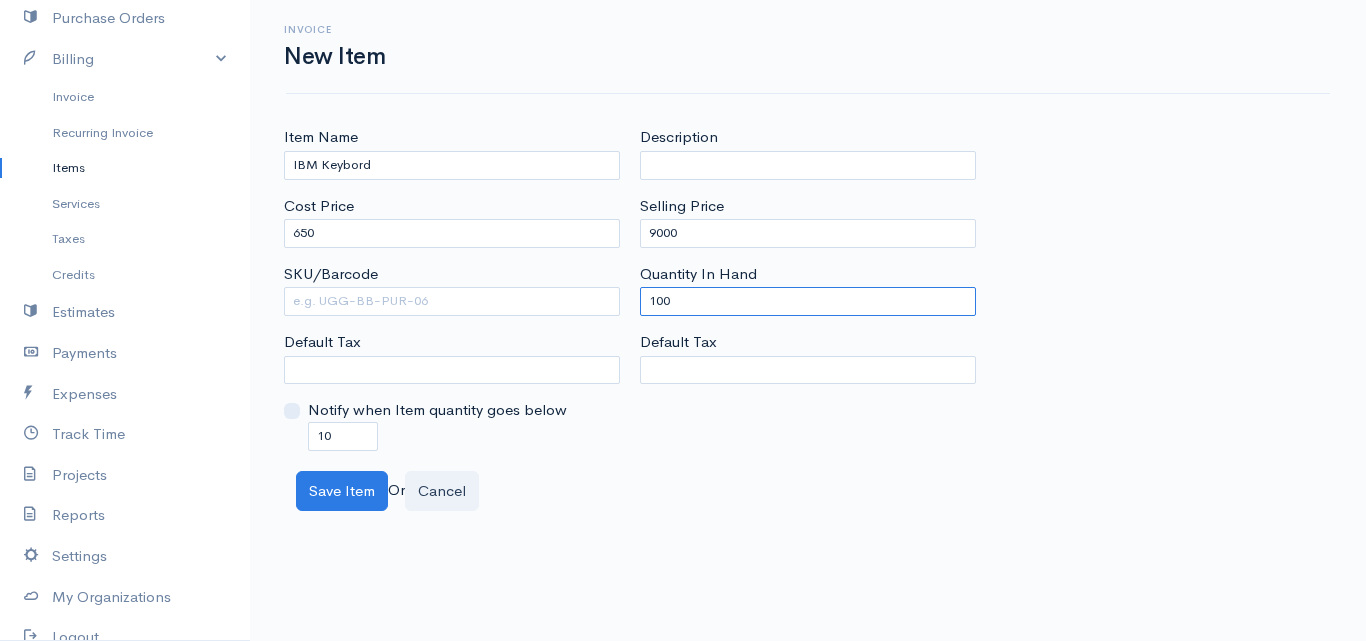 click on "100" at bounding box center (808, 301) 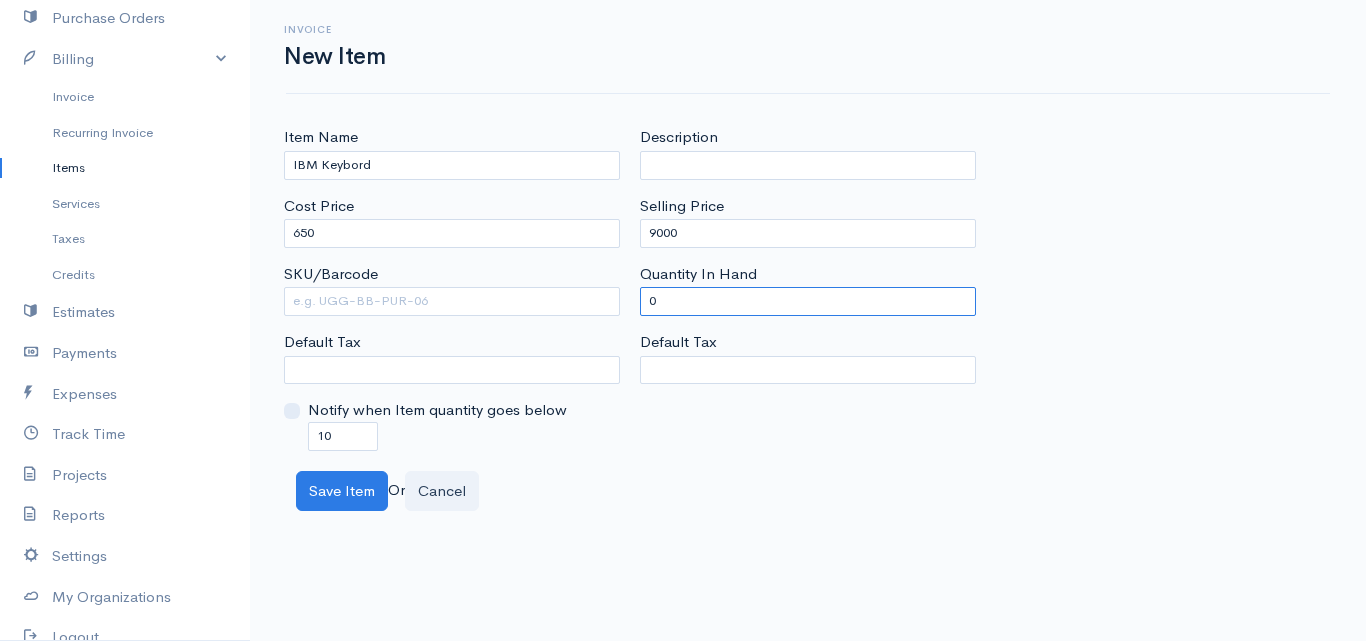 type on "0" 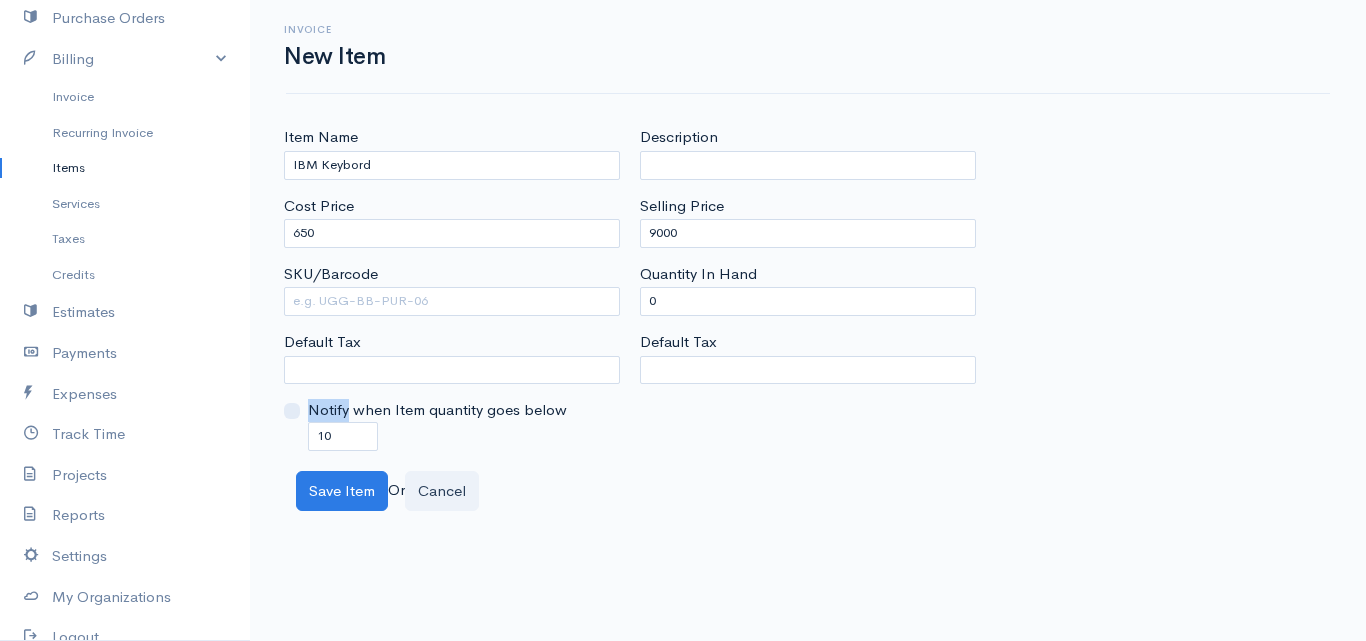 drag, startPoint x: 349, startPoint y: 419, endPoint x: 302, endPoint y: 438, distance: 50.695168 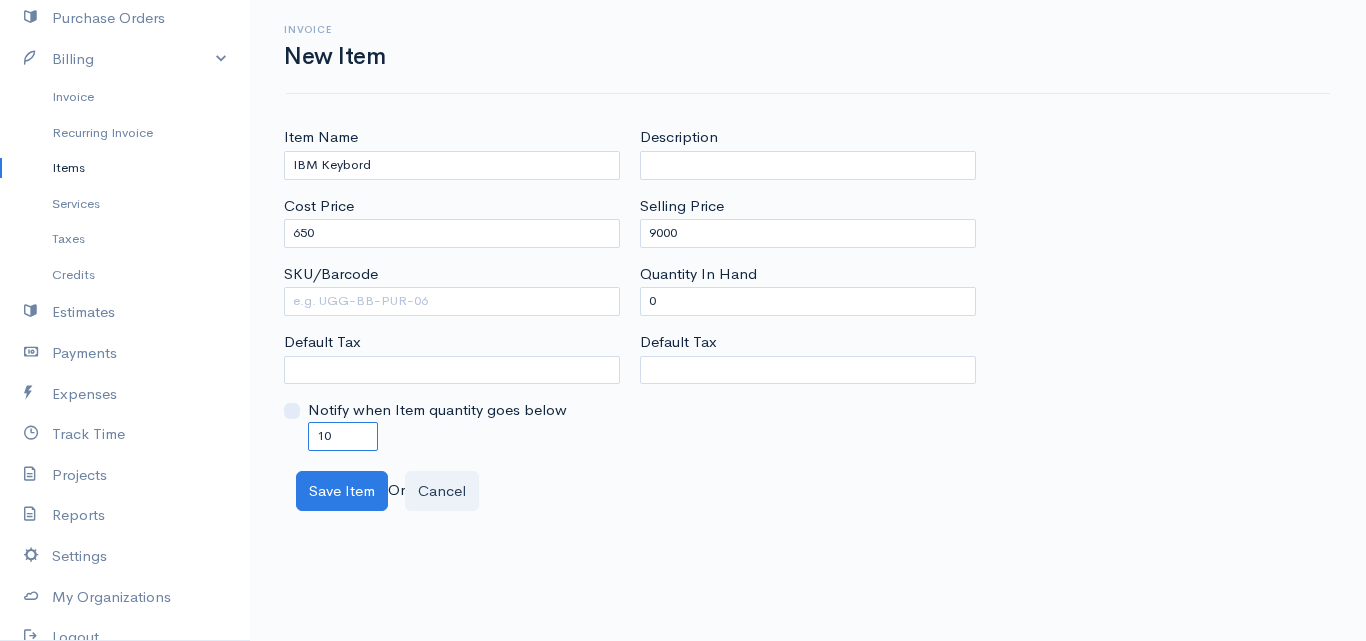 drag, startPoint x: 341, startPoint y: 441, endPoint x: 291, endPoint y: 436, distance: 50.24938 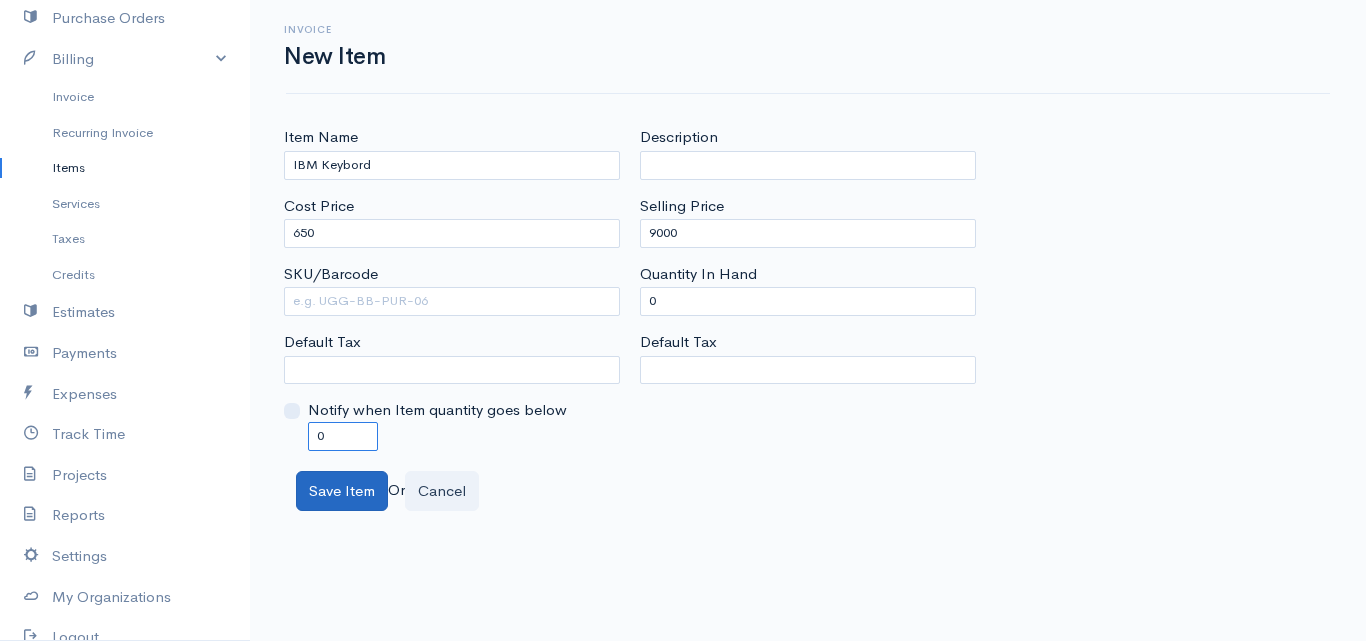 type on "0" 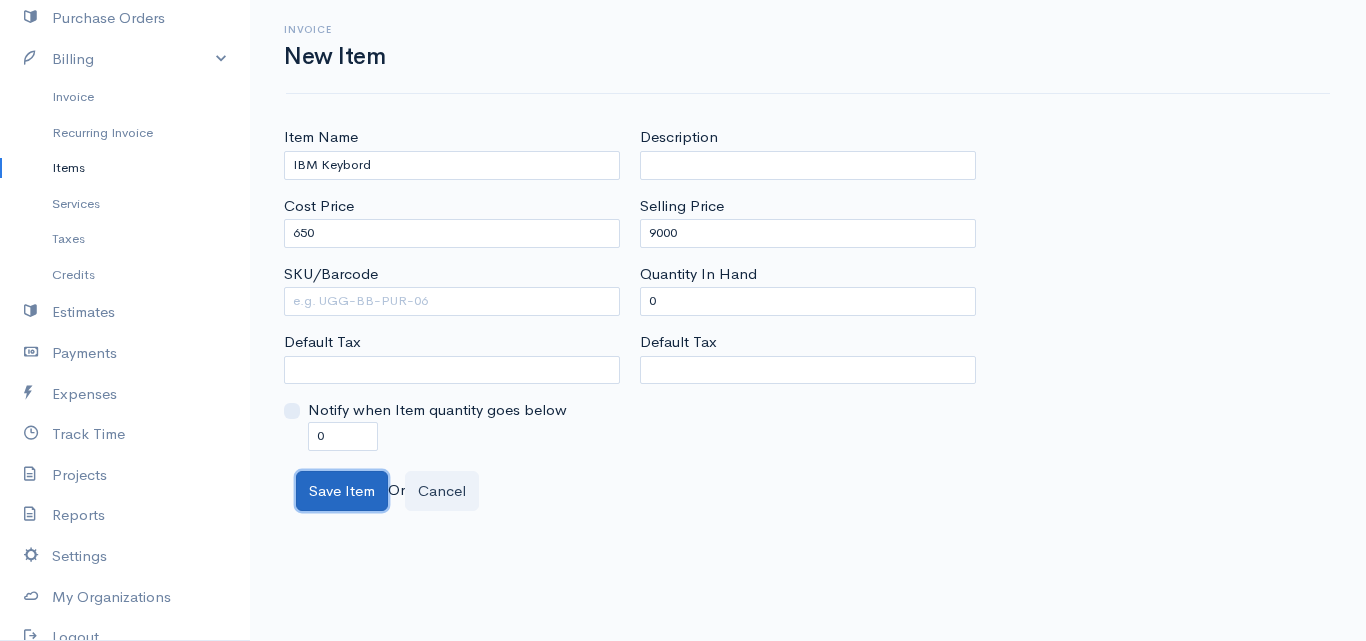click on "Save Item" at bounding box center [342, 491] 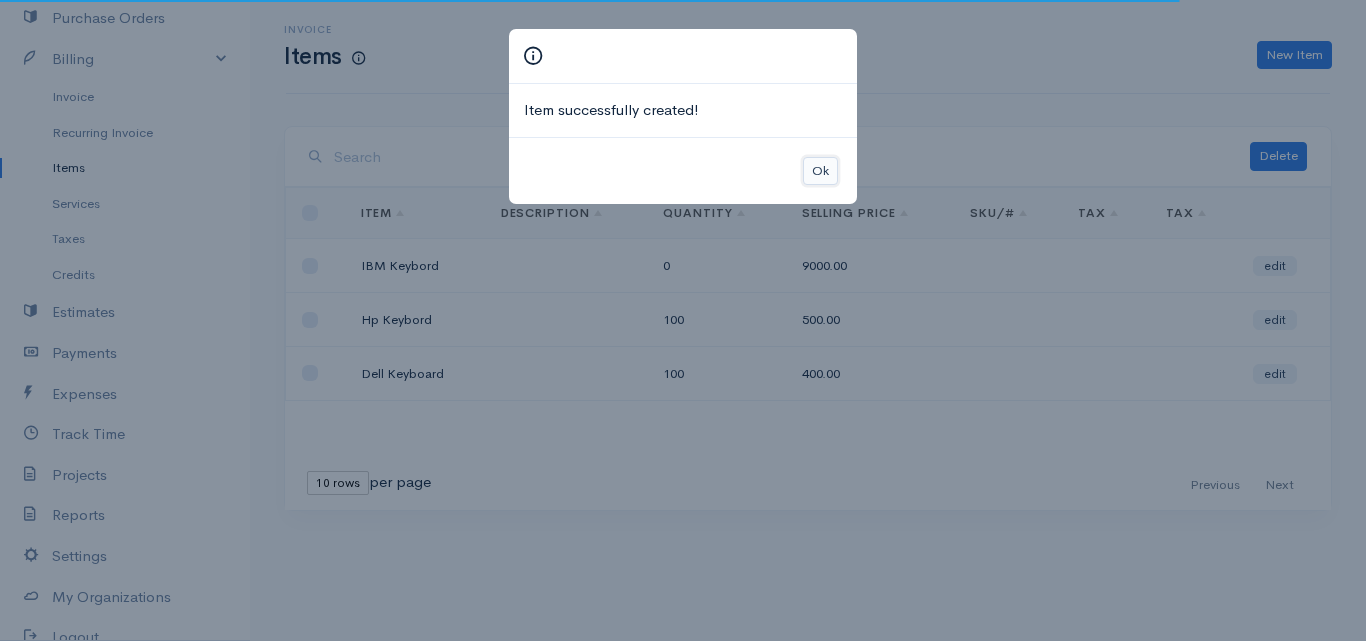 click on "Ok" at bounding box center [820, 171] 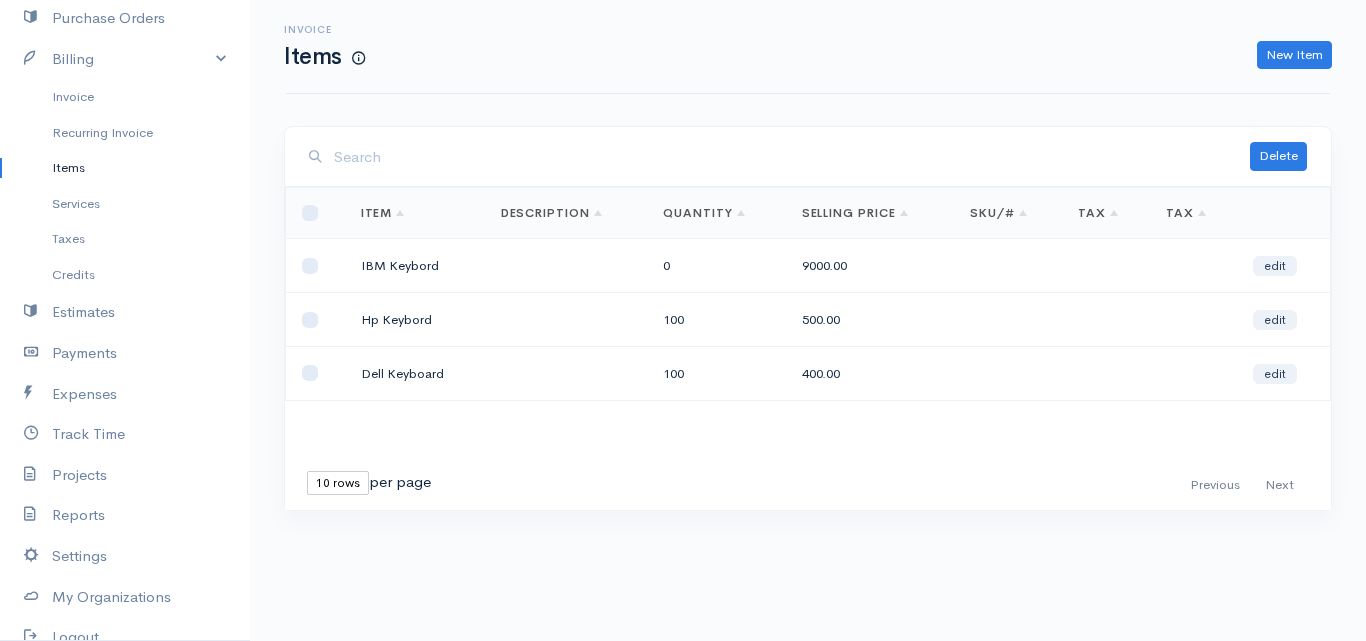 click at bounding box center (1008, 320) 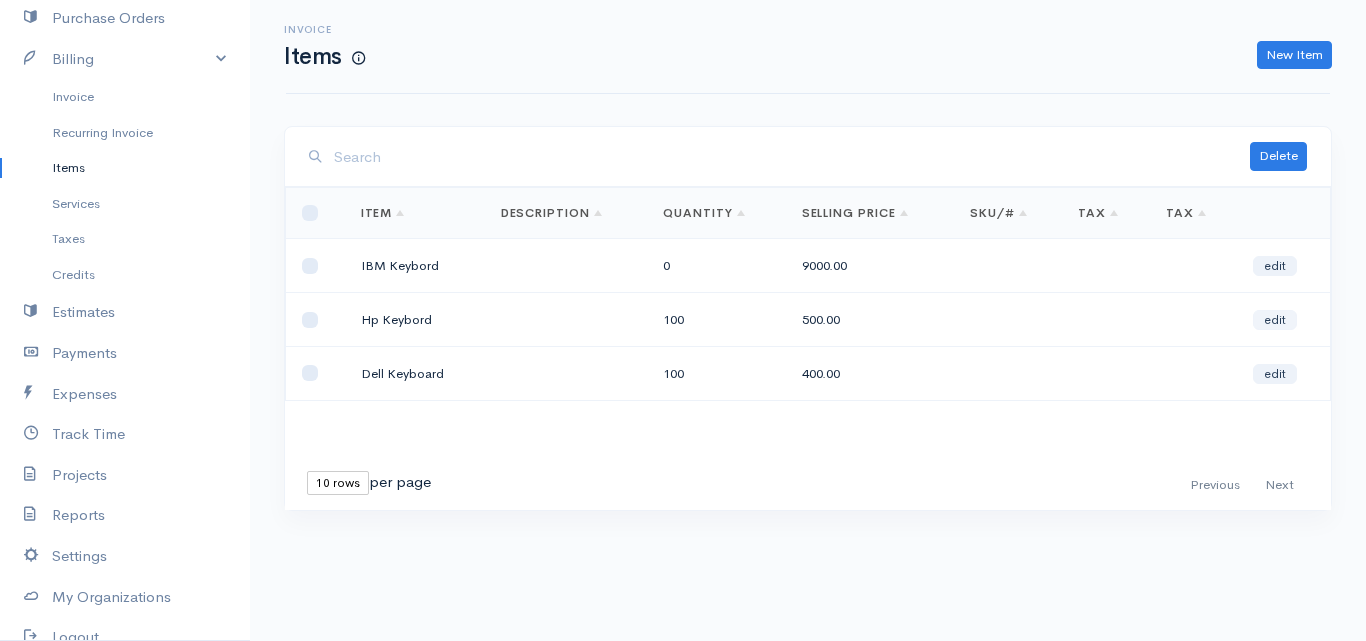 click on "edit" at bounding box center (1283, 320) 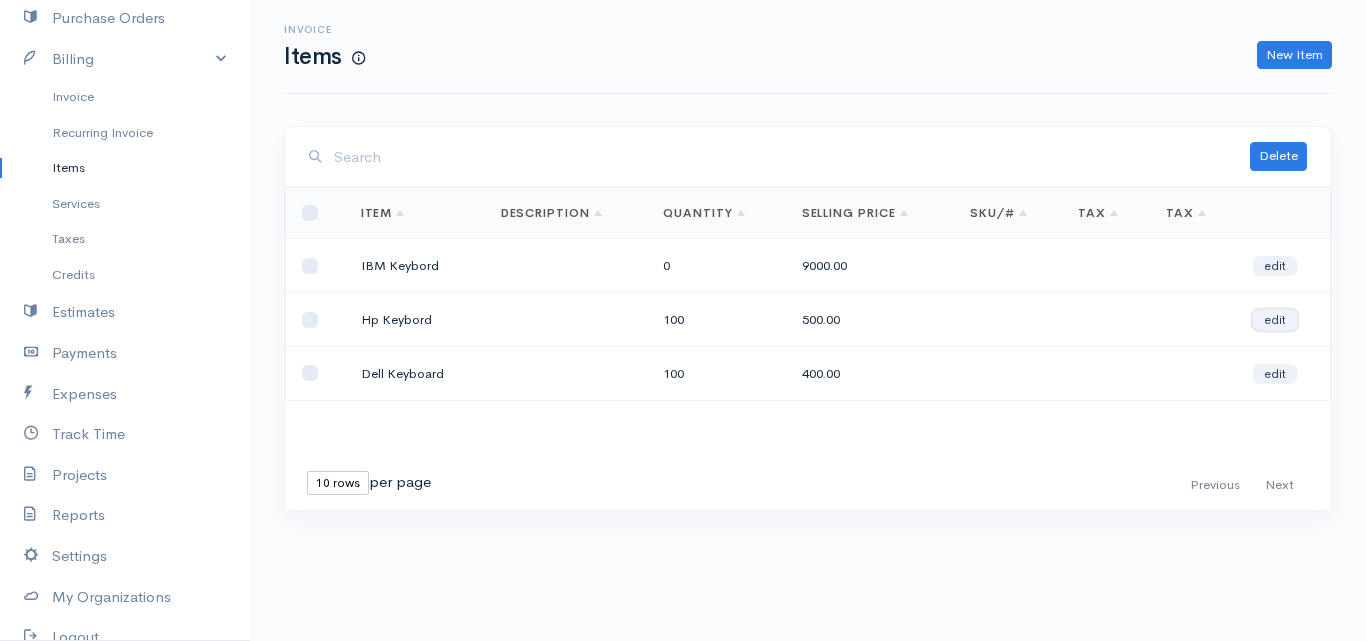 click on "edit" at bounding box center (1275, 320) 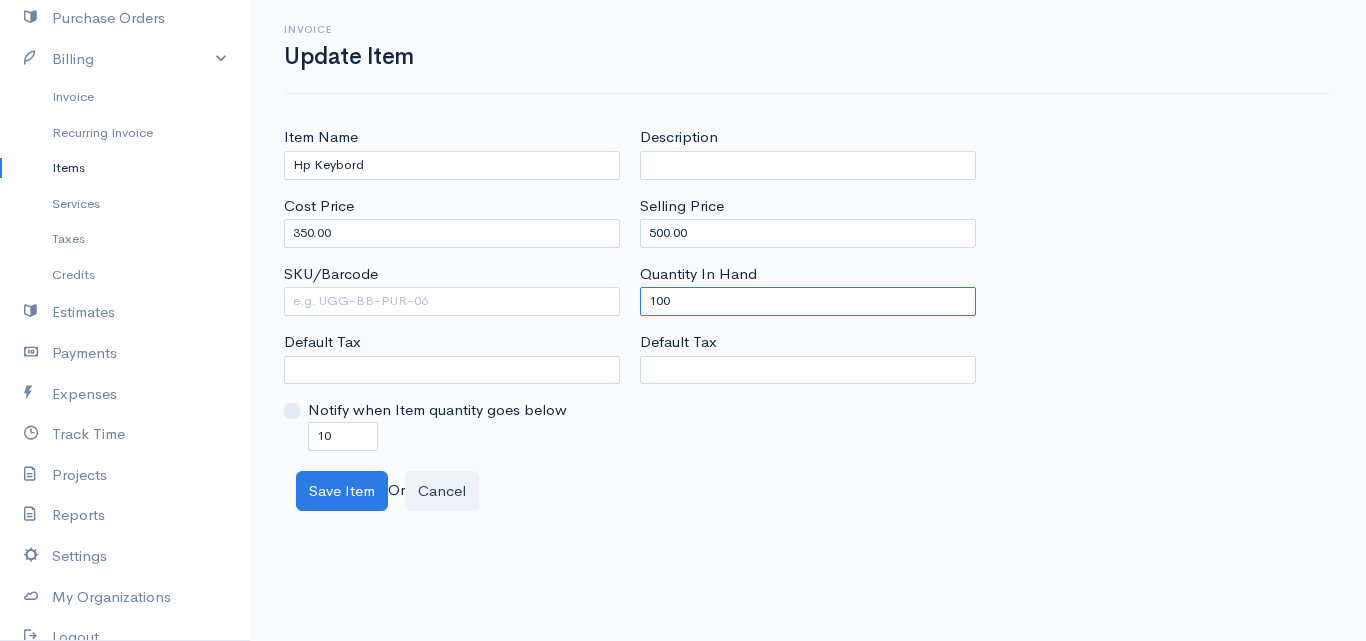 drag, startPoint x: 733, startPoint y: 300, endPoint x: 557, endPoint y: 298, distance: 176.01137 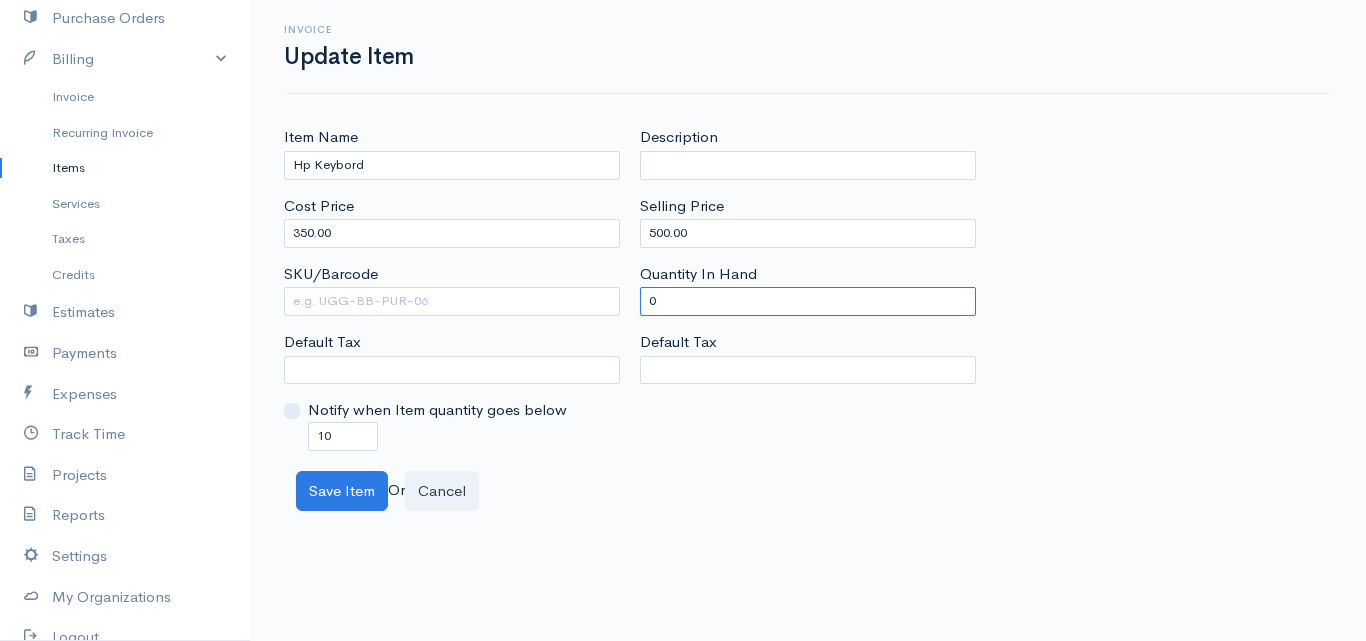 type on "0" 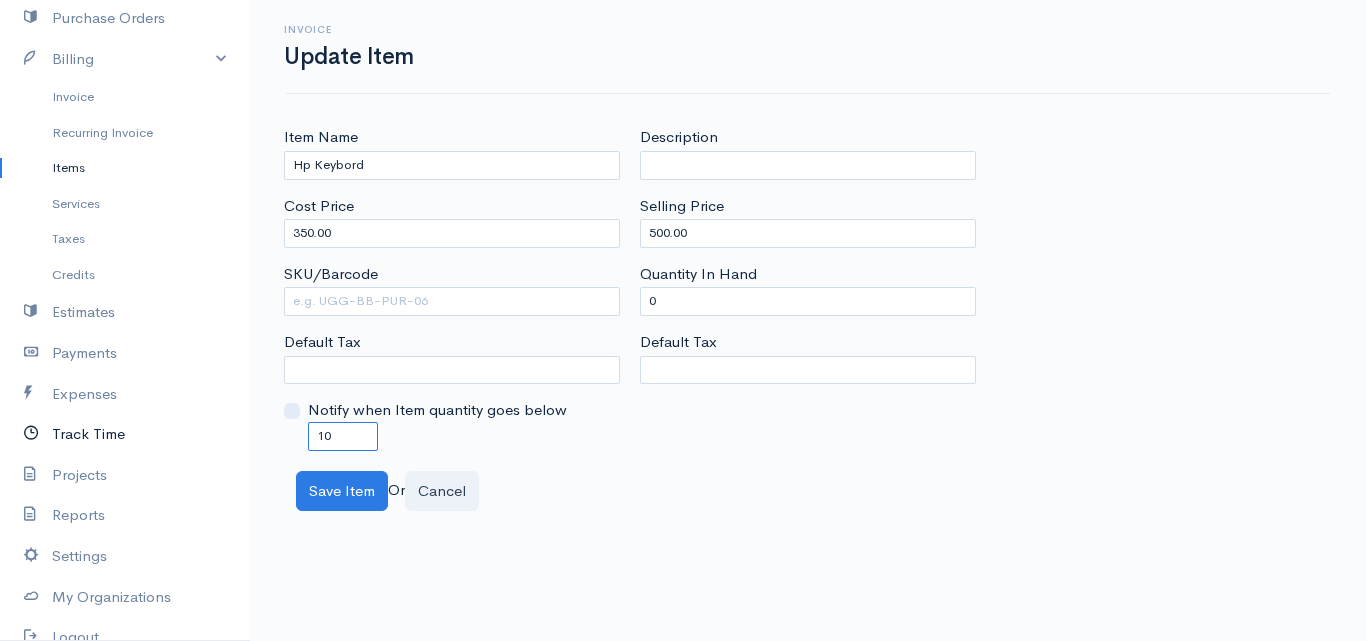 drag, startPoint x: 347, startPoint y: 430, endPoint x: 226, endPoint y: 417, distance: 121.69634 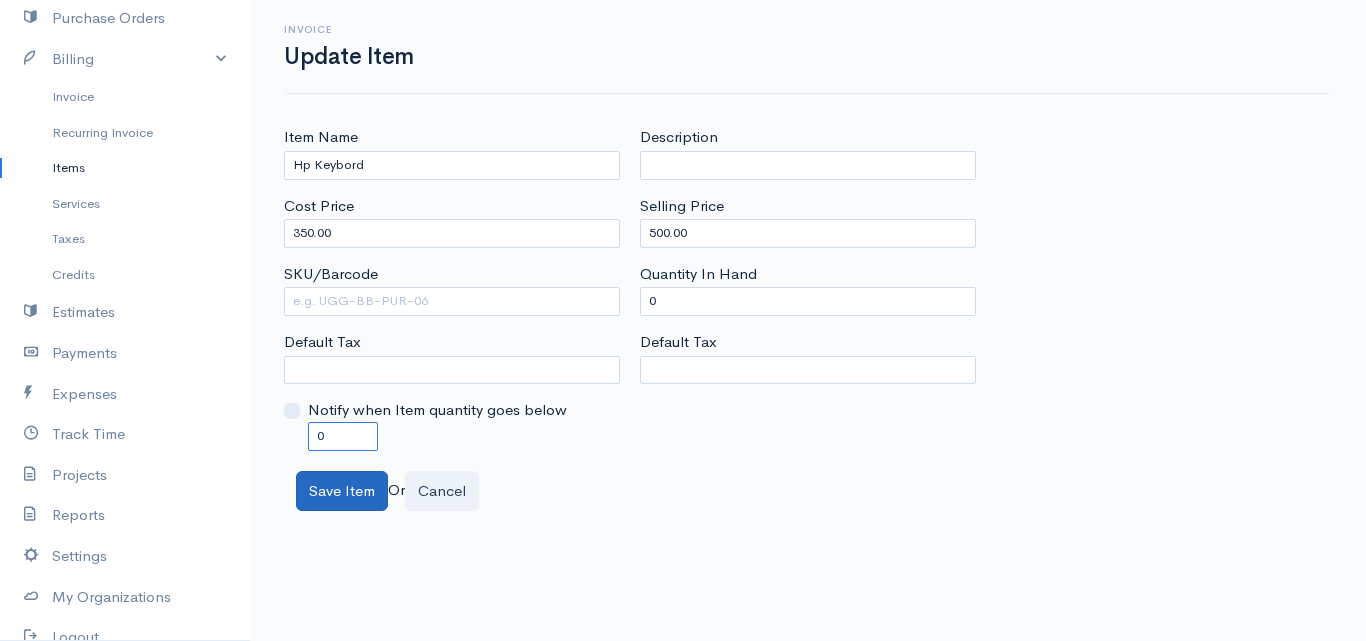 type on "0" 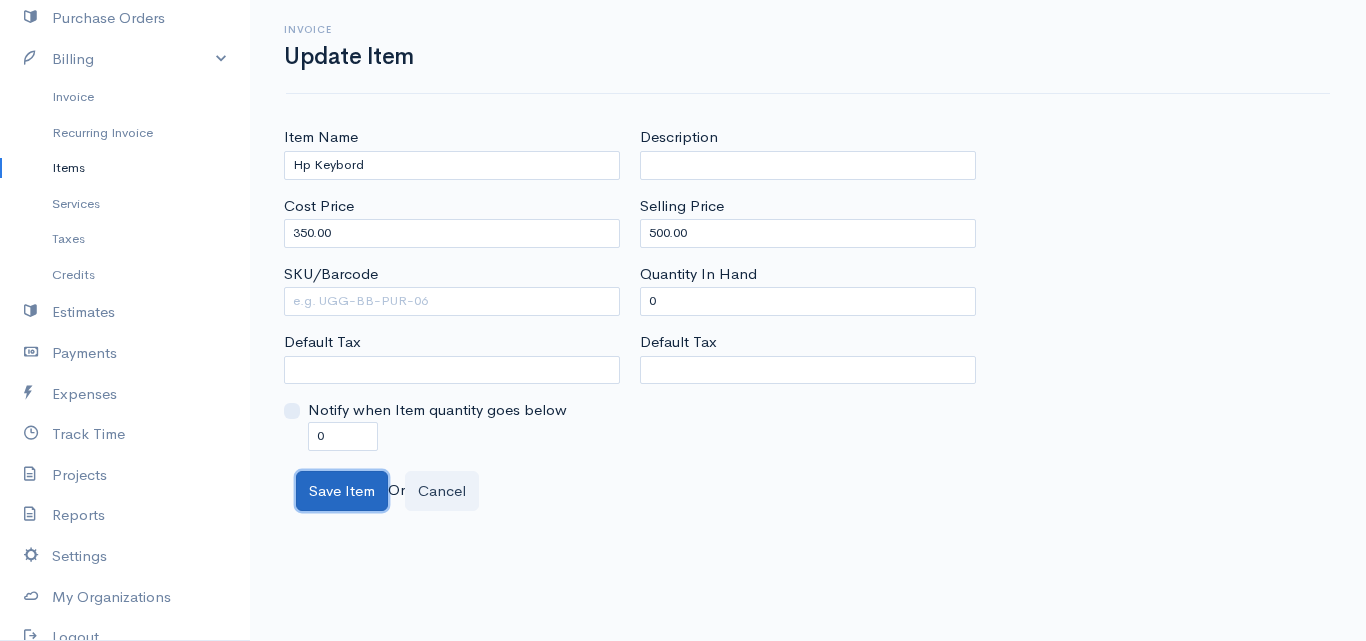 click on "Save Item" at bounding box center [342, 491] 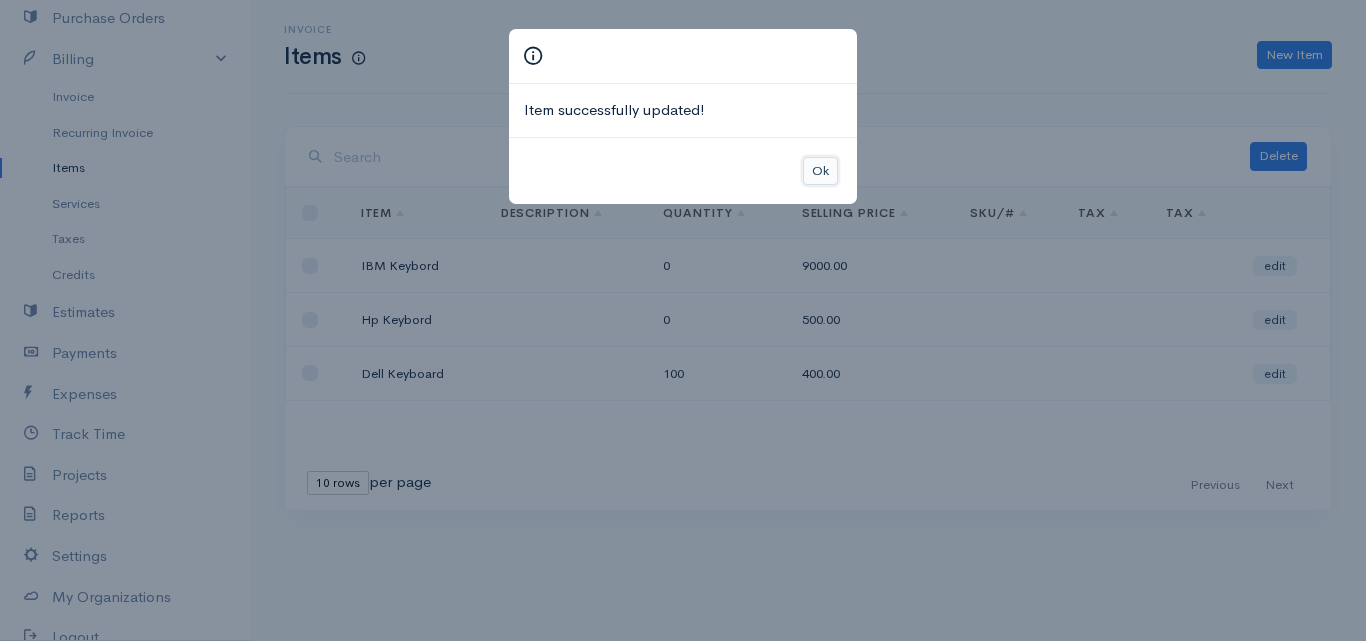 click on "Ok" at bounding box center [820, 171] 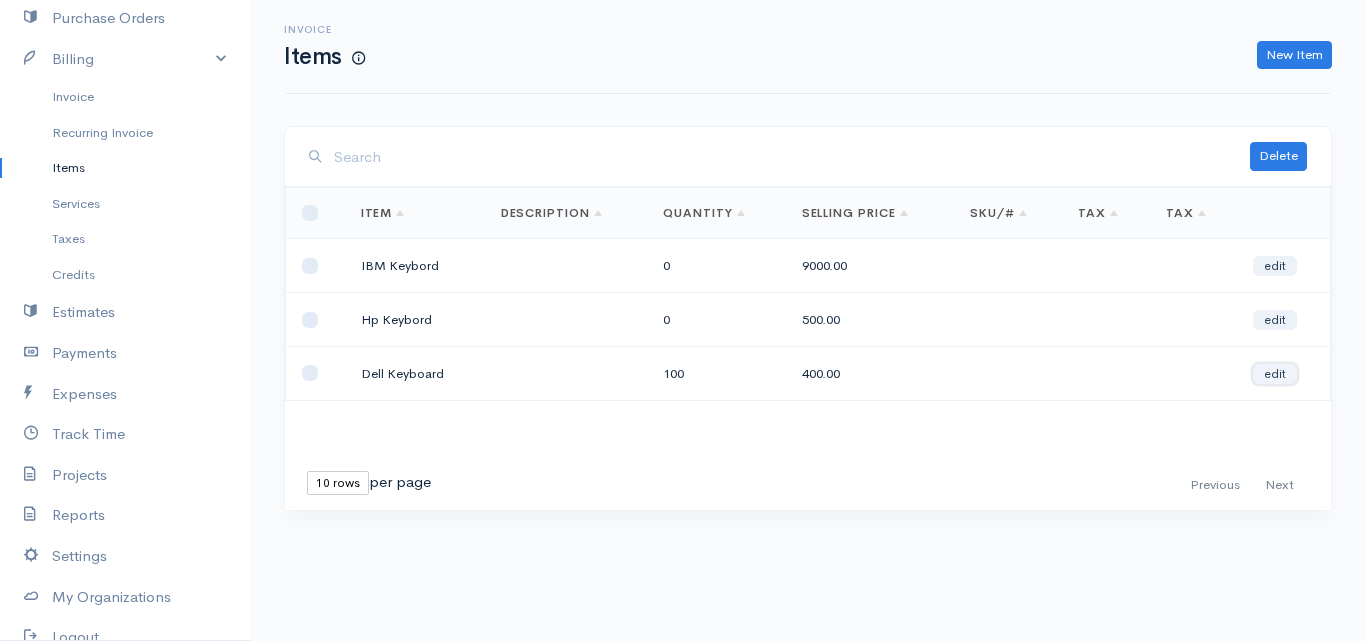 click on "edit" at bounding box center [1275, 374] 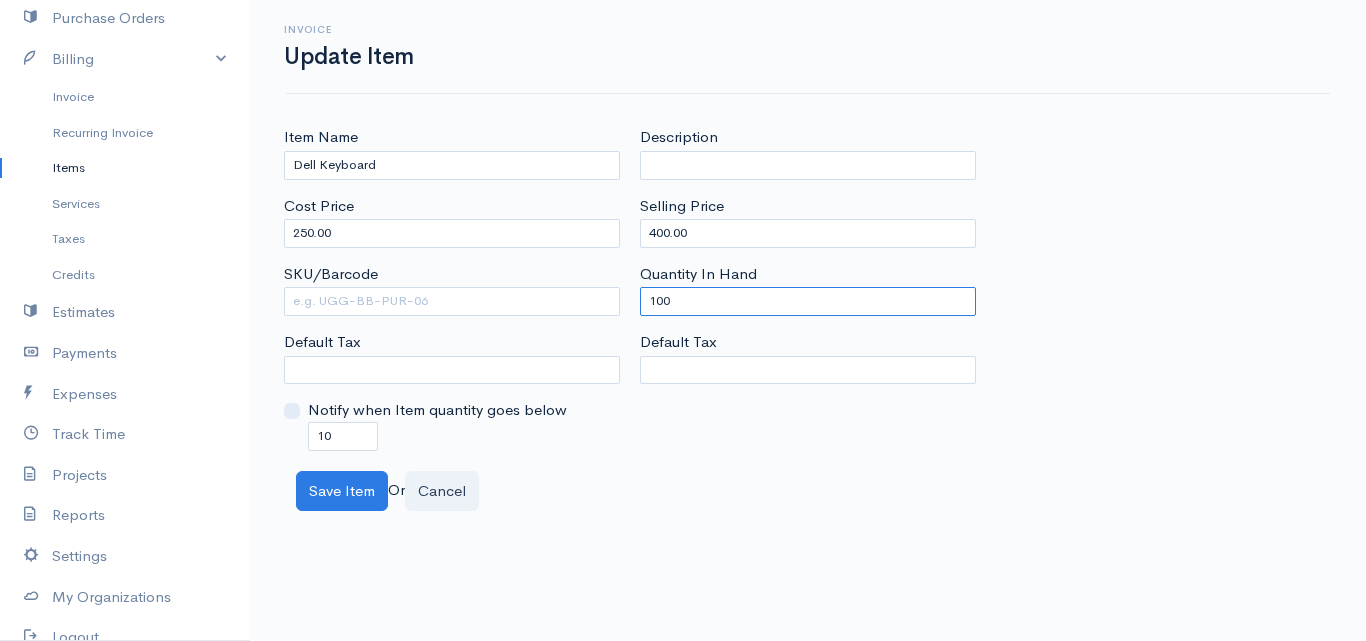 drag, startPoint x: 705, startPoint y: 298, endPoint x: 560, endPoint y: 325, distance: 147.49237 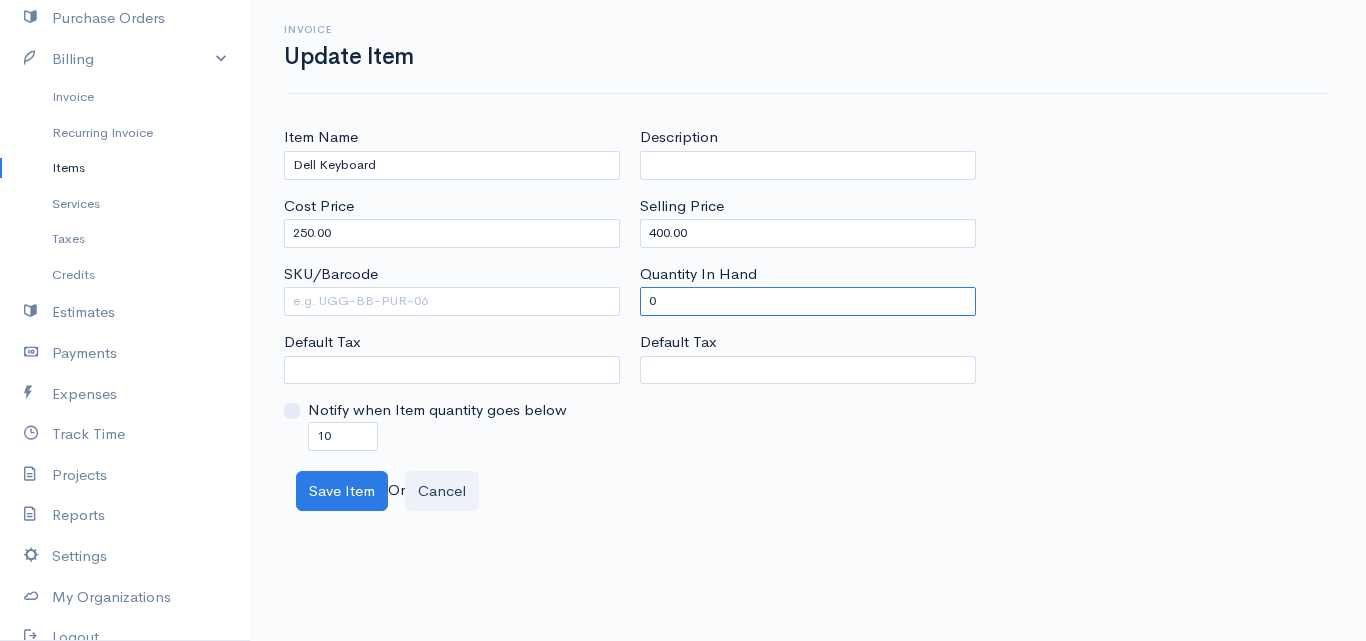 type on "0" 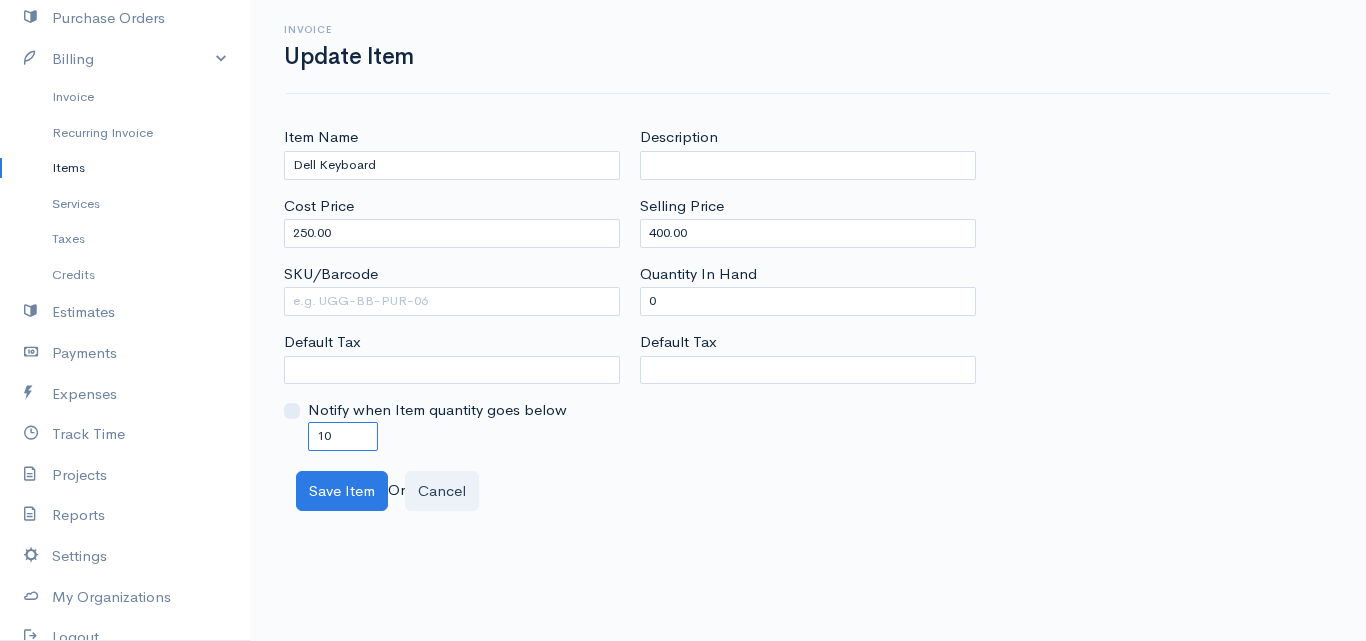 drag, startPoint x: 350, startPoint y: 434, endPoint x: 295, endPoint y: 439, distance: 55.226807 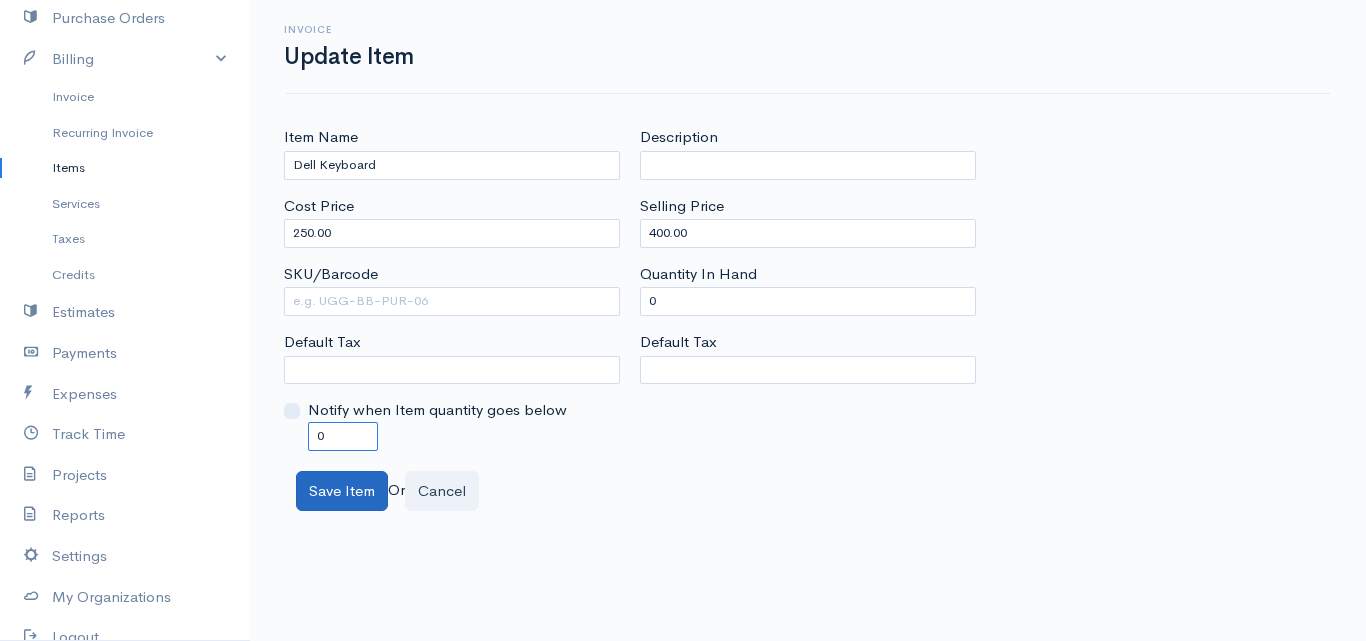 type on "0" 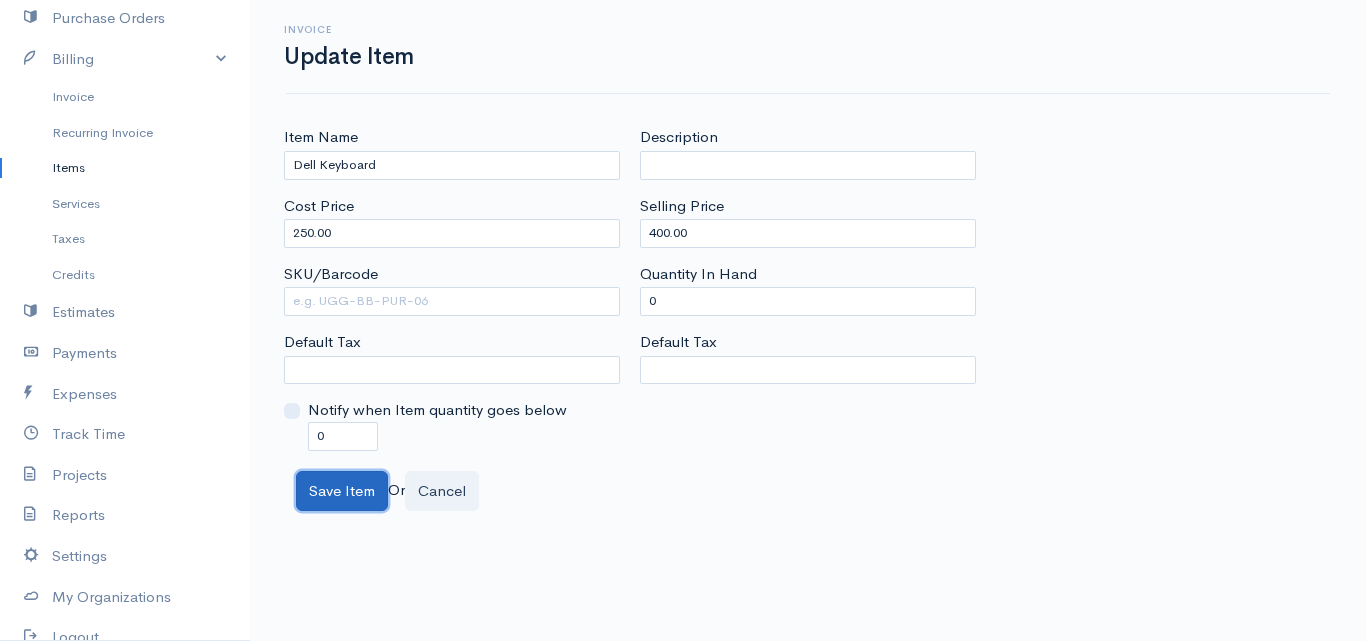 click on "Save Item" at bounding box center (342, 491) 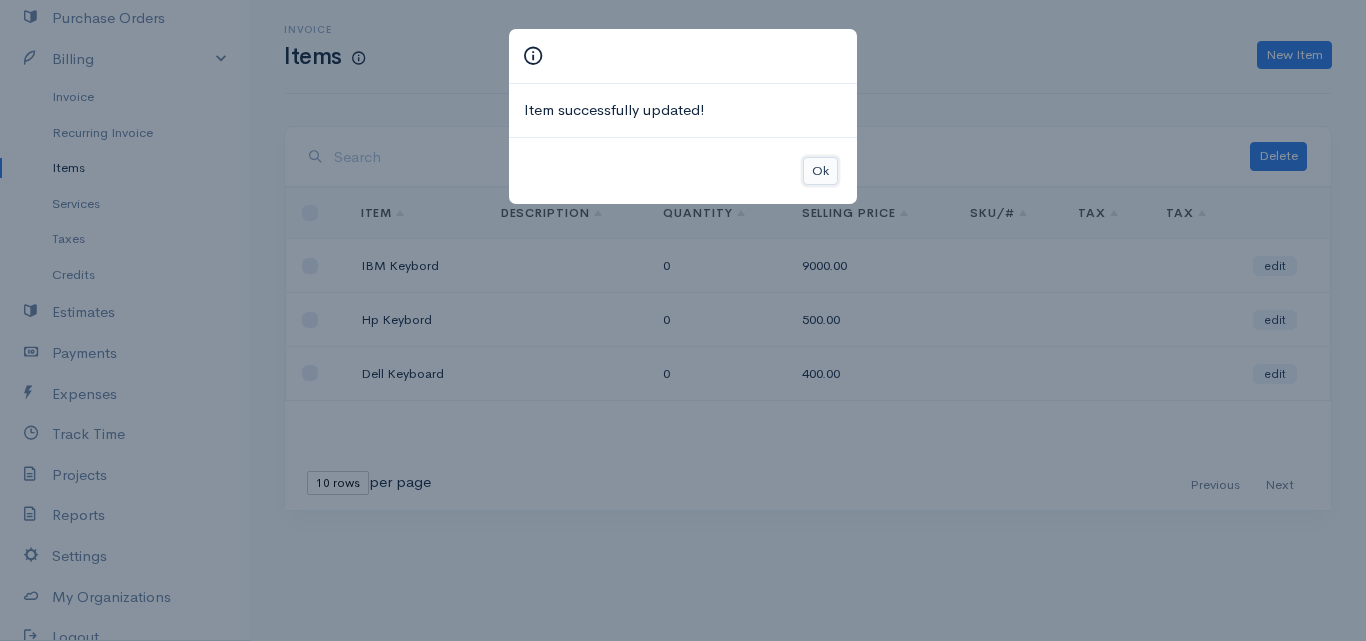 click on "Ok" at bounding box center (820, 171) 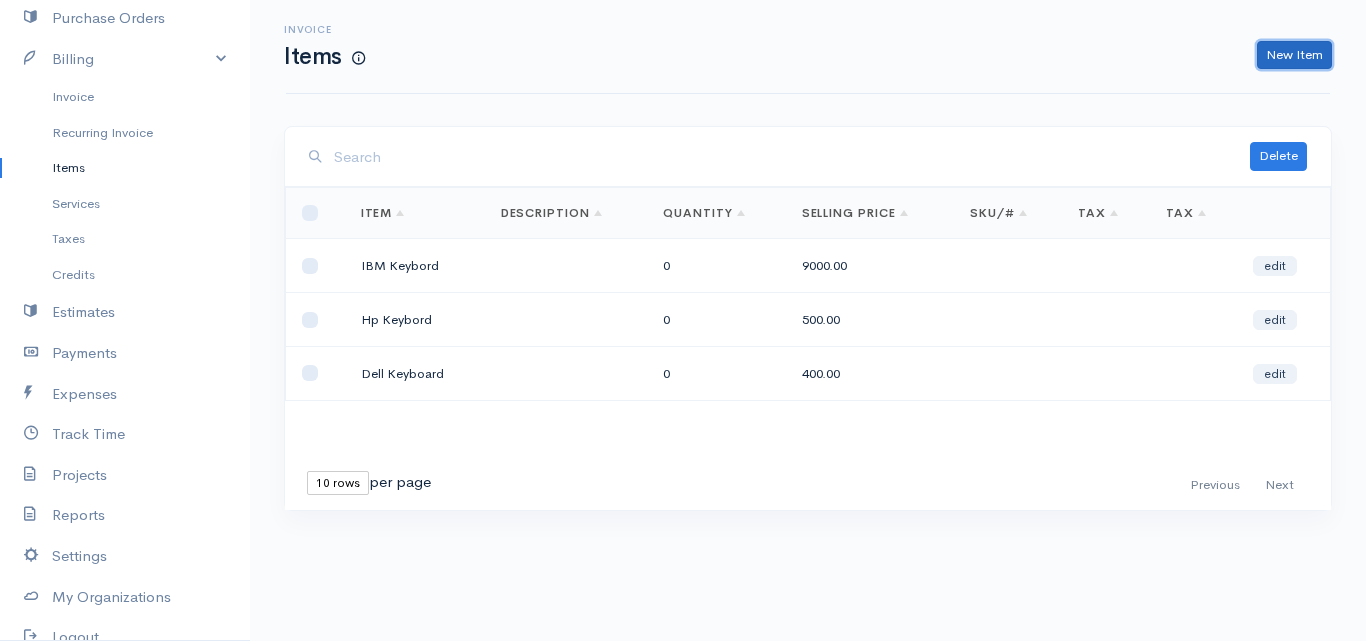 click on "New Item" at bounding box center [1294, 55] 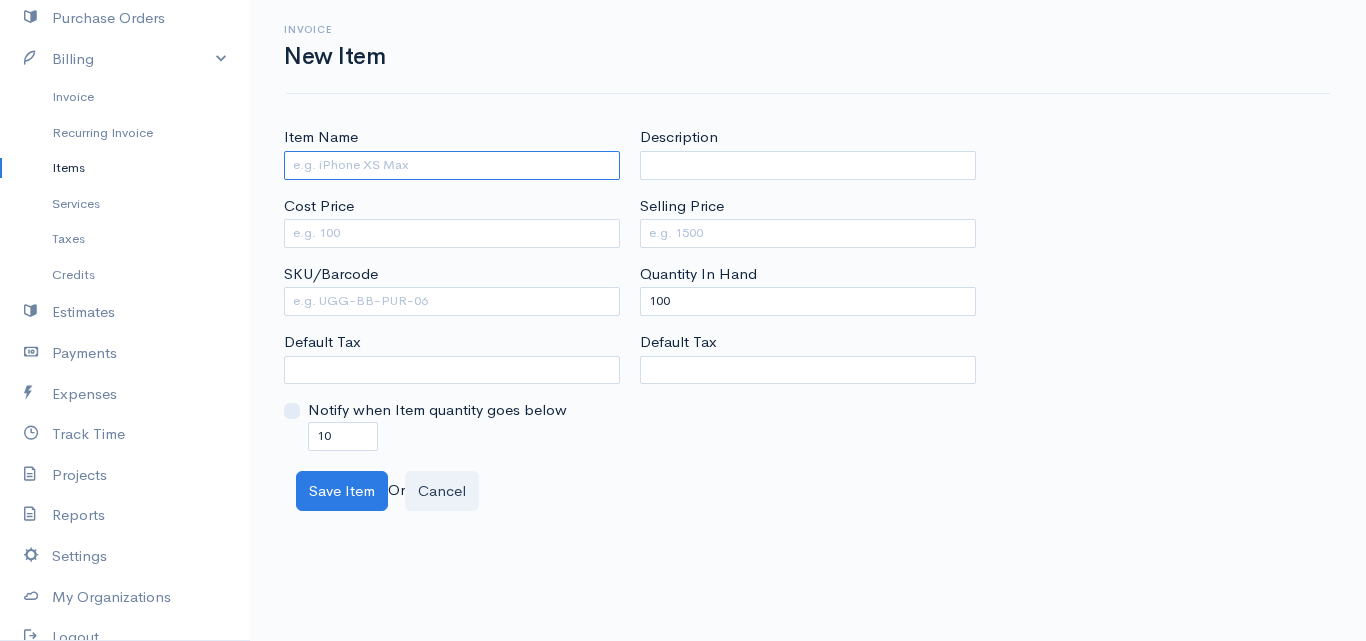 click on "Item Name" at bounding box center [452, 165] 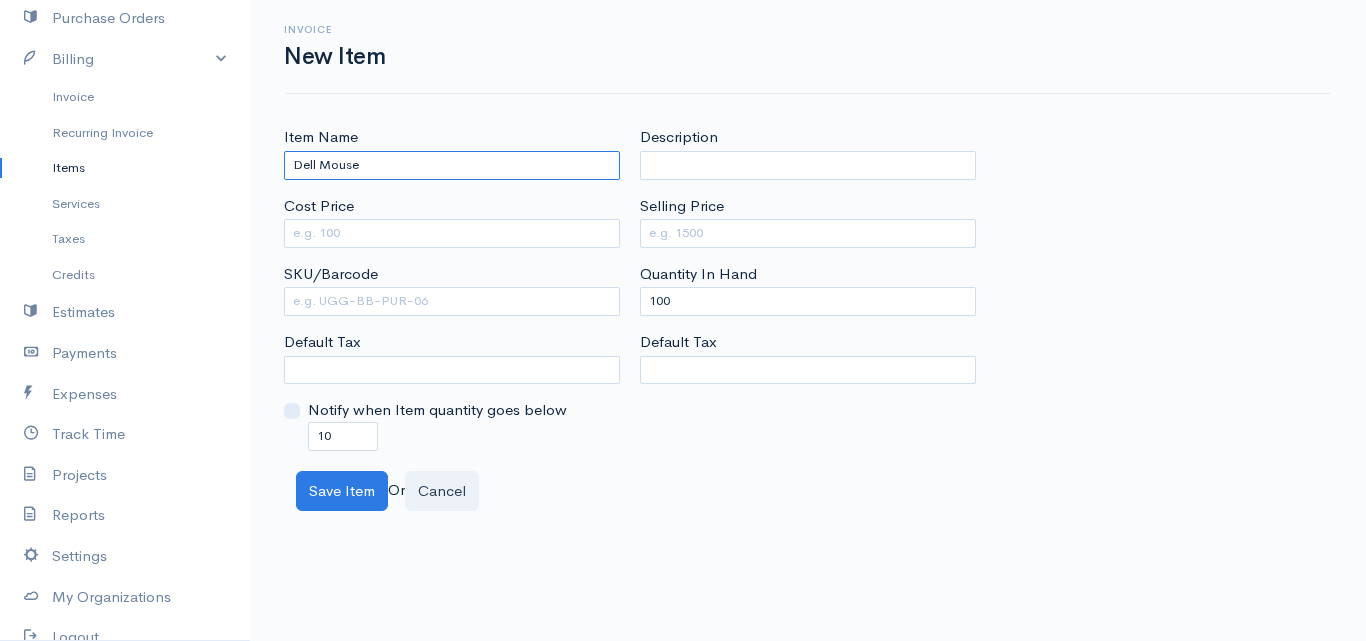 type on "Dell Mouse" 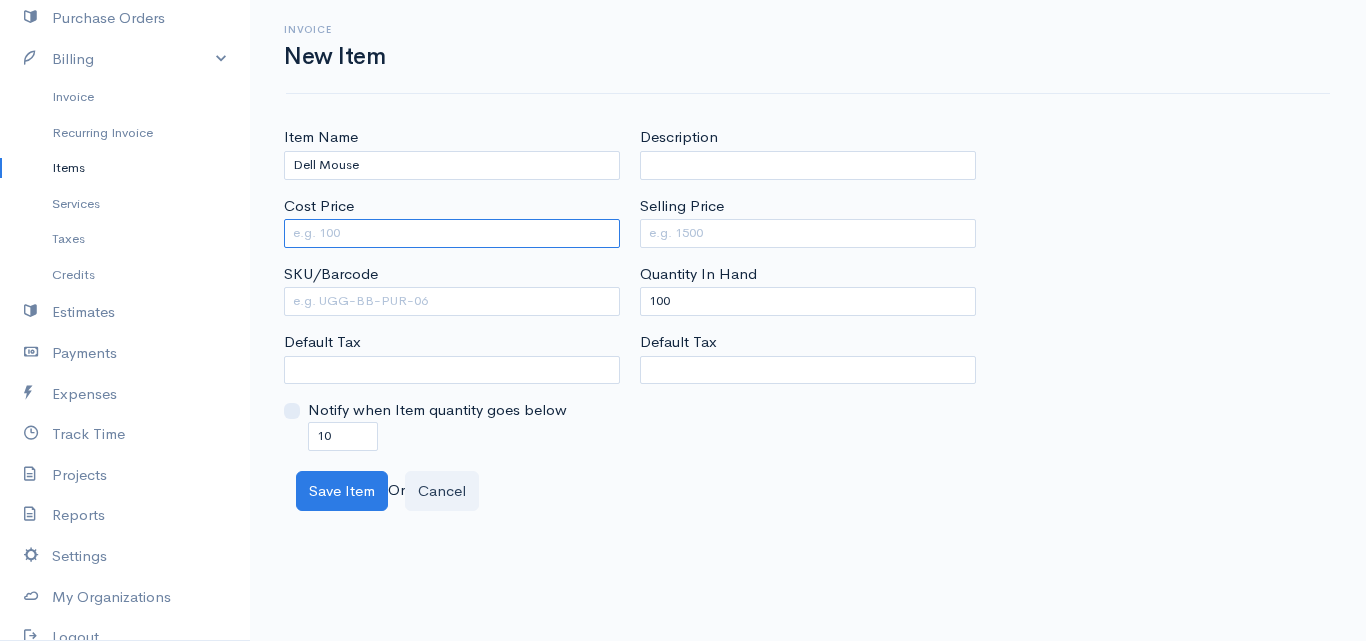 click on "Cost Price" at bounding box center (452, 233) 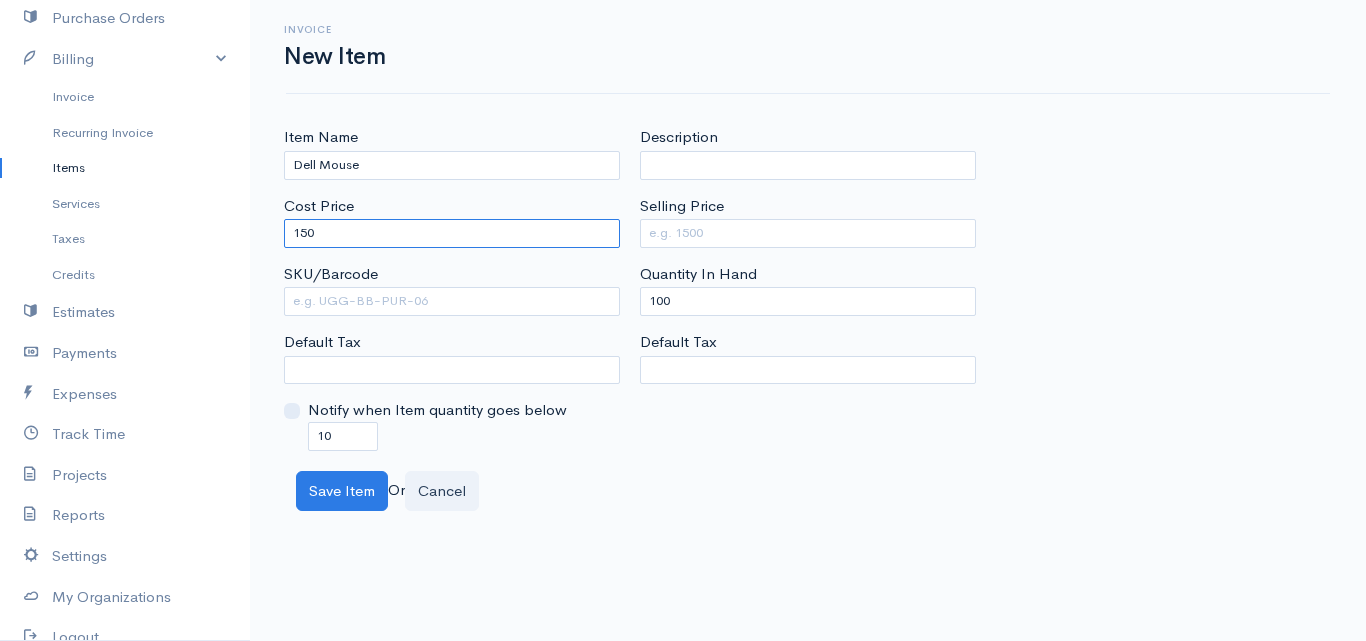 type on "150" 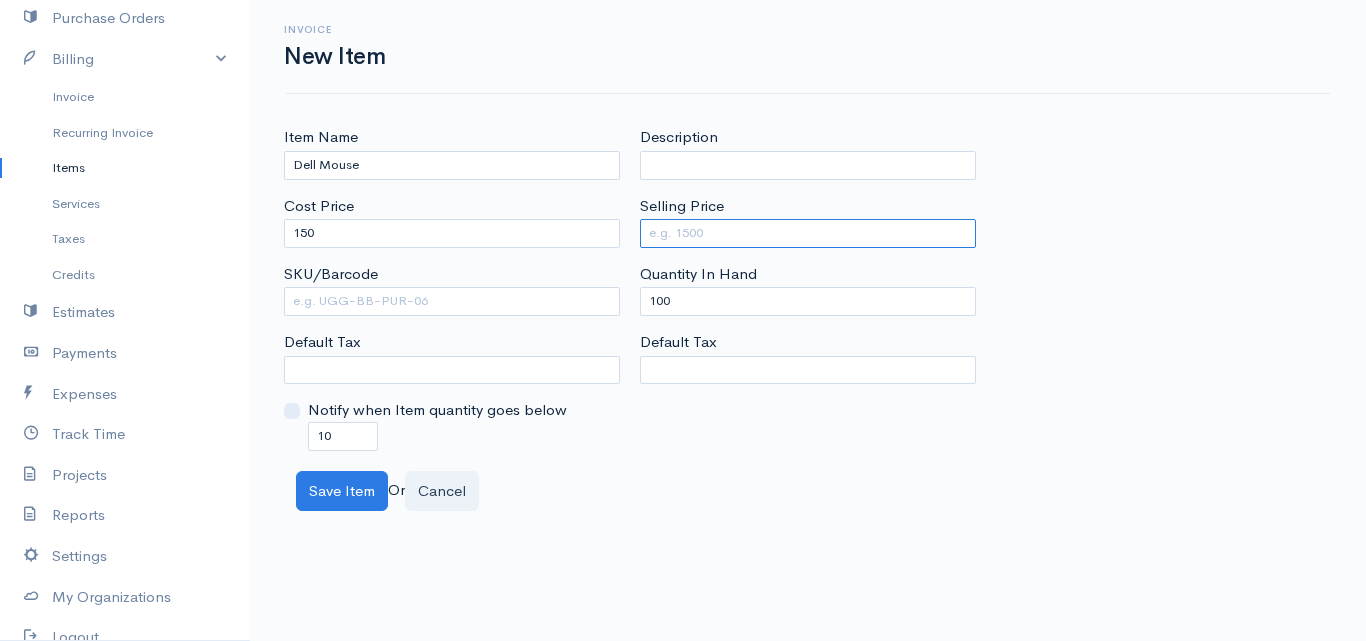 click on "Selling Price" at bounding box center [808, 233] 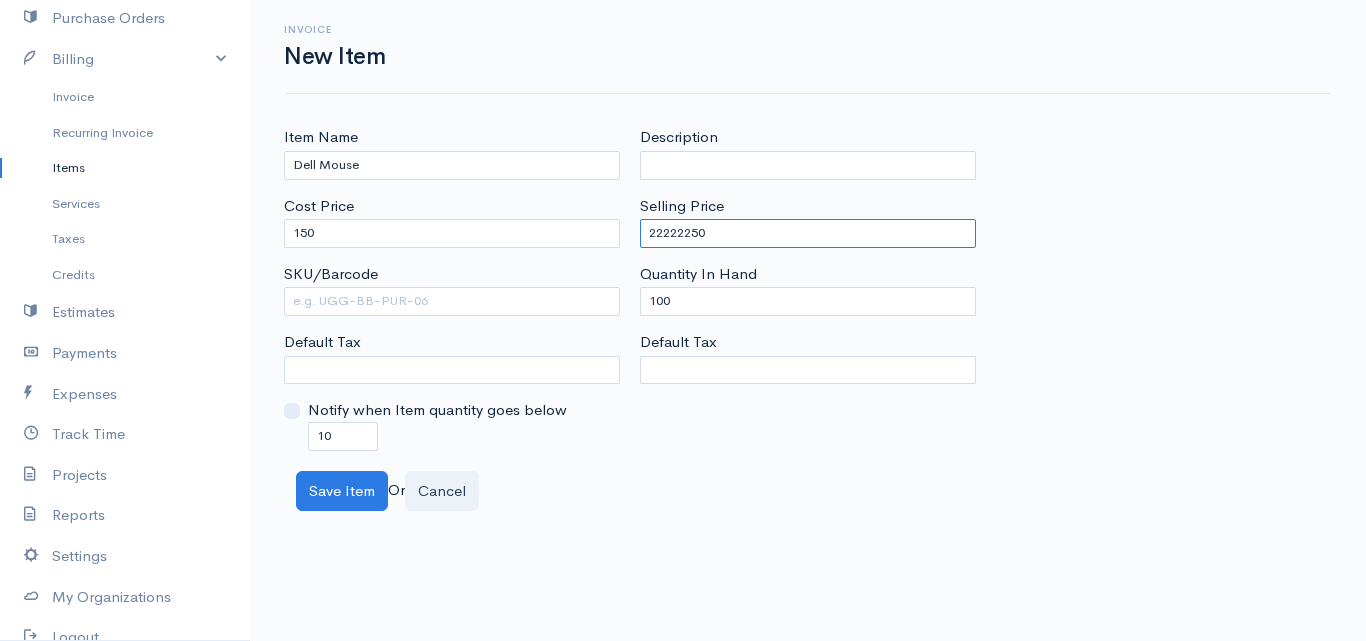 drag, startPoint x: 682, startPoint y: 236, endPoint x: 591, endPoint y: 240, distance: 91.08787 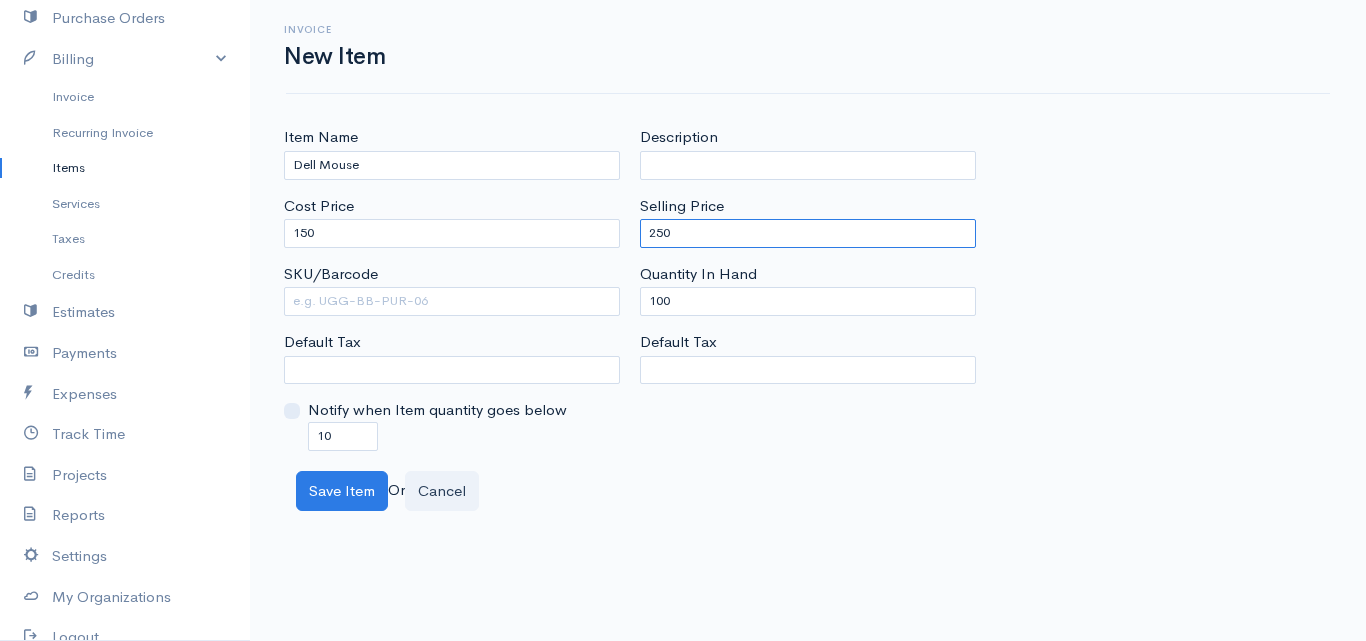 type on "250" 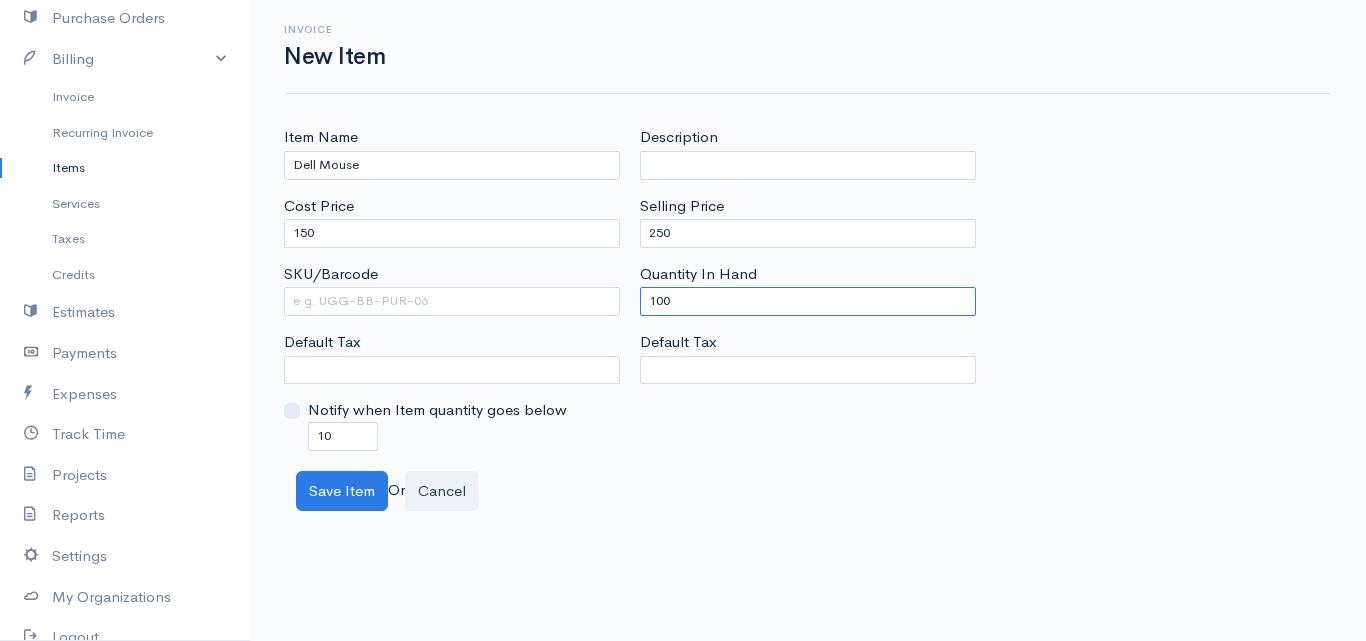 drag, startPoint x: 705, startPoint y: 308, endPoint x: 604, endPoint y: 302, distance: 101.17806 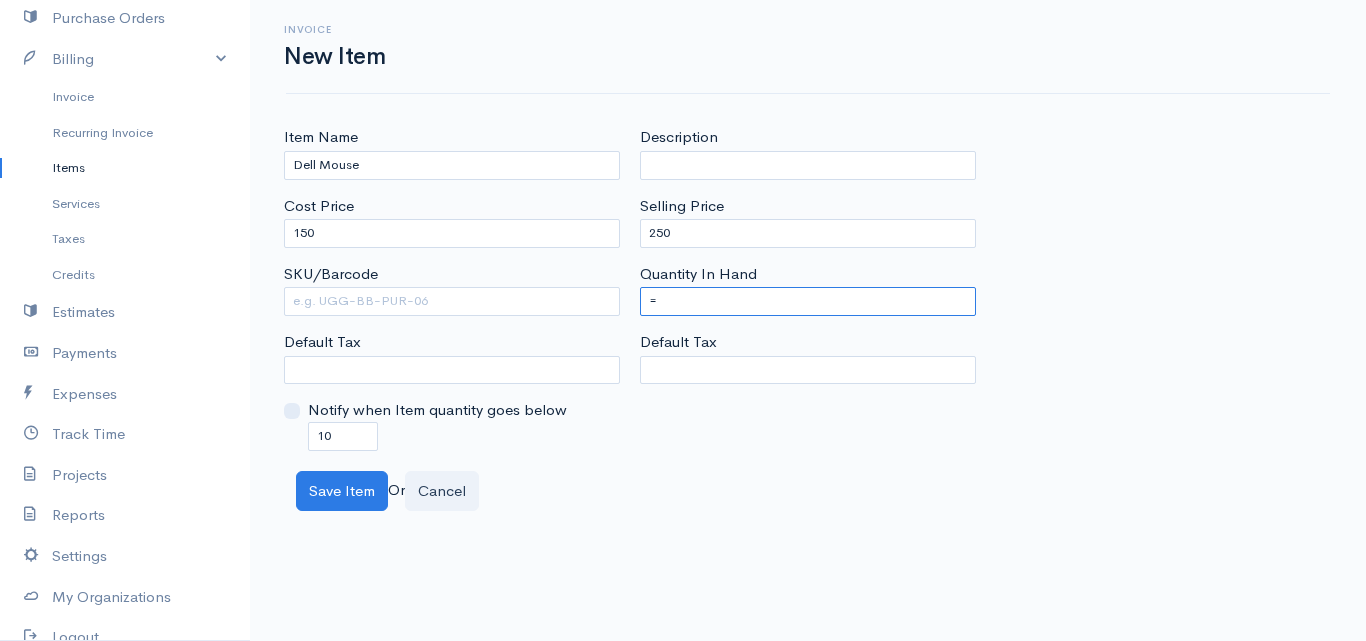 drag, startPoint x: 687, startPoint y: 316, endPoint x: 605, endPoint y: 318, distance: 82.02438 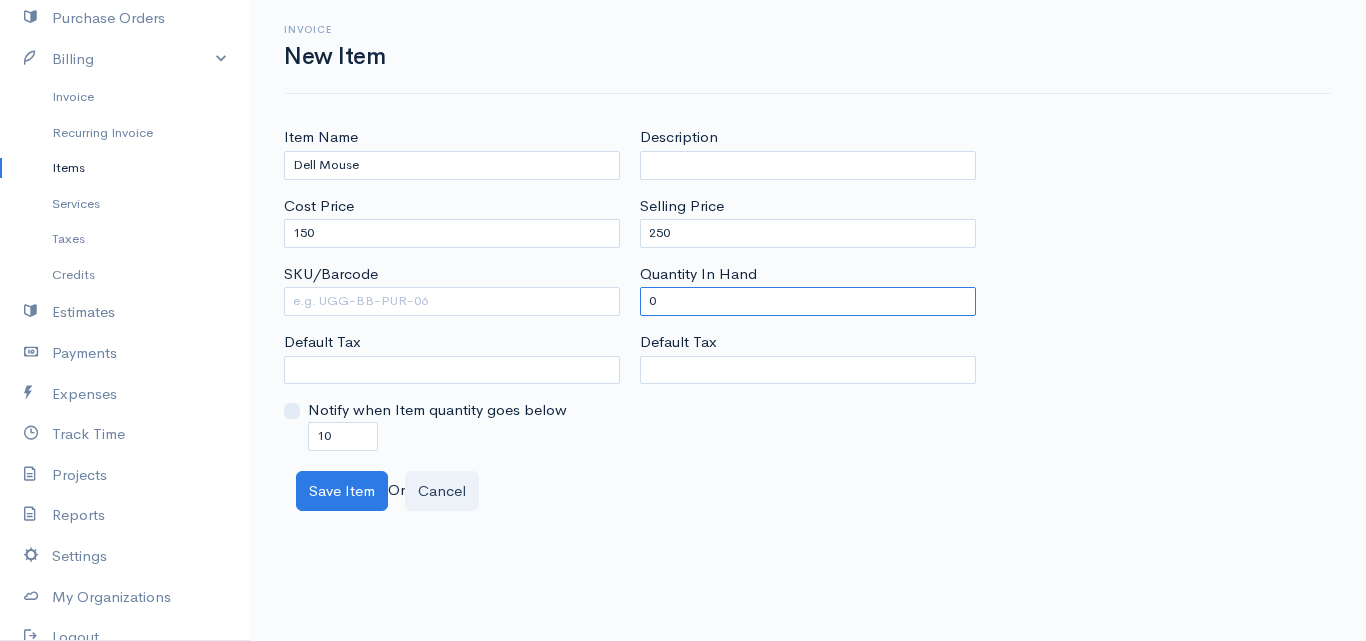 type on "0" 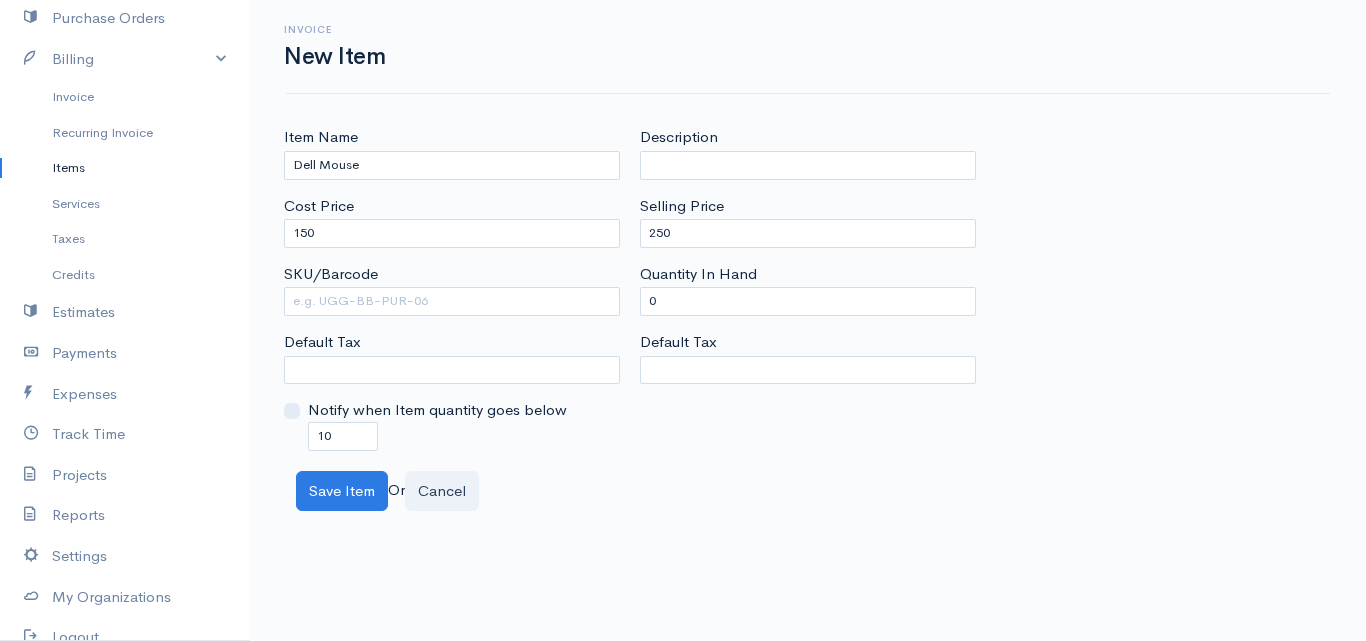 click on "Notify when Item quantity goes below" at bounding box center (437, 410) 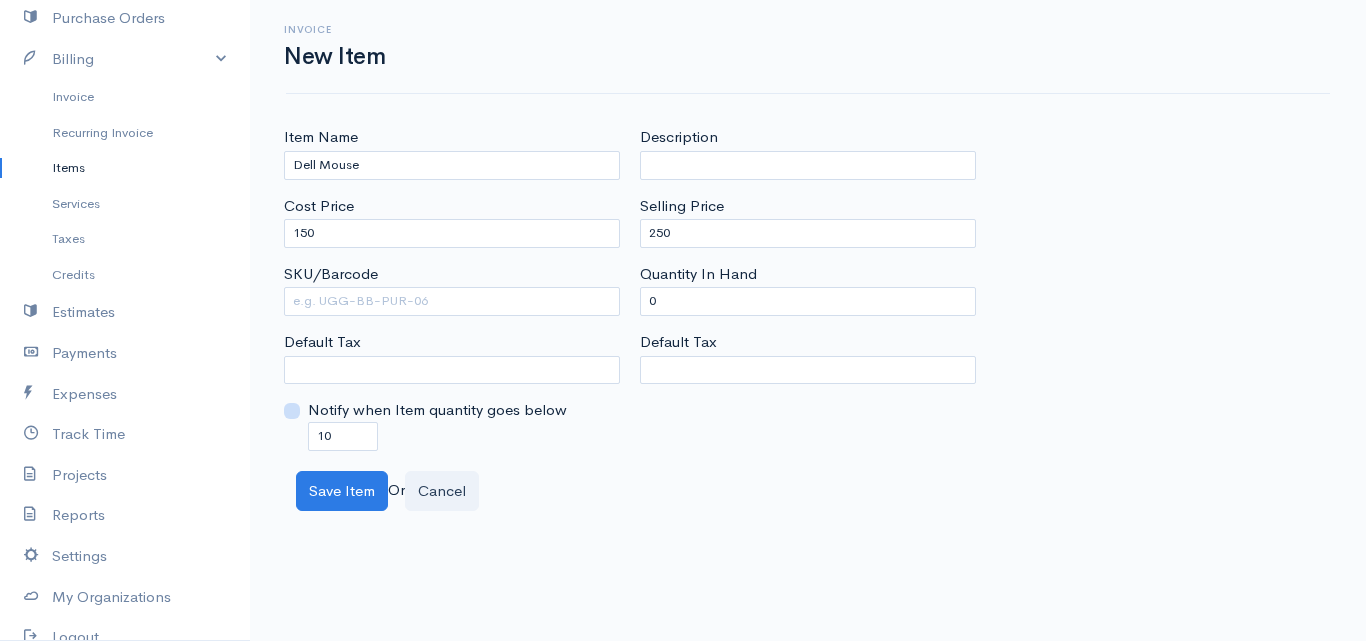 checkbox on "true" 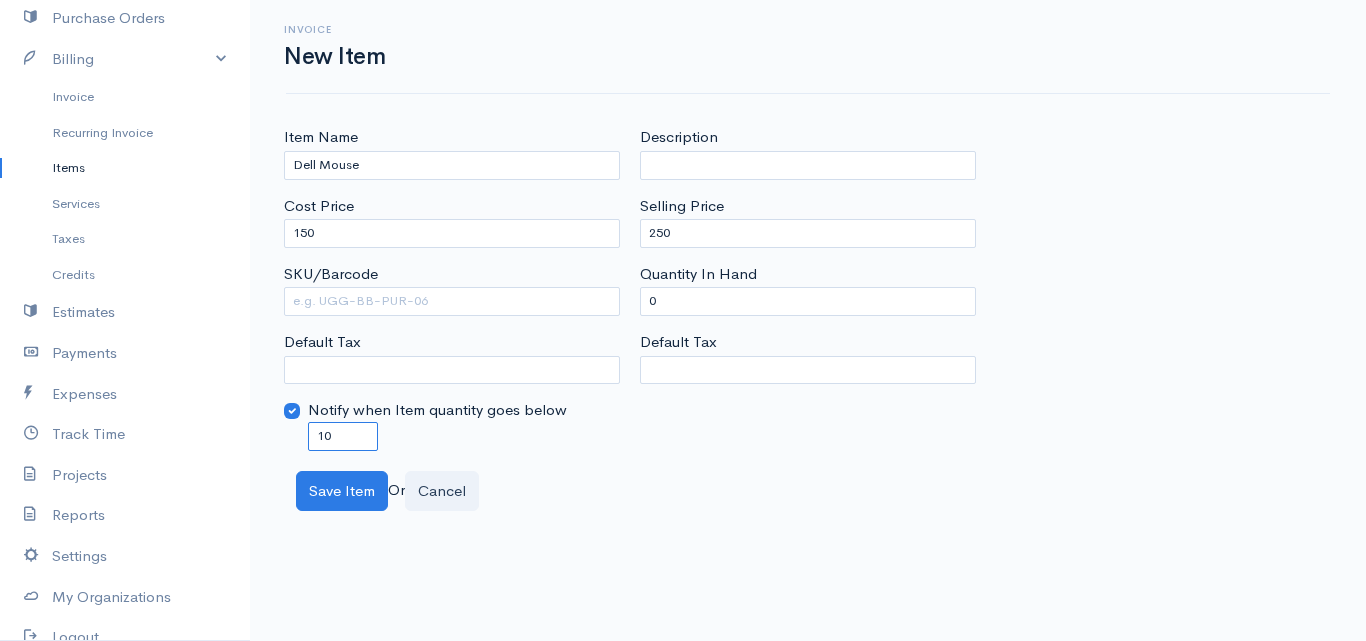 drag, startPoint x: 350, startPoint y: 430, endPoint x: 298, endPoint y: 436, distance: 52.34501 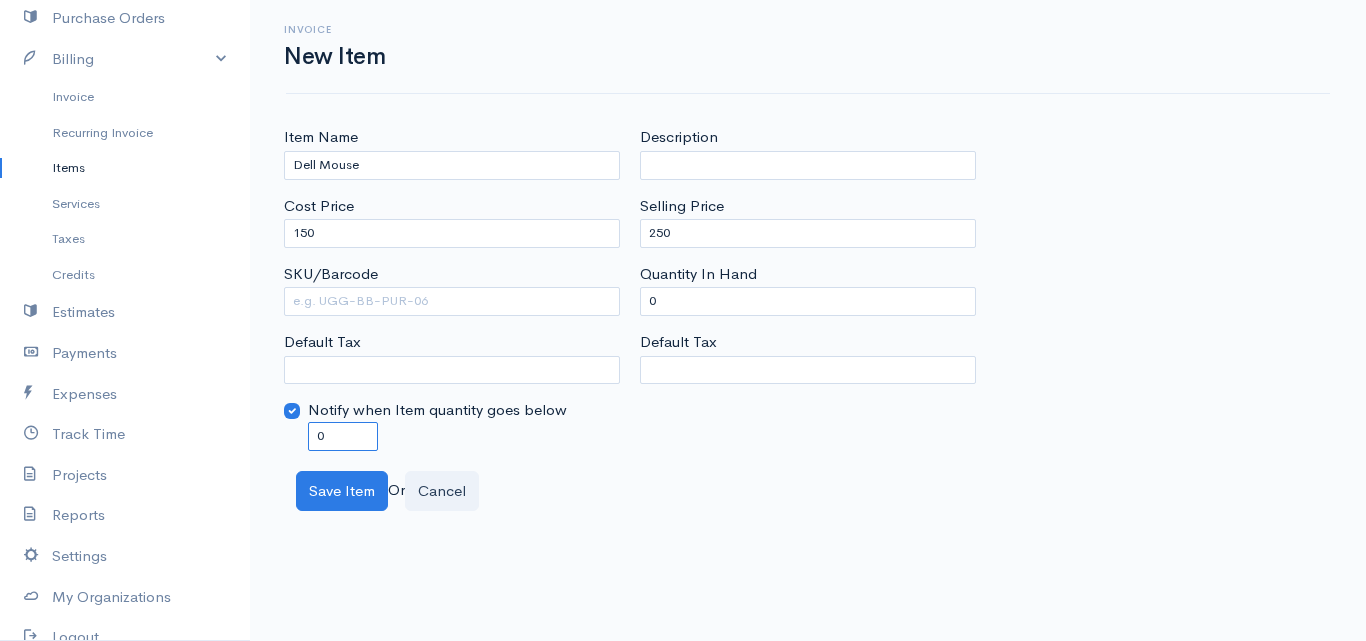 type on "0" 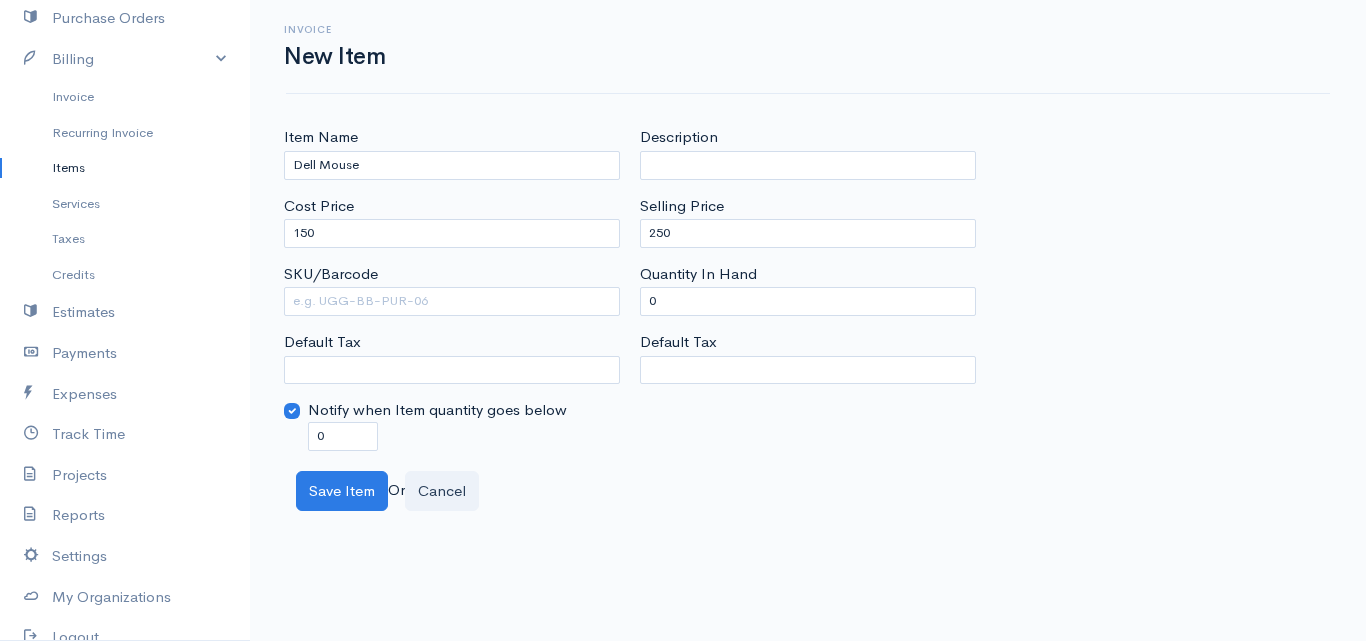 click on "Notify when Item quantity goes below" at bounding box center [292, 411] 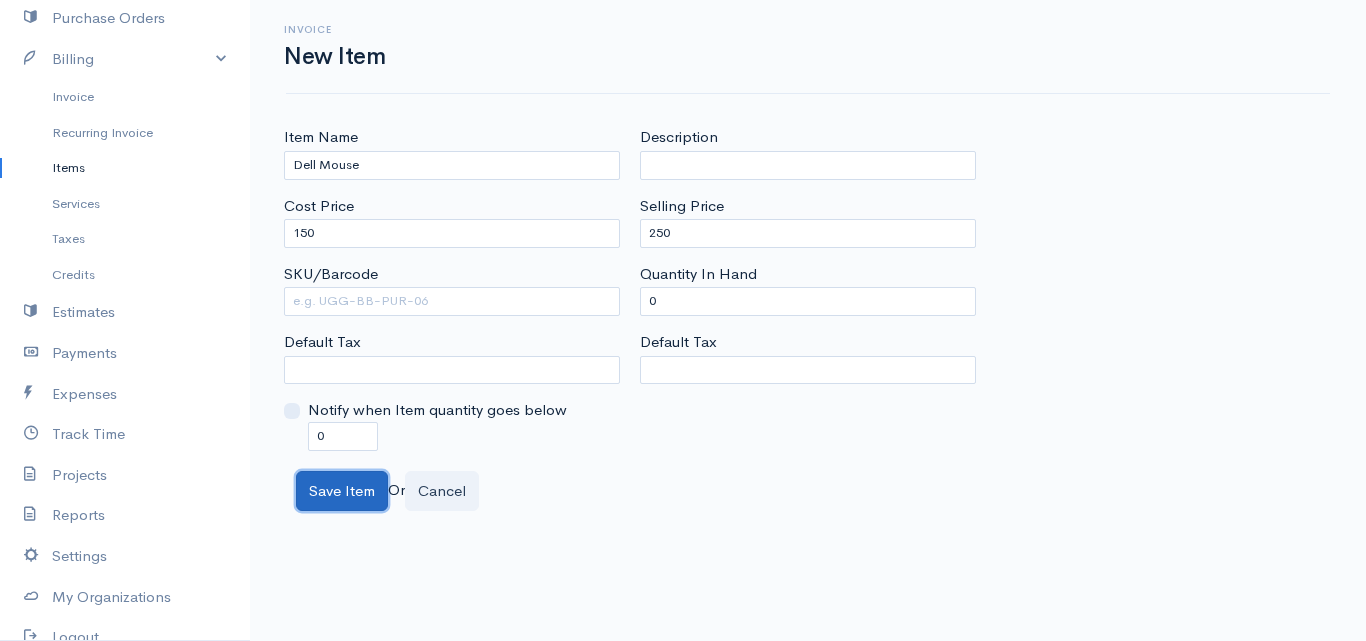 click on "Save Item" at bounding box center (342, 491) 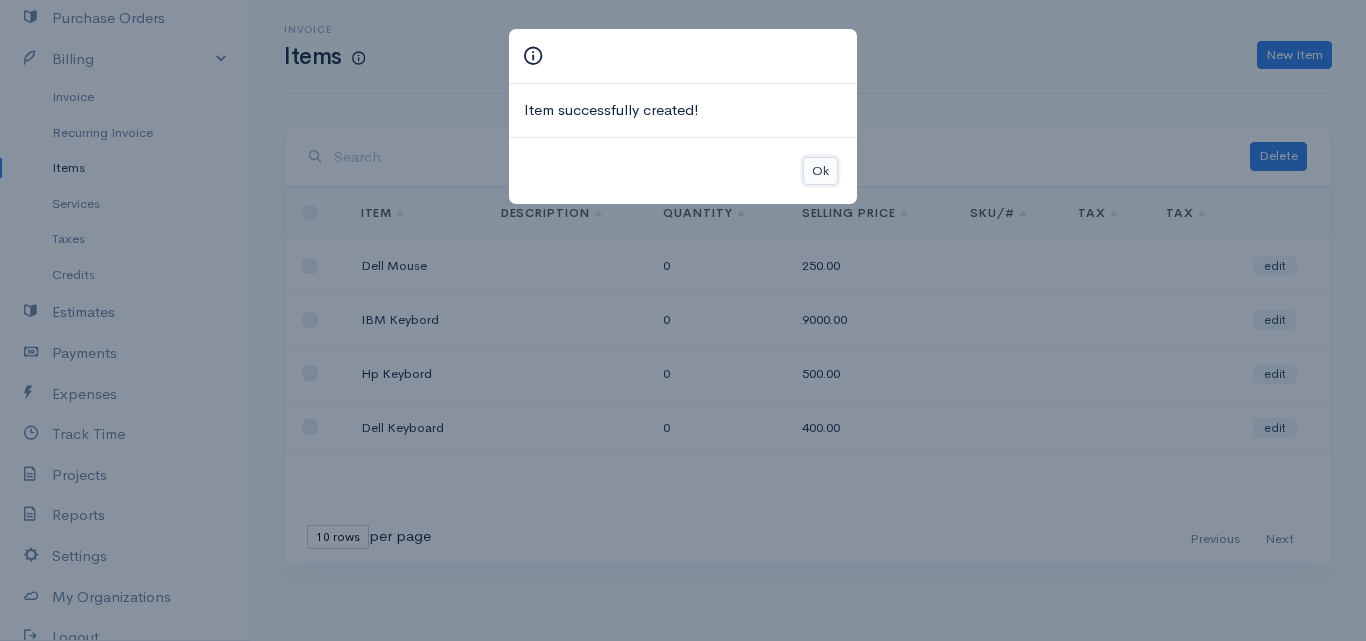 click on "Ok" at bounding box center (820, 171) 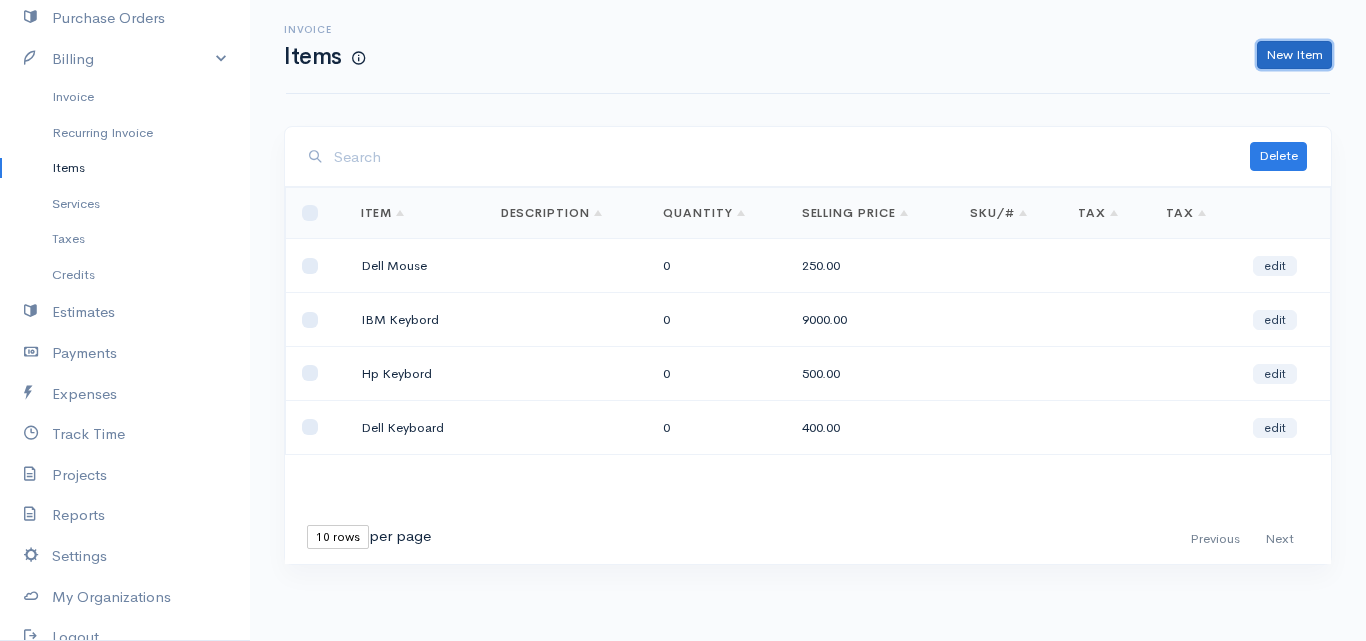 click on "New Item" at bounding box center (1294, 55) 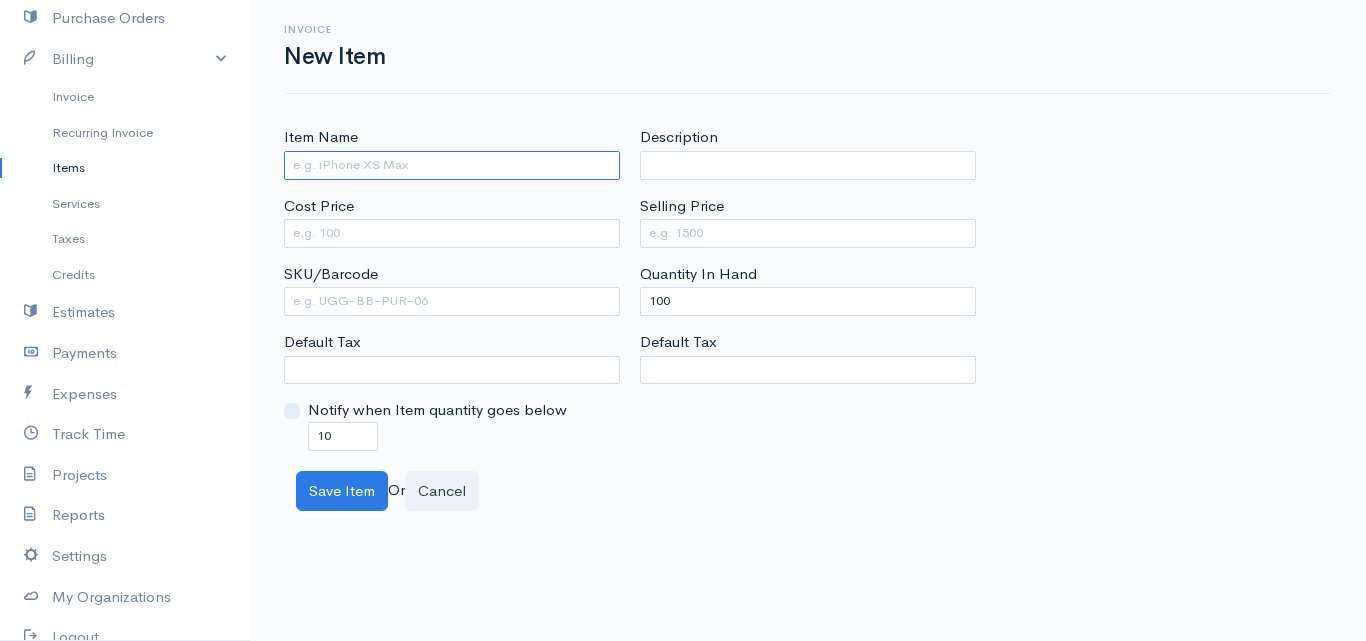 click on "Item Name" at bounding box center (452, 165) 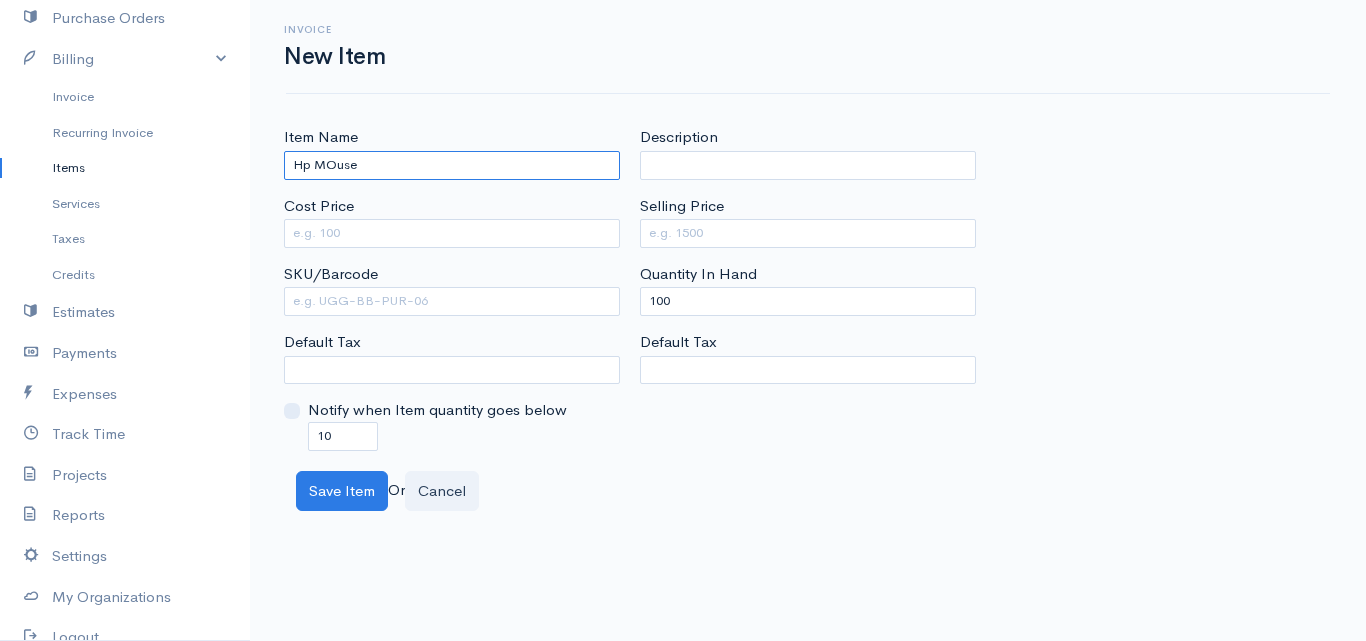 click on "Hp MOuse" at bounding box center [452, 165] 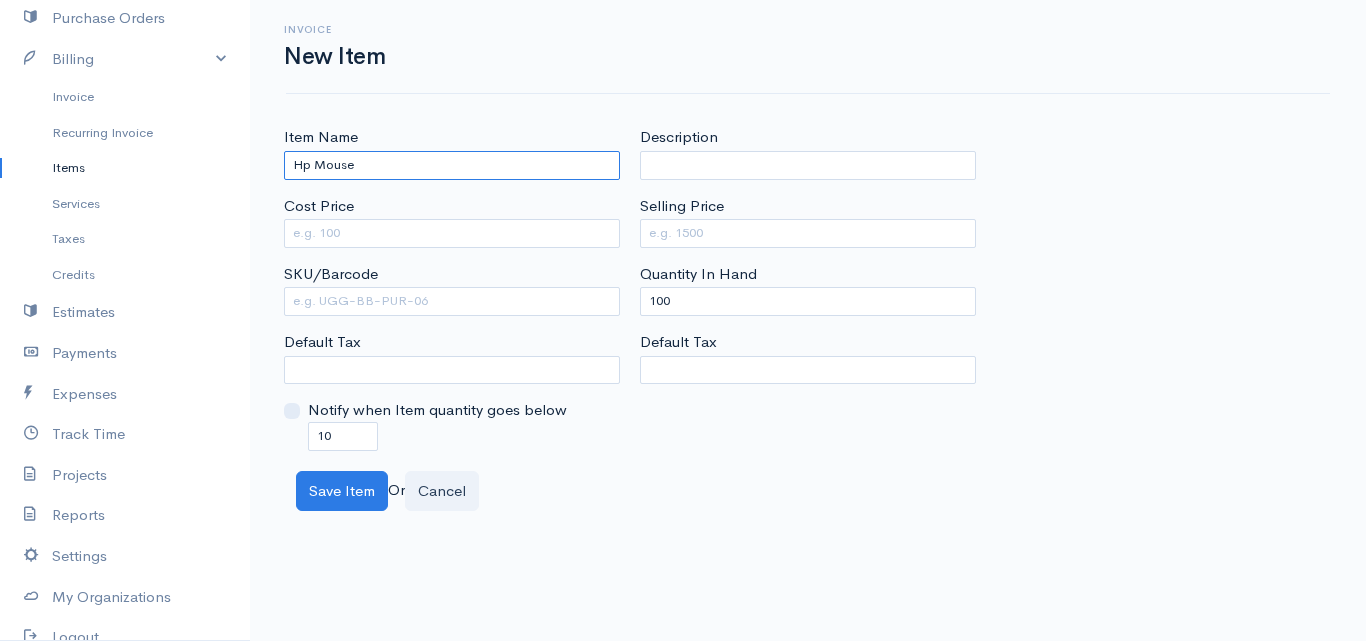 type on "Hp Mouse" 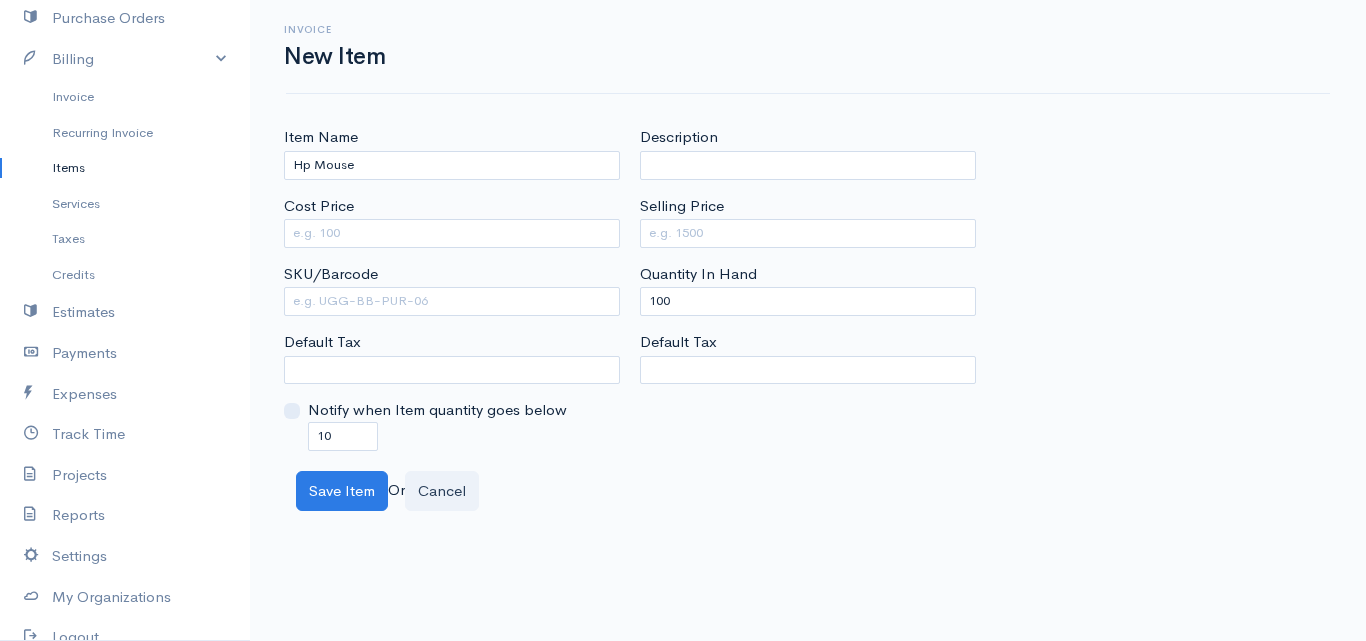 click on "Cost Price" at bounding box center (452, 221) 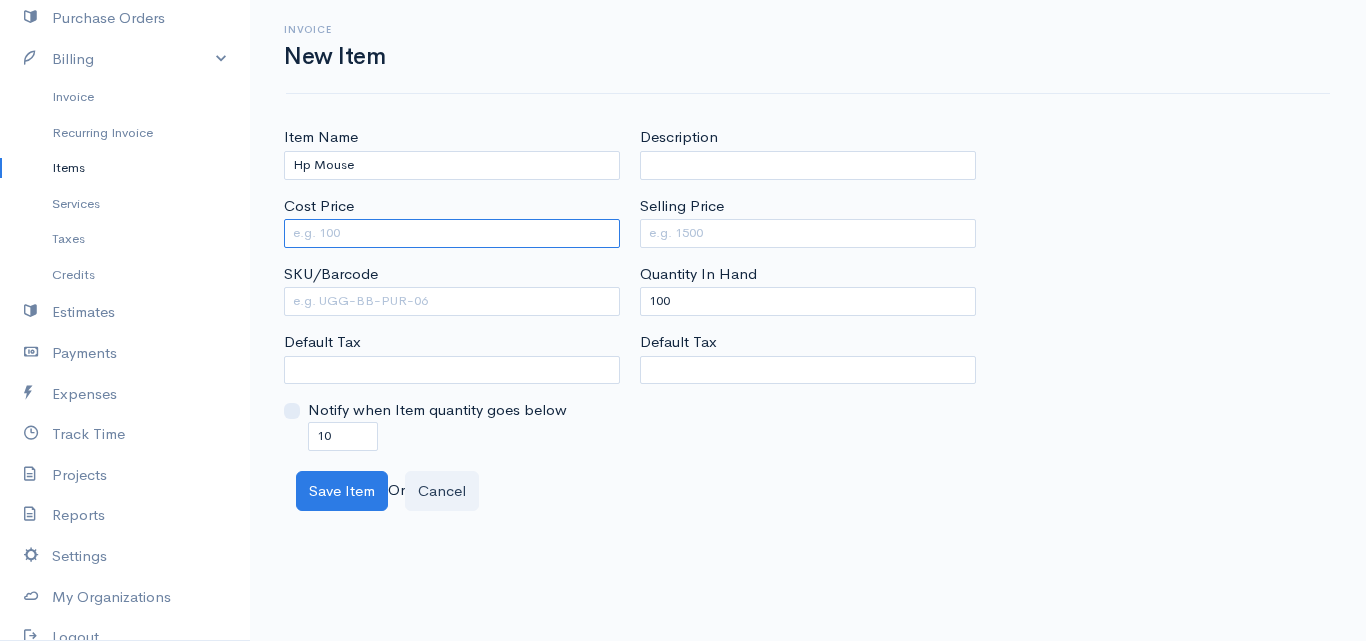 click on "Cost Price" at bounding box center [452, 233] 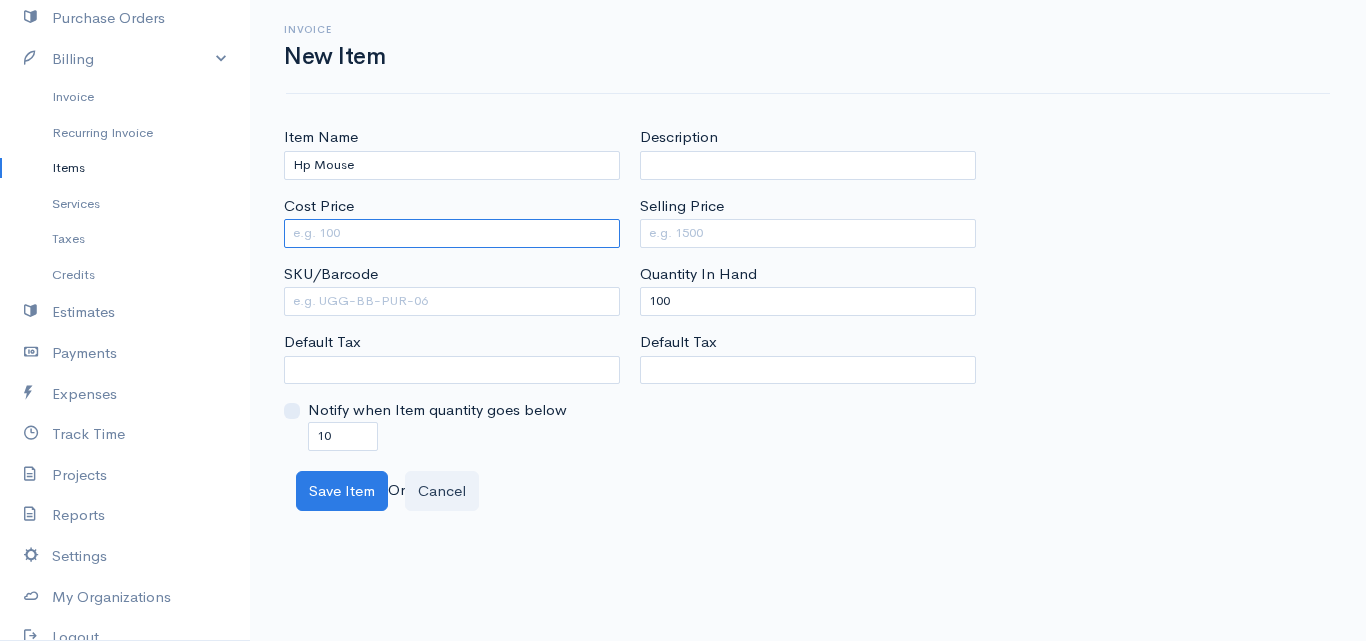 type on "250.00" 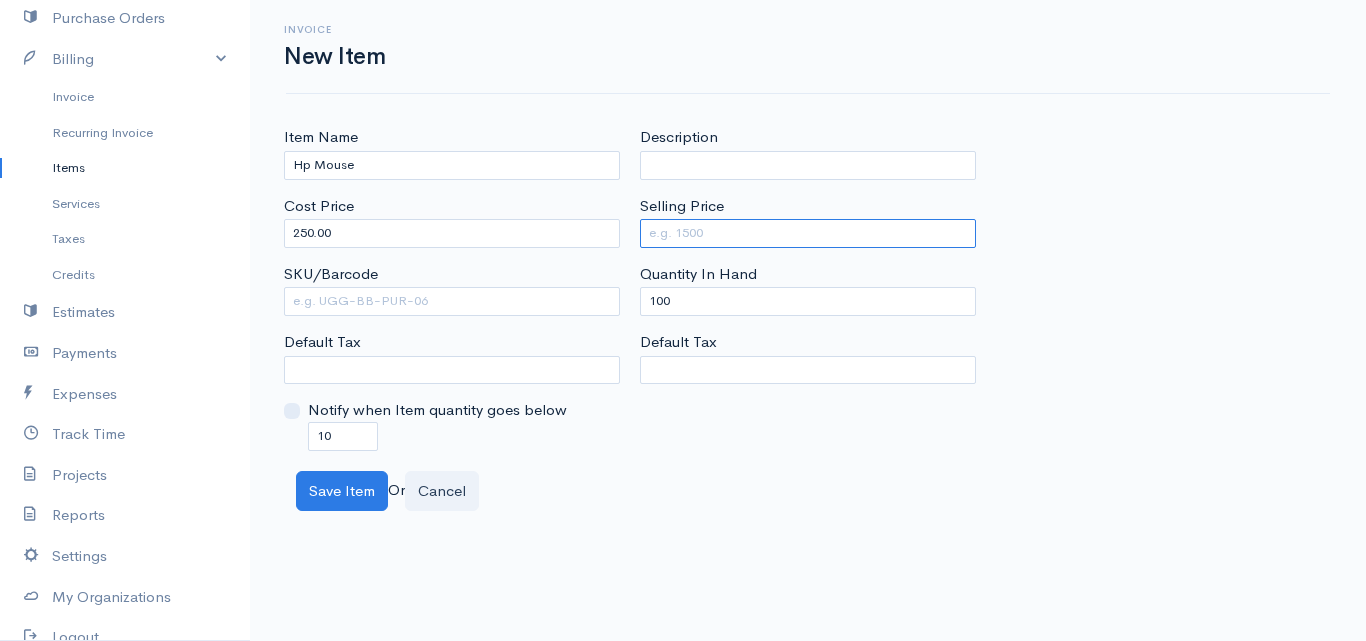 click on "Selling Price" at bounding box center [808, 233] 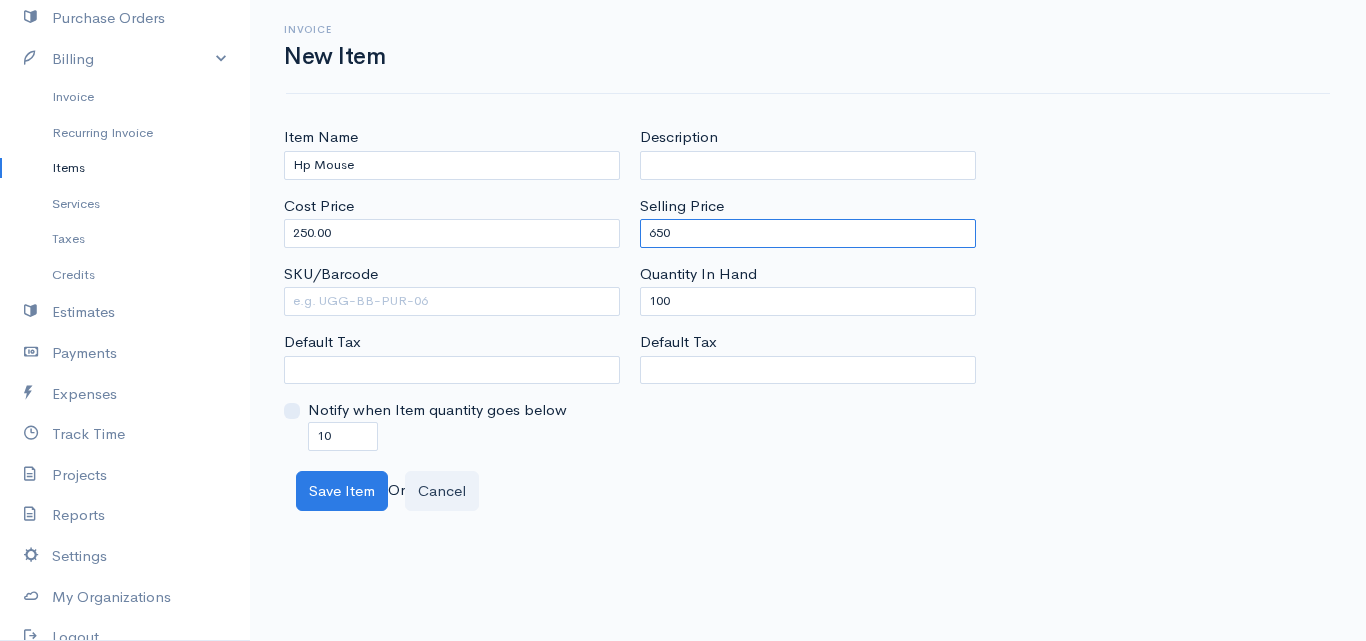 type on "650" 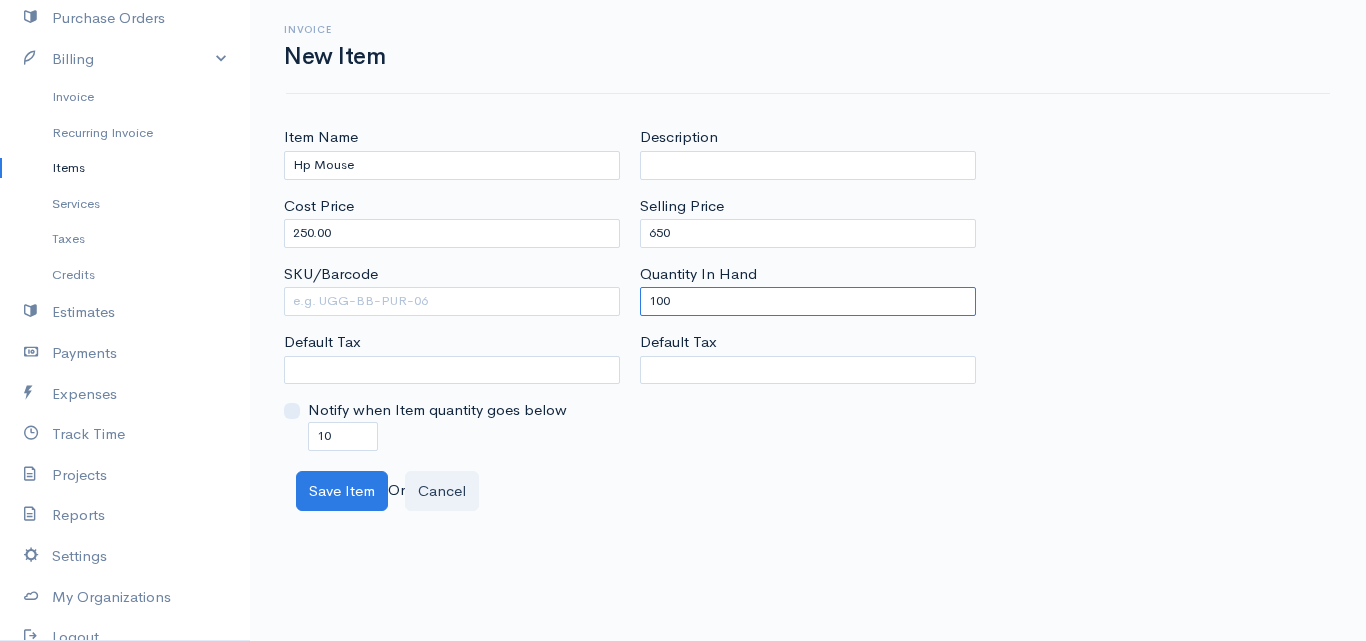 drag, startPoint x: 676, startPoint y: 304, endPoint x: 567, endPoint y: 302, distance: 109.01835 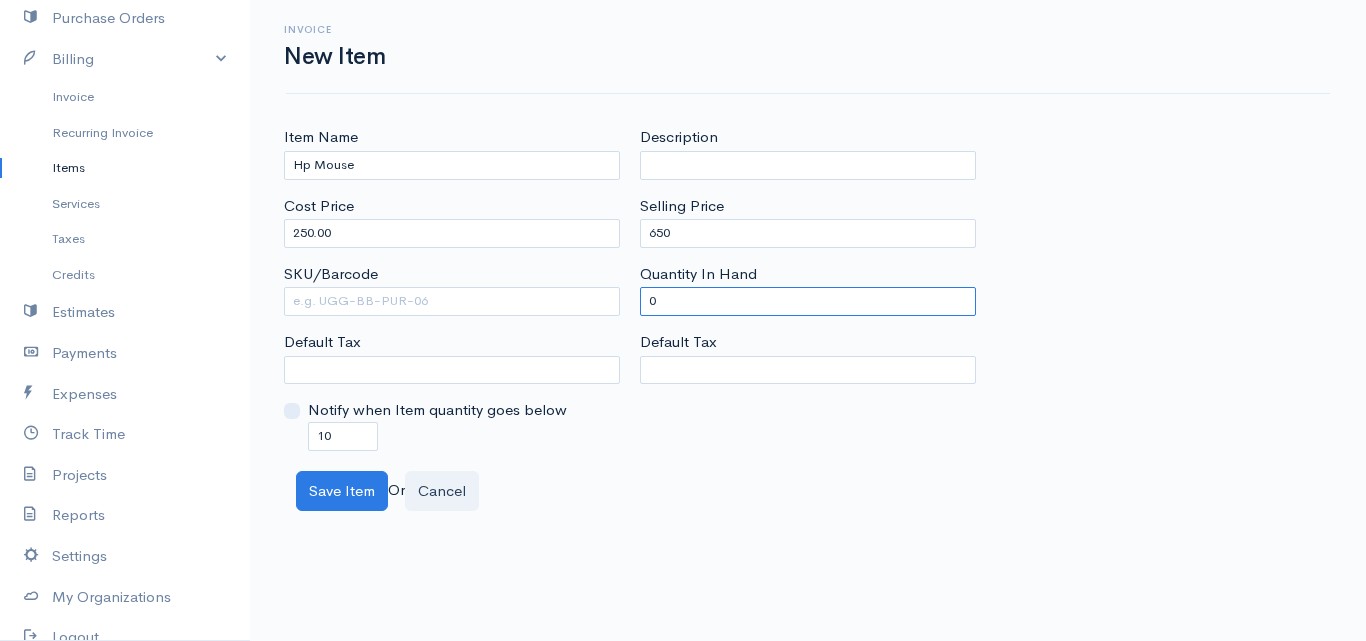 type on "0" 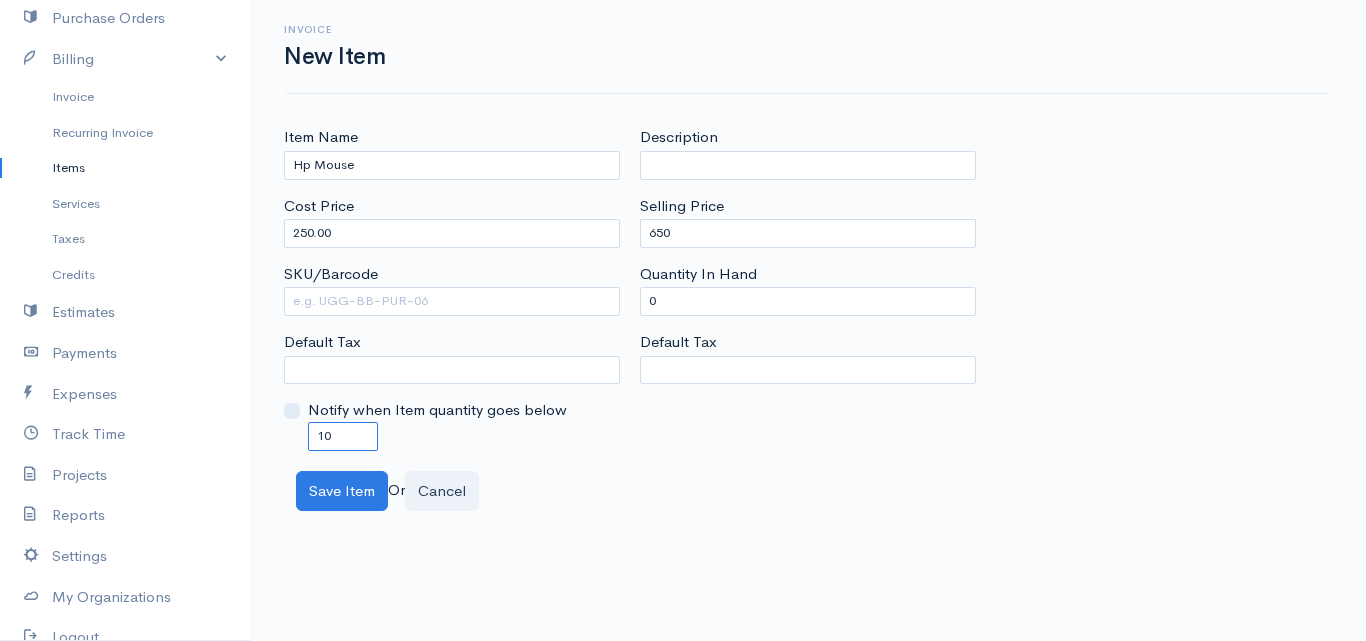 drag, startPoint x: 306, startPoint y: 429, endPoint x: 282, endPoint y: 429, distance: 24 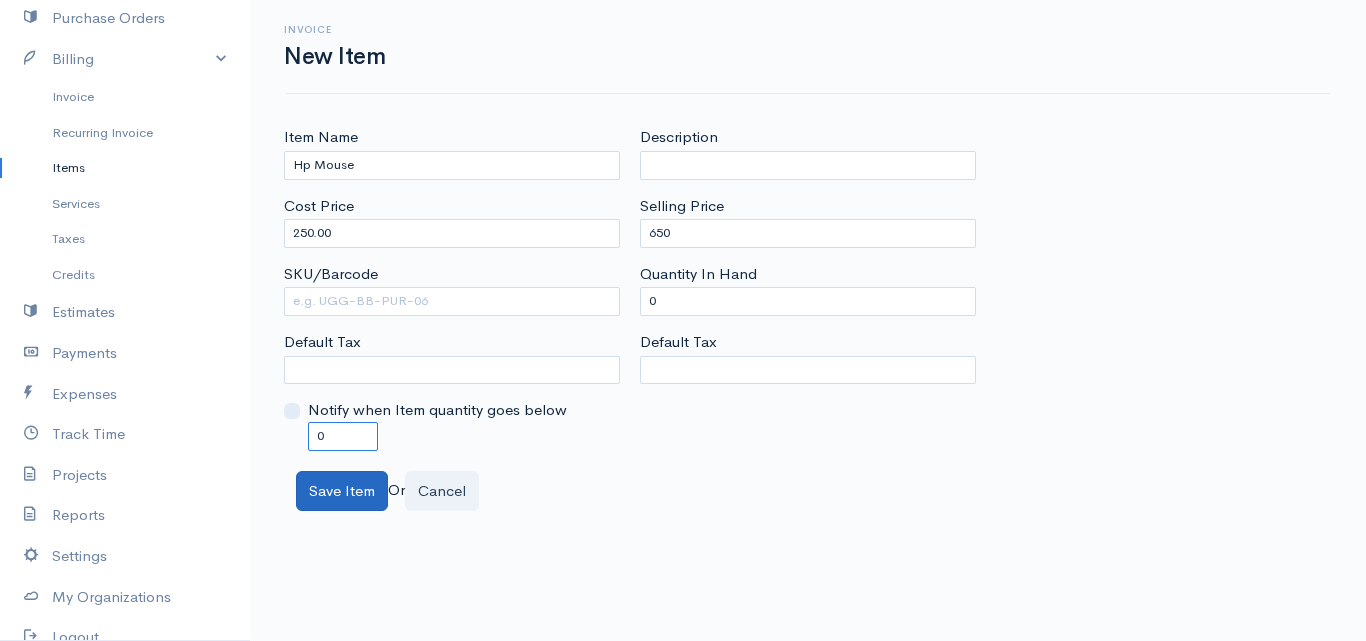 type on "0" 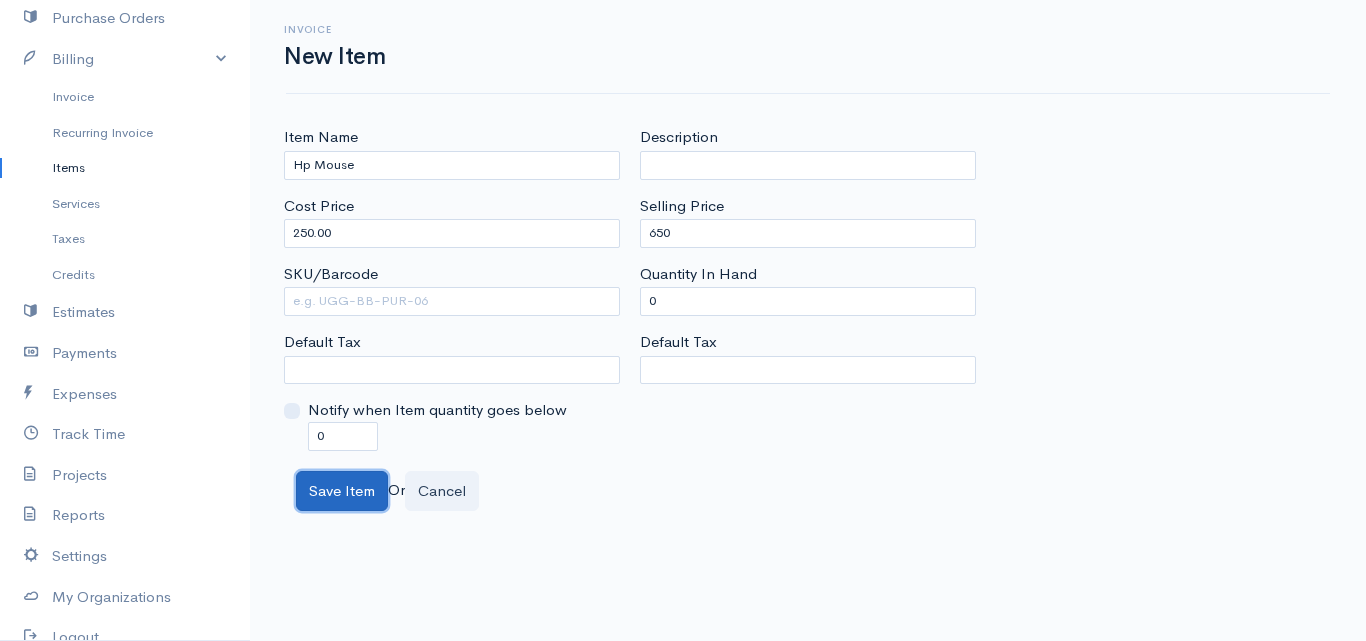 click on "Save Item" at bounding box center [342, 491] 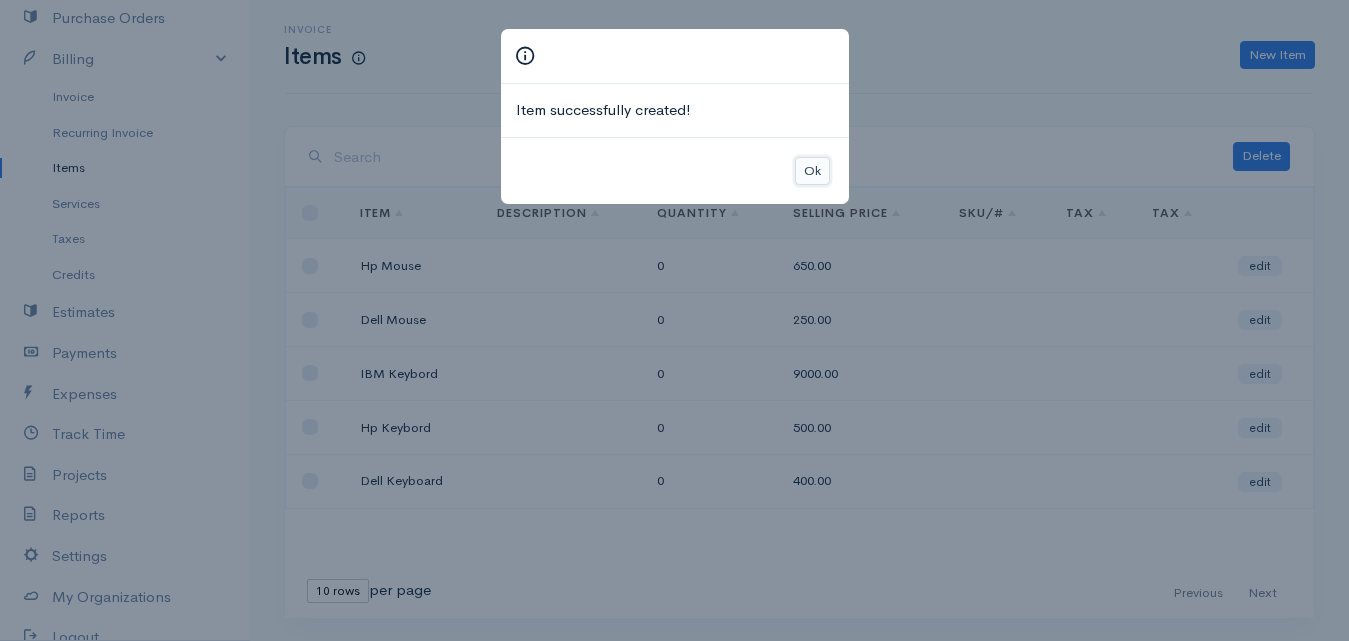 click on "Ok" at bounding box center [812, 171] 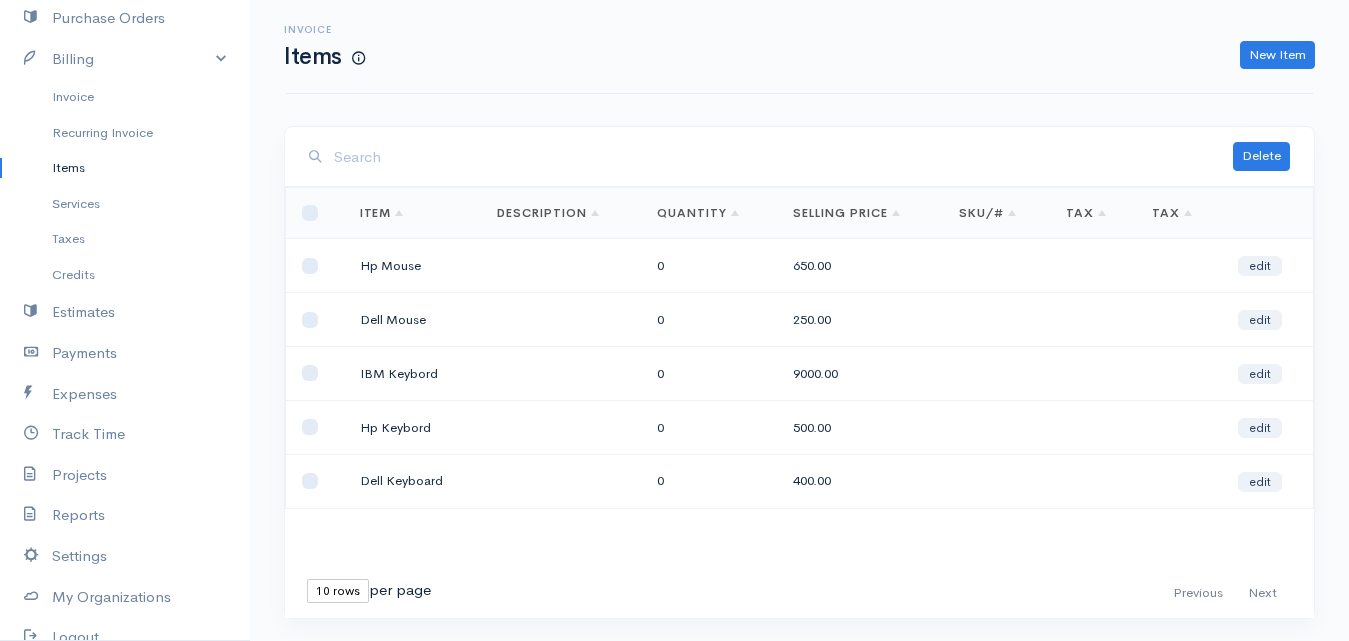 scroll, scrollTop: 52, scrollLeft: 0, axis: vertical 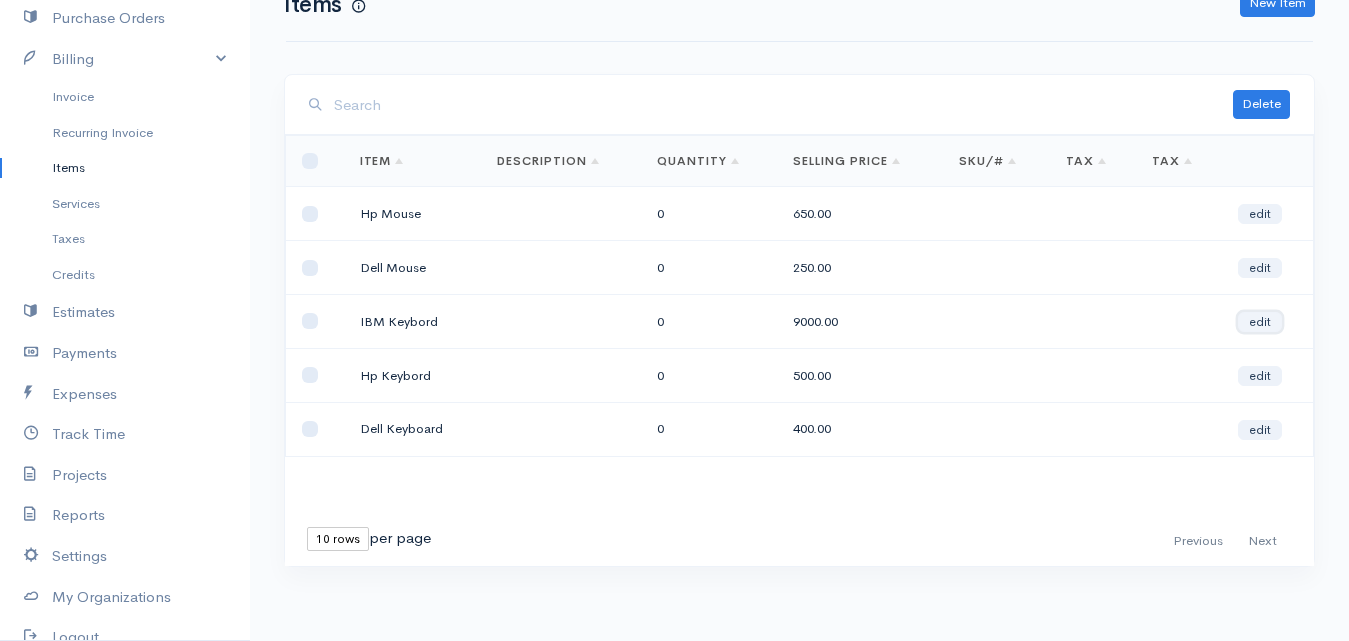 click on "edit" at bounding box center (1260, 322) 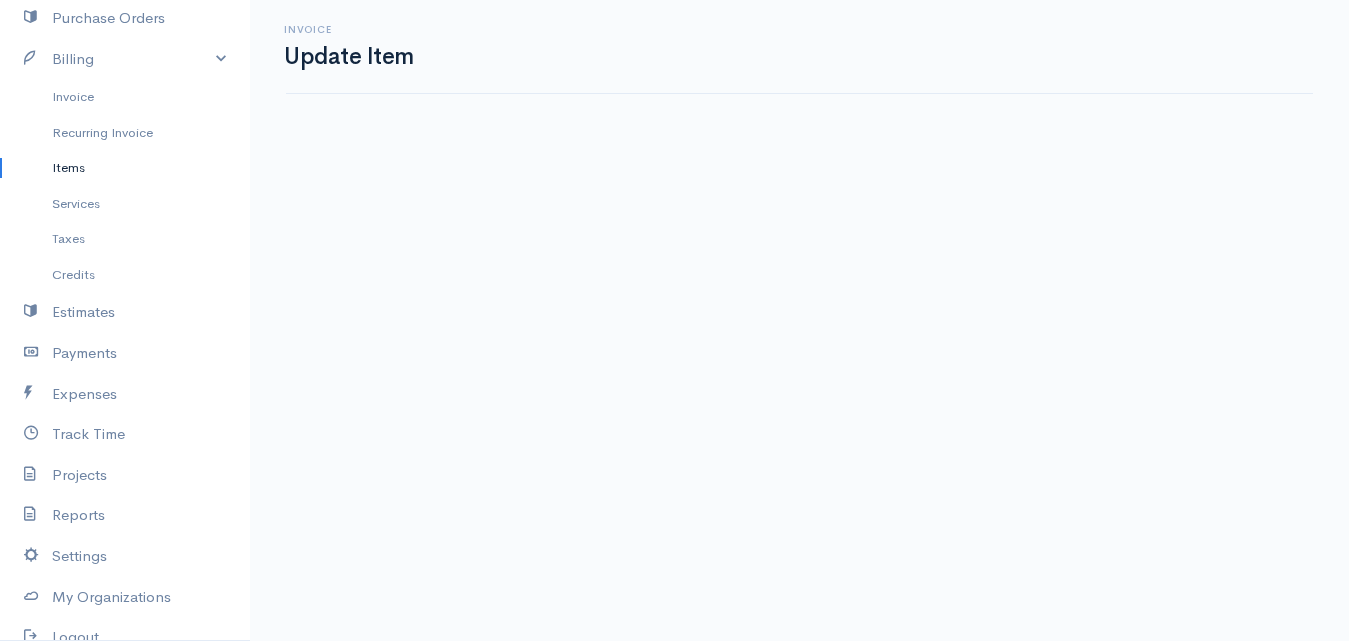 scroll, scrollTop: 0, scrollLeft: 0, axis: both 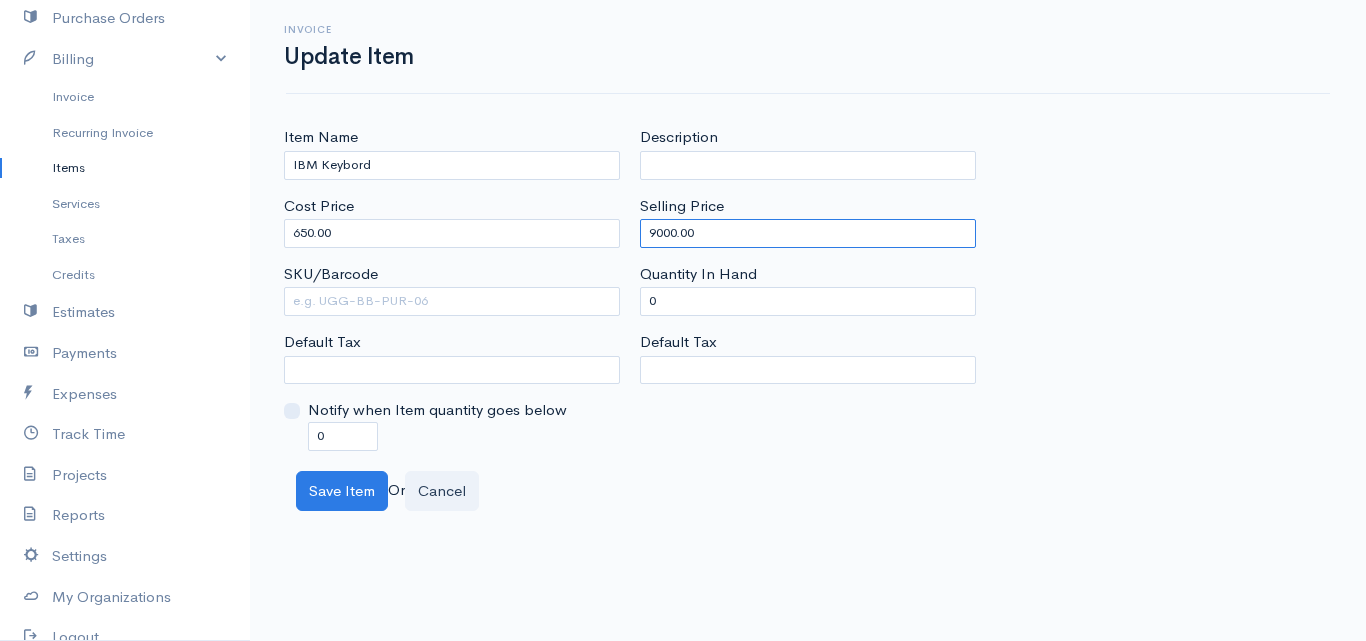 drag, startPoint x: 666, startPoint y: 234, endPoint x: 676, endPoint y: 241, distance: 12.206555 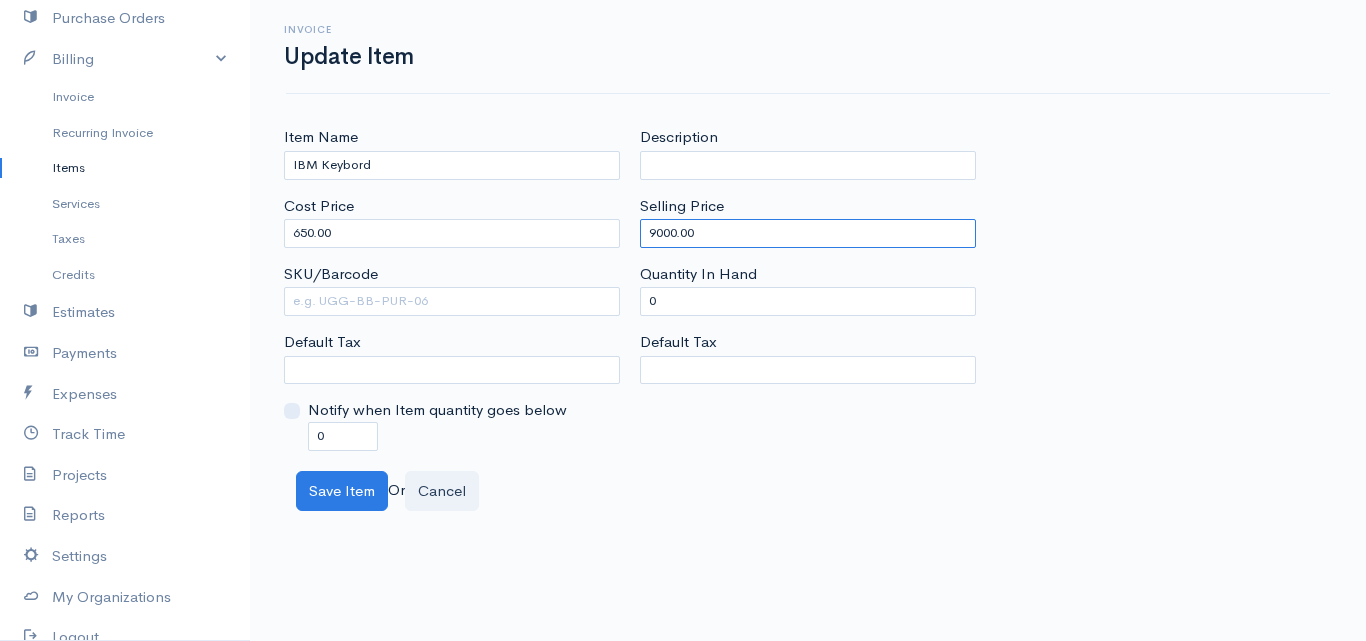 click on "9000.00" at bounding box center [808, 233] 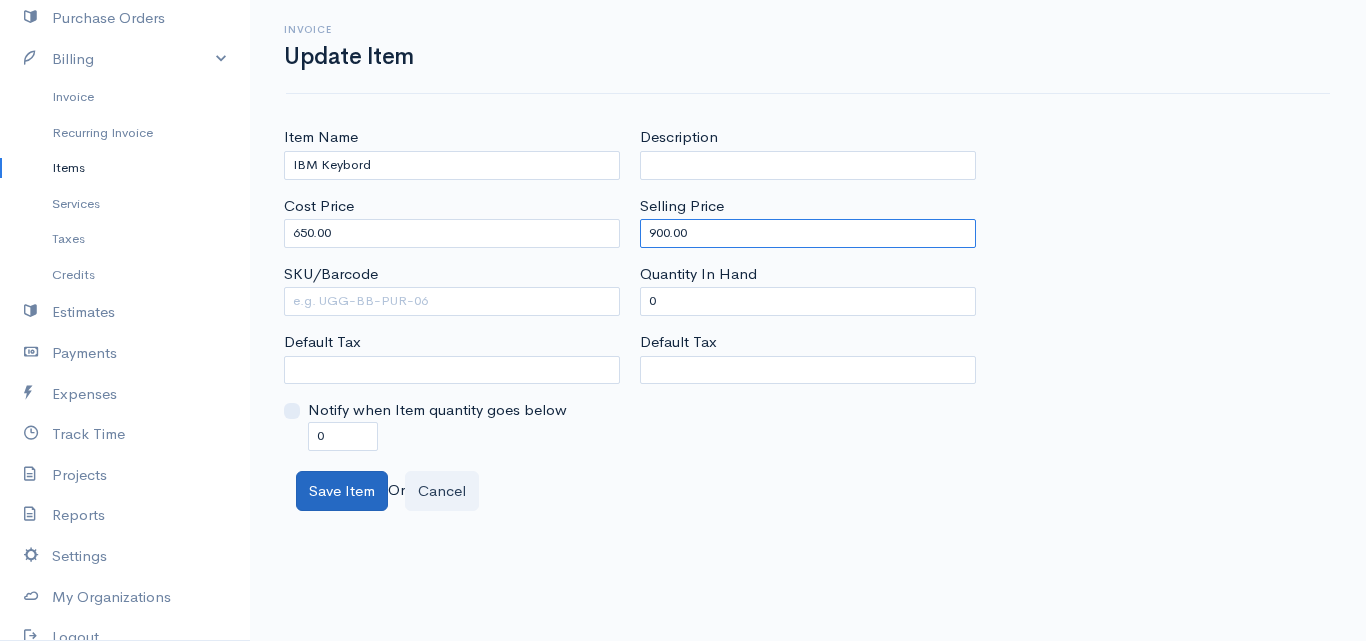 type on "900.00" 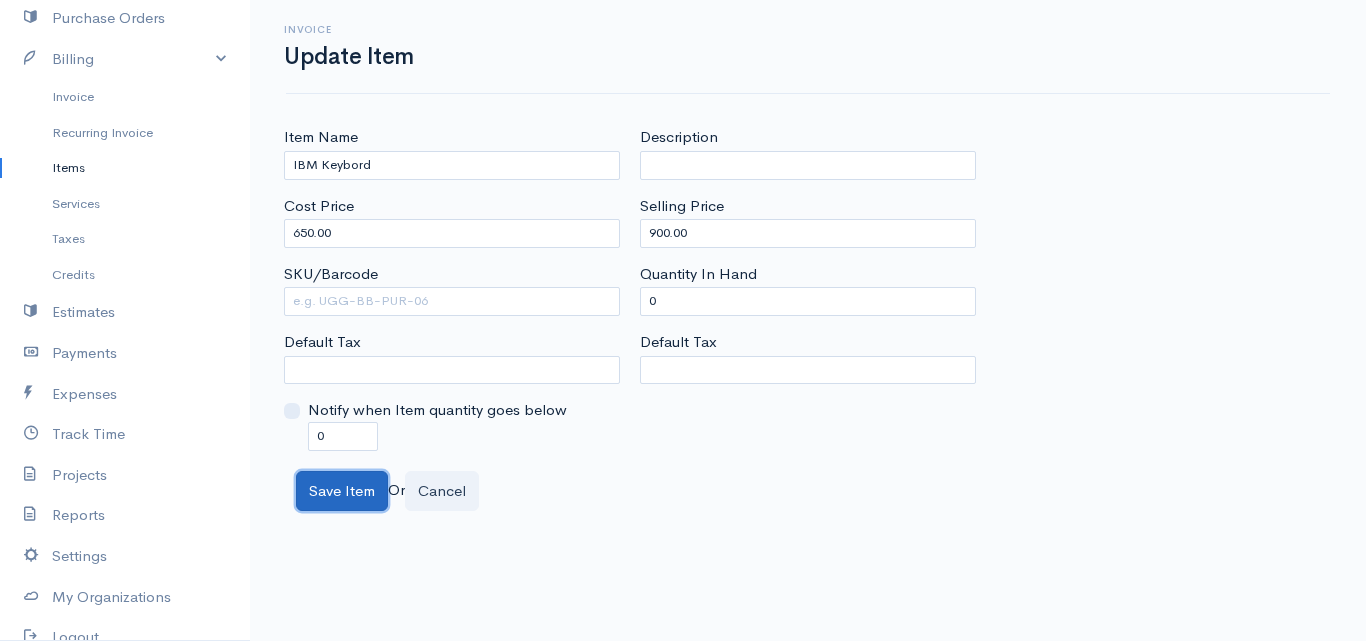 click on "Save Item" at bounding box center (342, 491) 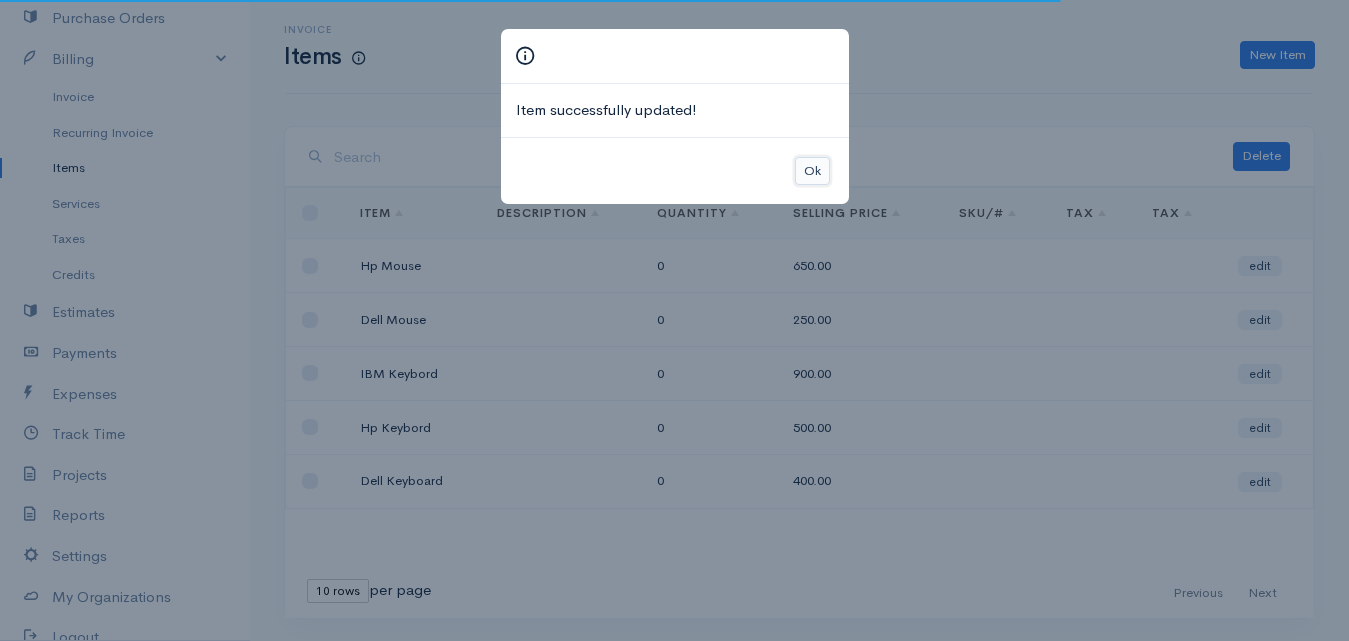 click on "Ok" at bounding box center (812, 171) 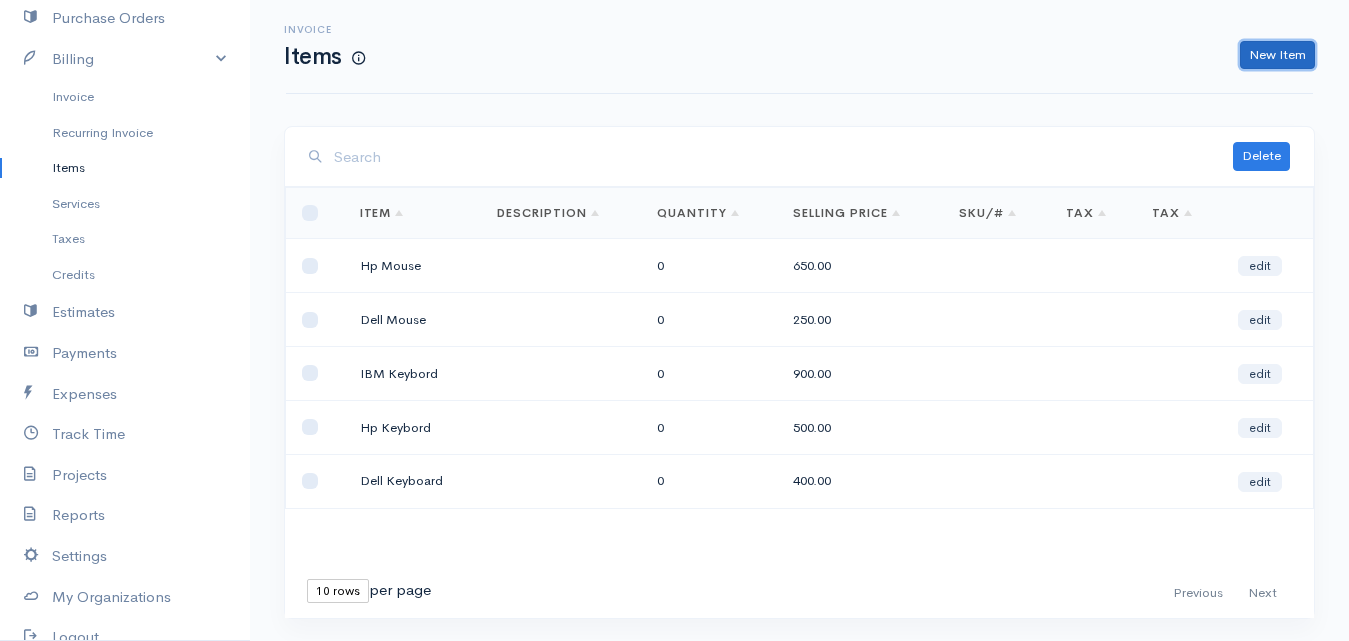 click on "New Item" at bounding box center (1277, 55) 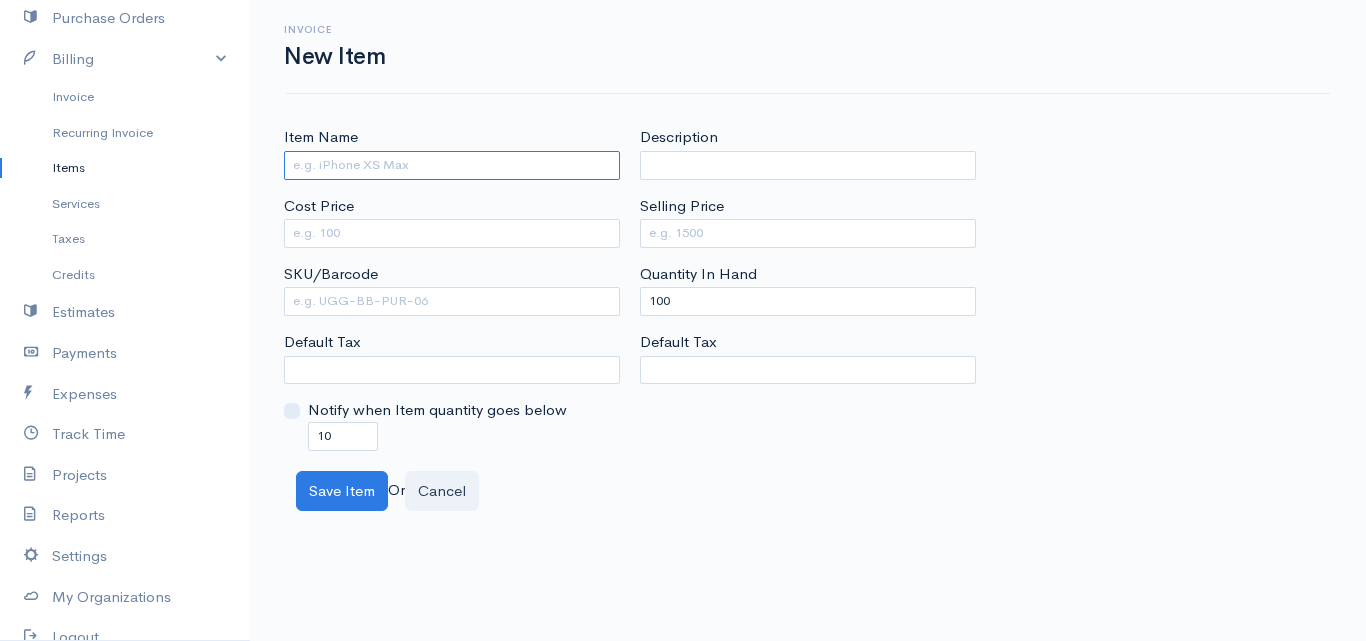 click on "Item Name" at bounding box center (452, 165) 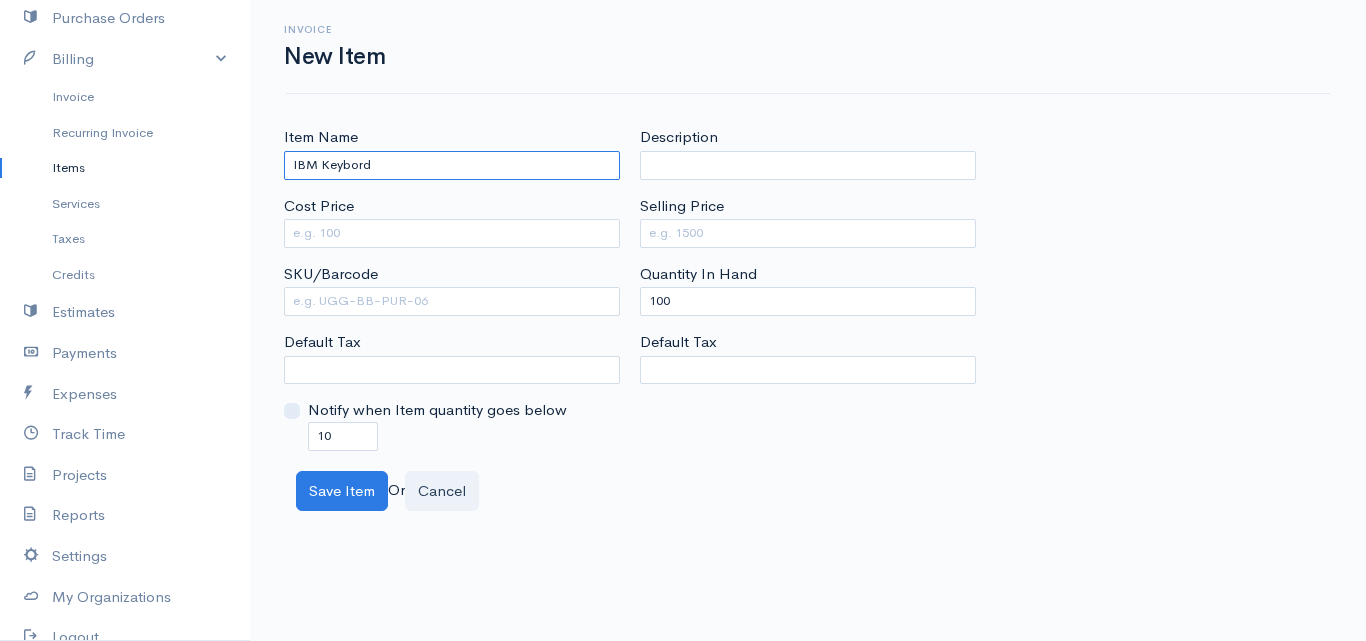 drag, startPoint x: 385, startPoint y: 164, endPoint x: 319, endPoint y: 164, distance: 66 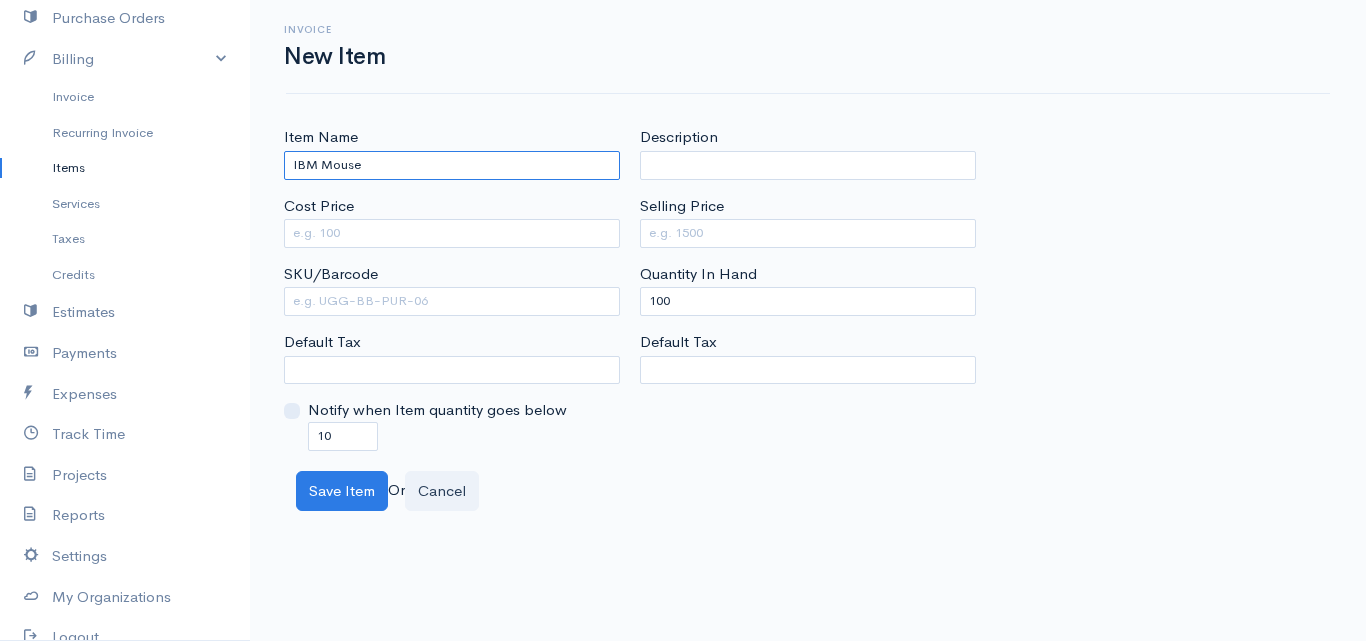 type on "IBM Mouse" 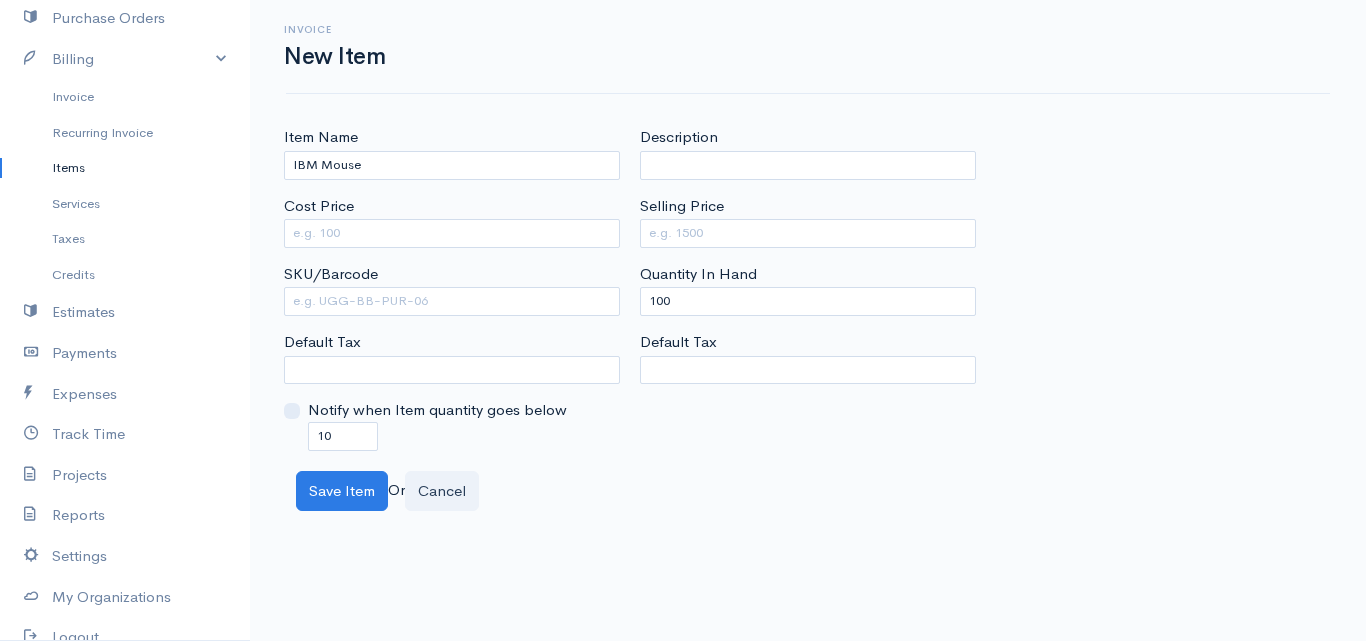 click on "Cost Price" at bounding box center [452, 221] 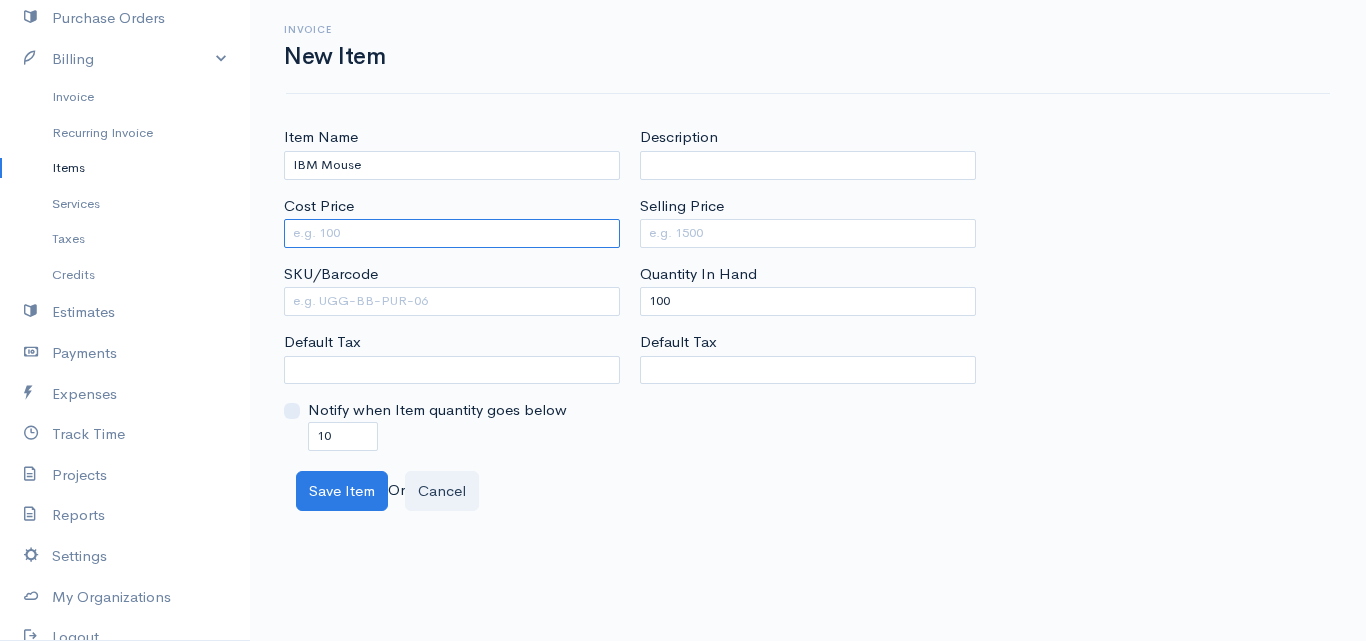 click on "Cost Price" at bounding box center [452, 233] 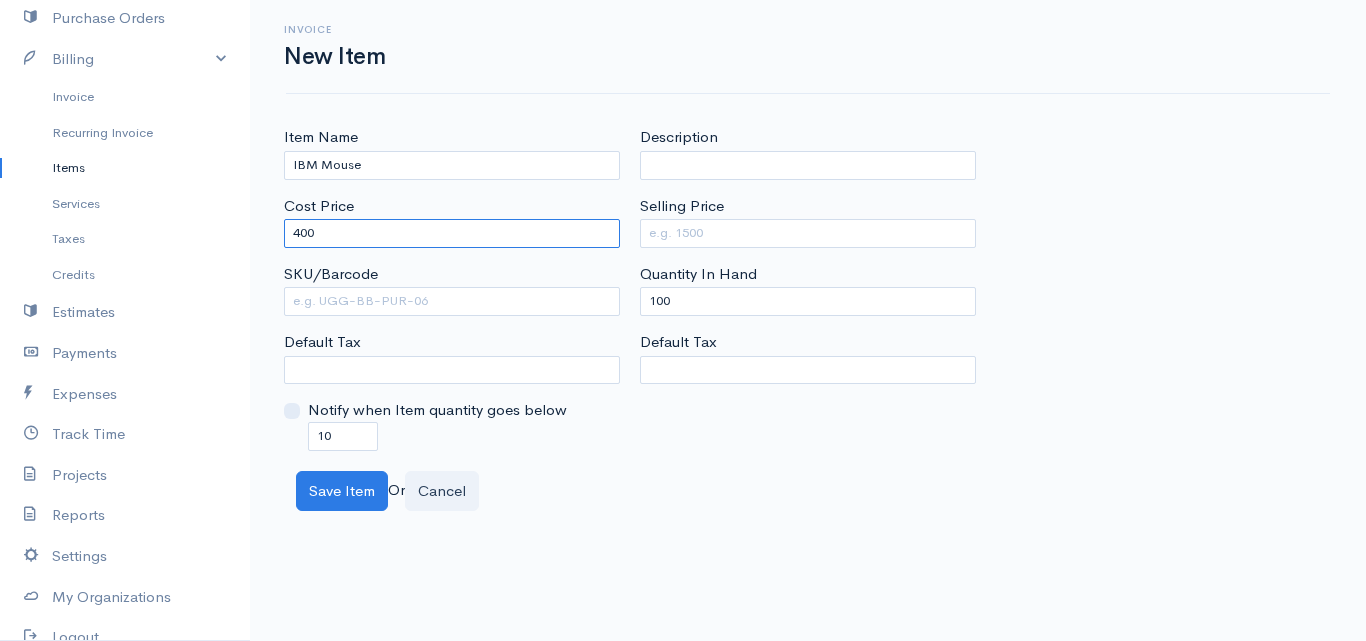 type on "400" 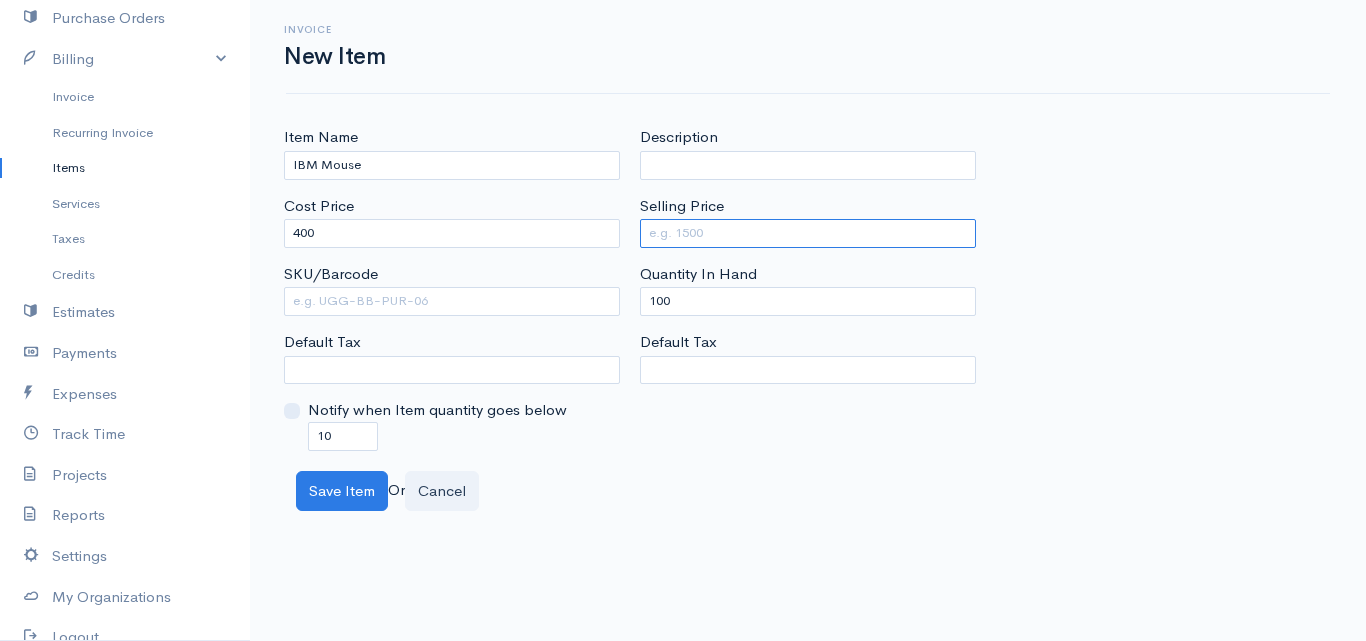 click on "Selling Price" at bounding box center [808, 233] 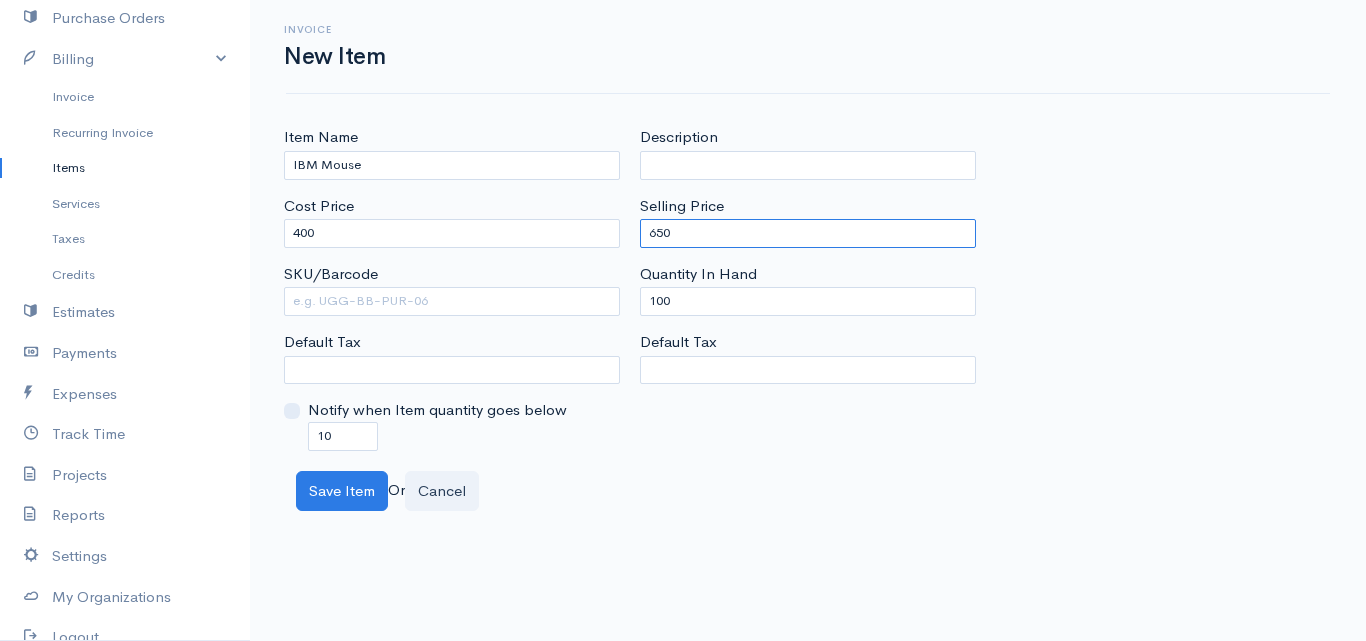 type on "650" 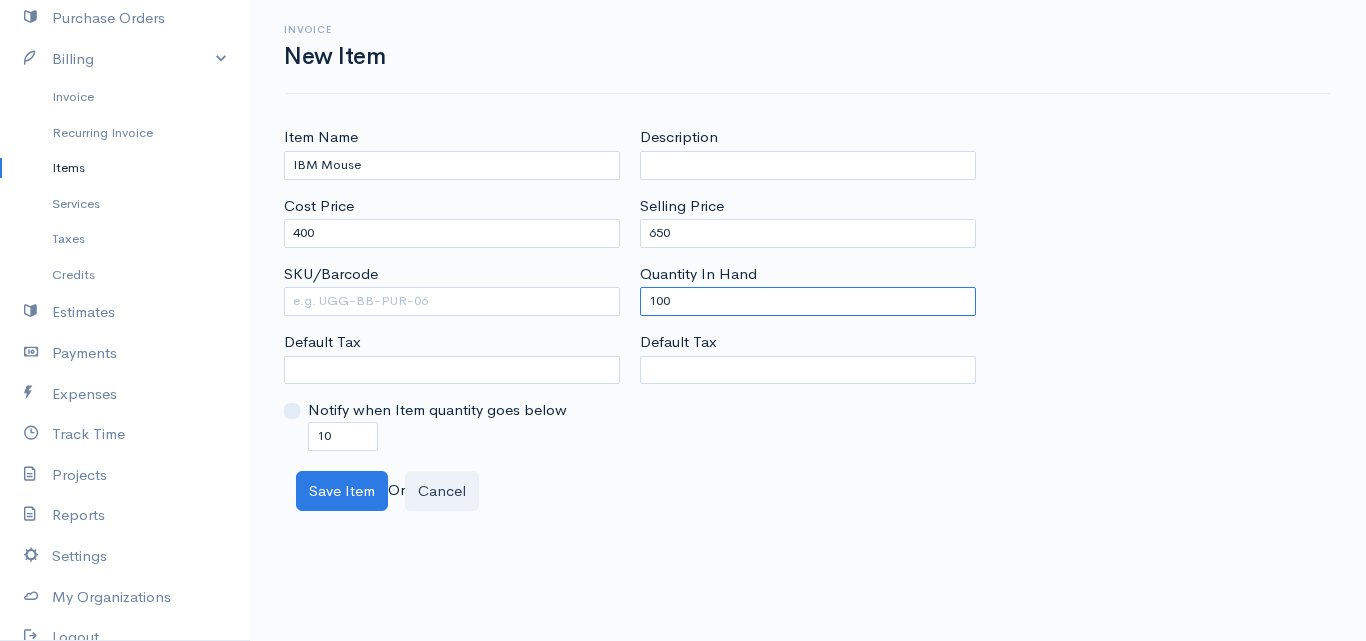 drag, startPoint x: 661, startPoint y: 298, endPoint x: 643, endPoint y: 299, distance: 18.027756 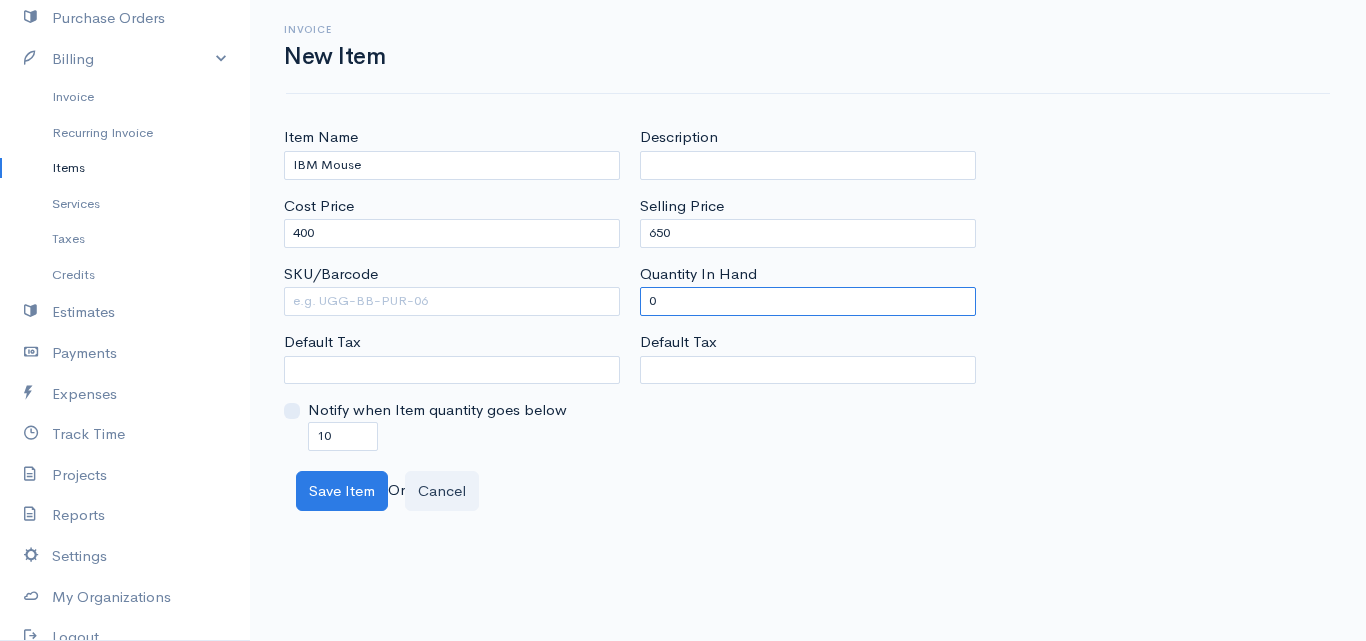 type on "0" 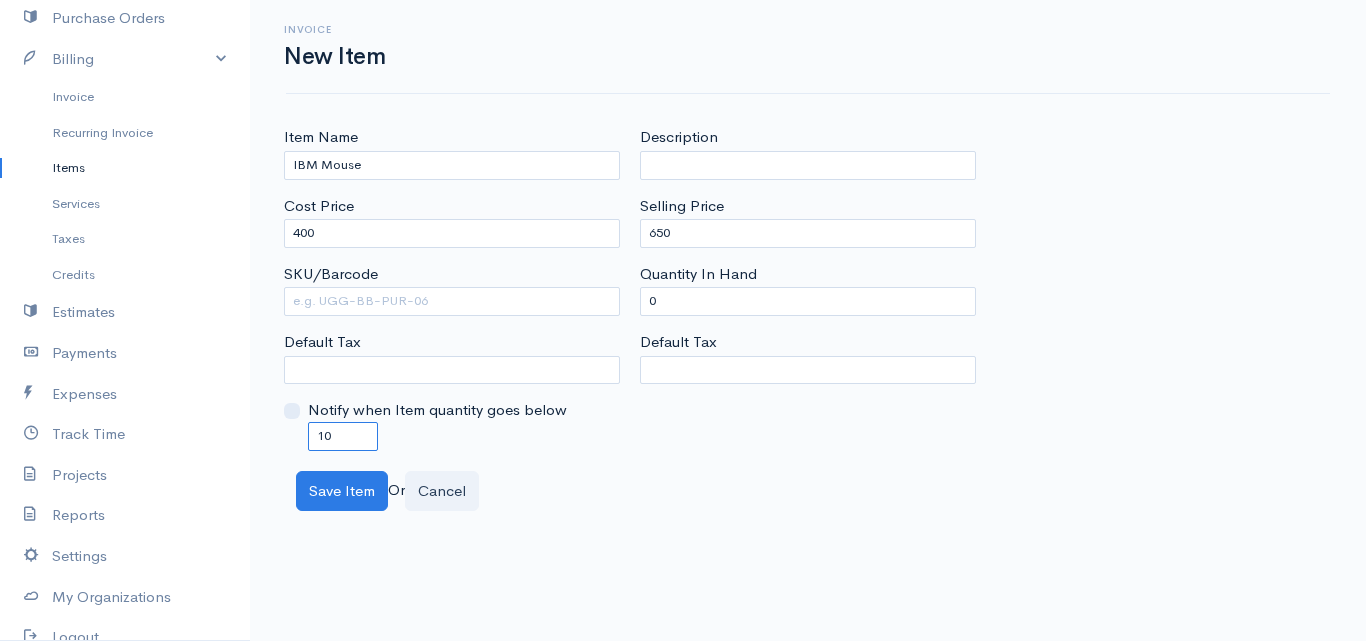 drag, startPoint x: 321, startPoint y: 432, endPoint x: 303, endPoint y: 435, distance: 18.248287 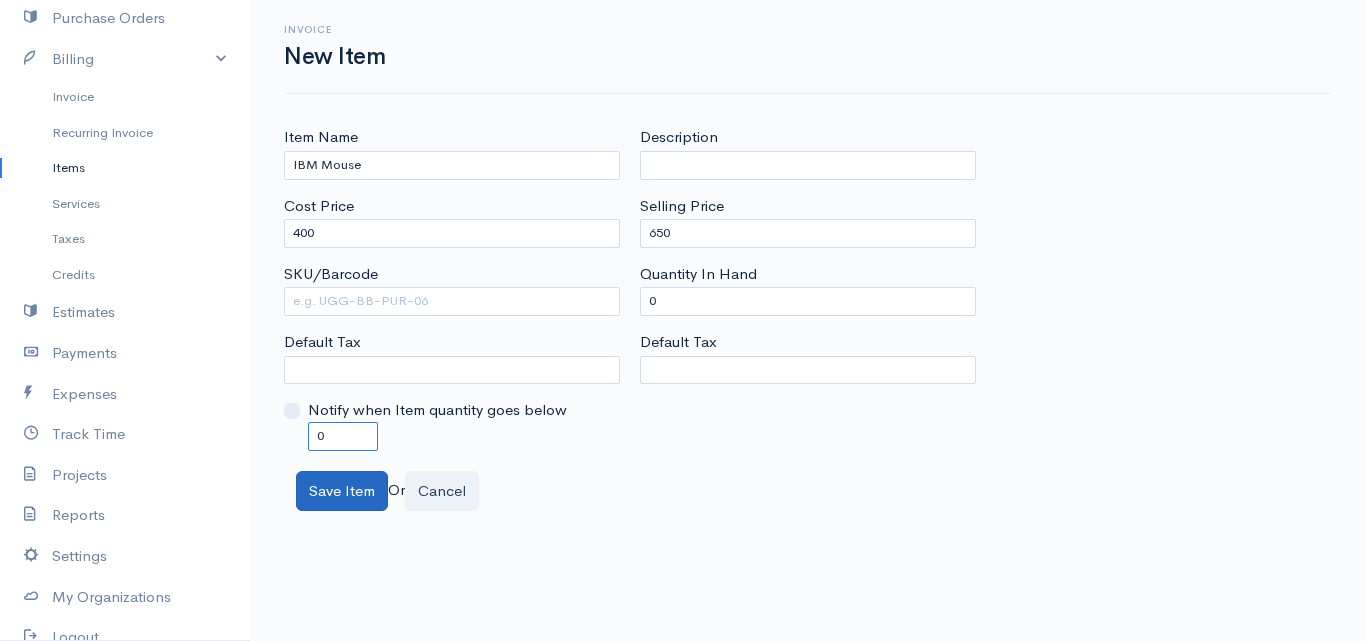 type on "0" 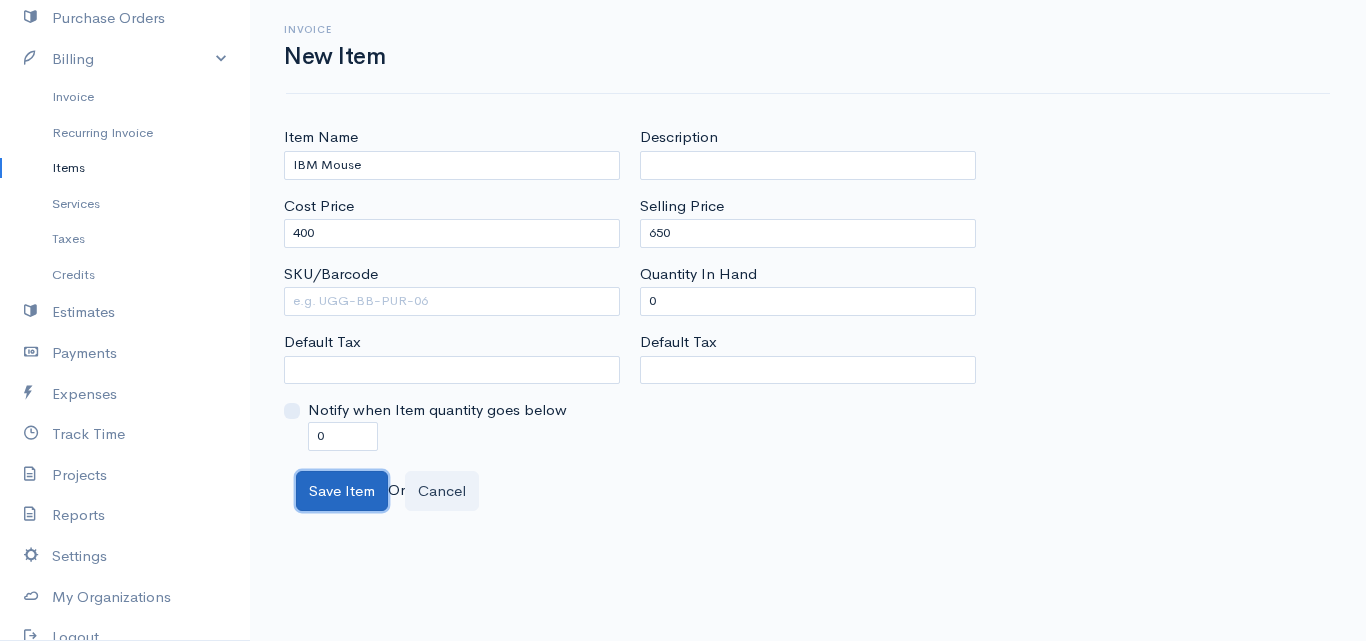 click on "Save Item" at bounding box center (342, 491) 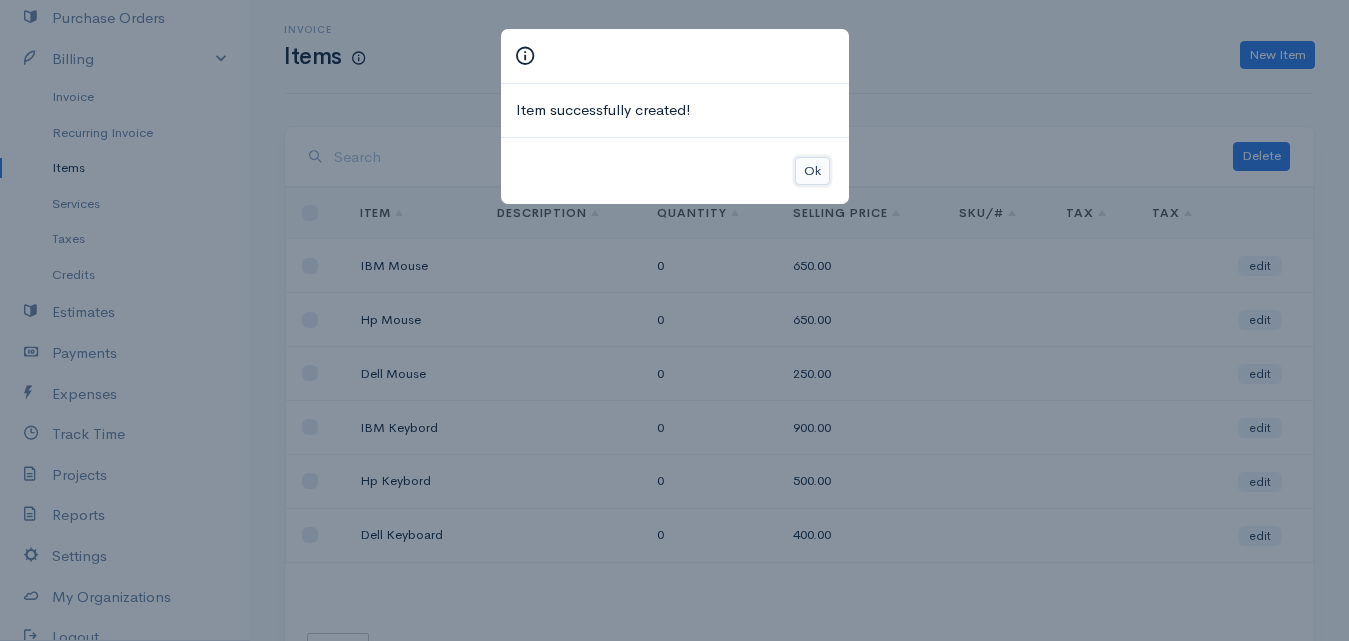 click on "Ok" at bounding box center (812, 171) 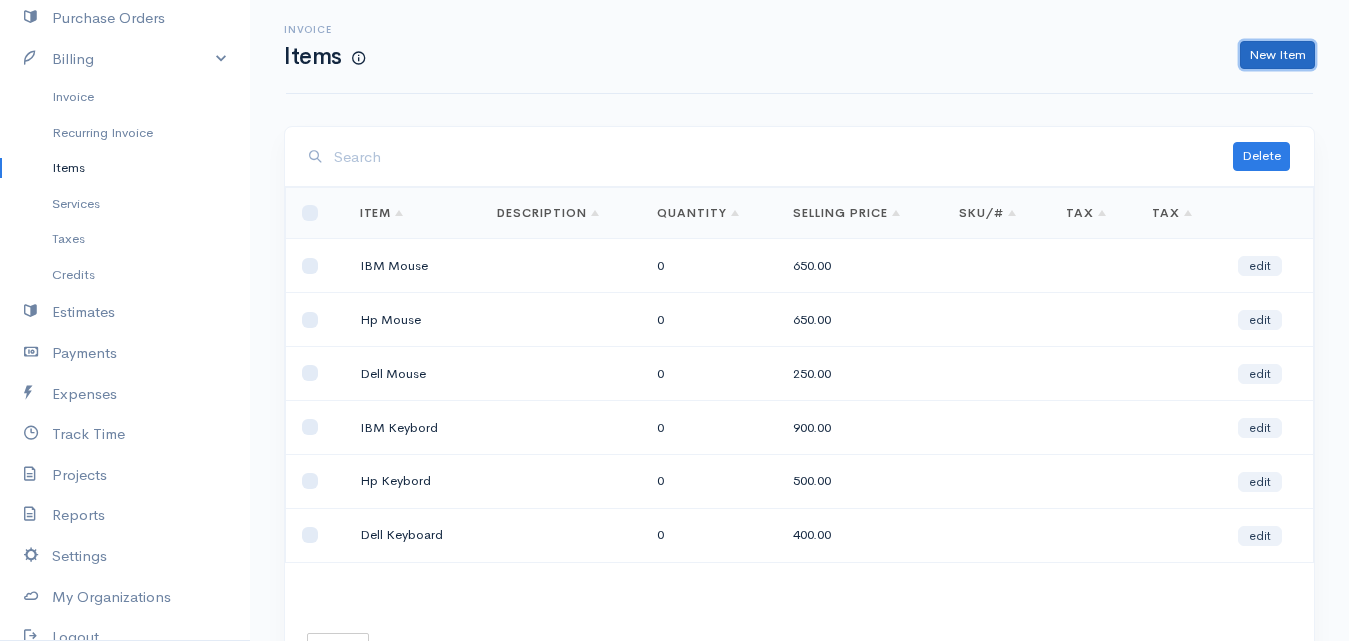click on "New Item" at bounding box center [1277, 55] 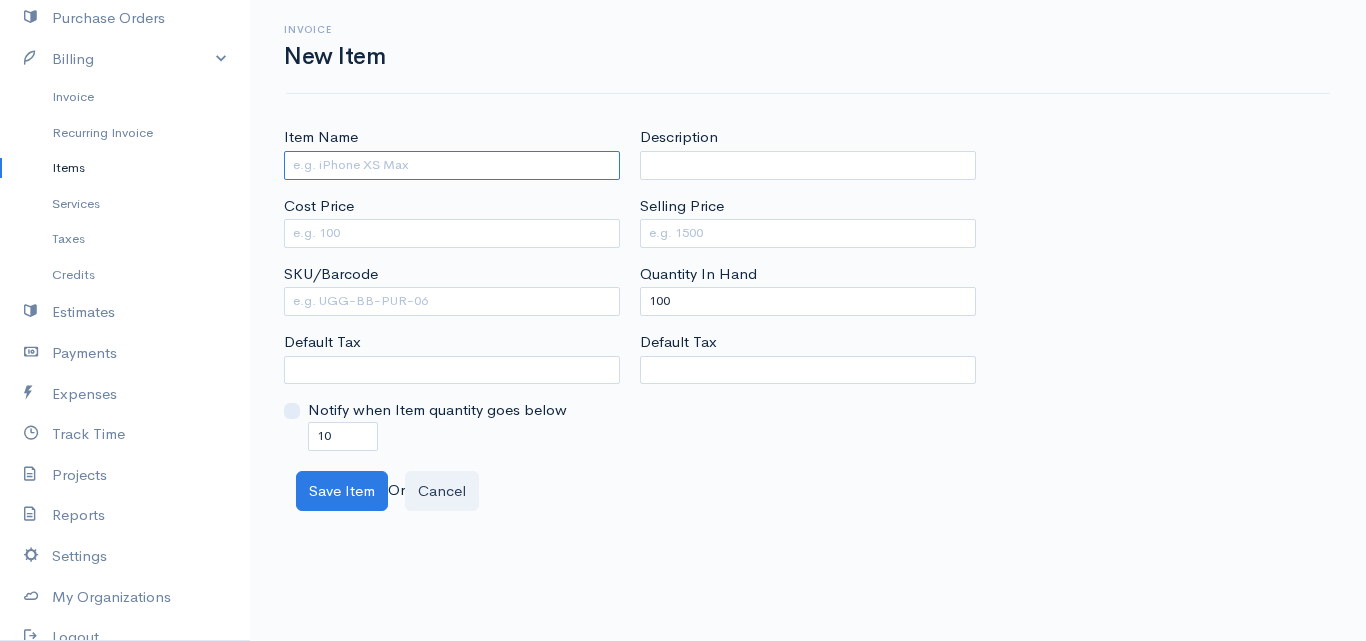 click on "Item Name" at bounding box center [452, 165] 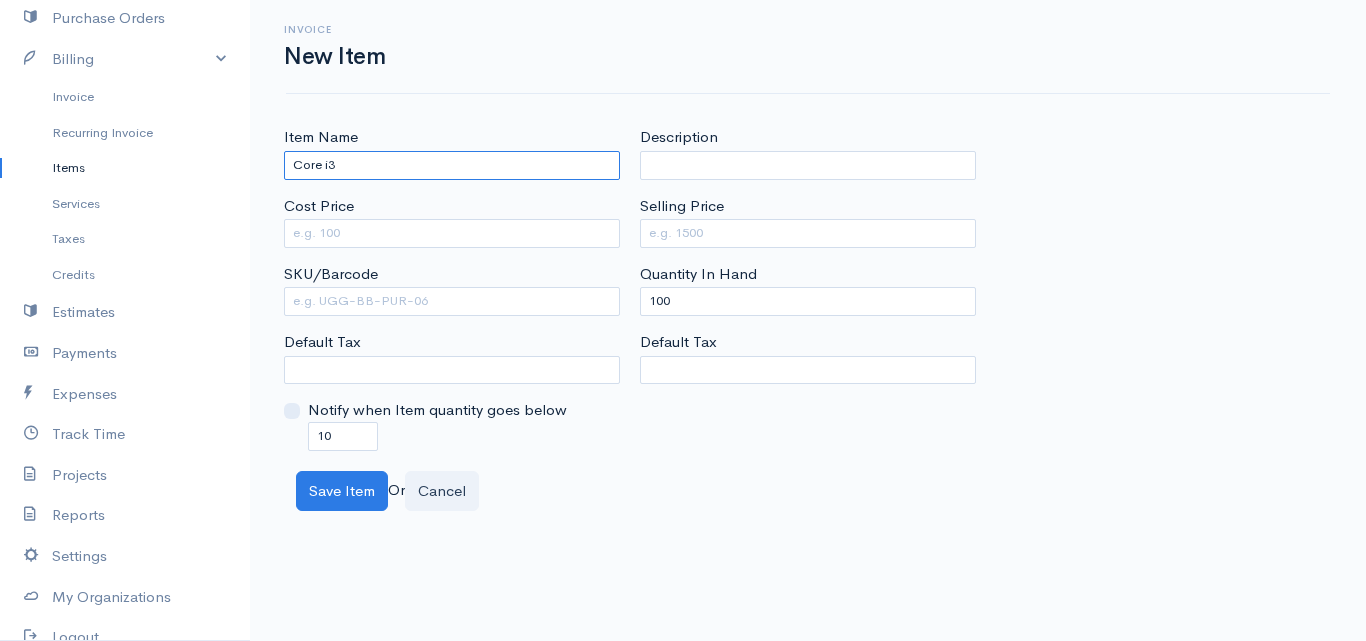 type on "Core i3" 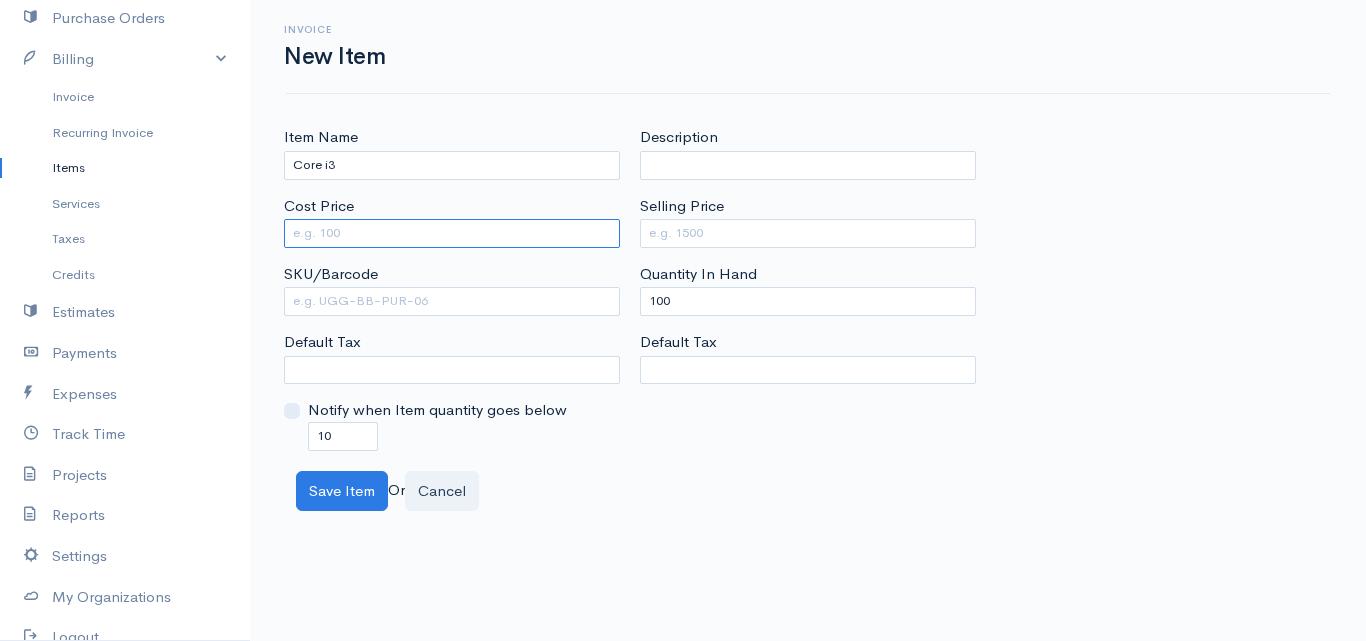 click on "Cost Price" at bounding box center (452, 233) 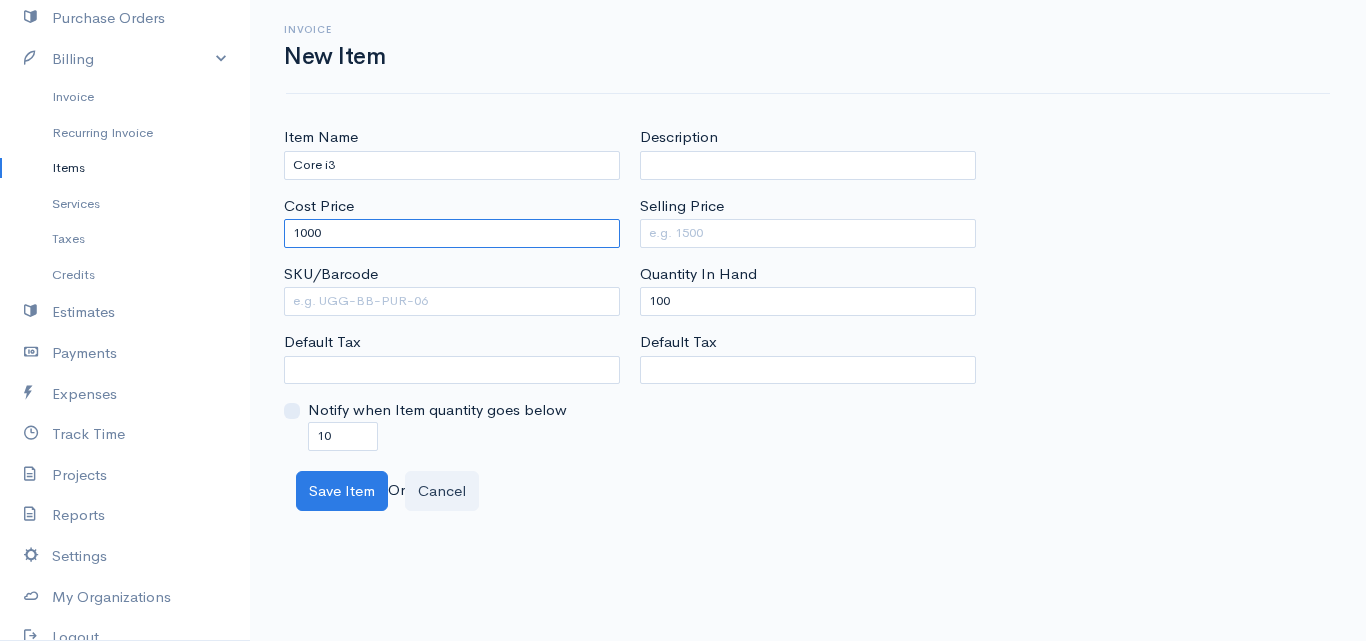 type on "1000" 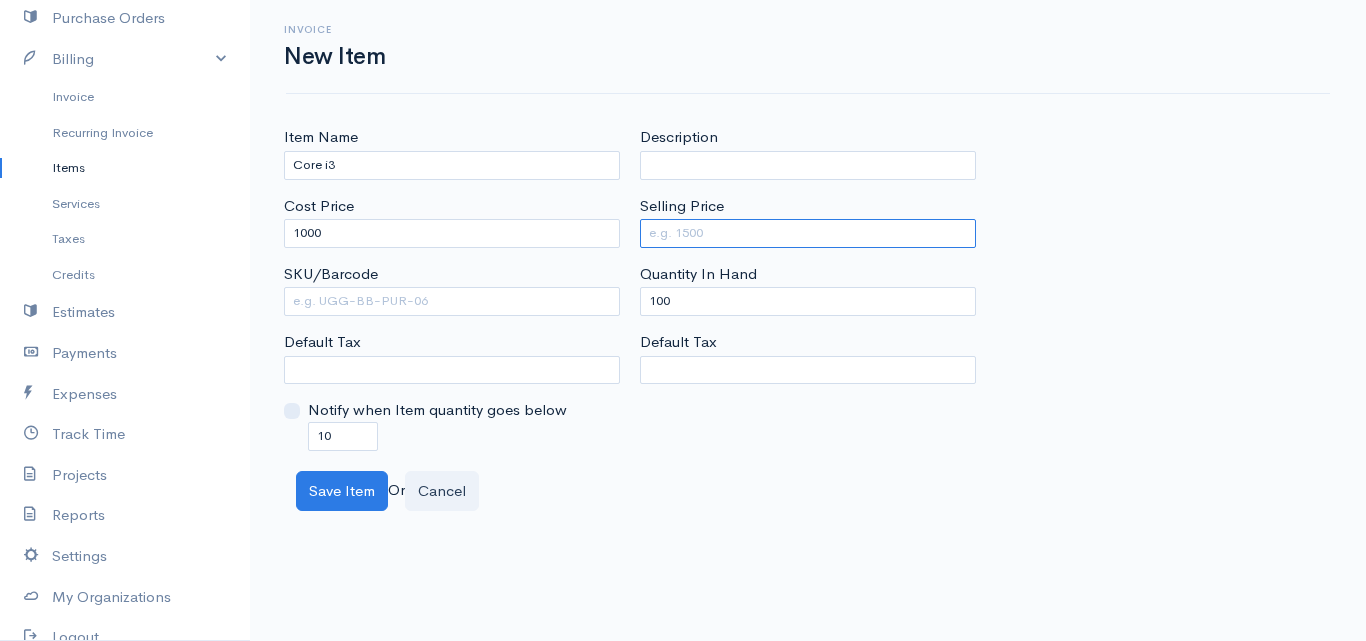 click on "Selling Price" at bounding box center (808, 233) 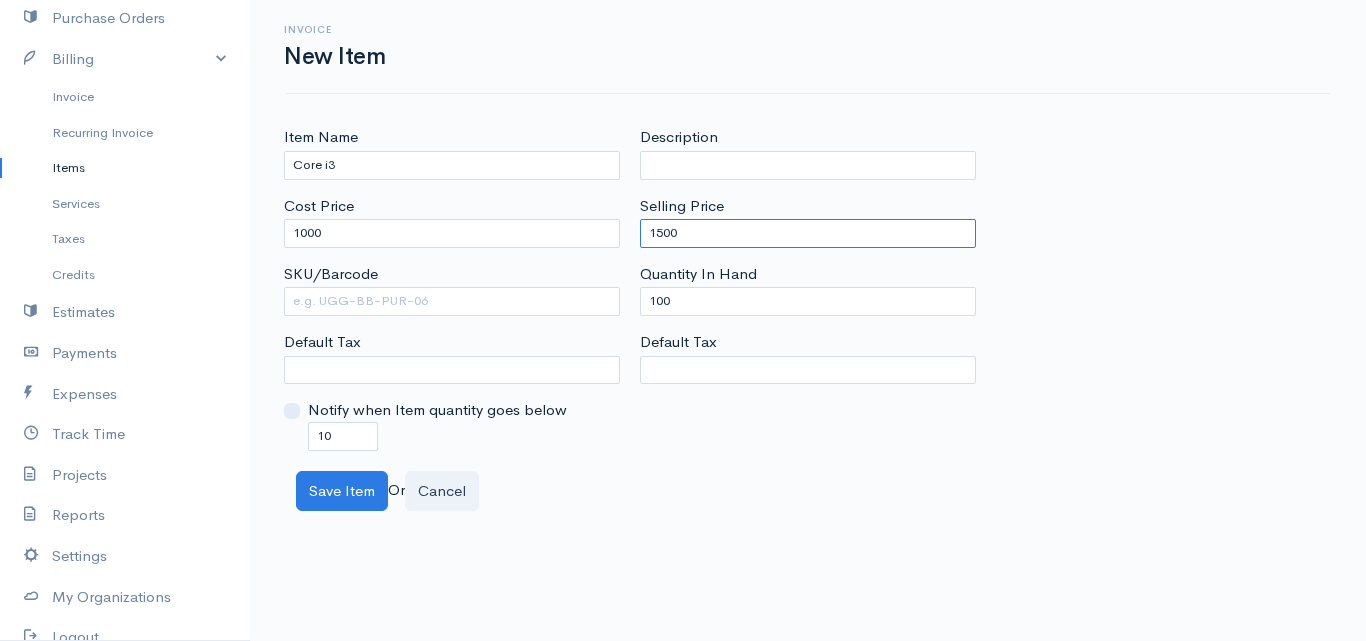 type on "1500" 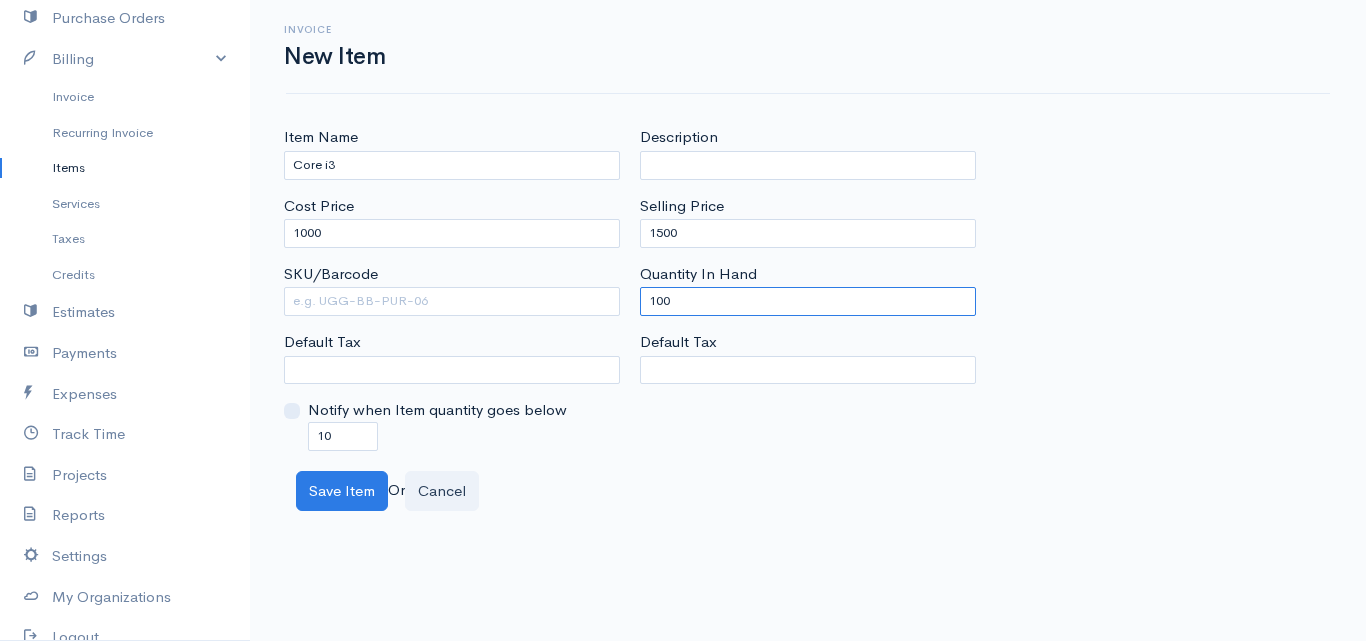 drag, startPoint x: 659, startPoint y: 306, endPoint x: 643, endPoint y: 305, distance: 16.03122 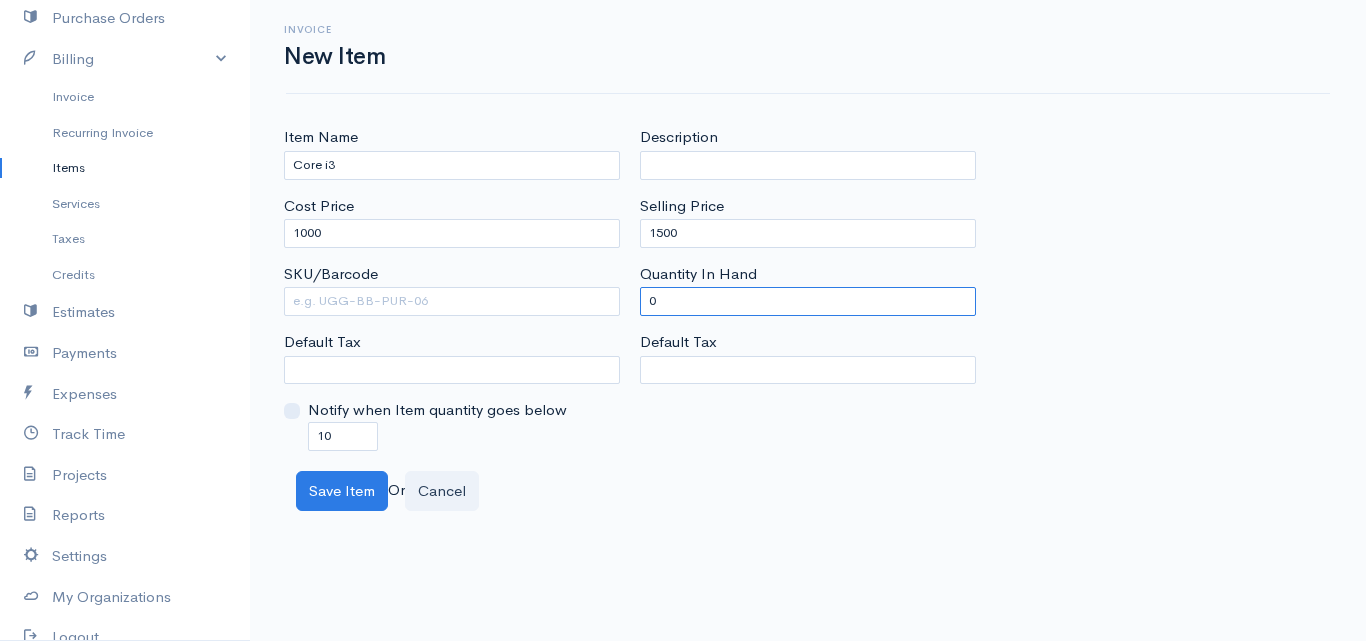 type on "0" 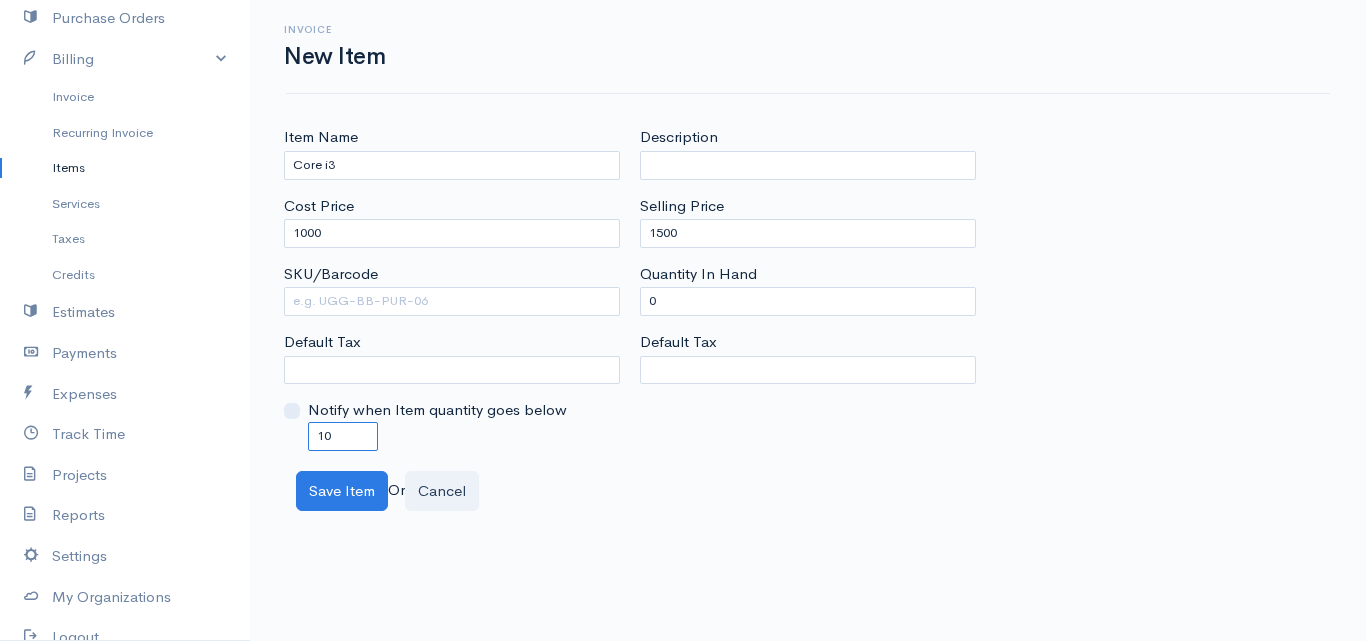 drag, startPoint x: 321, startPoint y: 432, endPoint x: 287, endPoint y: 430, distance: 34.058773 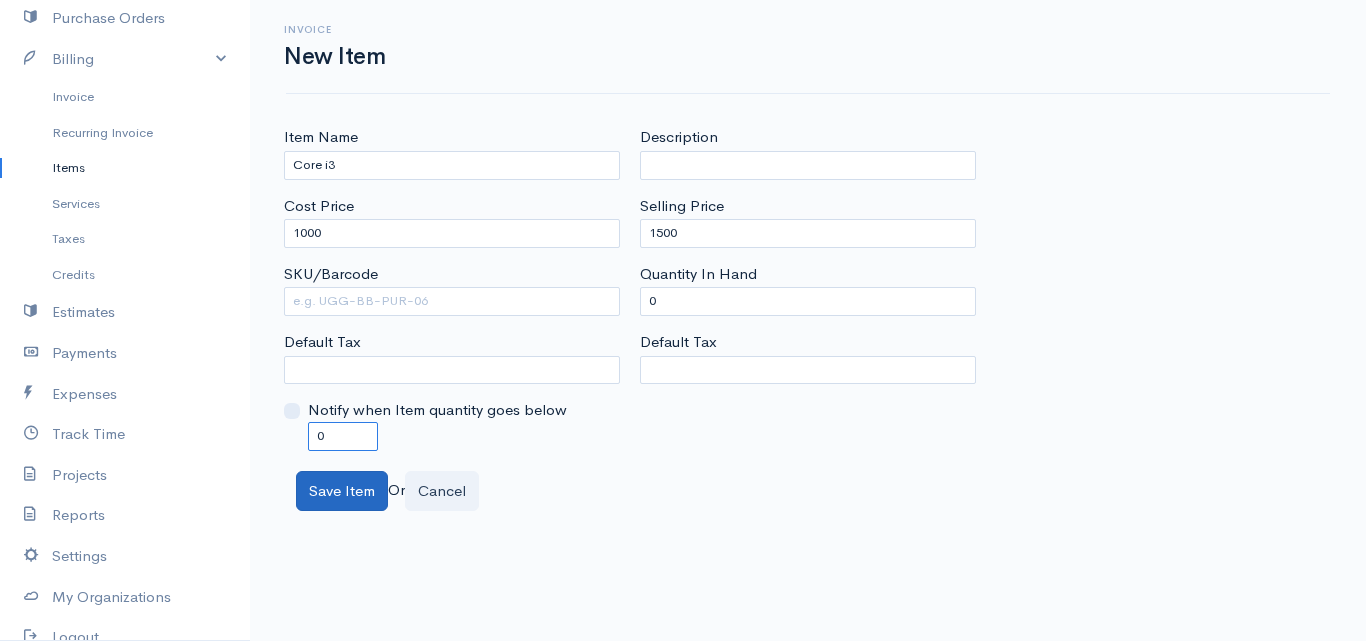 type on "0" 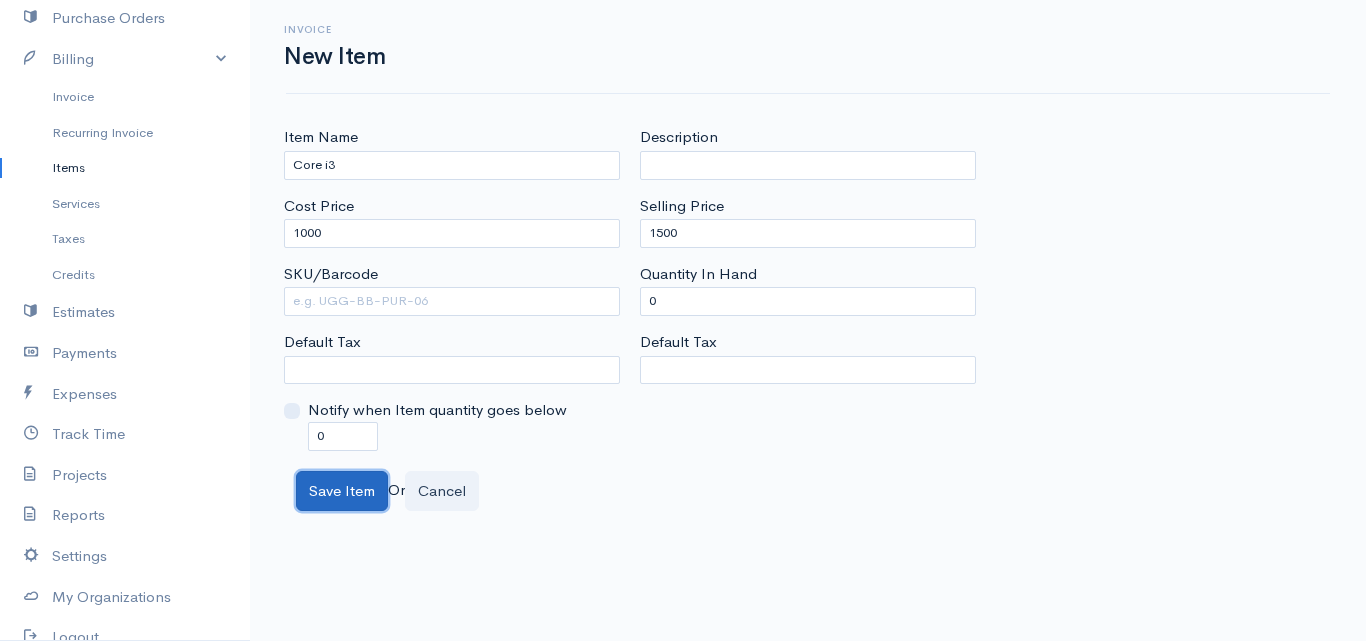 click on "Save Item" at bounding box center [342, 491] 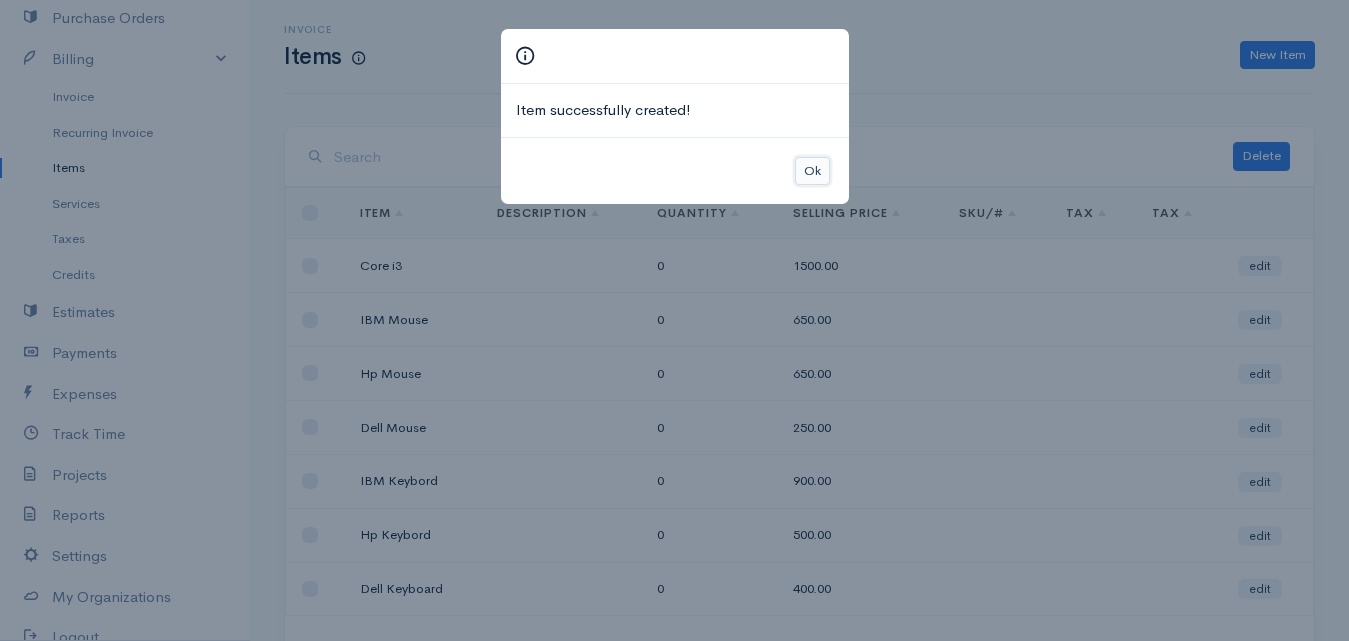 click on "Ok" at bounding box center (812, 171) 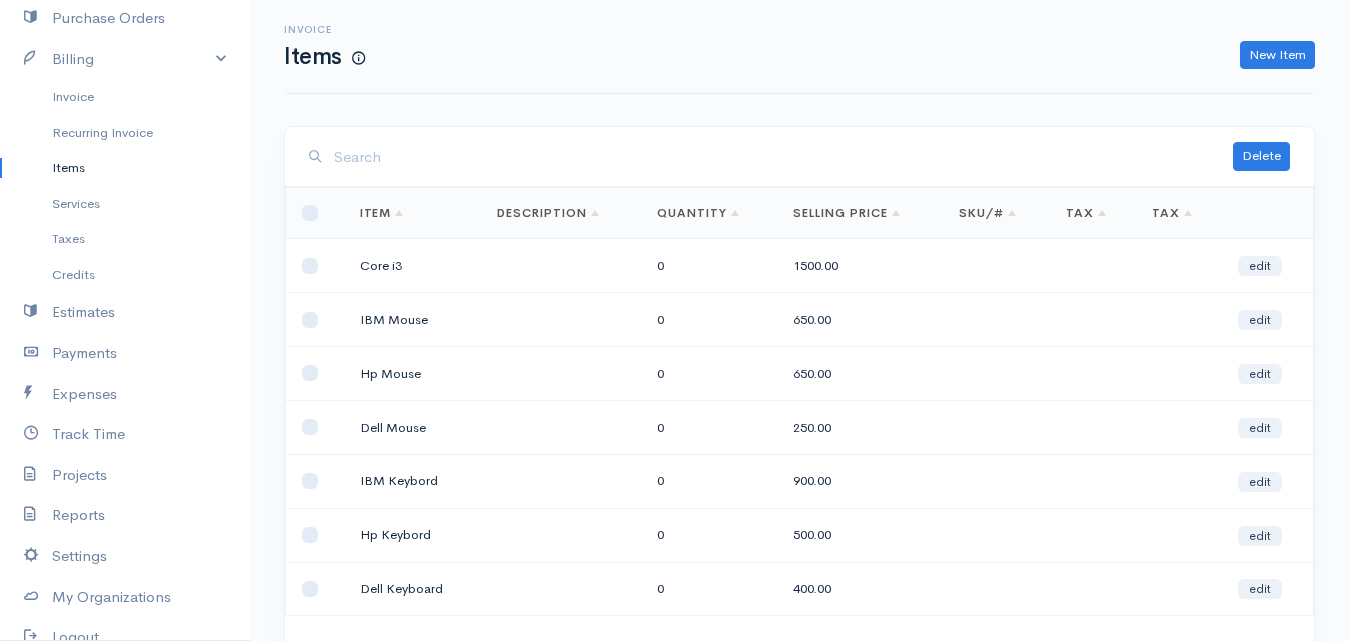 click on "New Item" at bounding box center [849, 55] 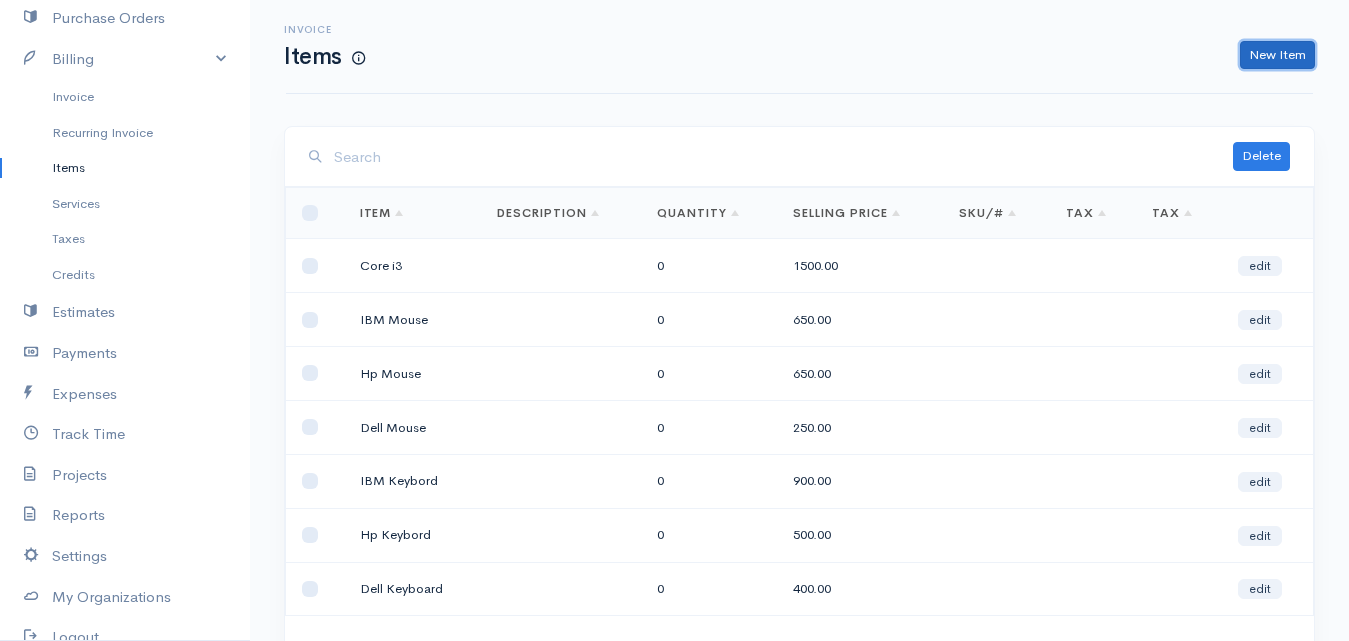click on "New Item" at bounding box center [1277, 55] 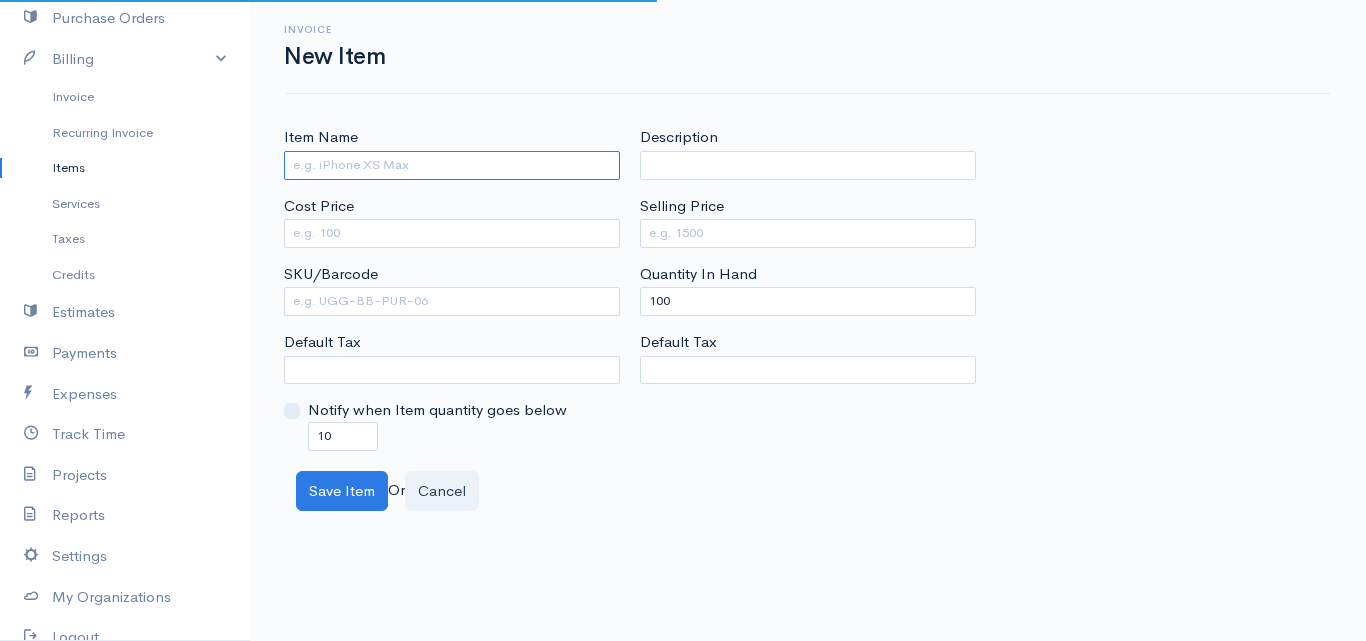 click on "Item Name" at bounding box center [452, 165] 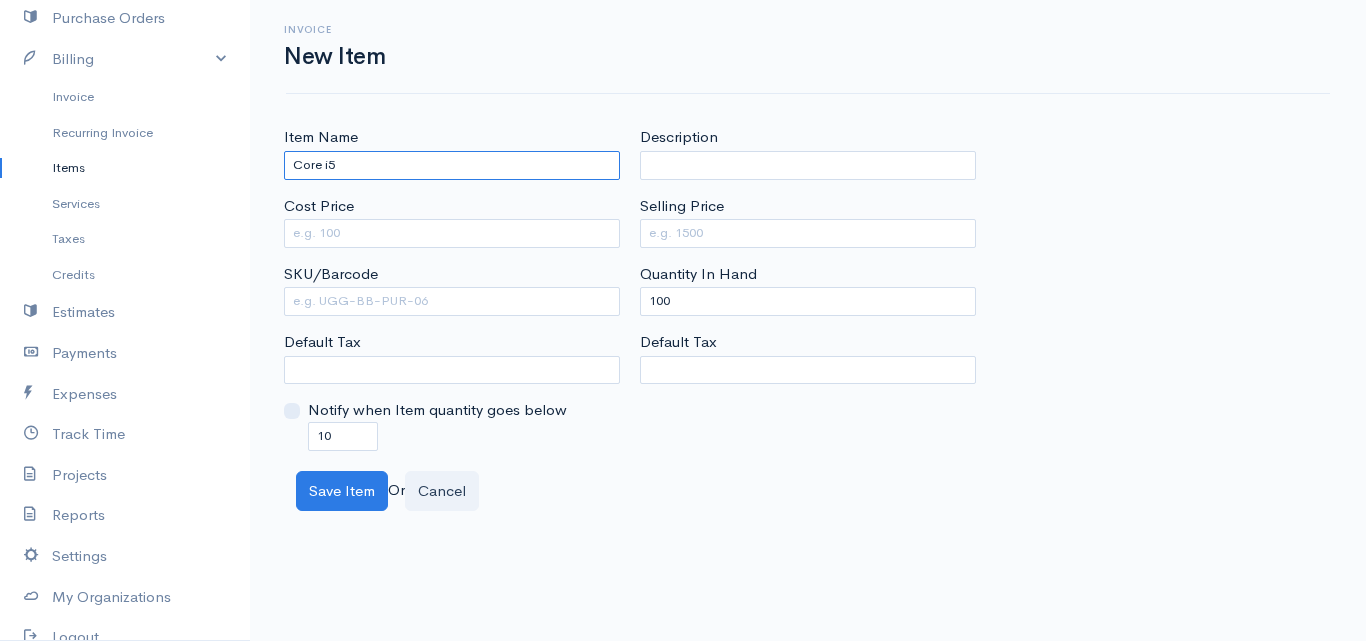 type on "Core i5" 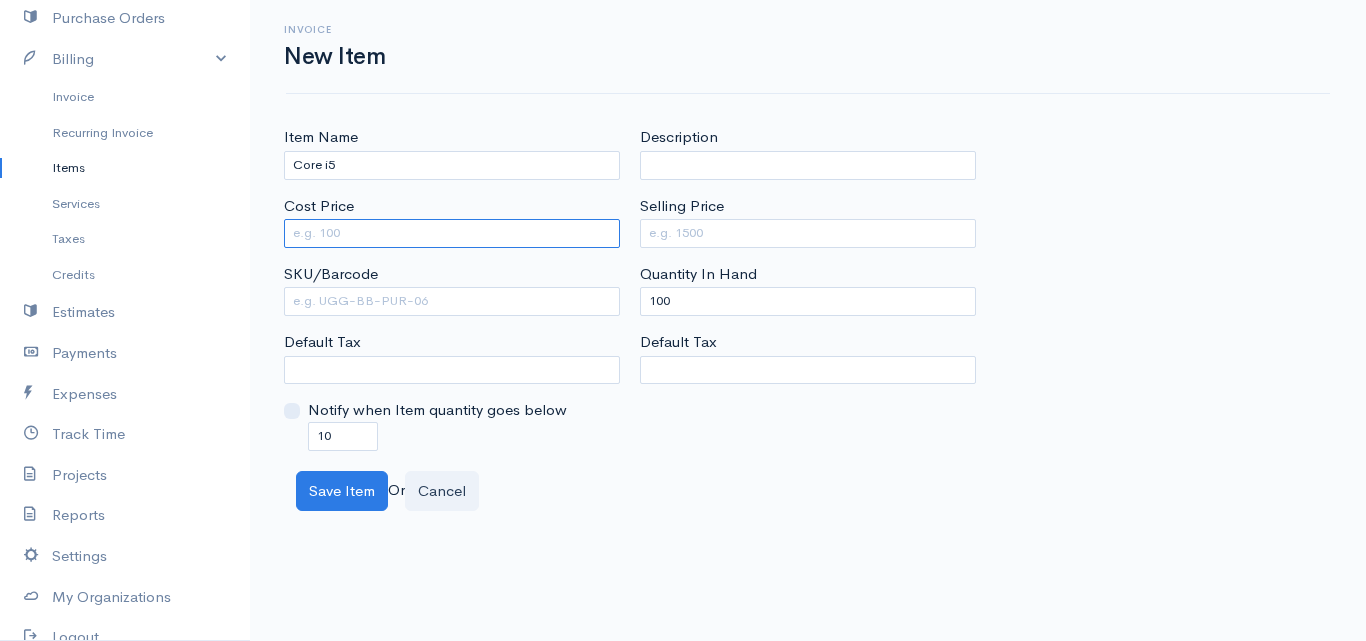 click on "Cost Price" at bounding box center (452, 233) 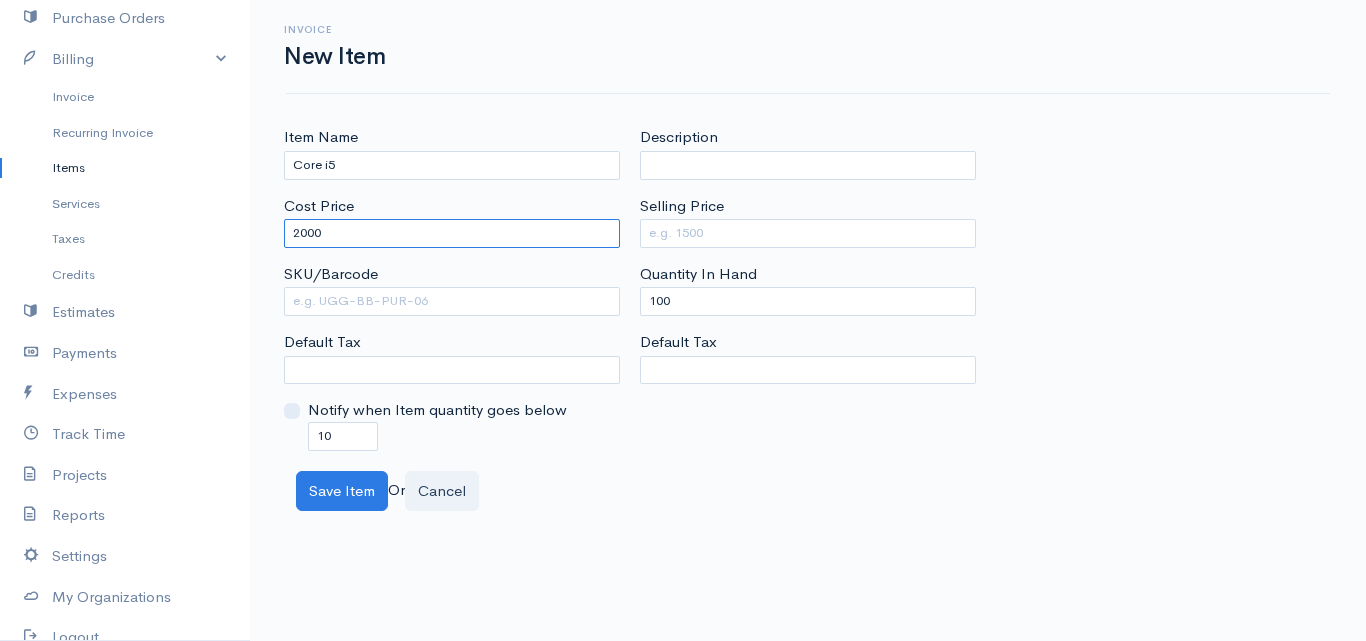 type on "2000" 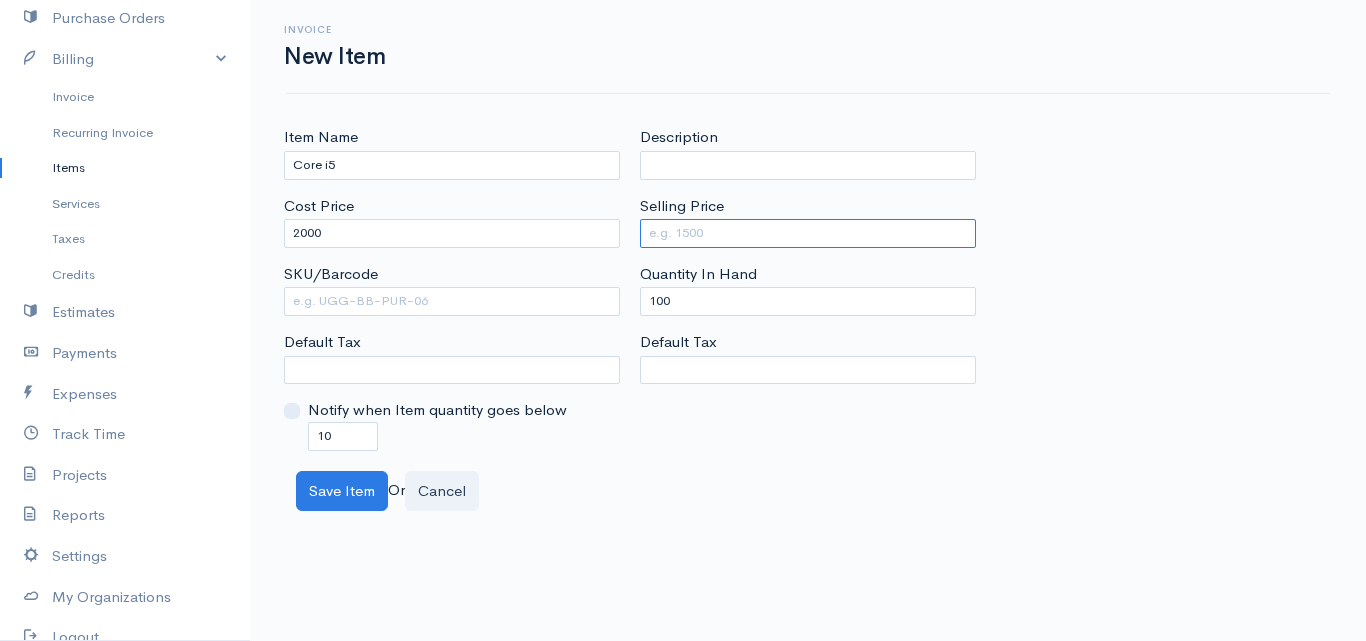 click on "Selling Price" at bounding box center [808, 233] 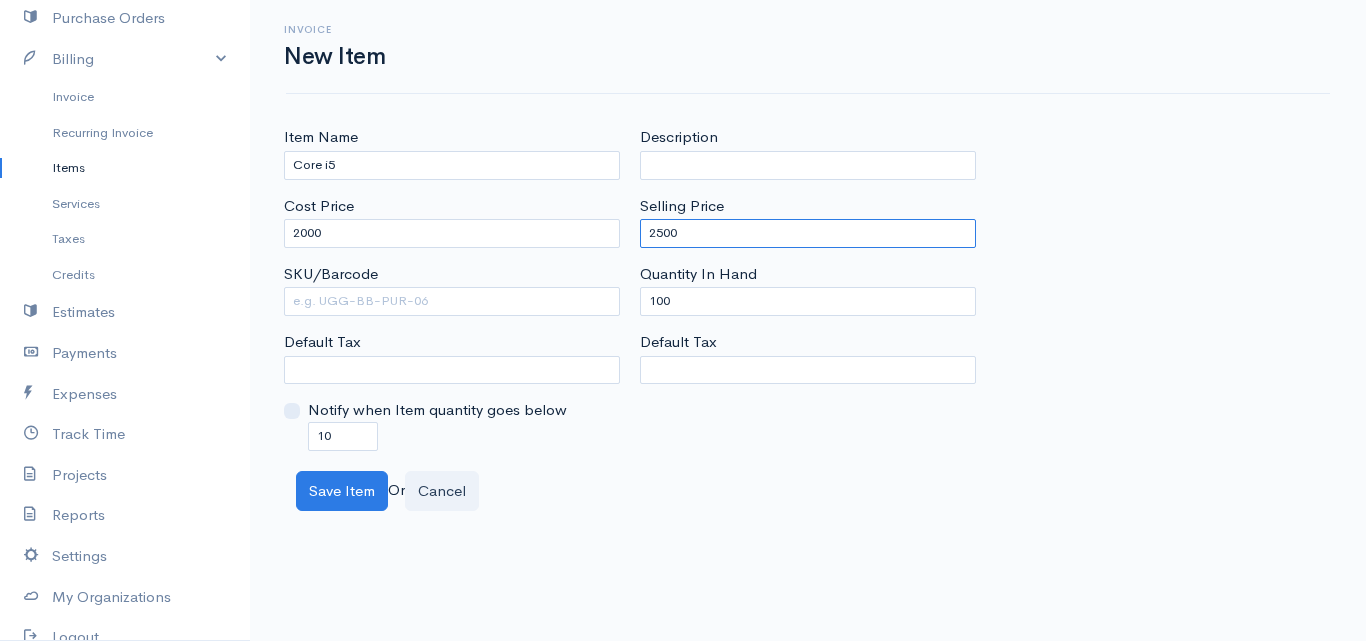 type on "2500" 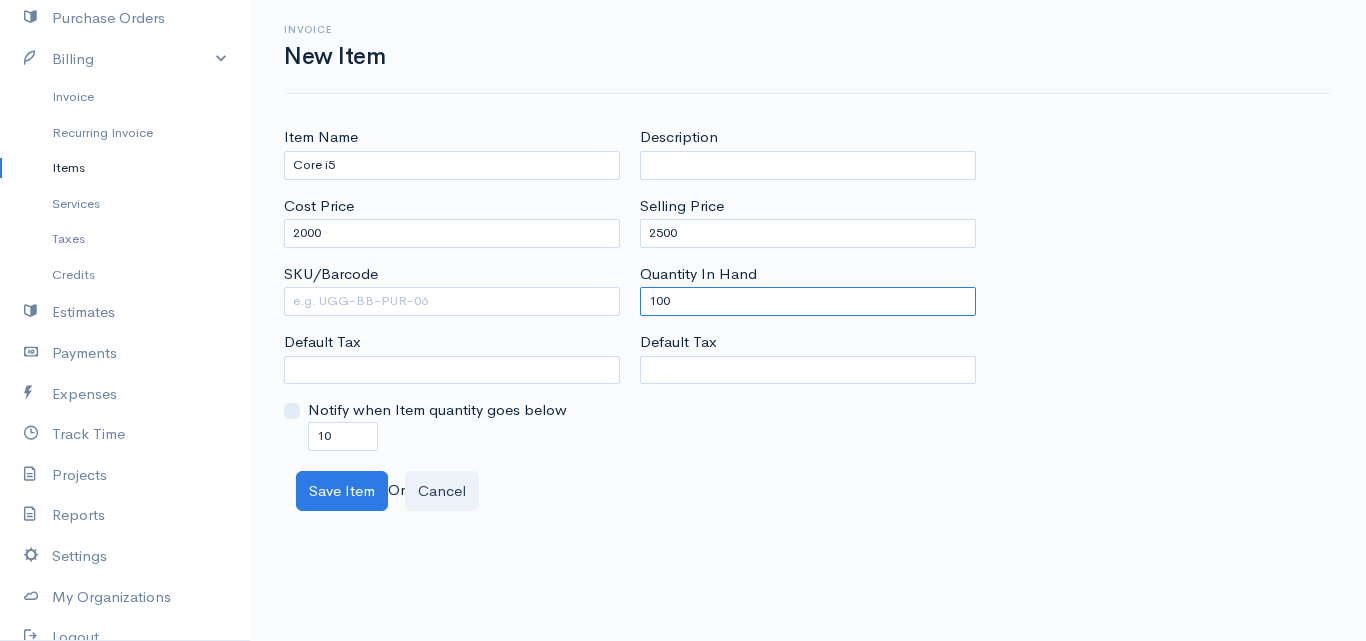 drag, startPoint x: 652, startPoint y: 301, endPoint x: 662, endPoint y: 306, distance: 11.18034 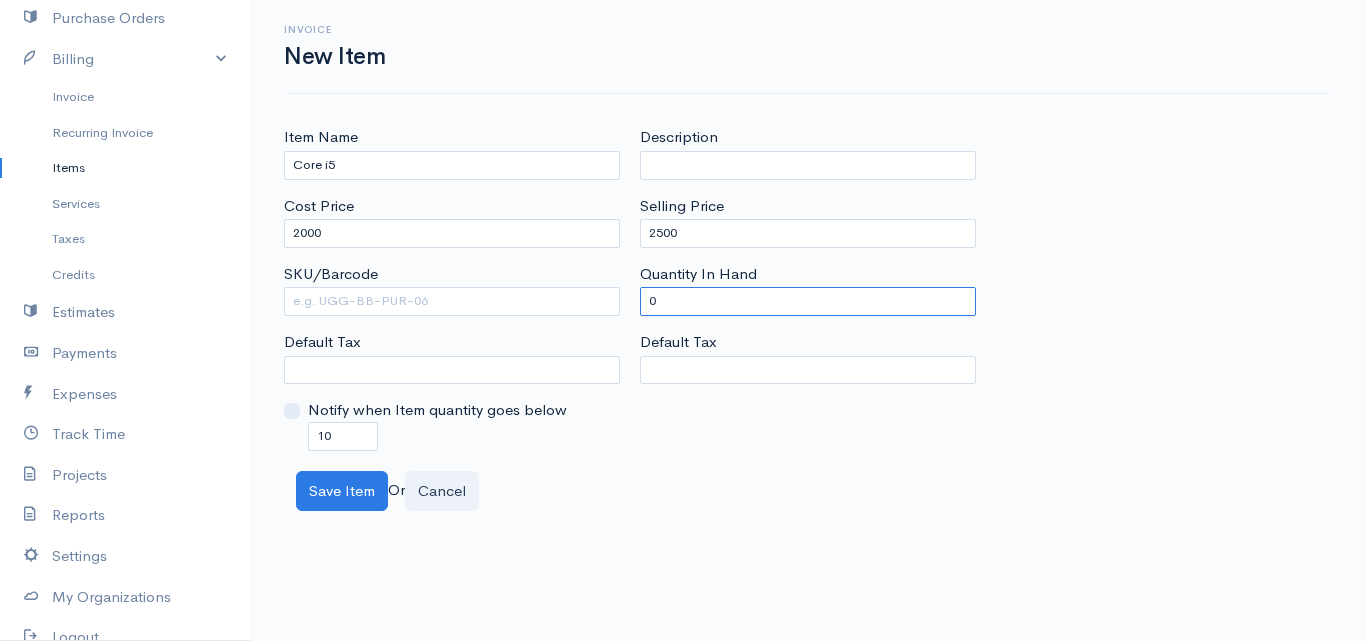 type on "0" 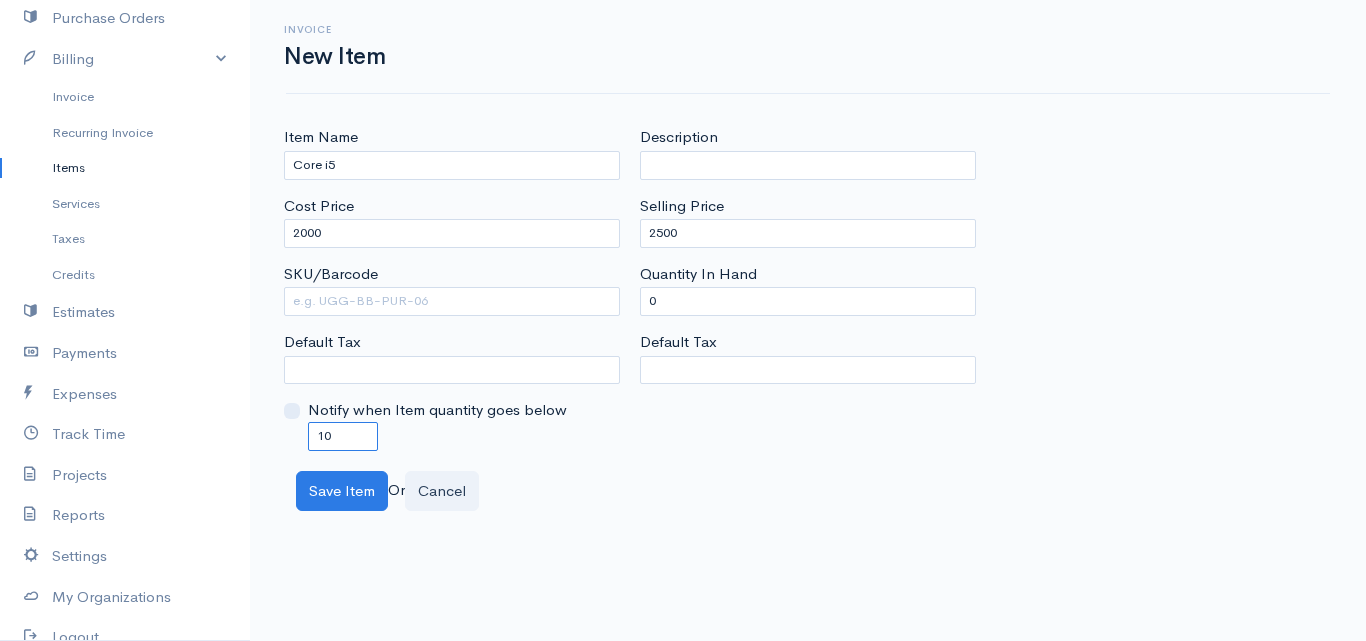 drag, startPoint x: 320, startPoint y: 437, endPoint x: 279, endPoint y: 453, distance: 44.011364 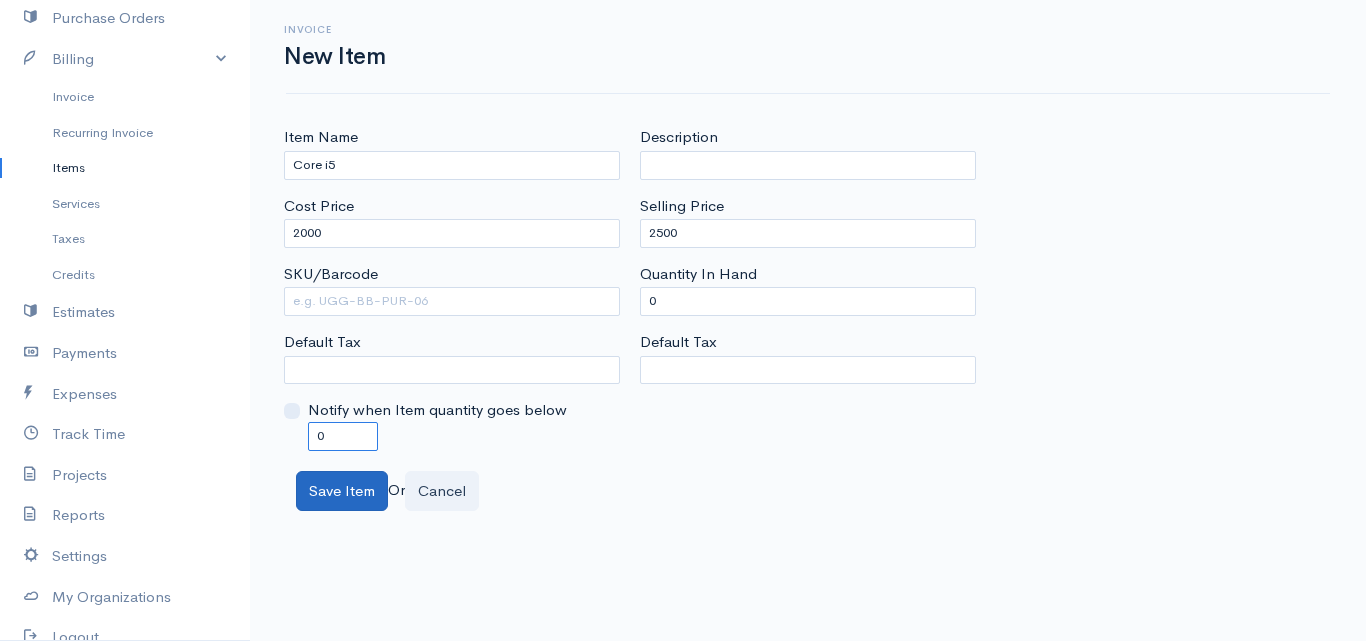 type on "0" 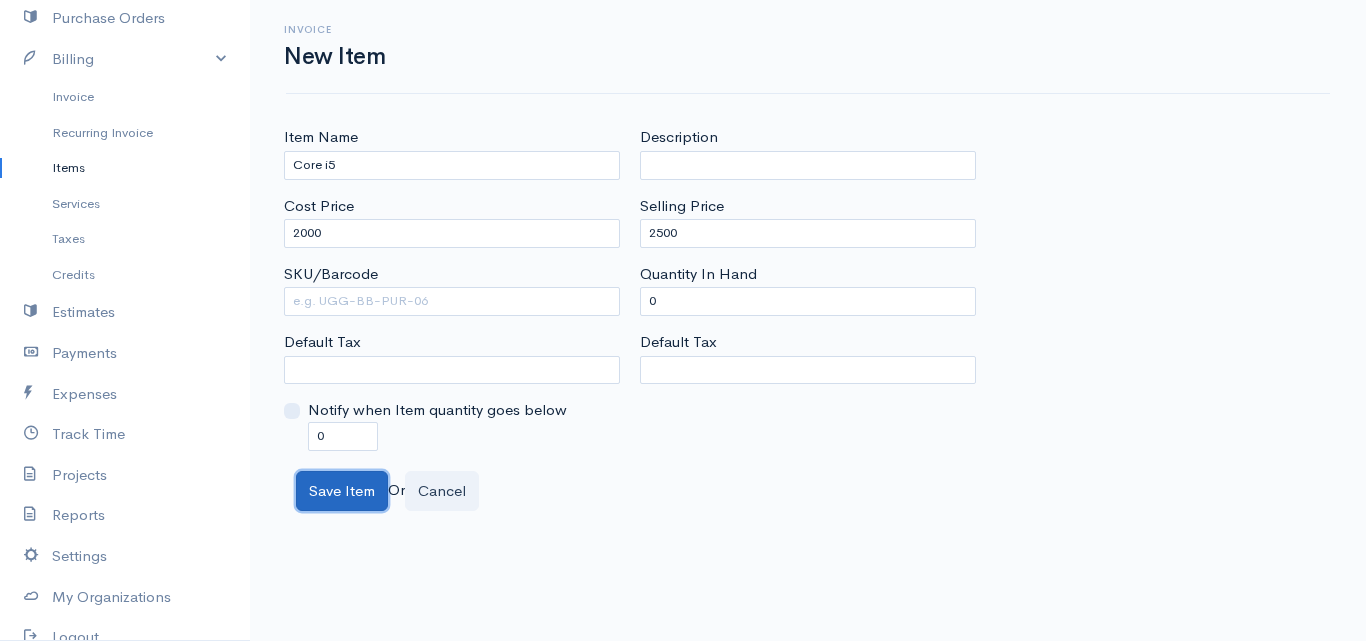 click on "Save Item" at bounding box center (342, 491) 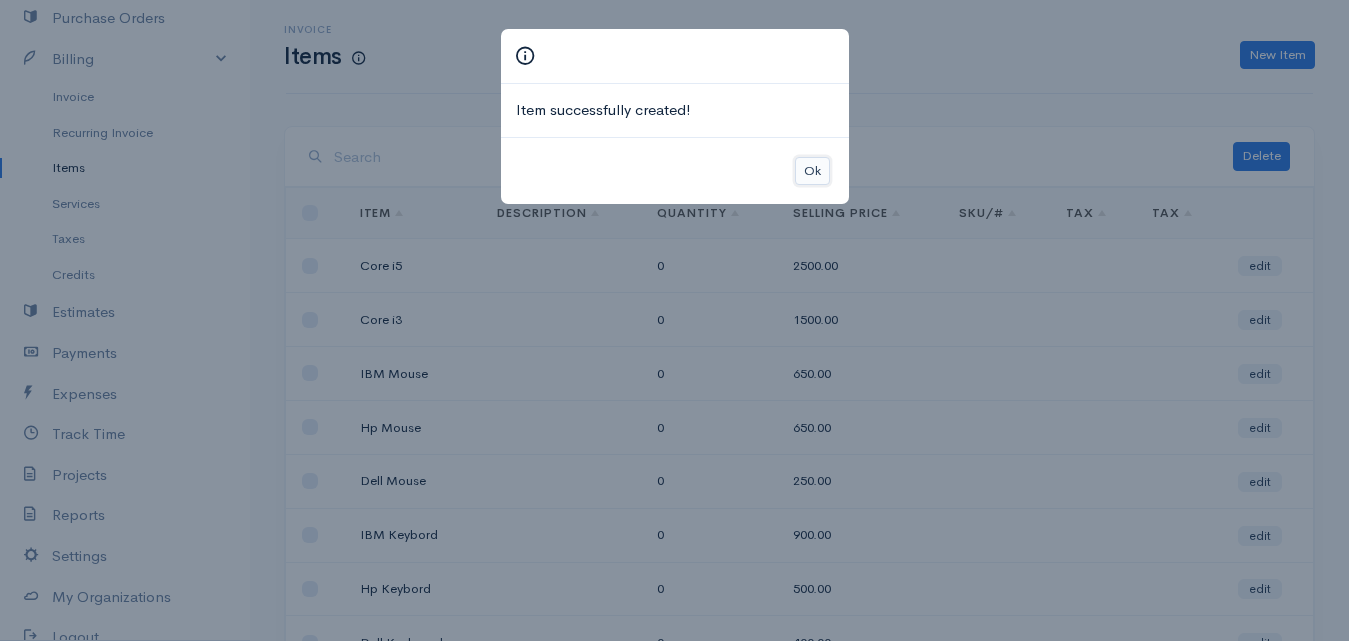 click on "Ok" at bounding box center (812, 171) 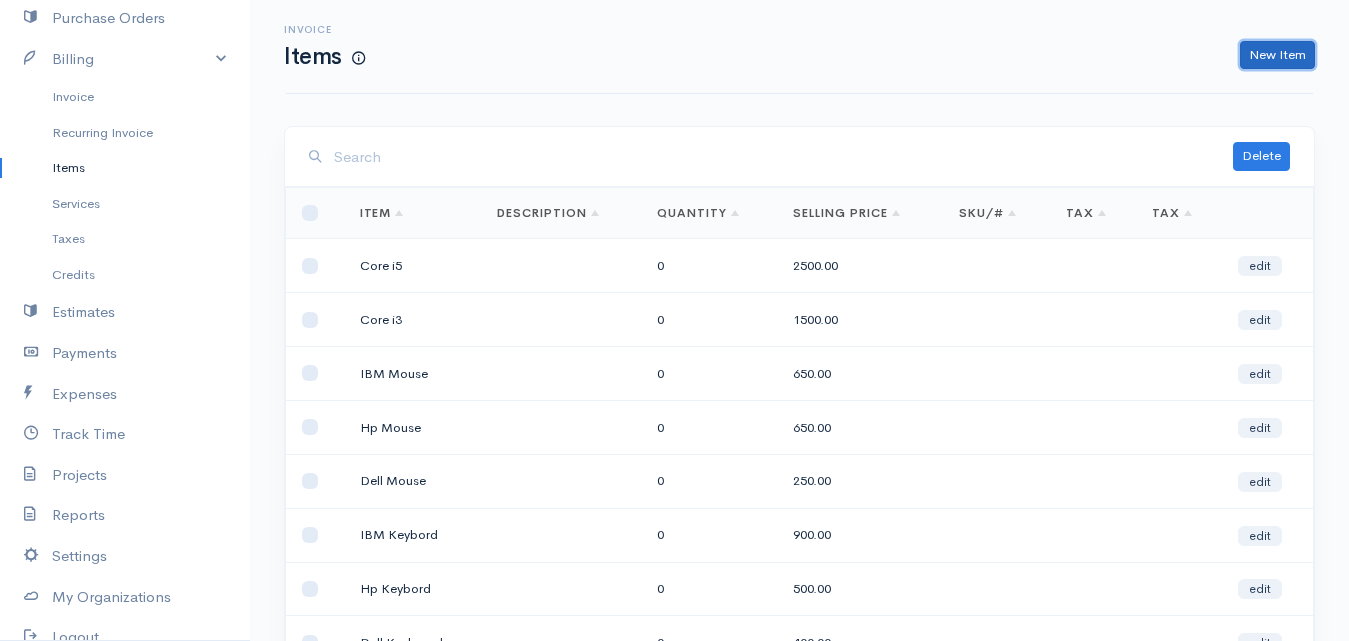 click on "New Item" at bounding box center [1277, 55] 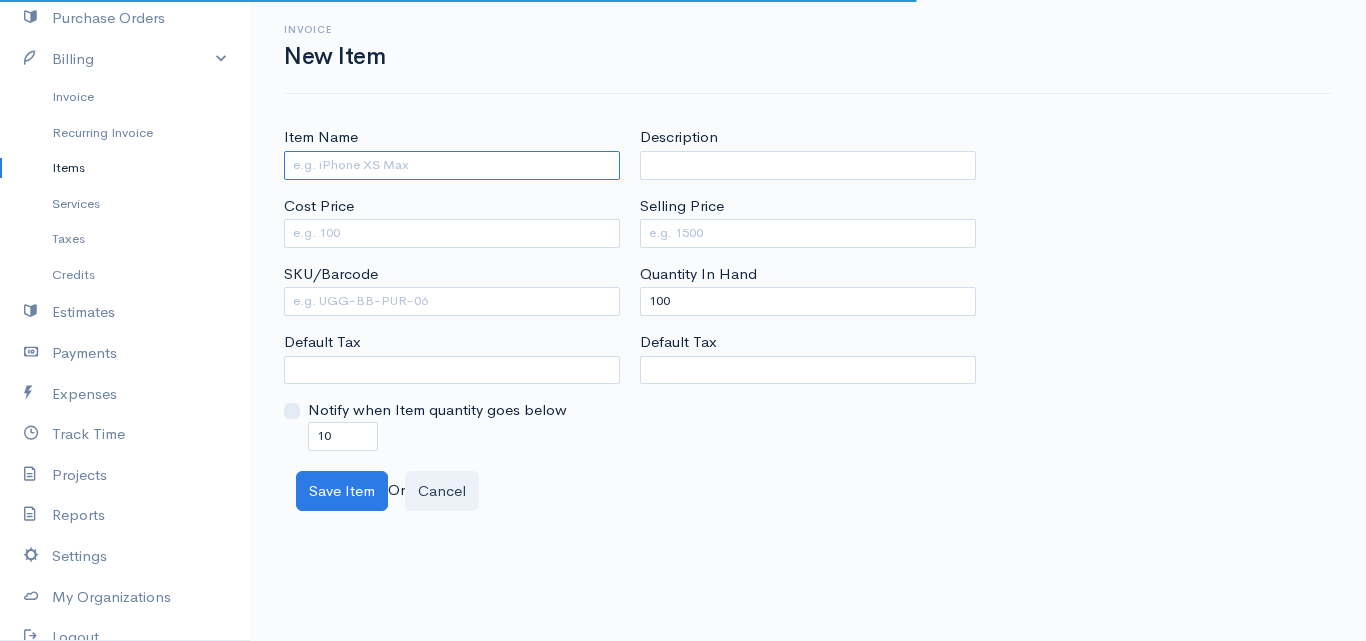 click on "Item Name" at bounding box center [452, 165] 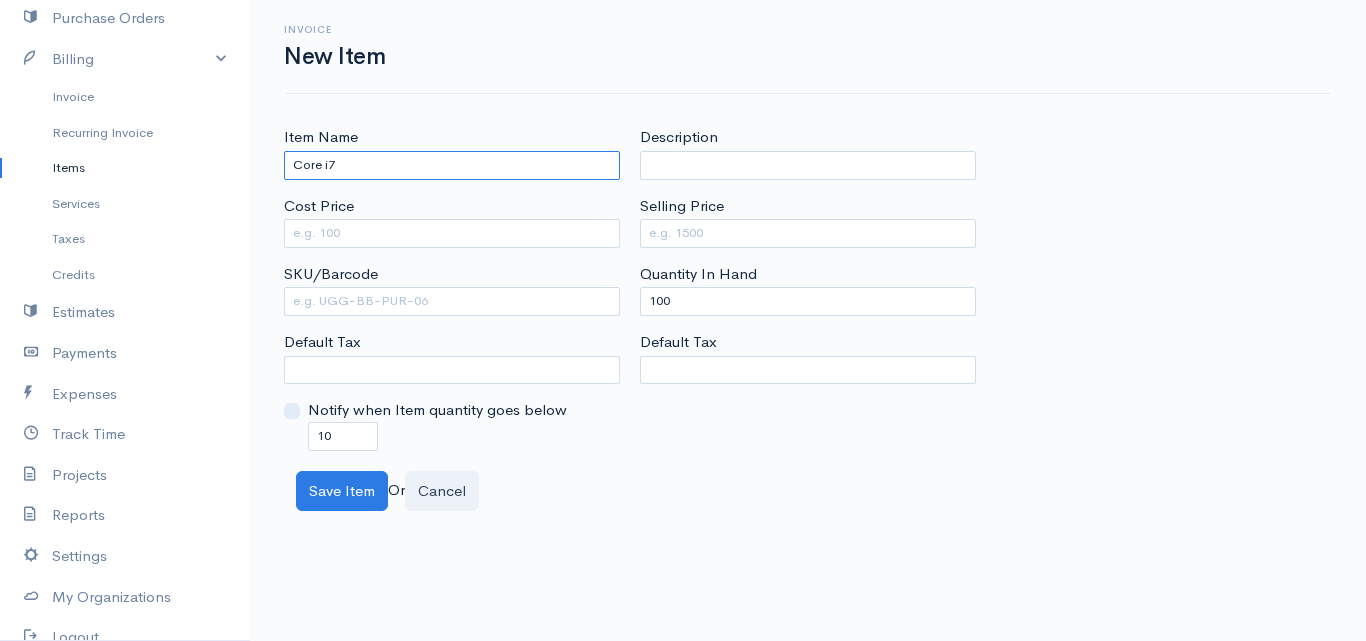 drag, startPoint x: 495, startPoint y: 187, endPoint x: 436, endPoint y: 265, distance: 97.80082 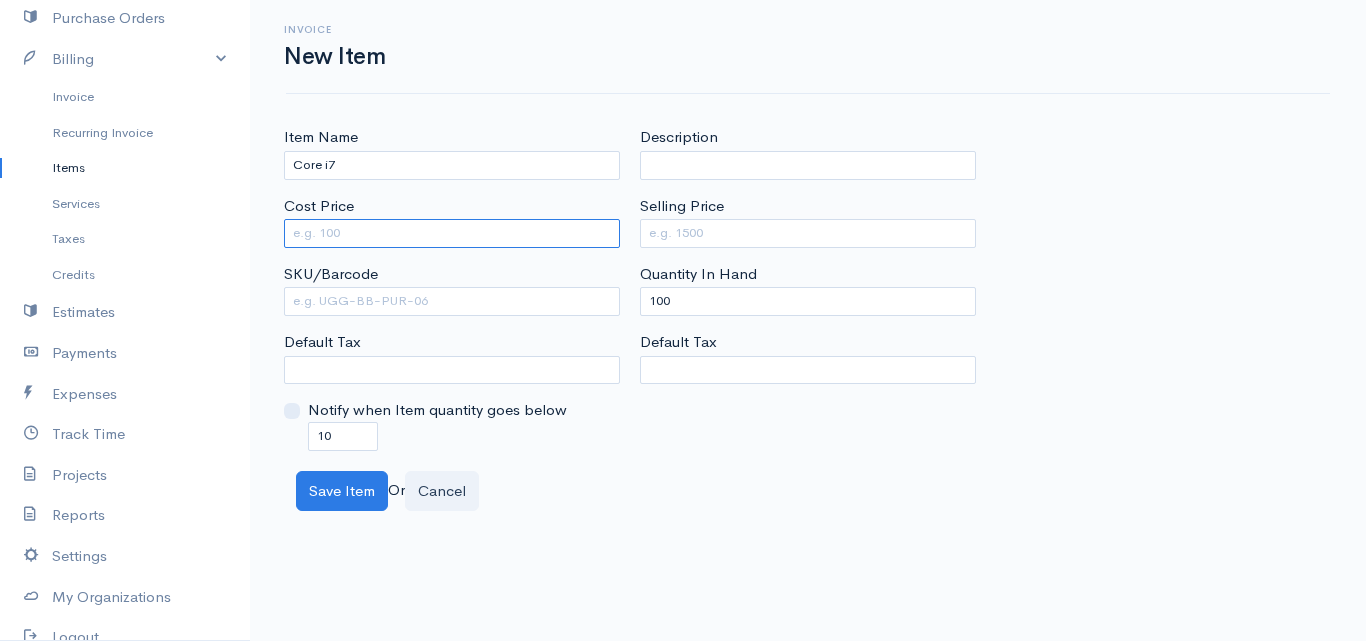 click on "Cost Price" at bounding box center (452, 233) 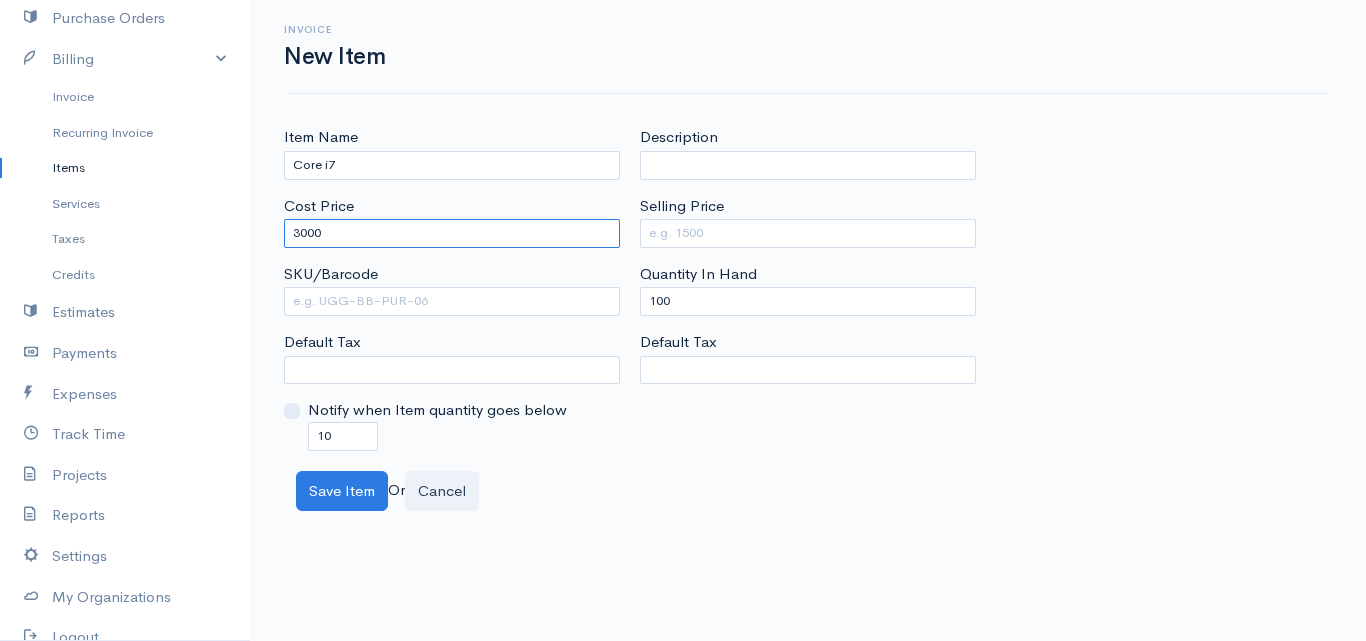 type on "3000" 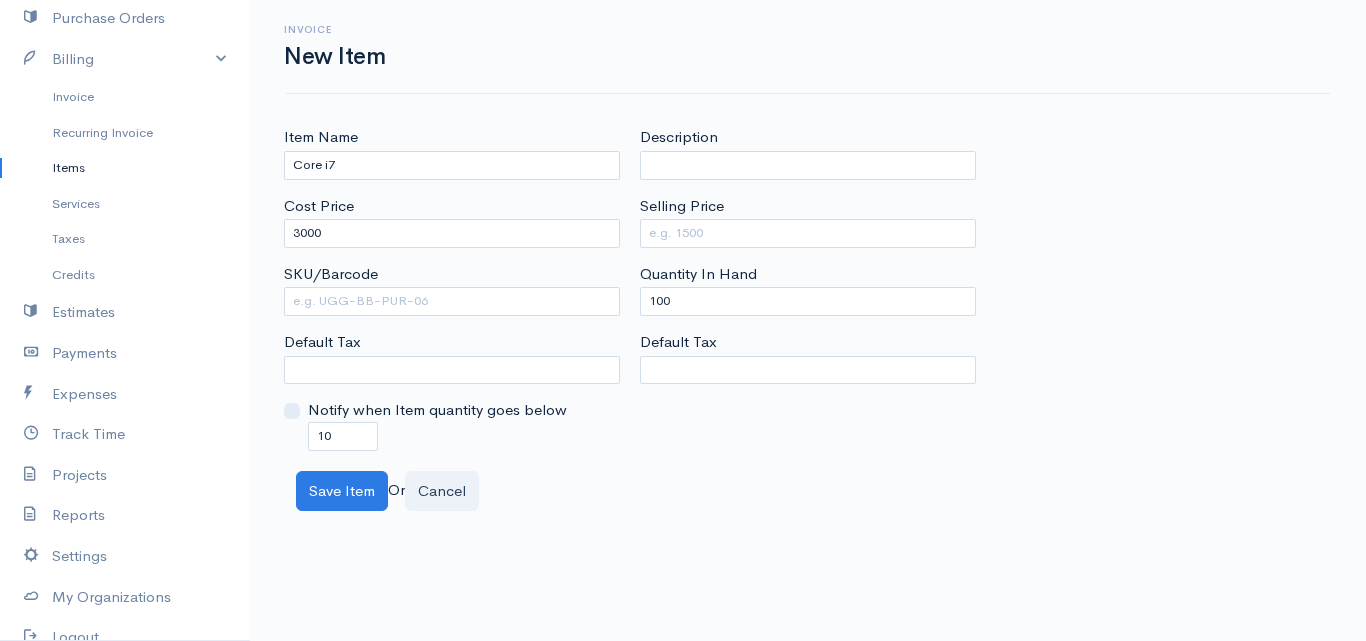 click on "Selling Price" at bounding box center (682, 206) 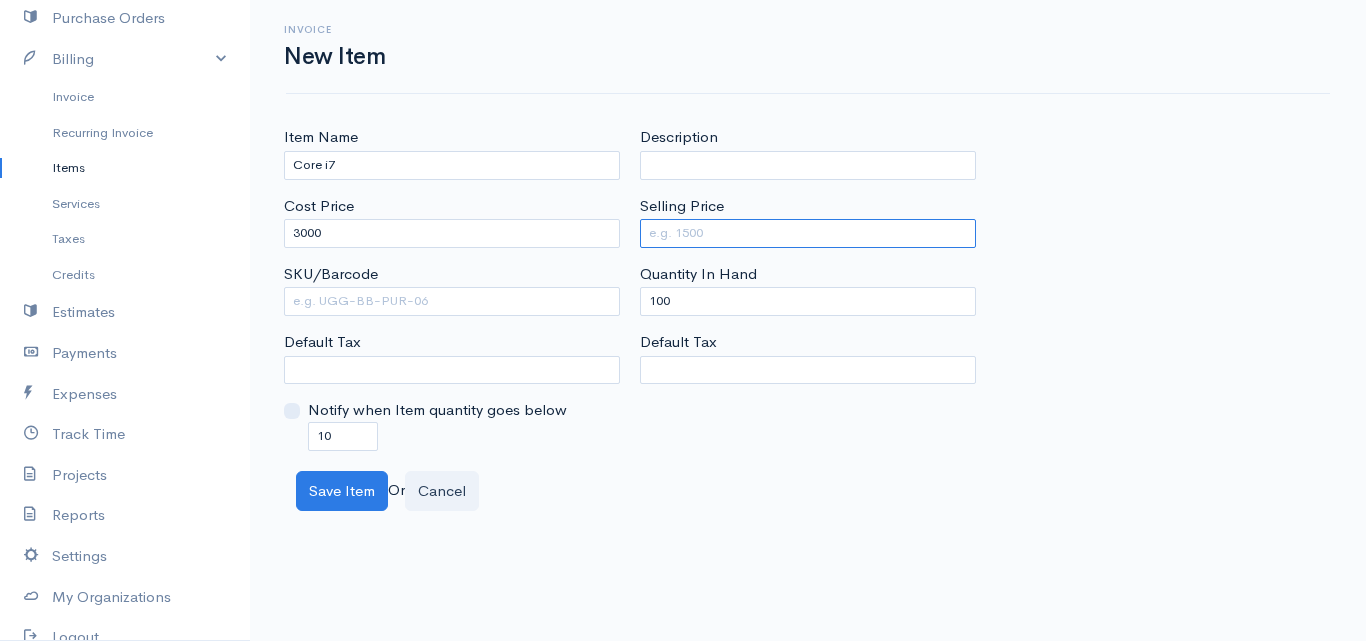 click on "Selling Price" at bounding box center (808, 233) 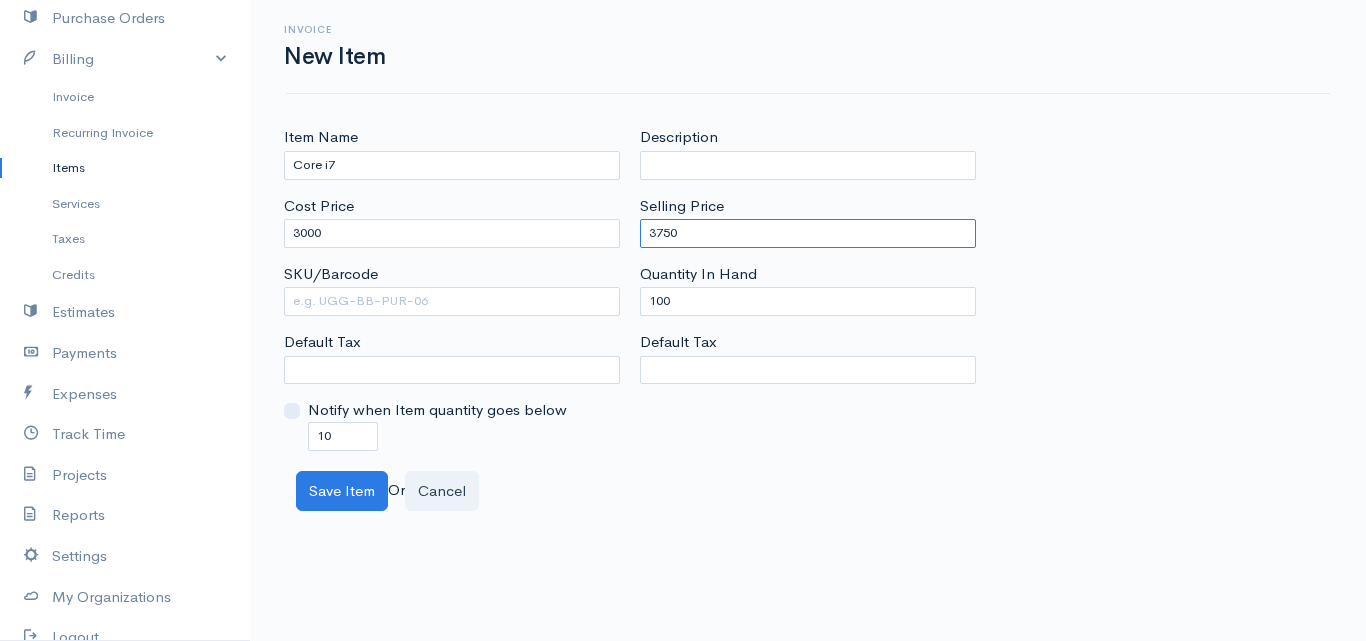 type on "3750" 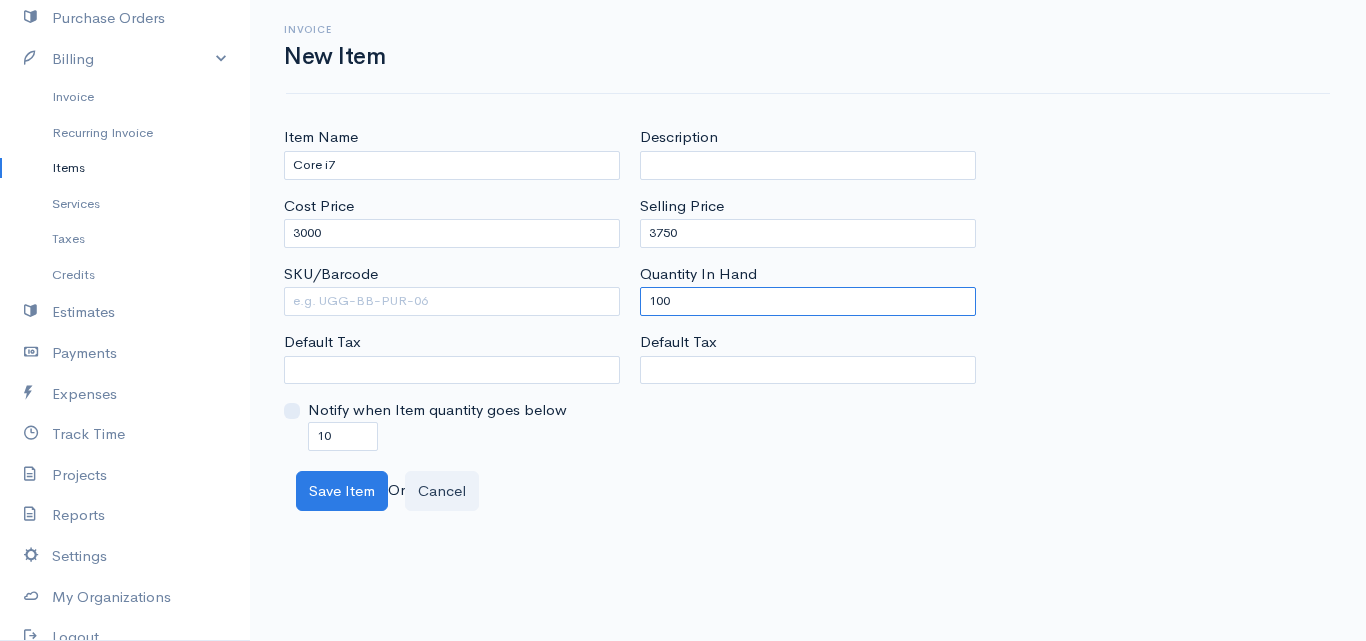 click on "100" at bounding box center (808, 301) 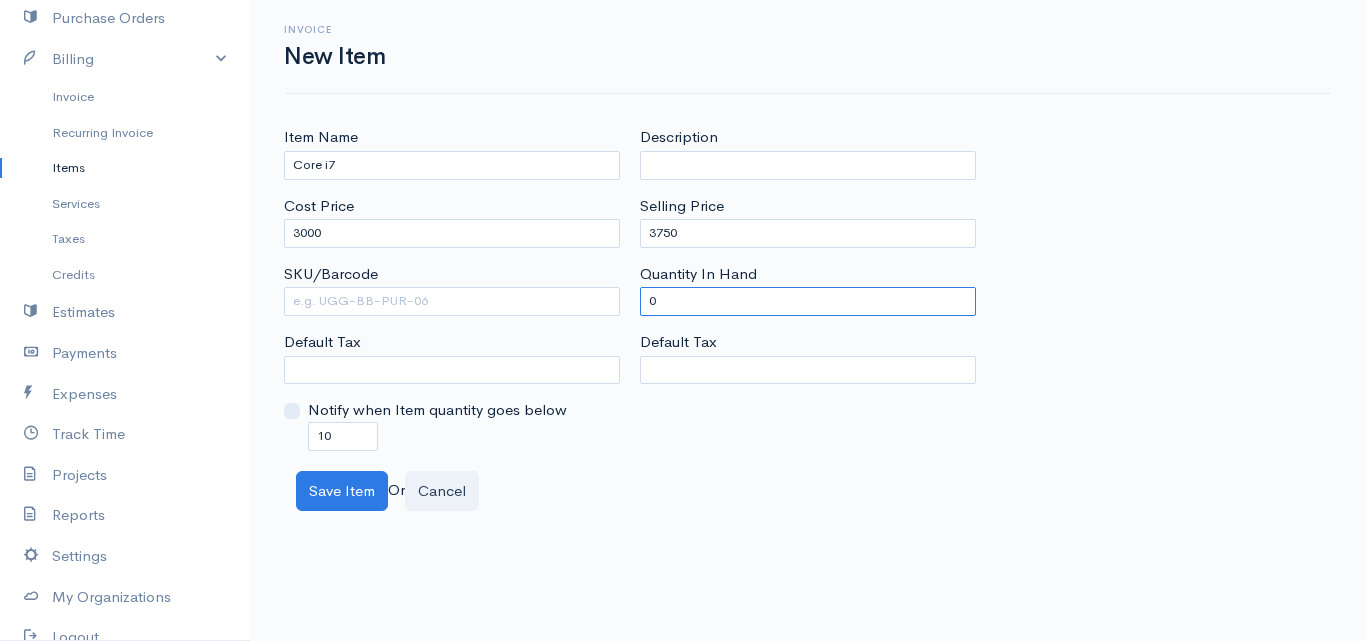 type on "0" 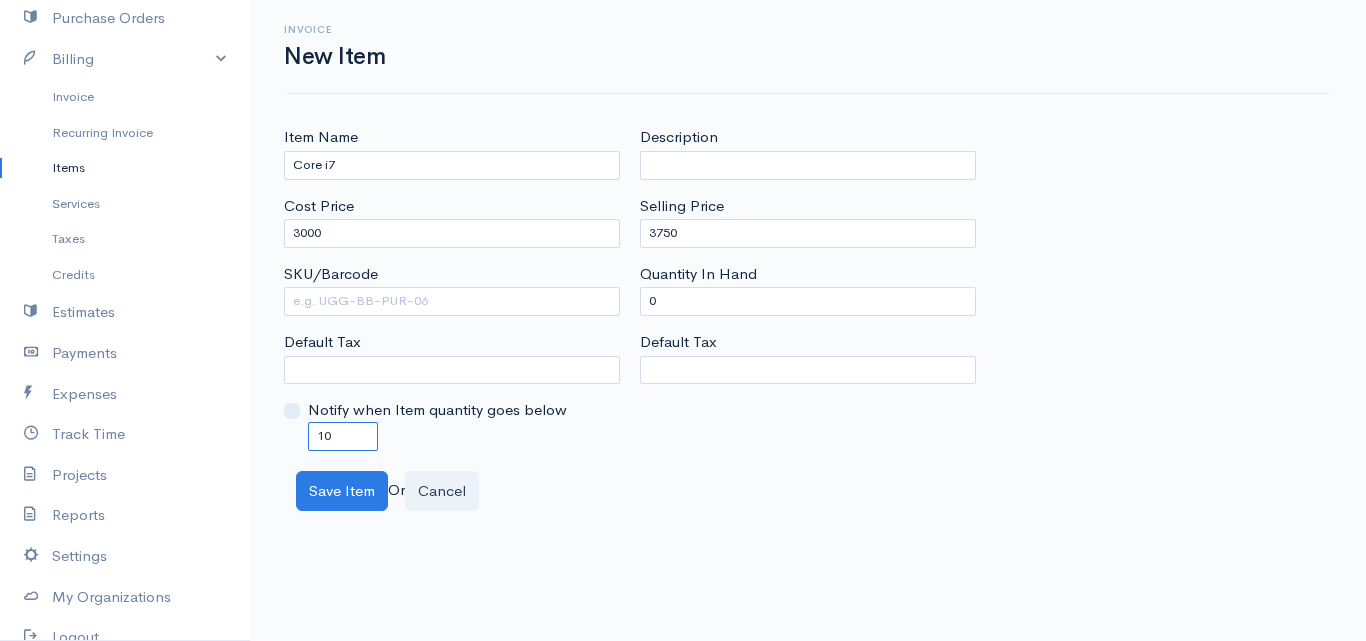 drag, startPoint x: 322, startPoint y: 437, endPoint x: 304, endPoint y: 437, distance: 18 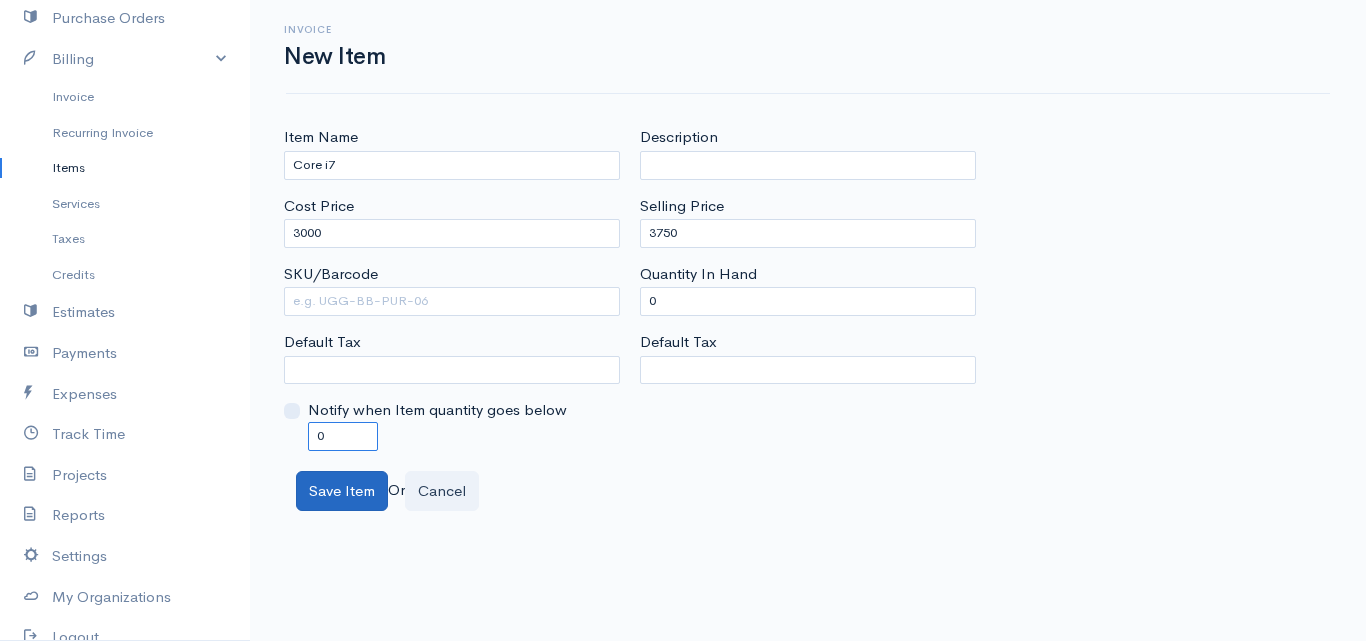 type on "0" 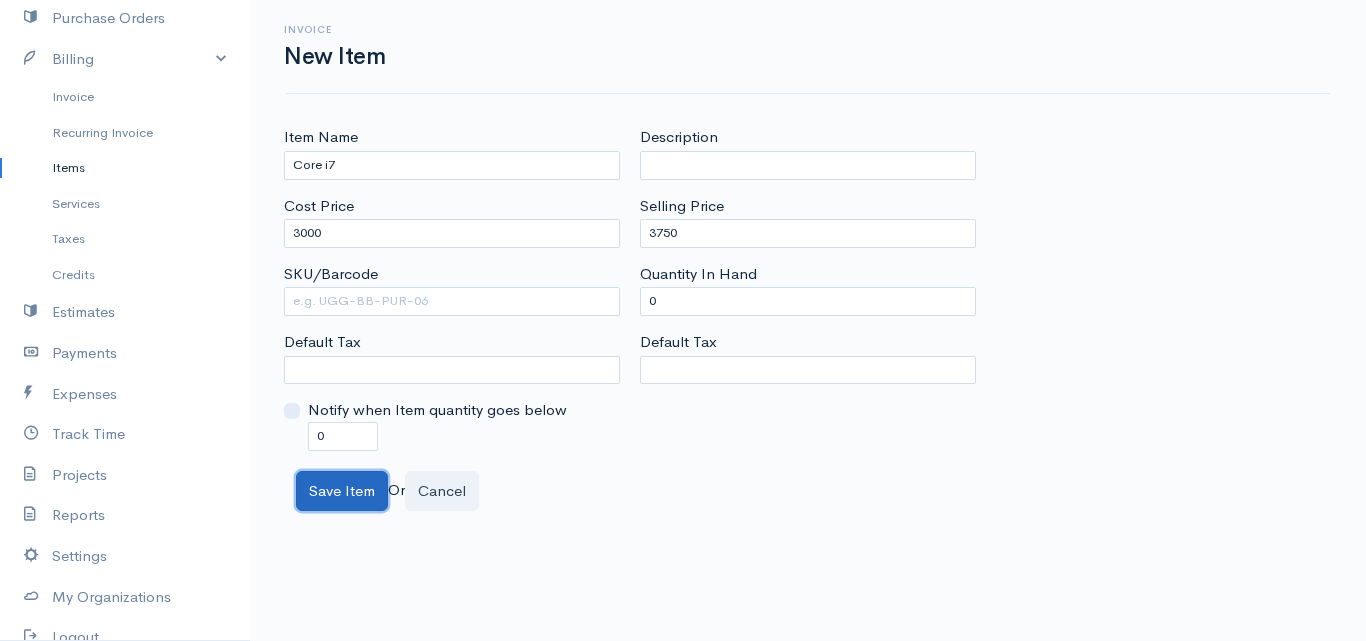 drag, startPoint x: 334, startPoint y: 509, endPoint x: 337, endPoint y: 481, distance: 28.160255 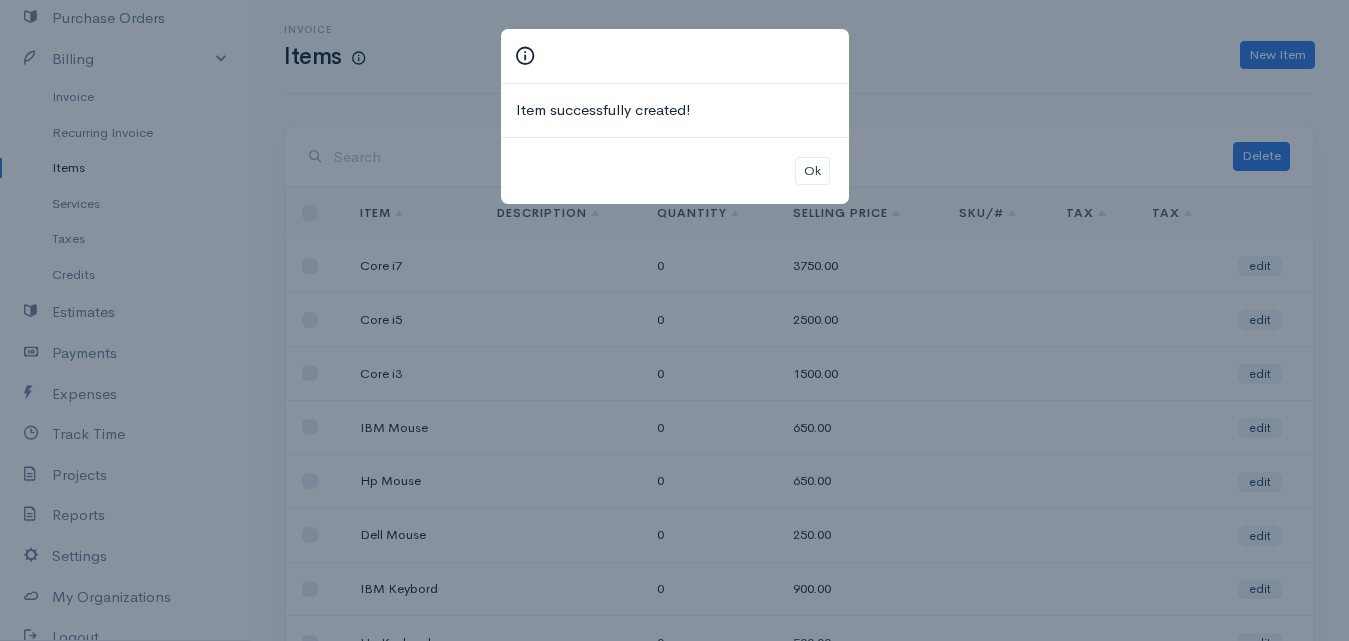 click on "Ok" at bounding box center (675, 171) 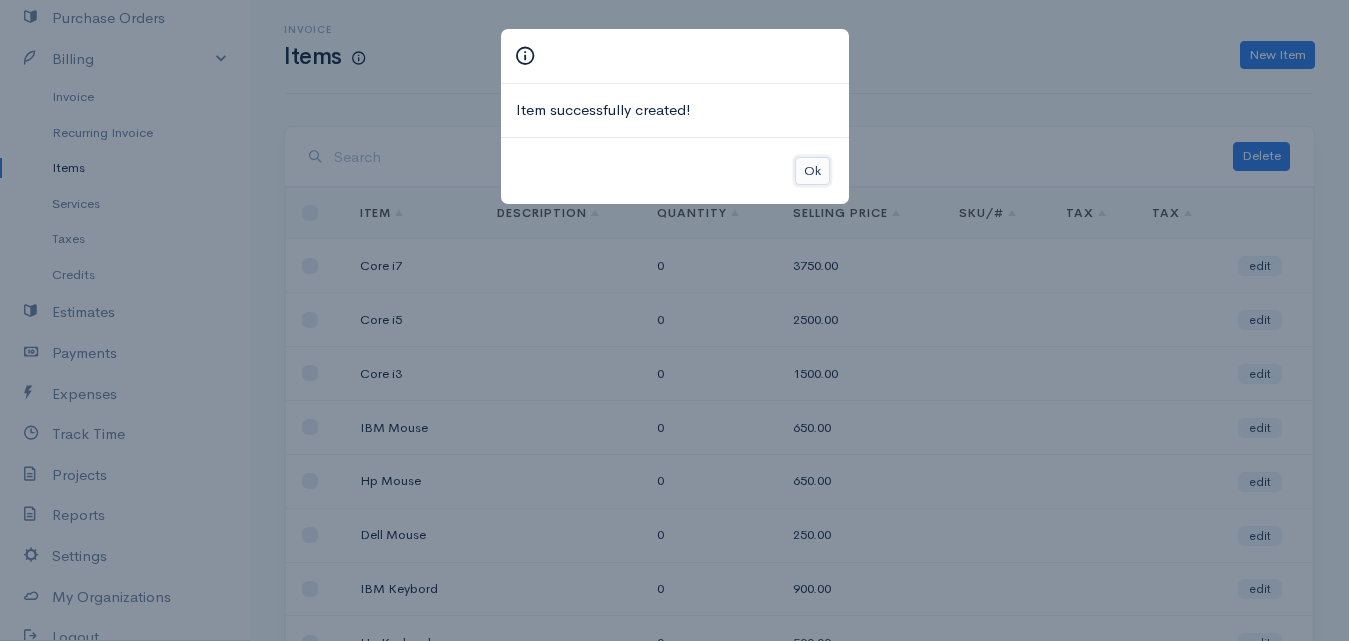 click on "Ok" at bounding box center (812, 171) 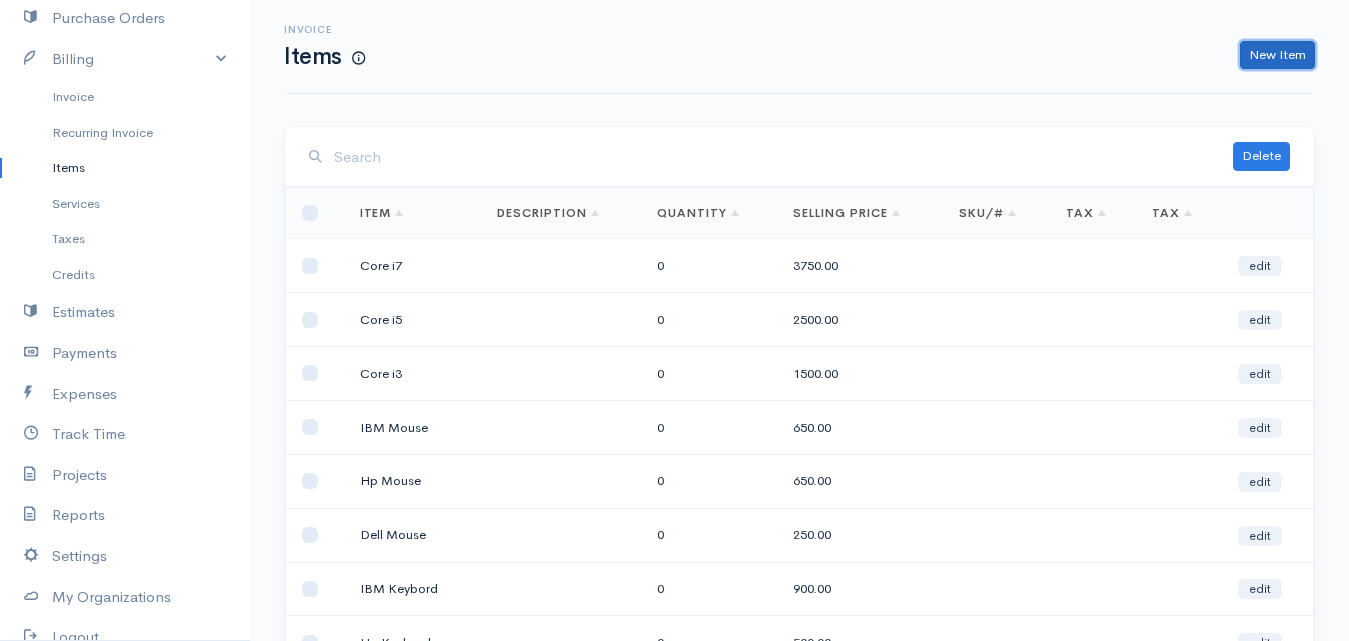 click on "New Item" at bounding box center (1277, 55) 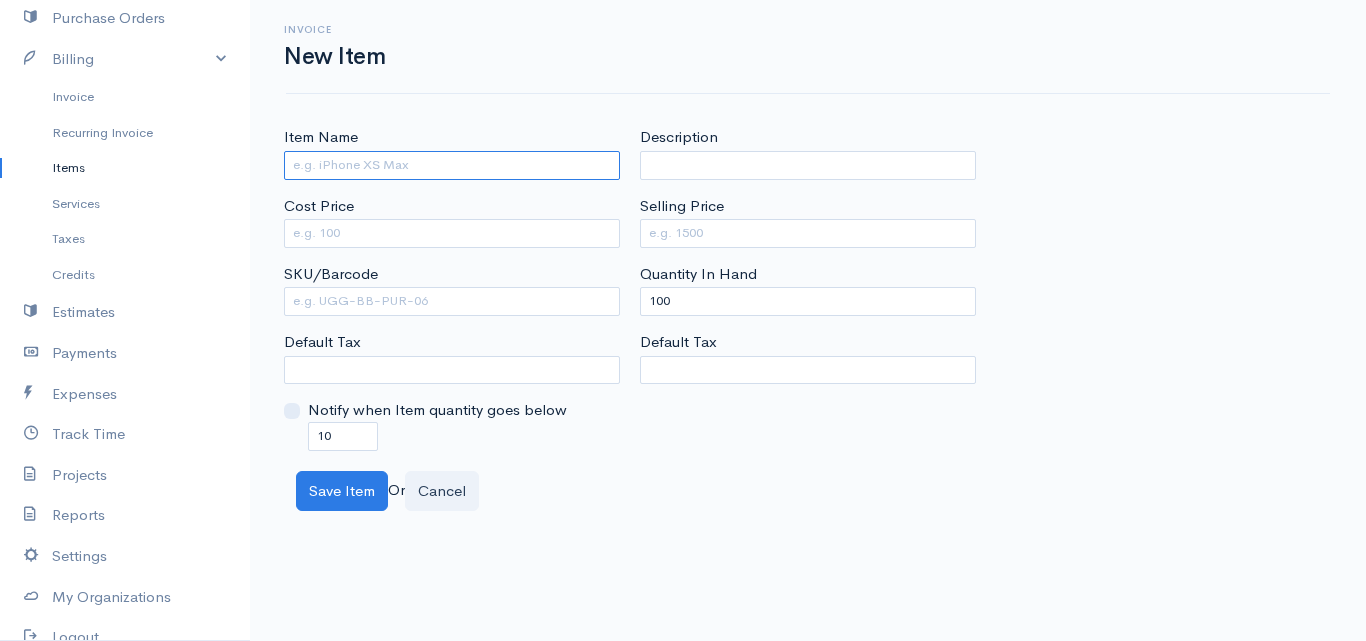 click on "Item Name" at bounding box center [452, 165] 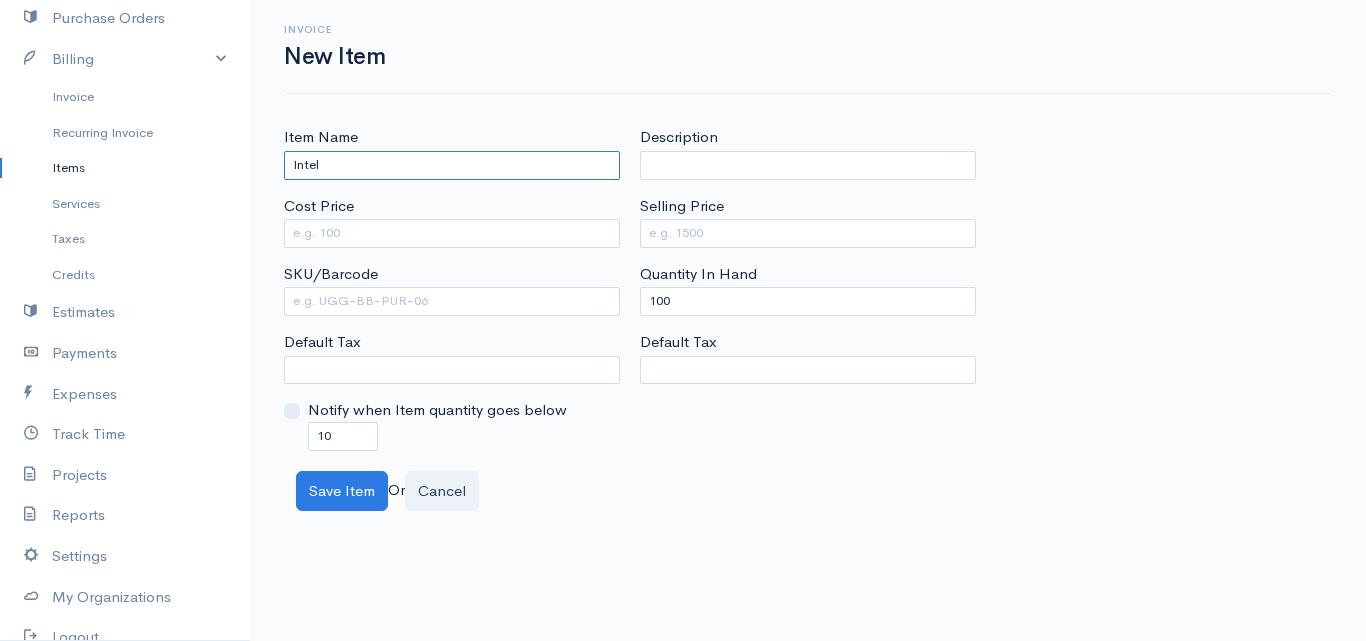 type on "Intel" 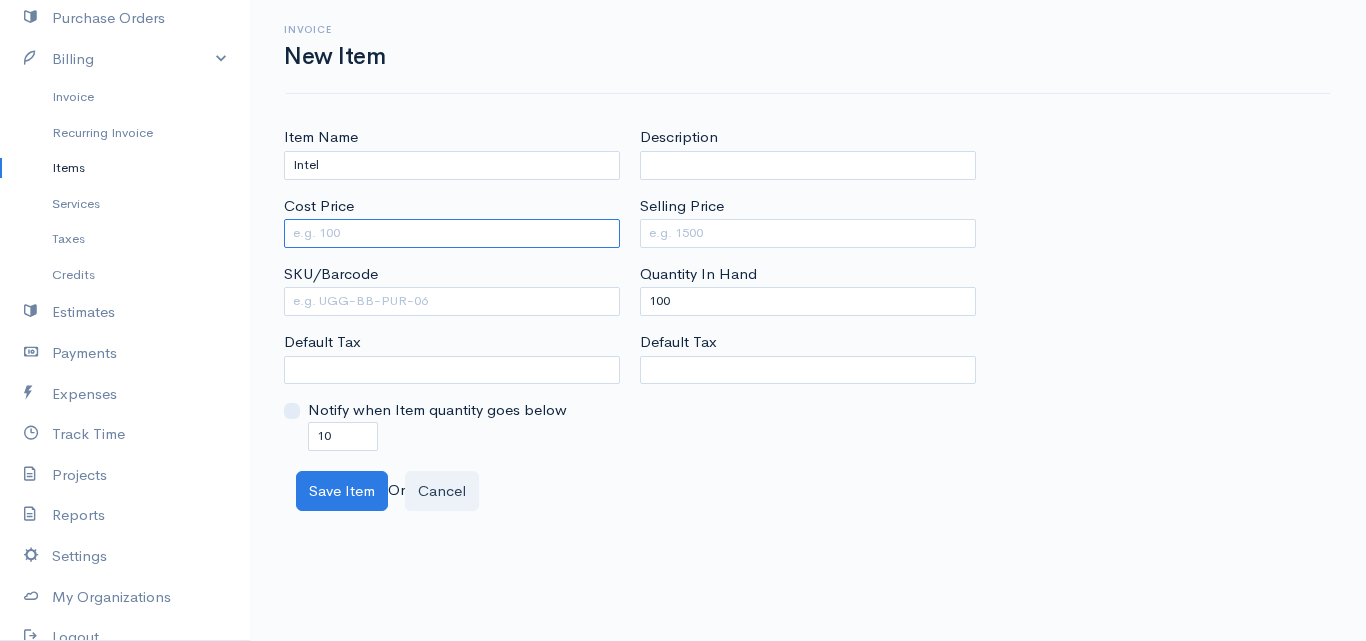 click on "Cost Price" at bounding box center [452, 233] 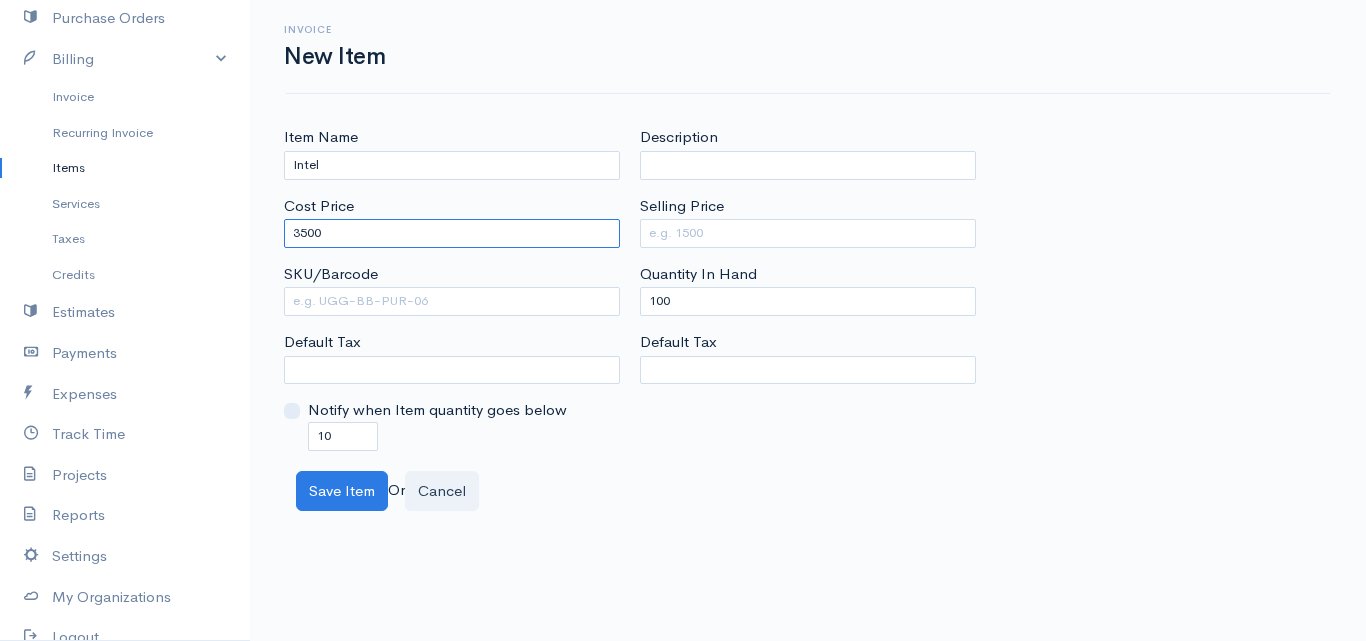 type on "3500" 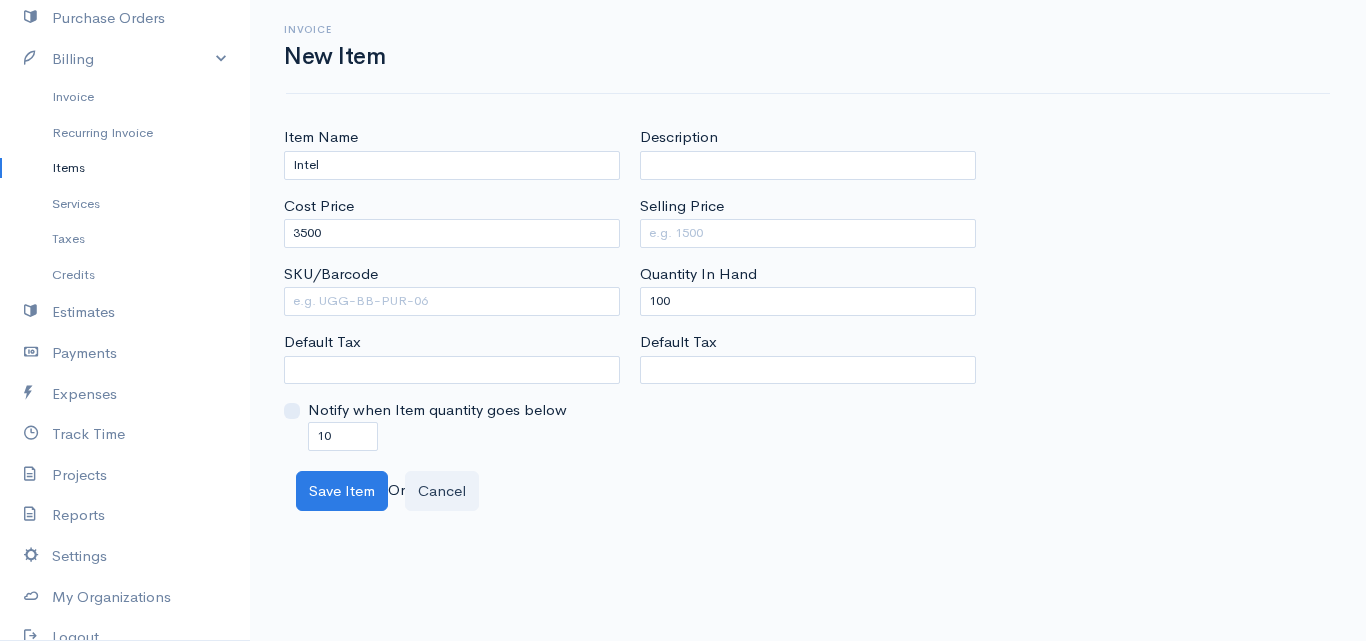 click on "Selling Price" at bounding box center (808, 221) 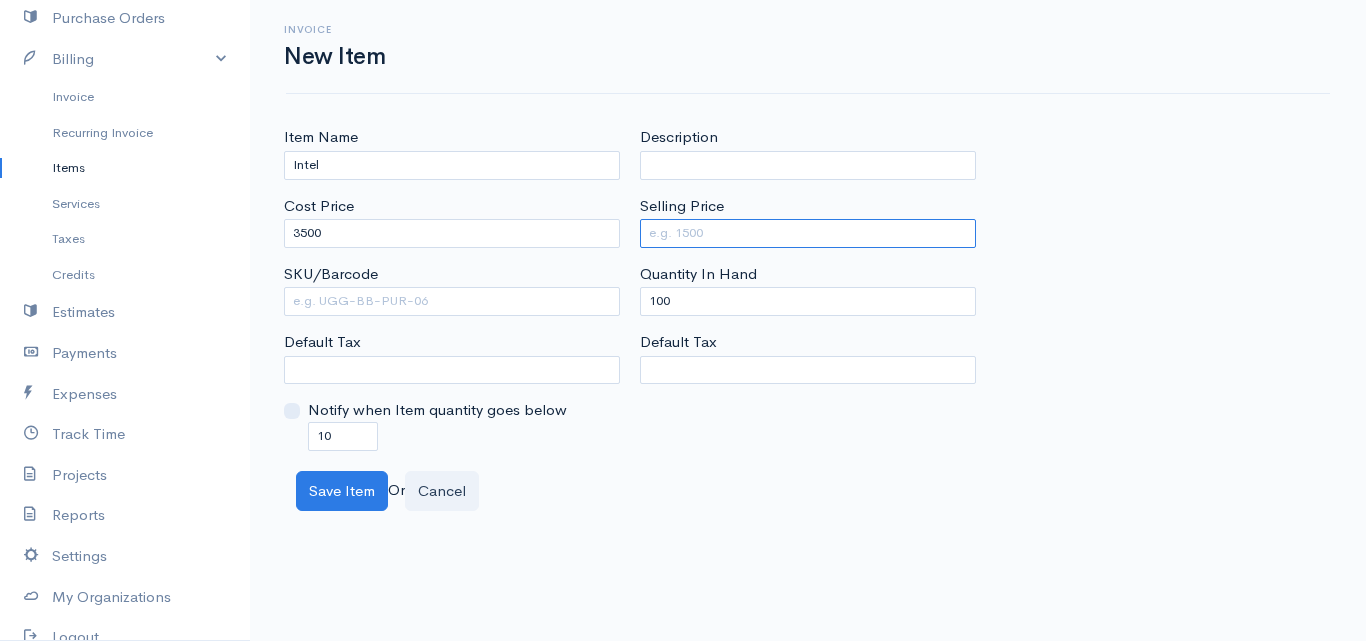 click on "Selling Price" at bounding box center (808, 233) 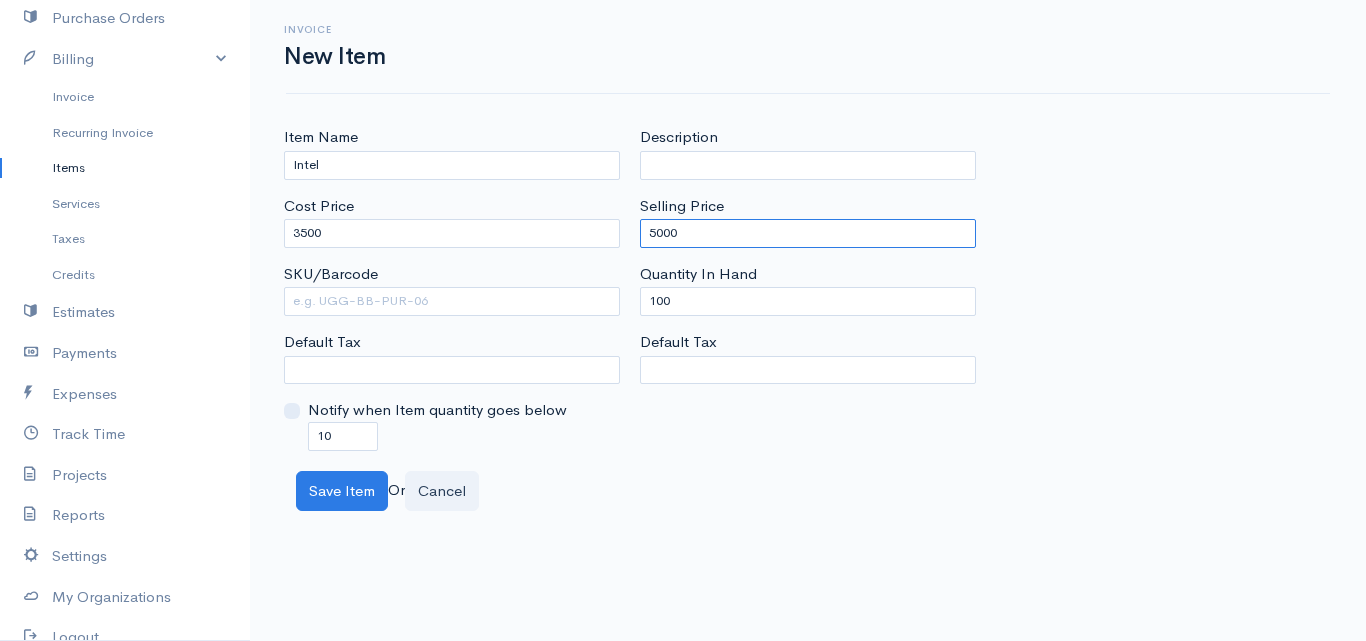 type on "5000" 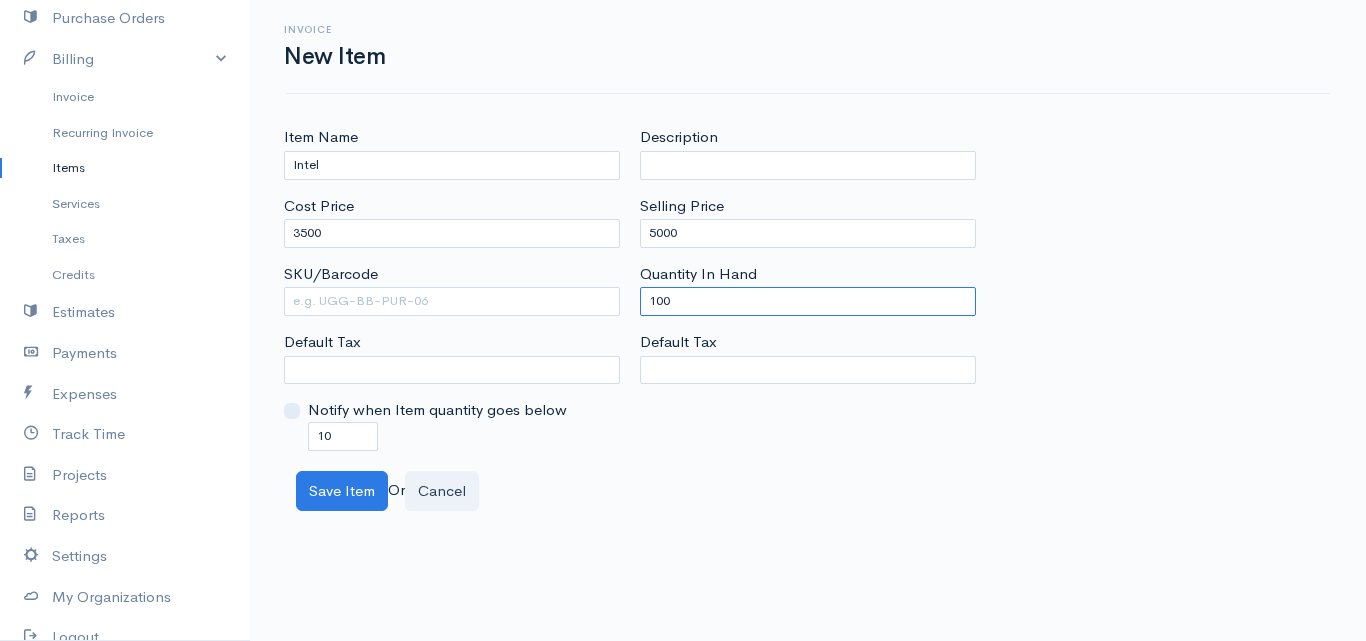 drag, startPoint x: 660, startPoint y: 301, endPoint x: 646, endPoint y: 303, distance: 14.142136 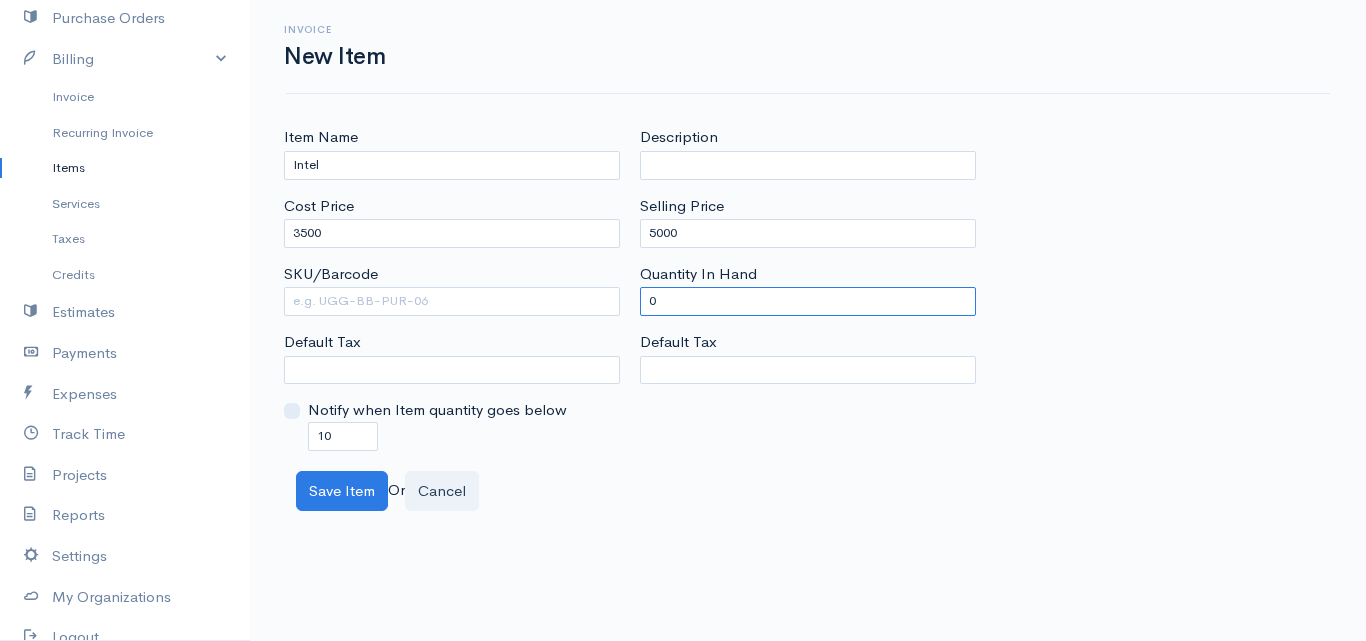type on "0" 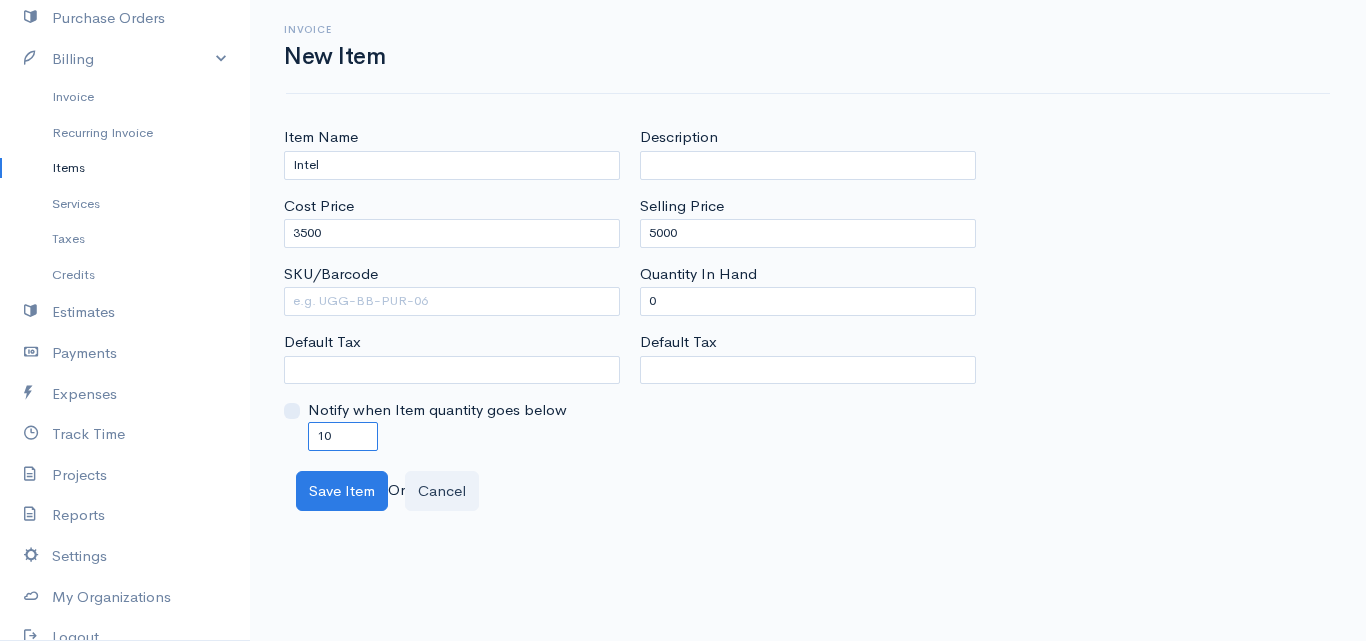 drag, startPoint x: 322, startPoint y: 433, endPoint x: 291, endPoint y: 433, distance: 31 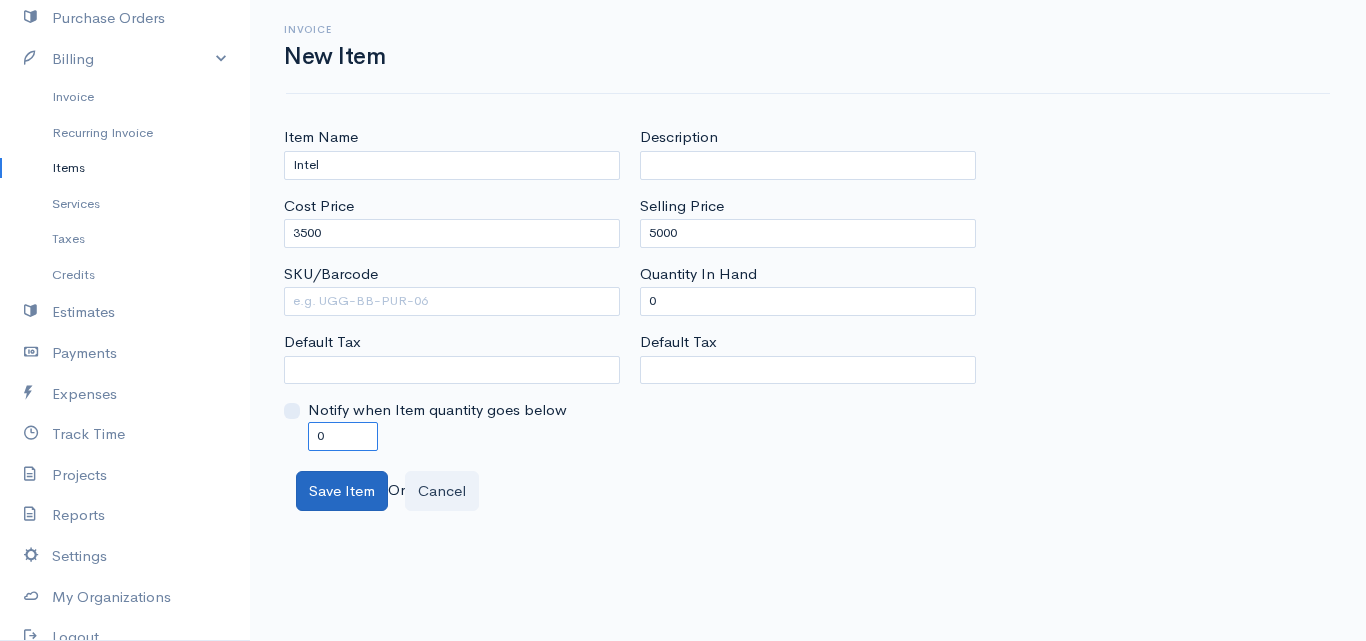 type on "0" 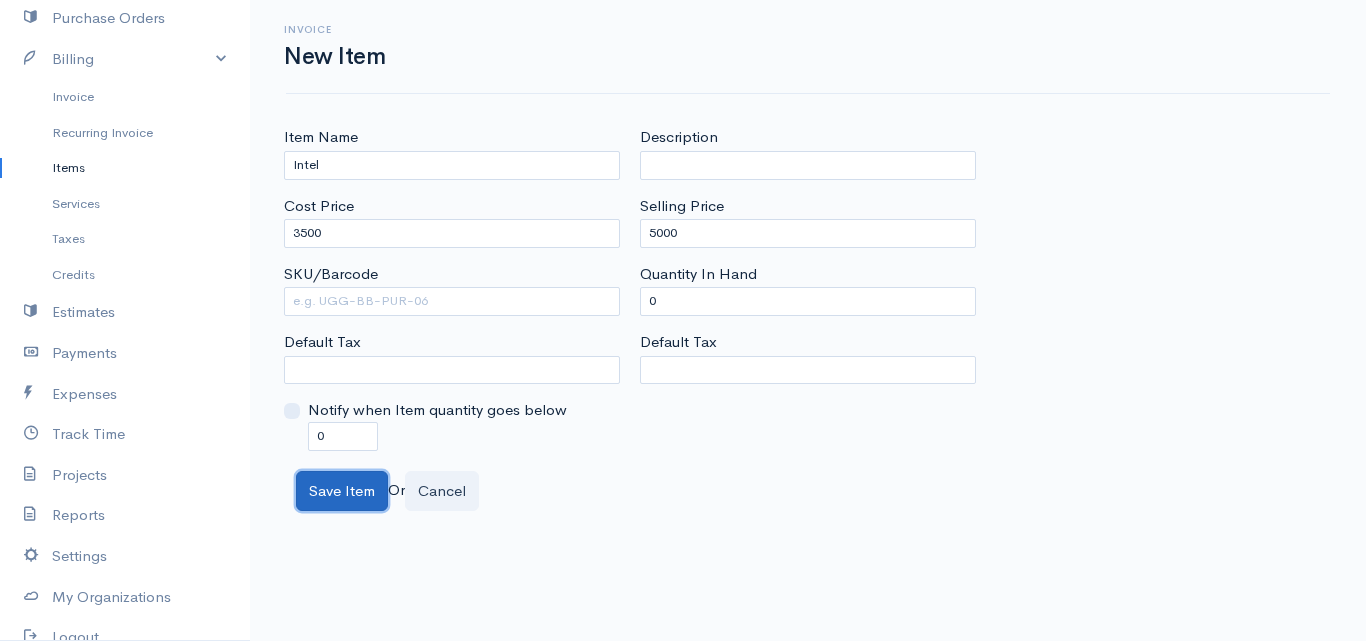 drag, startPoint x: 352, startPoint y: 484, endPoint x: 349, endPoint y: 474, distance: 10.440307 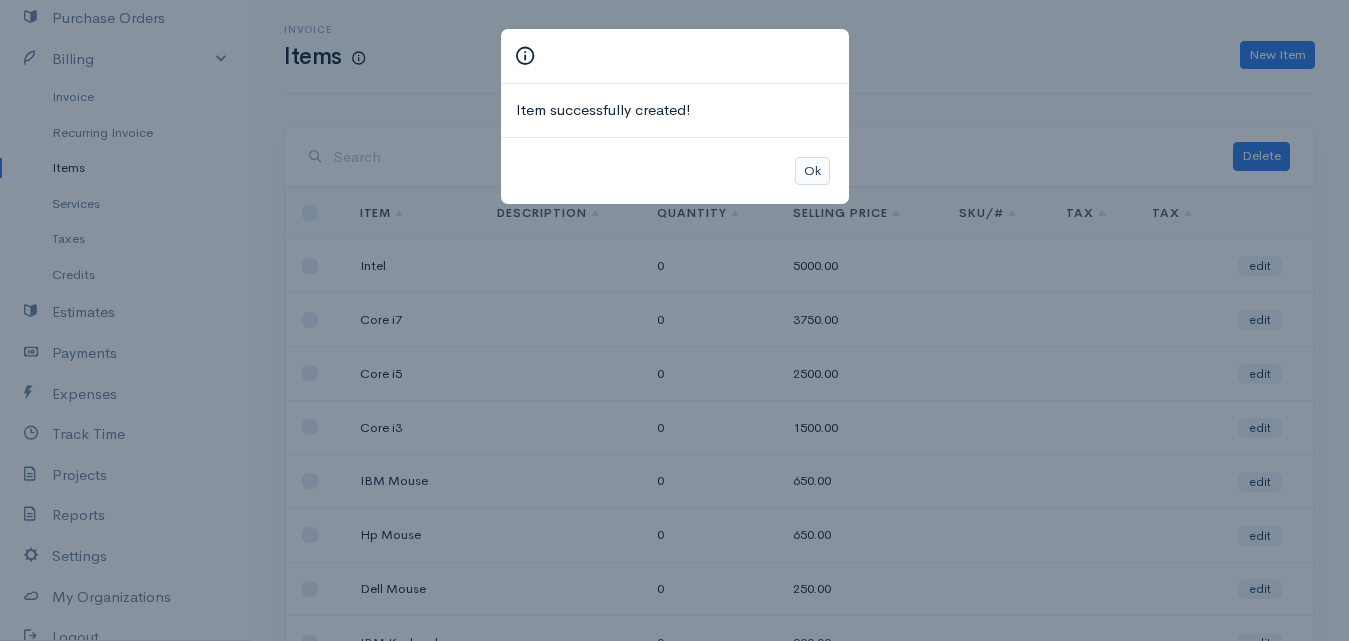 drag, startPoint x: 832, startPoint y: 182, endPoint x: 819, endPoint y: 179, distance: 13.341664 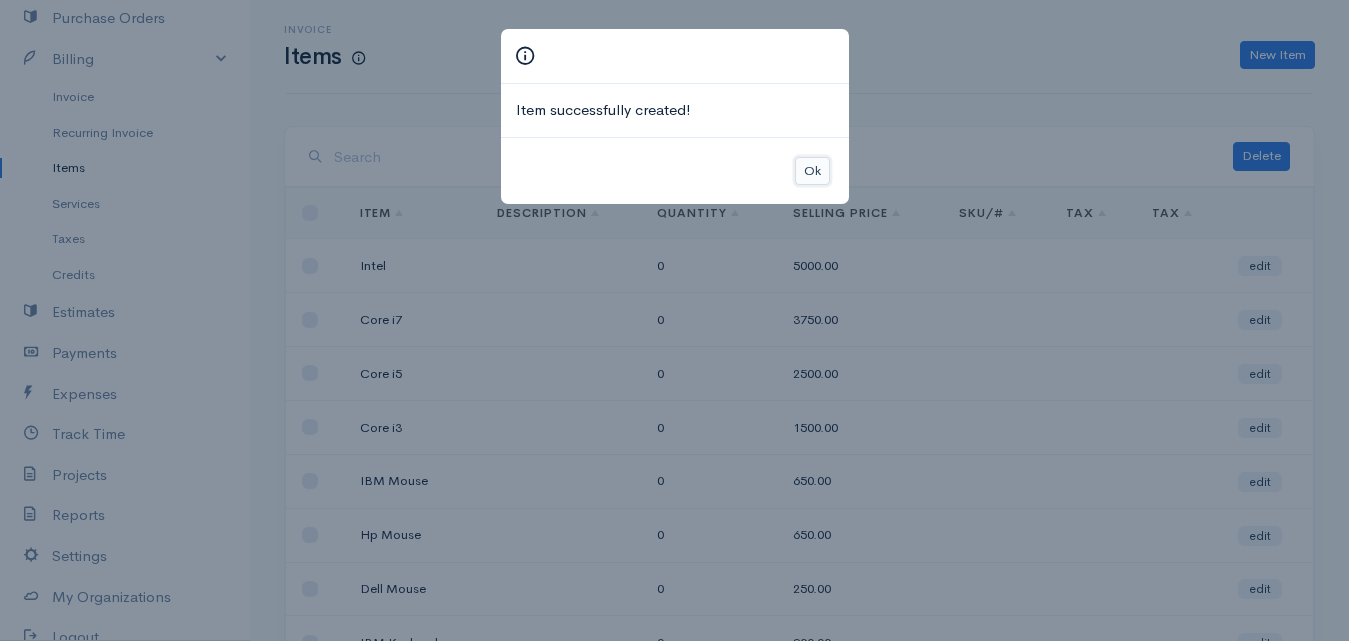 click on "Ok" at bounding box center (812, 171) 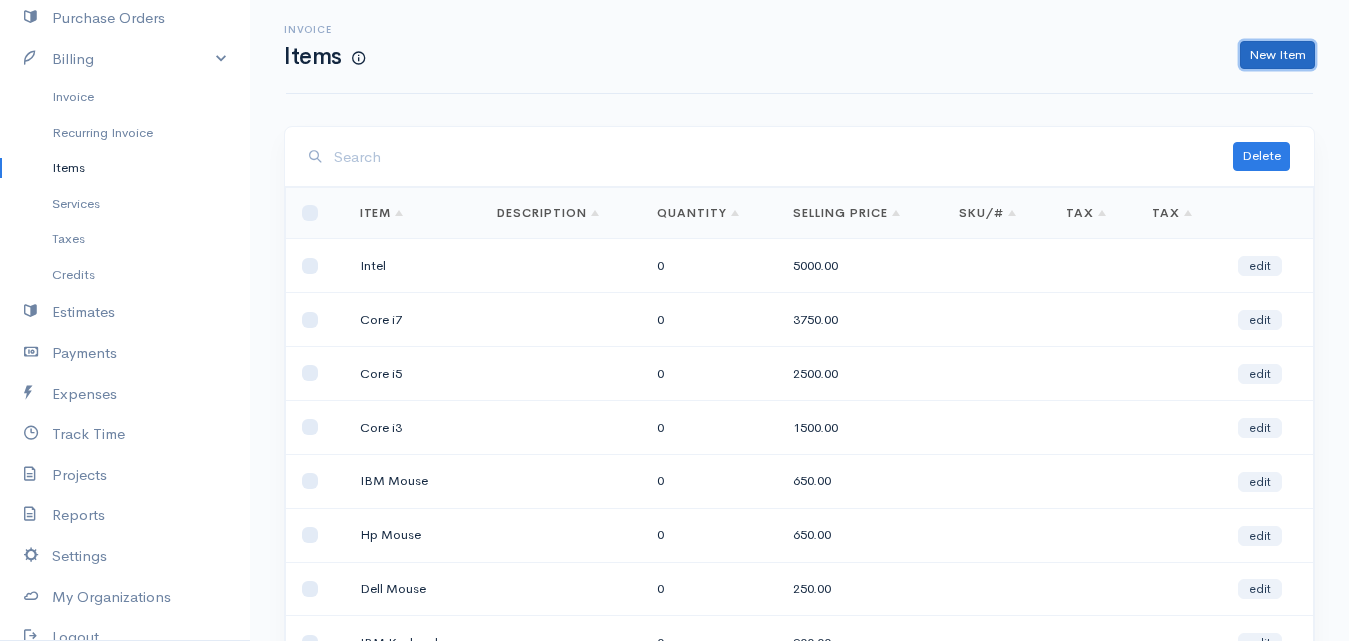 click on "New Item" at bounding box center [1277, 55] 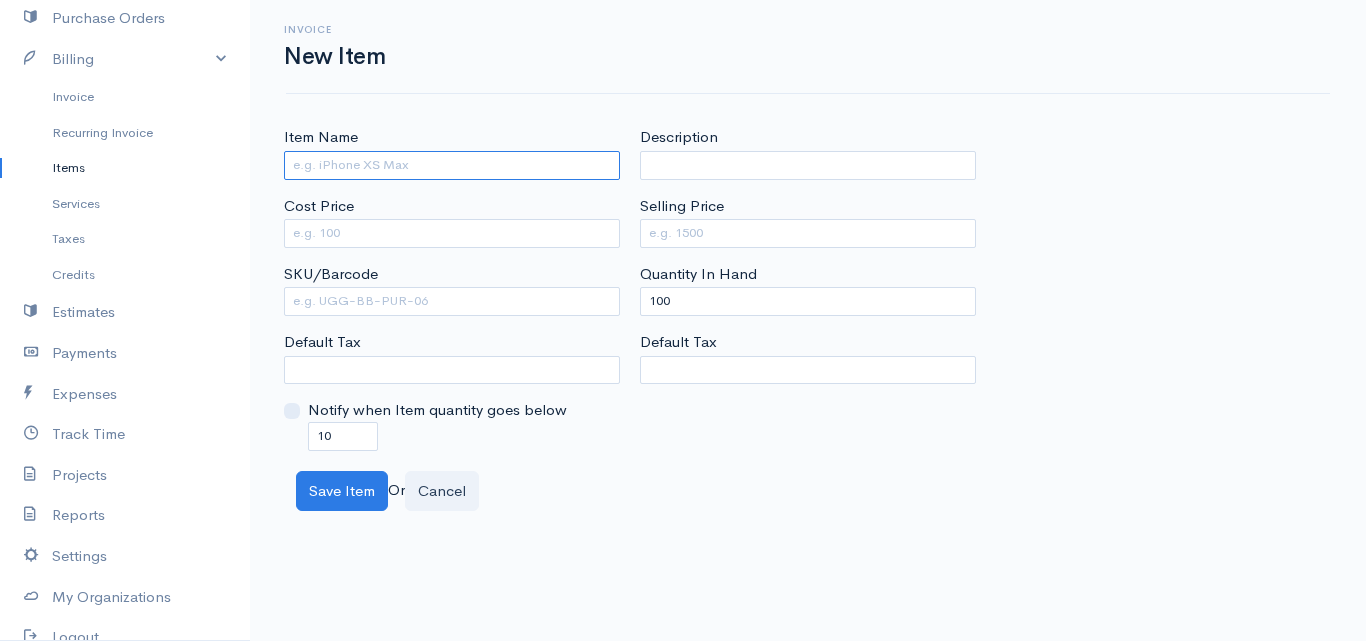 click on "Item Name" at bounding box center (452, 165) 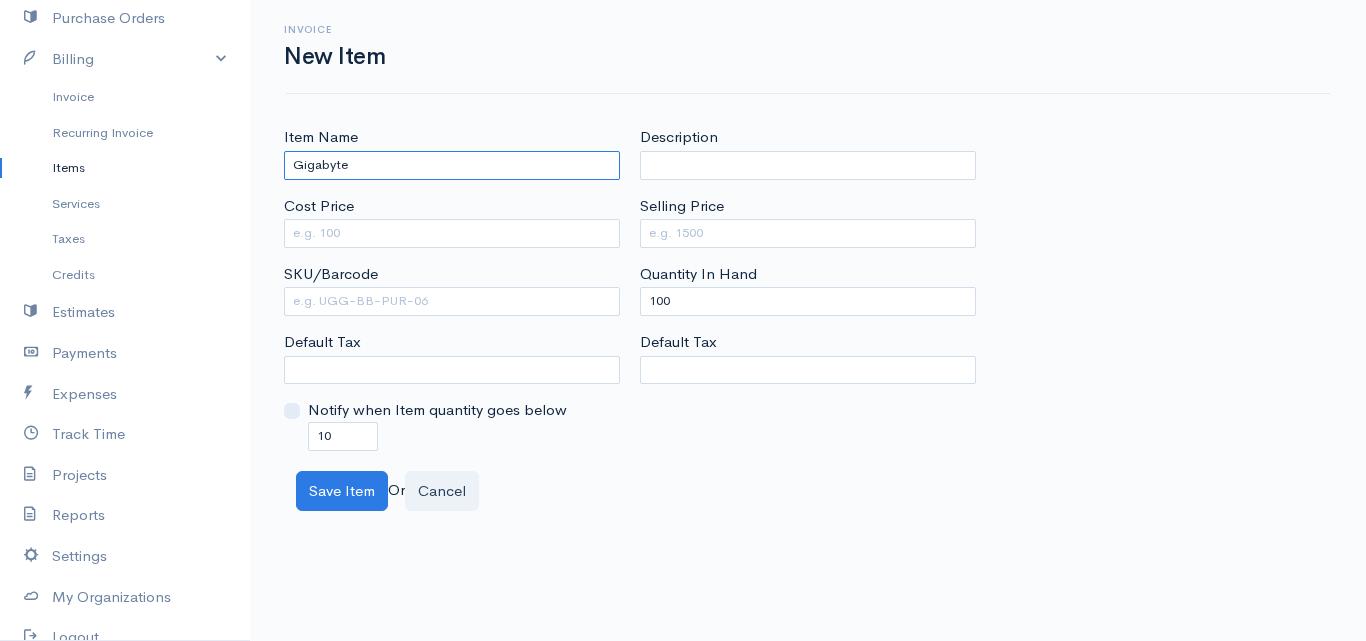 type on "Gigabyte" 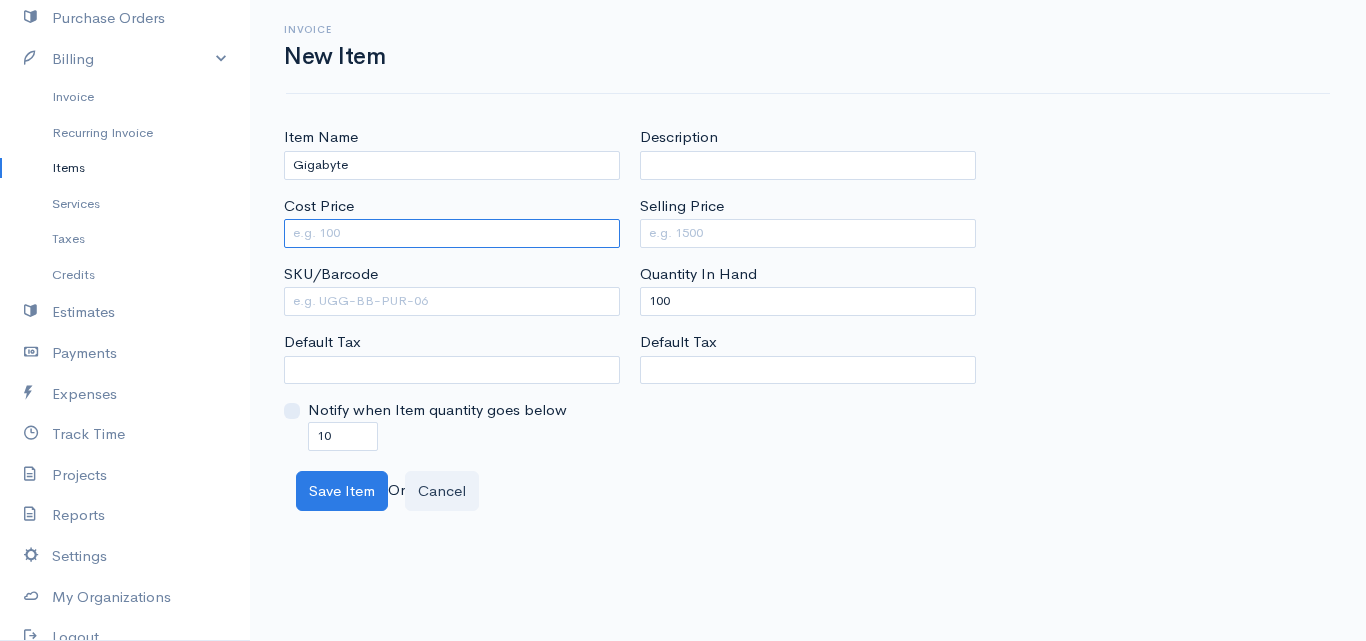 click on "Cost Price" at bounding box center (452, 233) 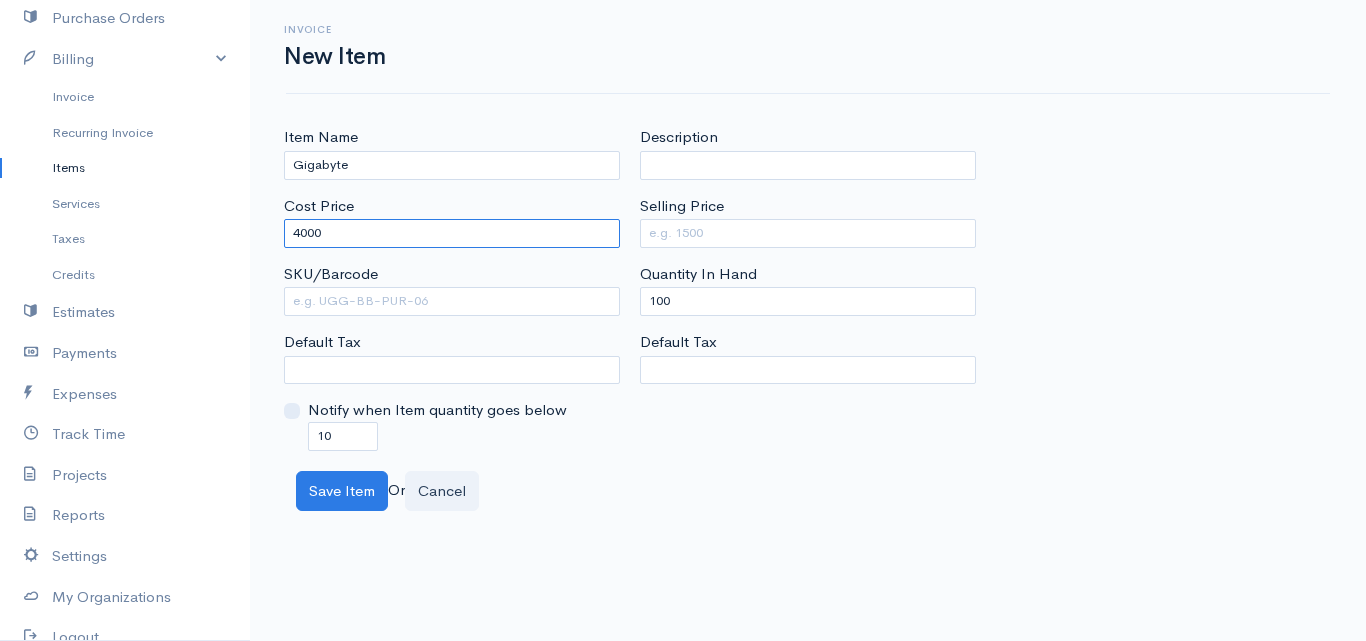 type on "4000" 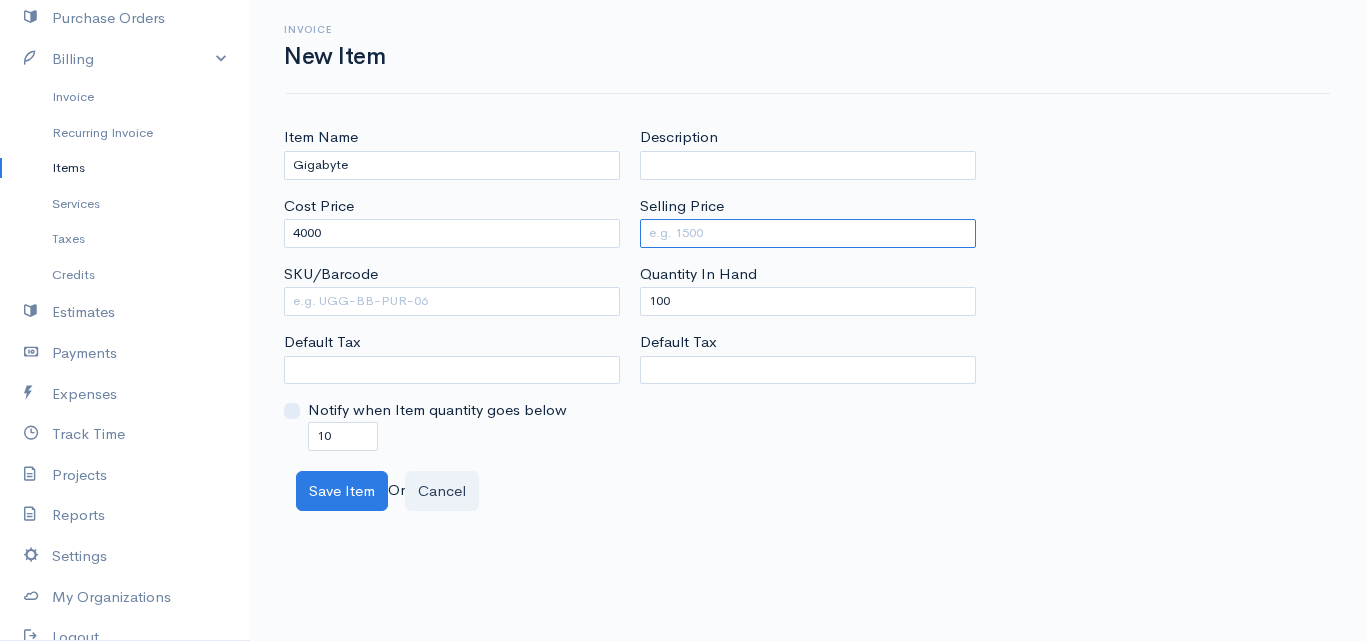 click on "Selling Price" at bounding box center [808, 233] 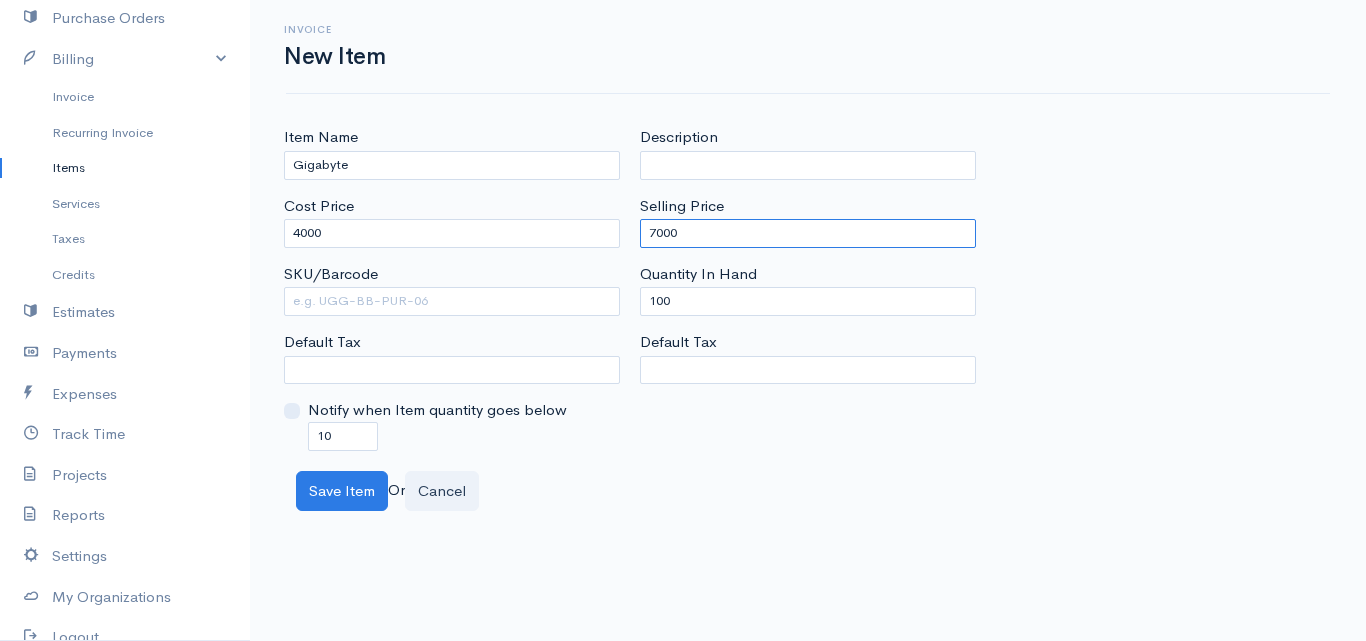 type on "7000" 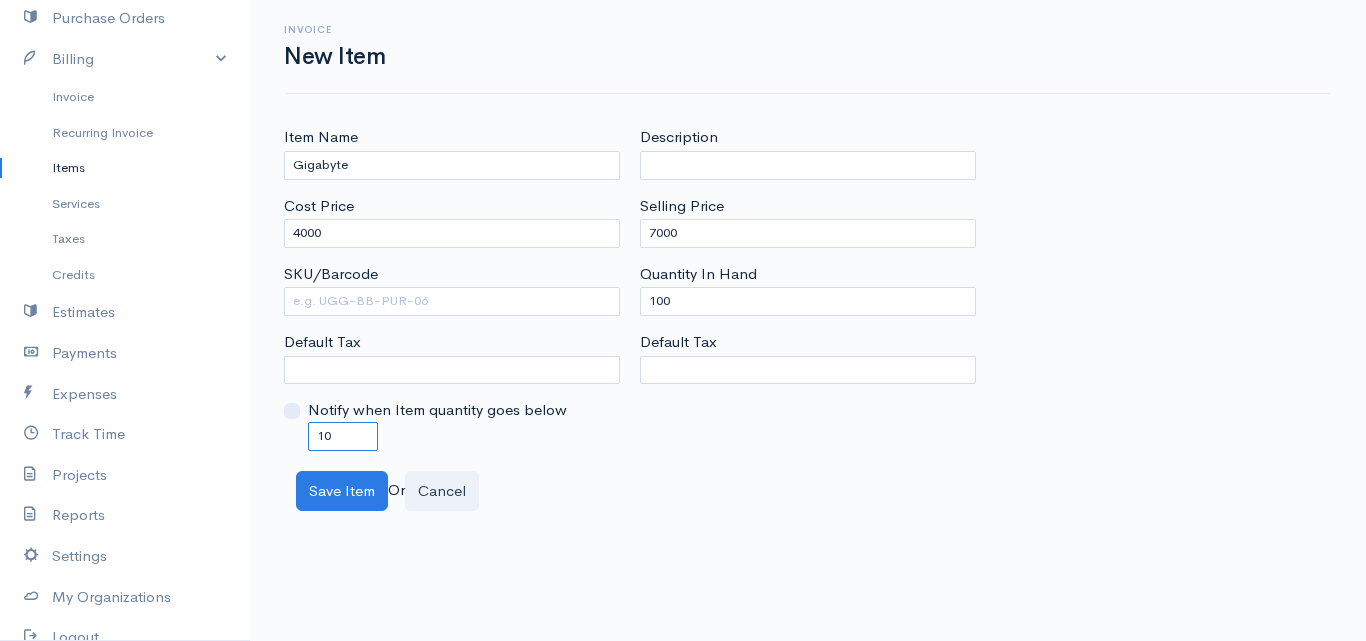 drag, startPoint x: 324, startPoint y: 439, endPoint x: 283, endPoint y: 437, distance: 41.04875 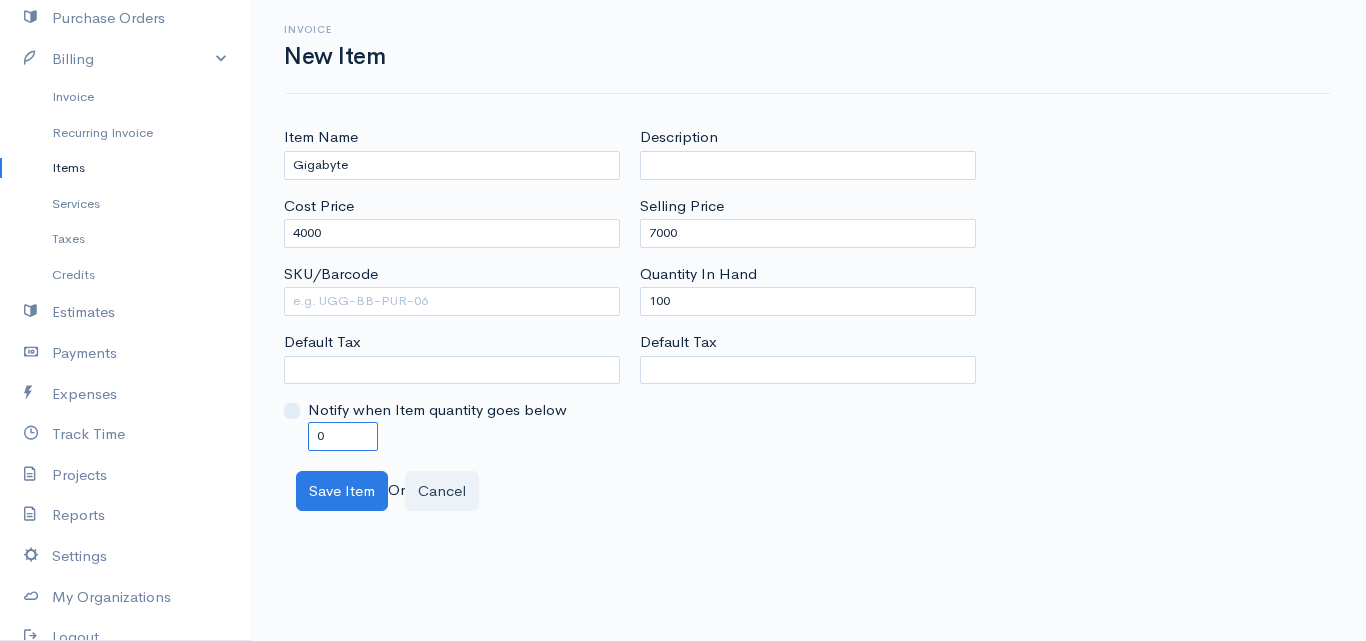 type on "0" 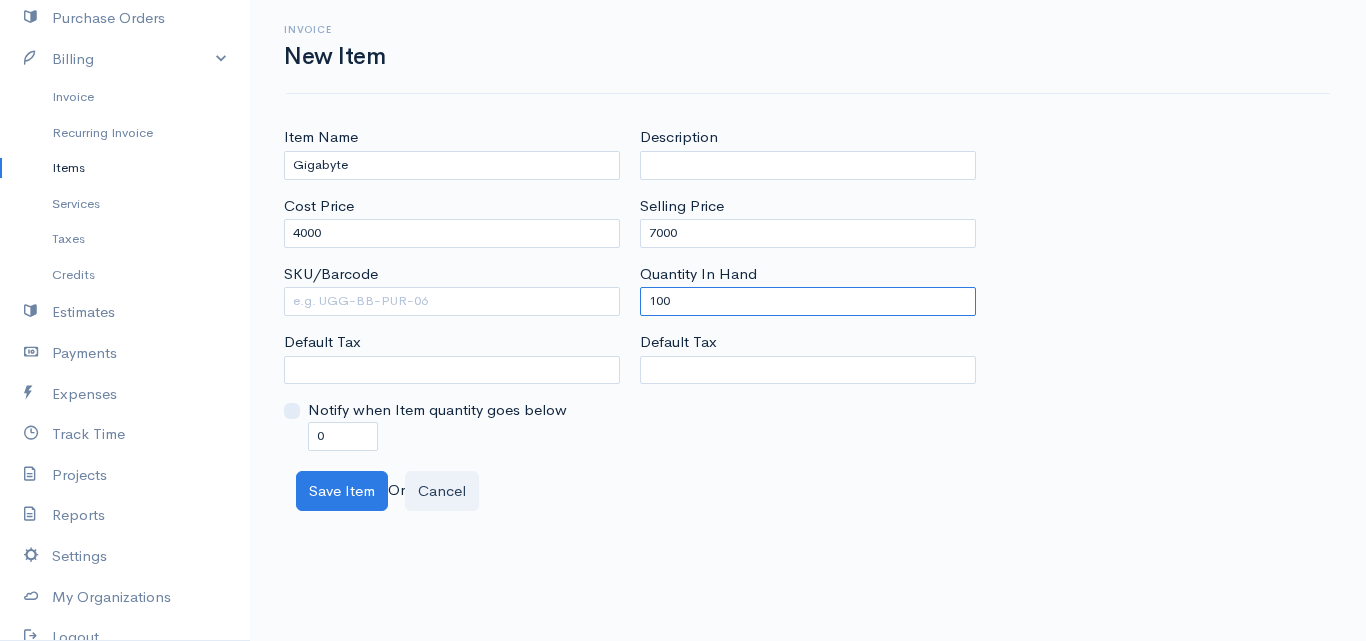 drag, startPoint x: 661, startPoint y: 307, endPoint x: 630, endPoint y: 309, distance: 31.06445 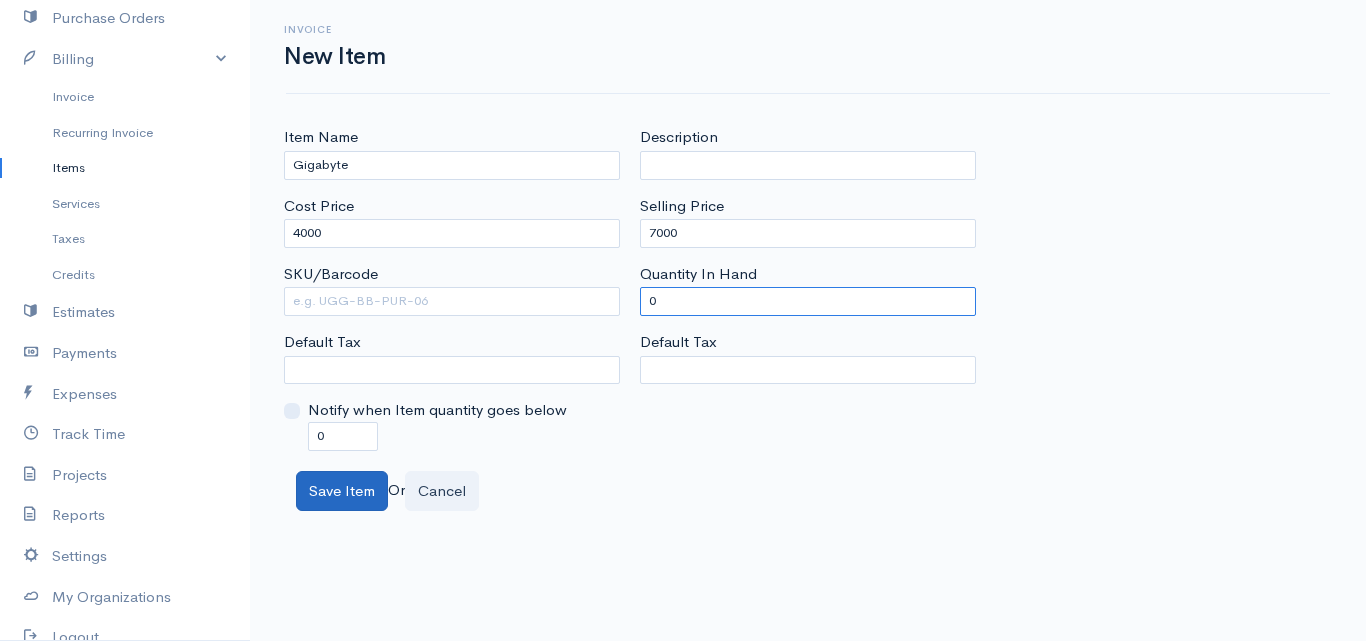 type on "0" 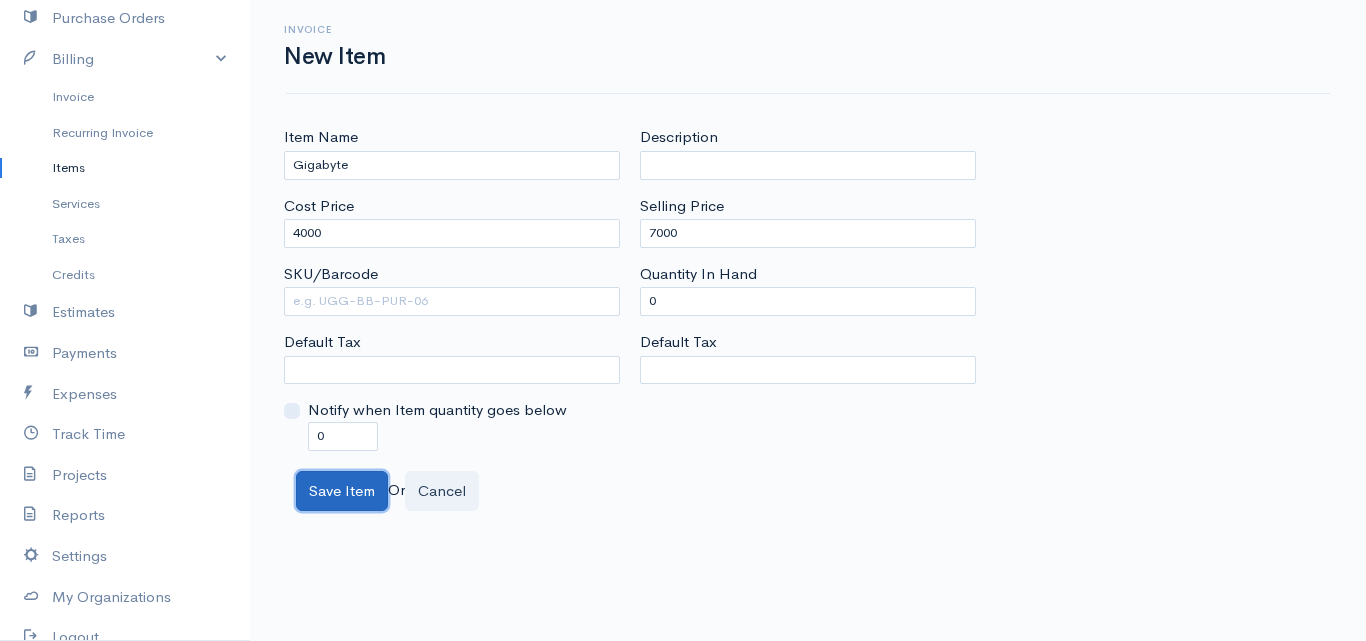 click on "Save Item" at bounding box center [342, 491] 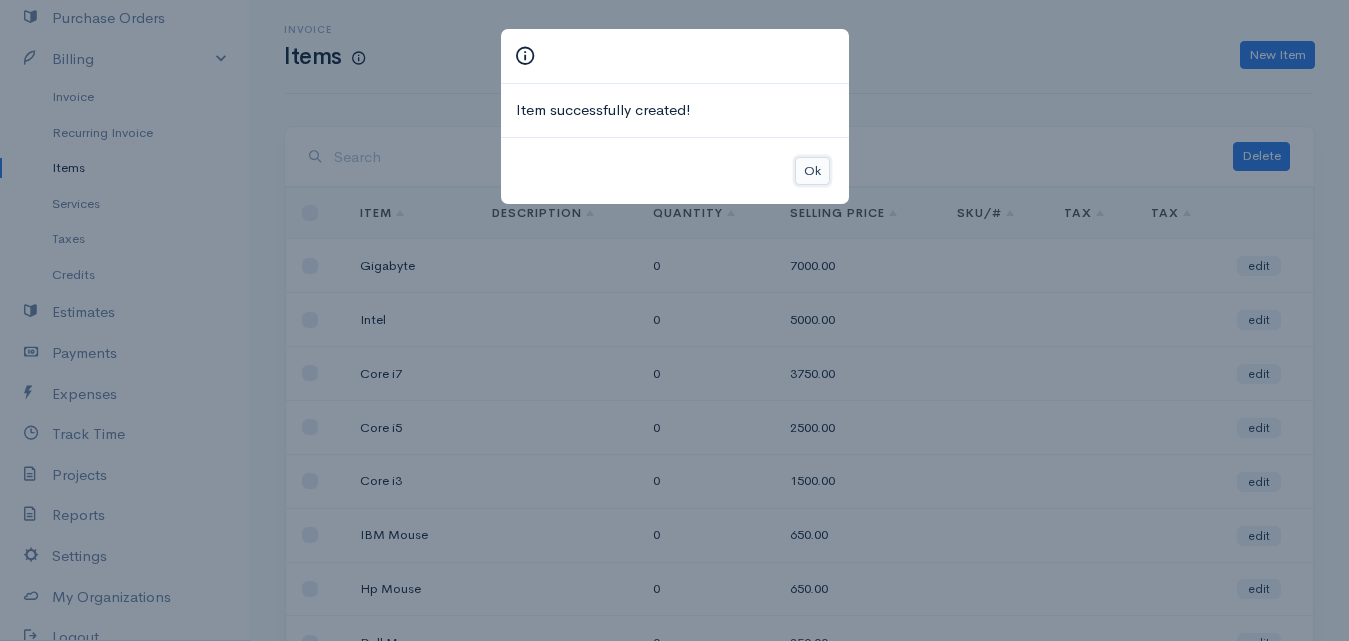 click on "Ok" at bounding box center (812, 171) 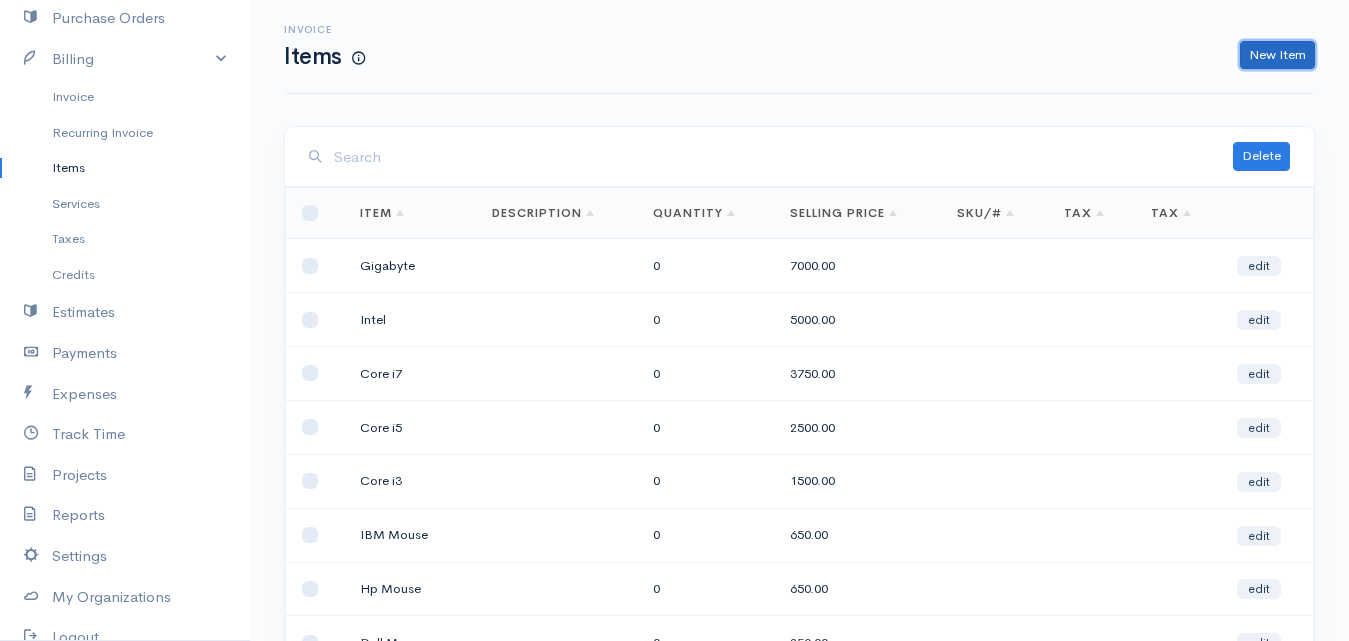 click on "New Item" at bounding box center [1277, 55] 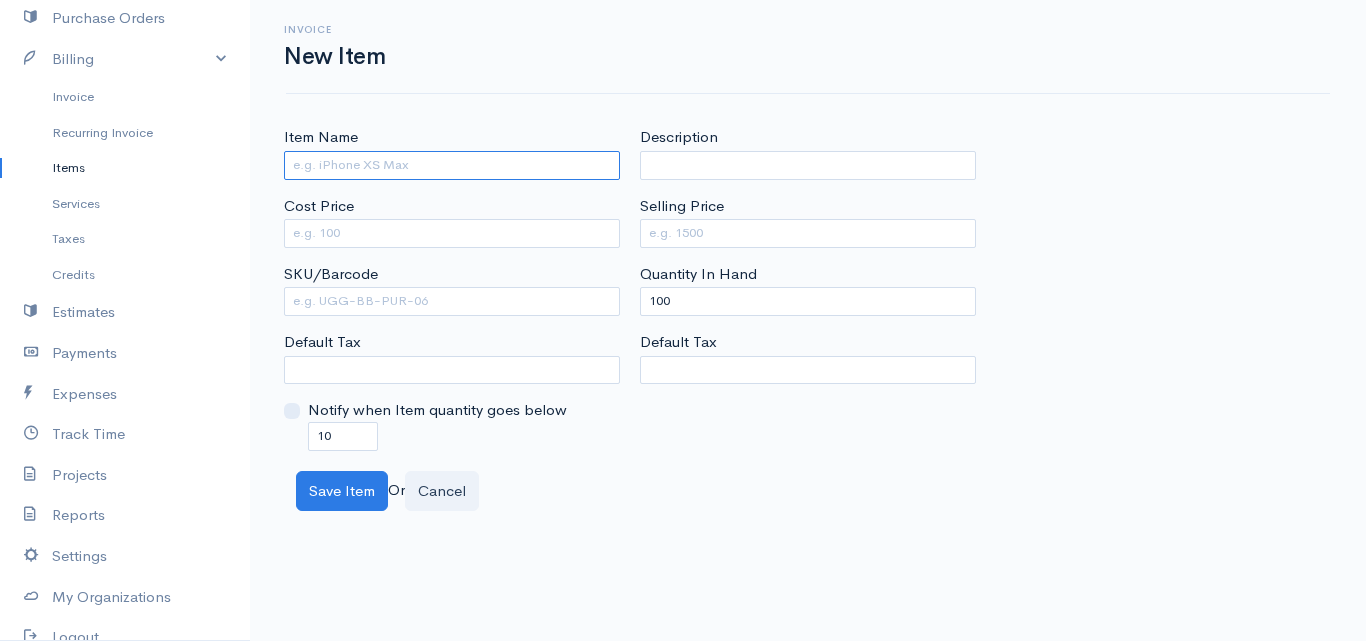 click on "Item Name" at bounding box center [452, 165] 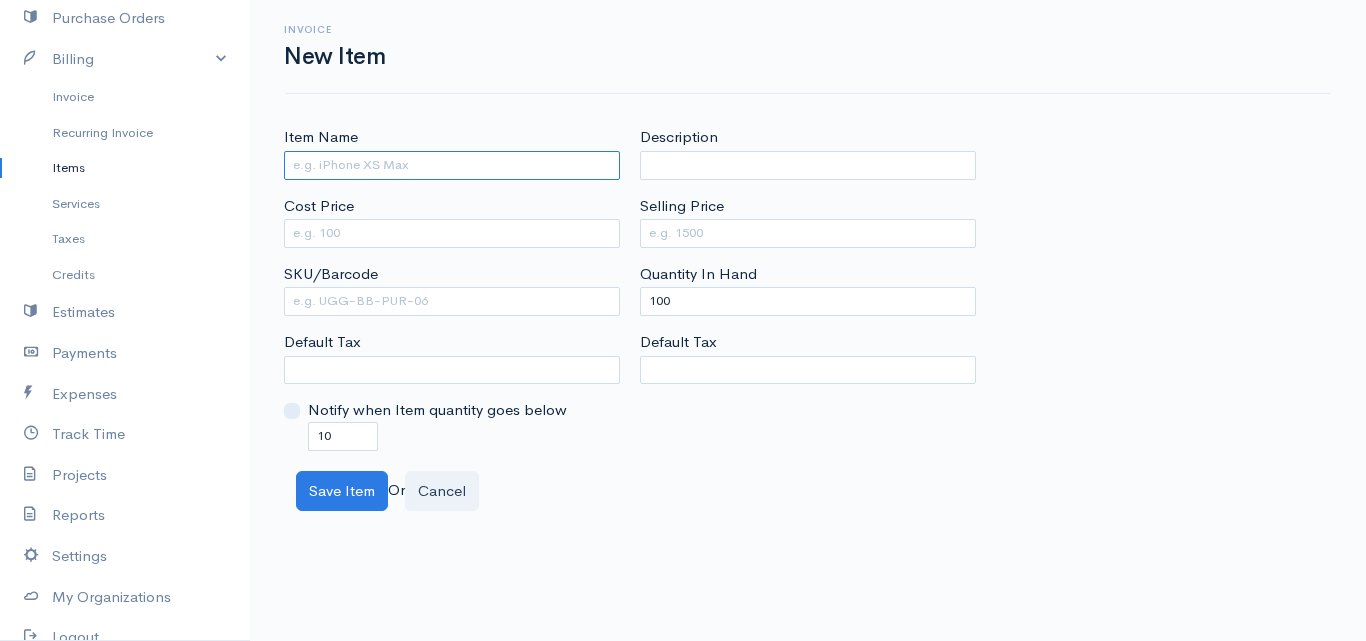 type on "T" 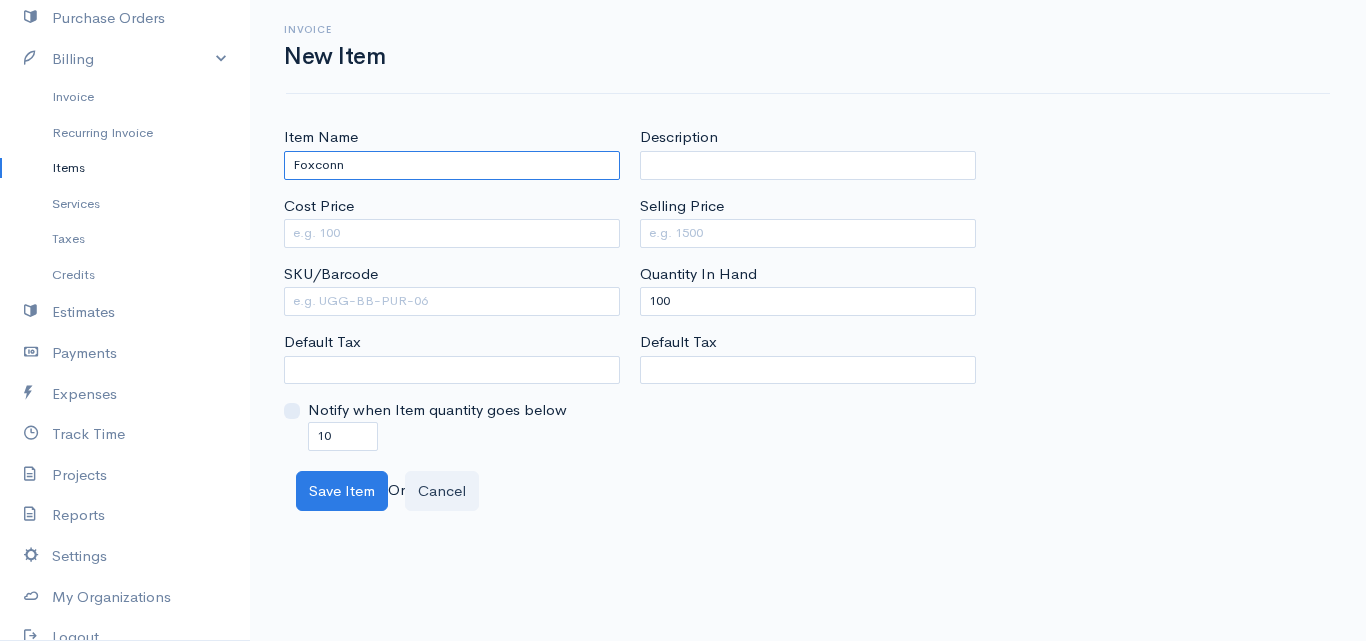 type on "Foxconn" 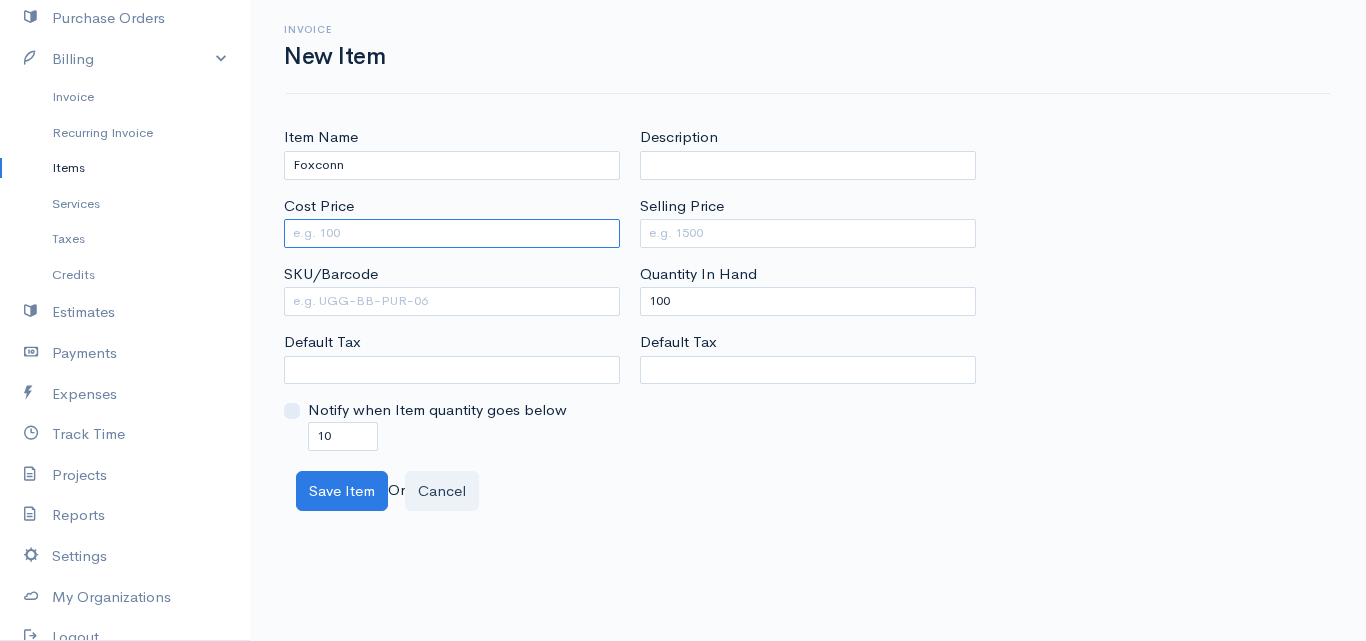 click on "Cost Price" at bounding box center [452, 233] 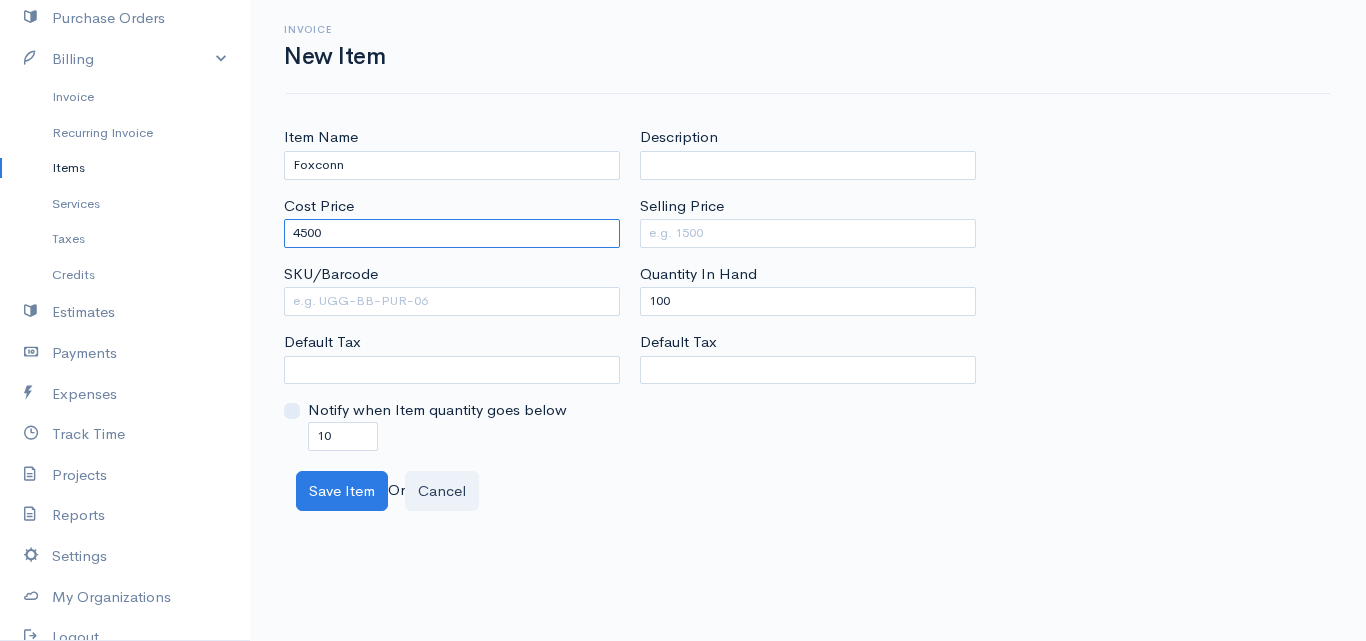 type on "4500" 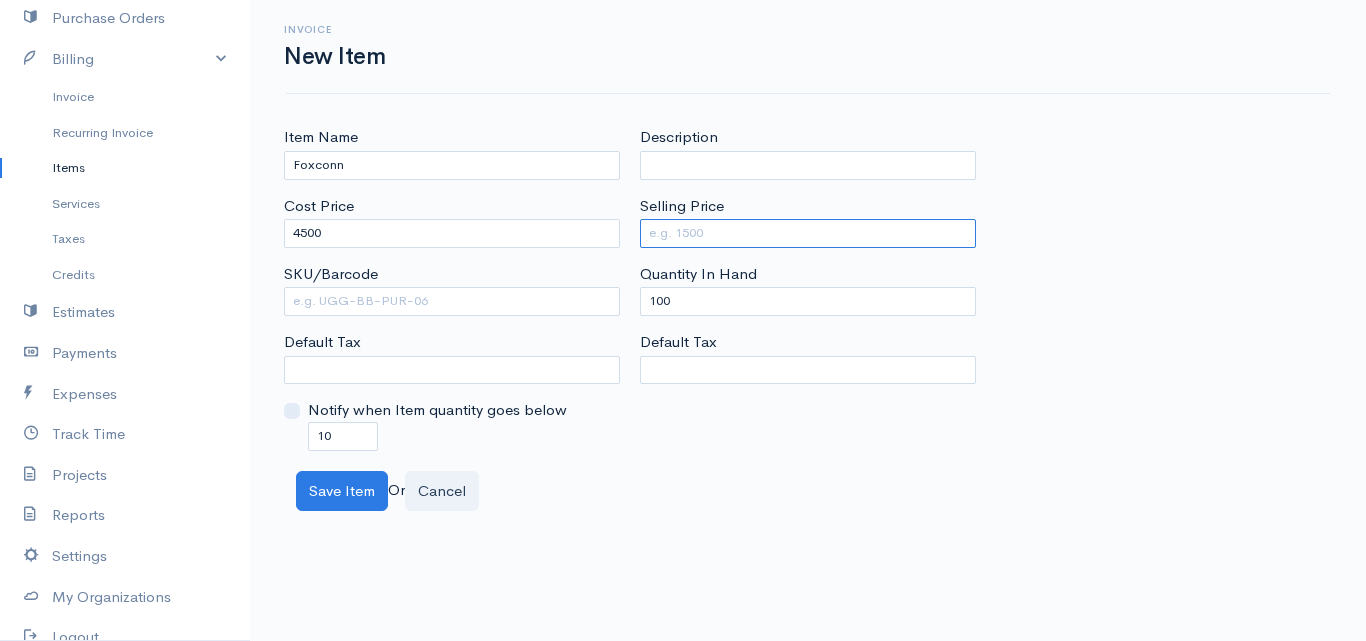 click on "Selling Price" at bounding box center (808, 233) 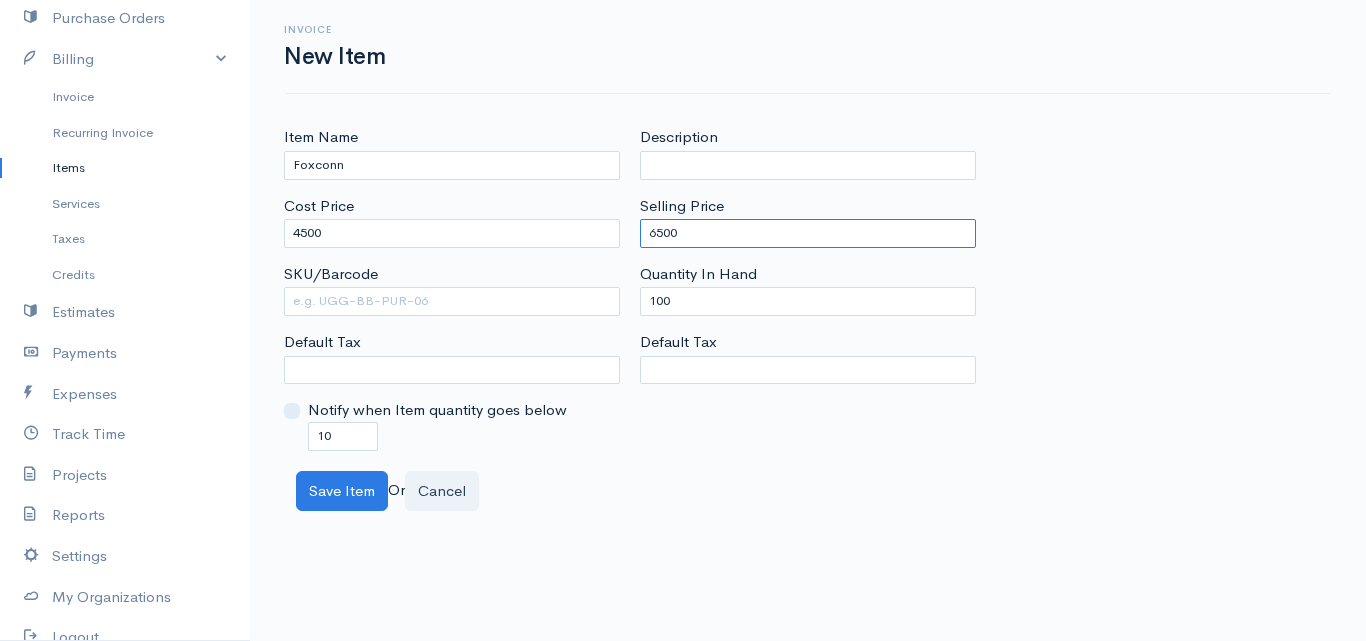 type on "6500" 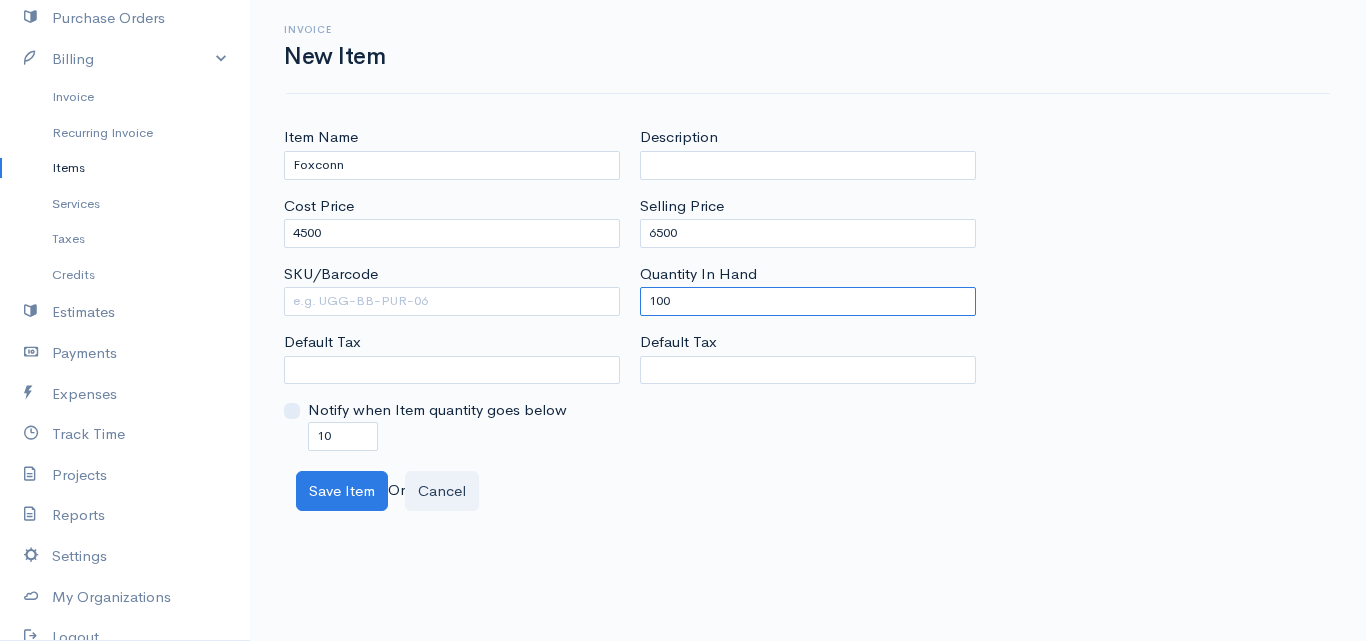 drag, startPoint x: 662, startPoint y: 294, endPoint x: 602, endPoint y: 295, distance: 60.00833 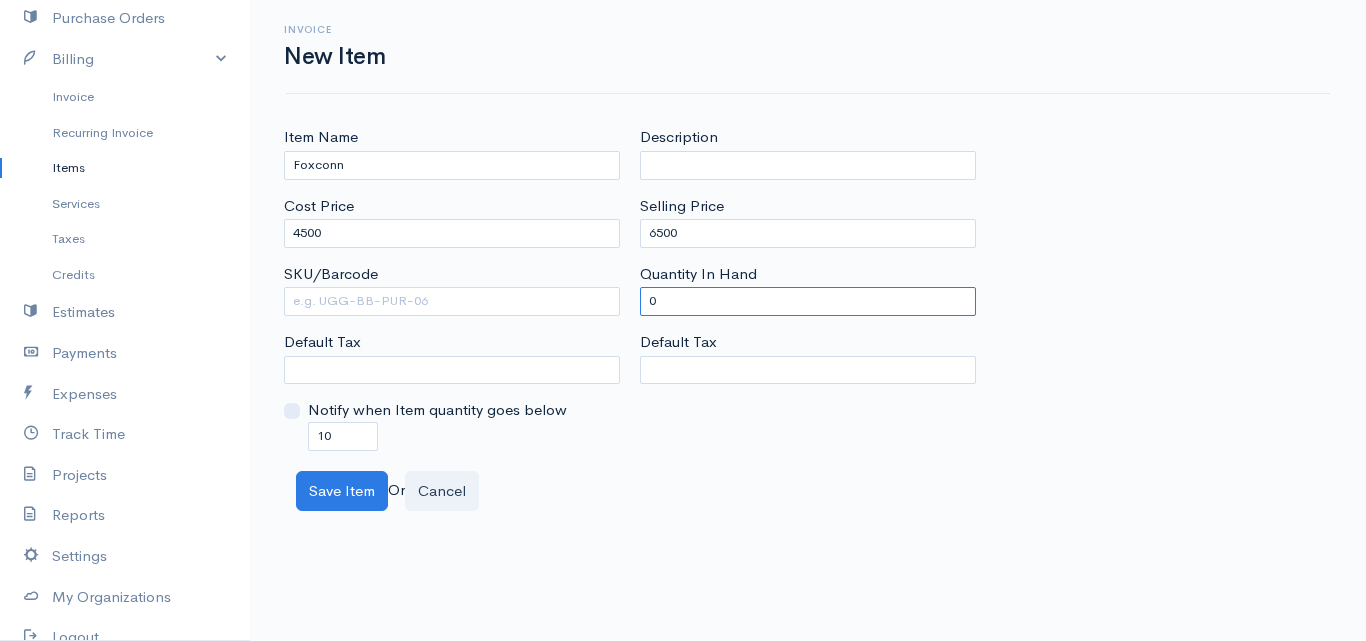 type on "0" 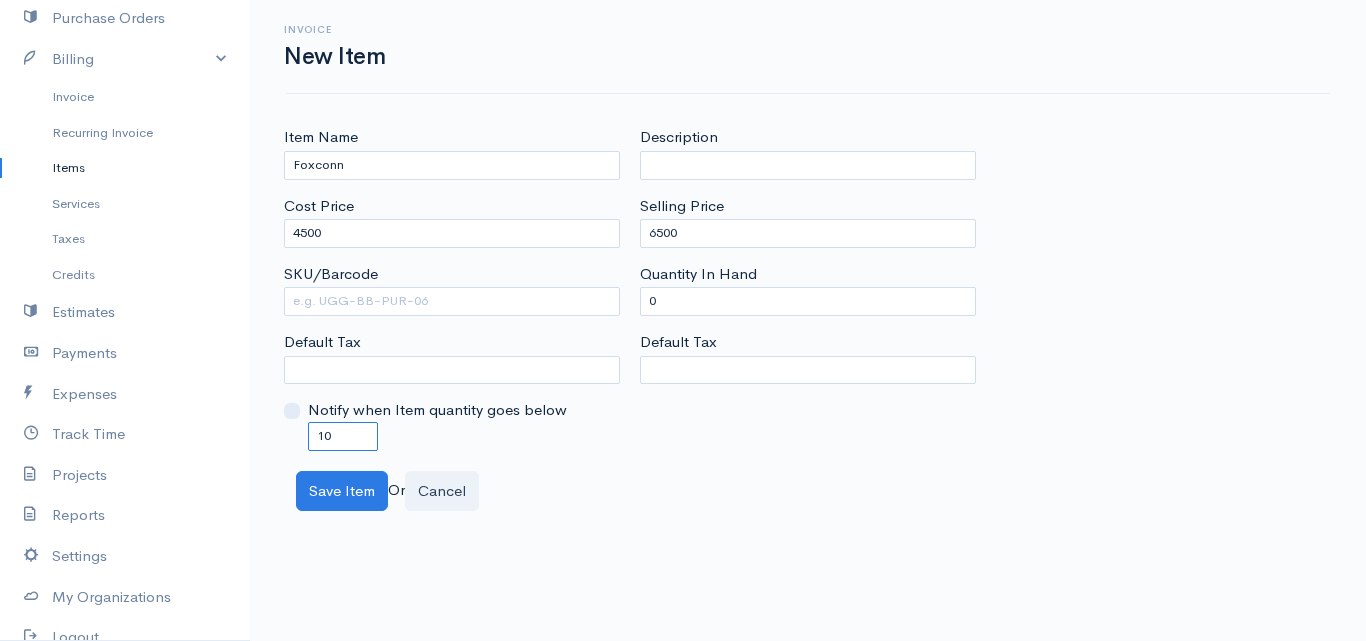 drag, startPoint x: 318, startPoint y: 435, endPoint x: 298, endPoint y: 440, distance: 20.615528 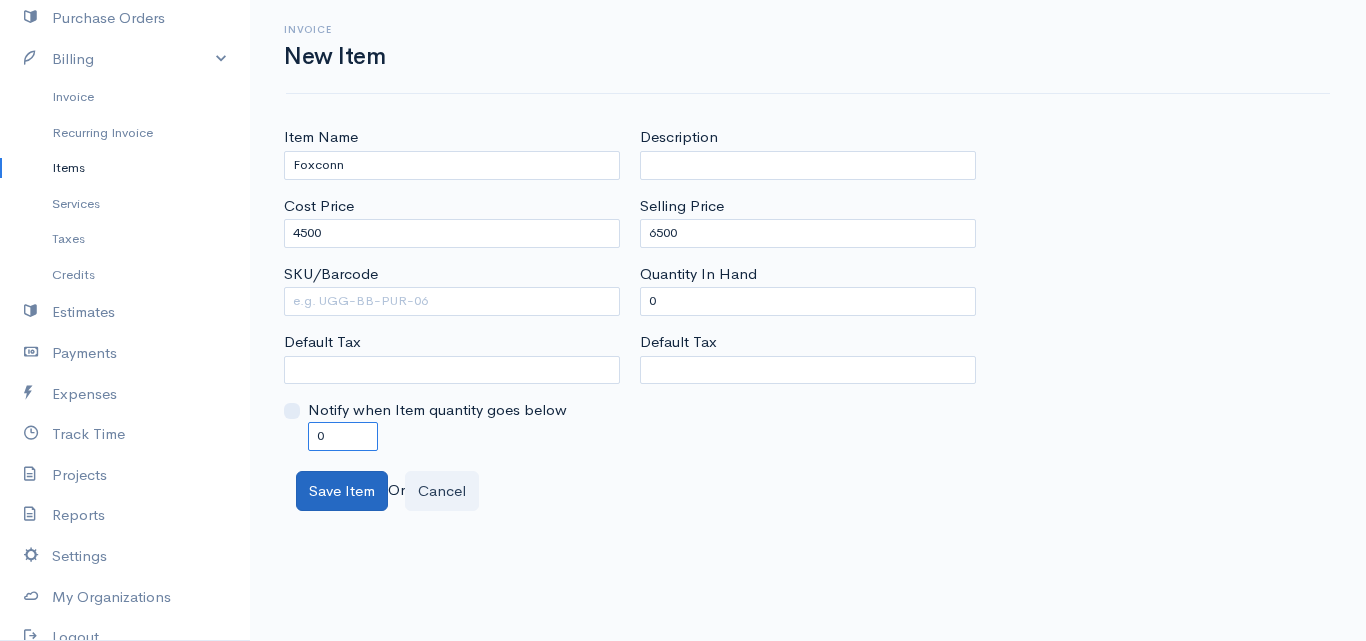 type on "0" 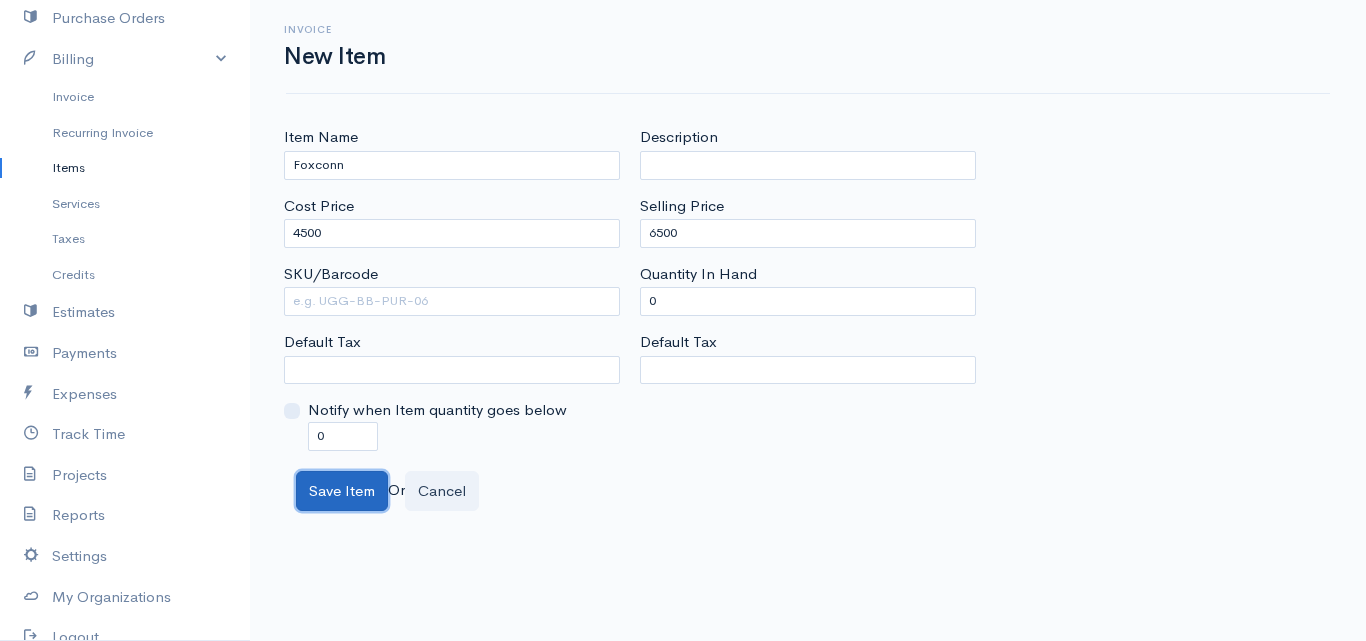 click on "Save Item" at bounding box center [342, 491] 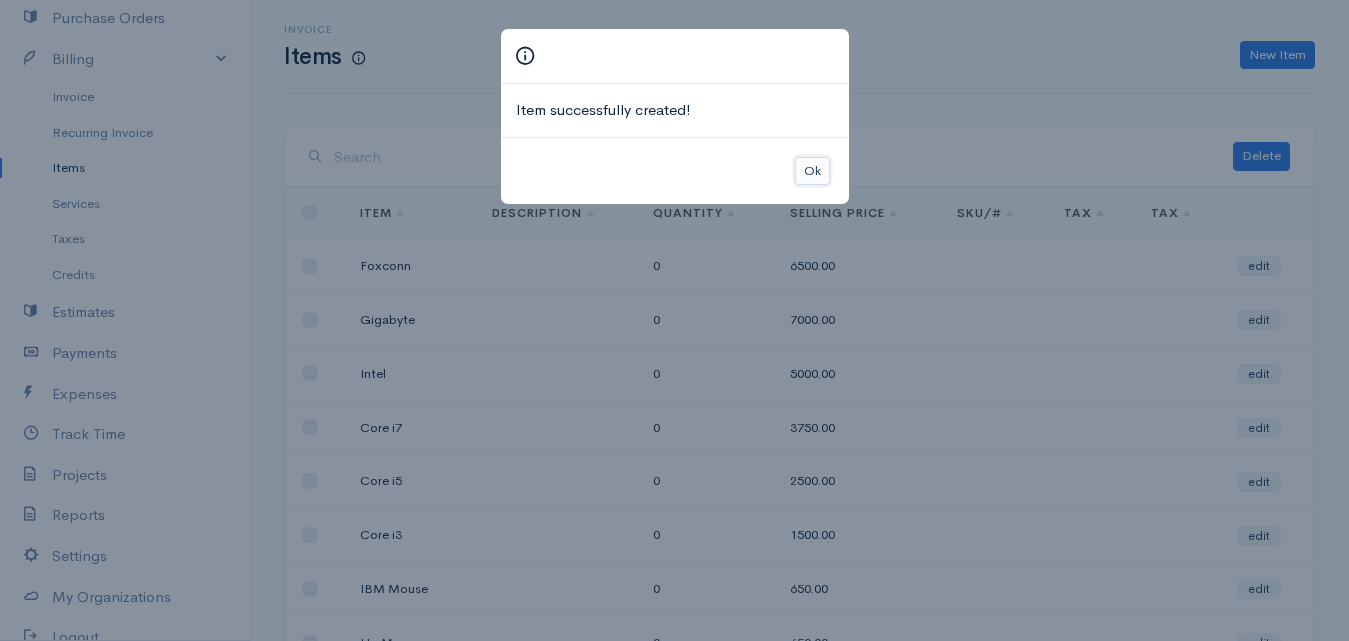 drag, startPoint x: 805, startPoint y: 168, endPoint x: 873, endPoint y: 154, distance: 69.426216 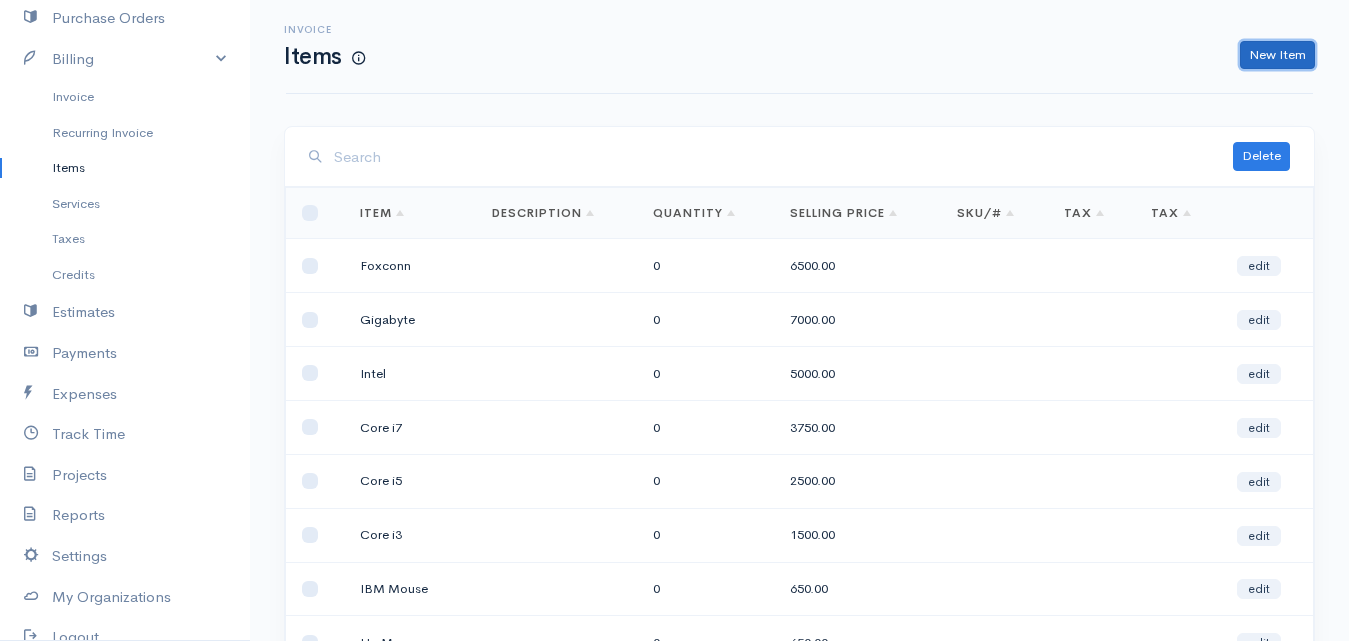 click on "New Item" at bounding box center (1277, 55) 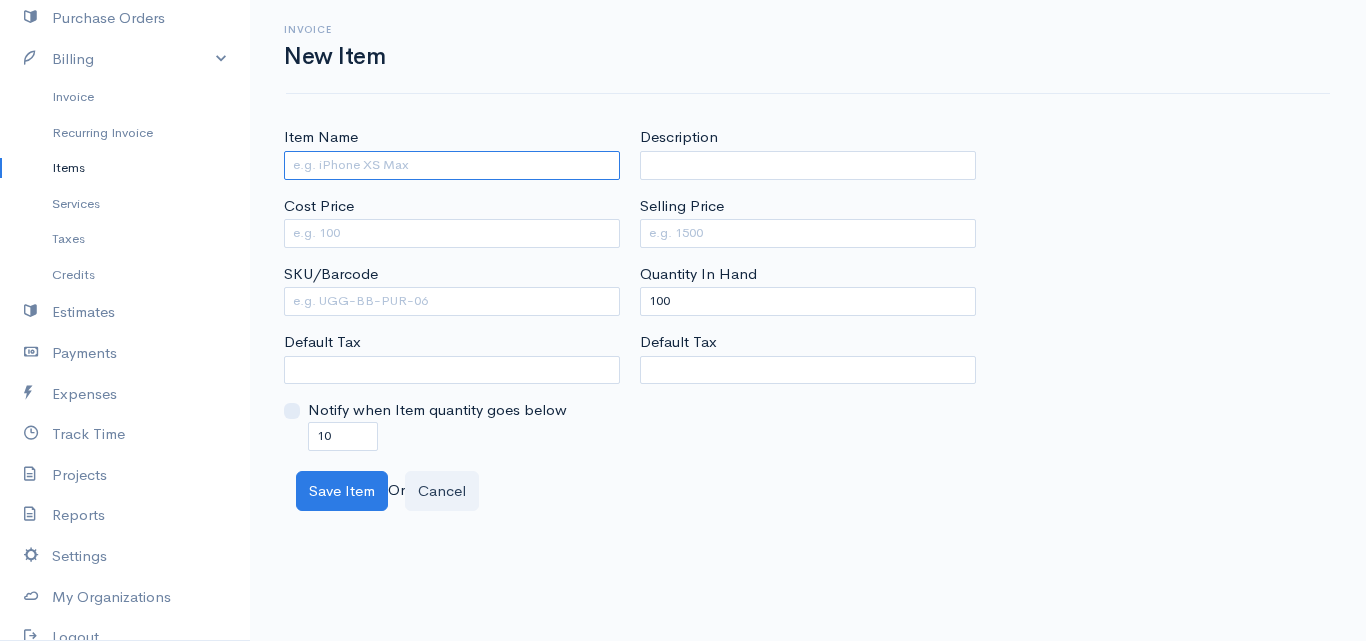 click on "Item Name" at bounding box center (452, 165) 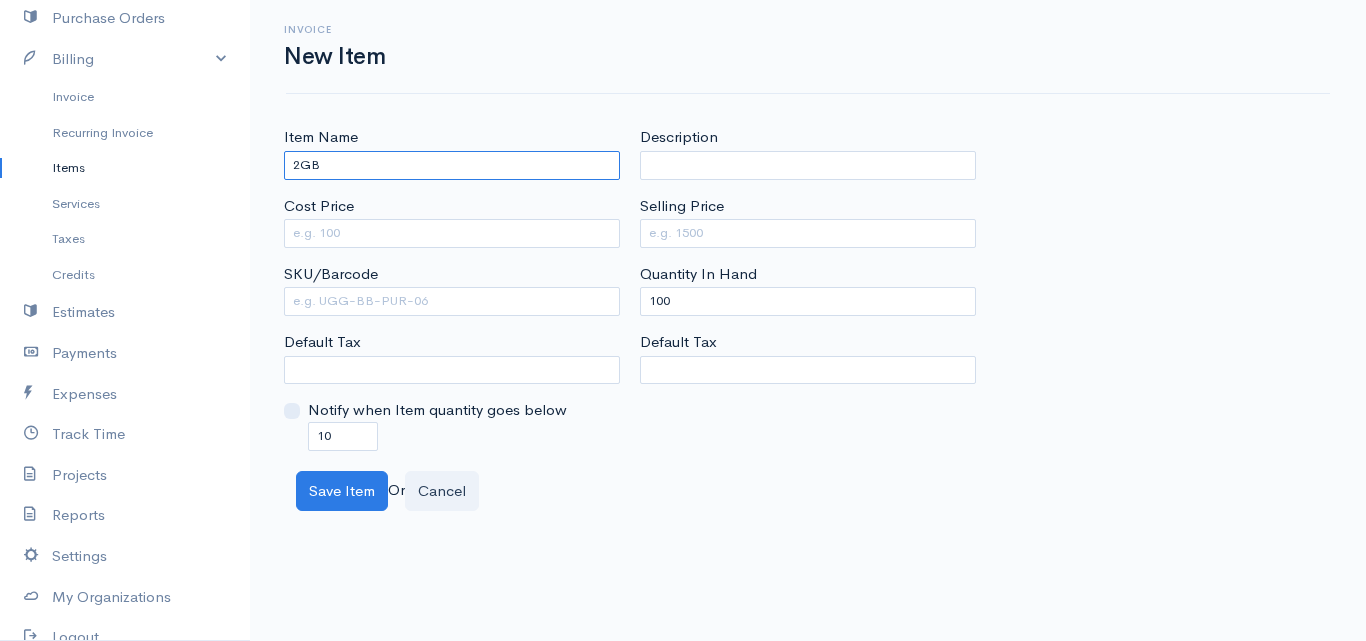 type on "2GB" 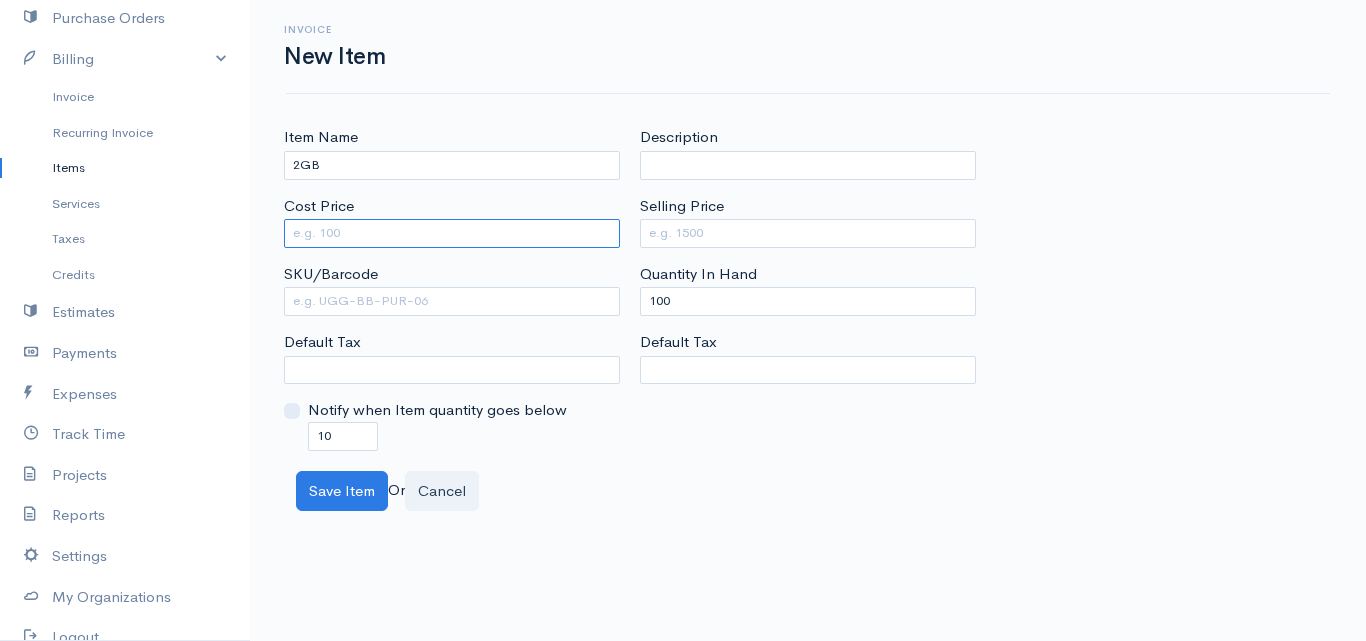 click on "Cost Price" at bounding box center [452, 233] 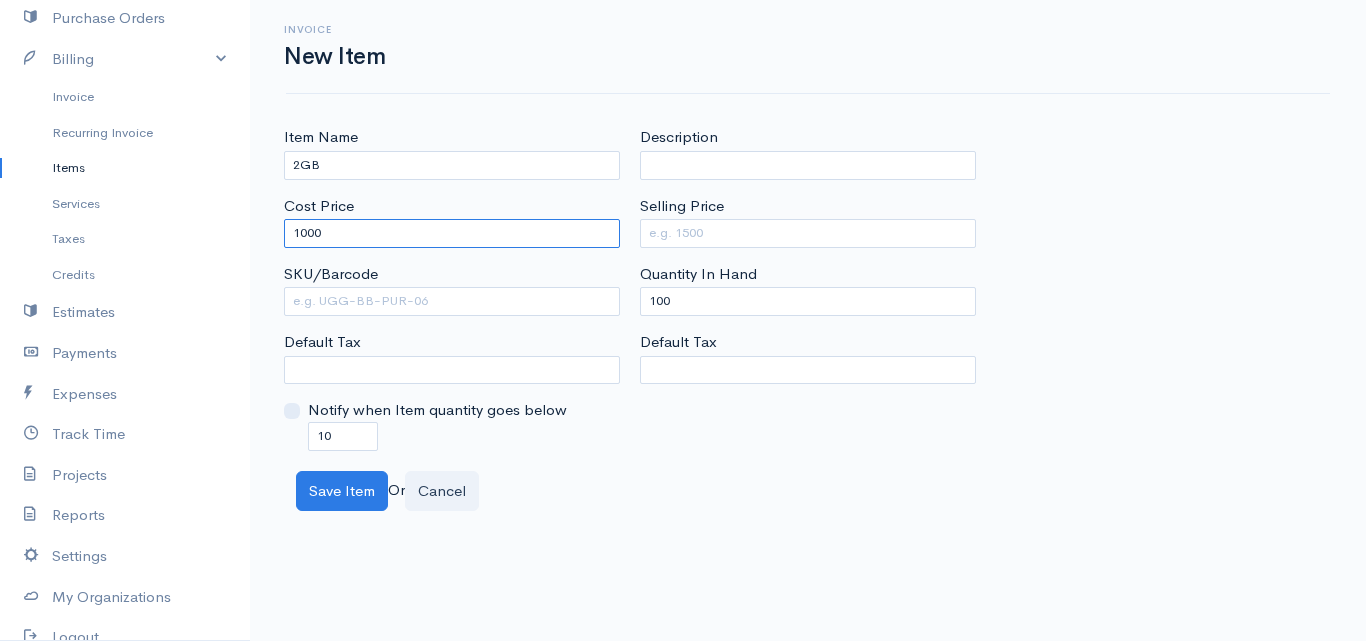 type on "1000" 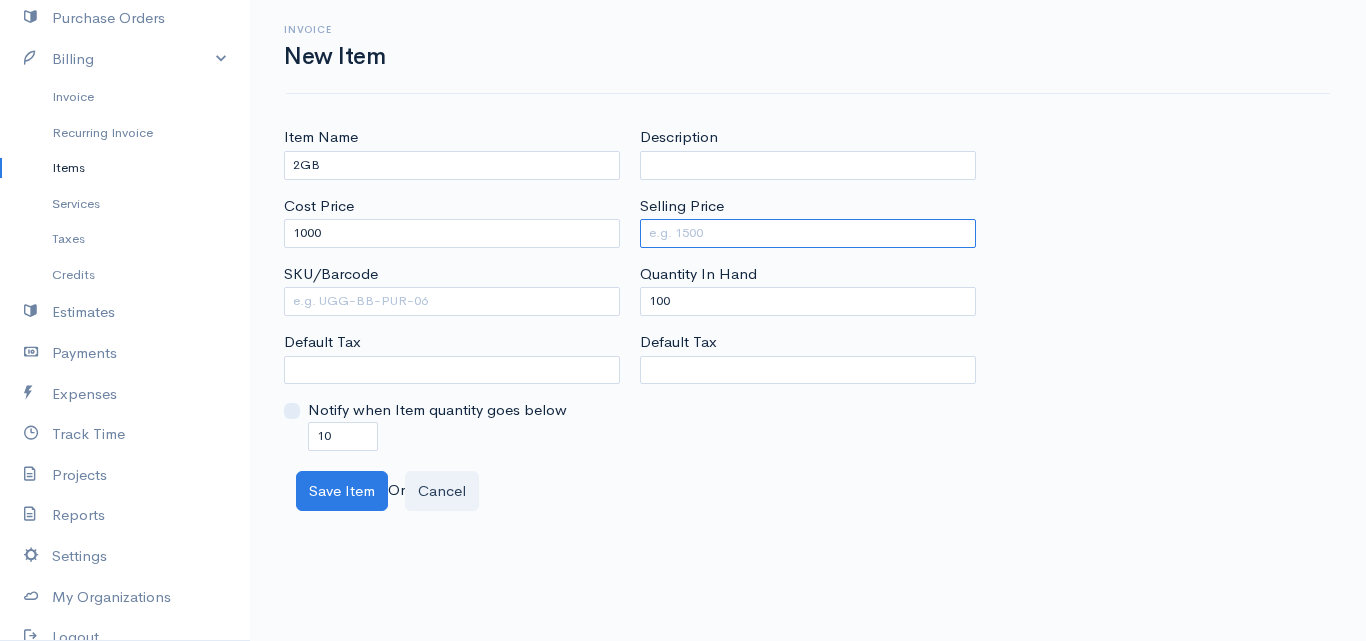 click on "Selling Price" at bounding box center (808, 233) 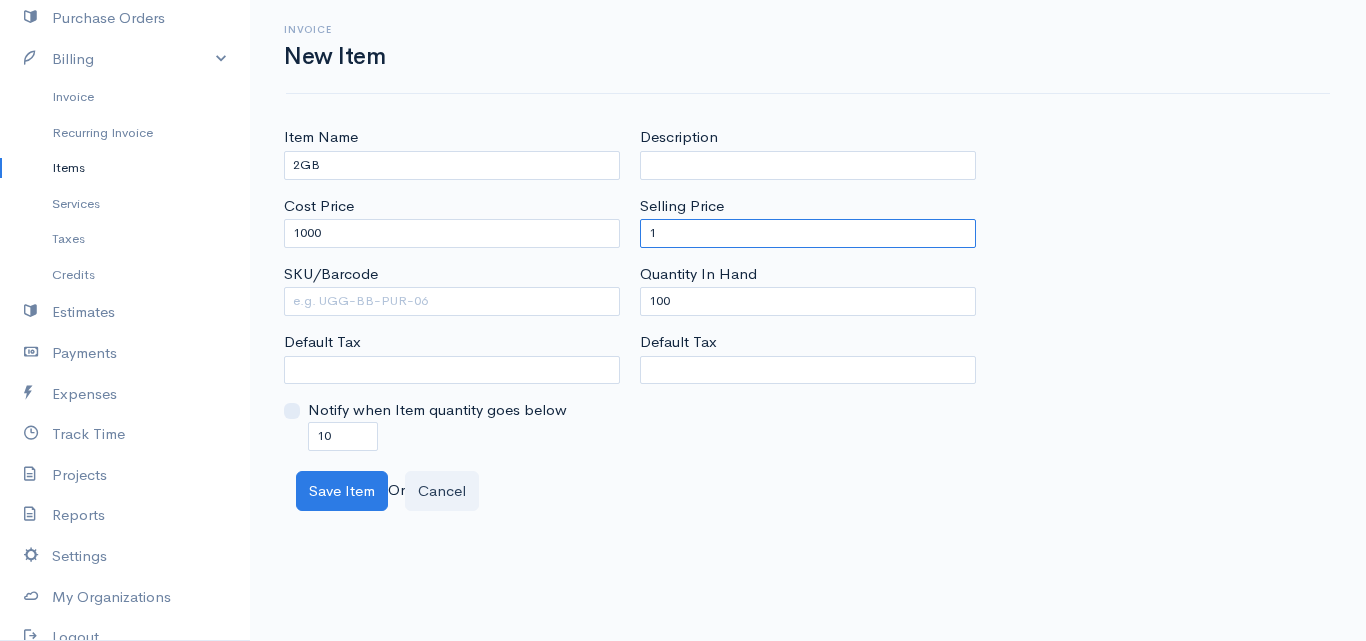 type on "1500" 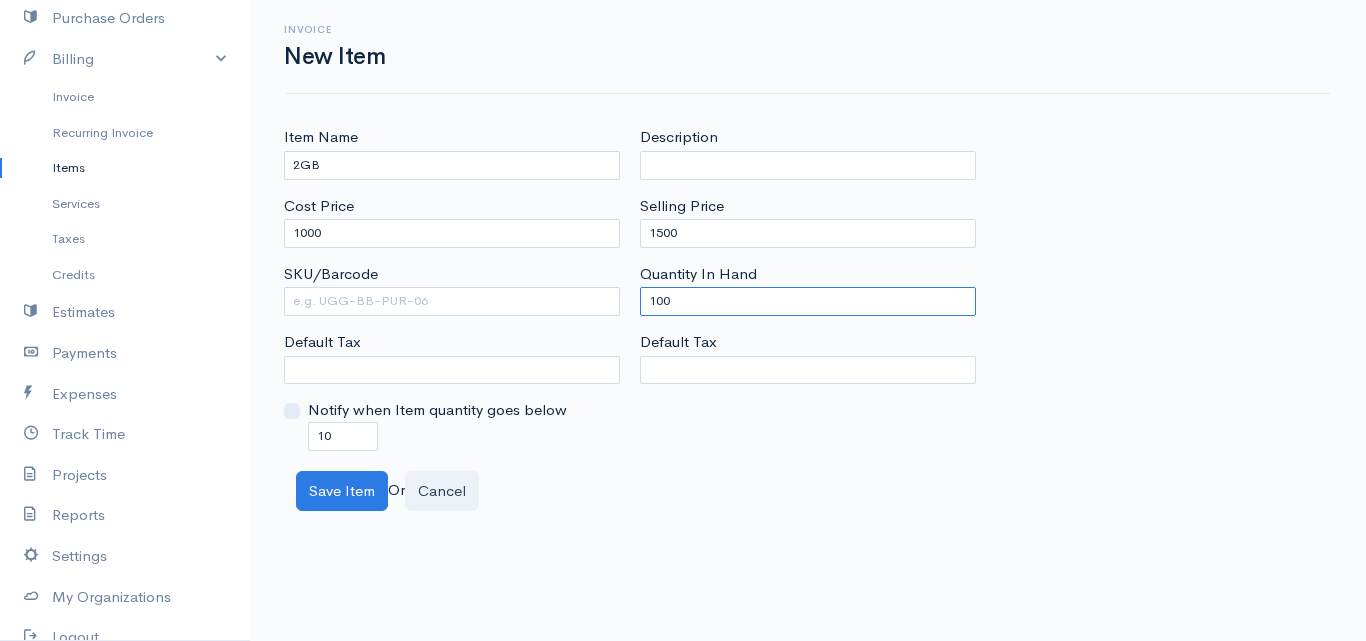 drag, startPoint x: 670, startPoint y: 302, endPoint x: 620, endPoint y: 305, distance: 50.08992 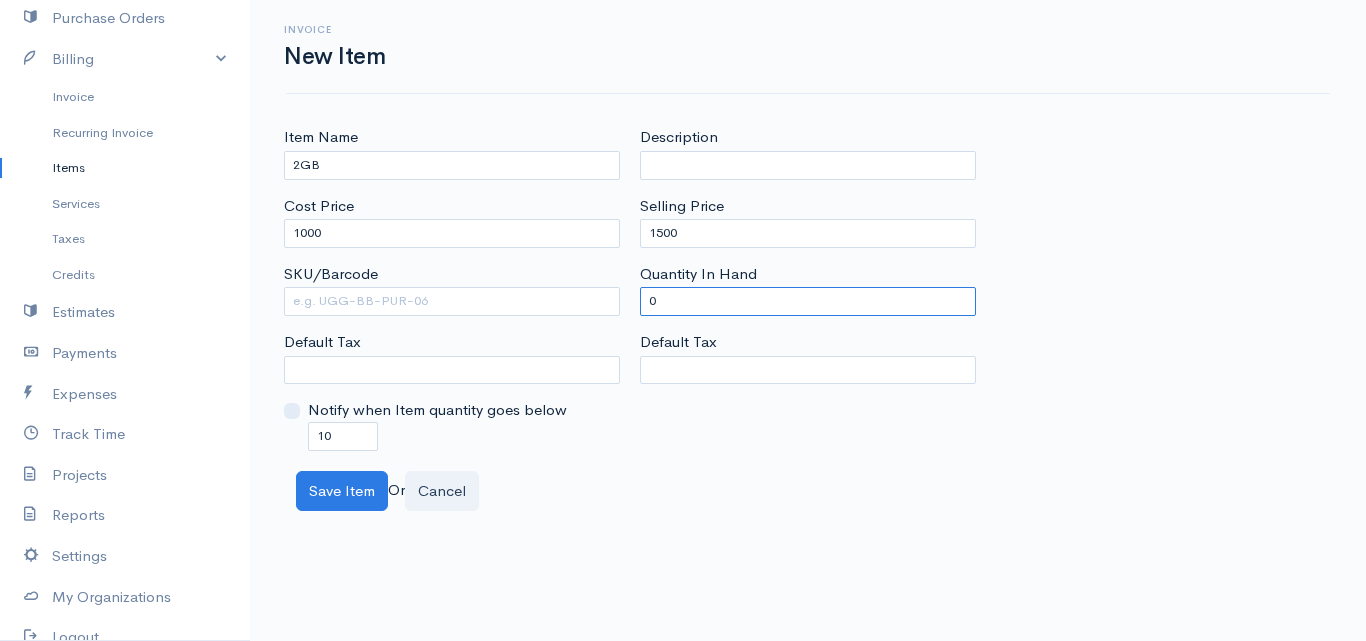 type on "0" 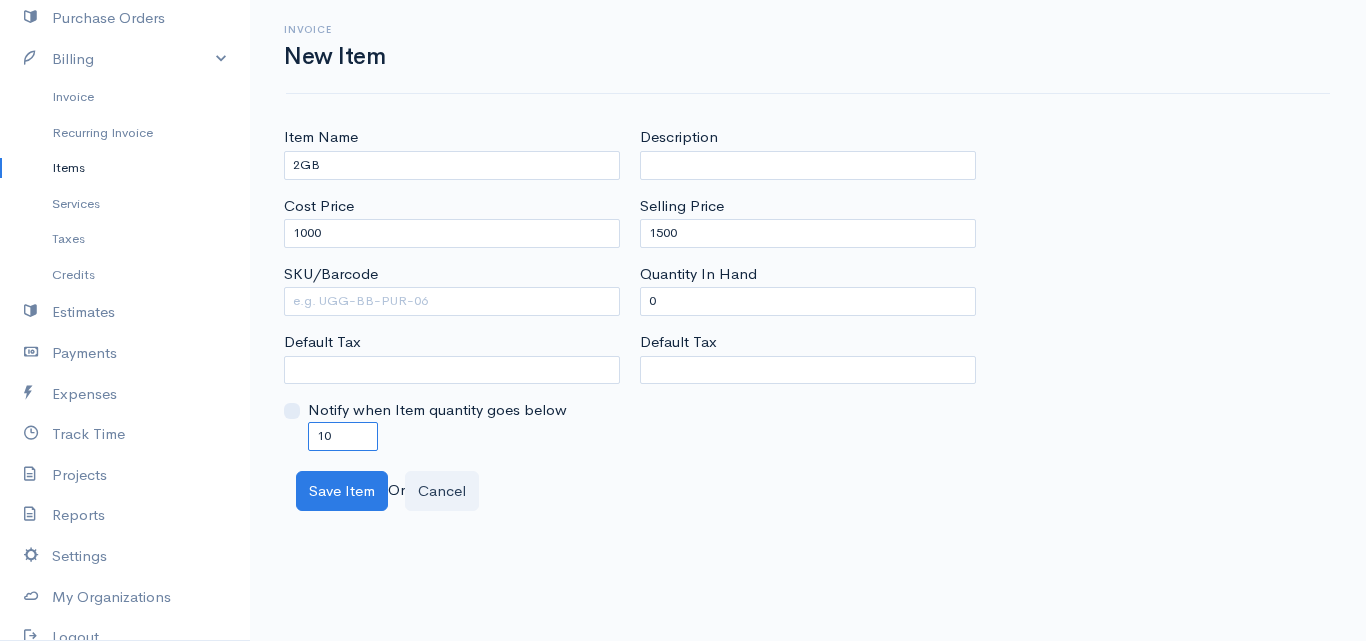 drag, startPoint x: 334, startPoint y: 445, endPoint x: 305, endPoint y: 433, distance: 31.38471 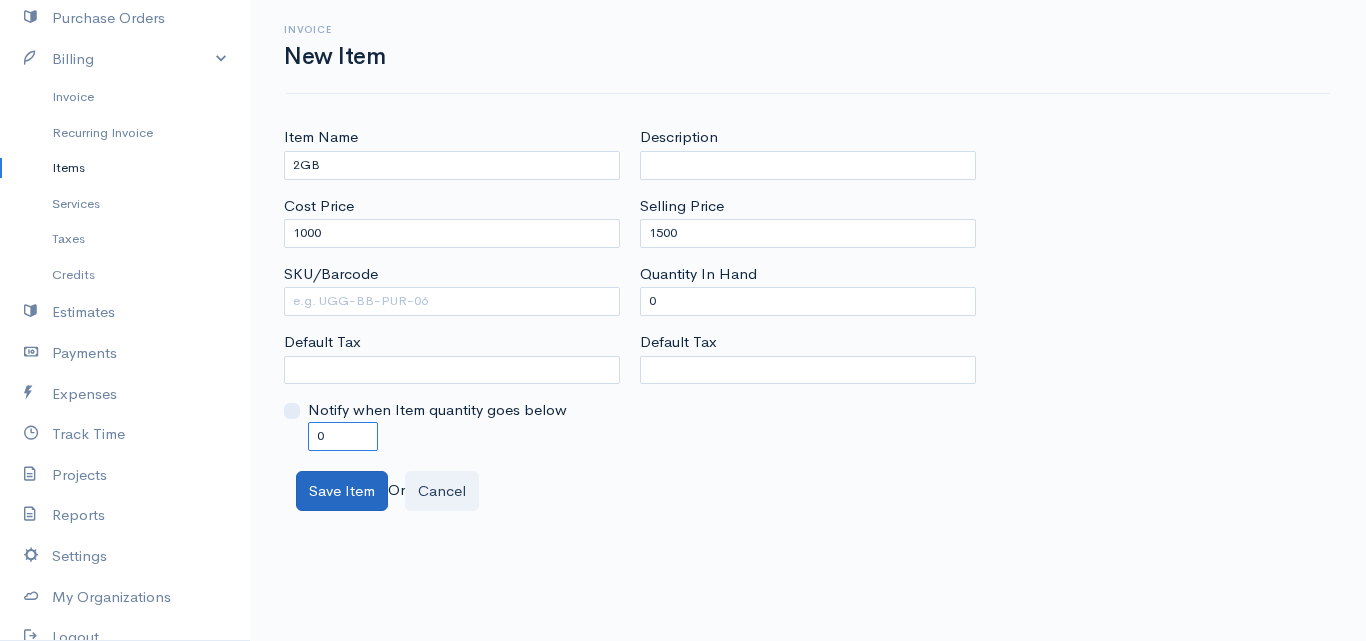 type on "0" 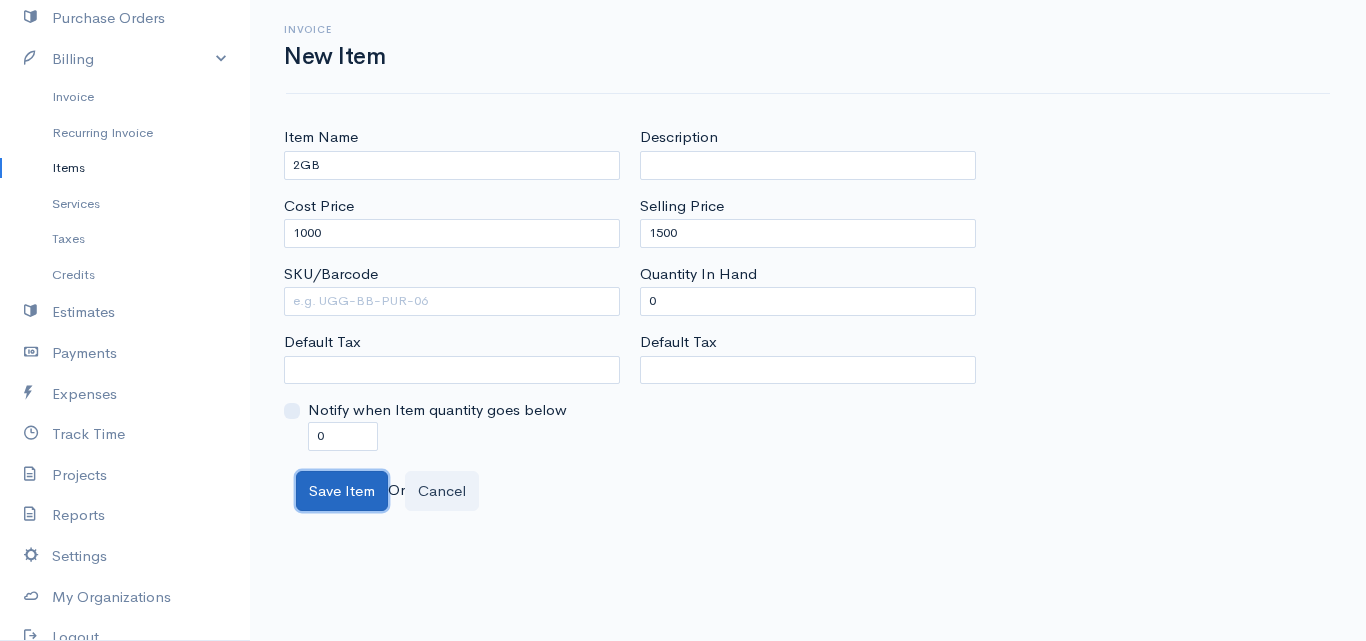 click on "Save Item" at bounding box center (342, 491) 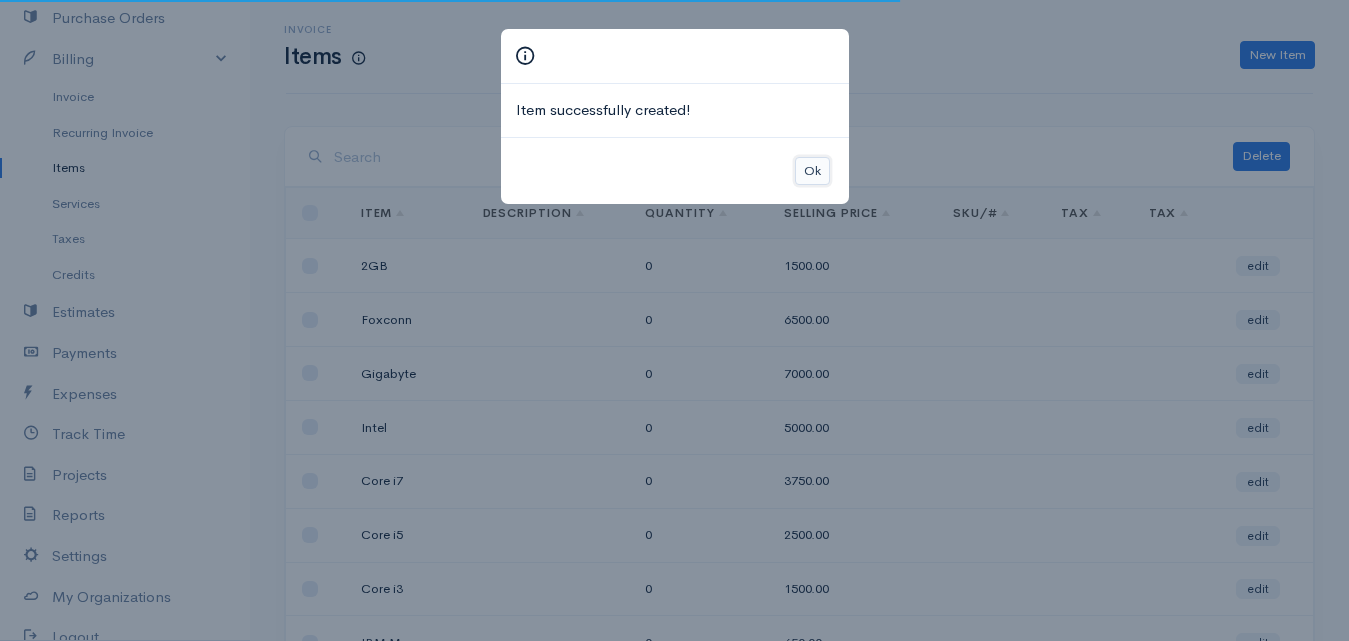 click on "Ok" at bounding box center [812, 171] 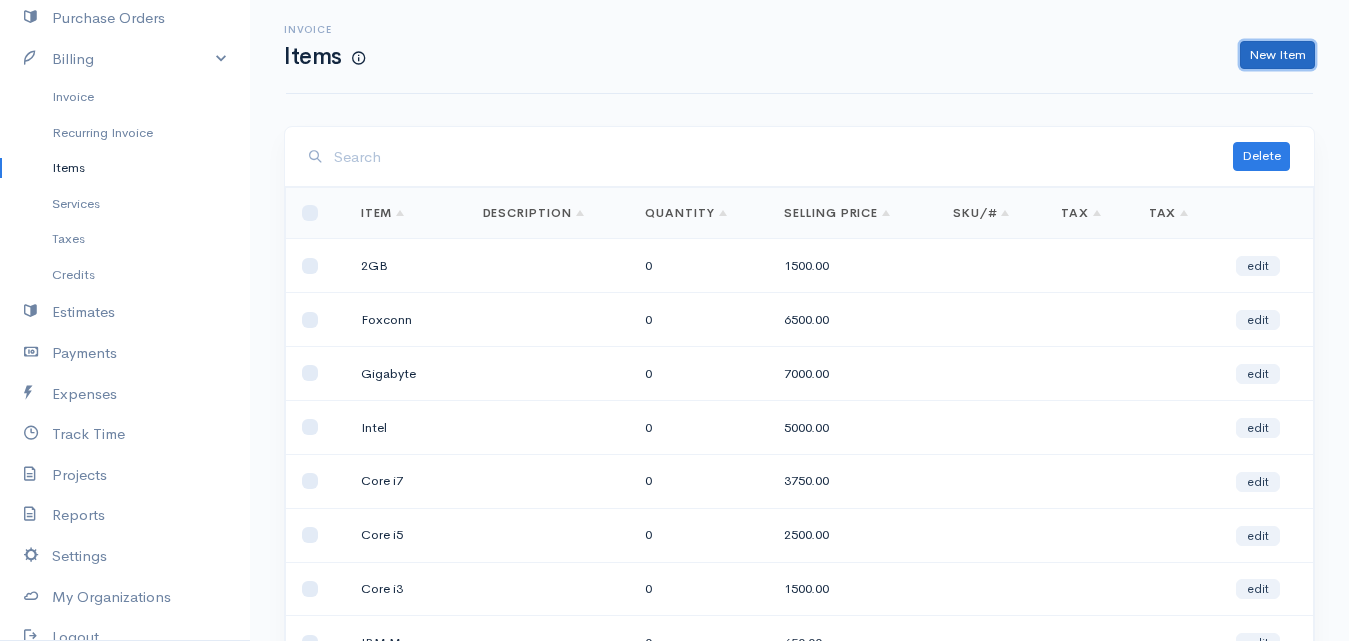 click on "New Item" at bounding box center (1277, 55) 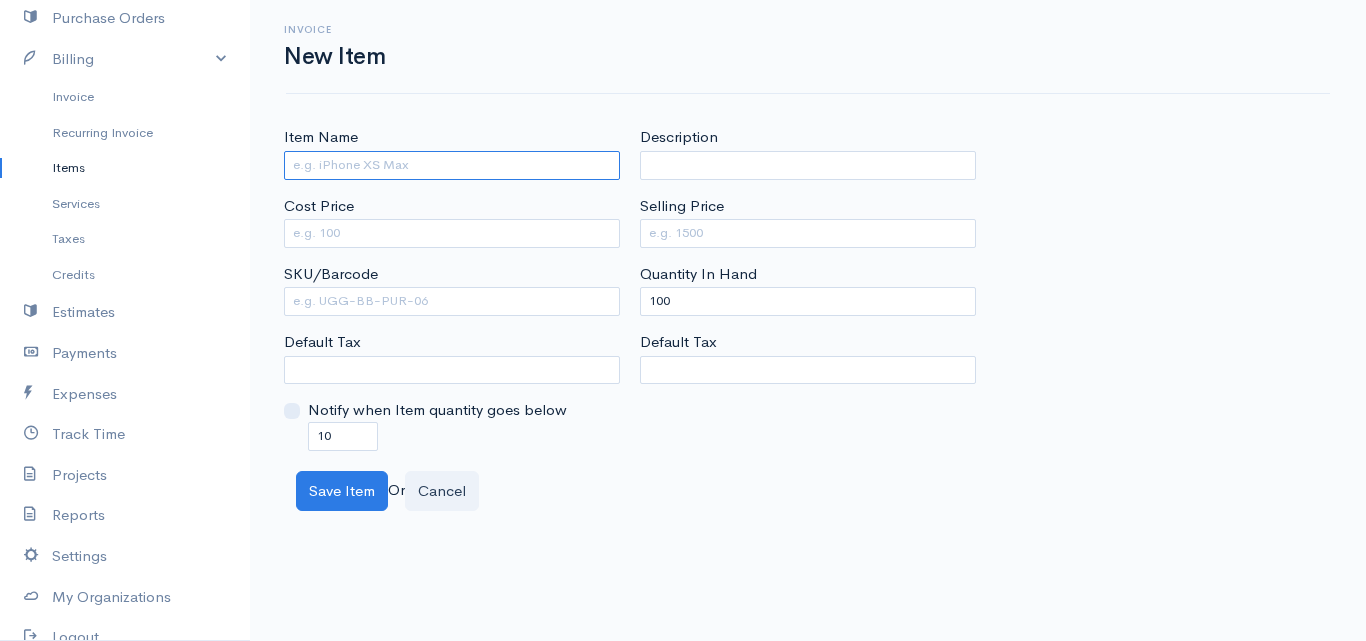 drag, startPoint x: 509, startPoint y: 150, endPoint x: 514, endPoint y: 167, distance: 17.720045 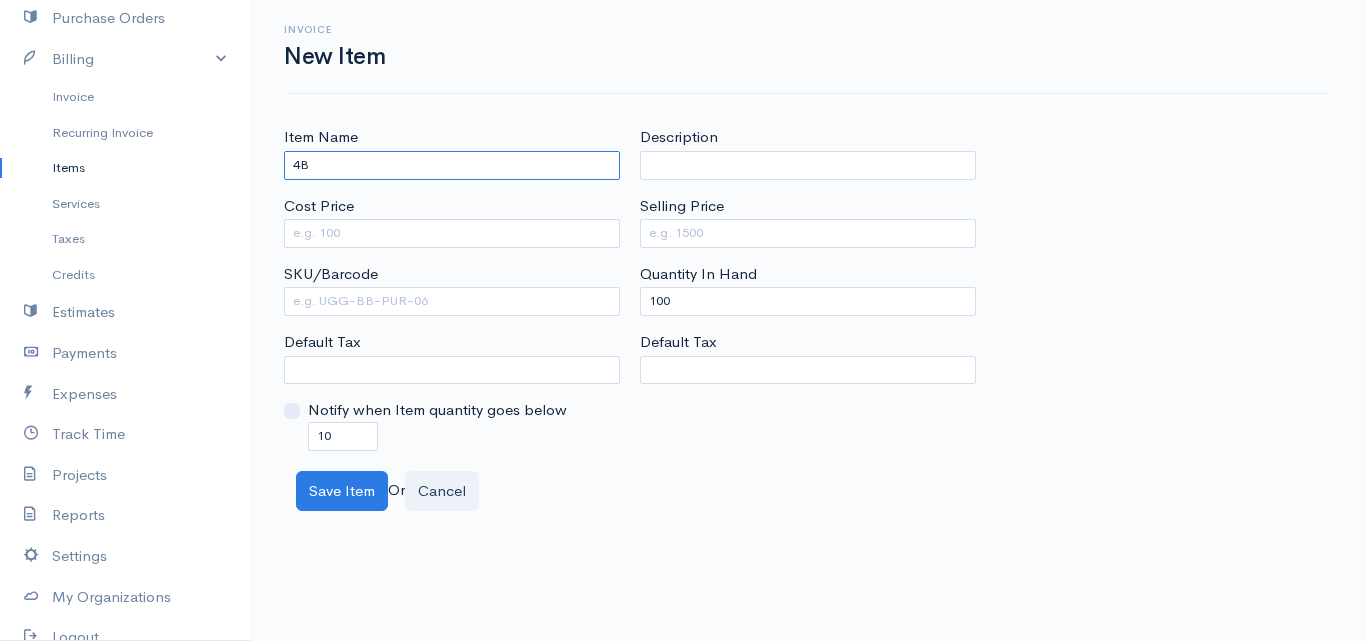 click on "4B" at bounding box center [452, 165] 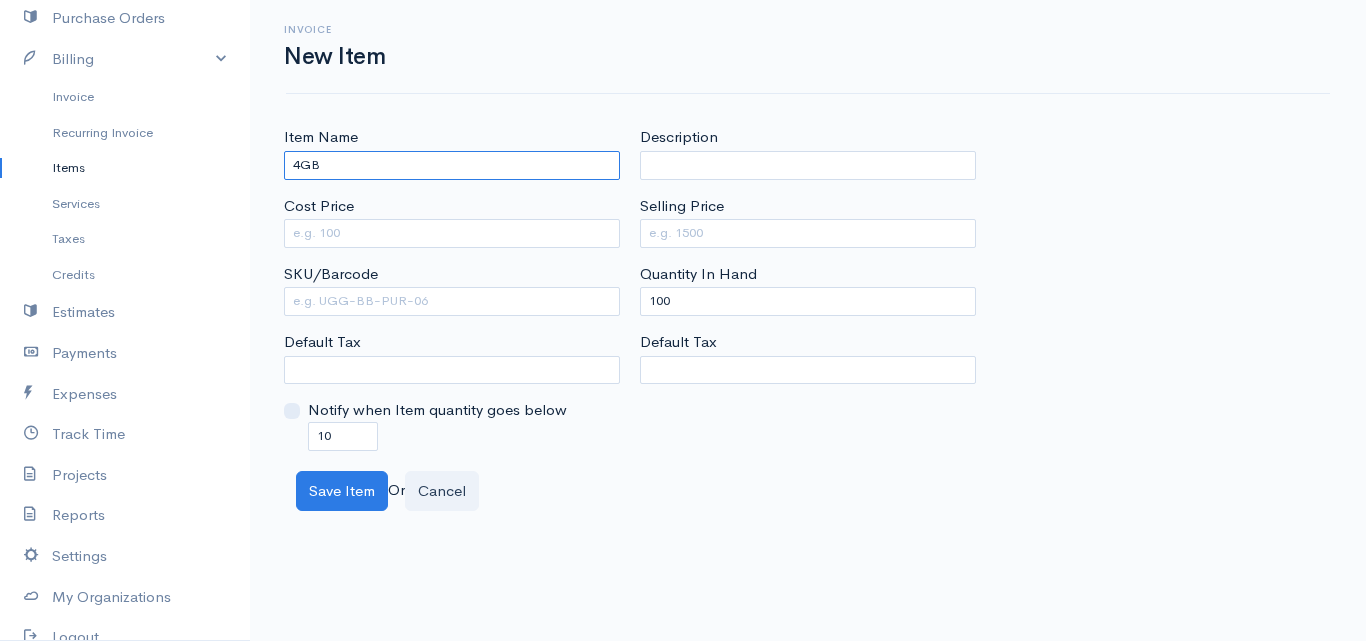 type on "4GB" 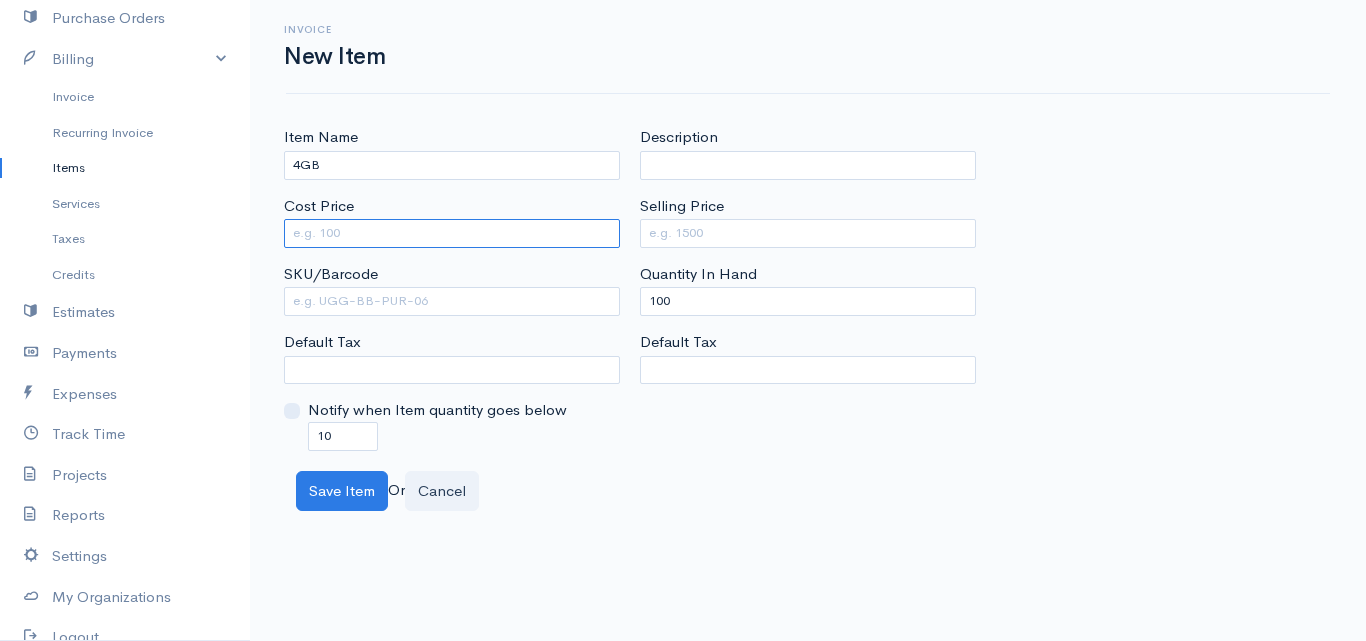 click on "Cost Price" at bounding box center (452, 233) 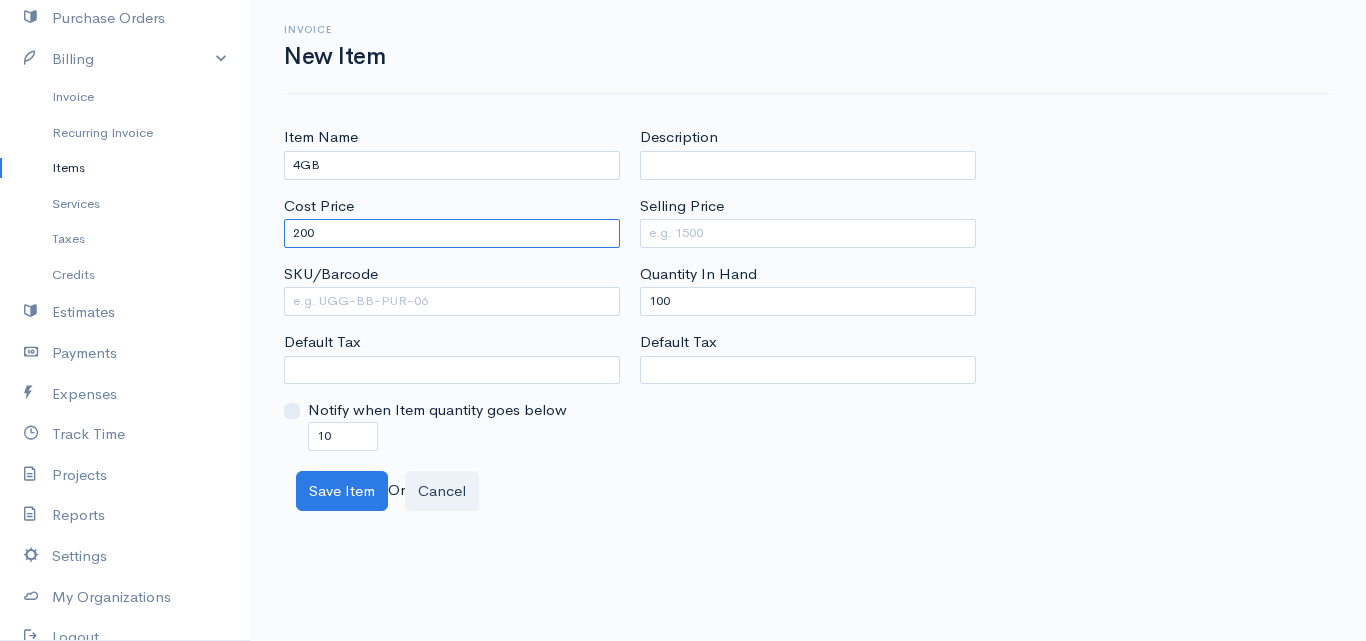 type on "2000" 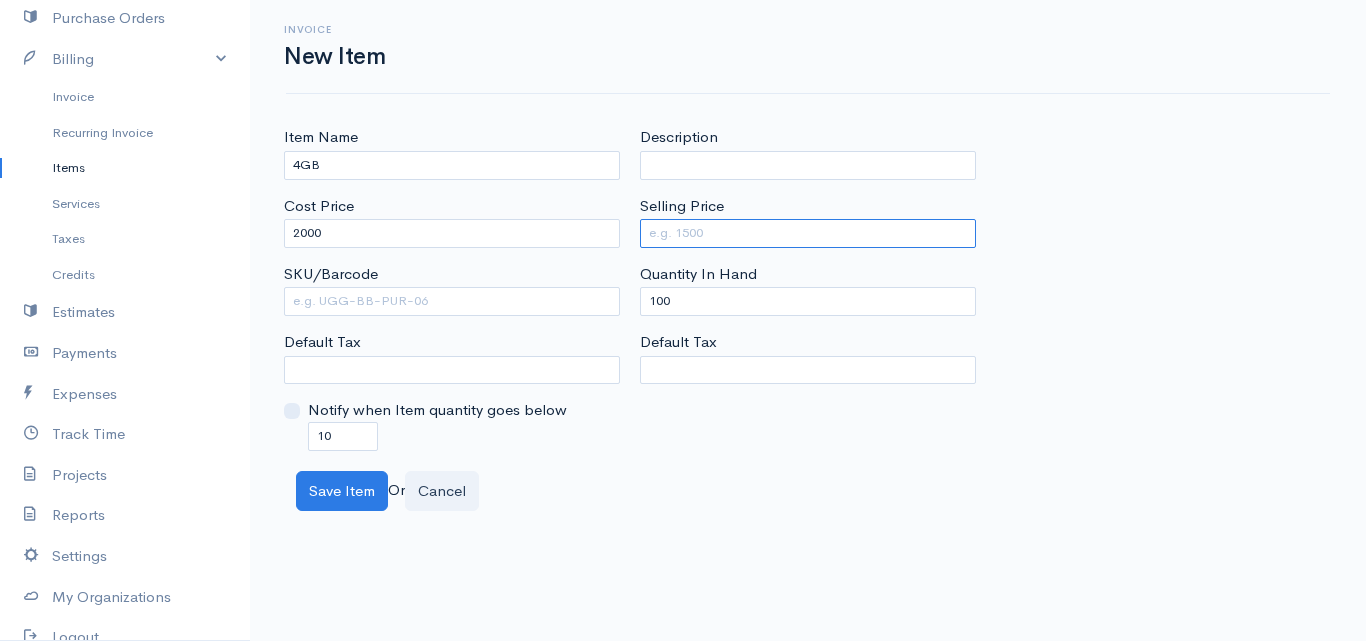 click on "Selling Price" at bounding box center [808, 233] 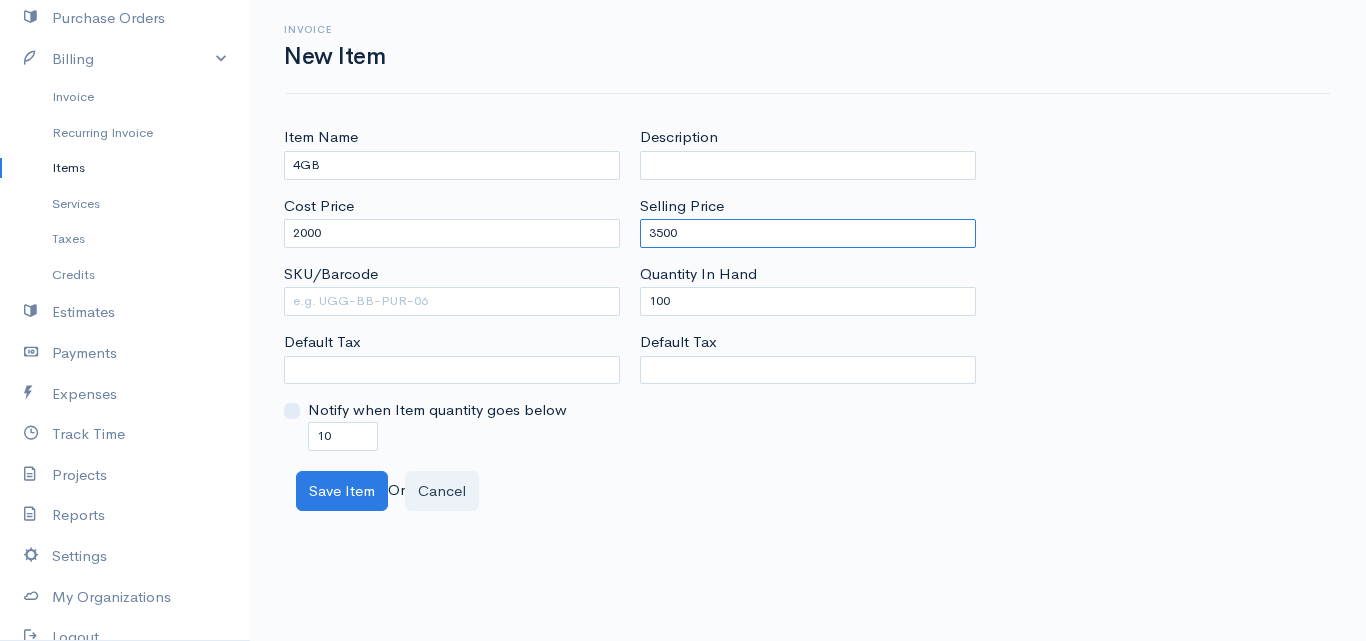 type on "3500" 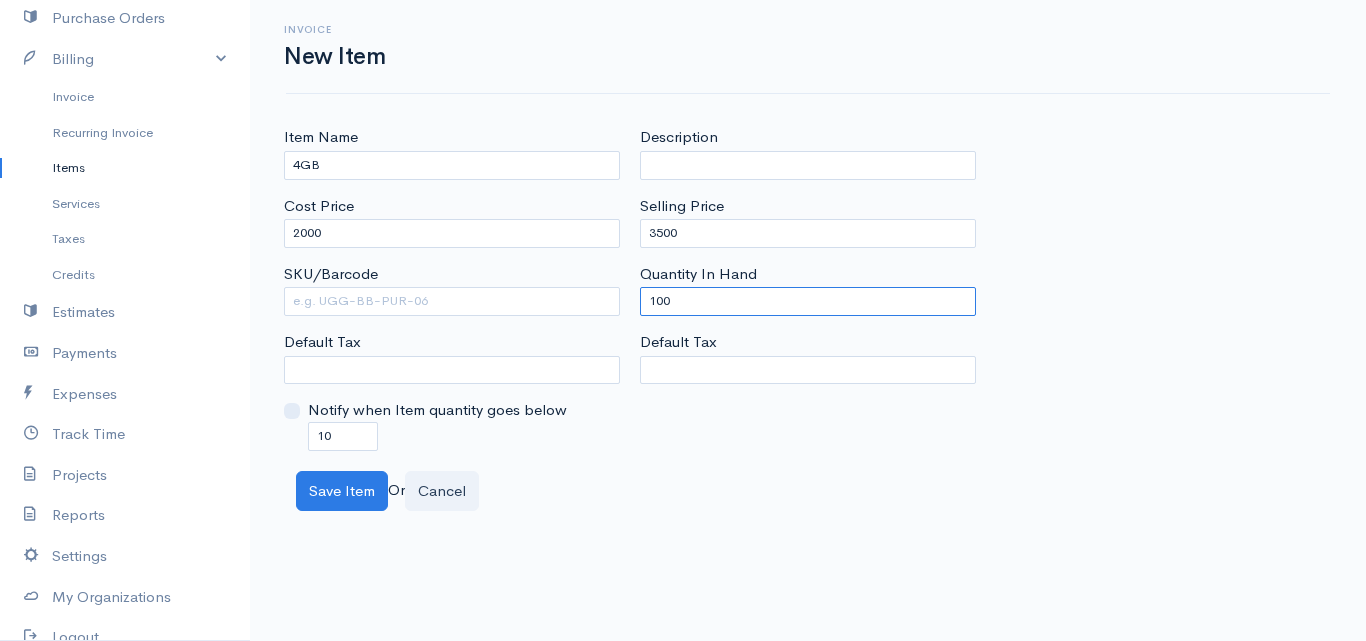 drag, startPoint x: 680, startPoint y: 306, endPoint x: 558, endPoint y: 333, distance: 124.95199 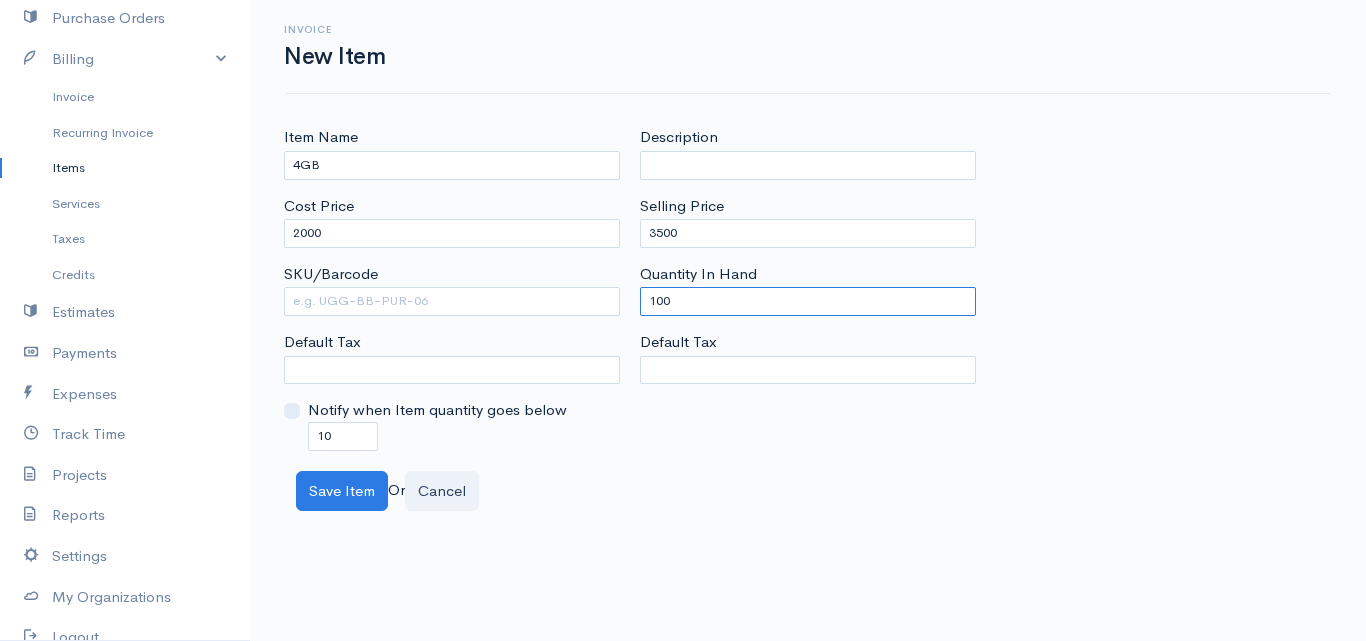 click on "Item Name 4GB Cost Price 2000 SKU/Barcode Default Tax Notify when Item quantity goes below 10 Description Selling Price 3500 Quantity In Hand 100 Default Tax" at bounding box center (808, 288) 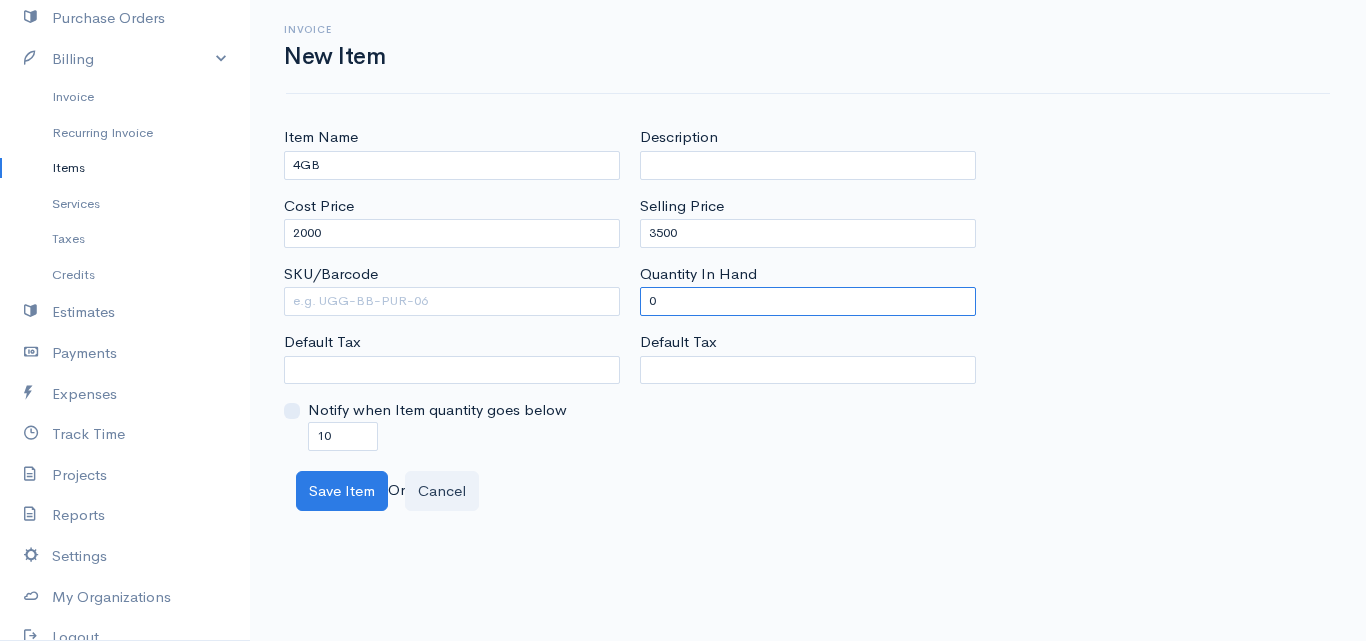 type on "0" 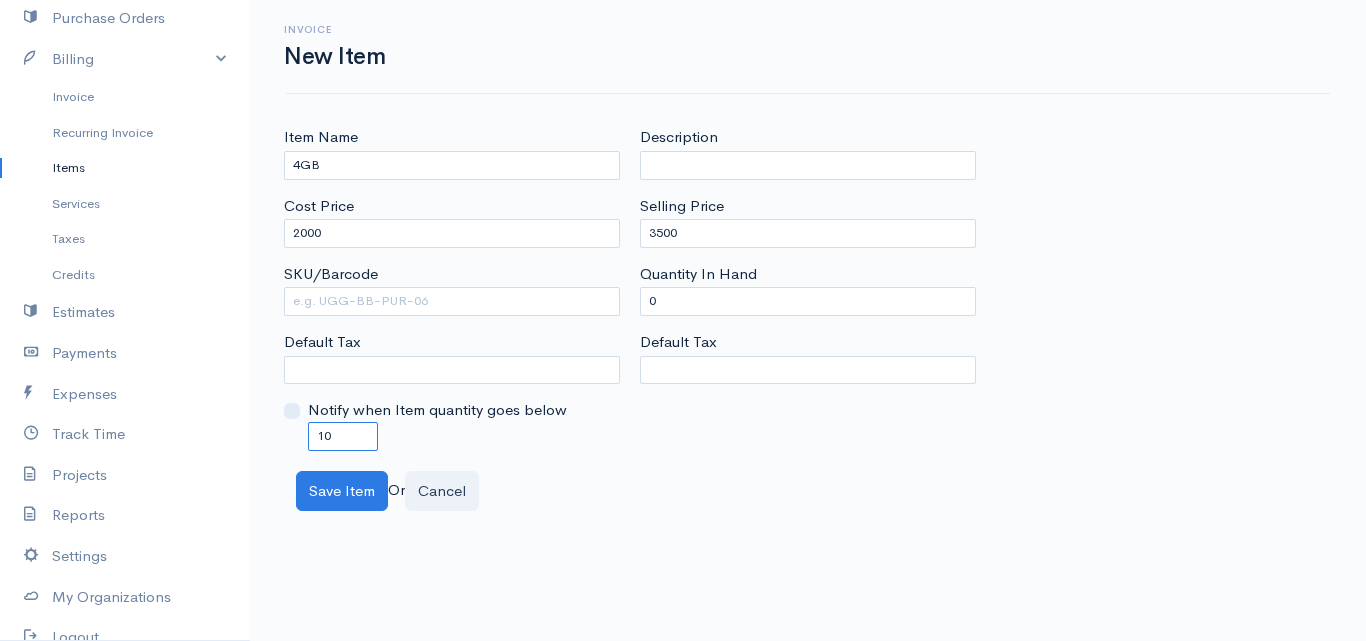 drag, startPoint x: 366, startPoint y: 430, endPoint x: 278, endPoint y: 445, distance: 89.26926 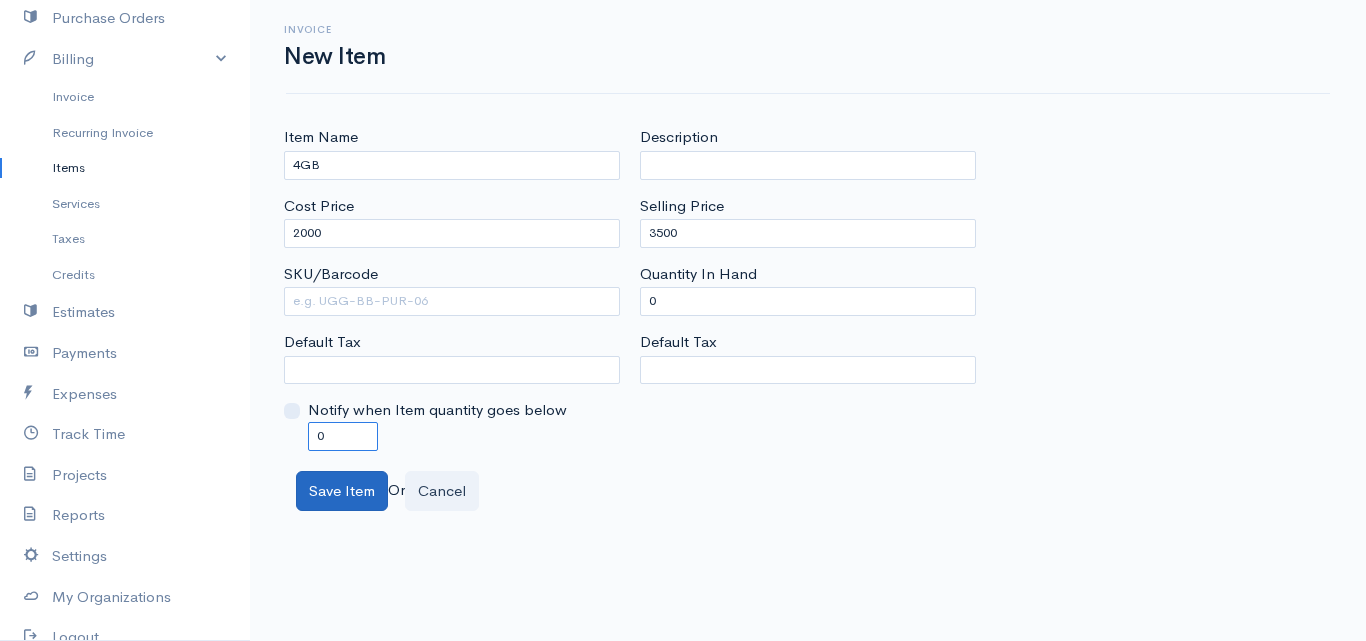 type on "0" 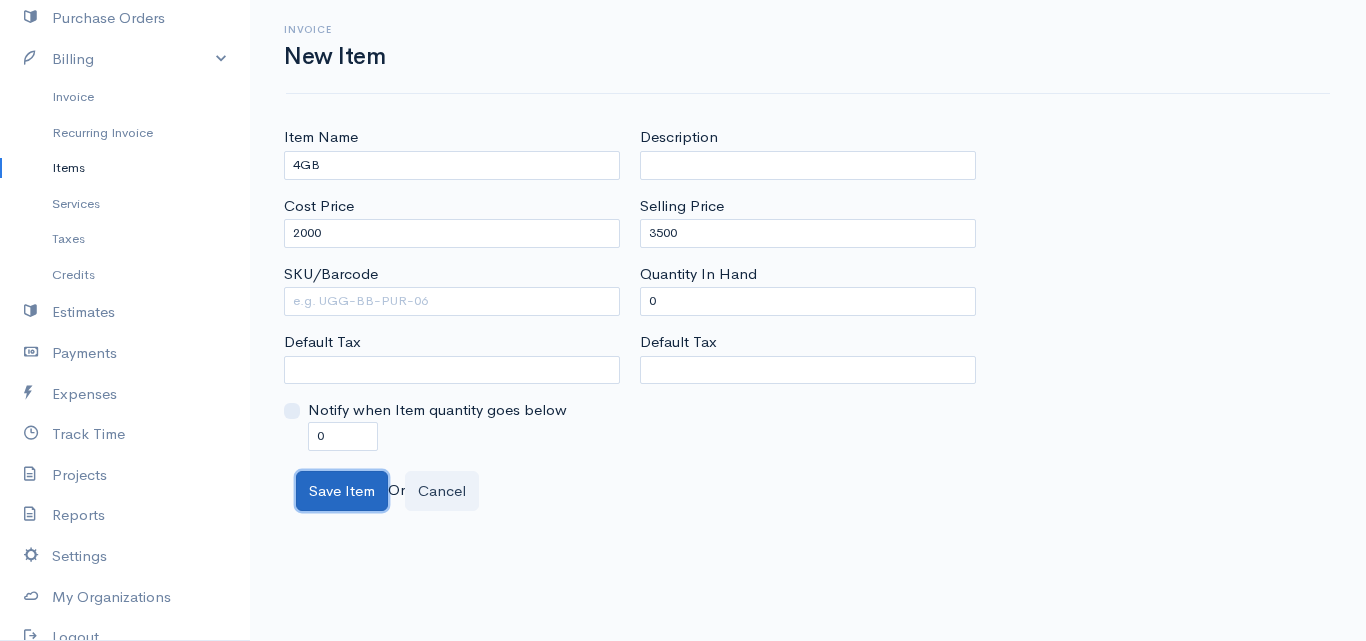 click on "Save Item" at bounding box center [342, 491] 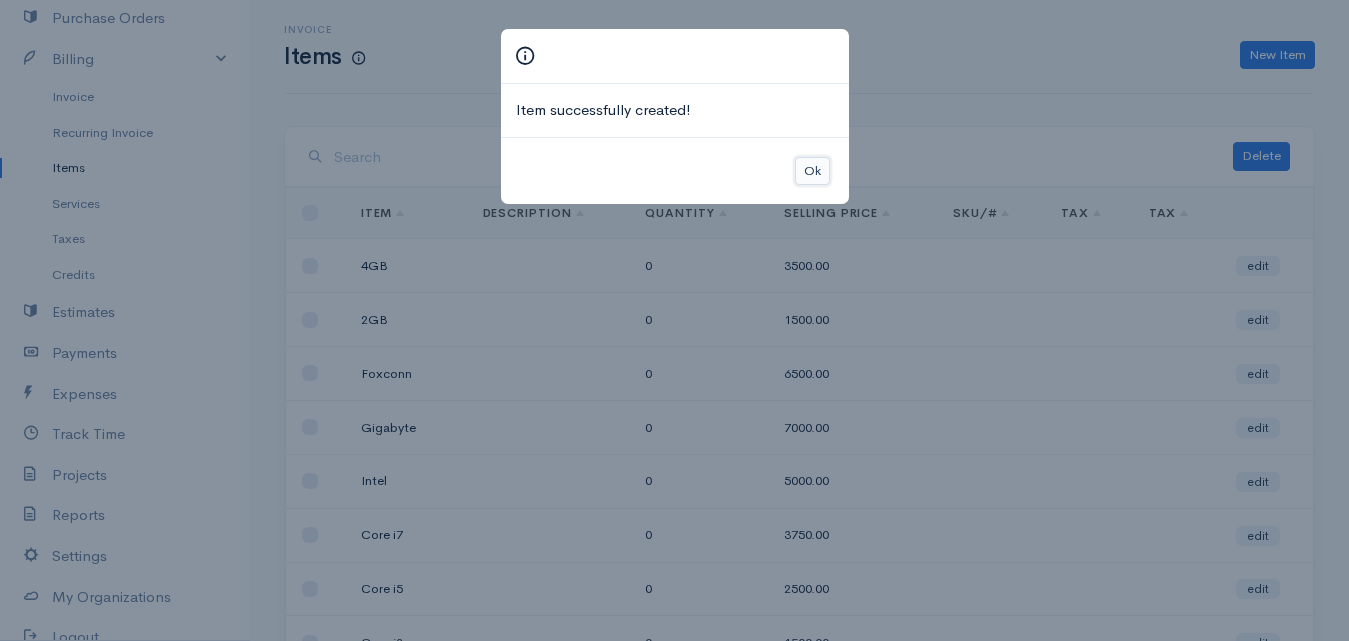 click on "Ok" at bounding box center [812, 171] 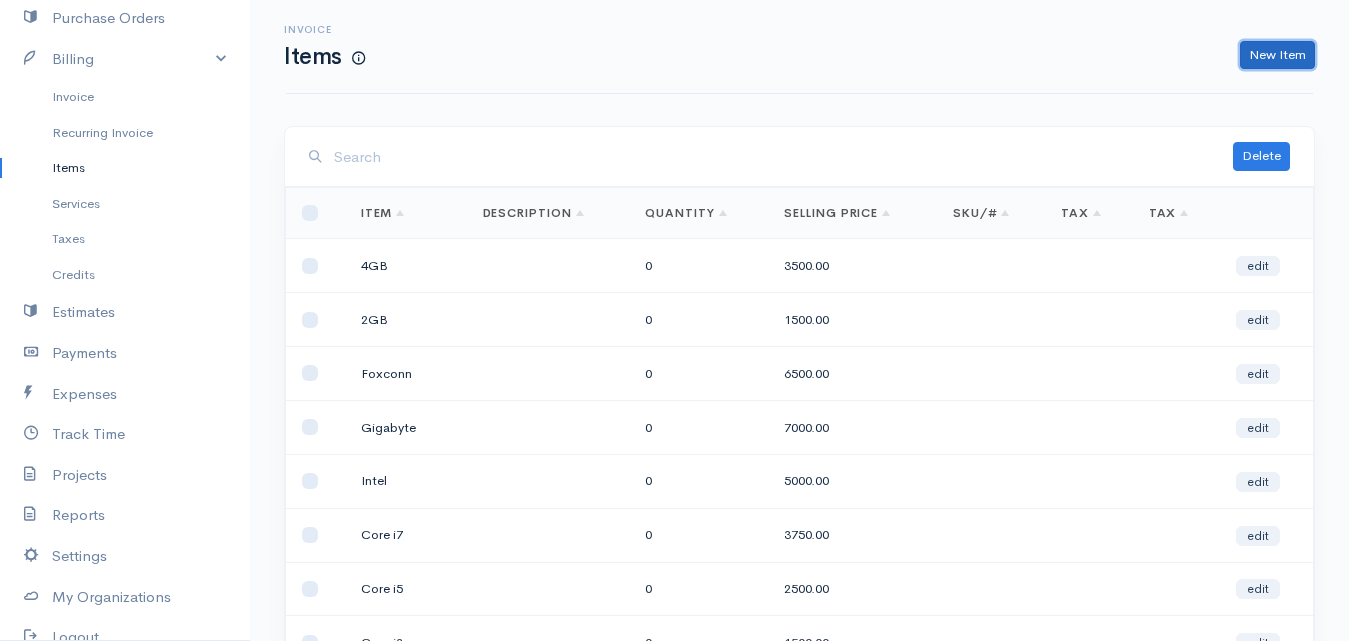 click on "New Item" at bounding box center [1277, 55] 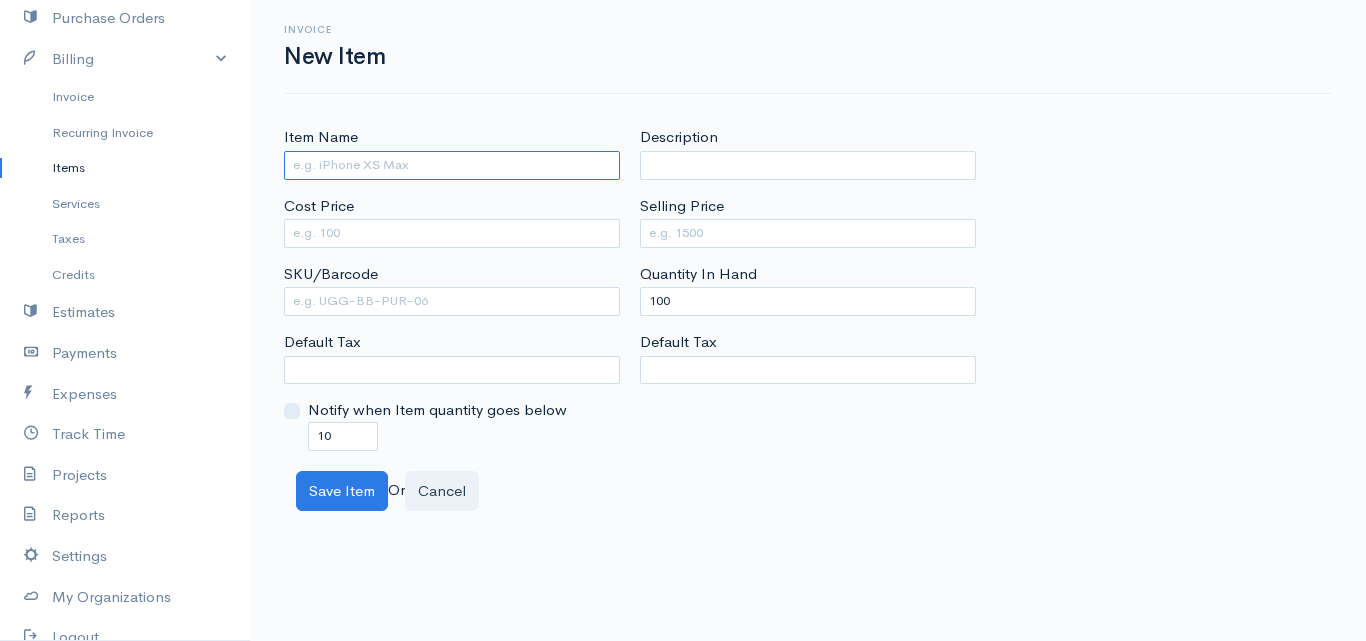 click on "Item Name" at bounding box center [452, 165] 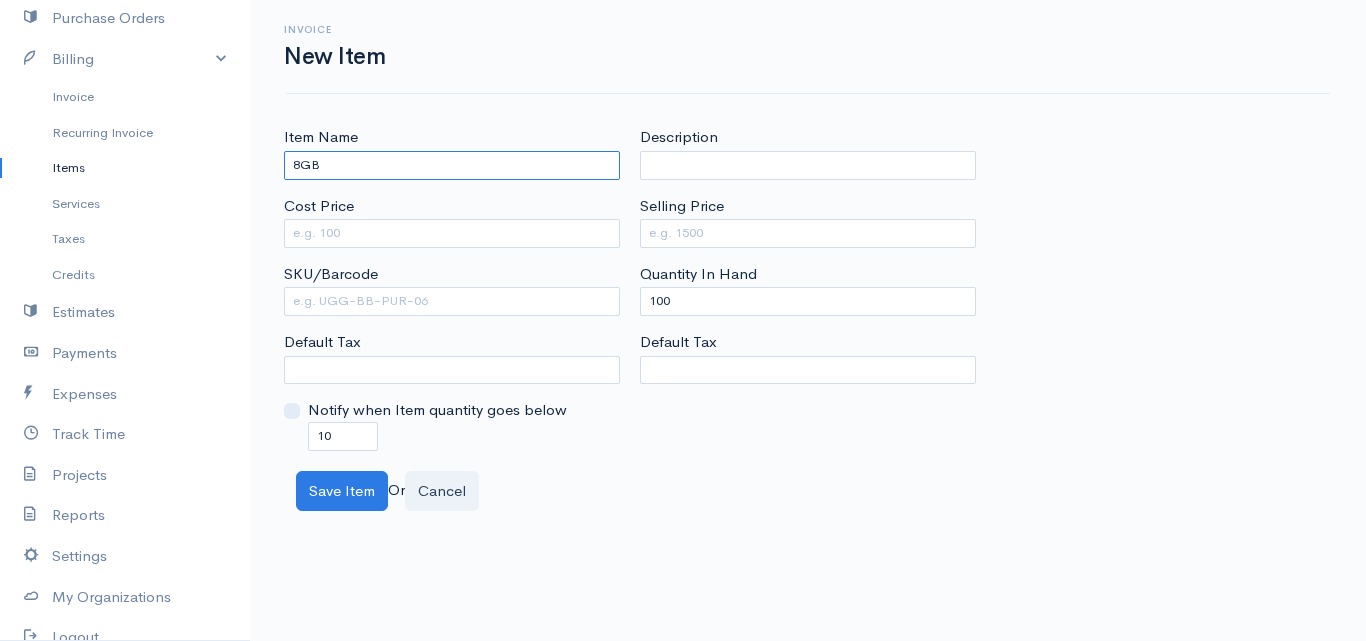 type on "8GB" 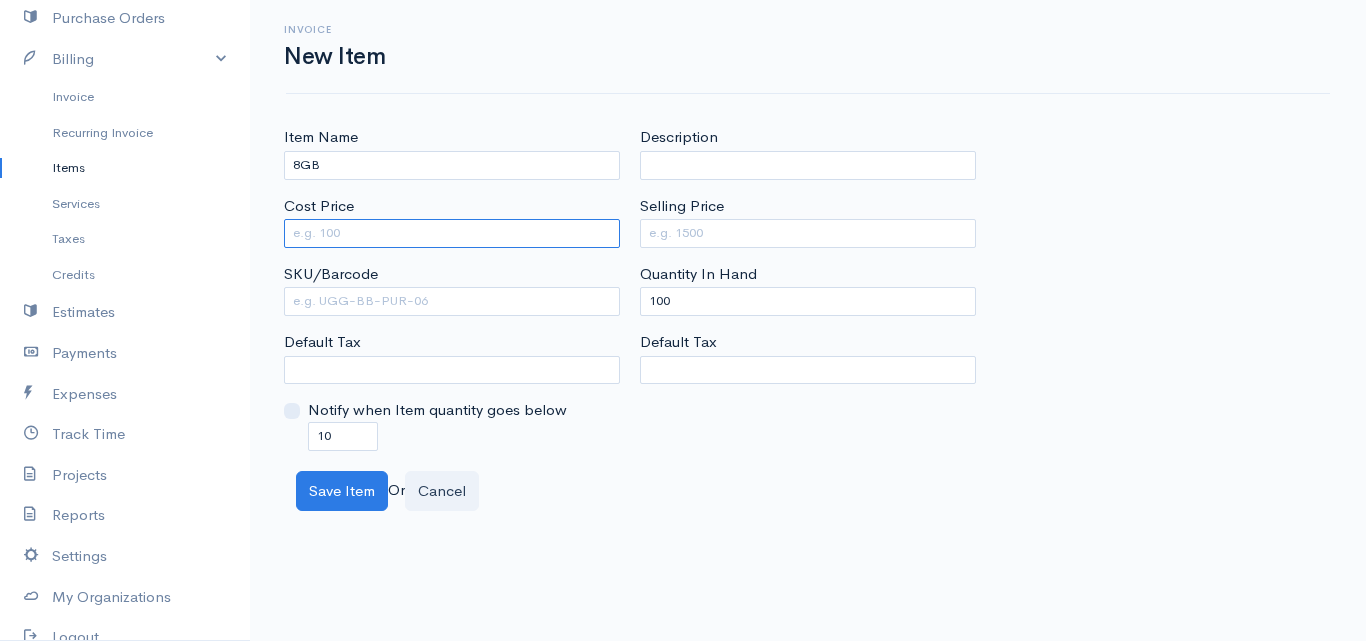 click on "Cost Price" at bounding box center (452, 233) 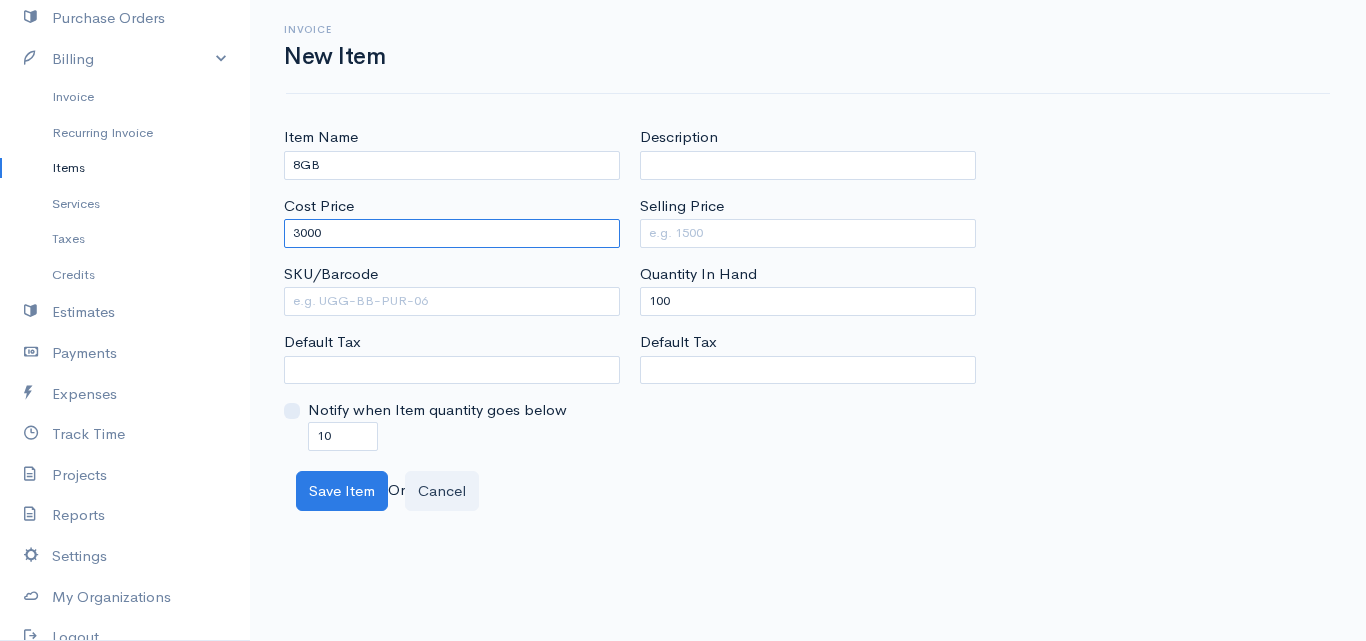 type on "3000" 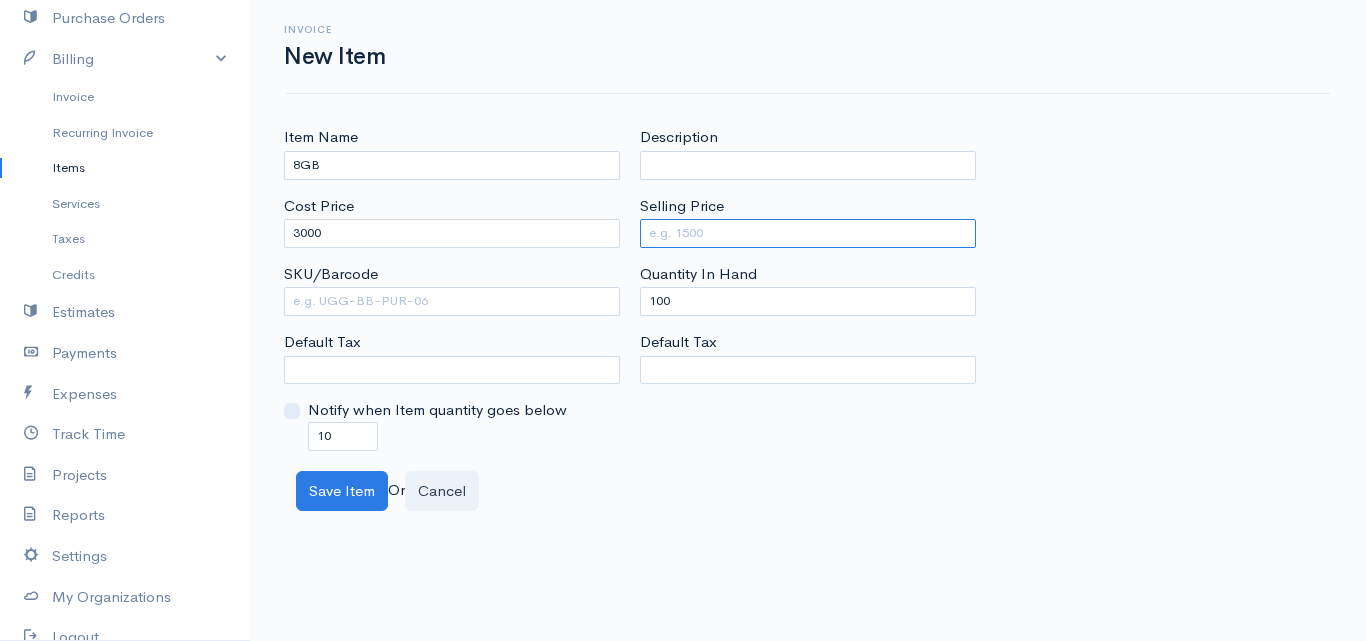 click on "Selling Price" at bounding box center [808, 233] 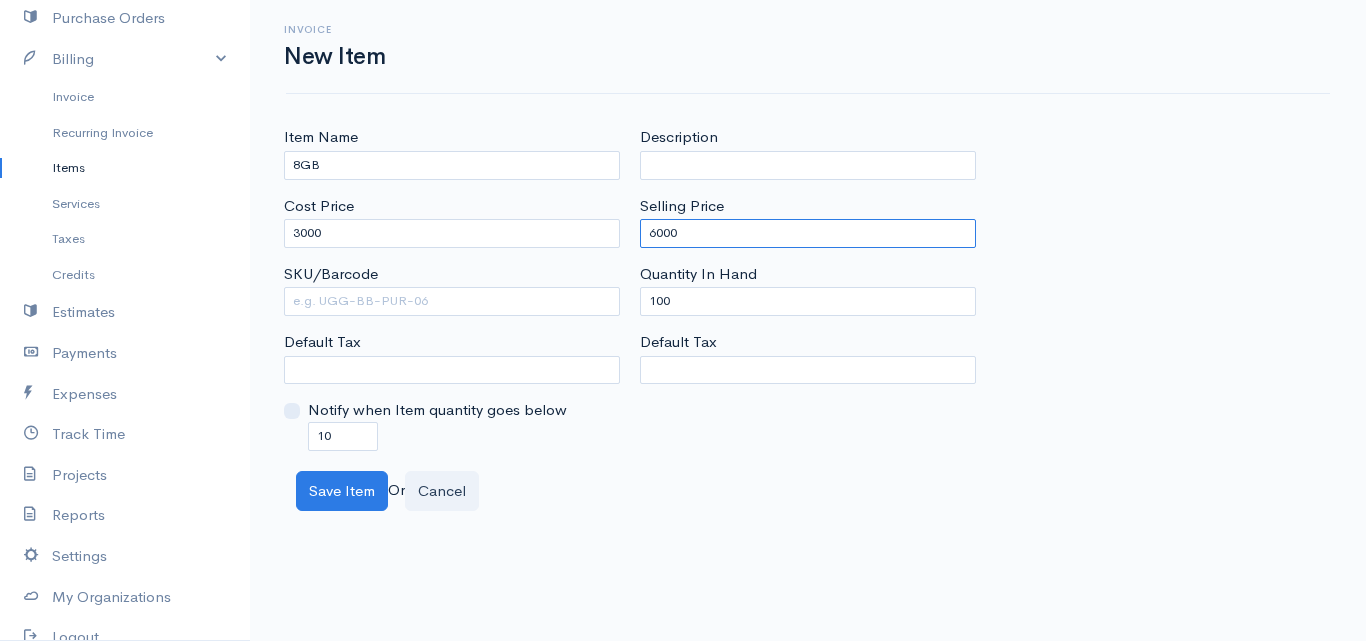 type on "6000" 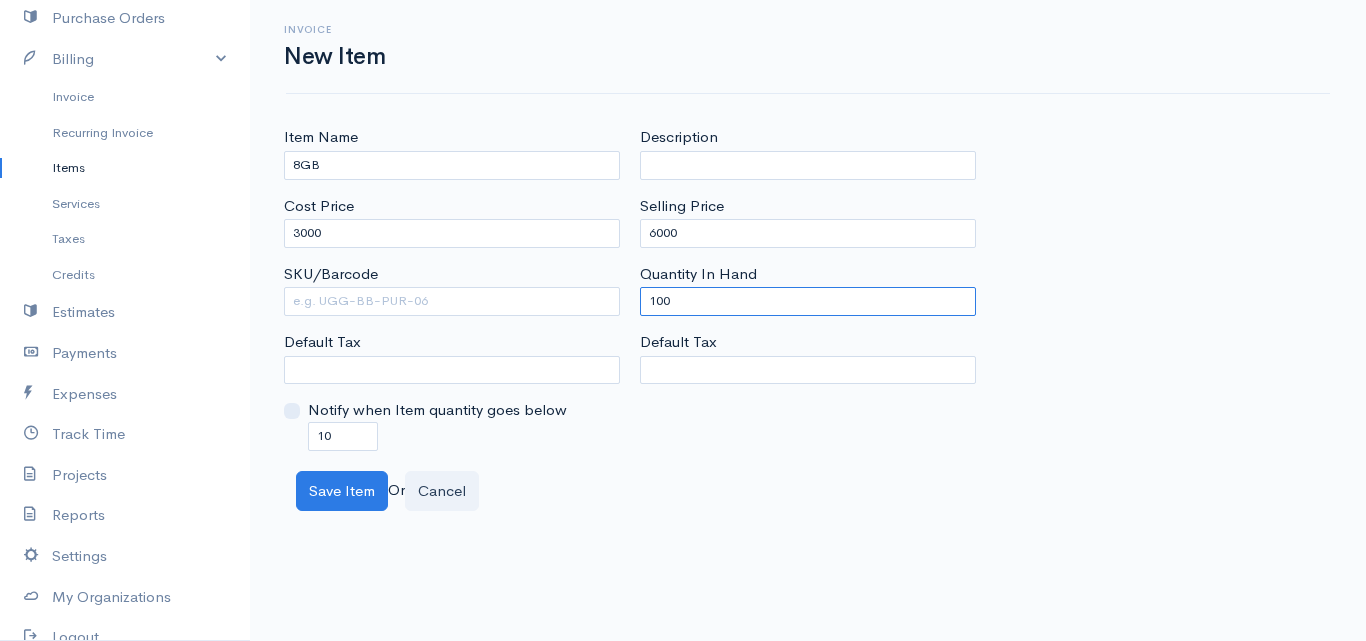 drag, startPoint x: 664, startPoint y: 296, endPoint x: 631, endPoint y: 310, distance: 35.846897 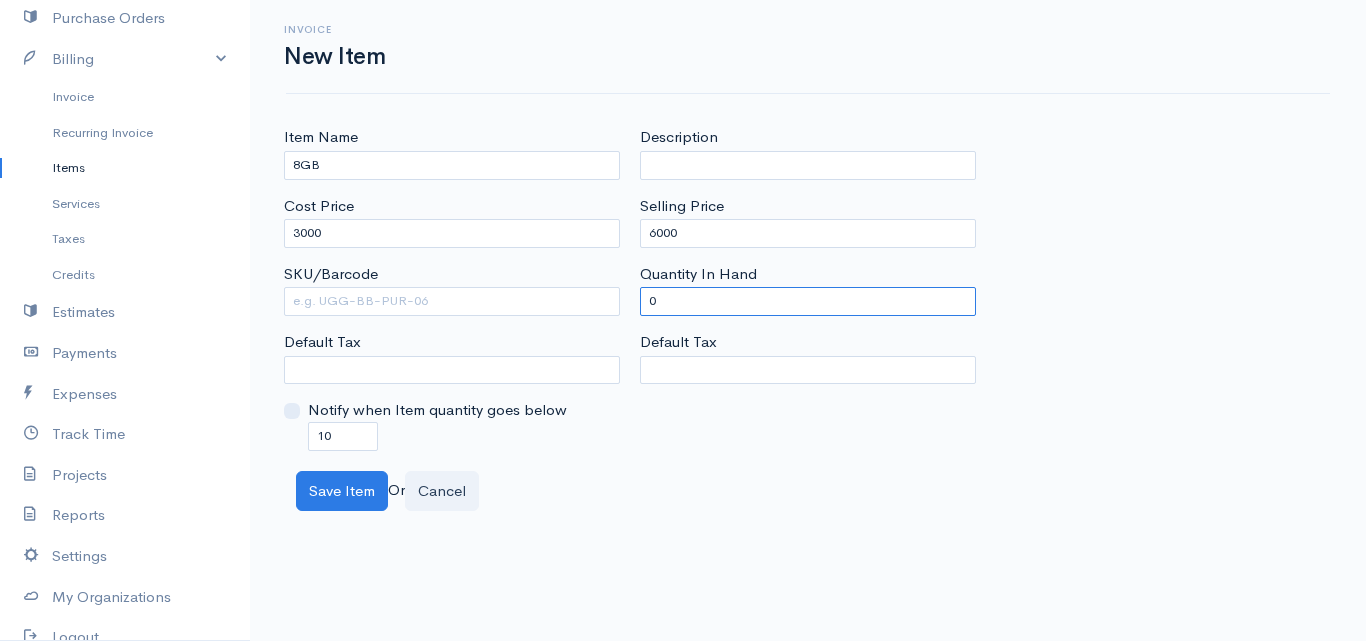 type on "0" 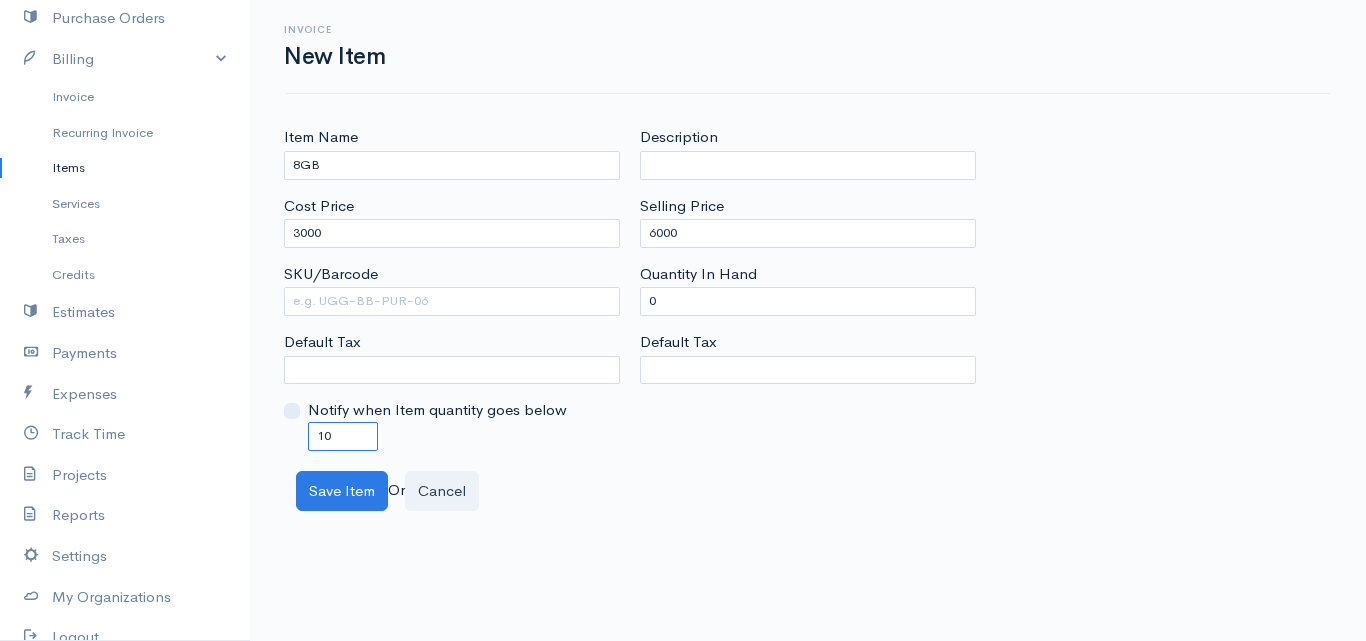 drag, startPoint x: 321, startPoint y: 431, endPoint x: 311, endPoint y: 442, distance: 14.866069 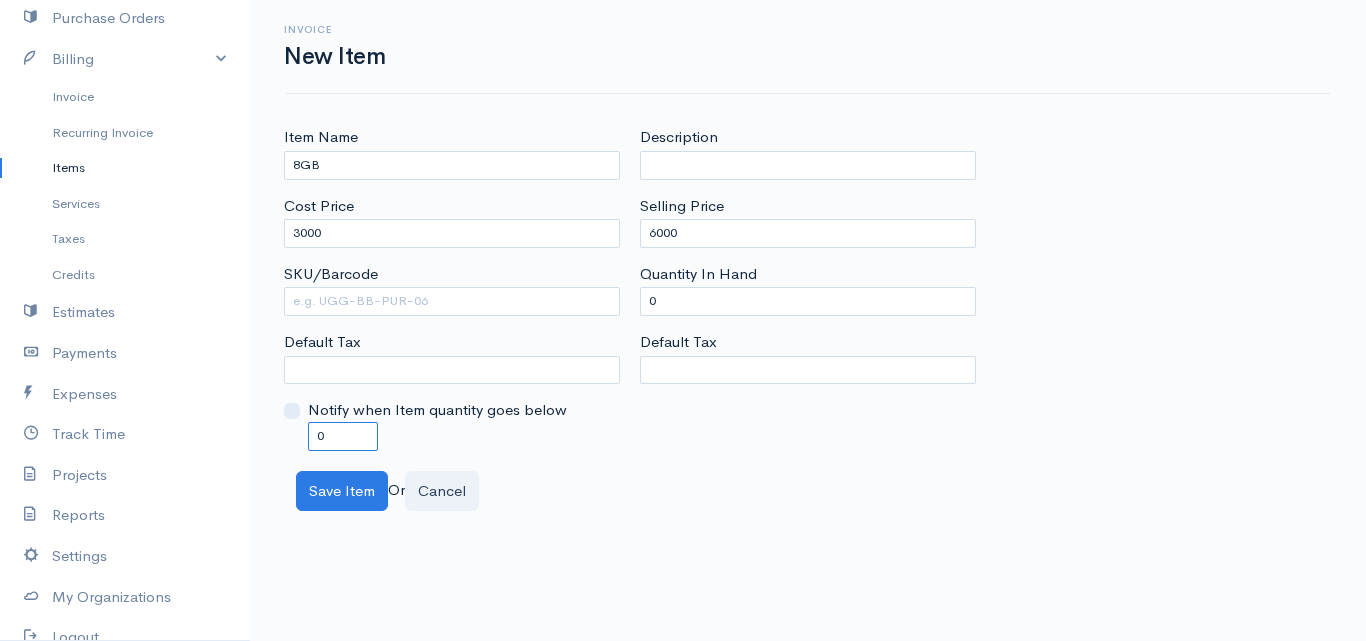 type on "0" 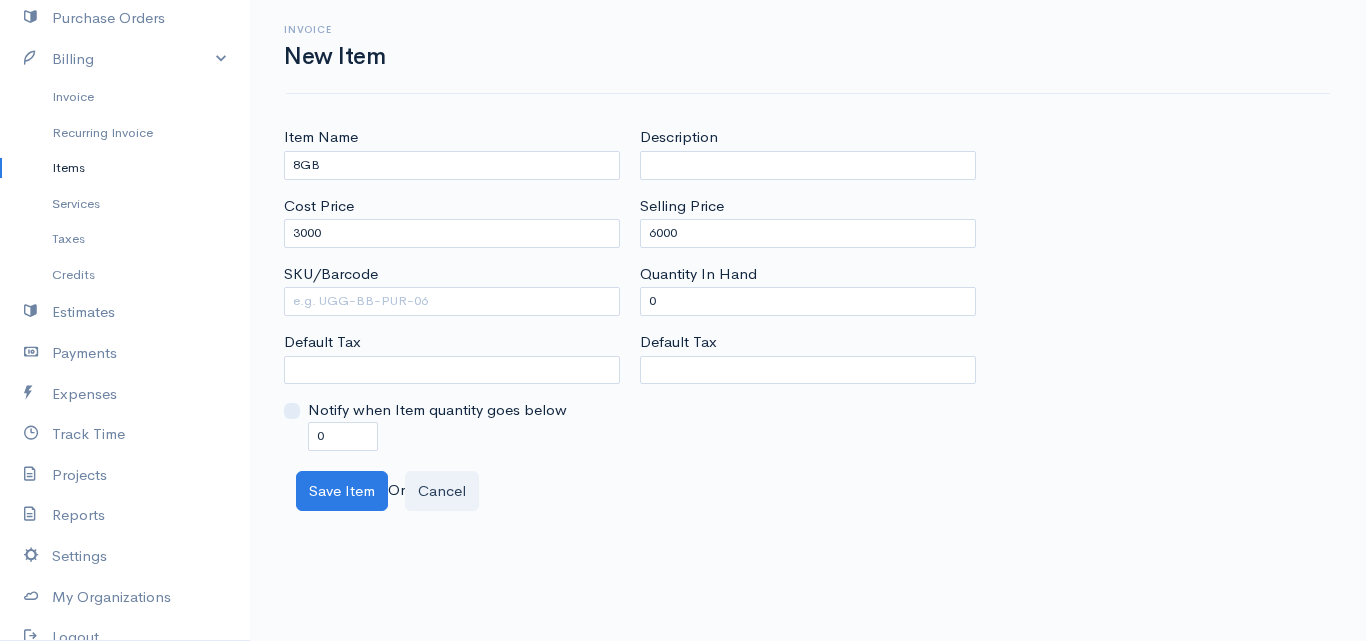 click on "[PERSON_NAME]
Upgrade
Dashboard
People
Clients
Vendors
Staff Users
Purchase Orders
Billing
Invoice
Recurring Invoice
Items
Services
Taxes
Credits
Estimates
Payments
Expenses
Track Time
Projects
Reports
Settings
My Organizations
Logout
Help
@CloudBooksApp 2022
Invoice
New Item
Item Name 8GB Cost Price 3000 SKU/Barcode Default Tax Notify when Item quantity goes below 0 Description Selling Price 6000 Quantity In Hand 0 Default Tax Save Item   Or   Cancel" at bounding box center (683, 320) 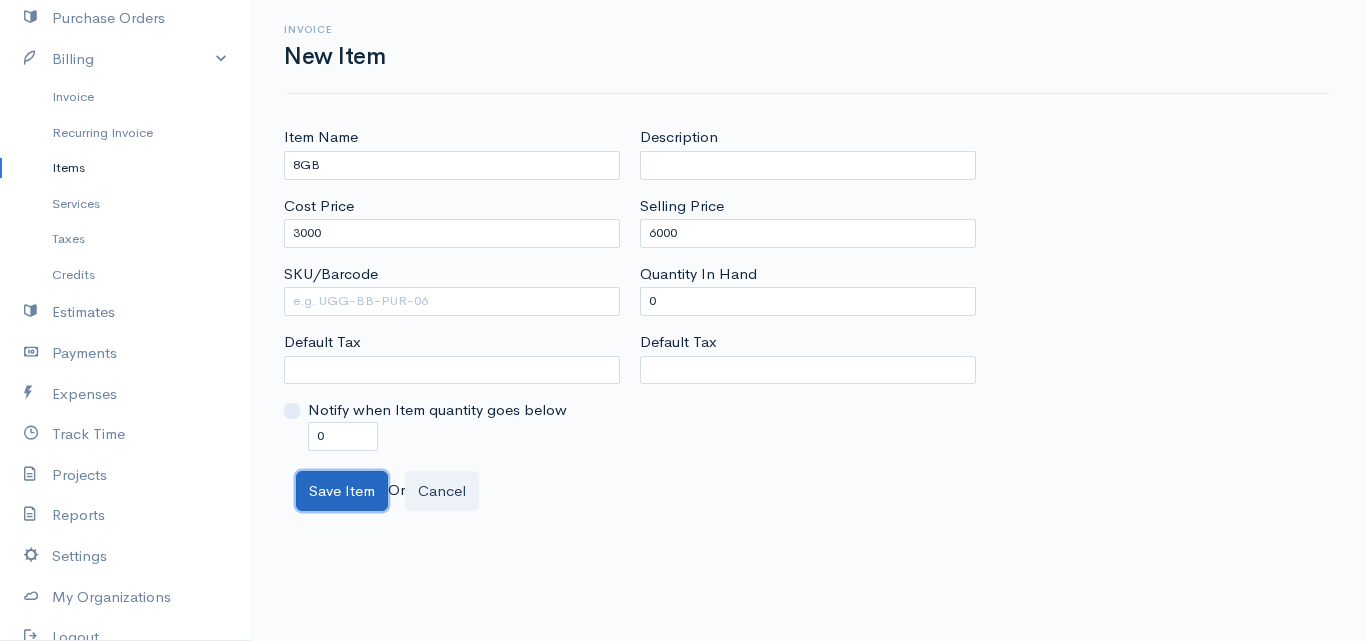 click on "Save Item" at bounding box center [342, 491] 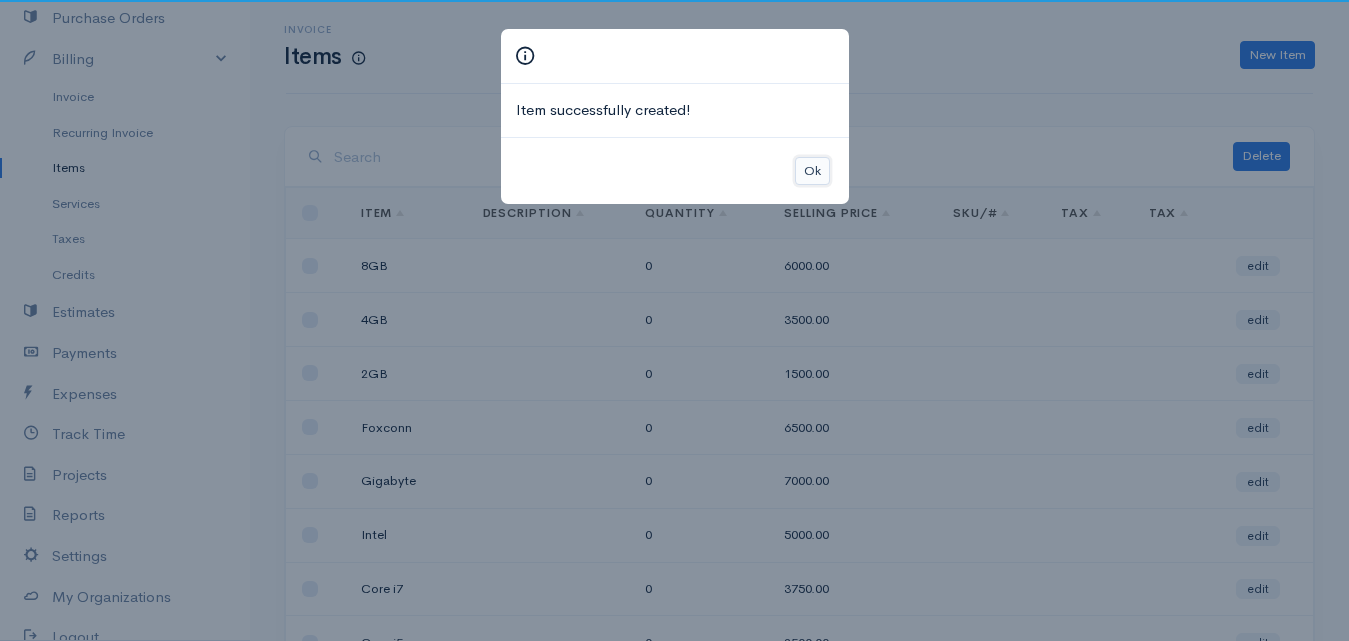 click on "Ok" at bounding box center [812, 171] 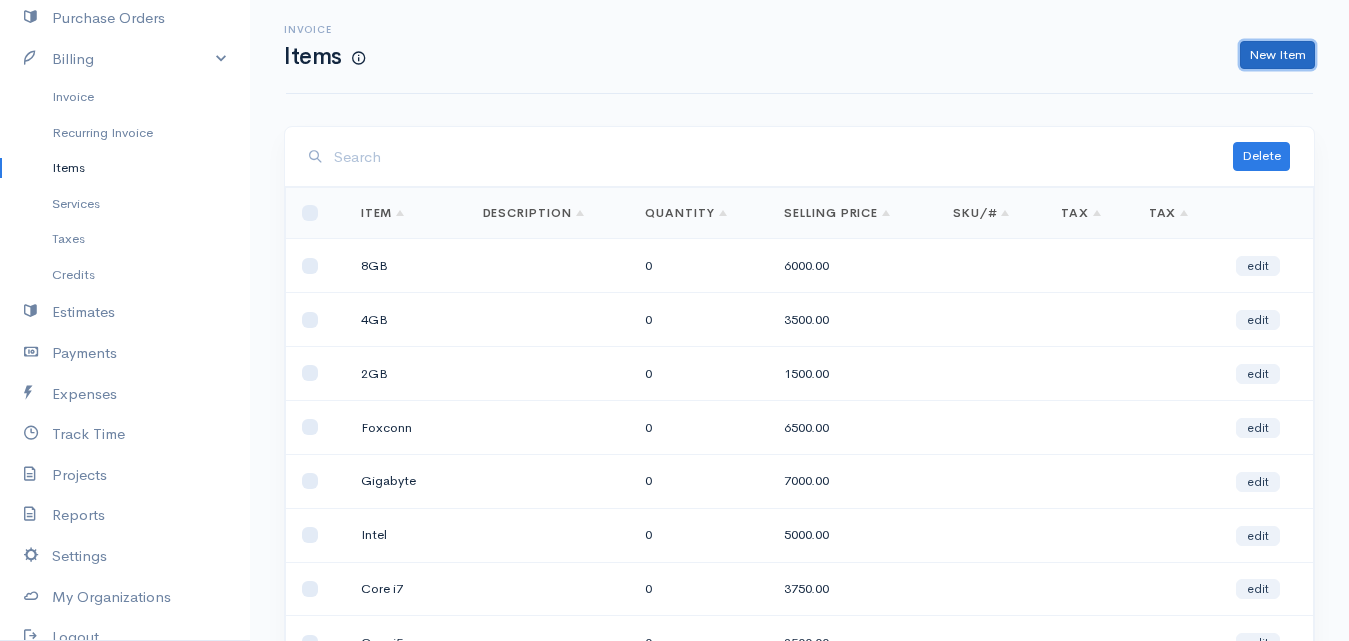 click on "New Item" at bounding box center (1277, 55) 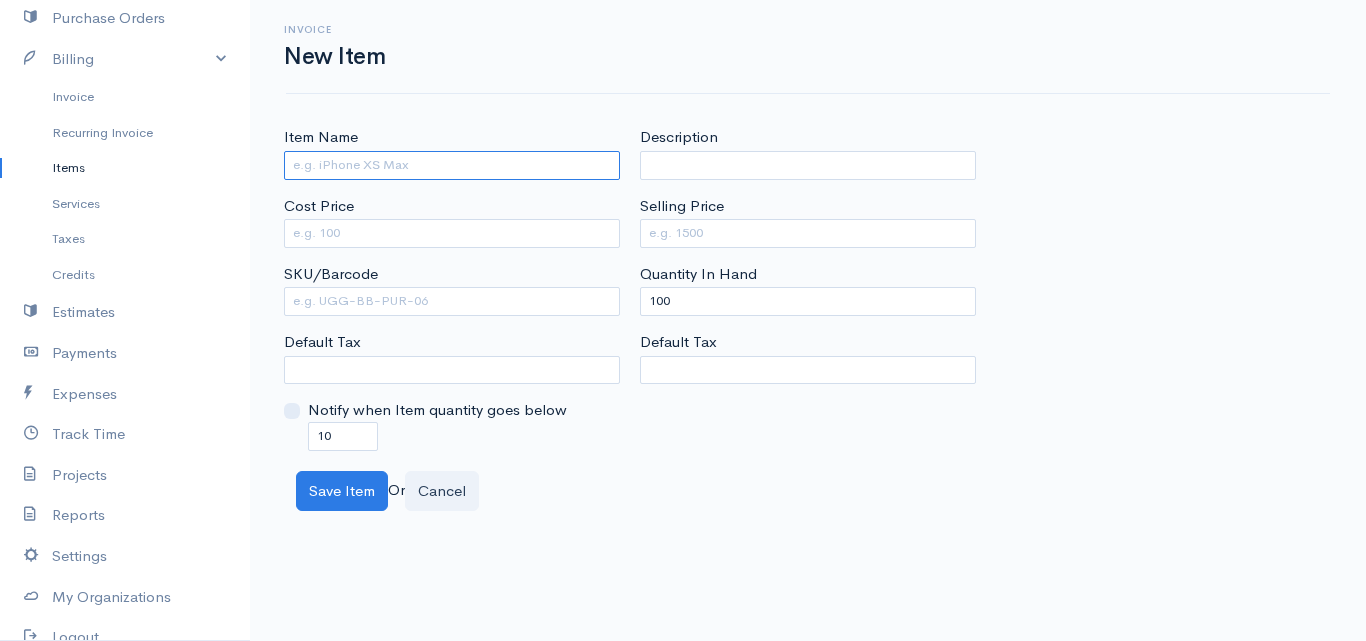click on "Item Name" at bounding box center (452, 165) 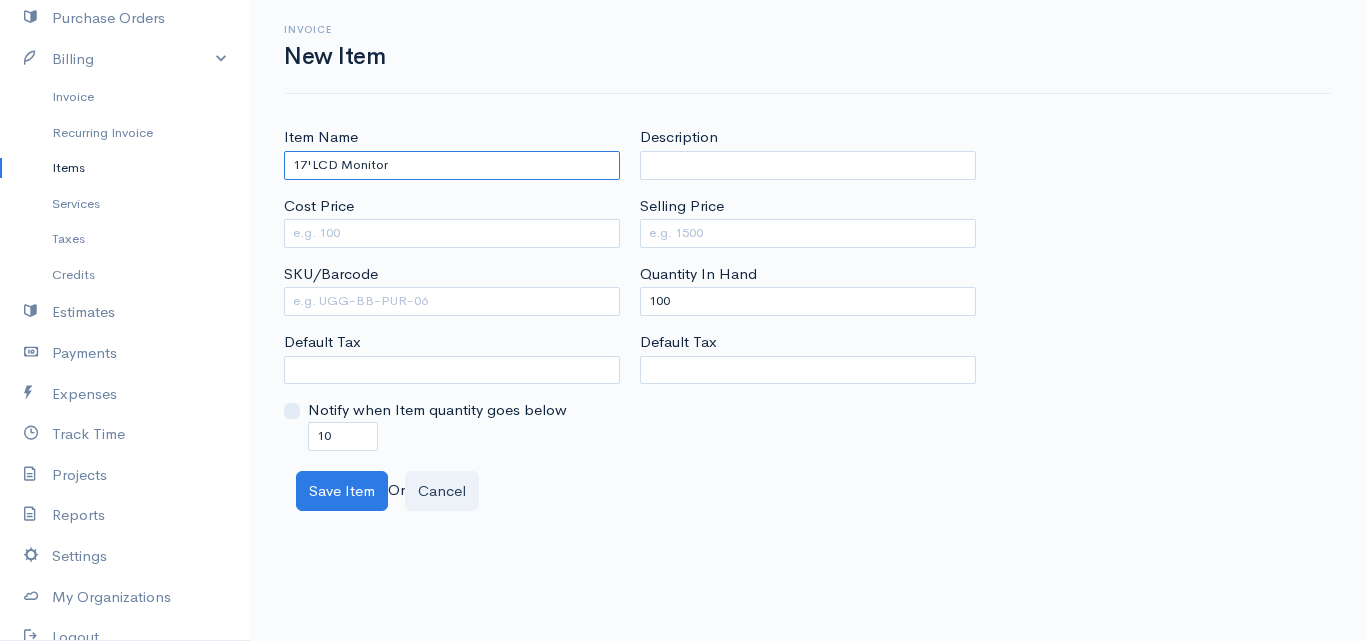type on "17'LCD Monitor" 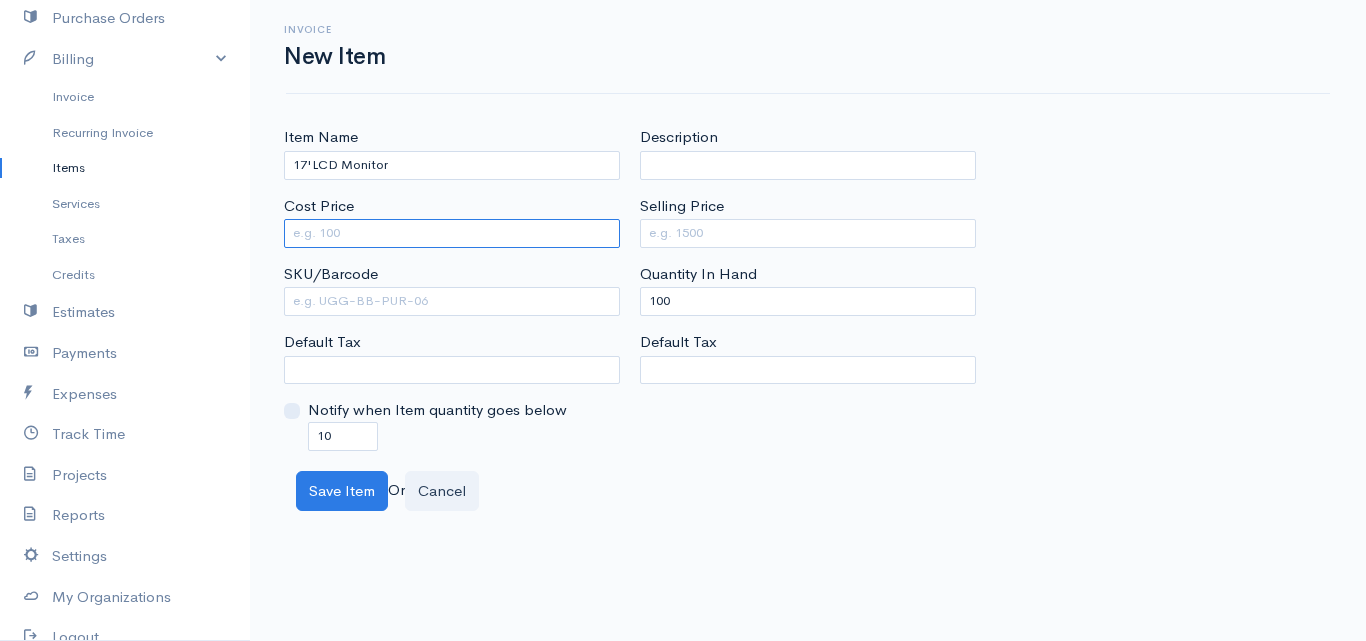 click on "Cost Price" at bounding box center [452, 233] 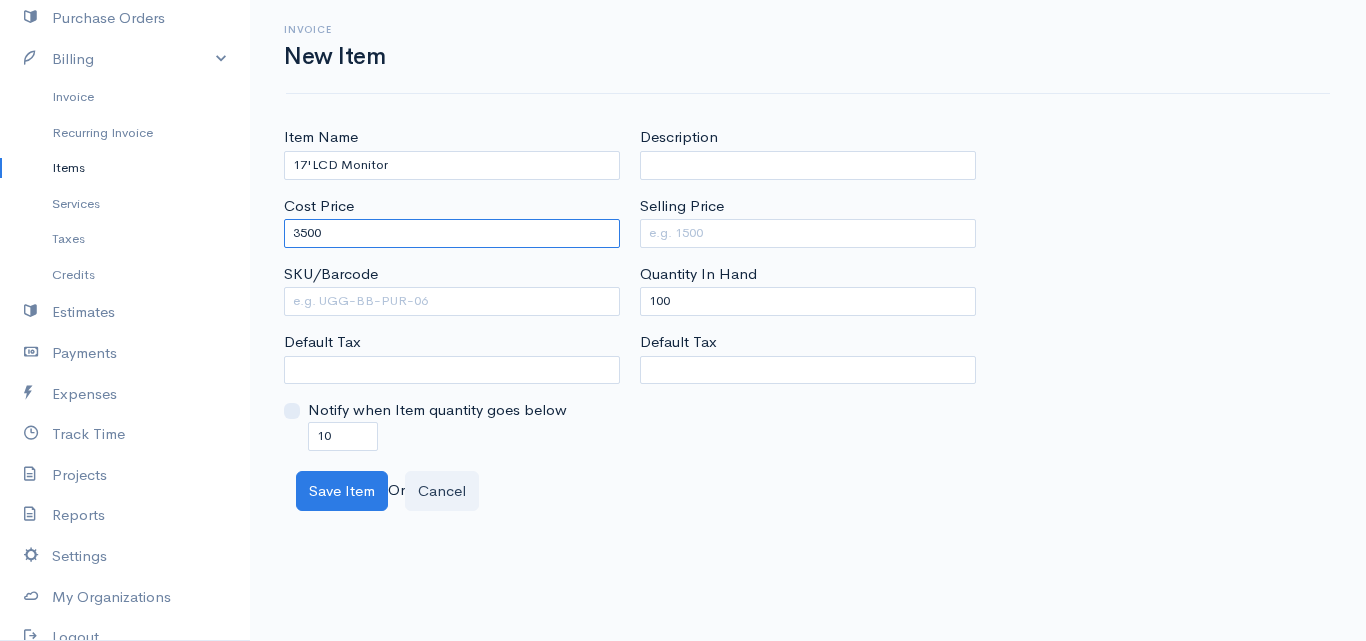 type on "3500" 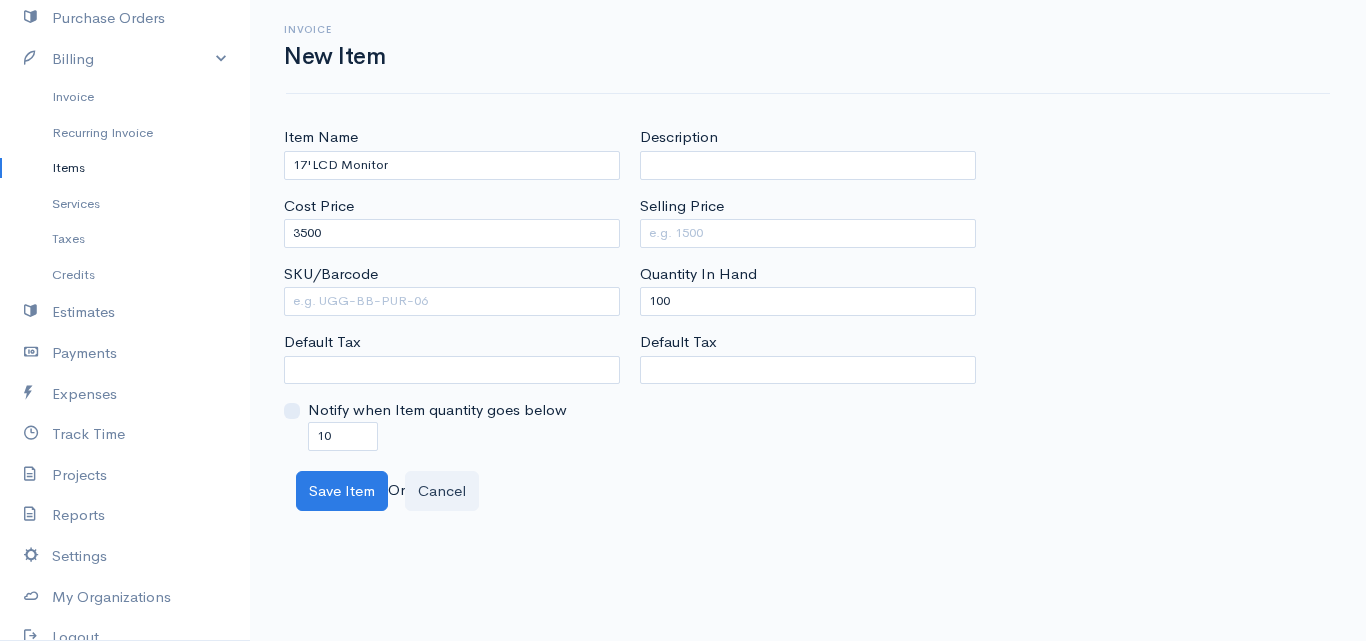 click on "Selling Price" at bounding box center (808, 221) 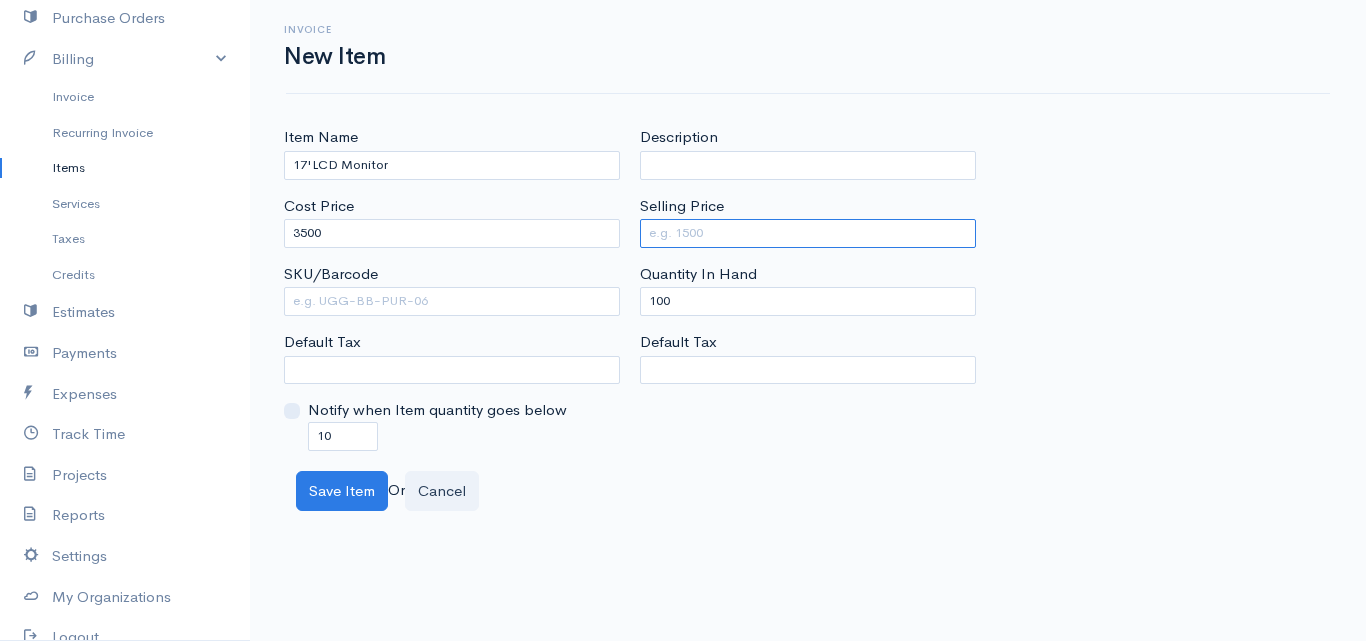 click on "Selling Price" at bounding box center (808, 233) 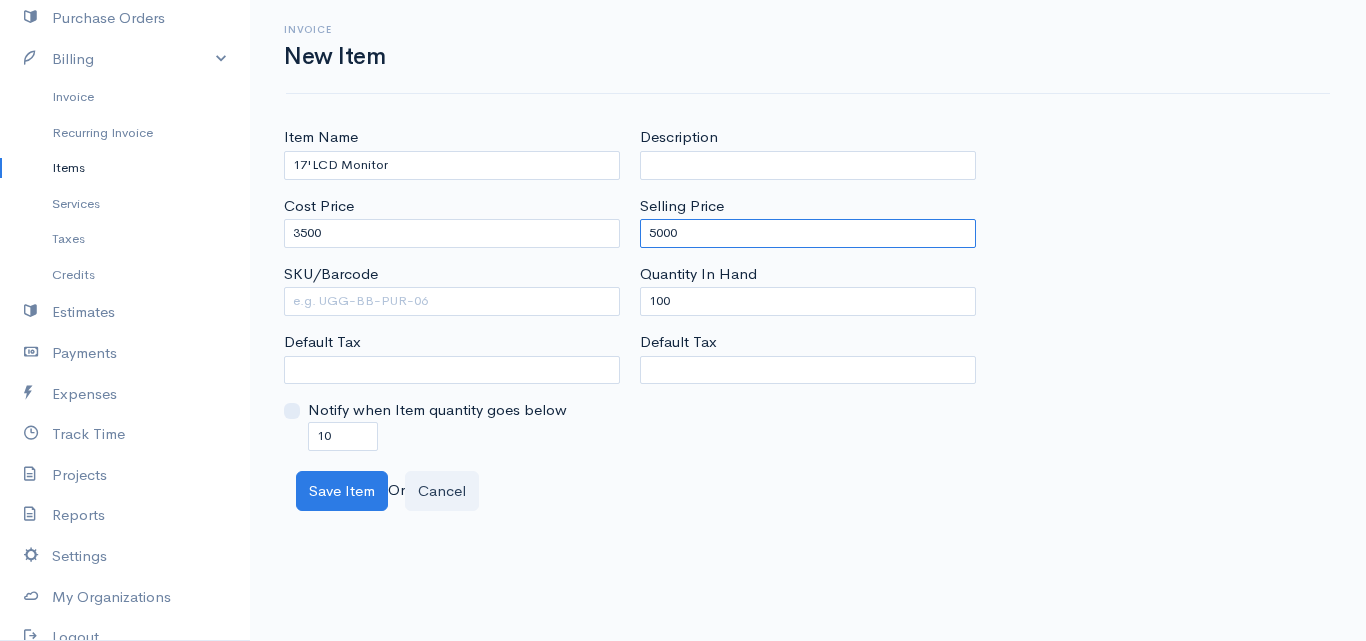 type on "5000" 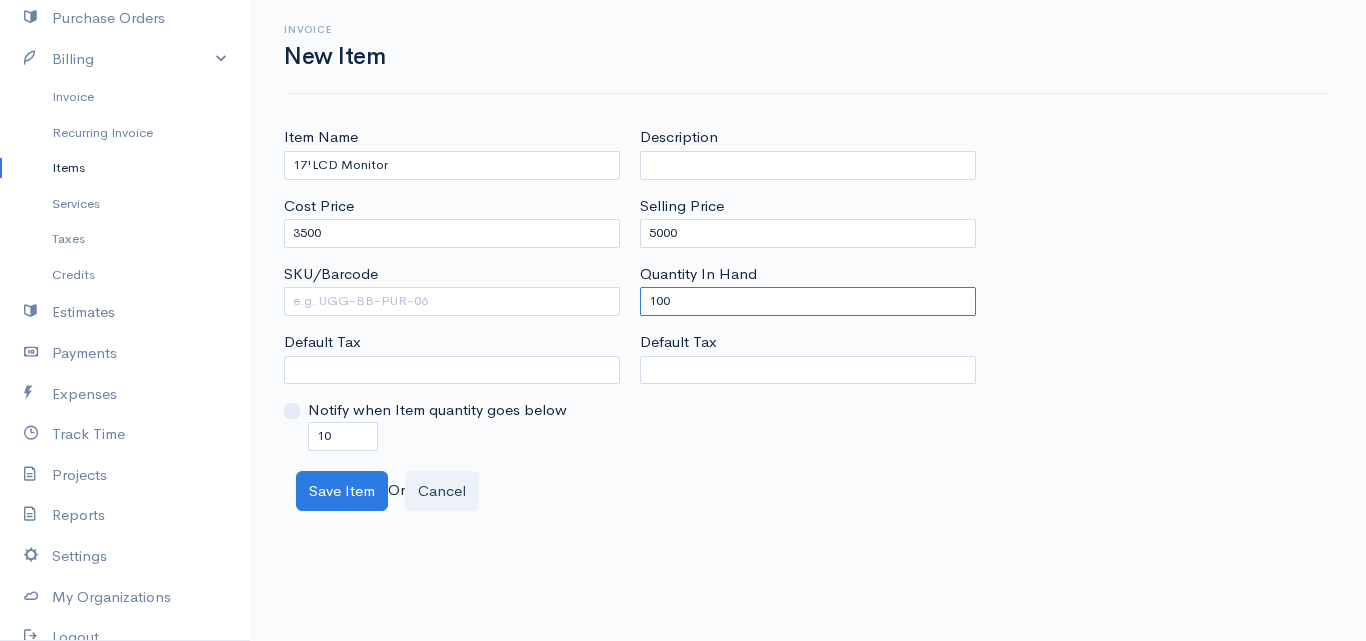 drag, startPoint x: 664, startPoint y: 297, endPoint x: 623, endPoint y: 318, distance: 46.06517 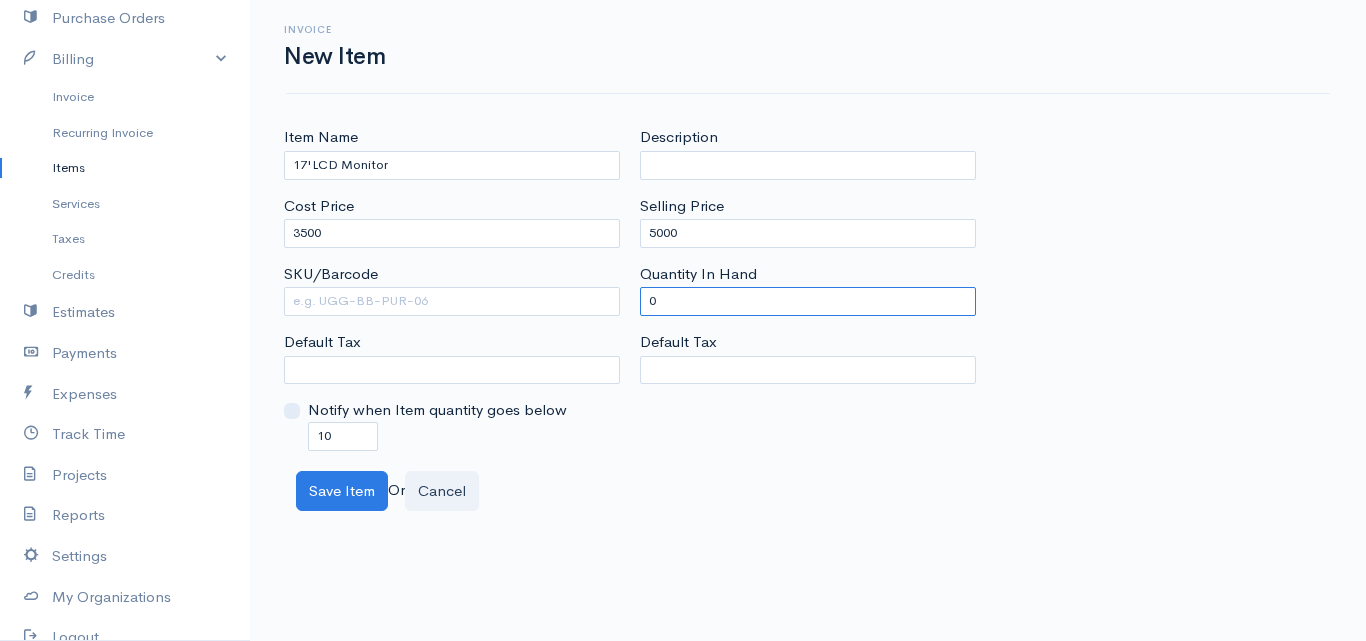 type on "0" 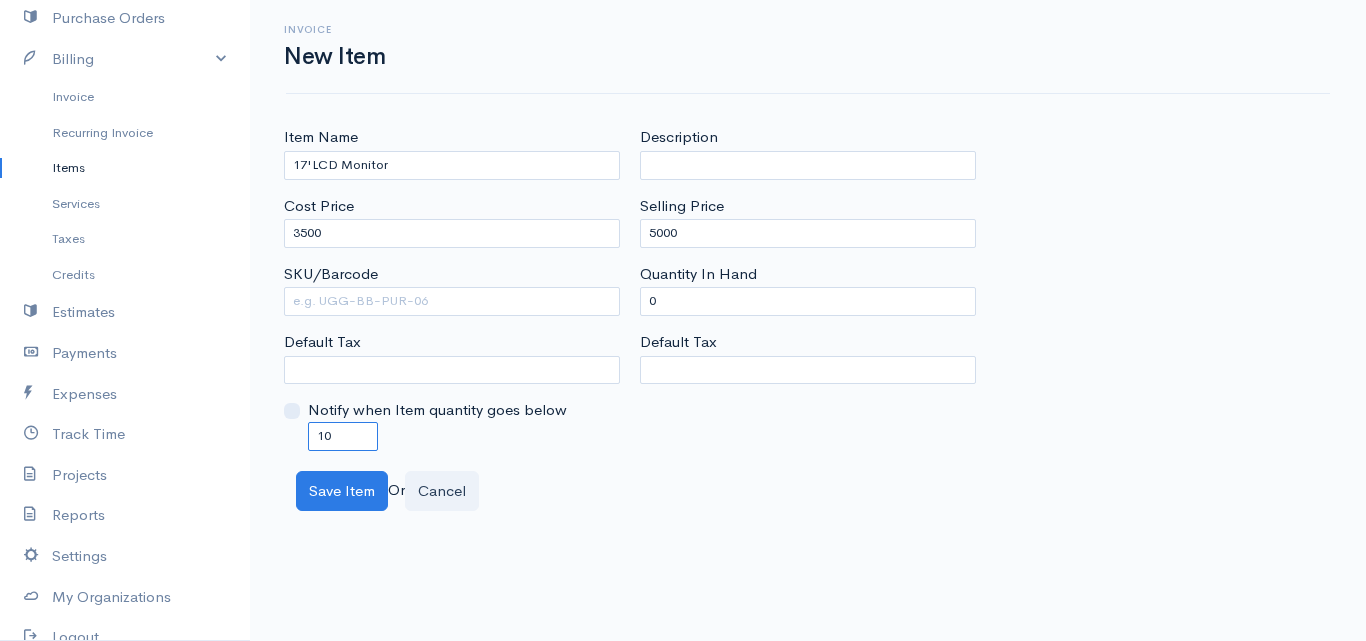 click on "10" at bounding box center (343, 436) 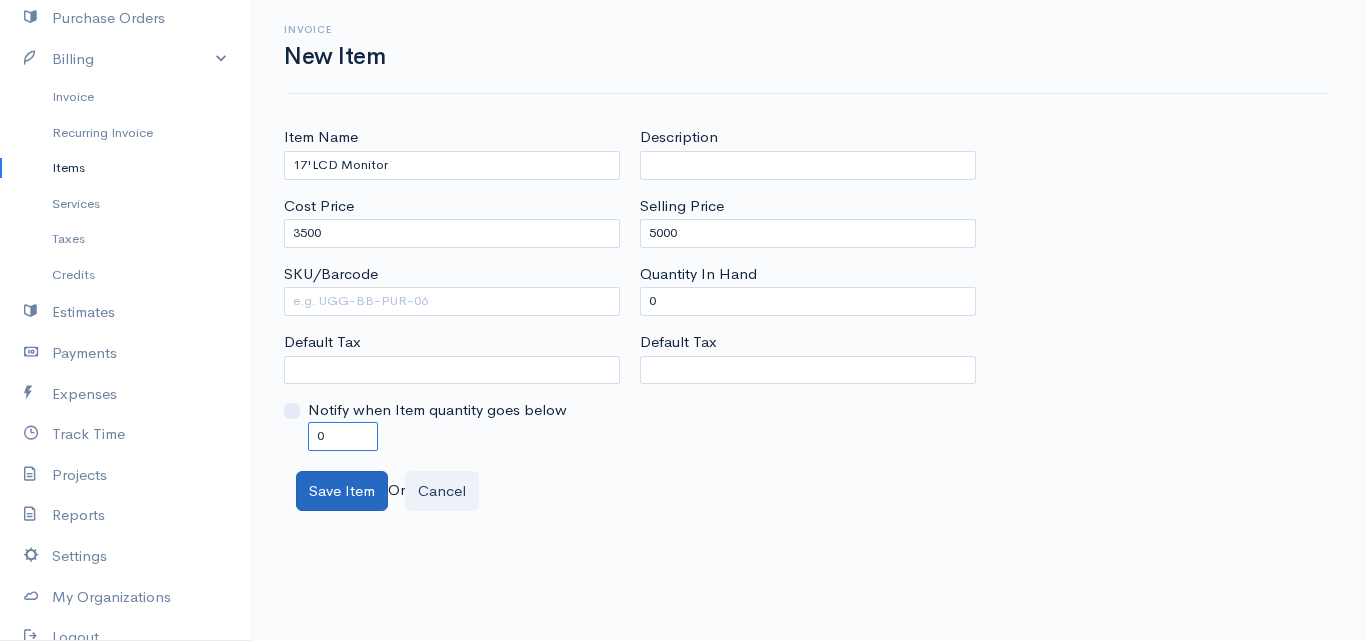 type on "0" 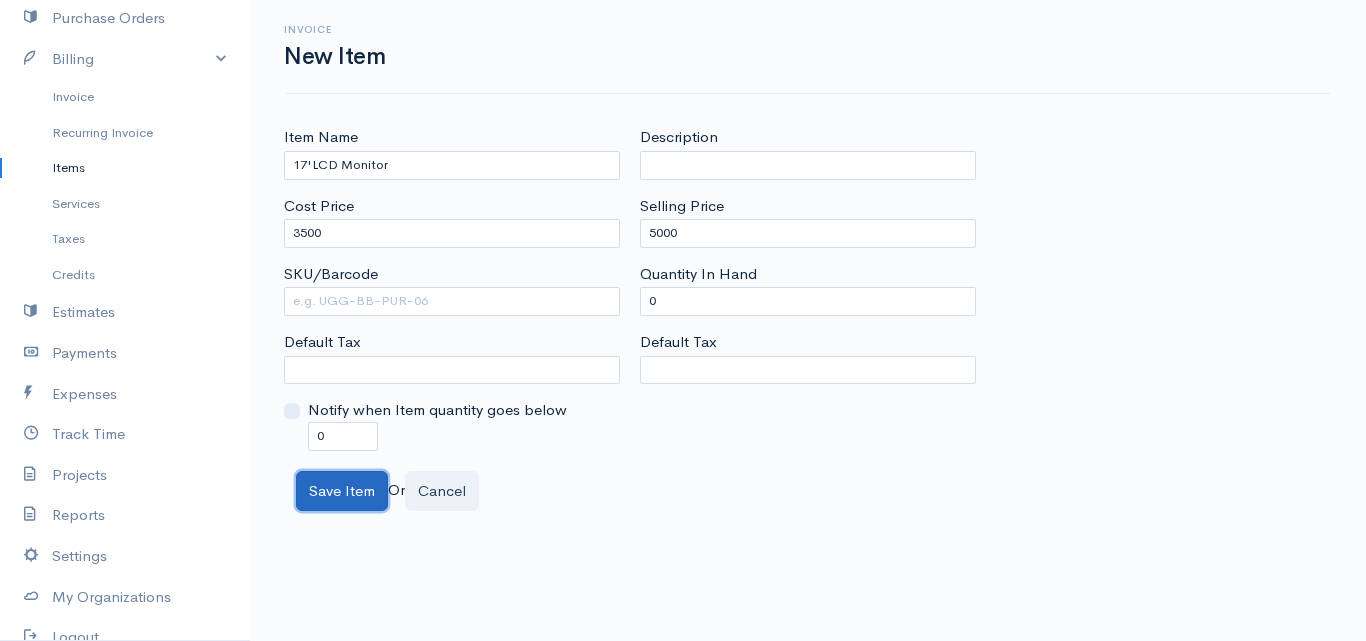click on "Save Item" at bounding box center (342, 491) 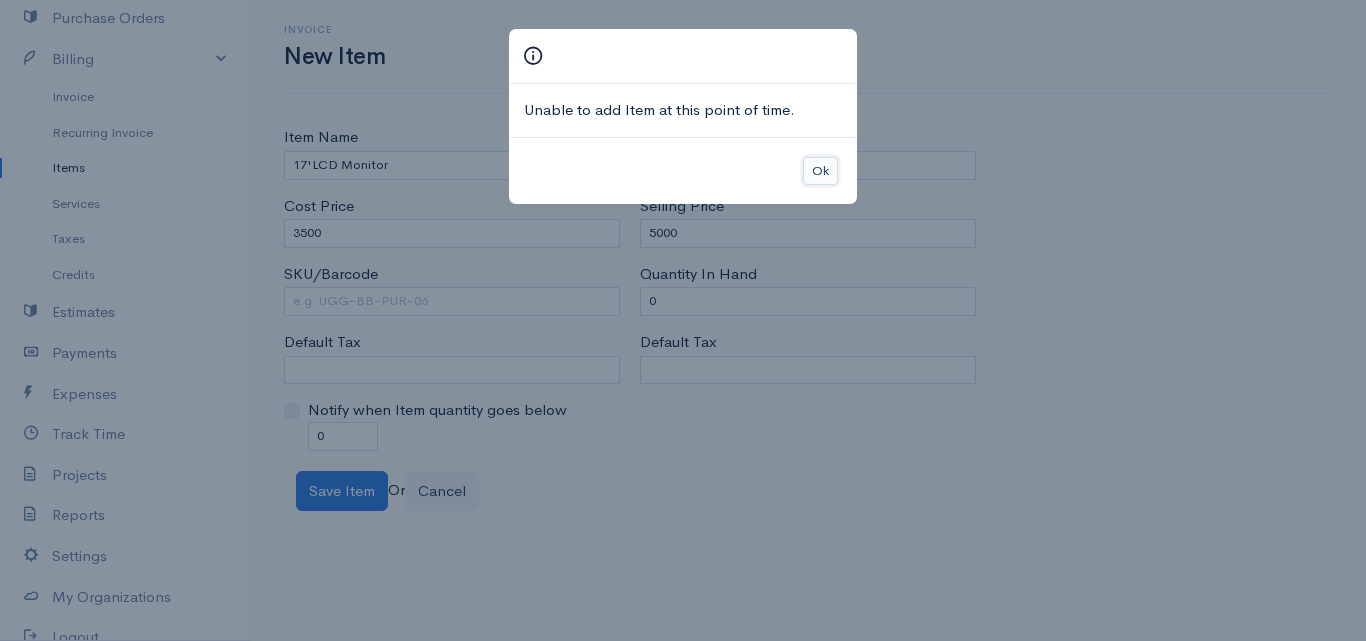 drag, startPoint x: 828, startPoint y: 160, endPoint x: 794, endPoint y: 160, distance: 34 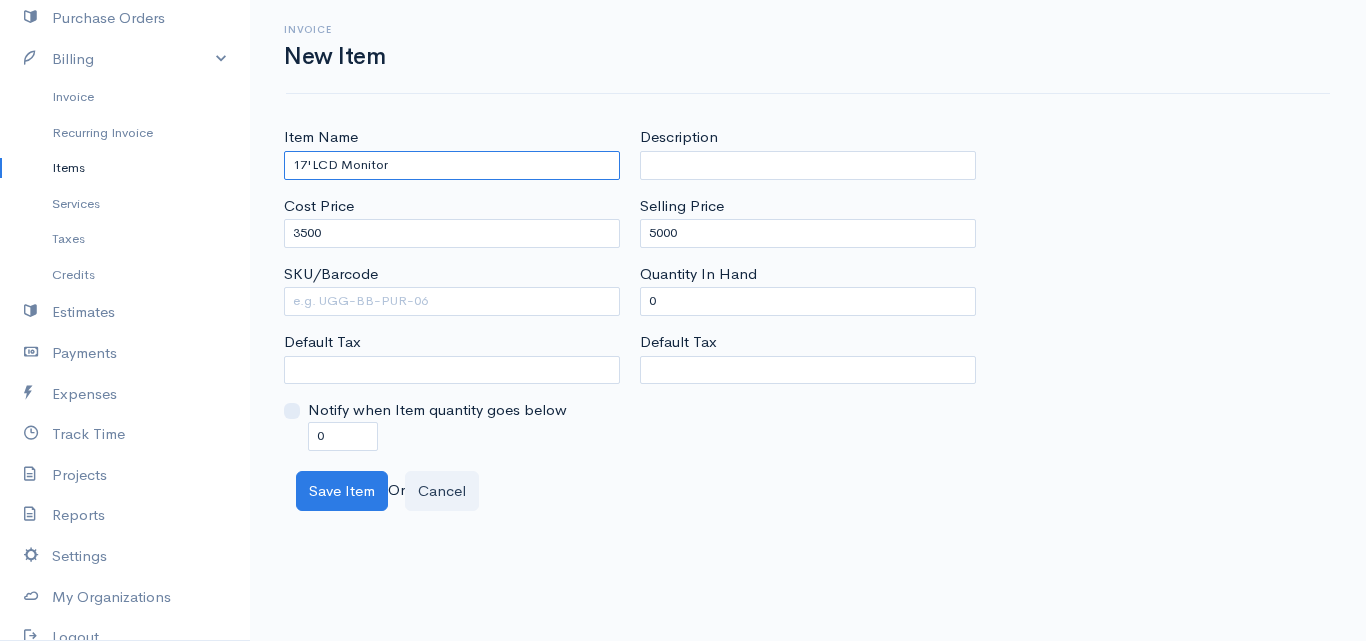 drag, startPoint x: 311, startPoint y: 163, endPoint x: 301, endPoint y: 164, distance: 10.049875 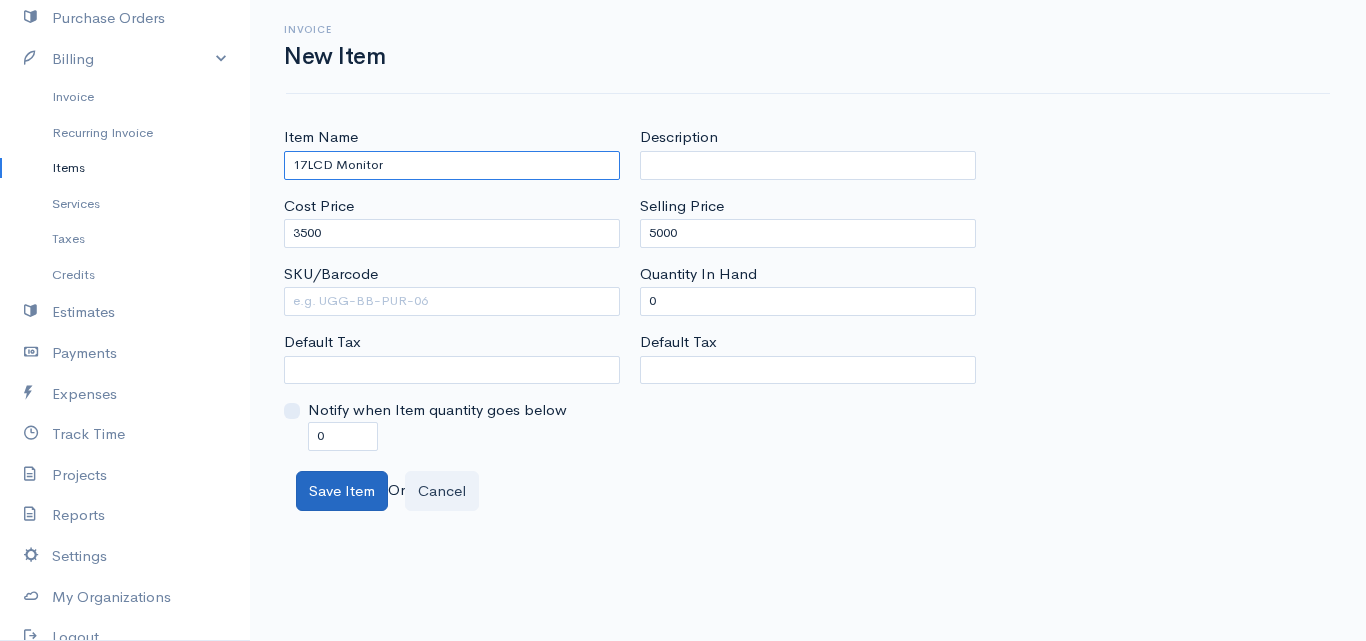 type on "17LCD Monitor" 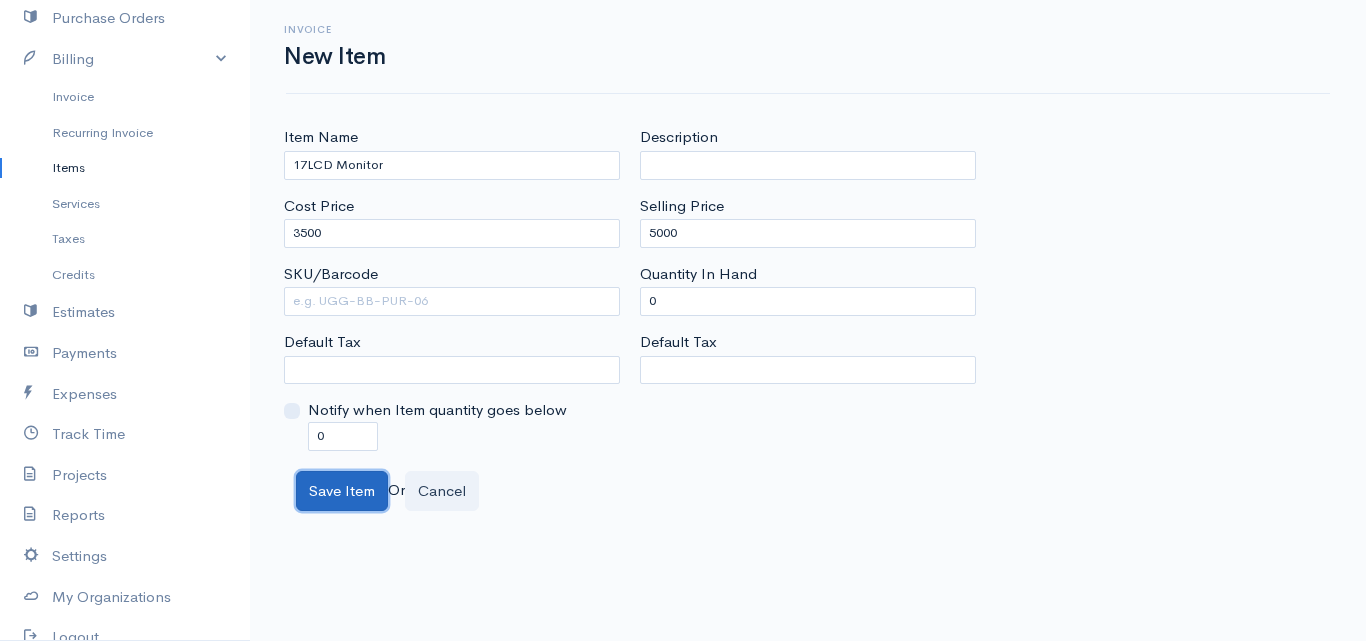 click on "Save Item" at bounding box center (342, 491) 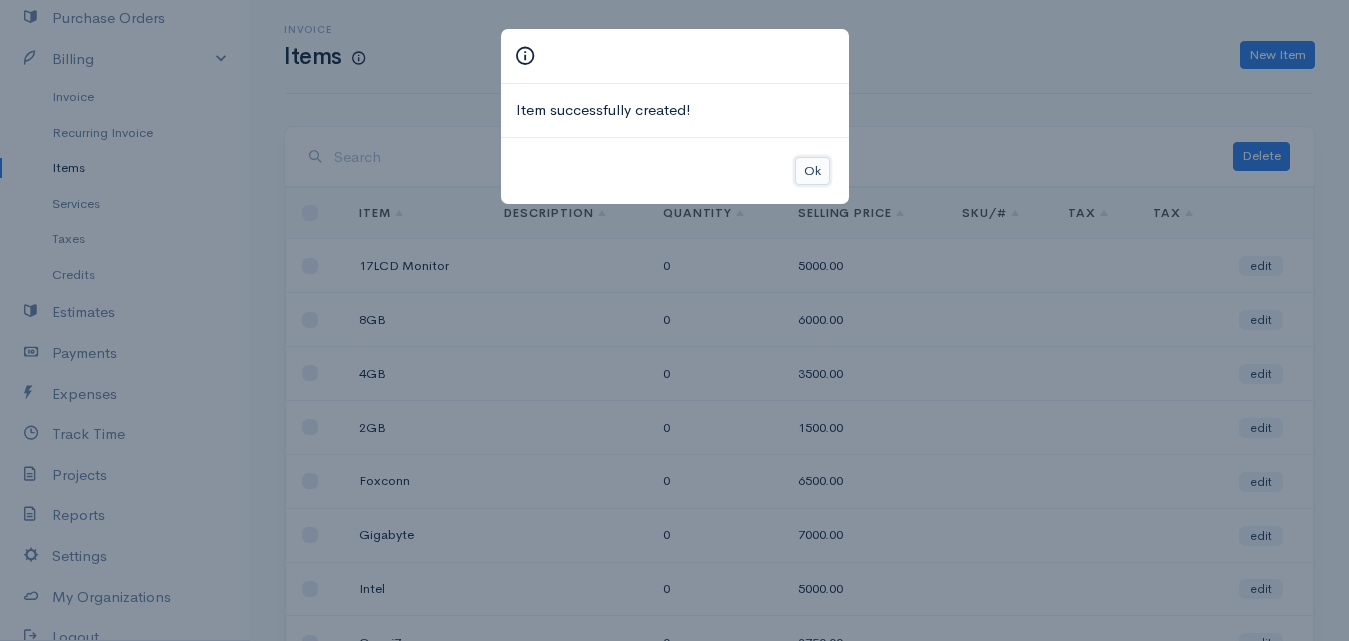 click on "Ok" at bounding box center [812, 171] 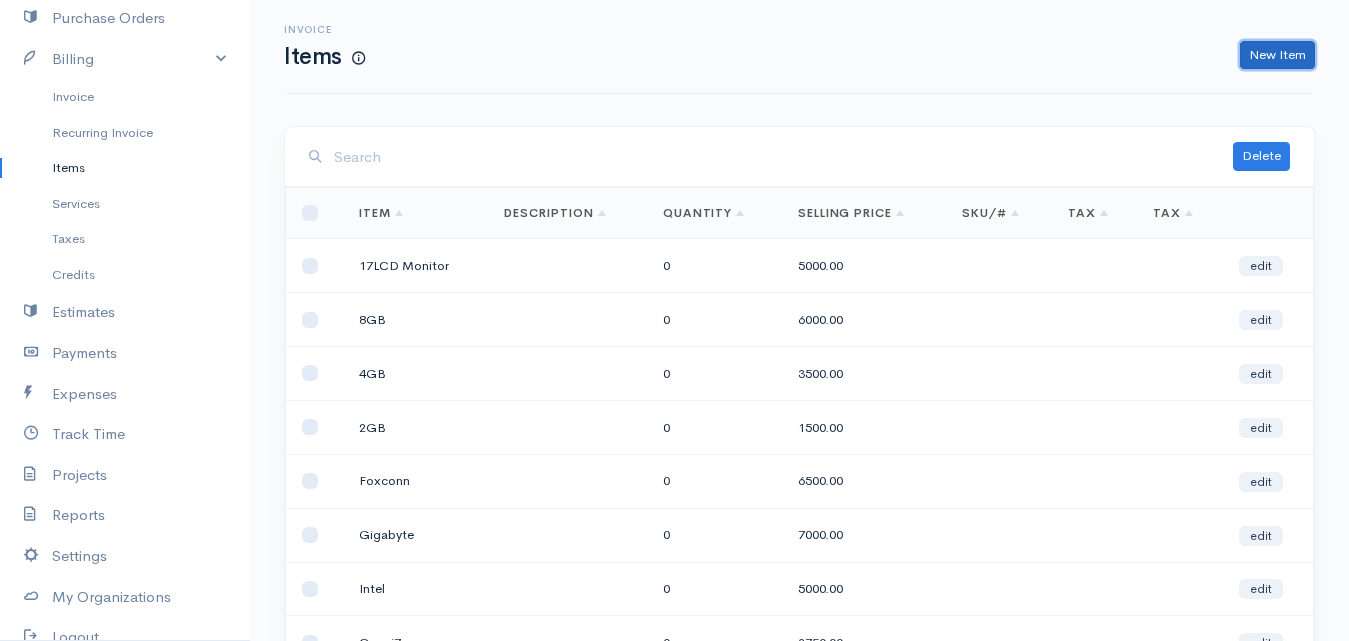 click on "New Item" at bounding box center [1277, 55] 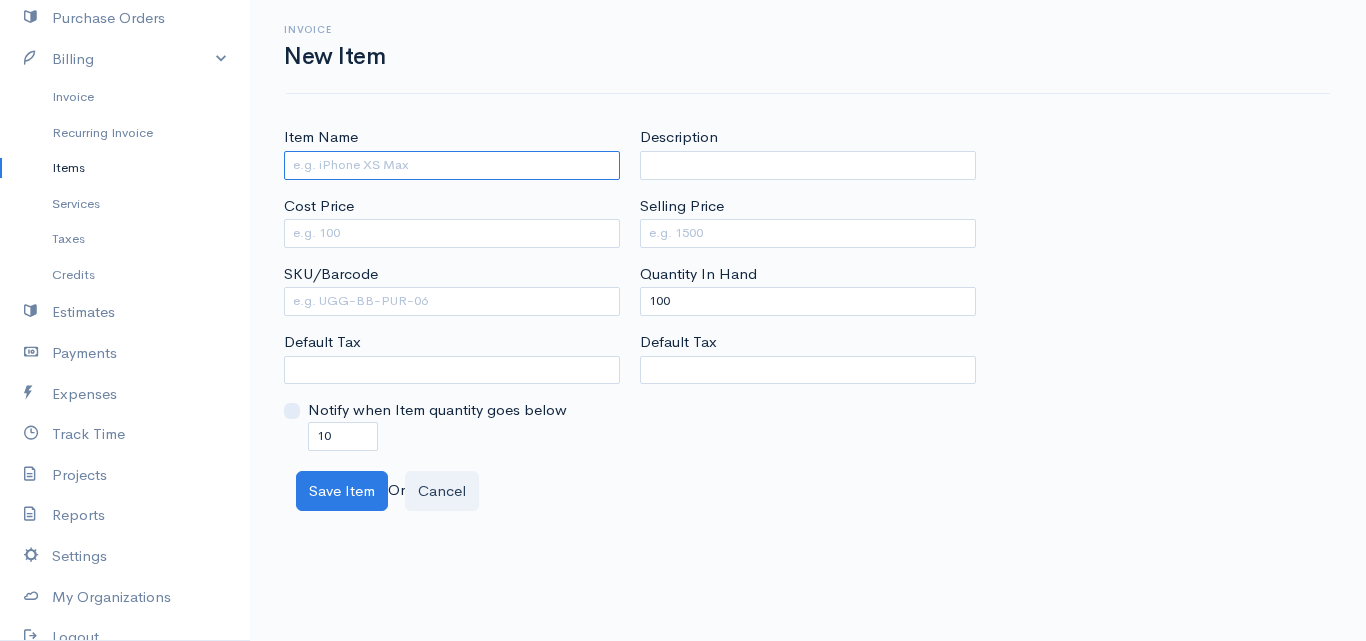 click on "Item Name" at bounding box center (452, 165) 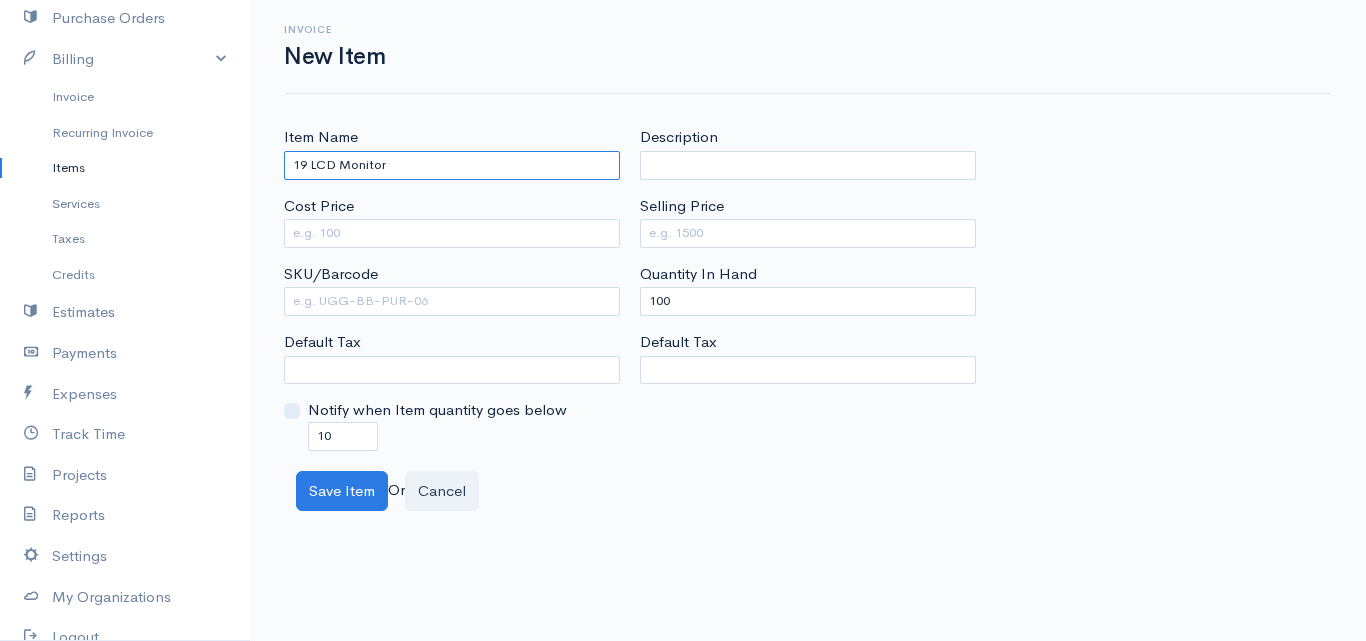 type on "19 LCD Monitor" 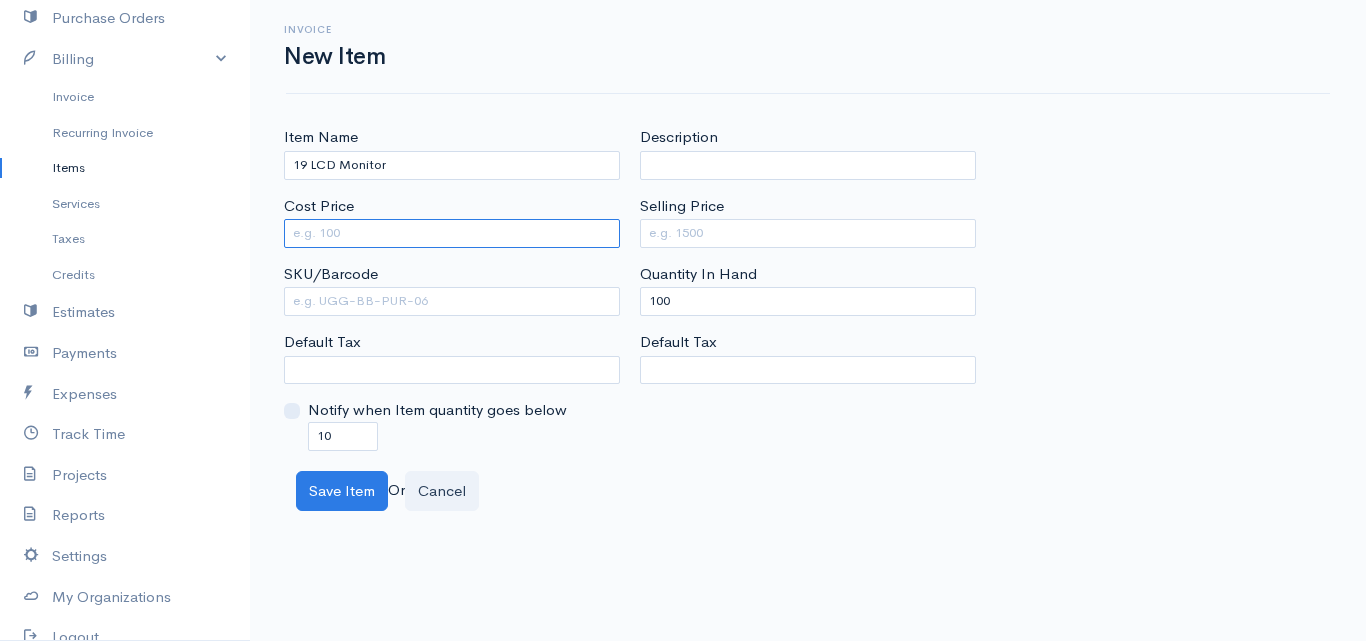 click on "Cost Price" at bounding box center (452, 233) 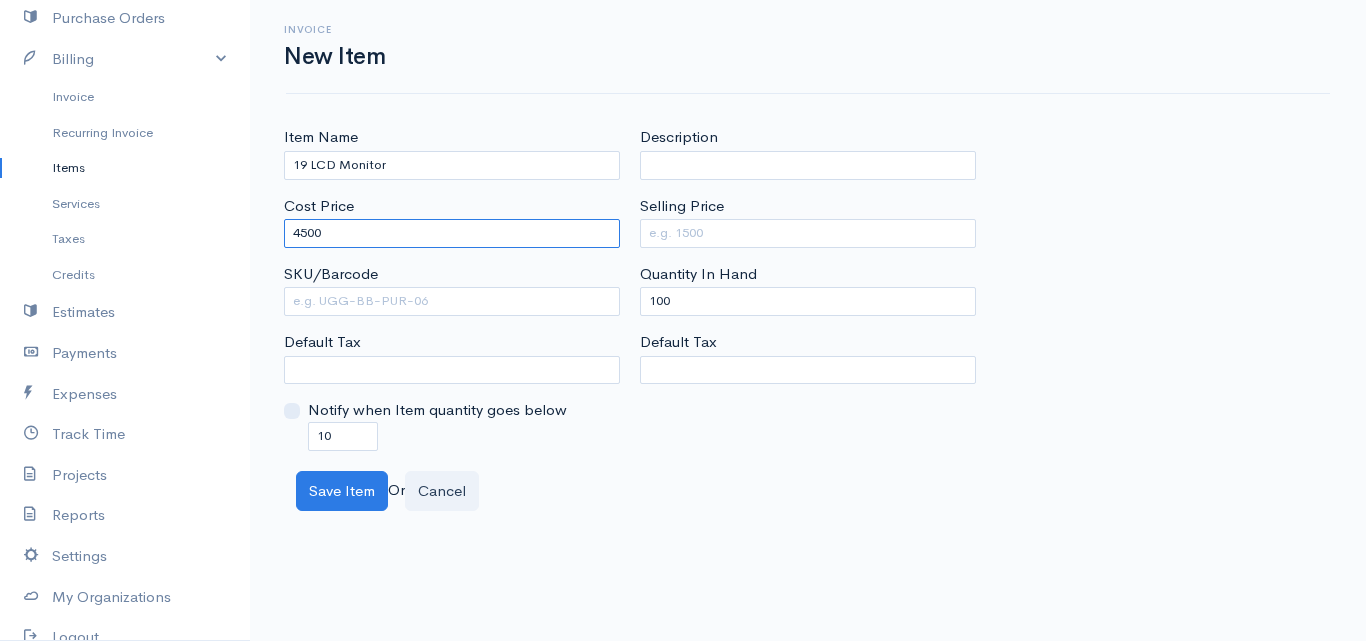 type on "4500" 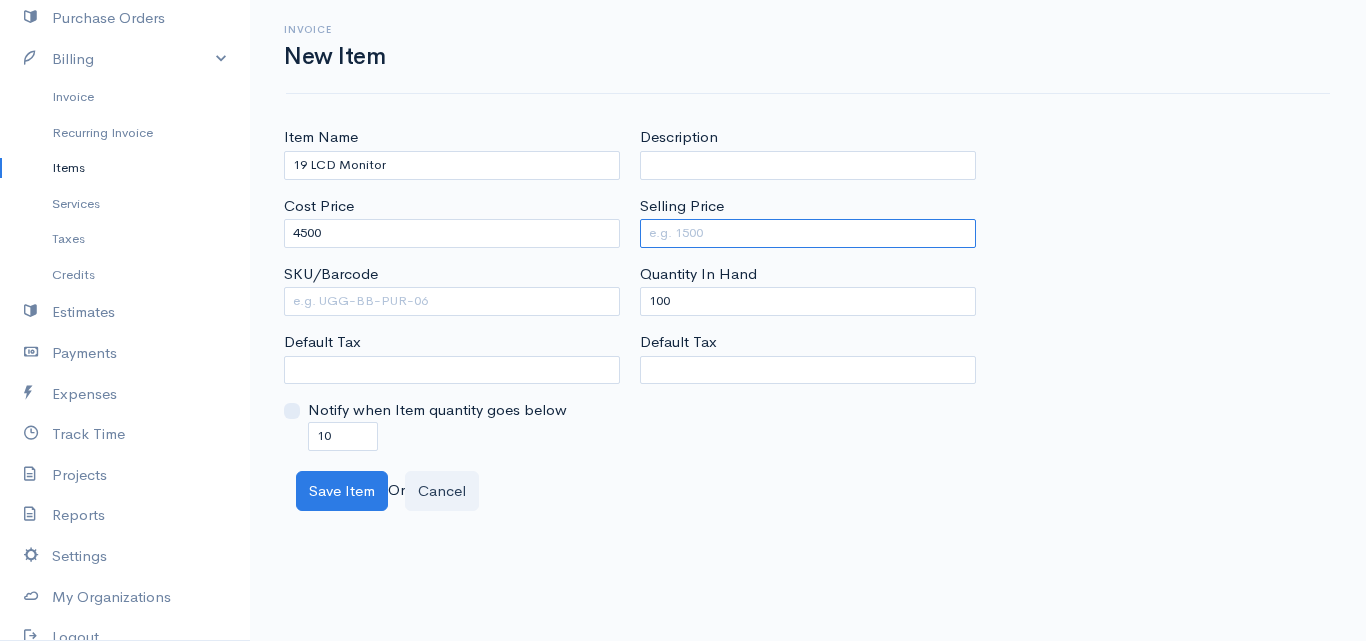 click on "Selling Price" at bounding box center [808, 233] 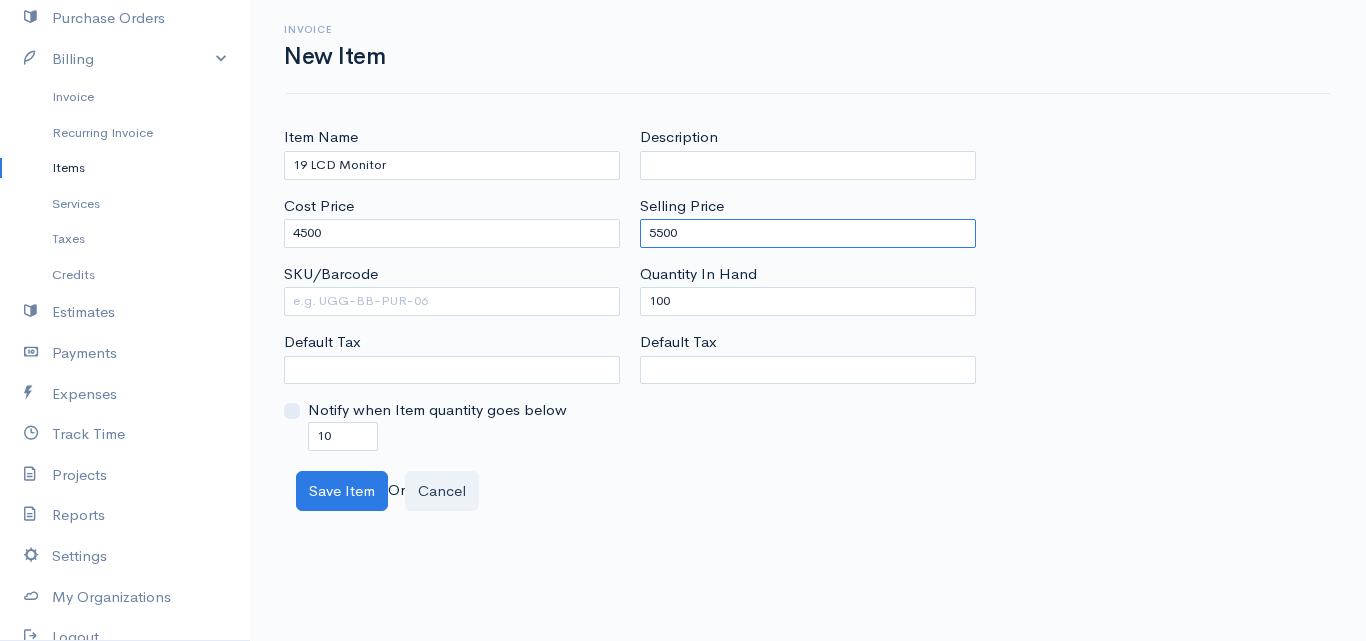 type on "5500" 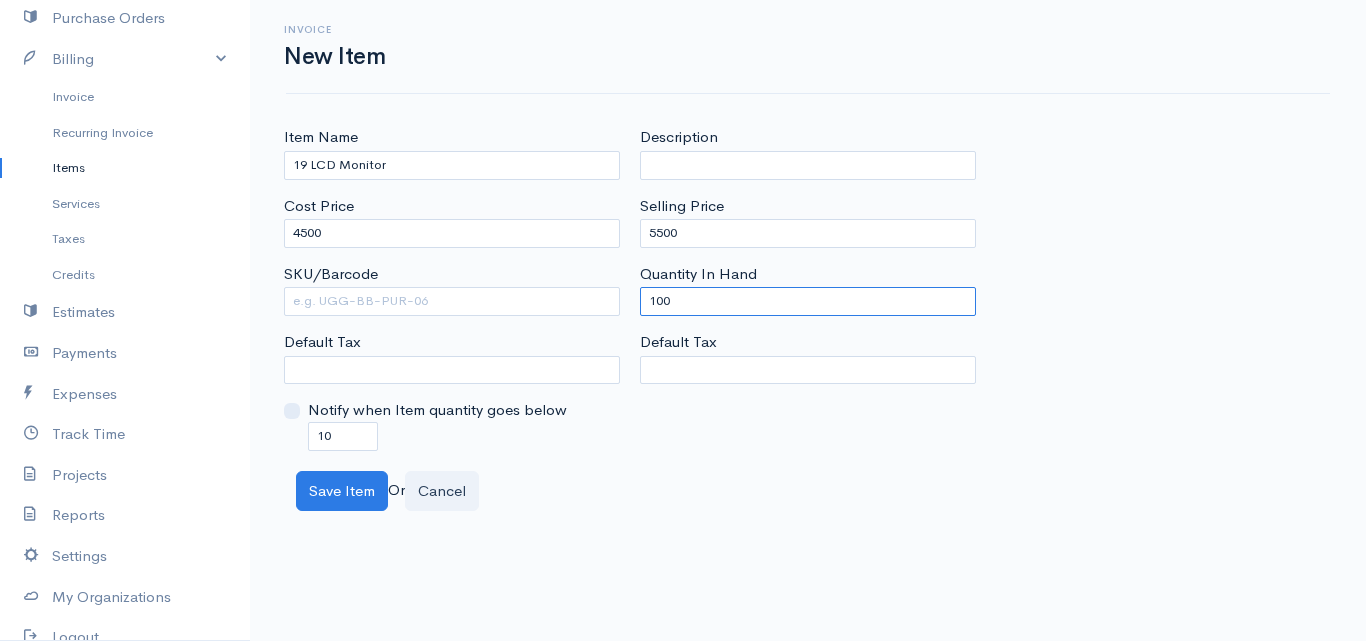 drag, startPoint x: 661, startPoint y: 300, endPoint x: 650, endPoint y: 300, distance: 11 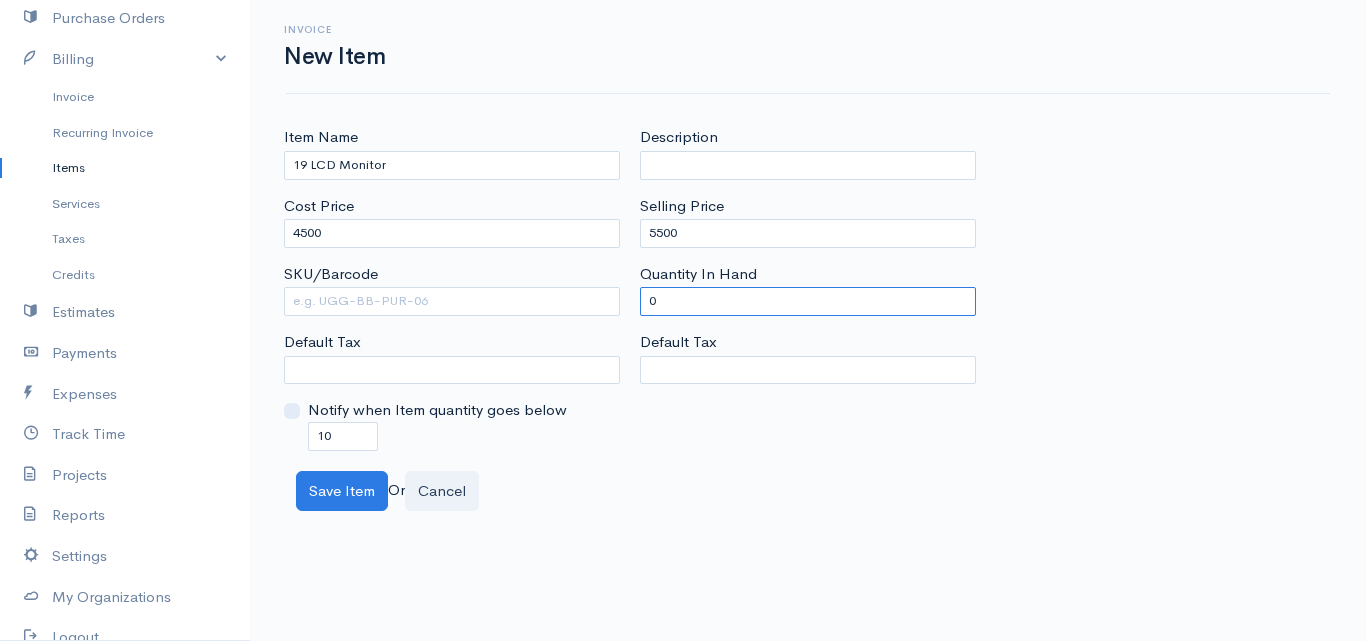 type on "0" 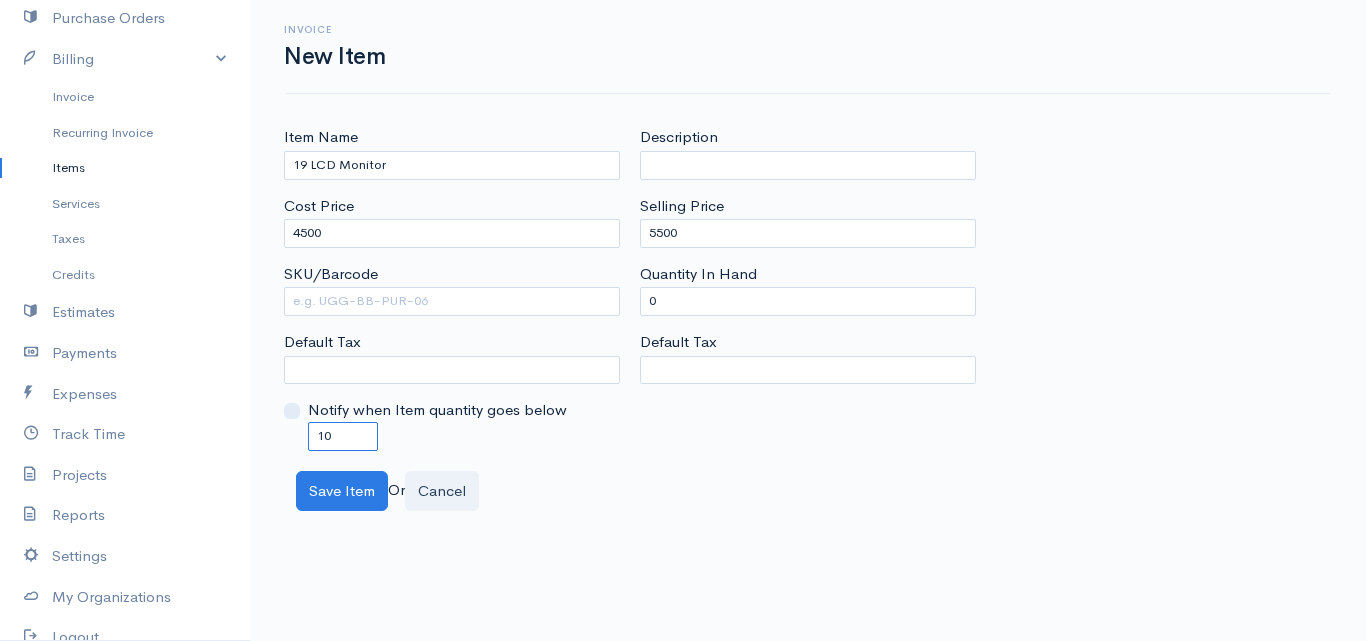 drag, startPoint x: 322, startPoint y: 441, endPoint x: 311, endPoint y: 434, distance: 13.038404 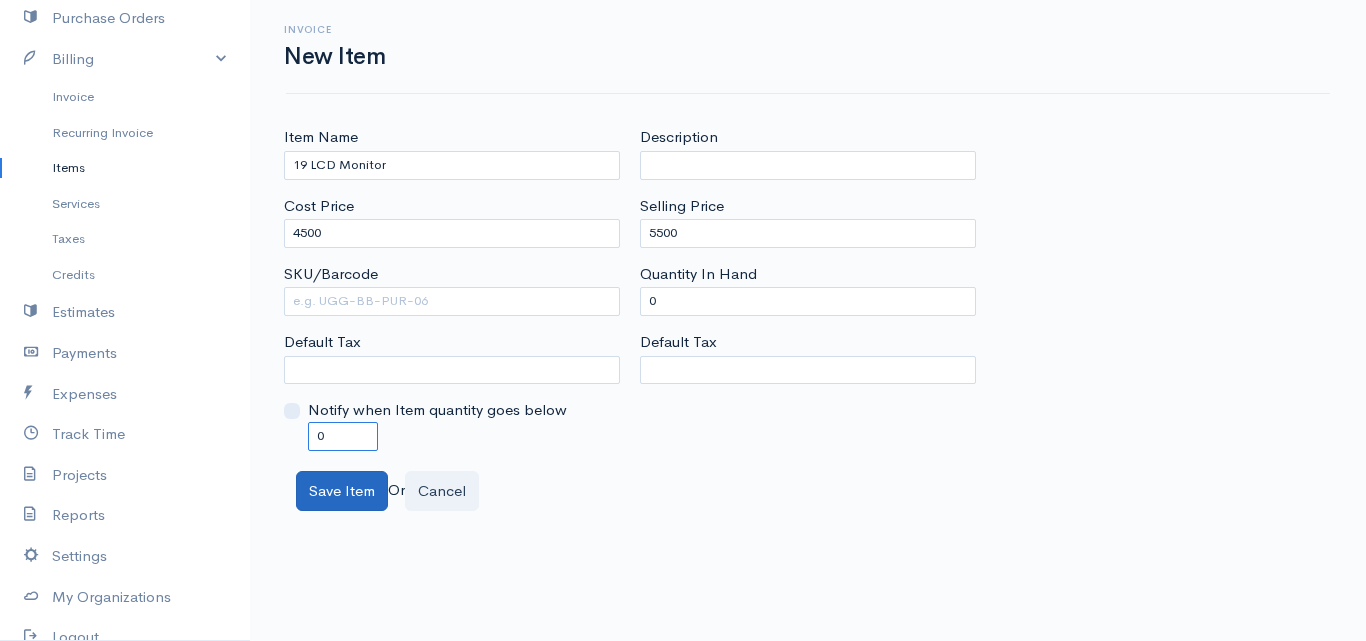 type on "0" 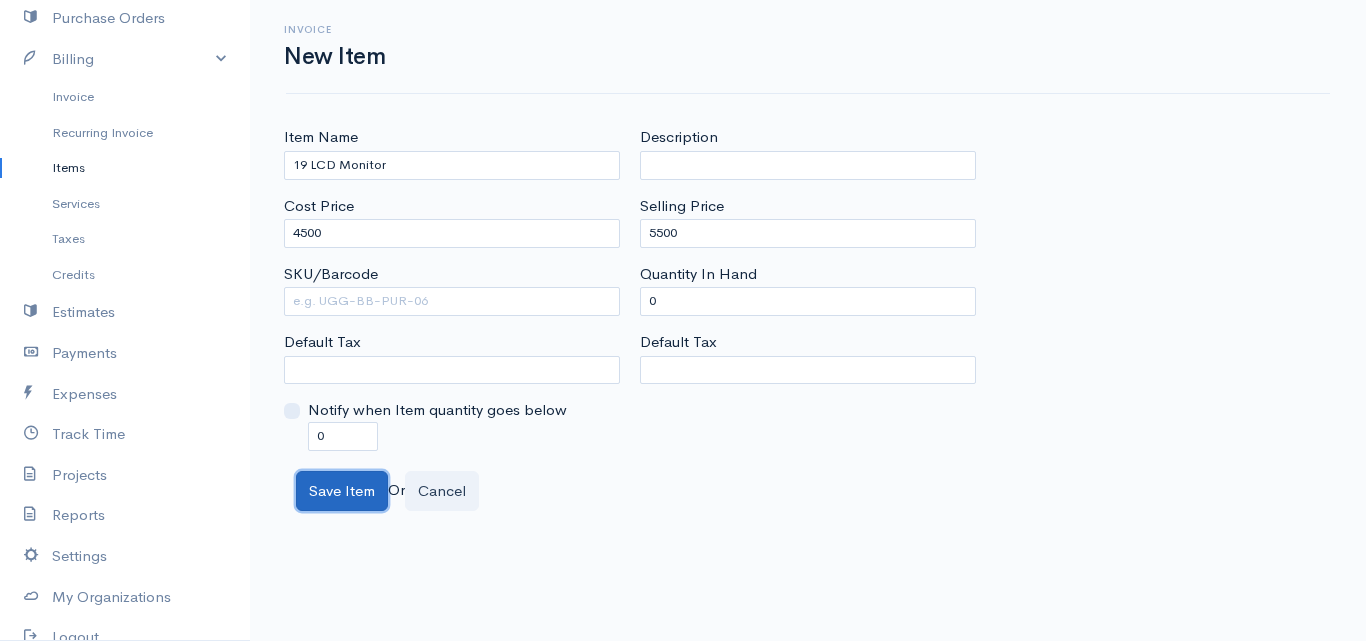 click on "Save Item" at bounding box center [342, 491] 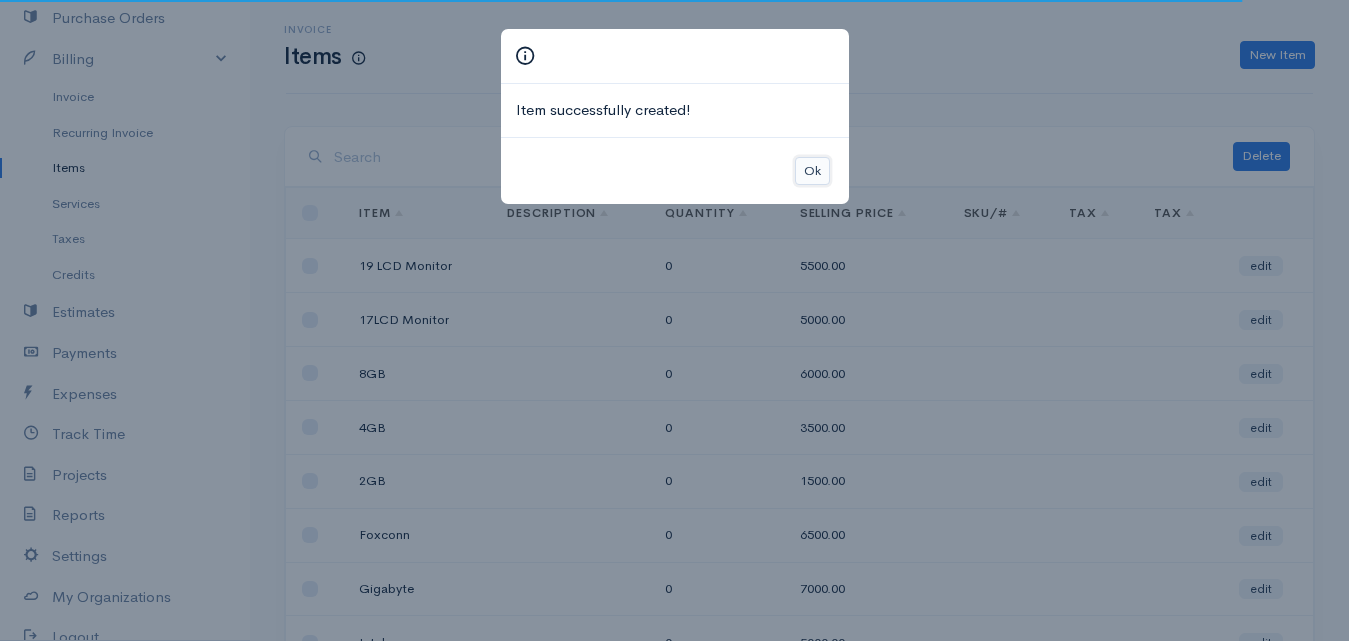 click on "Ok" at bounding box center [812, 171] 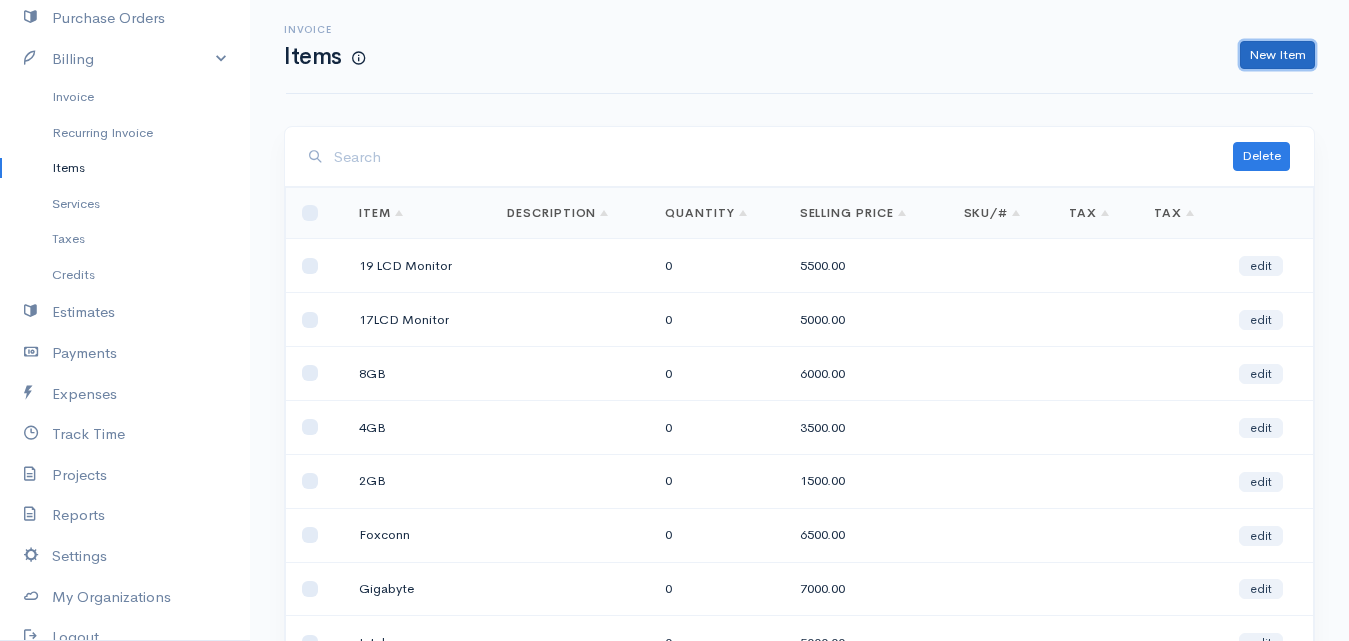 click on "New Item" at bounding box center [1277, 55] 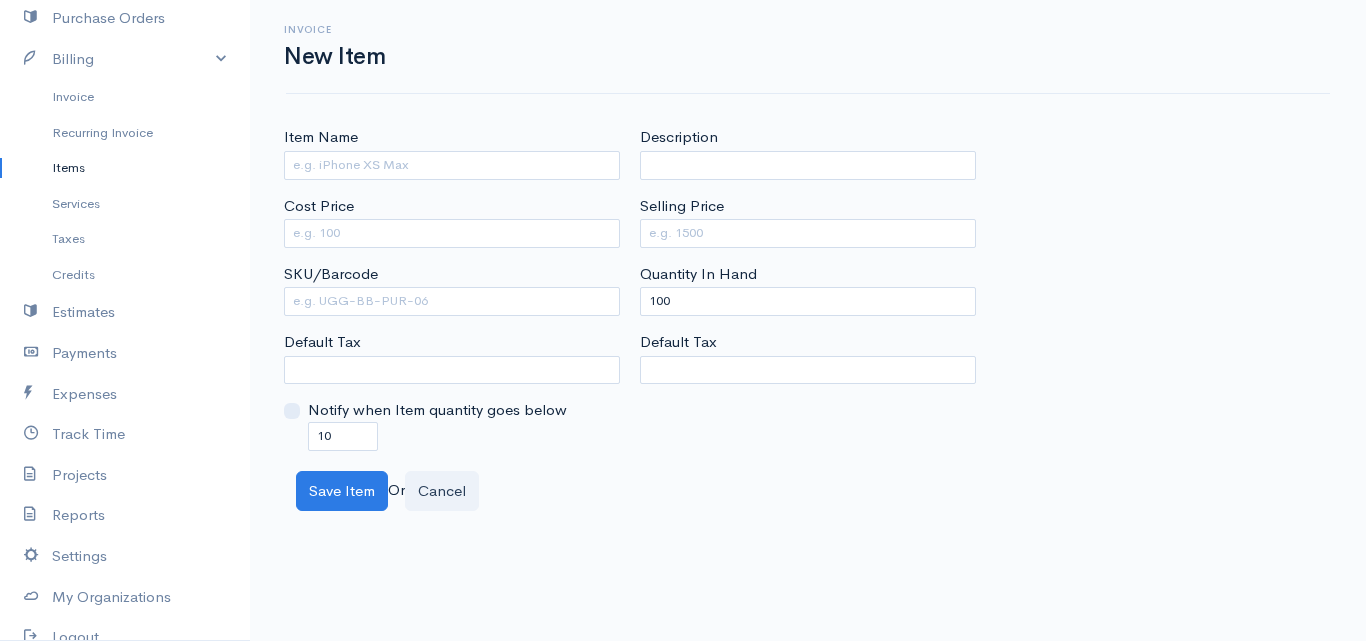drag, startPoint x: 592, startPoint y: 139, endPoint x: 582, endPoint y: 149, distance: 14.142136 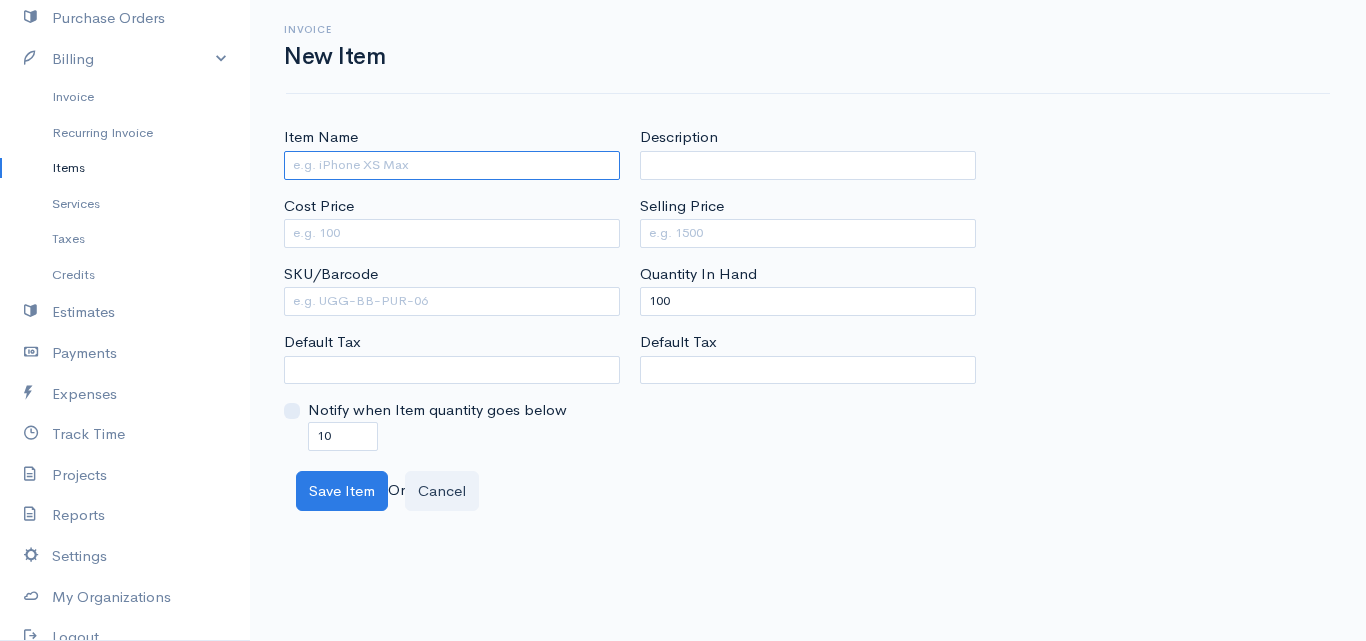 click on "Item Name" at bounding box center [452, 165] 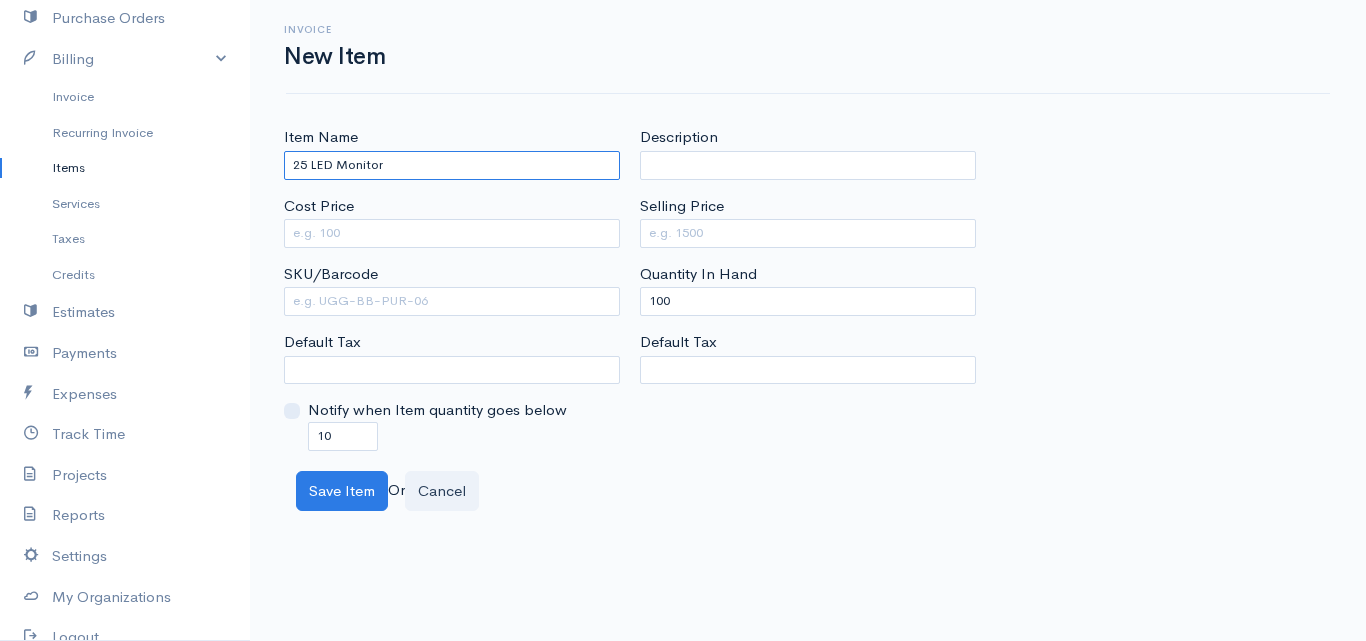 type on "25 LED Monitor" 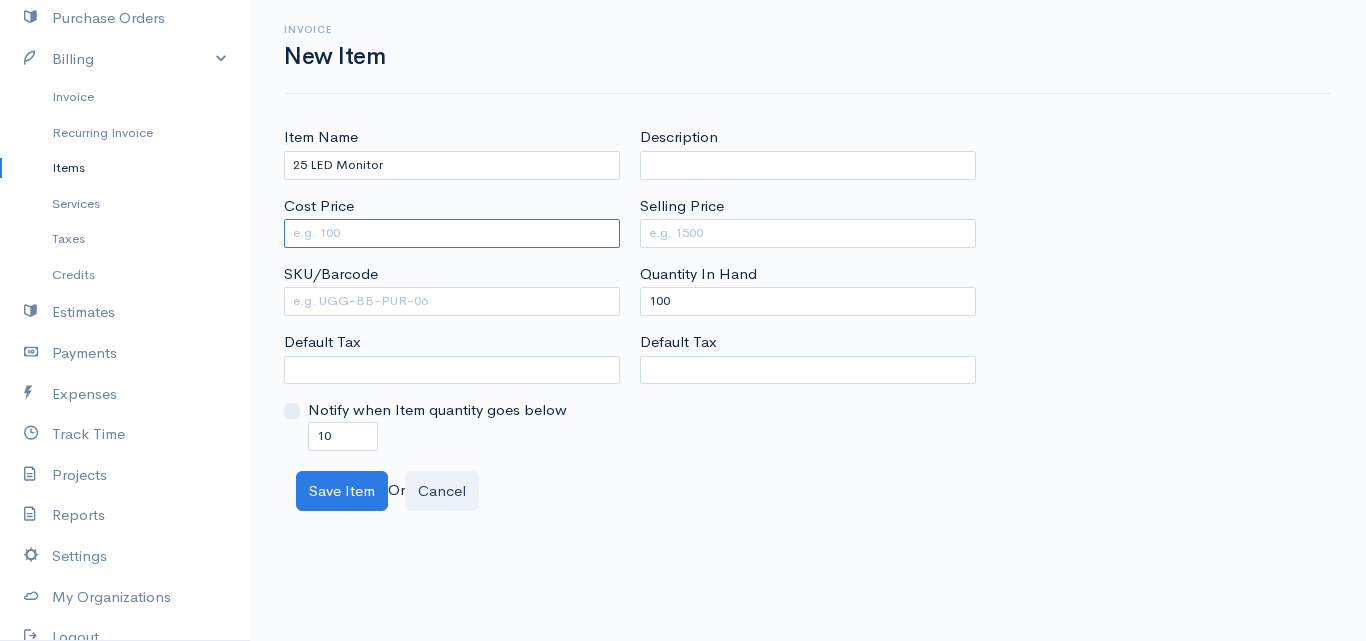 click on "Cost Price" at bounding box center (452, 233) 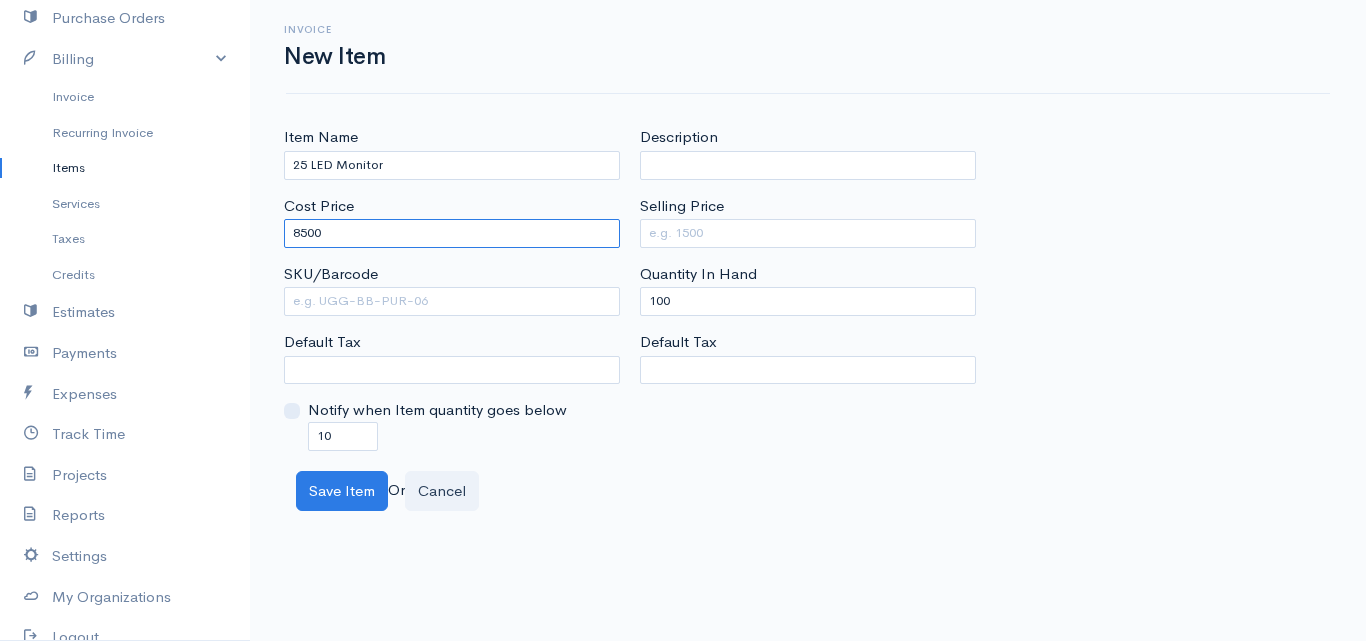 type on "8500" 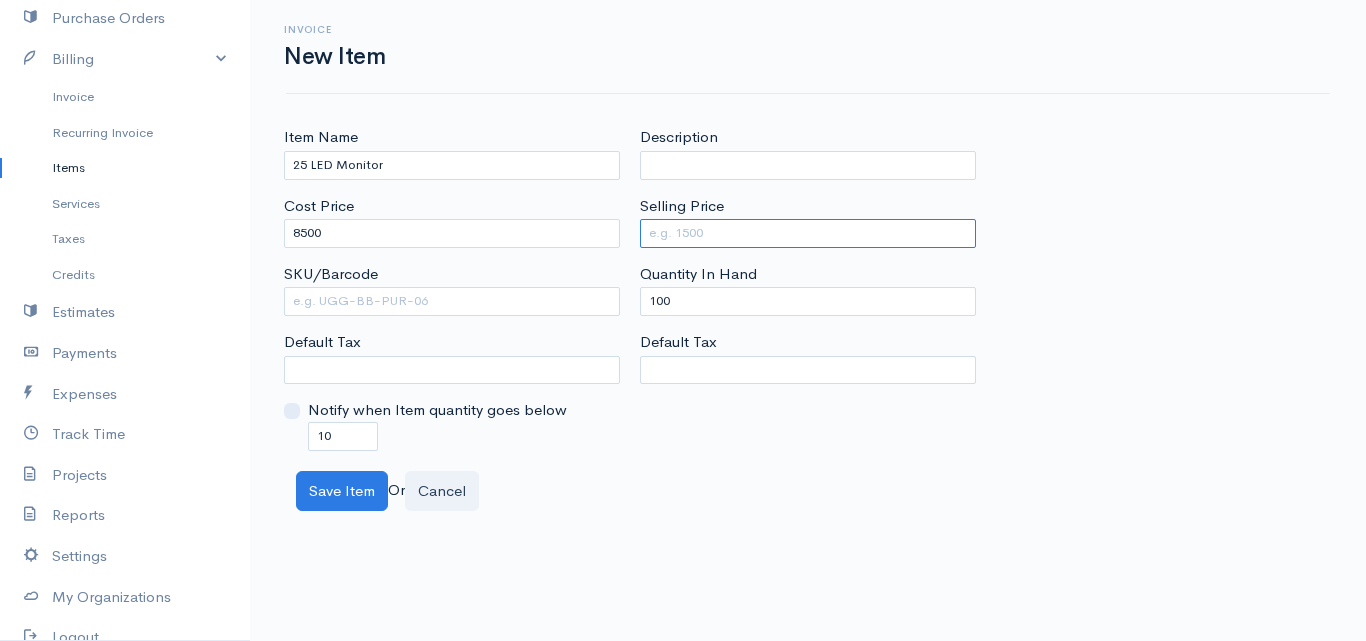 click on "Selling Price" at bounding box center (808, 233) 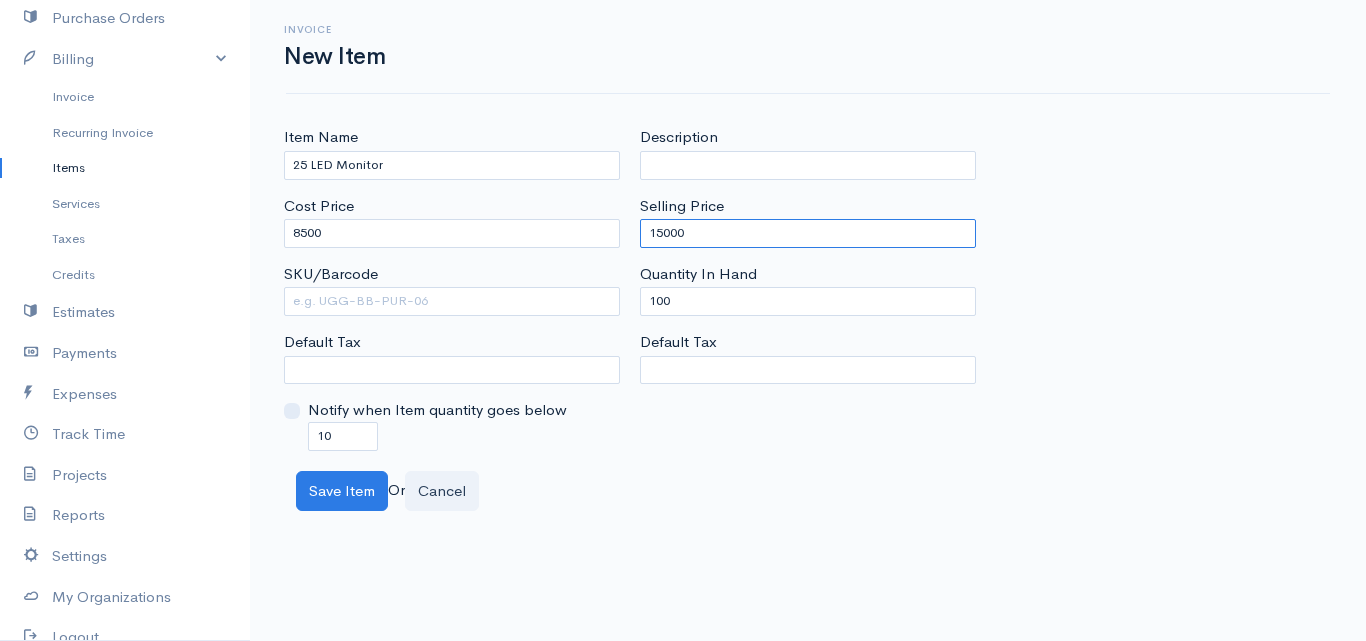 type on "15000" 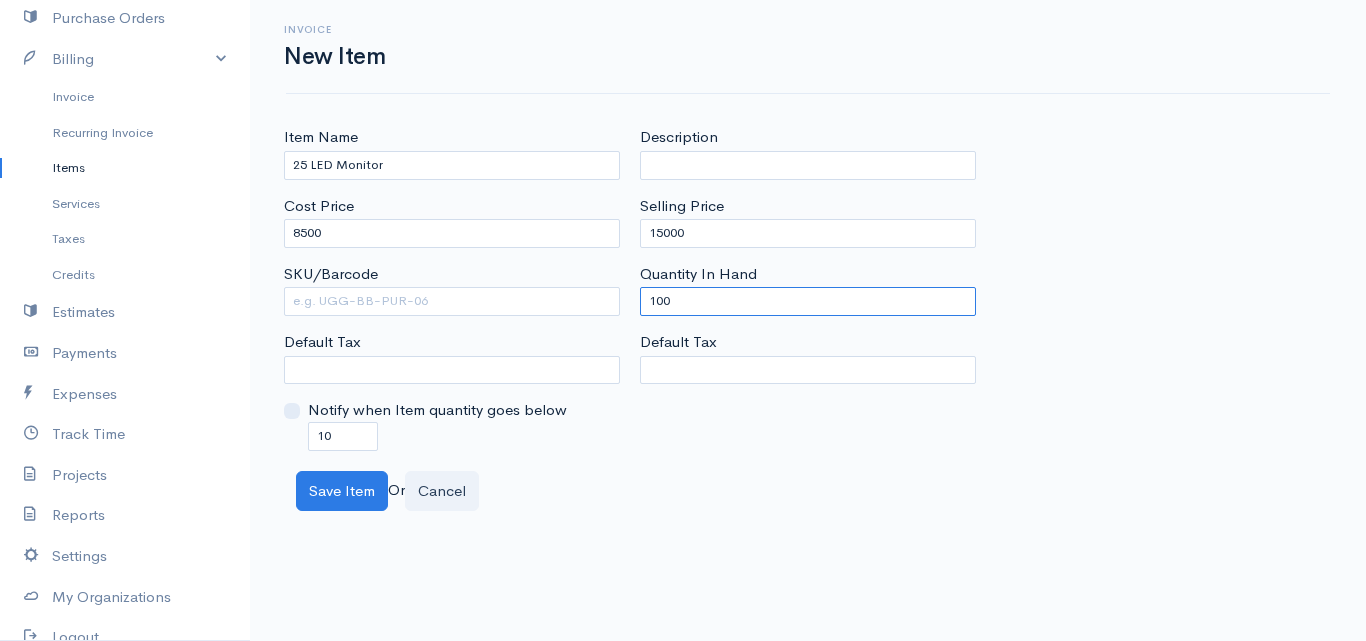 click on "100" at bounding box center (808, 301) 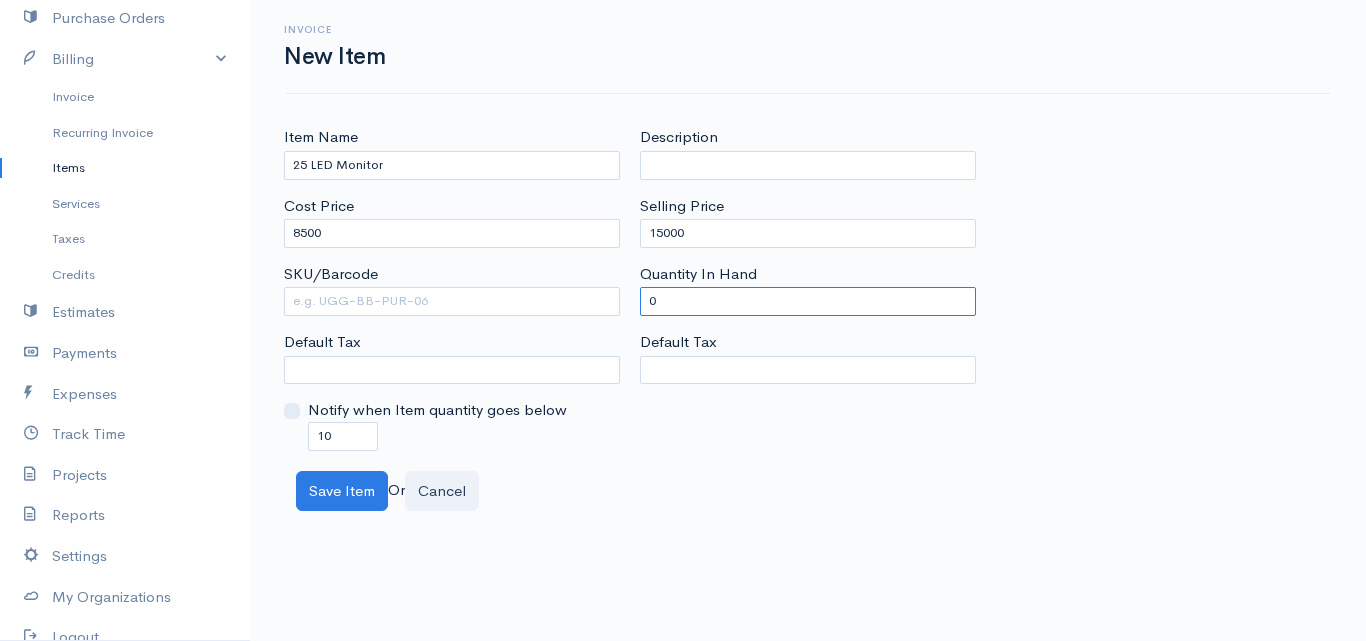 type on "0" 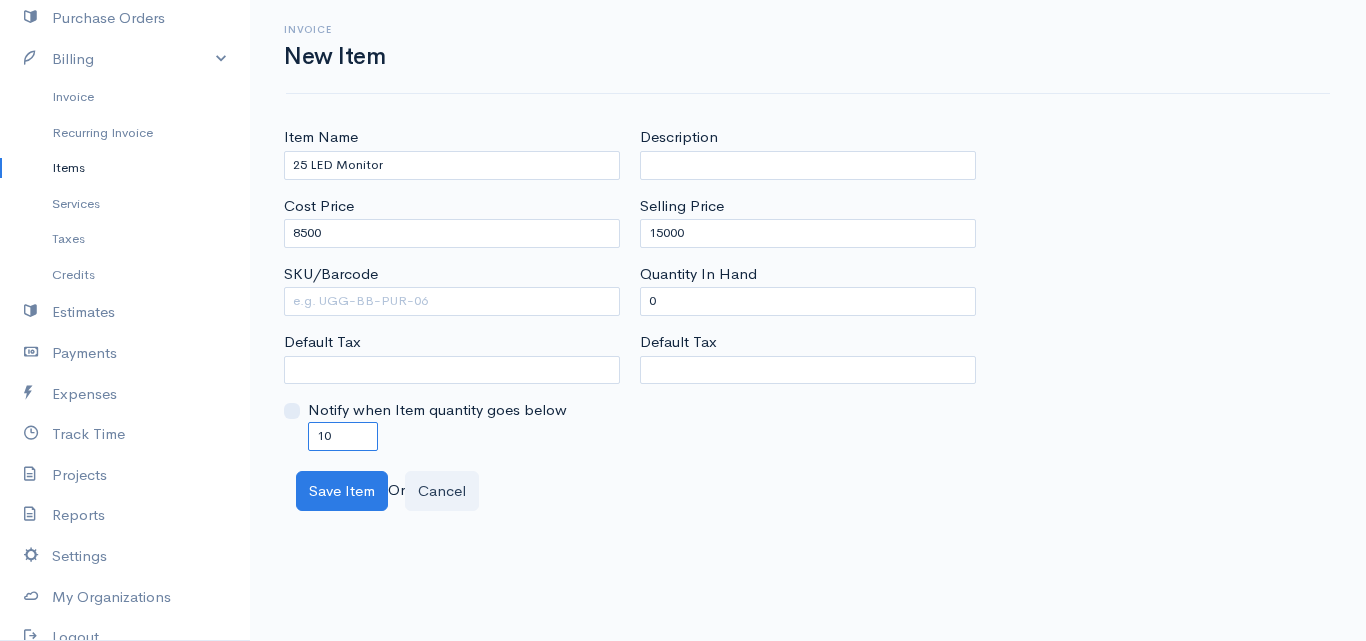 drag, startPoint x: 321, startPoint y: 432, endPoint x: 383, endPoint y: 433, distance: 62.008064 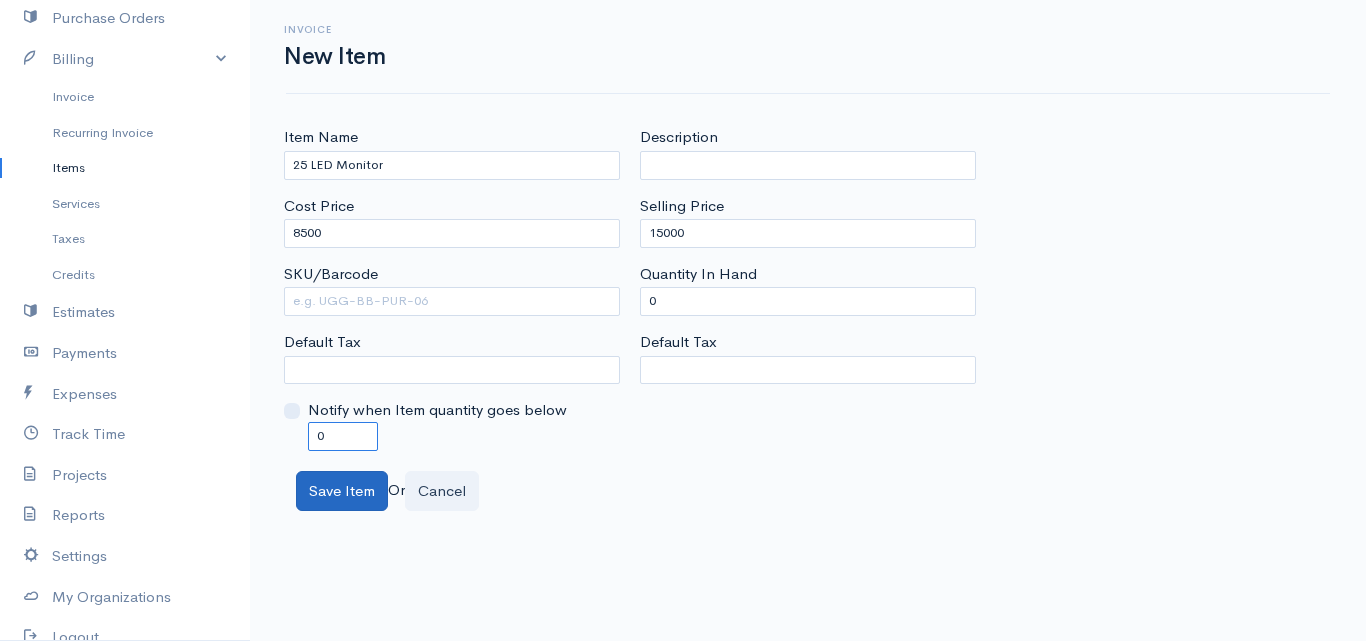type on "0" 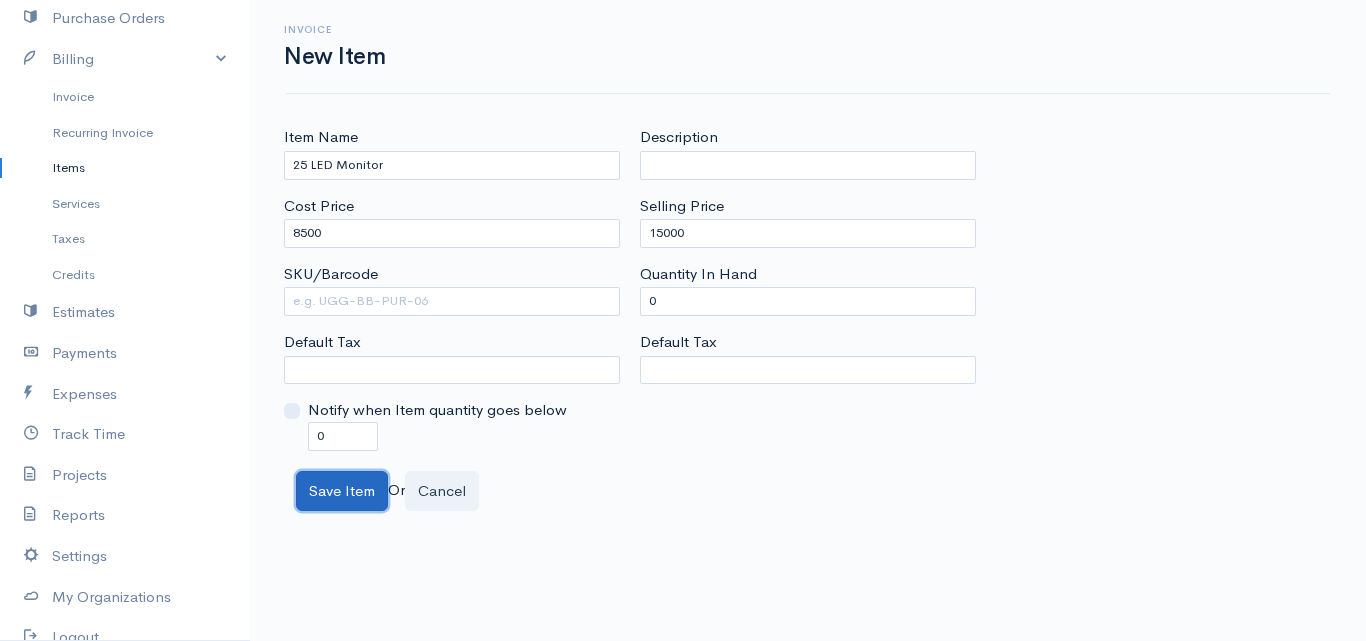 click on "Save Item" at bounding box center (342, 491) 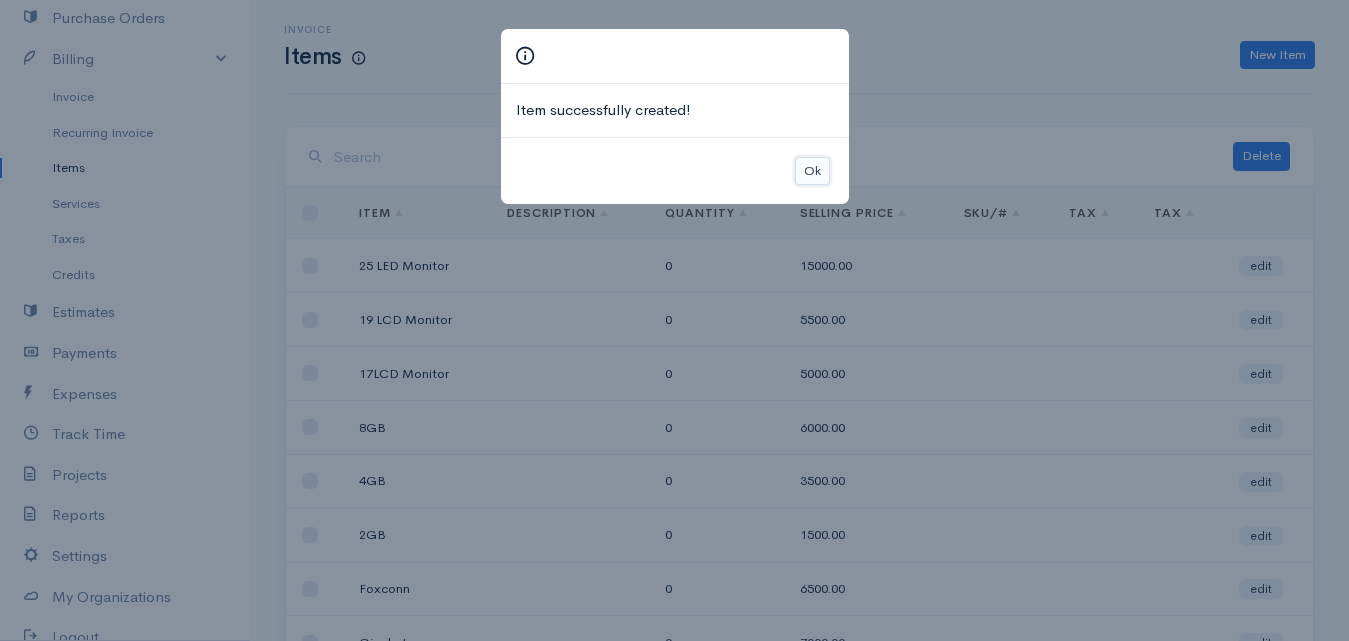 click on "Ok" at bounding box center [812, 171] 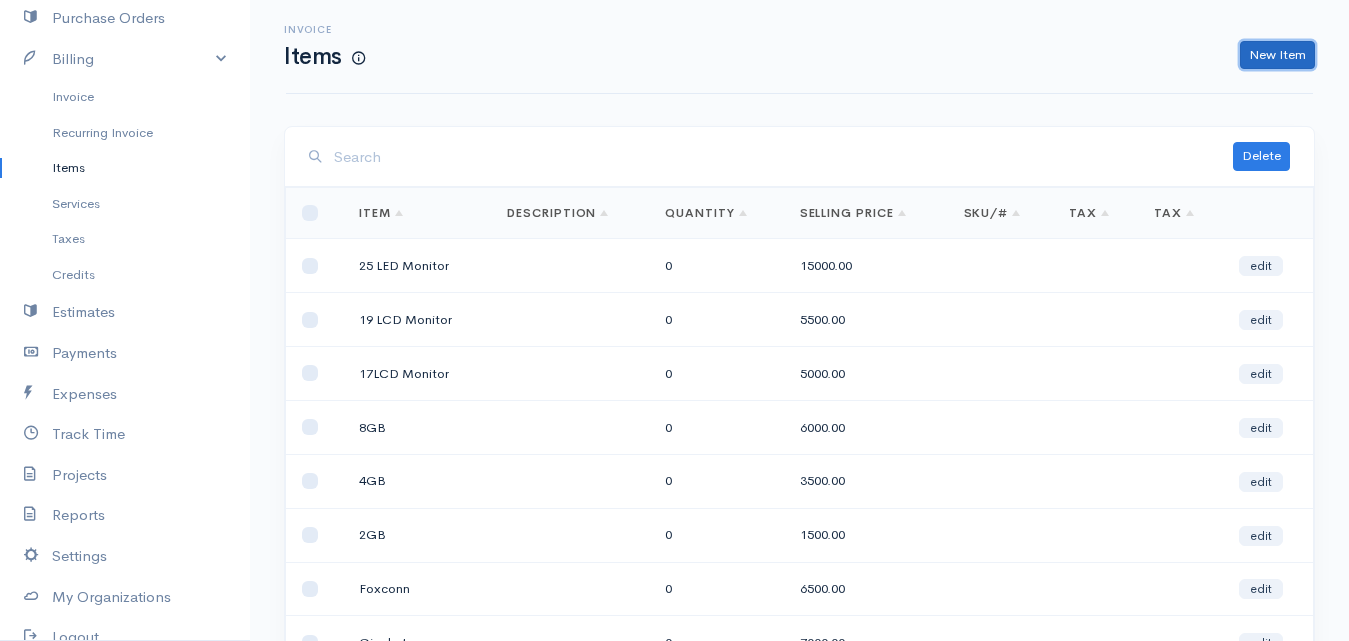 click on "New Item" at bounding box center (1277, 55) 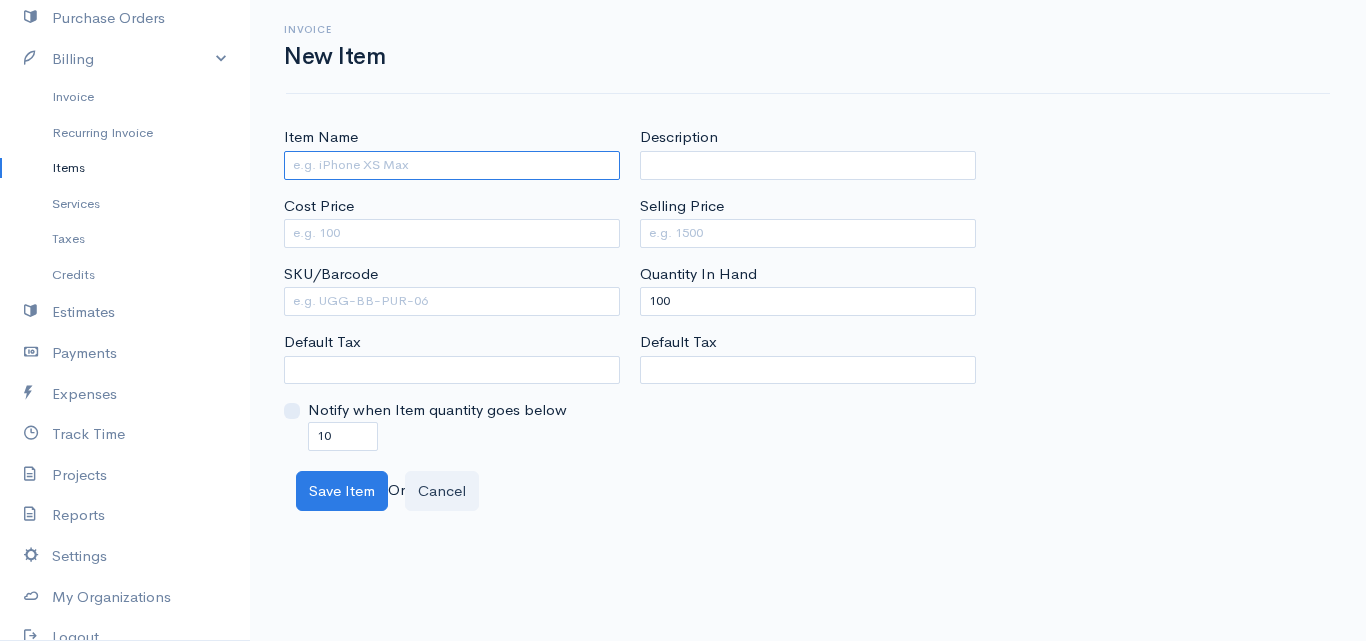click on "Item Name" at bounding box center [452, 165] 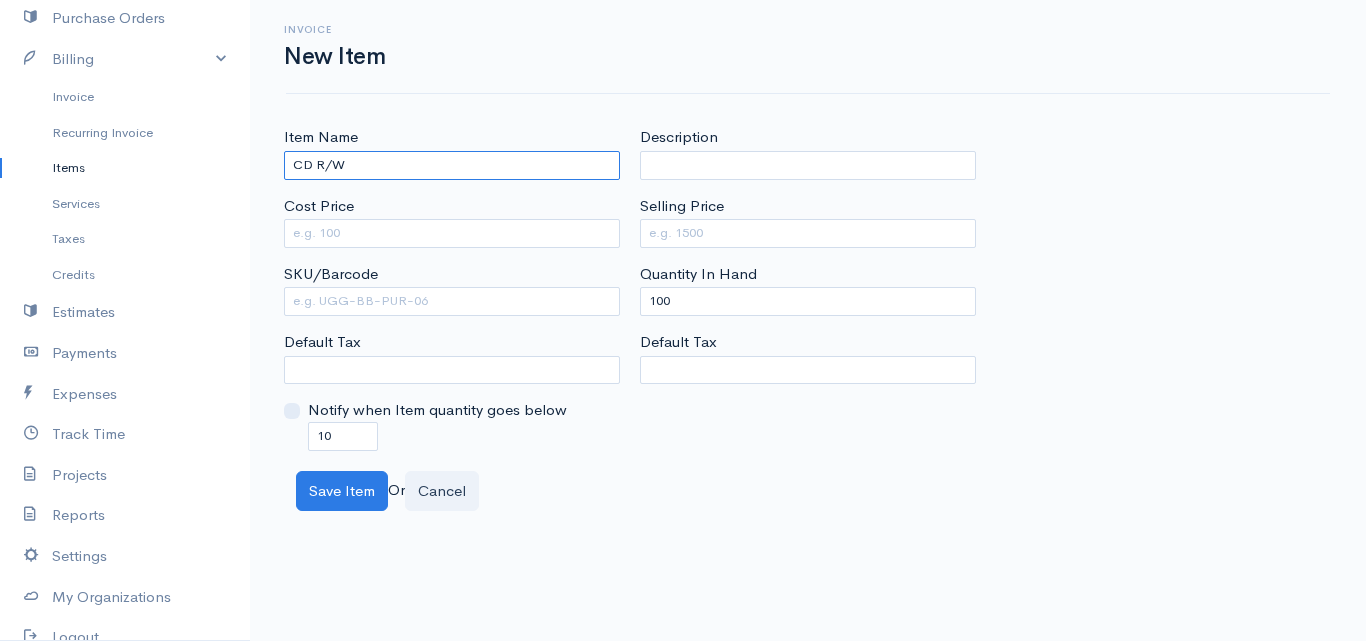 type on "CD R/W" 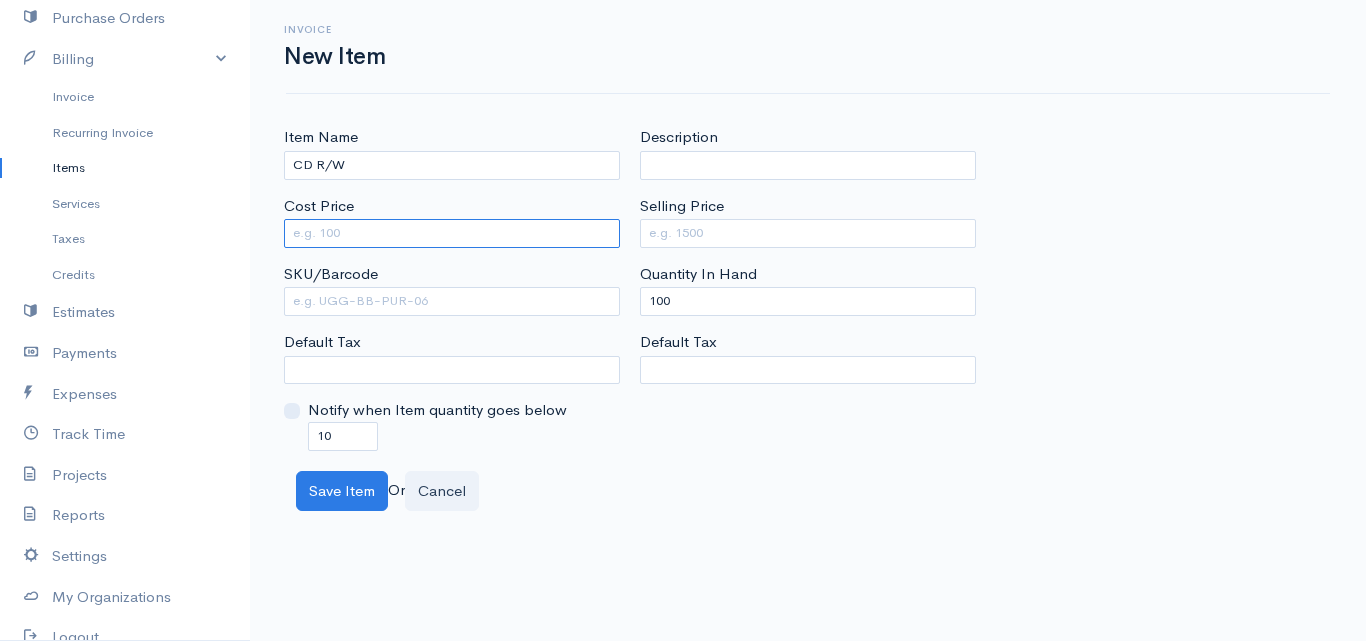 click on "Cost Price" at bounding box center (452, 233) 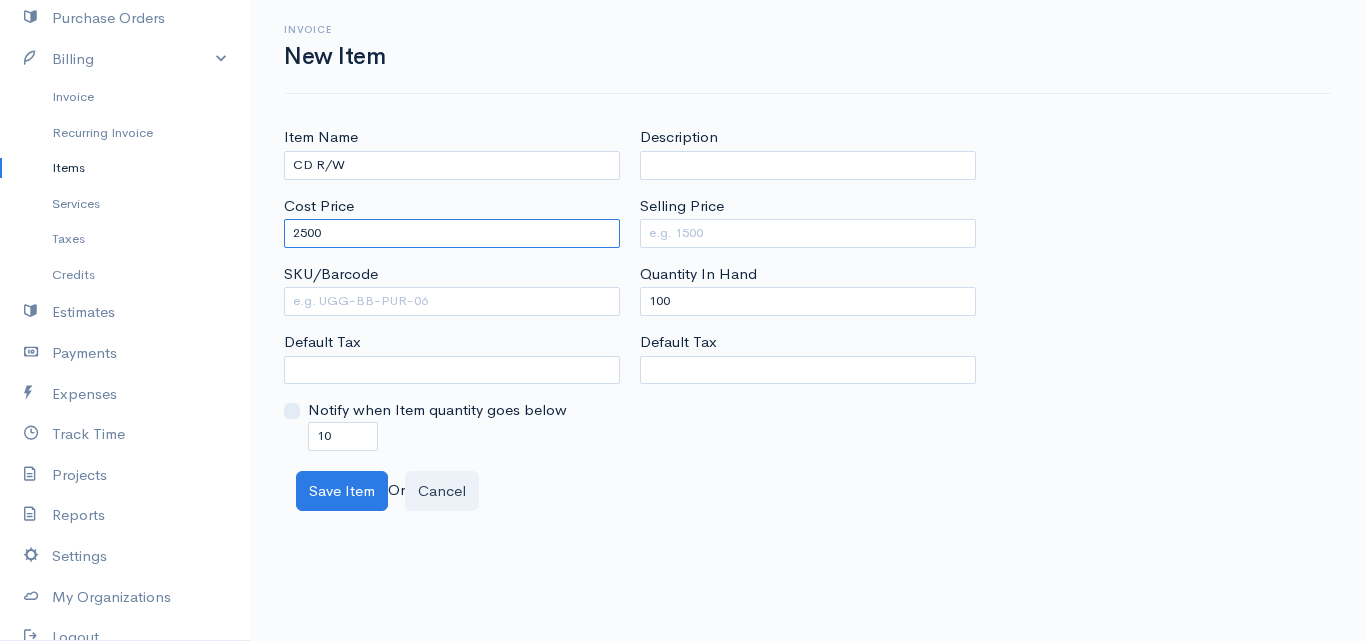 type on "2500" 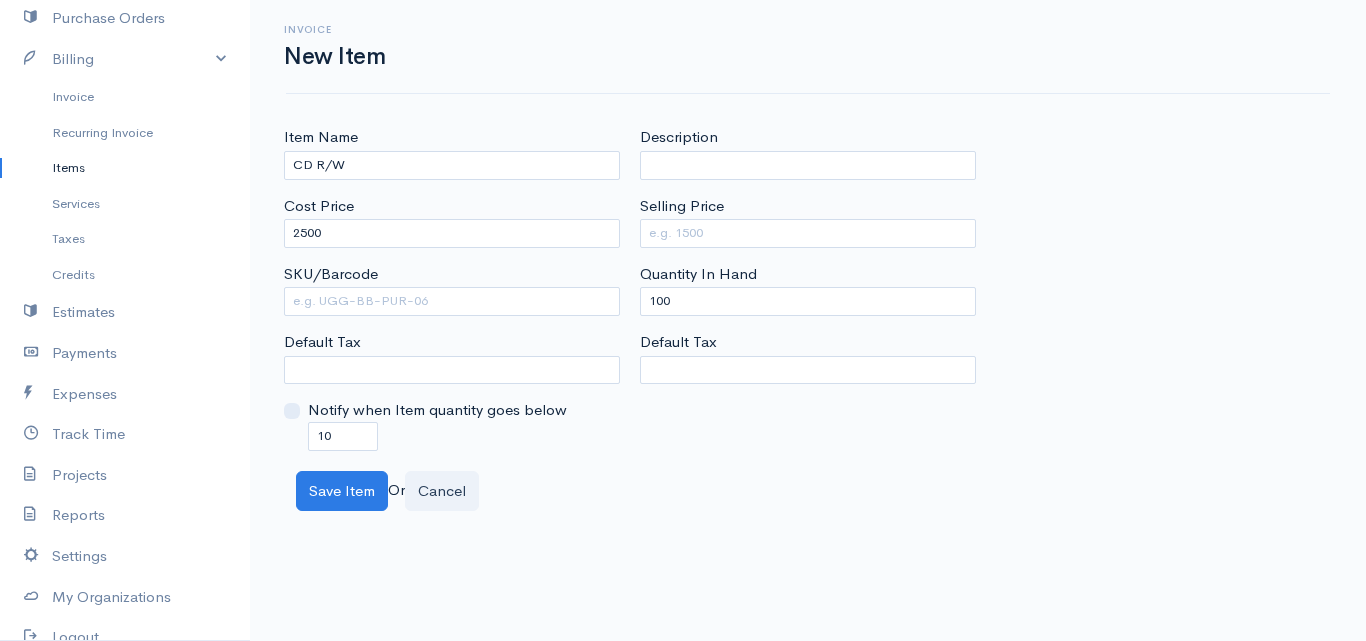 click on "Description Selling Price Quantity In Hand 100 Default Tax" at bounding box center (808, 288) 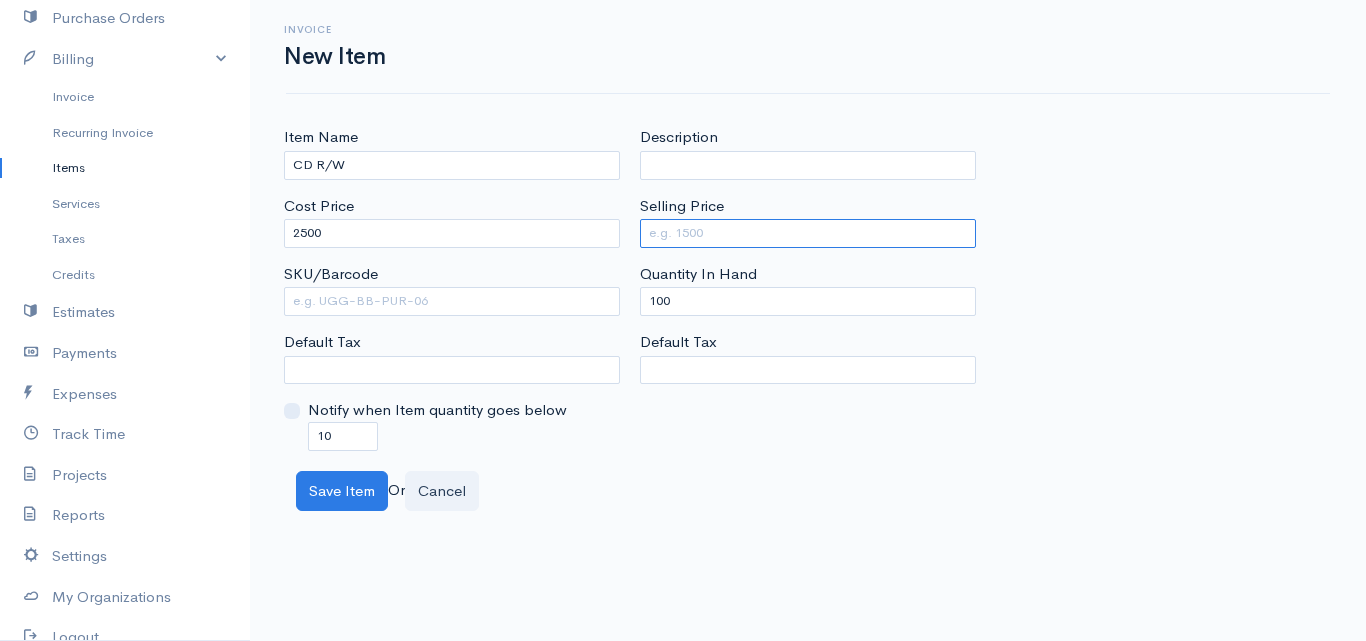 click on "Selling Price" at bounding box center (808, 233) 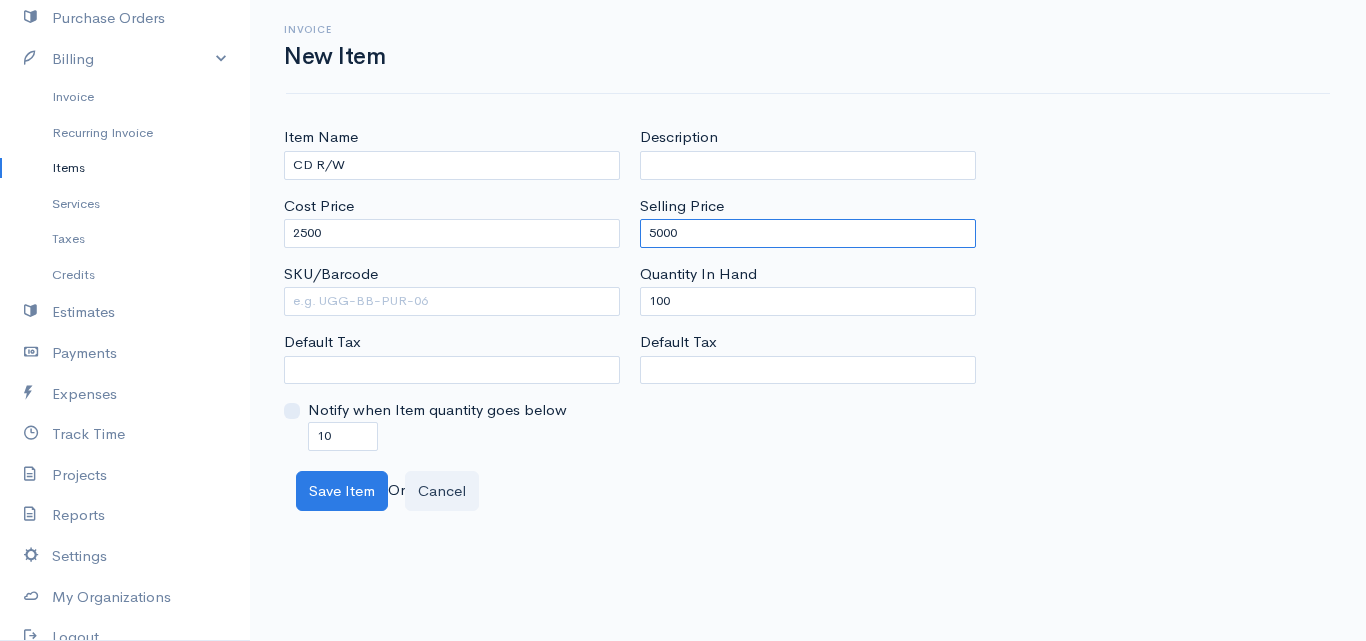 type on "5000" 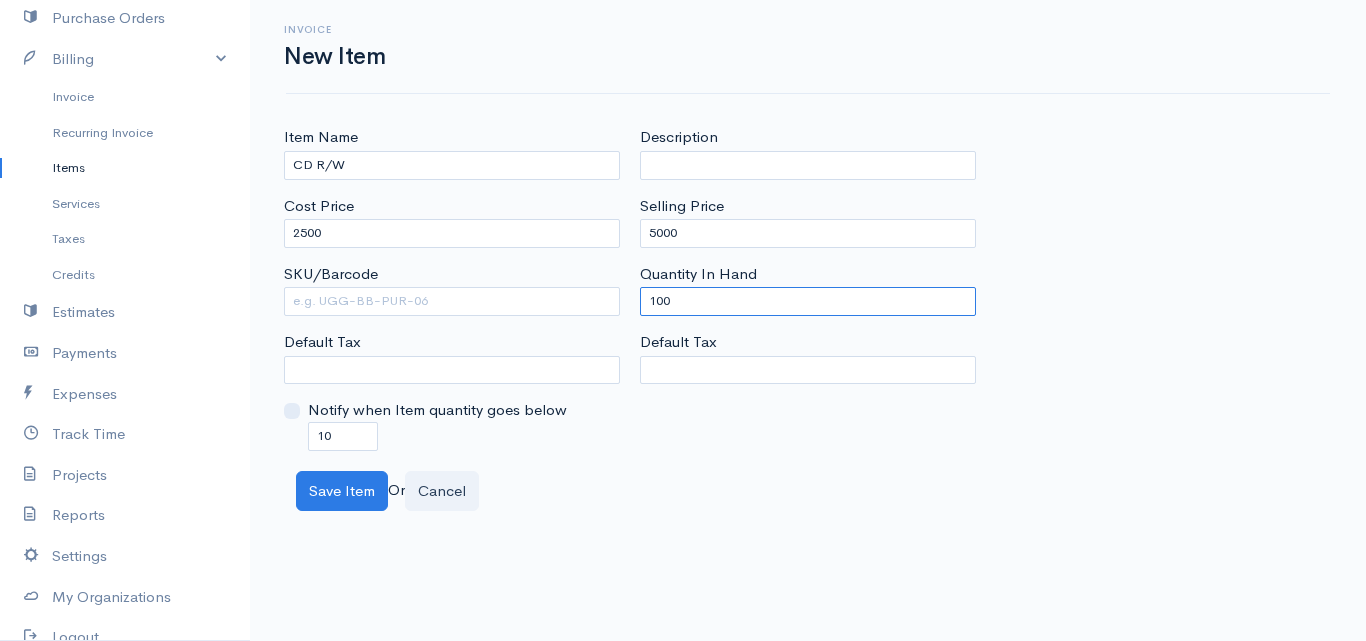 drag, startPoint x: 698, startPoint y: 302, endPoint x: 497, endPoint y: 331, distance: 203.08127 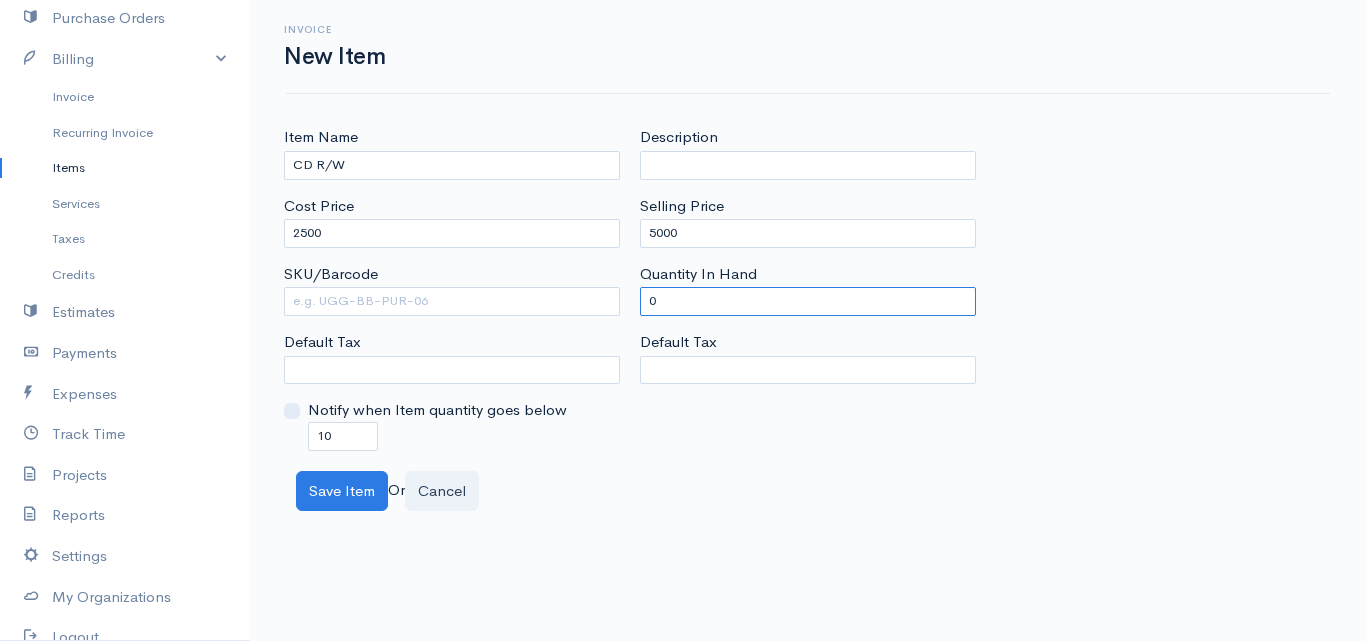 type on "0" 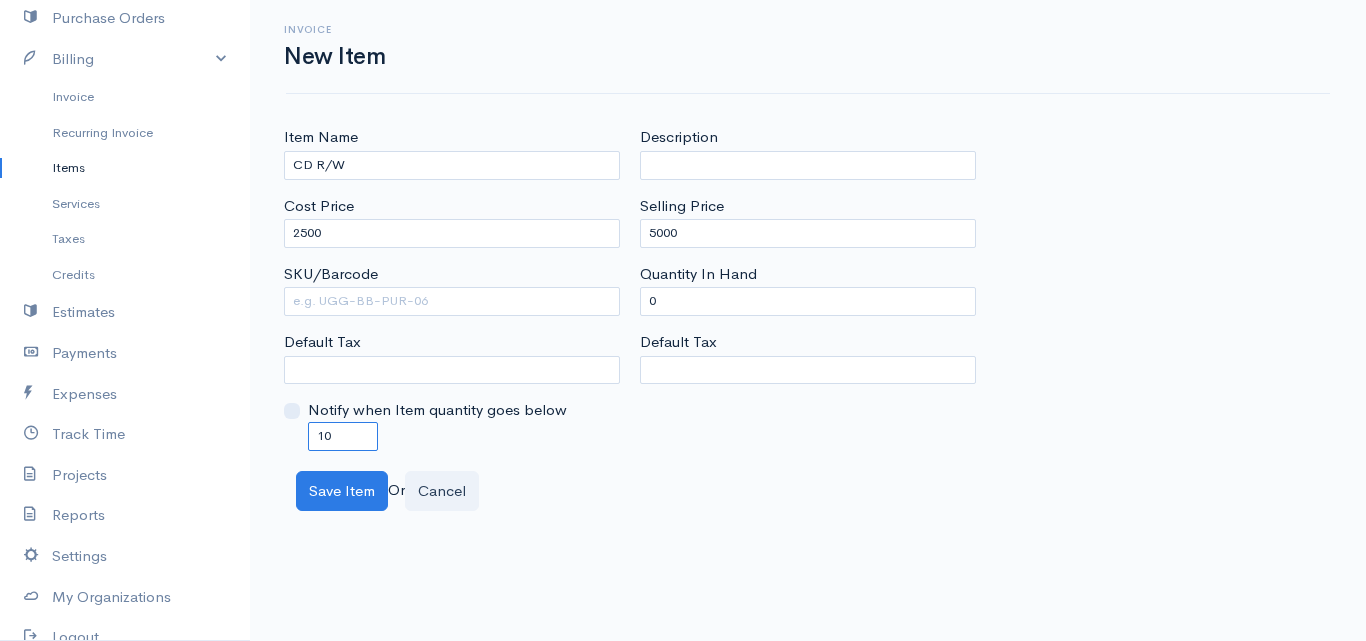 drag, startPoint x: 347, startPoint y: 431, endPoint x: 302, endPoint y: 431, distance: 45 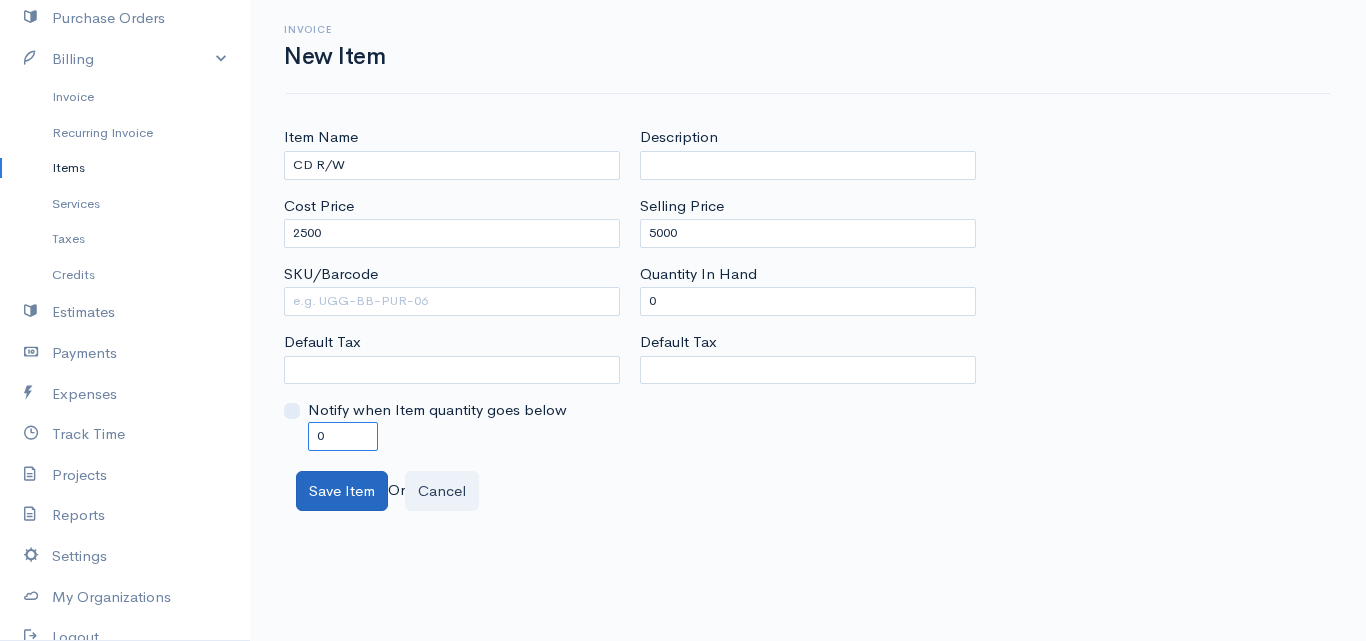 type on "0" 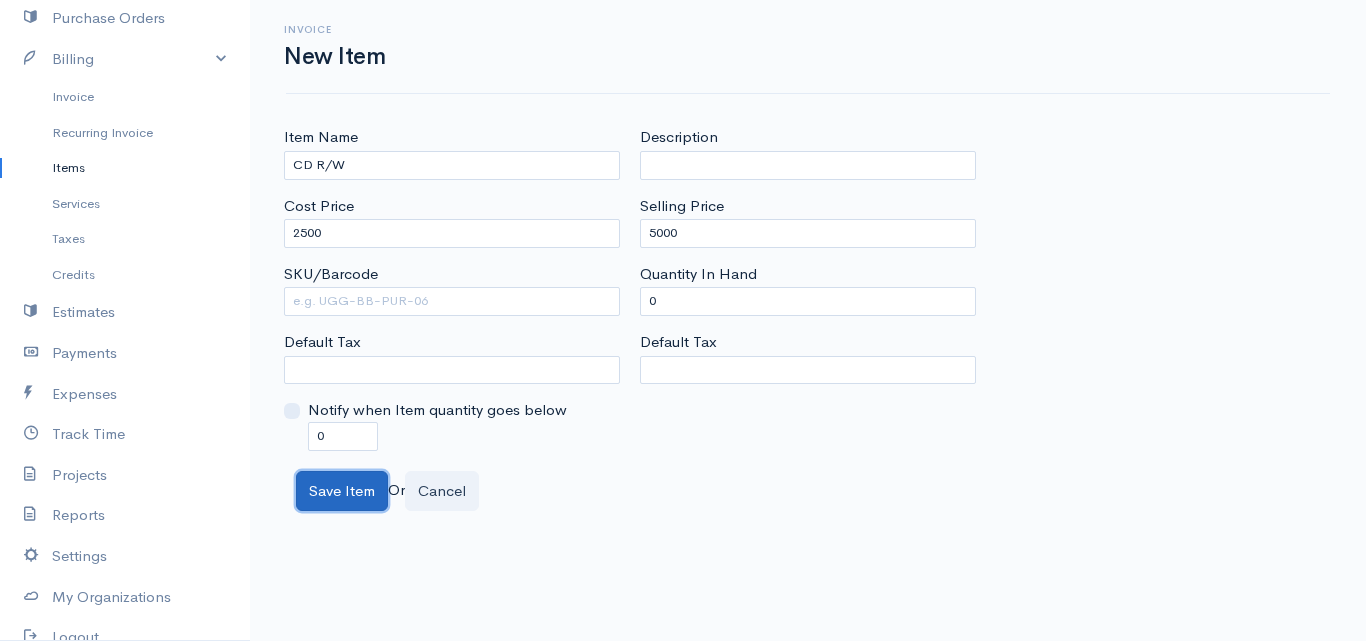 click on "Save Item" at bounding box center (342, 491) 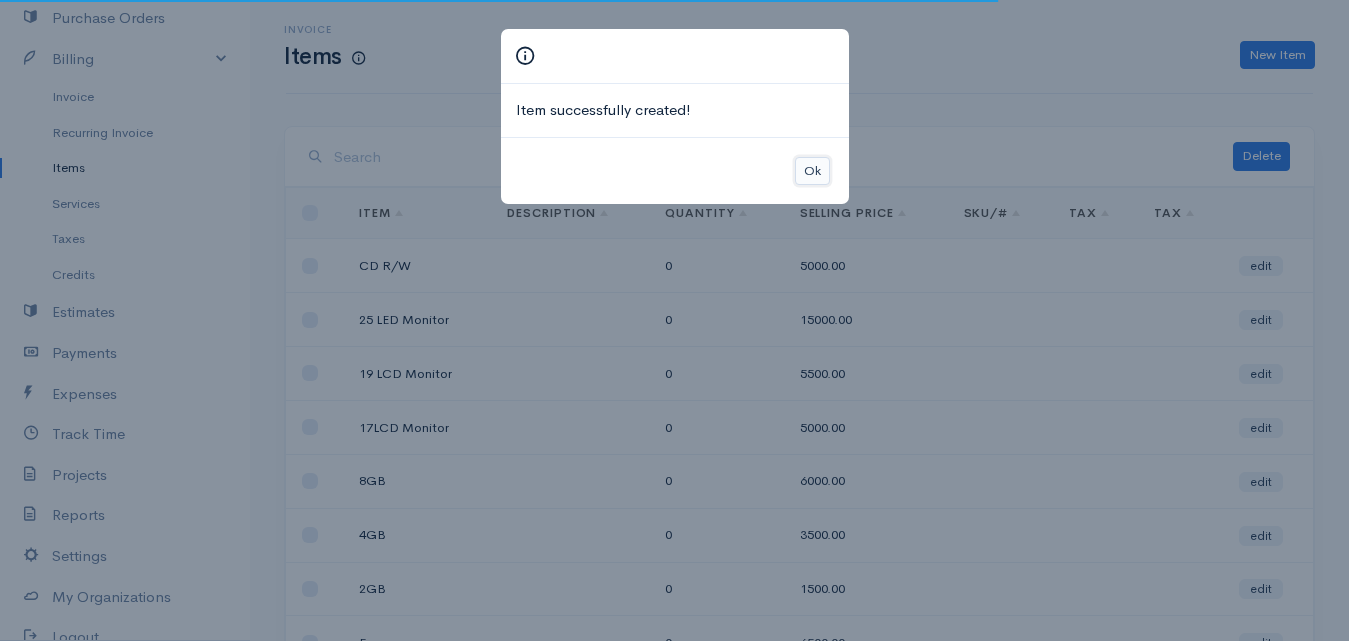 click on "Ok" at bounding box center (812, 171) 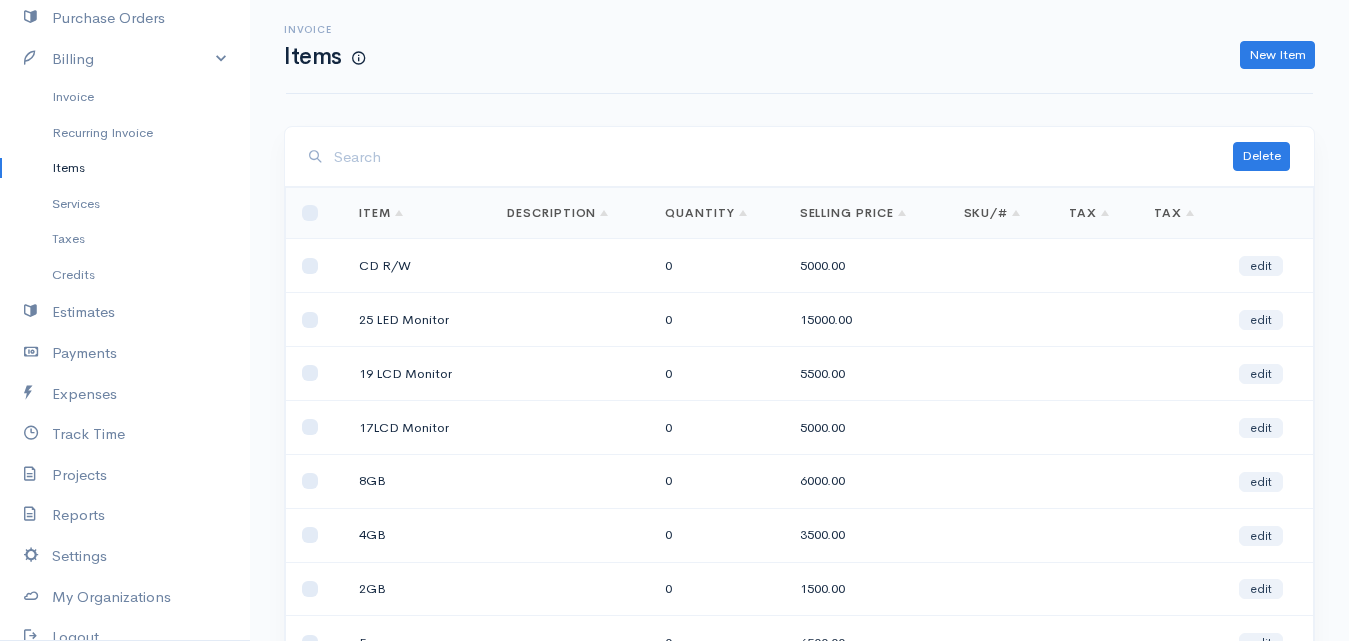 click on "Invoice
Items
New Item" at bounding box center (799, 46) 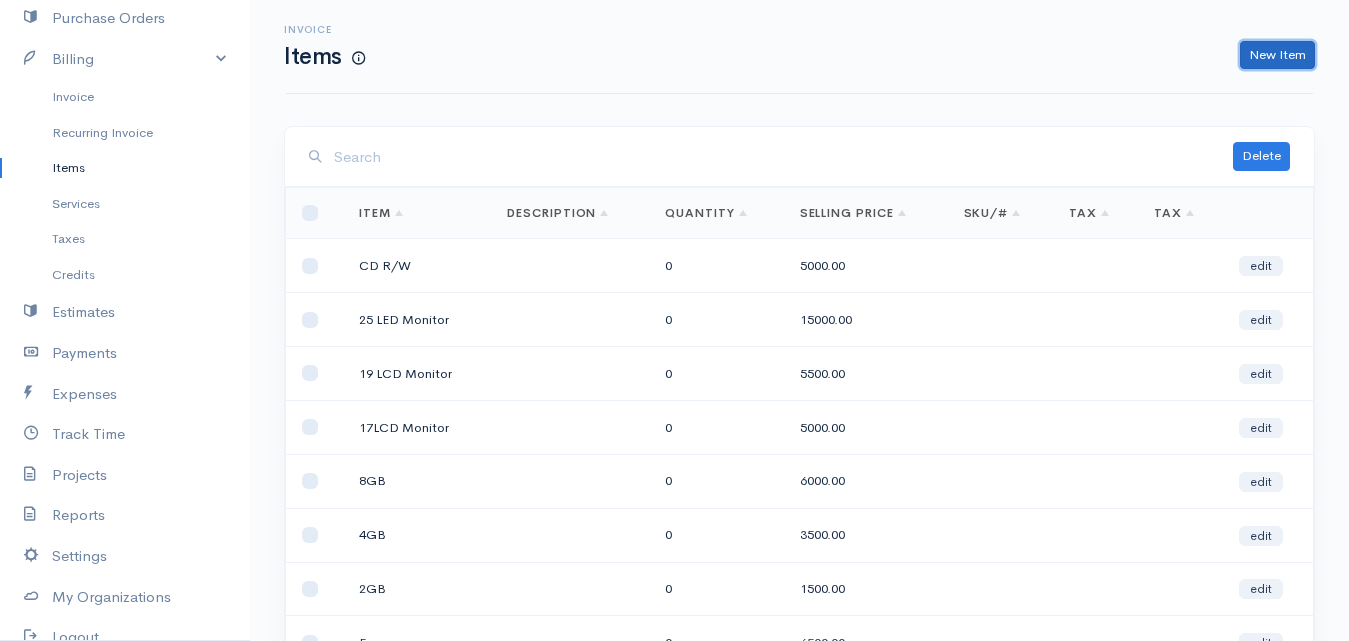 click on "New Item" at bounding box center [1277, 55] 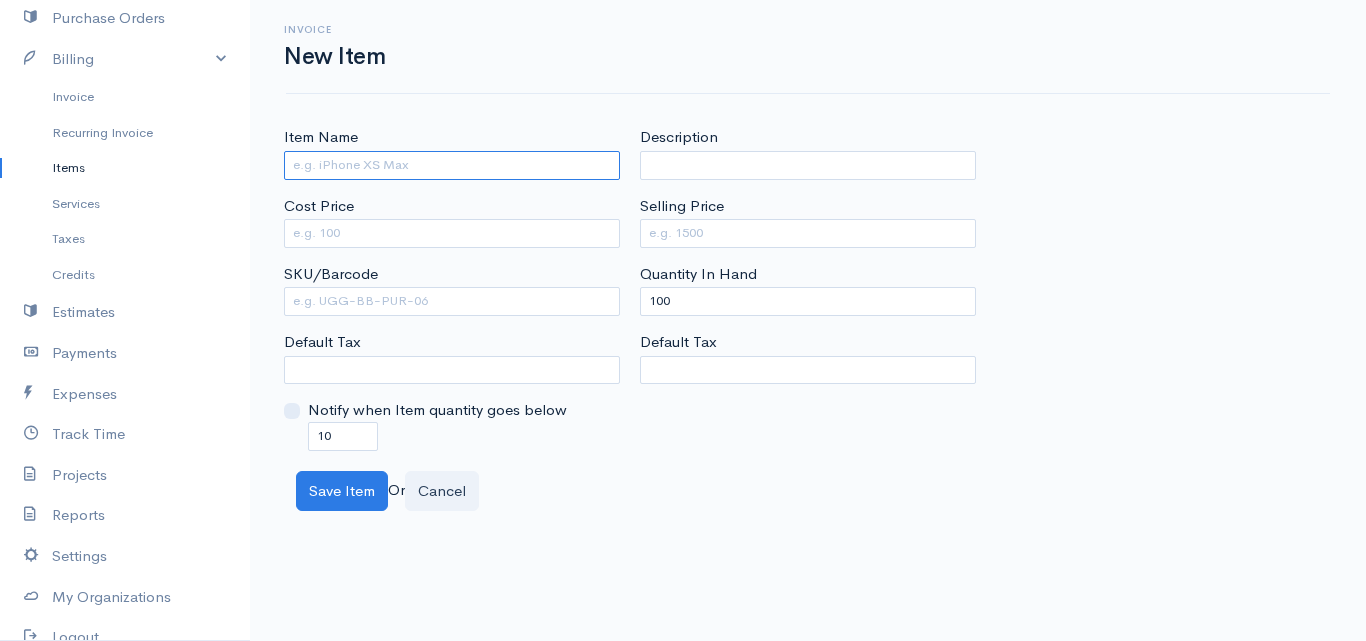 click on "Item Name" at bounding box center [452, 165] 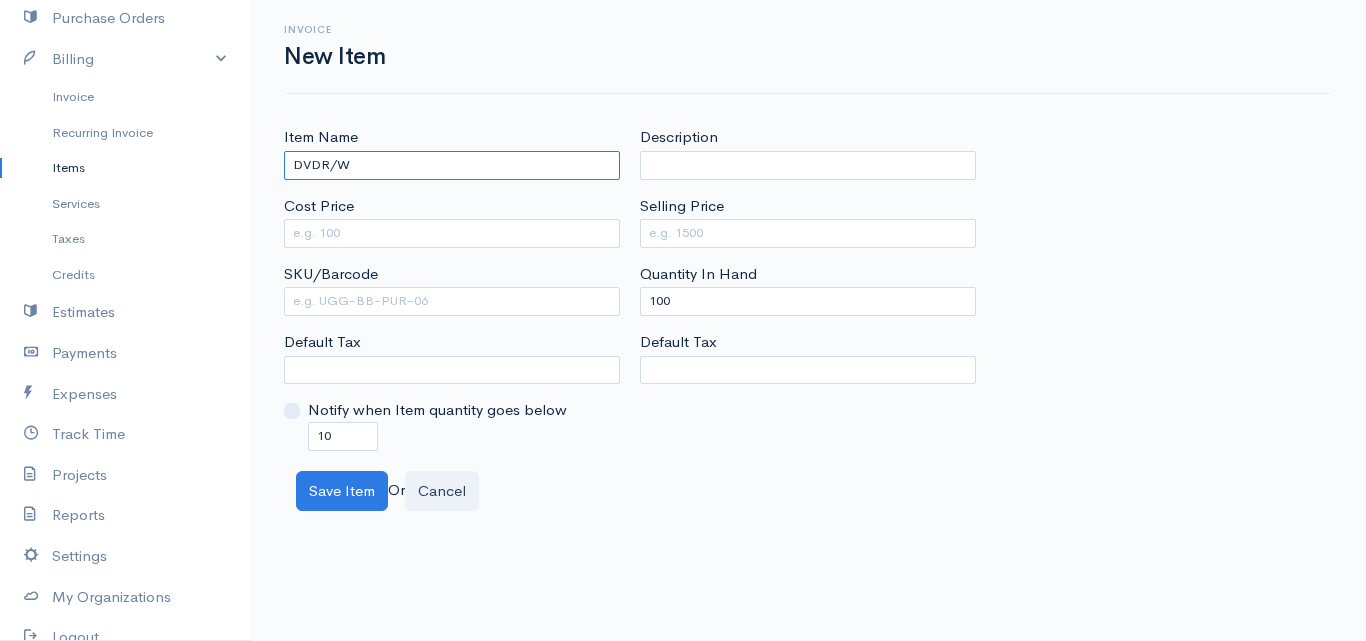 click on "DVDR/W" at bounding box center (452, 165) 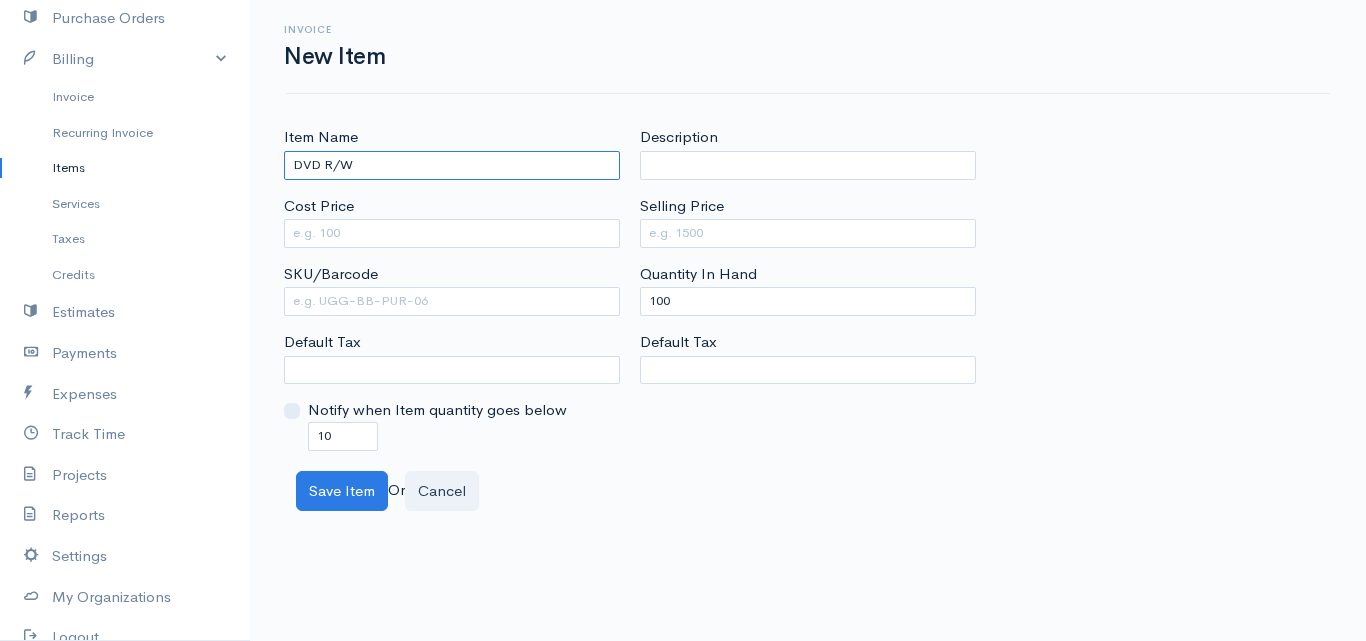 type on "DVD R/W" 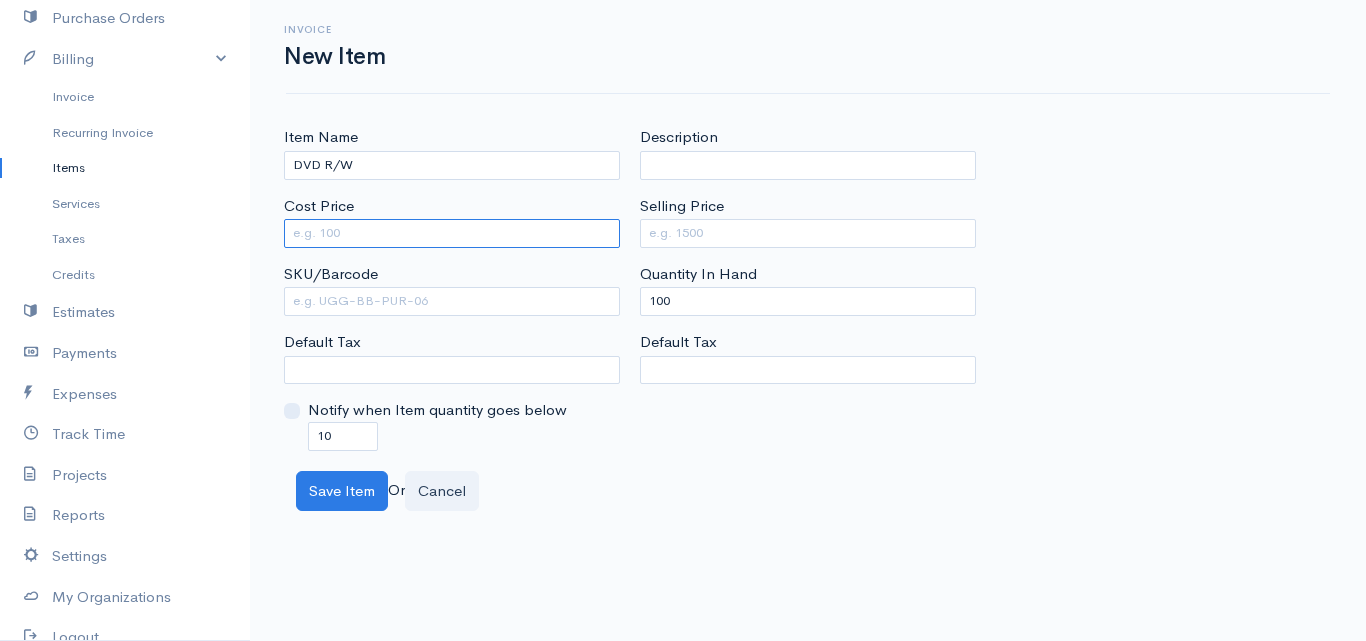 click on "Cost Price" at bounding box center [452, 233] 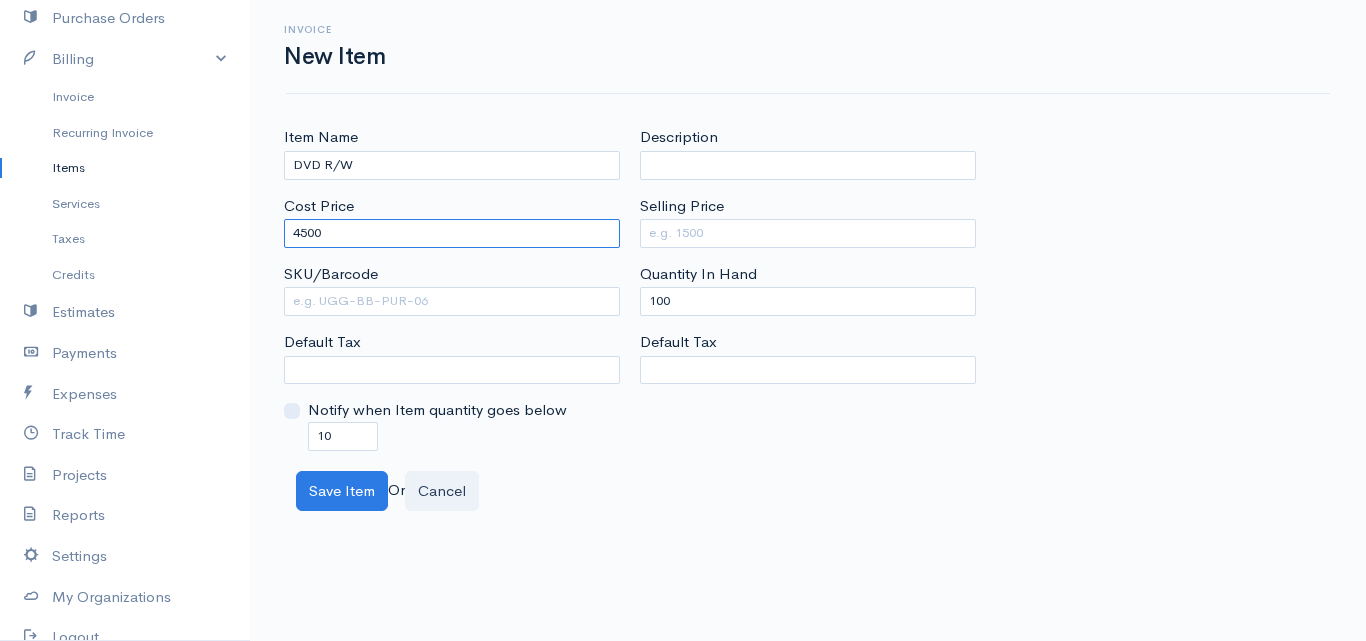 type on "4500" 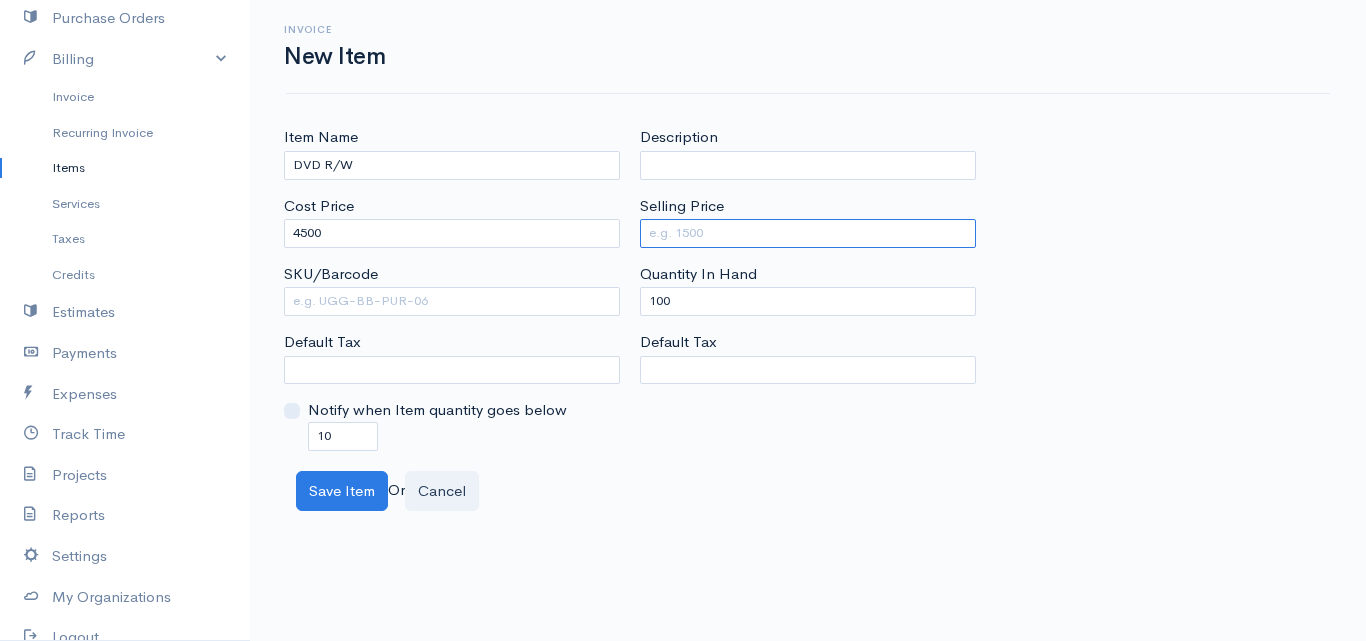 click on "Selling Price" at bounding box center [808, 233] 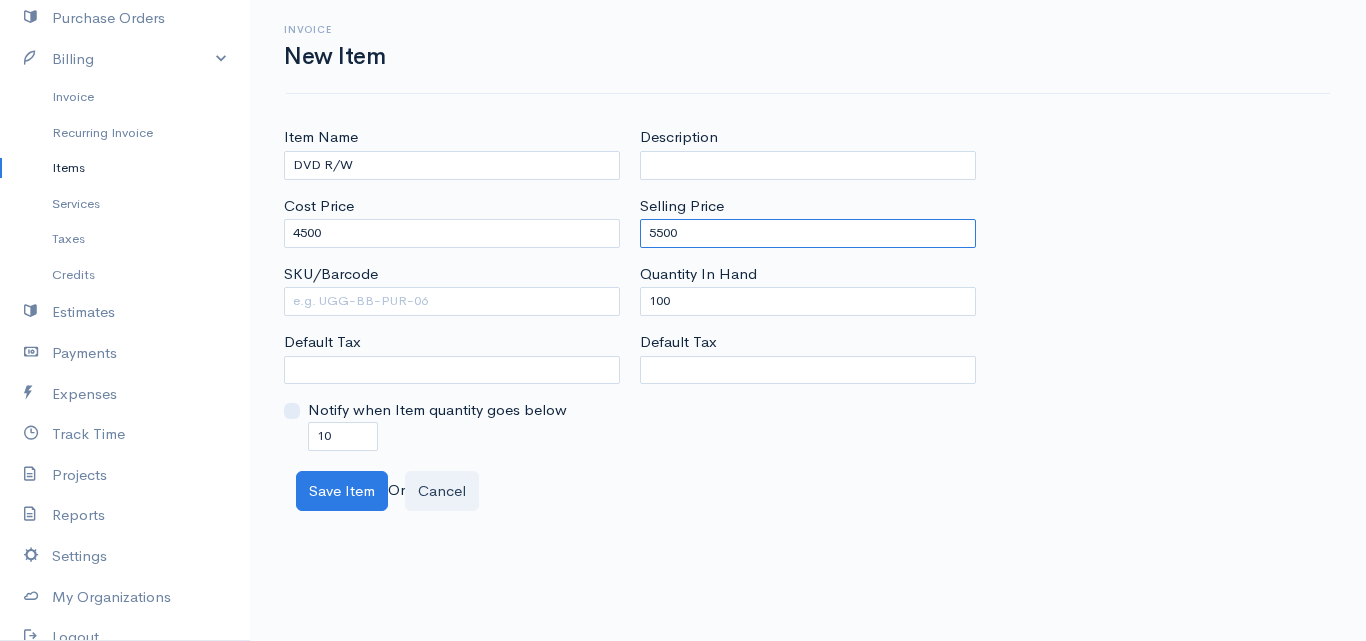 type on "5500" 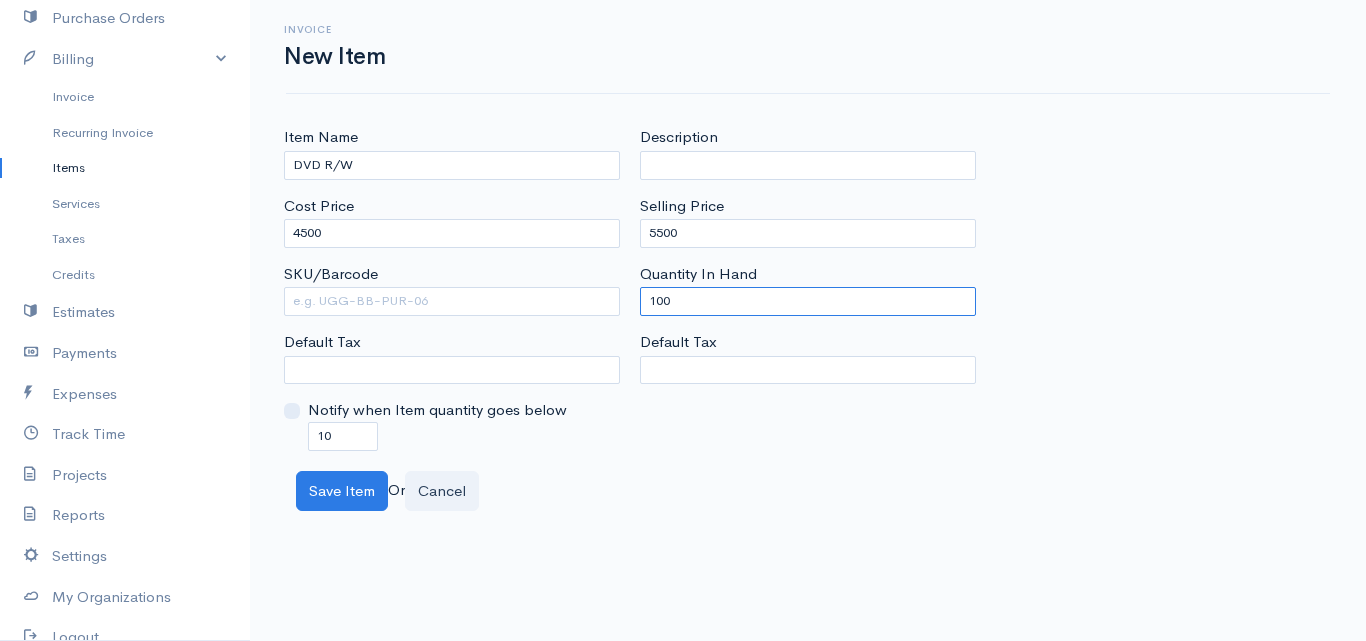 drag, startPoint x: 663, startPoint y: 290, endPoint x: 628, endPoint y: 303, distance: 37.336308 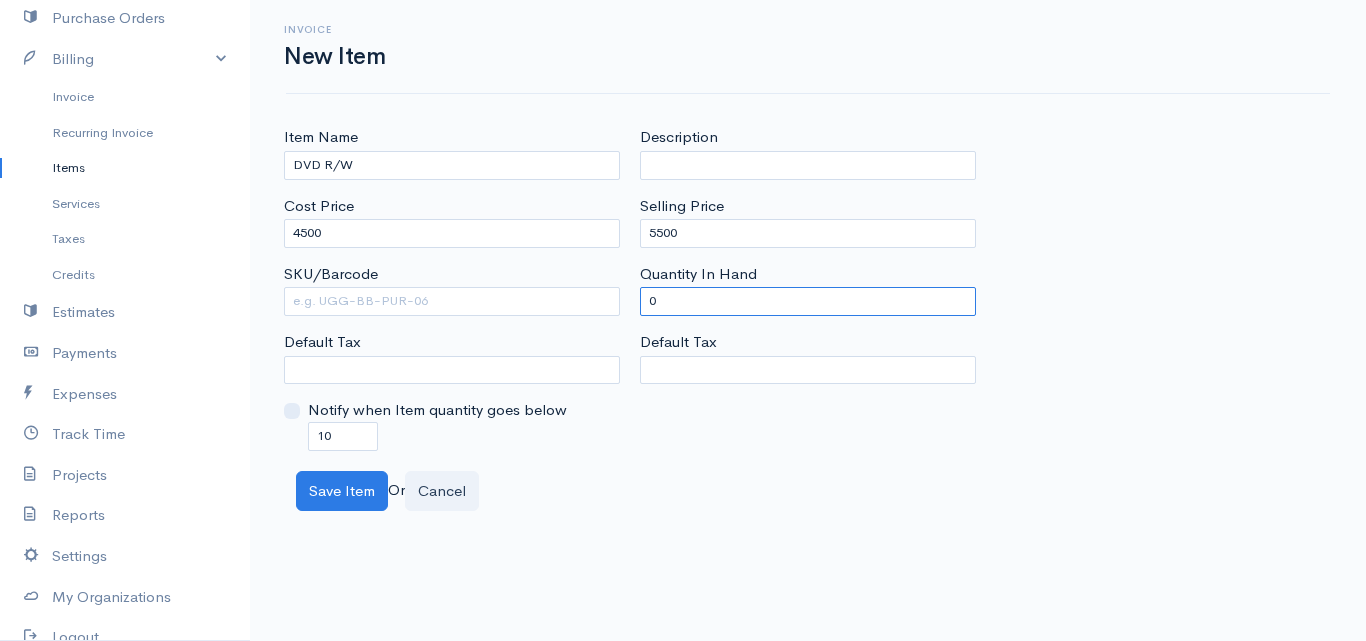 type on "0" 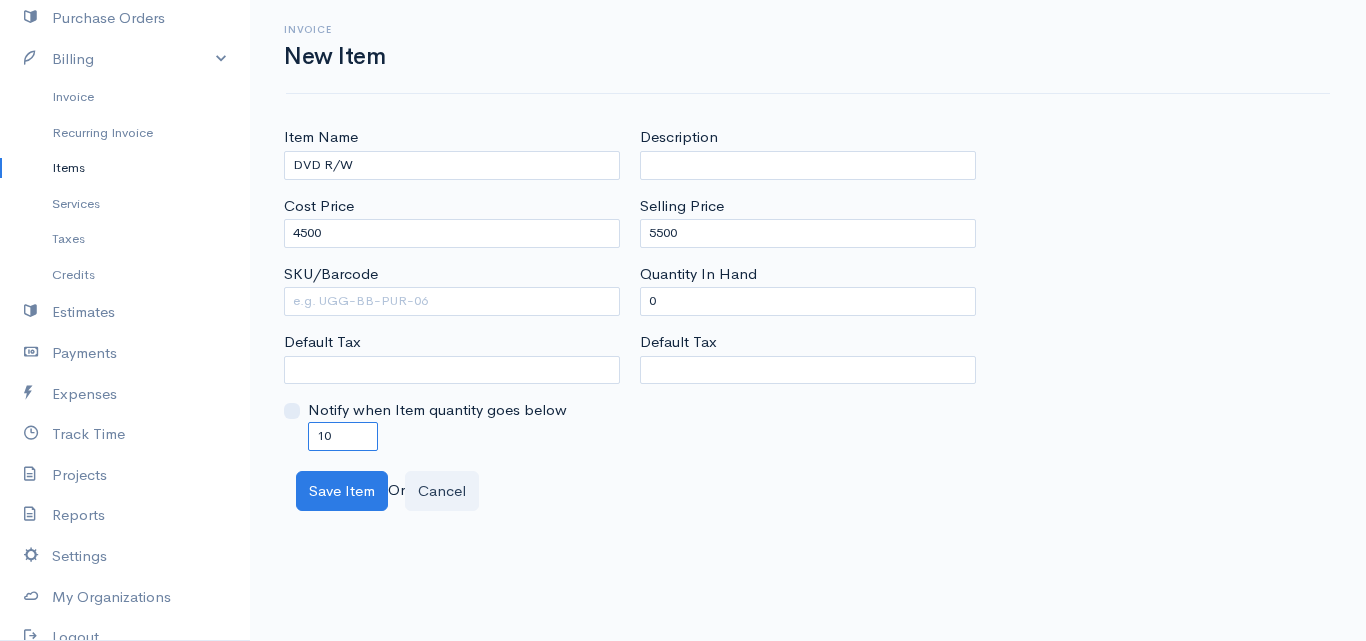 drag, startPoint x: 319, startPoint y: 439, endPoint x: 307, endPoint y: 436, distance: 12.369317 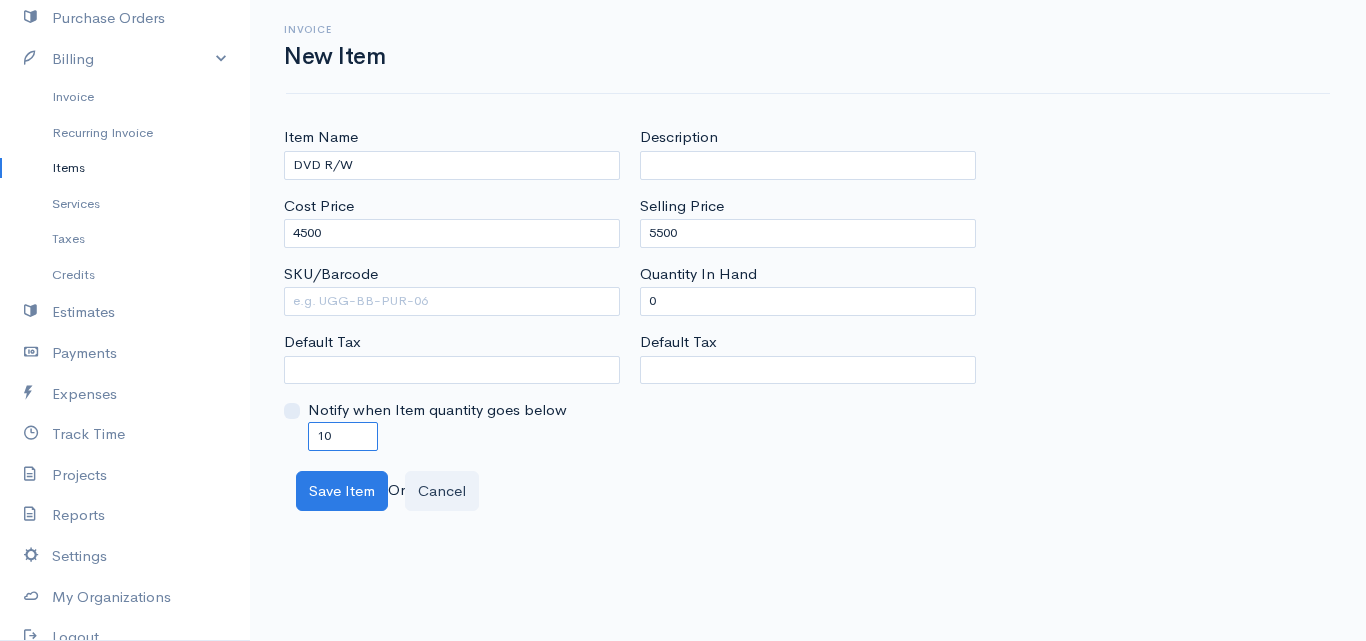 drag, startPoint x: 321, startPoint y: 434, endPoint x: 306, endPoint y: 440, distance: 16.155495 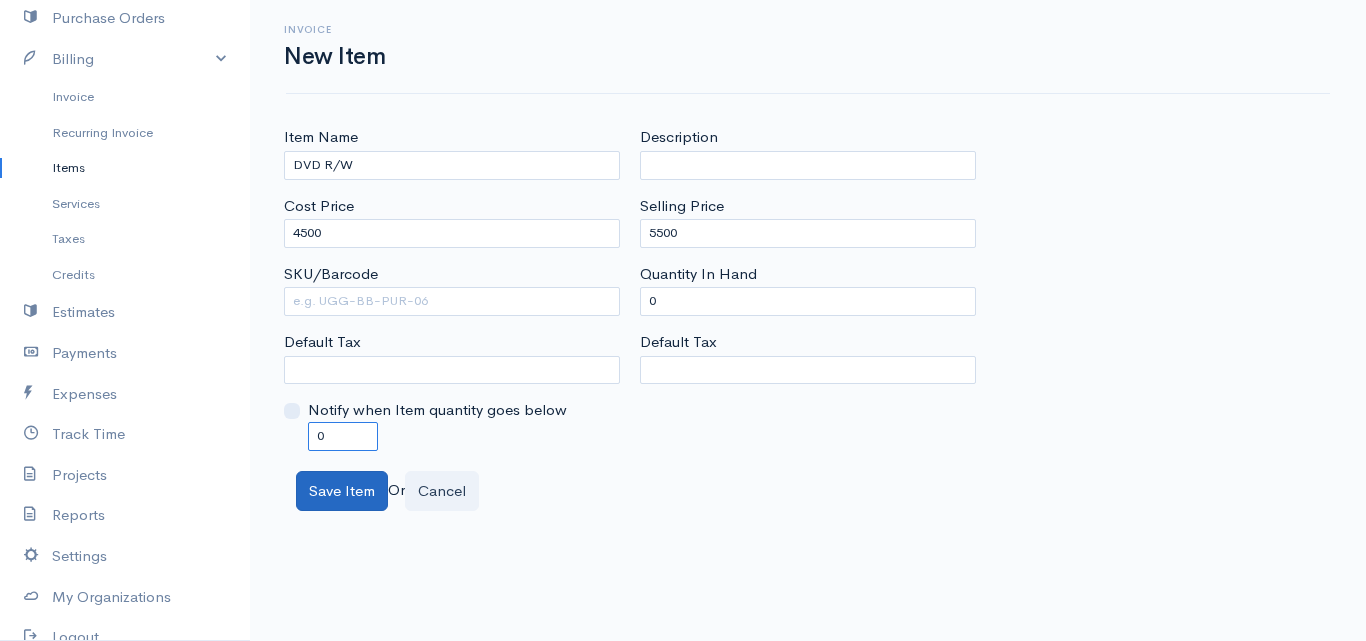 type on "0" 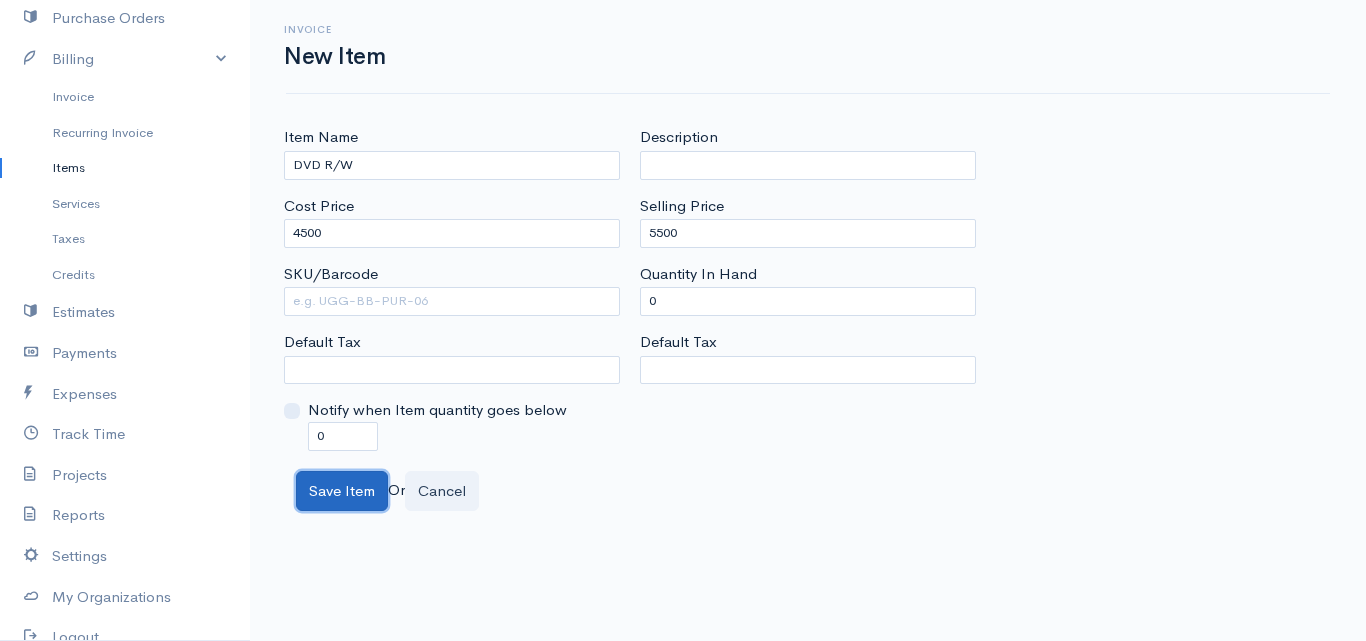 click on "Save Item" at bounding box center [342, 491] 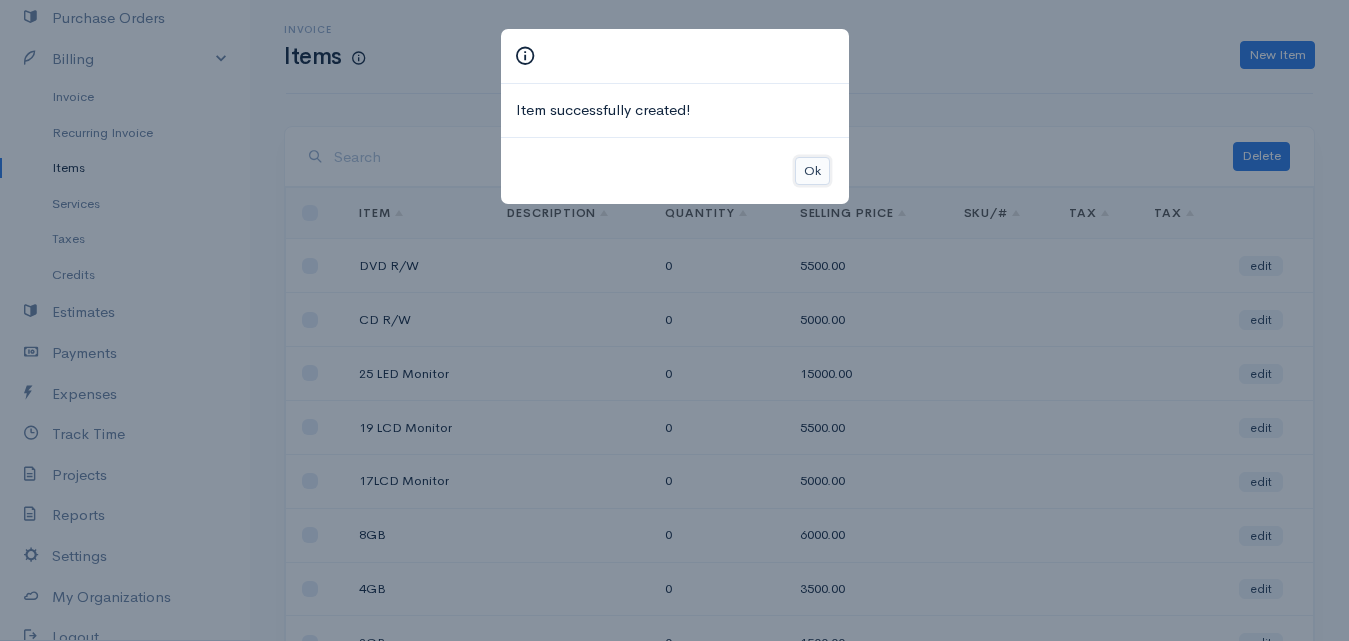click on "Ok" at bounding box center (812, 171) 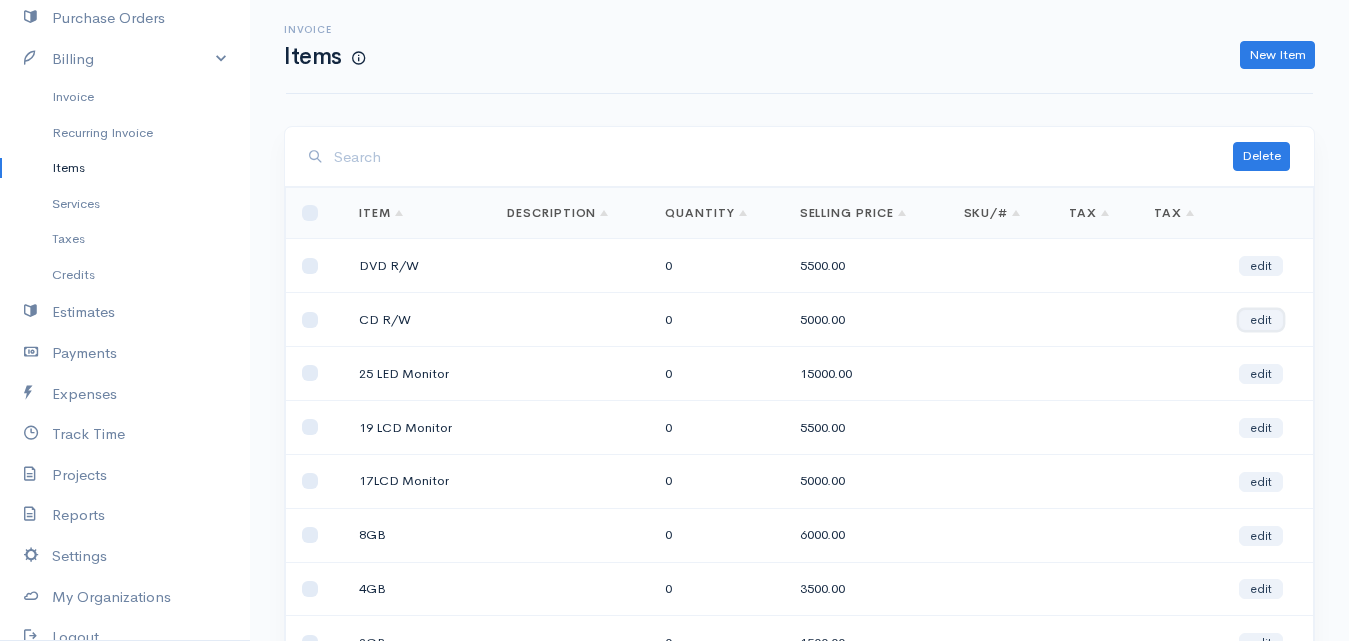 click on "edit" at bounding box center (1261, 320) 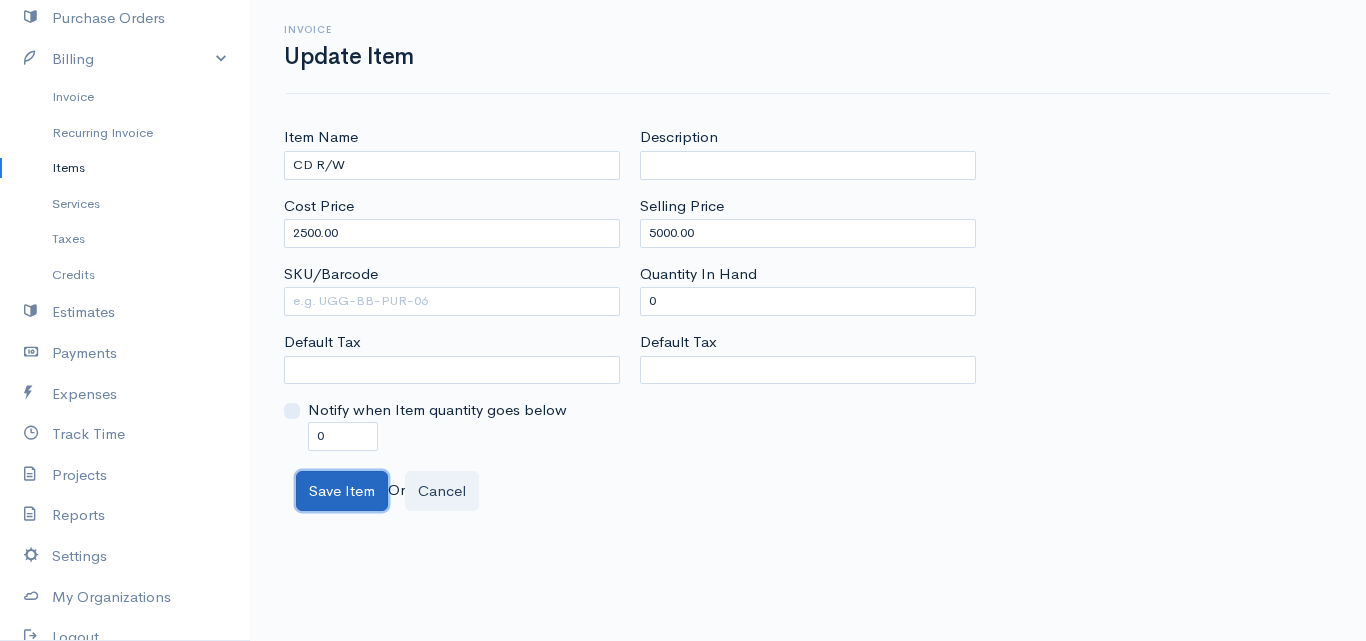 click on "Save Item" at bounding box center [342, 491] 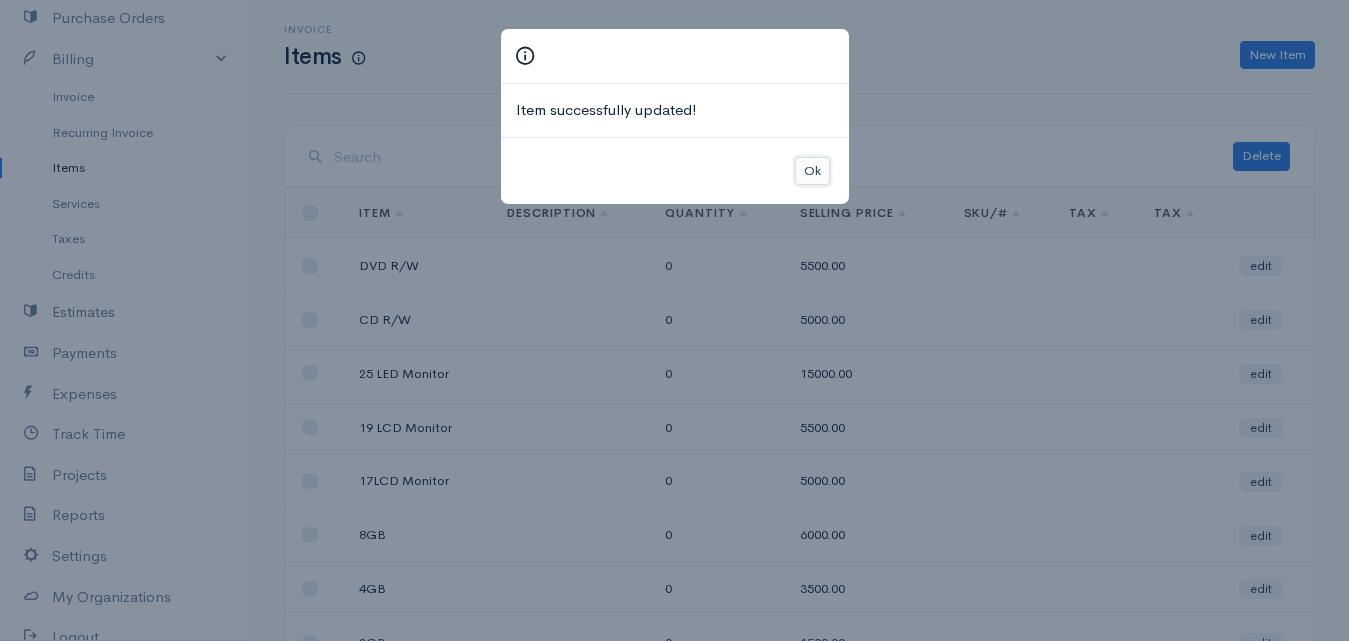 click on "Ok" at bounding box center [812, 171] 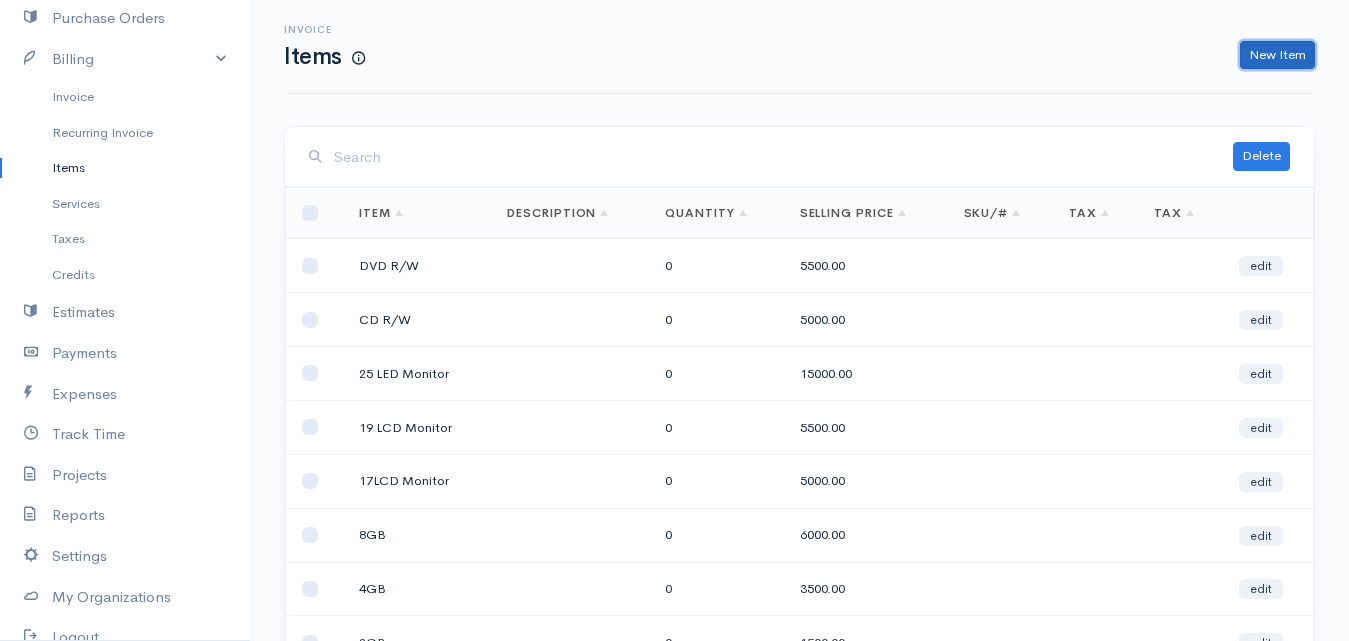 click on "New Item" at bounding box center [1277, 55] 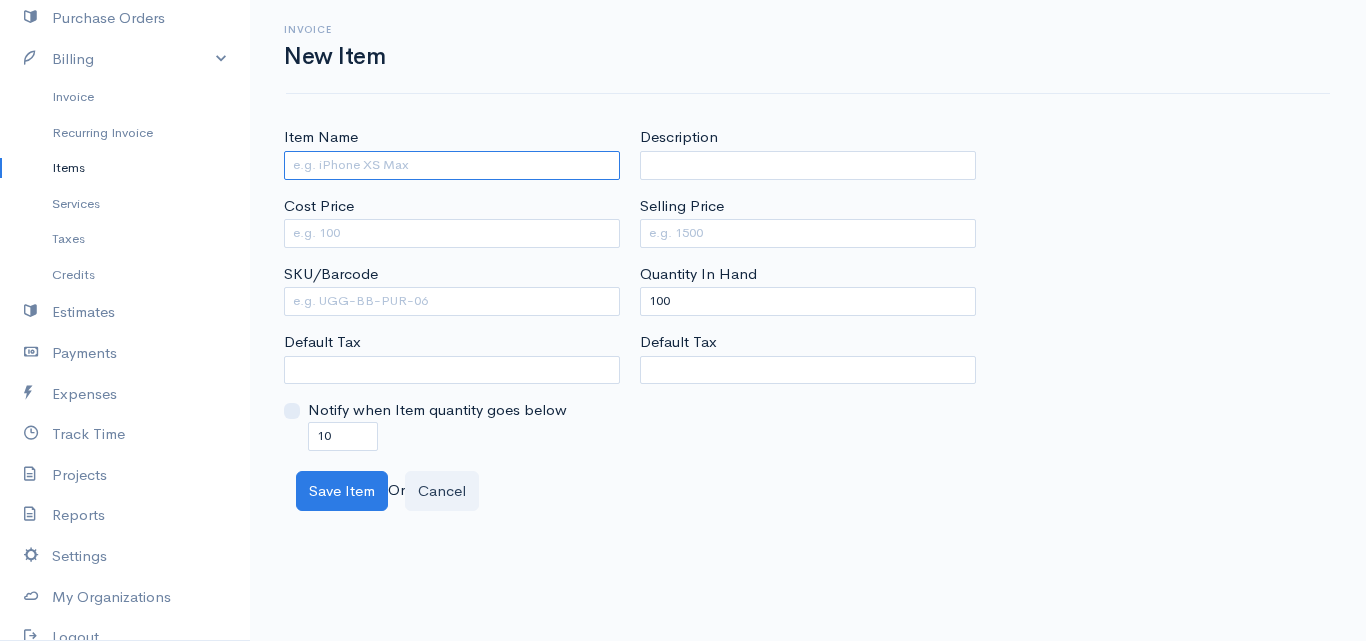 click on "Item Name" at bounding box center [452, 165] 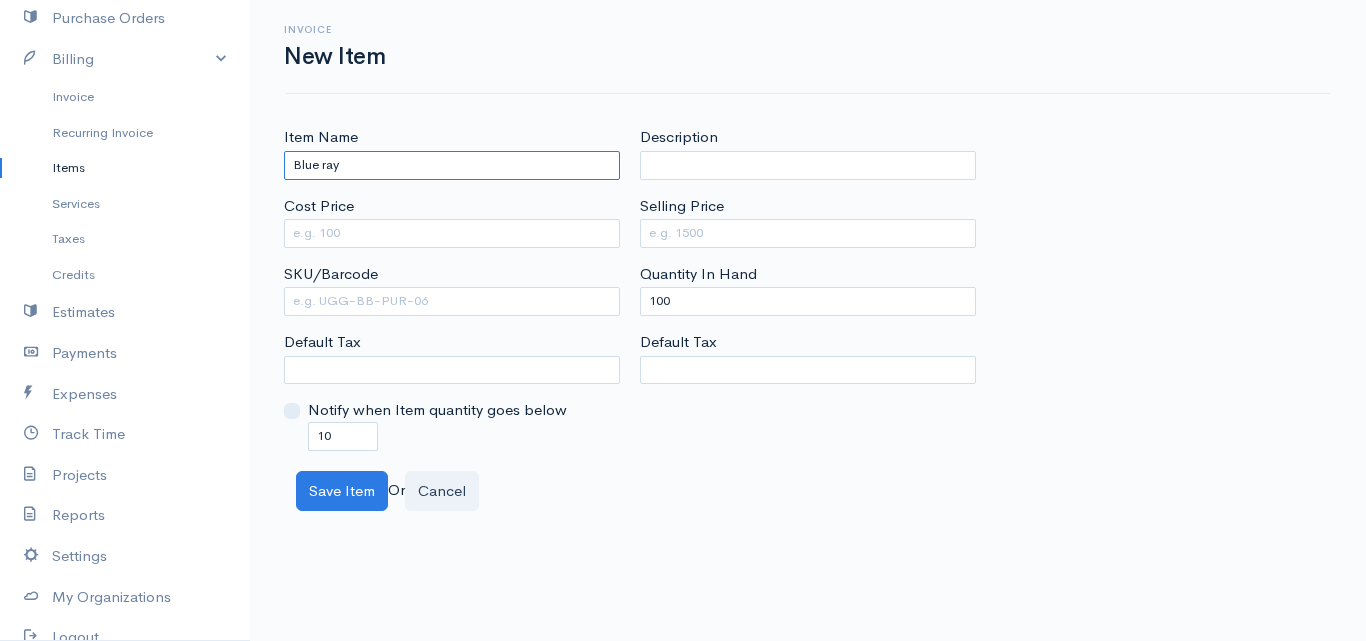 type on "Blue ray" 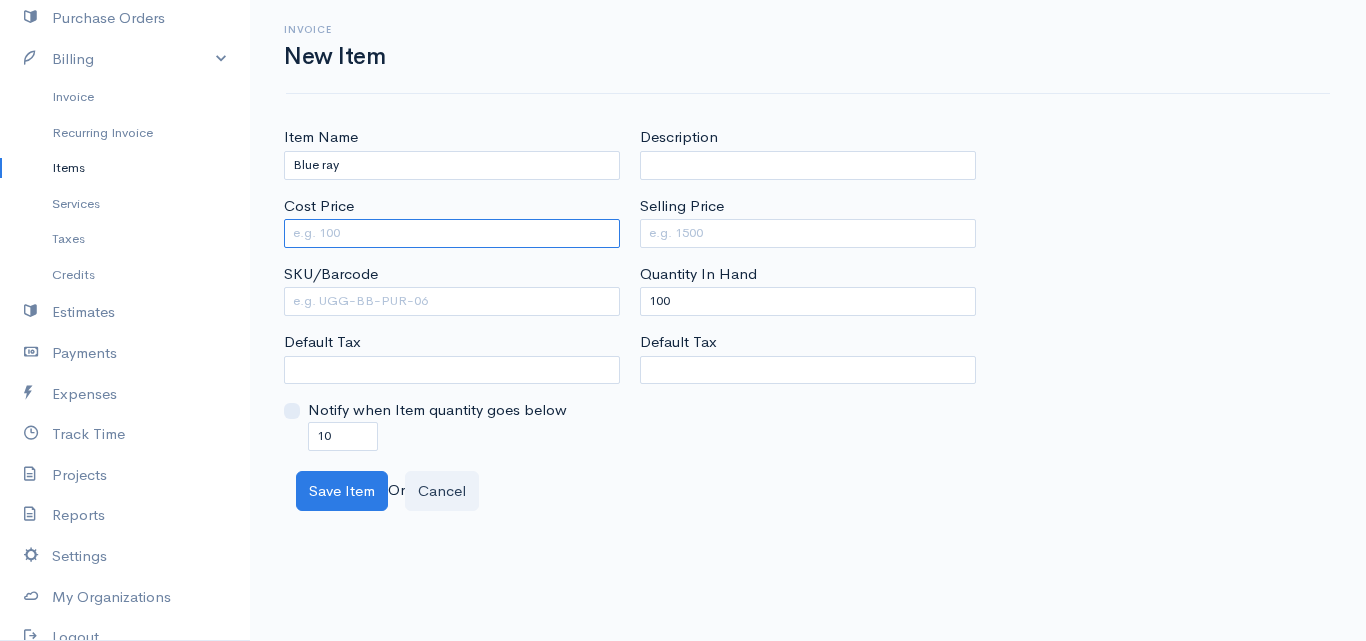 click on "Cost Price" at bounding box center (452, 233) 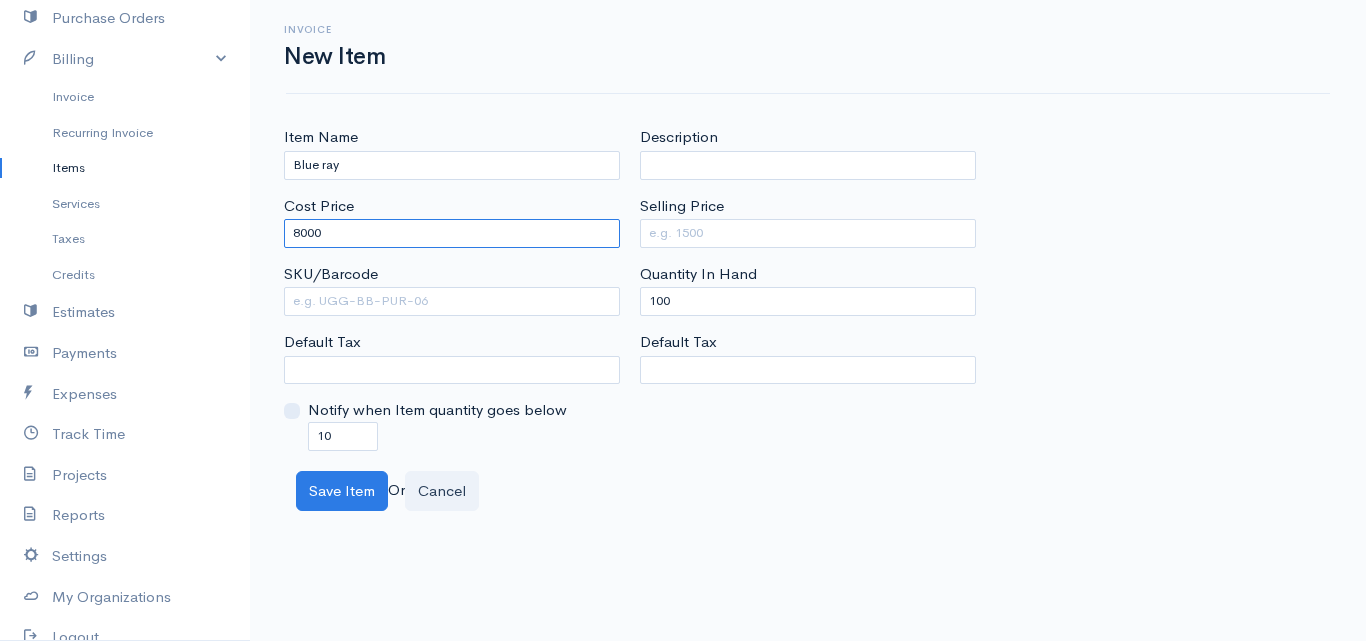 type on "8000" 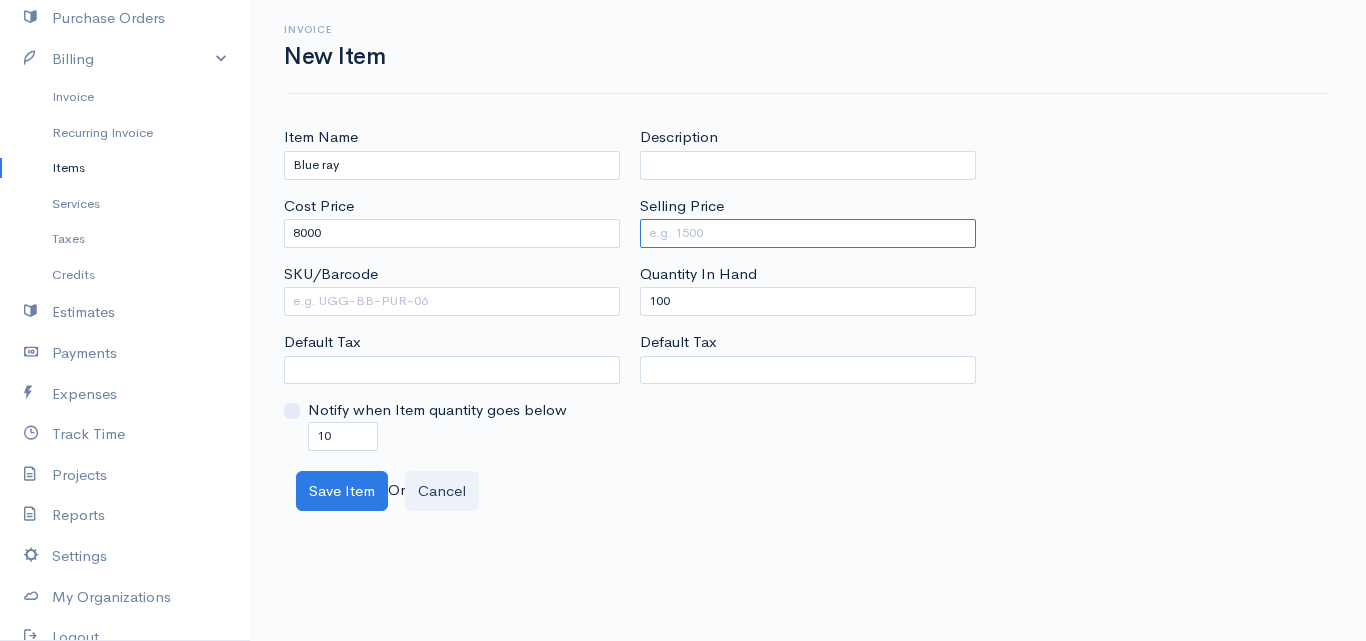 click on "Selling Price" at bounding box center [808, 233] 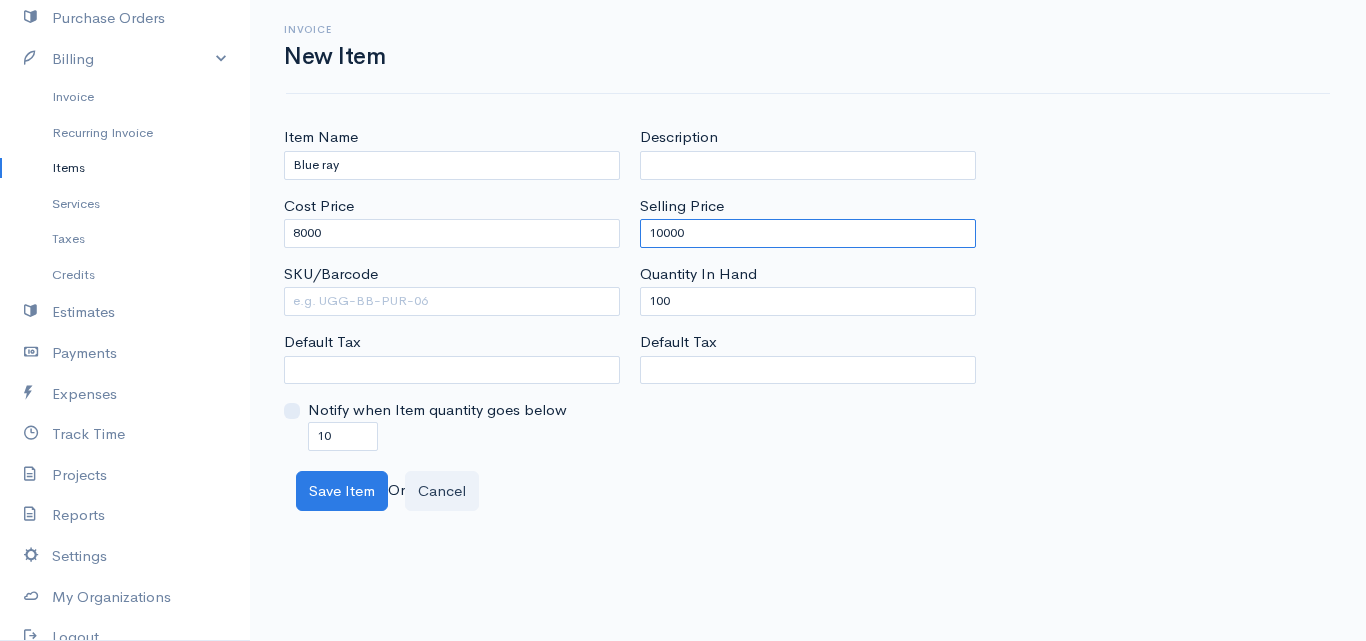 type on "10000" 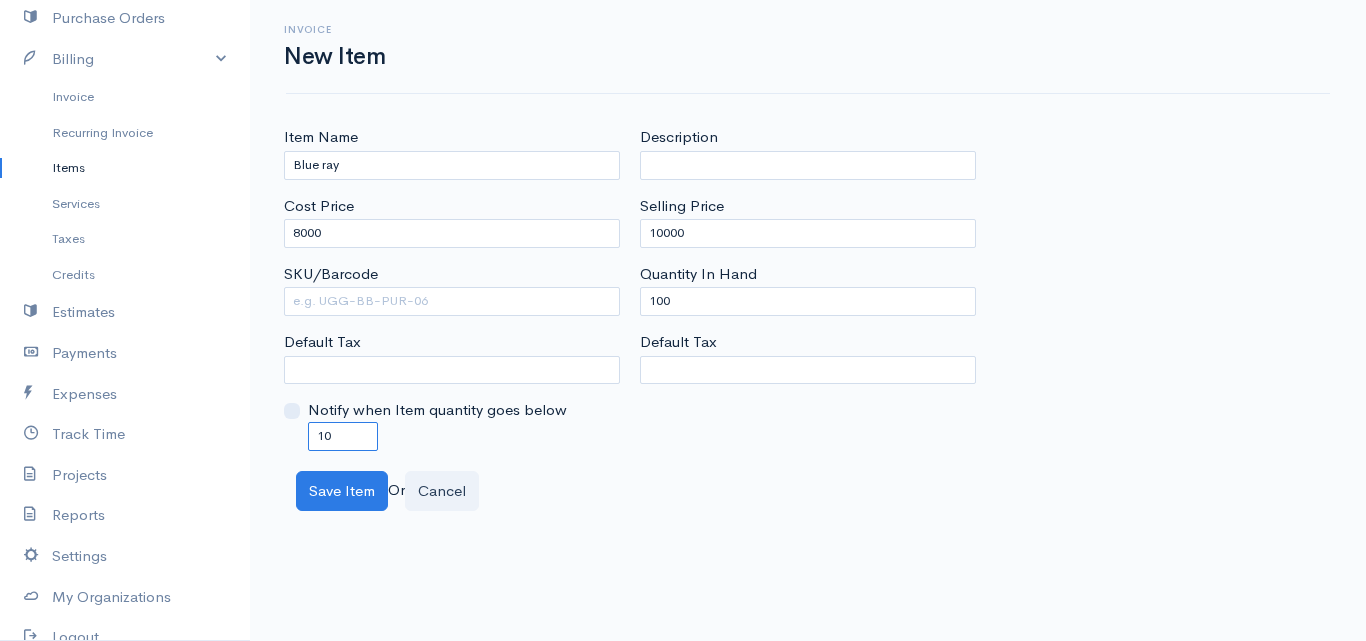 drag, startPoint x: 358, startPoint y: 424, endPoint x: 292, endPoint y: 439, distance: 67.68308 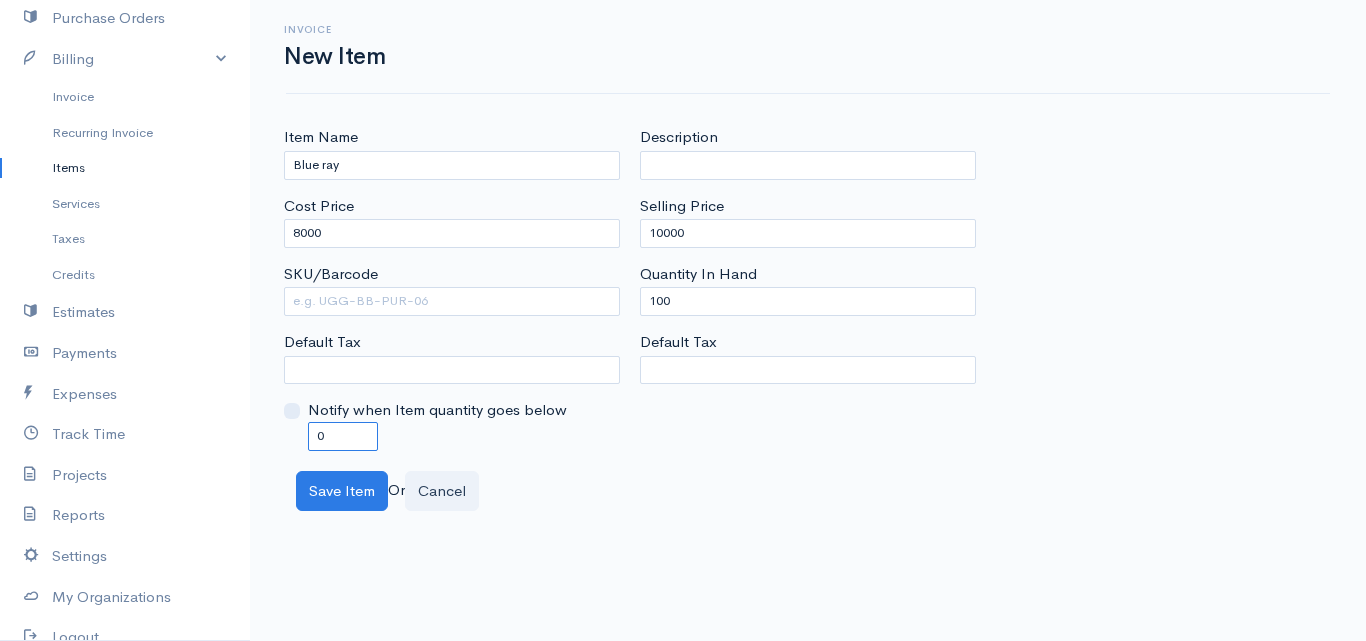 type on "0" 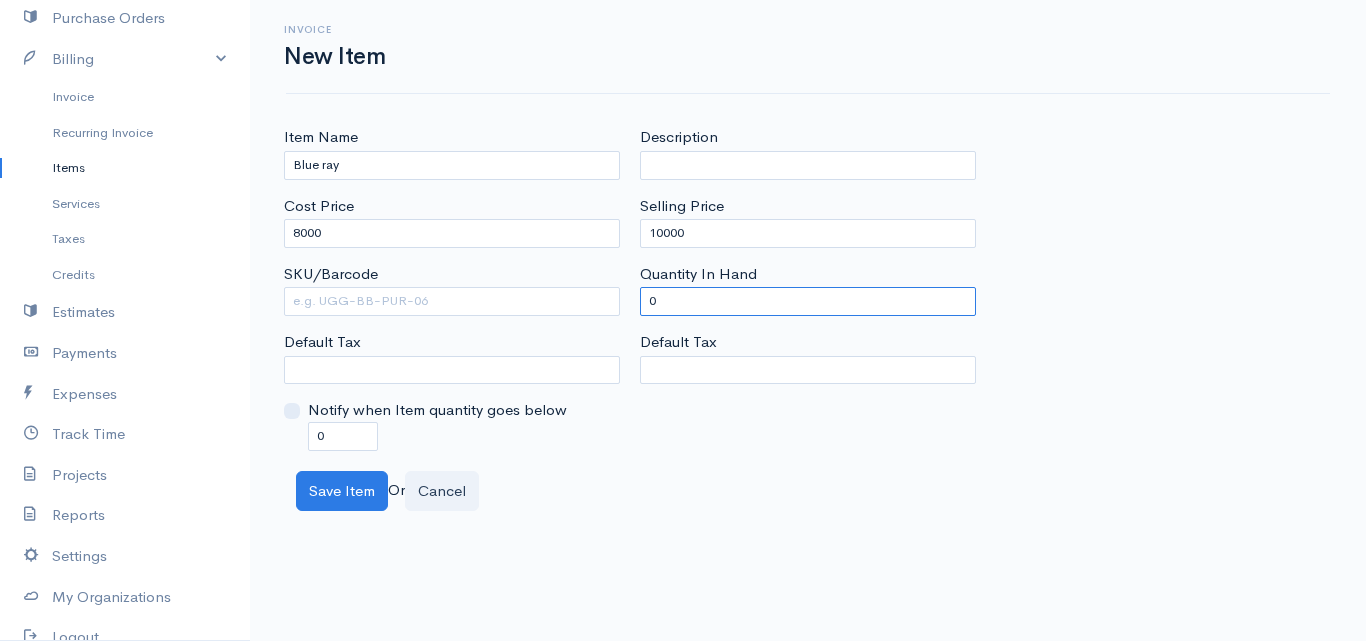 drag, startPoint x: 697, startPoint y: 296, endPoint x: 558, endPoint y: 313, distance: 140.0357 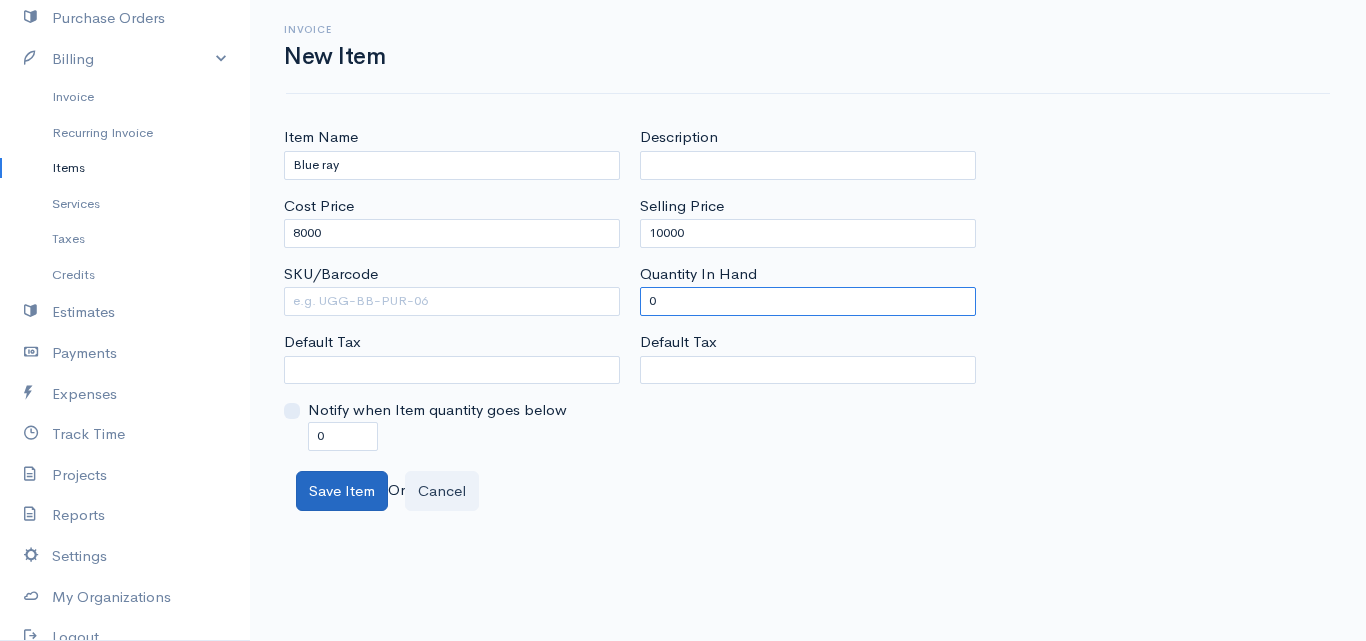 type on "0" 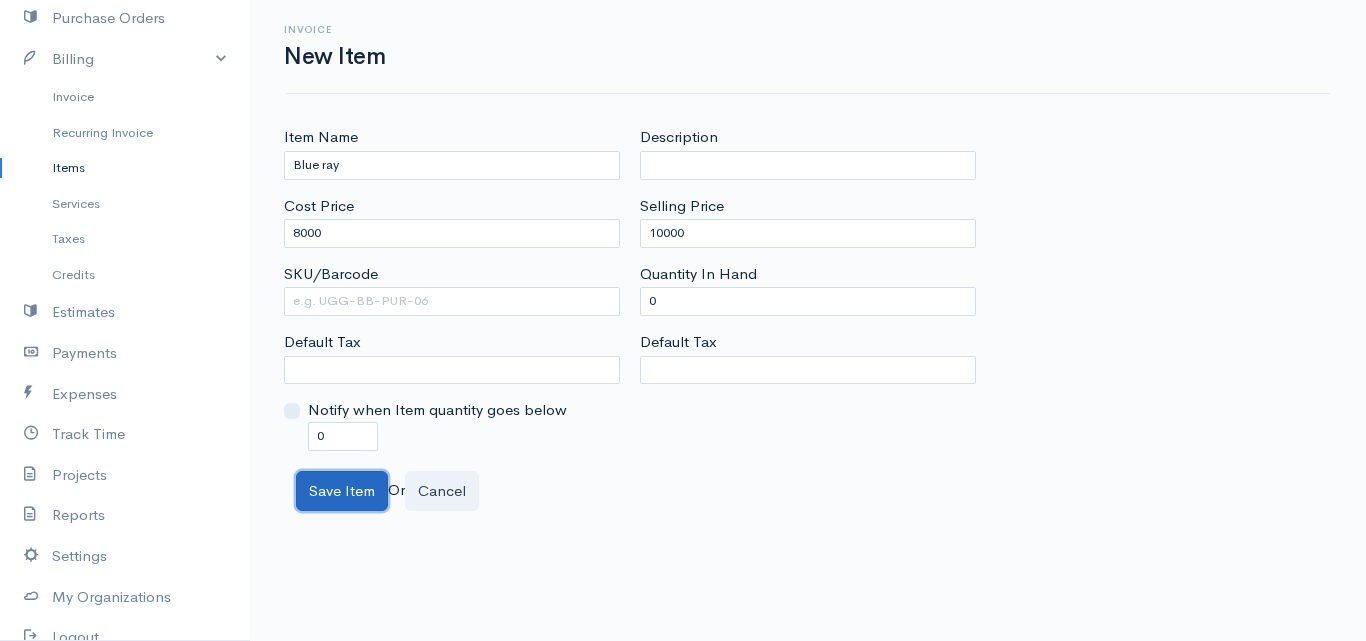 click on "Save Item" at bounding box center [342, 491] 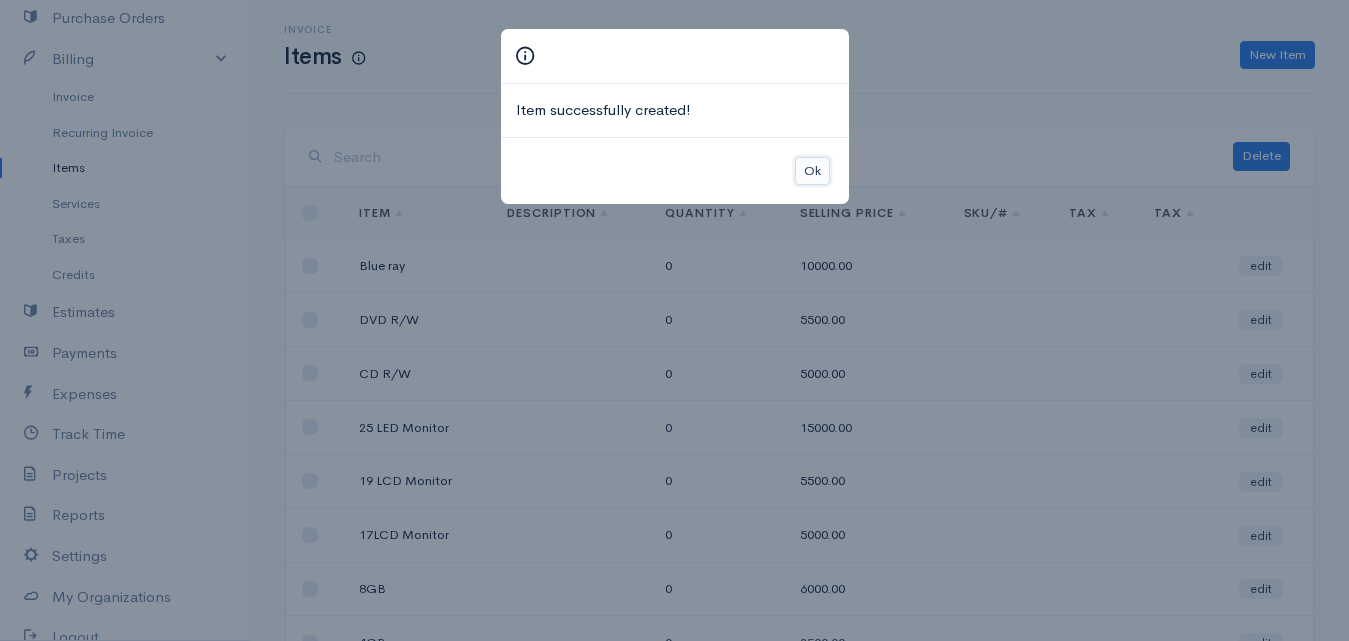click on "Ok" at bounding box center (812, 171) 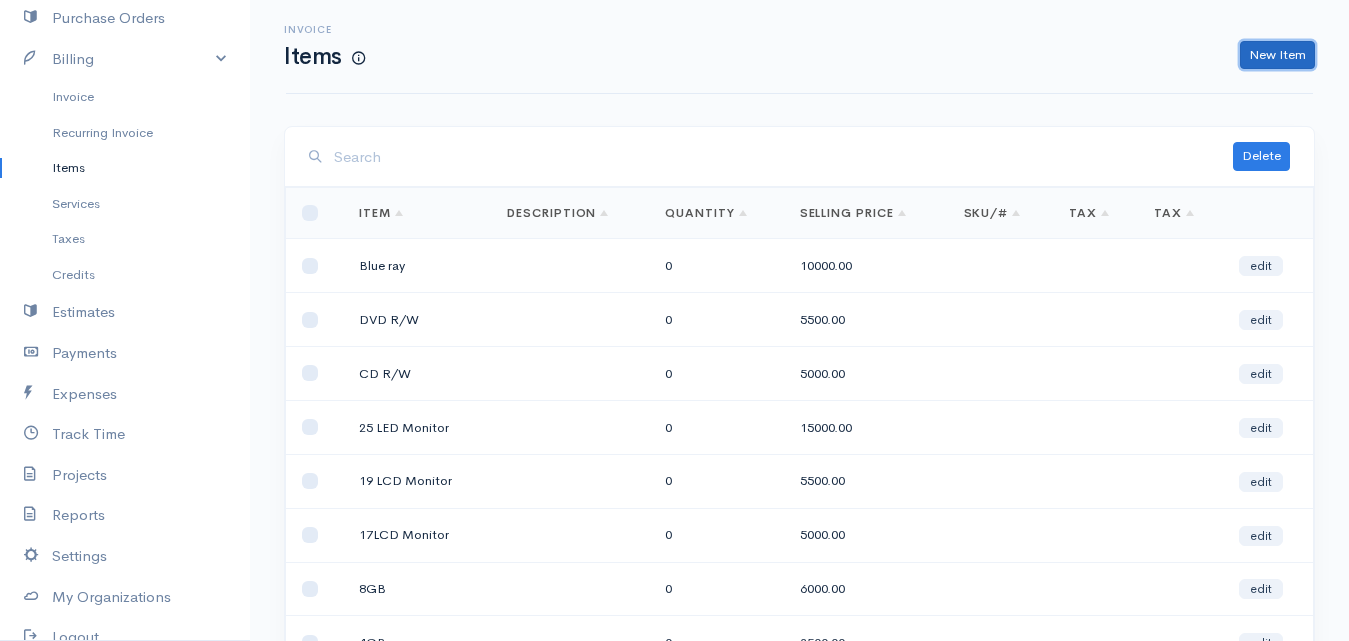 click on "New Item" at bounding box center (1277, 55) 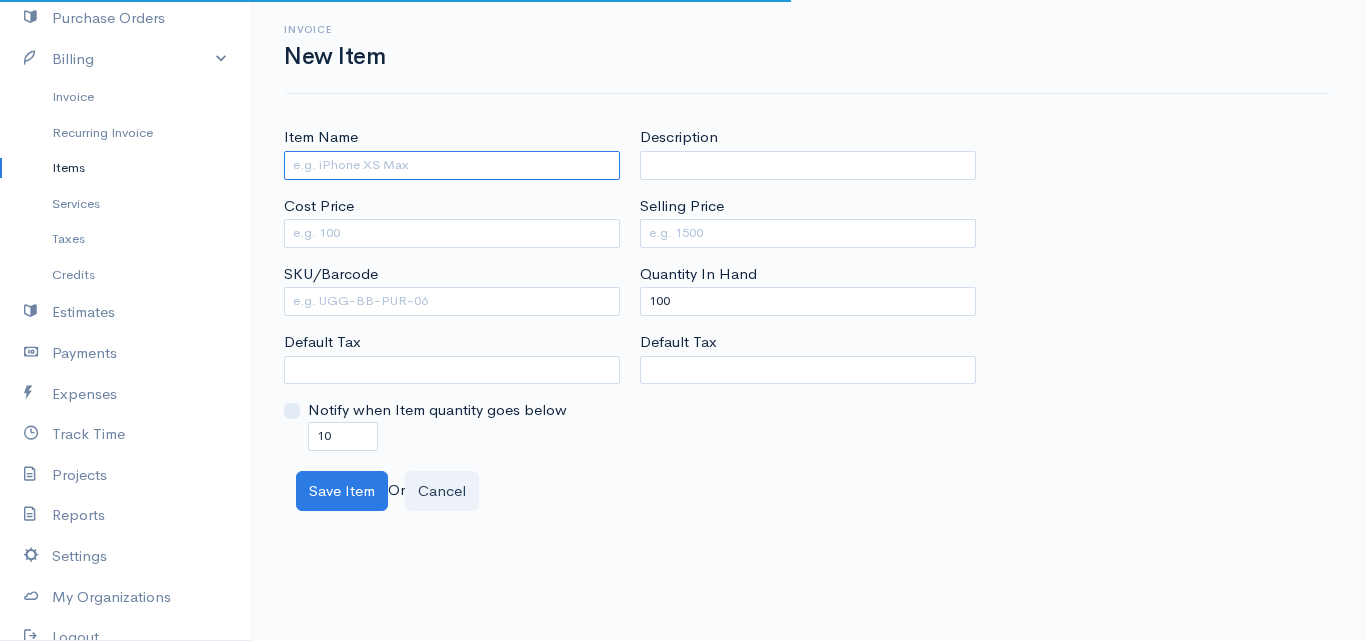 click on "Item Name" at bounding box center [452, 165] 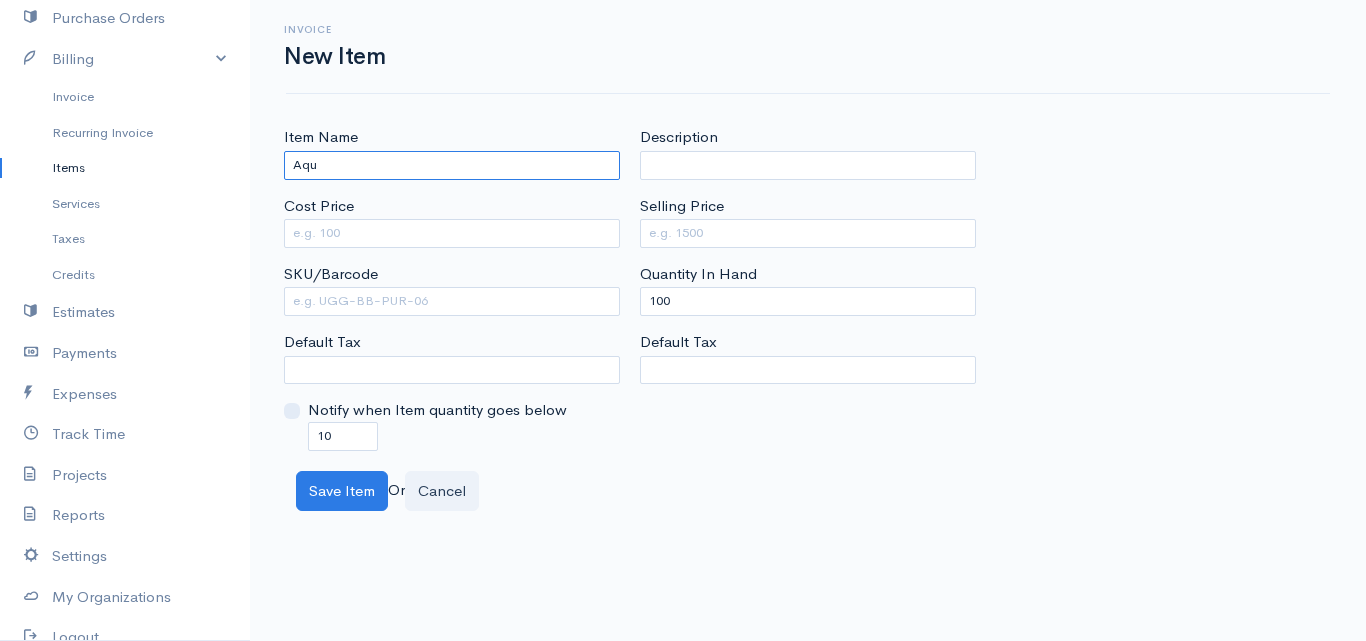 click on "Aqu" at bounding box center (452, 165) 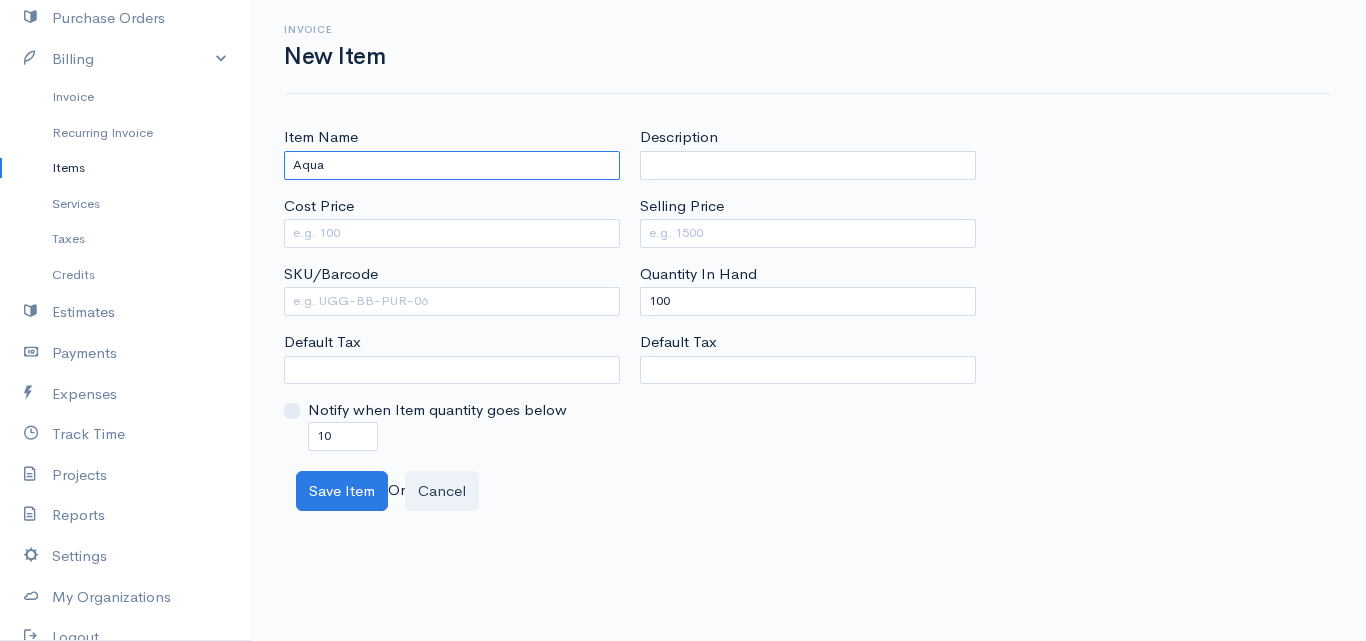 type on "Aqua" 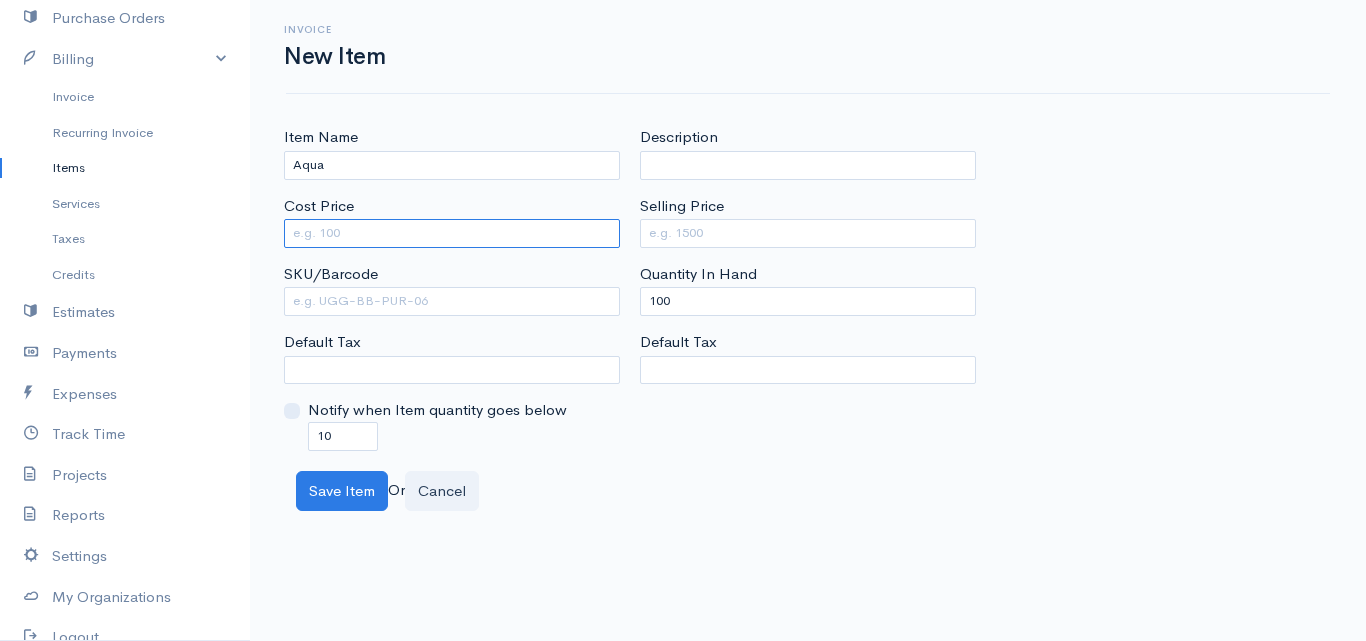 click on "Cost Price" at bounding box center (452, 233) 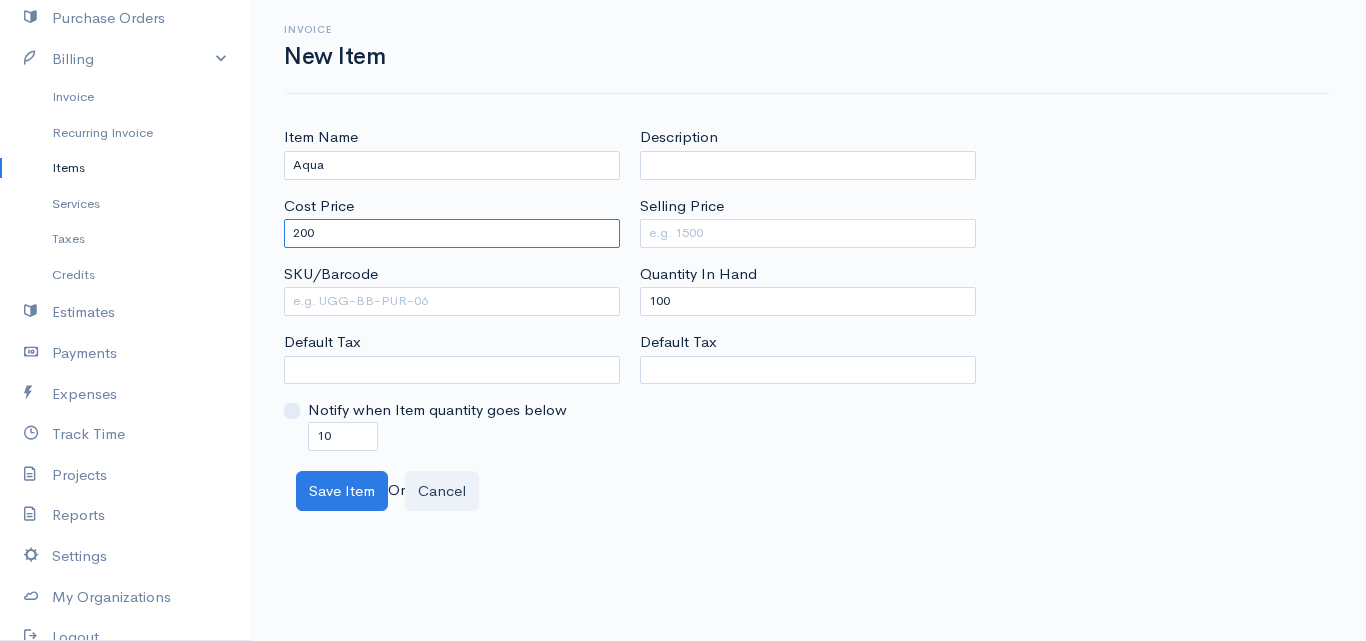 type on "2000" 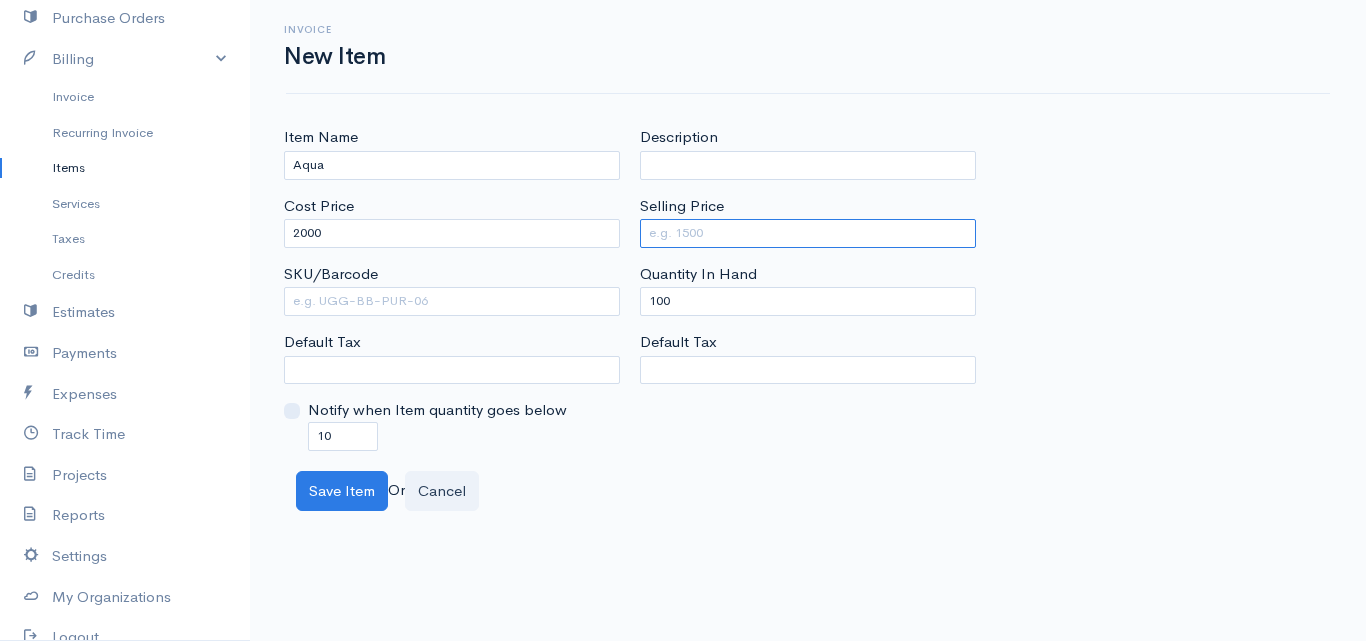 click on "Selling Price" at bounding box center (808, 233) 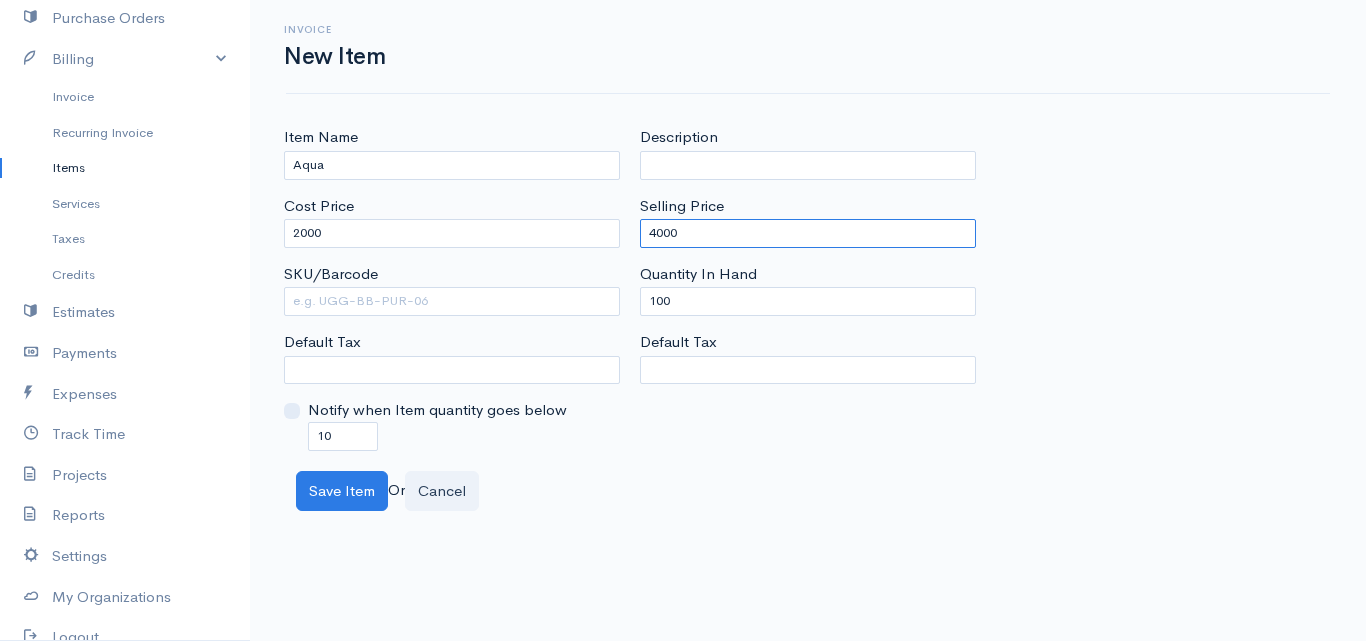 type on "4000" 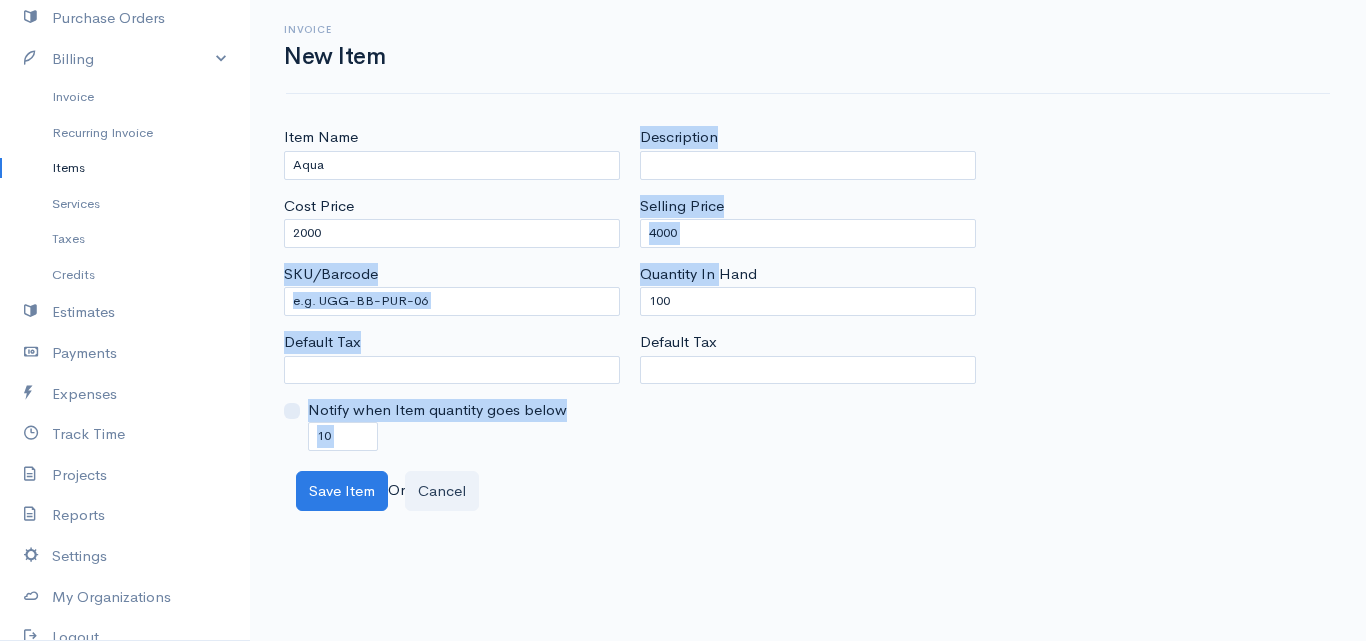 drag, startPoint x: 620, startPoint y: 298, endPoint x: 663, endPoint y: 322, distance: 49.24429 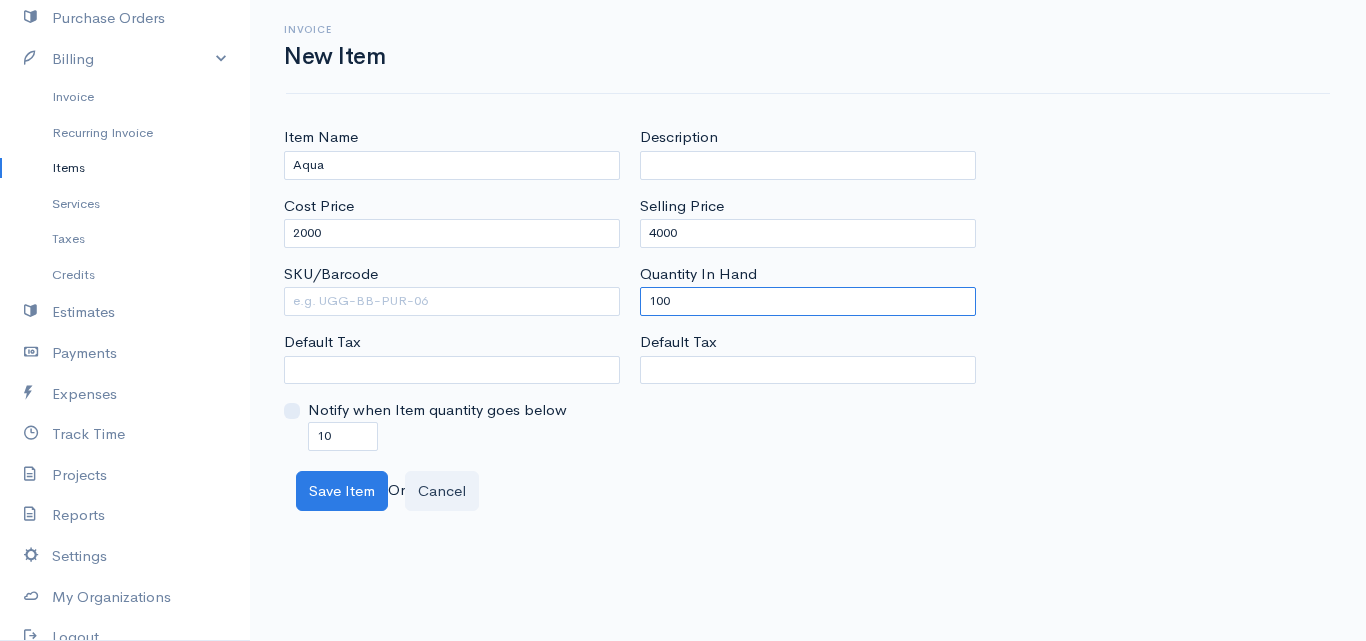 drag, startPoint x: 667, startPoint y: 302, endPoint x: 595, endPoint y: 313, distance: 72.835434 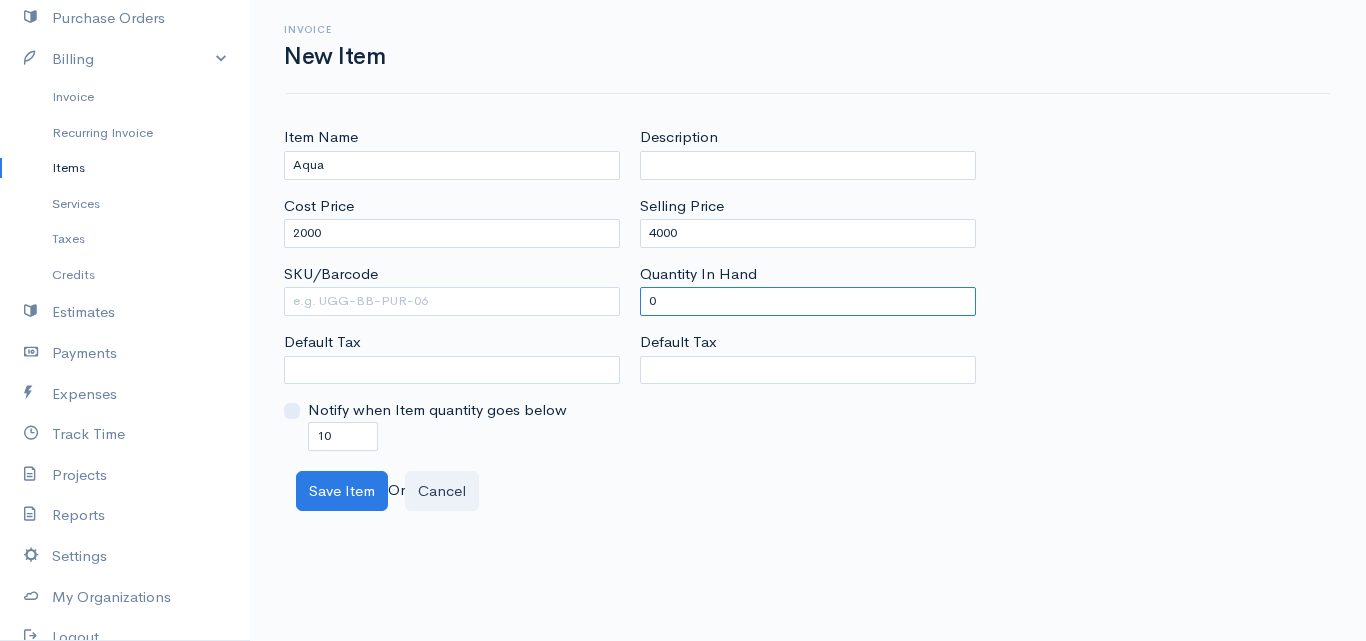 type on "0" 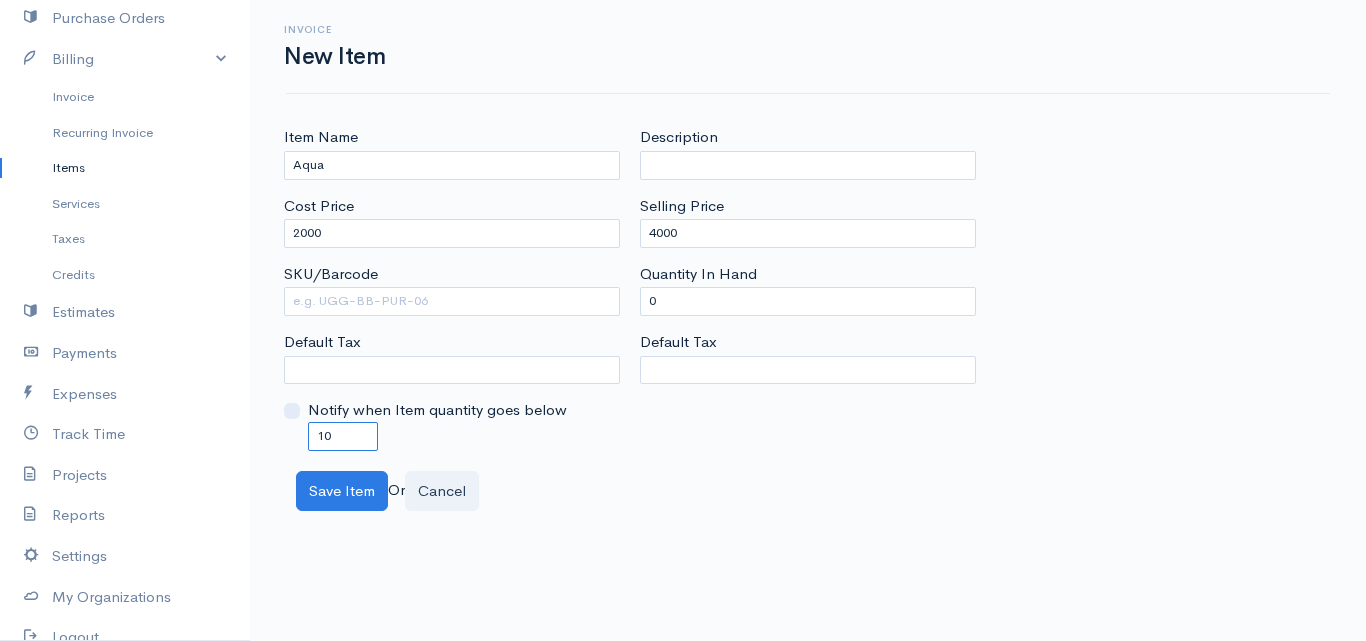 drag, startPoint x: 351, startPoint y: 423, endPoint x: 283, endPoint y: 463, distance: 78.892334 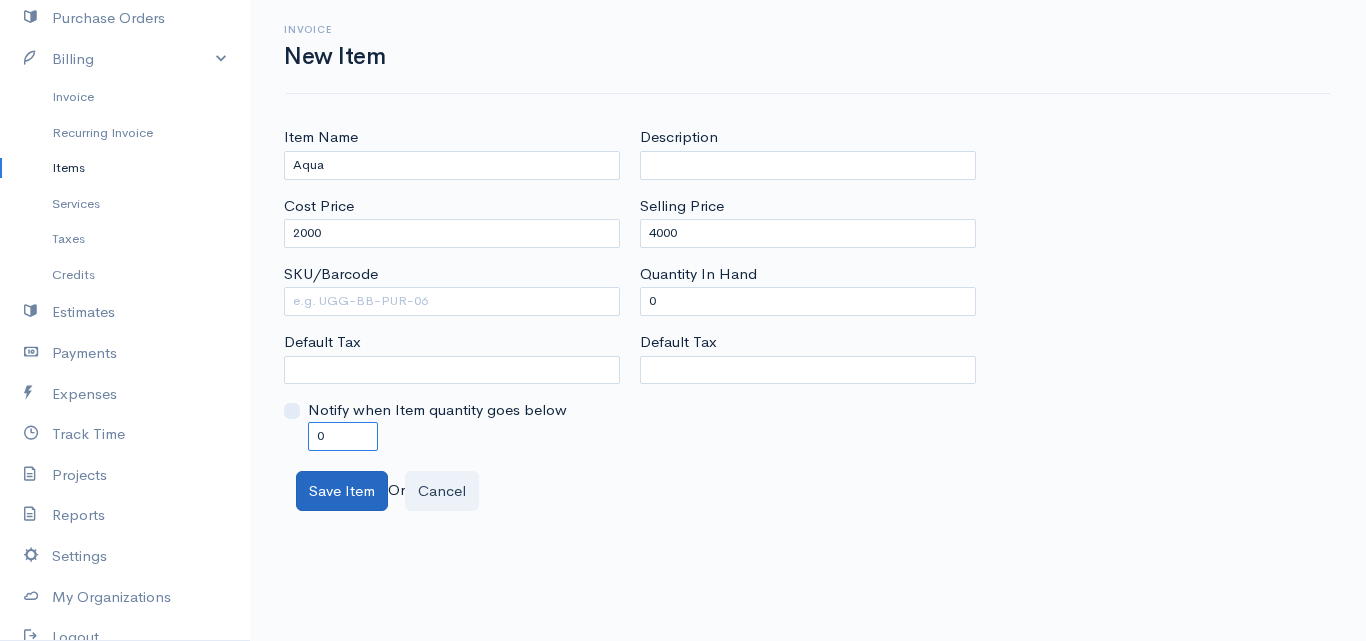 type on "0" 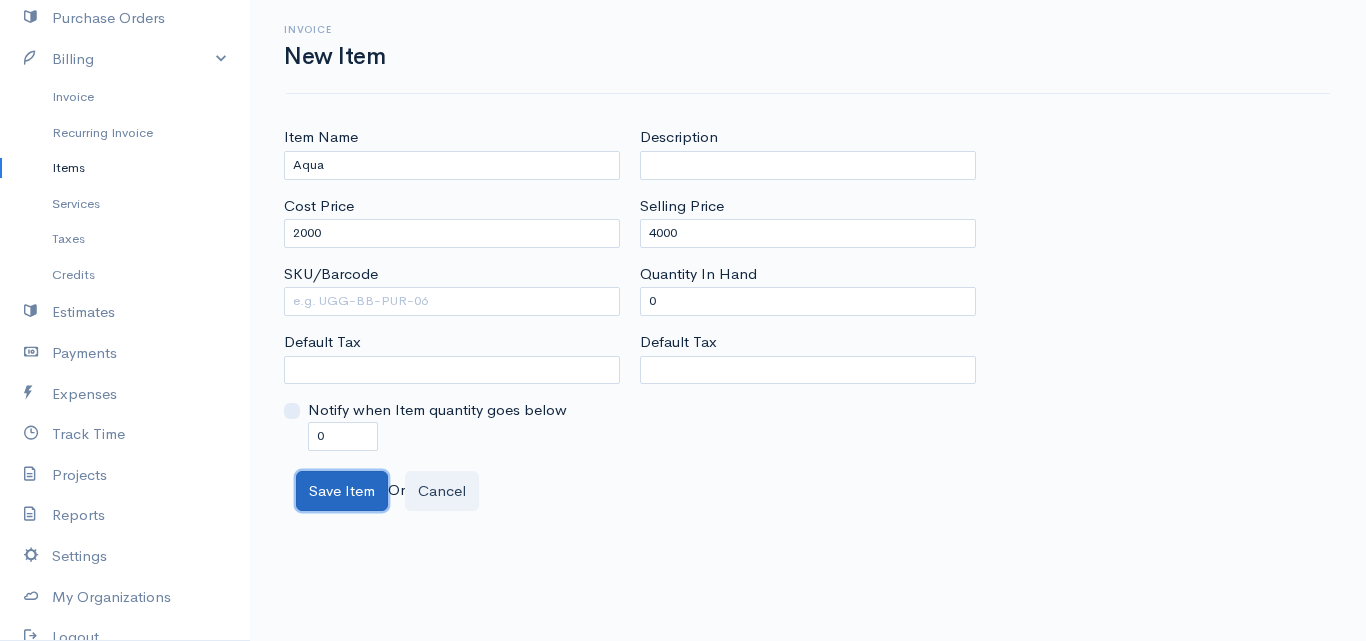 click on "Save Item" at bounding box center (342, 491) 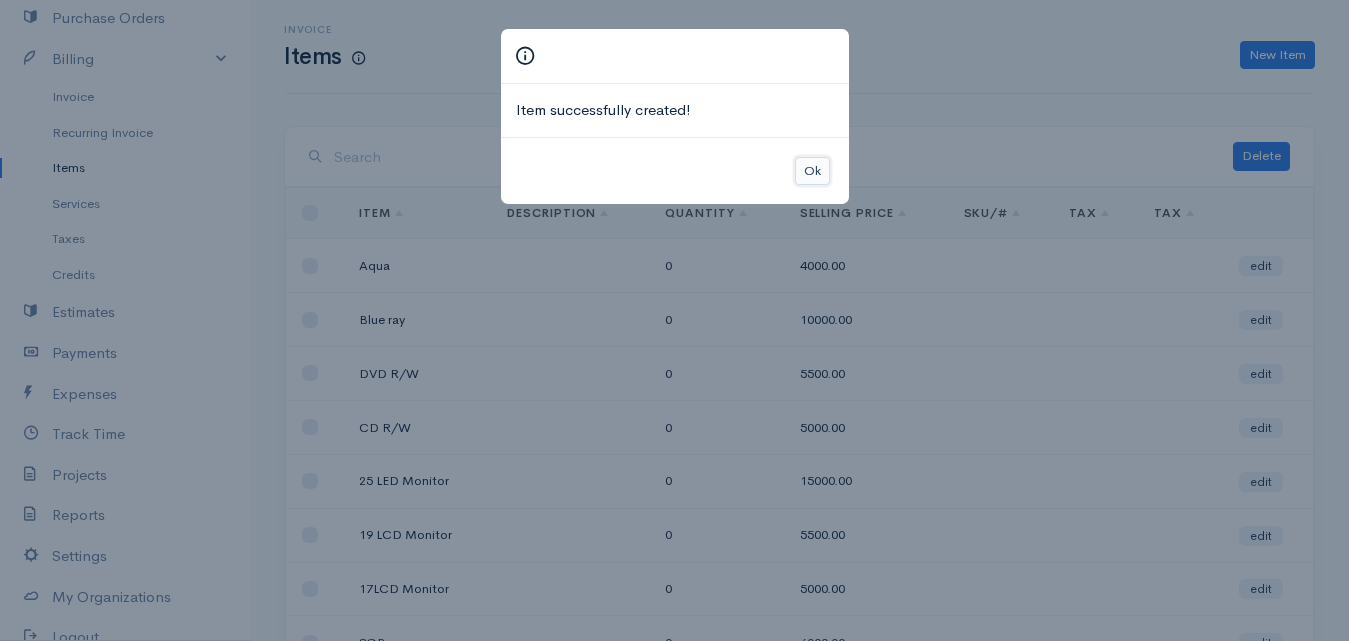 click on "Ok" at bounding box center [812, 171] 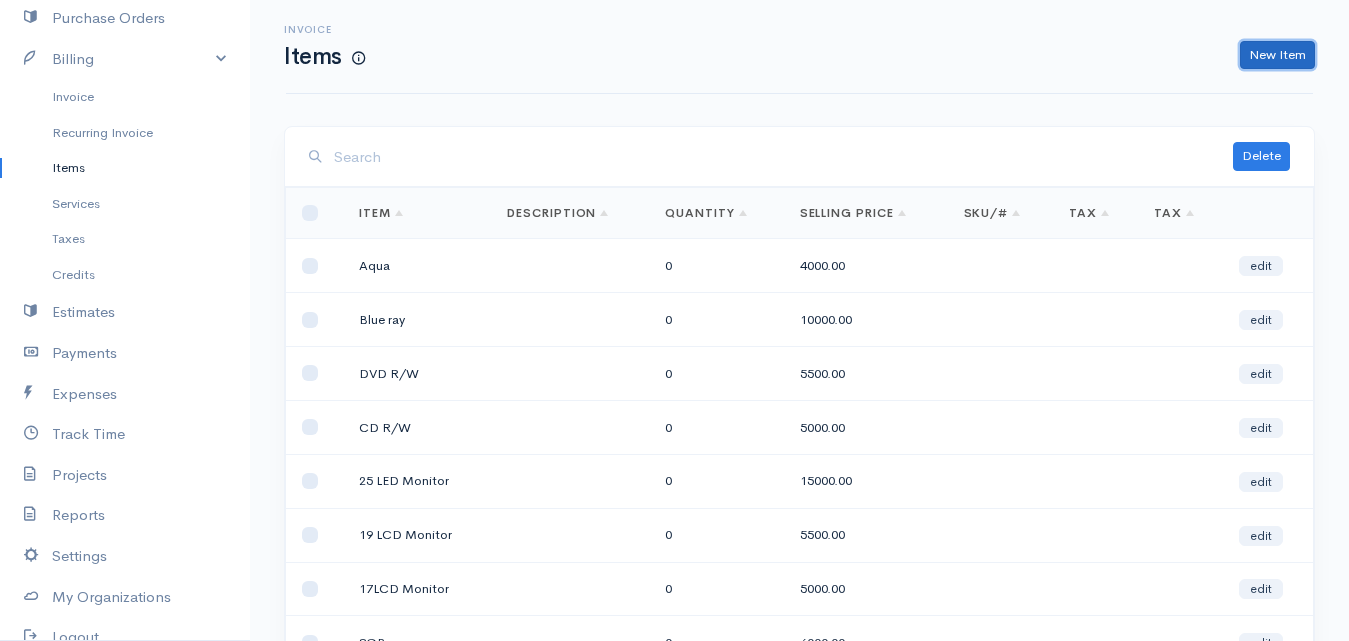 click on "New Item" at bounding box center [1277, 55] 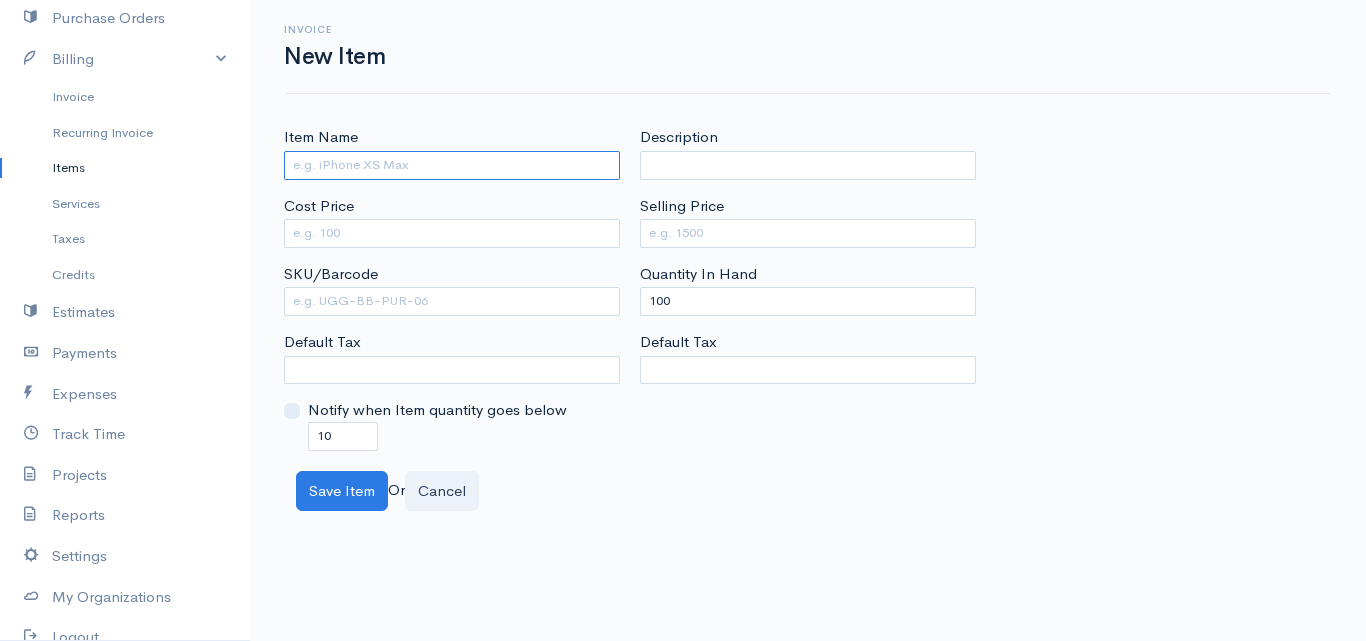 click on "Item Name" at bounding box center (452, 165) 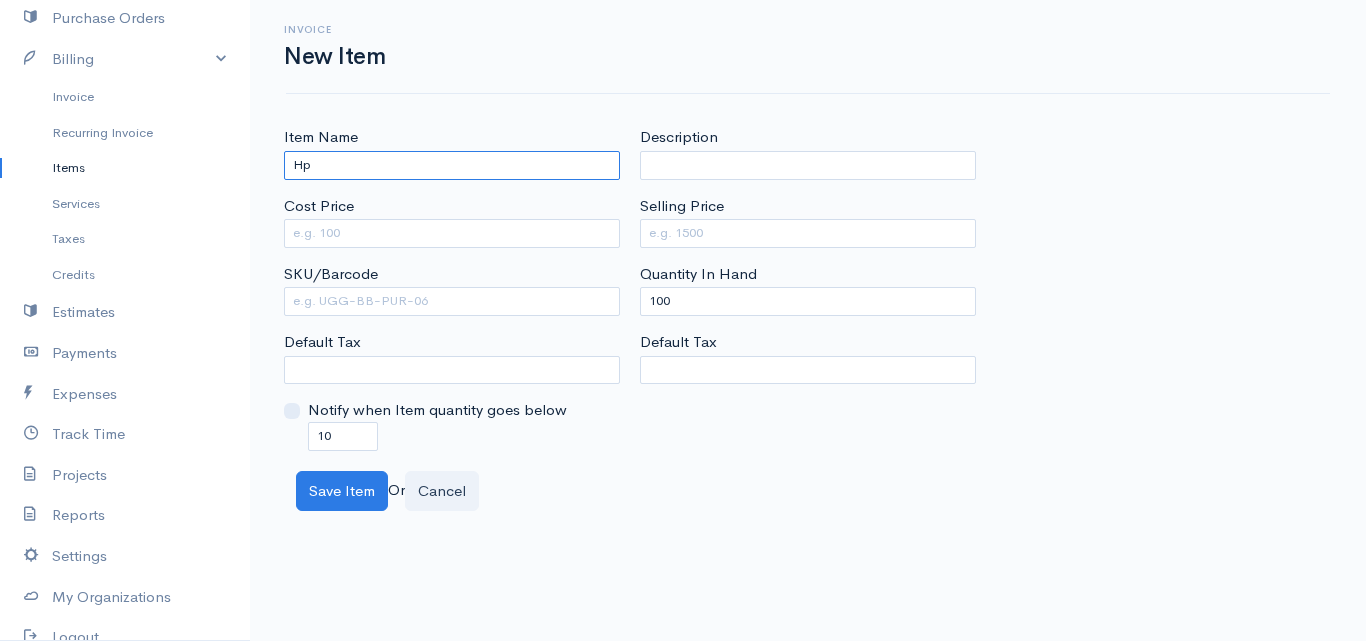 type on "Hp" 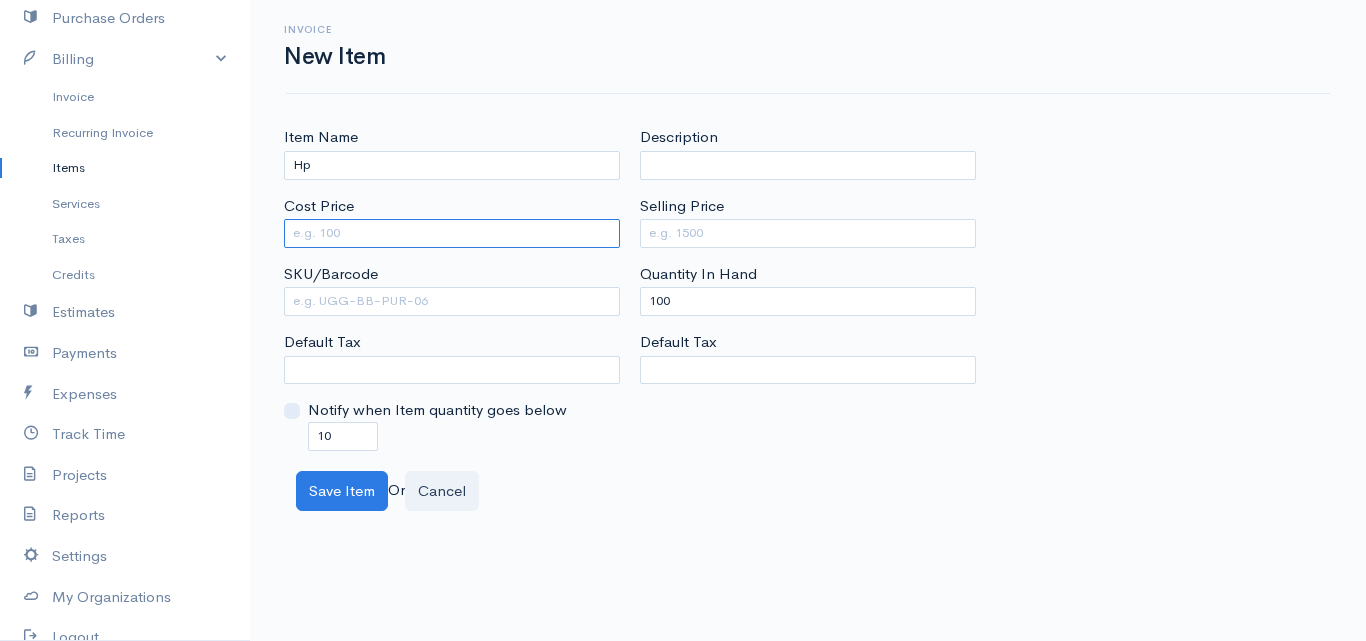 click on "Cost Price" at bounding box center (452, 233) 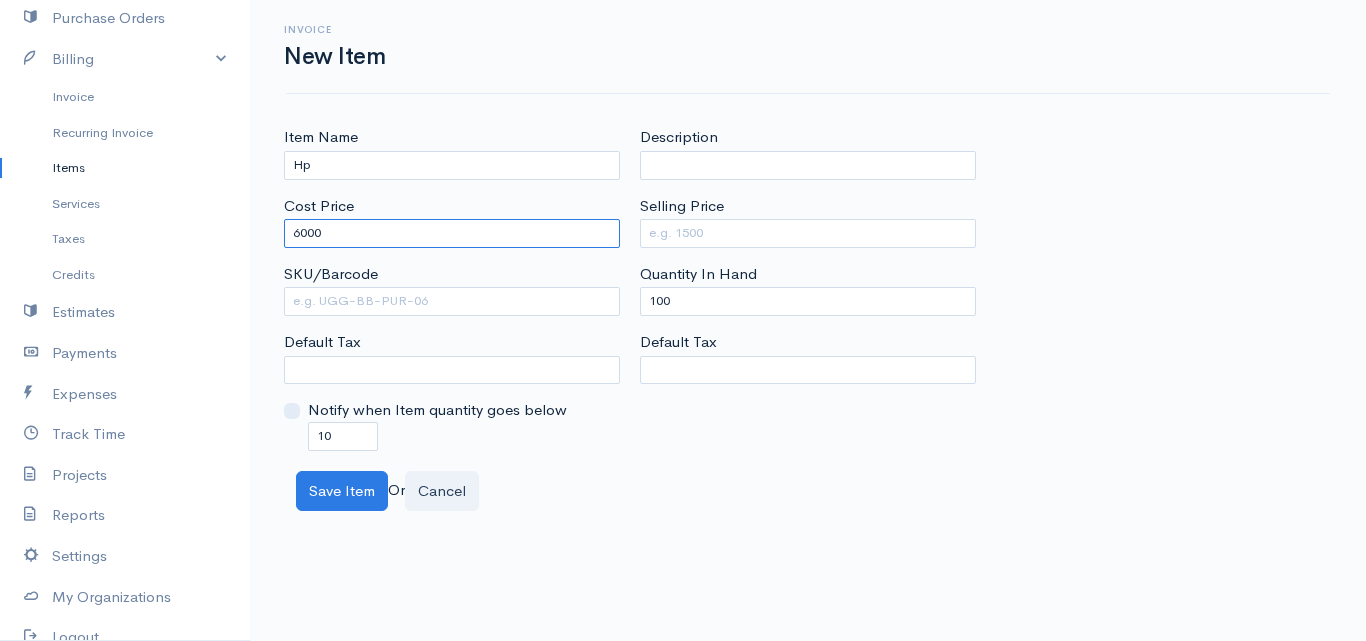 type on "6000" 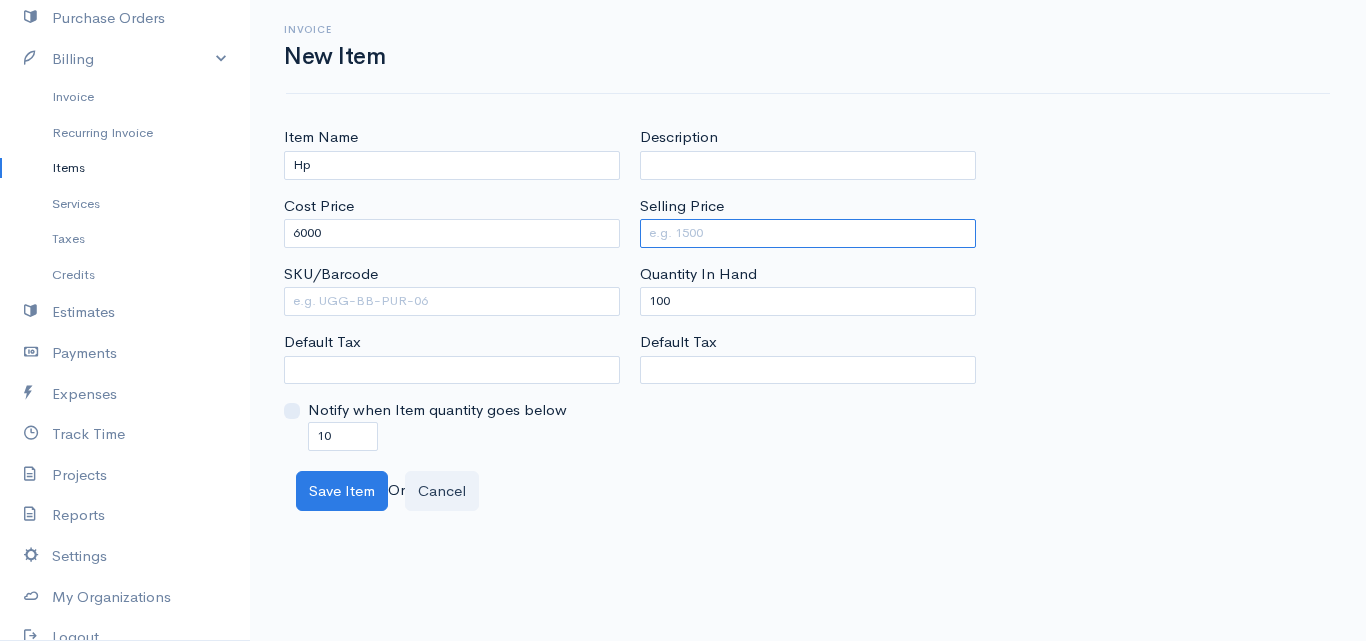 click on "Selling Price" at bounding box center (808, 233) 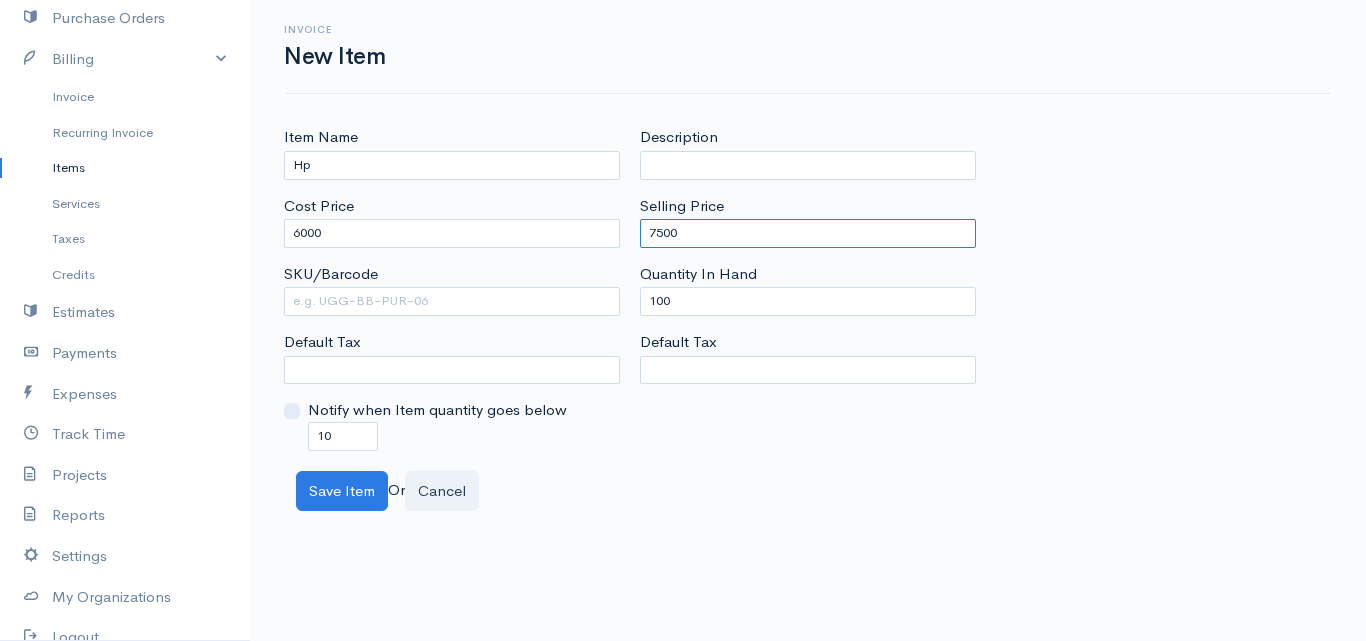 type on "7500" 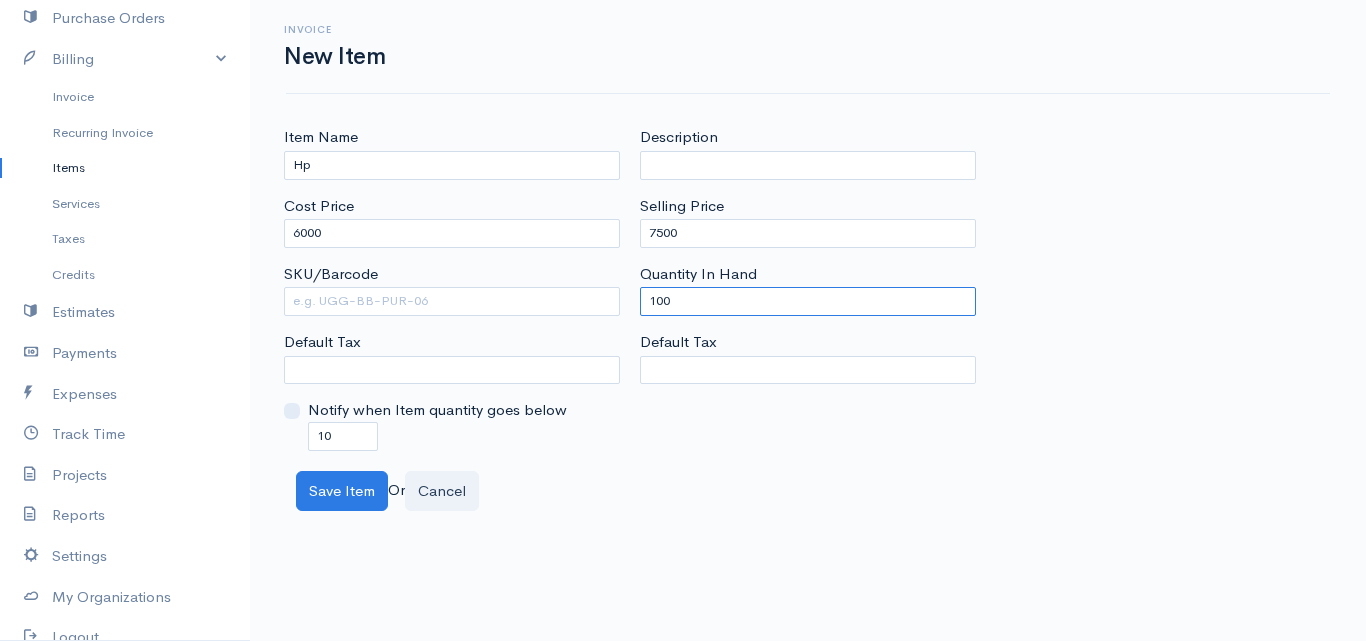 drag, startPoint x: 672, startPoint y: 303, endPoint x: 620, endPoint y: 299, distance: 52.153618 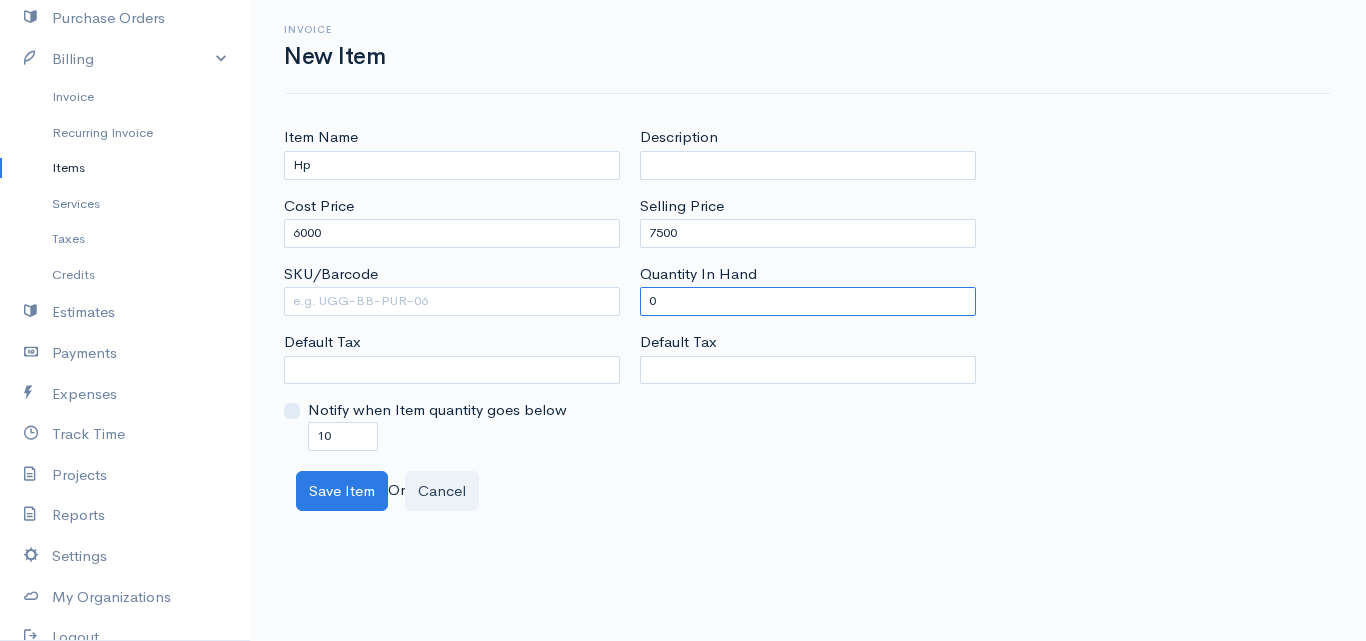 type on "0" 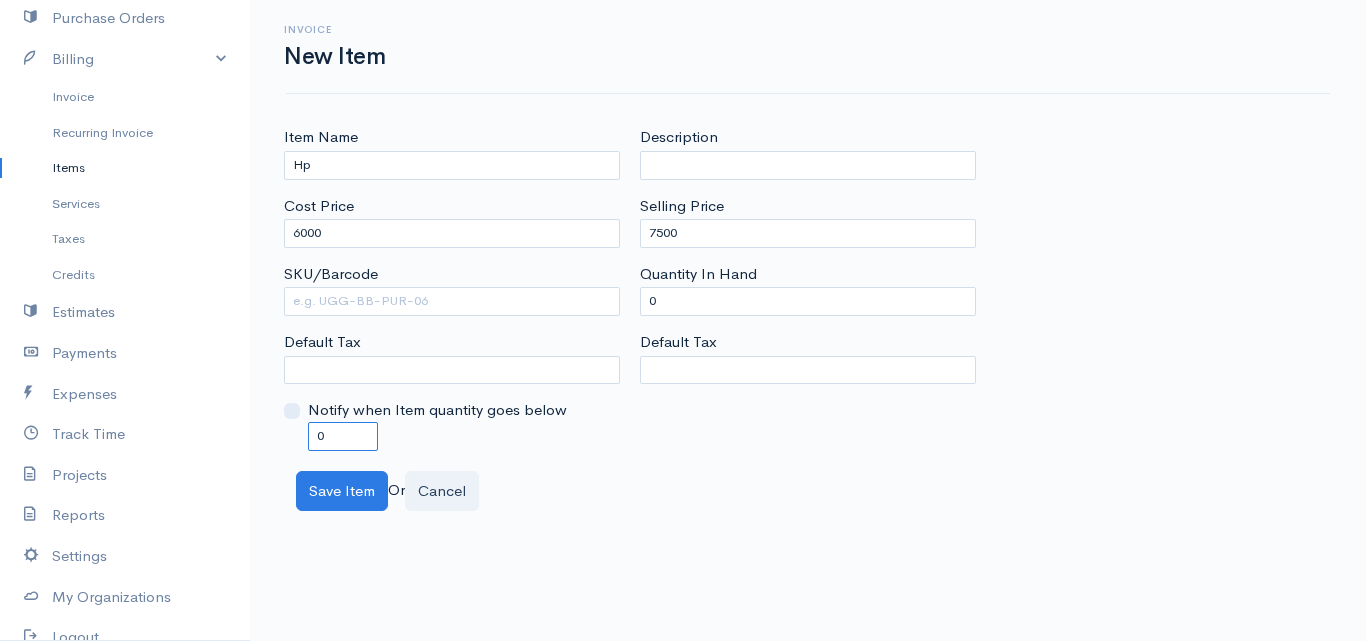 drag, startPoint x: 341, startPoint y: 439, endPoint x: 294, endPoint y: 458, distance: 50.695168 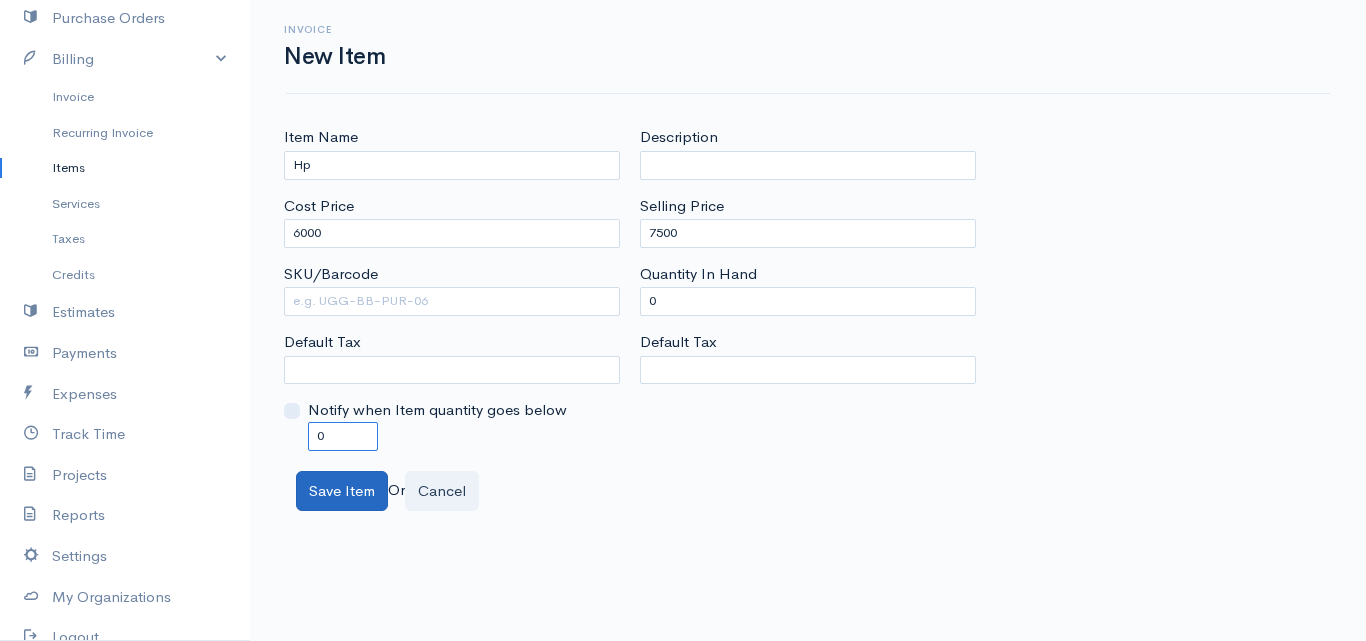 type on "0" 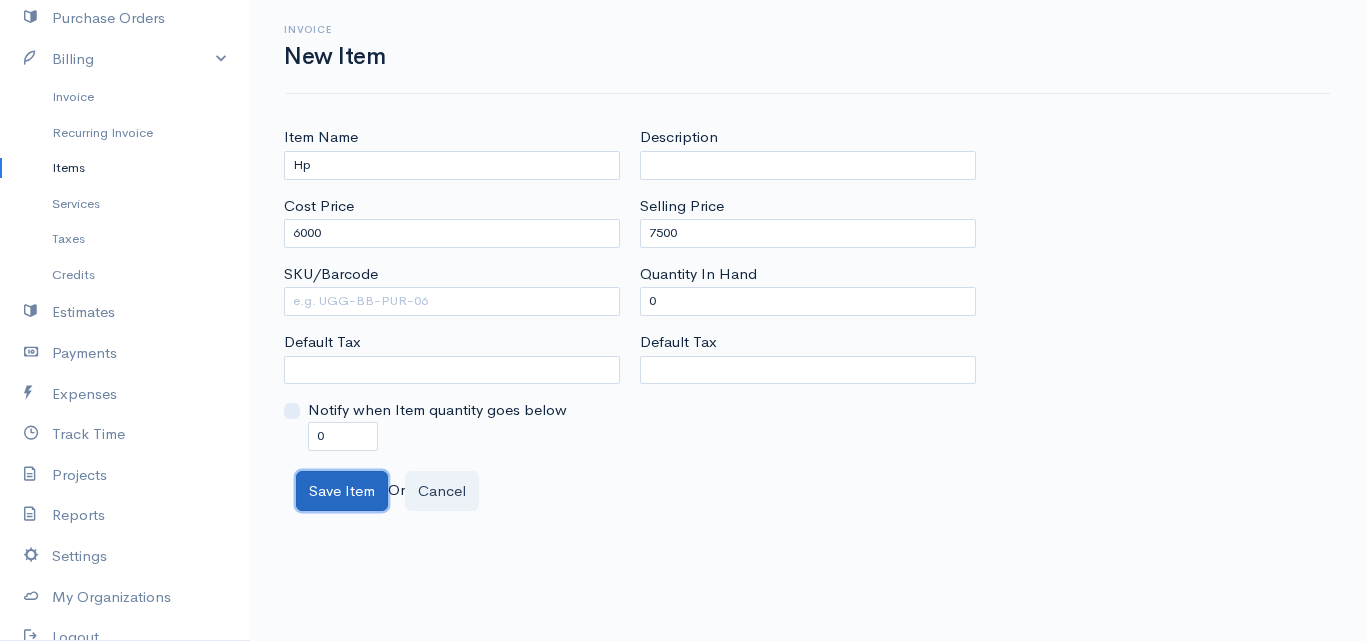 click on "Save Item" at bounding box center [342, 491] 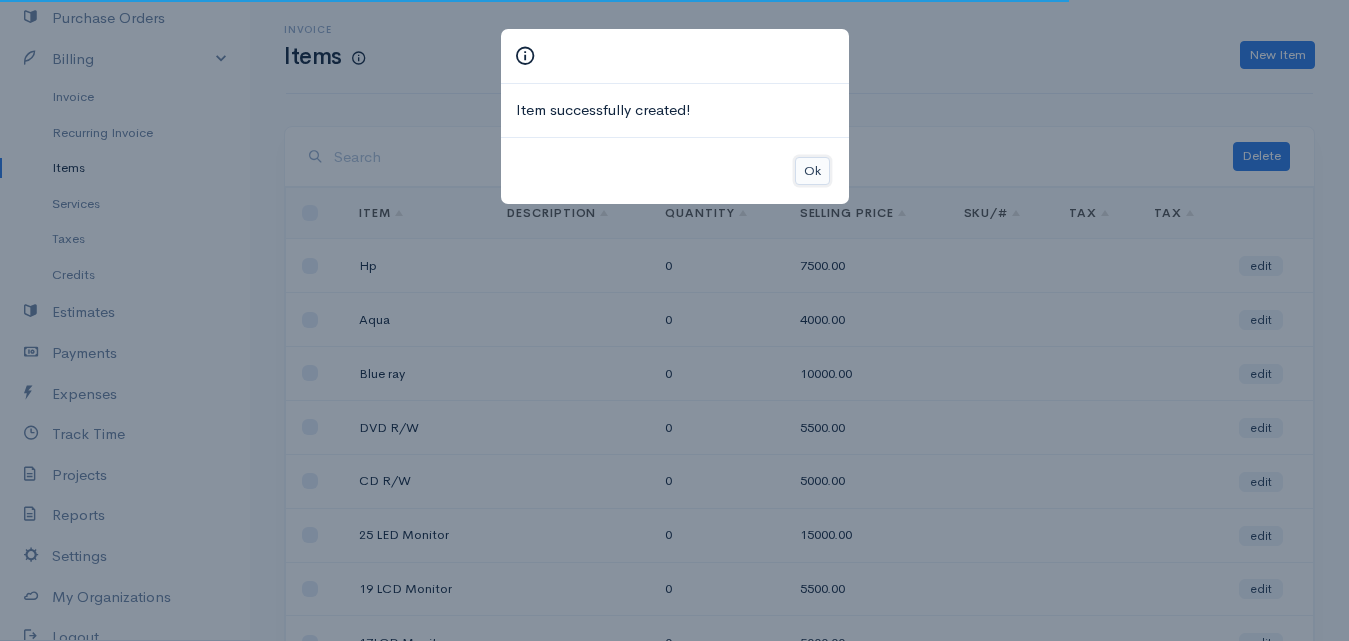 click on "Ok" at bounding box center [812, 171] 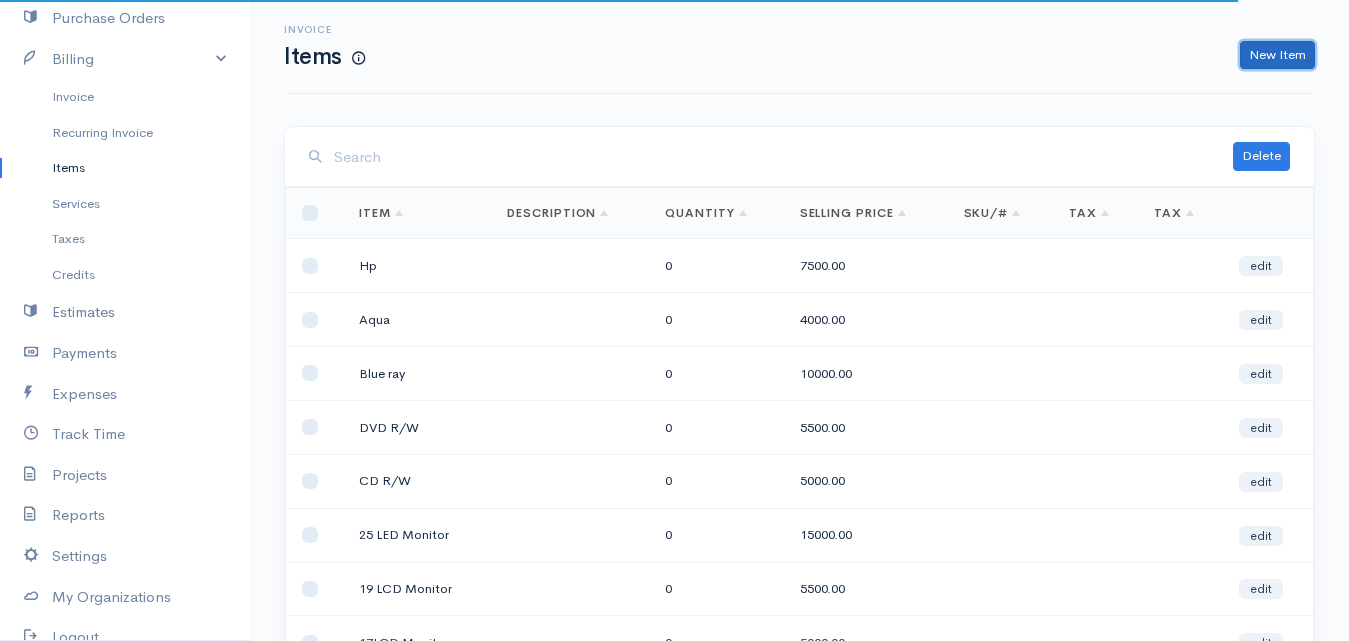 click on "New Item" at bounding box center [1277, 55] 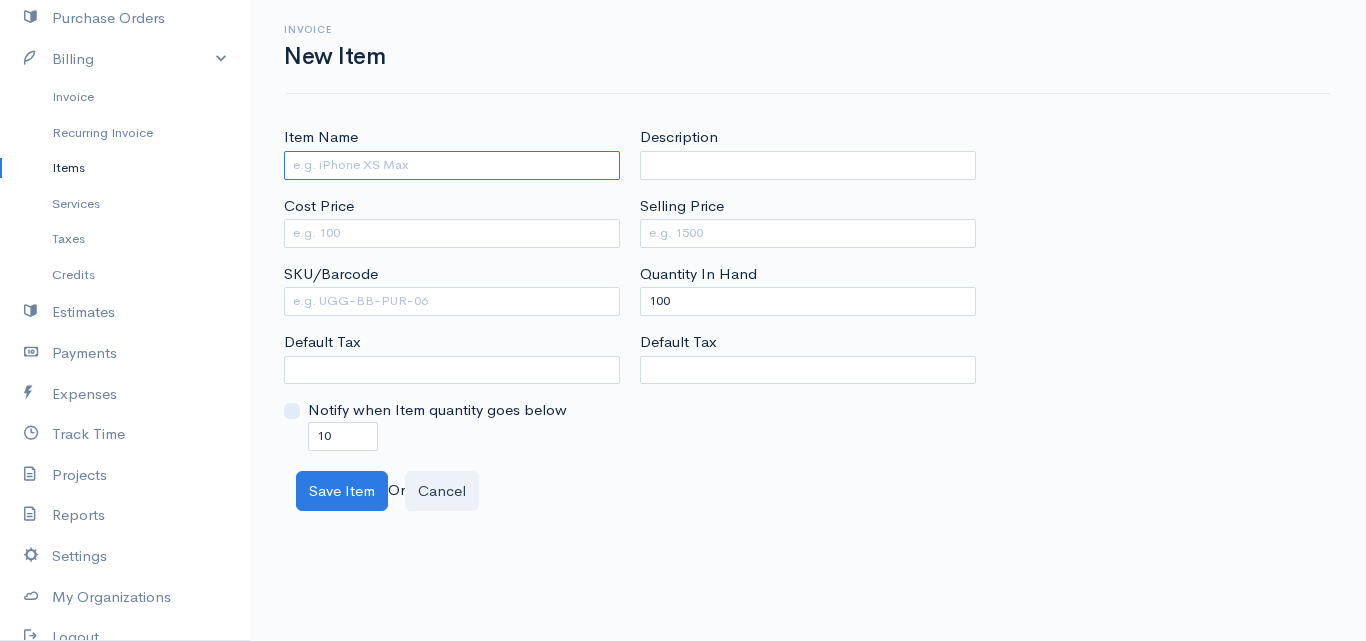 click on "Item Name" at bounding box center (452, 165) 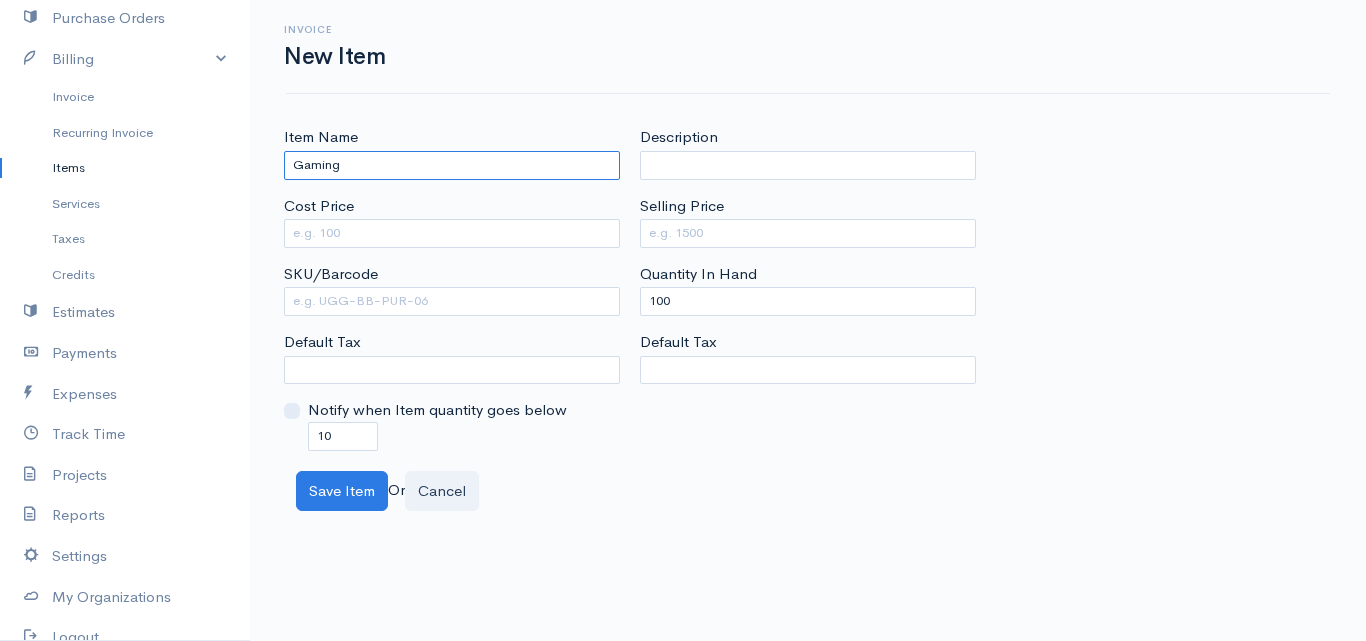 type on "Gaming" 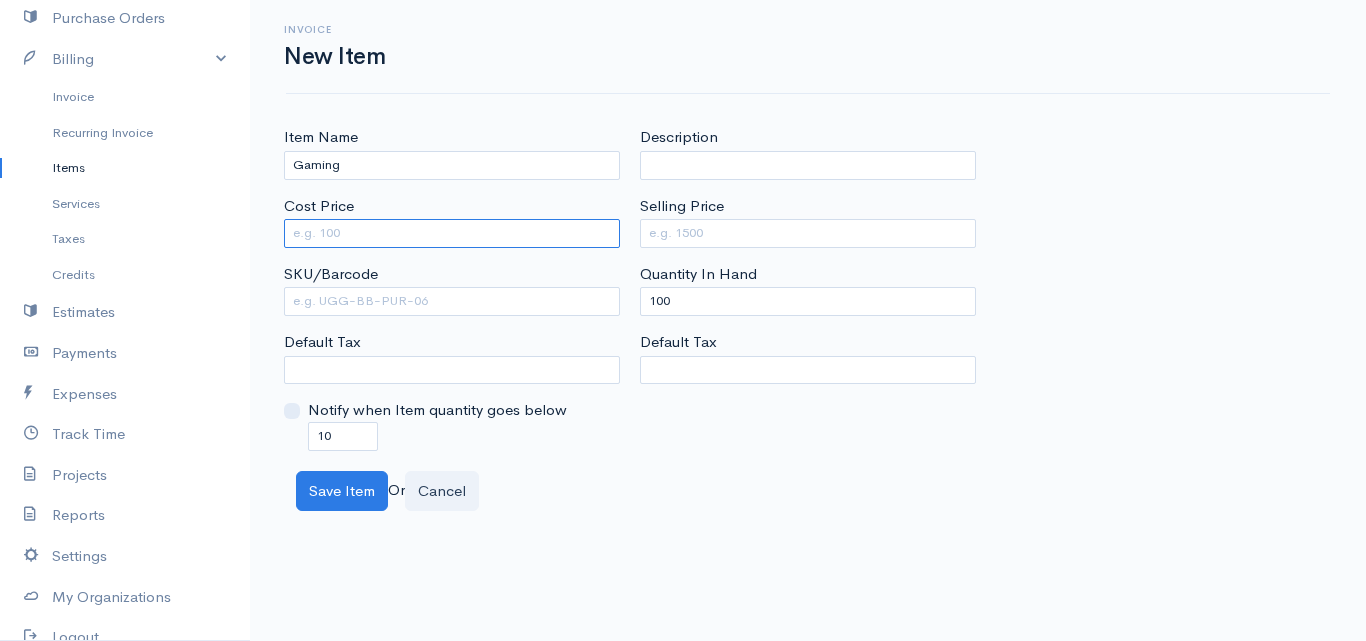 click on "Cost Price" at bounding box center (452, 233) 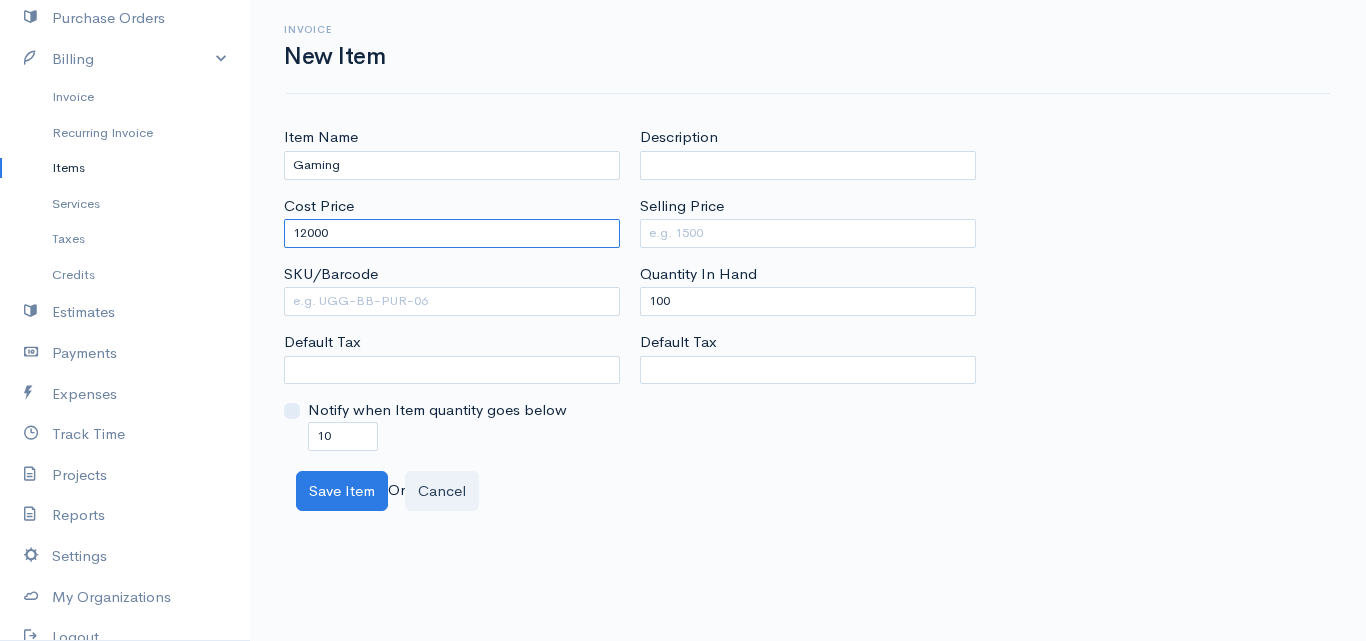 type on "12000" 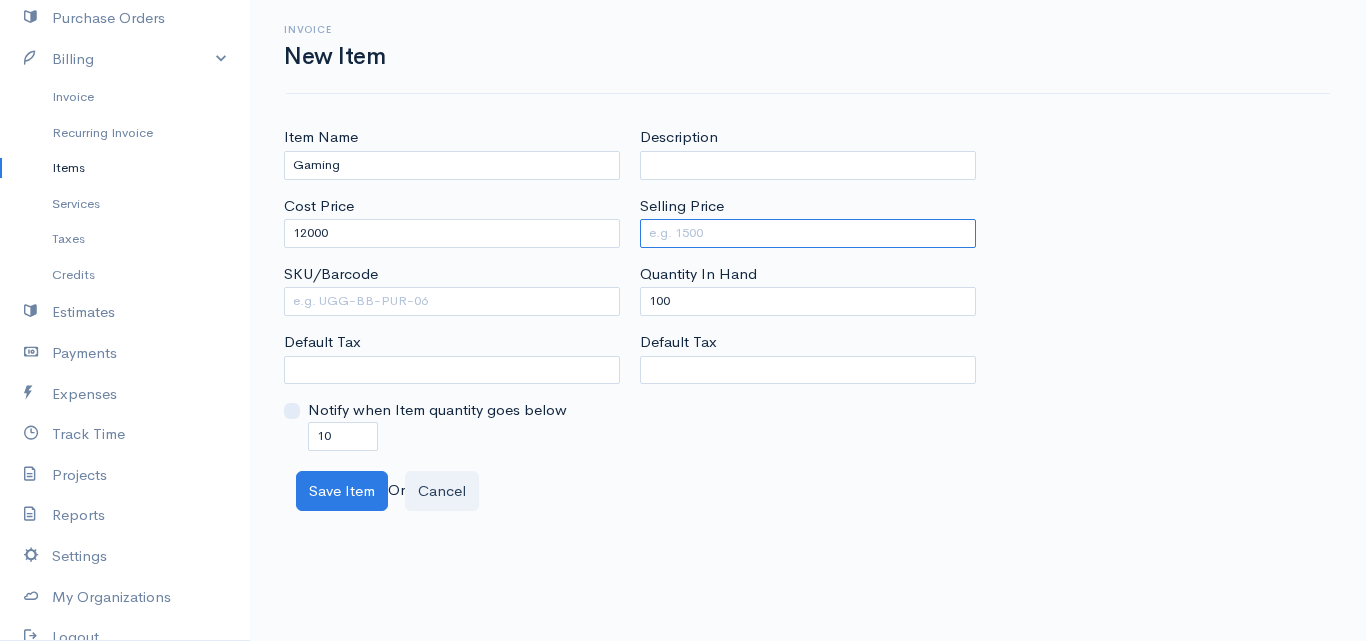 click on "Selling Price" at bounding box center [808, 233] 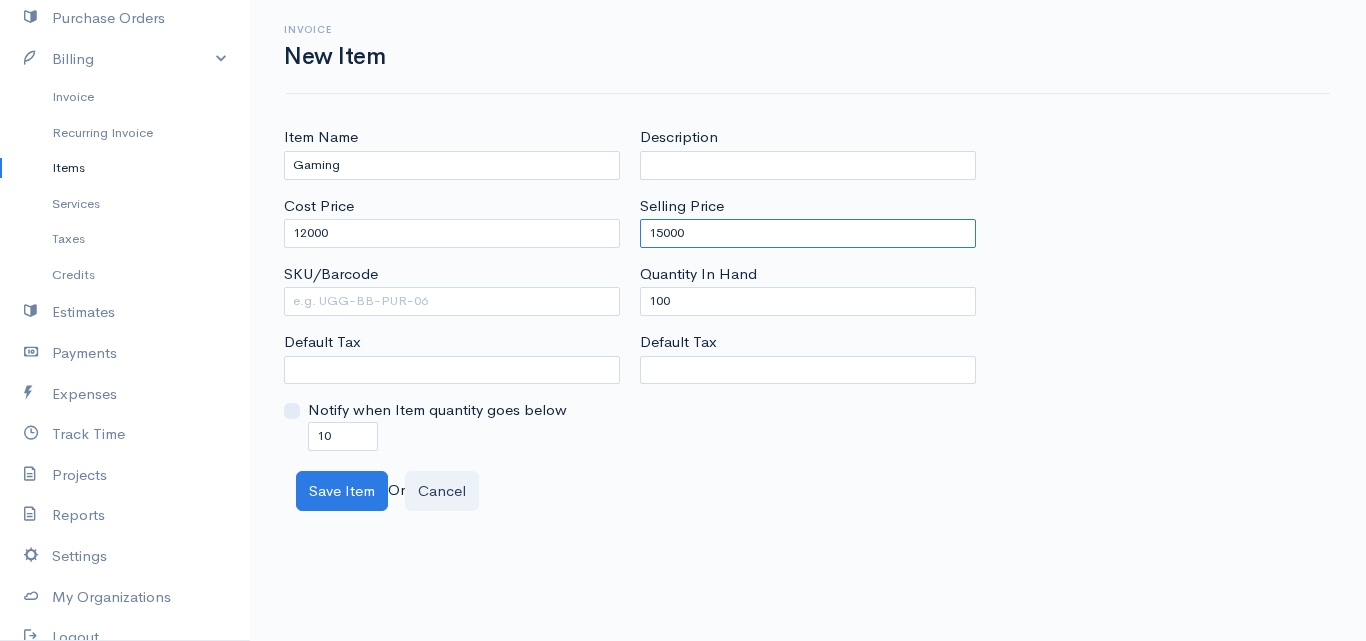 type on "15000" 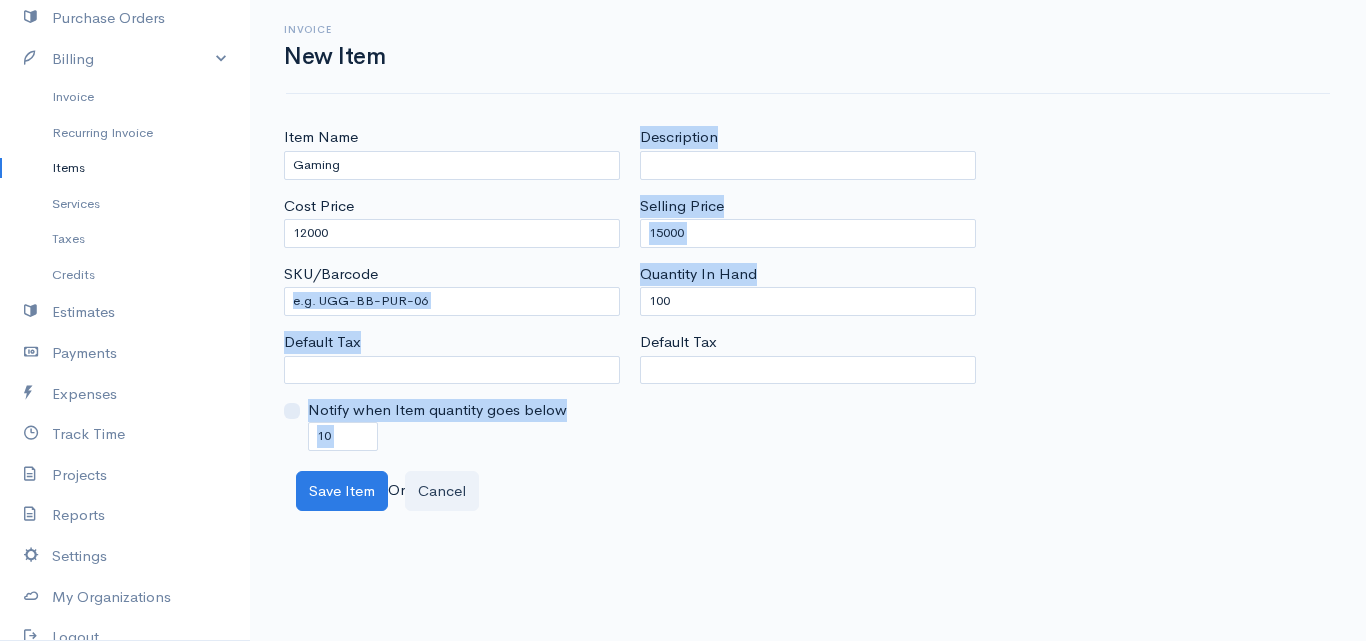 drag, startPoint x: 689, startPoint y: 288, endPoint x: 650, endPoint y: 310, distance: 44.777225 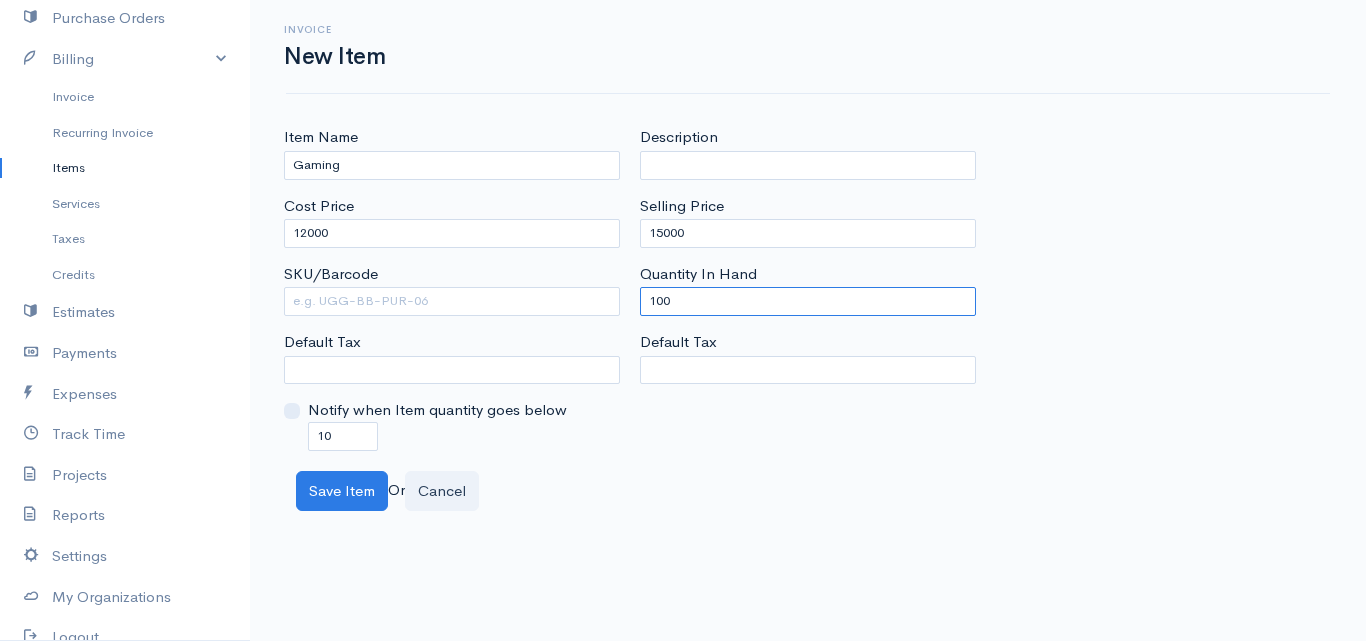 drag, startPoint x: 669, startPoint y: 304, endPoint x: 635, endPoint y: 304, distance: 34 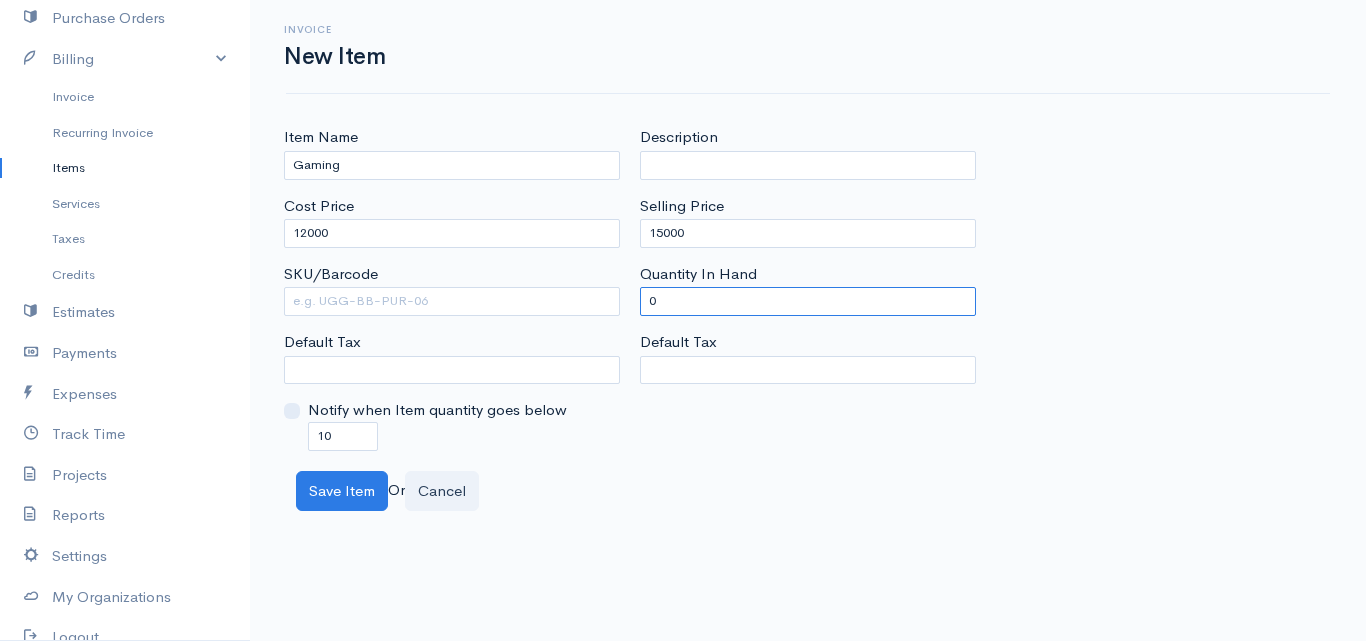 type on "0" 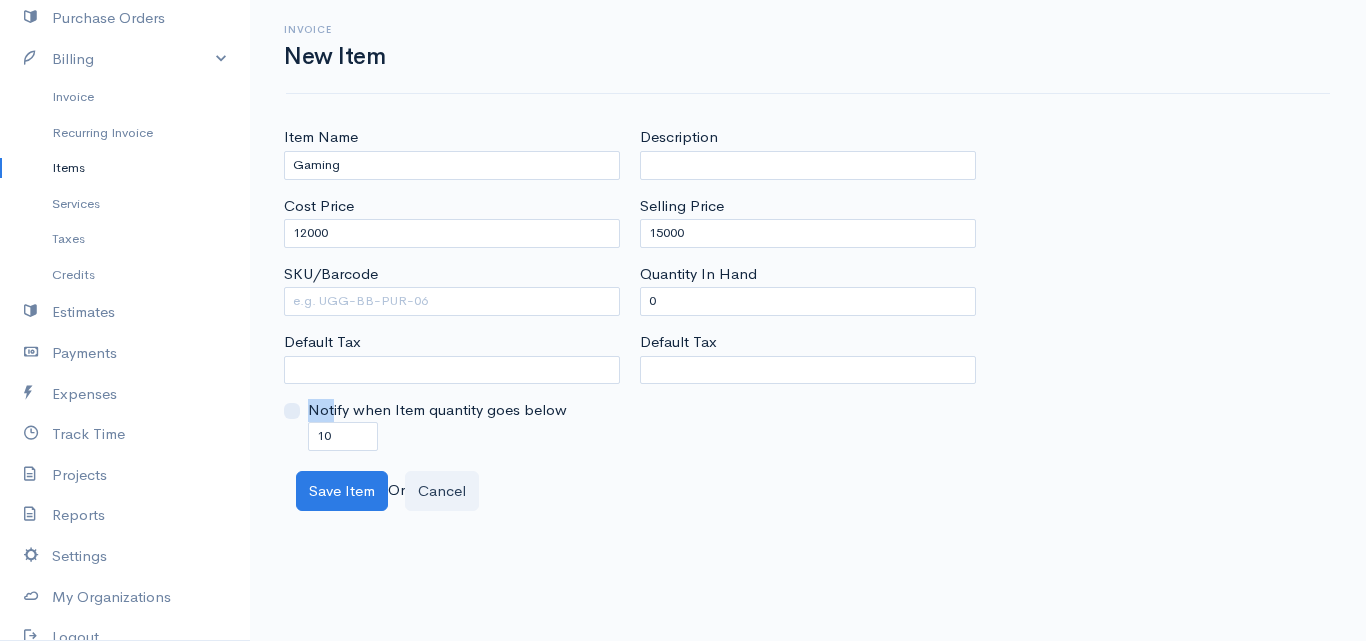 drag, startPoint x: 334, startPoint y: 419, endPoint x: 333, endPoint y: 444, distance: 25.019993 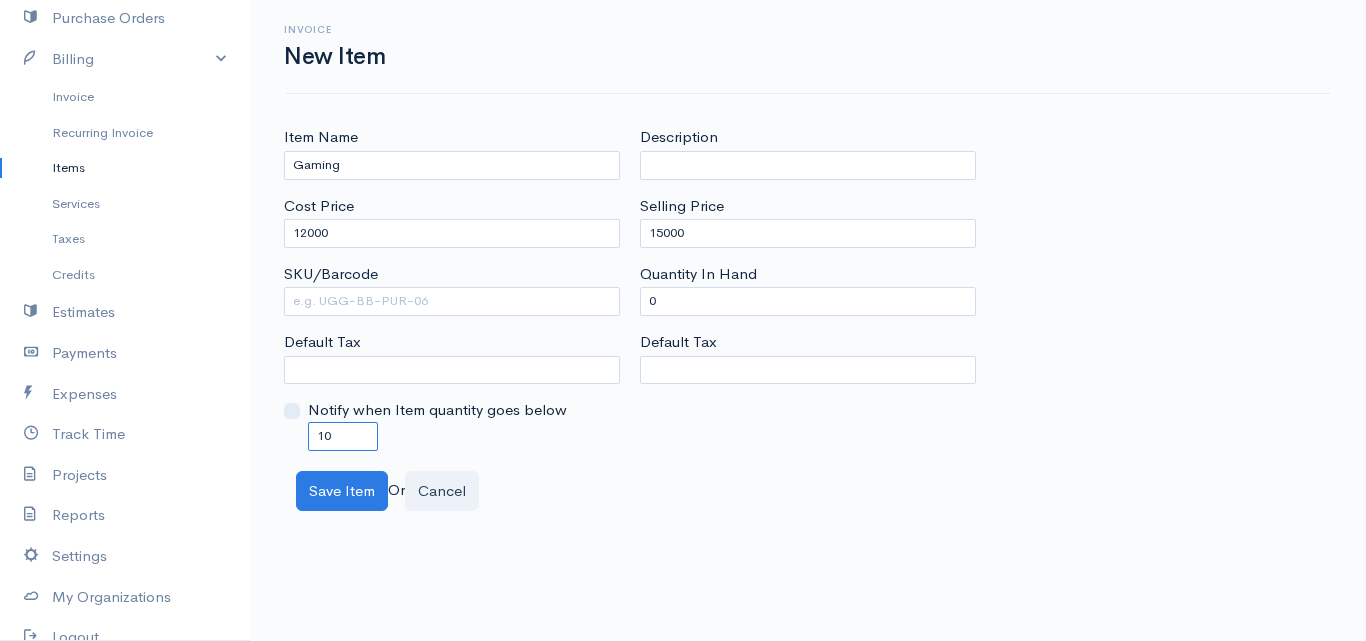 drag, startPoint x: 343, startPoint y: 444, endPoint x: 303, endPoint y: 448, distance: 40.1995 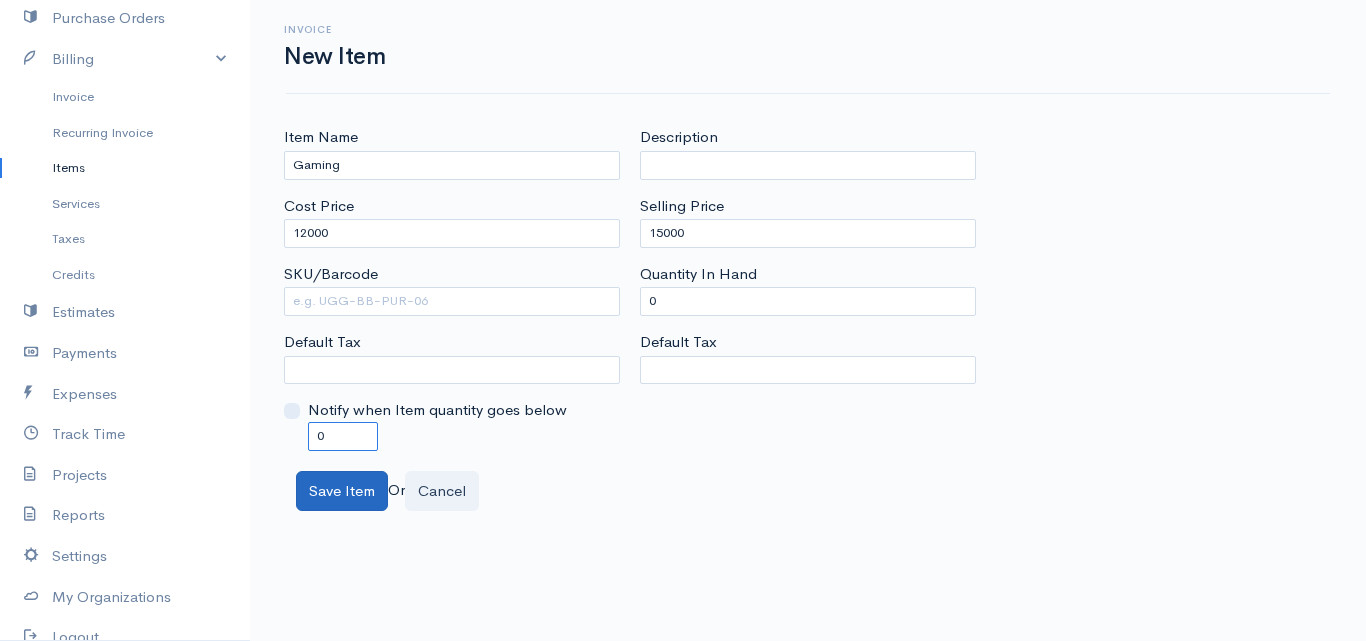 type on "0" 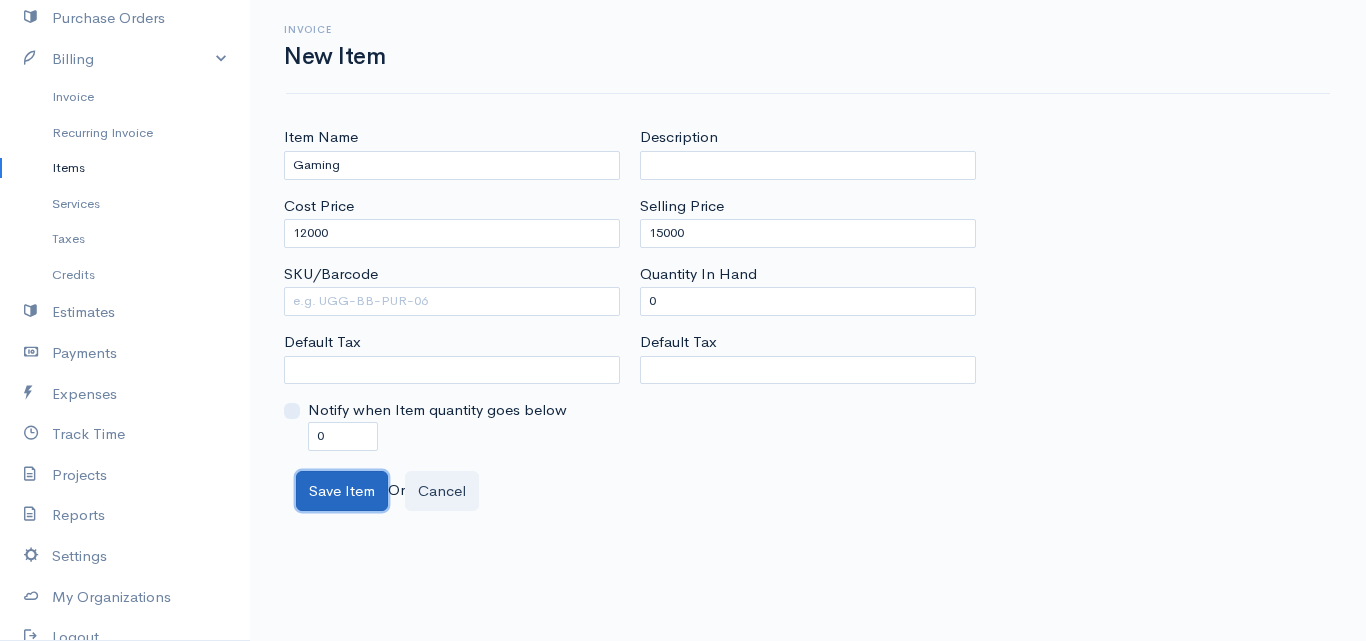 click on "Save Item" at bounding box center (342, 491) 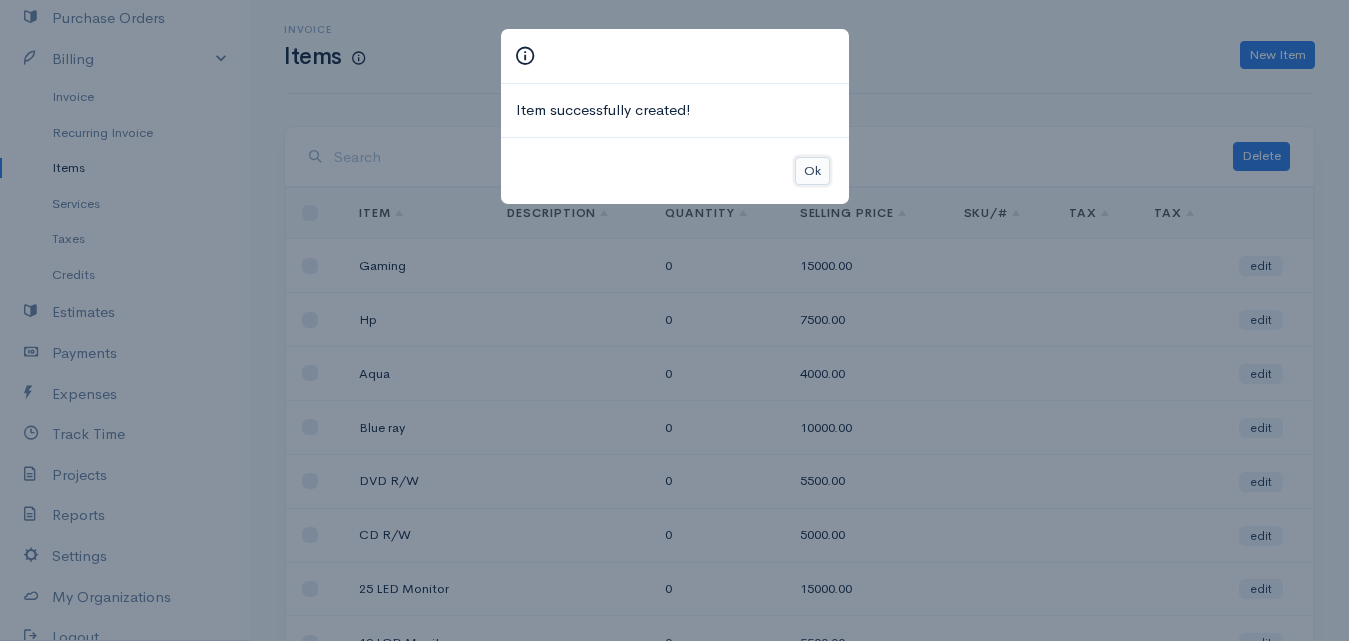 click on "Ok" at bounding box center (812, 171) 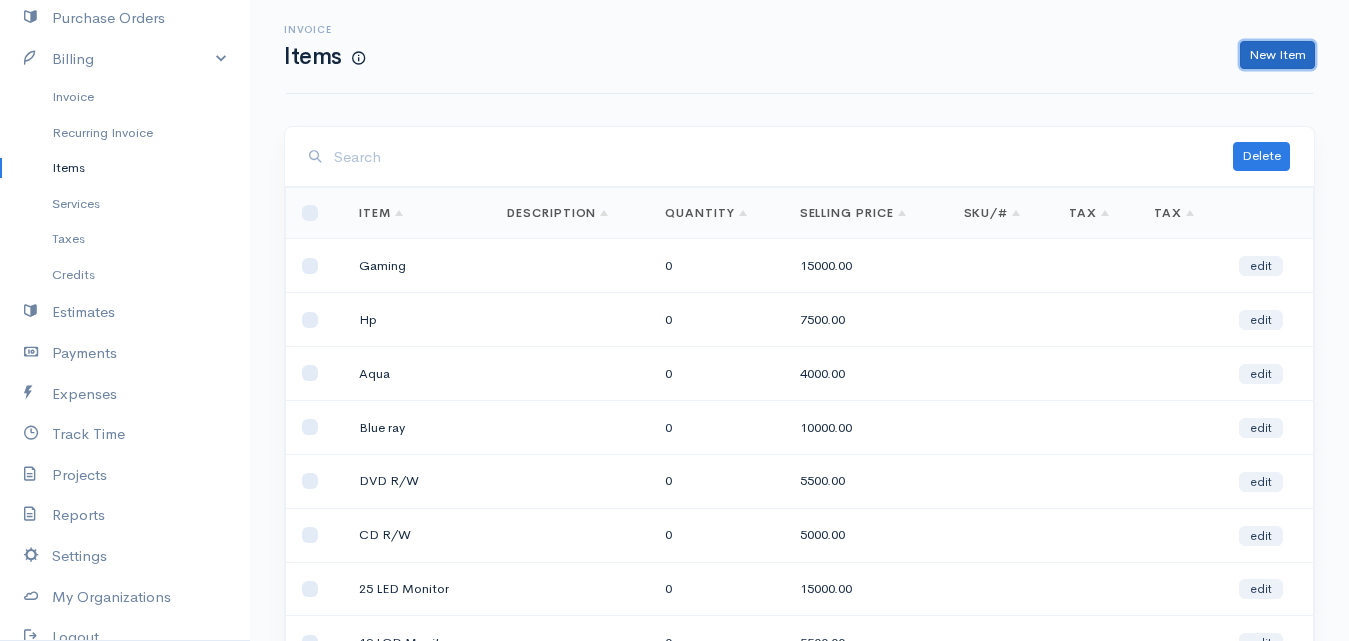 click on "New Item" at bounding box center (1277, 55) 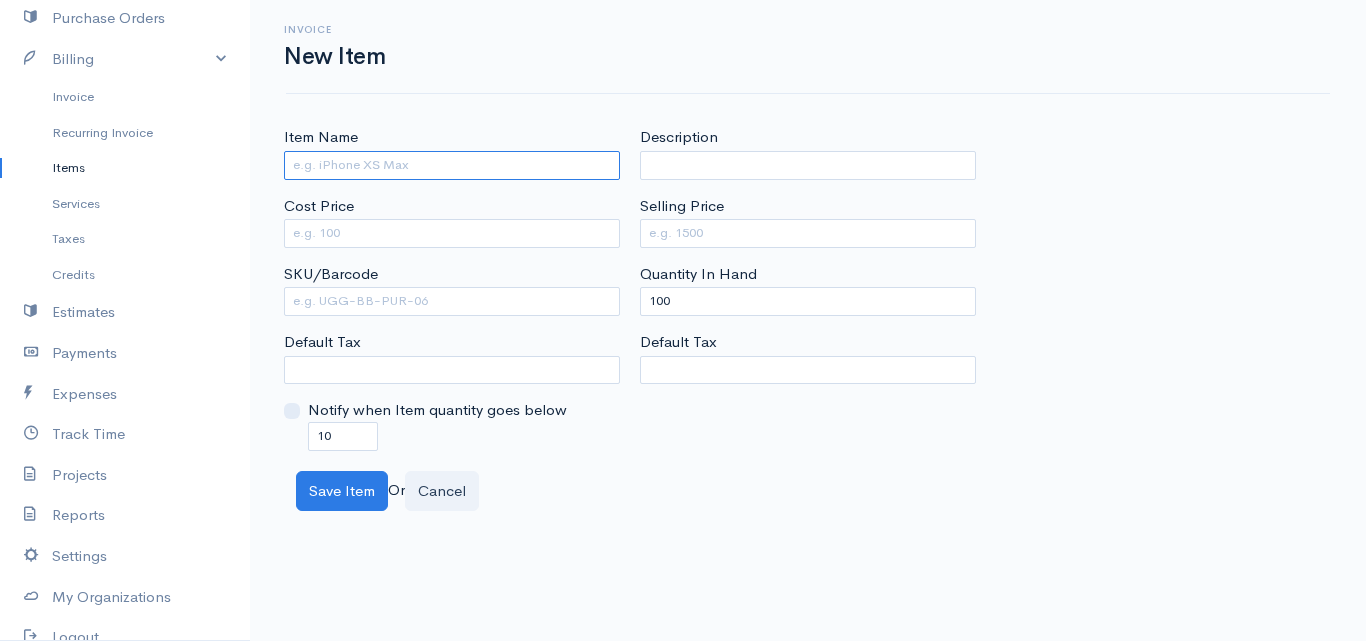 click on "Item Name" at bounding box center (452, 165) 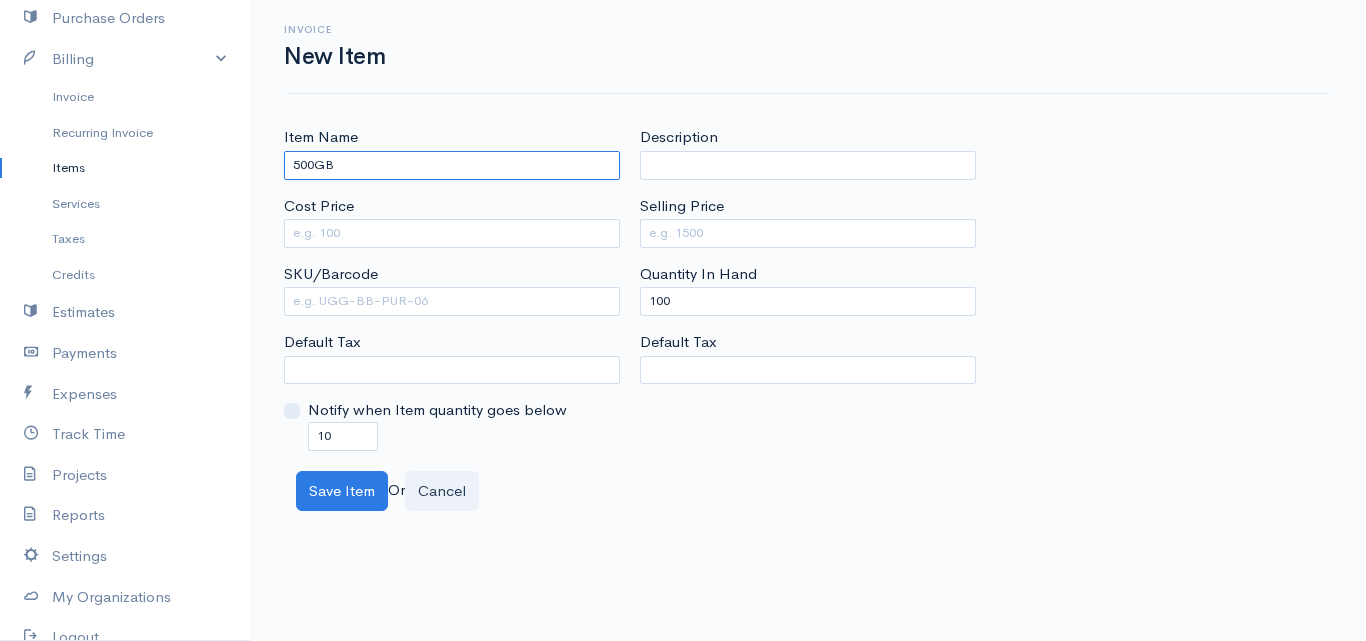 type on "500GB" 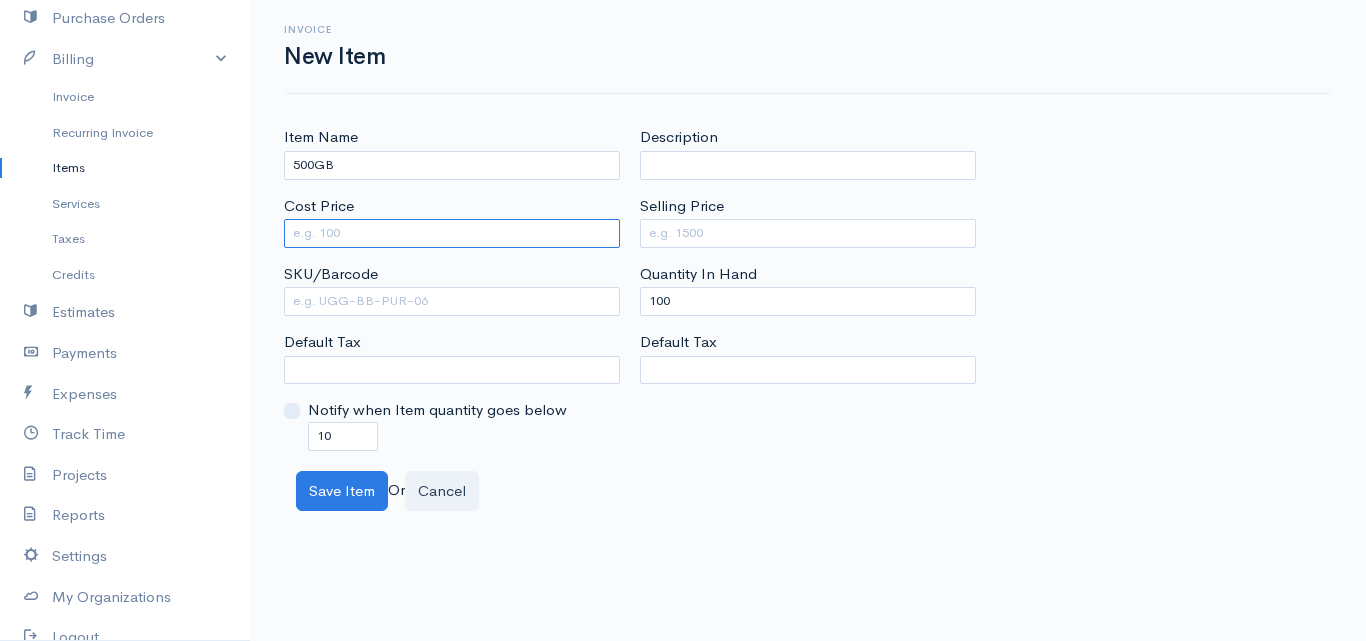 click on "Cost Price" at bounding box center [452, 233] 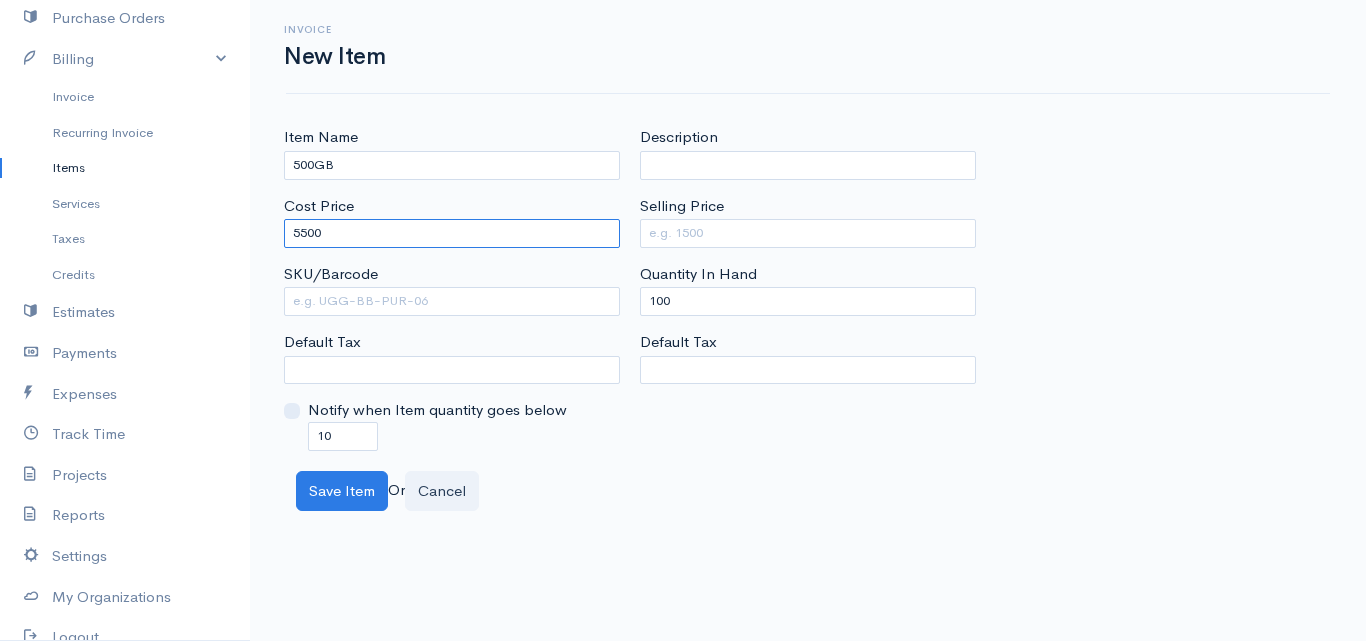 type on "5500" 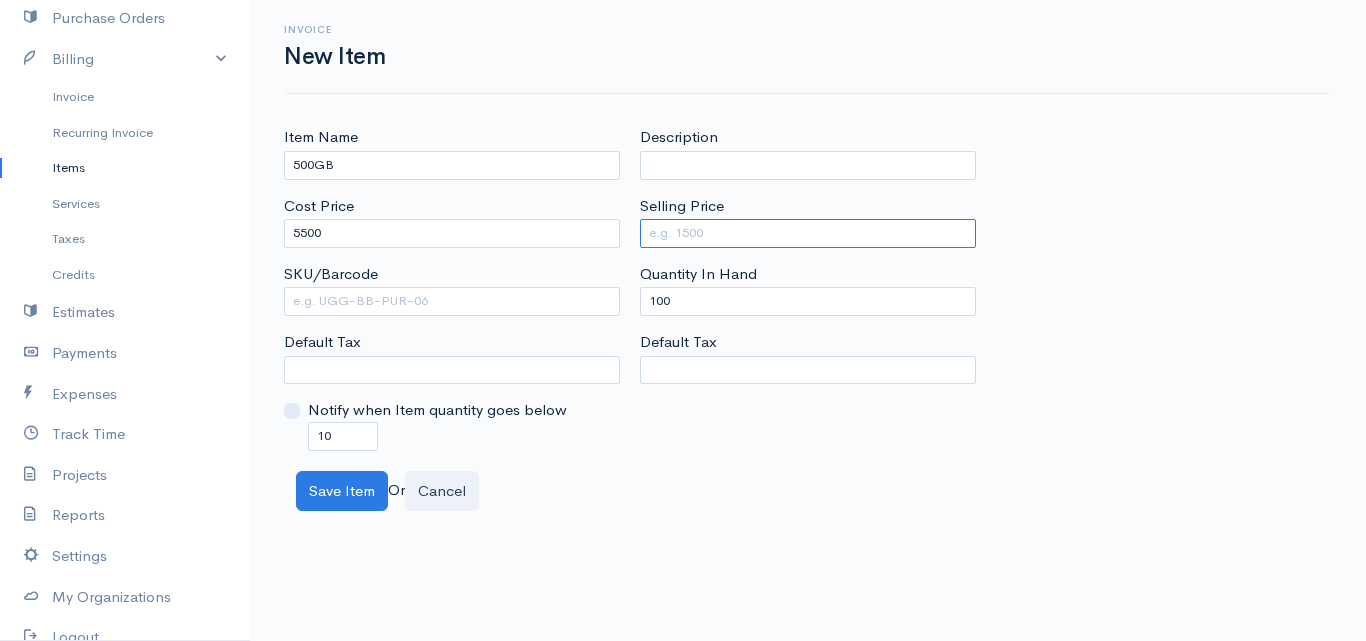 click on "Selling Price" at bounding box center (808, 233) 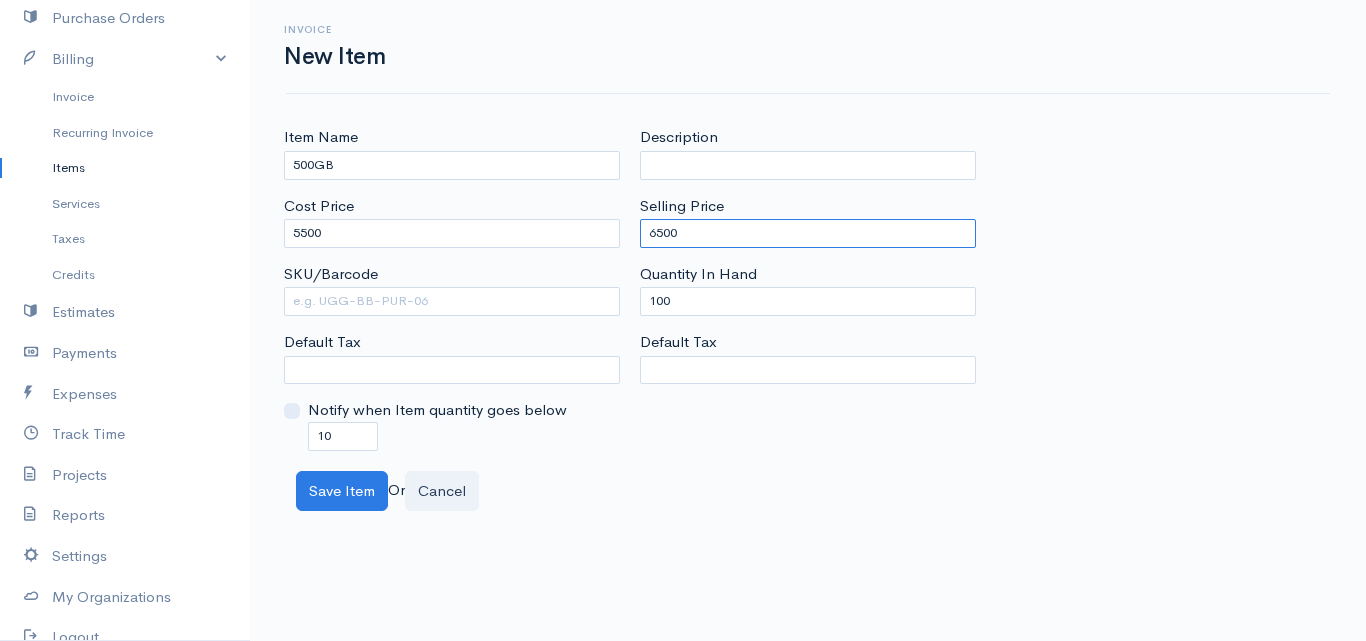 type on "6500" 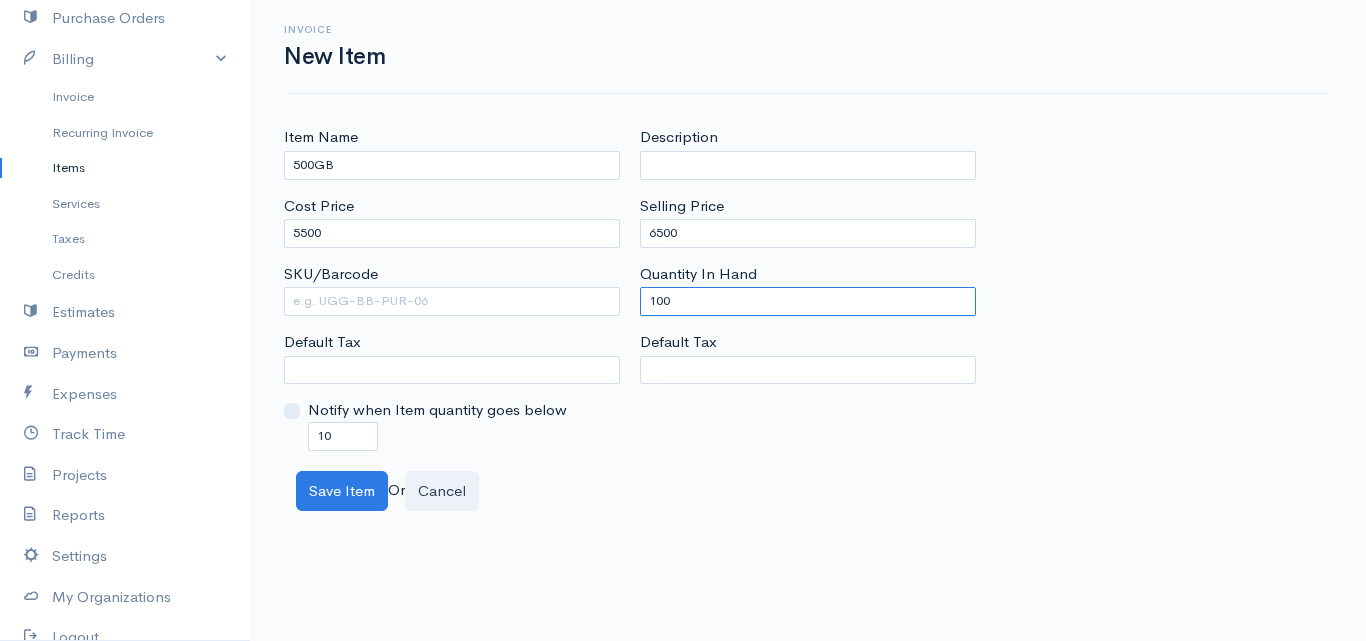 drag, startPoint x: 680, startPoint y: 300, endPoint x: 625, endPoint y: 300, distance: 55 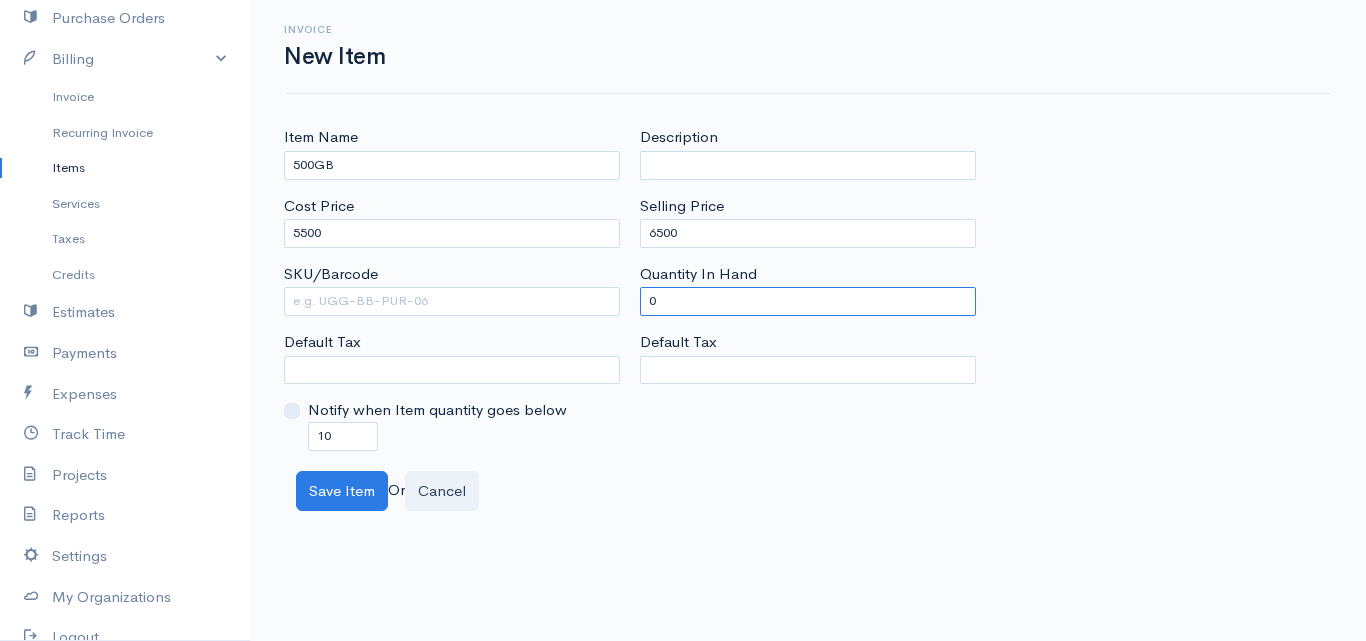 type on "0" 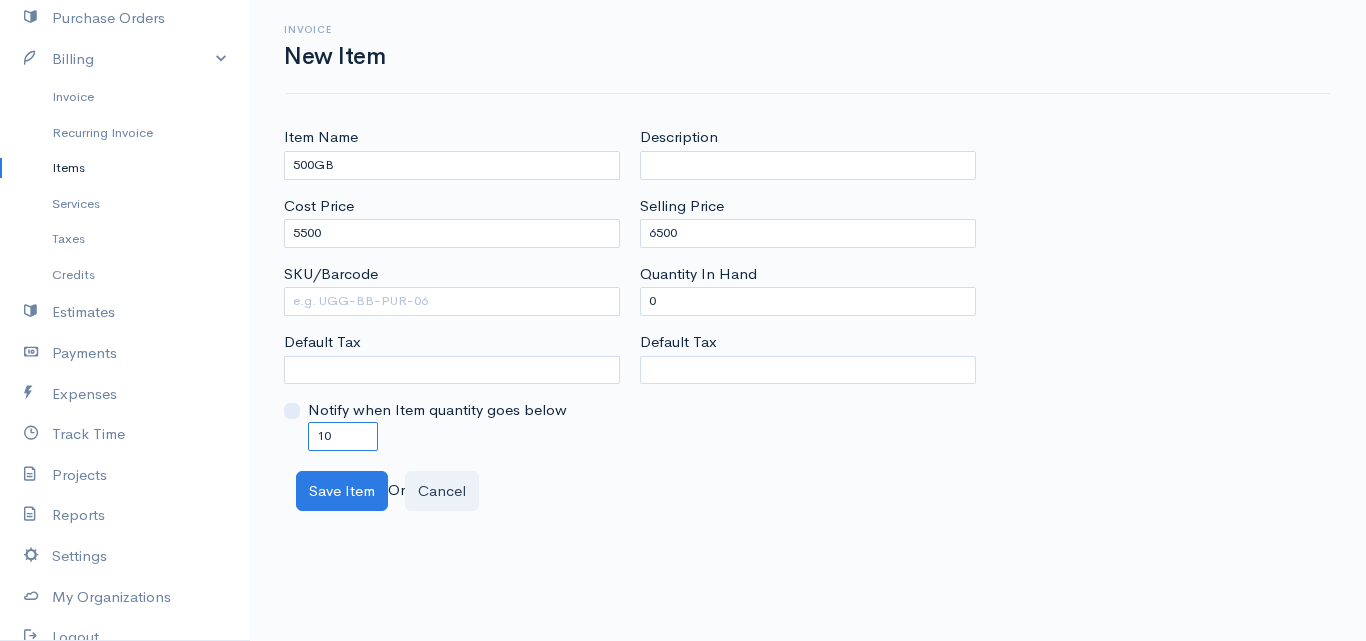 drag, startPoint x: 348, startPoint y: 440, endPoint x: 297, endPoint y: 438, distance: 51.0392 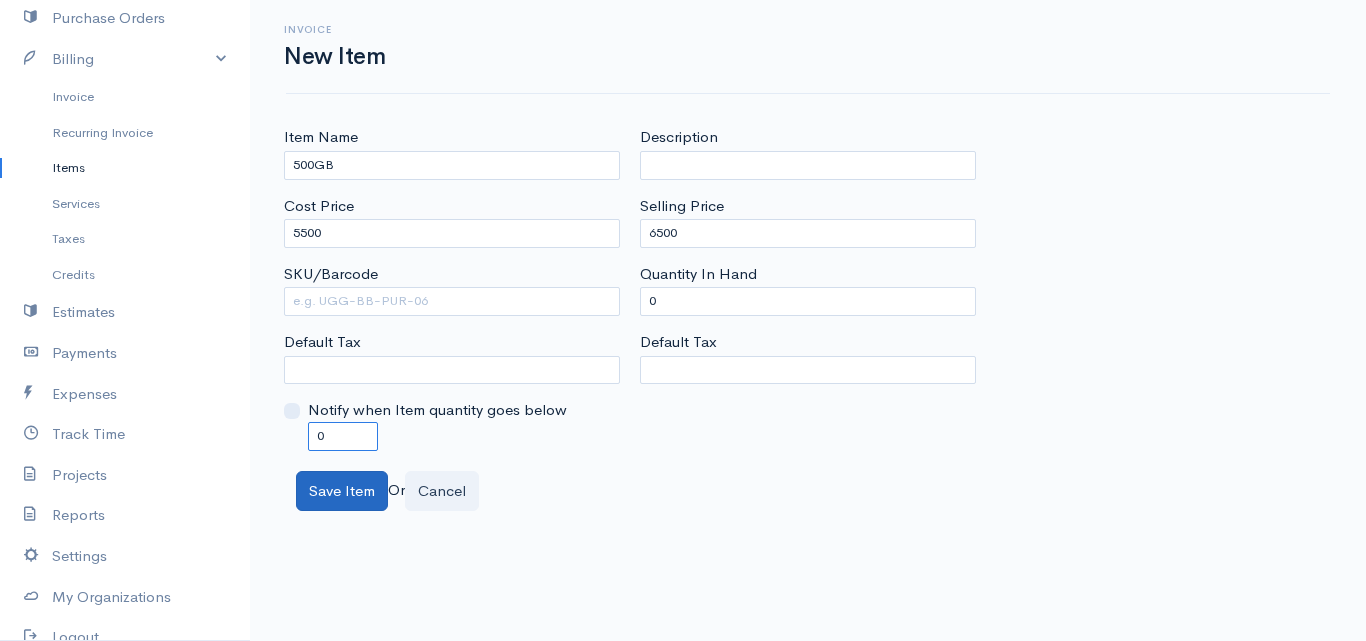 type on "0" 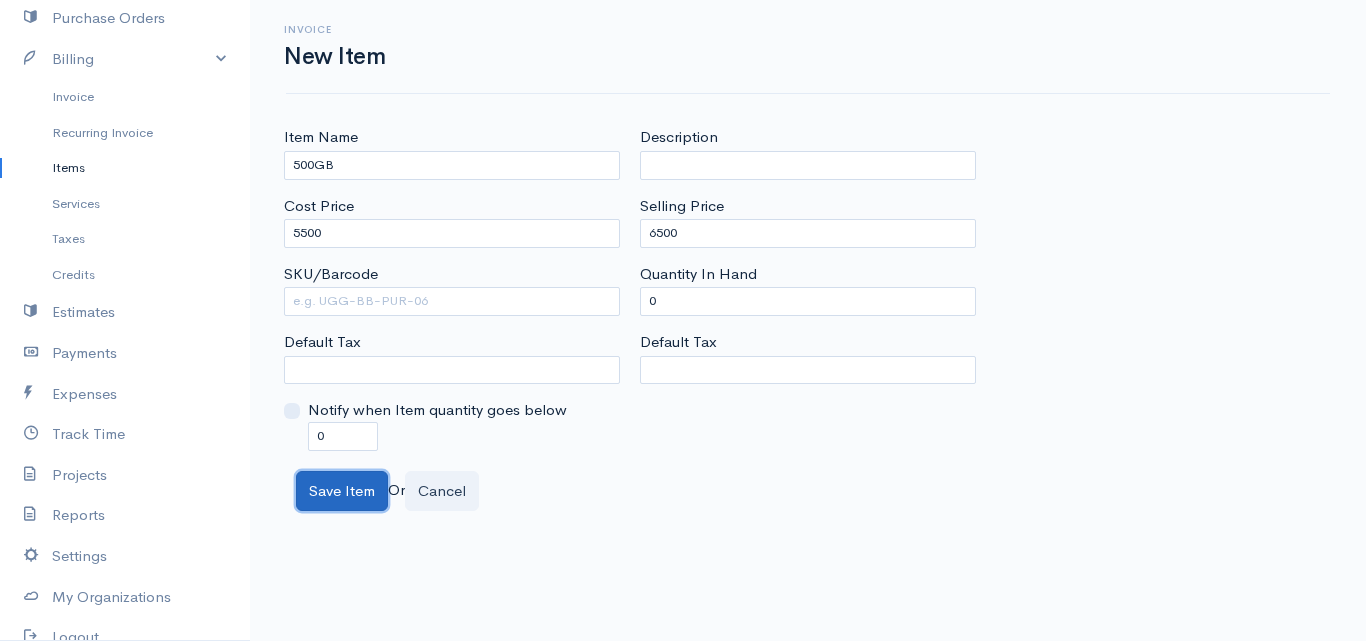 click on "Save Item" at bounding box center [342, 491] 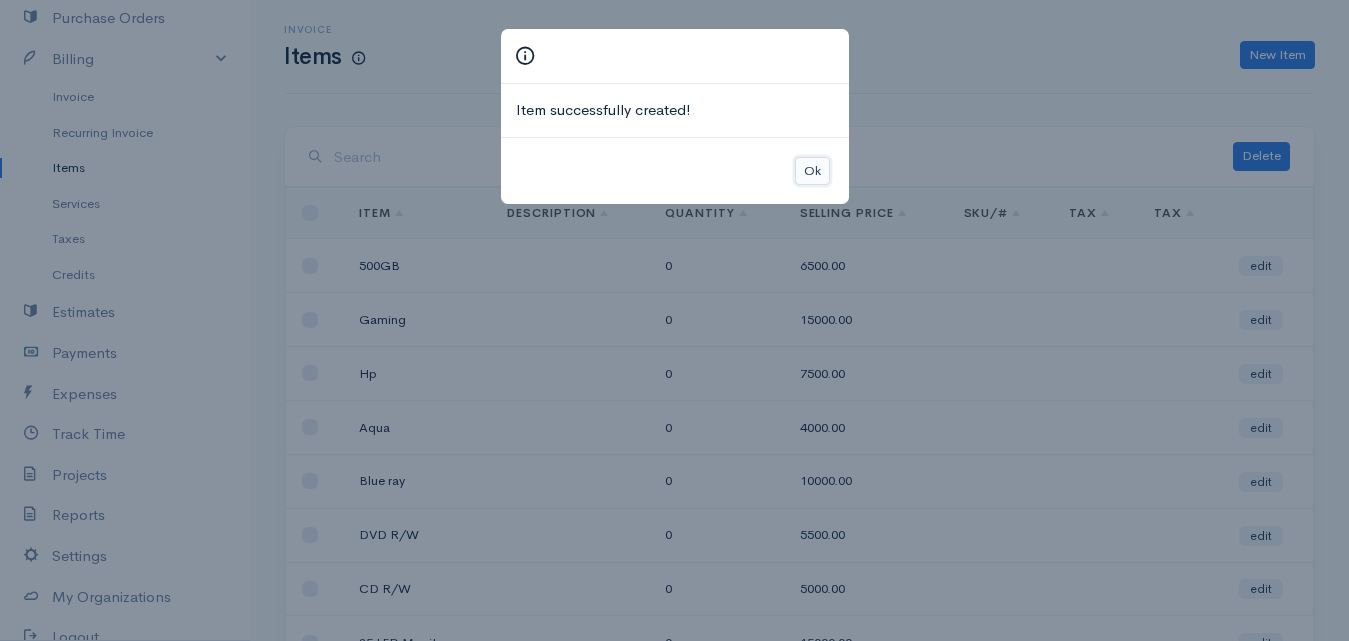 click on "Ok" at bounding box center (812, 171) 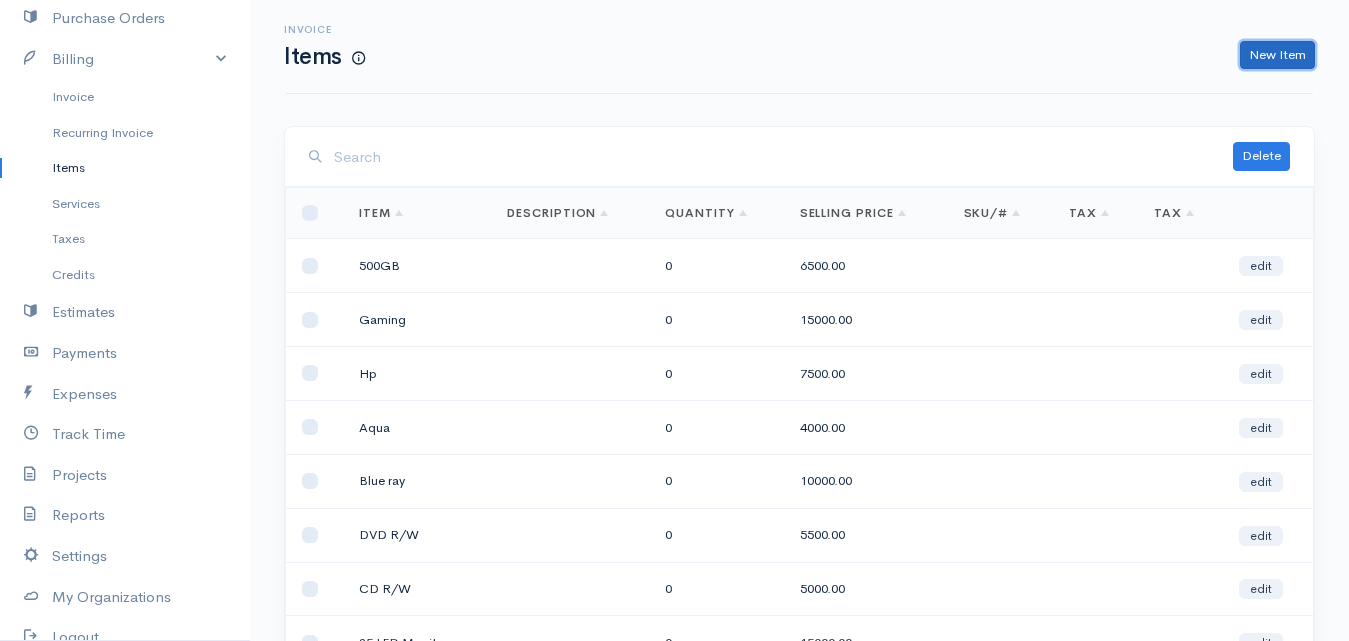 click on "New Item" at bounding box center (1277, 55) 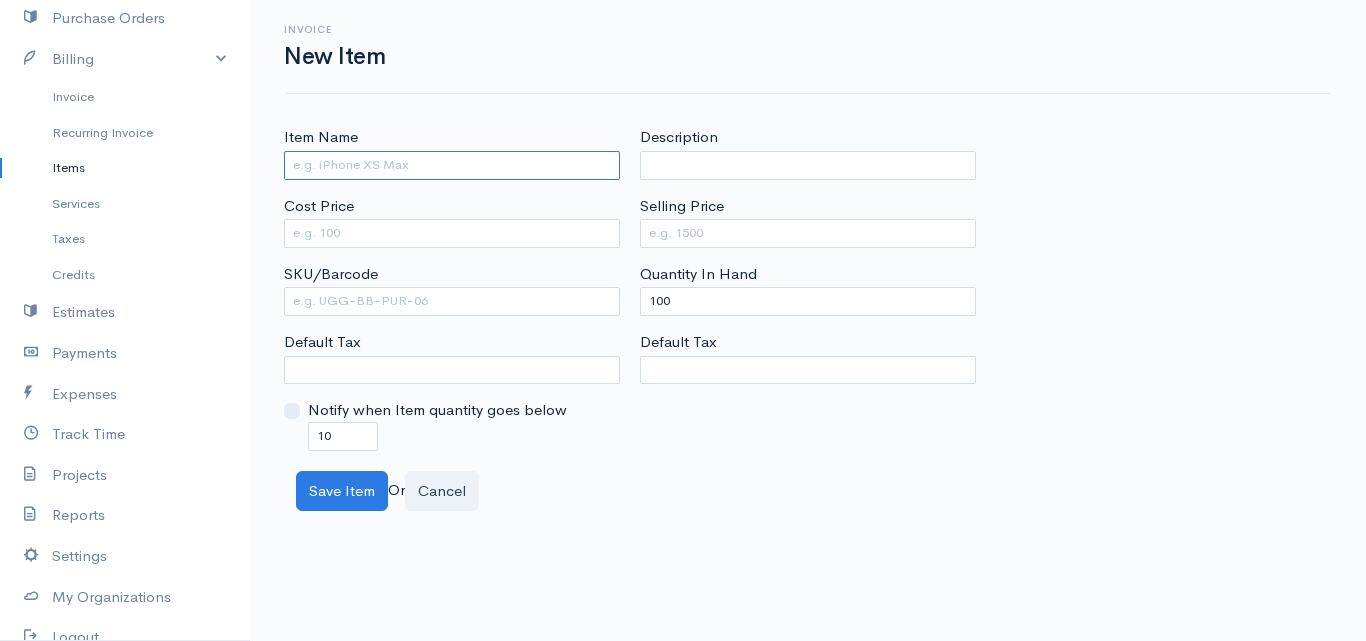 click on "Item Name" at bounding box center (452, 165) 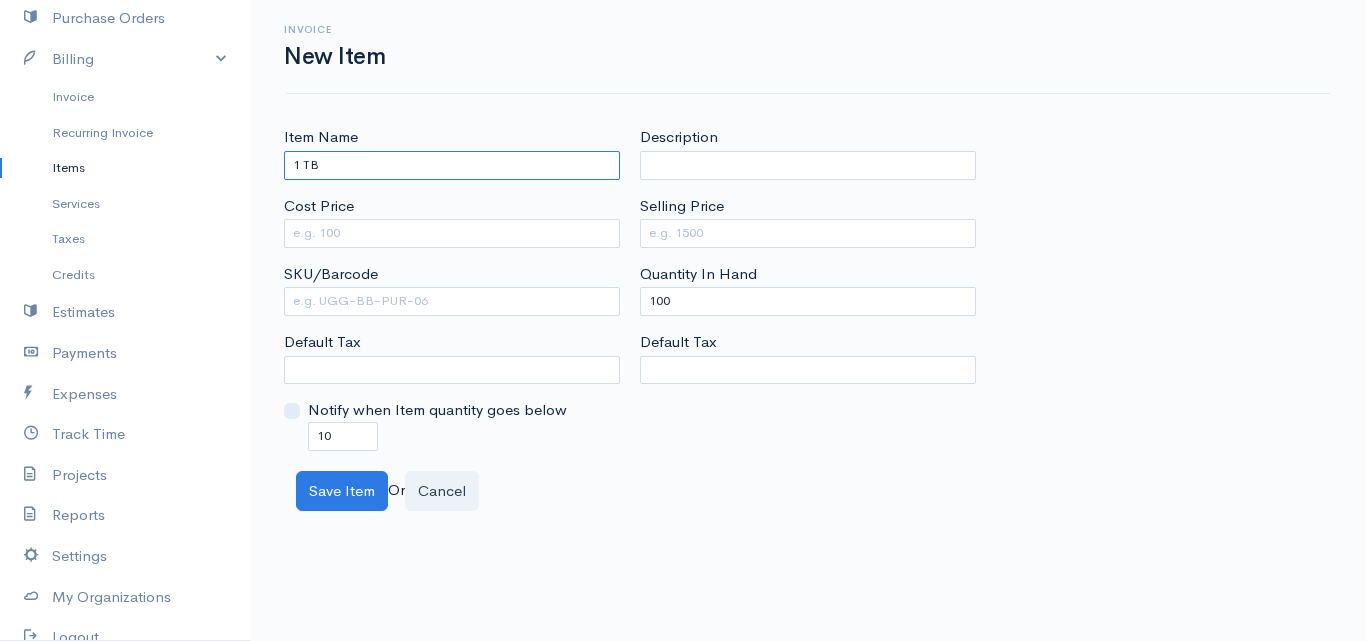 type on "1 TB" 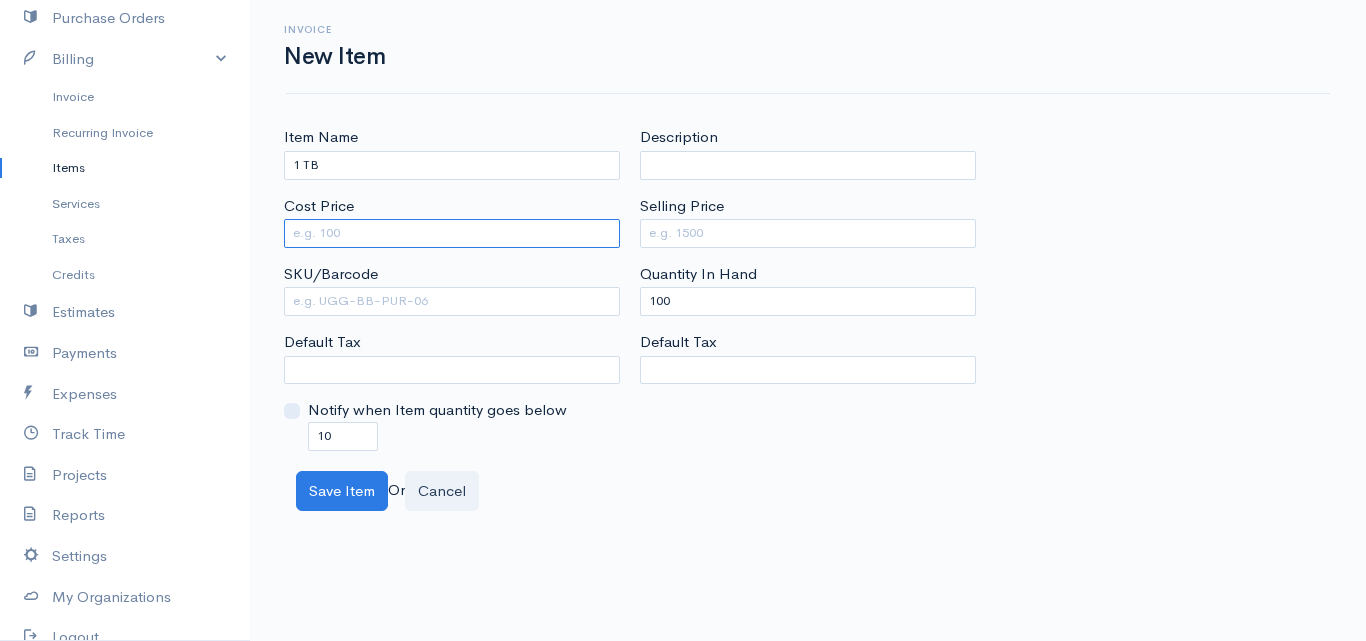 click on "Cost Price" at bounding box center (452, 233) 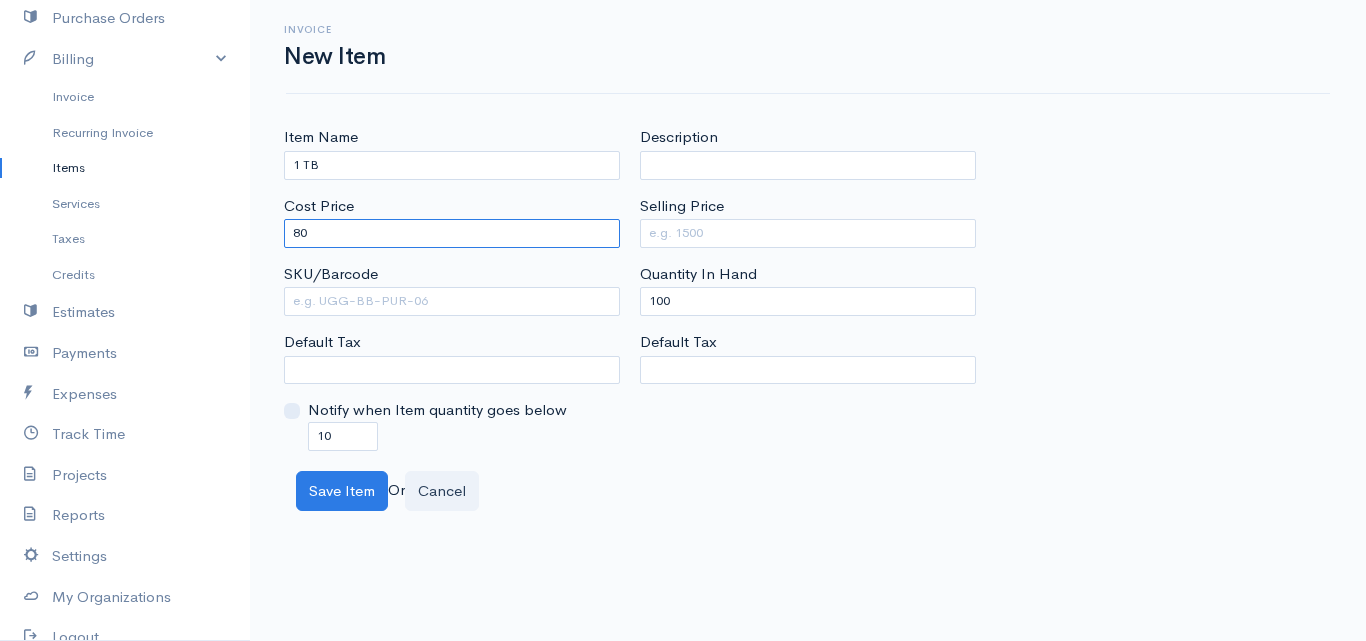 type on "8000" 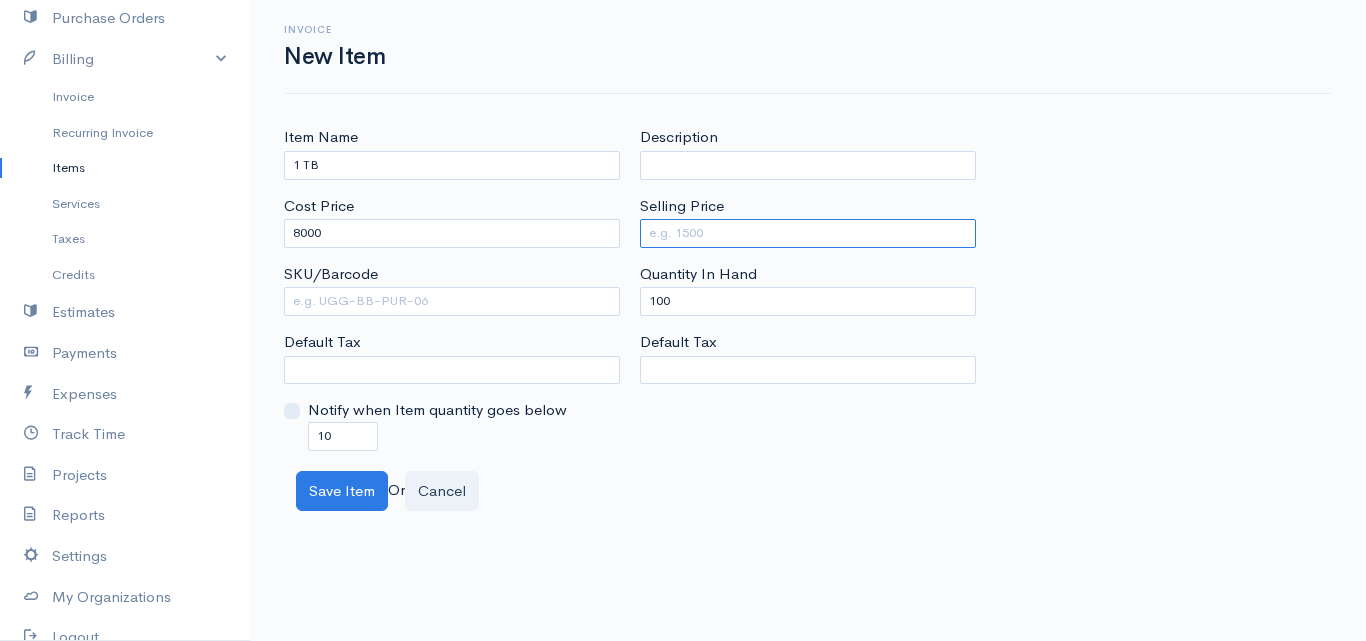click on "Selling Price" at bounding box center [808, 233] 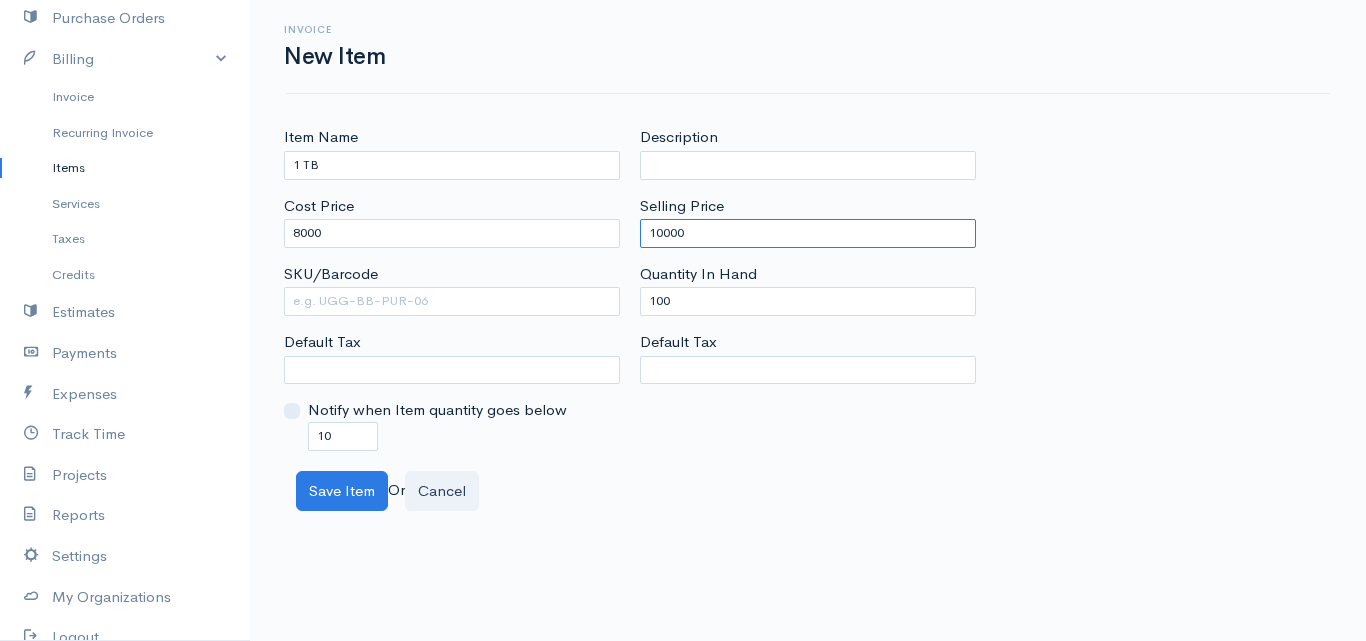 type on "10000" 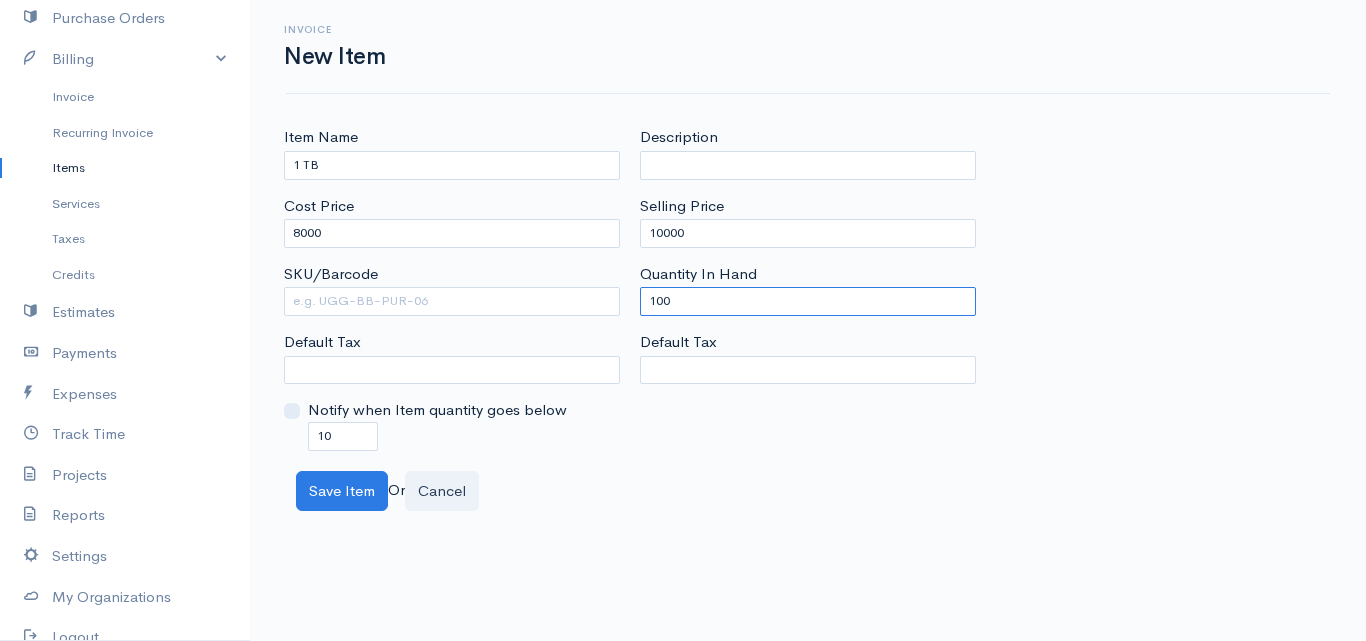 drag, startPoint x: 662, startPoint y: 296, endPoint x: 598, endPoint y: 306, distance: 64.77654 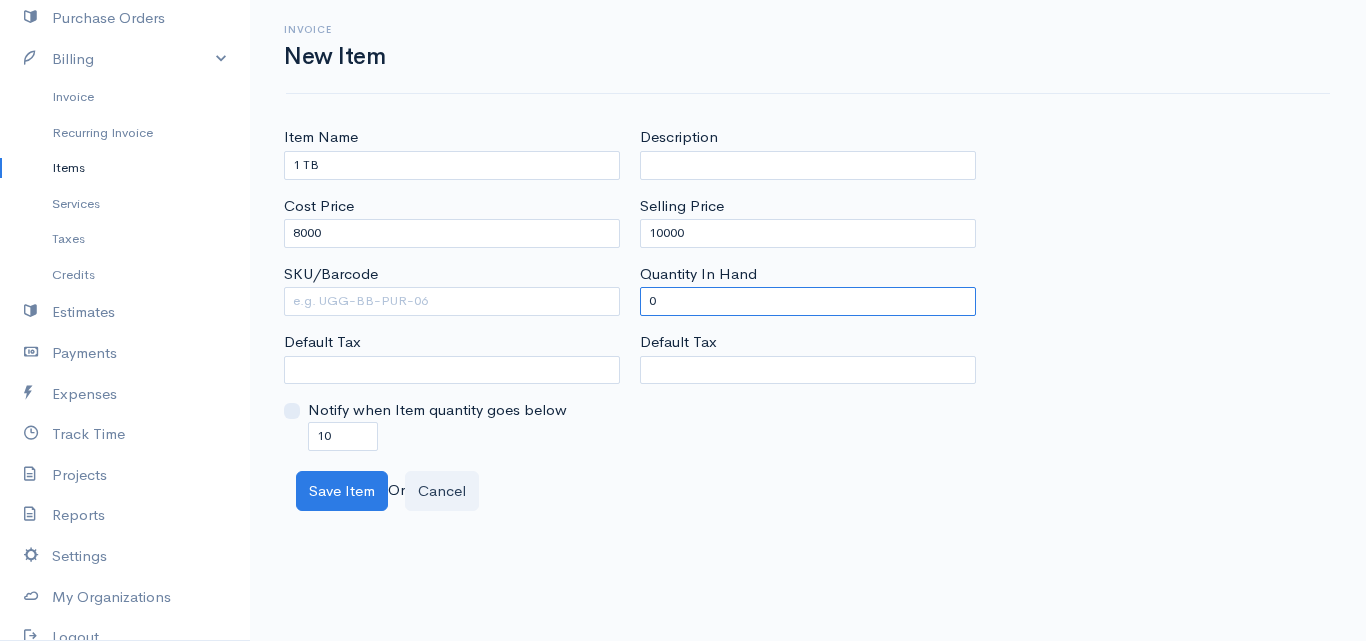 type on "0" 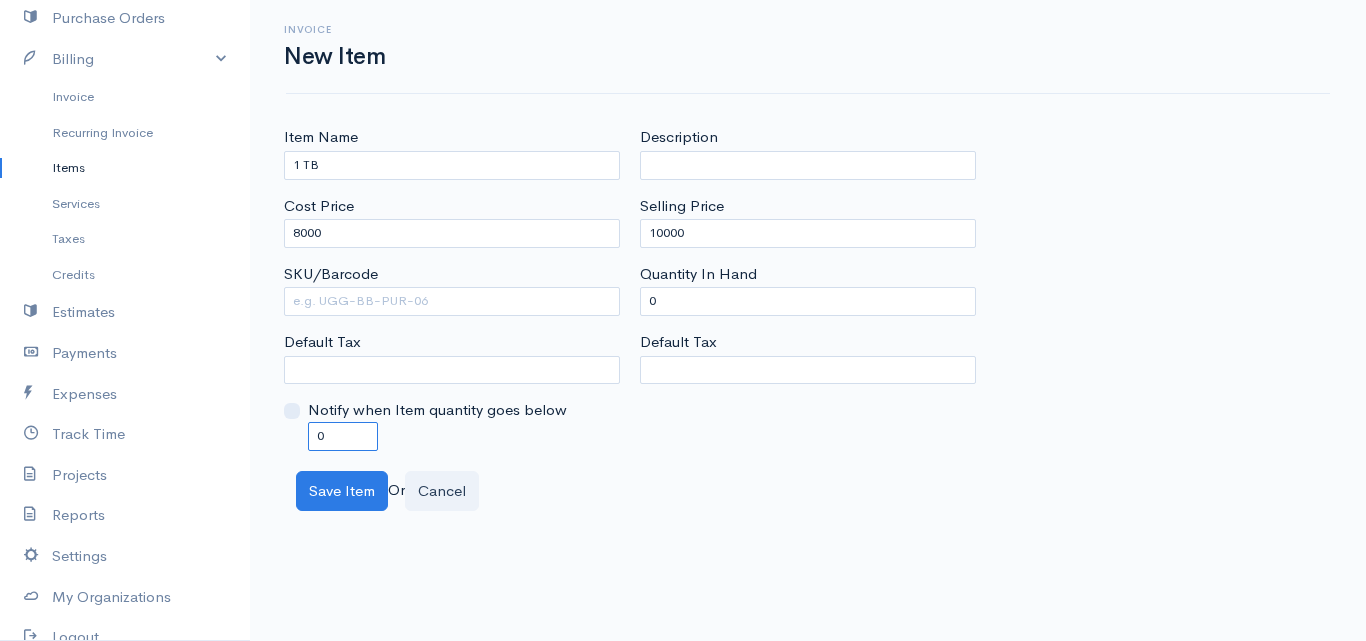 drag, startPoint x: 314, startPoint y: 437, endPoint x: 293, endPoint y: 442, distance: 21.587032 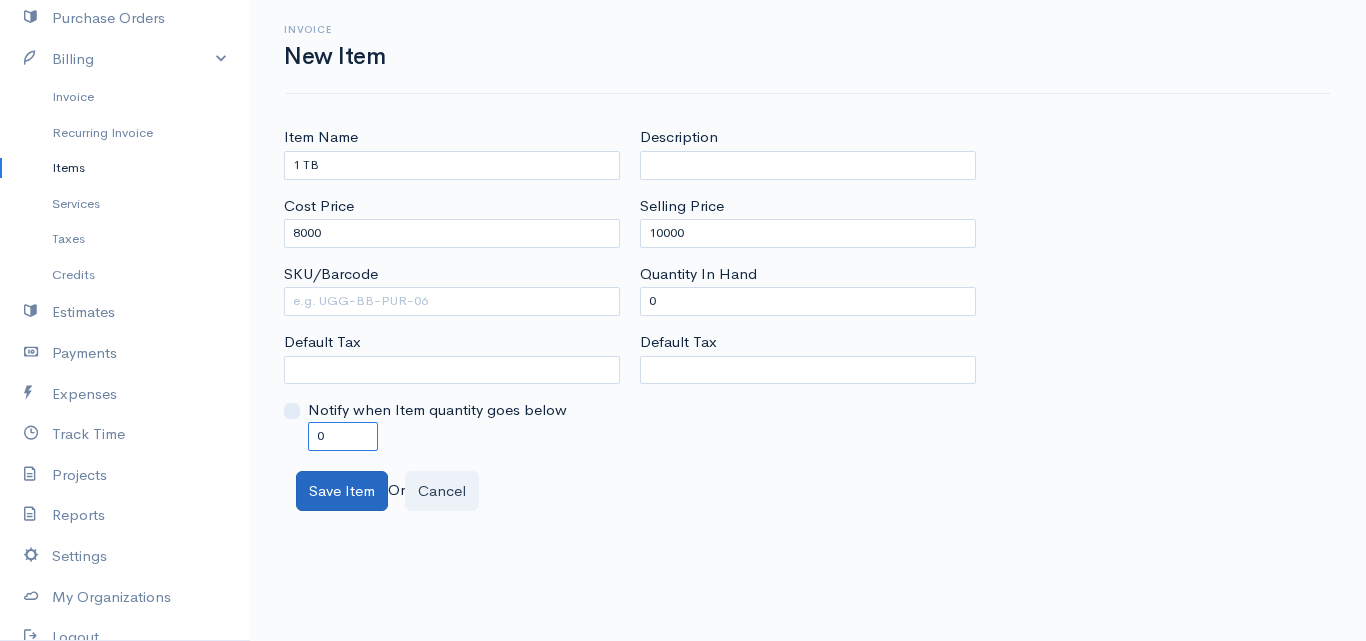 type on "0" 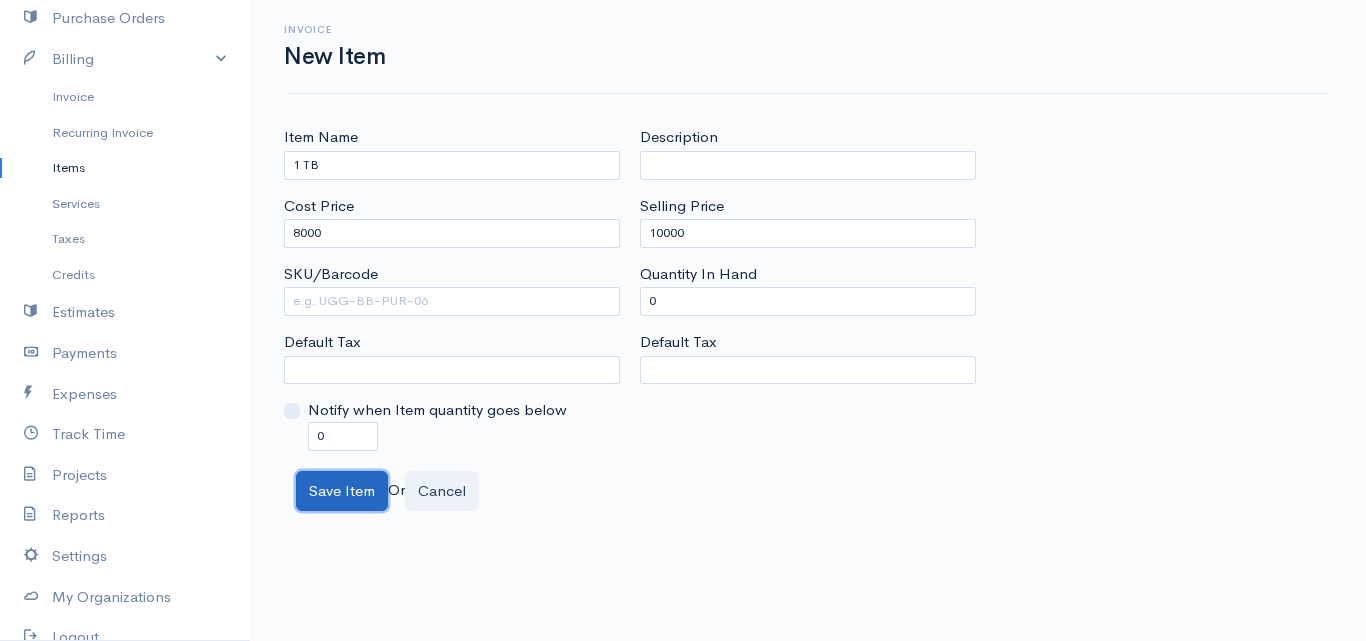 click on "Save Item" at bounding box center [342, 491] 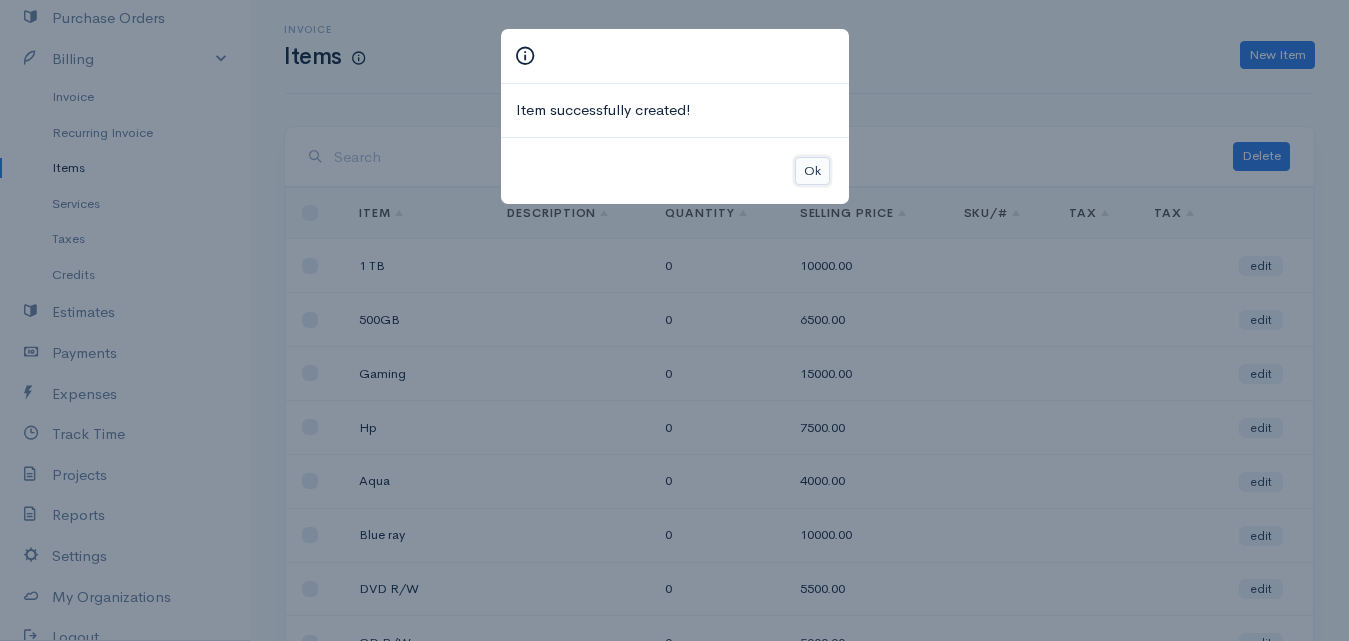 click on "Ok" at bounding box center (812, 171) 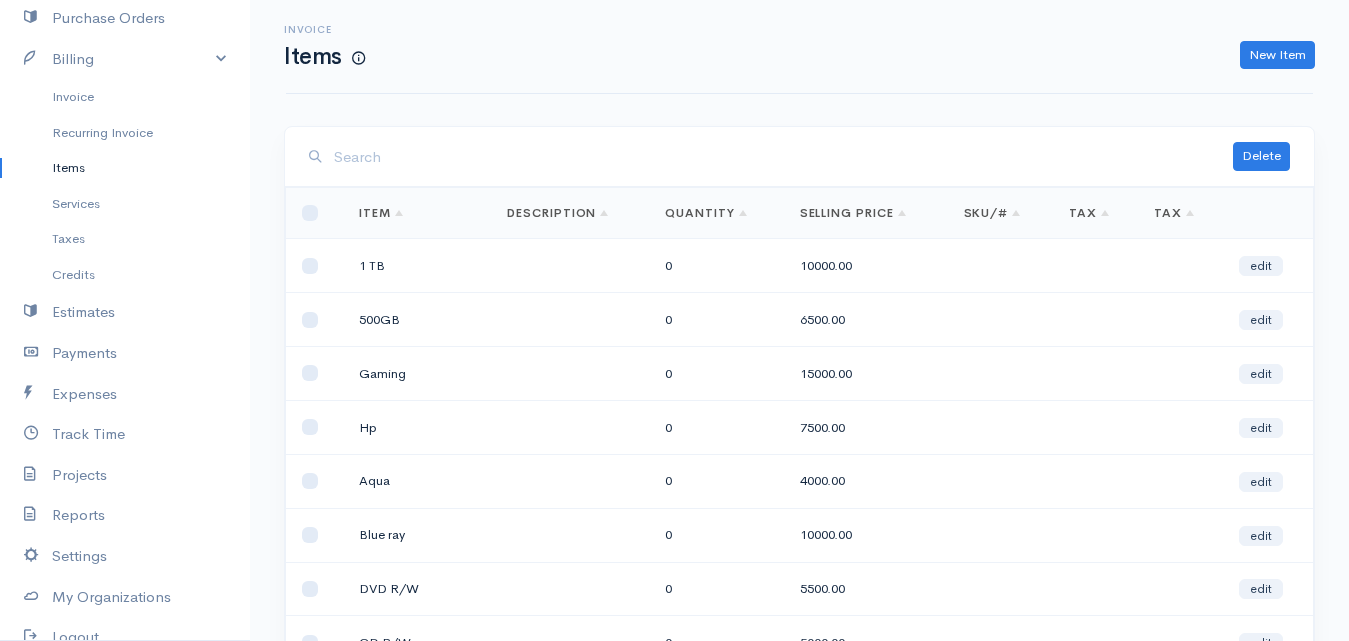 click on "10000.00" at bounding box center (866, 266) 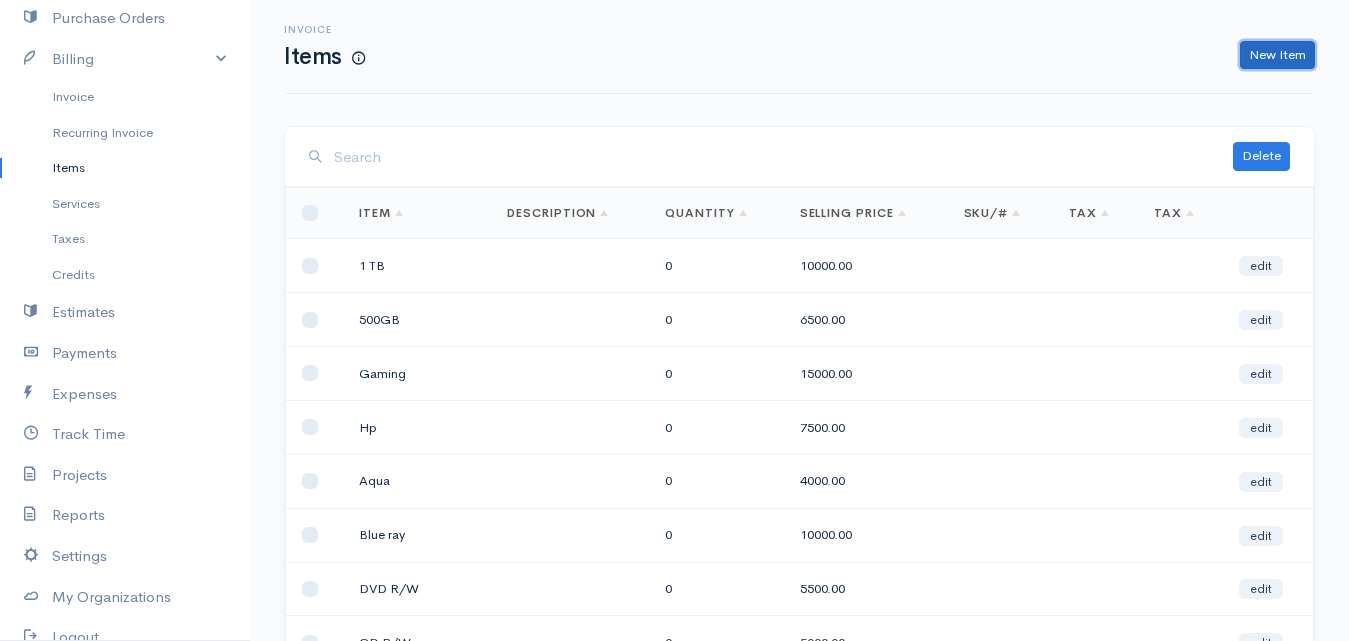 click on "New Item" at bounding box center (1277, 55) 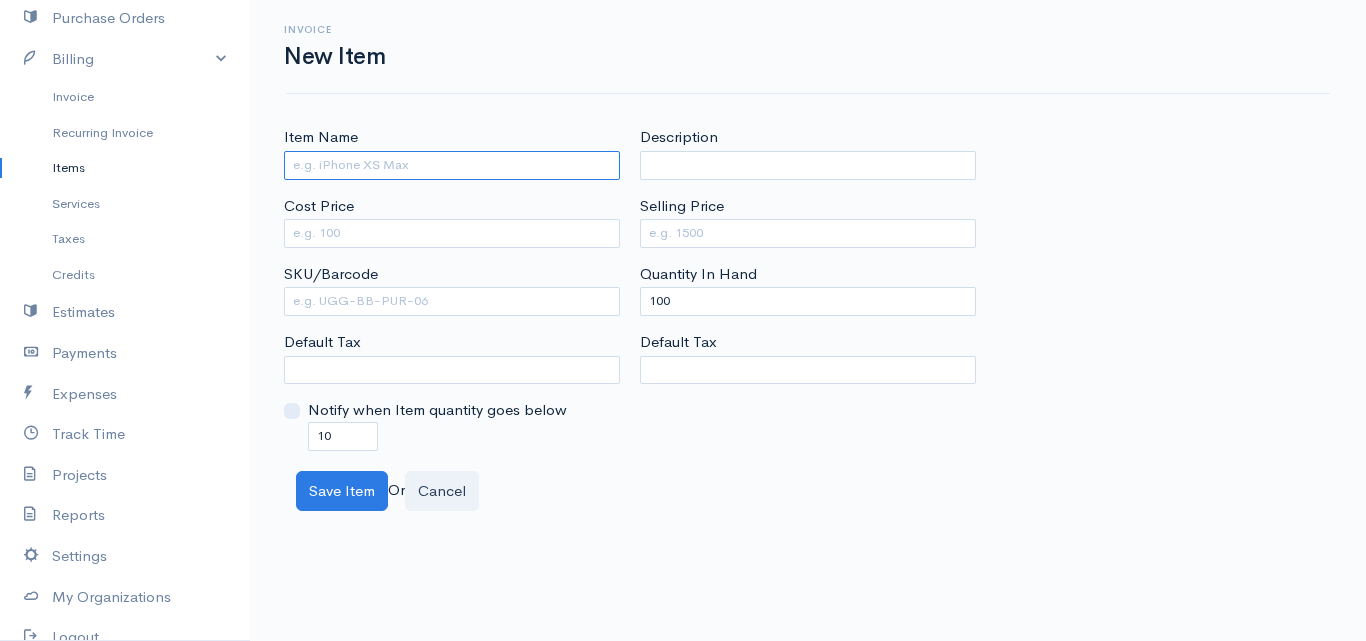 click on "Item Name" at bounding box center [452, 165] 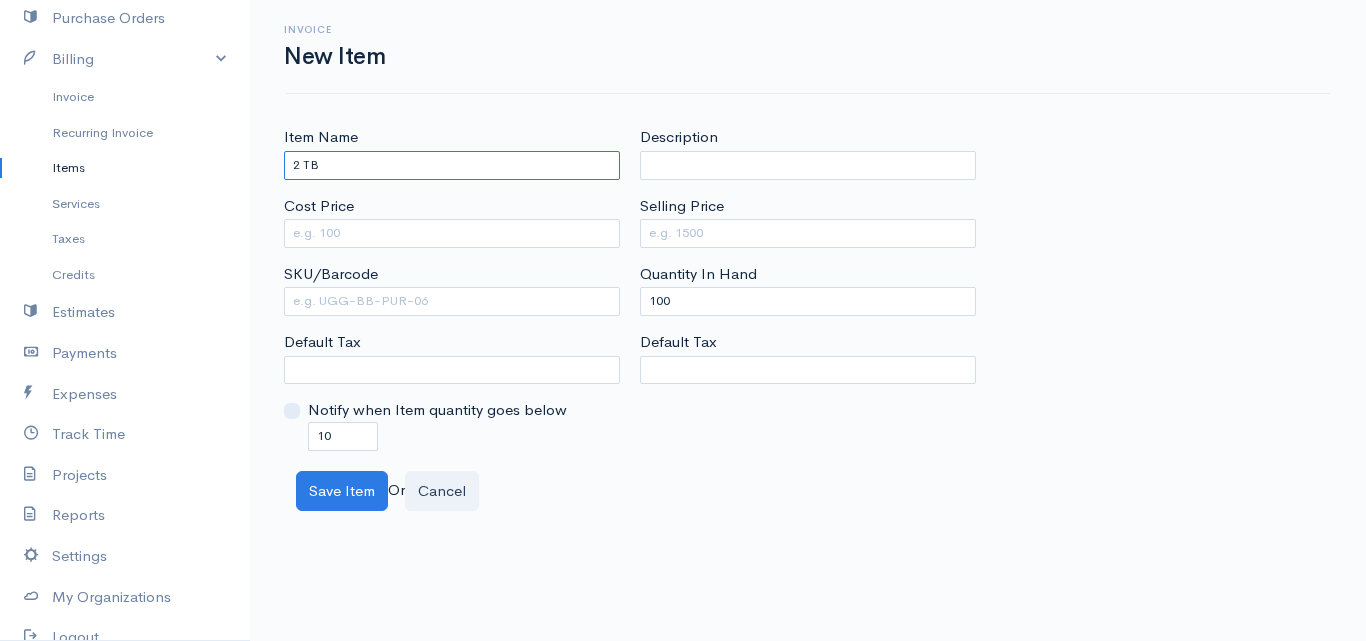 type on "2 TB" 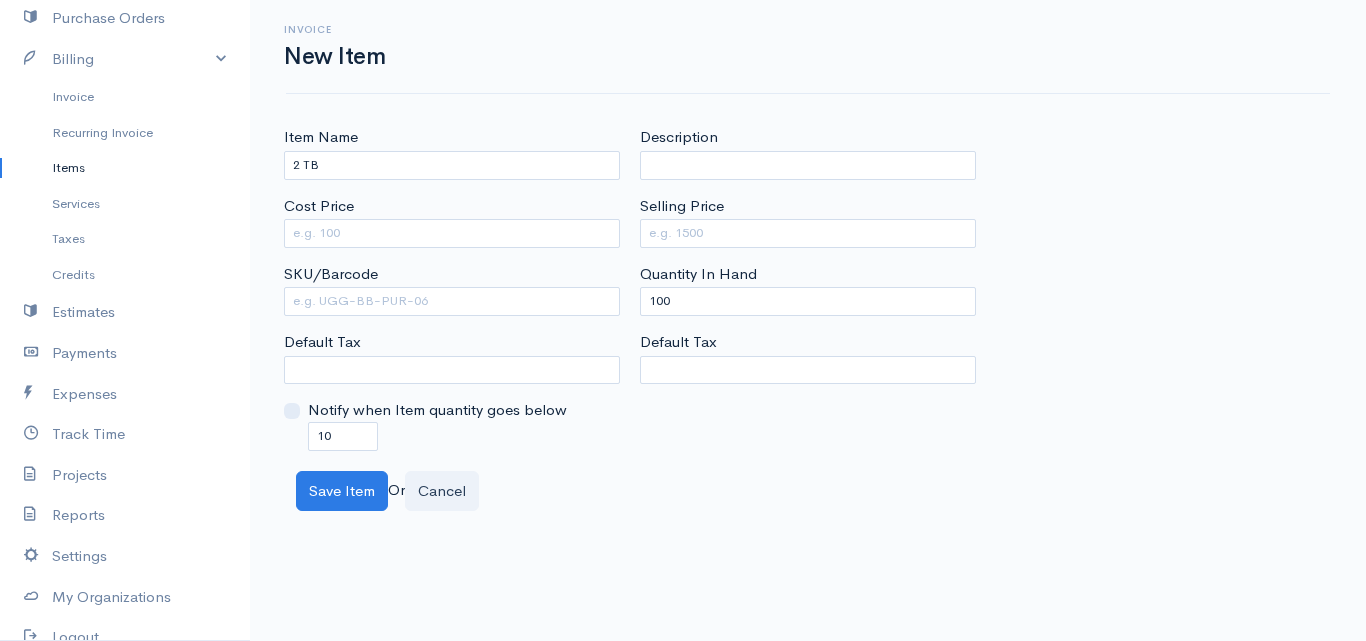 click on "Cost Price" at bounding box center (452, 221) 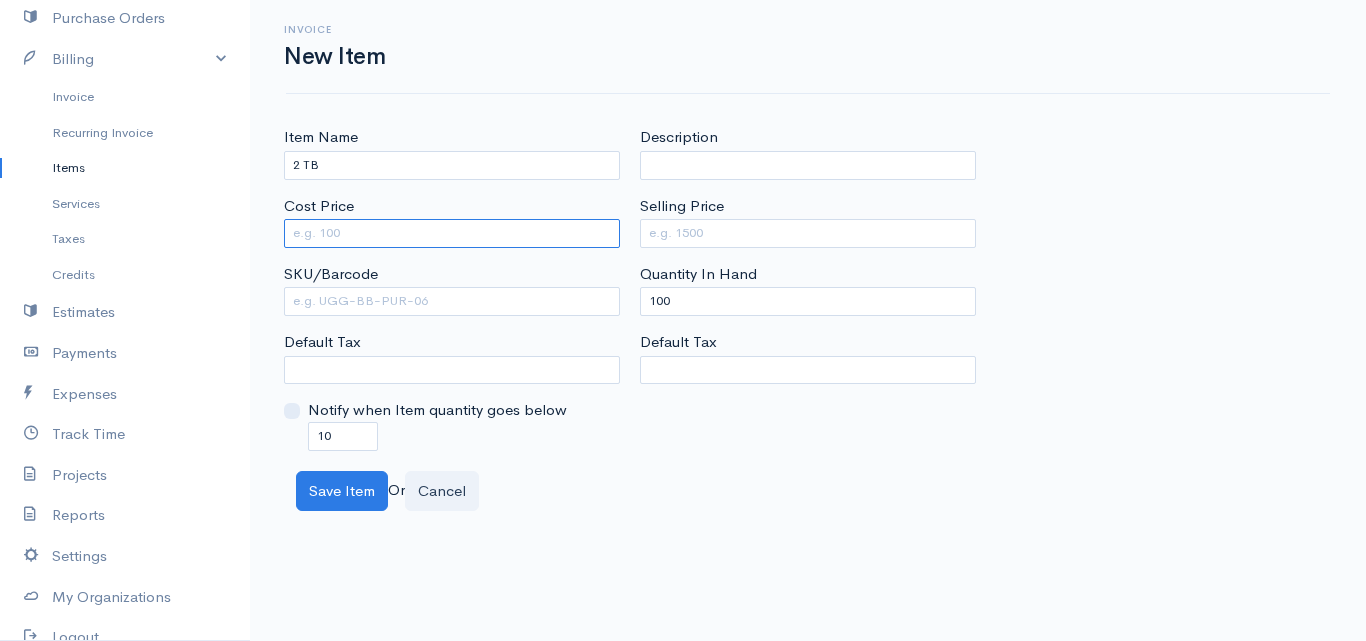 click on "Cost Price" at bounding box center [452, 233] 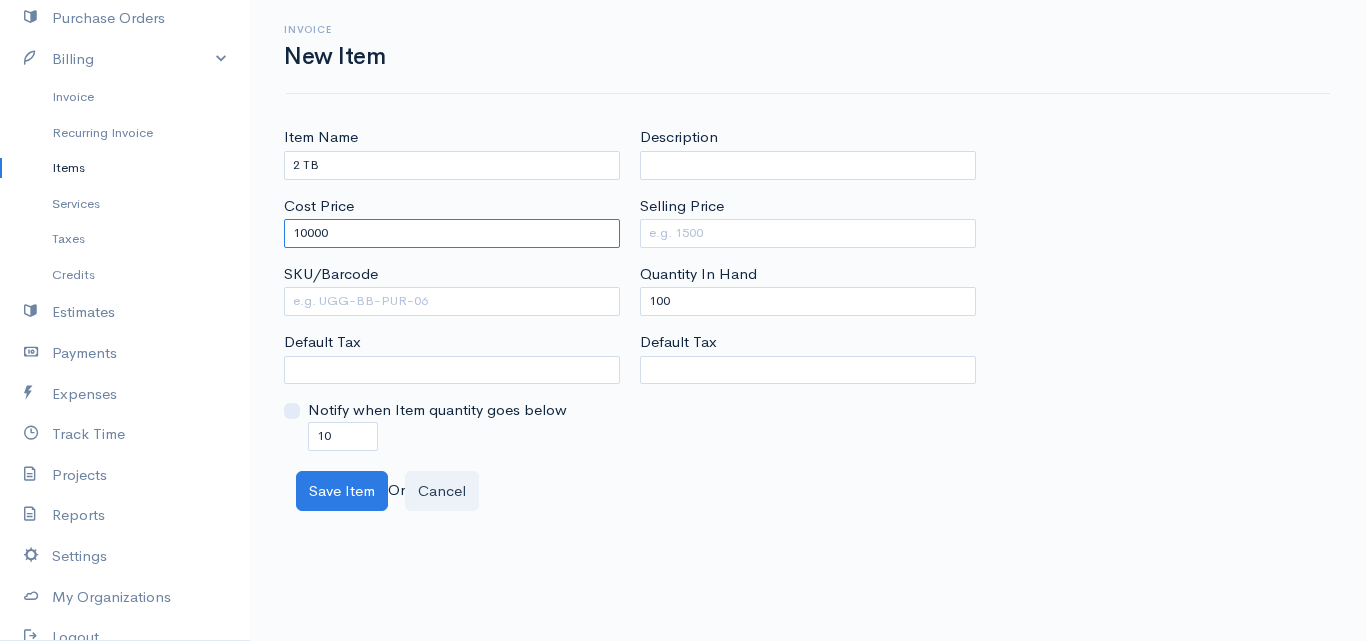 type on "10000" 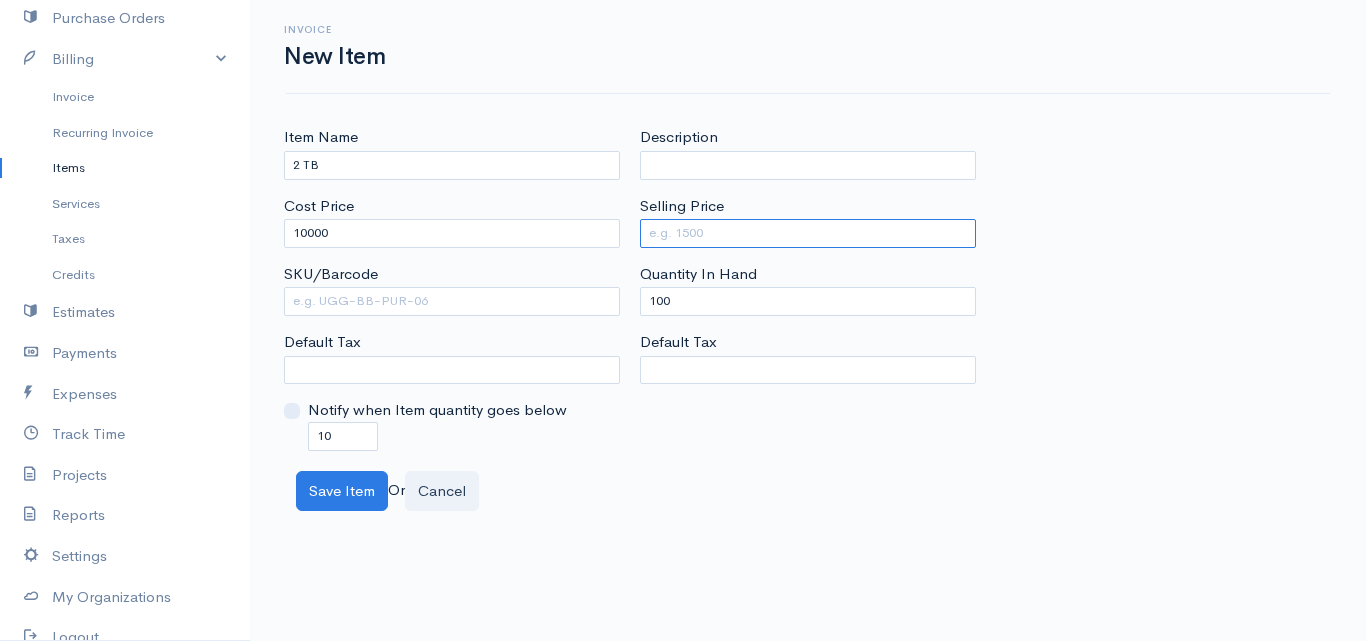 click on "Selling Price" at bounding box center [808, 233] 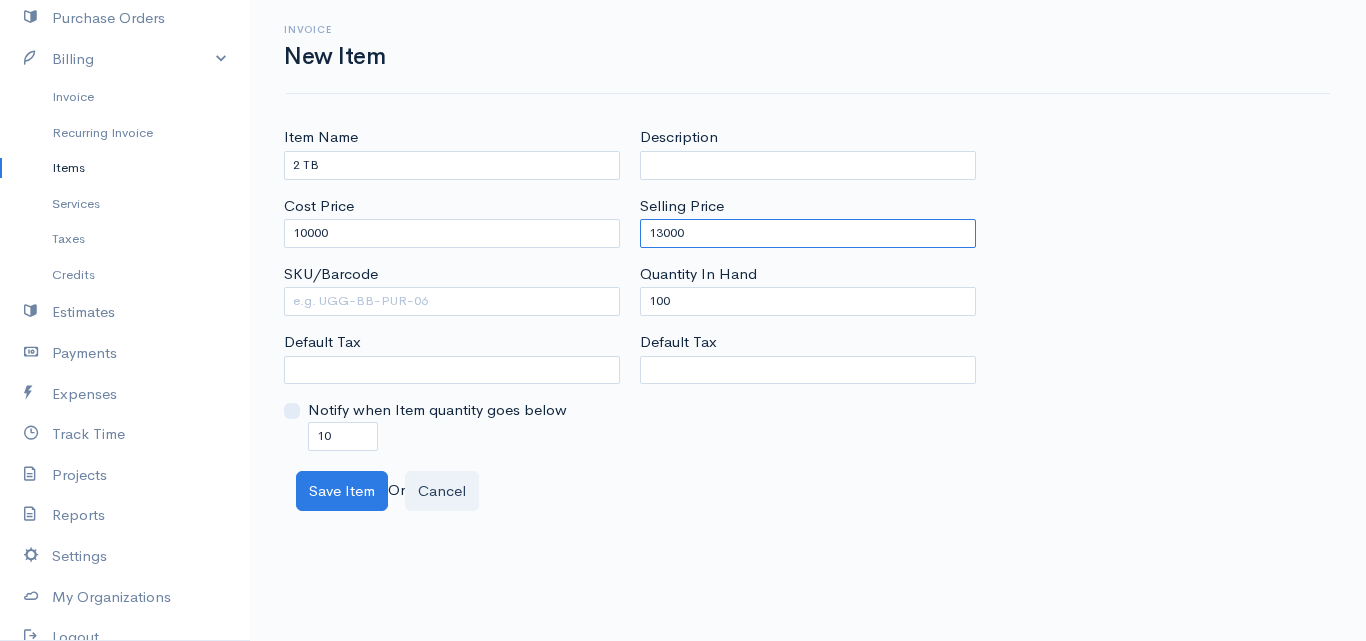 type on "13000" 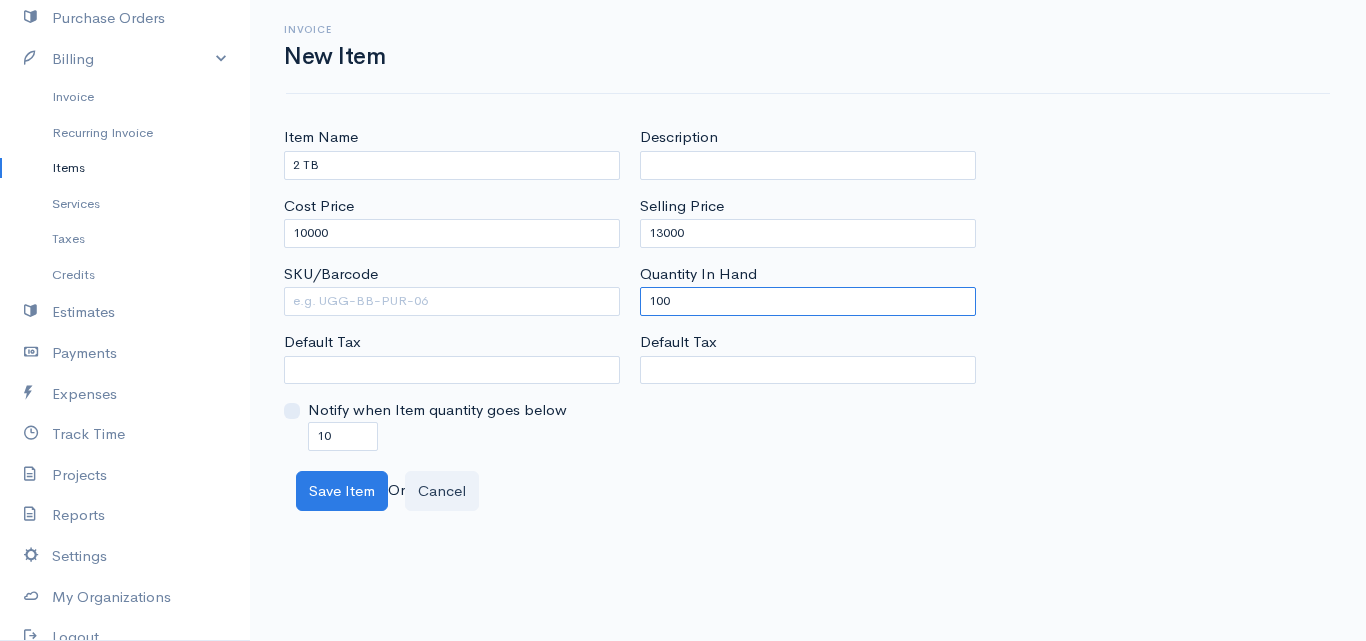 drag, startPoint x: 693, startPoint y: 307, endPoint x: 488, endPoint y: 319, distance: 205.35092 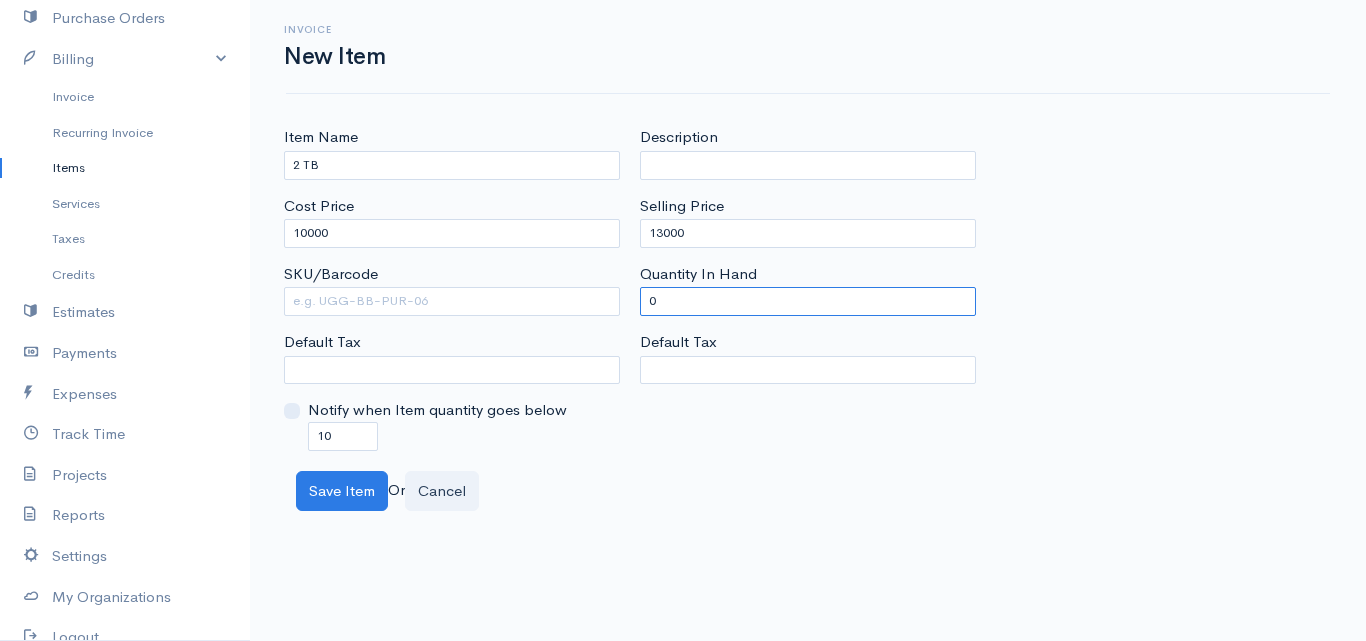 type on "0" 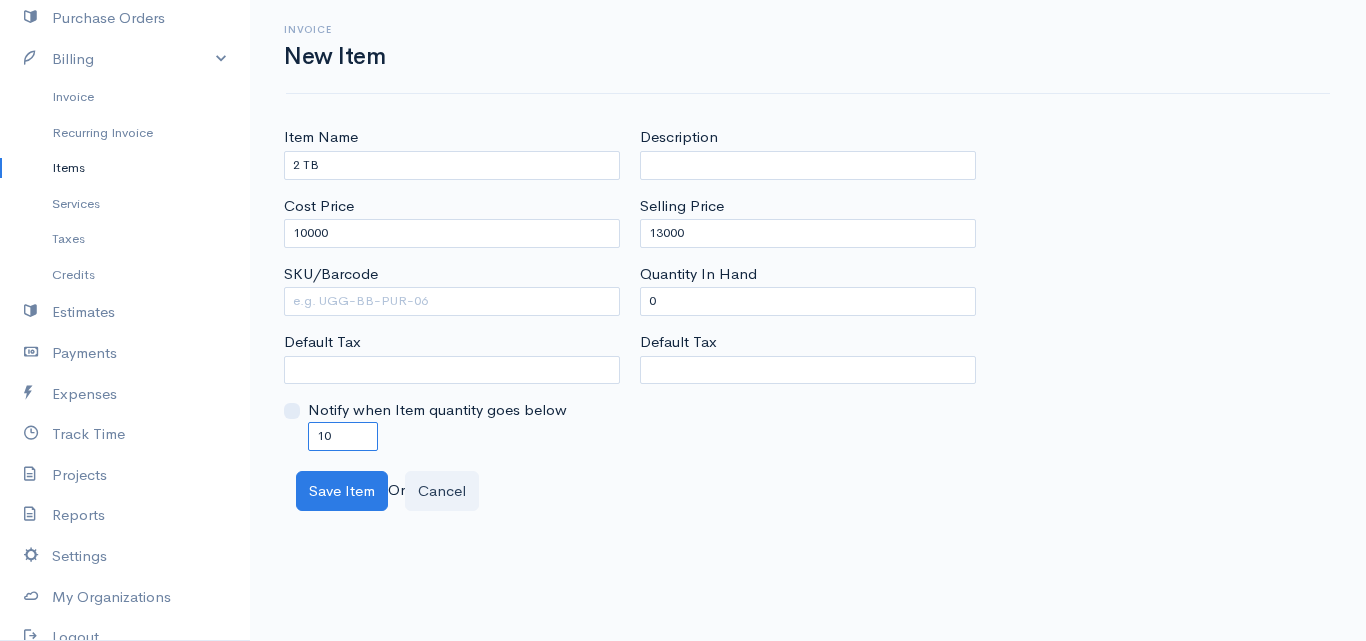 drag, startPoint x: 337, startPoint y: 436, endPoint x: 284, endPoint y: 430, distance: 53.338543 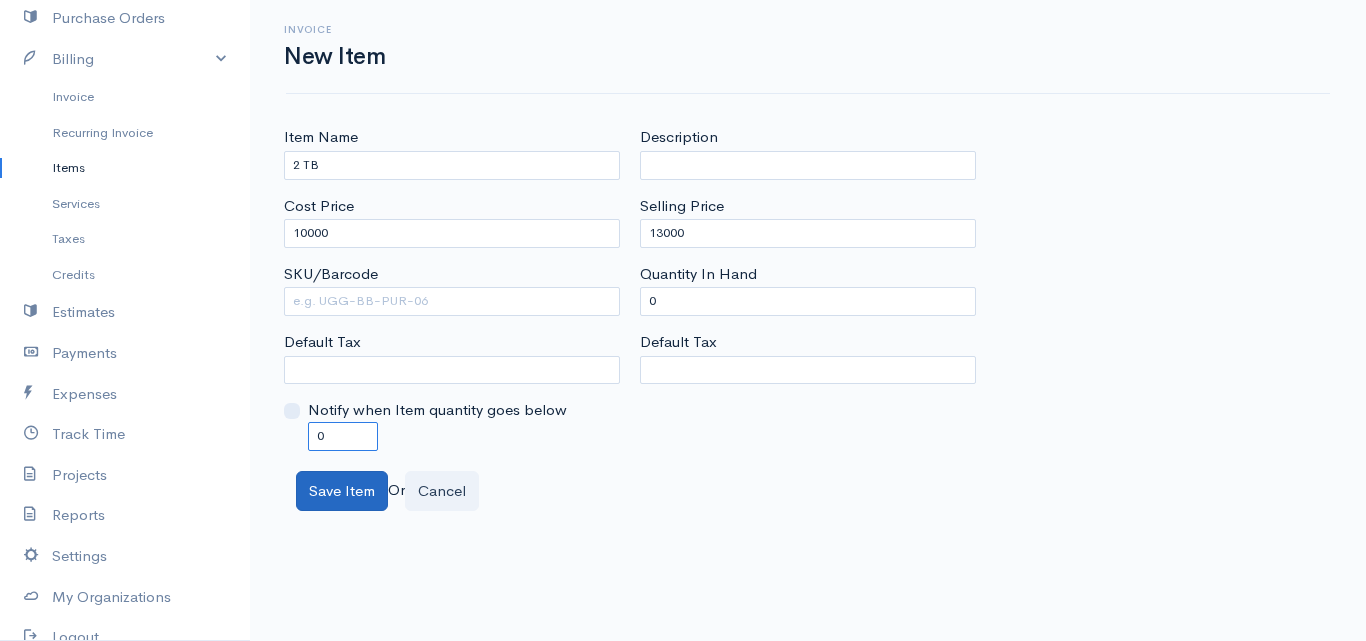 type on "0" 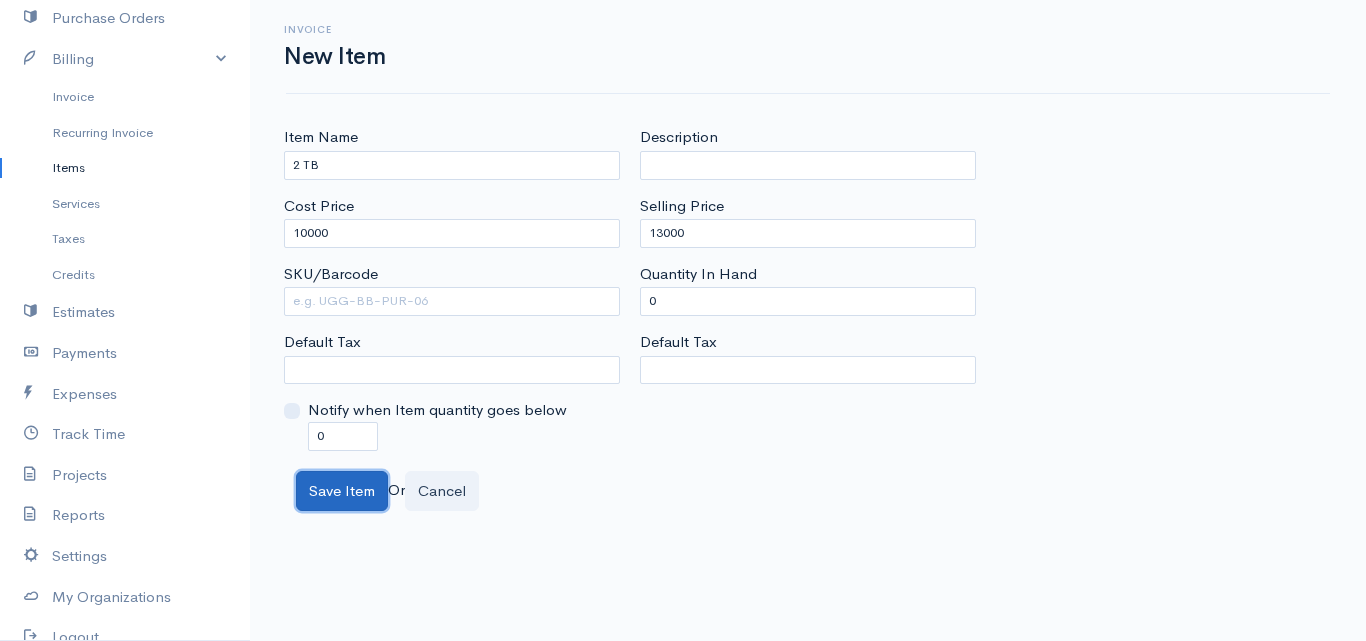 click on "Save Item" at bounding box center (342, 491) 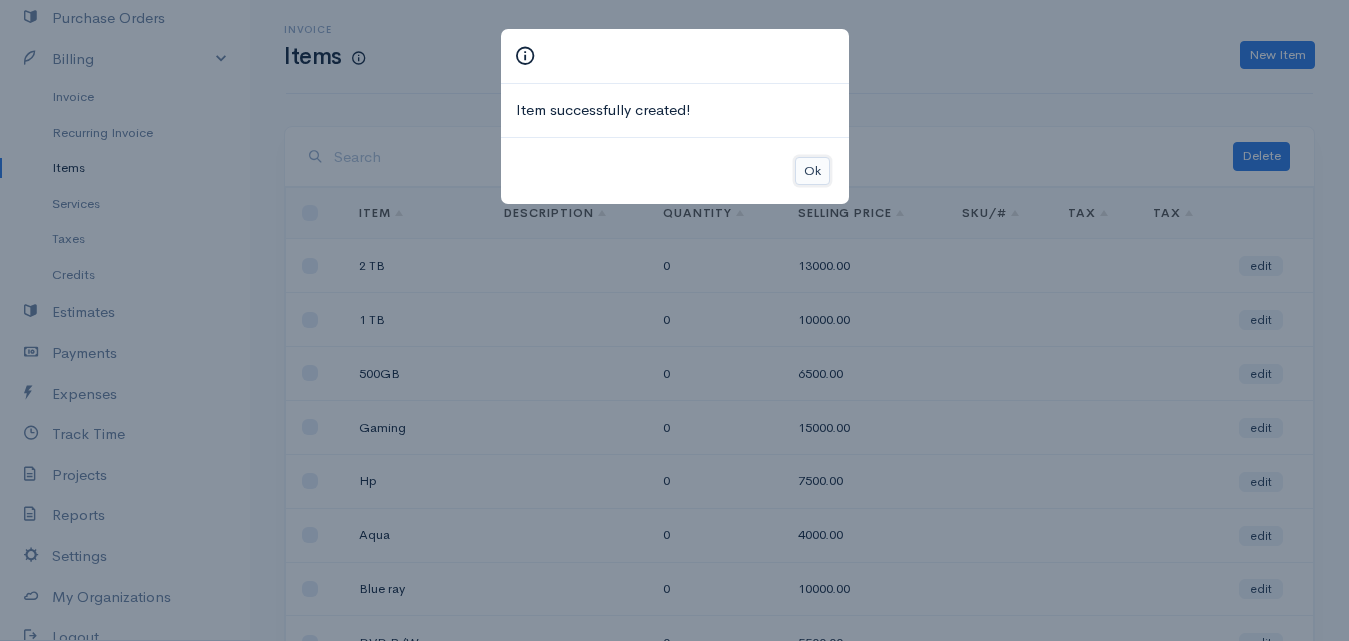 click on "Ok" at bounding box center [812, 171] 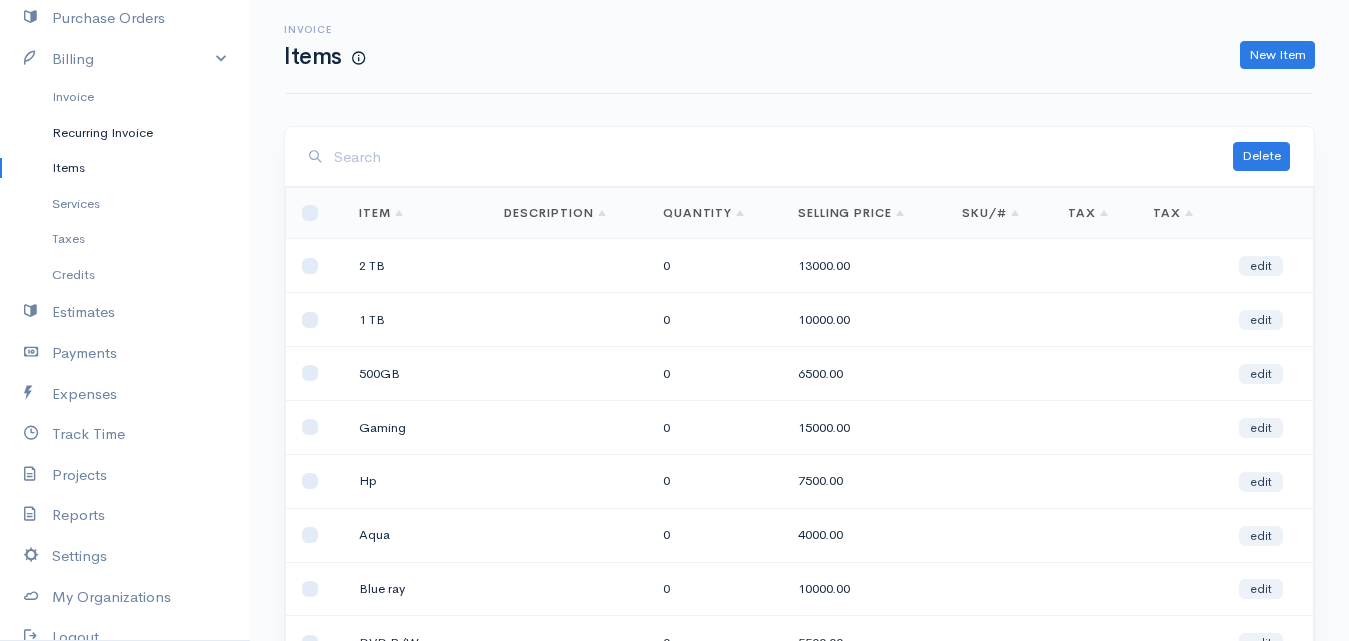 scroll, scrollTop: 0, scrollLeft: 0, axis: both 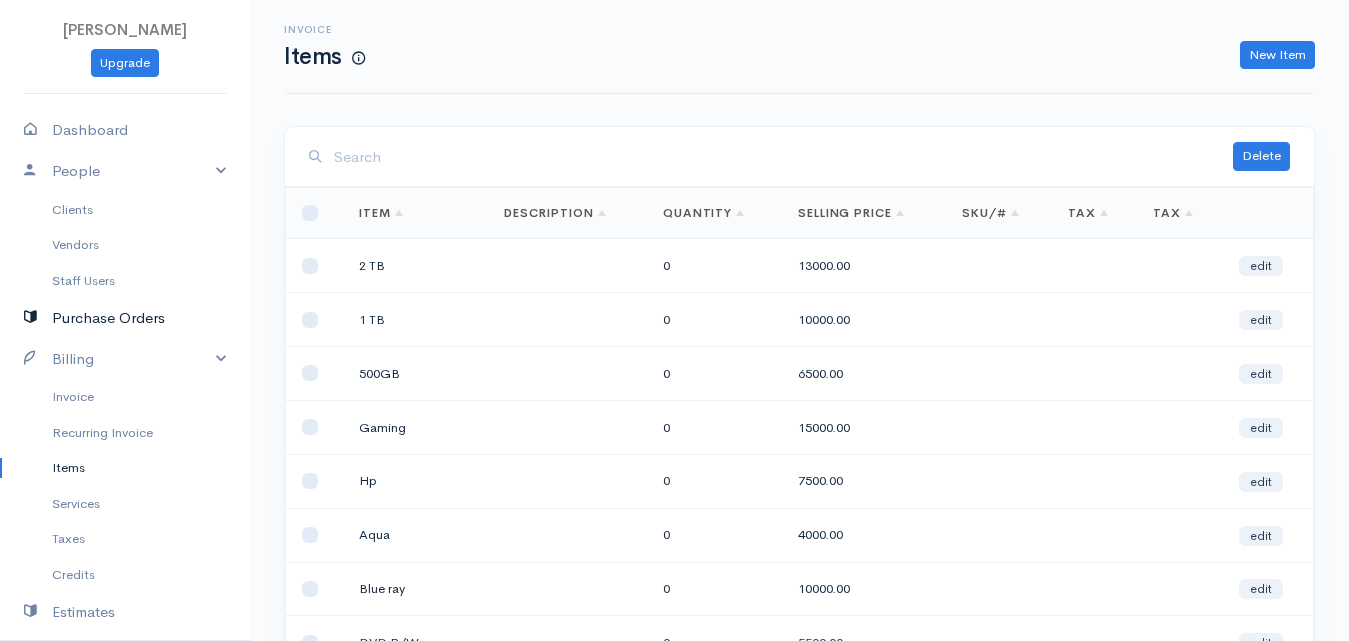 click on "Purchase Orders" at bounding box center [125, 318] 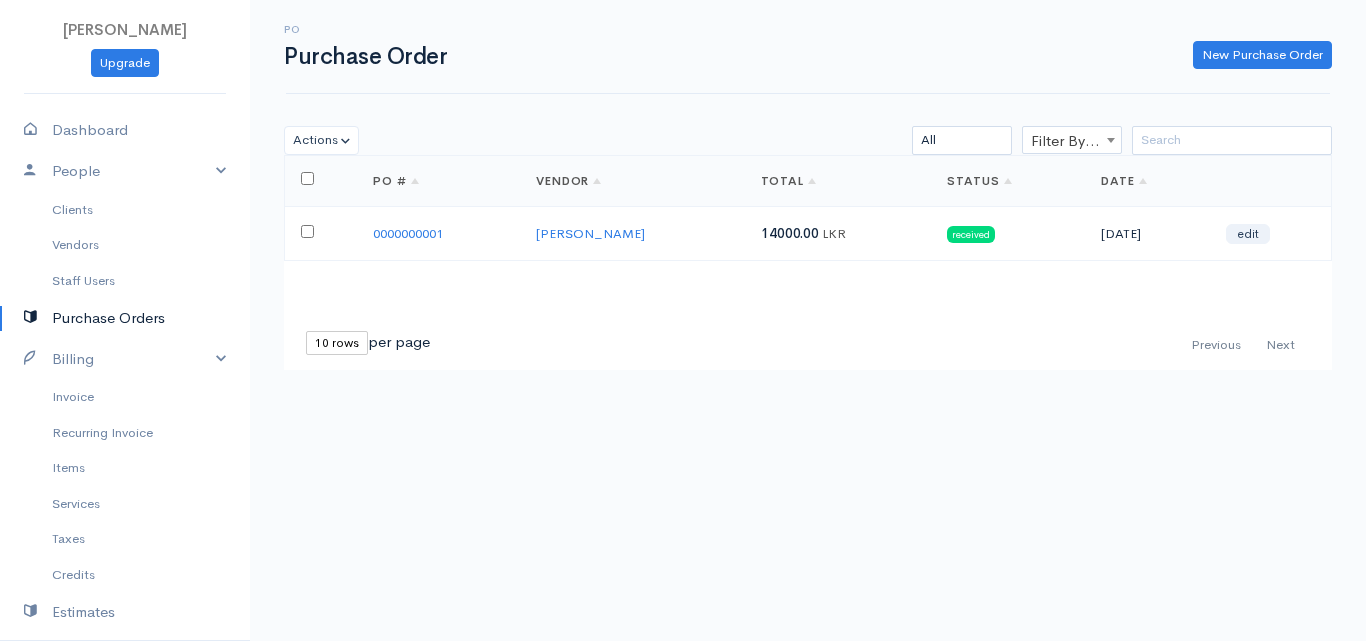 click at bounding box center [321, 234] 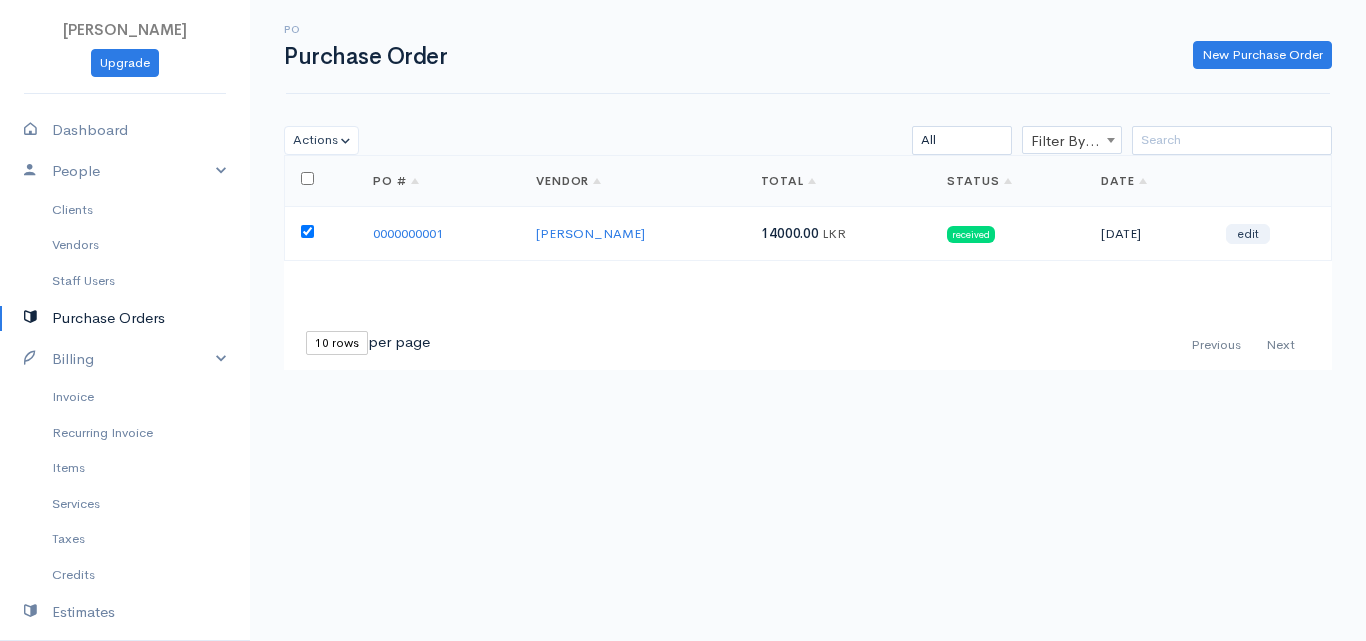 click at bounding box center (307, 231) 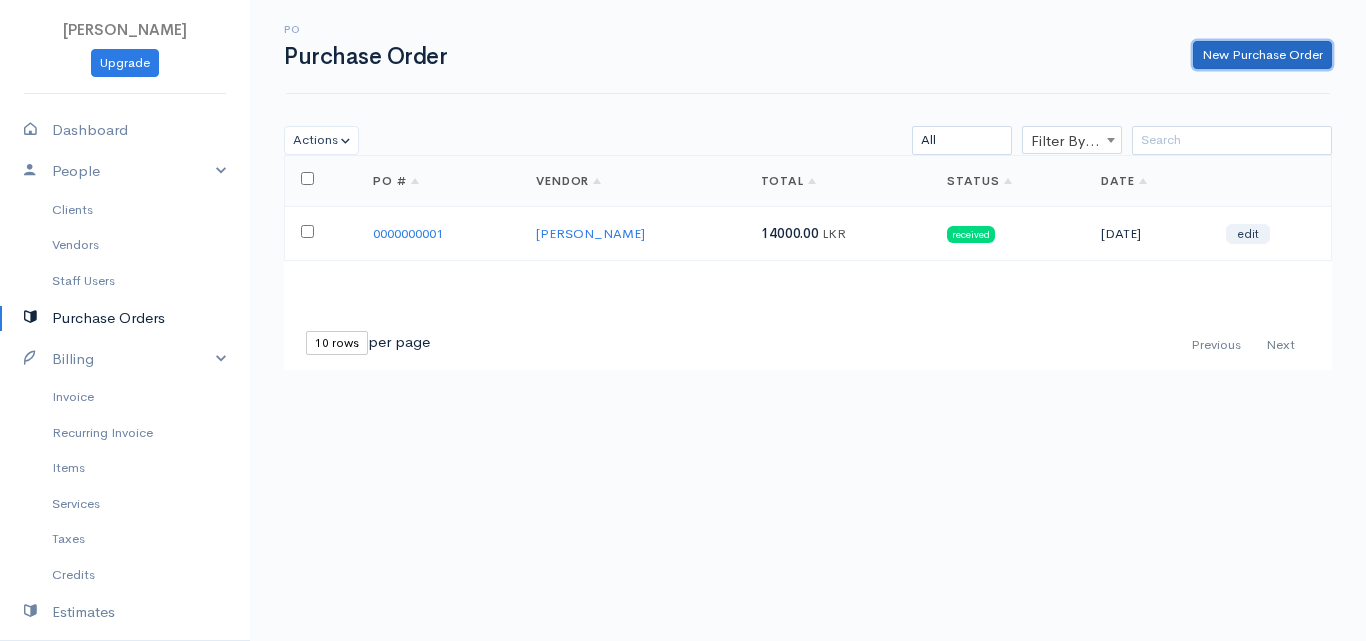 click on "New Purchase Order" at bounding box center (1262, 55) 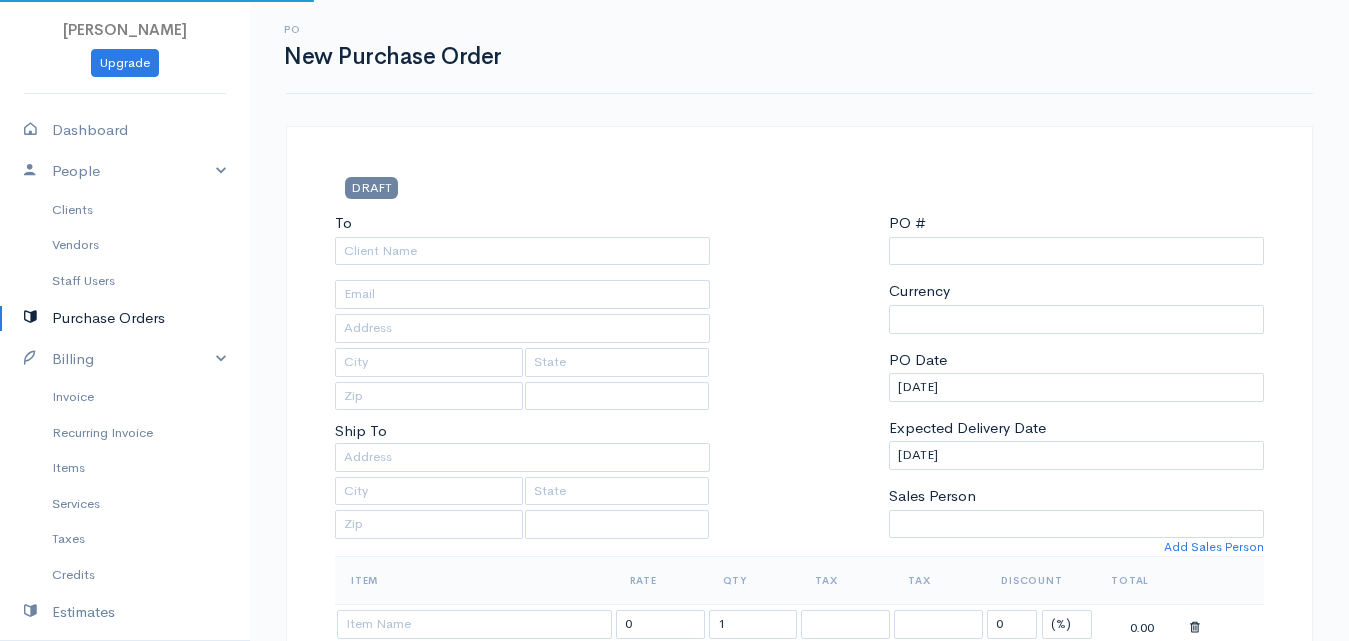 type on "0000000002" 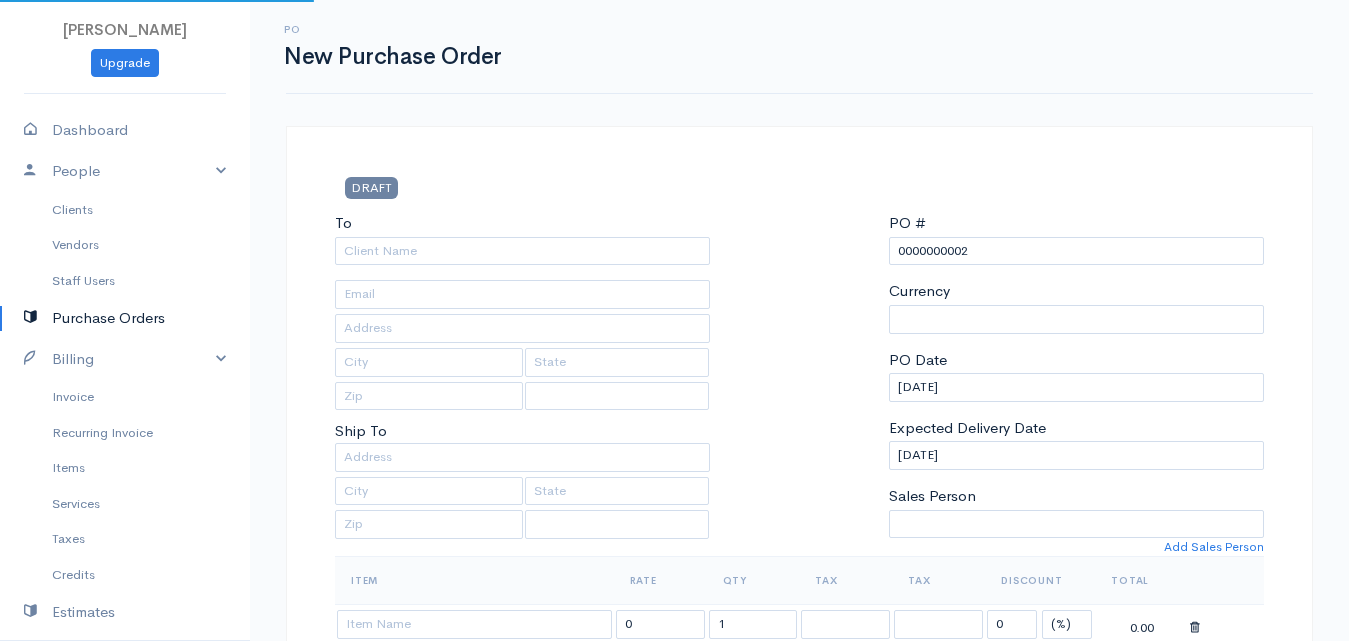 select on "[GEOGRAPHIC_DATA]" 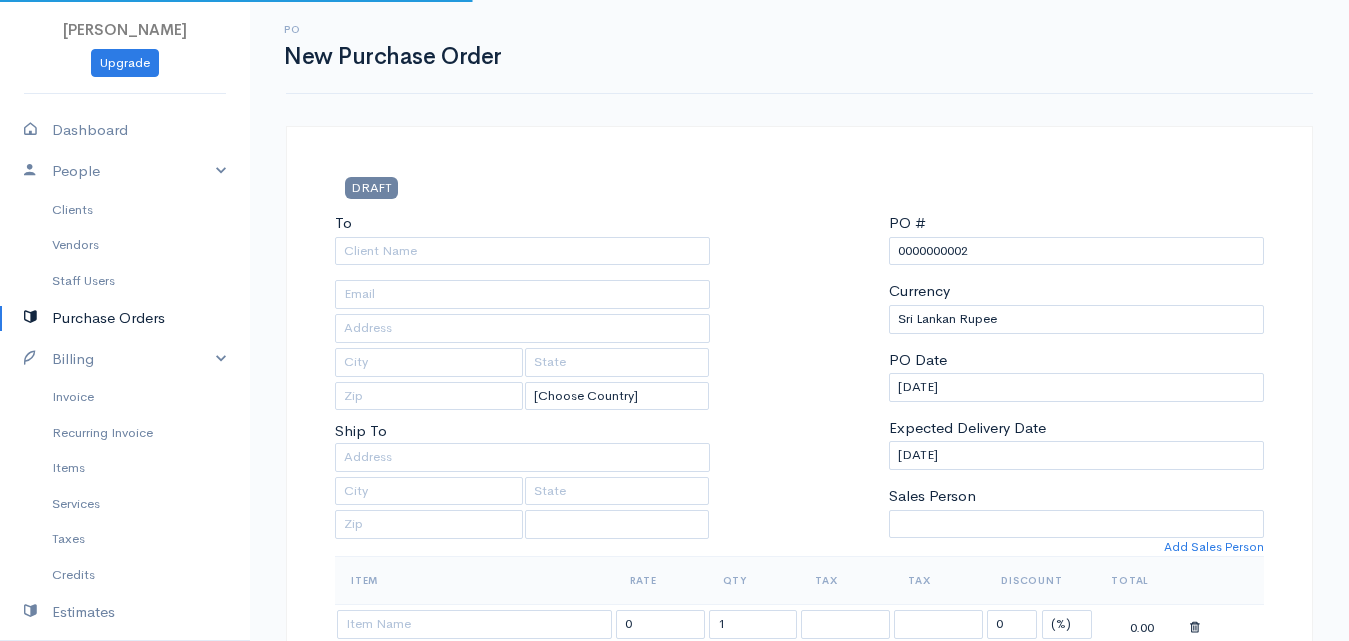 select on "[GEOGRAPHIC_DATA]" 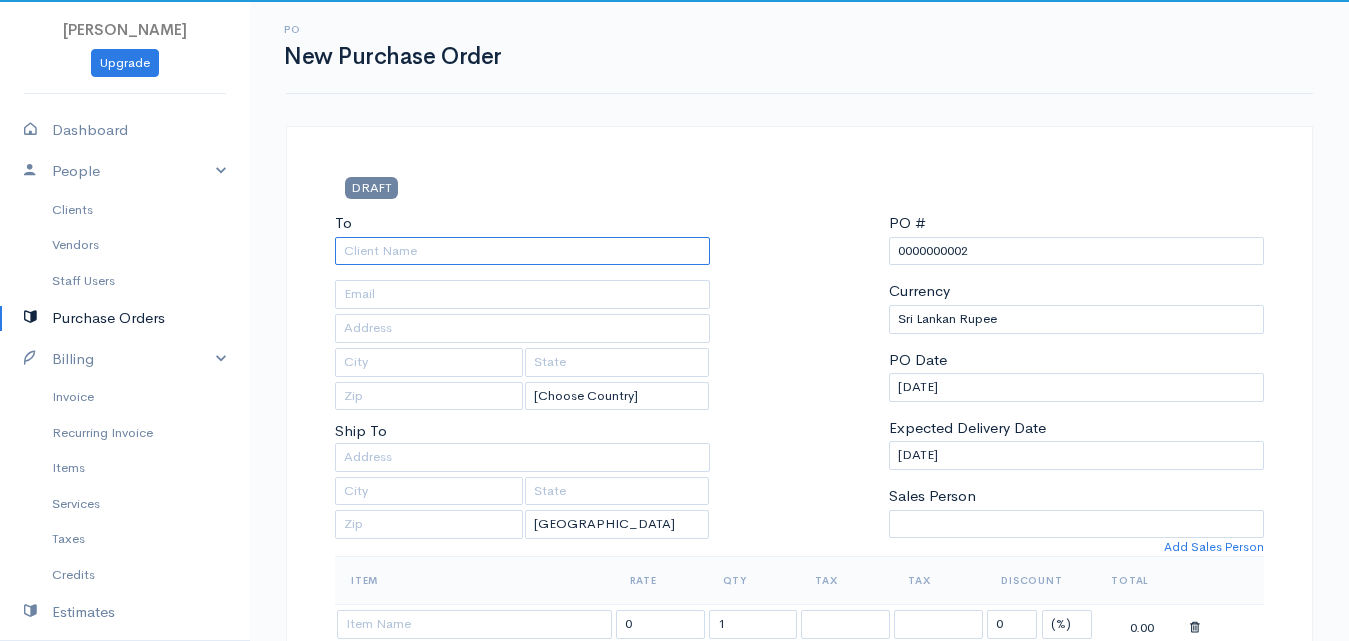 click on "To" at bounding box center (522, 251) 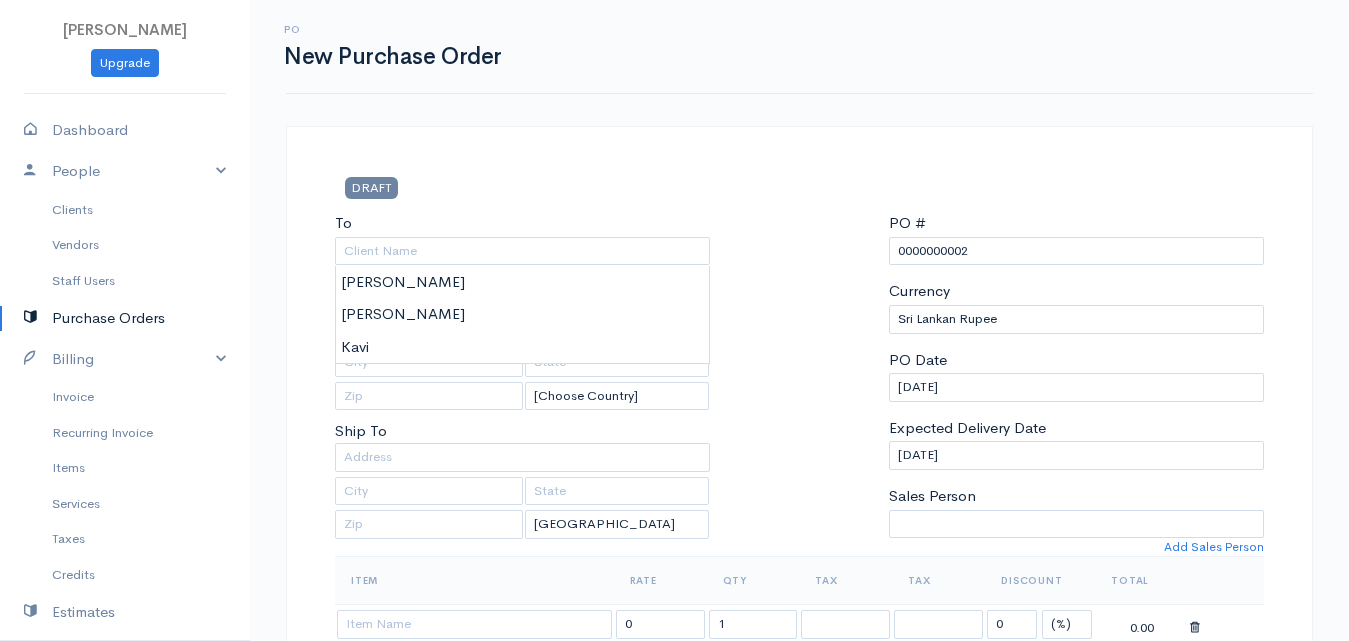 type on "Kavi" 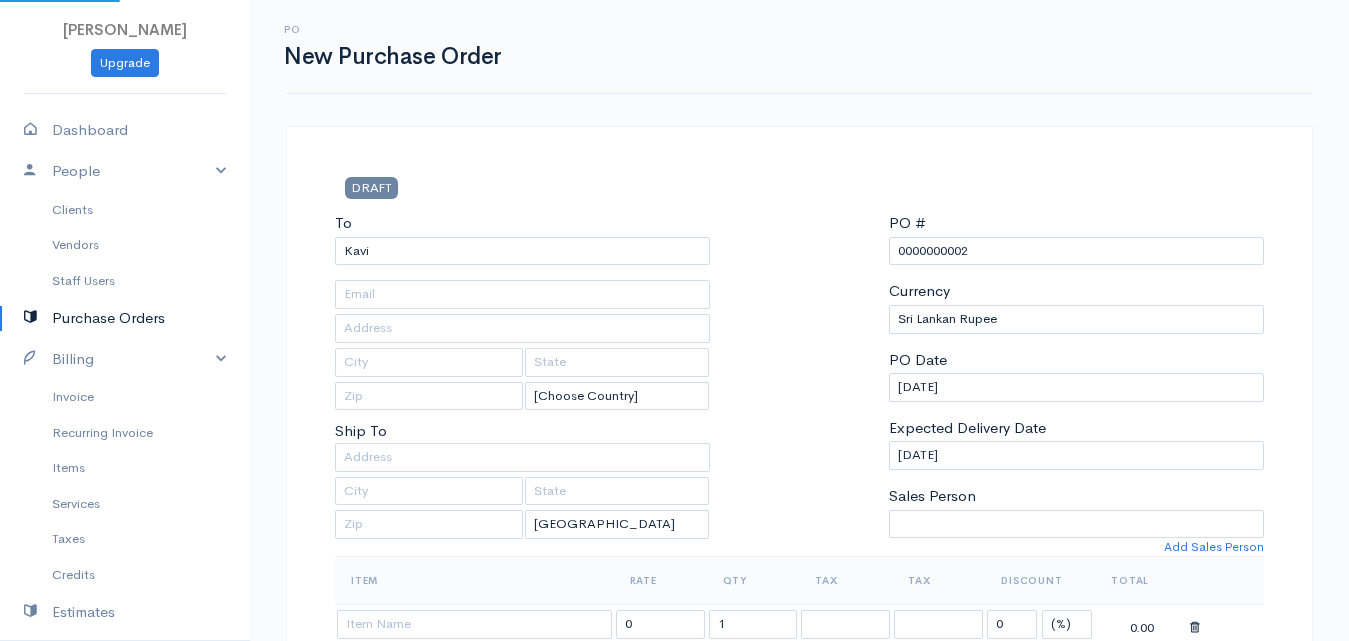 click on "[PERSON_NAME]
Upgrade
Dashboard
People
Clients
Vendors
Staff Users
Purchase Orders
Billing
Invoice
Recurring Invoice
Items
Services
Taxes
Credits
Estimates
Payments
Expenses
Track Time
Projects
Reports
Settings
My Organizations
Logout
Help
@CloudBooksApp 2022
PO
New Purchase Order
DRAFT To [GEOGRAPHIC_DATA] [Choose Country] [GEOGRAPHIC_DATA] [GEOGRAPHIC_DATA] [GEOGRAPHIC_DATA] [GEOGRAPHIC_DATA] [GEOGRAPHIC_DATA] [GEOGRAPHIC_DATA] [US_STATE] [GEOGRAPHIC_DATA] [GEOGRAPHIC_DATA] [GEOGRAPHIC_DATA] [GEOGRAPHIC_DATA] [GEOGRAPHIC_DATA] [GEOGRAPHIC_DATA] [GEOGRAPHIC_DATA] [GEOGRAPHIC_DATA] [GEOGRAPHIC_DATA]" at bounding box center [674, 768] 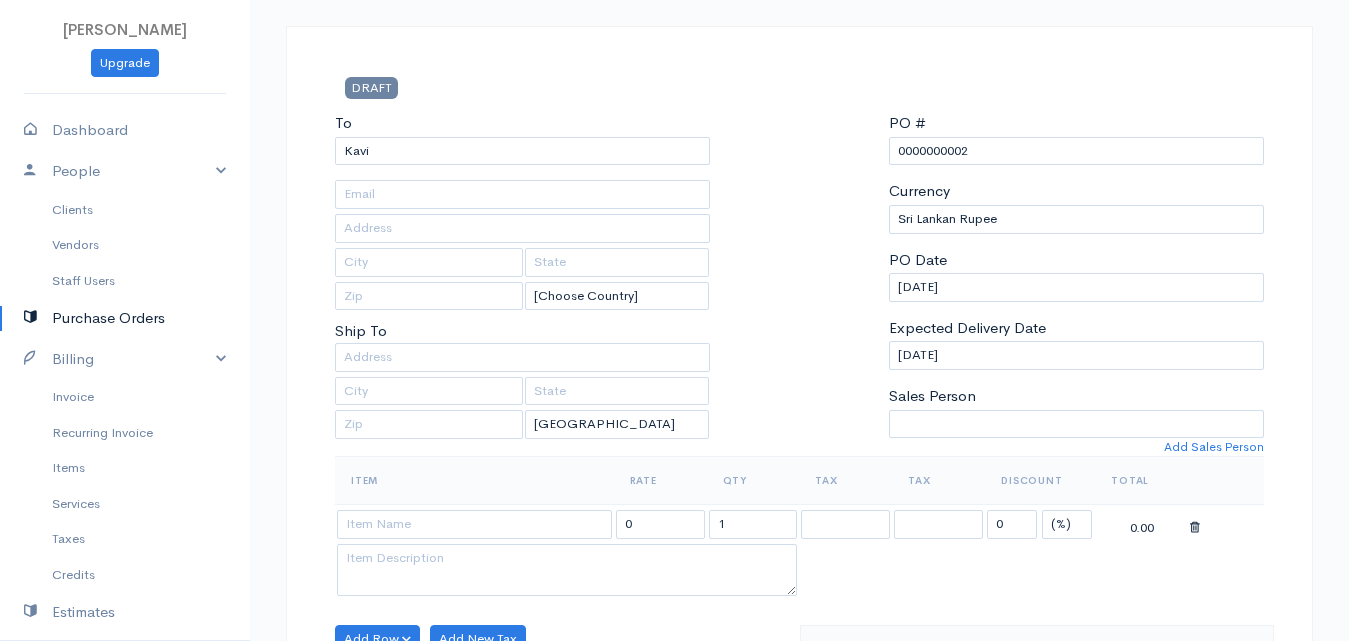scroll, scrollTop: 0, scrollLeft: 0, axis: both 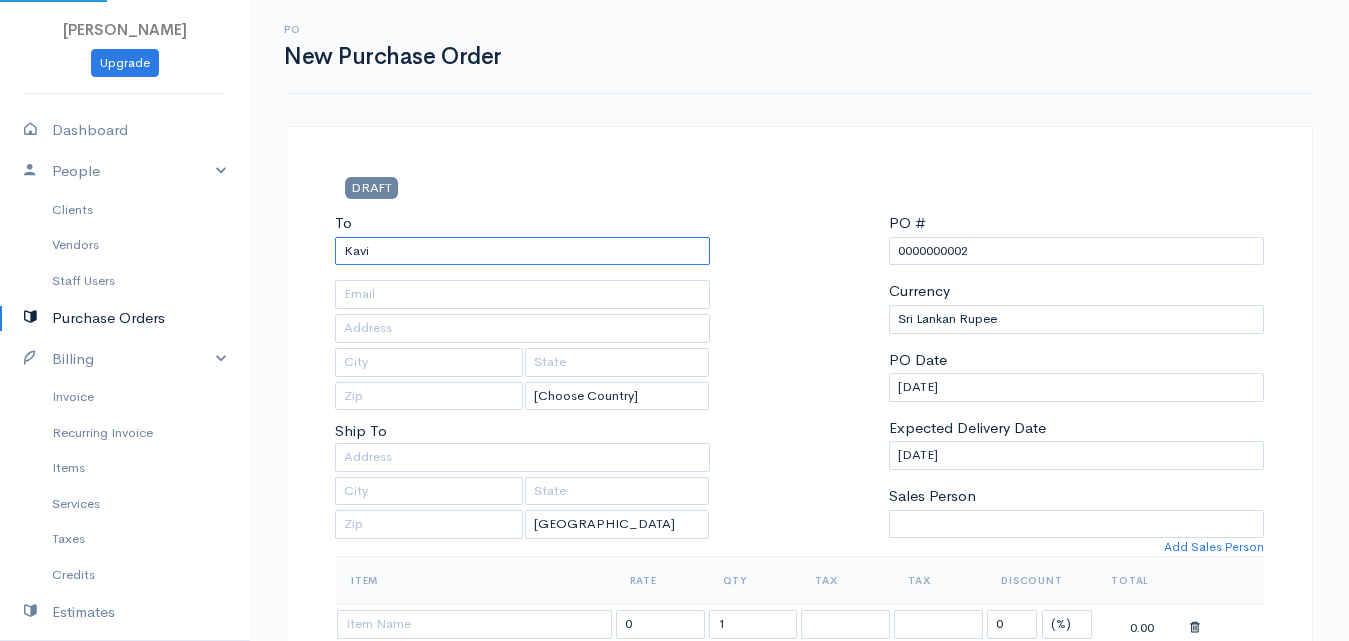 click on "Kavi" at bounding box center [522, 251] 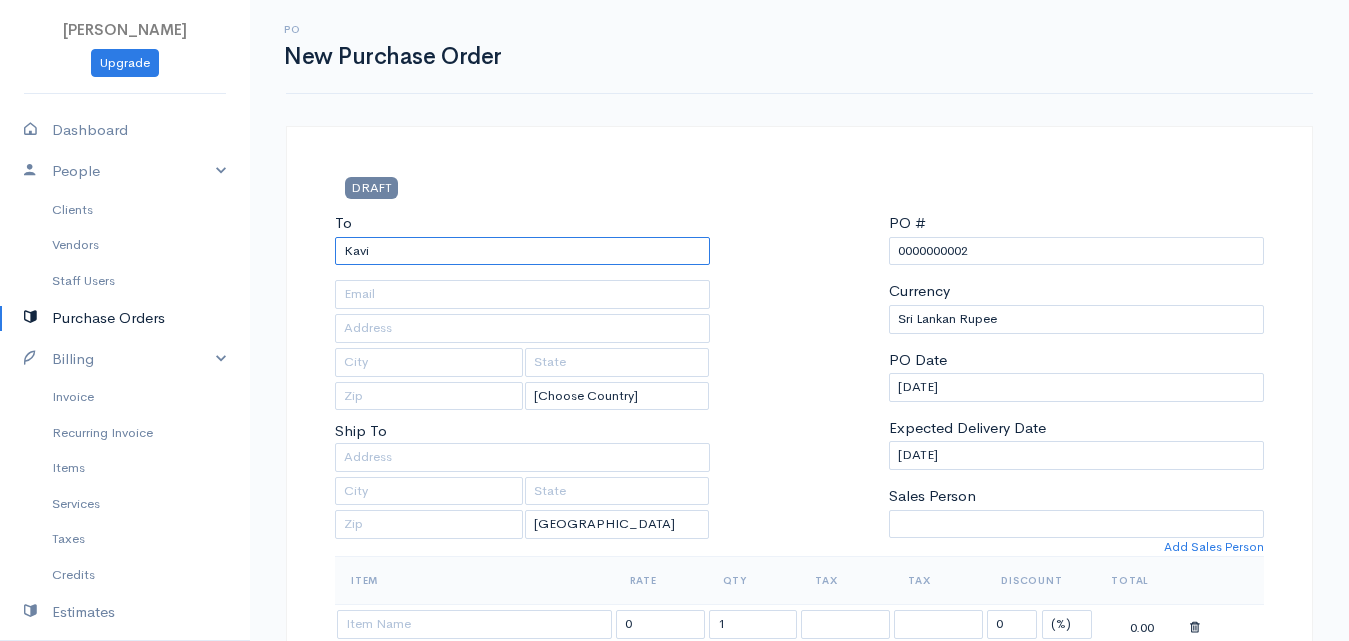 drag, startPoint x: 390, startPoint y: 259, endPoint x: 339, endPoint y: 262, distance: 51.088158 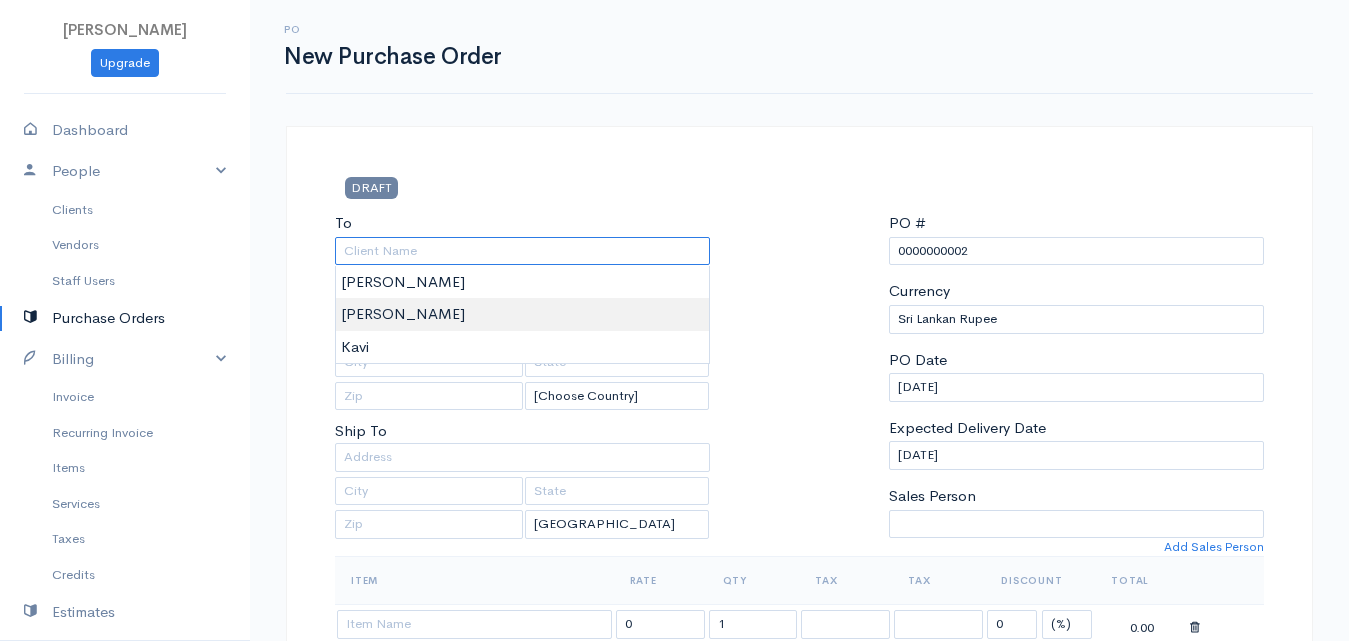 type on "[PERSON_NAME]" 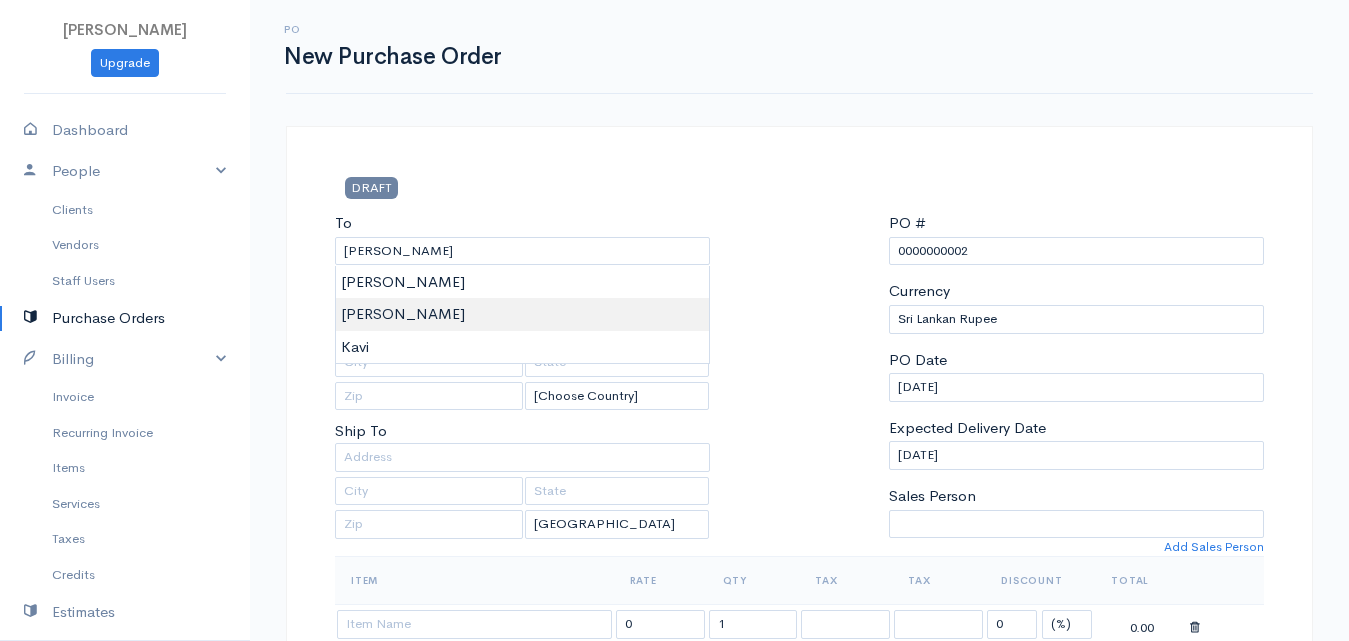 click on "[PERSON_NAME]
Upgrade
Dashboard
People
Clients
Vendors
Staff Users
Purchase Orders
Billing
Invoice
Recurring Invoice
Items
Services
Taxes
Credits
Estimates
Payments
Expenses
Track Time
Projects
Reports
Settings
My Organizations
Logout
Help
@CloudBooksApp 2022
PO
New Purchase Order
DRAFT To [PERSON_NAME] [Choose Country] [GEOGRAPHIC_DATA] [GEOGRAPHIC_DATA] [GEOGRAPHIC_DATA] [GEOGRAPHIC_DATA] [GEOGRAPHIC_DATA] [GEOGRAPHIC_DATA] [US_STATE] [GEOGRAPHIC_DATA] [GEOGRAPHIC_DATA] [GEOGRAPHIC_DATA] [GEOGRAPHIC_DATA] [GEOGRAPHIC_DATA] [GEOGRAPHIC_DATA] [GEOGRAPHIC_DATA] [GEOGRAPHIC_DATA] [GEOGRAPHIC_DATA]" at bounding box center (674, 768) 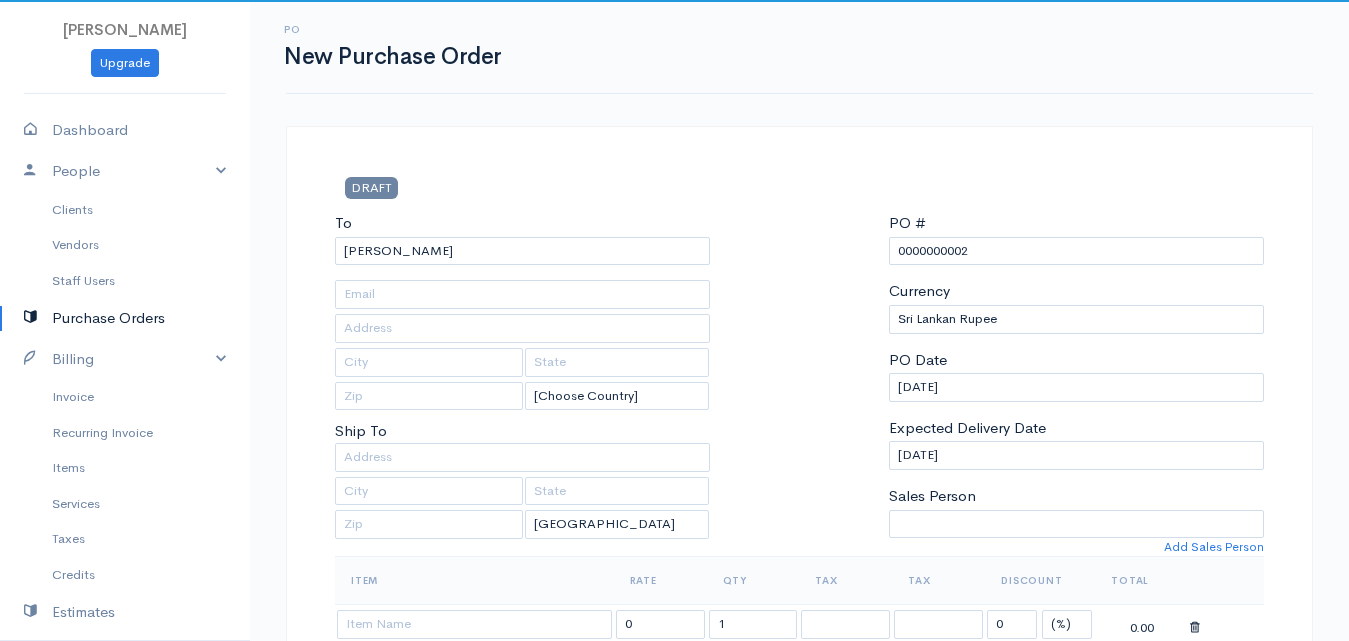 scroll, scrollTop: 100, scrollLeft: 0, axis: vertical 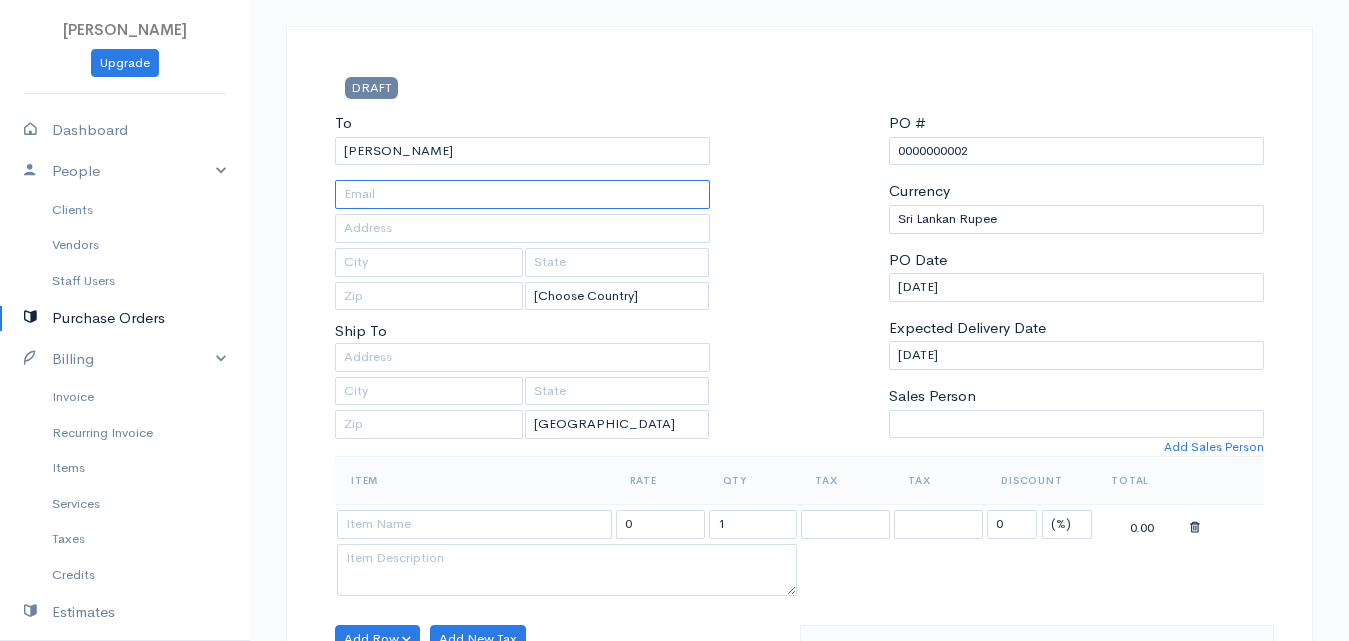 click at bounding box center [522, 194] 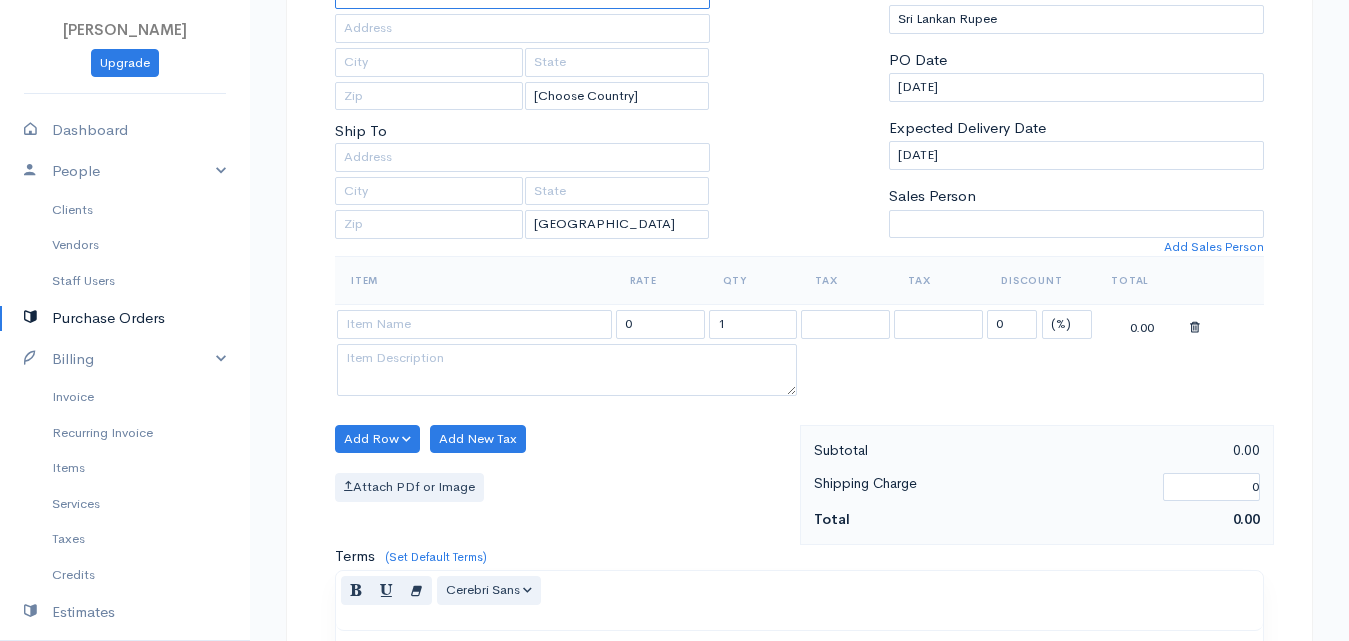 scroll, scrollTop: 400, scrollLeft: 0, axis: vertical 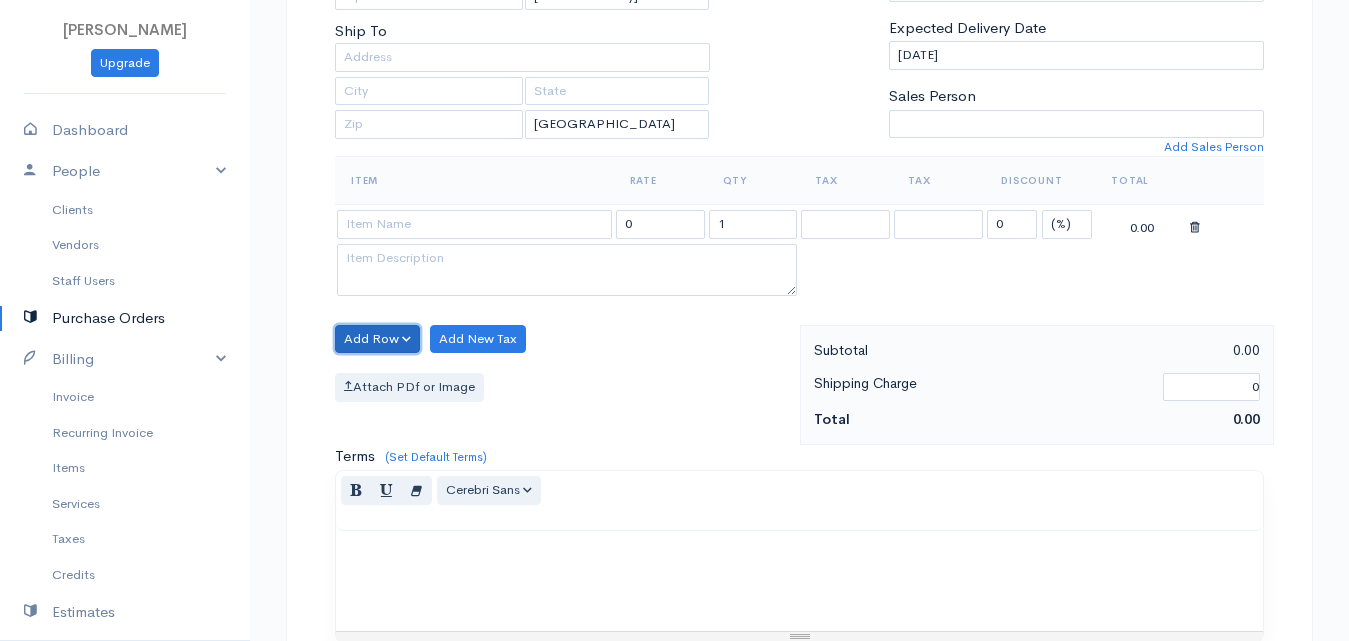 click on "Add Row" at bounding box center [377, 339] 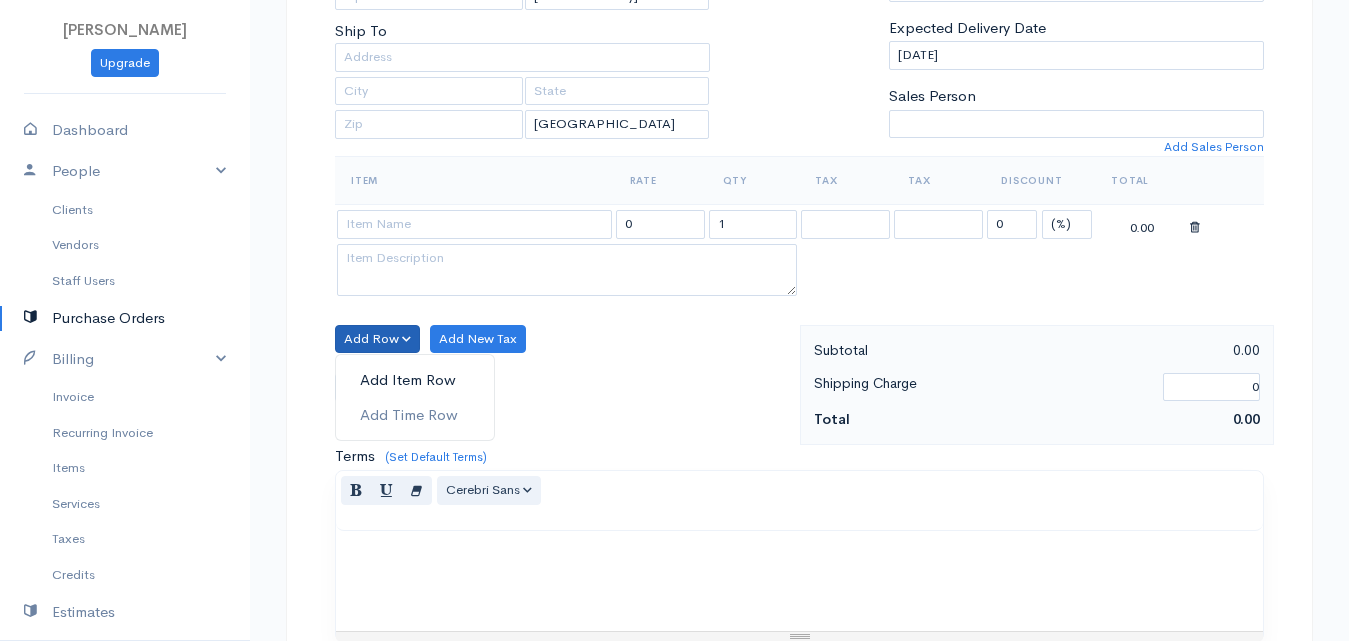 click on "Add Item Row" at bounding box center (415, 380) 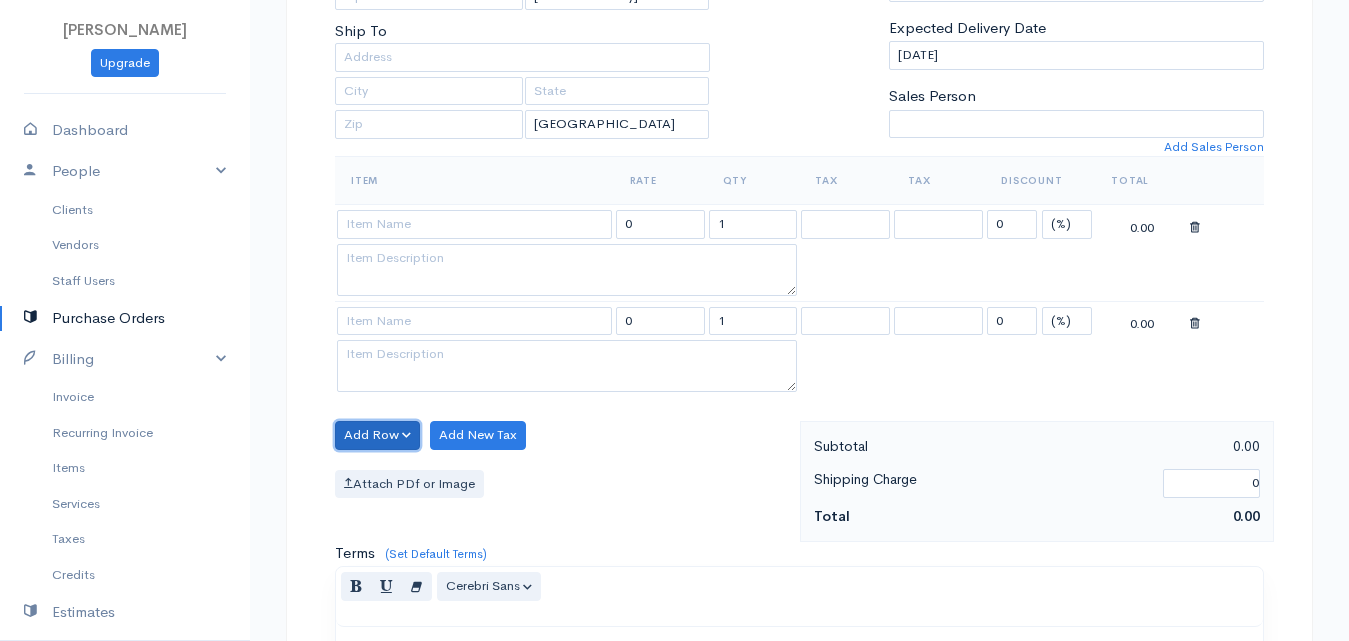 click on "Add Row" at bounding box center (377, 435) 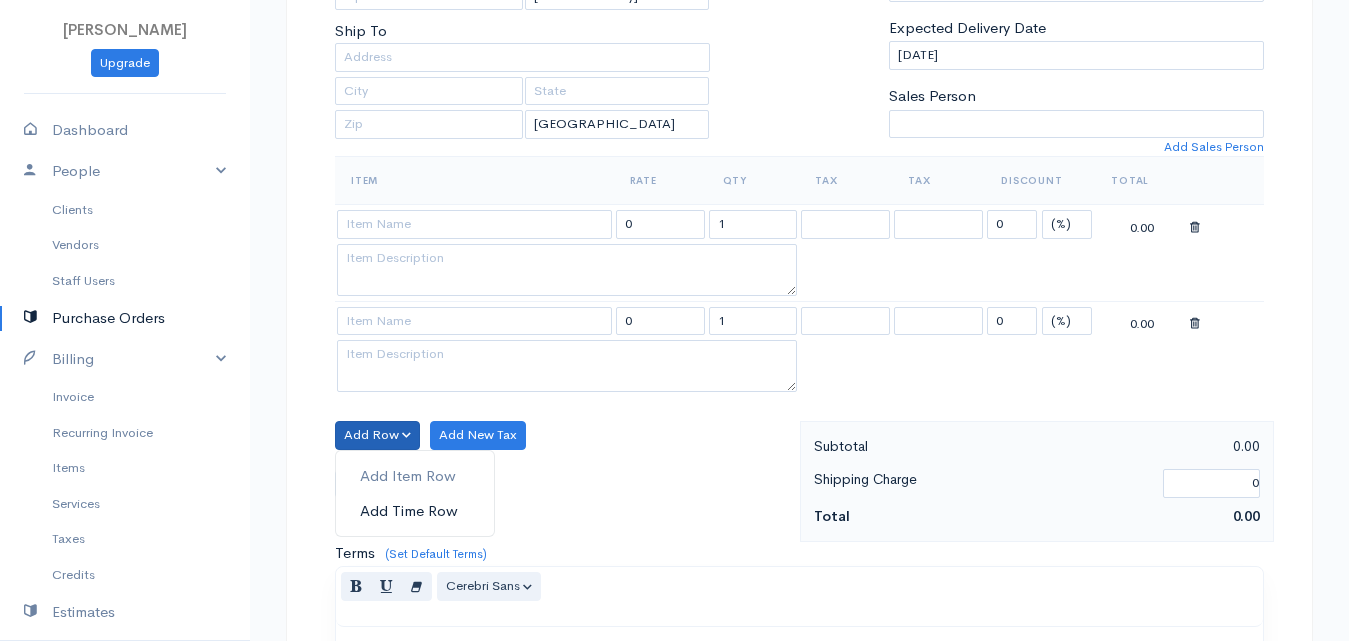 click on "Add Time Row" at bounding box center [415, 510] 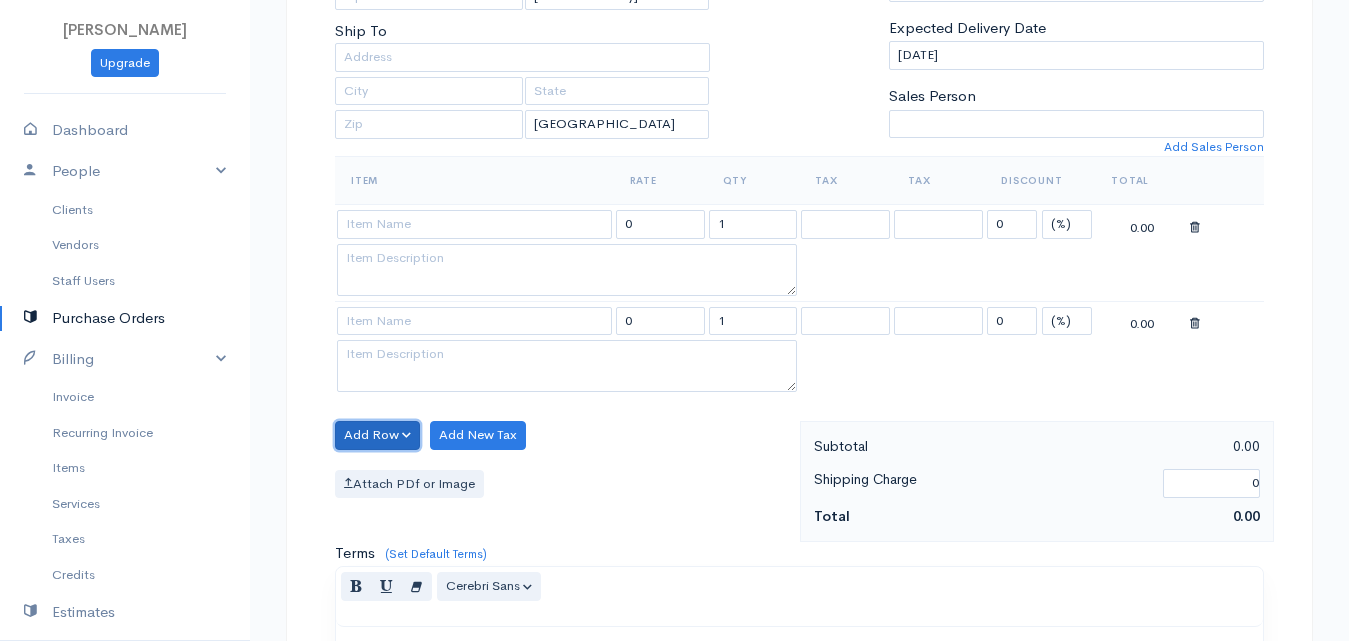 click on "Add Row" at bounding box center [377, 435] 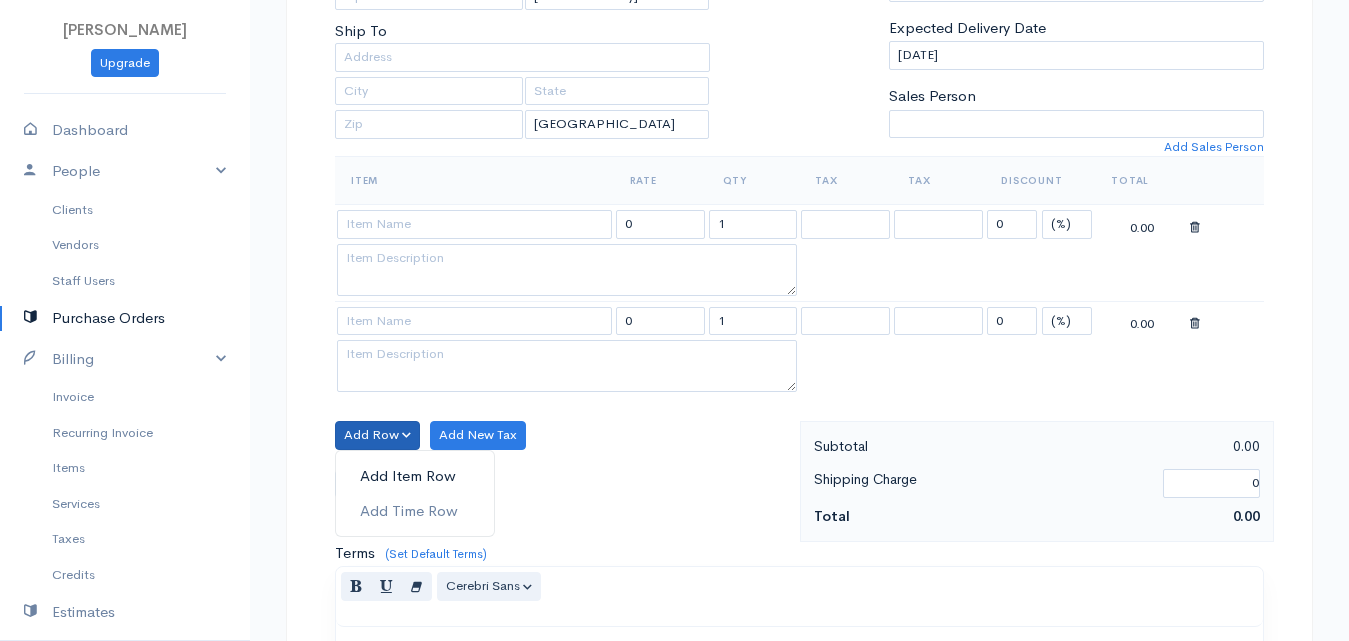 click on "Add Item Row" at bounding box center [415, 476] 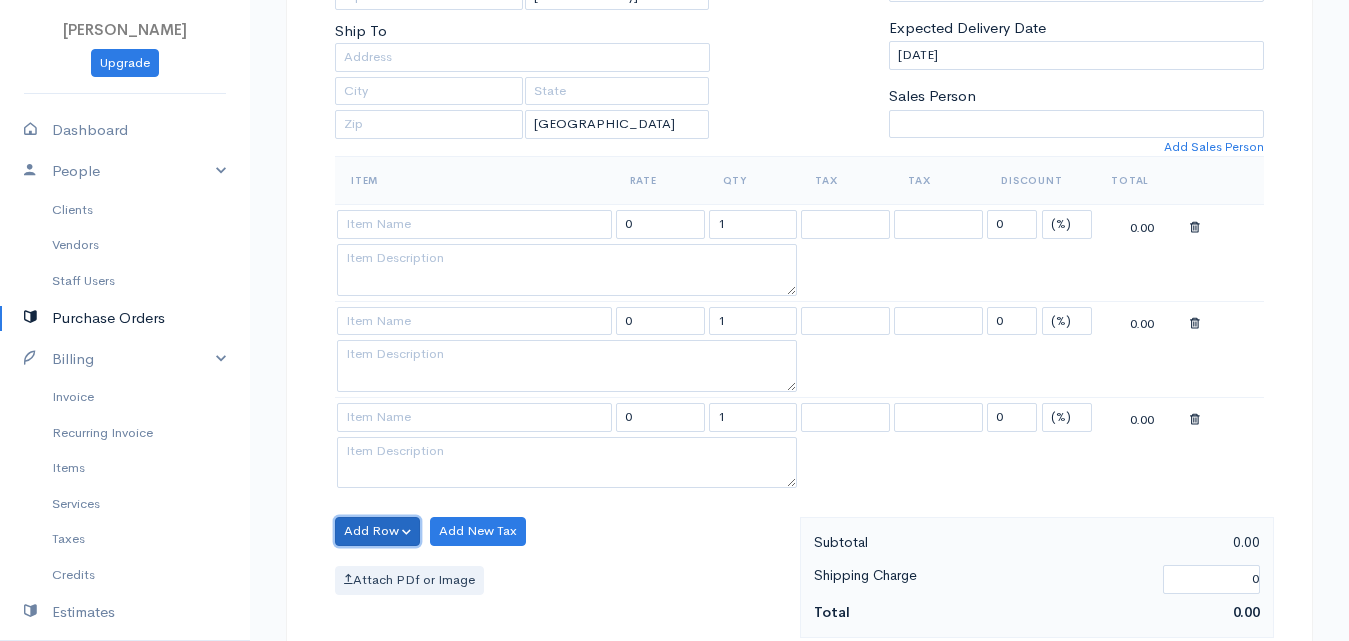 click on "Add Row" at bounding box center [377, 531] 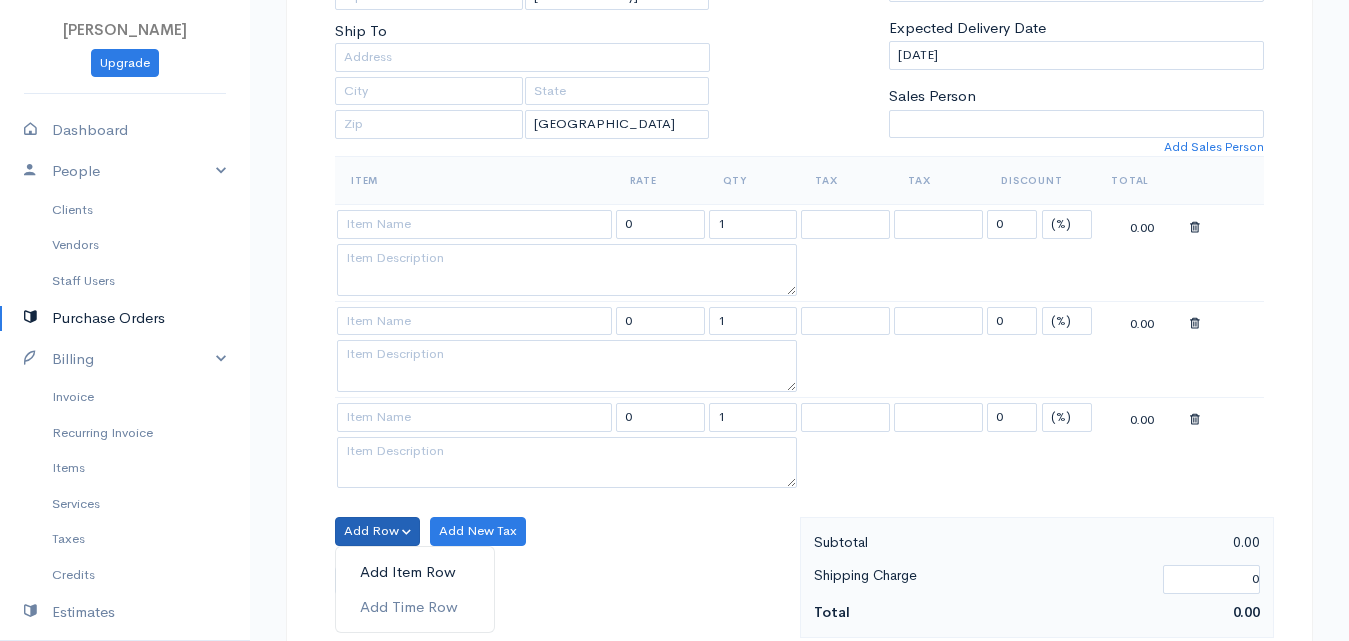 click on "Add Item Row" at bounding box center [415, 572] 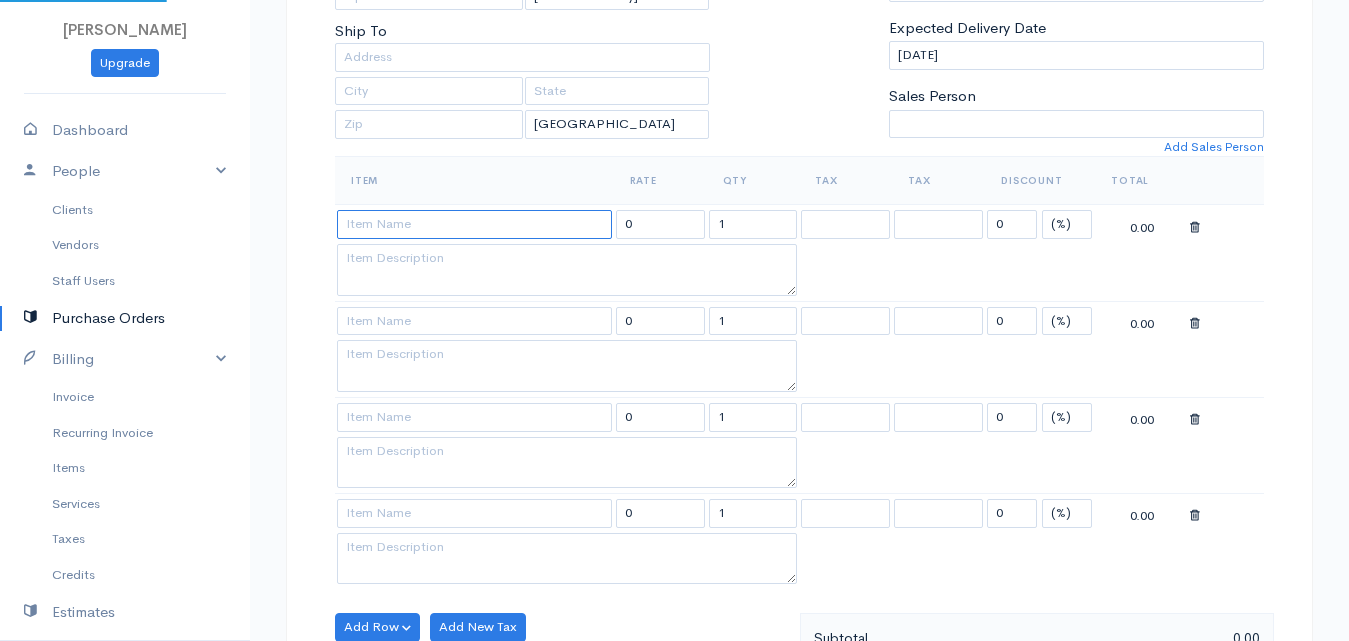 click at bounding box center (474, 224) 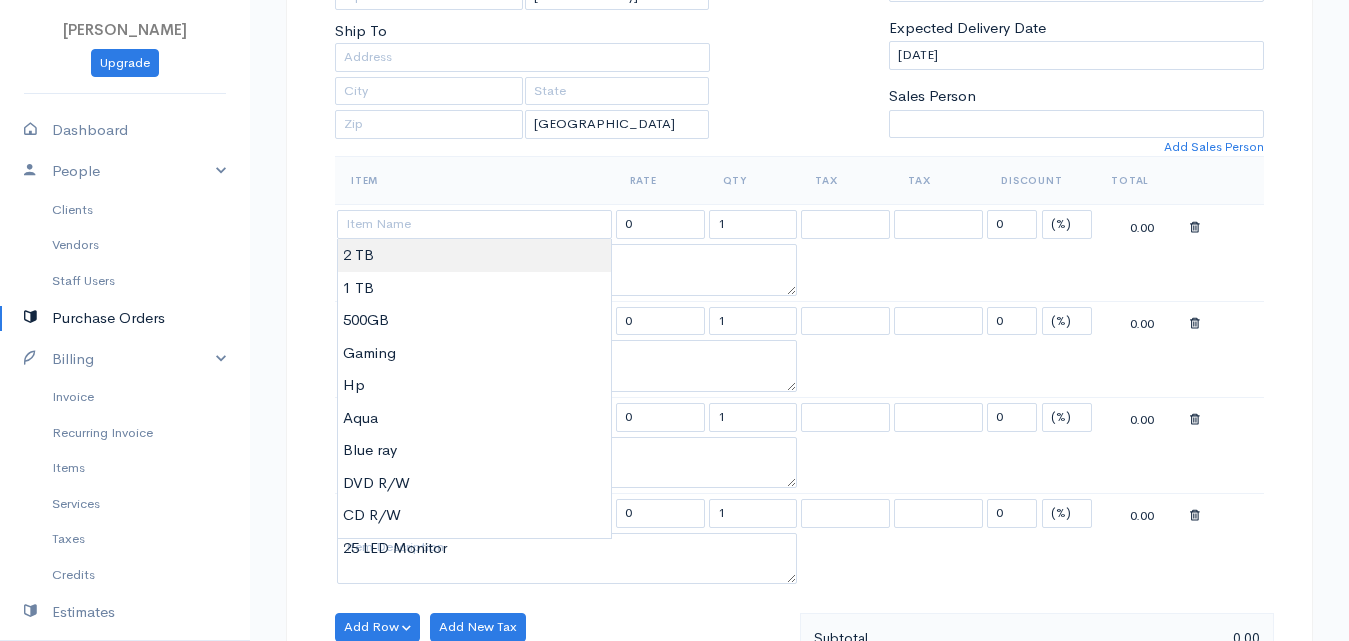 type on "2 TB" 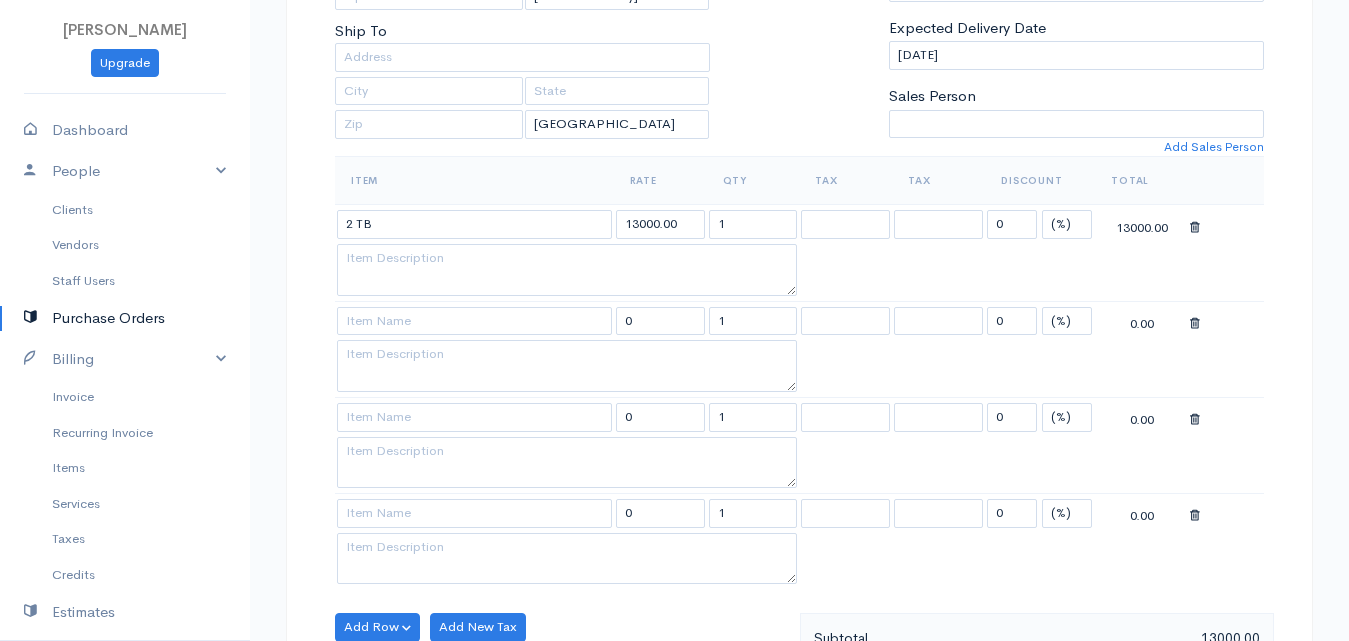 click on "[PERSON_NAME]
Upgrade
Dashboard
People
Clients
Vendors
Staff Users
Purchase Orders
Billing
Invoice
Recurring Invoice
Items
Services
Taxes
Credits
Estimates
Payments
Expenses
Track Time
Projects
Reports
Settings
My Organizations
Logout
Help
@CloudBooksApp 2022
PO
New Purchase Order
DRAFT To [PERSON_NAME] [Choose Country] [GEOGRAPHIC_DATA] [GEOGRAPHIC_DATA] [GEOGRAPHIC_DATA] [GEOGRAPHIC_DATA] [GEOGRAPHIC_DATA] [GEOGRAPHIC_DATA] [US_STATE] [GEOGRAPHIC_DATA] [GEOGRAPHIC_DATA] [GEOGRAPHIC_DATA] [GEOGRAPHIC_DATA] [GEOGRAPHIC_DATA] [GEOGRAPHIC_DATA] [GEOGRAPHIC_DATA] [GEOGRAPHIC_DATA] [GEOGRAPHIC_DATA]" at bounding box center [674, 513] 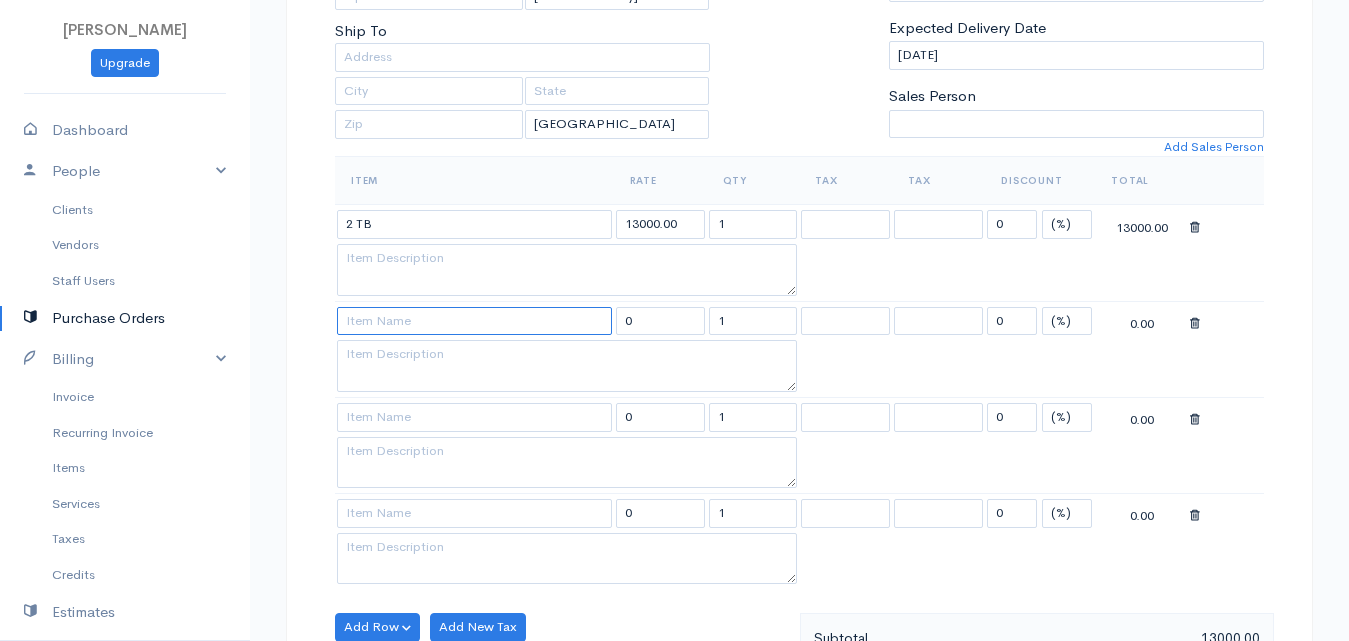 click at bounding box center [474, 321] 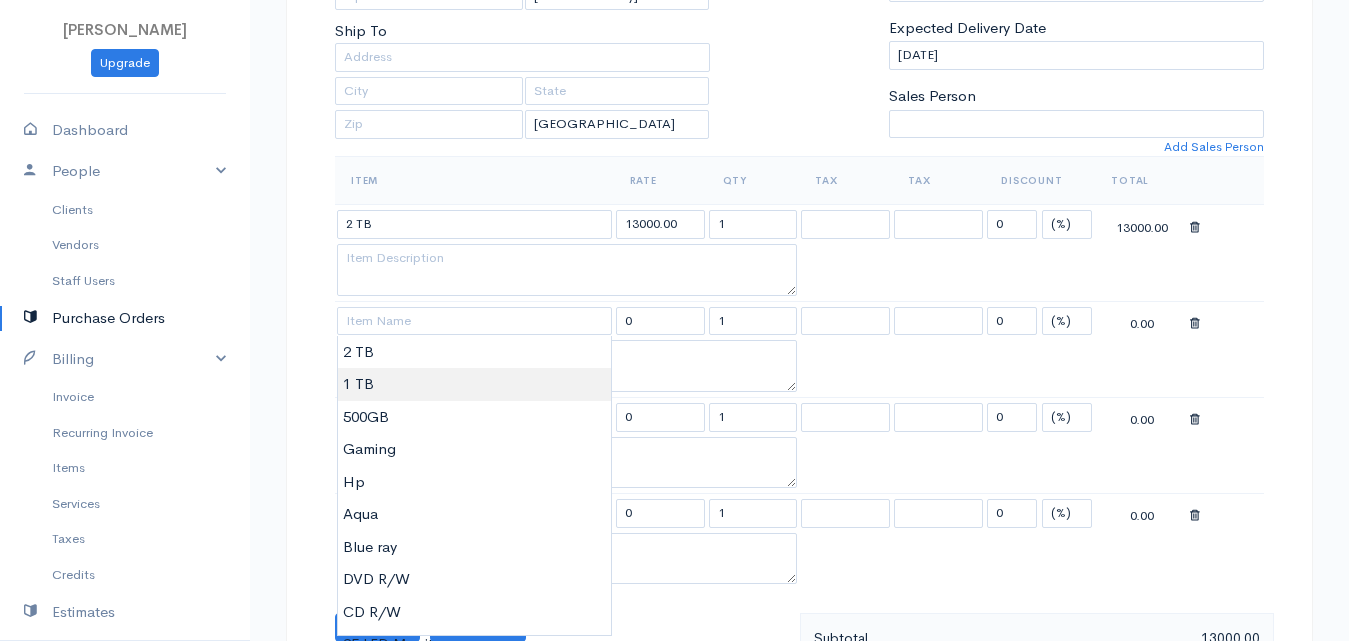 type on "1 TB" 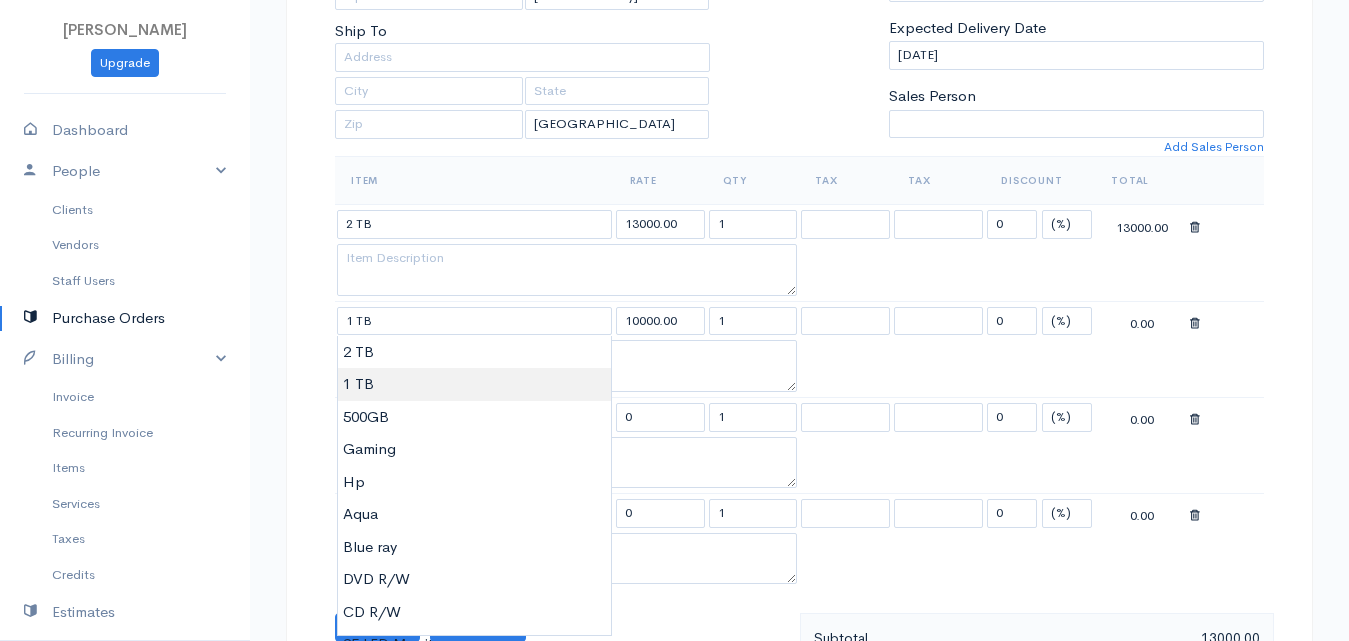 click on "[PERSON_NAME]
Upgrade
Dashboard
People
Clients
Vendors
Staff Users
Purchase Orders
Billing
Invoice
Recurring Invoice
Items
Services
Taxes
Credits
Estimates
Payments
Expenses
Track Time
Projects
Reports
Settings
My Organizations
Logout
Help
@CloudBooksApp 2022
PO
New Purchase Order
DRAFT To [PERSON_NAME] [Choose Country] [GEOGRAPHIC_DATA] [GEOGRAPHIC_DATA] [GEOGRAPHIC_DATA] [GEOGRAPHIC_DATA] [GEOGRAPHIC_DATA] [GEOGRAPHIC_DATA] [US_STATE] [GEOGRAPHIC_DATA] [GEOGRAPHIC_DATA] [GEOGRAPHIC_DATA] [GEOGRAPHIC_DATA] [GEOGRAPHIC_DATA] [GEOGRAPHIC_DATA] [GEOGRAPHIC_DATA] [GEOGRAPHIC_DATA] [GEOGRAPHIC_DATA]" at bounding box center (674, 513) 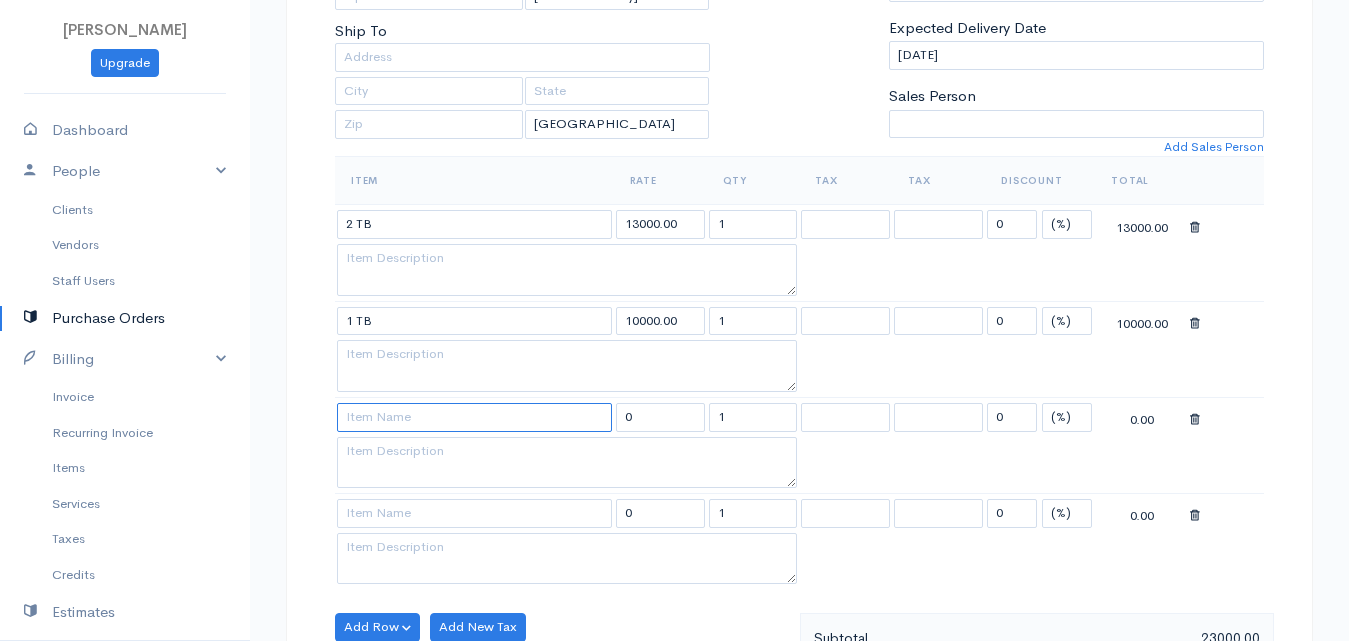 click at bounding box center [474, 417] 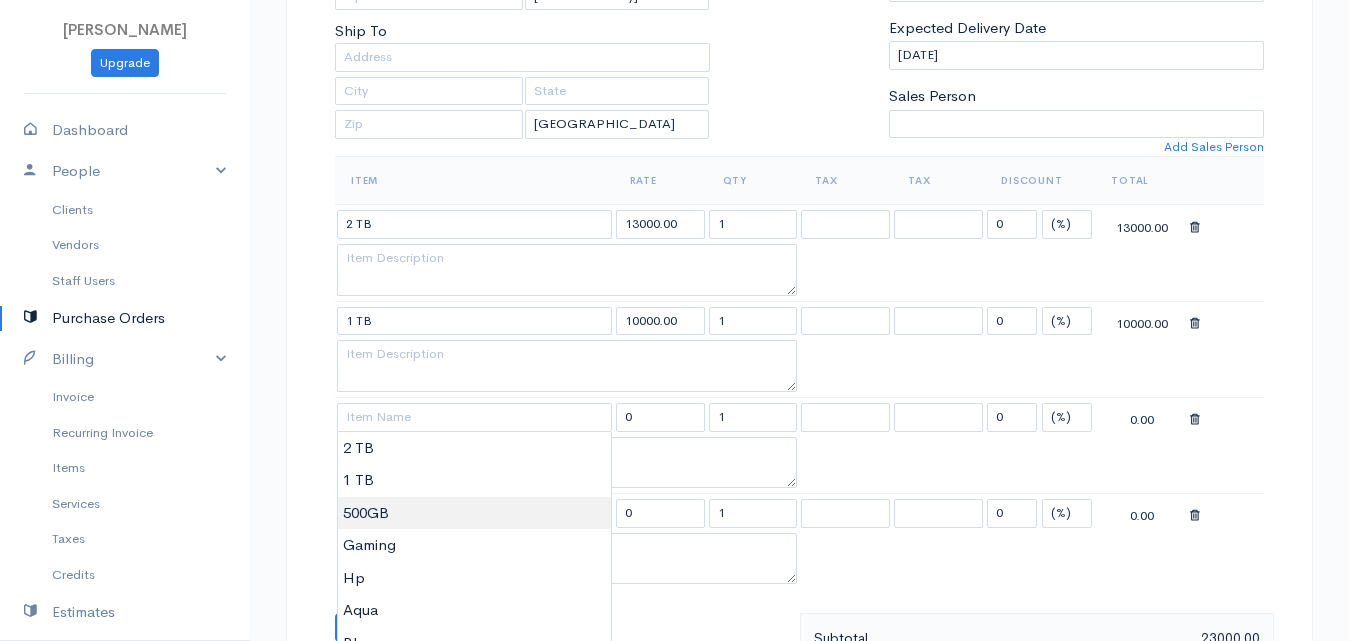 type on "500GB" 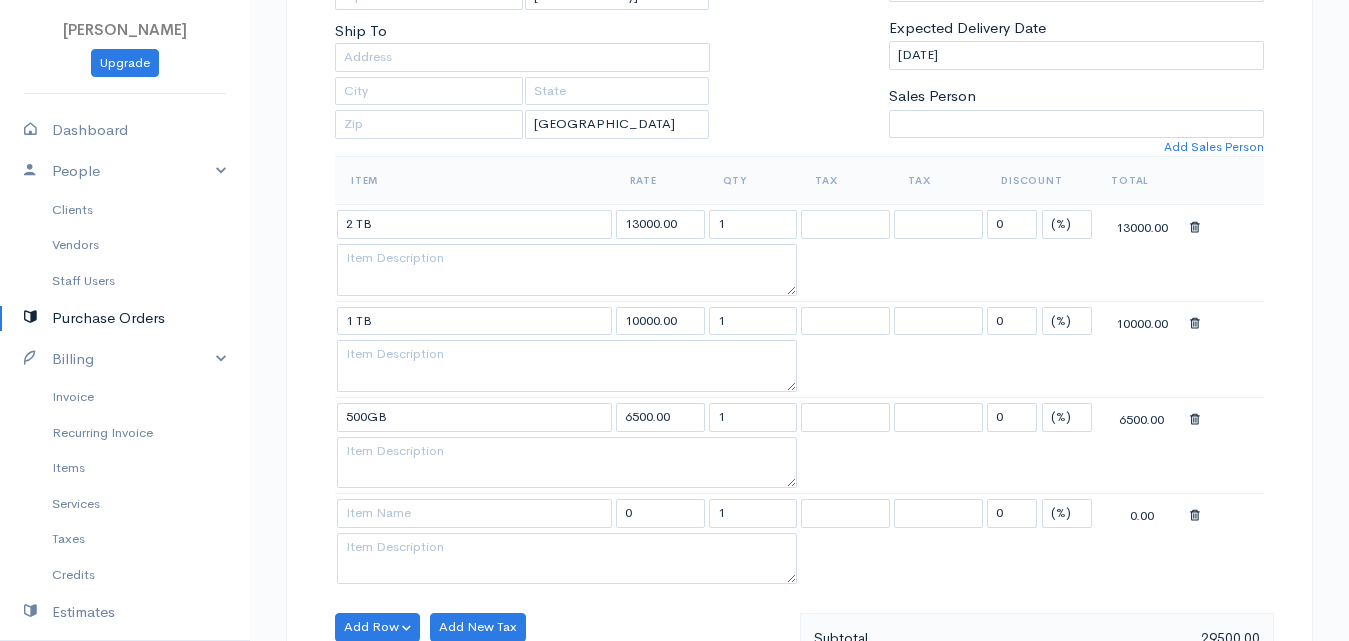 drag, startPoint x: 393, startPoint y: 506, endPoint x: 395, endPoint y: 492, distance: 14.142136 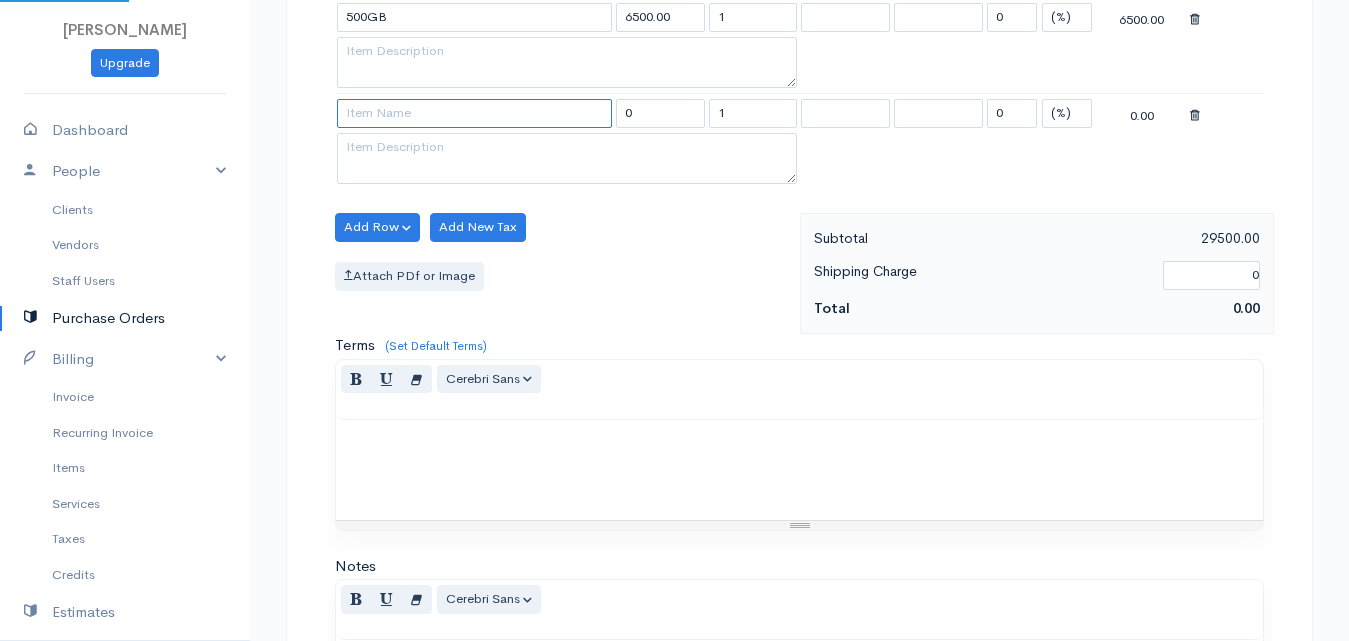 click at bounding box center (474, 113) 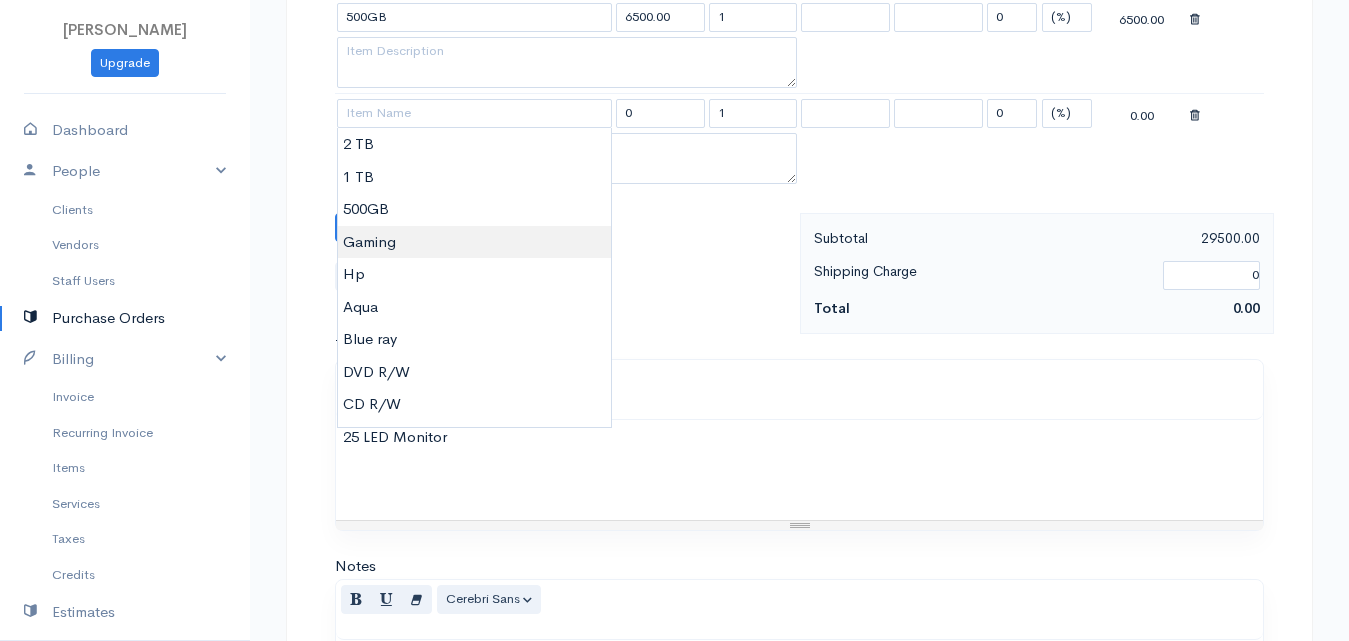 type on "Gaming" 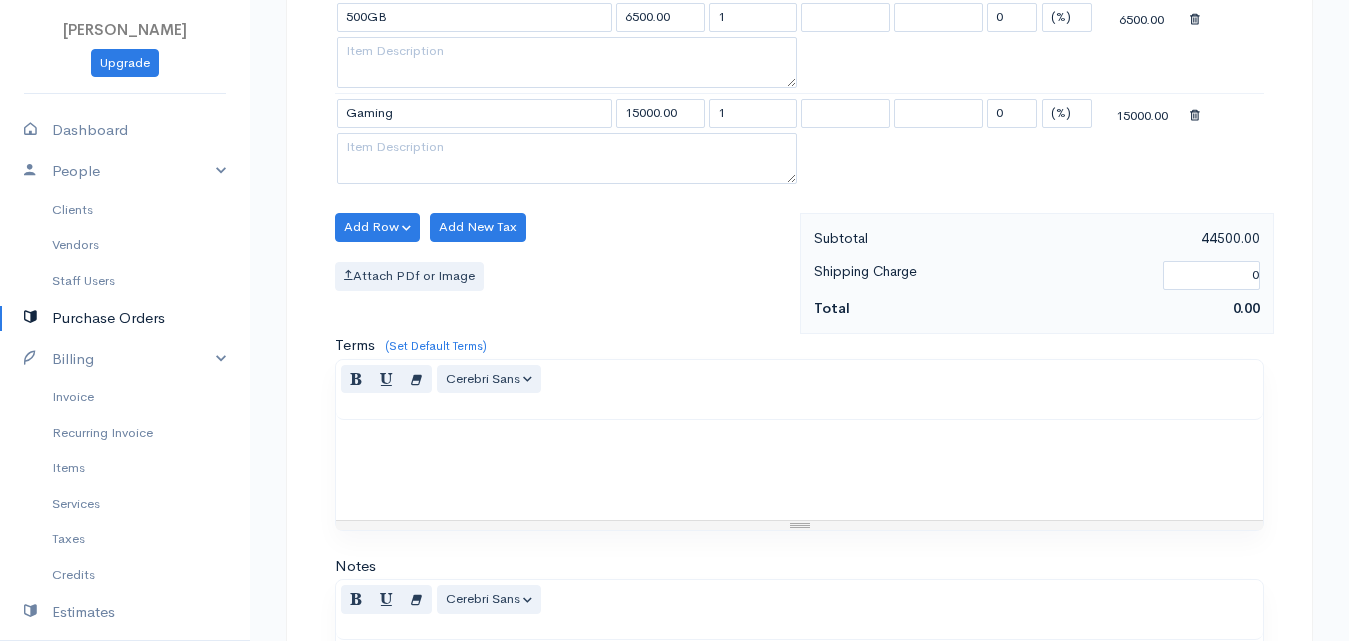 click on "[PERSON_NAME]
Upgrade
Dashboard
People
Clients
Vendors
Staff Users
Purchase Orders
Billing
Invoice
Recurring Invoice
Items
Services
Taxes
Credits
Estimates
Payments
Expenses
Track Time
Projects
Reports
Settings
My Organizations
Logout
Help
@CloudBooksApp 2022
PO
New Purchase Order
DRAFT To [PERSON_NAME] [Choose Country] [GEOGRAPHIC_DATA] [GEOGRAPHIC_DATA] [GEOGRAPHIC_DATA] [GEOGRAPHIC_DATA] [GEOGRAPHIC_DATA] [GEOGRAPHIC_DATA] [US_STATE] [GEOGRAPHIC_DATA] [GEOGRAPHIC_DATA] [GEOGRAPHIC_DATA] [GEOGRAPHIC_DATA] [GEOGRAPHIC_DATA] [GEOGRAPHIC_DATA] [GEOGRAPHIC_DATA] [GEOGRAPHIC_DATA] [GEOGRAPHIC_DATA]" at bounding box center [674, 113] 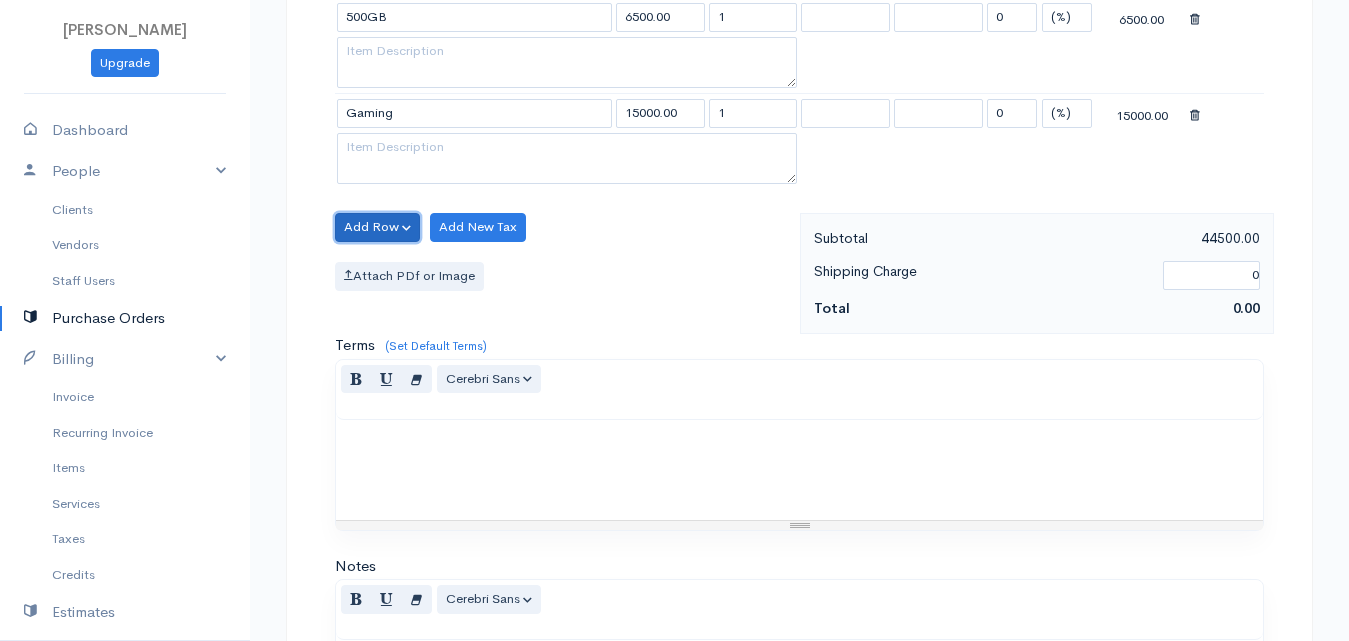 click on "Add Row" at bounding box center [377, 227] 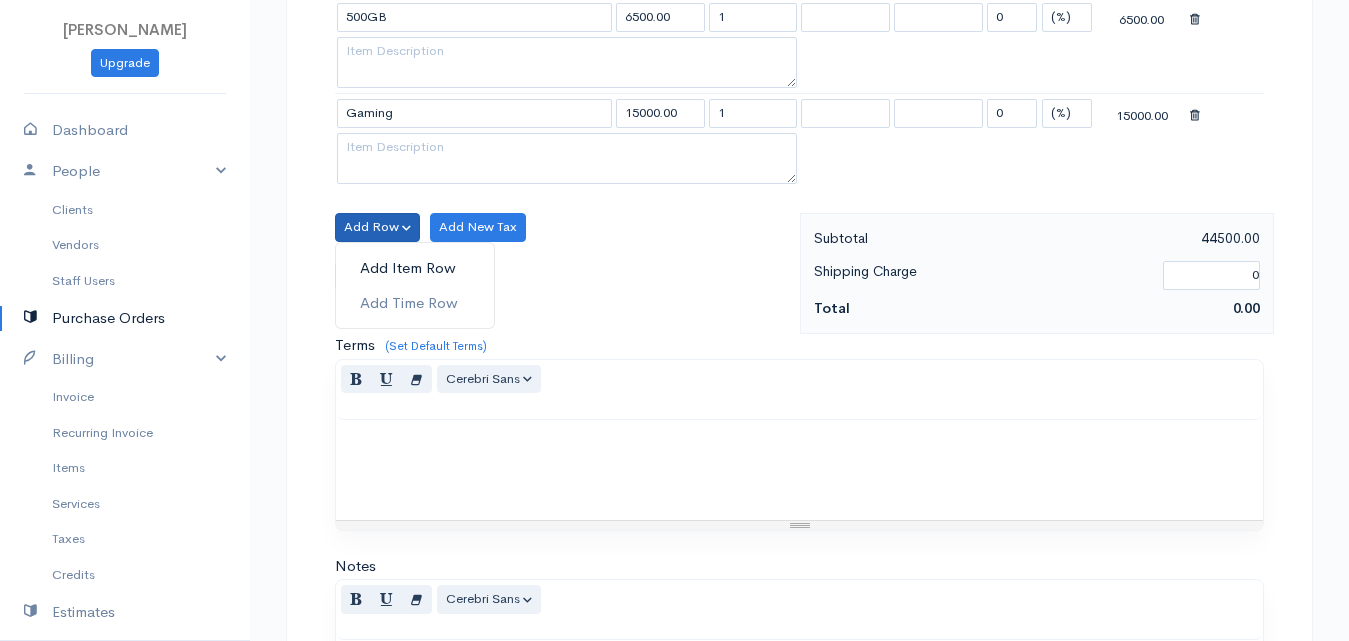 click on "Add Item Row" at bounding box center [415, 268] 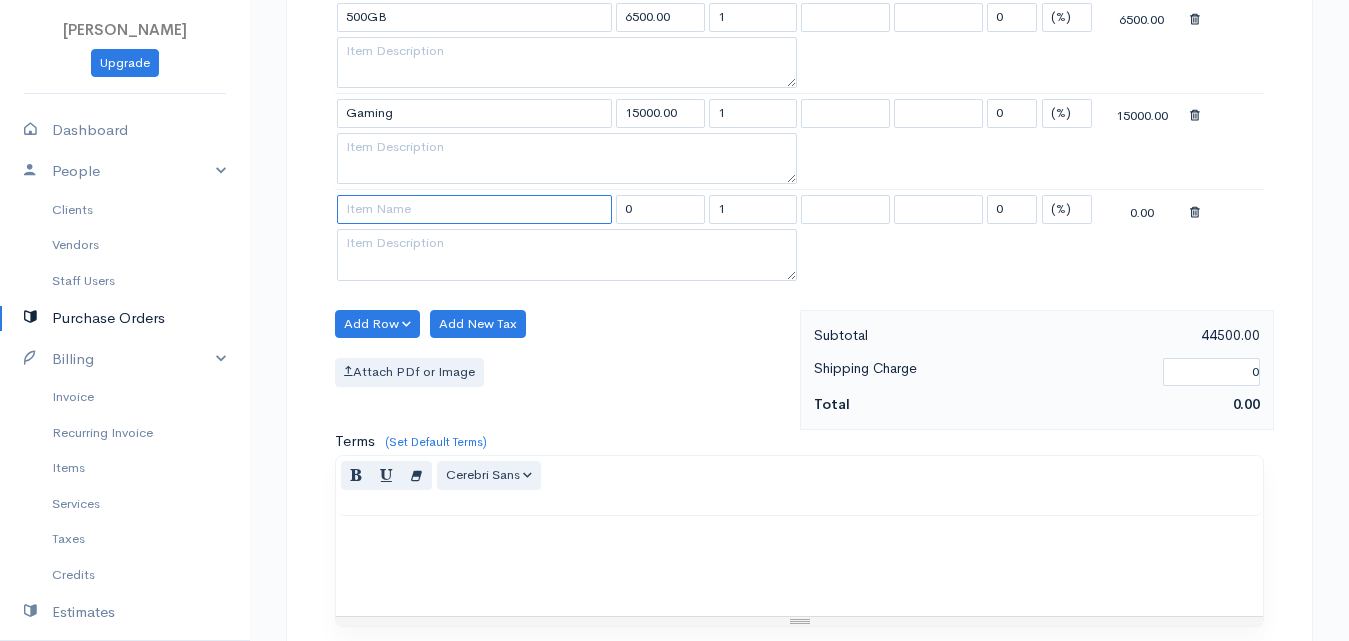 click at bounding box center (474, 209) 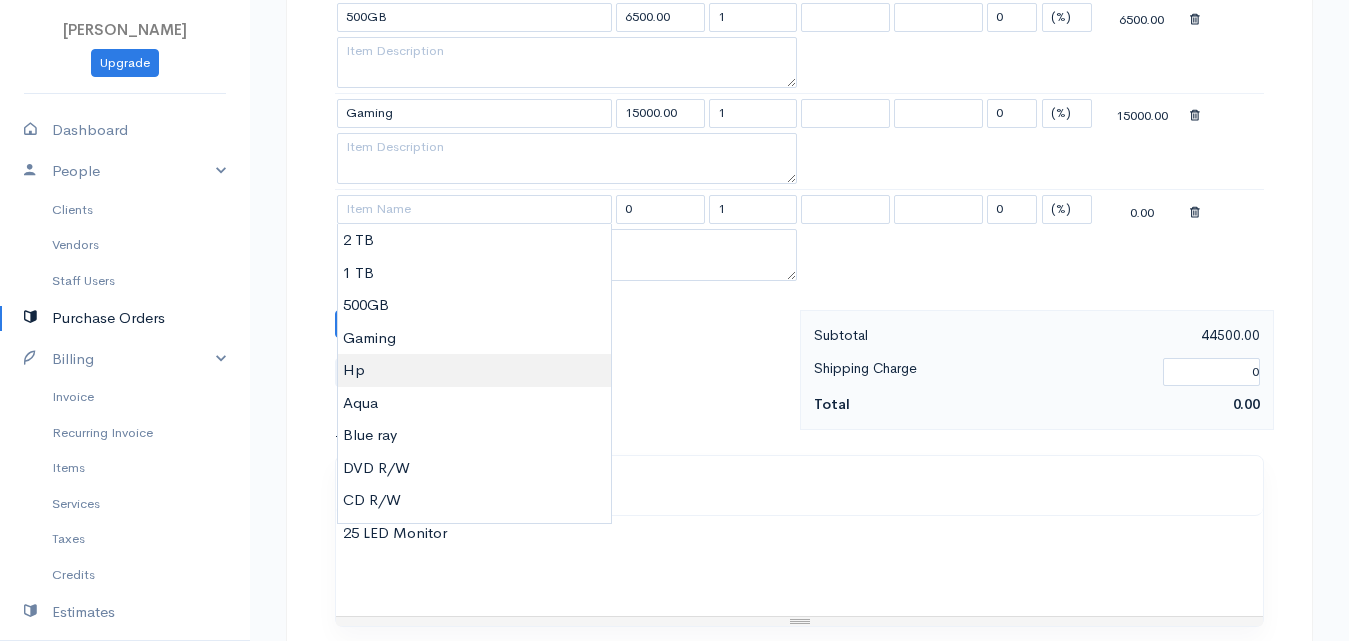 type on "Hp" 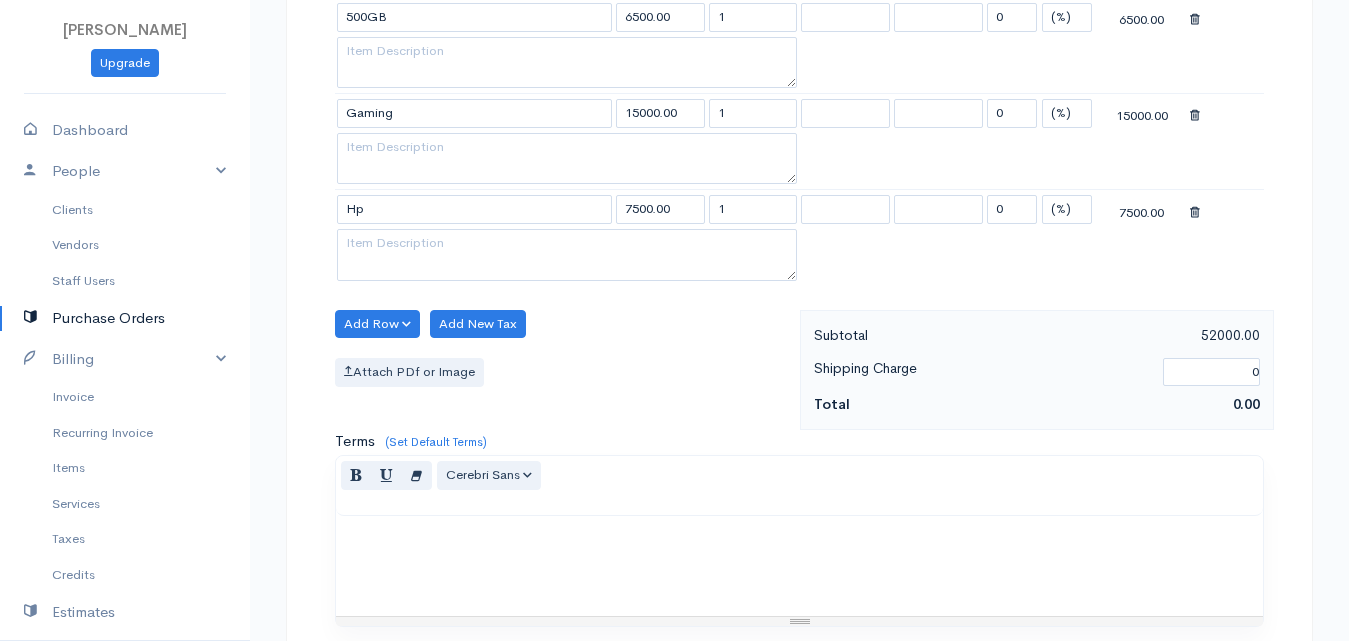 click on "[PERSON_NAME]
Upgrade
Dashboard
People
Clients
Vendors
Staff Users
Purchase Orders
Billing
Invoice
Recurring Invoice
Items
Services
Taxes
Credits
Estimates
Payments
Expenses
Track Time
Projects
Reports
Settings
My Organizations
Logout
Help
@CloudBooksApp 2022
PO
New Purchase Order
DRAFT To [PERSON_NAME] [Choose Country] [GEOGRAPHIC_DATA] [GEOGRAPHIC_DATA] [GEOGRAPHIC_DATA] [GEOGRAPHIC_DATA] [GEOGRAPHIC_DATA] [GEOGRAPHIC_DATA] [US_STATE] [GEOGRAPHIC_DATA] [GEOGRAPHIC_DATA] [GEOGRAPHIC_DATA] [GEOGRAPHIC_DATA] [GEOGRAPHIC_DATA] [GEOGRAPHIC_DATA] [GEOGRAPHIC_DATA] [GEOGRAPHIC_DATA] [GEOGRAPHIC_DATA]" at bounding box center (674, 161) 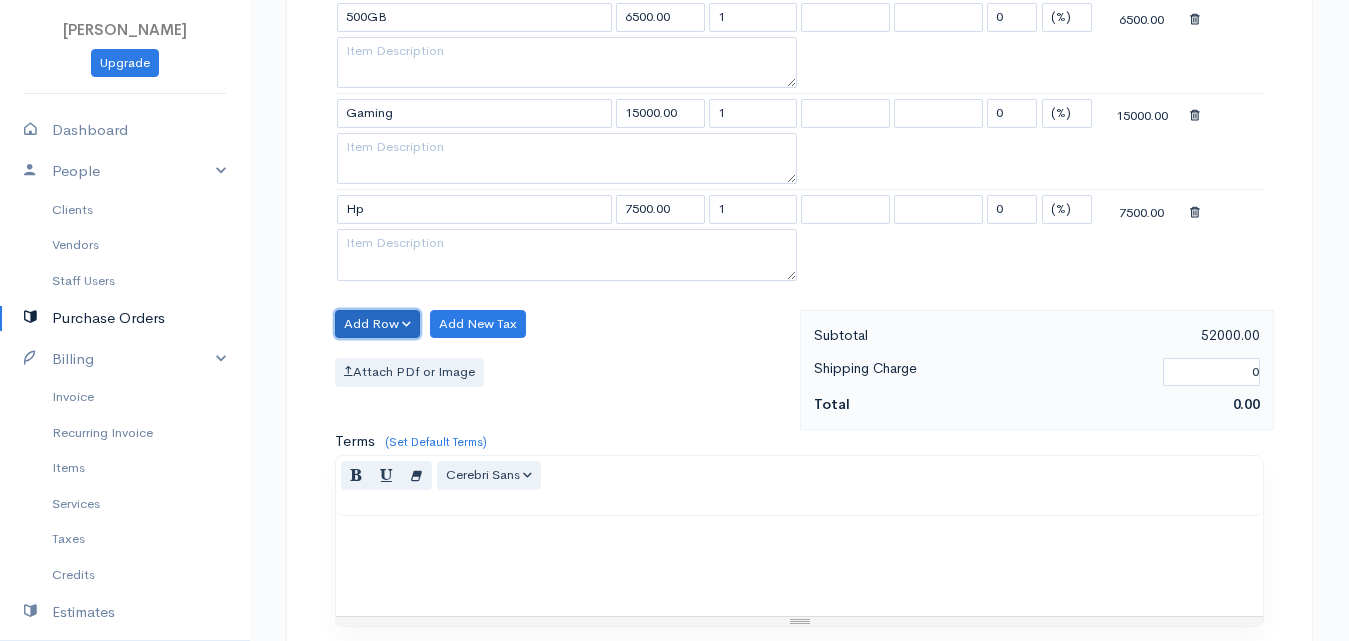 click on "Add Row" at bounding box center [377, 324] 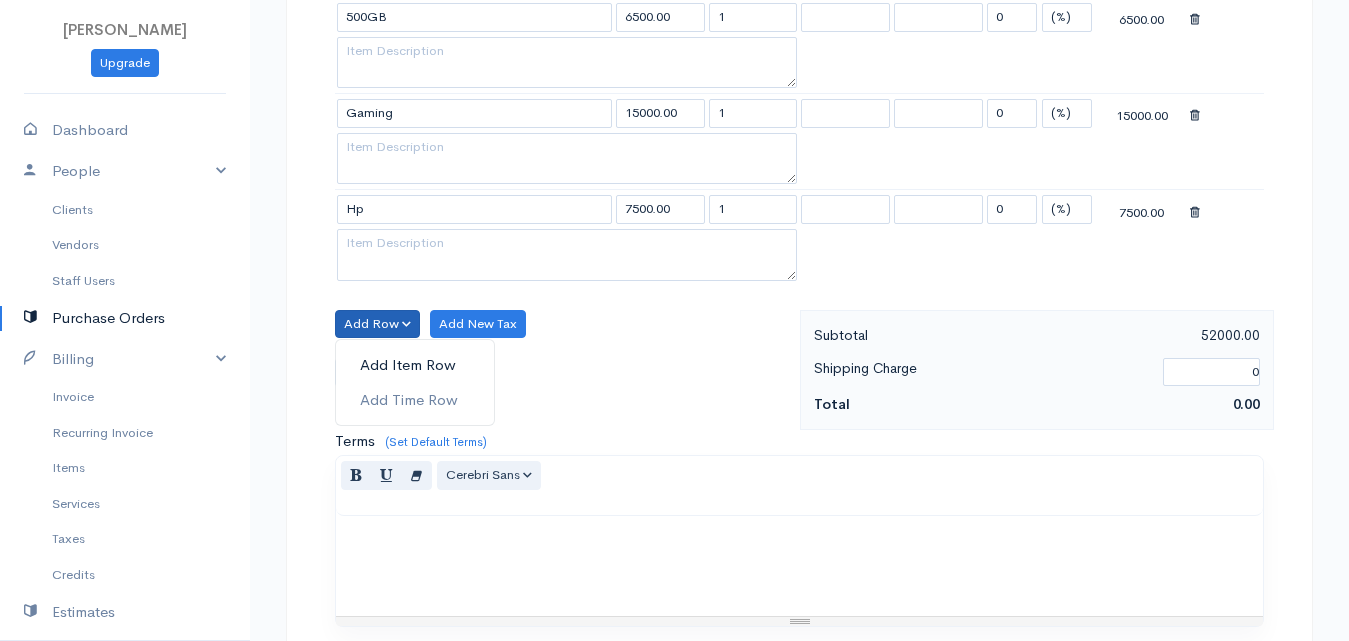 click on "Add Item Row" at bounding box center [415, 365] 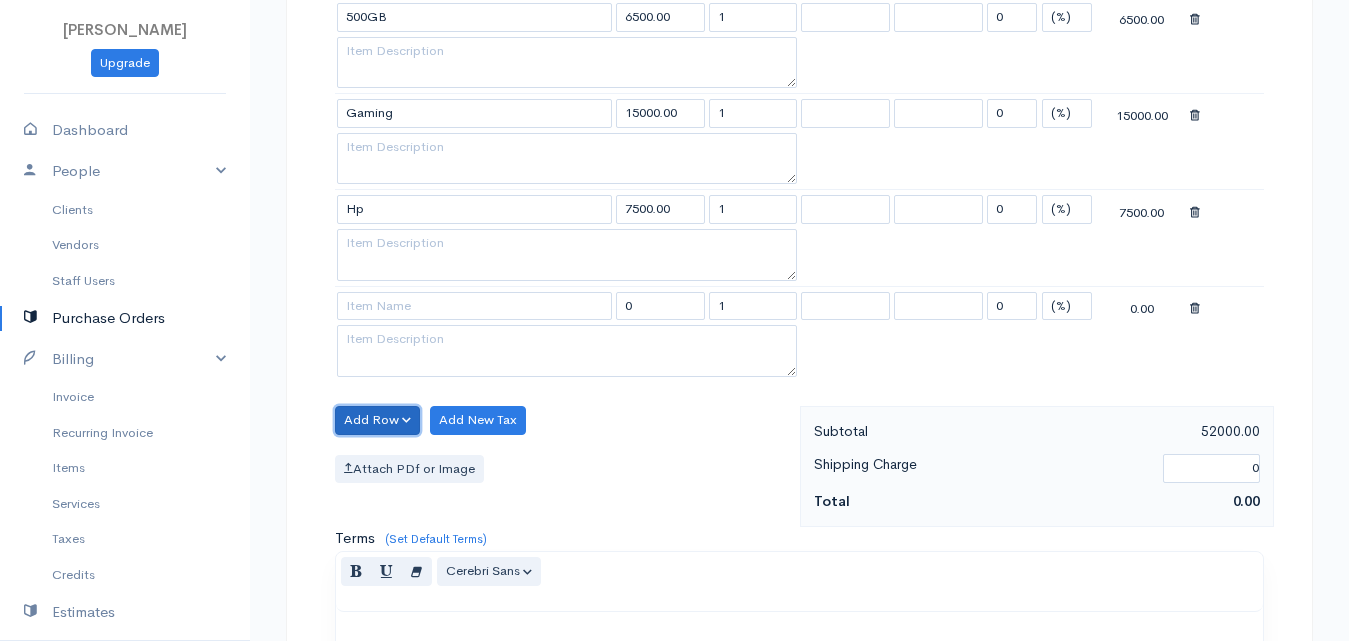 click on "Add Row" at bounding box center [377, 420] 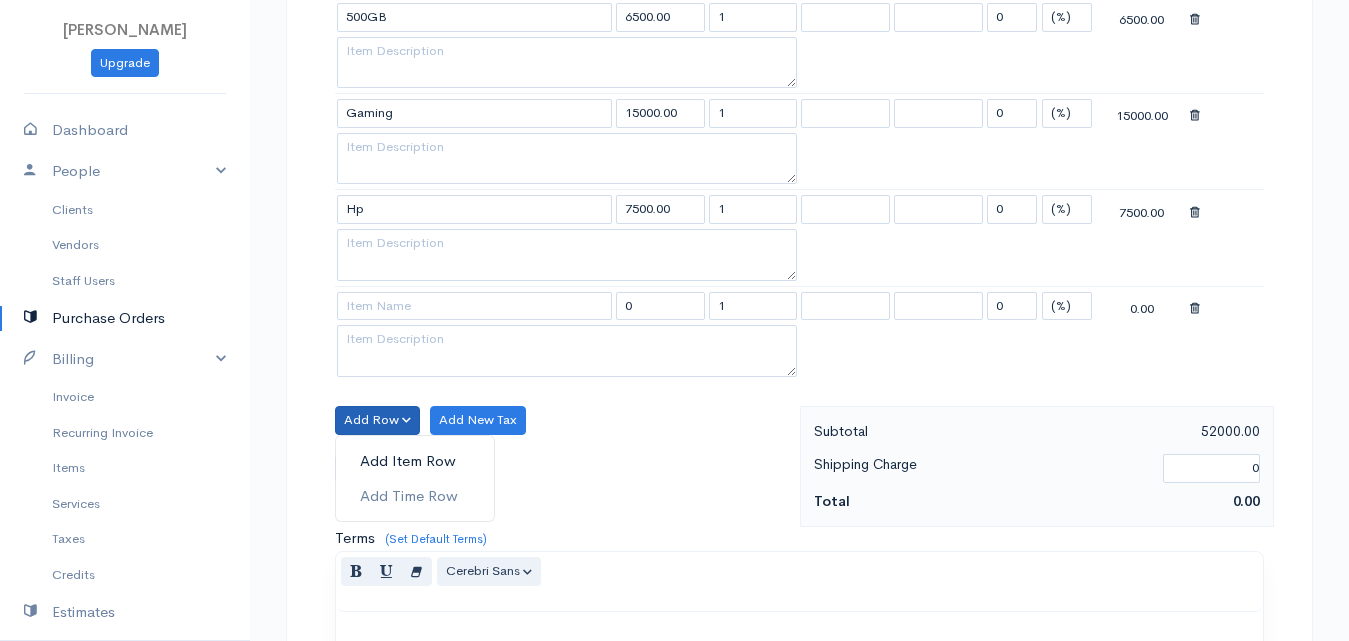 click on "Add Item Row" at bounding box center (415, 461) 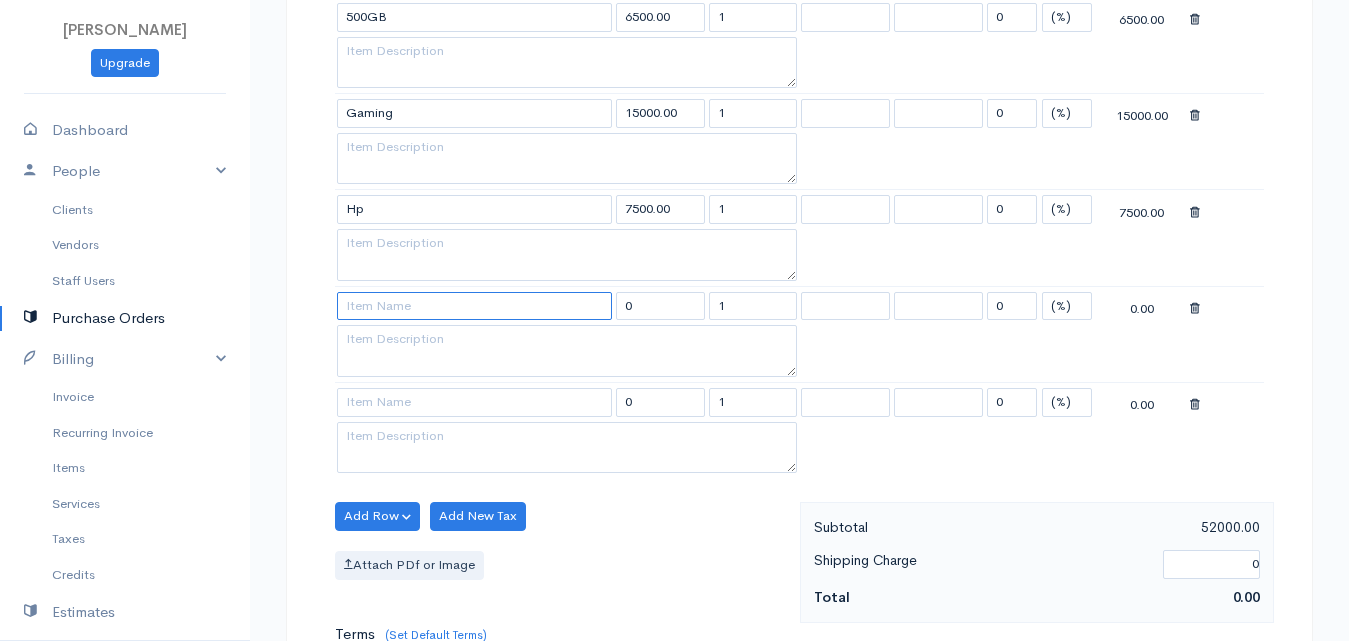 click at bounding box center (474, 306) 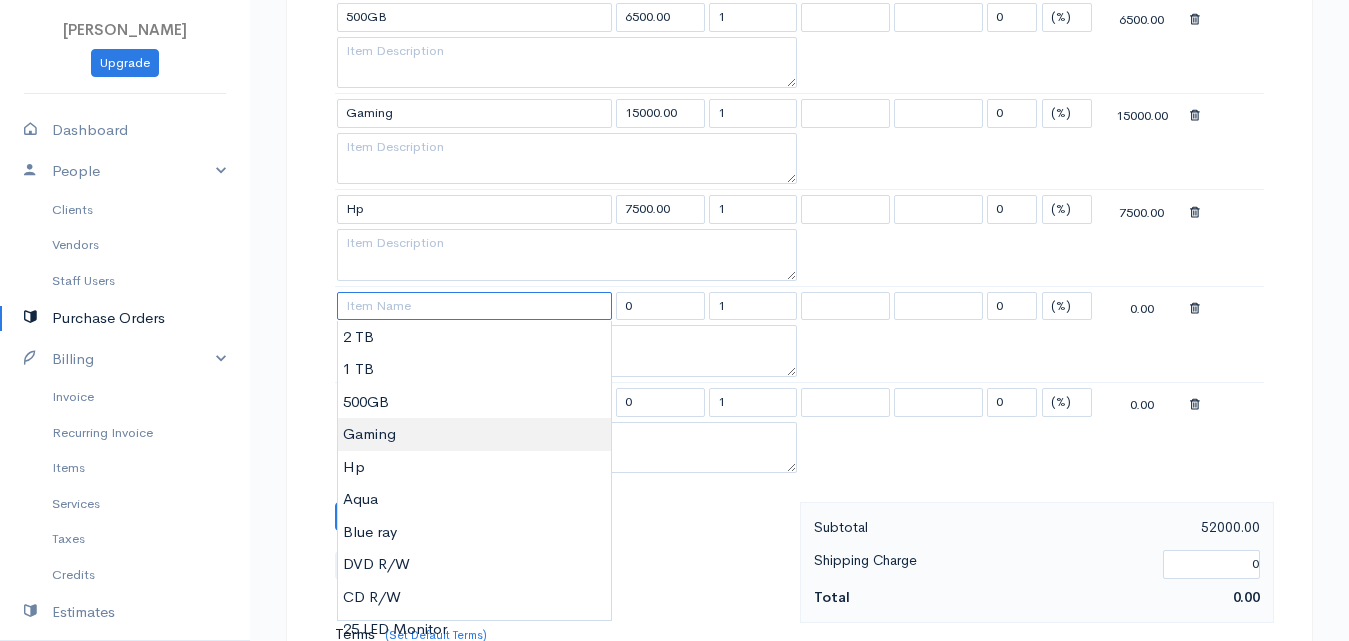 scroll, scrollTop: 900, scrollLeft: 0, axis: vertical 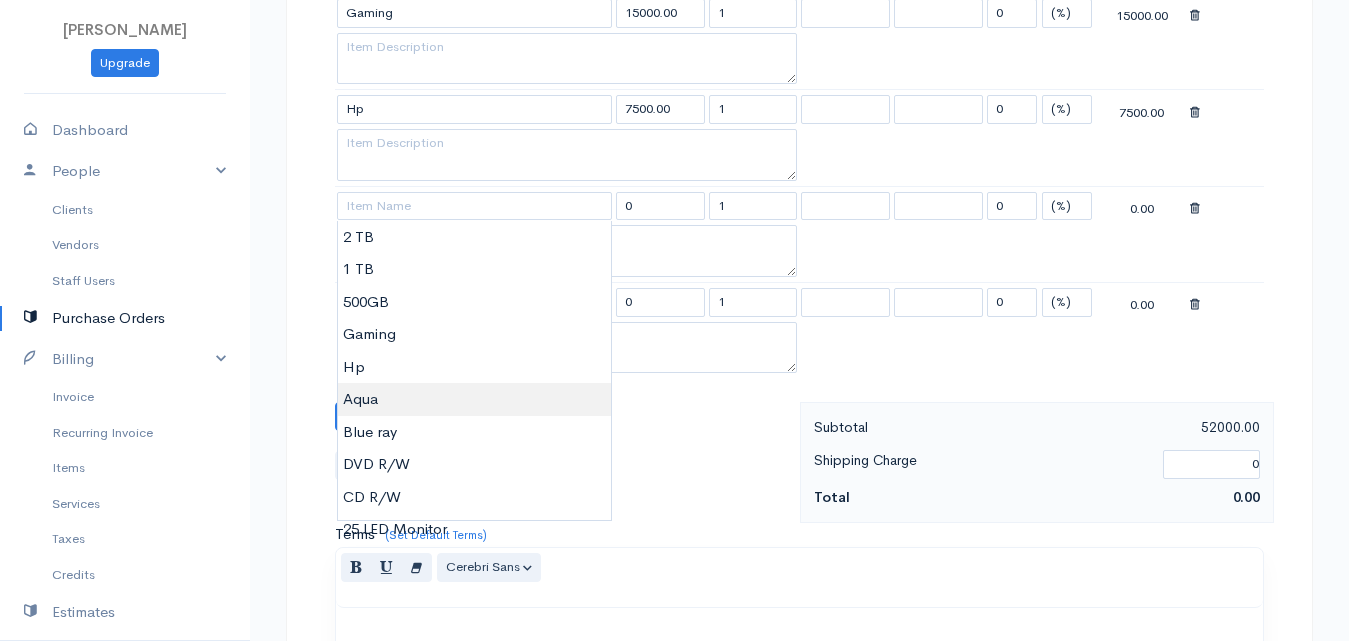 type 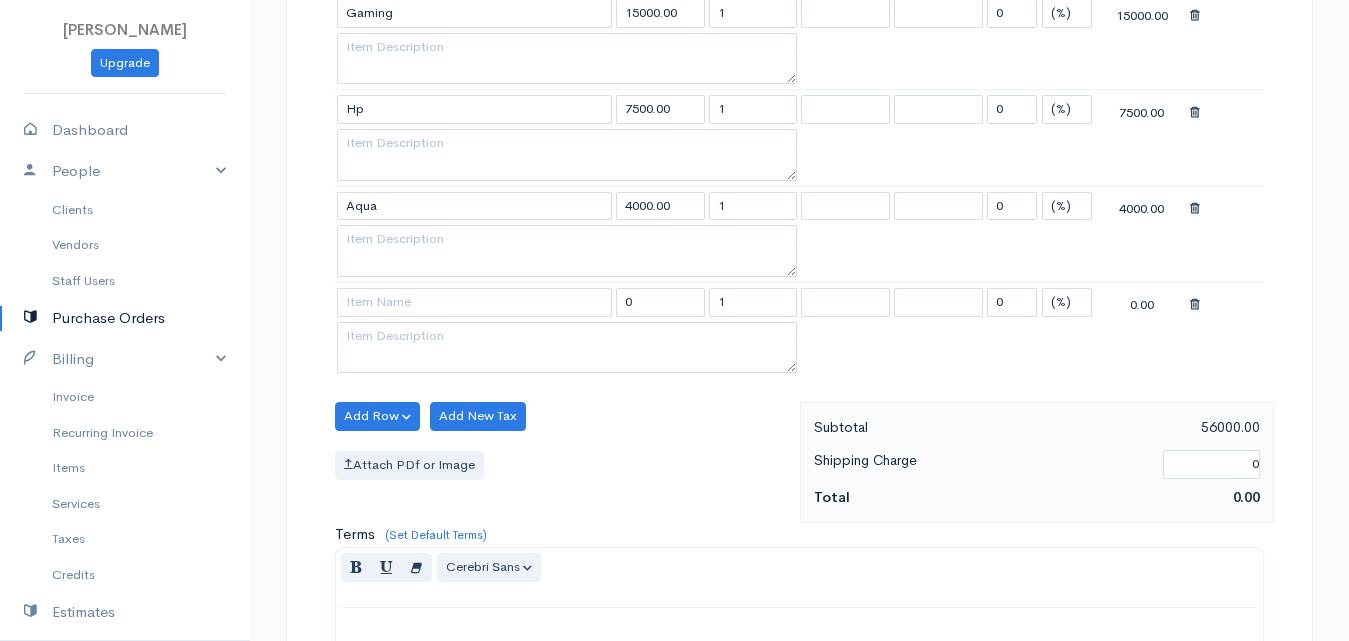 click on "[PERSON_NAME]
Upgrade
Dashboard
People
Clients
Vendors
Staff Users
Purchase Orders
Billing
Invoice
Recurring Invoice
Items
Services
Taxes
Credits
Estimates
Payments
Expenses
Track Time
Projects
Reports
Settings
My Organizations
Logout
Help
@CloudBooksApp 2022
PO
New Purchase Order
DRAFT To [PERSON_NAME] [Choose Country] [GEOGRAPHIC_DATA] [GEOGRAPHIC_DATA] [GEOGRAPHIC_DATA] [GEOGRAPHIC_DATA] [GEOGRAPHIC_DATA] [GEOGRAPHIC_DATA] [US_STATE] [GEOGRAPHIC_DATA] [GEOGRAPHIC_DATA] [GEOGRAPHIC_DATA] [GEOGRAPHIC_DATA] [GEOGRAPHIC_DATA] [GEOGRAPHIC_DATA] [GEOGRAPHIC_DATA] [GEOGRAPHIC_DATA] [GEOGRAPHIC_DATA]" at bounding box center [674, 157] 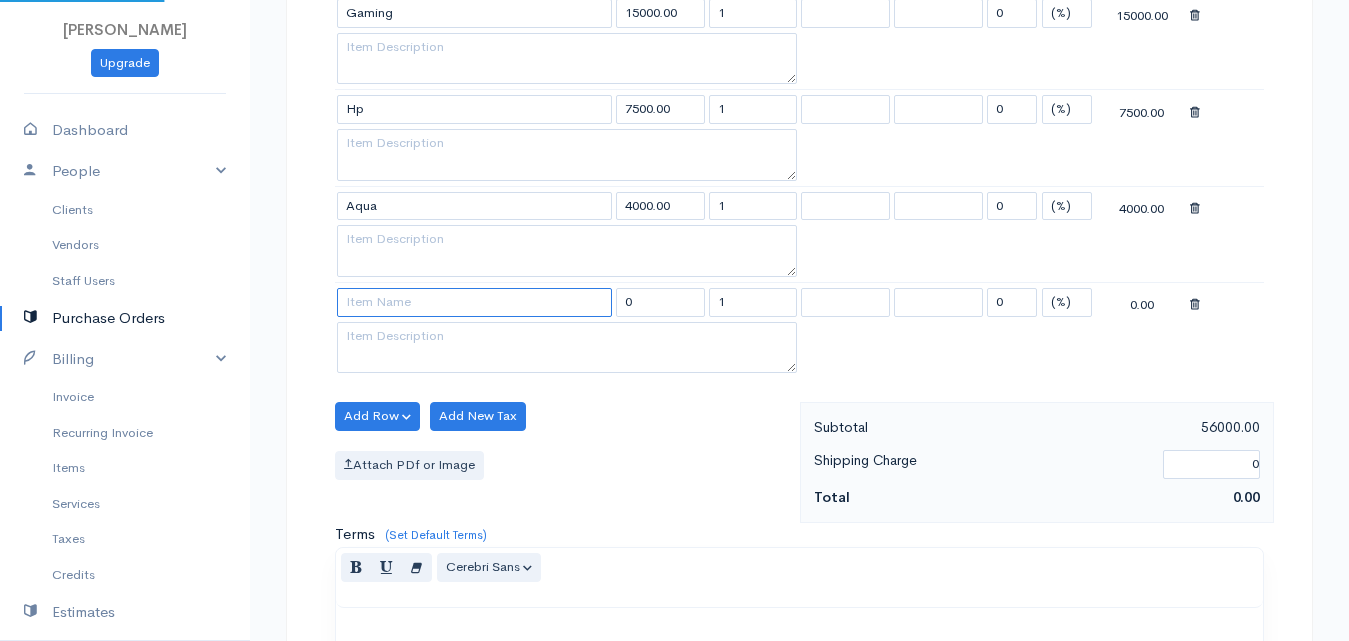 click at bounding box center [474, 302] 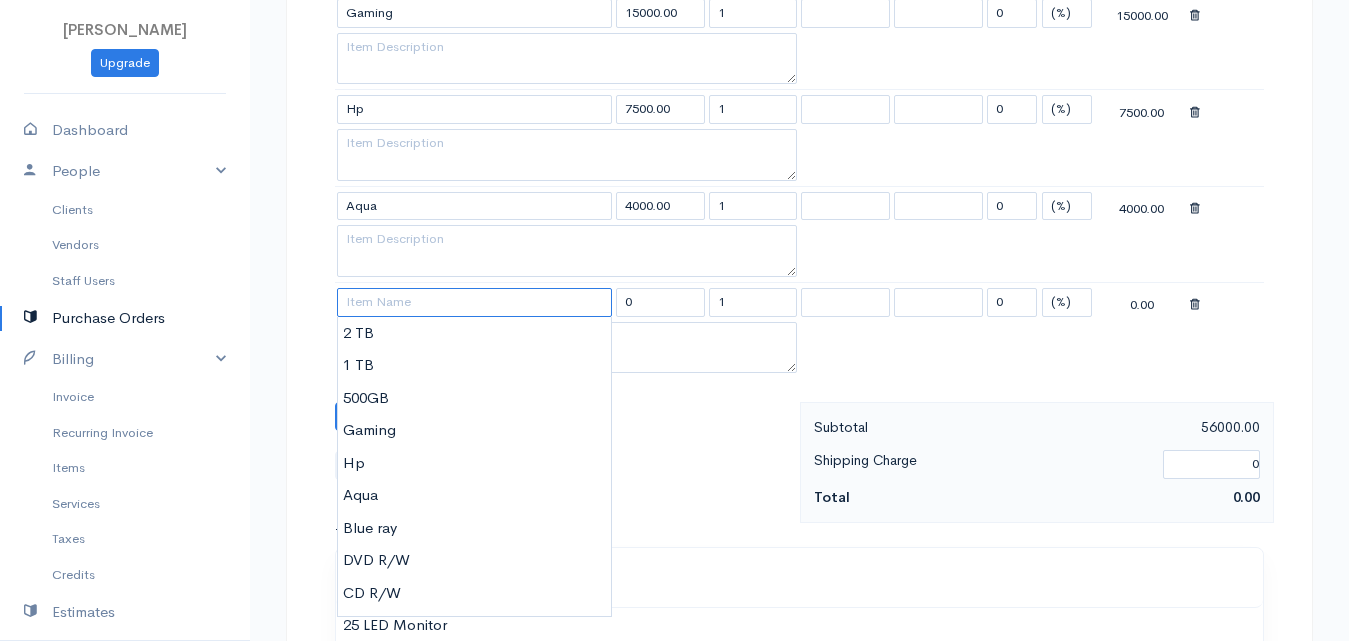 scroll, scrollTop: 1300, scrollLeft: 0, axis: vertical 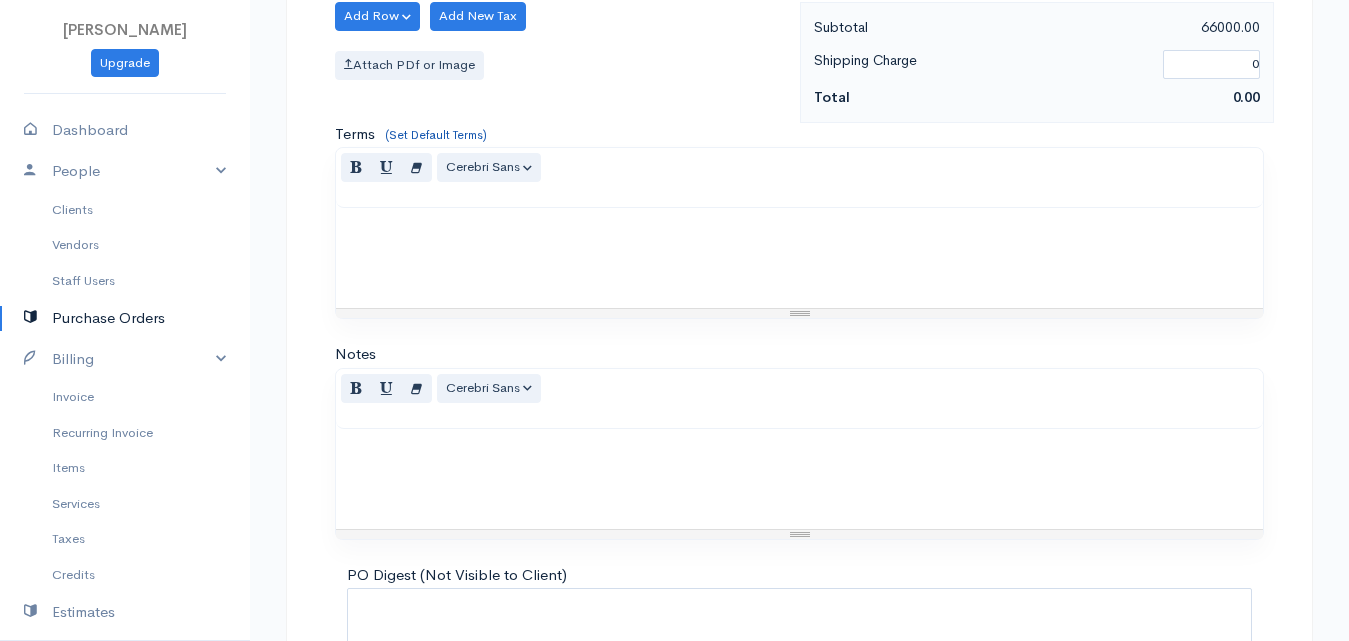 click on "[PERSON_NAME]
Upgrade
Dashboard
People
Clients
Vendors
Staff Users
Purchase Orders
Billing
Invoice
Recurring Invoice
Items
Services
Taxes
Credits
Estimates
Payments
Expenses
Track Time
Projects
Reports
Settings
My Organizations
Logout
Help
@CloudBooksApp 2022
PO
New Purchase Order
DRAFT To [PERSON_NAME] [Choose Country] [GEOGRAPHIC_DATA] [GEOGRAPHIC_DATA] [GEOGRAPHIC_DATA] [GEOGRAPHIC_DATA] [GEOGRAPHIC_DATA] [GEOGRAPHIC_DATA] [US_STATE] [GEOGRAPHIC_DATA] [GEOGRAPHIC_DATA] [GEOGRAPHIC_DATA] [GEOGRAPHIC_DATA] [GEOGRAPHIC_DATA] [GEOGRAPHIC_DATA] [GEOGRAPHIC_DATA] [GEOGRAPHIC_DATA] [GEOGRAPHIC_DATA]" at bounding box center [674, -243] 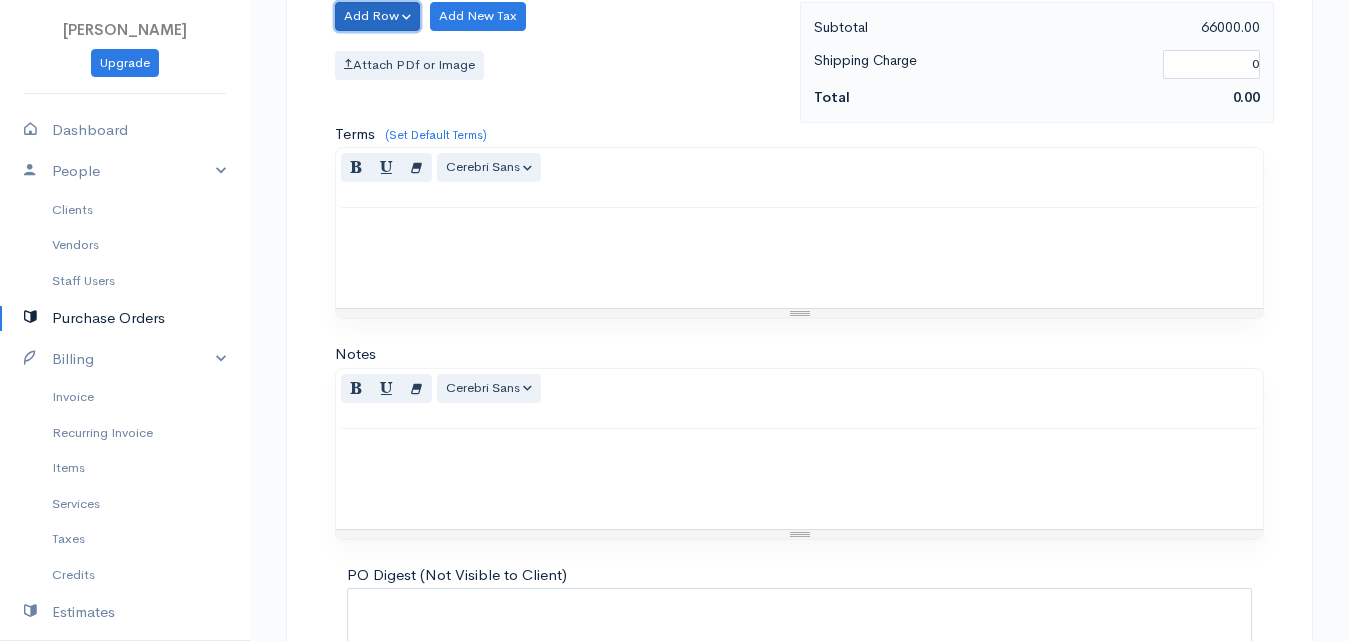 click on "Add Row" at bounding box center [377, 16] 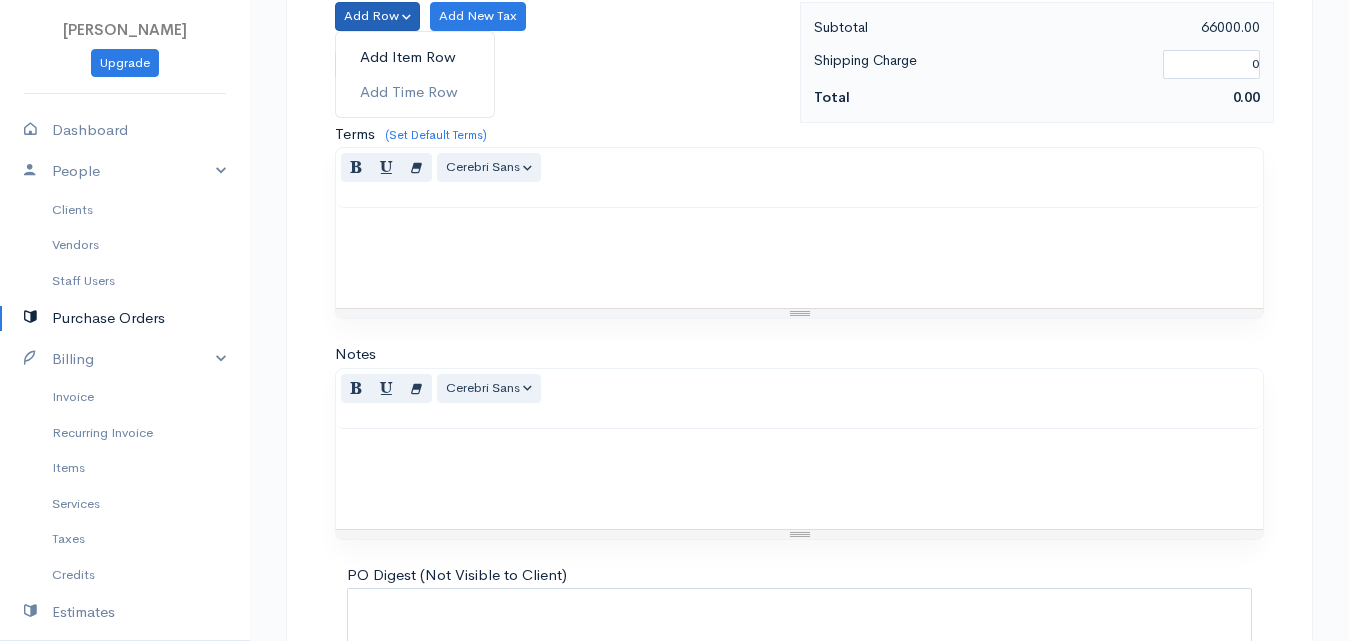 click on "Add Item Row" at bounding box center [415, 57] 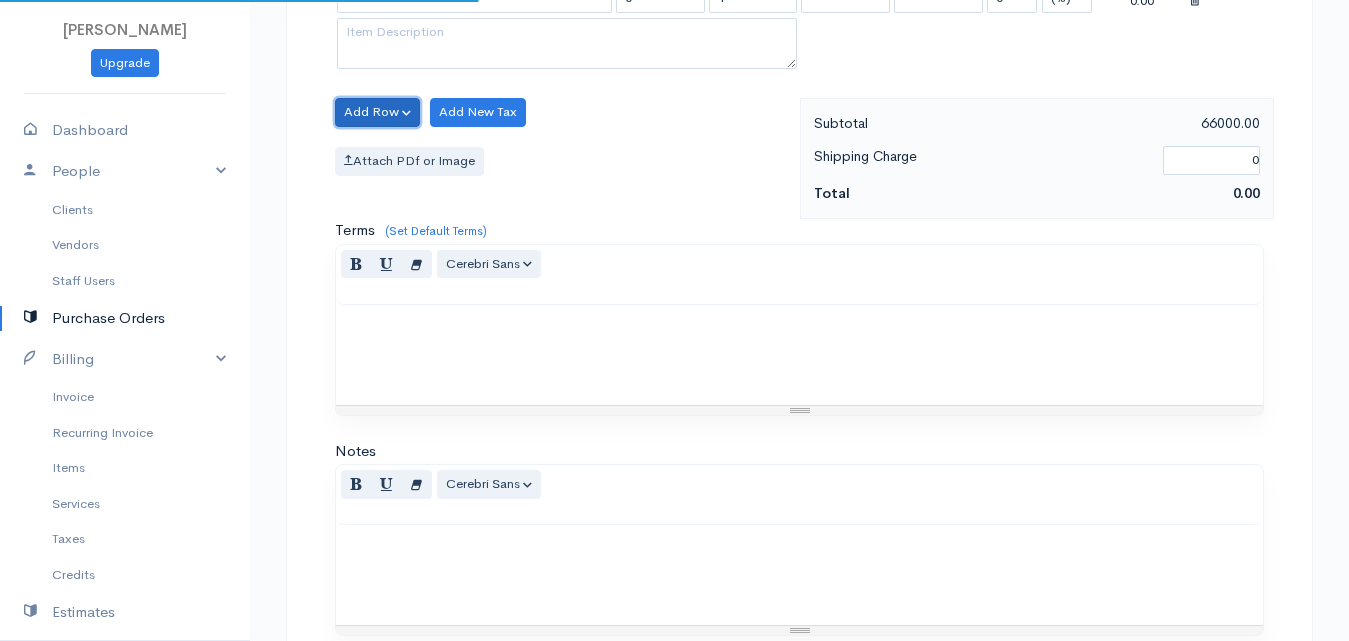 drag, startPoint x: 392, startPoint y: 101, endPoint x: 398, endPoint y: 140, distance: 39.45884 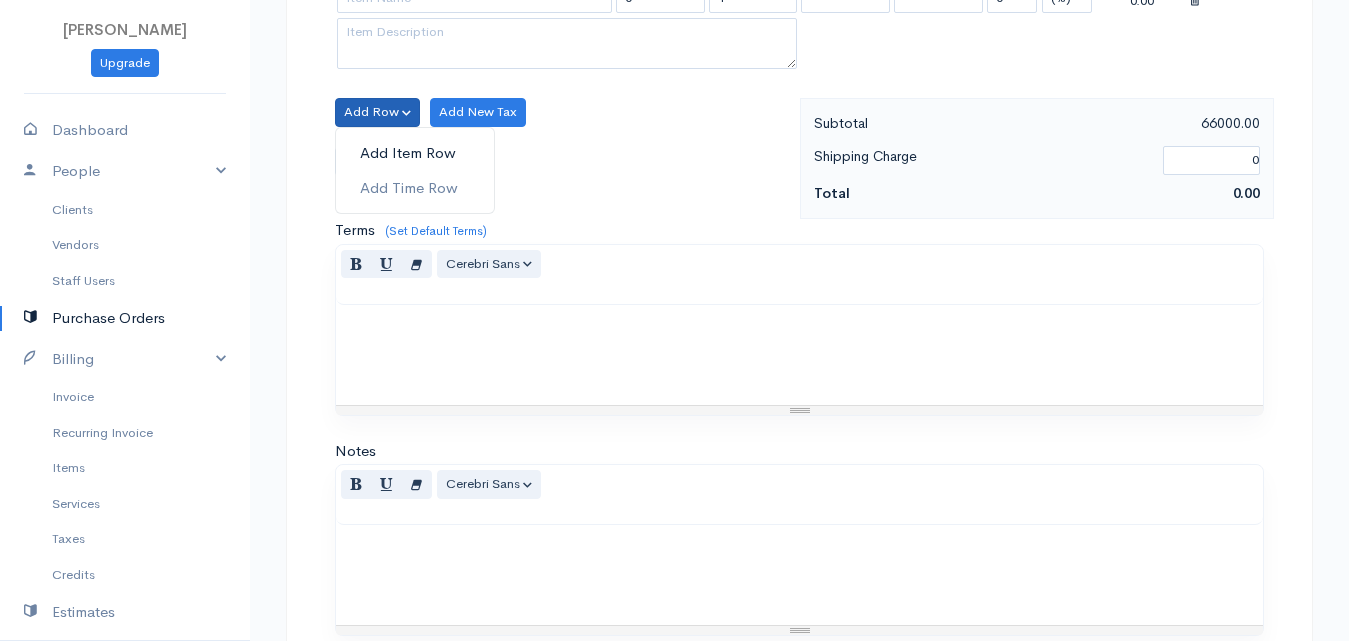 click on "Add Item Row" at bounding box center [415, 153] 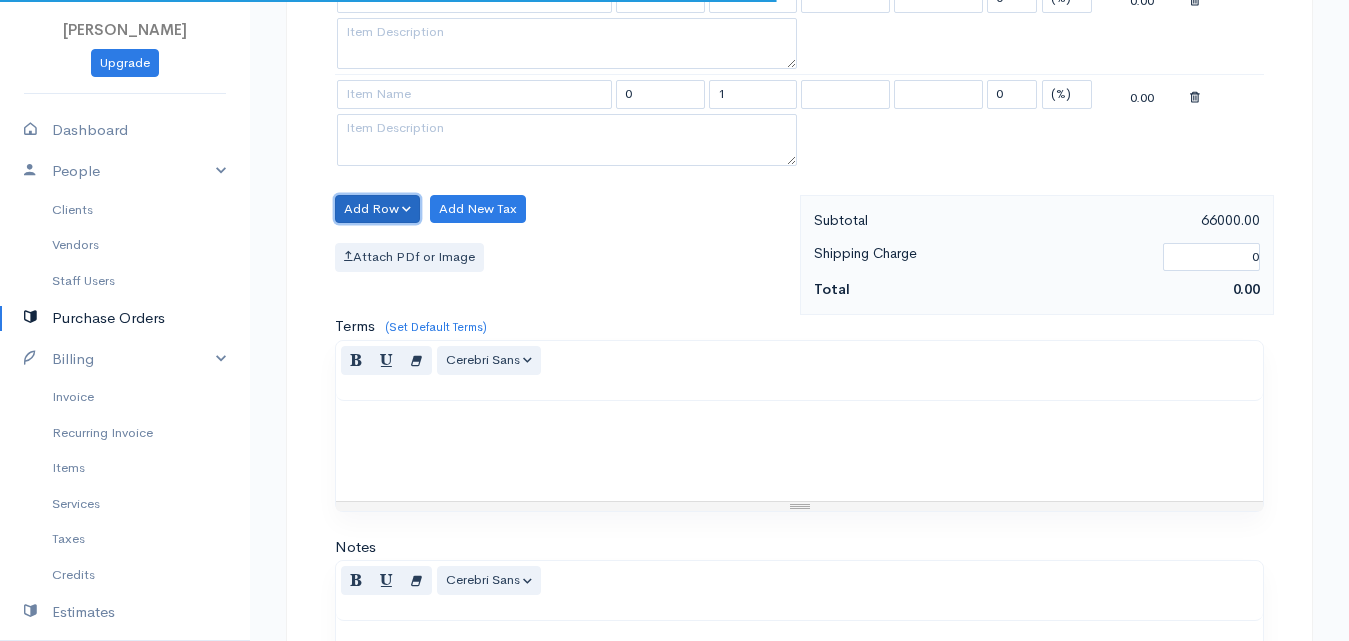 click on "Add Row" at bounding box center (377, 209) 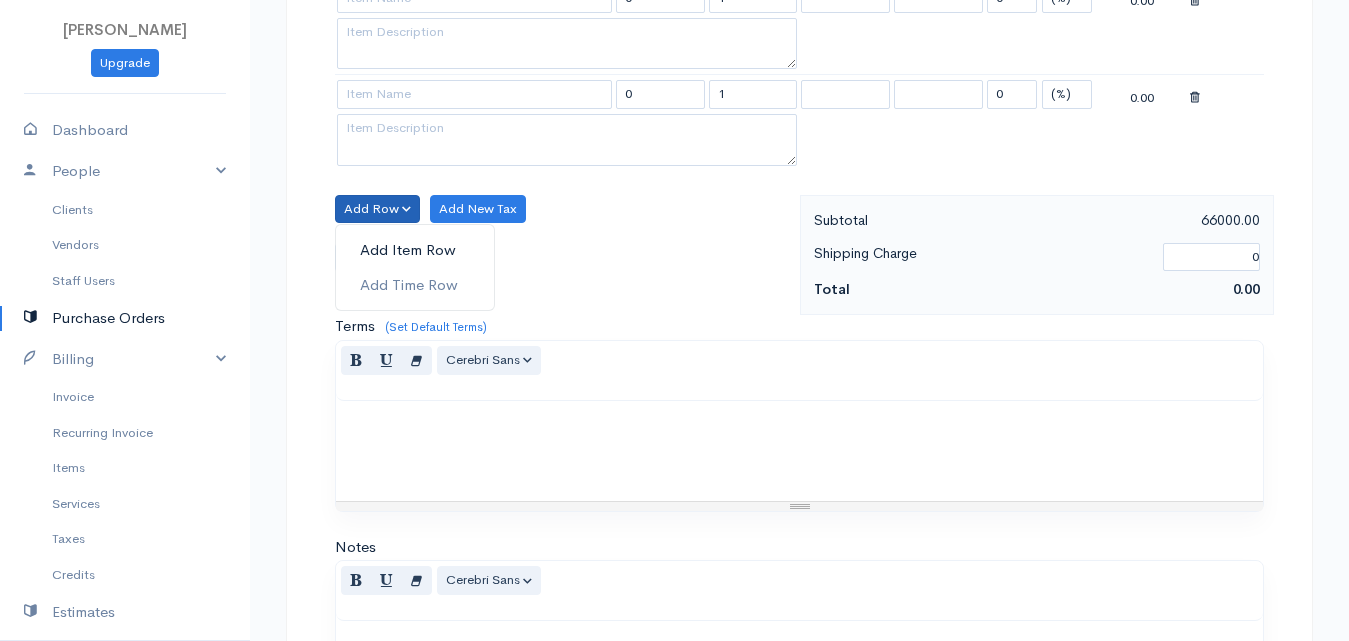 click on "Add Item Row" at bounding box center (415, 250) 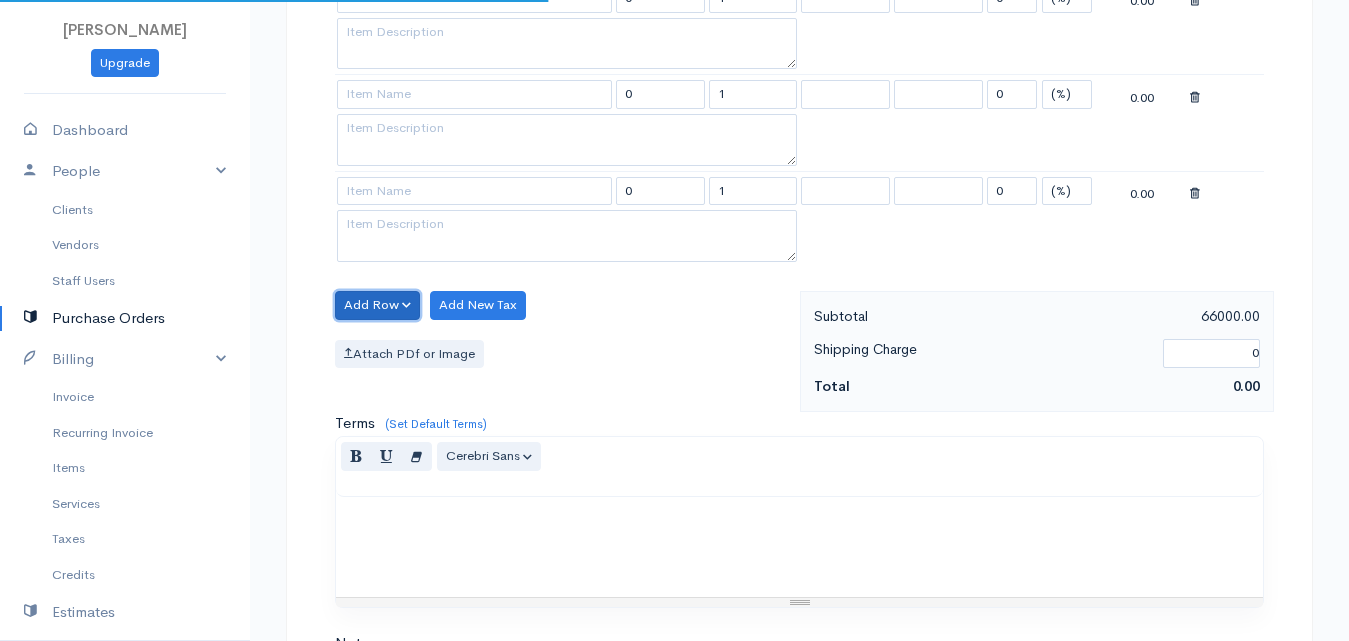 click on "Add Row" at bounding box center (377, 305) 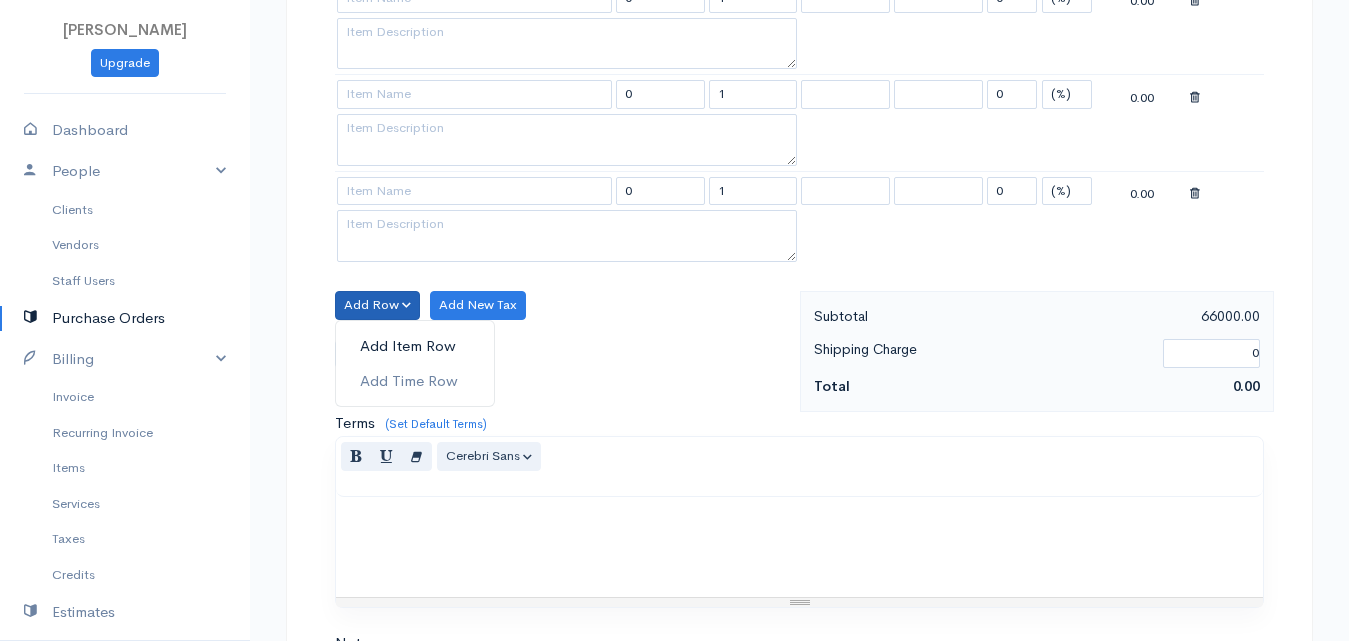 click on "Add Item Row" at bounding box center (415, 346) 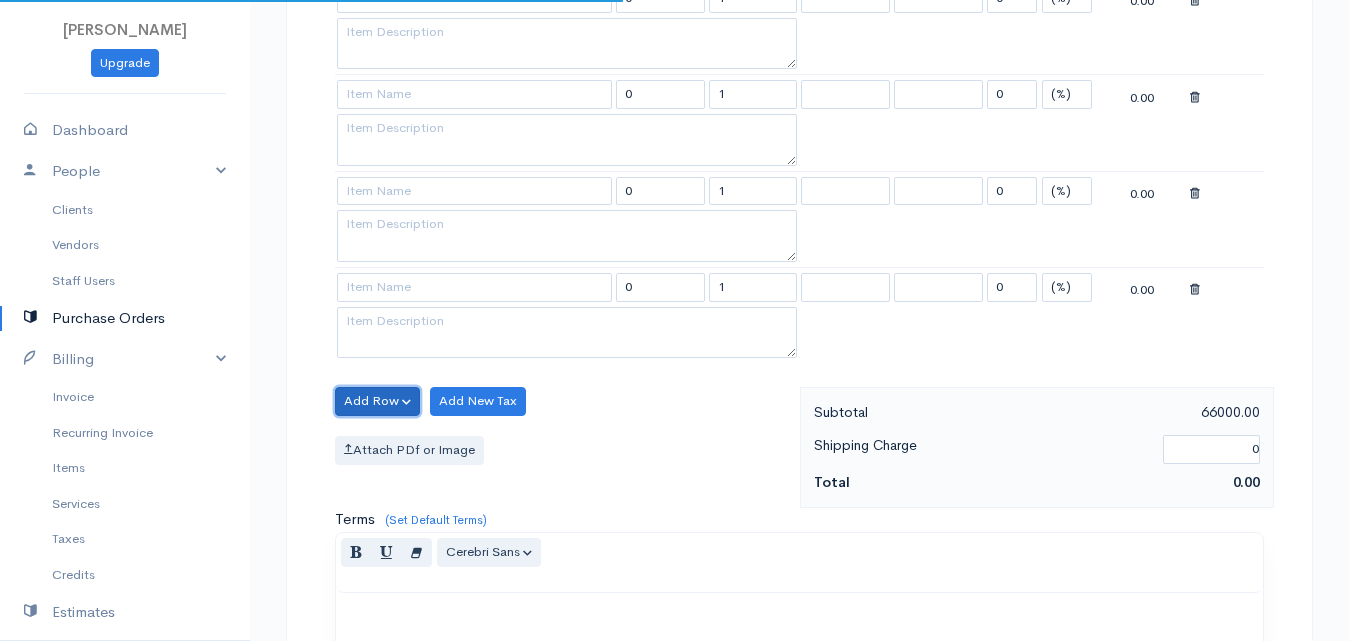 click on "Add Row" at bounding box center (377, 401) 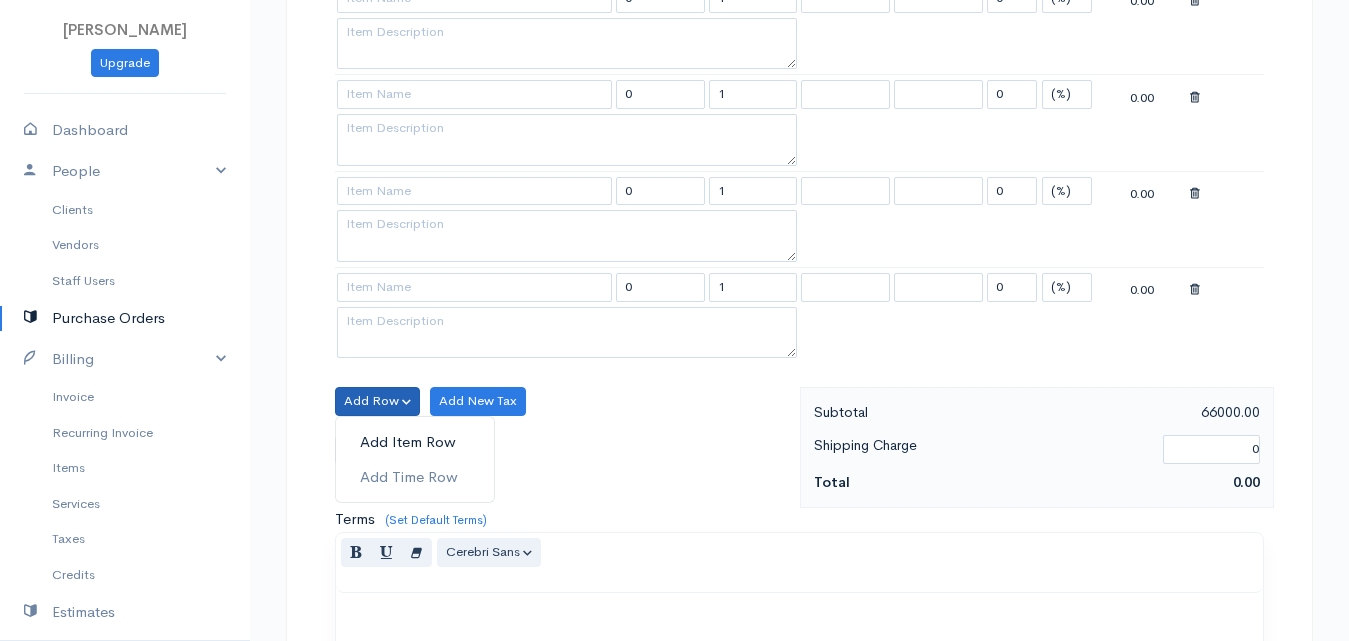 click on "Add Item Row" at bounding box center (415, 442) 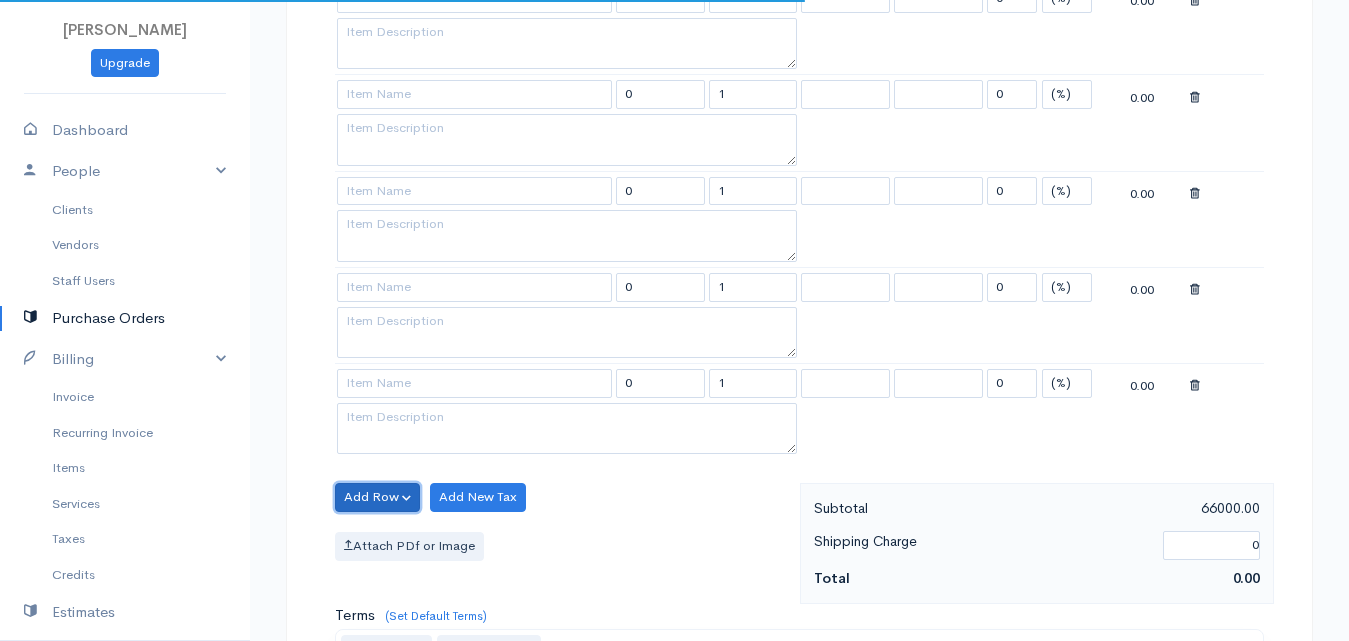 click on "Add Row" at bounding box center (377, 497) 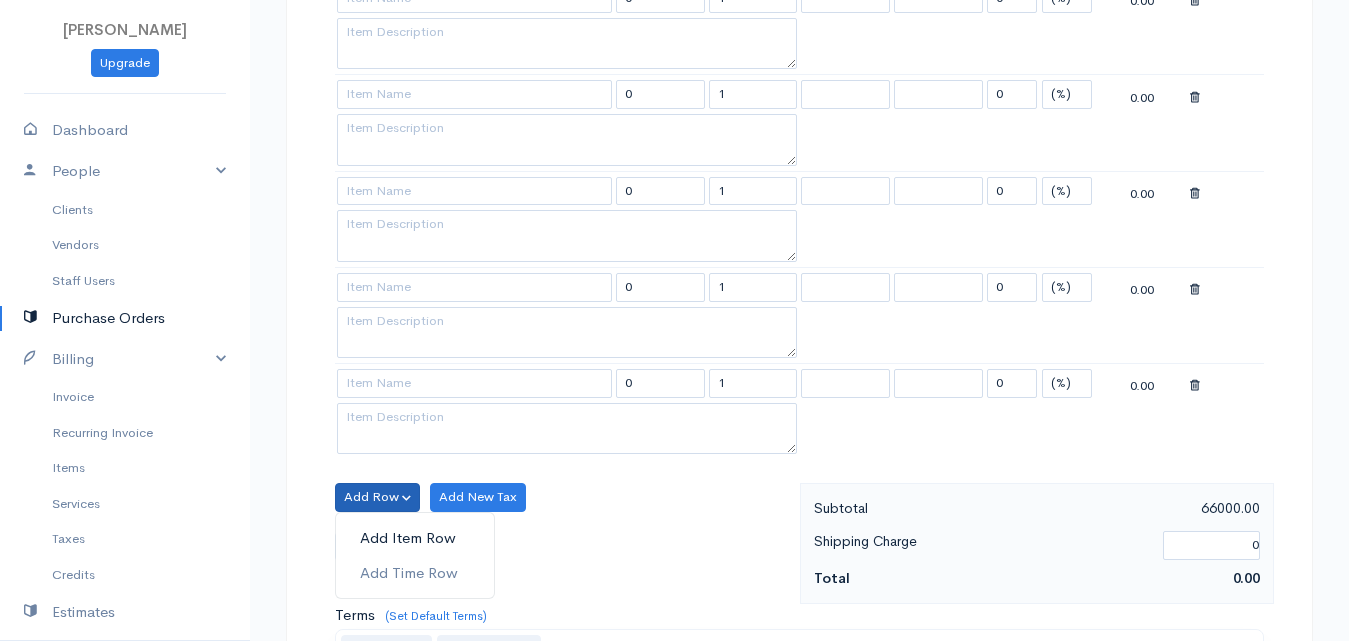 click on "Add Item Row" at bounding box center (415, 538) 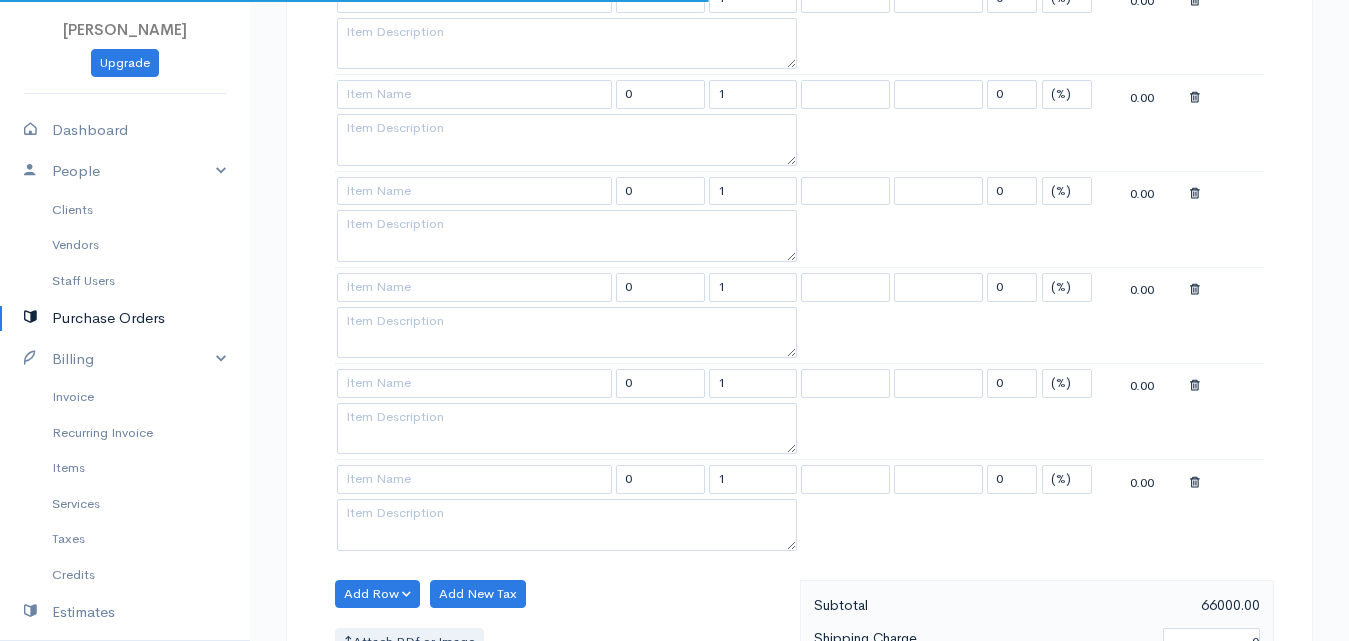 scroll, scrollTop: 1100, scrollLeft: 0, axis: vertical 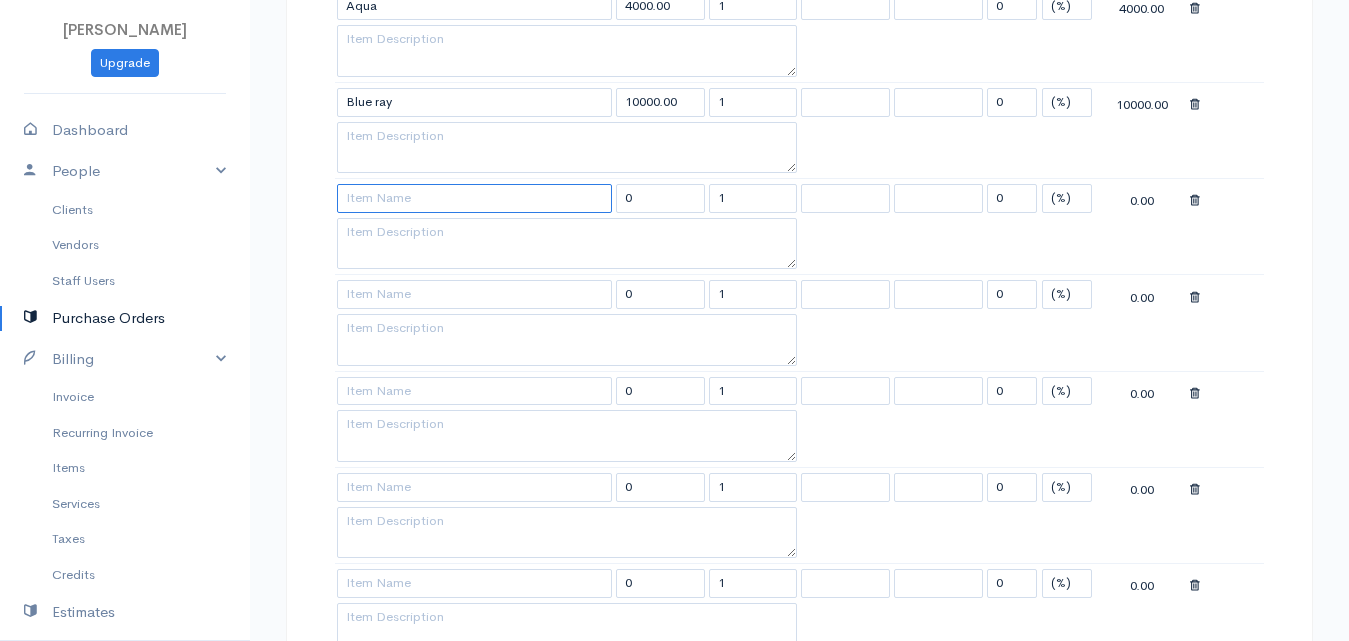 click at bounding box center (474, 198) 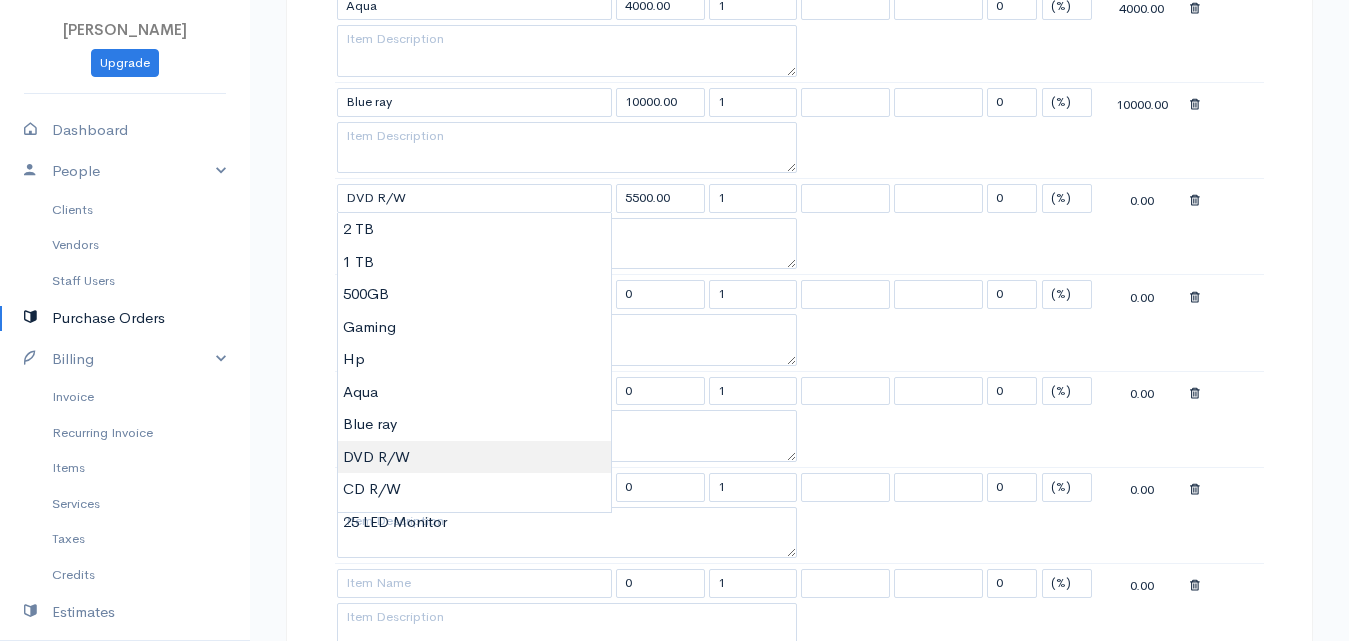 click on "[PERSON_NAME]
Upgrade
Dashboard
People
Clients
Vendors
Staff Users
Purchase Orders
Billing
Invoice
Recurring Invoice
Items
Services
Taxes
Credits
Estimates
Payments
Expenses
Track Time
Projects
Reports
Settings
My Organizations
Logout
Help
@CloudBooksApp 2022
PO
New Purchase Order
DRAFT To [PERSON_NAME] [Choose Country] [GEOGRAPHIC_DATA] [GEOGRAPHIC_DATA] [GEOGRAPHIC_DATA] [GEOGRAPHIC_DATA] [GEOGRAPHIC_DATA] [GEOGRAPHIC_DATA] [US_STATE] [GEOGRAPHIC_DATA] [GEOGRAPHIC_DATA] [GEOGRAPHIC_DATA] [GEOGRAPHIC_DATA] [GEOGRAPHIC_DATA] [GEOGRAPHIC_DATA] [GEOGRAPHIC_DATA] [GEOGRAPHIC_DATA] [GEOGRAPHIC_DATA]" at bounding box center [674, 246] 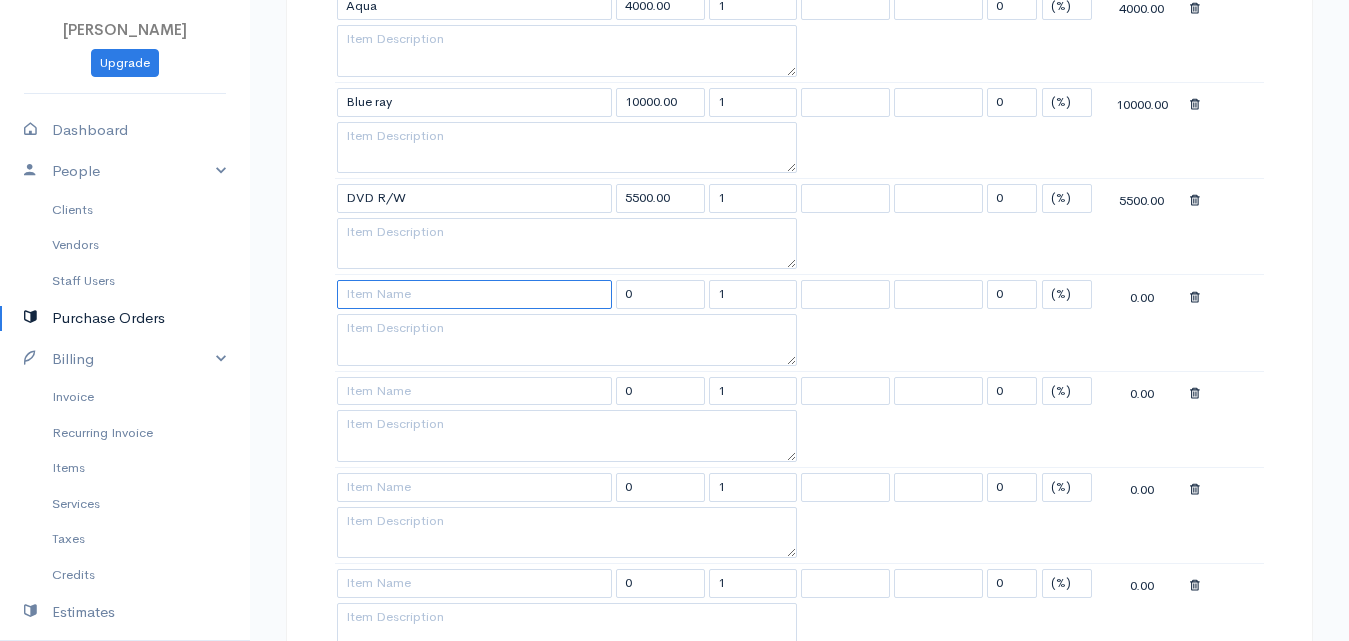 click at bounding box center (474, 294) 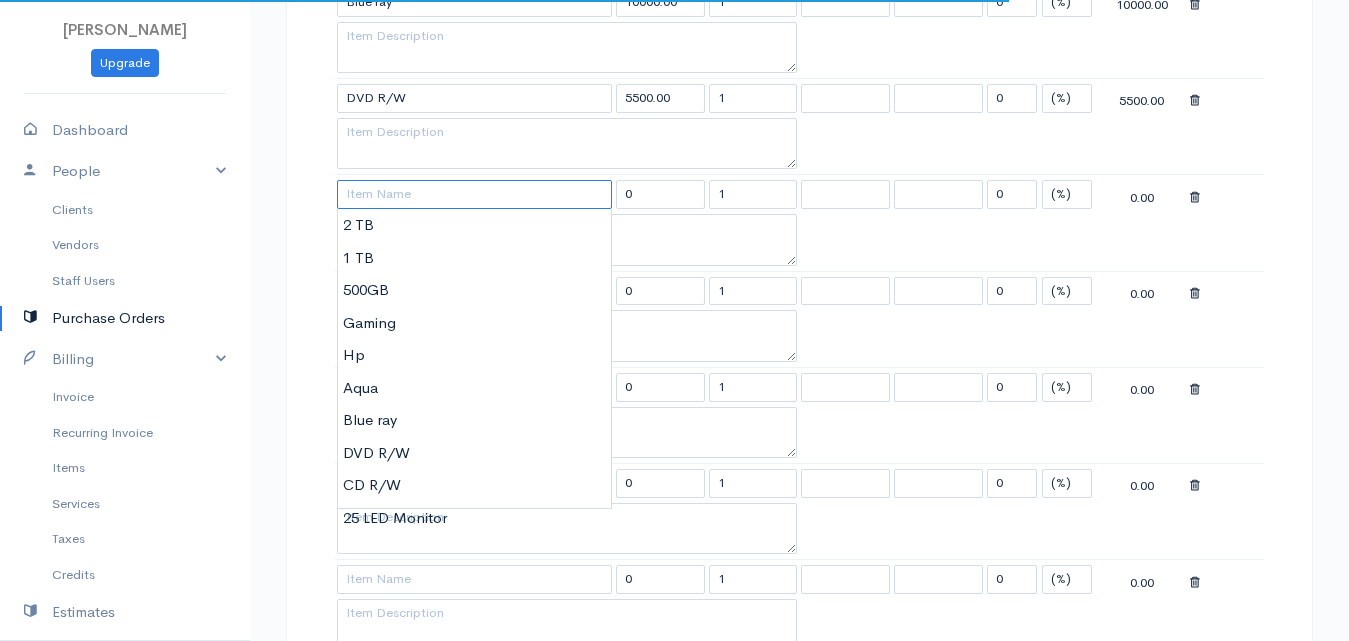 scroll, scrollTop: 1300, scrollLeft: 0, axis: vertical 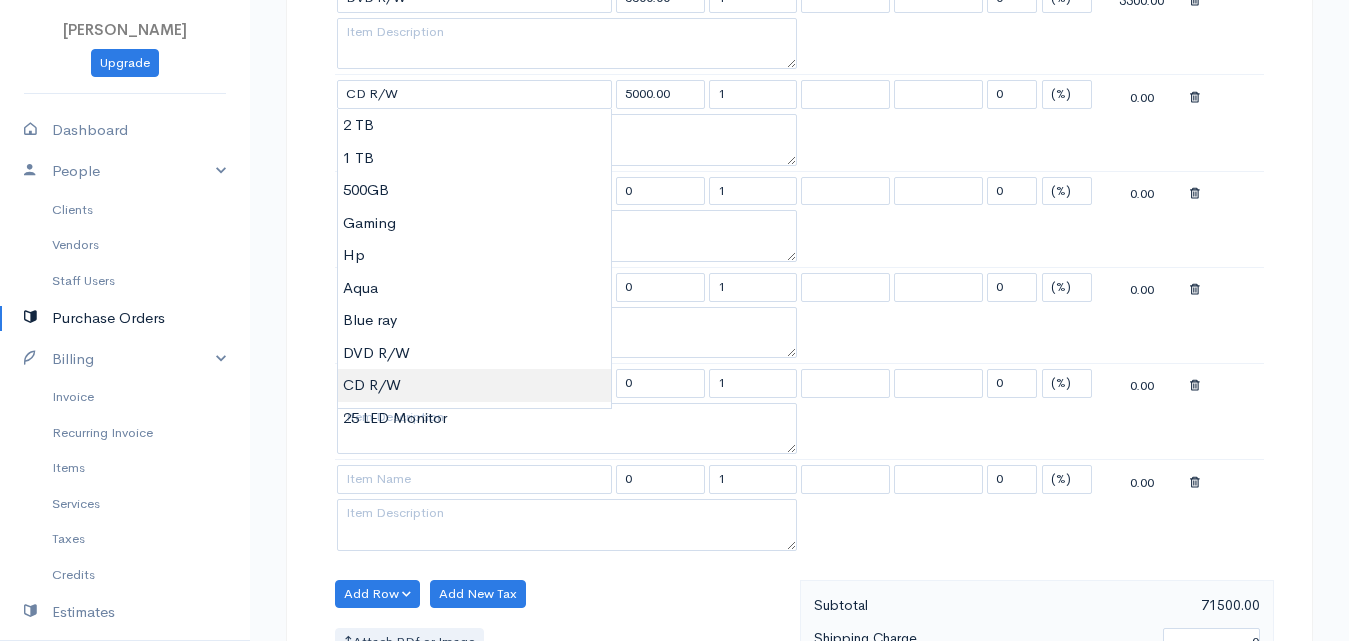 click on "[PERSON_NAME]
Upgrade
Dashboard
People
Clients
Vendors
Staff Users
Purchase Orders
Billing
Invoice
Recurring Invoice
Items
Services
Taxes
Credits
Estimates
Payments
Expenses
Track Time
Projects
Reports
Settings
My Organizations
Logout
Help
@CloudBooksApp 2022
PO
New Purchase Order
DRAFT To [PERSON_NAME] [Choose Country] [GEOGRAPHIC_DATA] [GEOGRAPHIC_DATA] [GEOGRAPHIC_DATA] [GEOGRAPHIC_DATA] [GEOGRAPHIC_DATA] [GEOGRAPHIC_DATA] [US_STATE] [GEOGRAPHIC_DATA] [GEOGRAPHIC_DATA] [GEOGRAPHIC_DATA] [GEOGRAPHIC_DATA] [GEOGRAPHIC_DATA] [GEOGRAPHIC_DATA] [GEOGRAPHIC_DATA] [GEOGRAPHIC_DATA] [GEOGRAPHIC_DATA]" at bounding box center (674, 46) 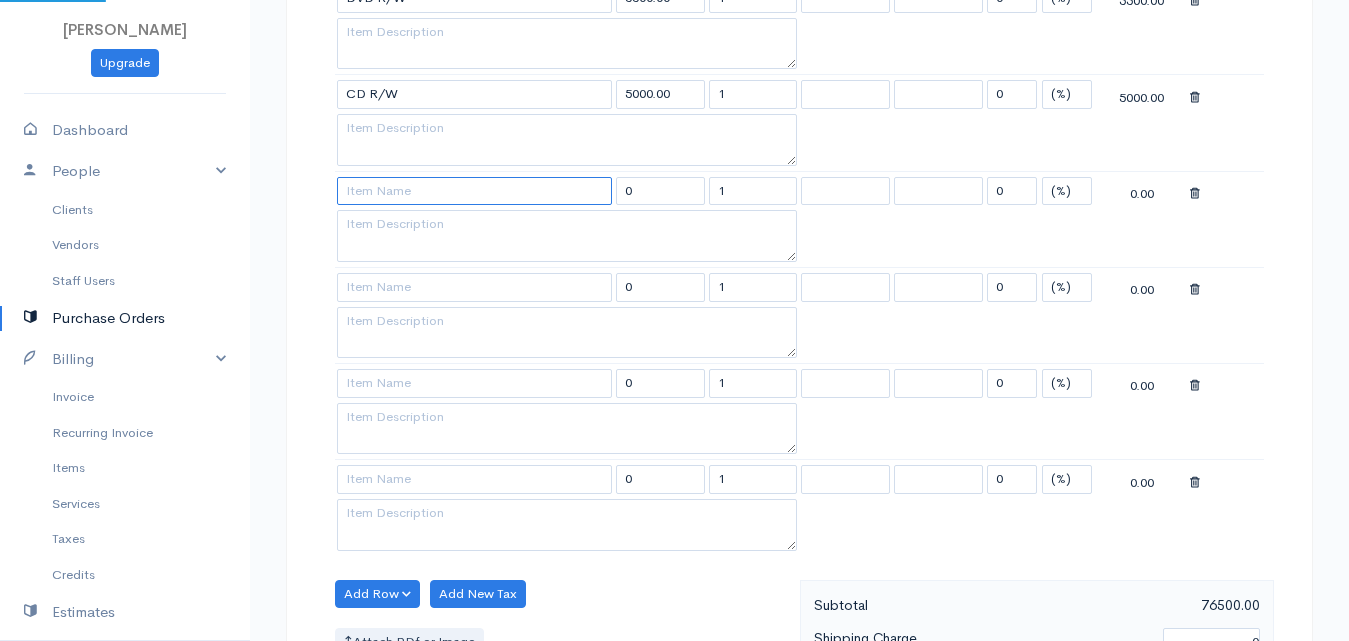 click at bounding box center [474, 191] 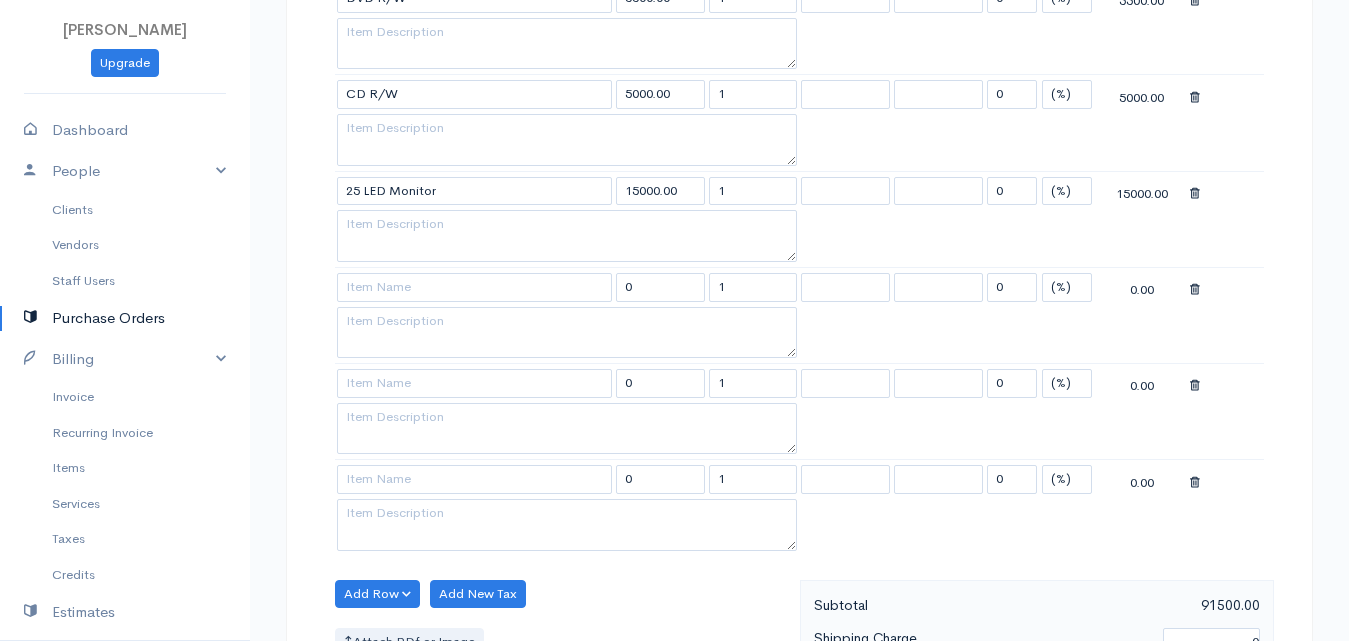 click on "[PERSON_NAME]
Upgrade
Dashboard
People
Clients
Vendors
Staff Users
Purchase Orders
Billing
Invoice
Recurring Invoice
Items
Services
Taxes
Credits
Estimates
Payments
Expenses
Track Time
Projects
Reports
Settings
My Organizations
Logout
Help
@CloudBooksApp 2022
PO
New Purchase Order
DRAFT To [PERSON_NAME] [Choose Country] [GEOGRAPHIC_DATA] [GEOGRAPHIC_DATA] [GEOGRAPHIC_DATA] [GEOGRAPHIC_DATA] [GEOGRAPHIC_DATA] [GEOGRAPHIC_DATA] [US_STATE] [GEOGRAPHIC_DATA] [GEOGRAPHIC_DATA] [GEOGRAPHIC_DATA] [GEOGRAPHIC_DATA] [GEOGRAPHIC_DATA] [GEOGRAPHIC_DATA] [GEOGRAPHIC_DATA] [GEOGRAPHIC_DATA] [GEOGRAPHIC_DATA]" at bounding box center (674, 46) 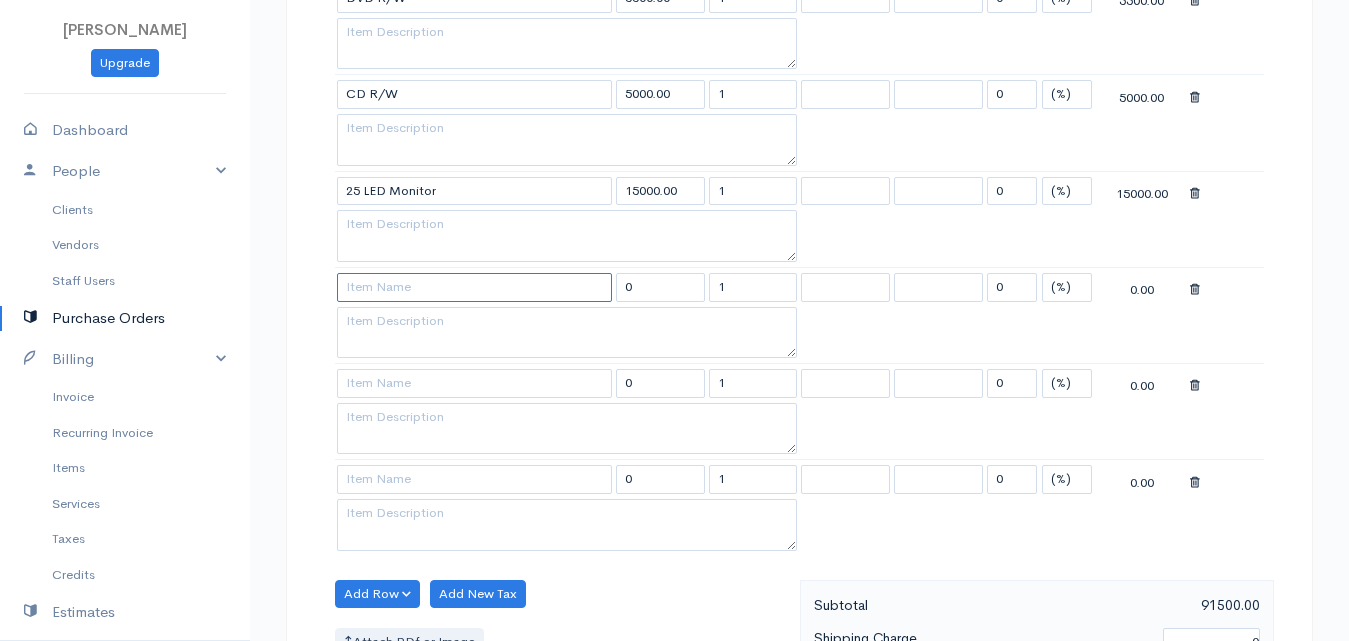 click at bounding box center (474, 287) 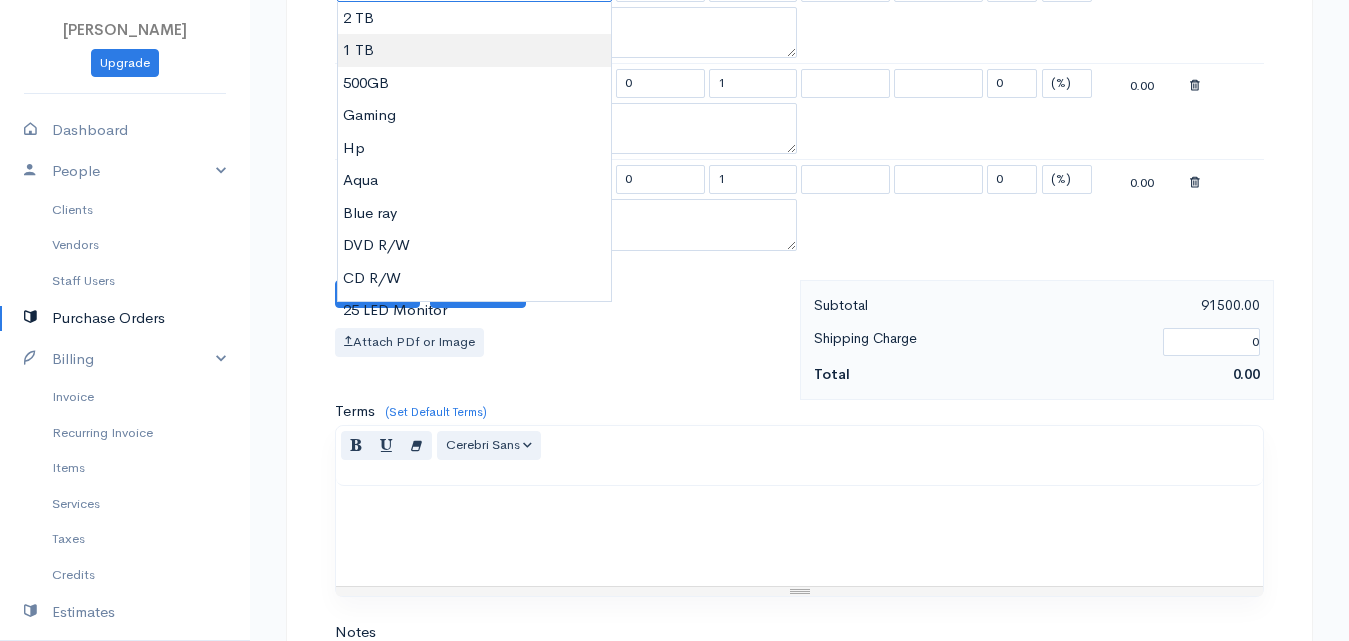 scroll, scrollTop: 1500, scrollLeft: 0, axis: vertical 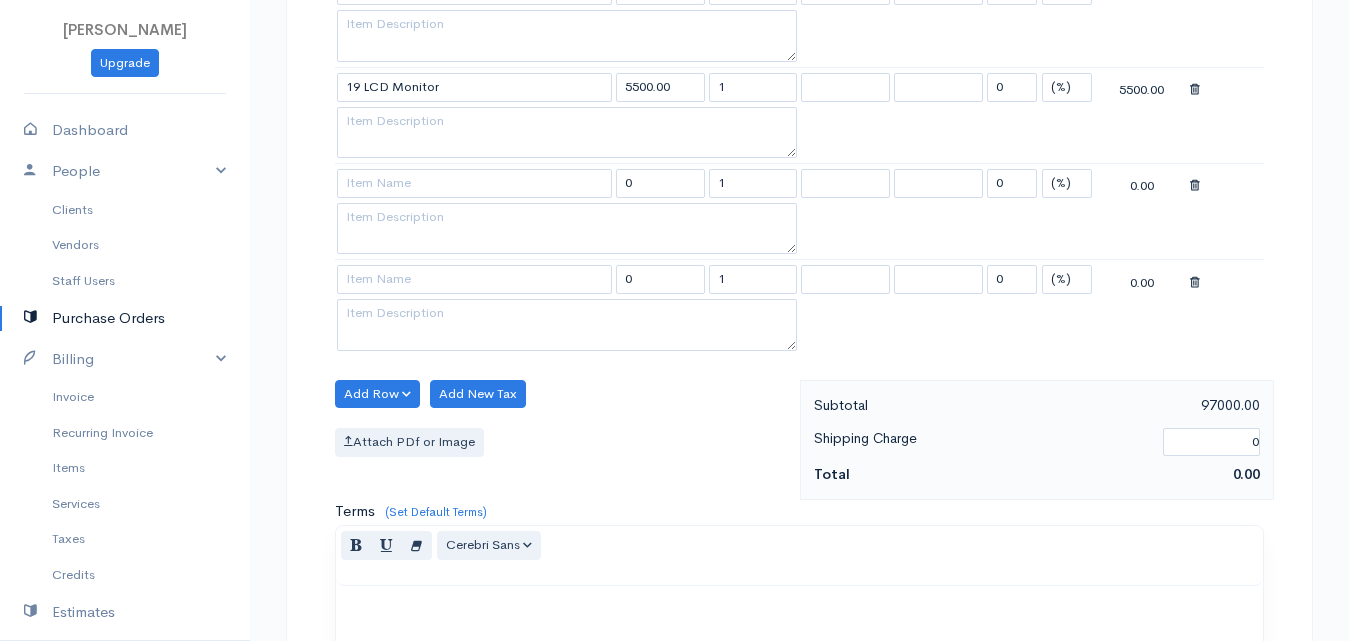 click on "[PERSON_NAME]
Upgrade
Dashboard
People
Clients
Vendors
Staff Users
Purchase Orders
Billing
Invoice
Recurring Invoice
Items
Services
Taxes
Credits
Estimates
Payments
Expenses
Track Time
Projects
Reports
Settings
My Organizations
Logout
Help
@CloudBooksApp 2022
PO
New Purchase Order
DRAFT To [PERSON_NAME] [Choose Country] [GEOGRAPHIC_DATA] [GEOGRAPHIC_DATA] [GEOGRAPHIC_DATA] [GEOGRAPHIC_DATA] [GEOGRAPHIC_DATA] [GEOGRAPHIC_DATA] [US_STATE] [GEOGRAPHIC_DATA] [GEOGRAPHIC_DATA] [GEOGRAPHIC_DATA] [GEOGRAPHIC_DATA] [GEOGRAPHIC_DATA] [GEOGRAPHIC_DATA] [GEOGRAPHIC_DATA] [GEOGRAPHIC_DATA] [GEOGRAPHIC_DATA]" at bounding box center (674, -154) 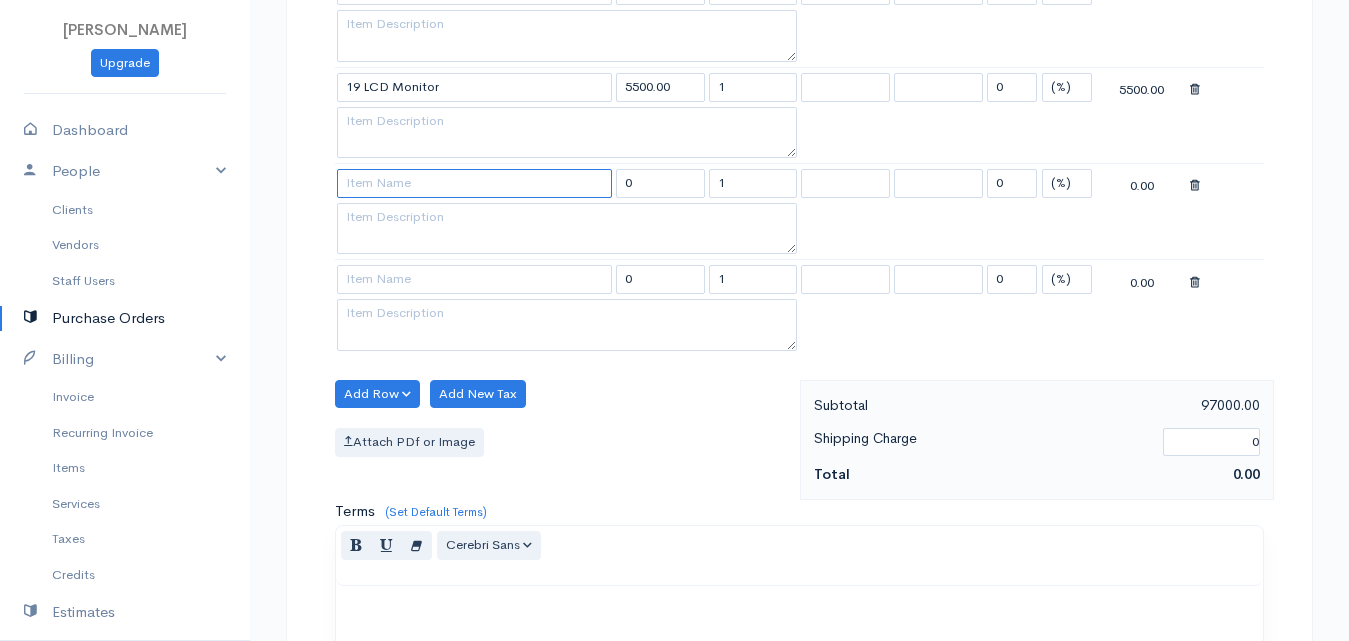 click at bounding box center [474, 183] 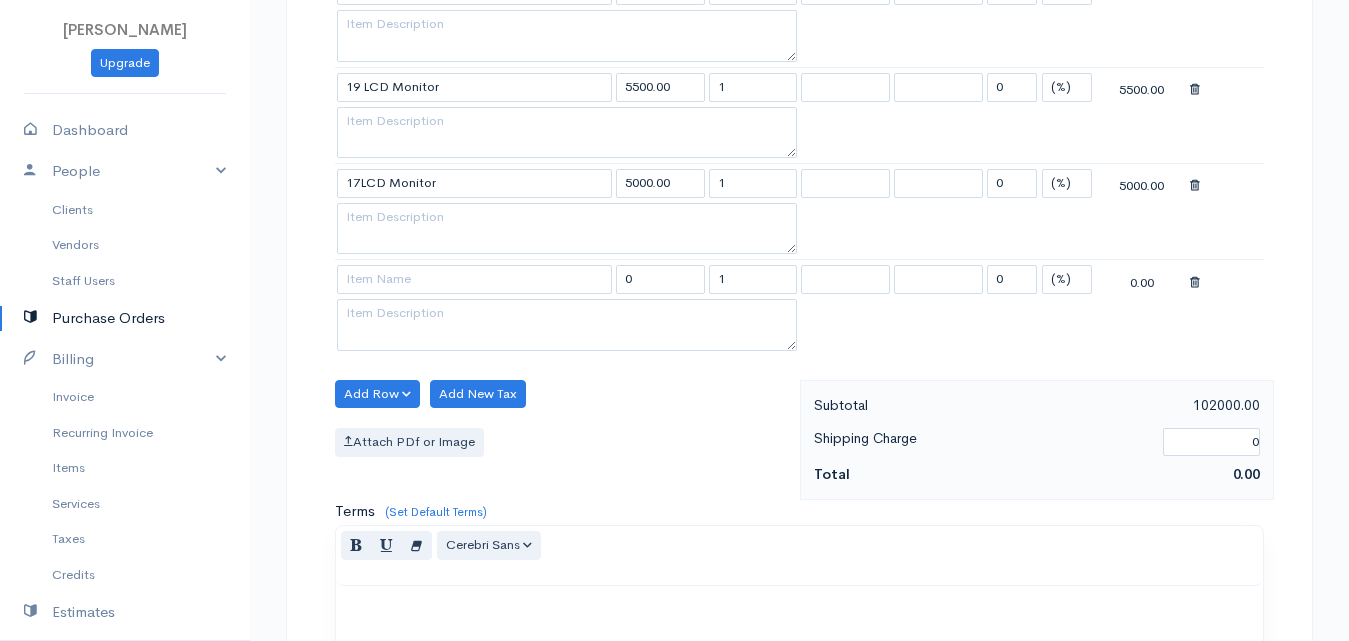 click on "[PERSON_NAME]
Upgrade
Dashboard
People
Clients
Vendors
Staff Users
Purchase Orders
Billing
Invoice
Recurring Invoice
Items
Services
Taxes
Credits
Estimates
Payments
Expenses
Track Time
Projects
Reports
Settings
My Organizations
Logout
Help
@CloudBooksApp 2022
PO
New Purchase Order
DRAFT To [PERSON_NAME] [Choose Country] [GEOGRAPHIC_DATA] [GEOGRAPHIC_DATA] [GEOGRAPHIC_DATA] [GEOGRAPHIC_DATA] [GEOGRAPHIC_DATA] [GEOGRAPHIC_DATA] [US_STATE] [GEOGRAPHIC_DATA] [GEOGRAPHIC_DATA] [GEOGRAPHIC_DATA] [GEOGRAPHIC_DATA] [GEOGRAPHIC_DATA] [GEOGRAPHIC_DATA] [GEOGRAPHIC_DATA] [GEOGRAPHIC_DATA] [GEOGRAPHIC_DATA]" at bounding box center [674, -154] 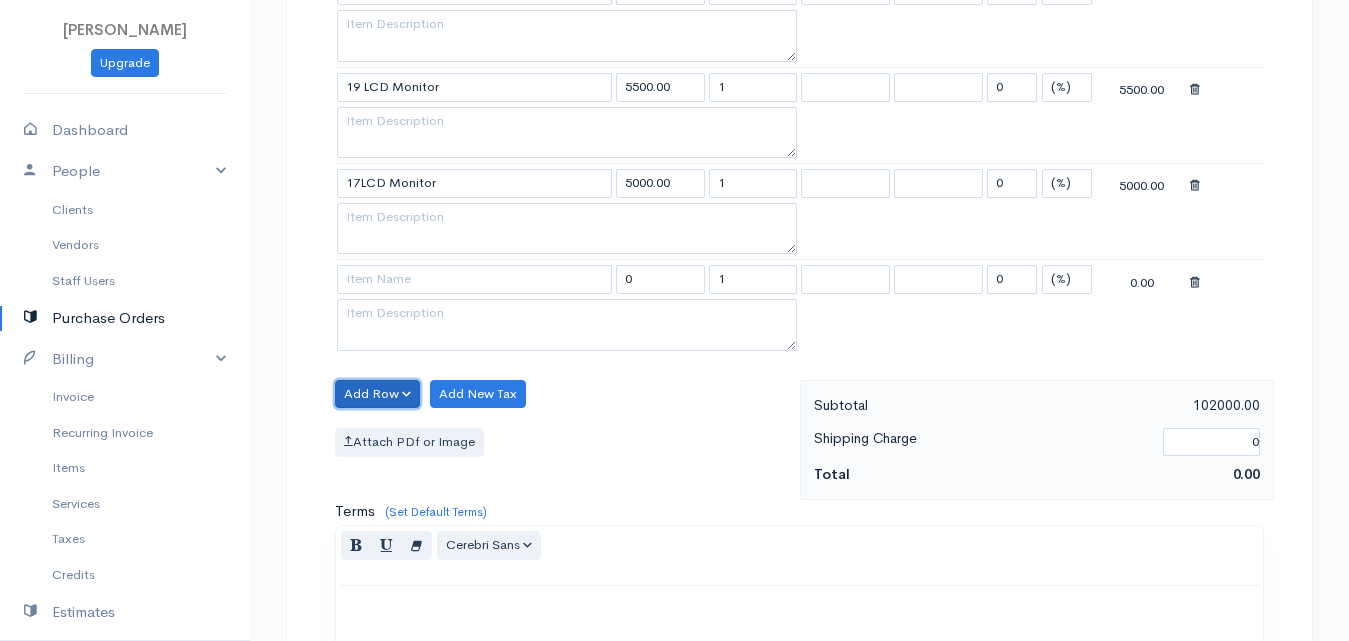 click on "Add Row" at bounding box center [377, 394] 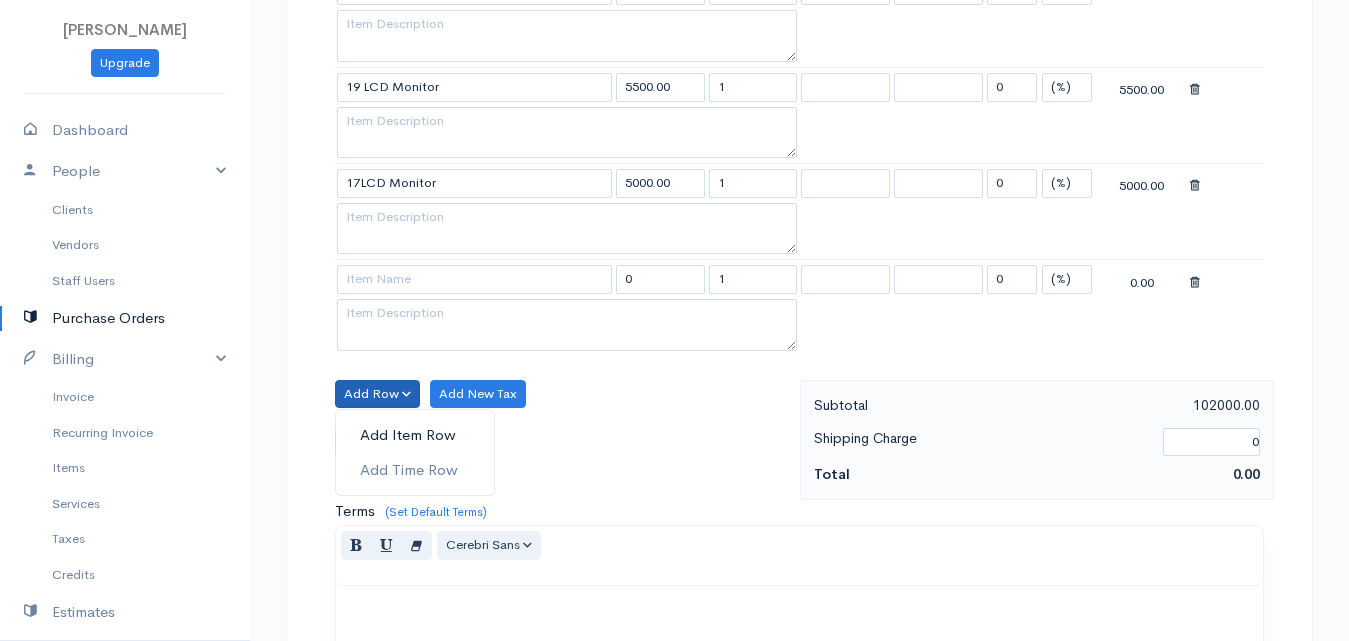 click on "Add Item Row" at bounding box center (415, 435) 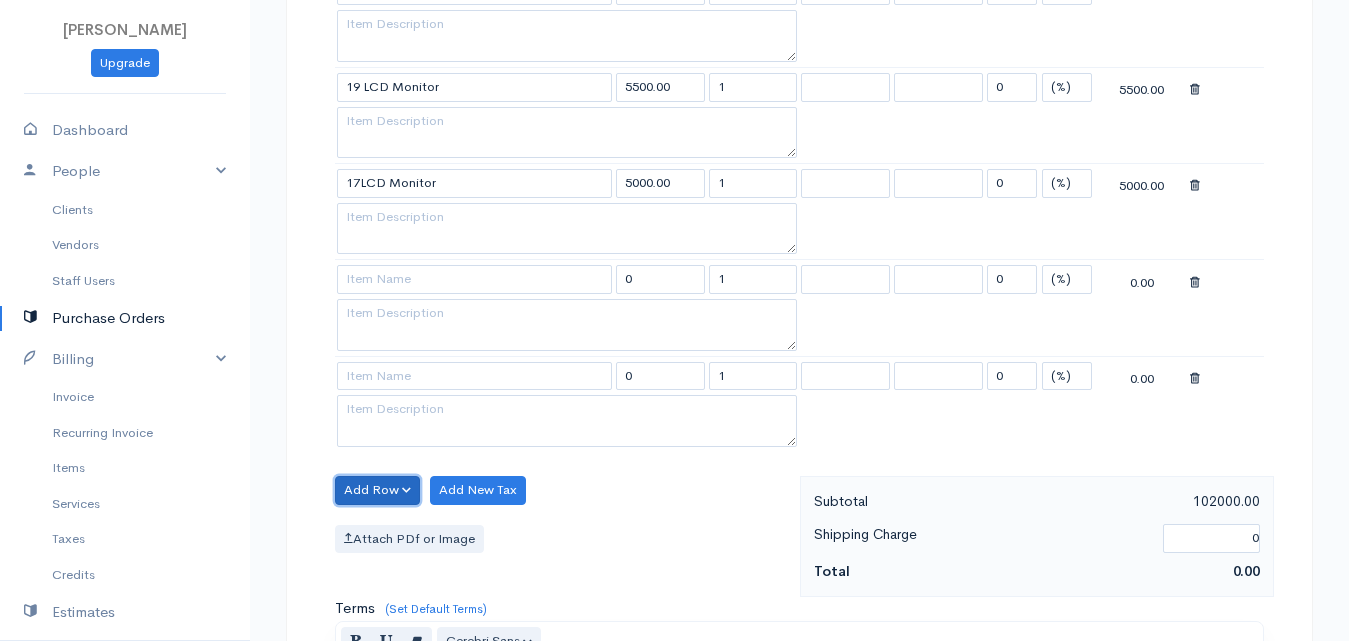 click on "Add Row" at bounding box center (377, 490) 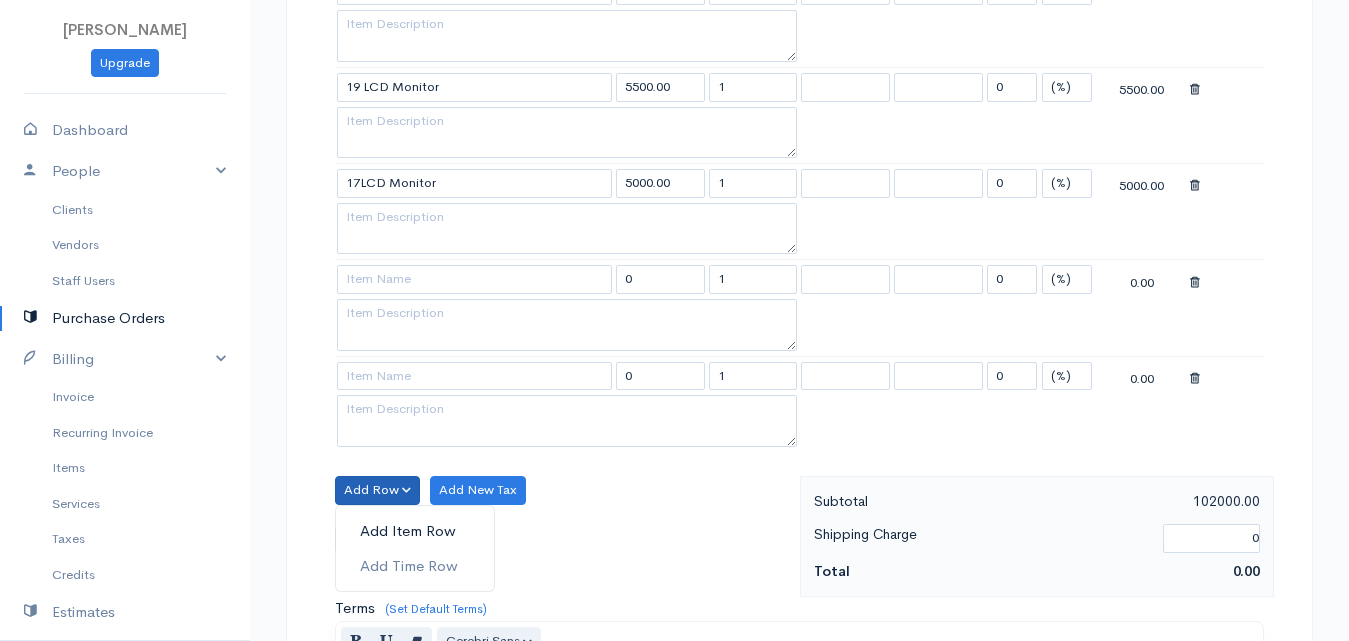 click on "Add Item Row" at bounding box center [415, 531] 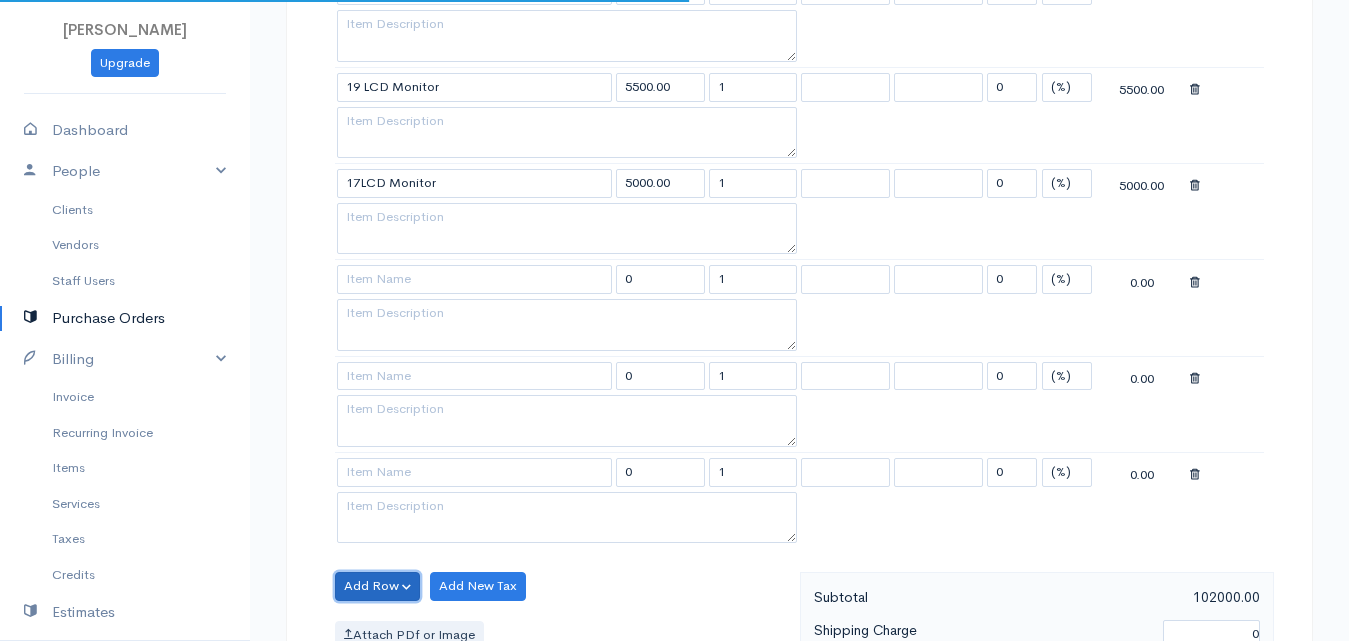 click on "Add Row" at bounding box center (377, 586) 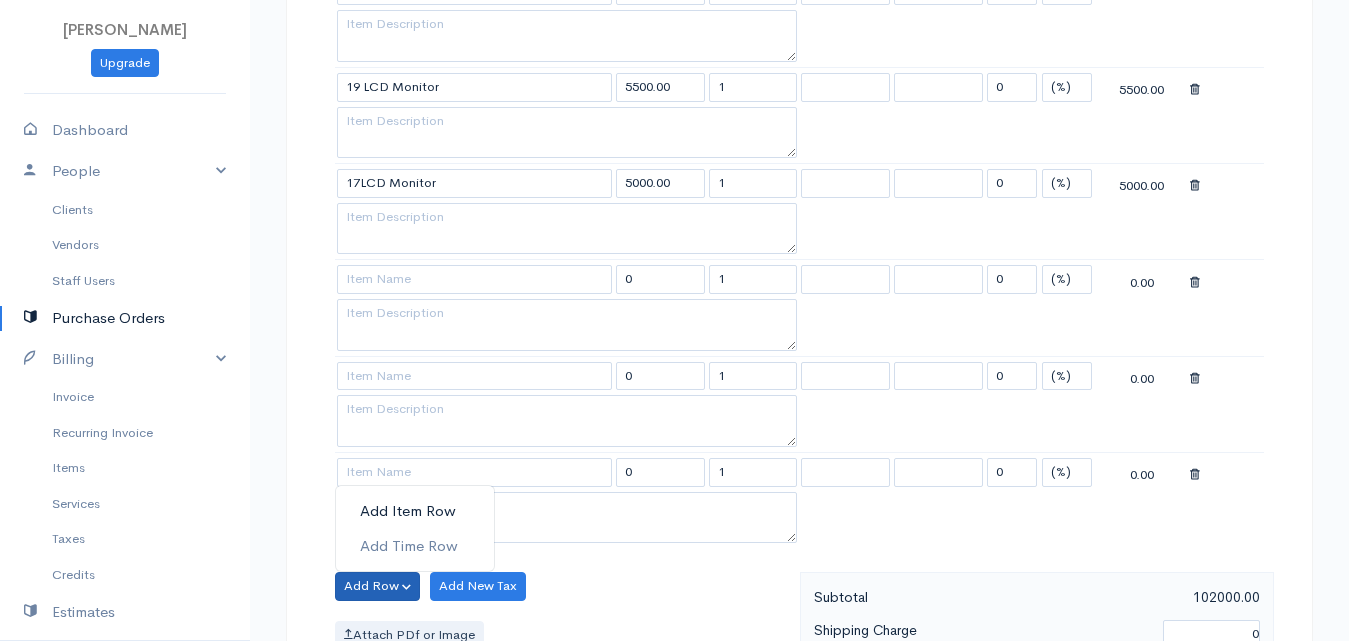 click on "Add Item Row" at bounding box center (415, 511) 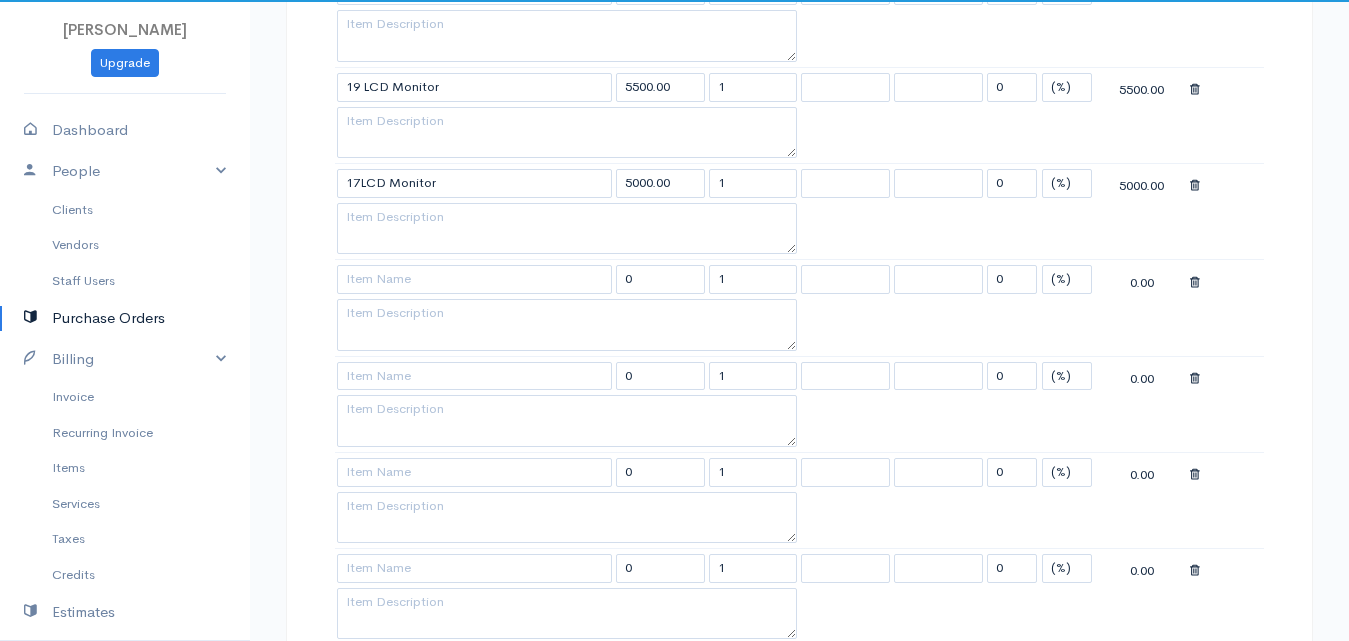 click at bounding box center [474, 279] 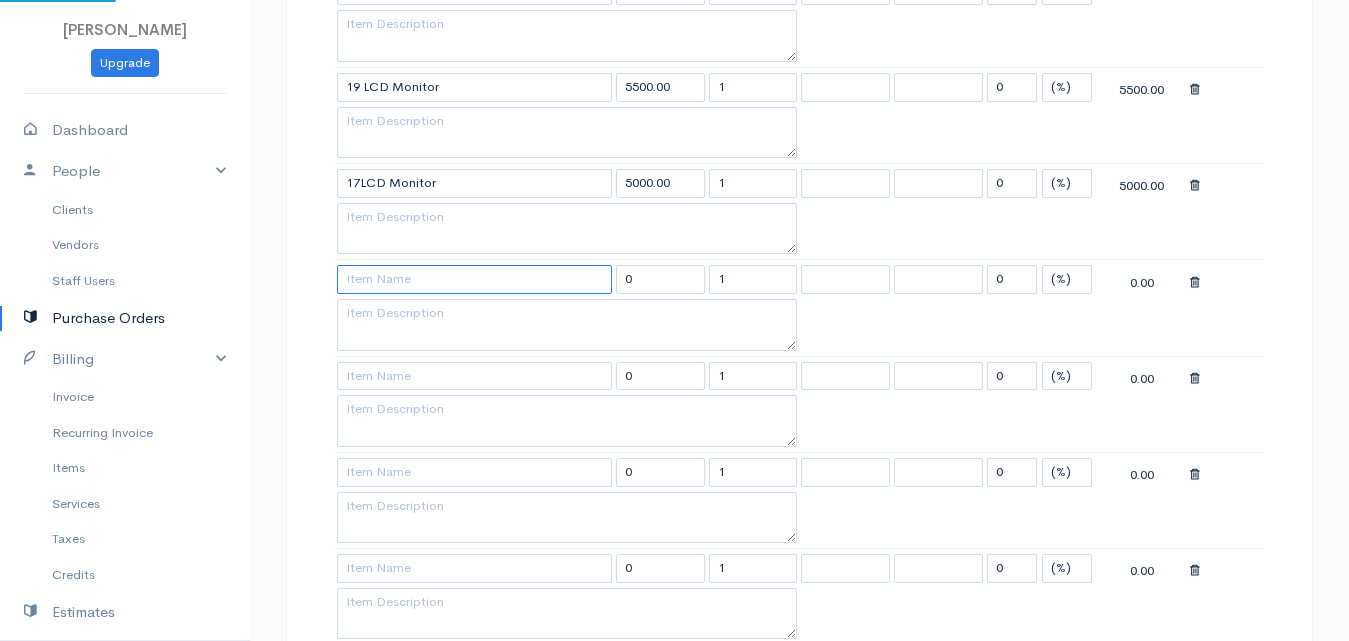 click at bounding box center (474, 279) 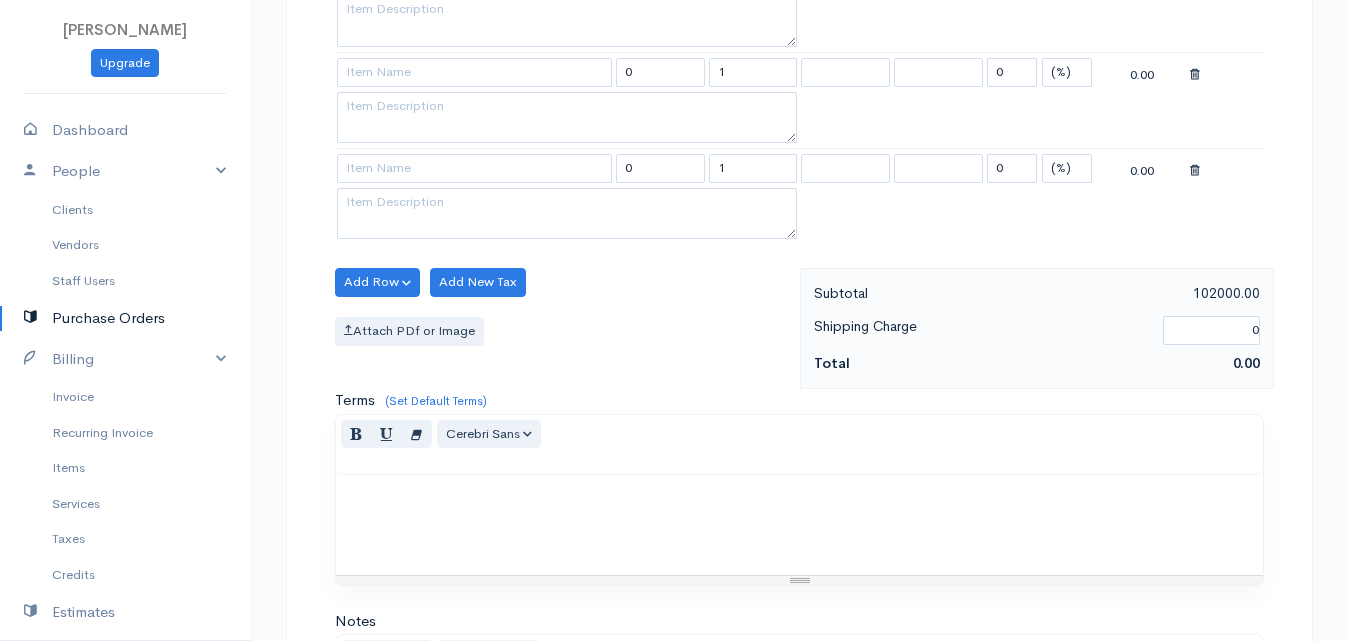 scroll, scrollTop: 1700, scrollLeft: 0, axis: vertical 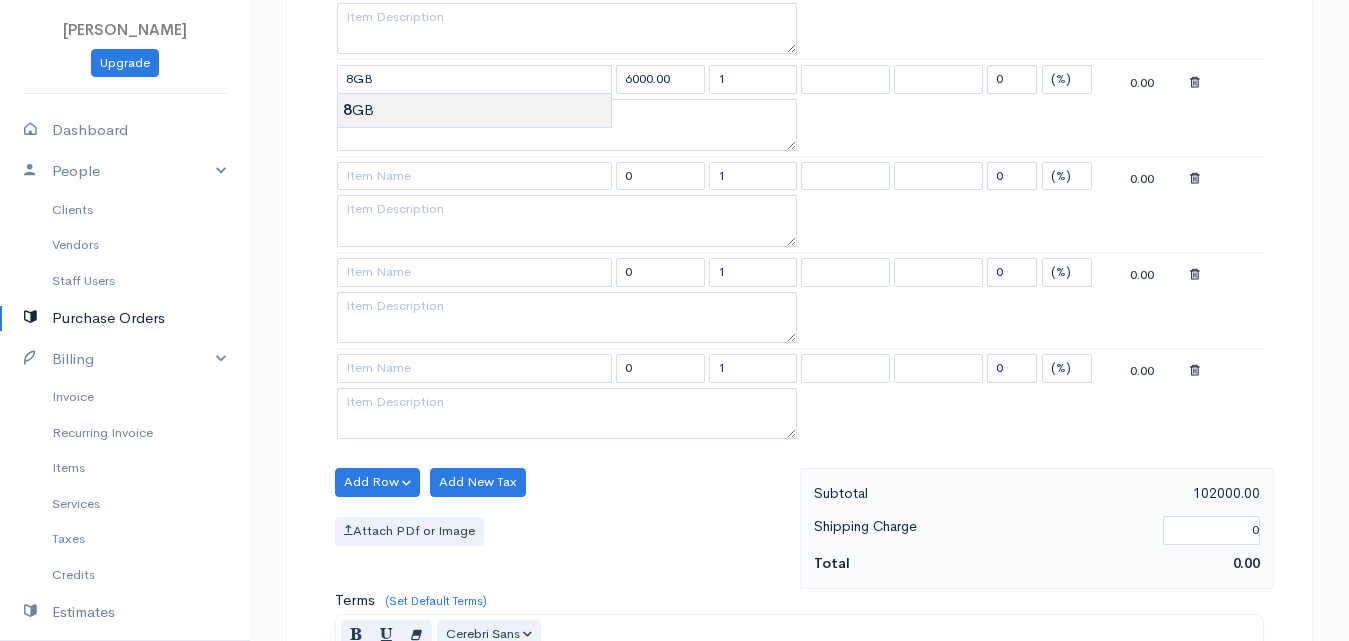 click on "[PERSON_NAME]
Upgrade
Dashboard
People
Clients
Vendors
Staff Users
Purchase Orders
Billing
Invoice
Recurring Invoice
Items
Services
Taxes
Credits
Estimates
Payments
Expenses
Track Time
Projects
Reports
Settings
My Organizations
Logout
Help
@CloudBooksApp 2022
PO
New Purchase Order
DRAFT To [PERSON_NAME] [Choose Country] [GEOGRAPHIC_DATA] [GEOGRAPHIC_DATA] [GEOGRAPHIC_DATA] [GEOGRAPHIC_DATA] [GEOGRAPHIC_DATA] [GEOGRAPHIC_DATA] [US_STATE] [GEOGRAPHIC_DATA] [GEOGRAPHIC_DATA] [GEOGRAPHIC_DATA] [GEOGRAPHIC_DATA] [GEOGRAPHIC_DATA] [GEOGRAPHIC_DATA] [GEOGRAPHIC_DATA] [GEOGRAPHIC_DATA] [GEOGRAPHIC_DATA]" at bounding box center (674, -210) 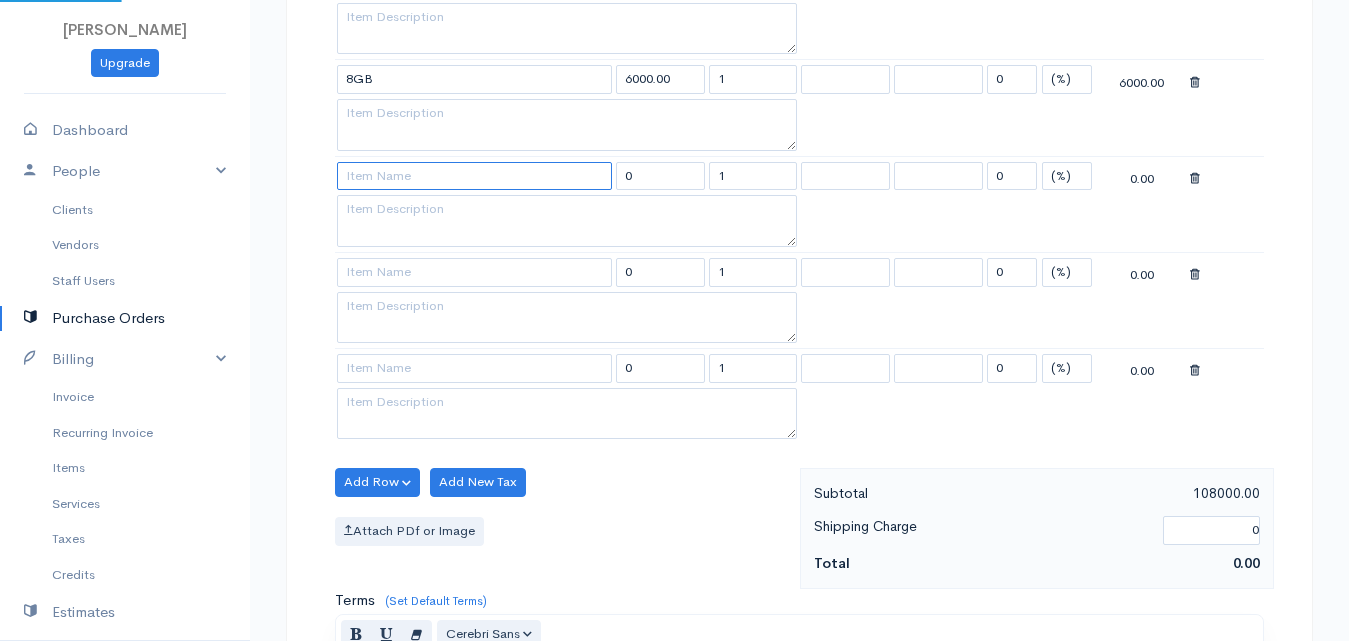 click at bounding box center (474, 176) 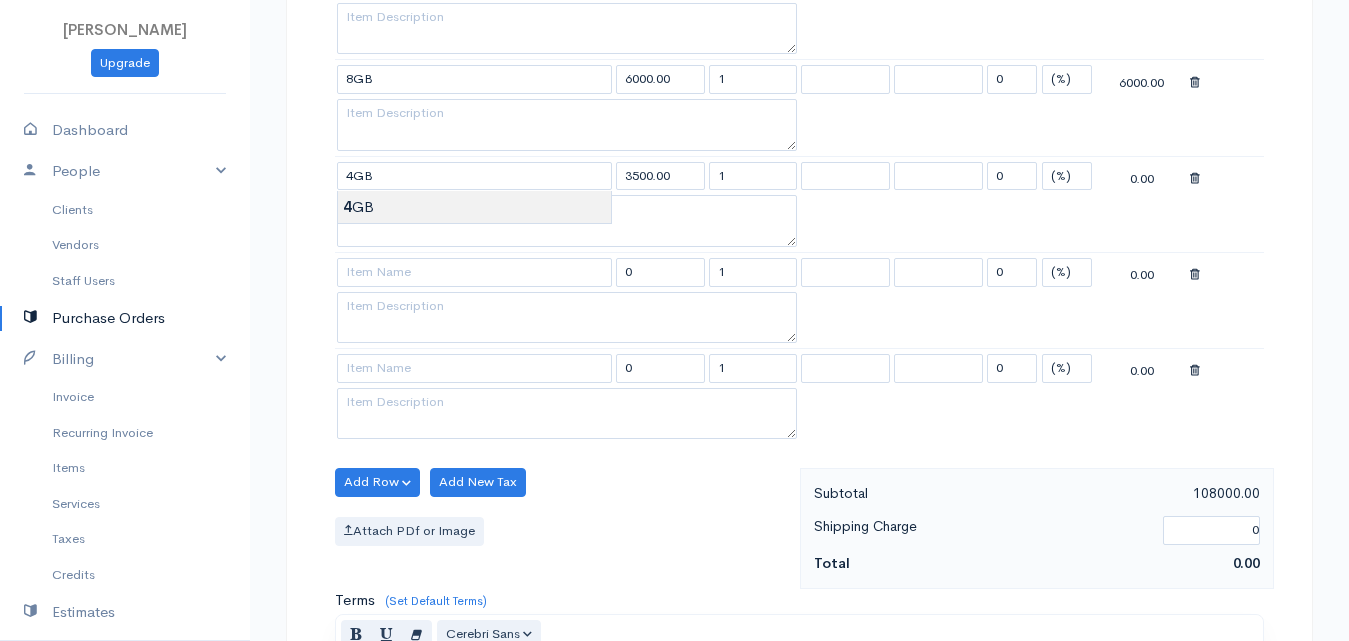 click on "[PERSON_NAME]
Upgrade
Dashboard
People
Clients
Vendors
Staff Users
Purchase Orders
Billing
Invoice
Recurring Invoice
Items
Services
Taxes
Credits
Estimates
Payments
Expenses
Track Time
Projects
Reports
Settings
My Organizations
Logout
Help
@CloudBooksApp 2022
PO
New Purchase Order
DRAFT To [PERSON_NAME] [Choose Country] [GEOGRAPHIC_DATA] [GEOGRAPHIC_DATA] [GEOGRAPHIC_DATA] [GEOGRAPHIC_DATA] [GEOGRAPHIC_DATA] [GEOGRAPHIC_DATA] [US_STATE] [GEOGRAPHIC_DATA] [GEOGRAPHIC_DATA] [GEOGRAPHIC_DATA] [GEOGRAPHIC_DATA] [GEOGRAPHIC_DATA] [GEOGRAPHIC_DATA] [GEOGRAPHIC_DATA] [GEOGRAPHIC_DATA] [GEOGRAPHIC_DATA]" at bounding box center [674, -210] 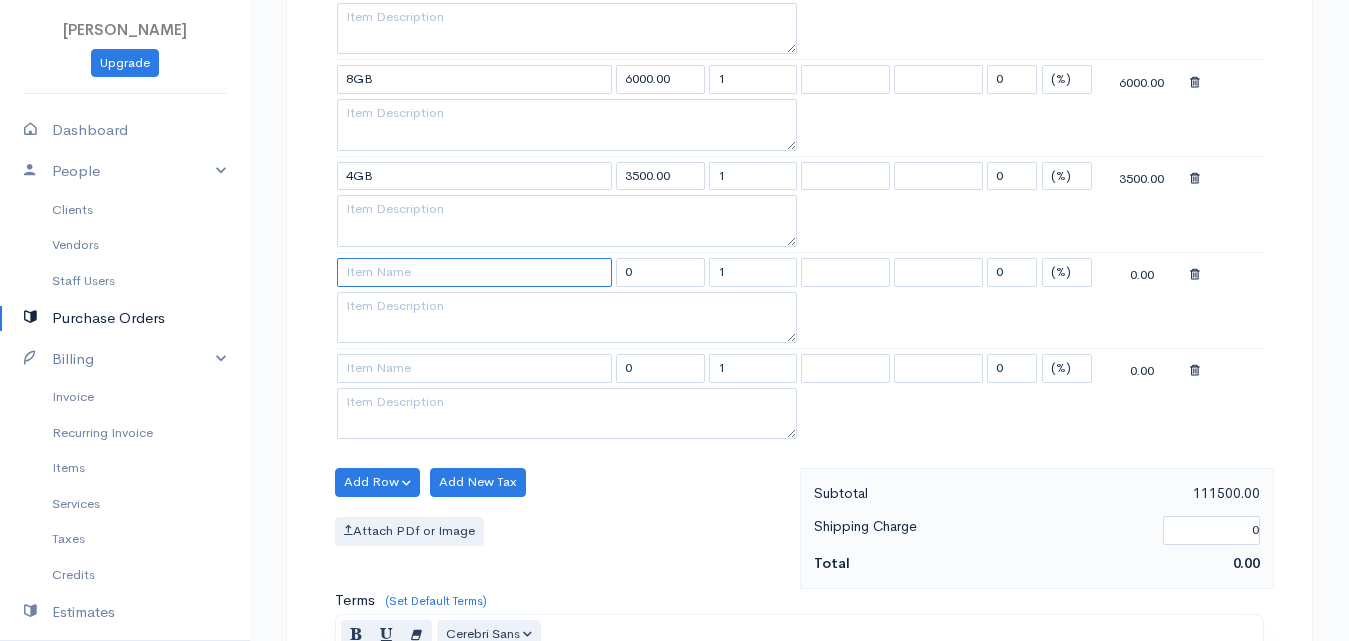 click at bounding box center (474, 272) 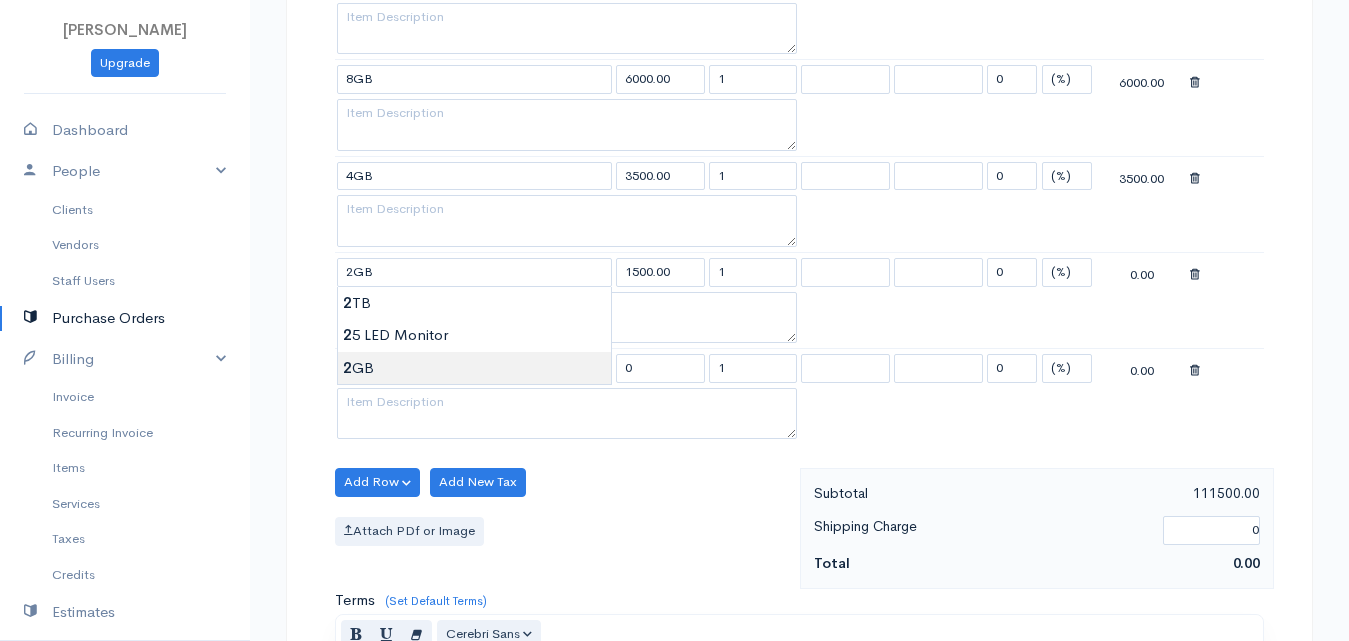 click on "[PERSON_NAME]
Upgrade
Dashboard
People
Clients
Vendors
Staff Users
Purchase Orders
Billing
Invoice
Recurring Invoice
Items
Services
Taxes
Credits
Estimates
Payments
Expenses
Track Time
Projects
Reports
Settings
My Organizations
Logout
Help
@CloudBooksApp 2022
PO
New Purchase Order
DRAFT To [PERSON_NAME] [Choose Country] [GEOGRAPHIC_DATA] [GEOGRAPHIC_DATA] [GEOGRAPHIC_DATA] [GEOGRAPHIC_DATA] [GEOGRAPHIC_DATA] [GEOGRAPHIC_DATA] [US_STATE] [GEOGRAPHIC_DATA] [GEOGRAPHIC_DATA] [GEOGRAPHIC_DATA] [GEOGRAPHIC_DATA] [GEOGRAPHIC_DATA] [GEOGRAPHIC_DATA] [GEOGRAPHIC_DATA] [GEOGRAPHIC_DATA] [GEOGRAPHIC_DATA]" at bounding box center [674, -210] 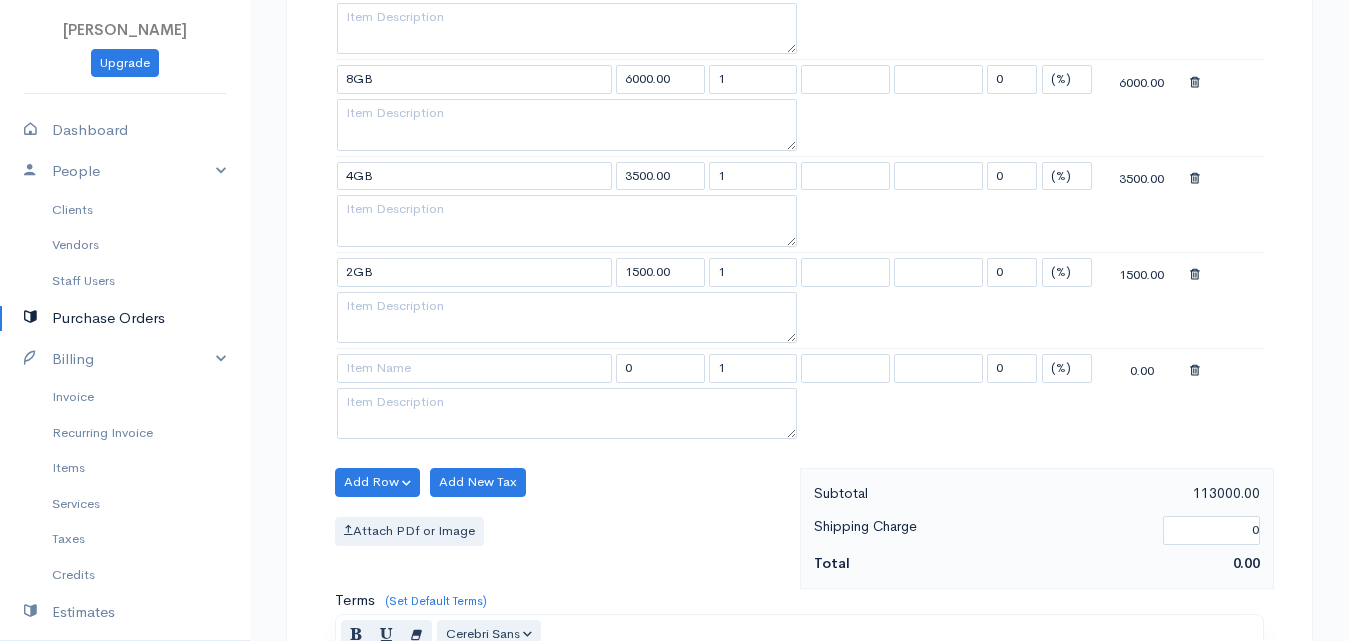 scroll, scrollTop: 1900, scrollLeft: 0, axis: vertical 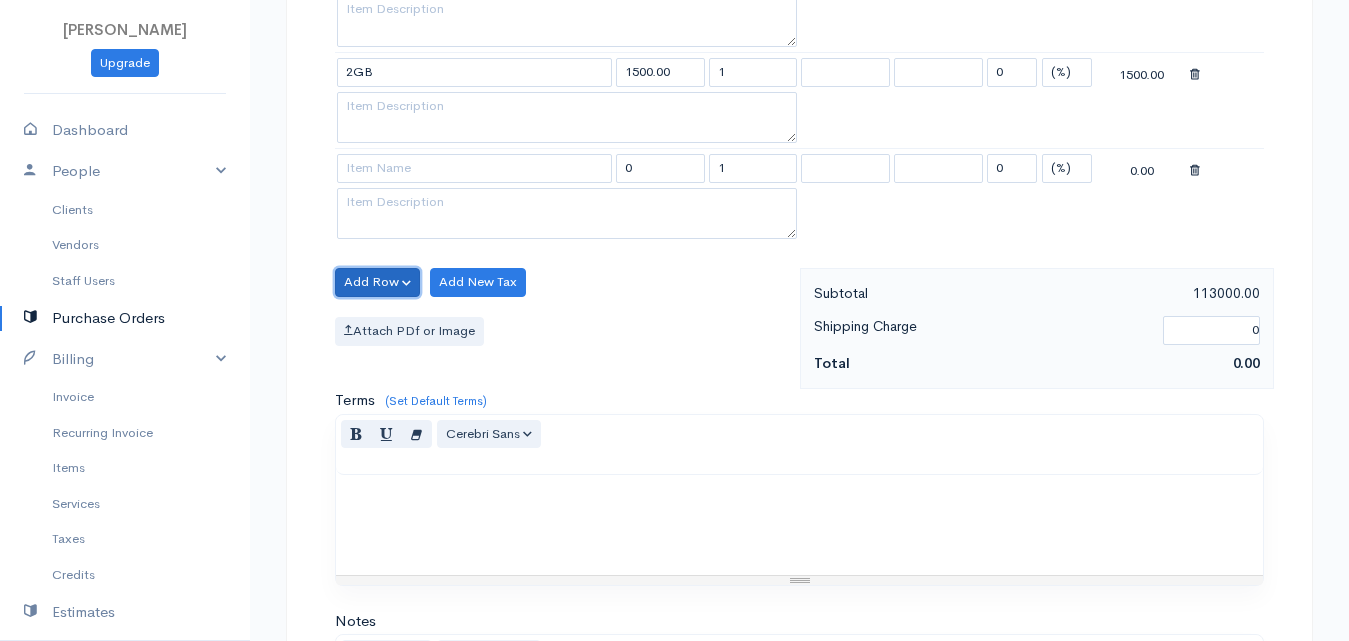 click on "Add Row" at bounding box center [377, 282] 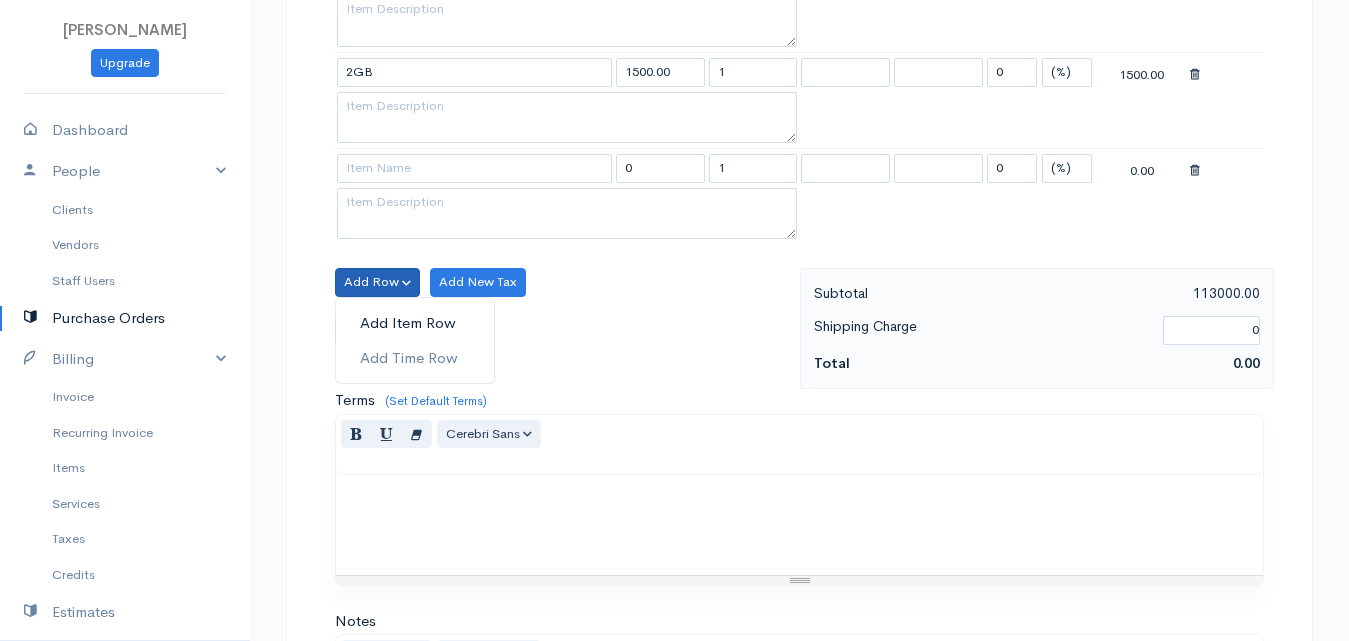 click on "Add Item Row" at bounding box center (415, 323) 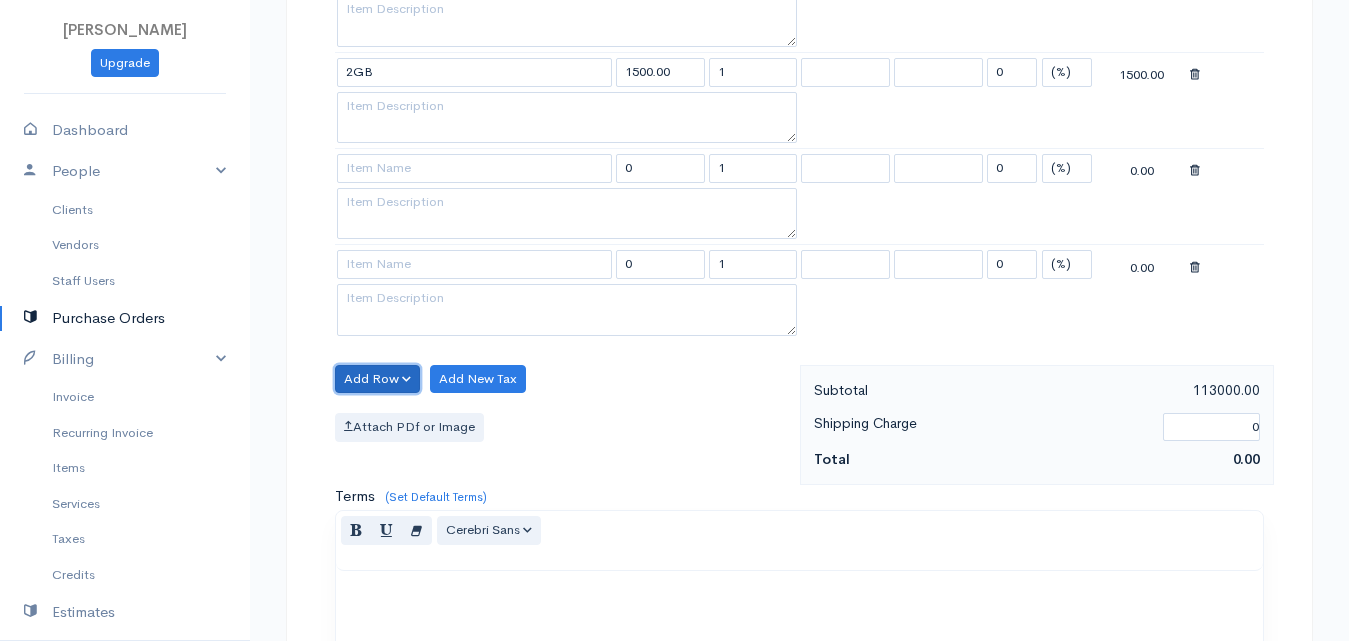 click on "Add Row" at bounding box center [377, 379] 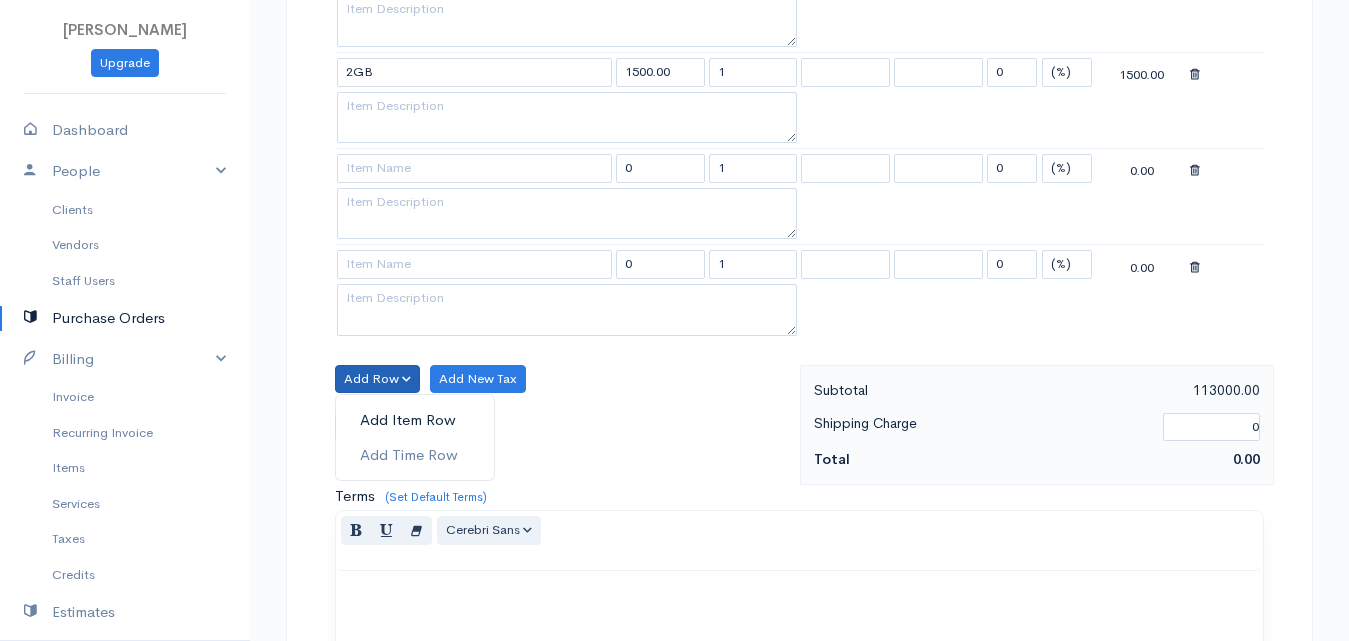click on "Add Item Row" at bounding box center [415, 420] 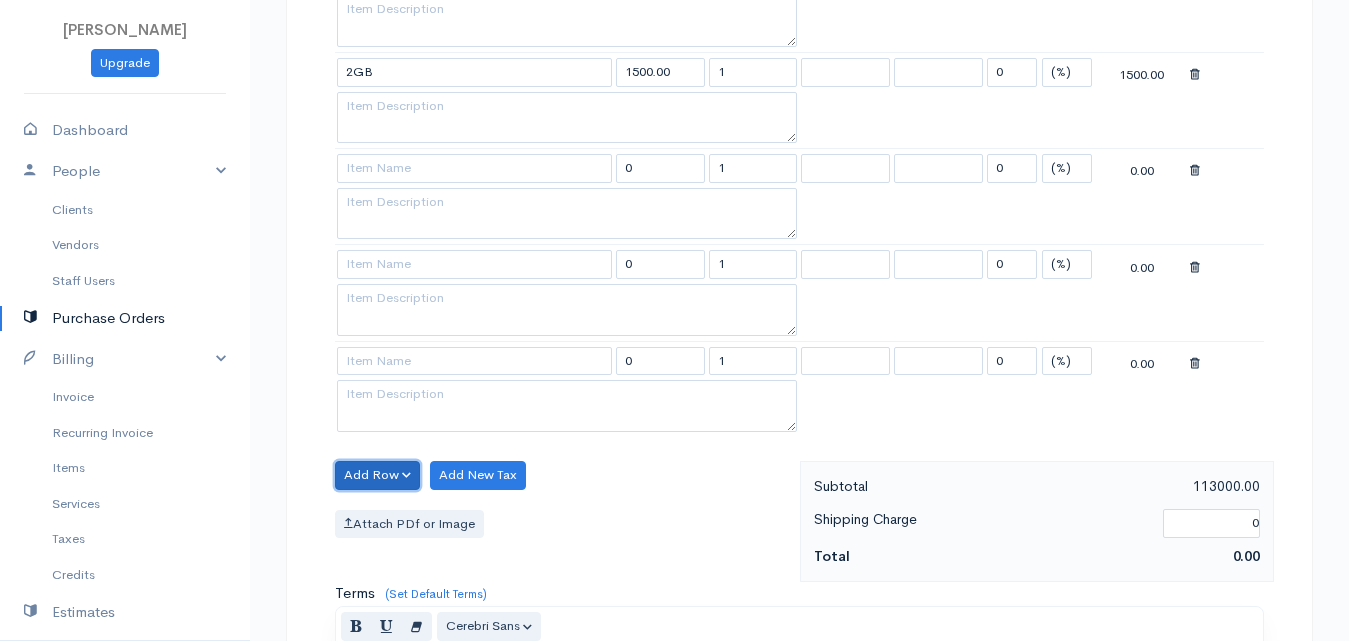 click on "Add Row" at bounding box center [377, 475] 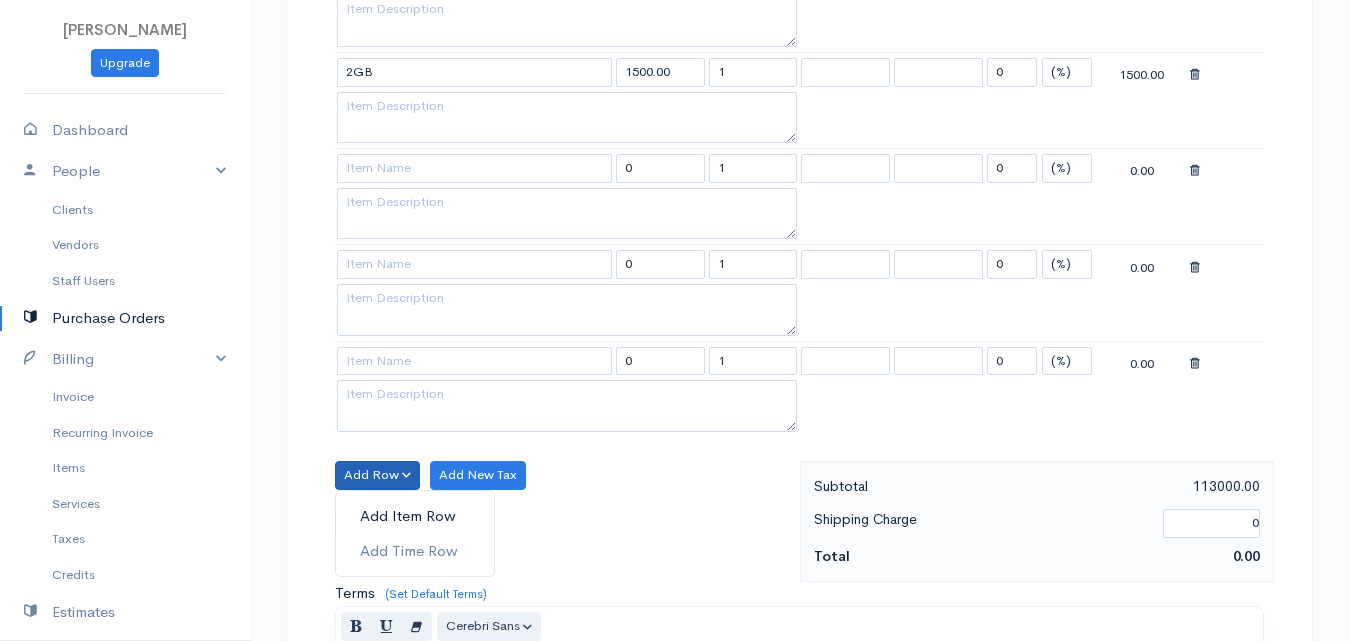 click on "Add Item Row" at bounding box center (415, 516) 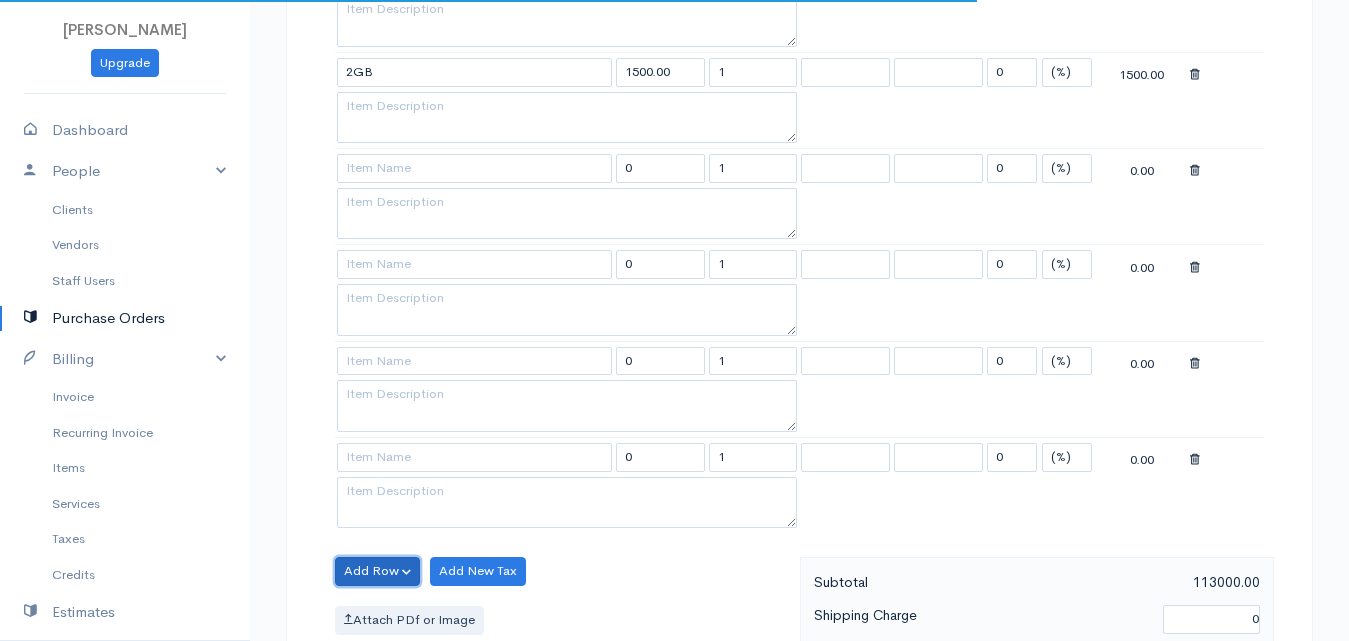 click on "Add Row" at bounding box center [377, 571] 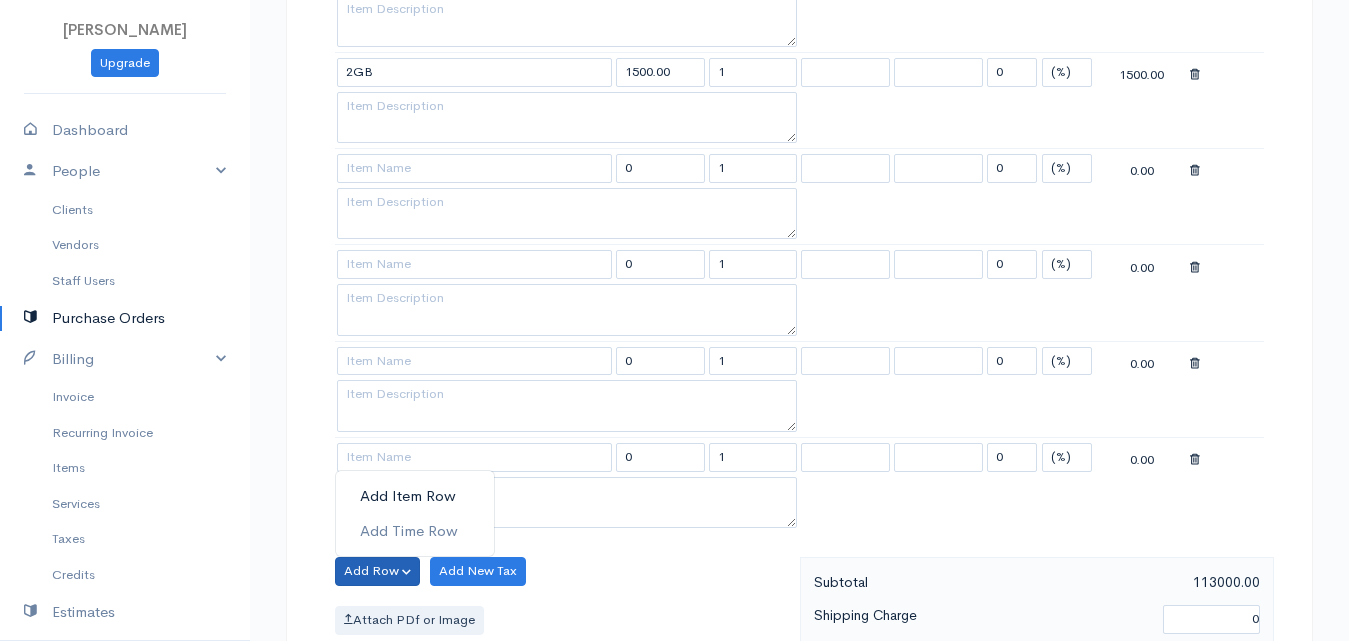 click on "Add Item Row" at bounding box center (415, 496) 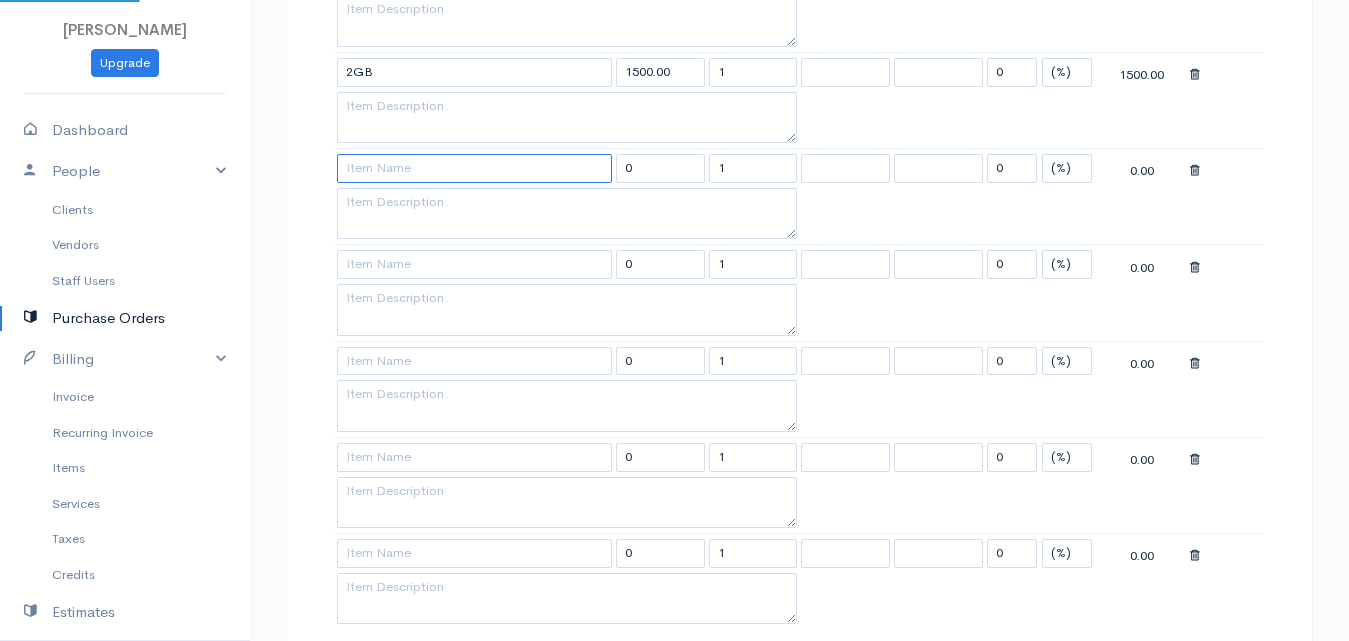 click at bounding box center [474, 168] 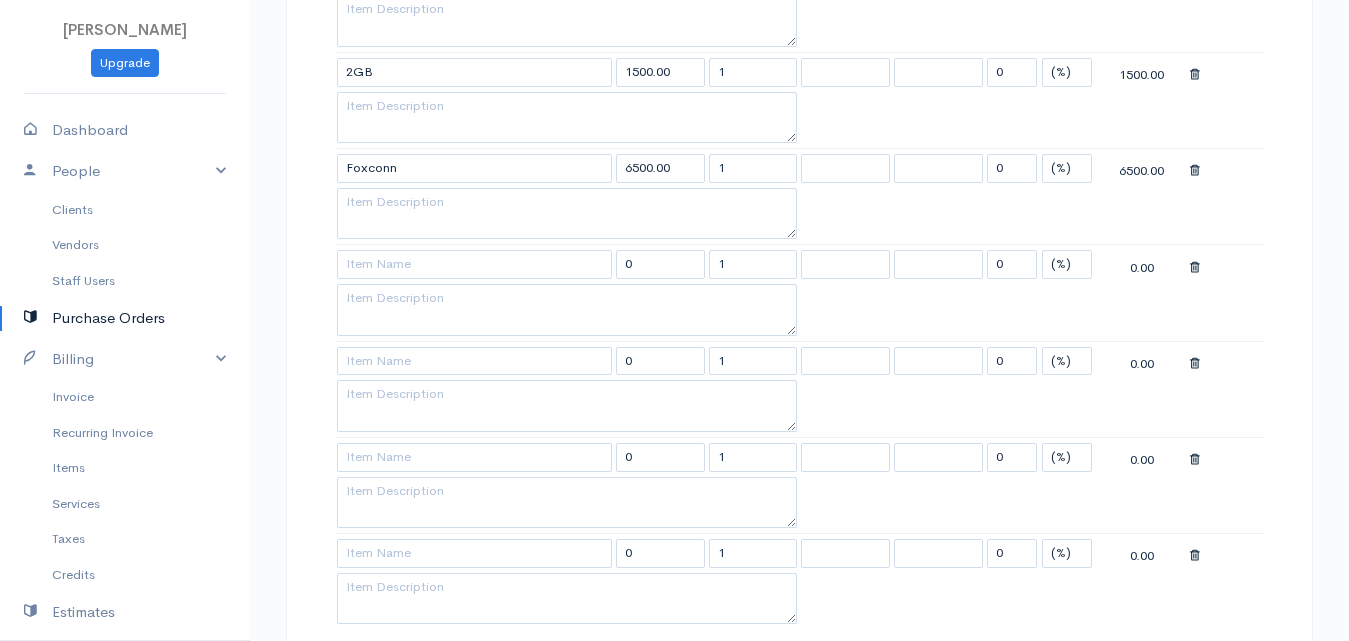 click on "[PERSON_NAME]
Upgrade
Dashboard
People
Clients
Vendors
Staff Users
Purchase Orders
Billing
Invoice
Recurring Invoice
Items
Services
Taxes
Credits
Estimates
Payments
Expenses
Track Time
Projects
Reports
Settings
My Organizations
Logout
Help
@CloudBooksApp 2022
PO
New Purchase Order
DRAFT To [PERSON_NAME] [Choose Country] [GEOGRAPHIC_DATA] [GEOGRAPHIC_DATA] [GEOGRAPHIC_DATA] [GEOGRAPHIC_DATA] [GEOGRAPHIC_DATA] [GEOGRAPHIC_DATA] [US_STATE] [GEOGRAPHIC_DATA] [GEOGRAPHIC_DATA] [GEOGRAPHIC_DATA] [GEOGRAPHIC_DATA] [GEOGRAPHIC_DATA] [GEOGRAPHIC_DATA] [GEOGRAPHIC_DATA] [GEOGRAPHIC_DATA] [GEOGRAPHIC_DATA]" at bounding box center (674, -217) 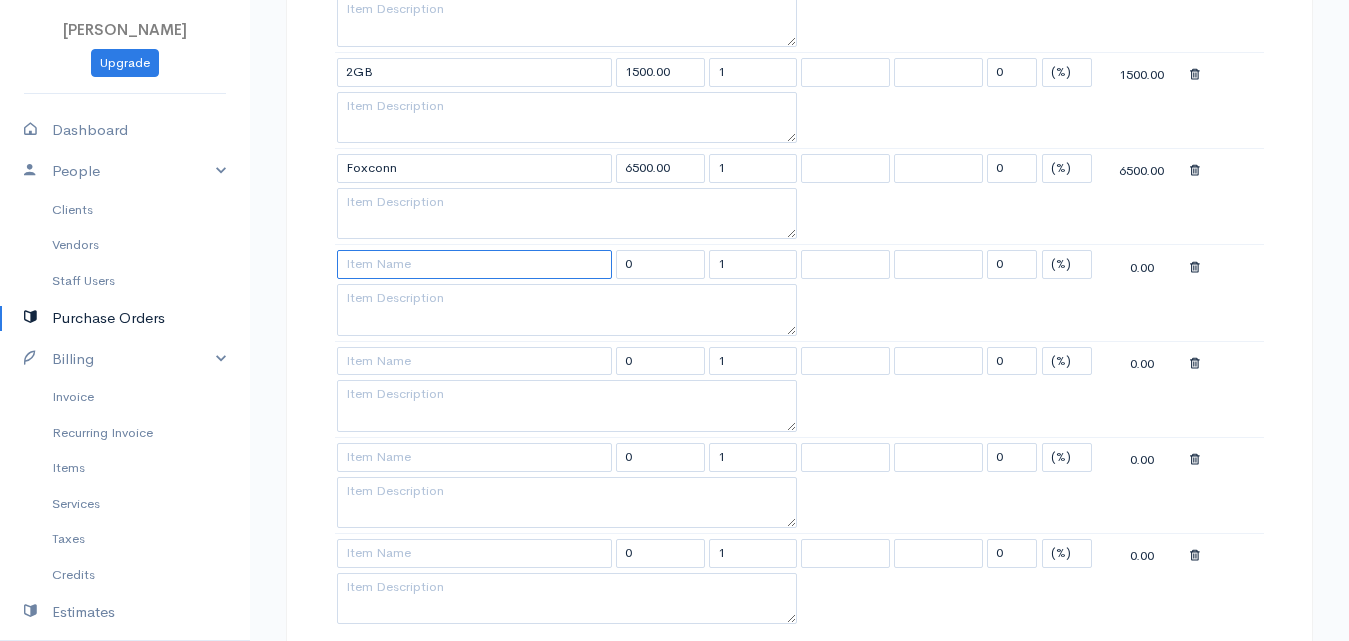 click at bounding box center [474, 264] 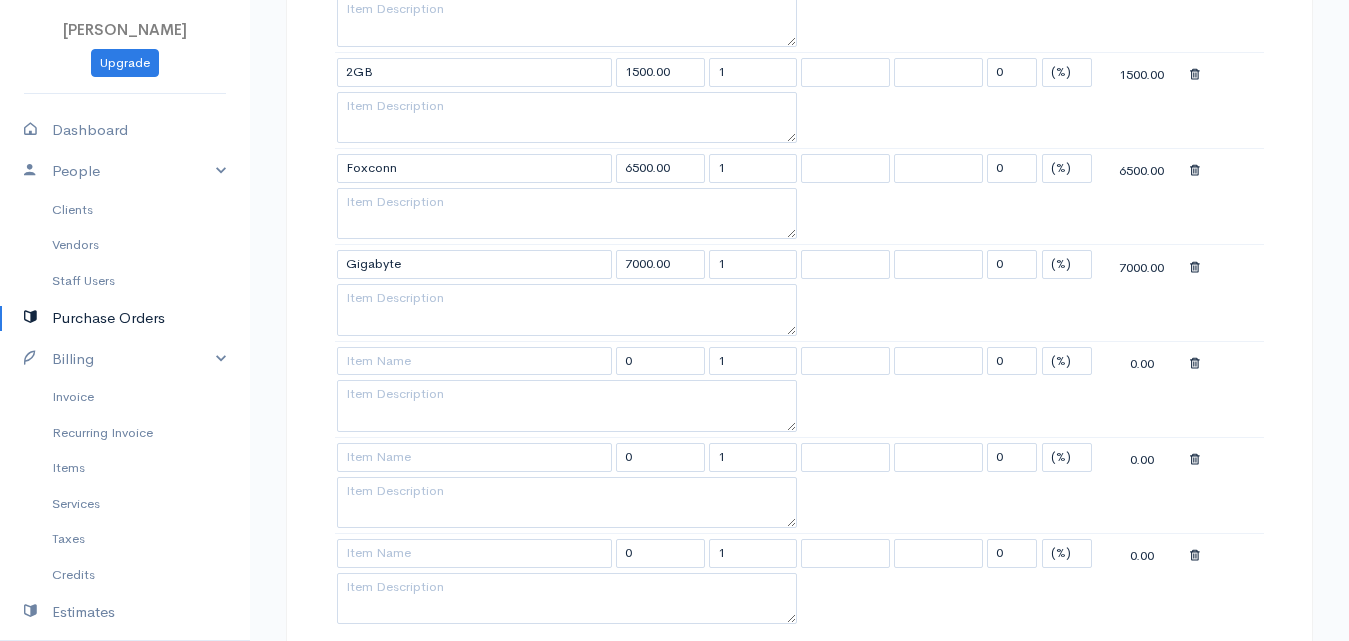 click on "[PERSON_NAME]
Upgrade
Dashboard
People
Clients
Vendors
Staff Users
Purchase Orders
Billing
Invoice
Recurring Invoice
Items
Services
Taxes
Credits
Estimates
Payments
Expenses
Track Time
Projects
Reports
Settings
My Organizations
Logout
Help
@CloudBooksApp 2022
PO
New Purchase Order
DRAFT To [PERSON_NAME] [Choose Country] [GEOGRAPHIC_DATA] [GEOGRAPHIC_DATA] [GEOGRAPHIC_DATA] [GEOGRAPHIC_DATA] [GEOGRAPHIC_DATA] [GEOGRAPHIC_DATA] [US_STATE] [GEOGRAPHIC_DATA] [GEOGRAPHIC_DATA] [GEOGRAPHIC_DATA] [GEOGRAPHIC_DATA] [GEOGRAPHIC_DATA] [GEOGRAPHIC_DATA] [GEOGRAPHIC_DATA] [GEOGRAPHIC_DATA] [GEOGRAPHIC_DATA]" at bounding box center [674, -217] 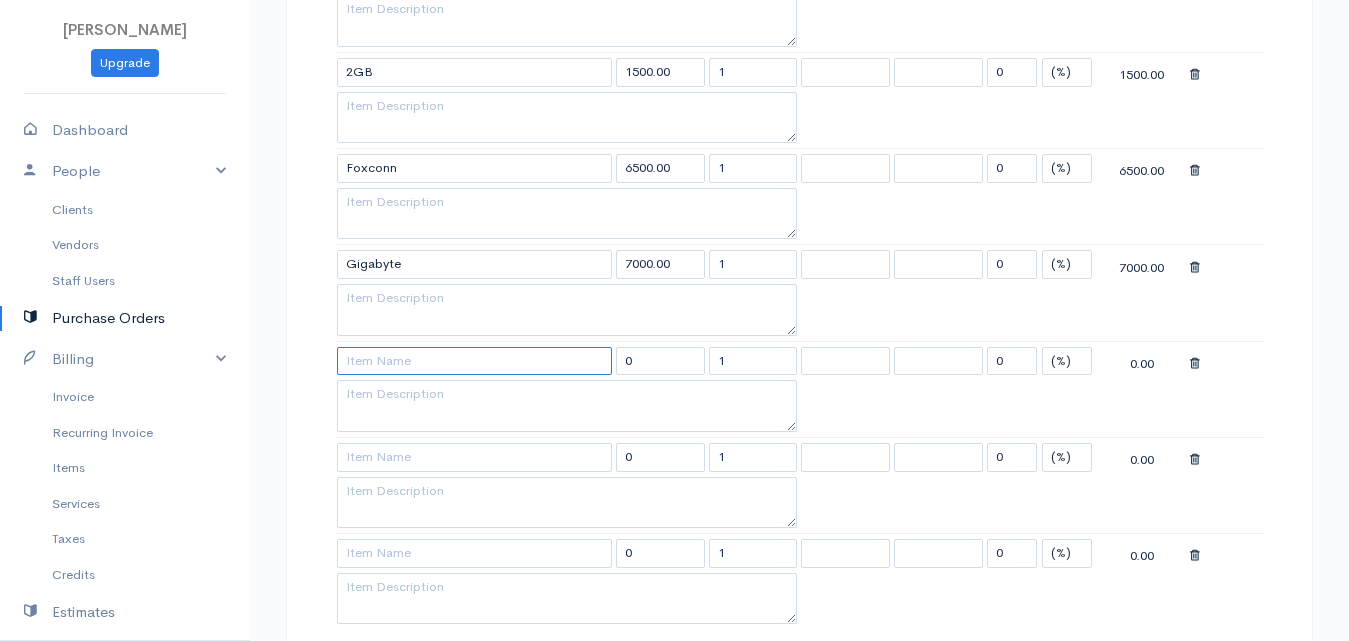 click at bounding box center [474, 361] 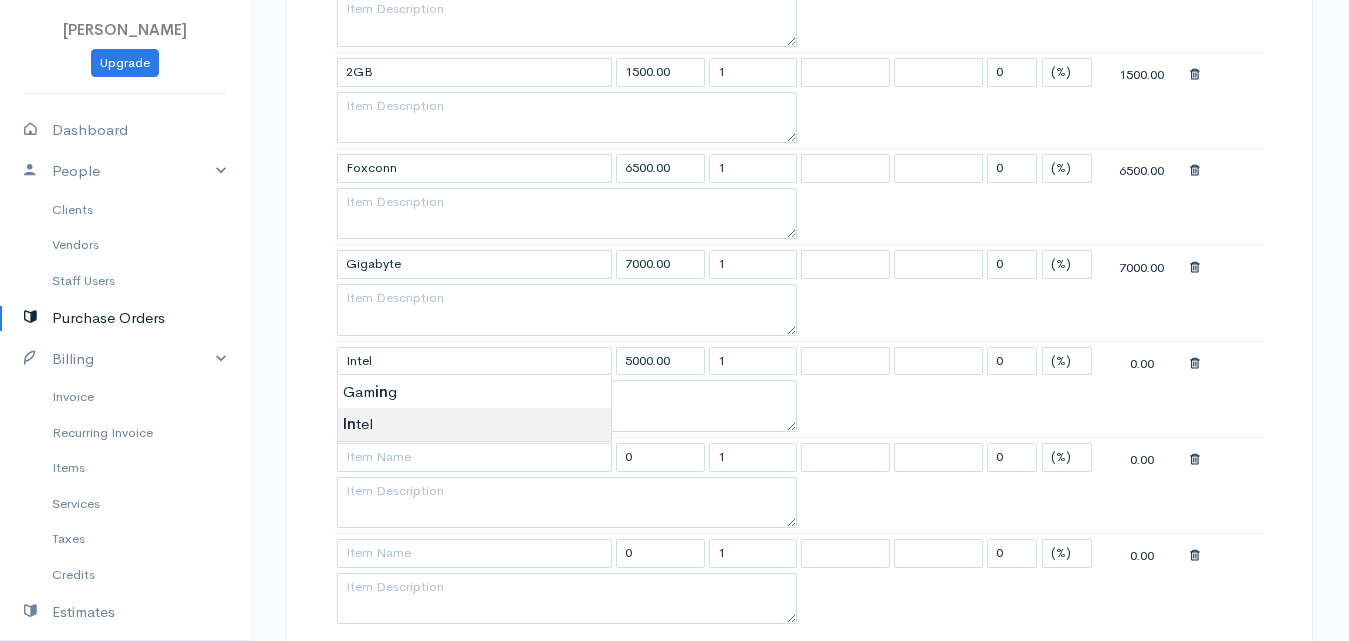 click on "[PERSON_NAME]
Upgrade
Dashboard
People
Clients
Vendors
Staff Users
Purchase Orders
Billing
Invoice
Recurring Invoice
Items
Services
Taxes
Credits
Estimates
Payments
Expenses
Track Time
Projects
Reports
Settings
My Organizations
Logout
Help
@CloudBooksApp 2022
PO
New Purchase Order
DRAFT To [PERSON_NAME] [Choose Country] [GEOGRAPHIC_DATA] [GEOGRAPHIC_DATA] [GEOGRAPHIC_DATA] [GEOGRAPHIC_DATA] [GEOGRAPHIC_DATA] [GEOGRAPHIC_DATA] [US_STATE] [GEOGRAPHIC_DATA] [GEOGRAPHIC_DATA] [GEOGRAPHIC_DATA] [GEOGRAPHIC_DATA] [GEOGRAPHIC_DATA] [GEOGRAPHIC_DATA] [GEOGRAPHIC_DATA] [GEOGRAPHIC_DATA] [GEOGRAPHIC_DATA]" at bounding box center (674, -217) 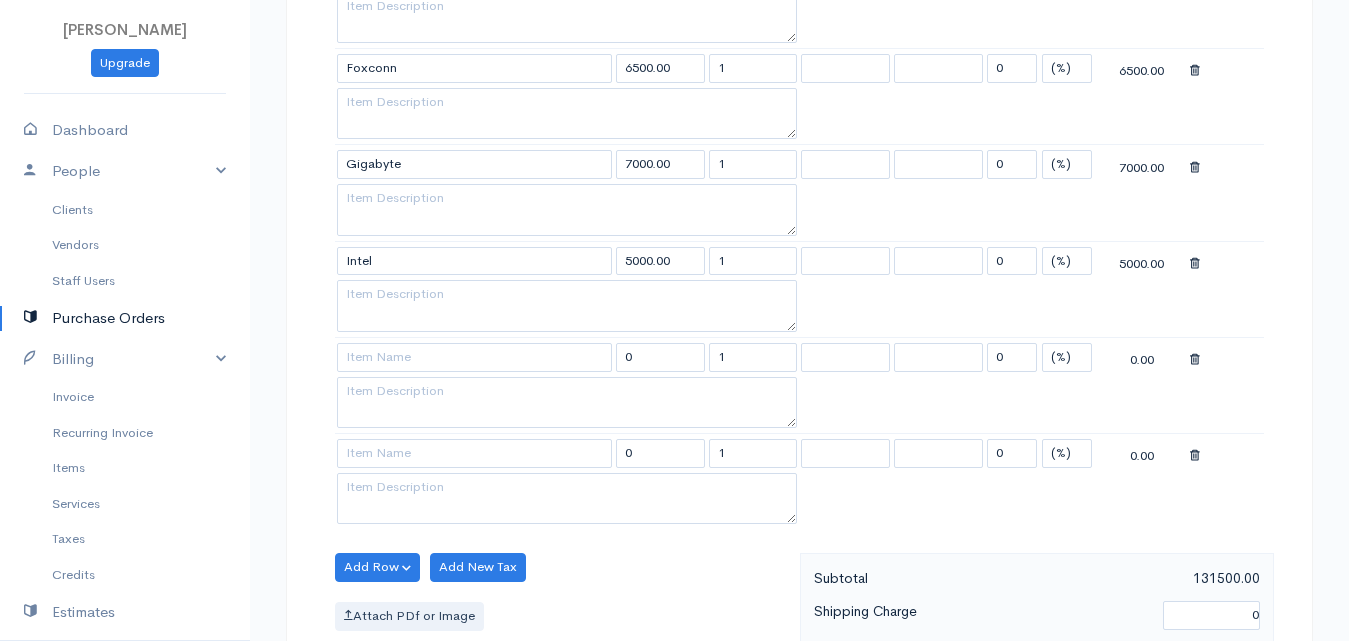 scroll, scrollTop: 2200, scrollLeft: 0, axis: vertical 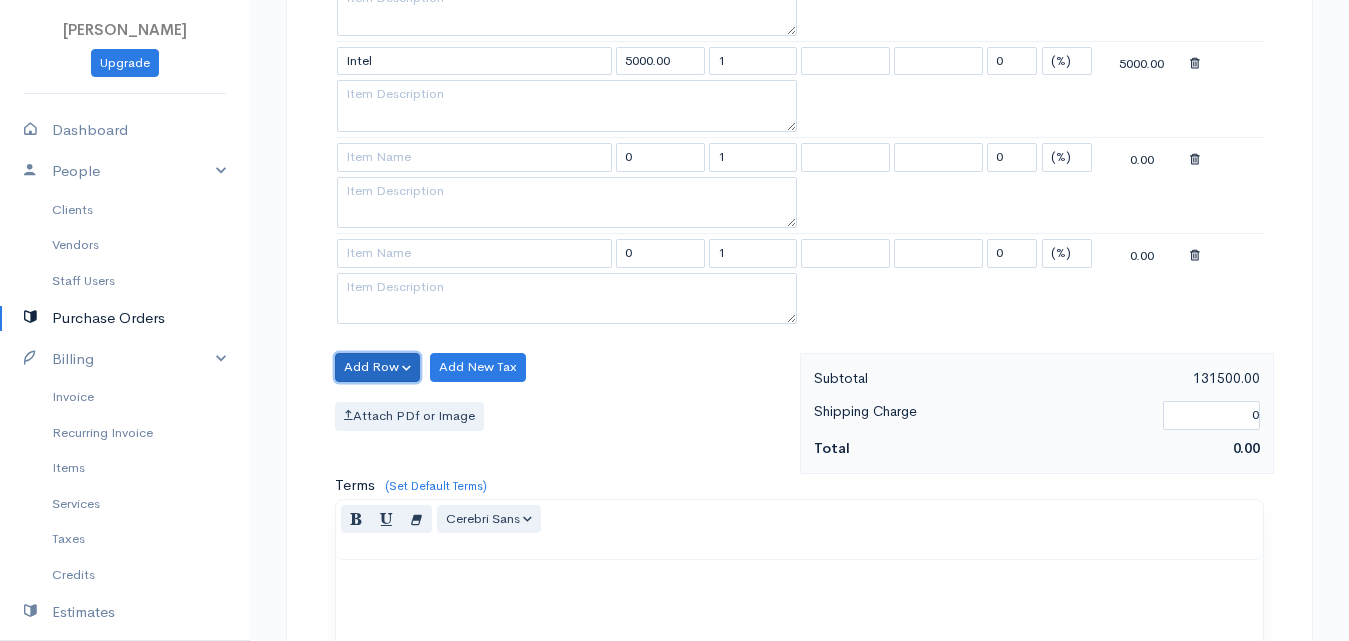 click on "Add Row" at bounding box center [377, 367] 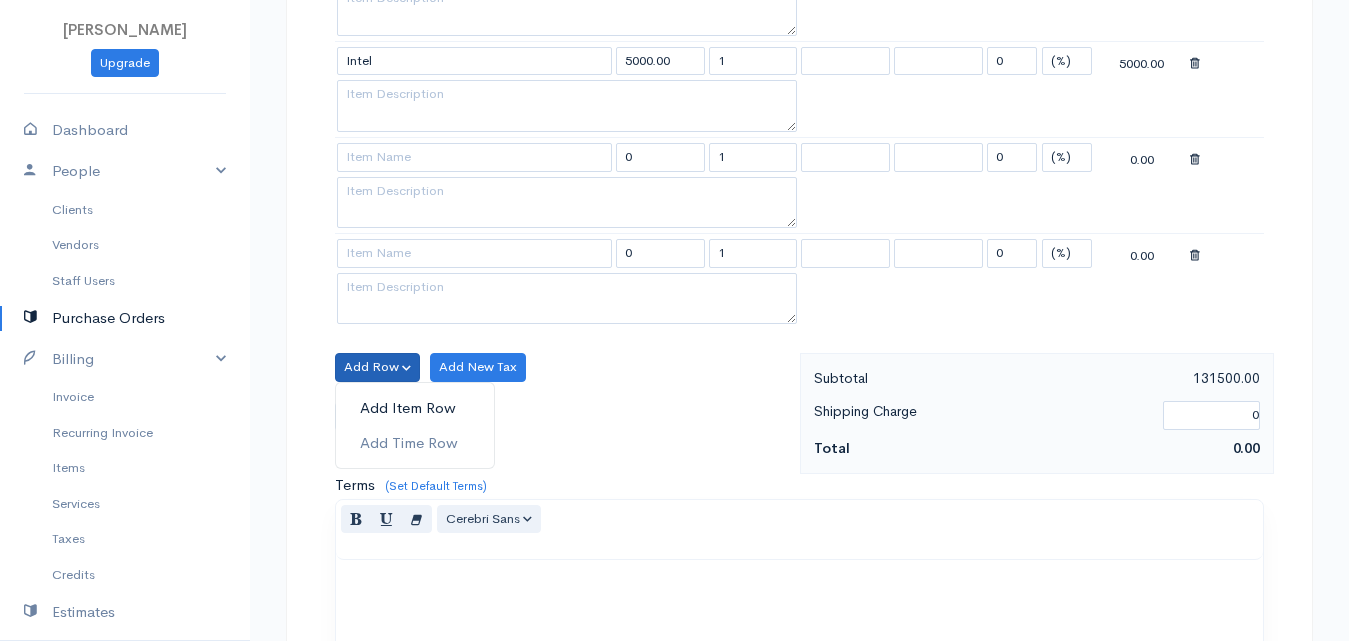 click on "Add Item Row" at bounding box center [415, 408] 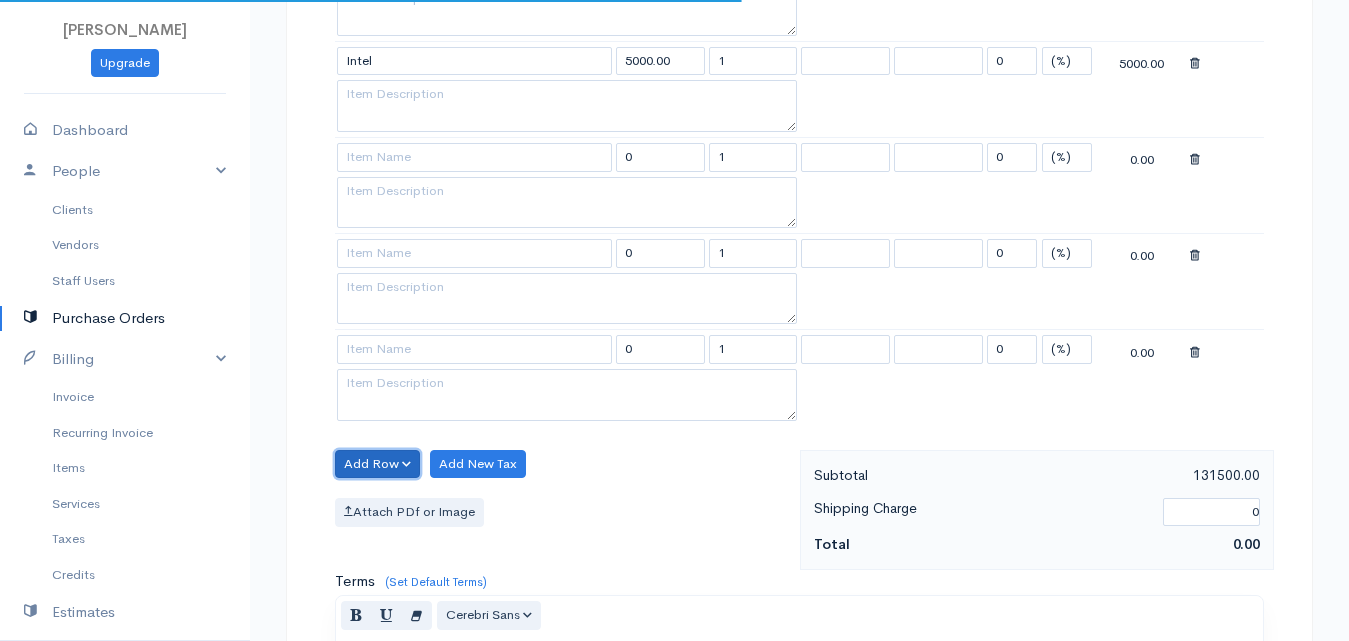 click on "Add Row" at bounding box center [377, 464] 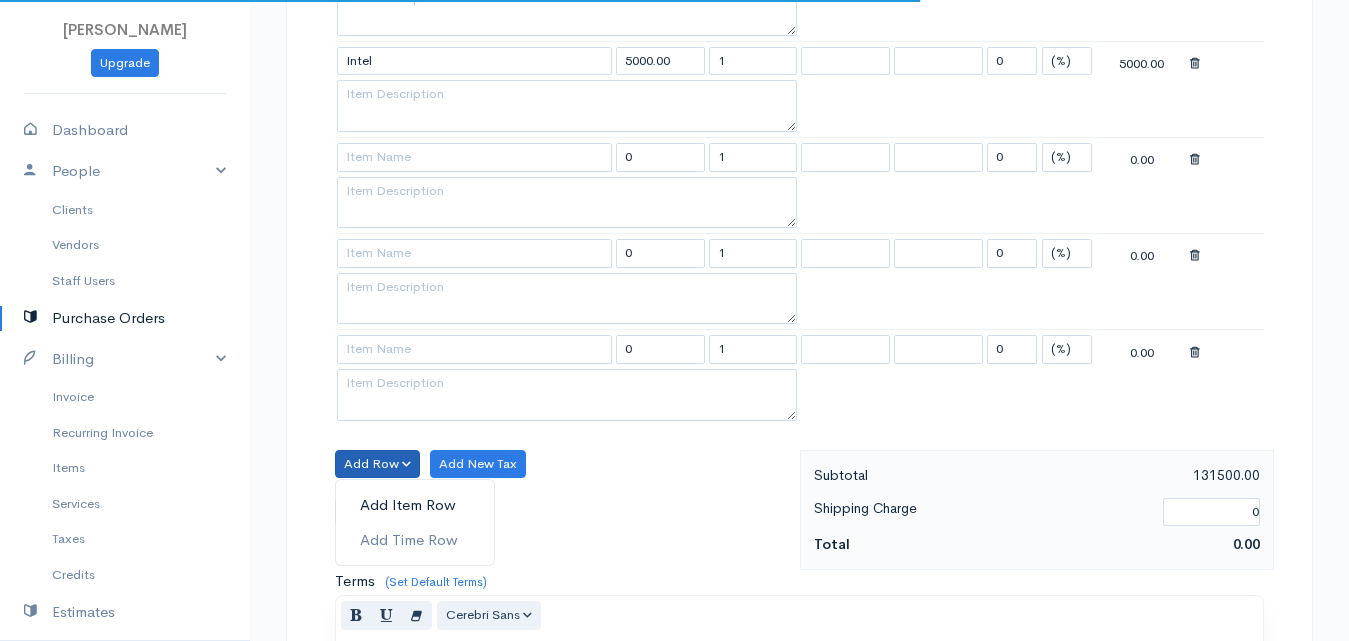 click on "Add Item Row" at bounding box center [415, 505] 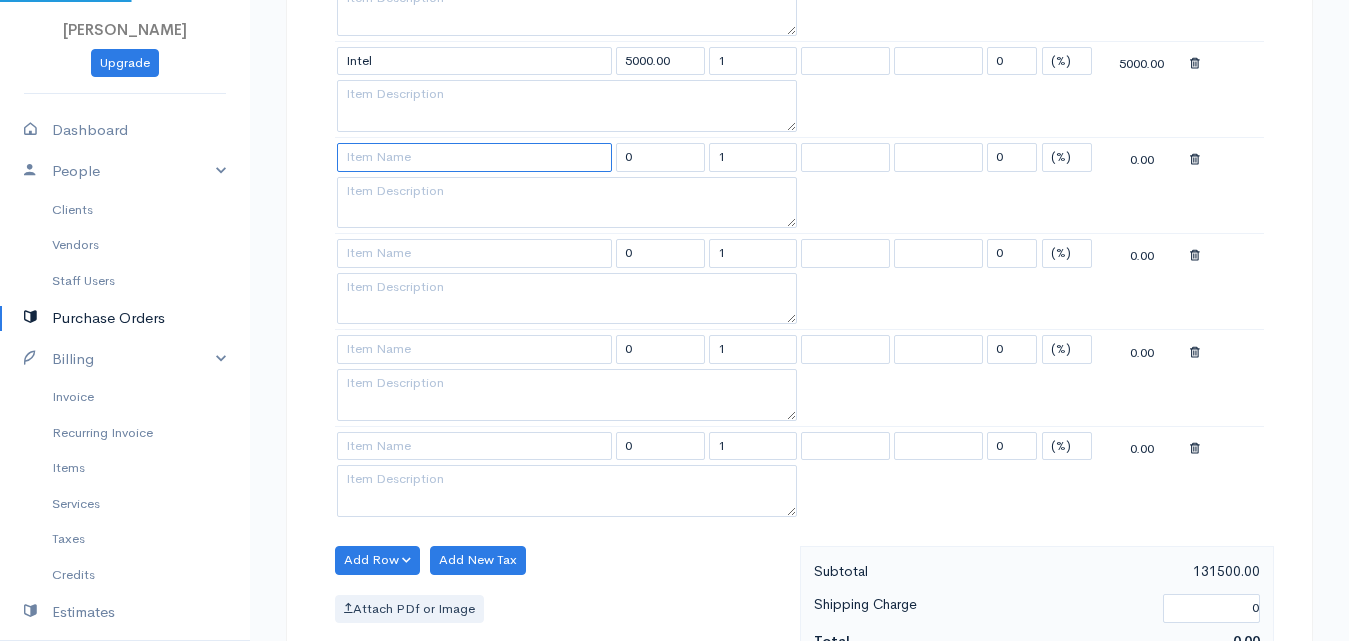 click at bounding box center [474, 157] 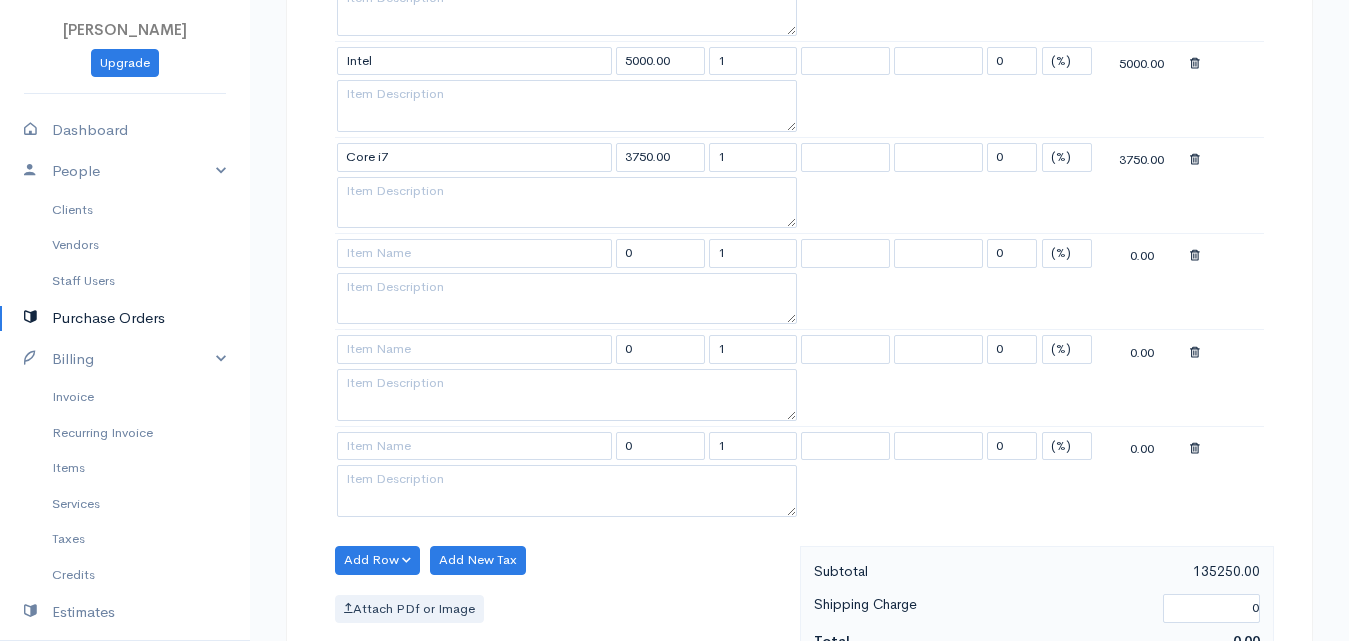 click on "[PERSON_NAME]
Upgrade
Dashboard
People
Clients
Vendors
Staff Users
Purchase Orders
Billing
Invoice
Recurring Invoice
Items
Services
Taxes
Credits
Estimates
Payments
Expenses
Track Time
Projects
Reports
Settings
My Organizations
Logout
Help
@CloudBooksApp 2022
PO
New Purchase Order
DRAFT To [PERSON_NAME] [Choose Country] [GEOGRAPHIC_DATA] [GEOGRAPHIC_DATA] [GEOGRAPHIC_DATA] [GEOGRAPHIC_DATA] [GEOGRAPHIC_DATA] [GEOGRAPHIC_DATA] [US_STATE] [GEOGRAPHIC_DATA] [GEOGRAPHIC_DATA] [GEOGRAPHIC_DATA] [GEOGRAPHIC_DATA] [GEOGRAPHIC_DATA] [GEOGRAPHIC_DATA] [GEOGRAPHIC_DATA] [GEOGRAPHIC_DATA] [GEOGRAPHIC_DATA]" at bounding box center [674, -421] 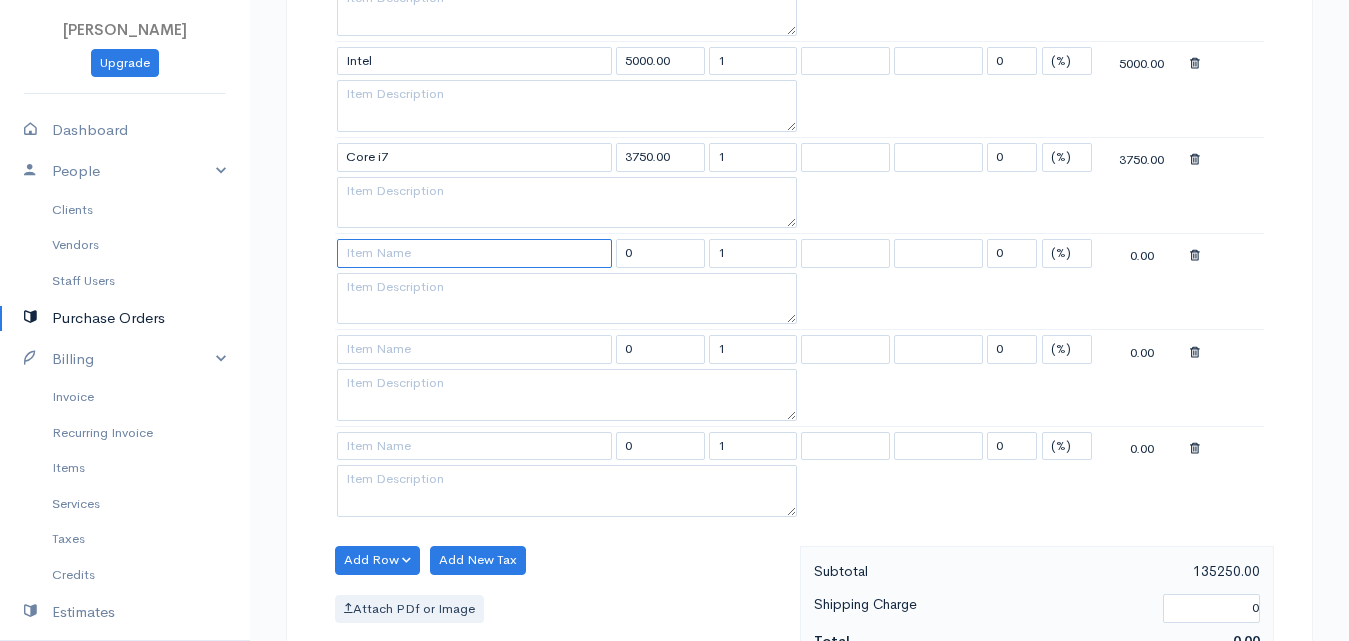 click at bounding box center (474, 253) 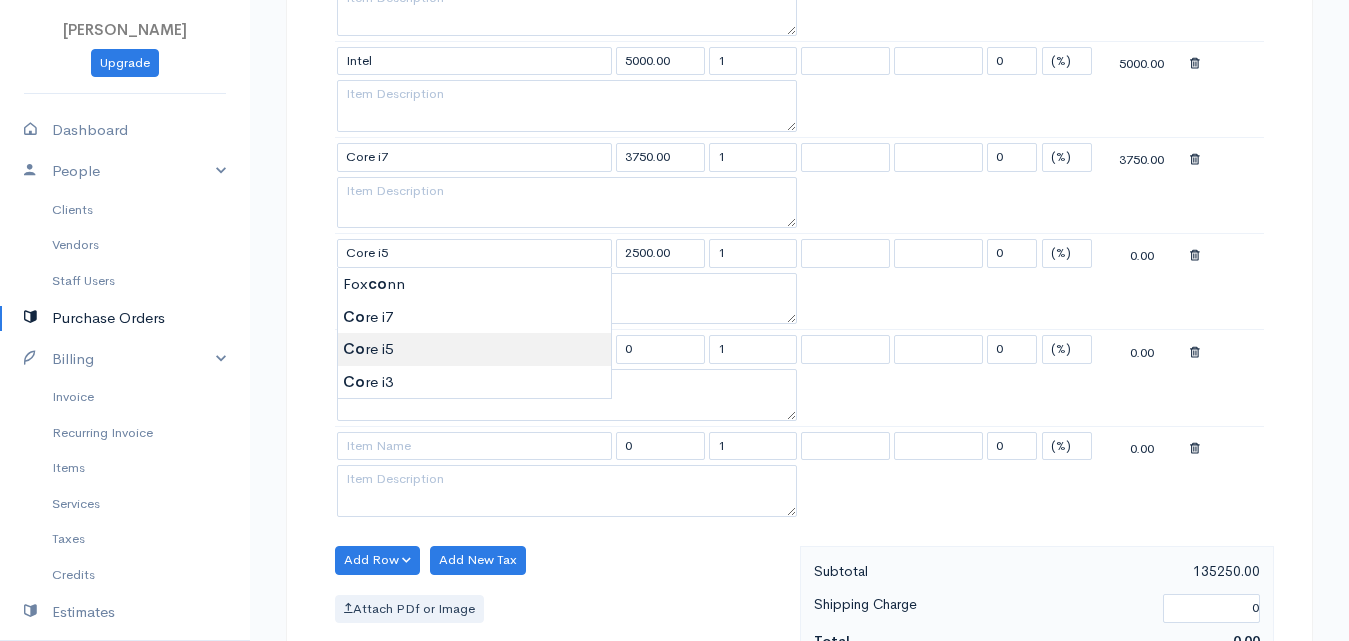 click on "[PERSON_NAME]
Upgrade
Dashboard
People
Clients
Vendors
Staff Users
Purchase Orders
Billing
Invoice
Recurring Invoice
Items
Services
Taxes
Credits
Estimates
Payments
Expenses
Track Time
Projects
Reports
Settings
My Organizations
Logout
Help
@CloudBooksApp 2022
PO
New Purchase Order
DRAFT To [PERSON_NAME] [Choose Country] [GEOGRAPHIC_DATA] [GEOGRAPHIC_DATA] [GEOGRAPHIC_DATA] [GEOGRAPHIC_DATA] [GEOGRAPHIC_DATA] [GEOGRAPHIC_DATA] [US_STATE] [GEOGRAPHIC_DATA] [GEOGRAPHIC_DATA] [GEOGRAPHIC_DATA] [GEOGRAPHIC_DATA] [GEOGRAPHIC_DATA] [GEOGRAPHIC_DATA] [GEOGRAPHIC_DATA] [GEOGRAPHIC_DATA] [GEOGRAPHIC_DATA]" at bounding box center [674, -421] 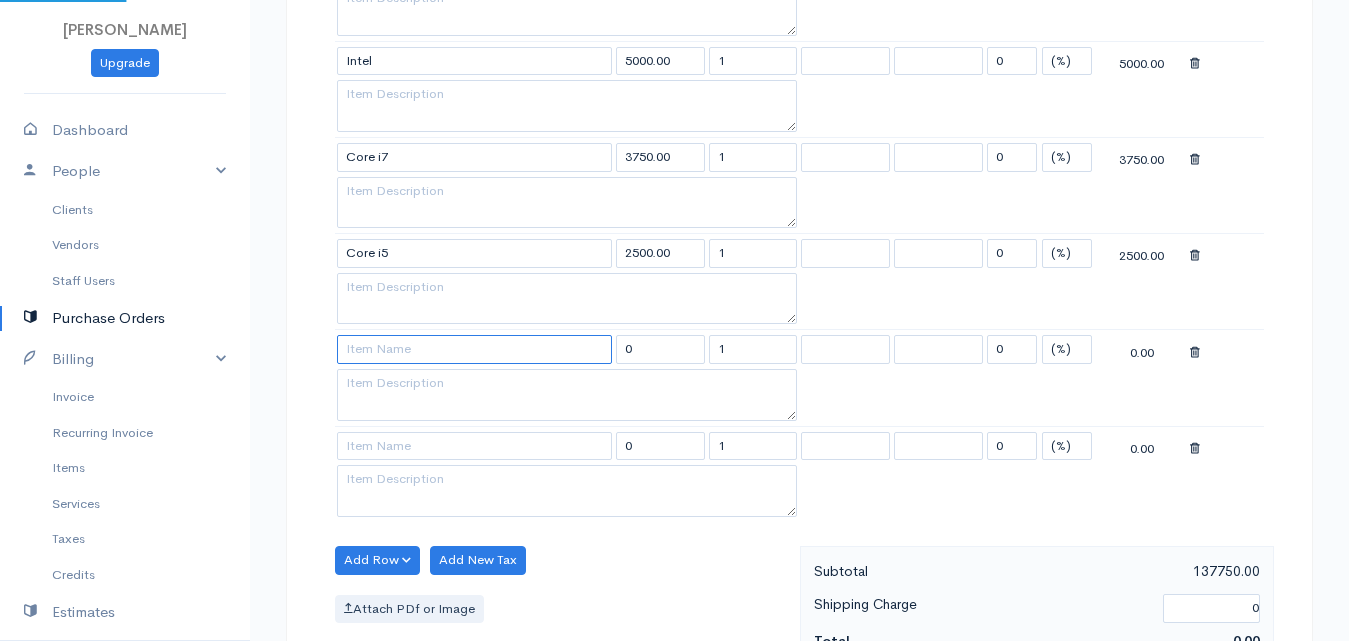 click at bounding box center (474, 349) 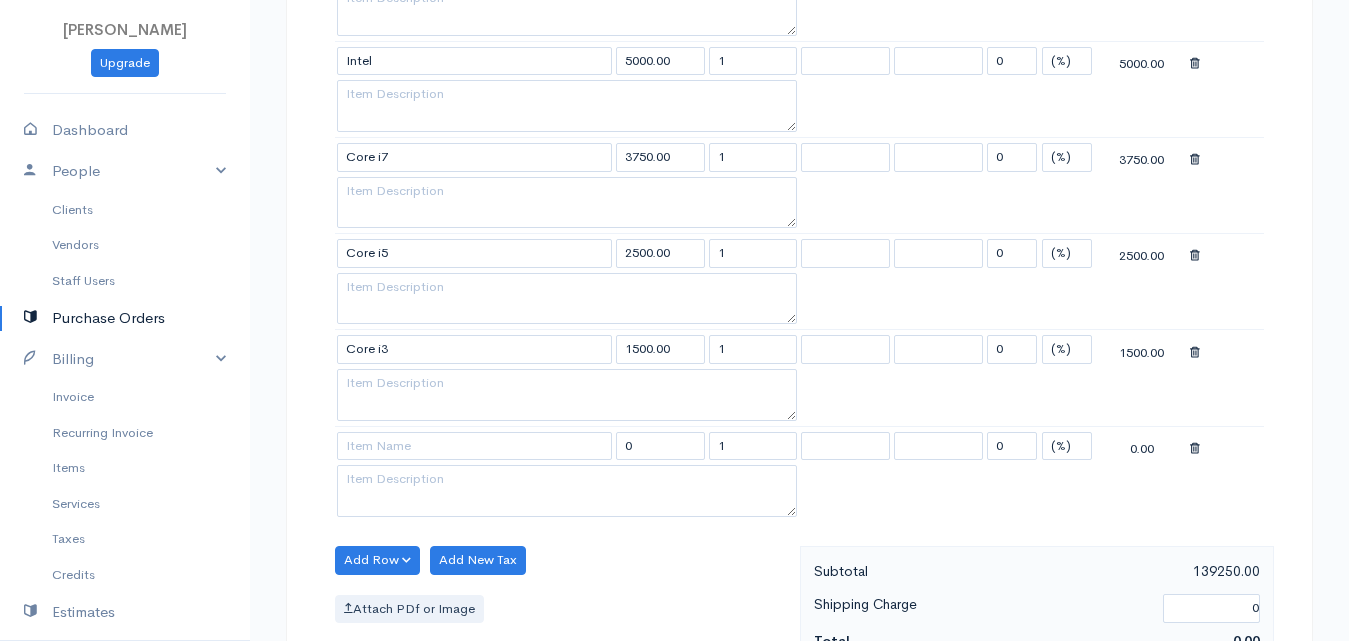 click on "[PERSON_NAME]
Upgrade
Dashboard
People
Clients
Vendors
Staff Users
Purchase Orders
Billing
Invoice
Recurring Invoice
Items
Services
Taxes
Credits
Estimates
Payments
Expenses
Track Time
Projects
Reports
Settings
My Organizations
Logout
Help
@CloudBooksApp 2022
PO
New Purchase Order
DRAFT To [PERSON_NAME] [Choose Country] [GEOGRAPHIC_DATA] [GEOGRAPHIC_DATA] [GEOGRAPHIC_DATA] [GEOGRAPHIC_DATA] [GEOGRAPHIC_DATA] [GEOGRAPHIC_DATA] [US_STATE] [GEOGRAPHIC_DATA] [GEOGRAPHIC_DATA] [GEOGRAPHIC_DATA] [GEOGRAPHIC_DATA] [GEOGRAPHIC_DATA] [GEOGRAPHIC_DATA] [GEOGRAPHIC_DATA] [GEOGRAPHIC_DATA] [GEOGRAPHIC_DATA]" at bounding box center (674, -421) 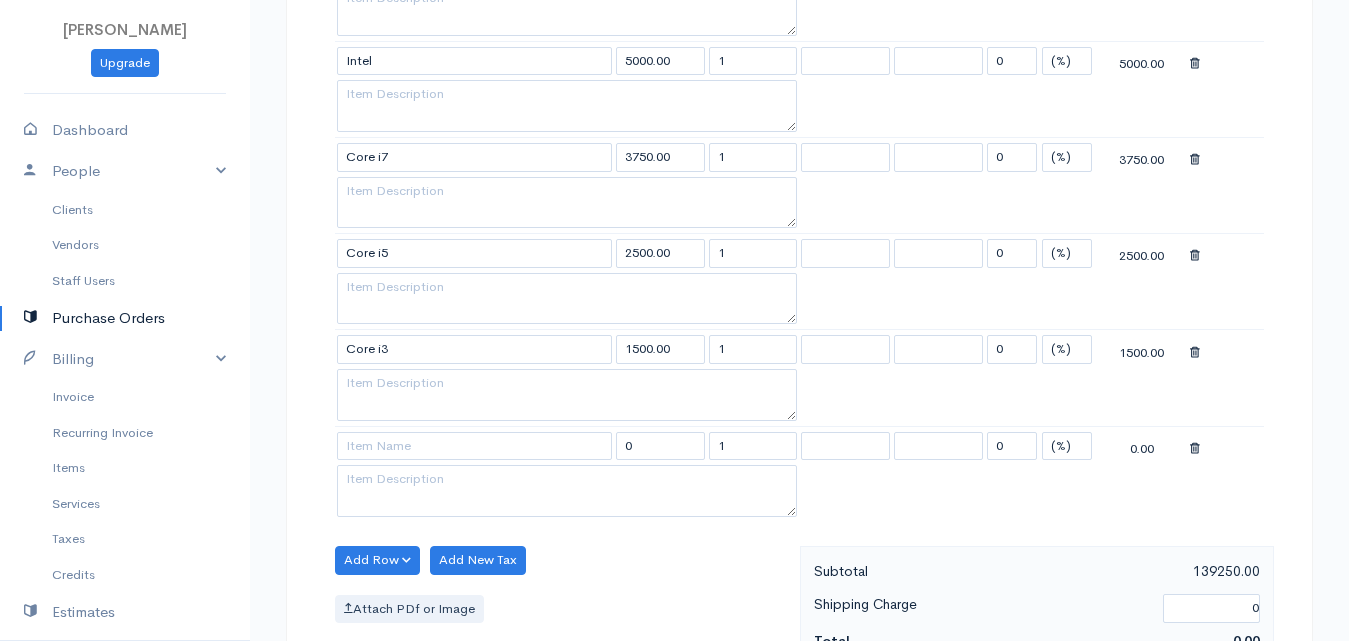 scroll, scrollTop: 2300, scrollLeft: 0, axis: vertical 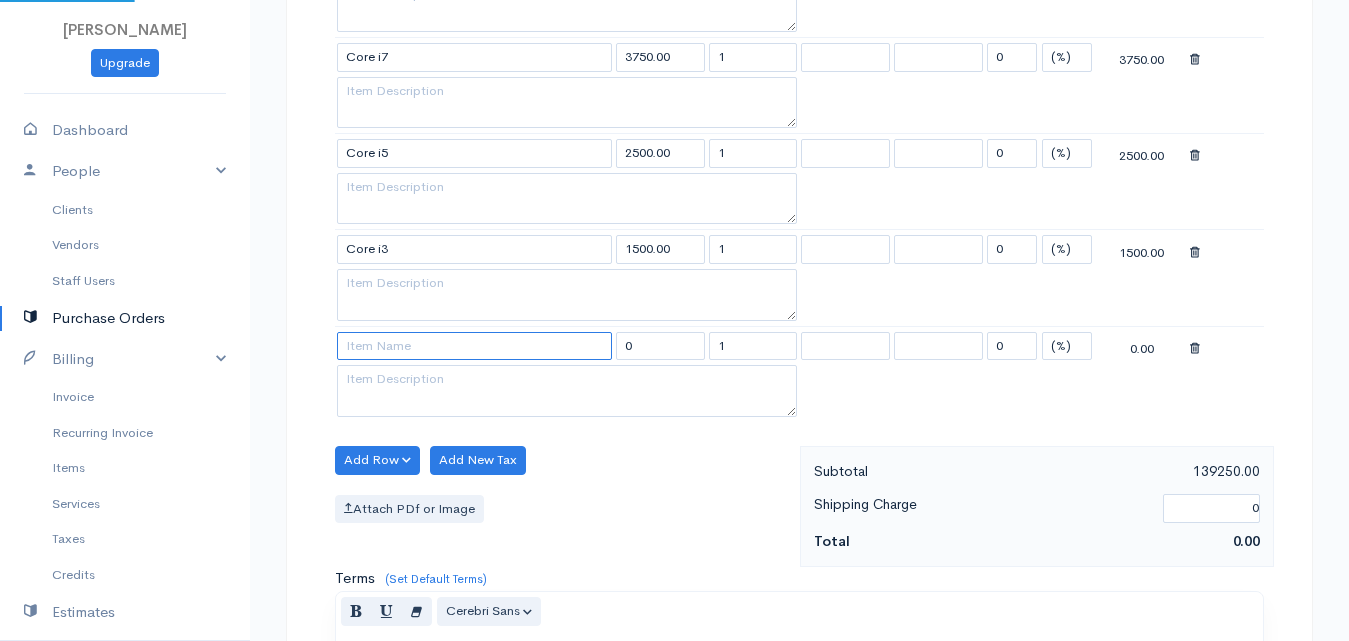 click at bounding box center (474, 346) 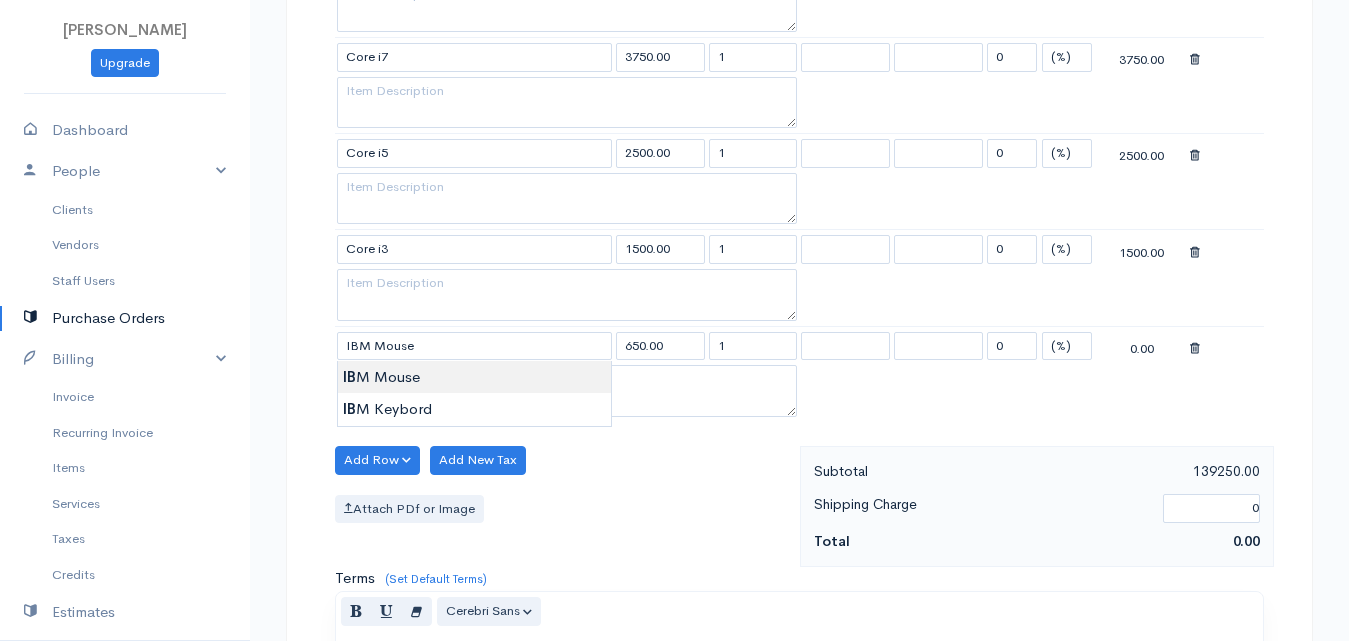 click on "[PERSON_NAME]
Upgrade
Dashboard
People
Clients
Vendors
Staff Users
Purchase Orders
Billing
Invoice
Recurring Invoice
Items
Services
Taxes
Credits
Estimates
Payments
Expenses
Track Time
Projects
Reports
Settings
My Organizations
Logout
Help
@CloudBooksApp 2022
PO
New Purchase Order
DRAFT To [PERSON_NAME] [Choose Country] [GEOGRAPHIC_DATA] [GEOGRAPHIC_DATA] [GEOGRAPHIC_DATA] [GEOGRAPHIC_DATA] [GEOGRAPHIC_DATA] [GEOGRAPHIC_DATA] [US_STATE] [GEOGRAPHIC_DATA] [GEOGRAPHIC_DATA] [GEOGRAPHIC_DATA] [GEOGRAPHIC_DATA] [GEOGRAPHIC_DATA] [GEOGRAPHIC_DATA] [GEOGRAPHIC_DATA] [GEOGRAPHIC_DATA] [GEOGRAPHIC_DATA]" at bounding box center [674, -521] 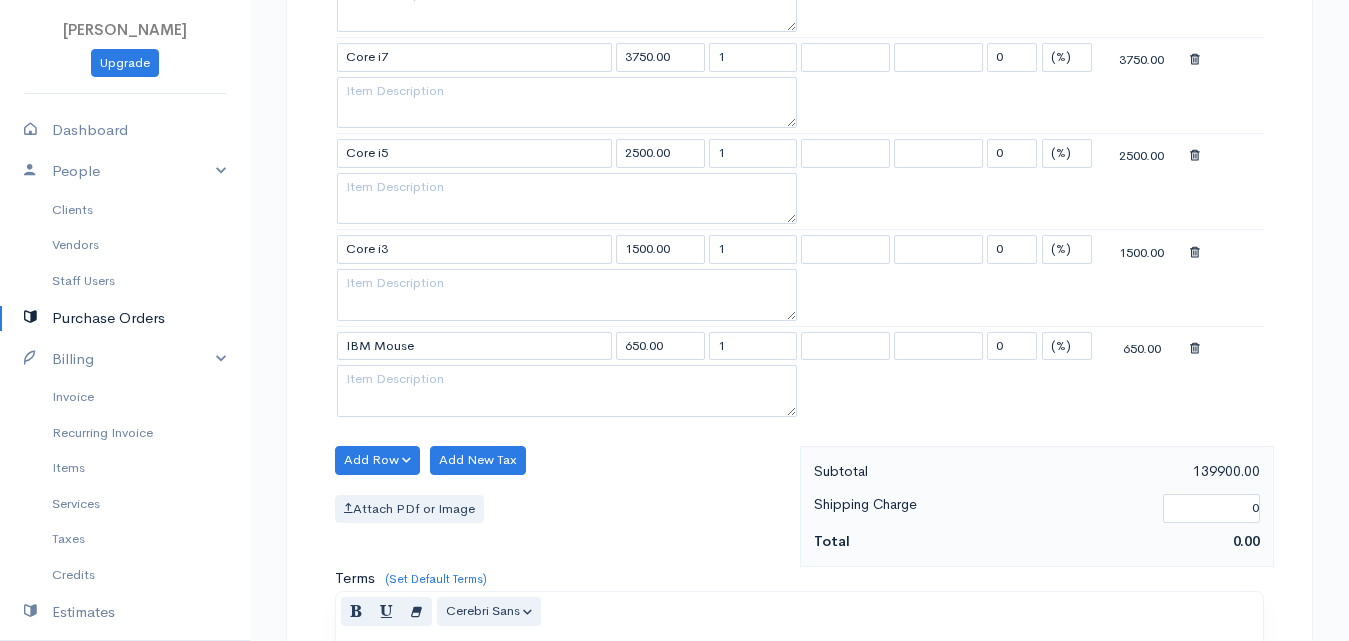 scroll, scrollTop: 2400, scrollLeft: 0, axis: vertical 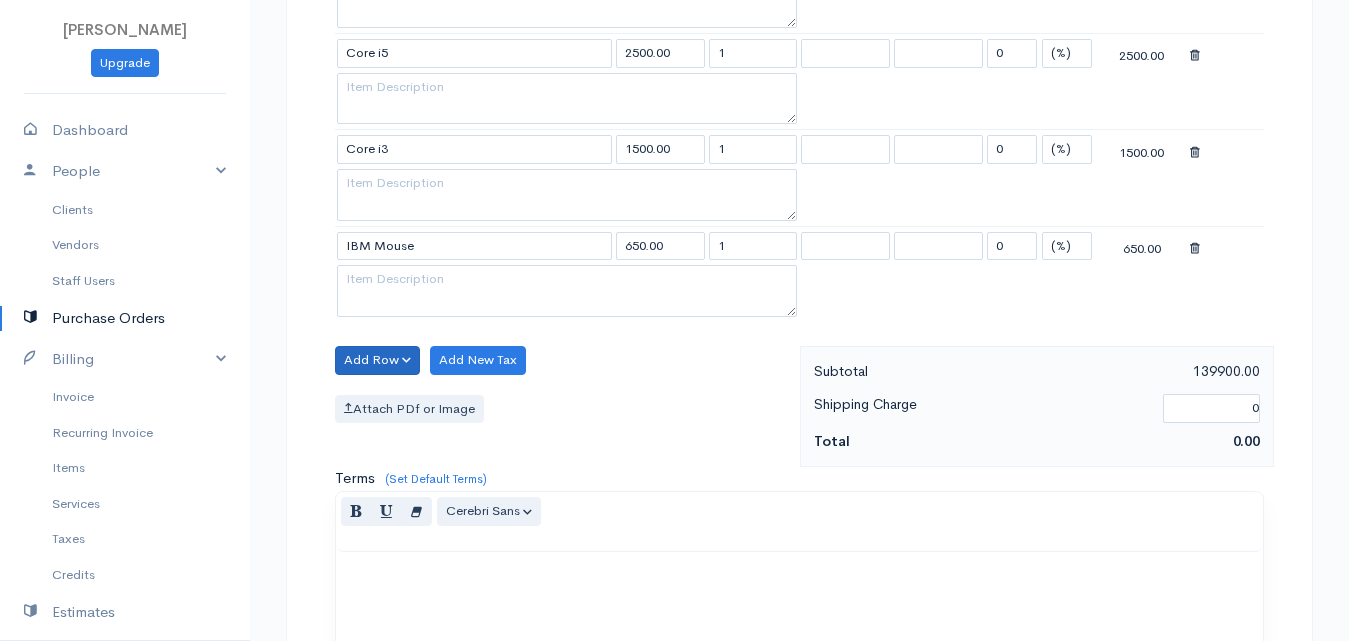 click on "Add Row Add Item Row Add Time Row Add New Tax                          Attach PDf or Image" at bounding box center [562, 406] 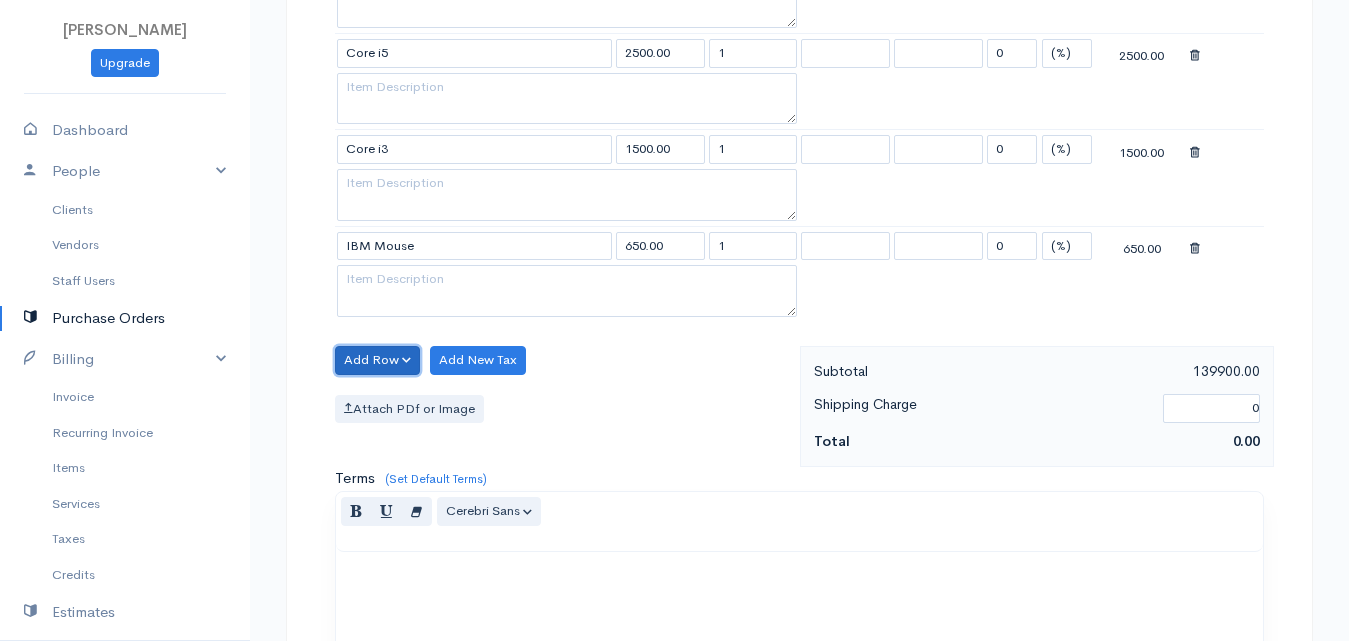 click on "Add Row" at bounding box center [377, 360] 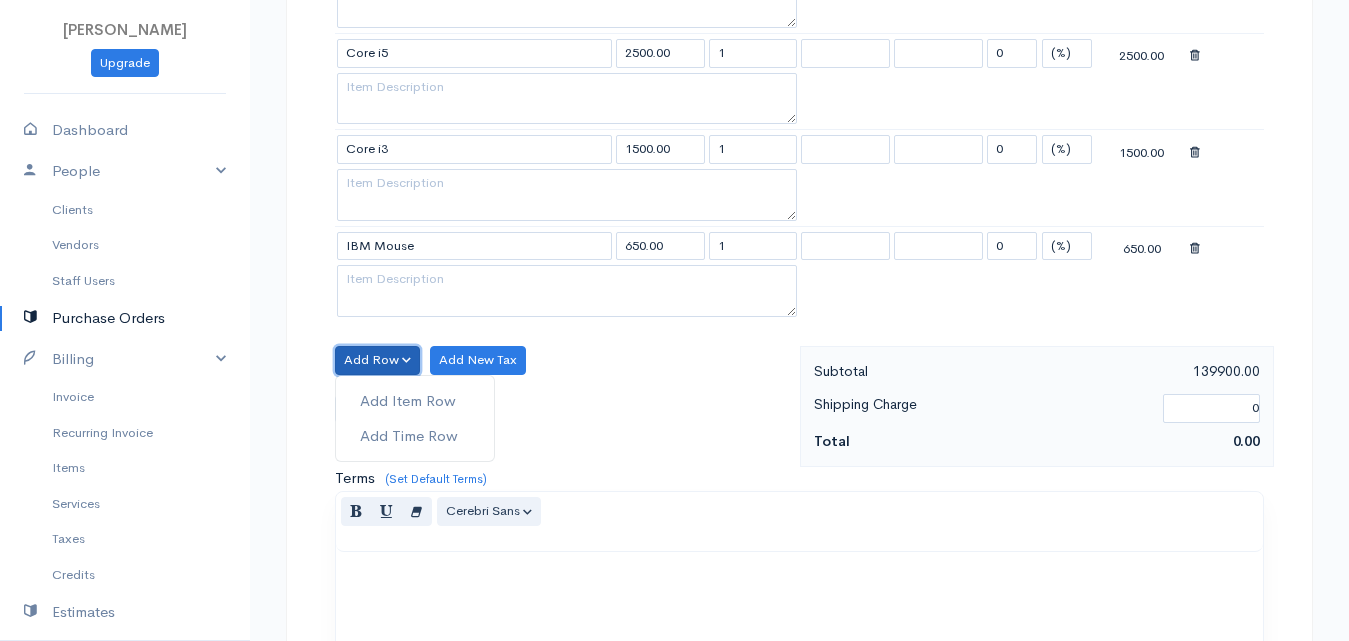 click on "Add Row" at bounding box center [377, 360] 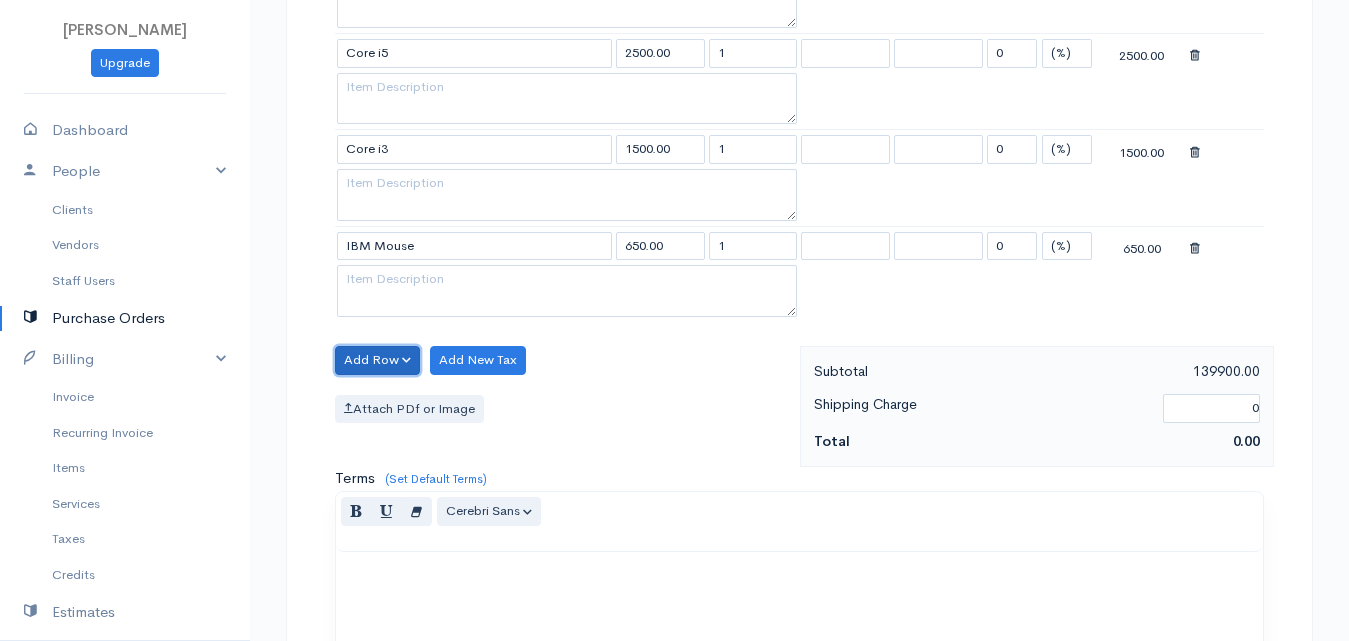 drag, startPoint x: 389, startPoint y: 364, endPoint x: 380, endPoint y: 380, distance: 18.35756 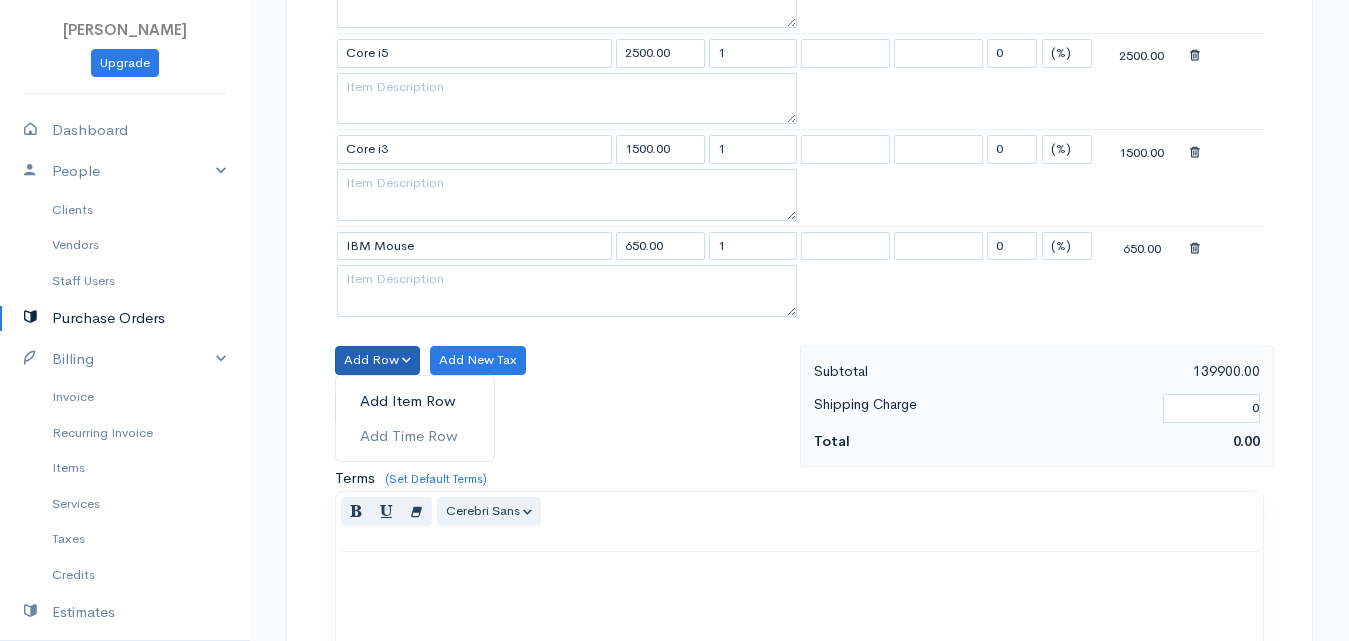 click on "Add Item Row" at bounding box center (415, 401) 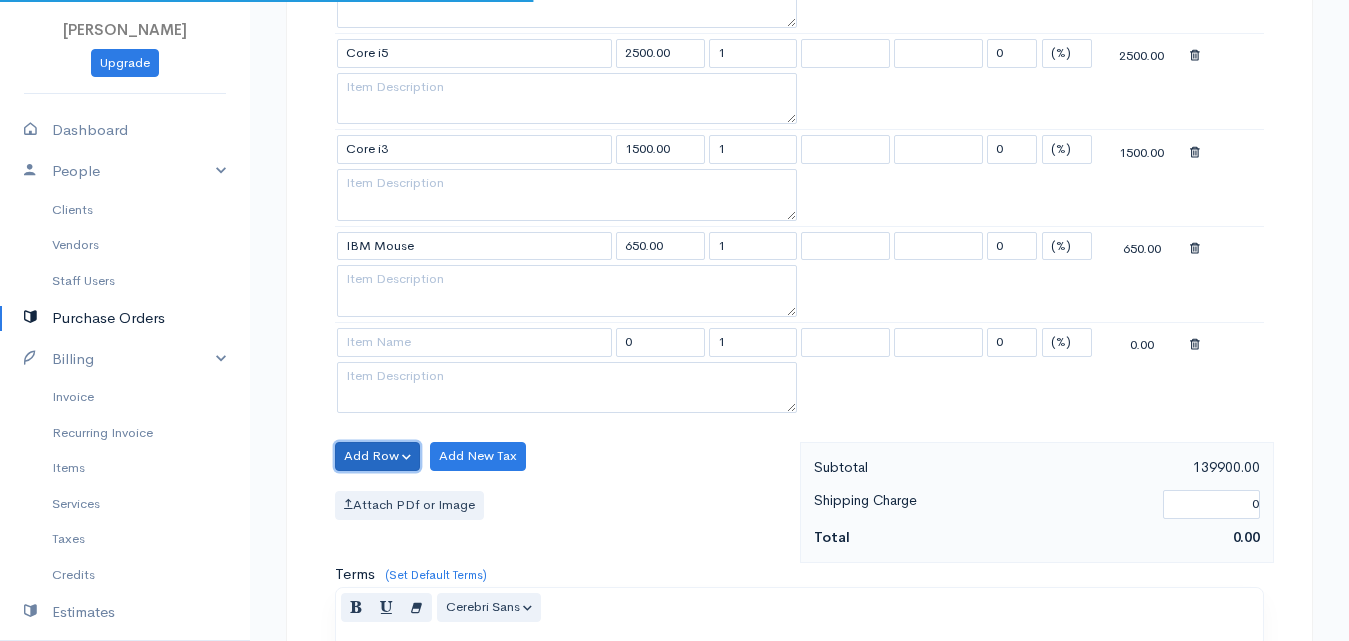 click on "Add Row" at bounding box center (377, 456) 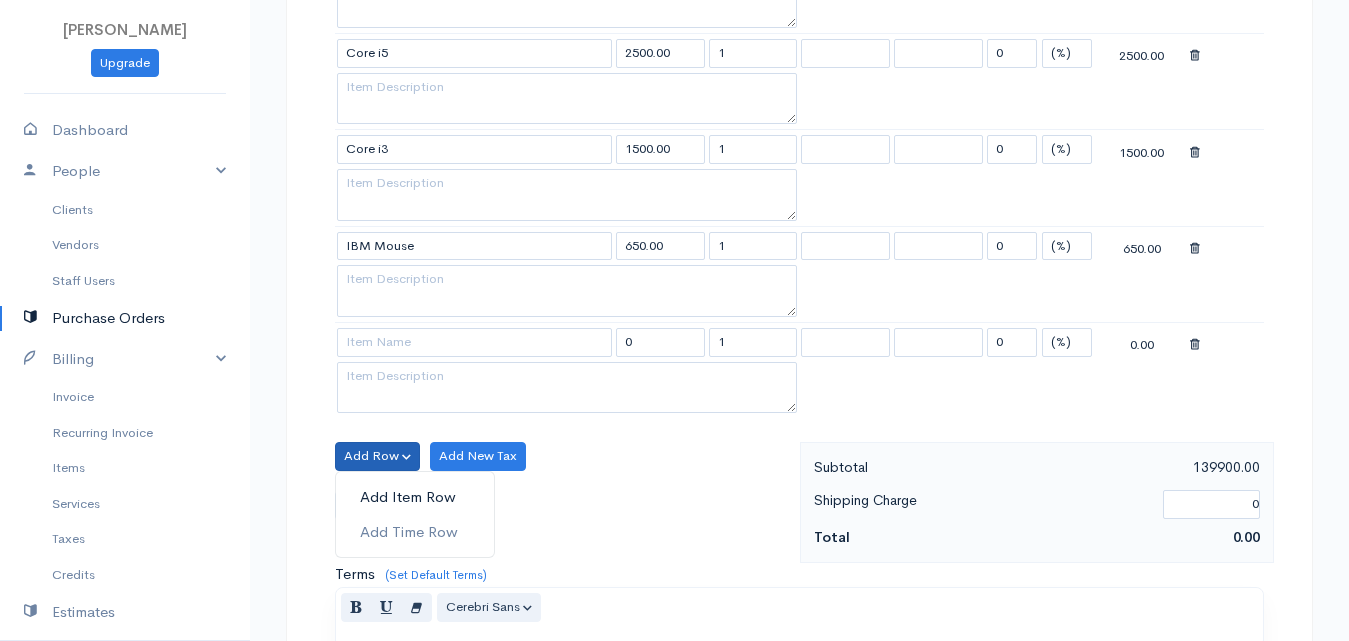 click on "Add Item Row" at bounding box center [415, 497] 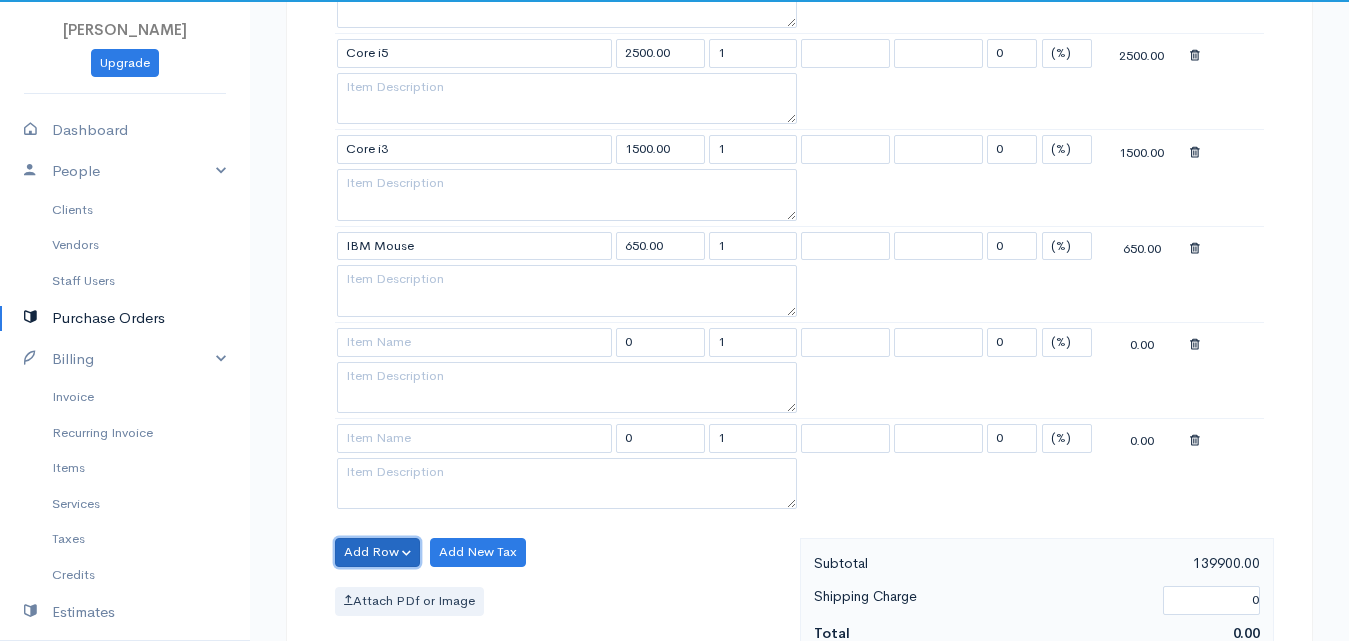 click on "Add Row" at bounding box center [377, 552] 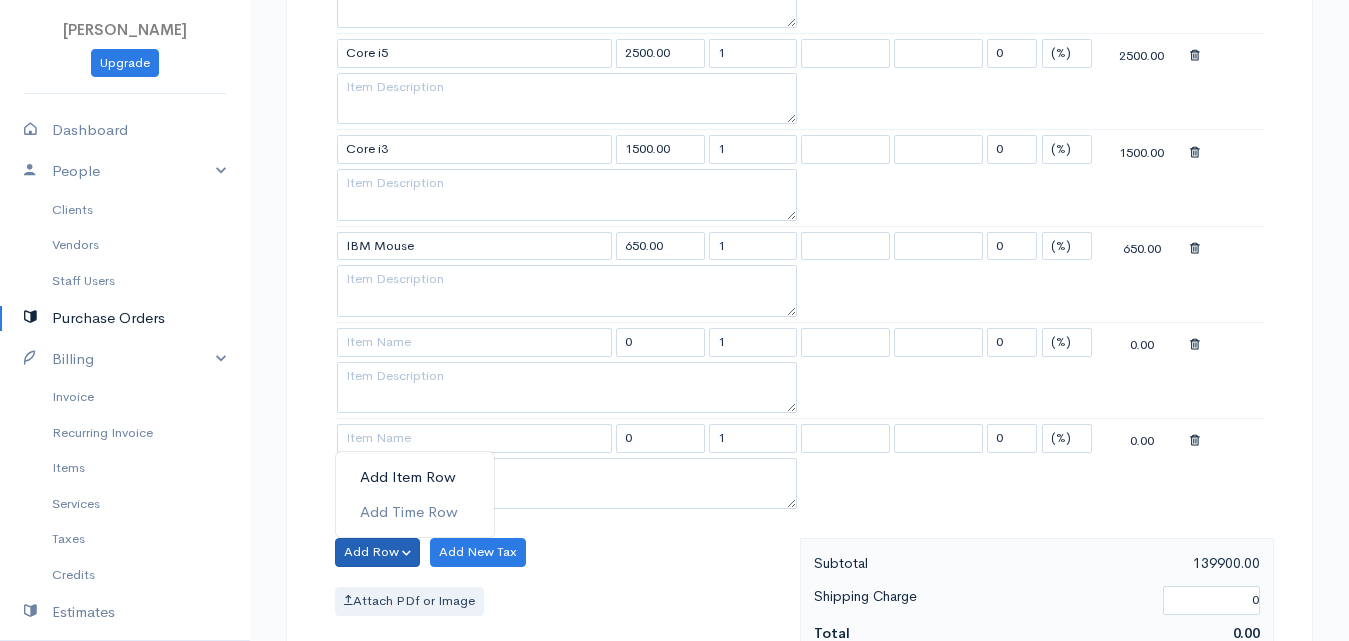 click on "Add Item Row" at bounding box center (415, 477) 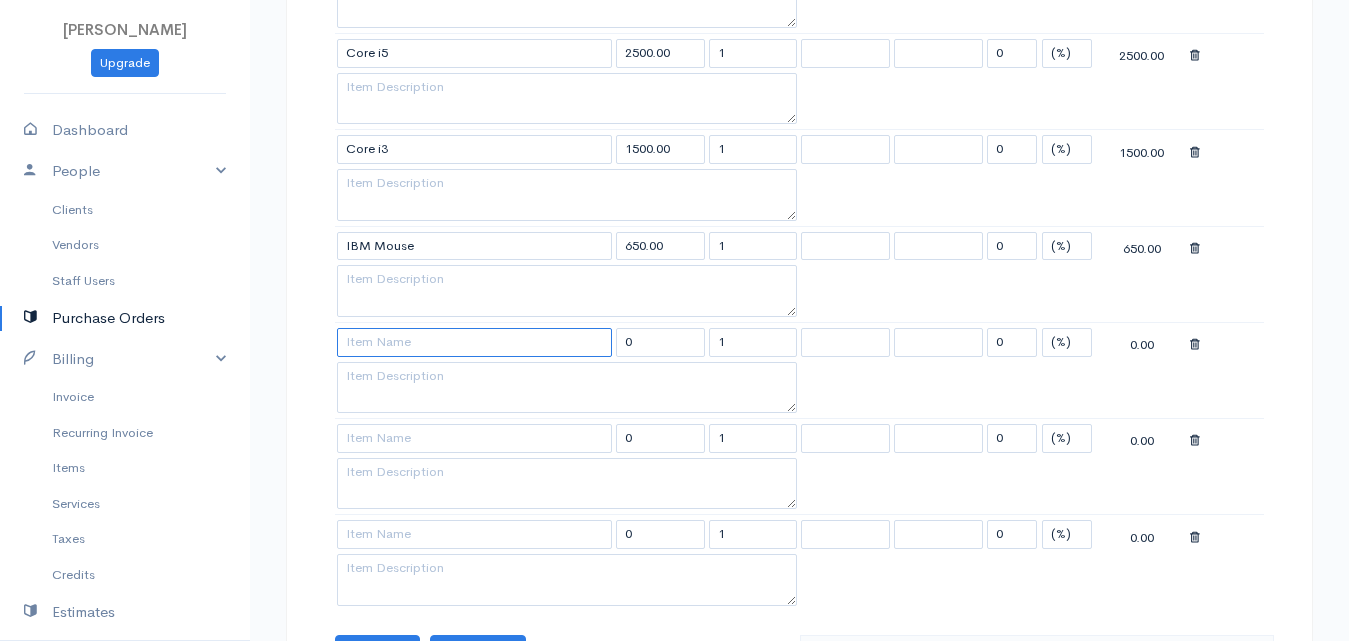 click at bounding box center (474, 342) 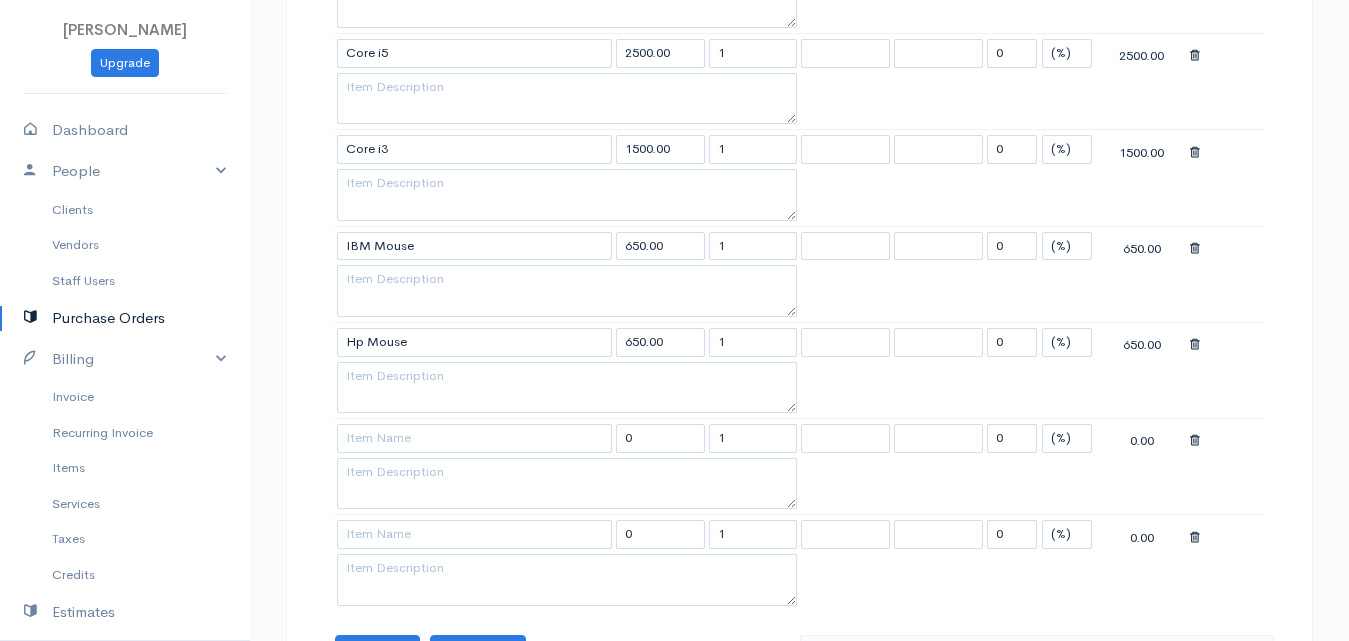 click on "[PERSON_NAME]
Upgrade
Dashboard
People
Clients
Vendors
Staff Users
Purchase Orders
Billing
Invoice
Recurring Invoice
Items
Services
Taxes
Credits
Estimates
Payments
Expenses
Track Time
Projects
Reports
Settings
My Organizations
Logout
Help
@CloudBooksApp 2022
PO
New Purchase Order
DRAFT To [PERSON_NAME] [Choose Country] [GEOGRAPHIC_DATA] [GEOGRAPHIC_DATA] [GEOGRAPHIC_DATA] [GEOGRAPHIC_DATA] [GEOGRAPHIC_DATA] [GEOGRAPHIC_DATA] [US_STATE] [GEOGRAPHIC_DATA] [GEOGRAPHIC_DATA] [GEOGRAPHIC_DATA] [GEOGRAPHIC_DATA] [GEOGRAPHIC_DATA] [GEOGRAPHIC_DATA] [GEOGRAPHIC_DATA] [GEOGRAPHIC_DATA] [GEOGRAPHIC_DATA]" at bounding box center [674, -477] 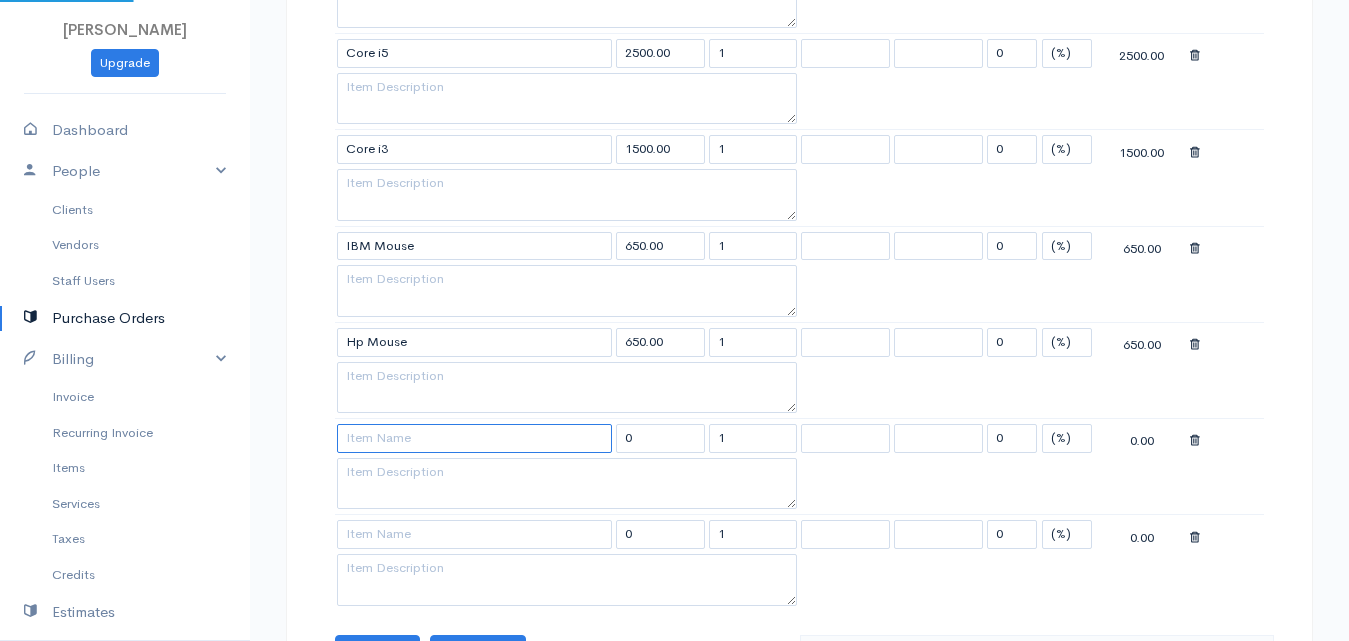 click at bounding box center (474, 438) 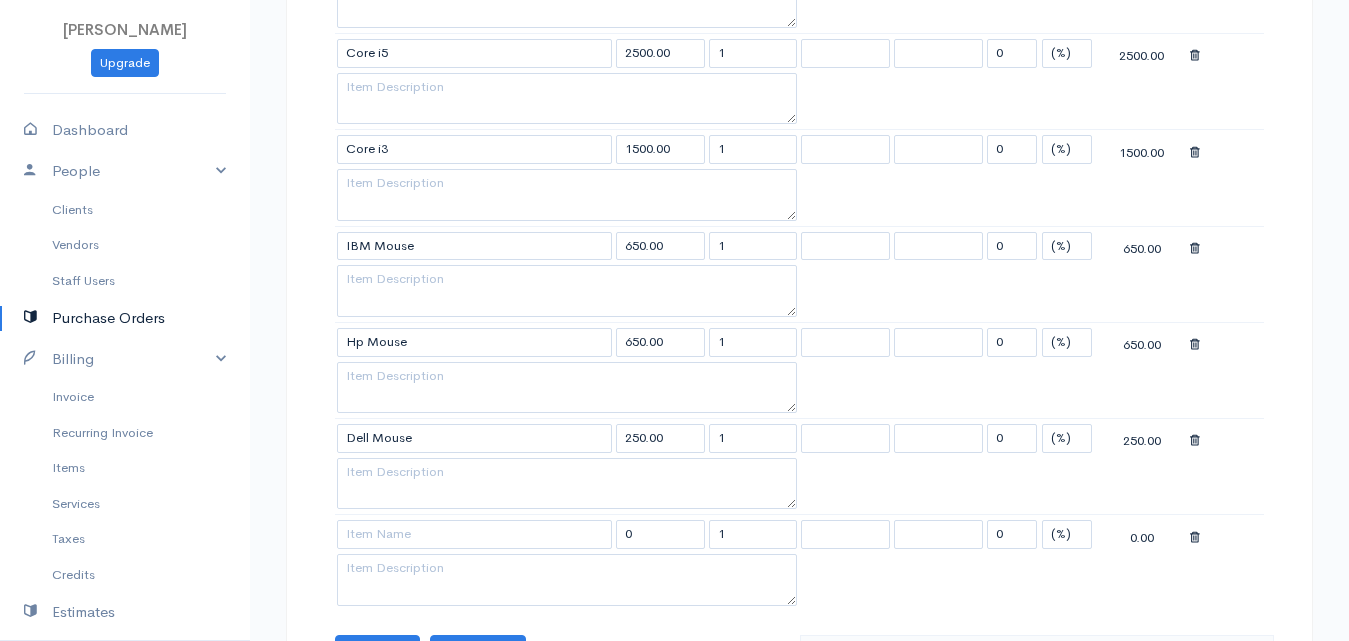 click on "[PERSON_NAME]
Upgrade
Dashboard
People
Clients
Vendors
Staff Users
Purchase Orders
Billing
Invoice
Recurring Invoice
Items
Services
Taxes
Credits
Estimates
Payments
Expenses
Track Time
Projects
Reports
Settings
My Organizations
Logout
Help
@CloudBooksApp 2022
PO
New Purchase Order
DRAFT To [PERSON_NAME] [Choose Country] [GEOGRAPHIC_DATA] [GEOGRAPHIC_DATA] [GEOGRAPHIC_DATA] [GEOGRAPHIC_DATA] [GEOGRAPHIC_DATA] [GEOGRAPHIC_DATA] [US_STATE] [GEOGRAPHIC_DATA] [GEOGRAPHIC_DATA] [GEOGRAPHIC_DATA] [GEOGRAPHIC_DATA] [GEOGRAPHIC_DATA] [GEOGRAPHIC_DATA] [GEOGRAPHIC_DATA] [GEOGRAPHIC_DATA] [GEOGRAPHIC_DATA]" at bounding box center [674, -477] 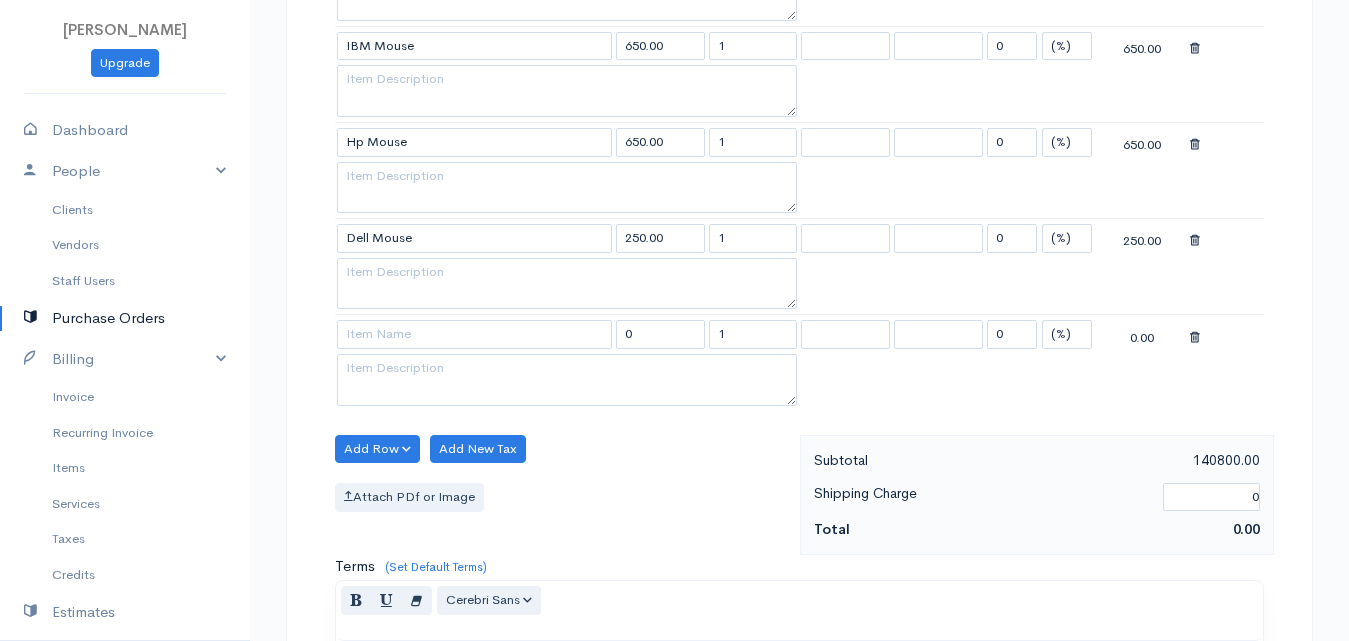 scroll, scrollTop: 2700, scrollLeft: 0, axis: vertical 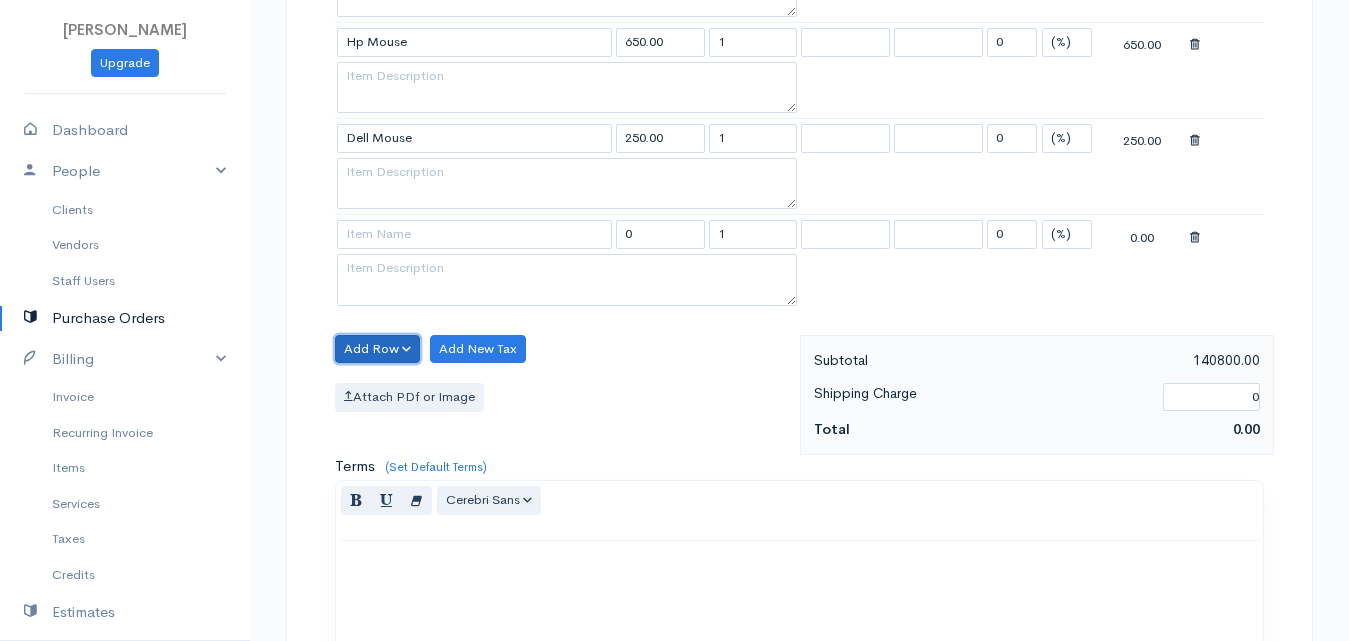 click on "Add Row" at bounding box center (377, 349) 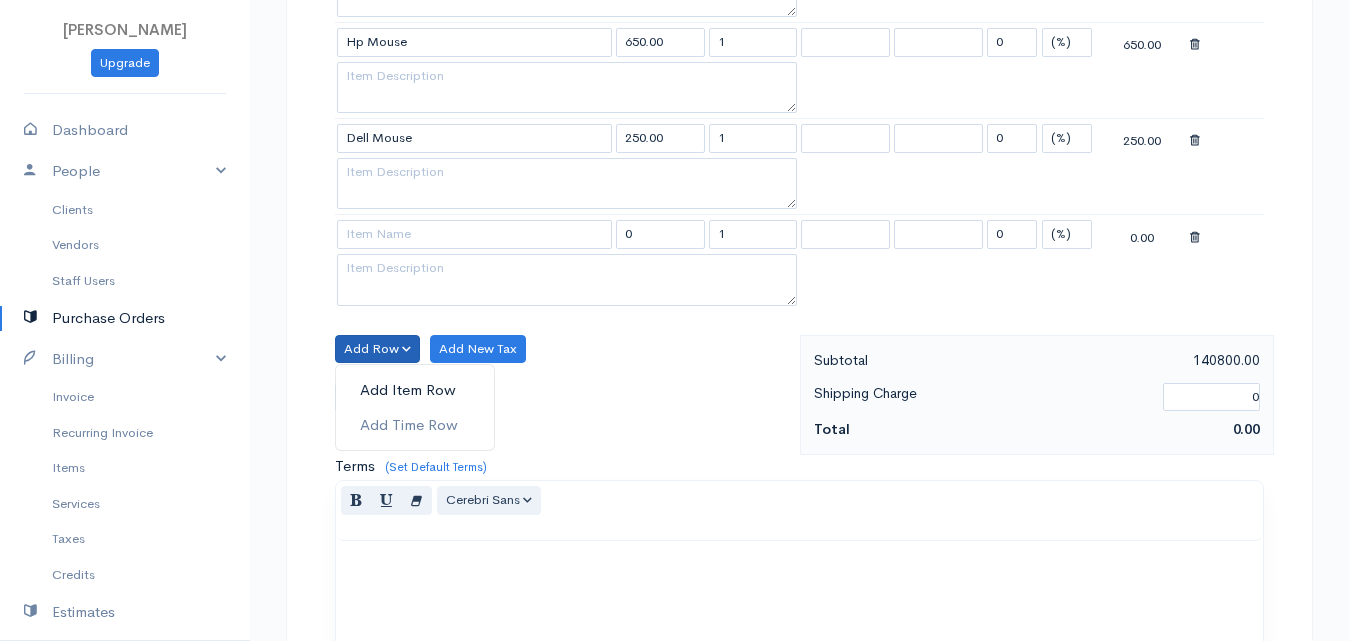 click on "Add Item Row" at bounding box center (415, 390) 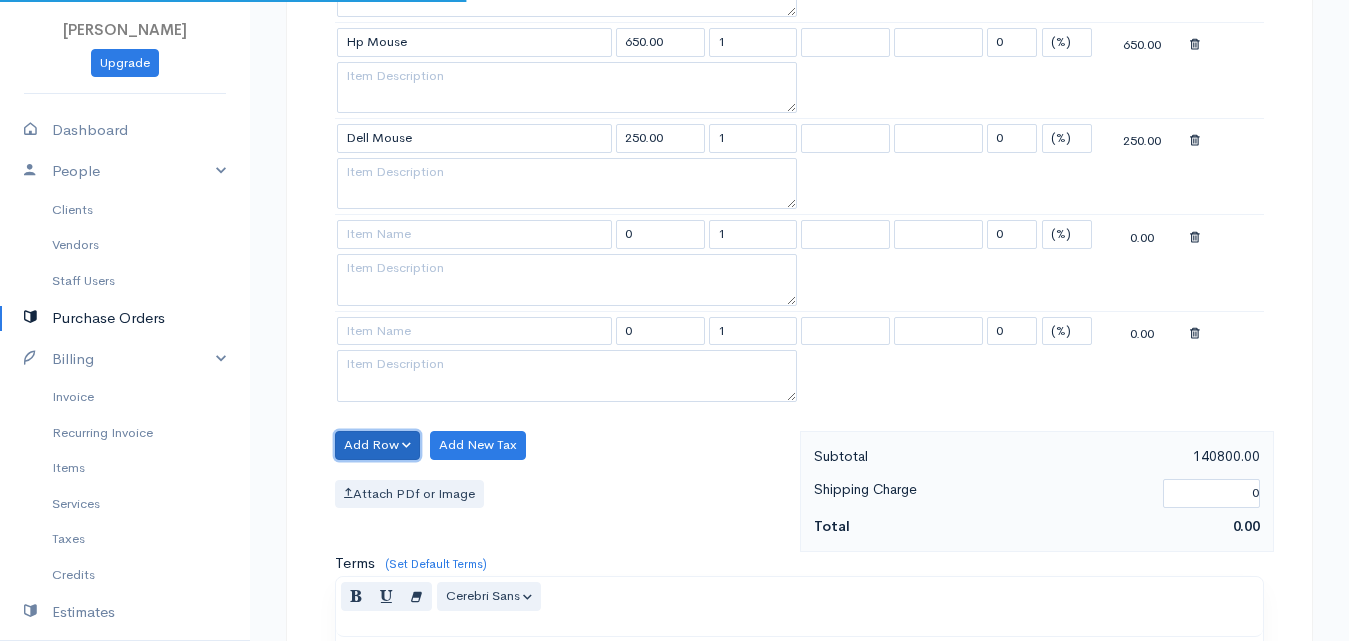 drag, startPoint x: 359, startPoint y: 439, endPoint x: 357, endPoint y: 457, distance: 18.110771 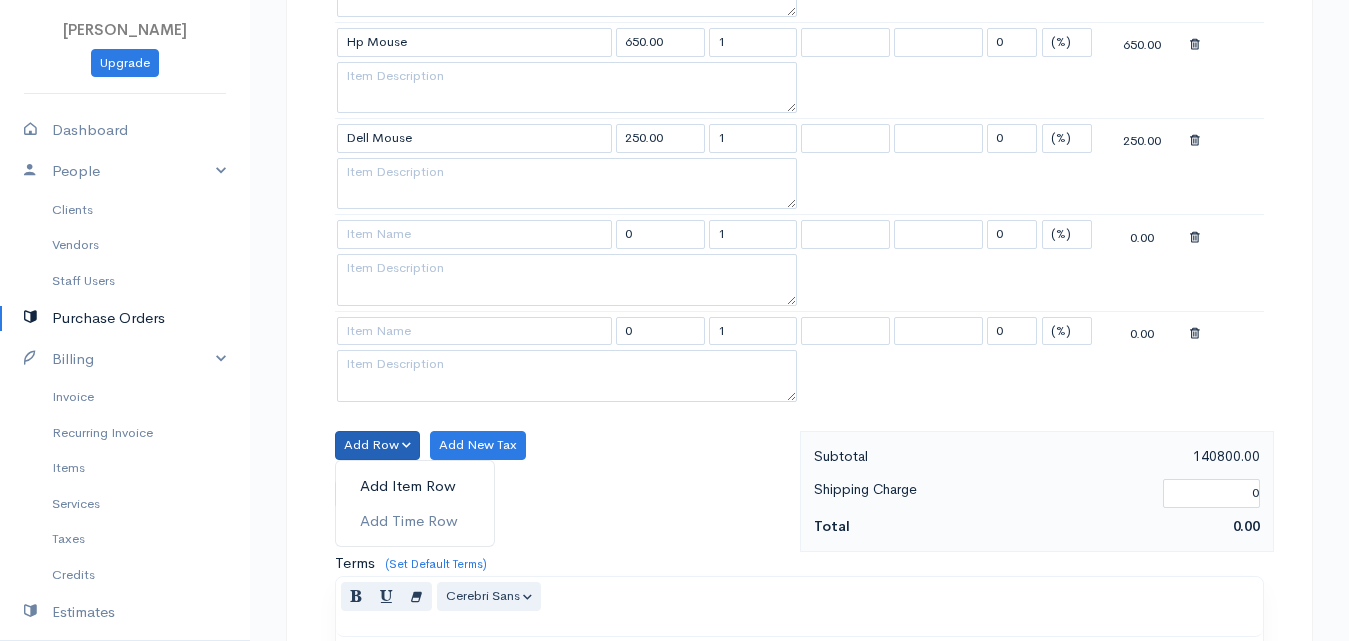 click on "Add Item Row" at bounding box center [415, 486] 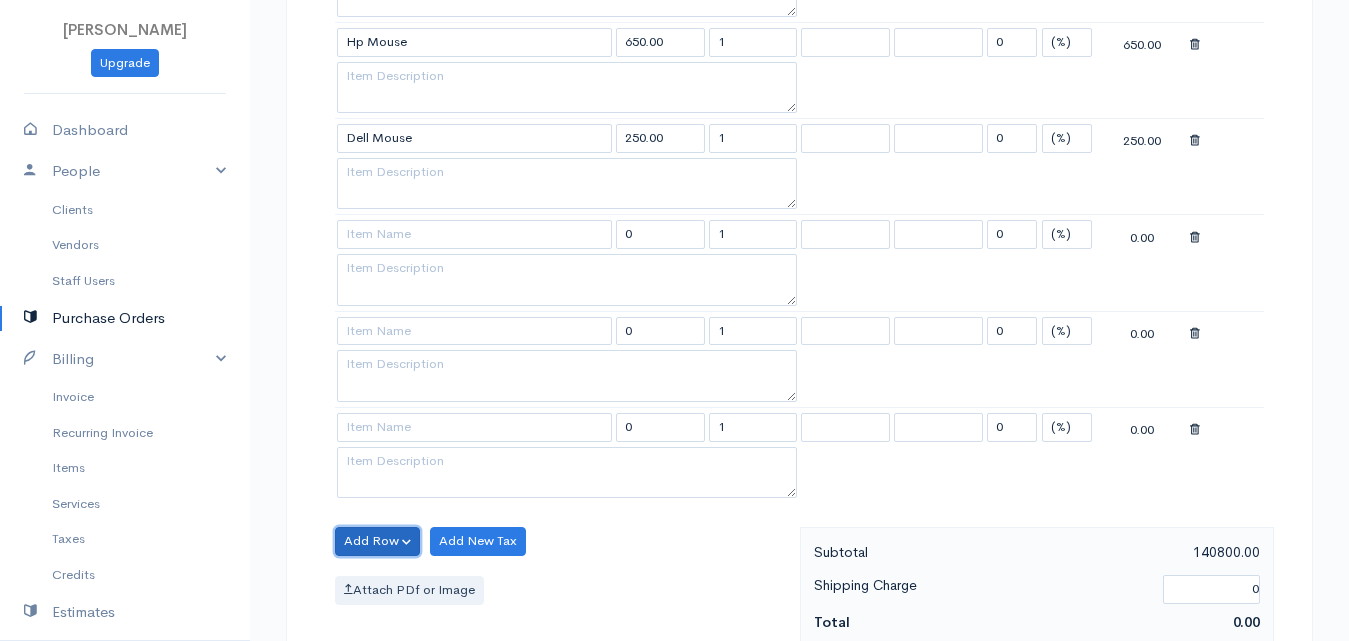 click on "Add Row" at bounding box center (377, 541) 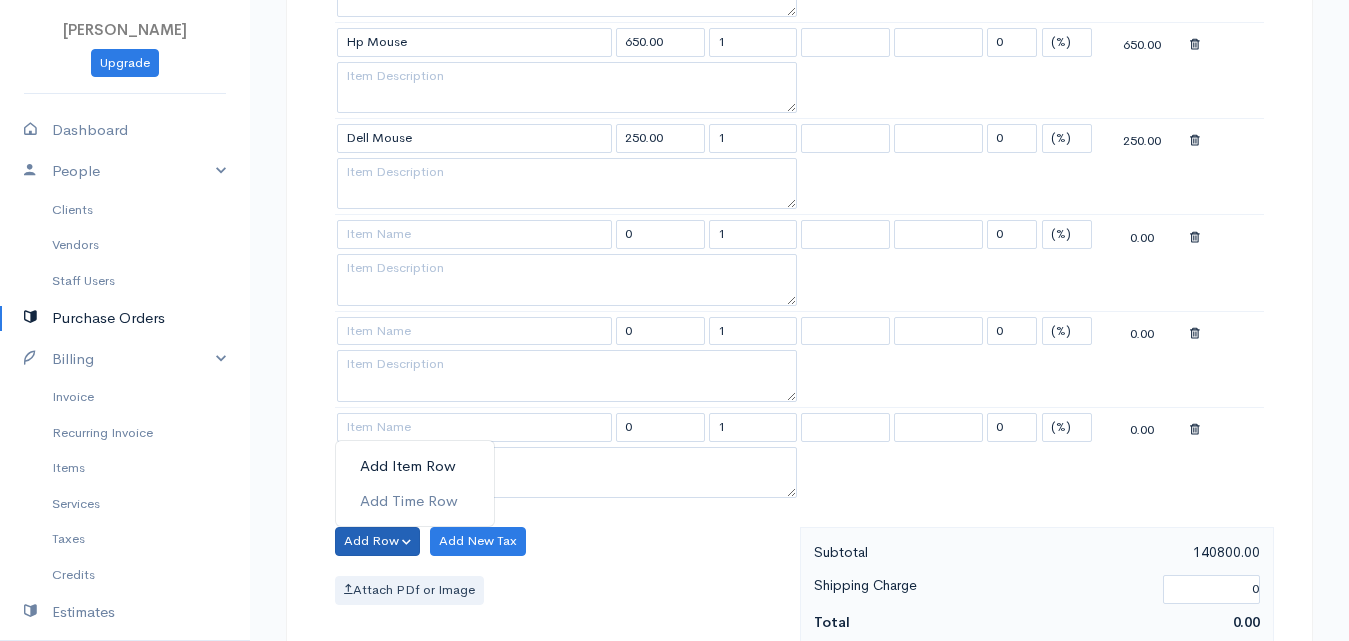 click on "Add Item Row" at bounding box center (415, 466) 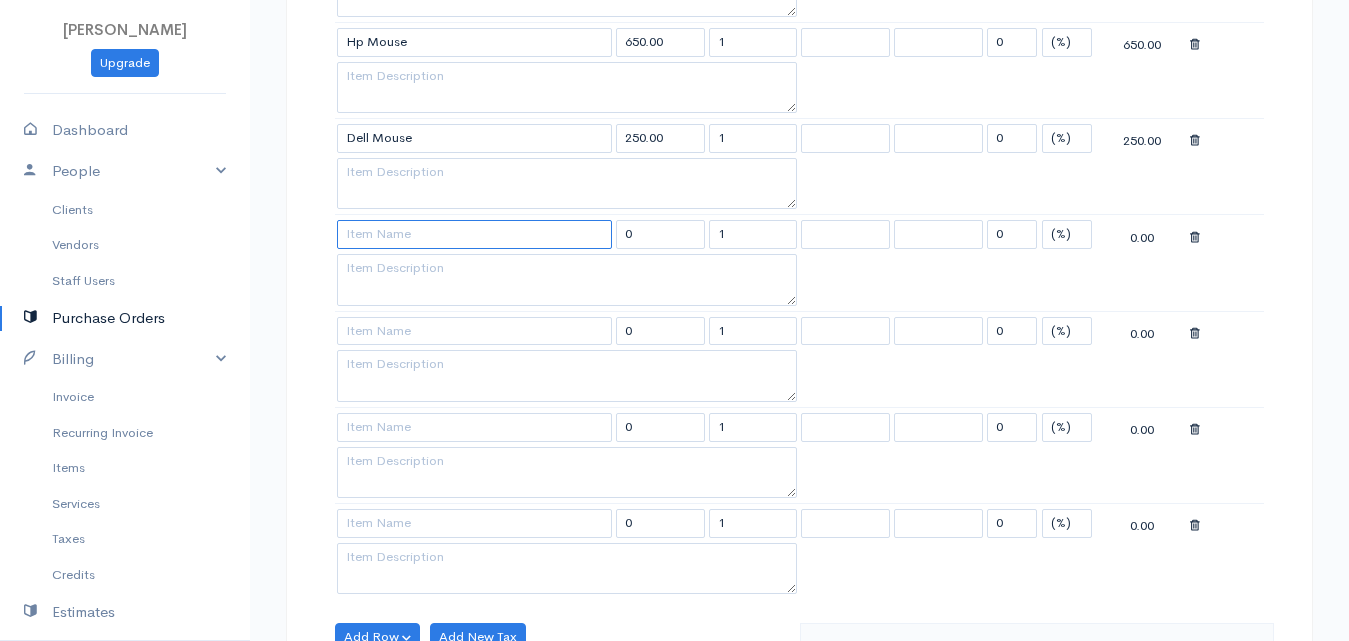 click at bounding box center [474, 234] 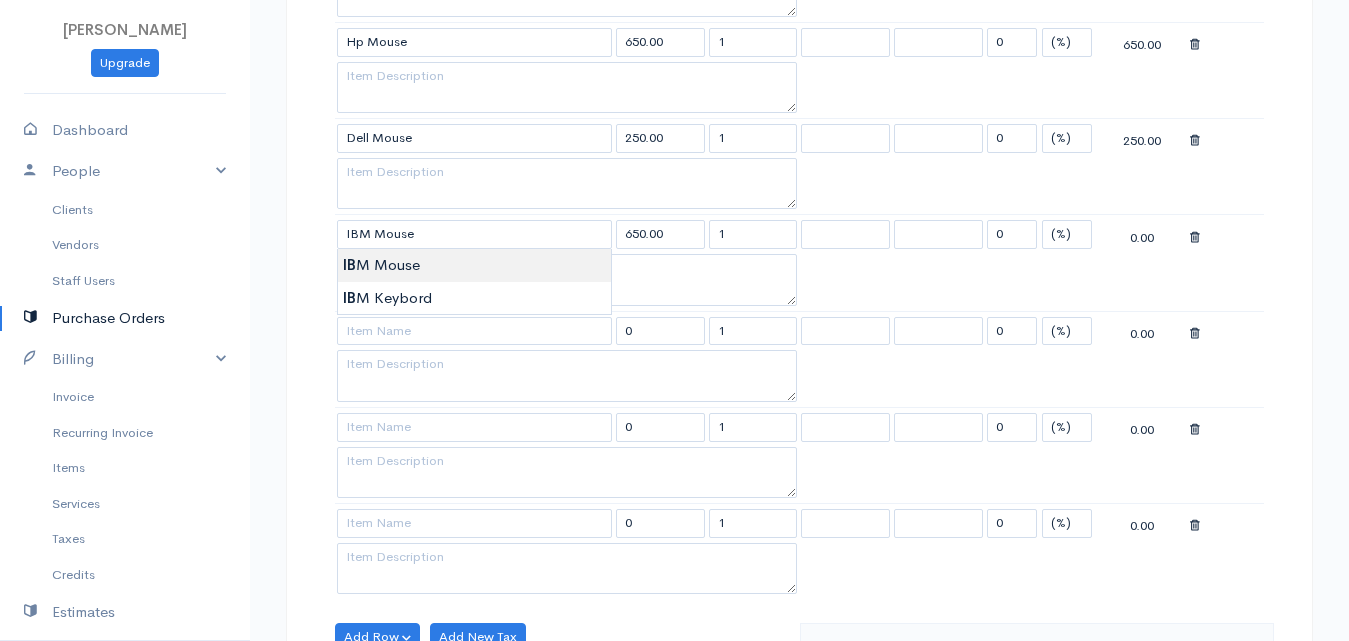 click on "[PERSON_NAME]
Upgrade
Dashboard
People
Clients
Vendors
Staff Users
Purchase Orders
Billing
Invoice
Recurring Invoice
Items
Services
Taxes
Credits
Estimates
Payments
Expenses
Track Time
Projects
Reports
Settings
My Organizations
Logout
Help
@CloudBooksApp 2022
PO
New Purchase Order
DRAFT To [PERSON_NAME] [Choose Country] [GEOGRAPHIC_DATA] [GEOGRAPHIC_DATA] [GEOGRAPHIC_DATA] [GEOGRAPHIC_DATA] [GEOGRAPHIC_DATA] [GEOGRAPHIC_DATA] [US_STATE] [GEOGRAPHIC_DATA] [GEOGRAPHIC_DATA] [GEOGRAPHIC_DATA] [GEOGRAPHIC_DATA] [GEOGRAPHIC_DATA] [GEOGRAPHIC_DATA] [GEOGRAPHIC_DATA] [GEOGRAPHIC_DATA] [GEOGRAPHIC_DATA]" at bounding box center [674, -632] 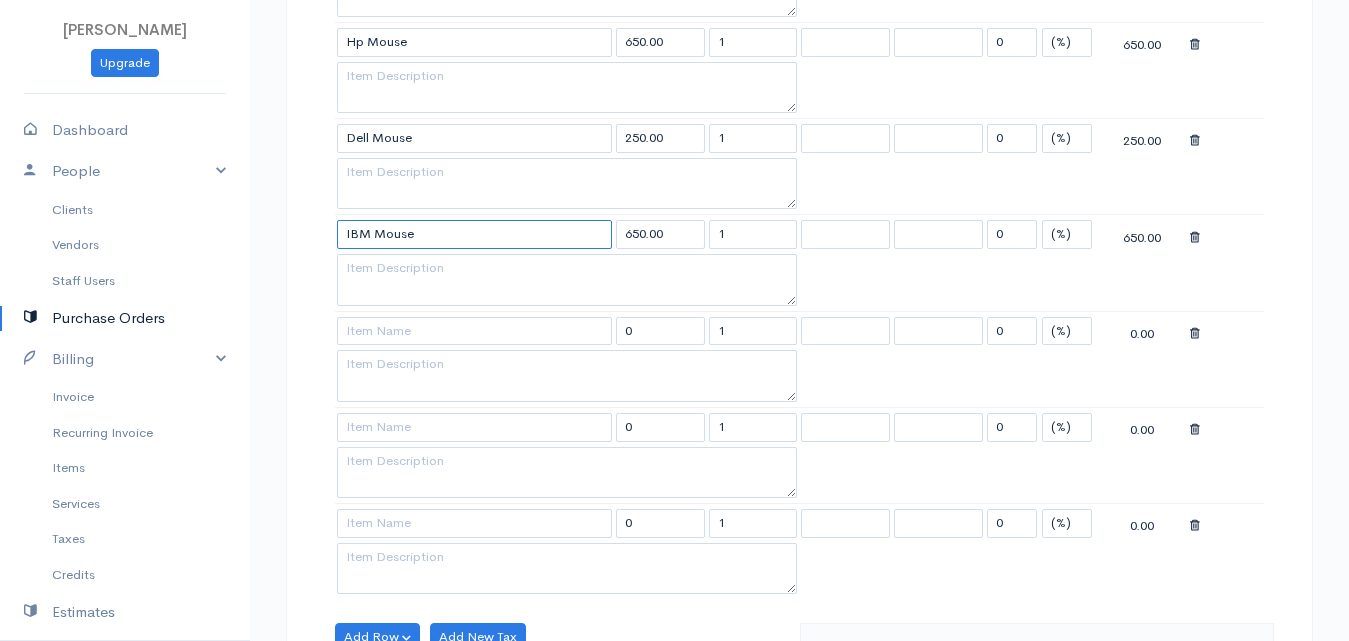 click on "IBM Mouse" at bounding box center [474, 234] 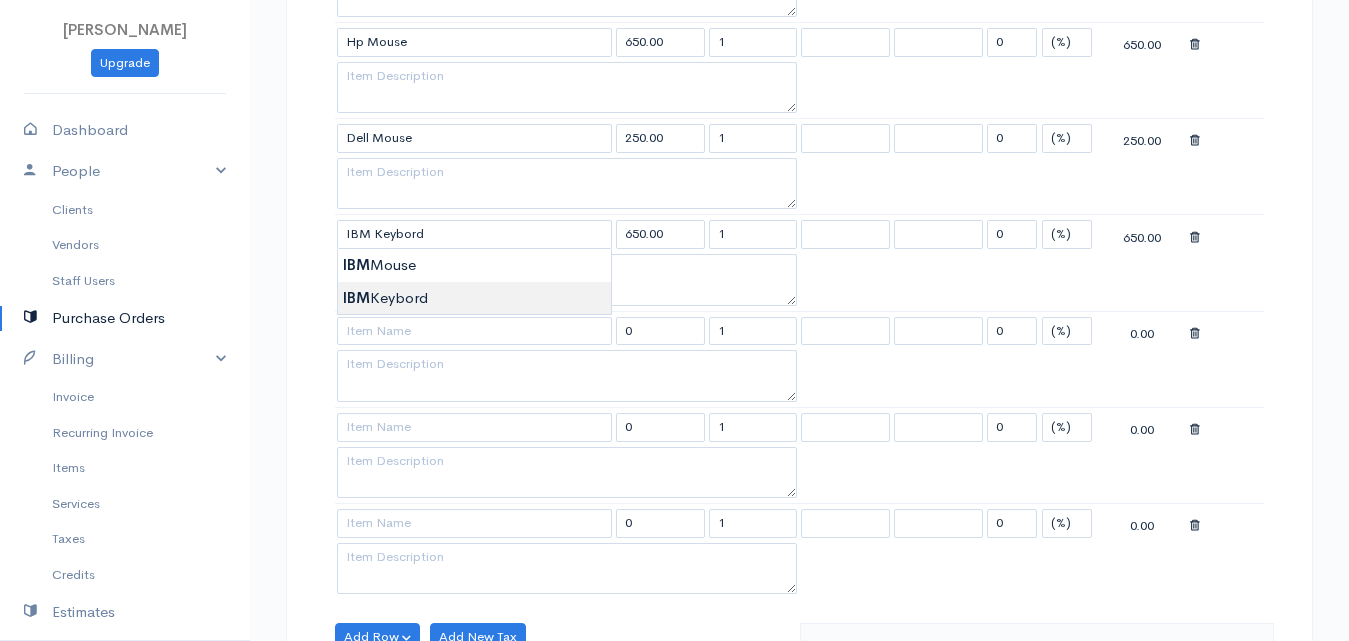 click on "[PERSON_NAME]
Upgrade
Dashboard
People
Clients
Vendors
Staff Users
Purchase Orders
Billing
Invoice
Recurring Invoice
Items
Services
Taxes
Credits
Estimates
Payments
Expenses
Track Time
Projects
Reports
Settings
My Organizations
Logout
Help
@CloudBooksApp 2022
PO
New Purchase Order
DRAFT To [PERSON_NAME] [Choose Country] [GEOGRAPHIC_DATA] [GEOGRAPHIC_DATA] [GEOGRAPHIC_DATA] [GEOGRAPHIC_DATA] [GEOGRAPHIC_DATA] [GEOGRAPHIC_DATA] [US_STATE] [GEOGRAPHIC_DATA] [GEOGRAPHIC_DATA] [GEOGRAPHIC_DATA] [GEOGRAPHIC_DATA] [GEOGRAPHIC_DATA] [GEOGRAPHIC_DATA] [GEOGRAPHIC_DATA] [GEOGRAPHIC_DATA] [GEOGRAPHIC_DATA]" at bounding box center [674, -632] 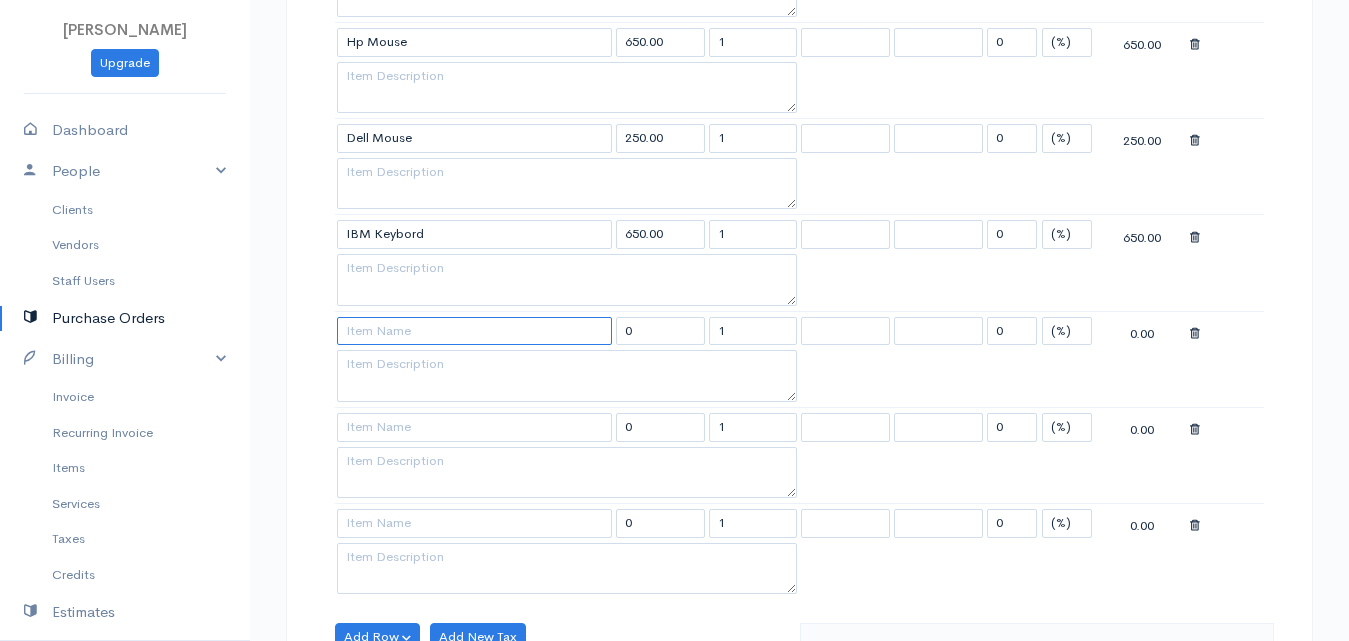 click at bounding box center [474, 331] 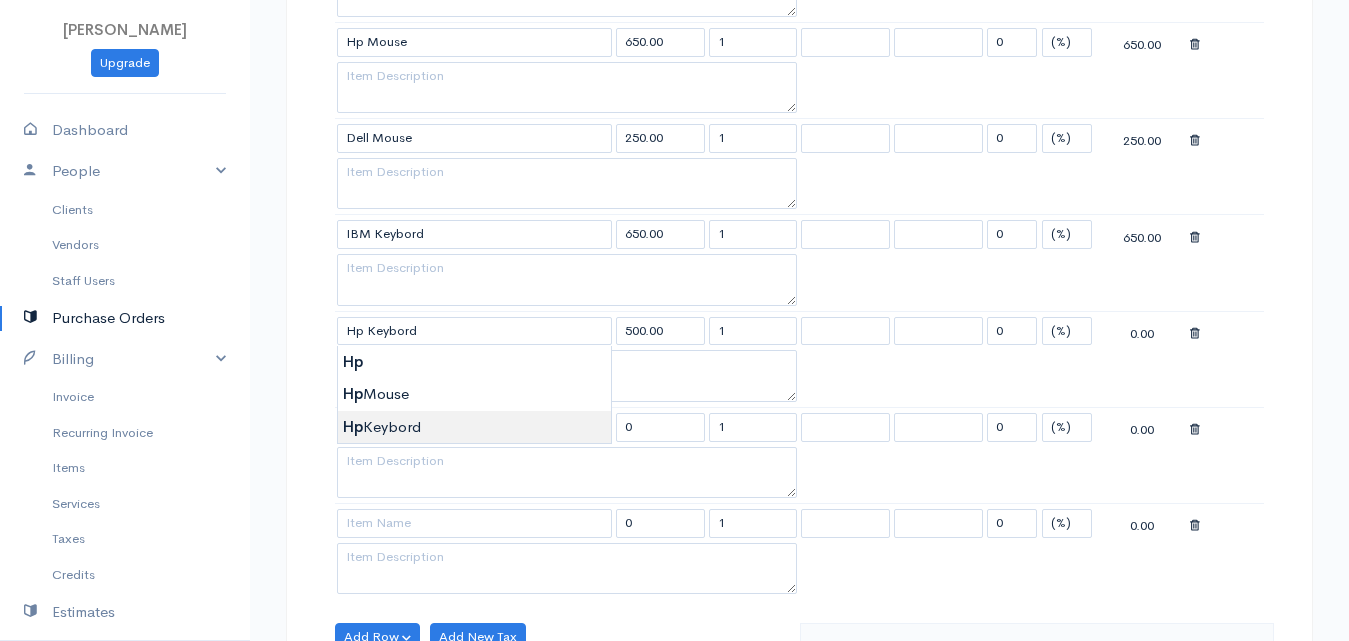 click on "[PERSON_NAME]
Upgrade
Dashboard
People
Clients
Vendors
Staff Users
Purchase Orders
Billing
Invoice
Recurring Invoice
Items
Services
Taxes
Credits
Estimates
Payments
Expenses
Track Time
Projects
Reports
Settings
My Organizations
Logout
Help
@CloudBooksApp 2022
PO
New Purchase Order
DRAFT To [PERSON_NAME] [Choose Country] [GEOGRAPHIC_DATA] [GEOGRAPHIC_DATA] [GEOGRAPHIC_DATA] [GEOGRAPHIC_DATA] [GEOGRAPHIC_DATA] [GEOGRAPHIC_DATA] [US_STATE] [GEOGRAPHIC_DATA] [GEOGRAPHIC_DATA] [GEOGRAPHIC_DATA] [GEOGRAPHIC_DATA] [GEOGRAPHIC_DATA] [GEOGRAPHIC_DATA] [GEOGRAPHIC_DATA] [GEOGRAPHIC_DATA] [GEOGRAPHIC_DATA]" at bounding box center (674, -632) 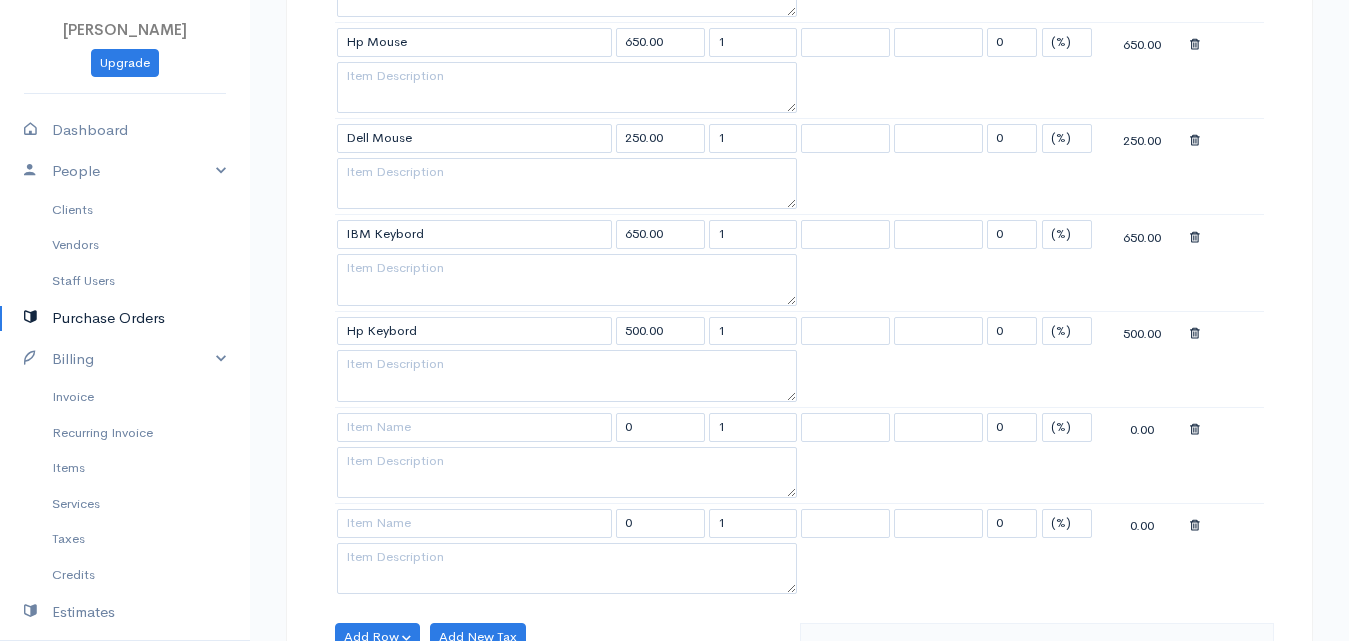 scroll, scrollTop: 2900, scrollLeft: 0, axis: vertical 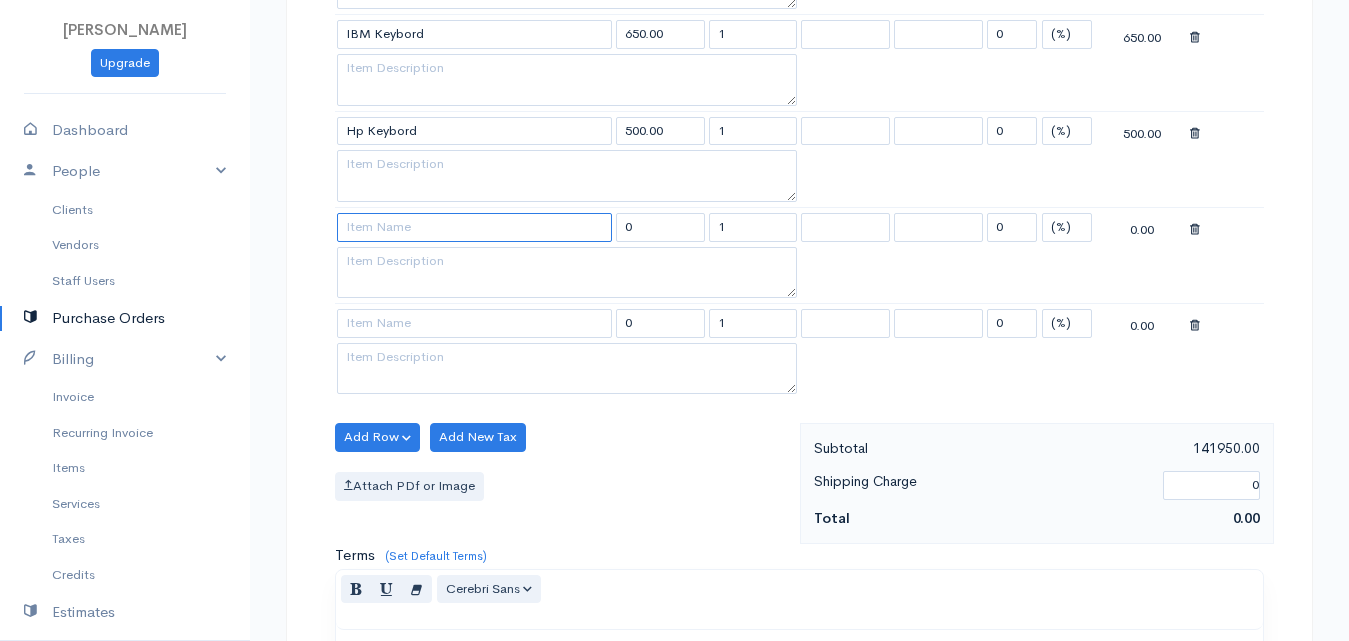 click at bounding box center (474, 227) 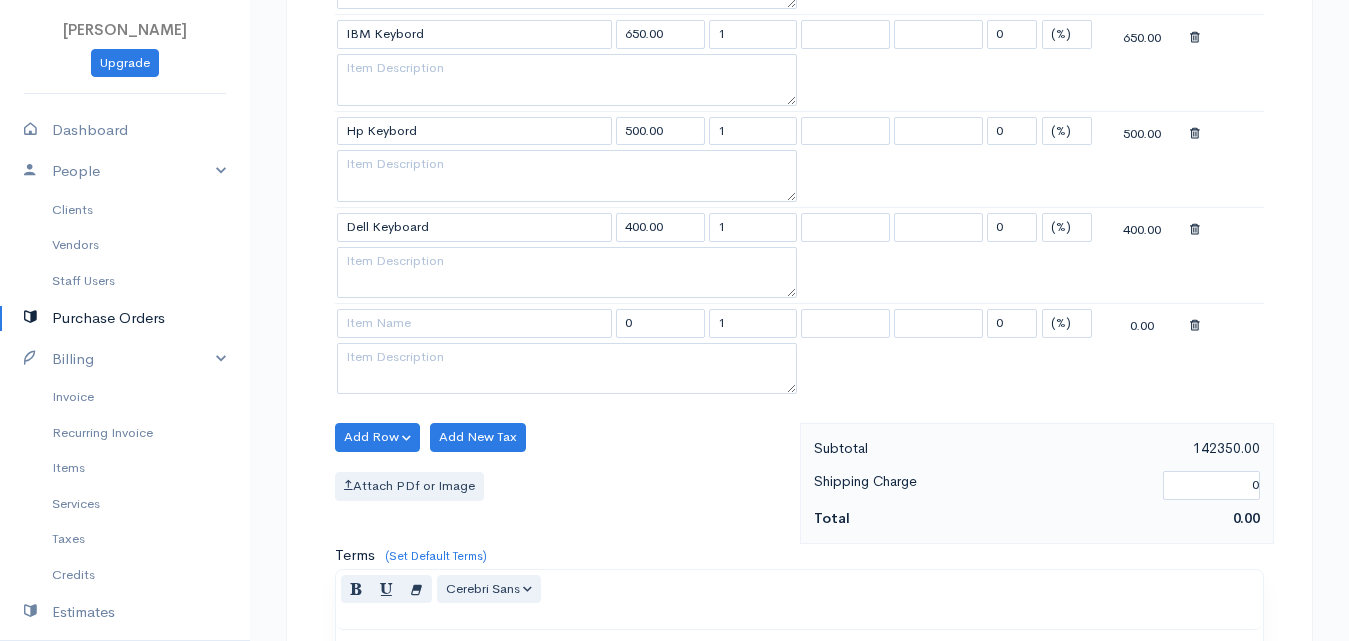 click on "[PERSON_NAME]
Upgrade
Dashboard
People
Clients
Vendors
Staff Users
Purchase Orders
Billing
Invoice
Recurring Invoice
Items
Services
Taxes
Credits
Estimates
Payments
Expenses
Track Time
Projects
Reports
Settings
My Organizations
Logout
Help
@CloudBooksApp 2022
PO
New Purchase Order
DRAFT To [PERSON_NAME] [Choose Country] [GEOGRAPHIC_DATA] [GEOGRAPHIC_DATA] [GEOGRAPHIC_DATA] [GEOGRAPHIC_DATA] [GEOGRAPHIC_DATA] [GEOGRAPHIC_DATA] [US_STATE] [GEOGRAPHIC_DATA] [GEOGRAPHIC_DATA] [GEOGRAPHIC_DATA] [GEOGRAPHIC_DATA] [GEOGRAPHIC_DATA] [GEOGRAPHIC_DATA] [GEOGRAPHIC_DATA] [GEOGRAPHIC_DATA] [GEOGRAPHIC_DATA]" at bounding box center (674, -832) 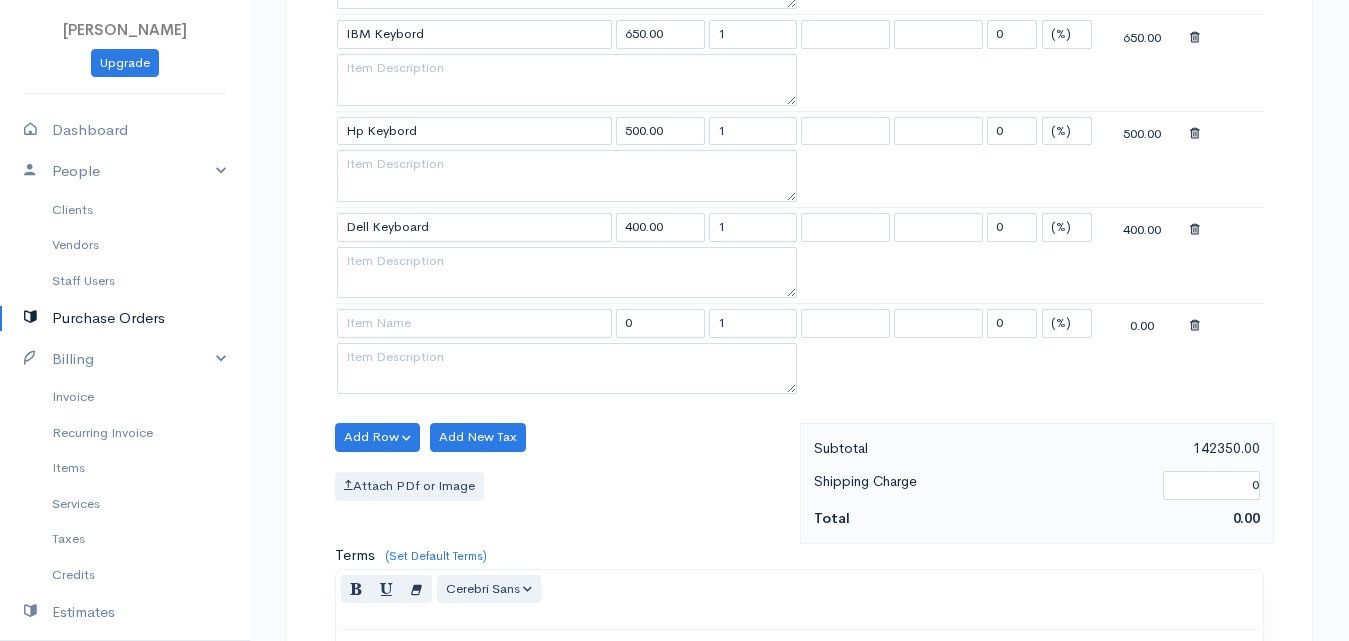 click at bounding box center (1195, 326) 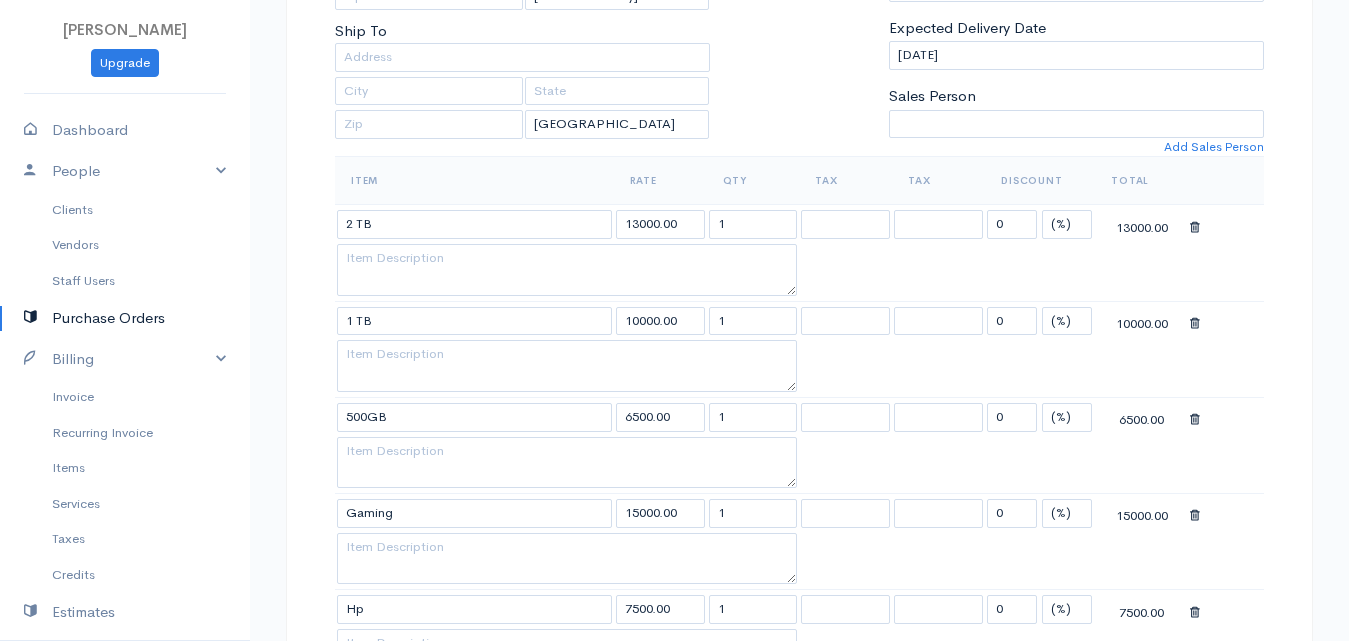 scroll, scrollTop: 500, scrollLeft: 0, axis: vertical 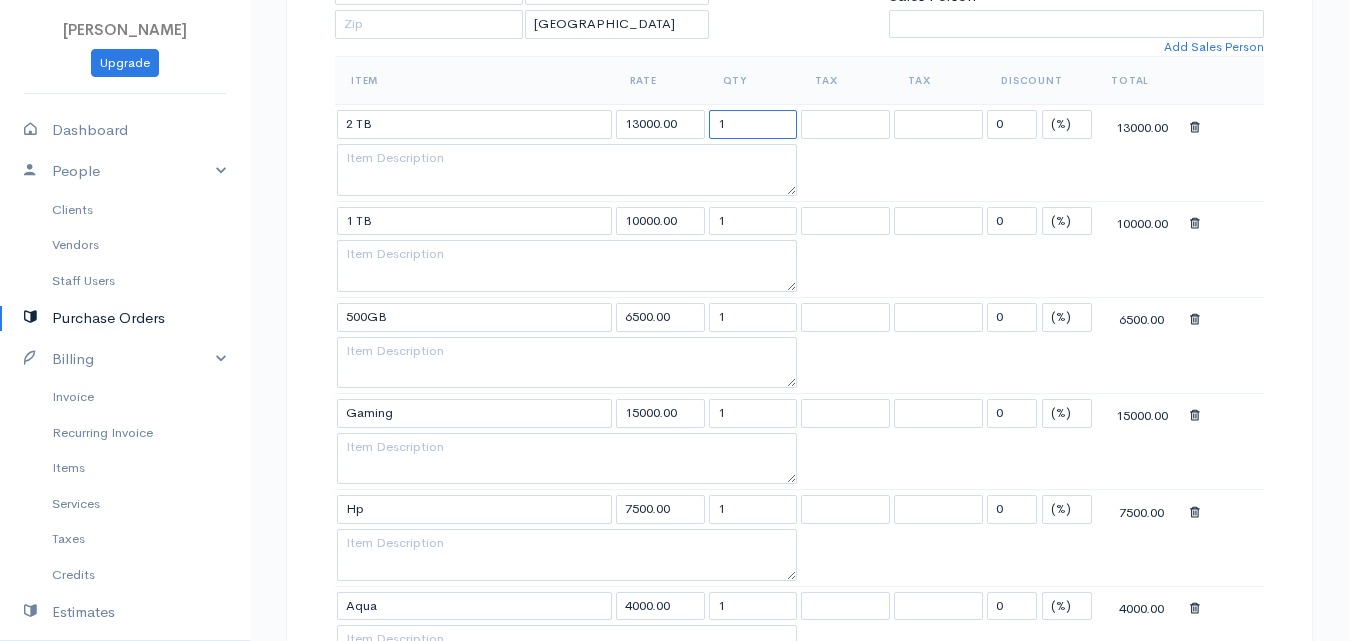 click on "1" at bounding box center (753, 124) 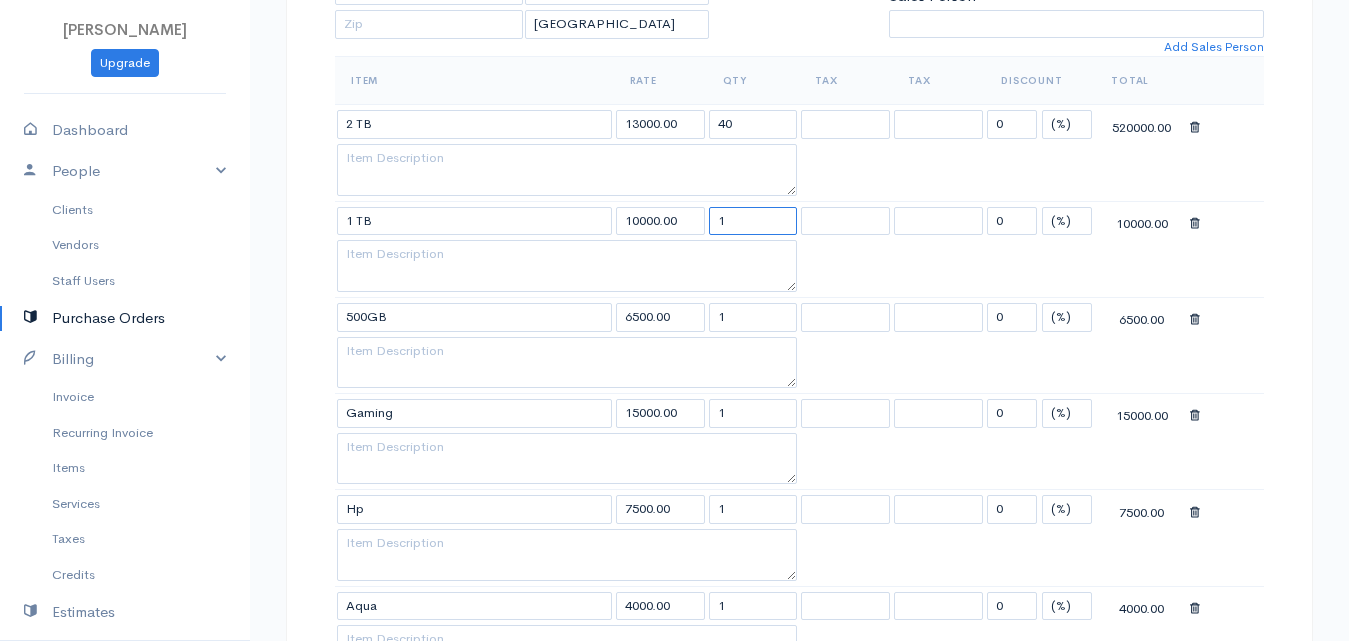 click on "1" at bounding box center (753, 221) 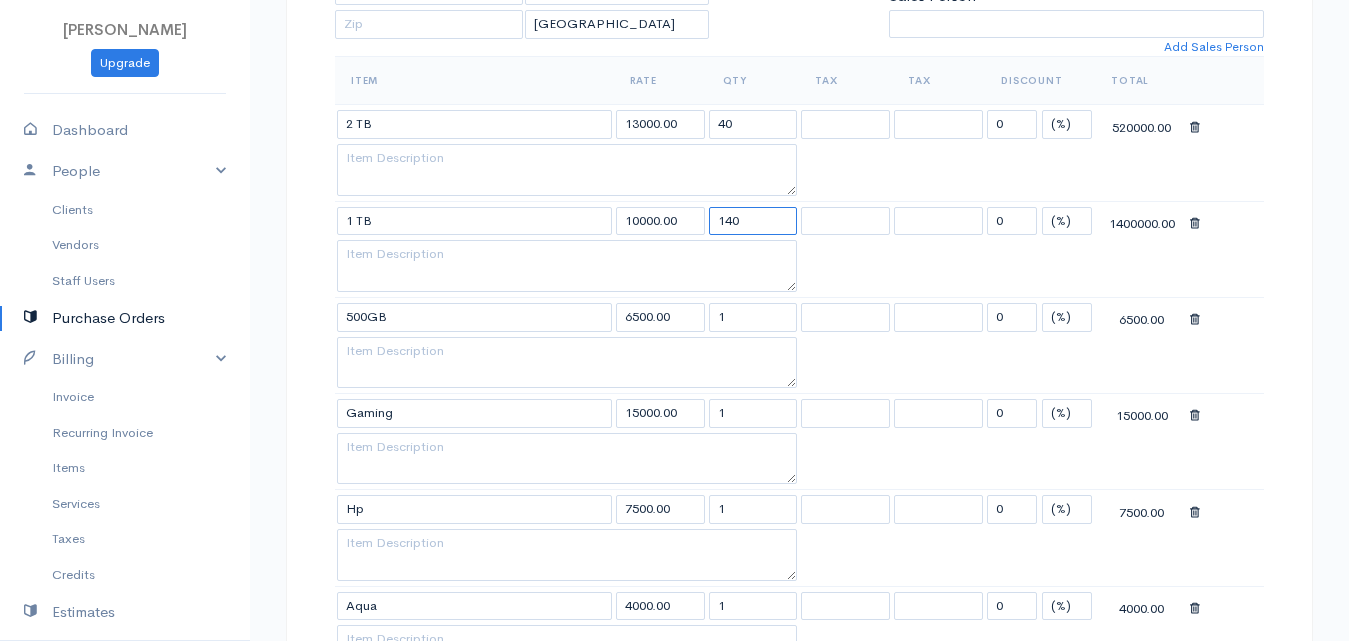 drag, startPoint x: 742, startPoint y: 223, endPoint x: 686, endPoint y: 231, distance: 56.568542 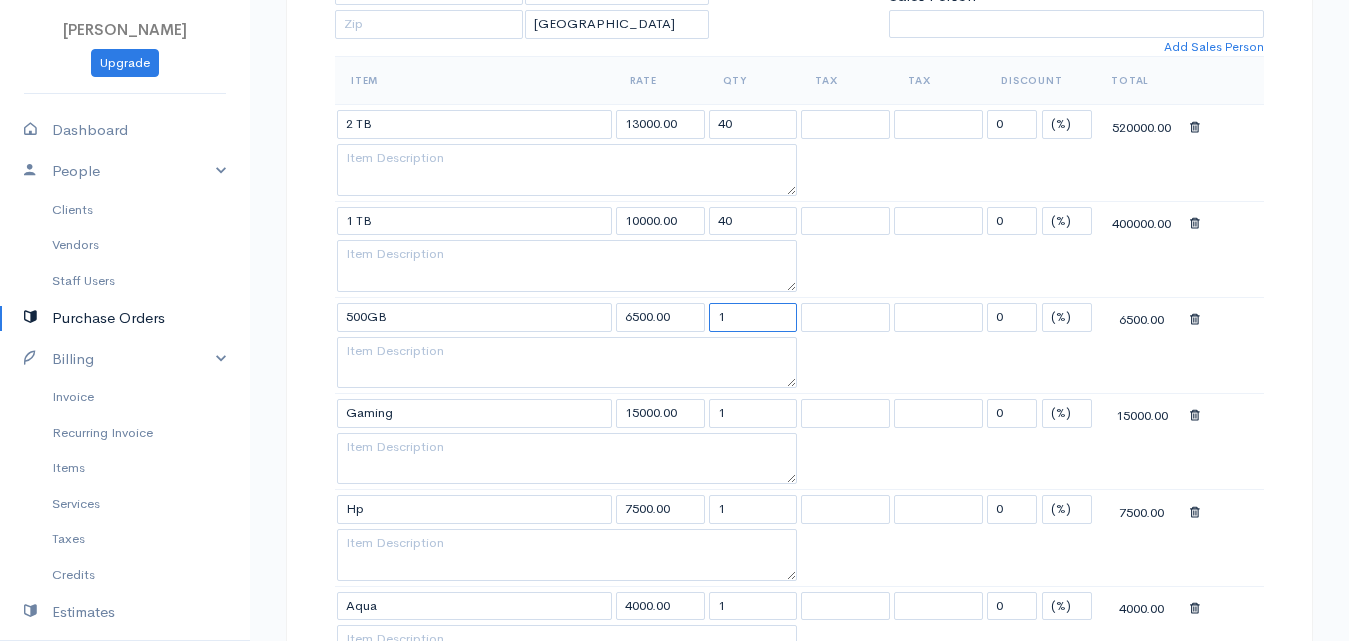 drag, startPoint x: 728, startPoint y: 315, endPoint x: 705, endPoint y: 318, distance: 23.194826 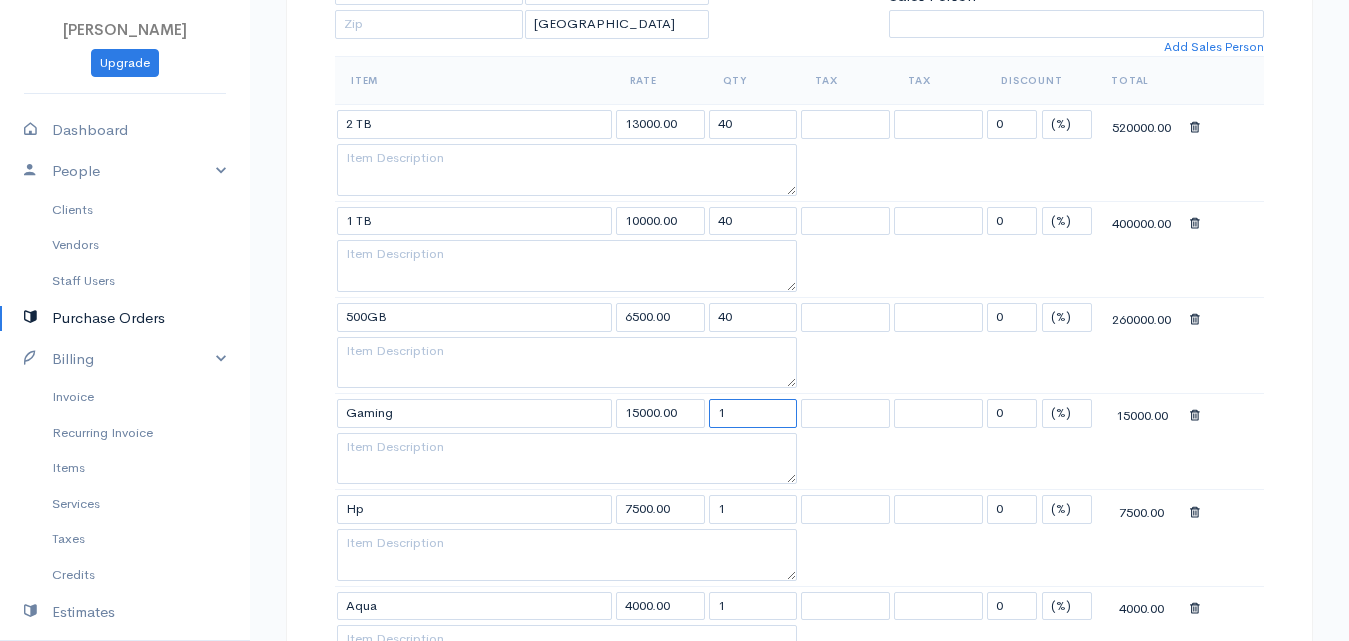 drag, startPoint x: 733, startPoint y: 415, endPoint x: 712, endPoint y: 427, distance: 24.186773 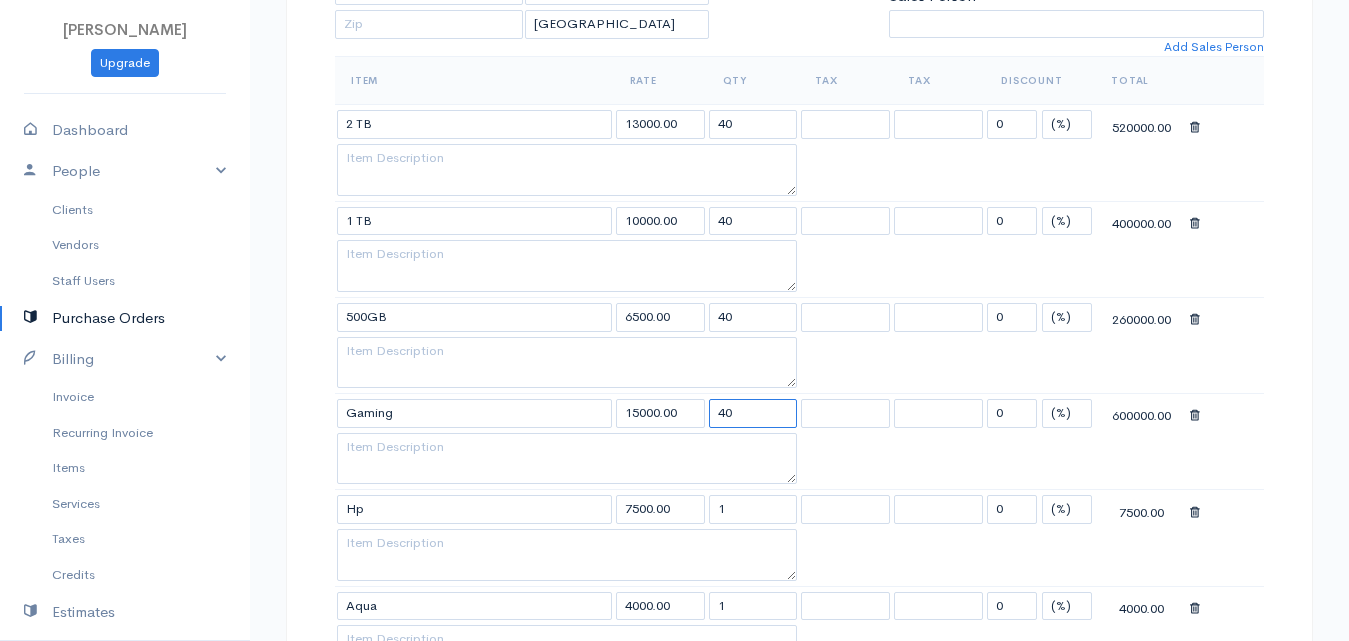 scroll, scrollTop: 700, scrollLeft: 0, axis: vertical 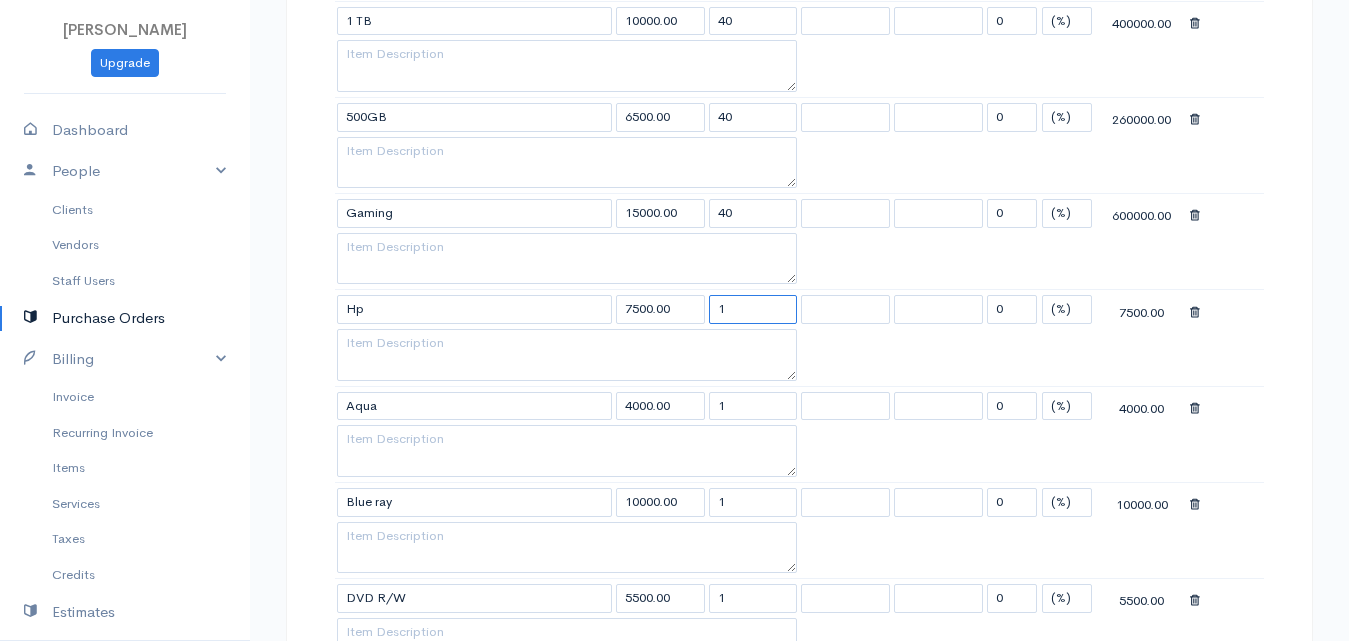 drag, startPoint x: 728, startPoint y: 312, endPoint x: 712, endPoint y: 314, distance: 16.124516 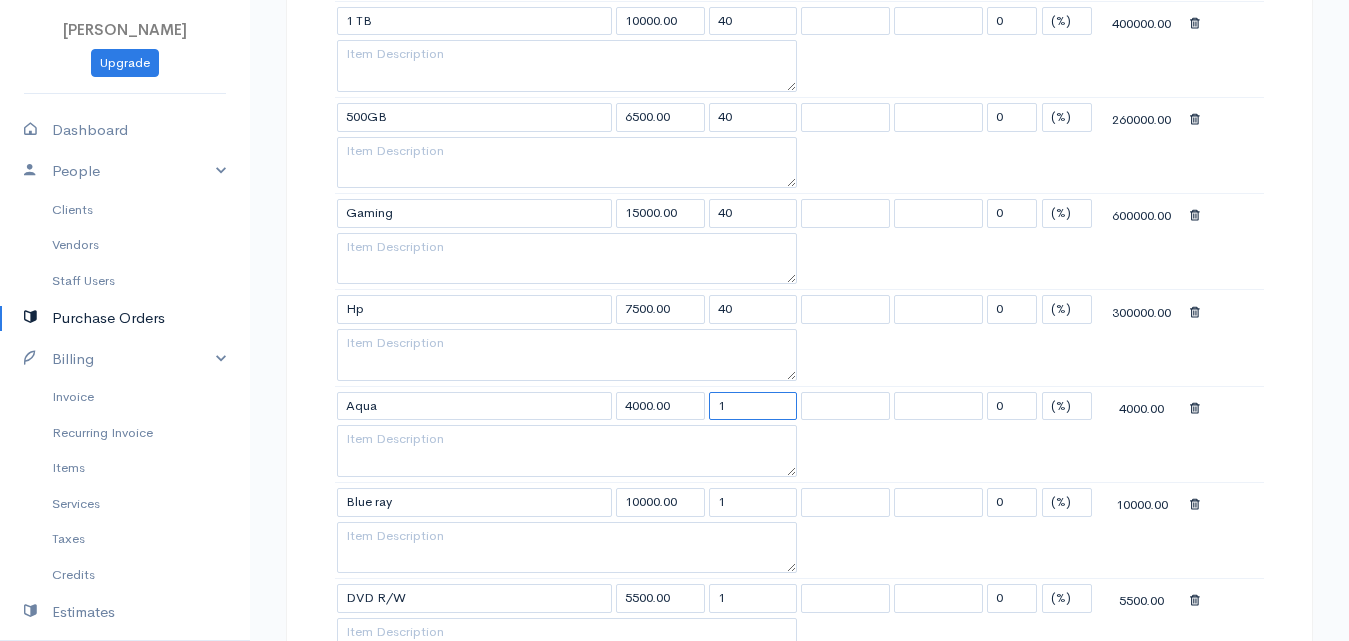 drag, startPoint x: 729, startPoint y: 396, endPoint x: 706, endPoint y: 396, distance: 23 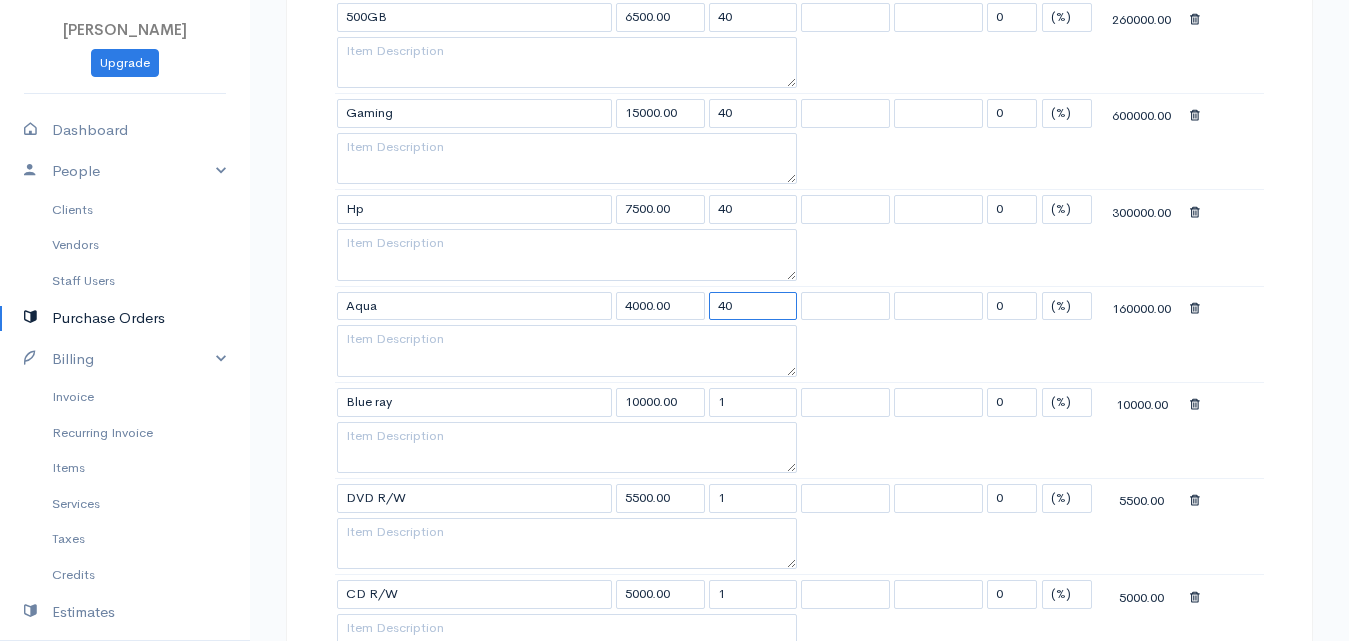 scroll, scrollTop: 900, scrollLeft: 0, axis: vertical 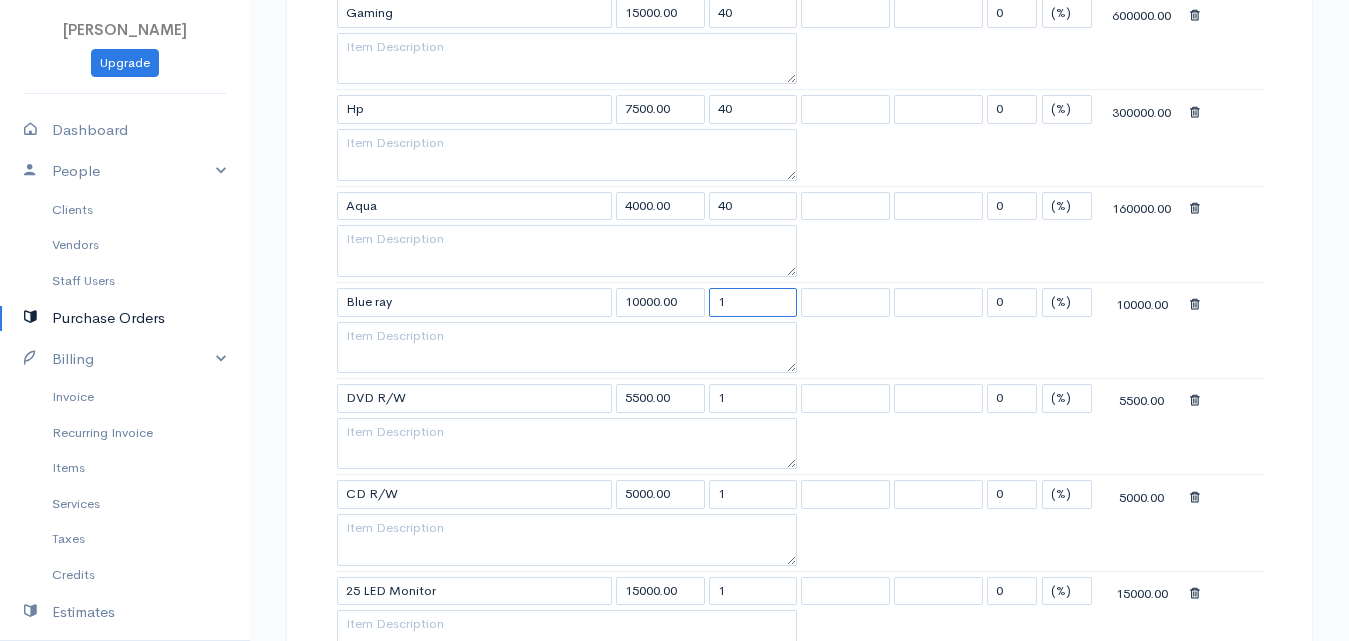 drag, startPoint x: 733, startPoint y: 304, endPoint x: 689, endPoint y: 312, distance: 44.72136 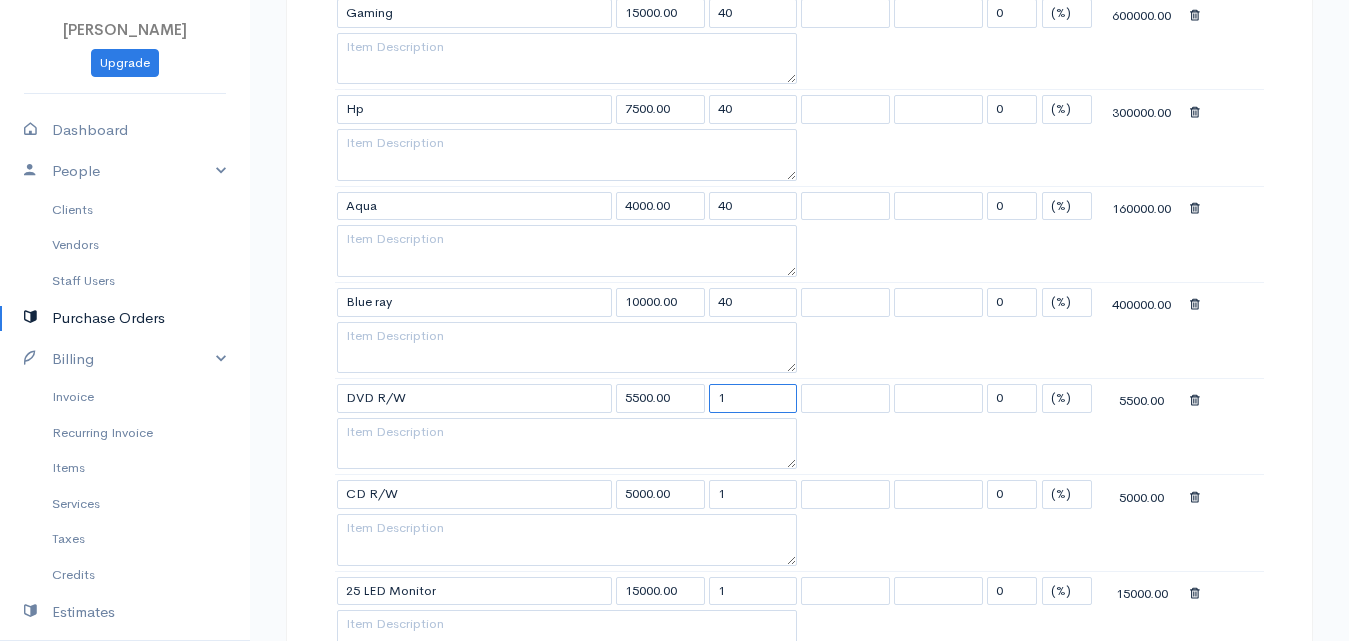 drag, startPoint x: 734, startPoint y: 405, endPoint x: 700, endPoint y: 403, distance: 34.058773 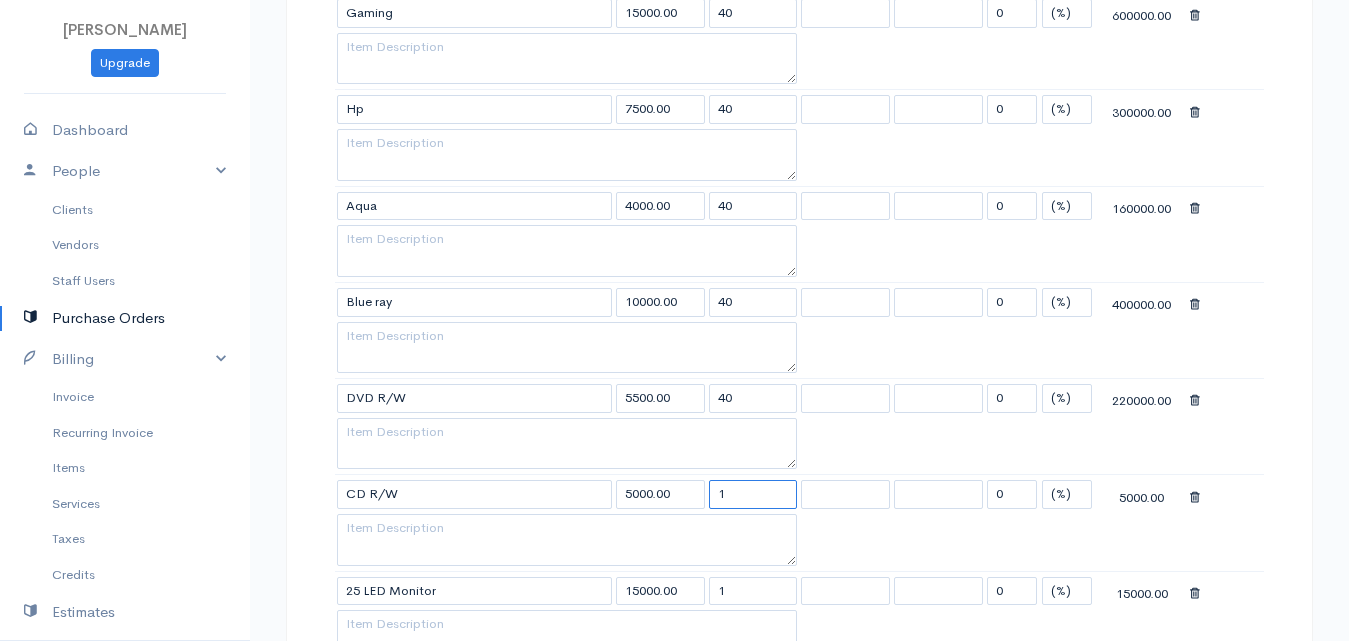 drag, startPoint x: 737, startPoint y: 485, endPoint x: 703, endPoint y: 491, distance: 34.525352 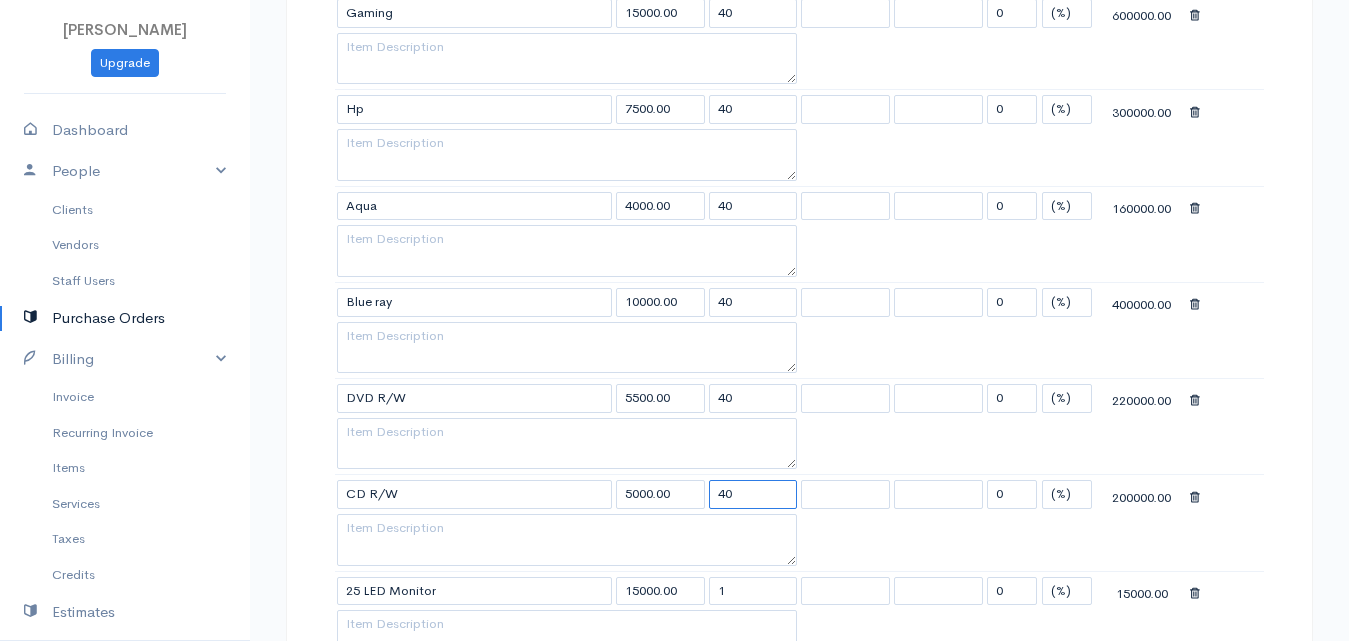 scroll, scrollTop: 1100, scrollLeft: 0, axis: vertical 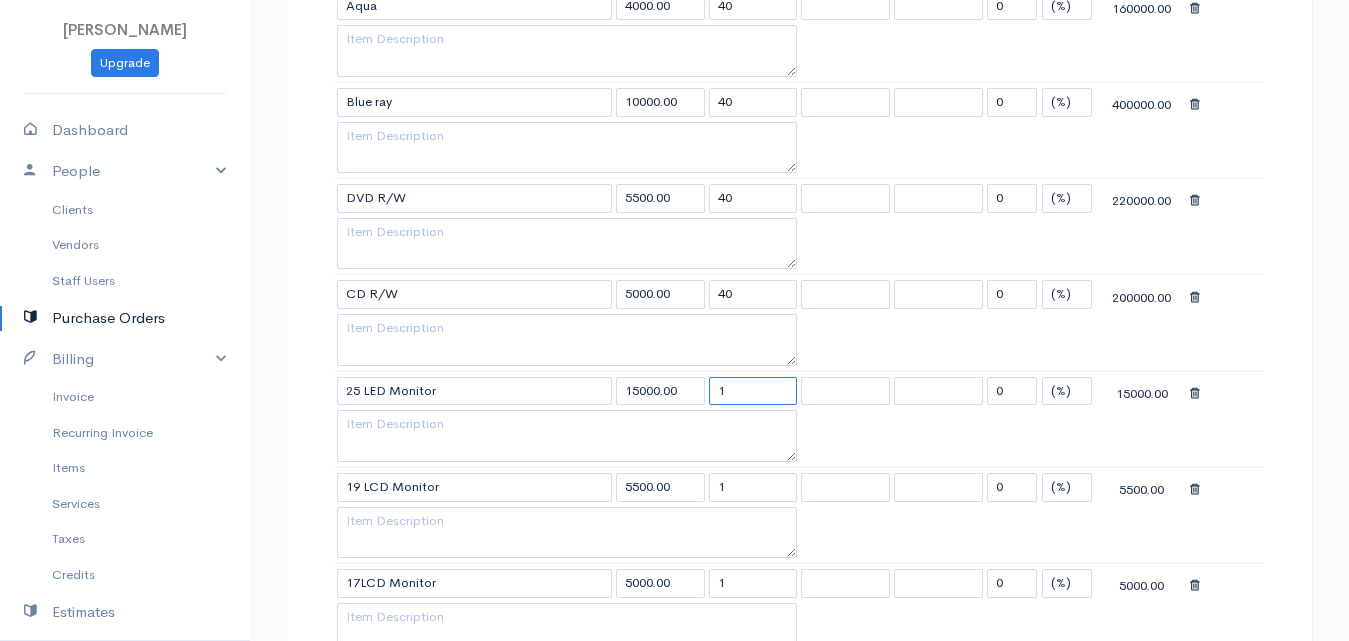 drag, startPoint x: 743, startPoint y: 398, endPoint x: 702, endPoint y: 396, distance: 41.04875 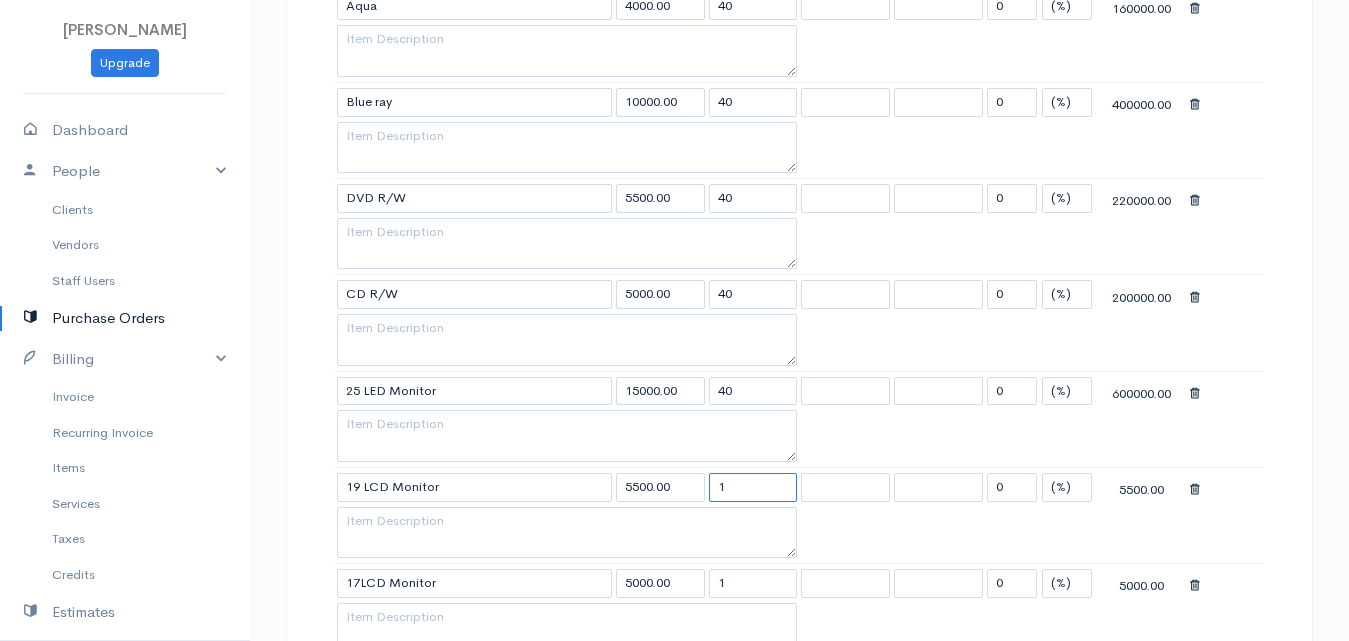 drag, startPoint x: 741, startPoint y: 487, endPoint x: 682, endPoint y: 490, distance: 59.07622 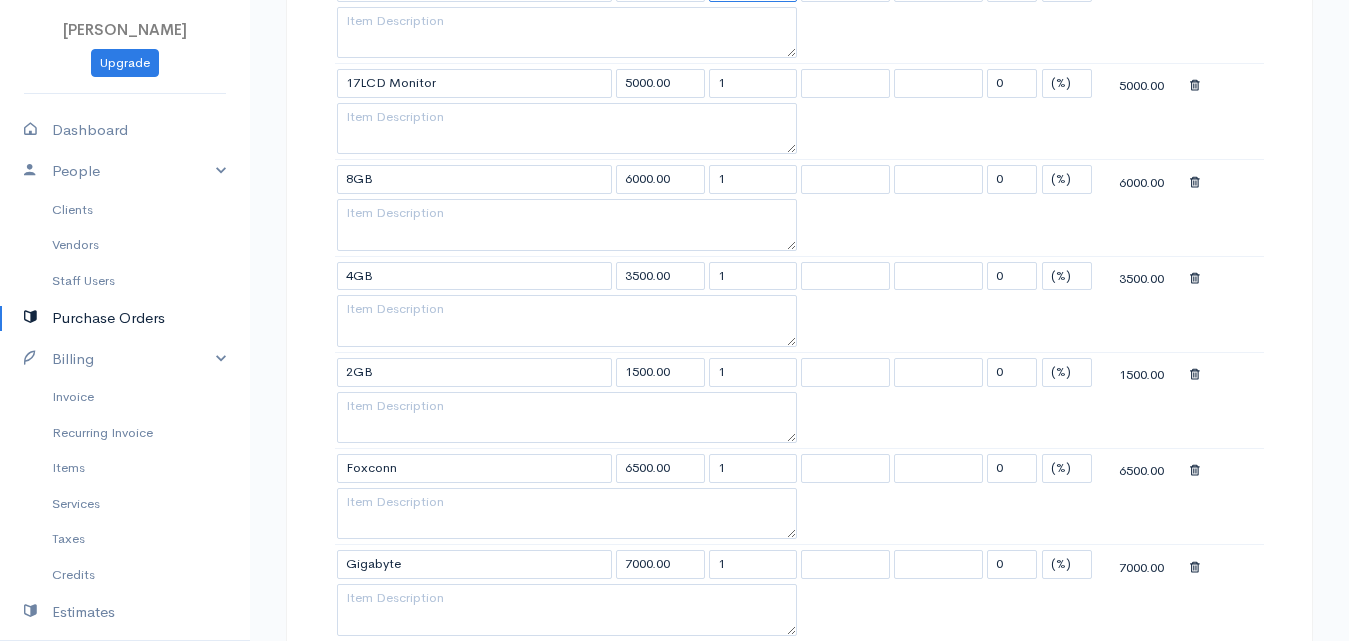 scroll, scrollTop: 1500, scrollLeft: 0, axis: vertical 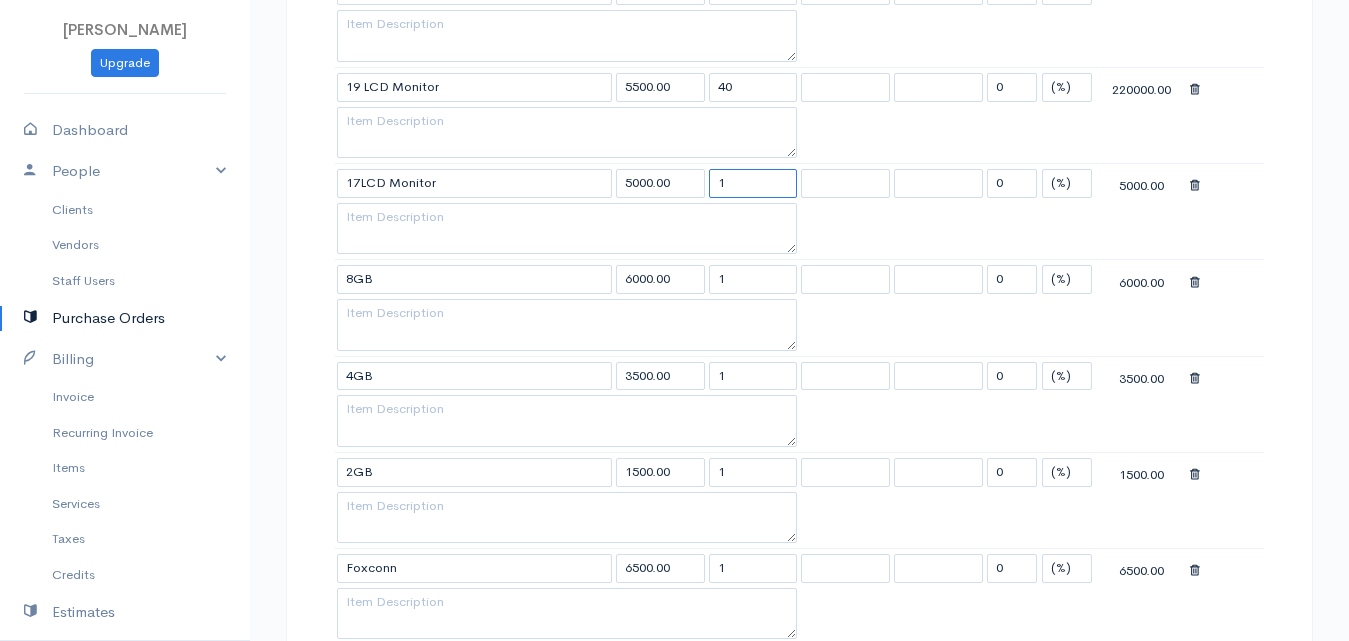 drag, startPoint x: 742, startPoint y: 188, endPoint x: 699, endPoint y: 192, distance: 43.185646 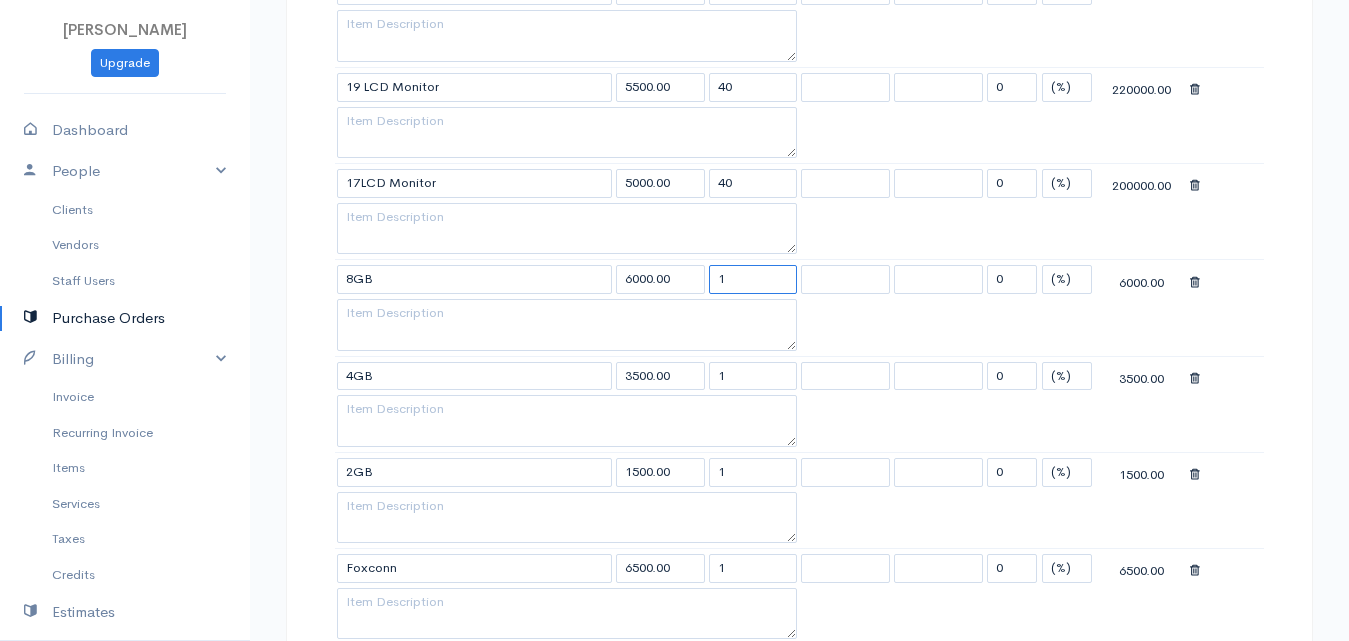 drag, startPoint x: 735, startPoint y: 278, endPoint x: 688, endPoint y: 283, distance: 47.26521 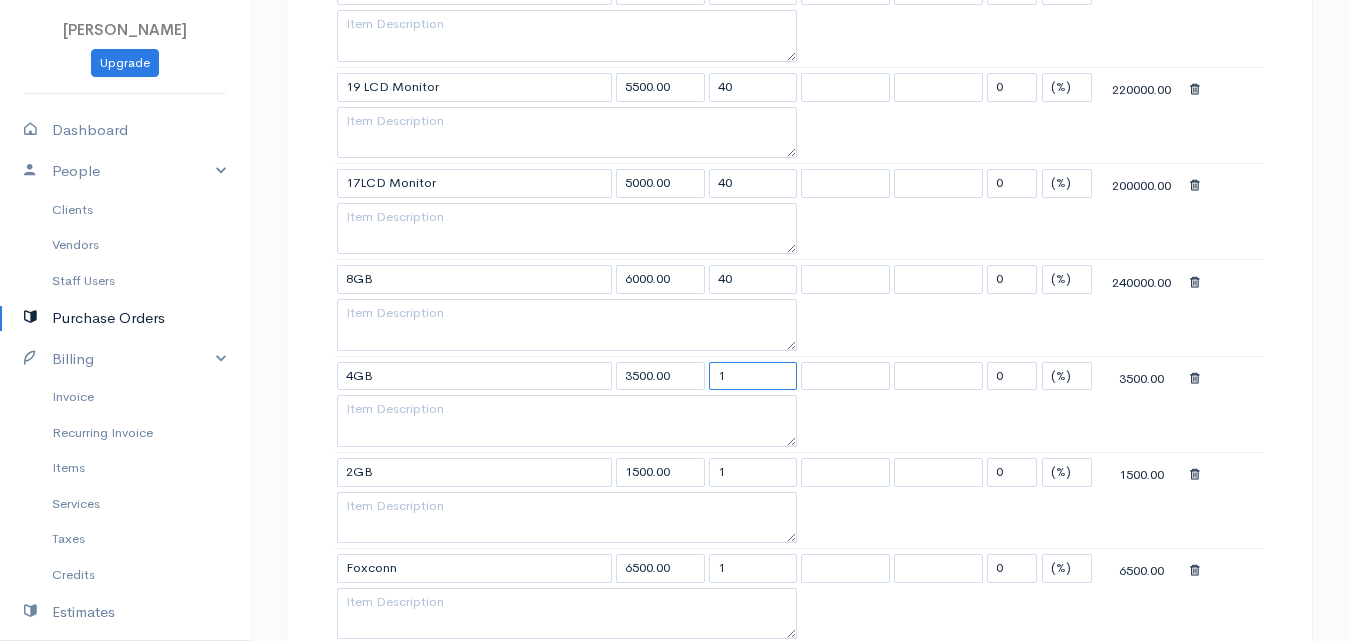 drag, startPoint x: 728, startPoint y: 378, endPoint x: 696, endPoint y: 374, distance: 32.24903 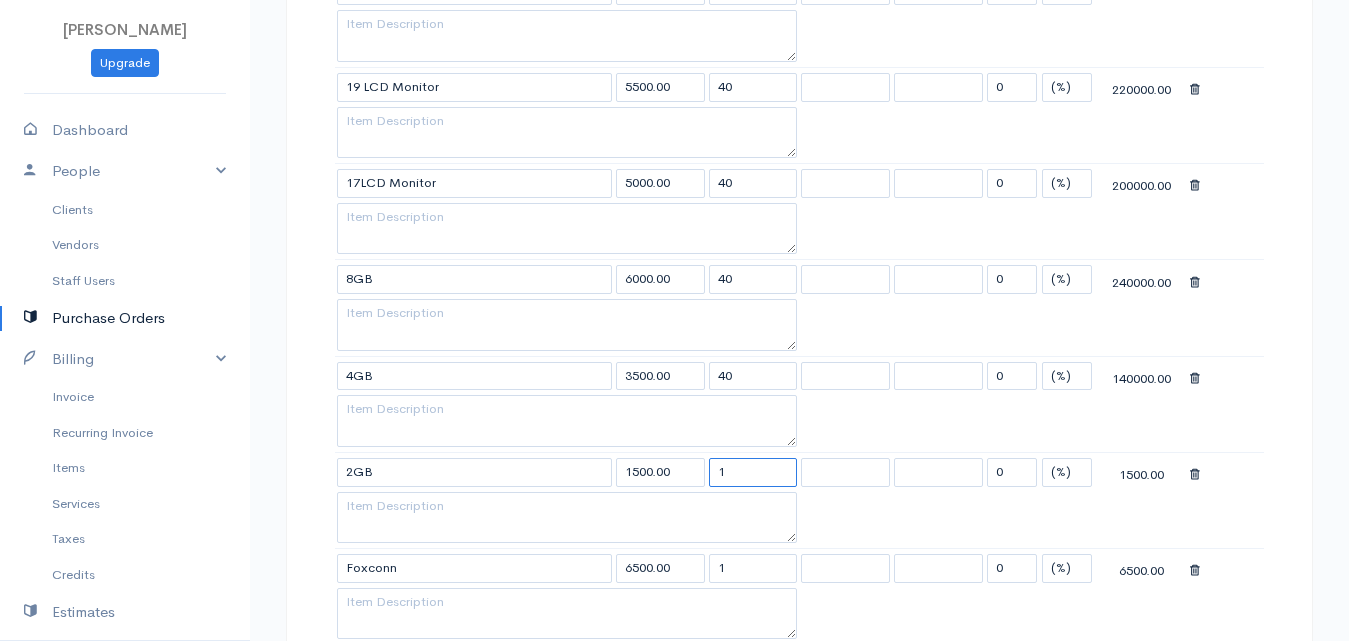 drag, startPoint x: 733, startPoint y: 471, endPoint x: 714, endPoint y: 473, distance: 19.104973 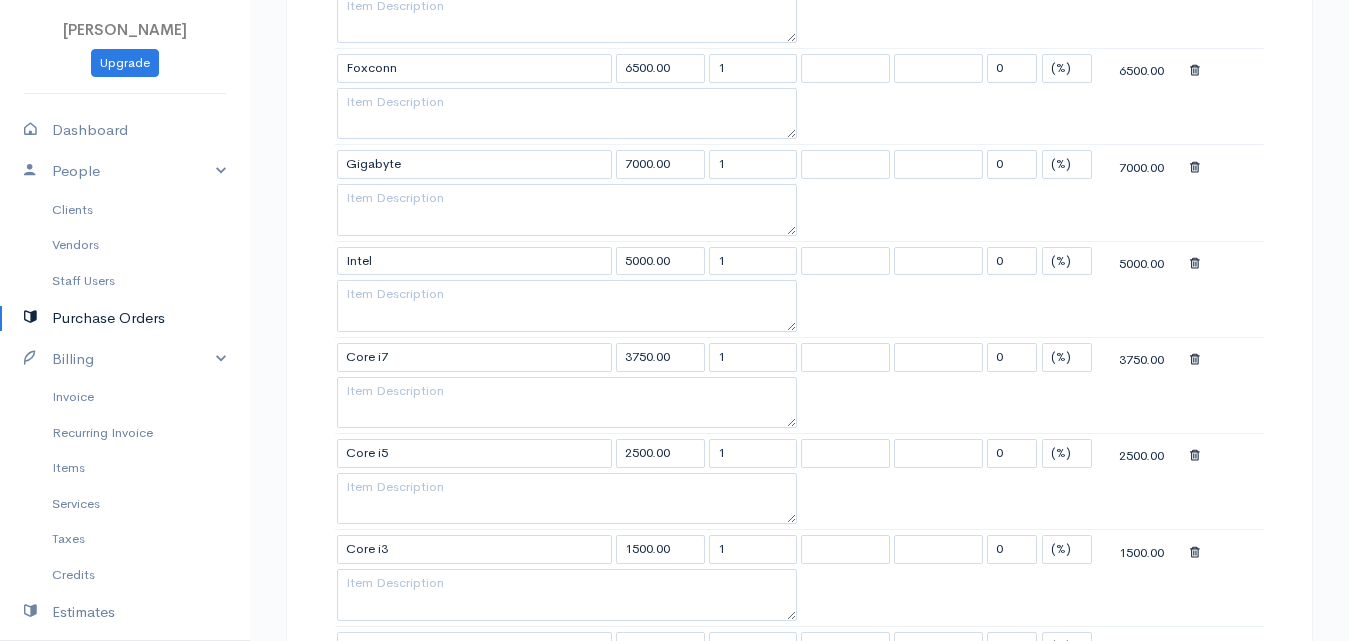 scroll, scrollTop: 1800, scrollLeft: 0, axis: vertical 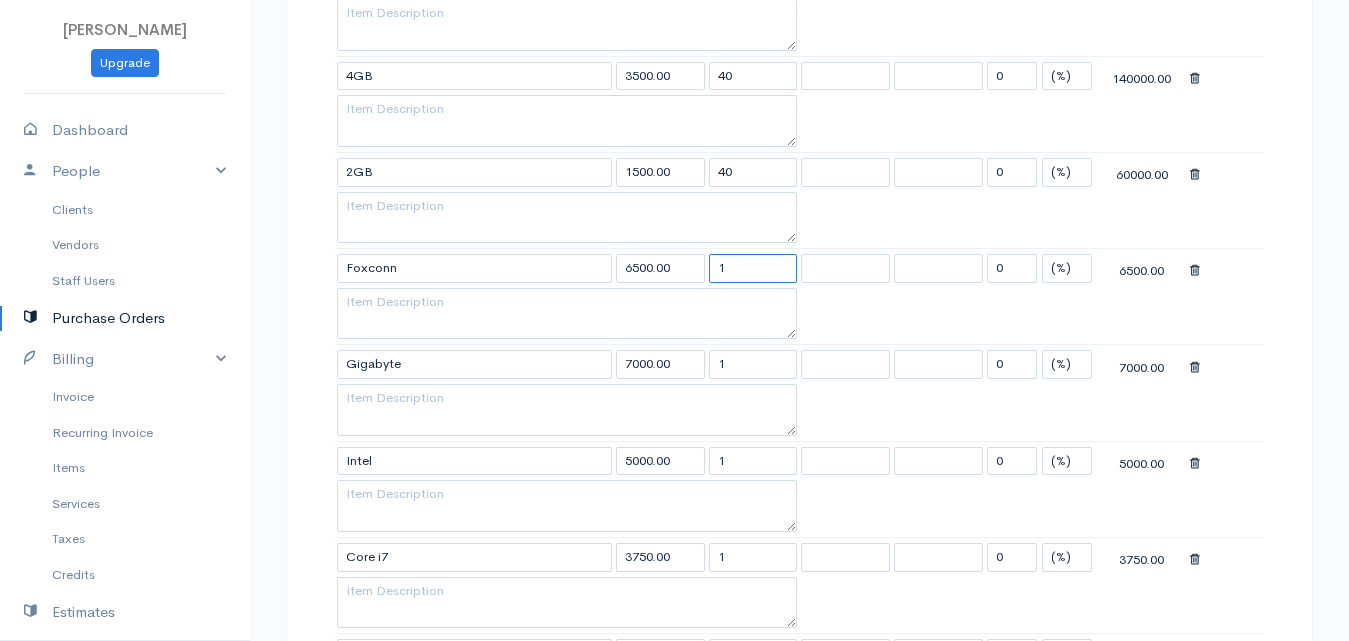 drag, startPoint x: 735, startPoint y: 256, endPoint x: 709, endPoint y: 265, distance: 27.513634 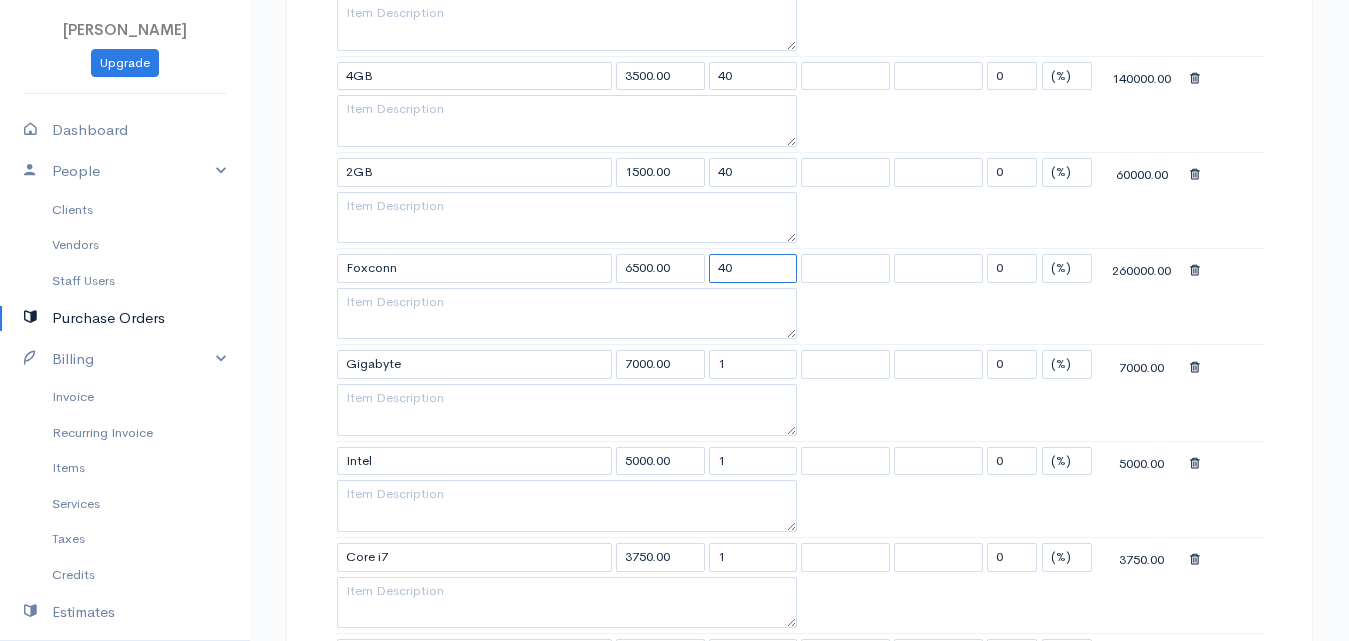 scroll, scrollTop: 2100, scrollLeft: 0, axis: vertical 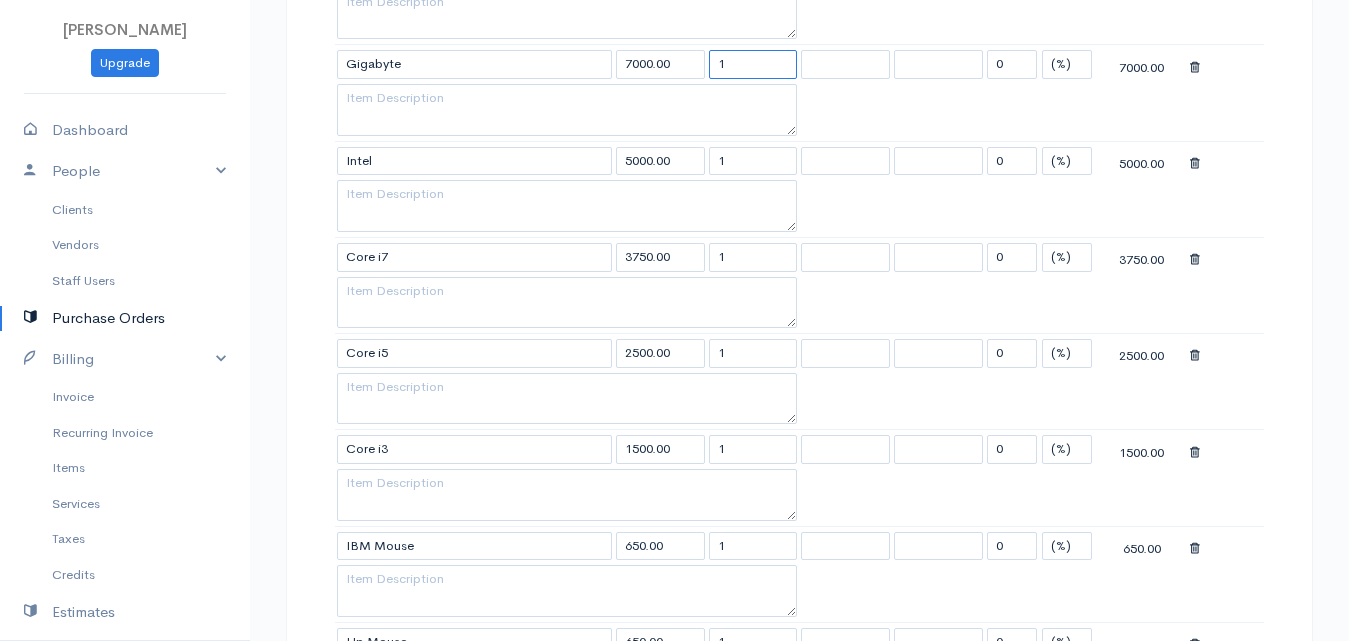 drag, startPoint x: 732, startPoint y: 65, endPoint x: 696, endPoint y: 69, distance: 36.221542 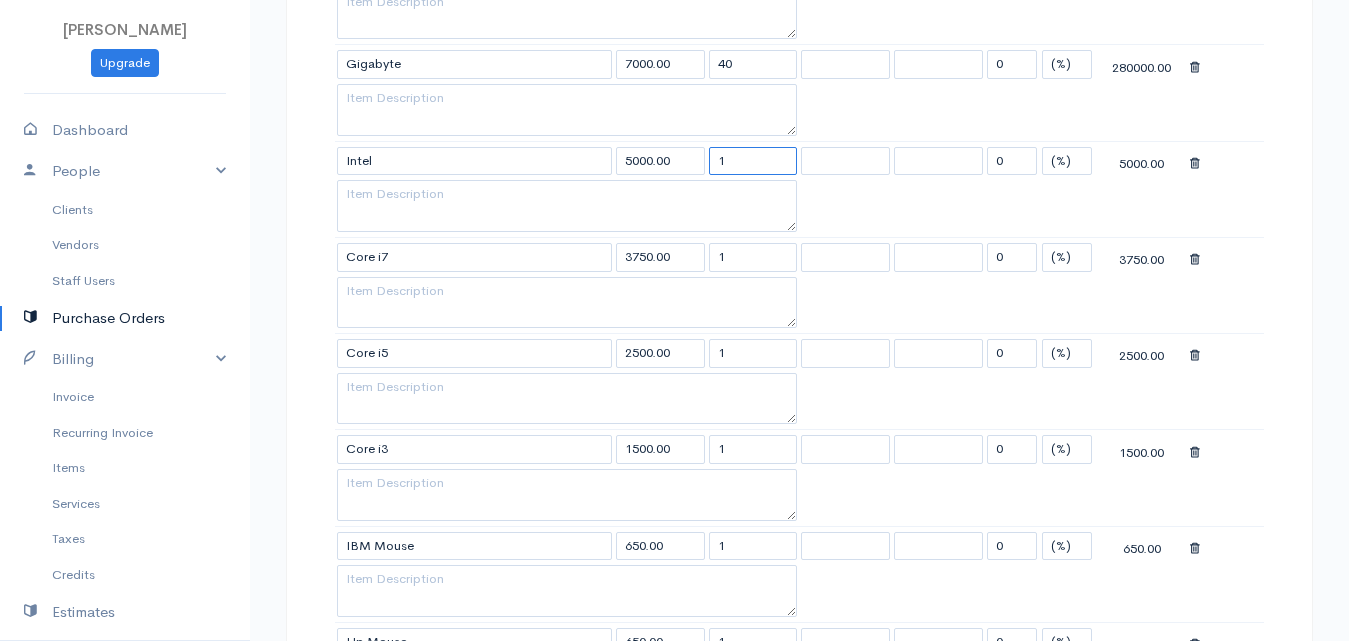 drag, startPoint x: 727, startPoint y: 166, endPoint x: 698, endPoint y: 170, distance: 29.274563 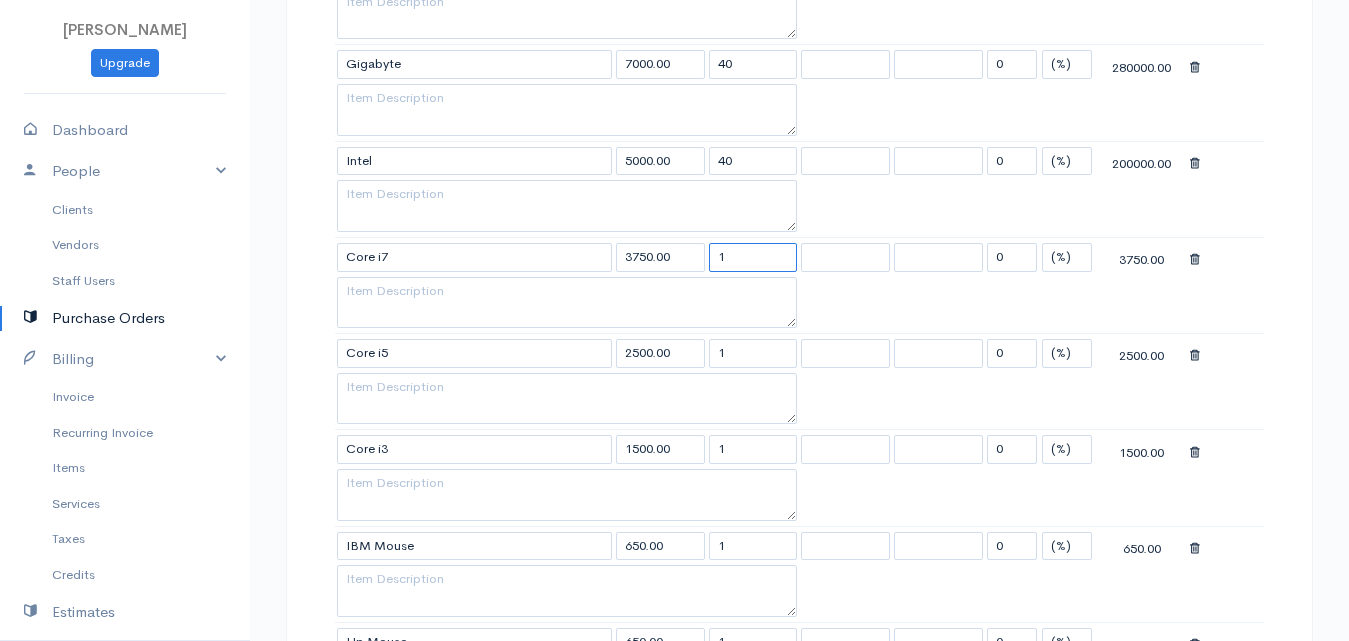 drag, startPoint x: 738, startPoint y: 258, endPoint x: 652, endPoint y: 254, distance: 86.09297 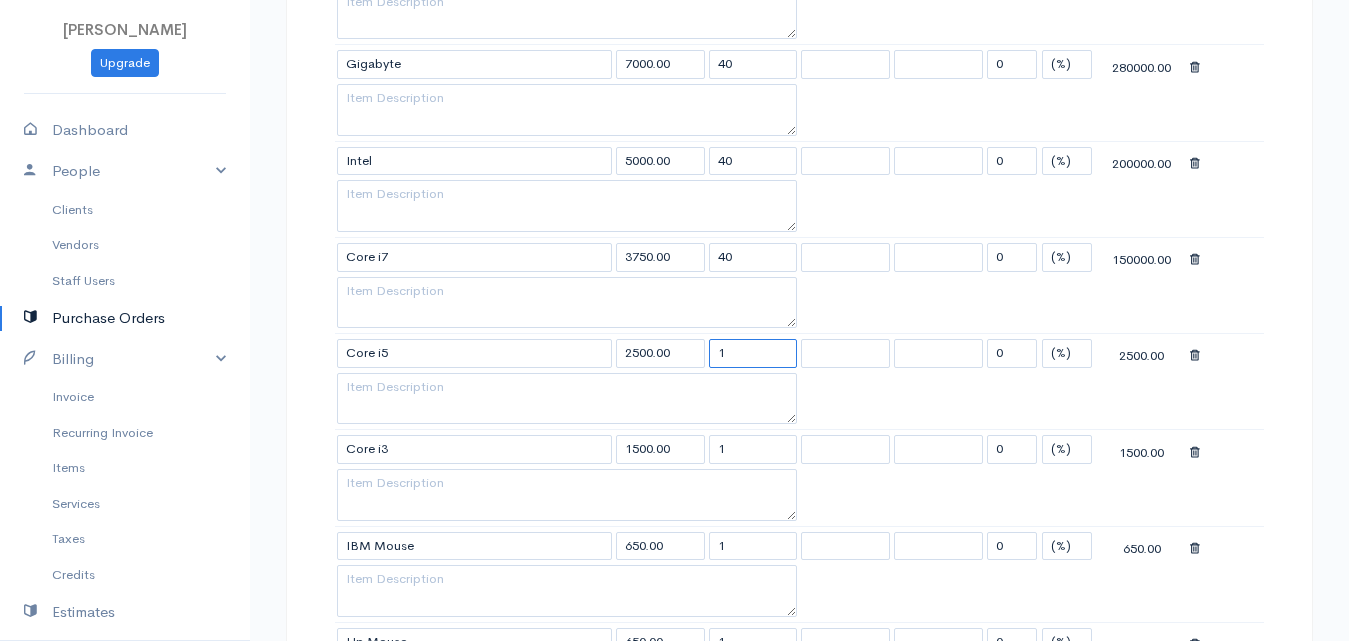 drag, startPoint x: 728, startPoint y: 347, endPoint x: 699, endPoint y: 358, distance: 31.016125 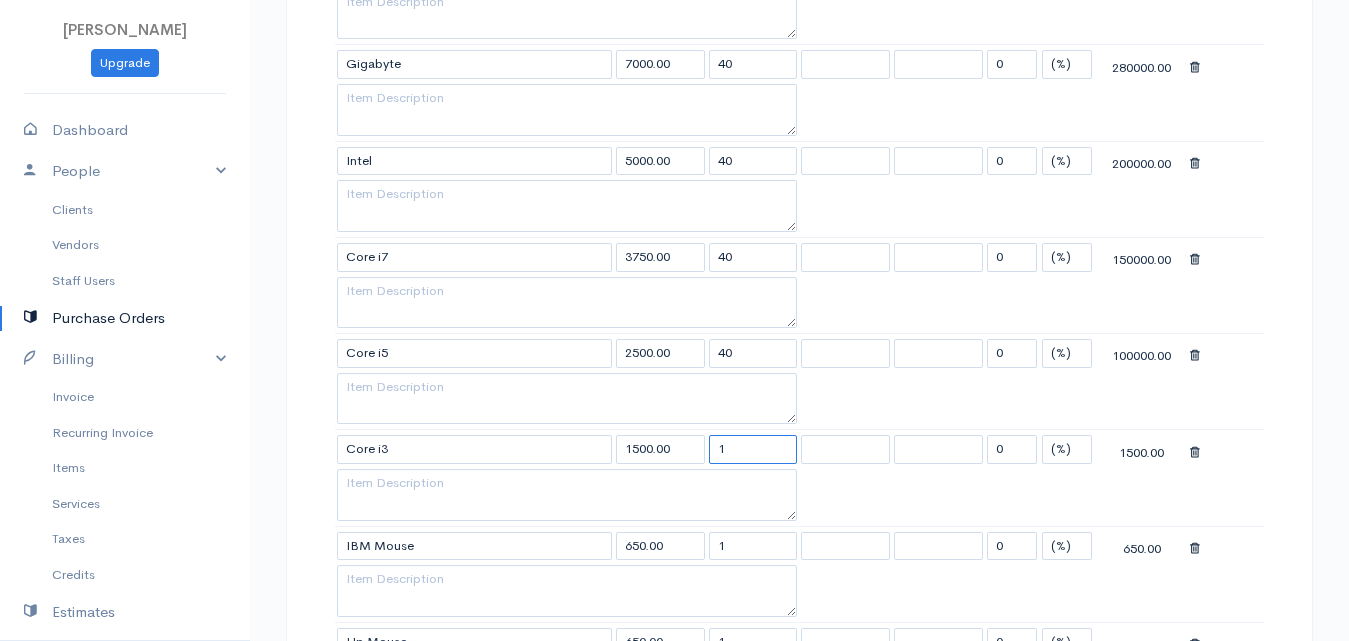 drag, startPoint x: 733, startPoint y: 453, endPoint x: 720, endPoint y: 458, distance: 13.928389 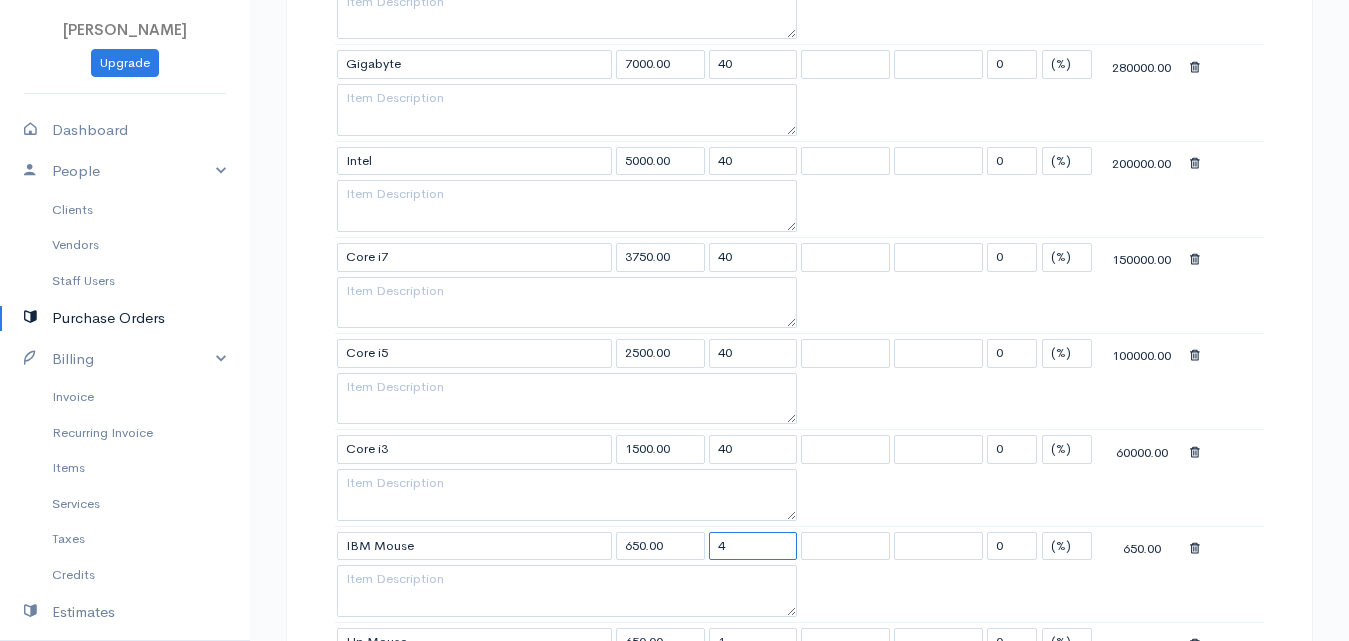 drag, startPoint x: 734, startPoint y: 550, endPoint x: 710, endPoint y: 561, distance: 26.400757 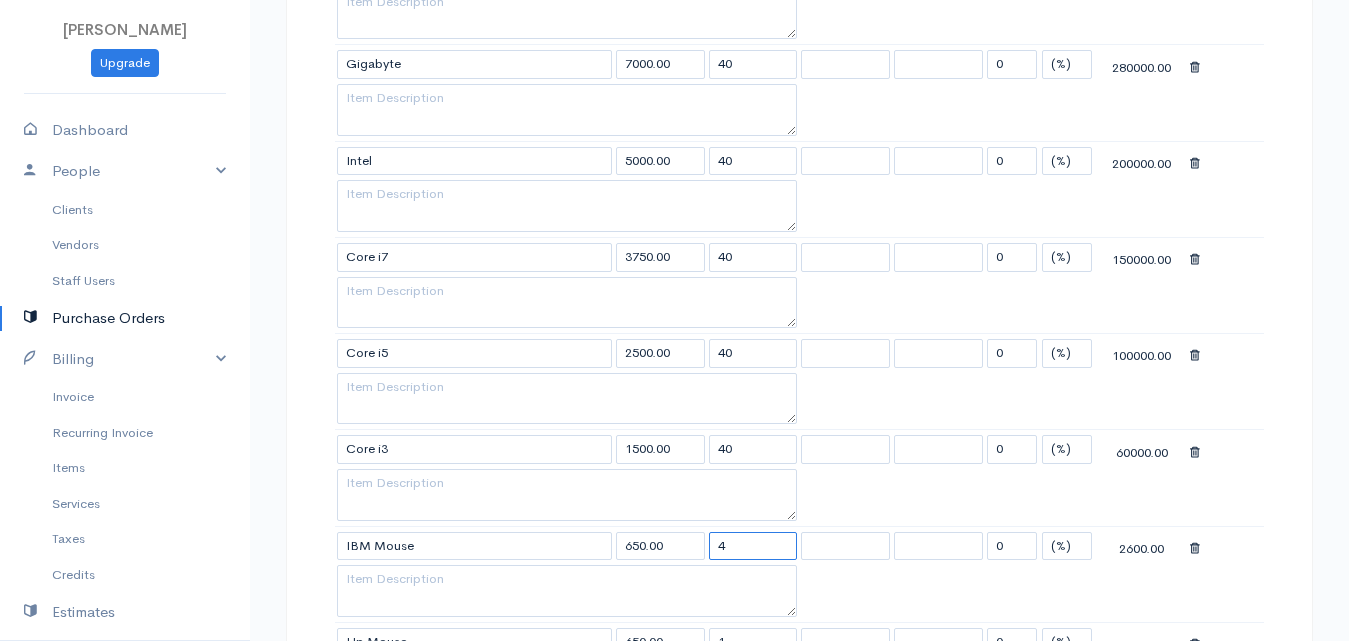 click on "4" at bounding box center (753, 546) 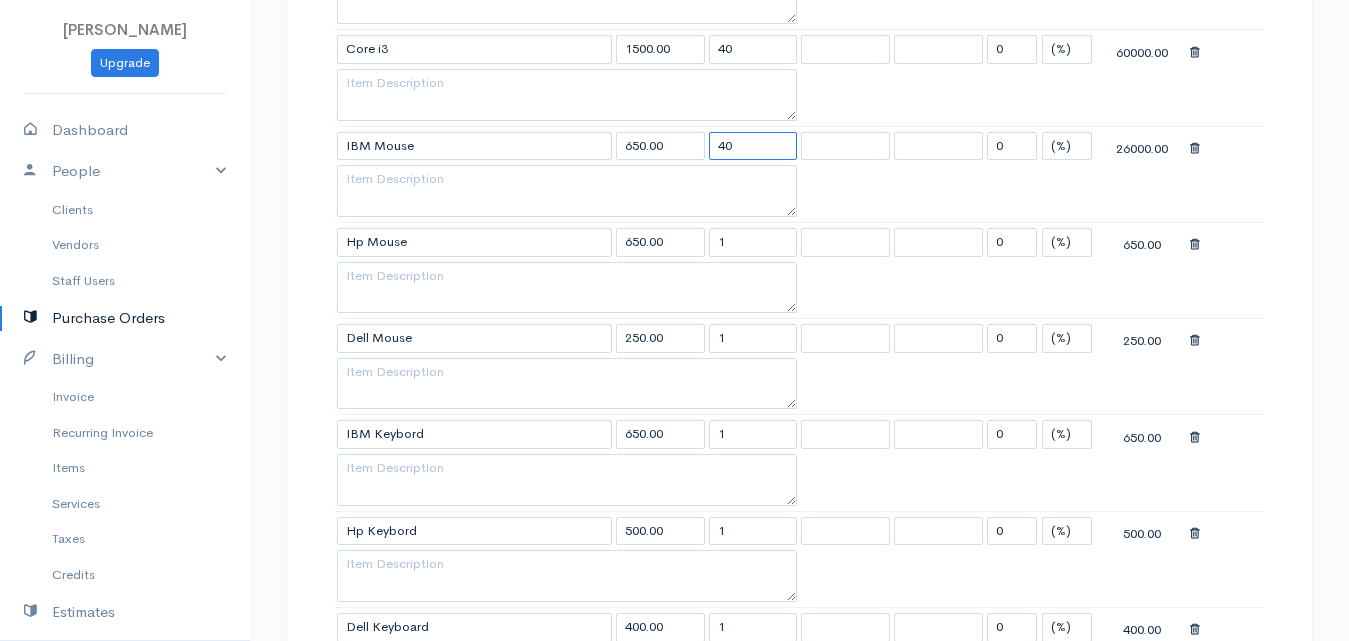 scroll, scrollTop: 2600, scrollLeft: 0, axis: vertical 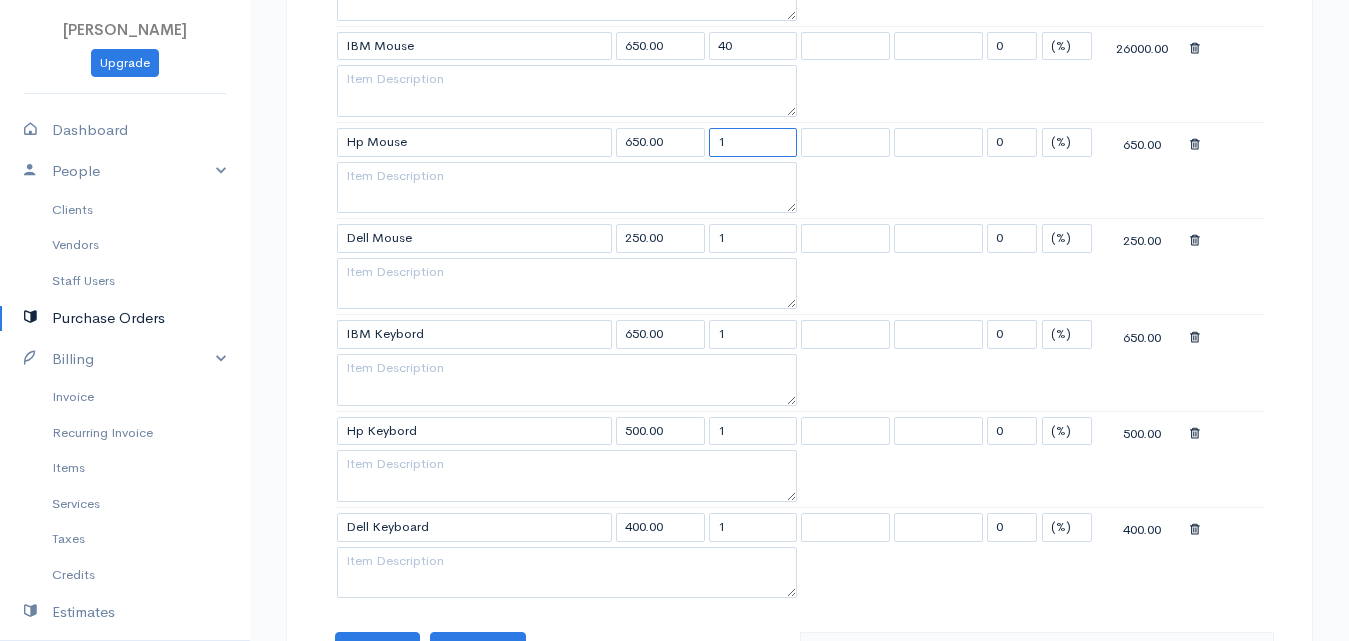 drag, startPoint x: 736, startPoint y: 138, endPoint x: 673, endPoint y: 160, distance: 66.730804 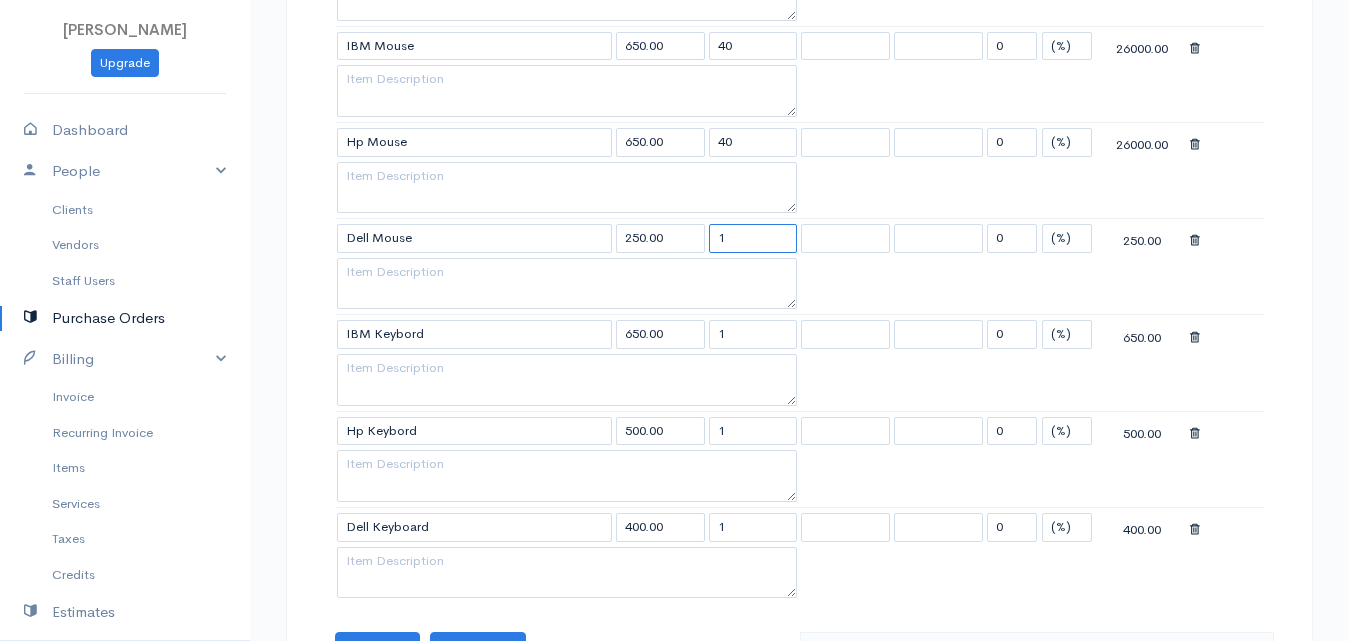 drag, startPoint x: 722, startPoint y: 241, endPoint x: 701, endPoint y: 256, distance: 25.806976 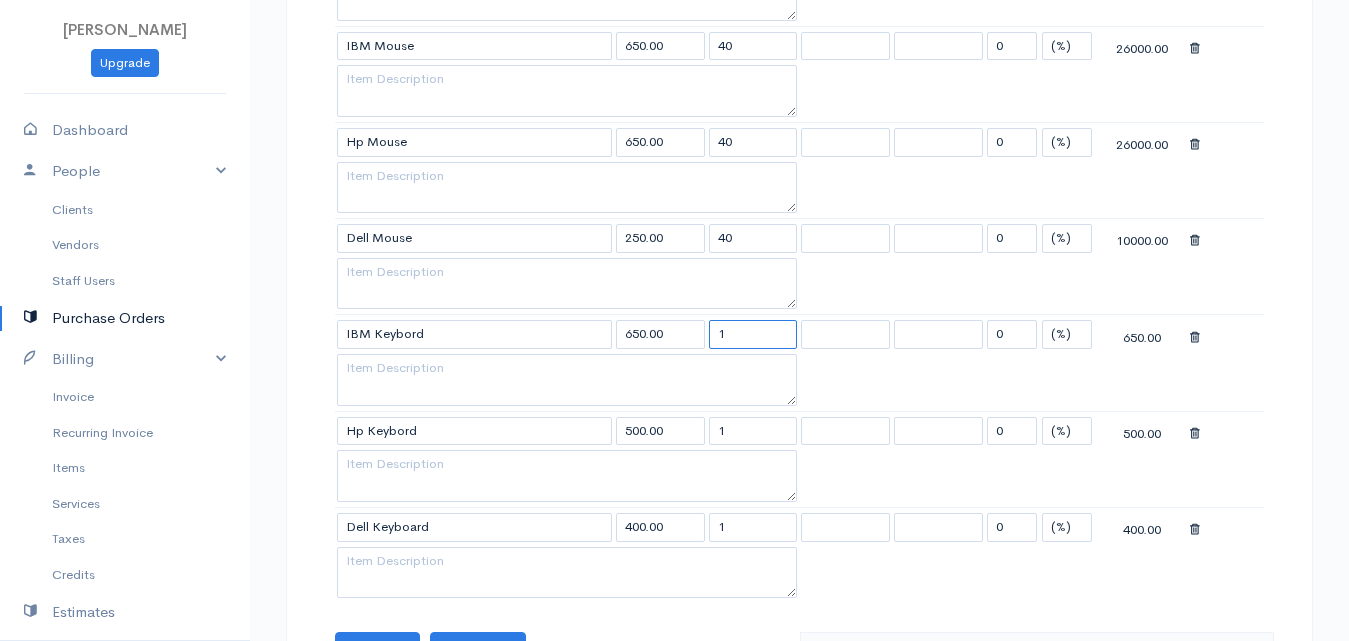 drag, startPoint x: 746, startPoint y: 338, endPoint x: 667, endPoint y: 336, distance: 79.025314 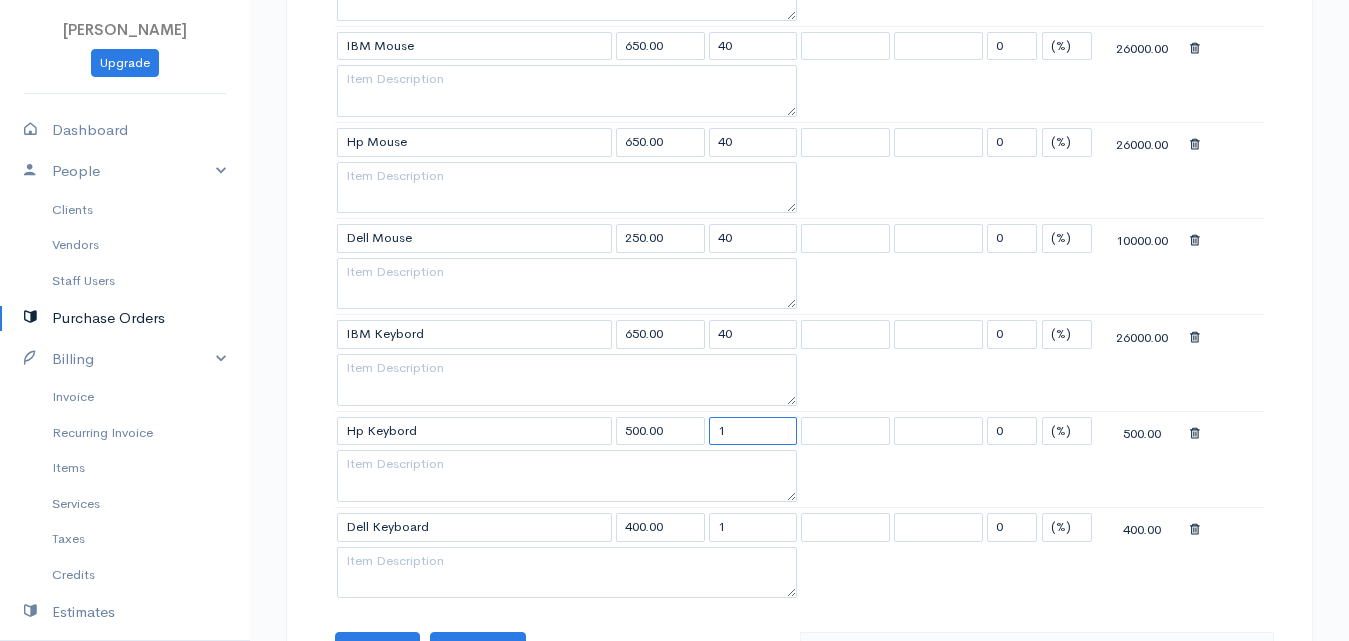 drag, startPoint x: 719, startPoint y: 431, endPoint x: 703, endPoint y: 446, distance: 21.931713 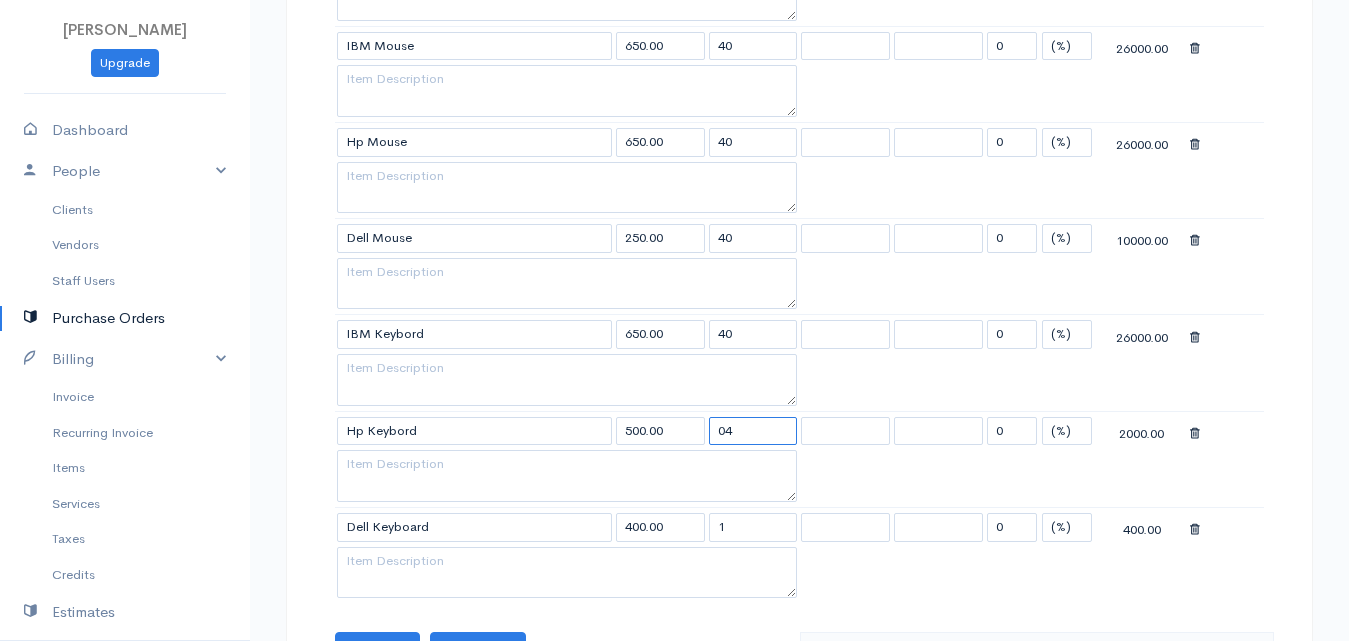 drag, startPoint x: 732, startPoint y: 430, endPoint x: 715, endPoint y: 443, distance: 21.400934 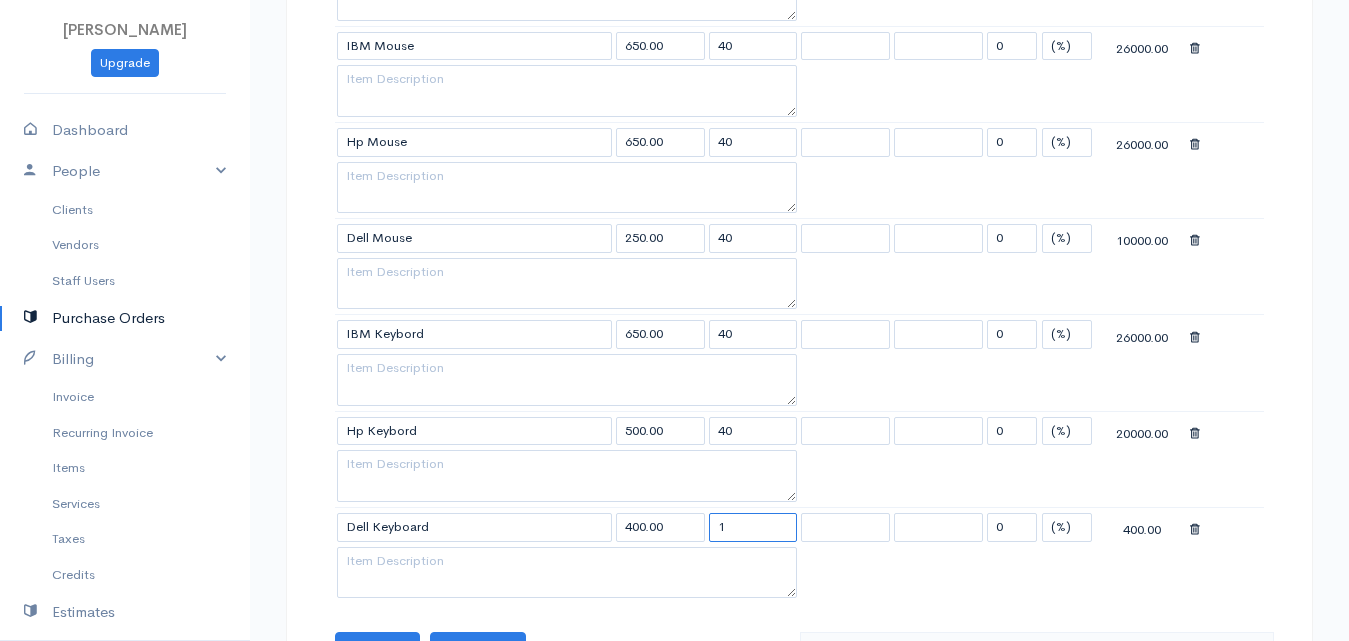 drag, startPoint x: 743, startPoint y: 535, endPoint x: 682, endPoint y: 533, distance: 61.03278 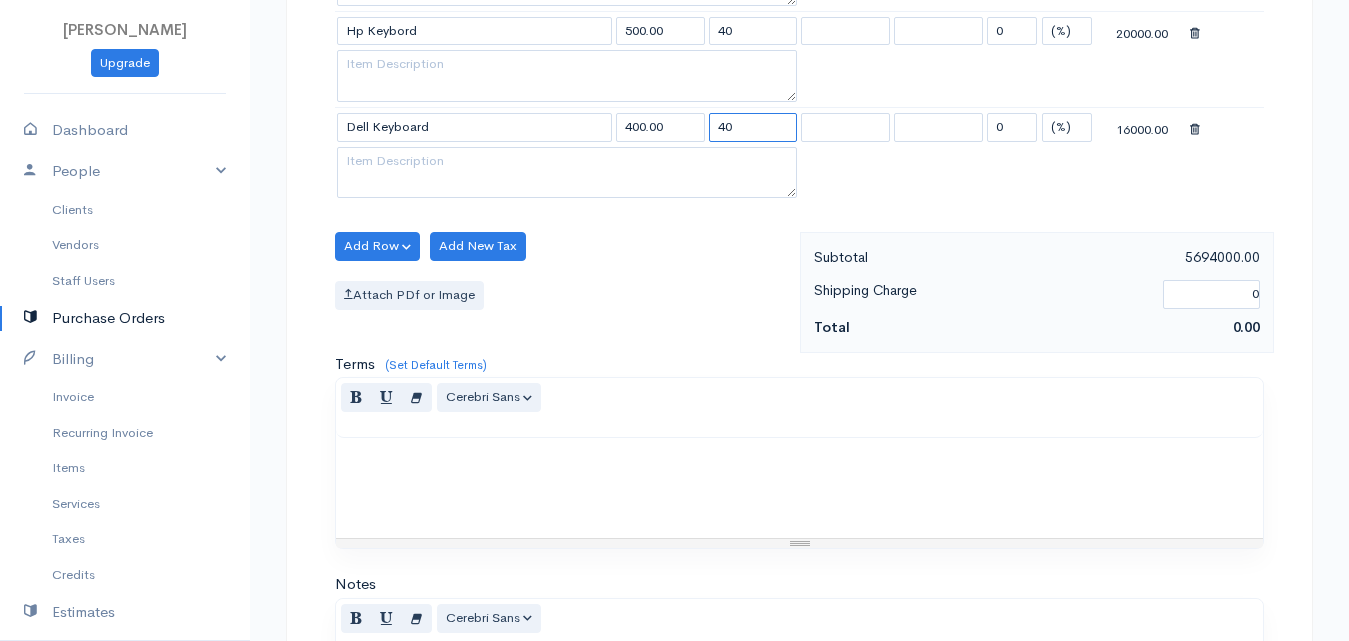 scroll, scrollTop: 3404, scrollLeft: 0, axis: vertical 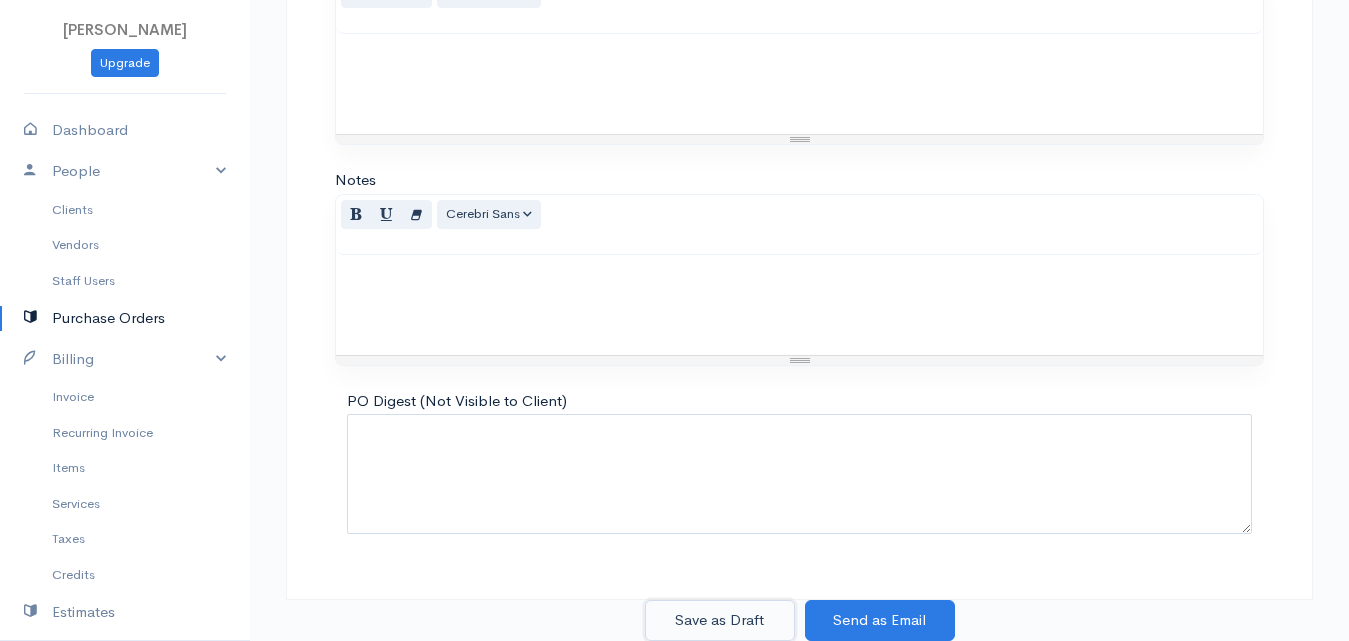 click on "Save as Draft" at bounding box center [720, 620] 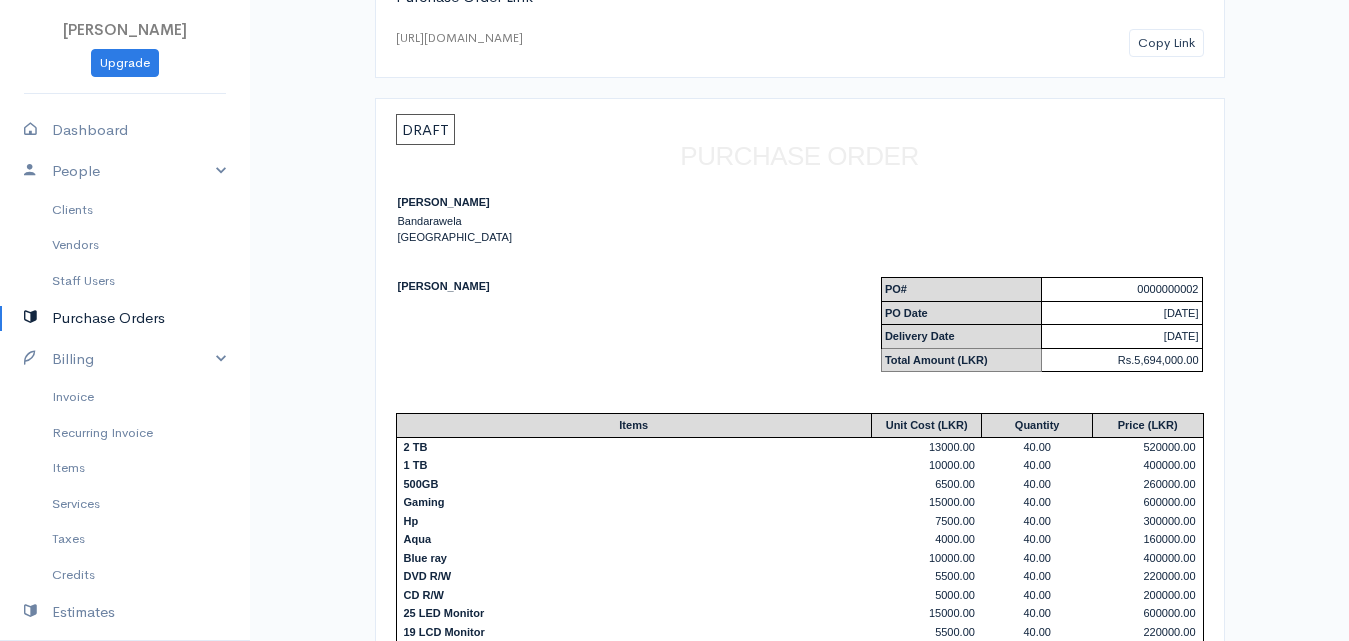 scroll, scrollTop: 0, scrollLeft: 0, axis: both 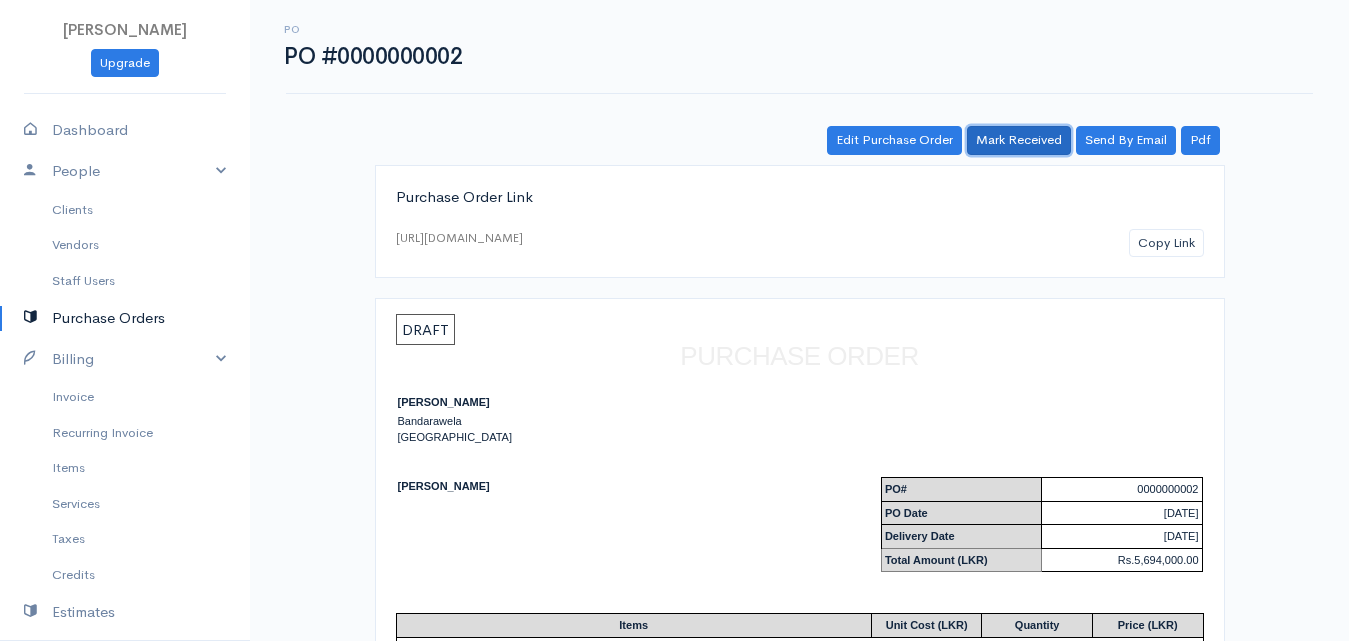click on "Mark Received" at bounding box center (1019, 140) 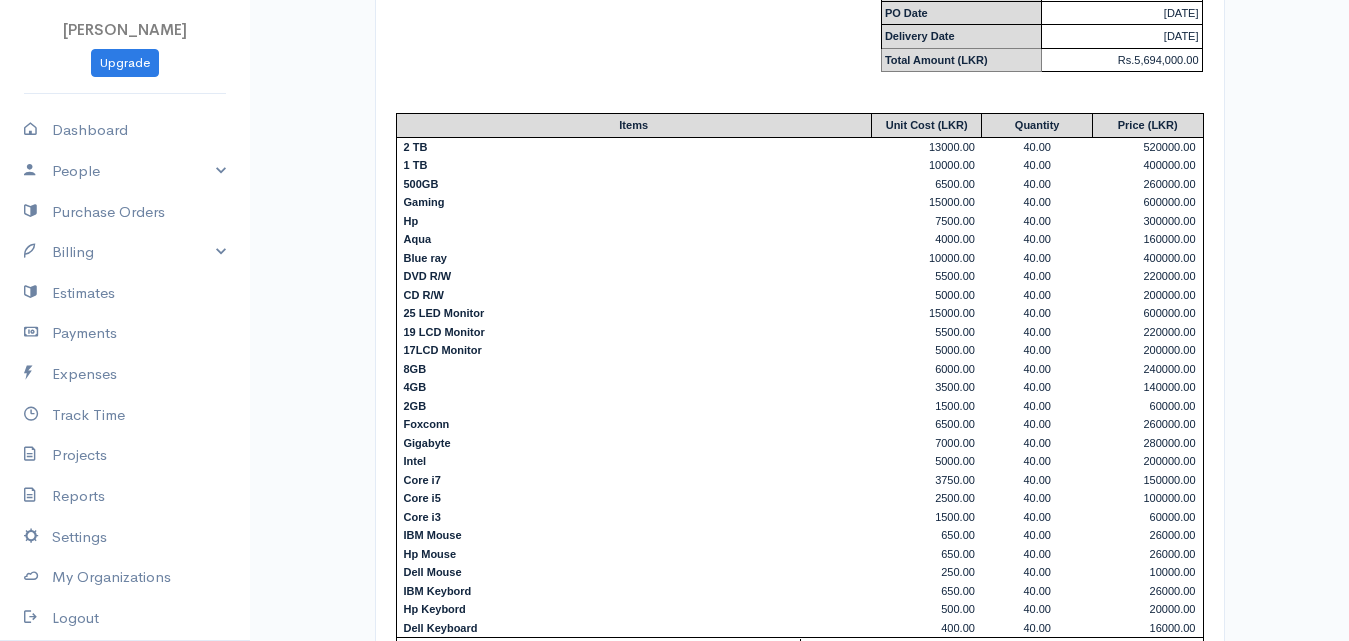 scroll, scrollTop: 771, scrollLeft: 0, axis: vertical 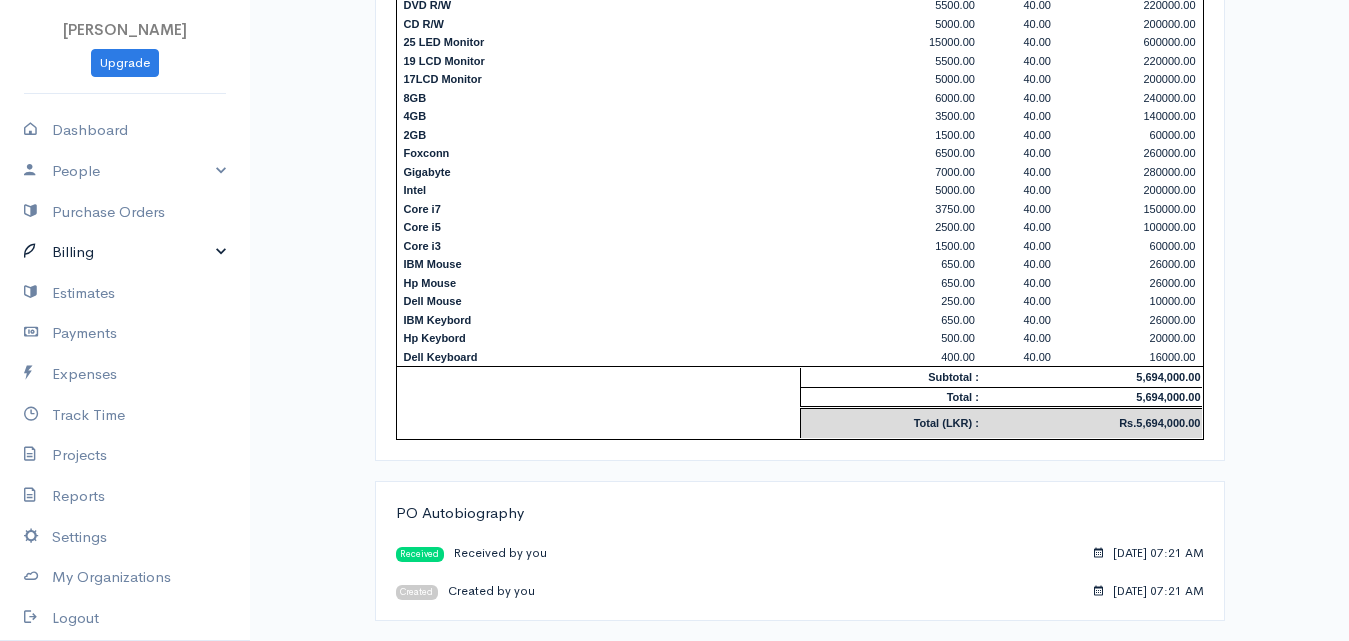 click on "Billing" at bounding box center (125, 252) 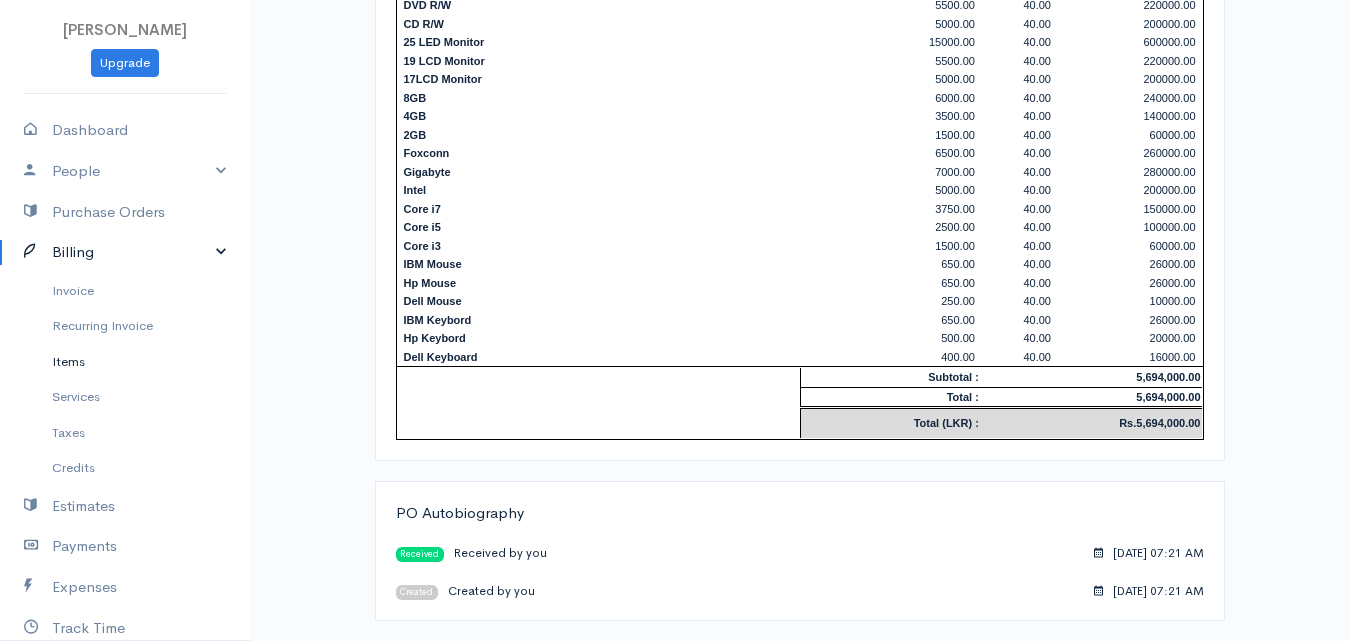 click on "Items" at bounding box center [125, 362] 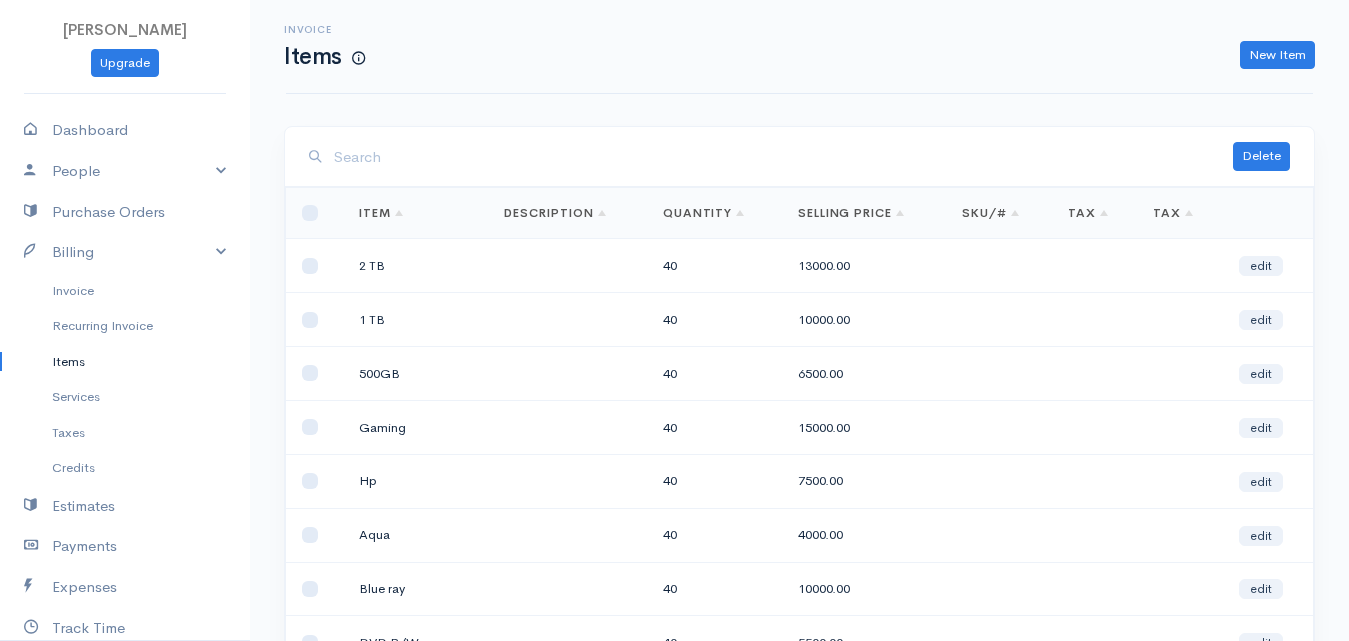 scroll, scrollTop: 321, scrollLeft: 0, axis: vertical 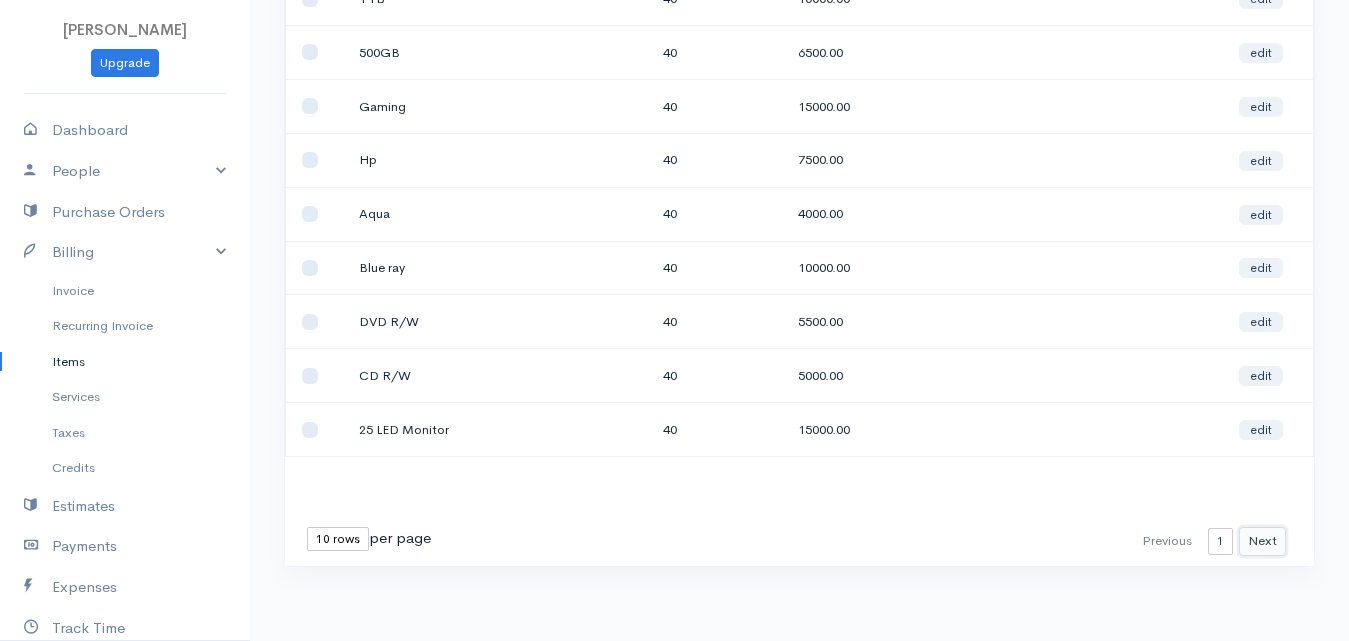 click on "Next" at bounding box center (1262, 541) 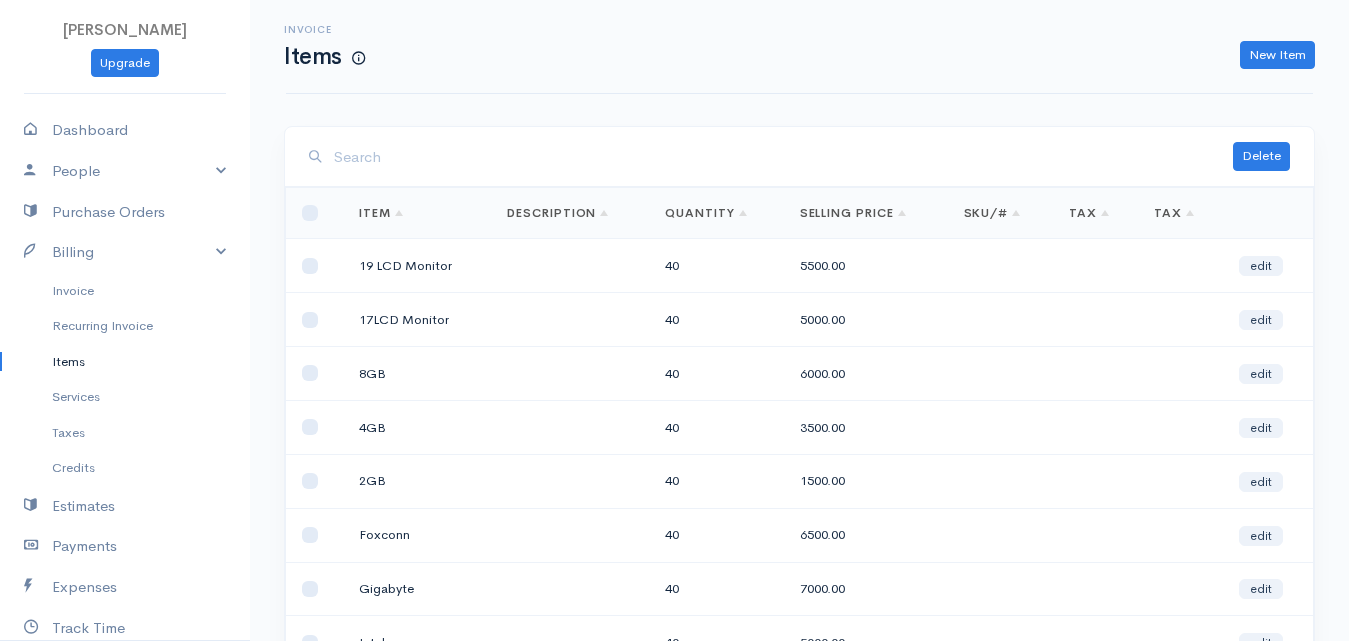 scroll, scrollTop: 321, scrollLeft: 0, axis: vertical 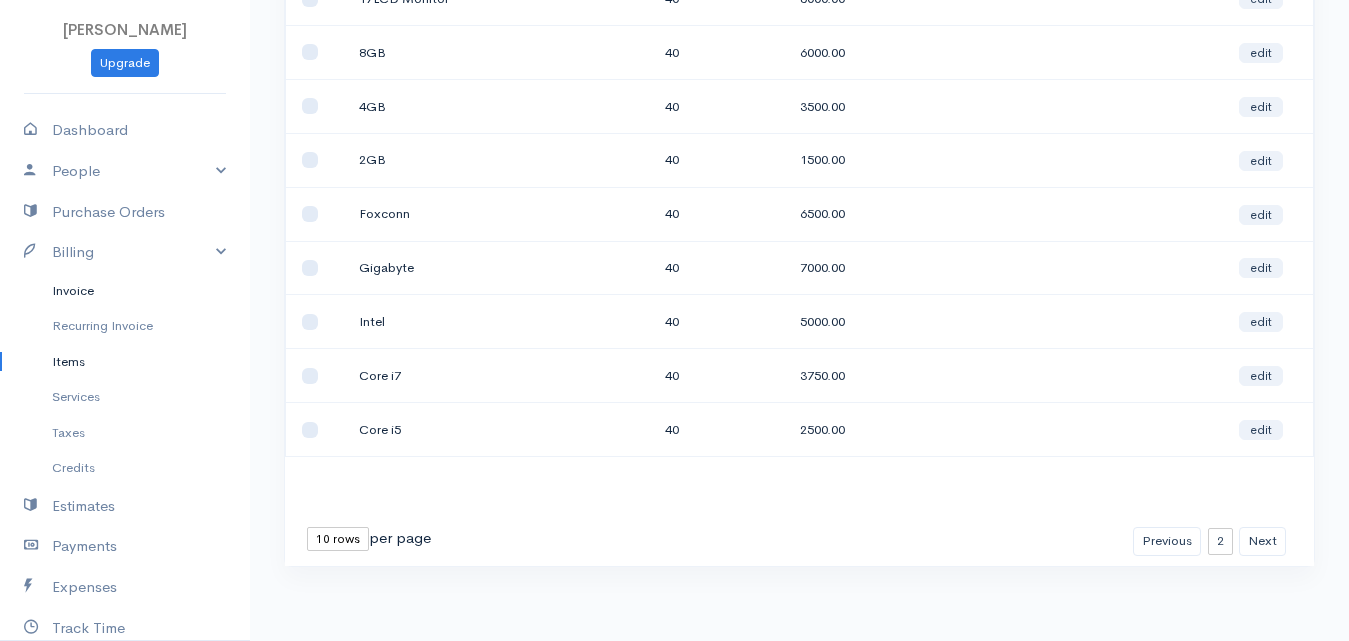 click on "Invoice" at bounding box center (125, 291) 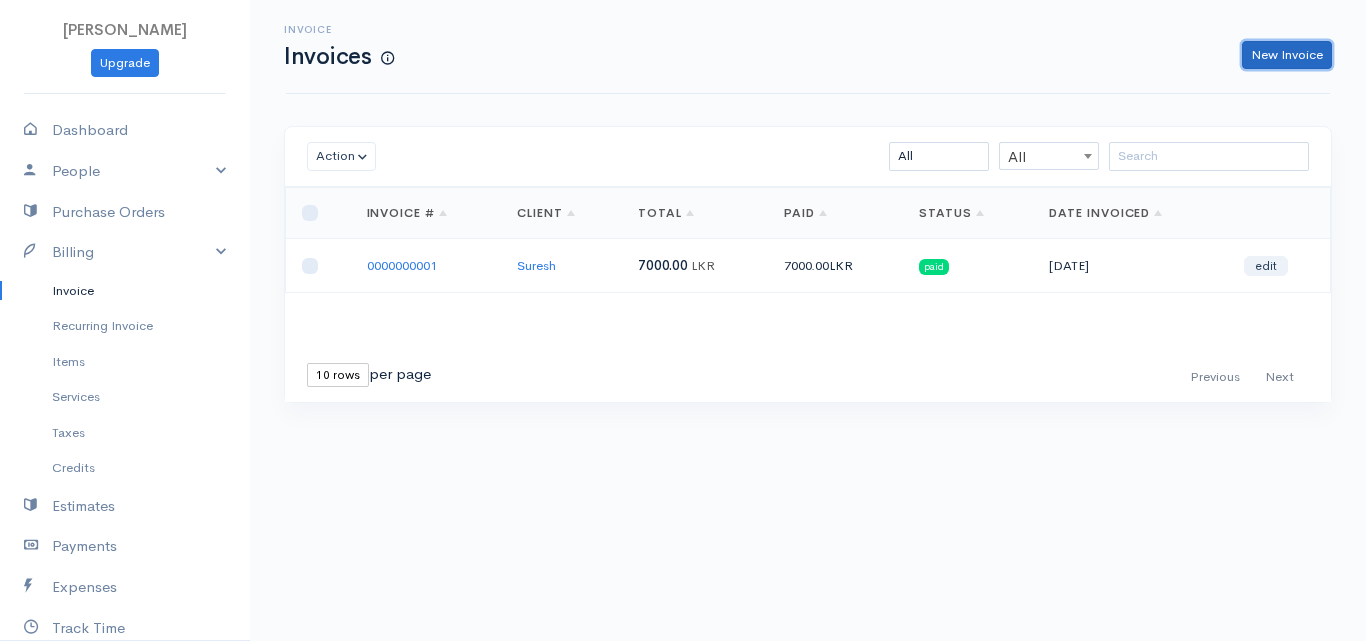 click on "New Invoice" at bounding box center (1287, 55) 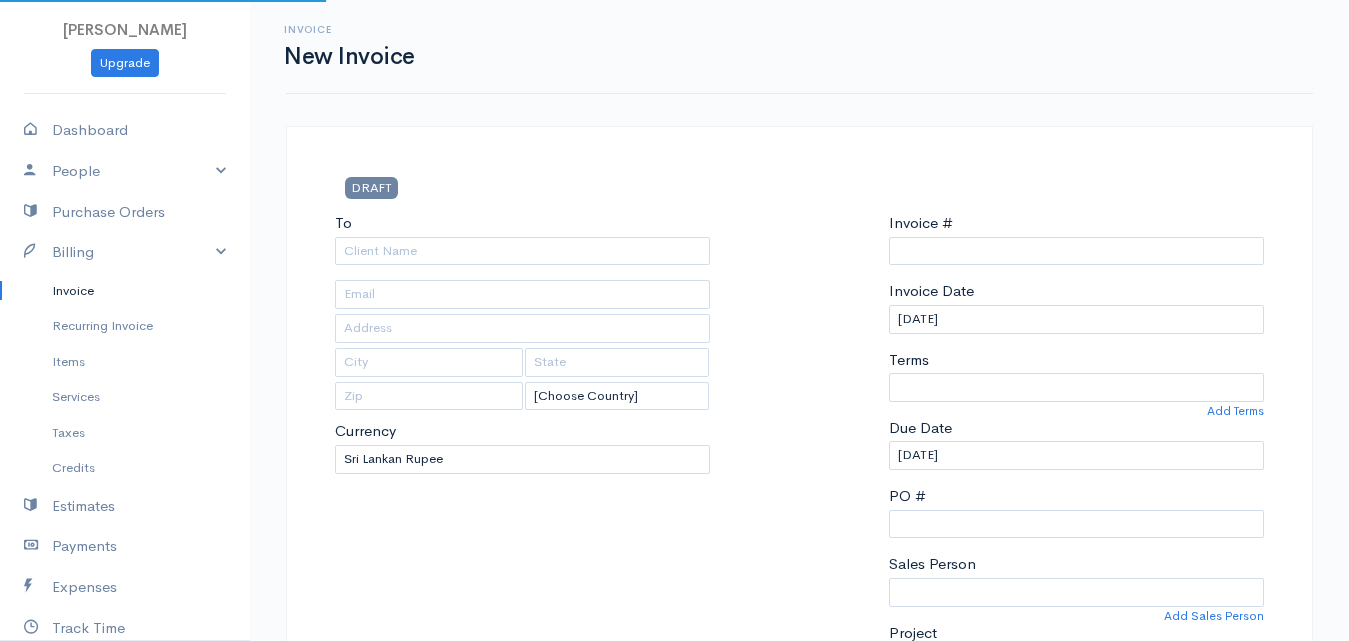 select on "[GEOGRAPHIC_DATA]" 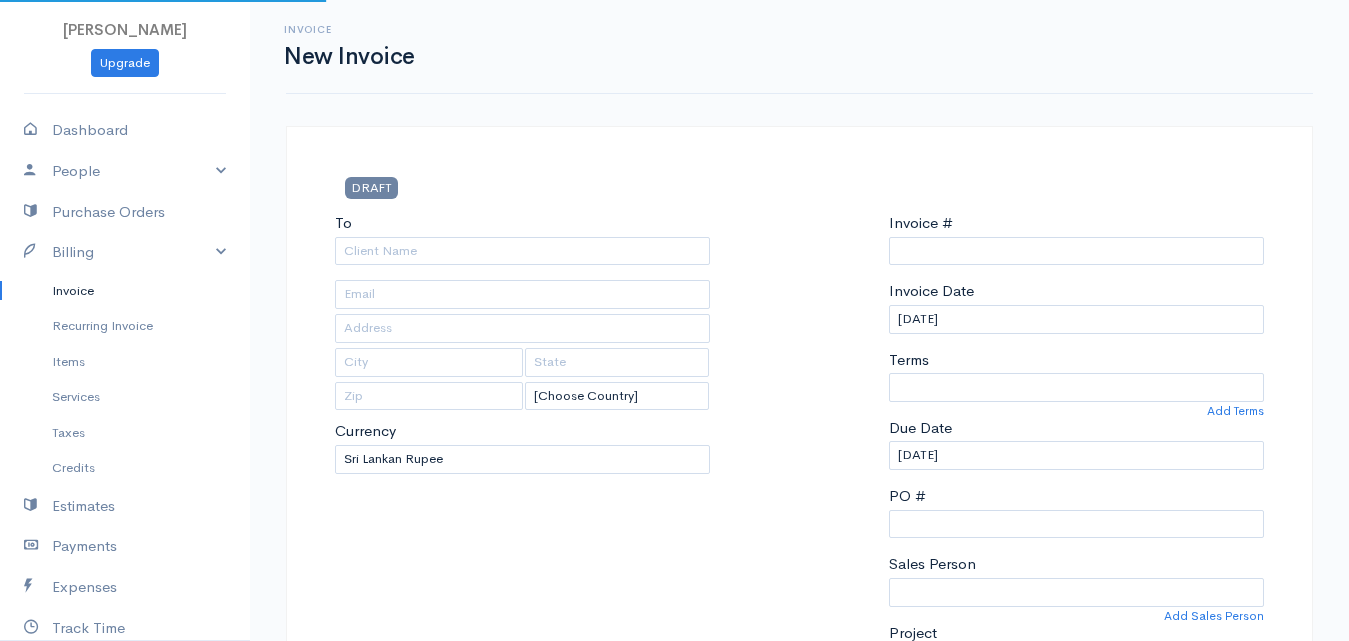 type on "0000000002" 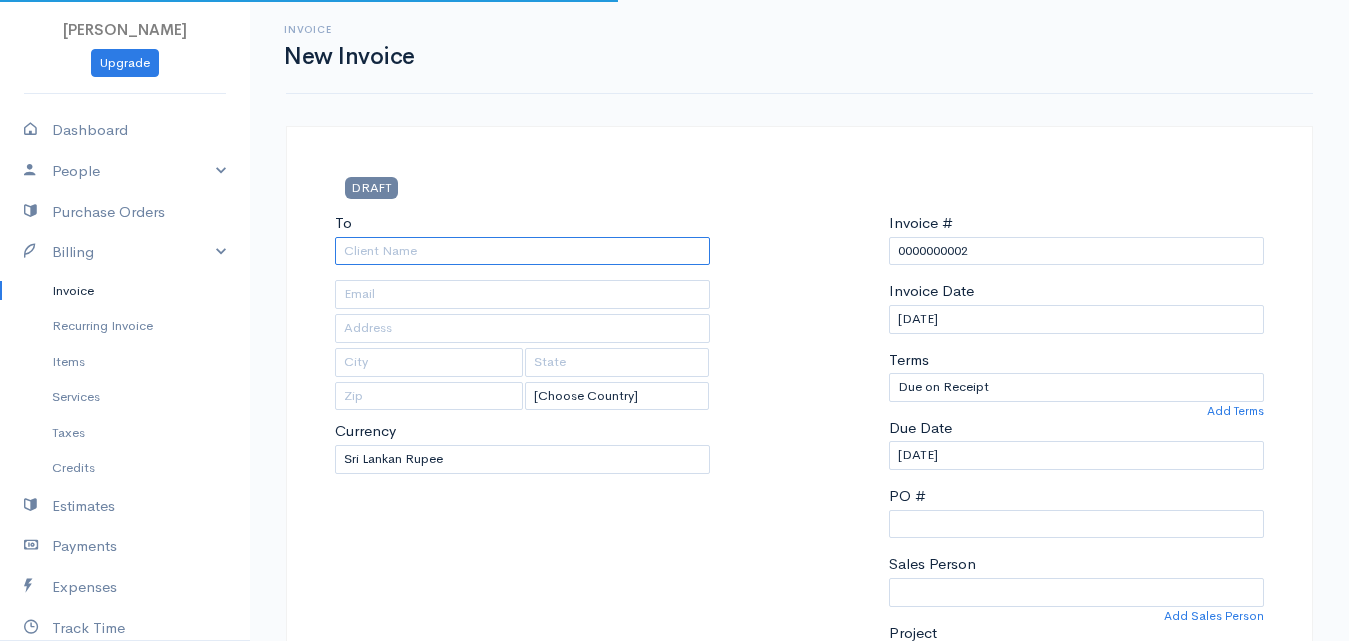 click on "To" at bounding box center [522, 251] 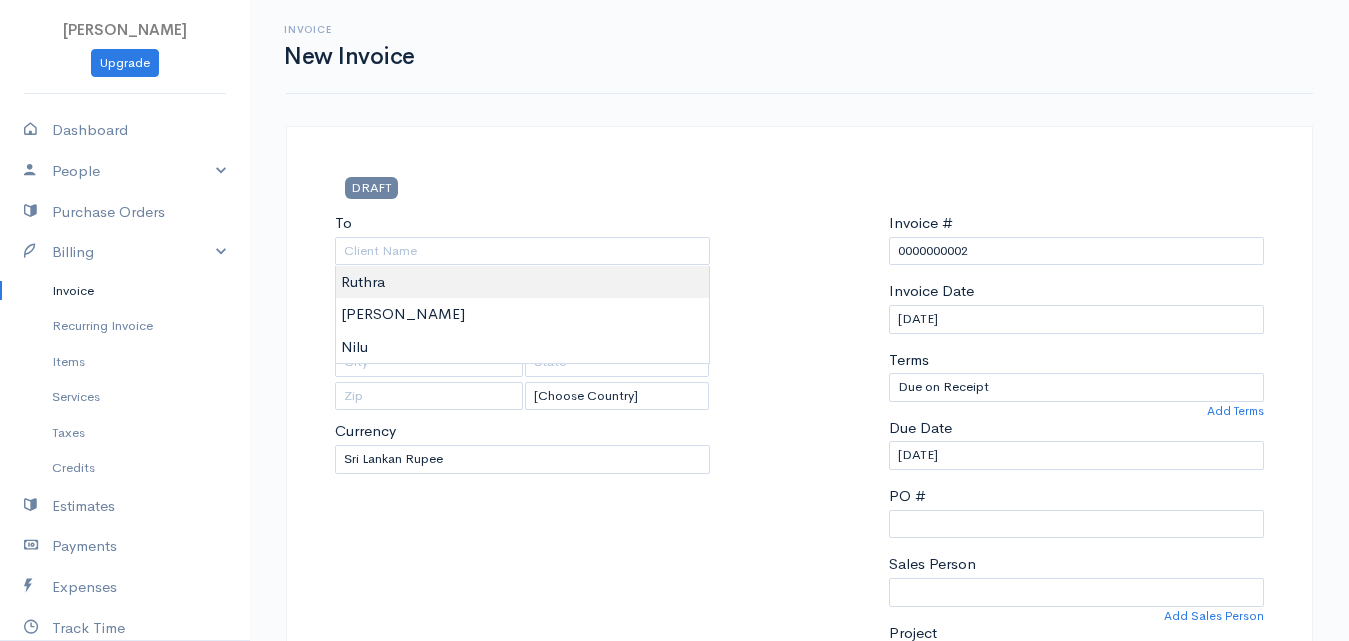 type on "Ruthra" 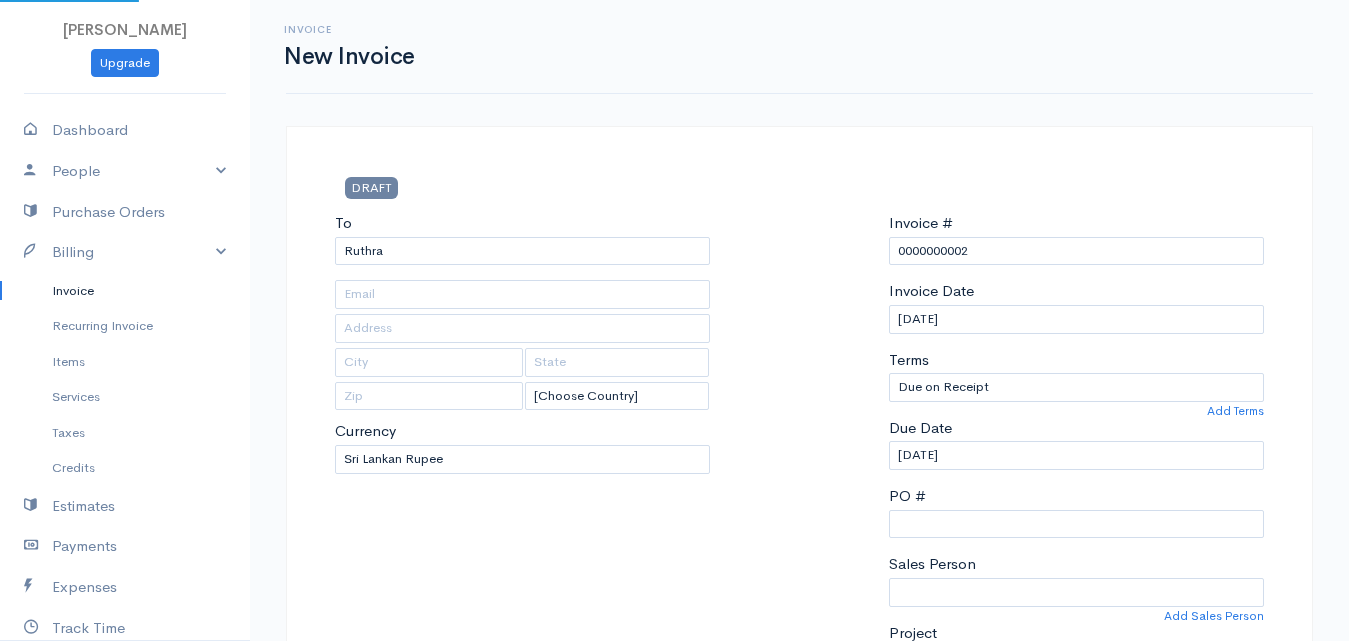 click on "Tenora Gresh
Upgrade
Dashboard
People
Clients
Vendors
Staff Users
Purchase Orders
Billing
Invoice
Recurring Invoice
Items
Services
Taxes
Credits
Estimates
Payments
Expenses
Track Time
Projects
Reports
Settings
My Organizations
Logout
Help
@CloudBooksApp 2022
Invoice
New Invoice
DRAFT To Ruthra [Choose Country] United States Canada United Kingdom Afghanistan Albania Algeria American Samoa Andorra Anguilla Angola Antarctica Antigua and Barbuda Argentina Armenia Aruba Belize" at bounding box center [674, 864] 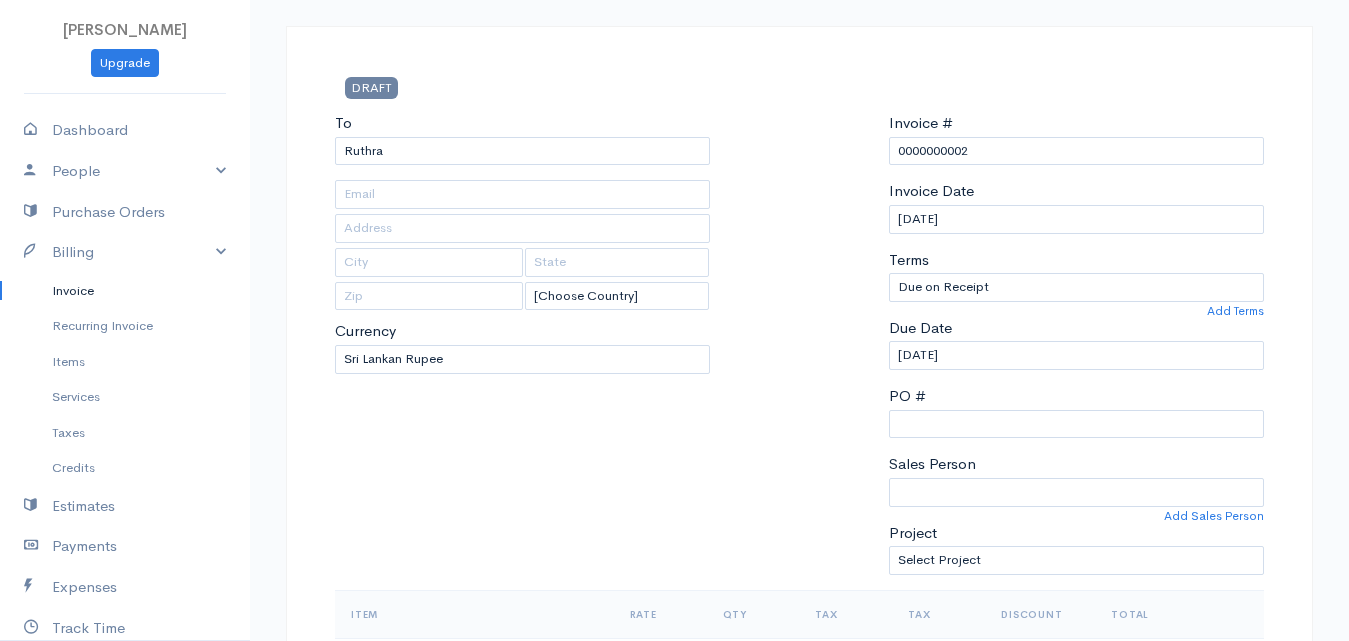 scroll, scrollTop: 400, scrollLeft: 0, axis: vertical 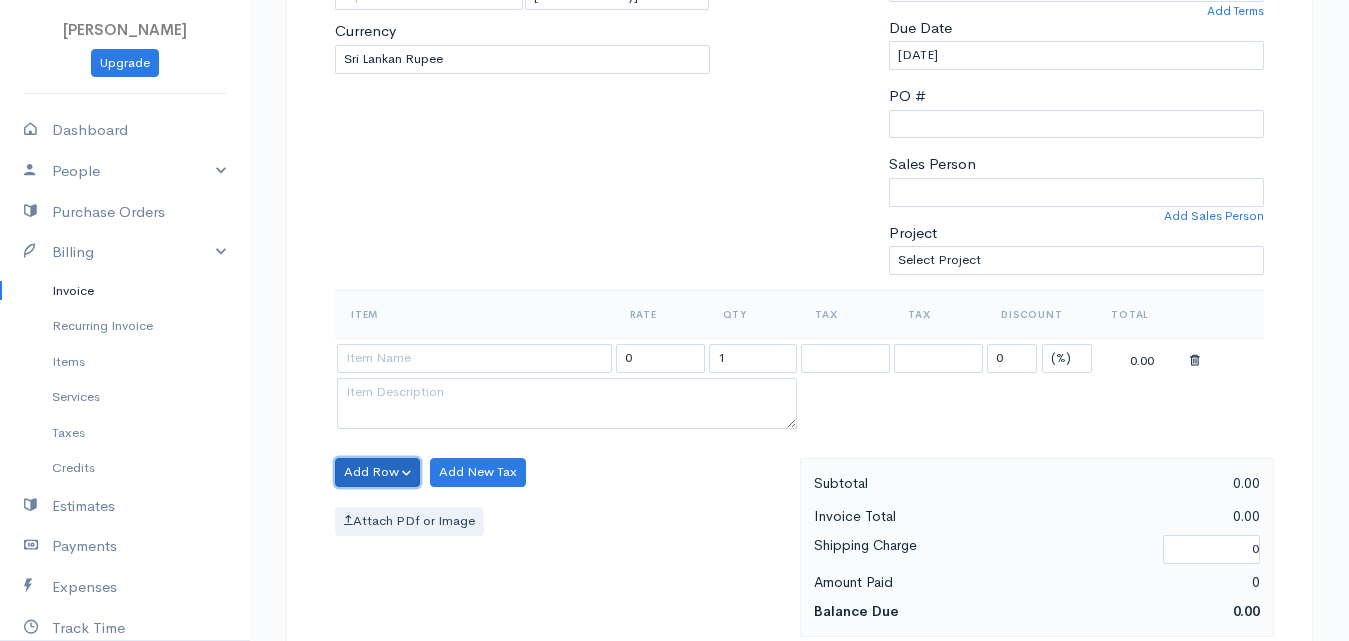 click on "Add Row" at bounding box center (377, 472) 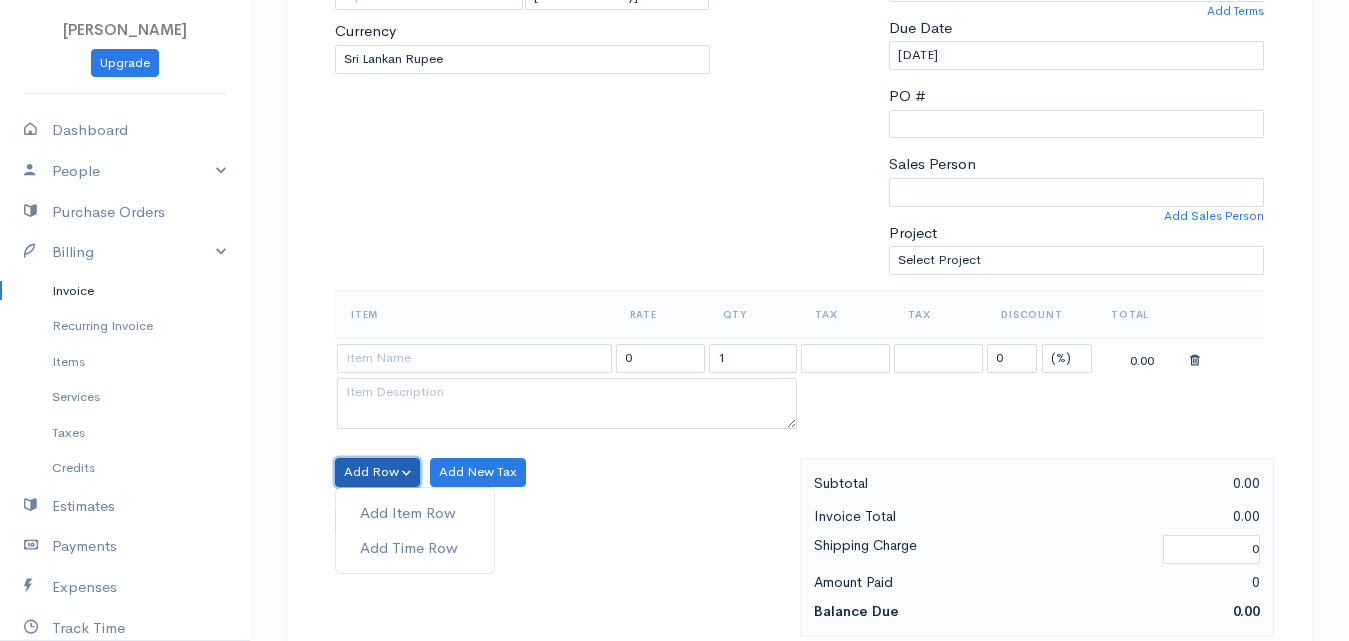 click on "Add Row" at bounding box center [377, 472] 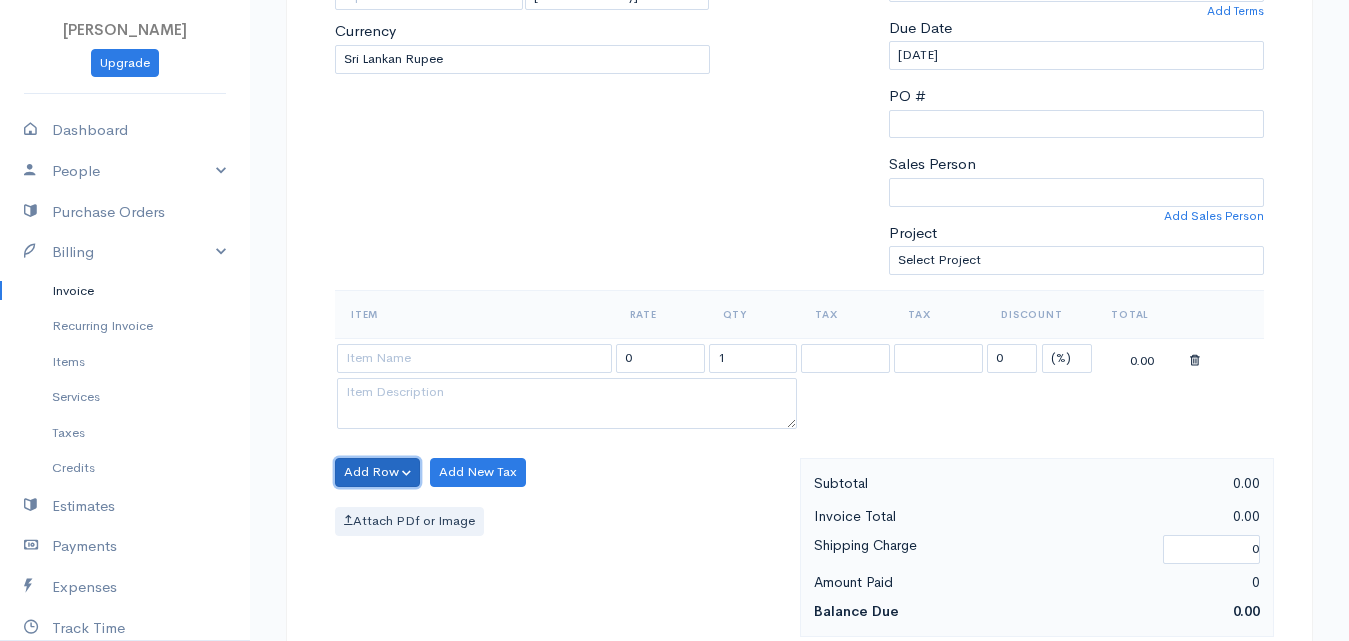 click on "Add Row" at bounding box center (377, 472) 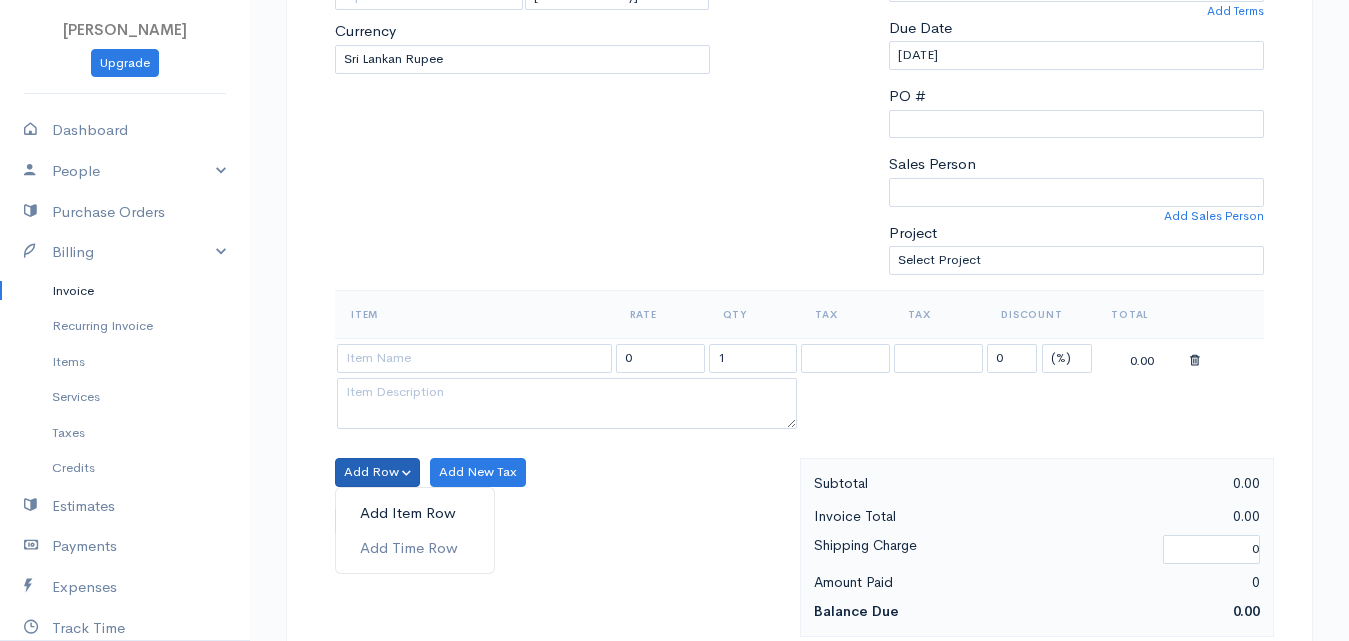 click on "Add Item Row" at bounding box center [415, 513] 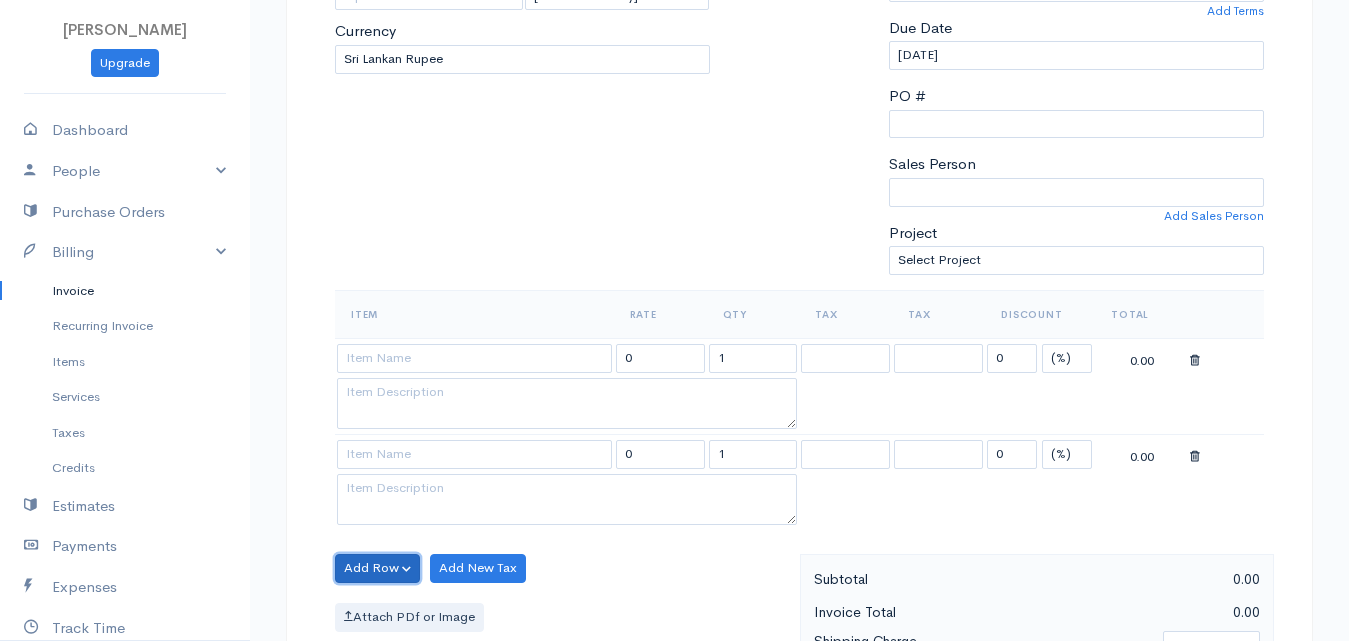 click on "Add Row" at bounding box center (377, 568) 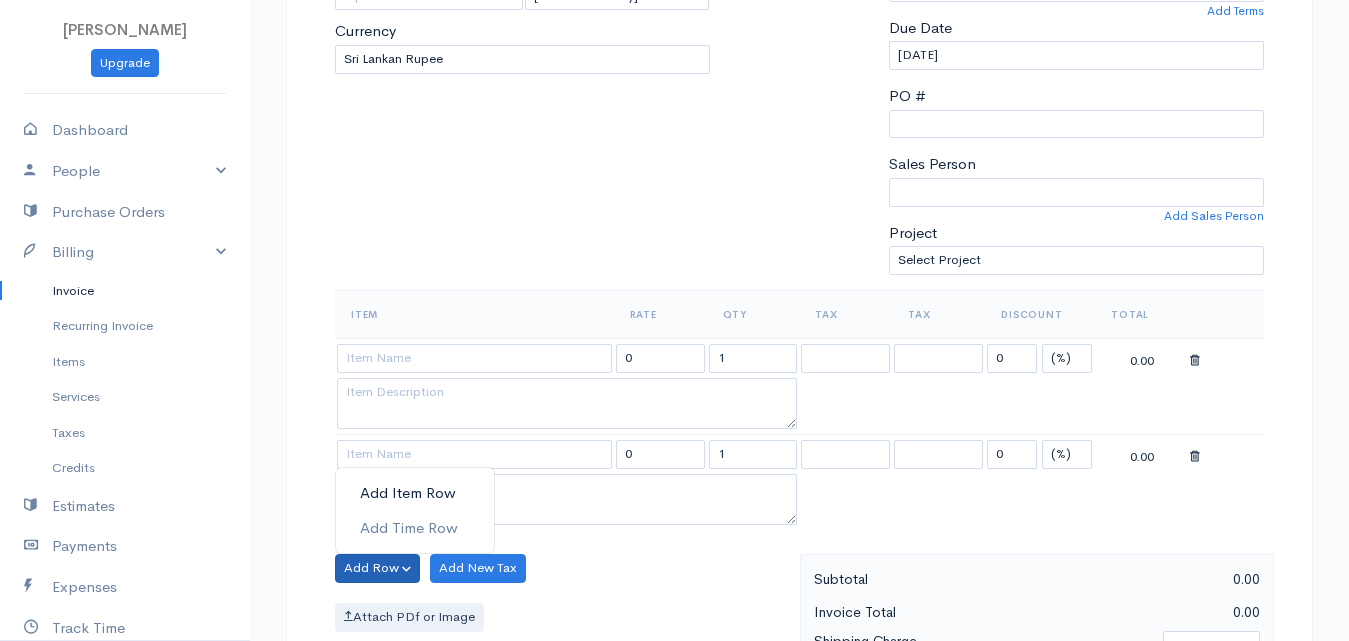 click on "Add Item Row" at bounding box center [415, 493] 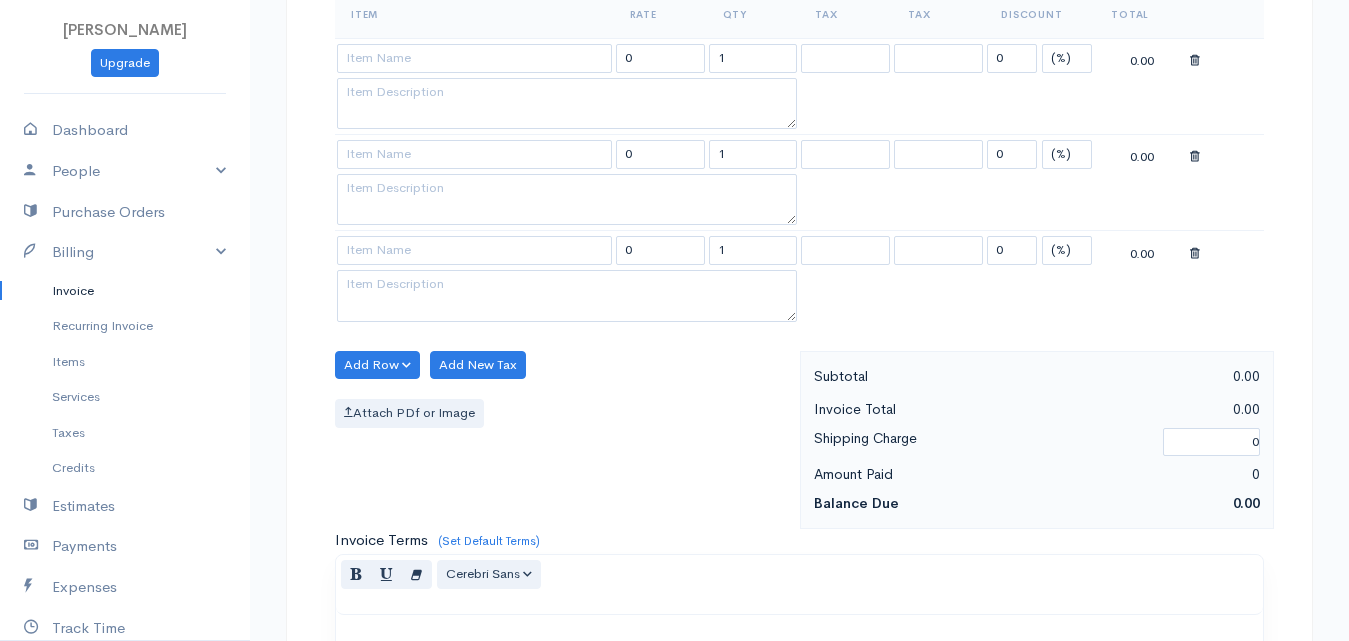 scroll, scrollTop: 600, scrollLeft: 0, axis: vertical 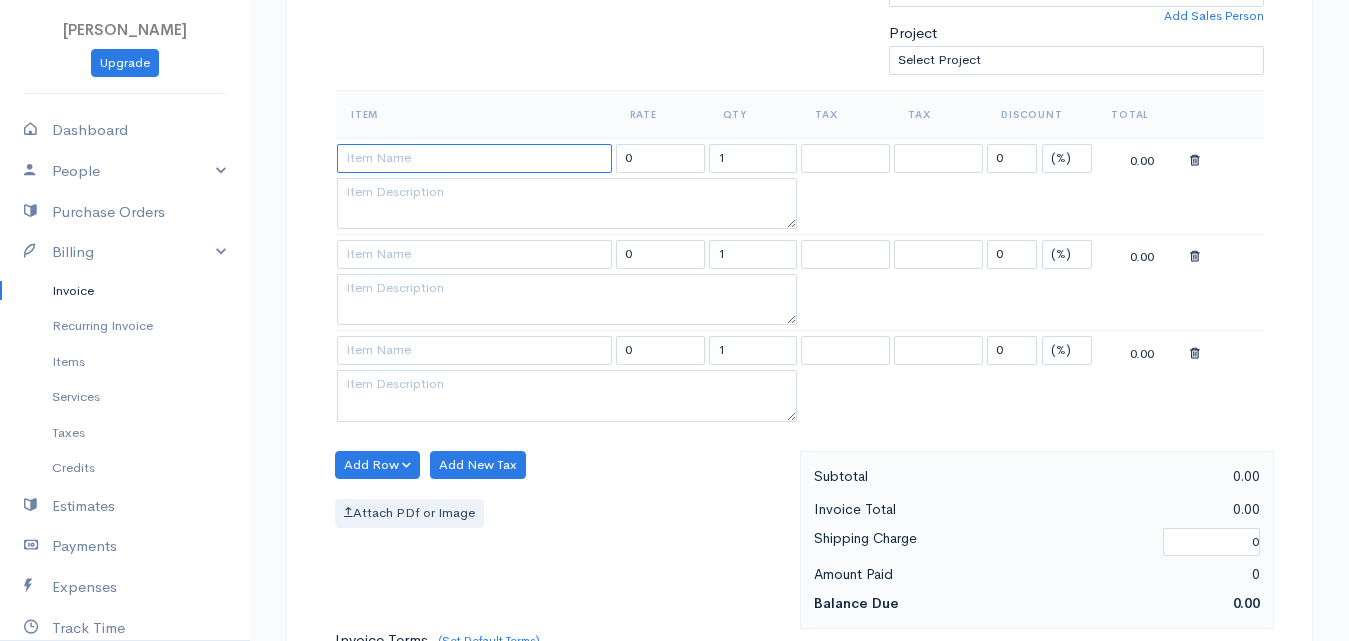 click at bounding box center [474, 158] 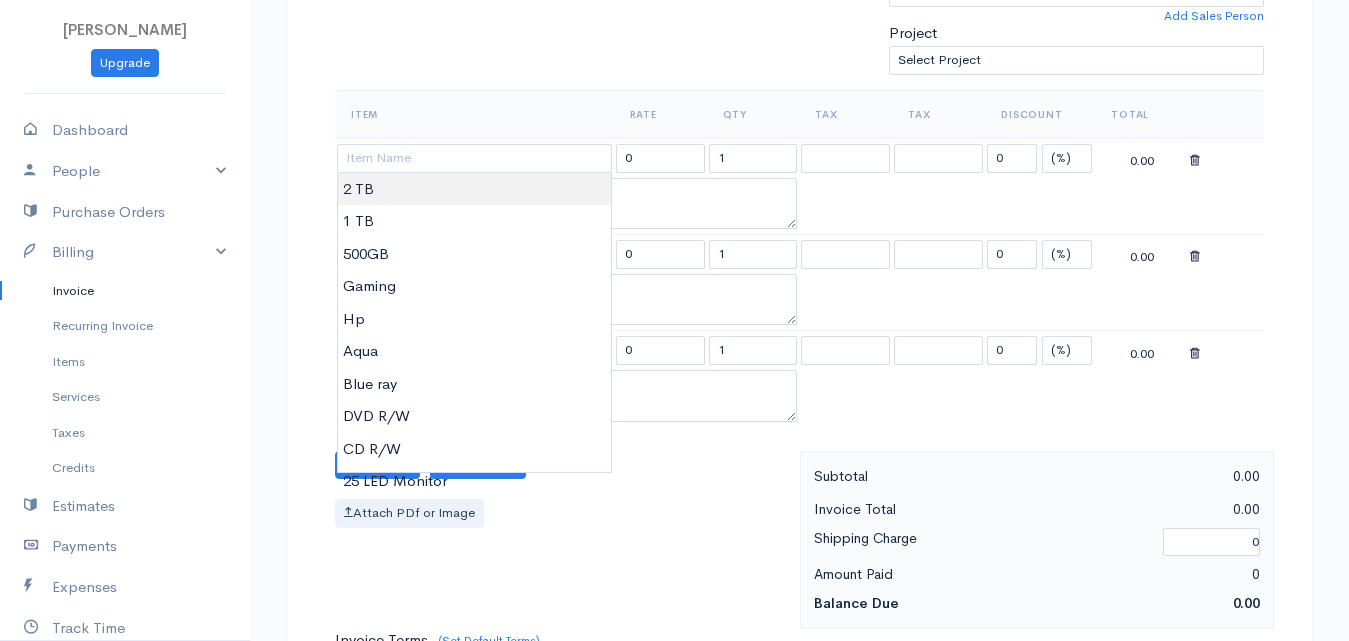 type on "2 TB" 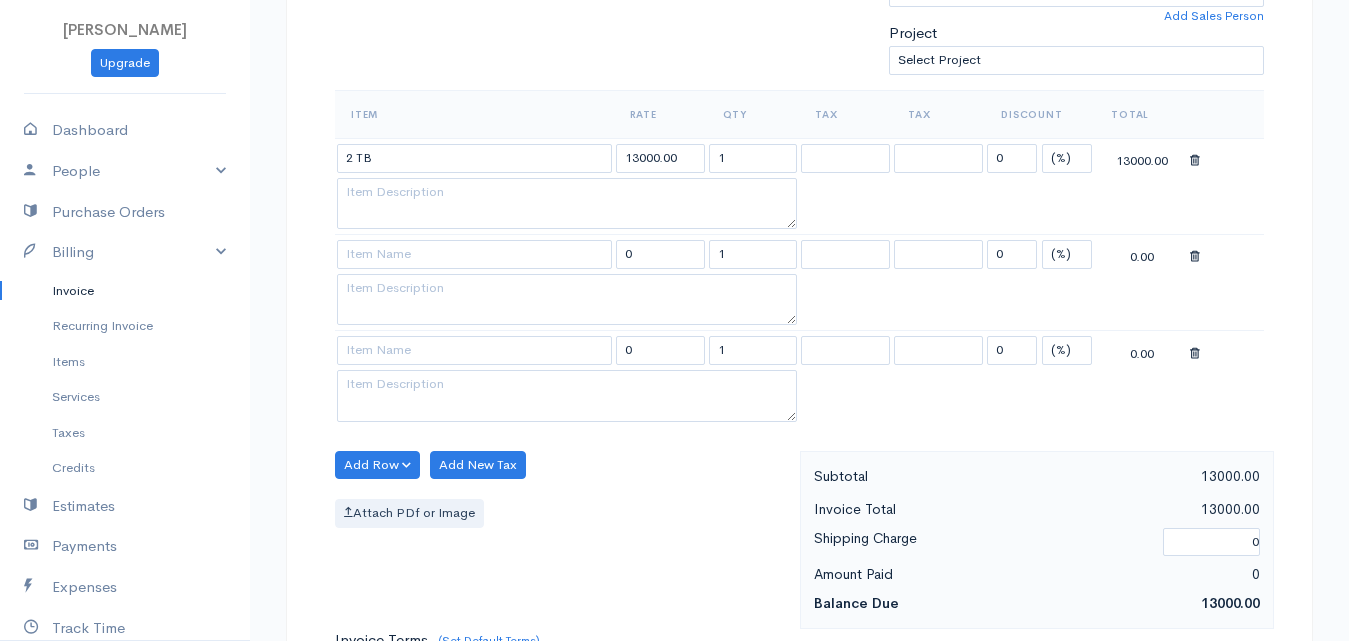 click on "Tenora Gresh
Upgrade
Dashboard
People
Clients
Vendors
Staff Users
Purchase Orders
Billing
Invoice
Recurring Invoice
Items
Services
Taxes
Credits
Estimates
Payments
Expenses
Track Time
Projects
Reports
Settings
My Organizations
Logout
Help
@CloudBooksApp 2022
Invoice
New Invoice
DRAFT To Ruthra [Choose Country] United States Canada United Kingdom Afghanistan Albania Algeria American Samoa Andorra Anguilla Angola Antarctica Antigua and Barbuda Argentina Armenia Aruba Belize" at bounding box center (674, 360) 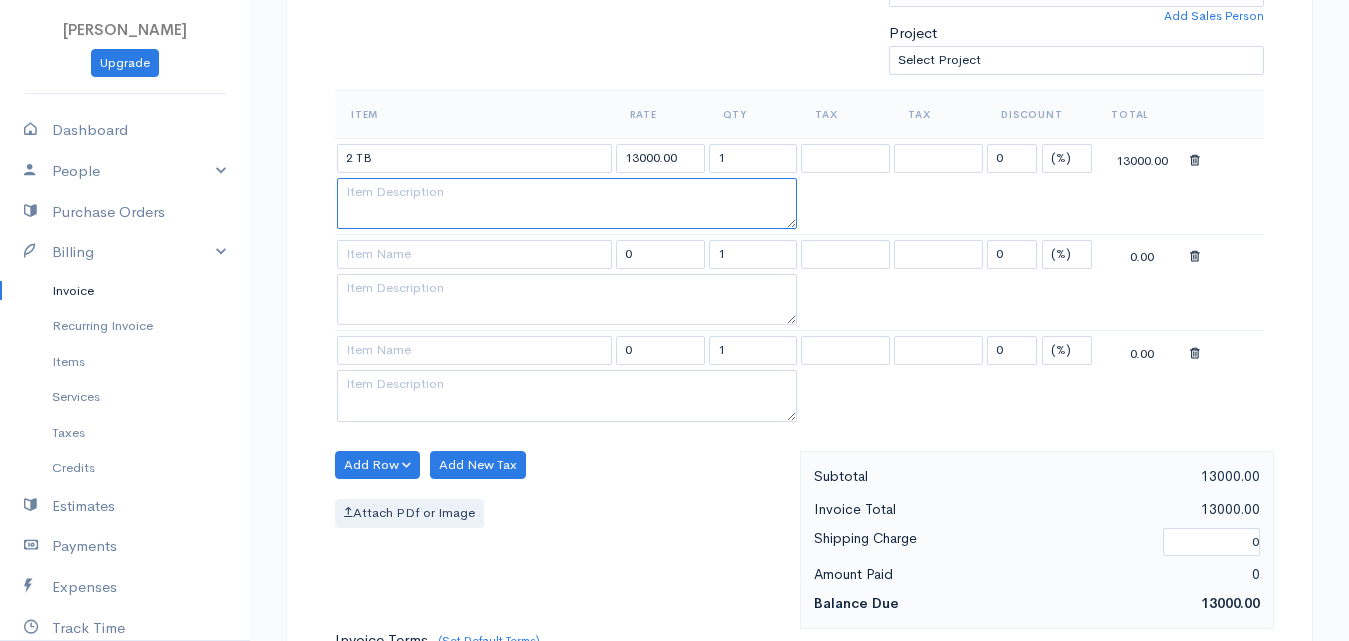click at bounding box center [567, 204] 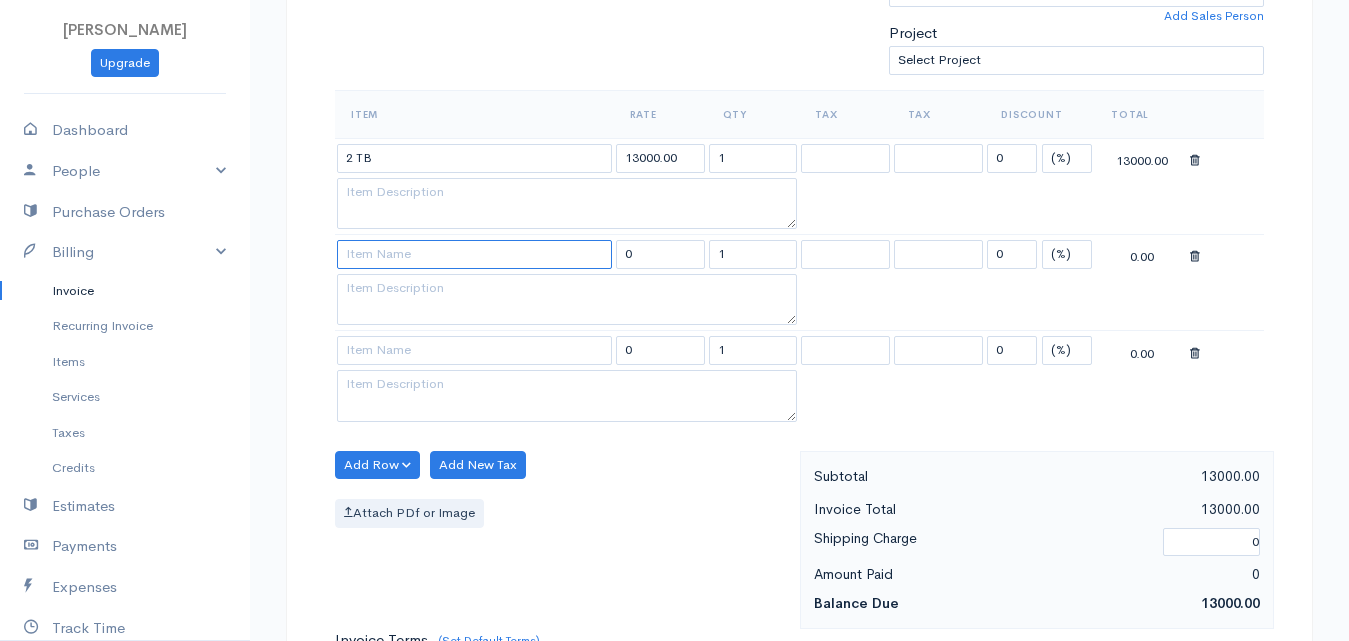 click at bounding box center [474, 254] 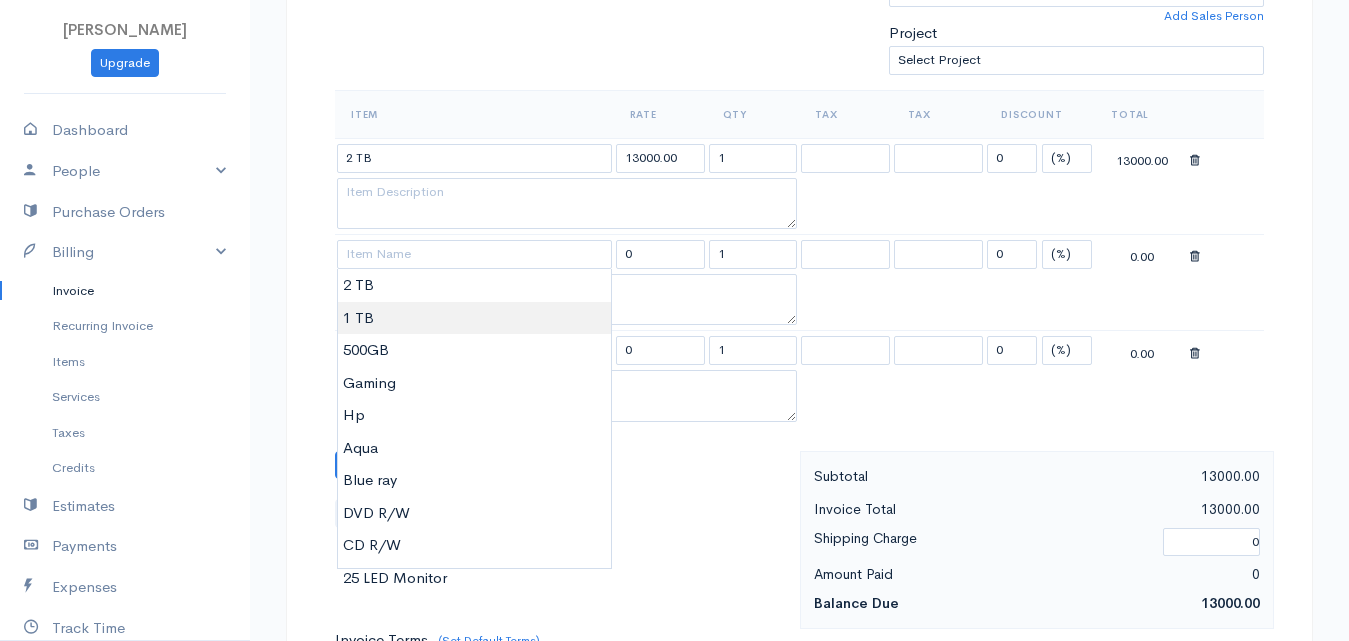 type on "1 TB" 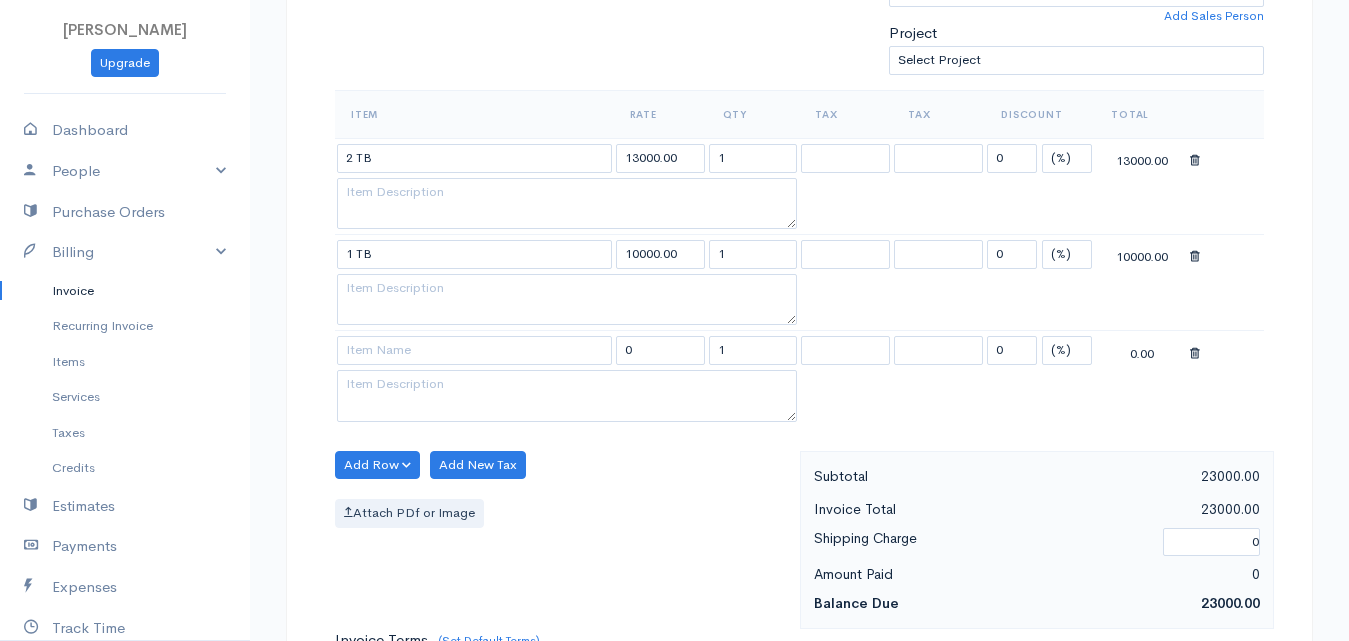 click on "Tenora Gresh
Upgrade
Dashboard
People
Clients
Vendors
Staff Users
Purchase Orders
Billing
Invoice
Recurring Invoice
Items
Services
Taxes
Credits
Estimates
Payments
Expenses
Track Time
Projects
Reports
Settings
My Organizations
Logout
Help
@CloudBooksApp 2022
Invoice
New Invoice
DRAFT To Ruthra [Choose Country] United States Canada United Kingdom Afghanistan Albania Algeria American Samoa Andorra Anguilla Angola Antarctica Antigua and Barbuda Argentina Armenia Aruba Belize" at bounding box center (674, 360) 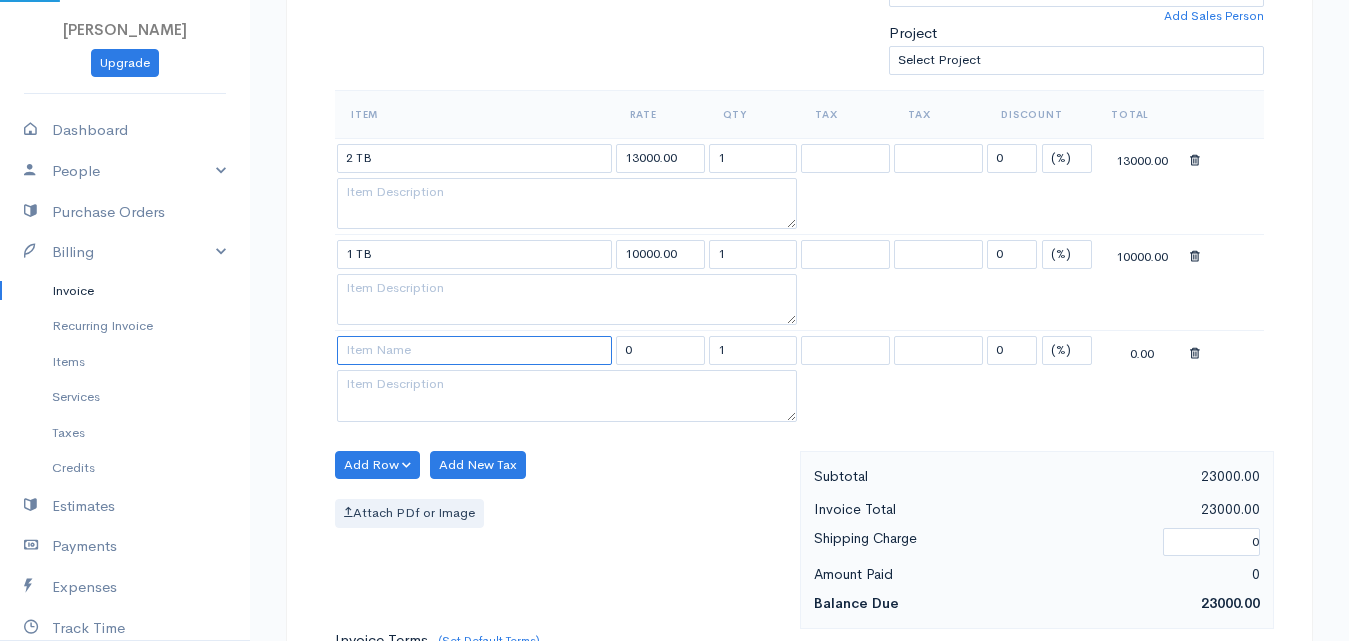 click at bounding box center [474, 350] 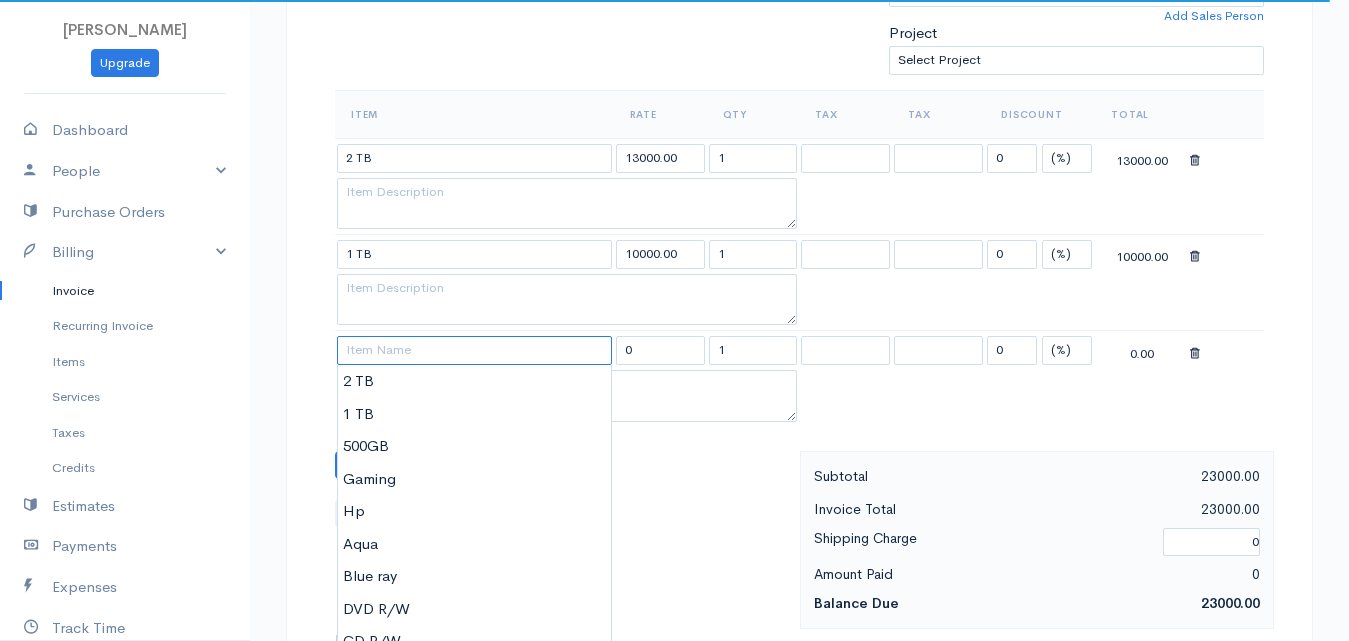 click at bounding box center [474, 350] 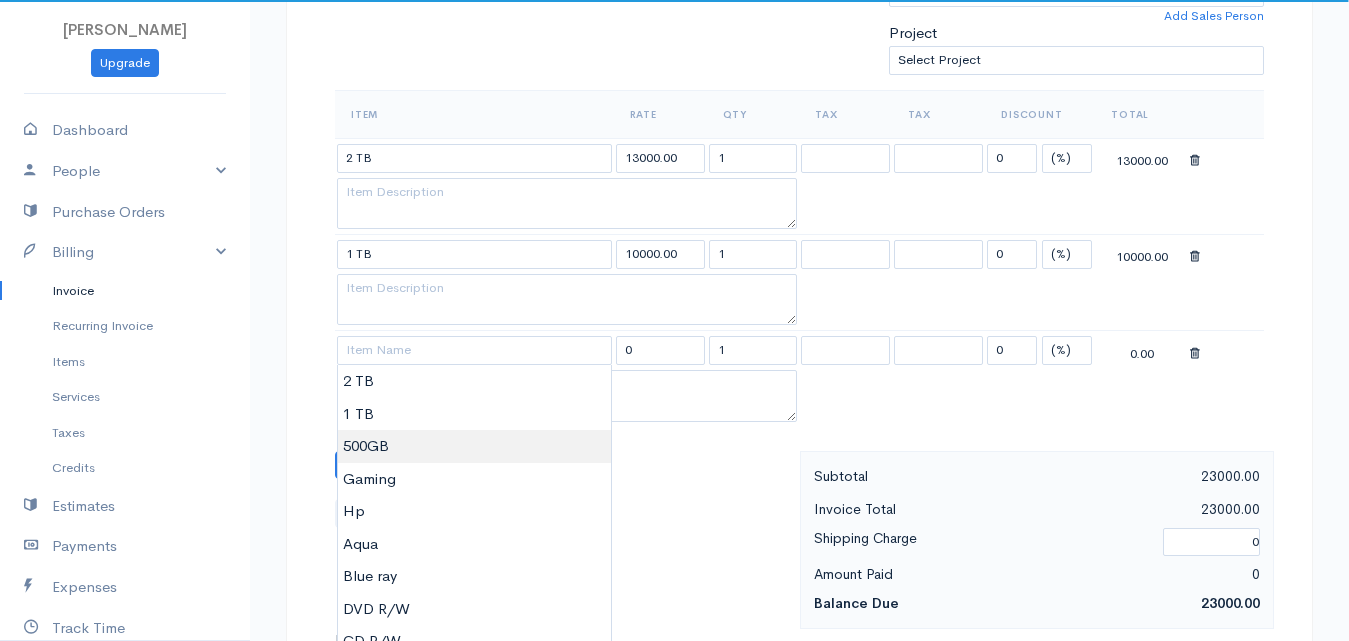 type on "500GB" 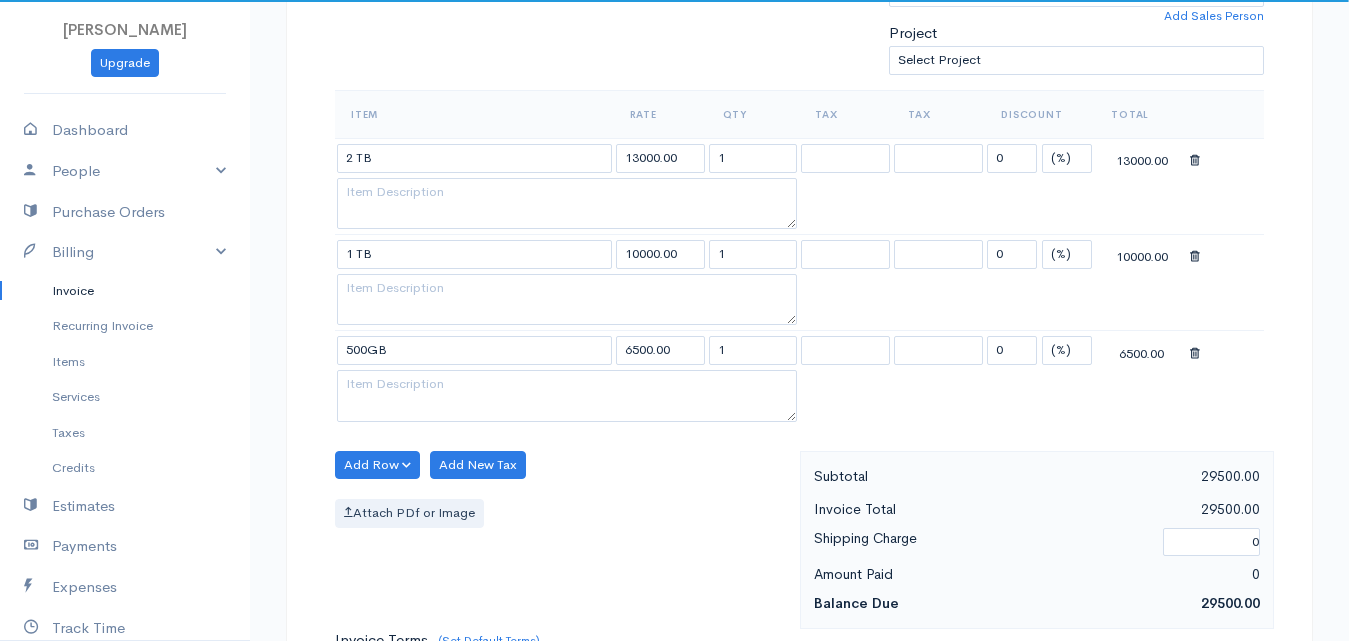 click on "Tenora Gresh
Upgrade
Dashboard
People
Clients
Vendors
Staff Users
Purchase Orders
Billing
Invoice
Recurring Invoice
Items
Services
Taxes
Credits
Estimates
Payments
Expenses
Track Time
Projects
Reports
Settings
My Organizations
Logout
Help
@CloudBooksApp 2022
Invoice
New Invoice
DRAFT To Ruthra [Choose Country] United States Canada United Kingdom Afghanistan Albania Algeria American Samoa Andorra Anguilla Angola Antarctica Antigua and Barbuda Argentina Armenia Aruba Belize" at bounding box center [674, 360] 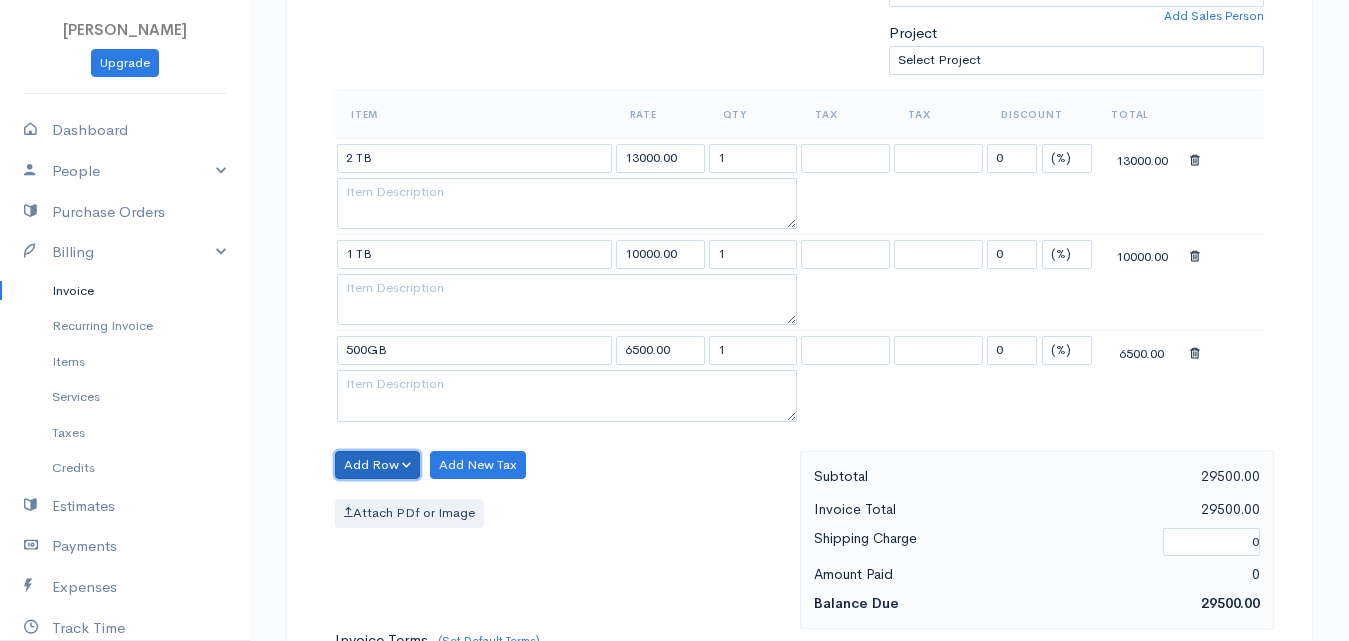click on "Add Row" at bounding box center [377, 465] 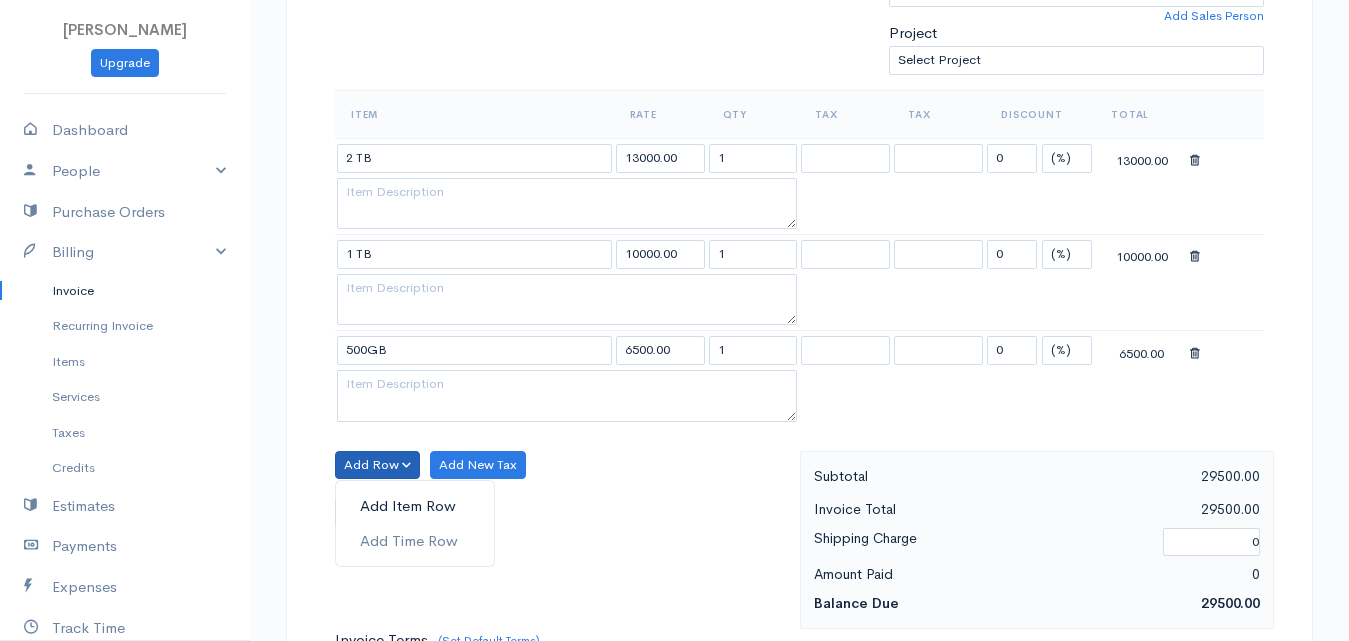 click on "Add Item Row" at bounding box center (415, 506) 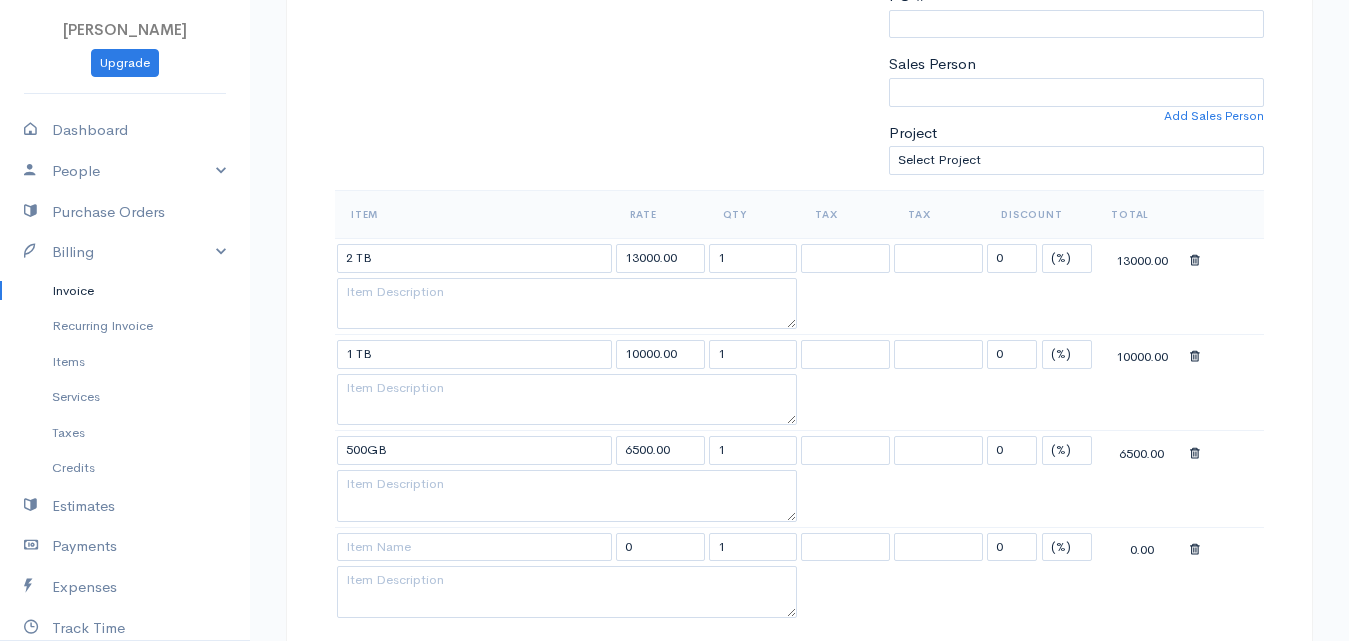 scroll, scrollTop: 800, scrollLeft: 0, axis: vertical 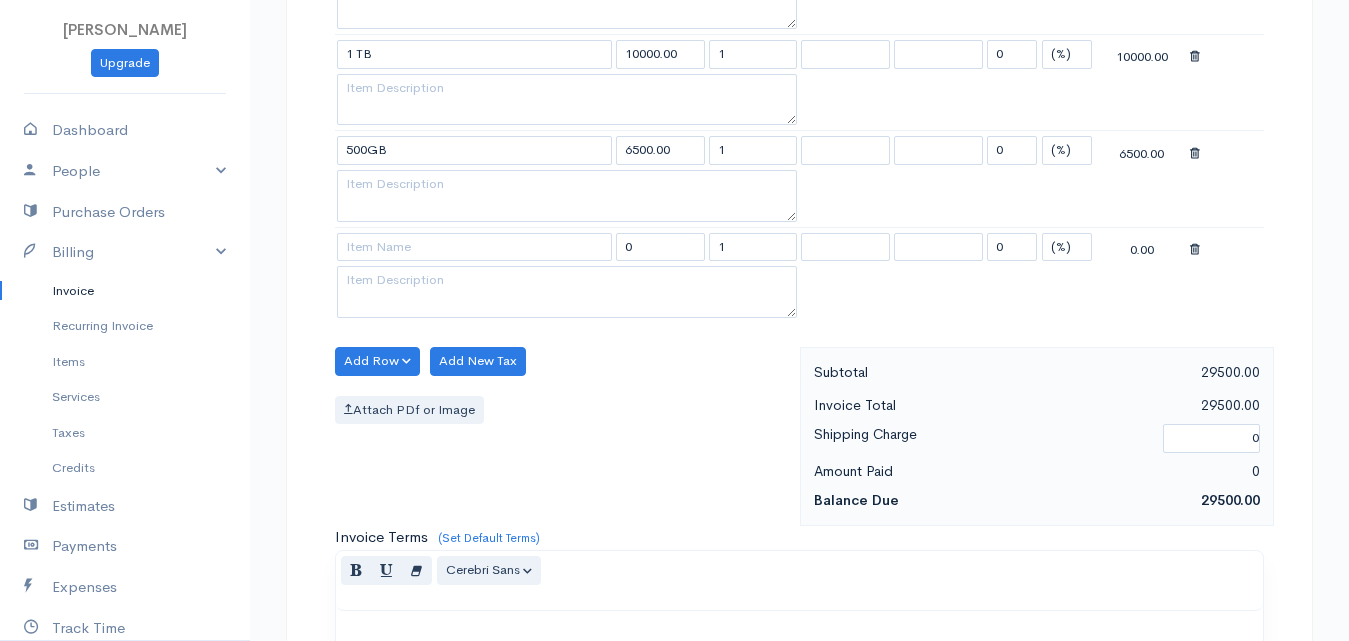 click on "Add Row Add Item Row Add Time Row Add New Tax                          Attach PDf or Image" at bounding box center (562, 436) 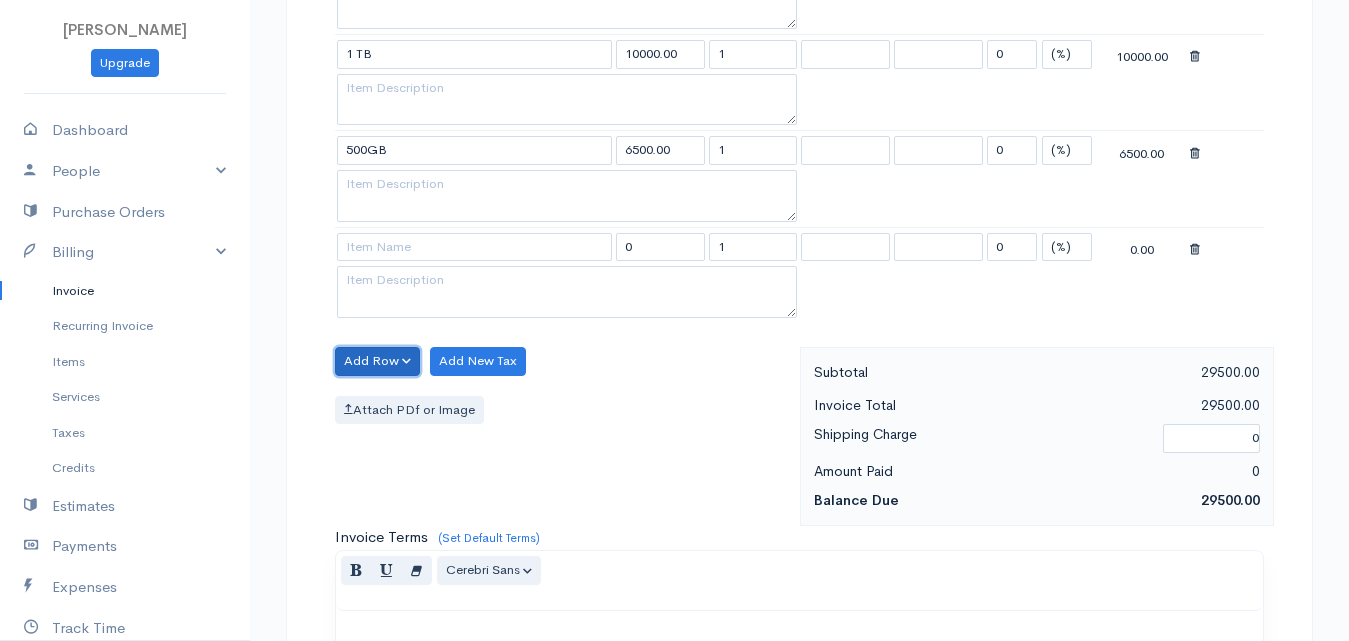 click on "Add Row" at bounding box center (377, 361) 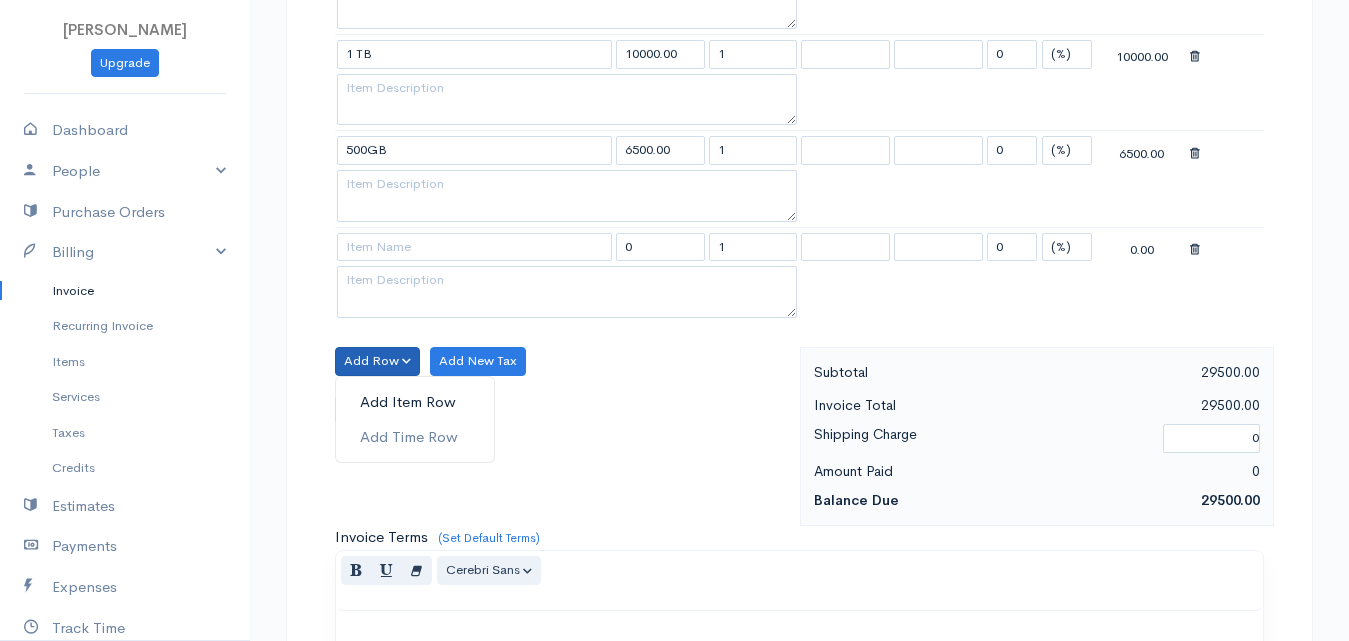 click on "Add Item Row" at bounding box center [415, 402] 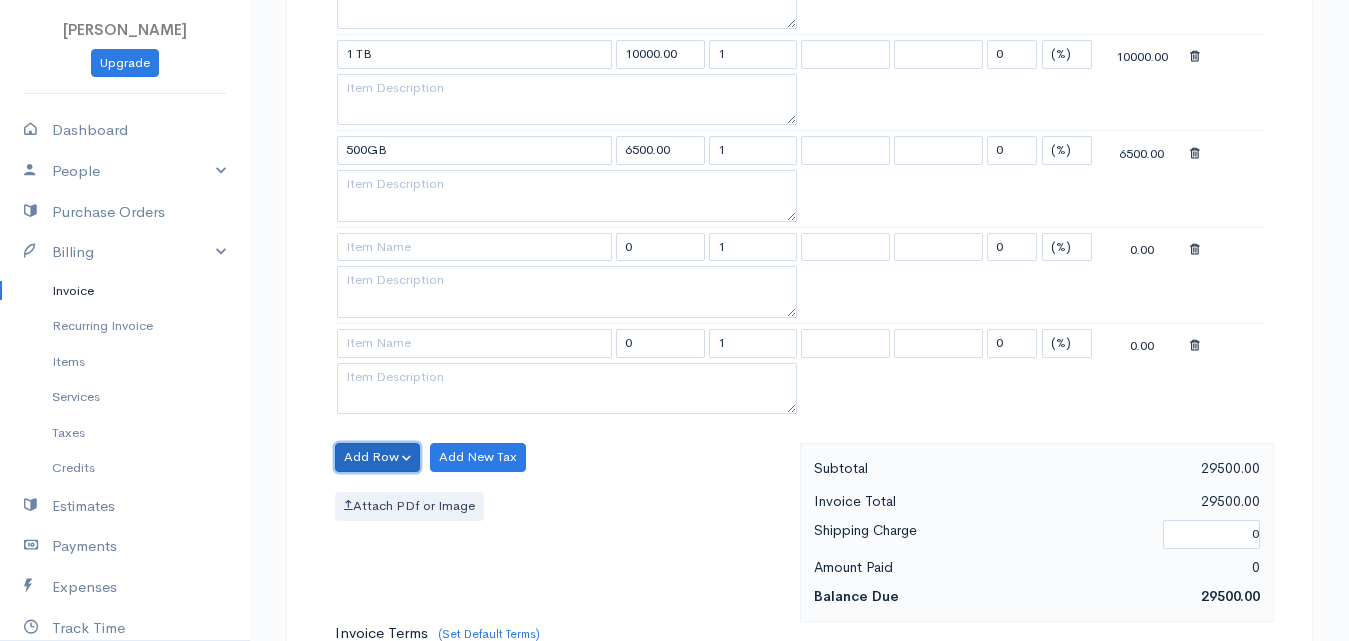 click on "Add Row" at bounding box center [377, 457] 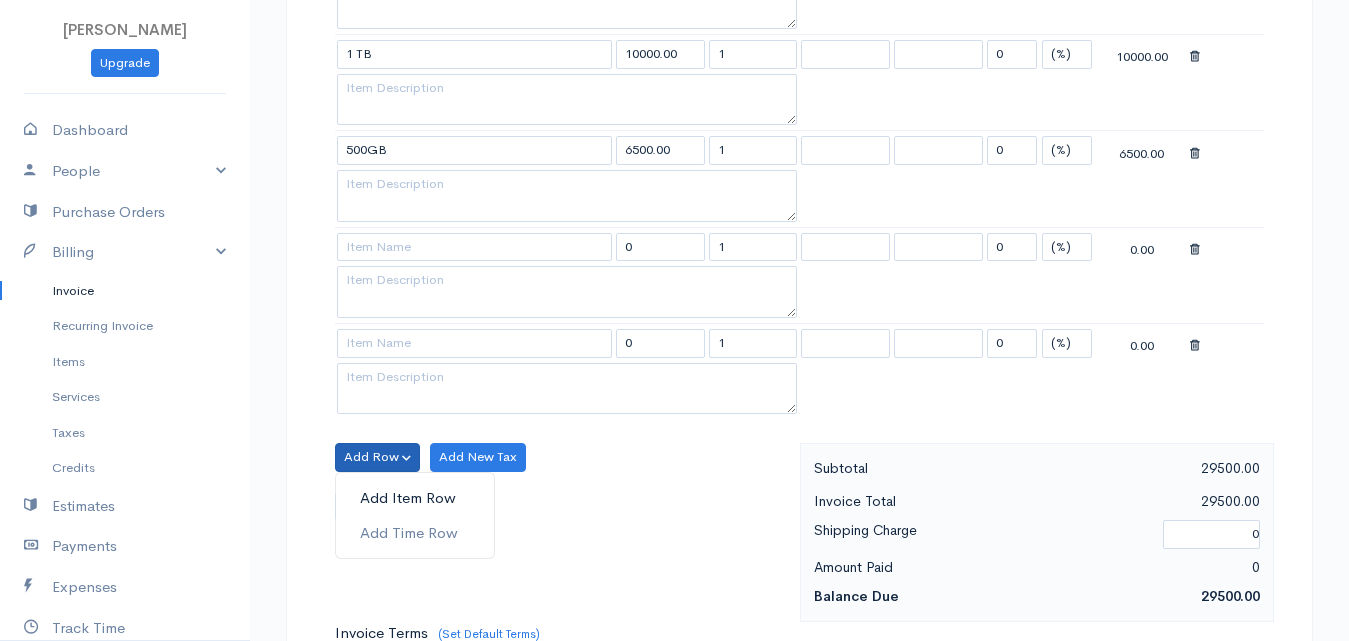 click on "Add Item Row" at bounding box center (415, 498) 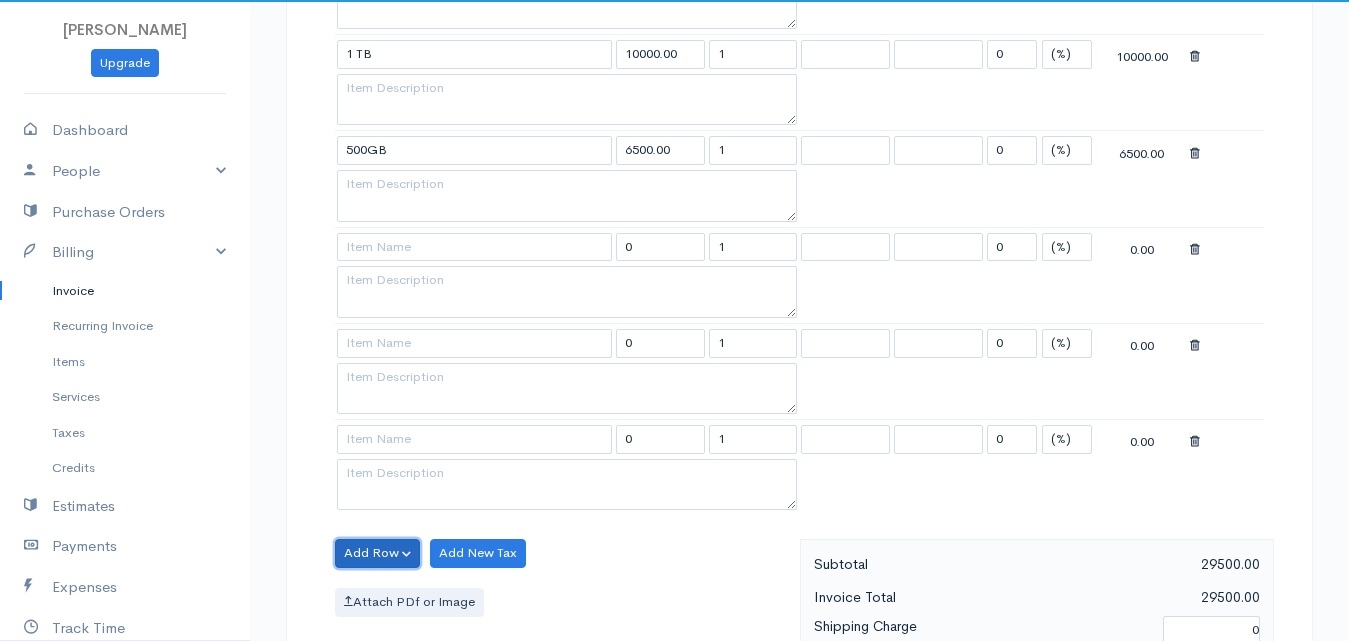 click on "Add Row" at bounding box center [377, 553] 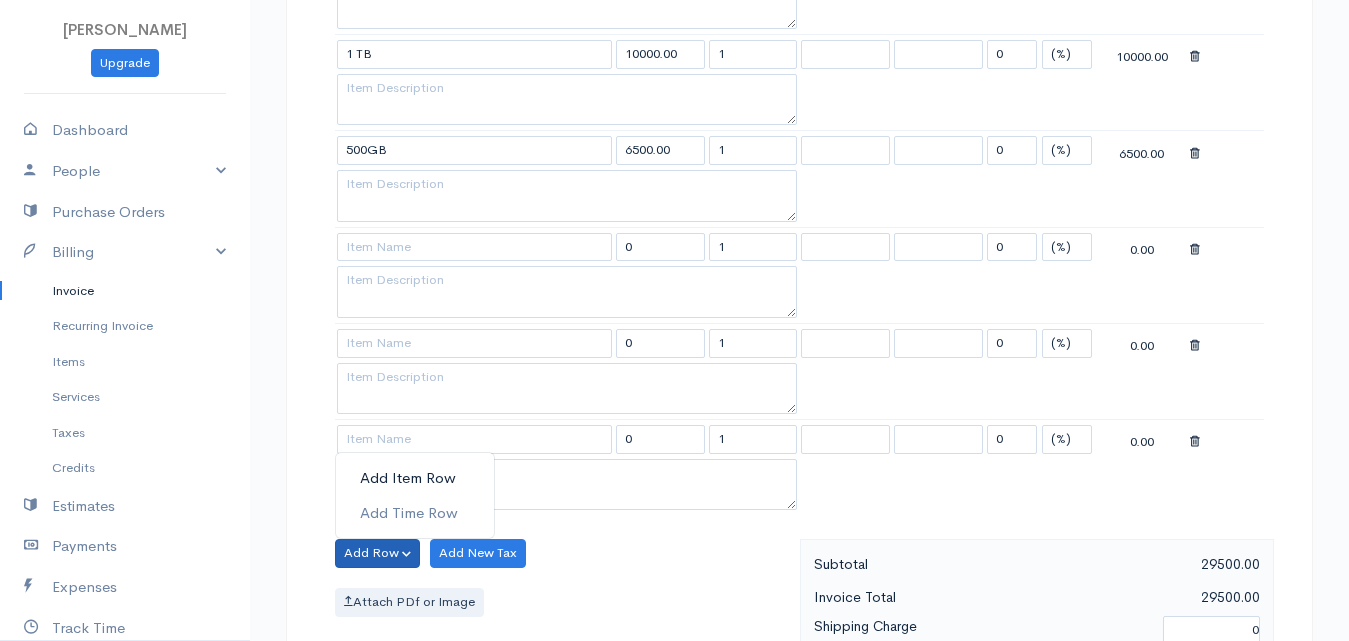 click on "Add Item Row" at bounding box center (415, 478) 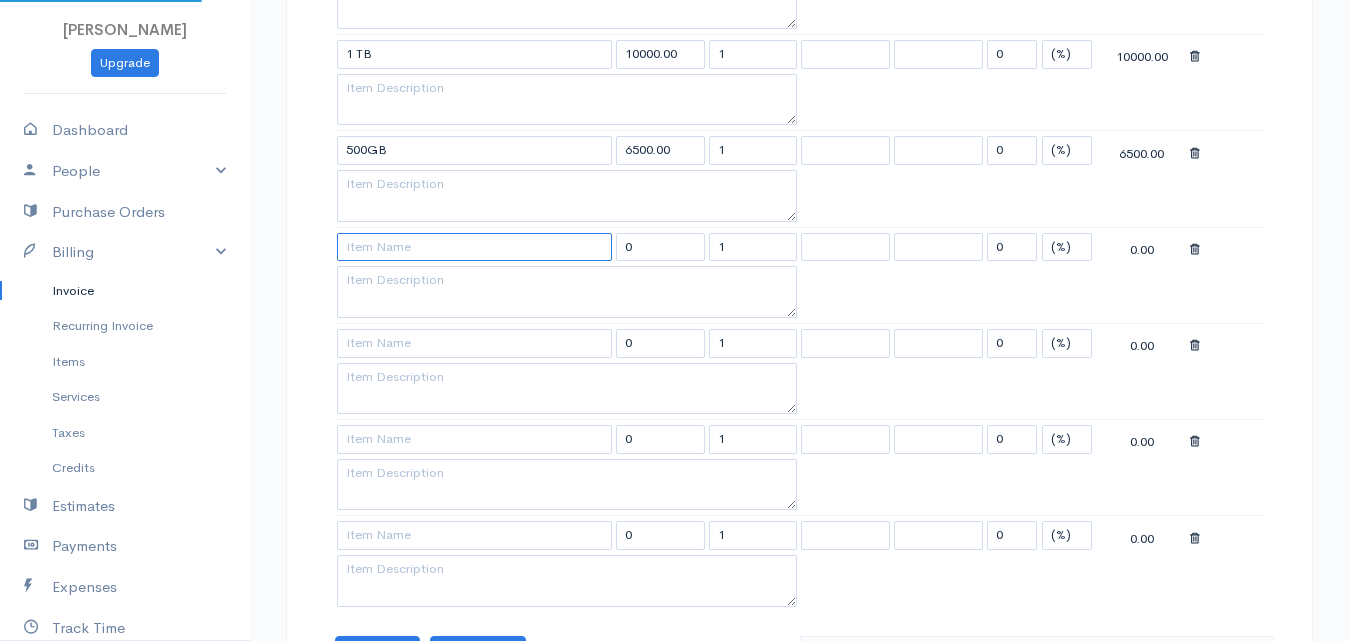 click at bounding box center [474, 247] 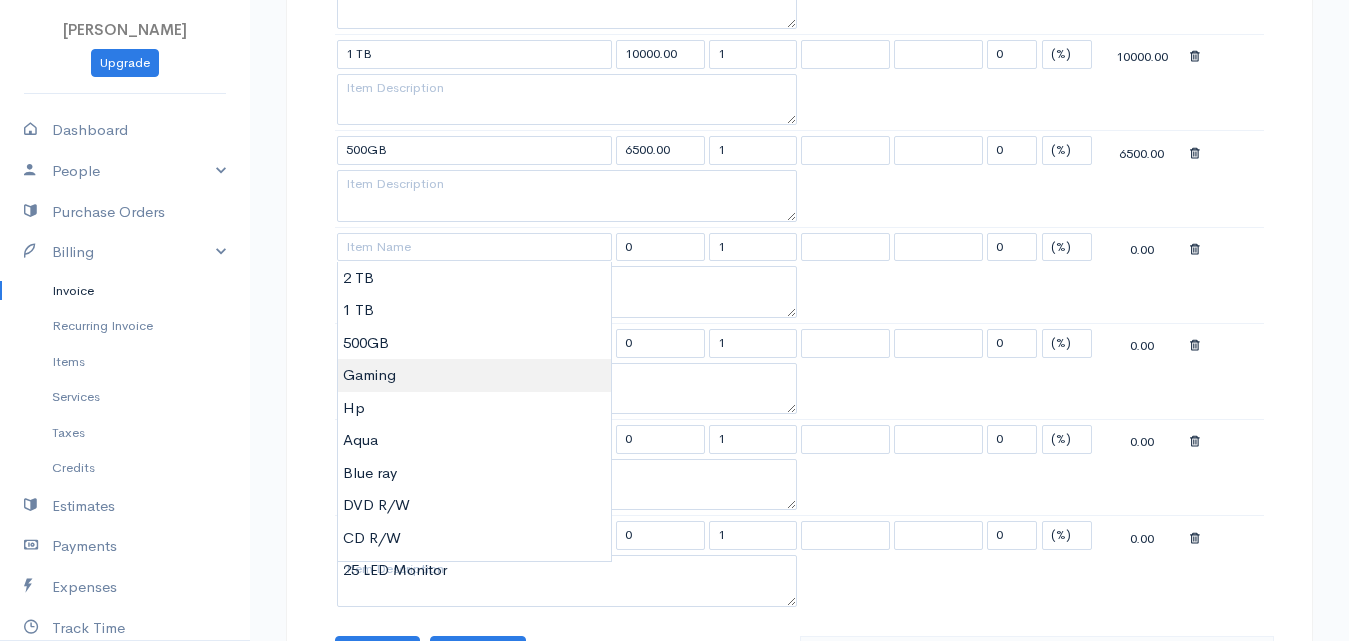 type on "Gaming" 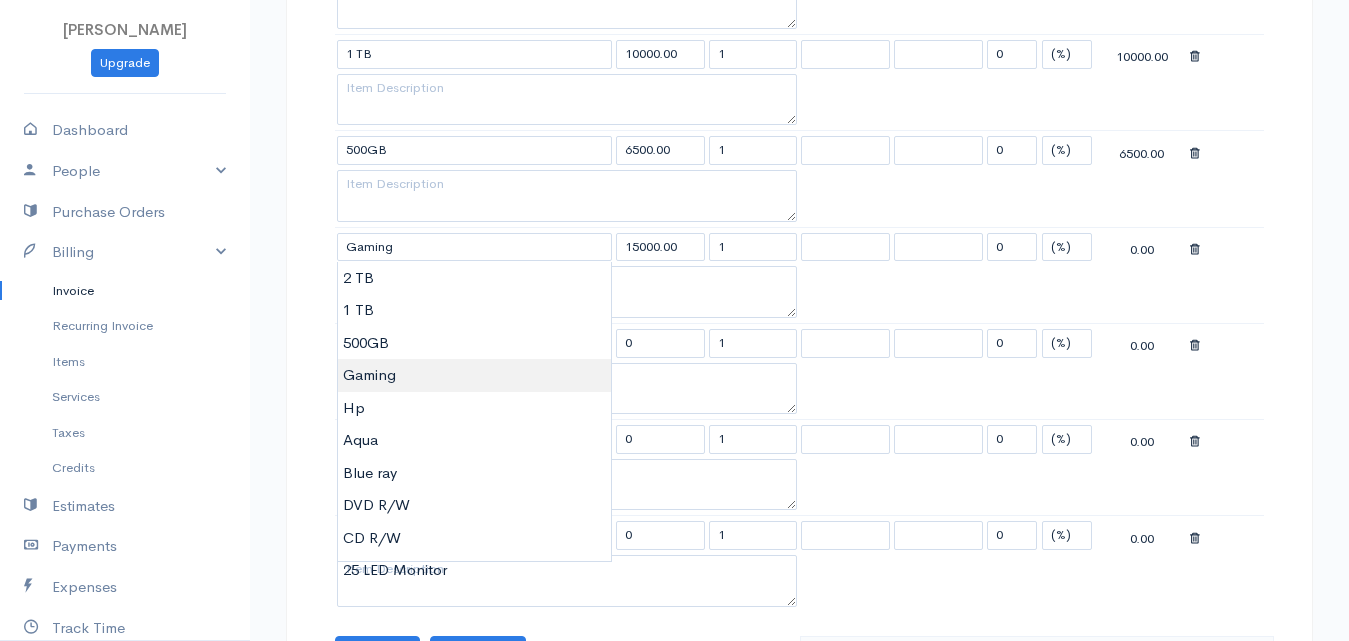 click on "Tenora Gresh
Upgrade
Dashboard
People
Clients
Vendors
Staff Users
Purchase Orders
Billing
Invoice
Recurring Invoice
Items
Services
Taxes
Credits
Estimates
Payments
Expenses
Track Time
Projects
Reports
Settings
My Organizations
Logout
Help
@CloudBooksApp 2022
Invoice
New Invoice
DRAFT To Ruthra [Choose Country] United States Canada United Kingdom Afghanistan Albania Algeria American Samoa Andorra Anguilla Angola Antarctica Antigua and Barbuda Argentina Armenia Aruba Belize" at bounding box center (674, 353) 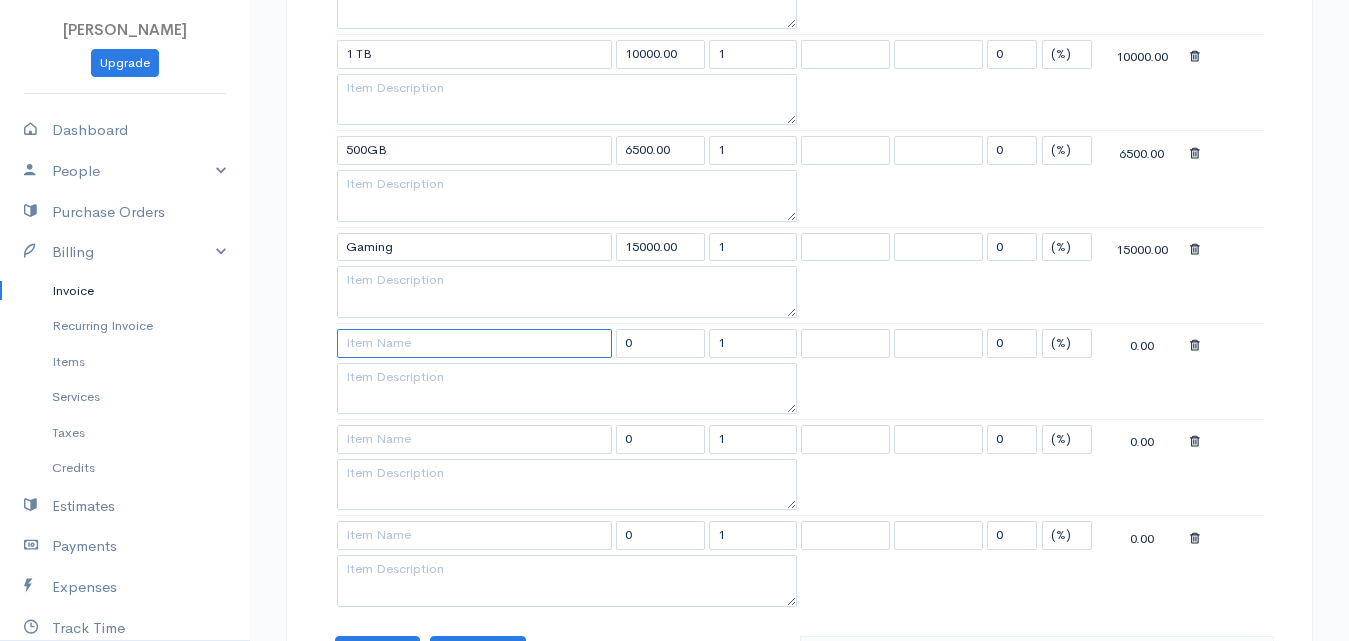 click at bounding box center (474, 343) 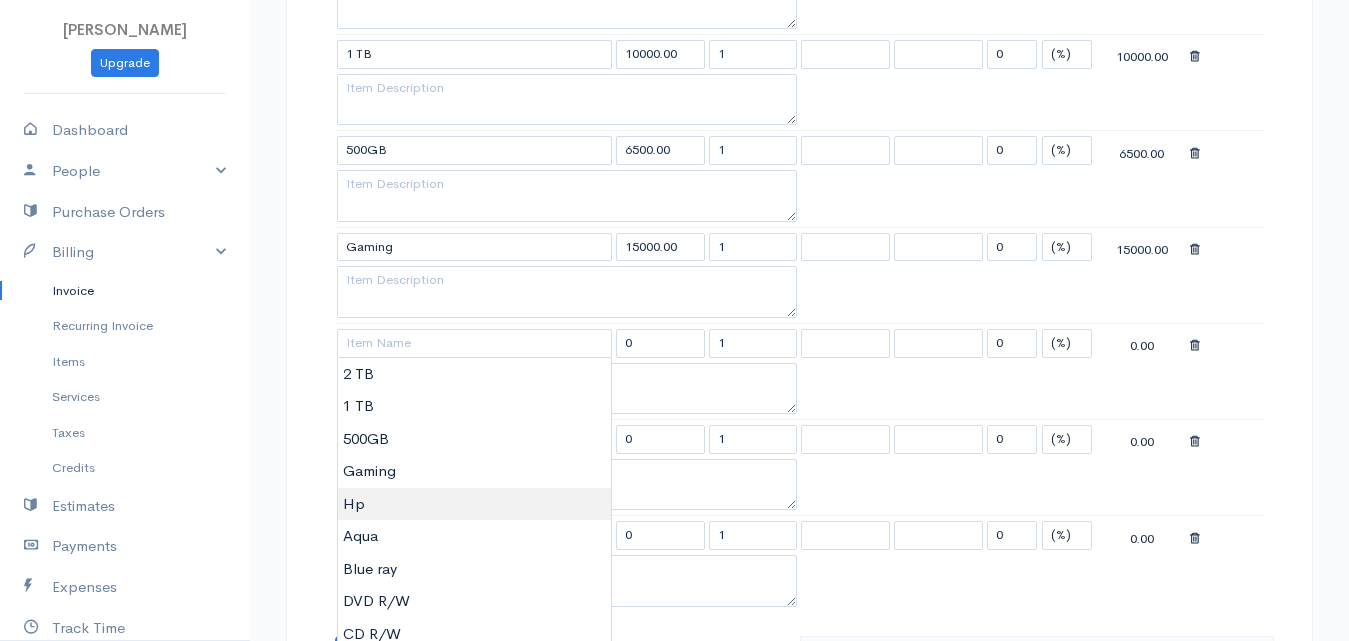 type on "Hp" 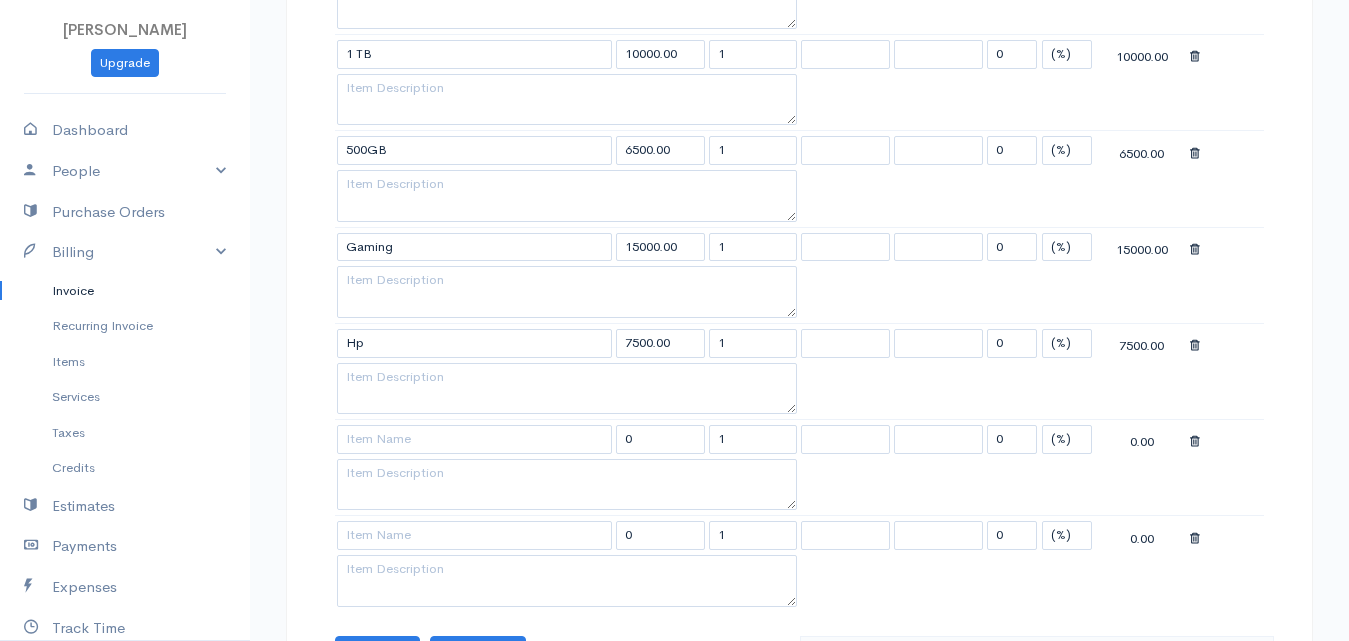 click on "Tenora Gresh
Upgrade
Dashboard
People
Clients
Vendors
Staff Users
Purchase Orders
Billing
Invoice
Recurring Invoice
Items
Services
Taxes
Credits
Estimates
Payments
Expenses
Track Time
Projects
Reports
Settings
My Organizations
Logout
Help
@CloudBooksApp 2022
Invoice
New Invoice
DRAFT To Ruthra [Choose Country] United States Canada United Kingdom Afghanistan Albania Algeria American Samoa Andorra Anguilla Angola Antarctica Antigua and Barbuda Argentina Armenia Aruba Belize" at bounding box center [674, 353] 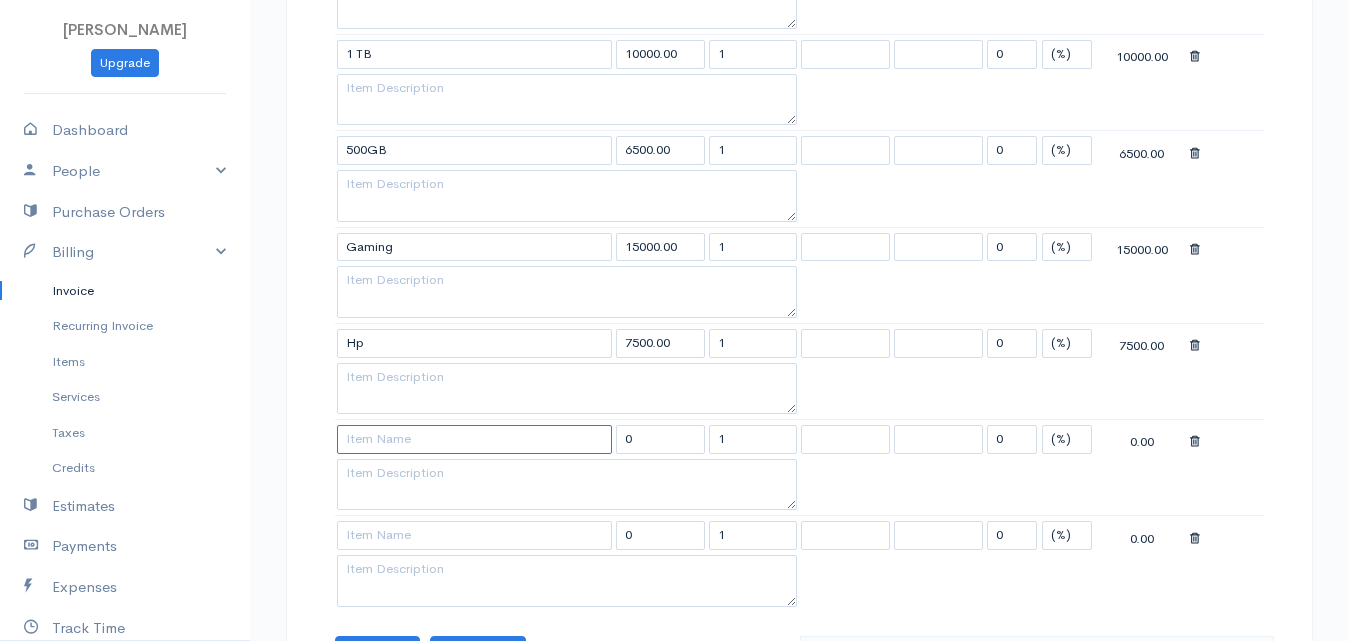 click at bounding box center (474, 439) 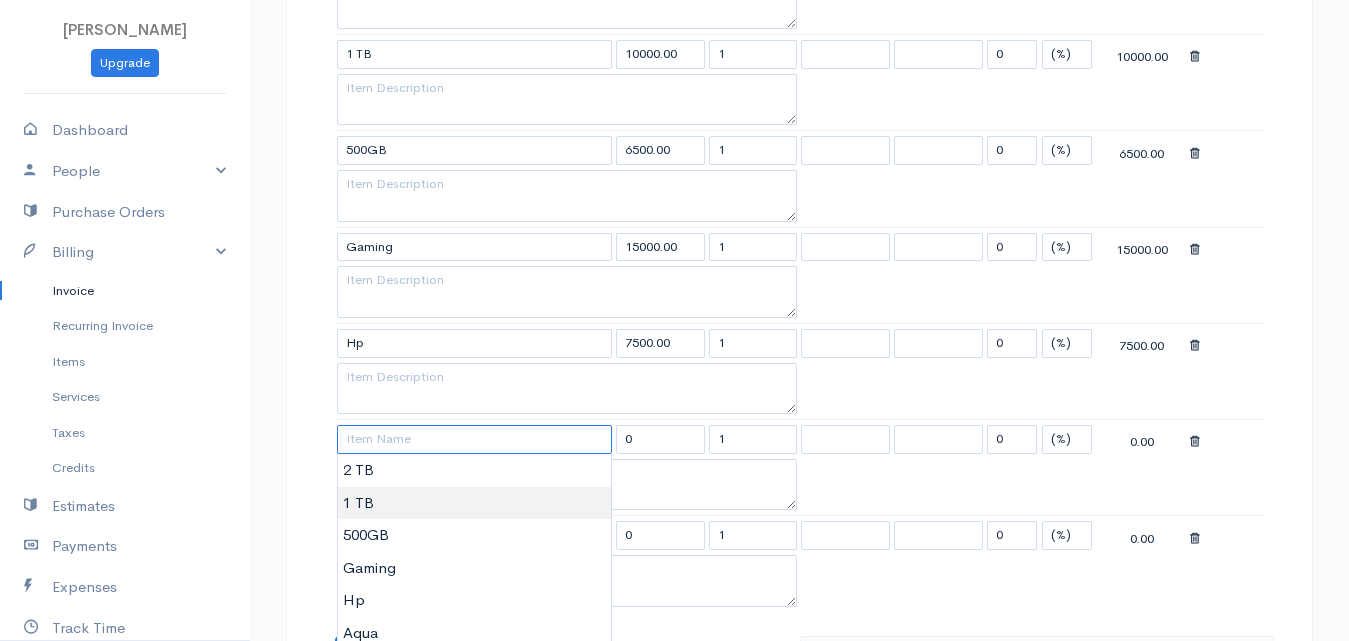 scroll, scrollTop: 1000, scrollLeft: 0, axis: vertical 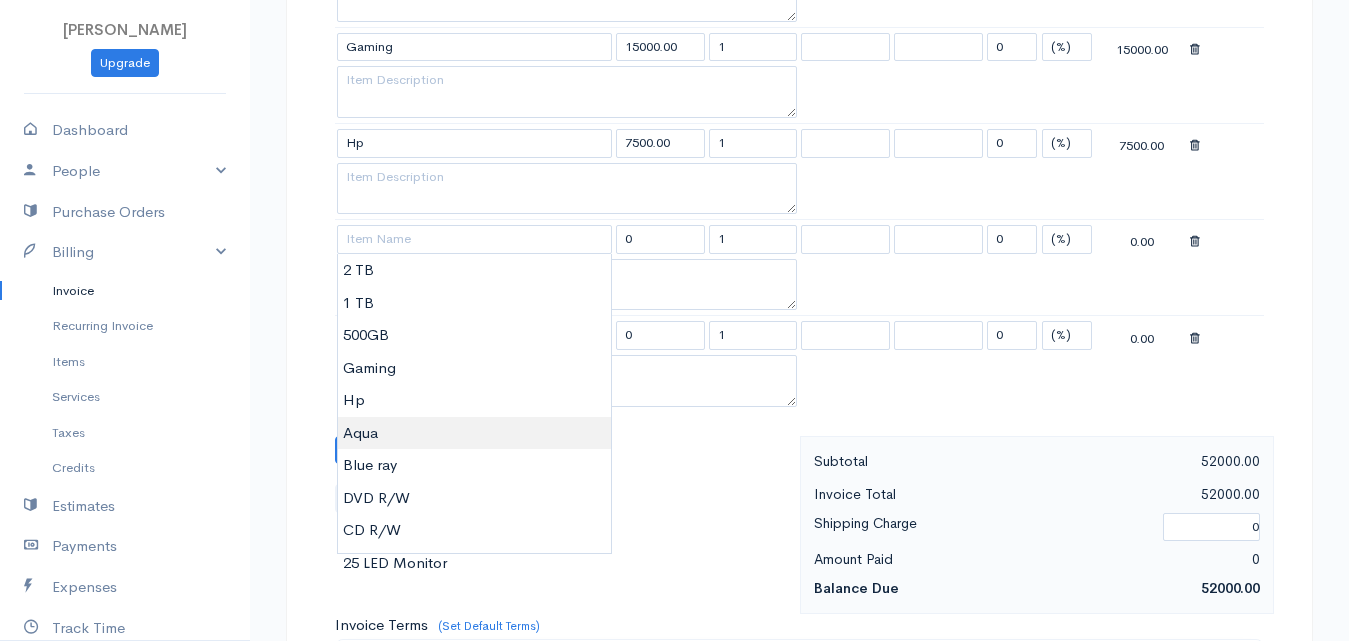 type on "Aqua" 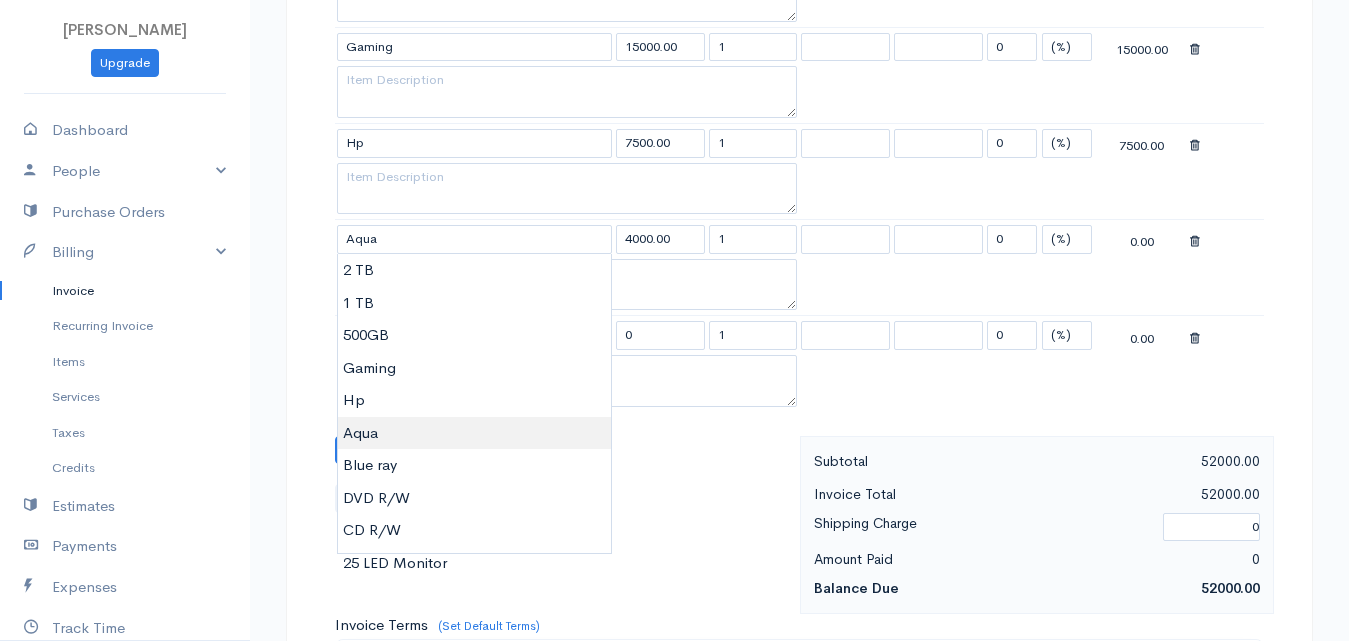 click on "Tenora Gresh
Upgrade
Dashboard
People
Clients
Vendors
Staff Users
Purchase Orders
Billing
Invoice
Recurring Invoice
Items
Services
Taxes
Credits
Estimates
Payments
Expenses
Track Time
Projects
Reports
Settings
My Organizations
Logout
Help
@CloudBooksApp 2022
Invoice
New Invoice
DRAFT To Ruthra [Choose Country] United States Canada United Kingdom Afghanistan Albania Algeria American Samoa Andorra Anguilla Angola Antarctica Antigua and Barbuda Argentina Armenia Aruba Belize" at bounding box center [674, 153] 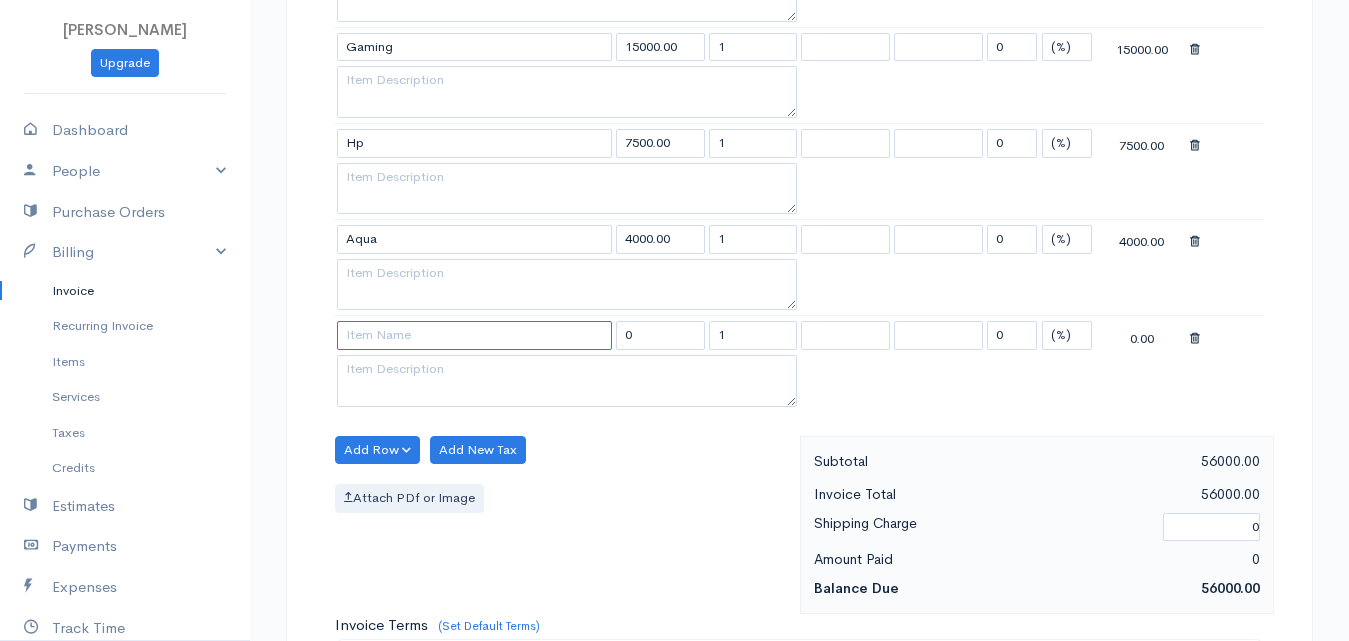 click at bounding box center [474, 335] 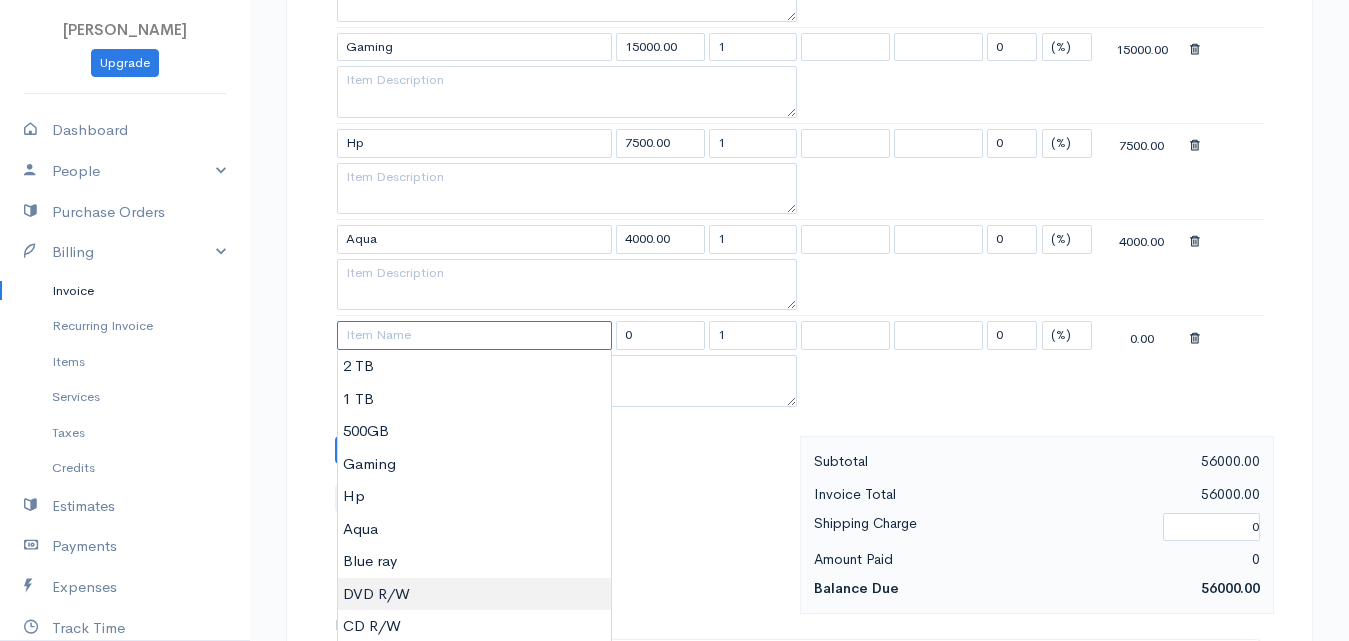 scroll, scrollTop: 1200, scrollLeft: 0, axis: vertical 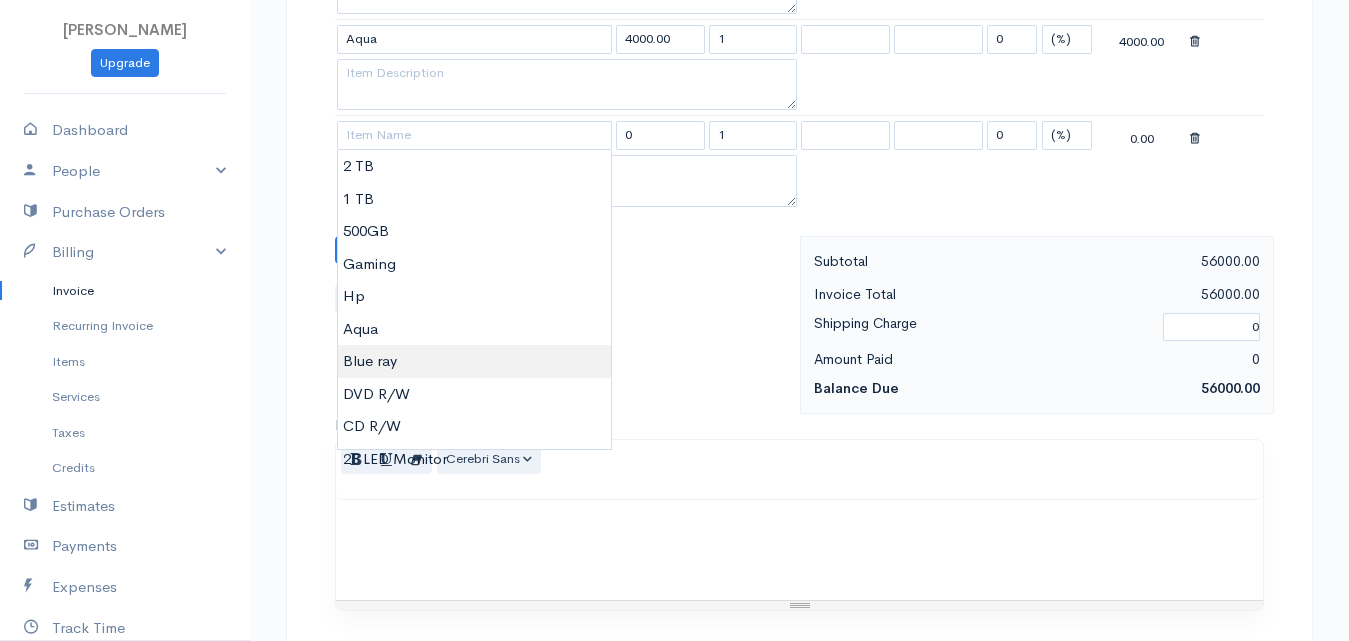 type on "Blue ray" 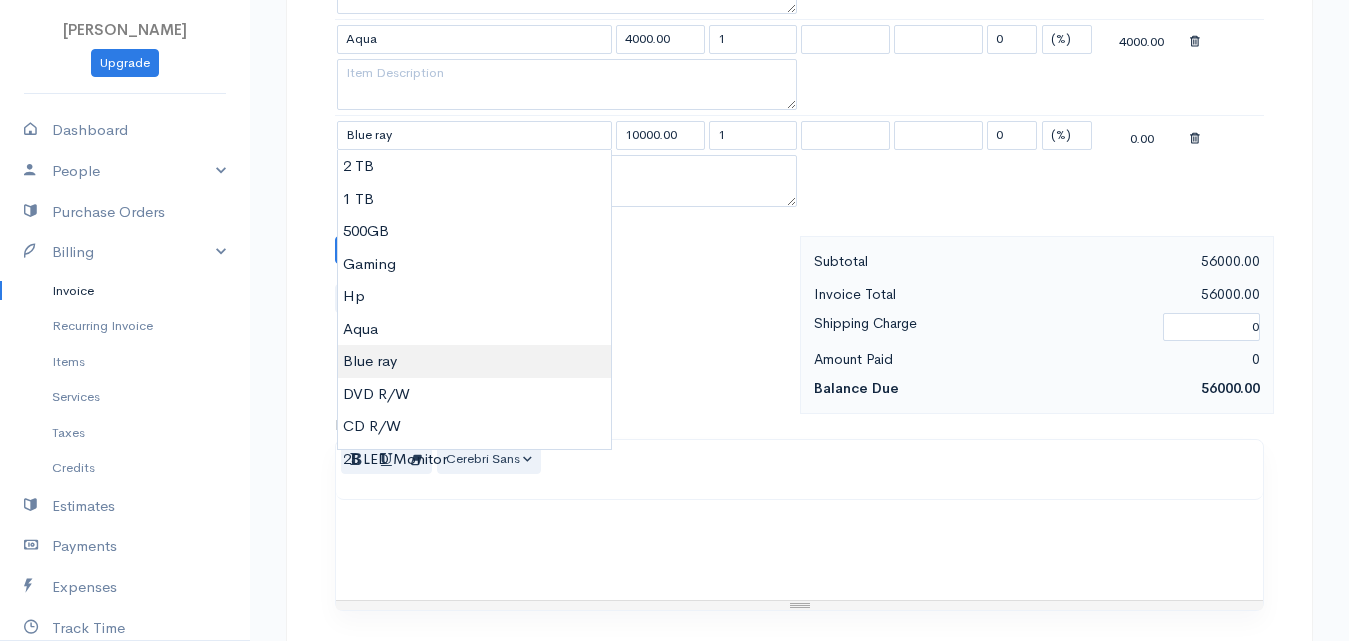 click on "Tenora Gresh
Upgrade
Dashboard
People
Clients
Vendors
Staff Users
Purchase Orders
Billing
Invoice
Recurring Invoice
Items
Services
Taxes
Credits
Estimates
Payments
Expenses
Track Time
Projects
Reports
Settings
My Organizations
Logout
Help
@CloudBooksApp 2022
Invoice
New Invoice
DRAFT To Ruthra [Choose Country] United States Canada United Kingdom Afghanistan Albania Algeria American Samoa Andorra Anguilla Angola Antarctica Antigua and Barbuda Argentina Armenia Aruba Belize" at bounding box center (674, -47) 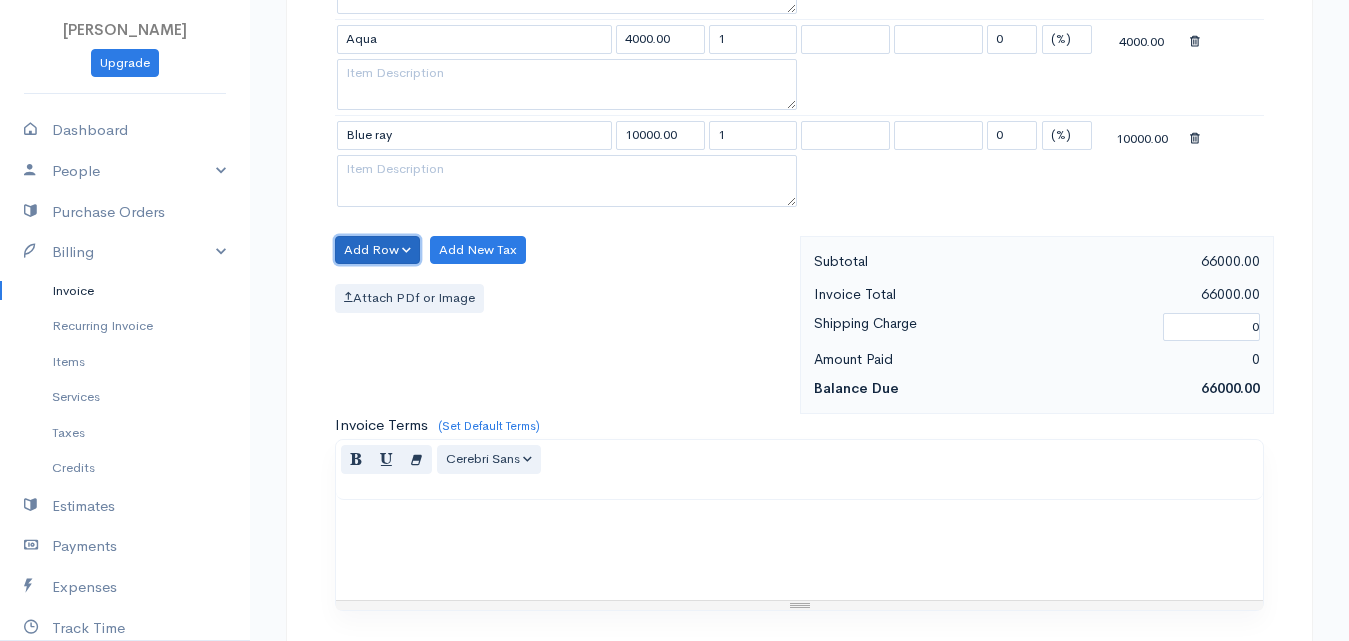click on "Add Row" at bounding box center [377, 250] 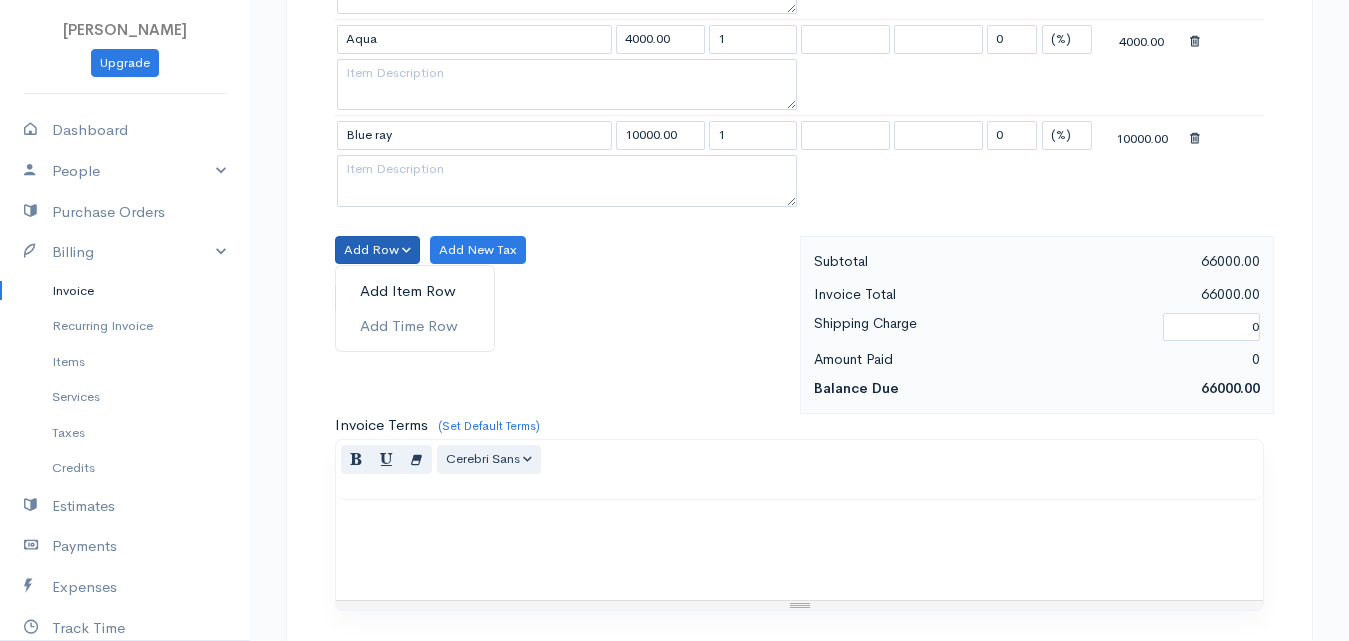 click on "Add Item Row" at bounding box center [415, 291] 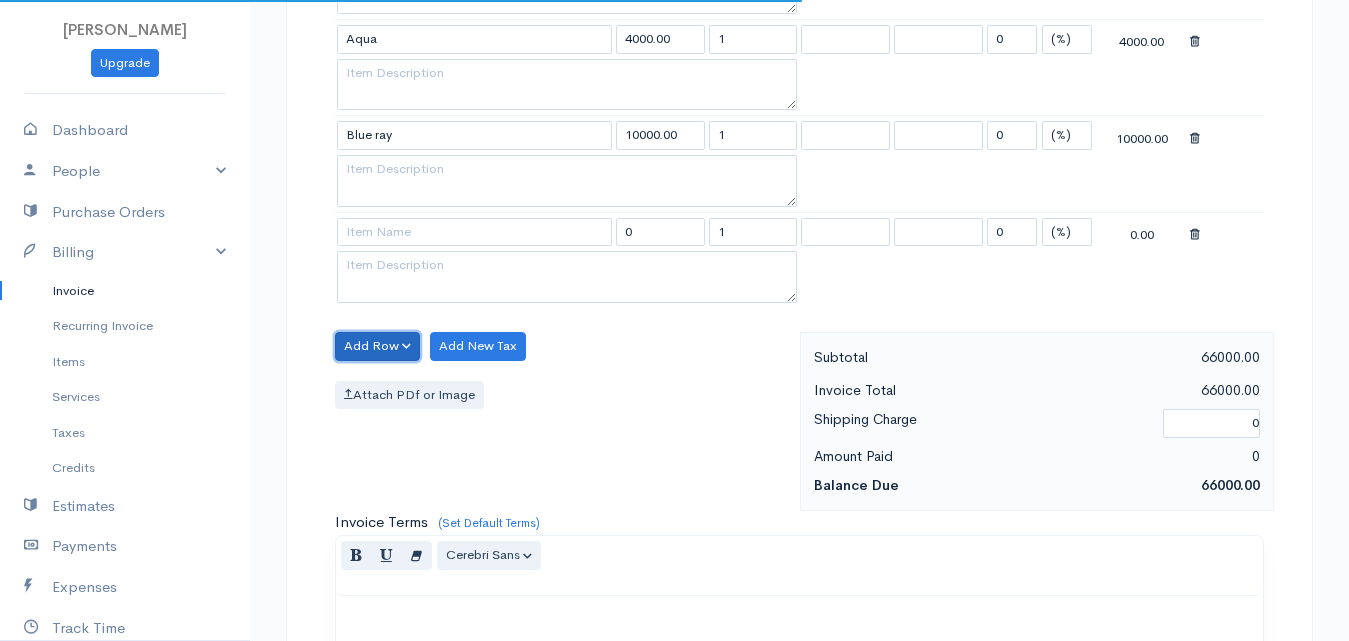 click on "Add Row" at bounding box center (377, 346) 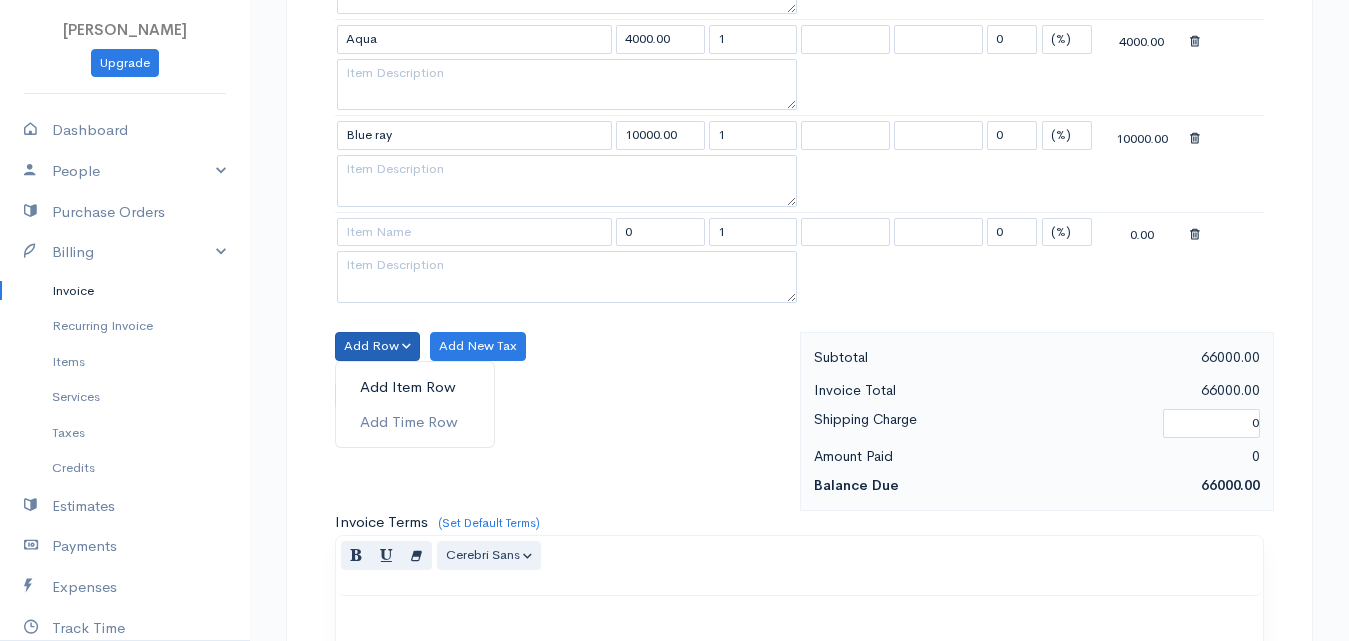 click on "Add Item Row" at bounding box center (415, 387) 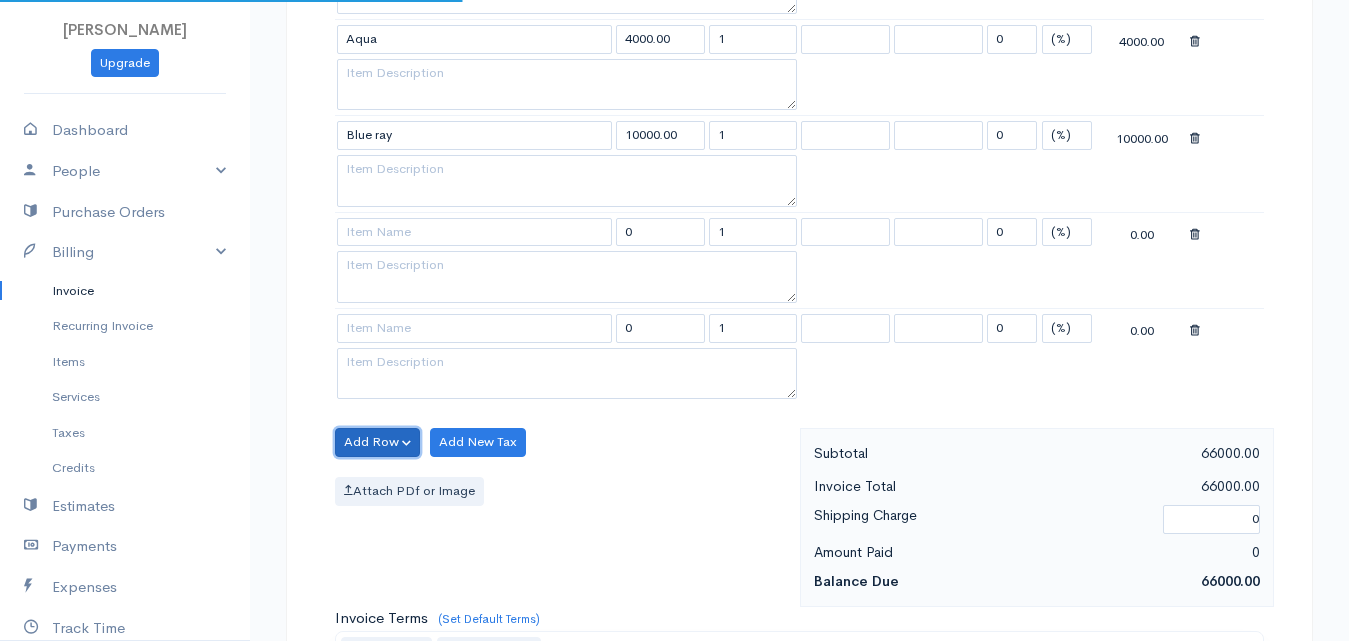 click on "Add Row" at bounding box center [377, 442] 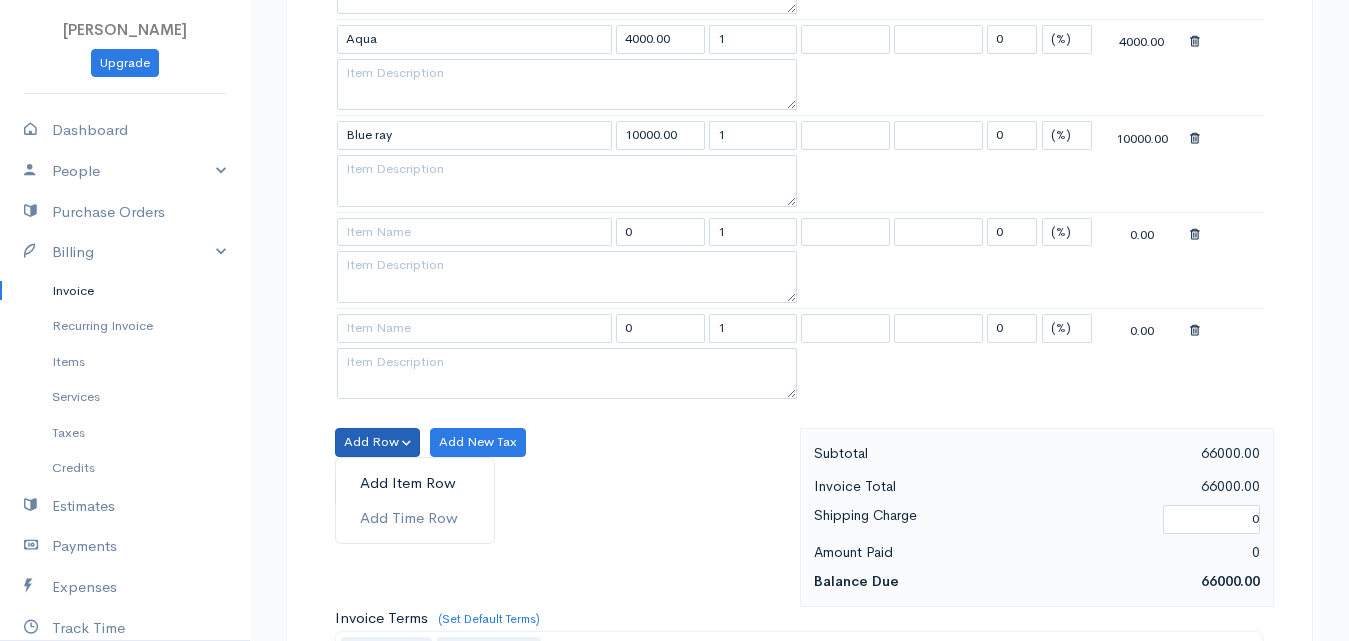 click on "Add Item Row" at bounding box center [415, 483] 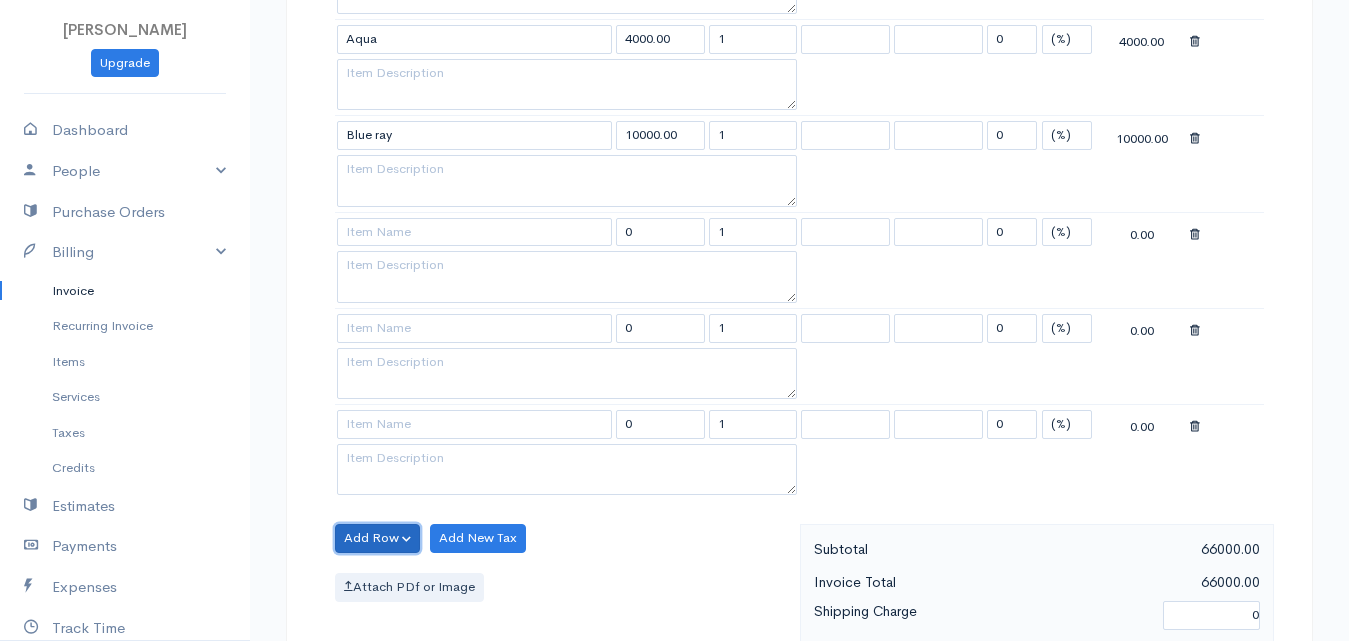 click on "Add Row" at bounding box center [377, 538] 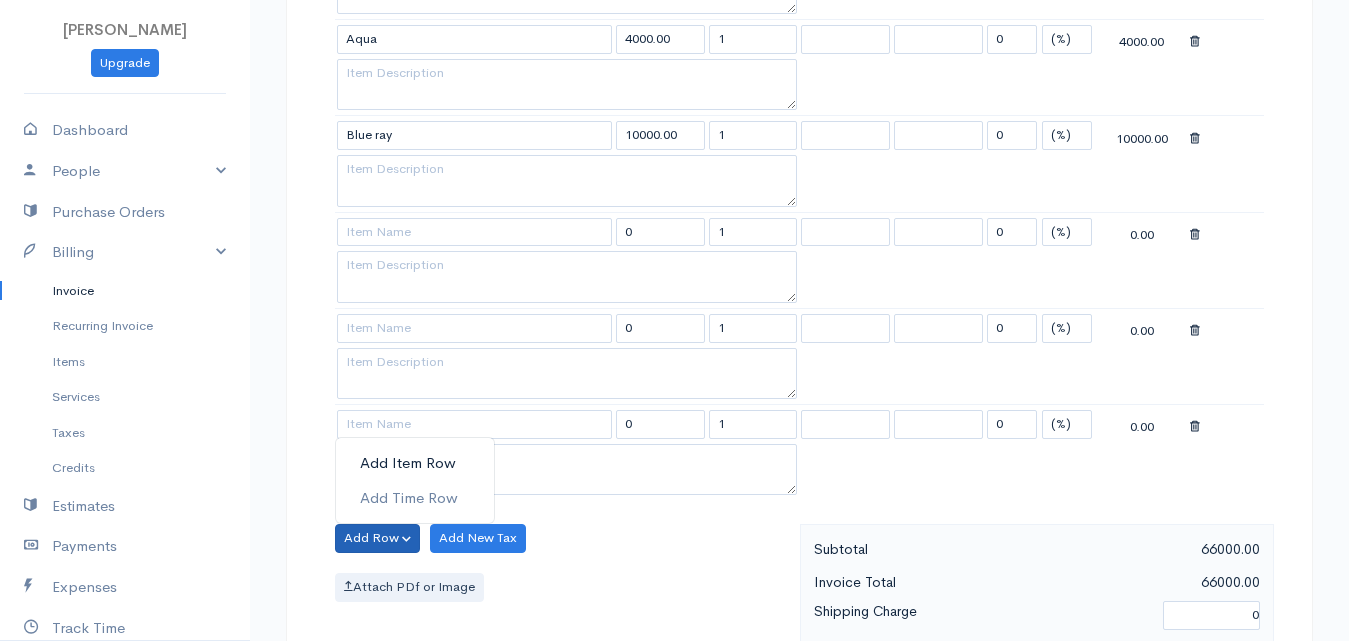 click on "Add Item Row" at bounding box center [415, 463] 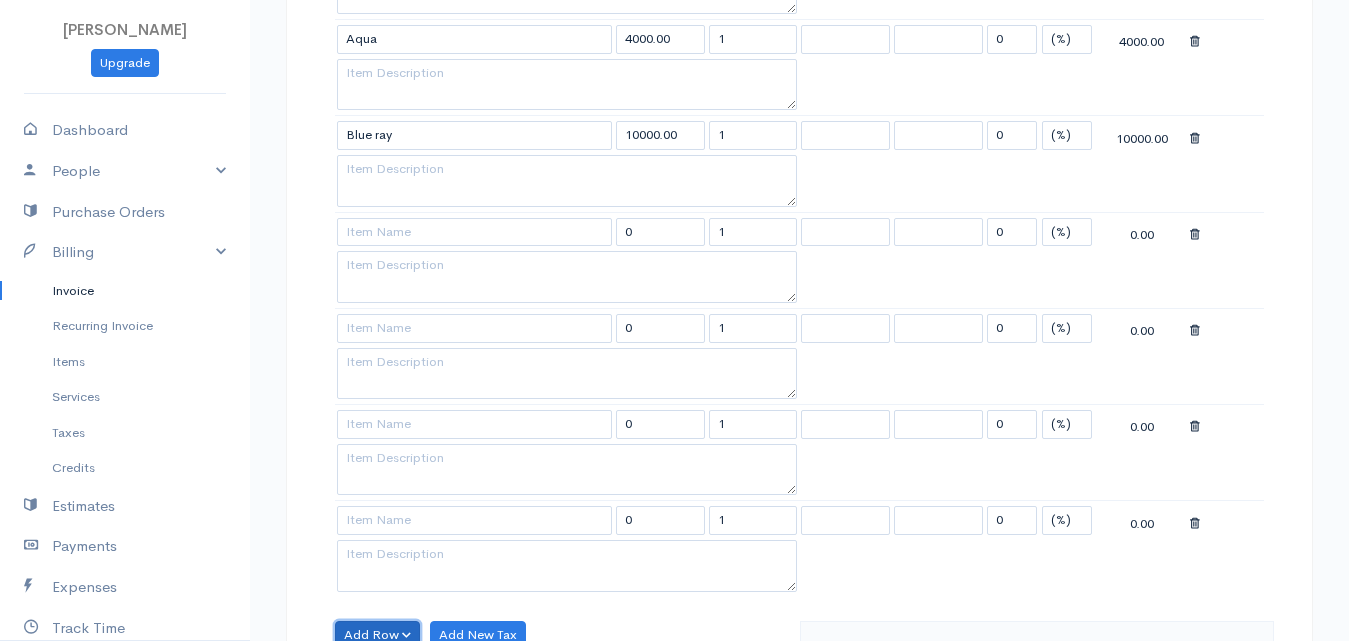 click on "Add Row" at bounding box center (377, 635) 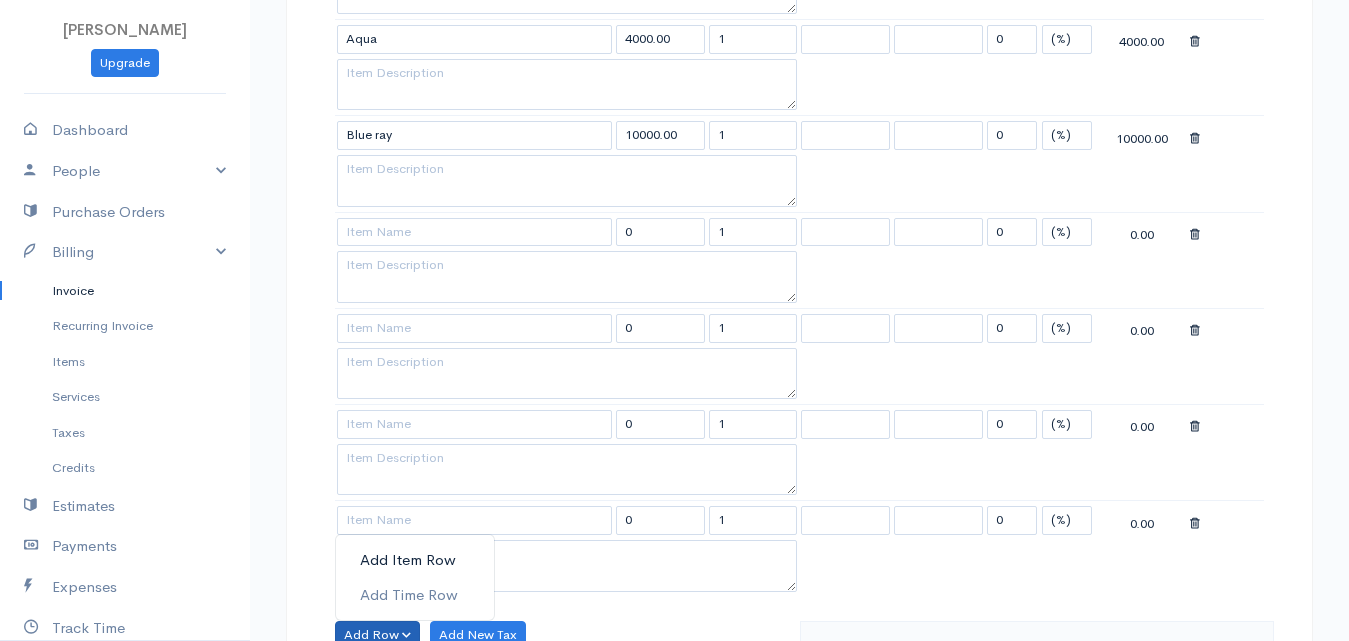 click on "Add Item Row" at bounding box center [415, 560] 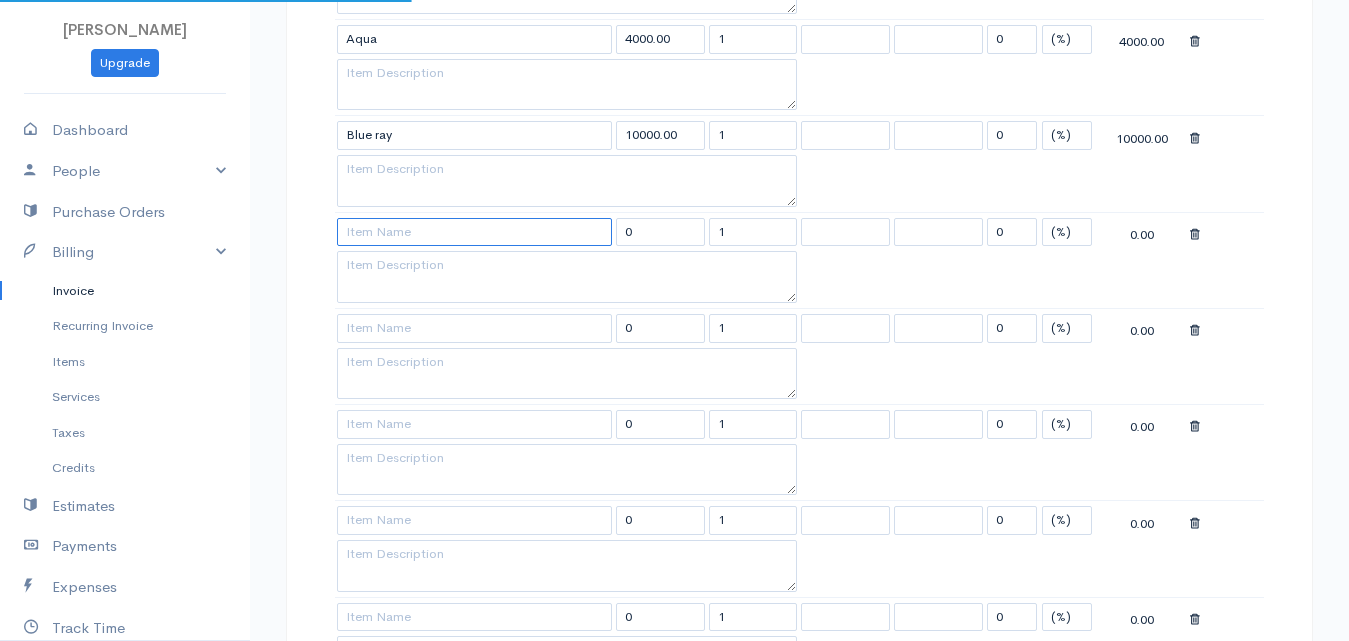 click at bounding box center (474, 232) 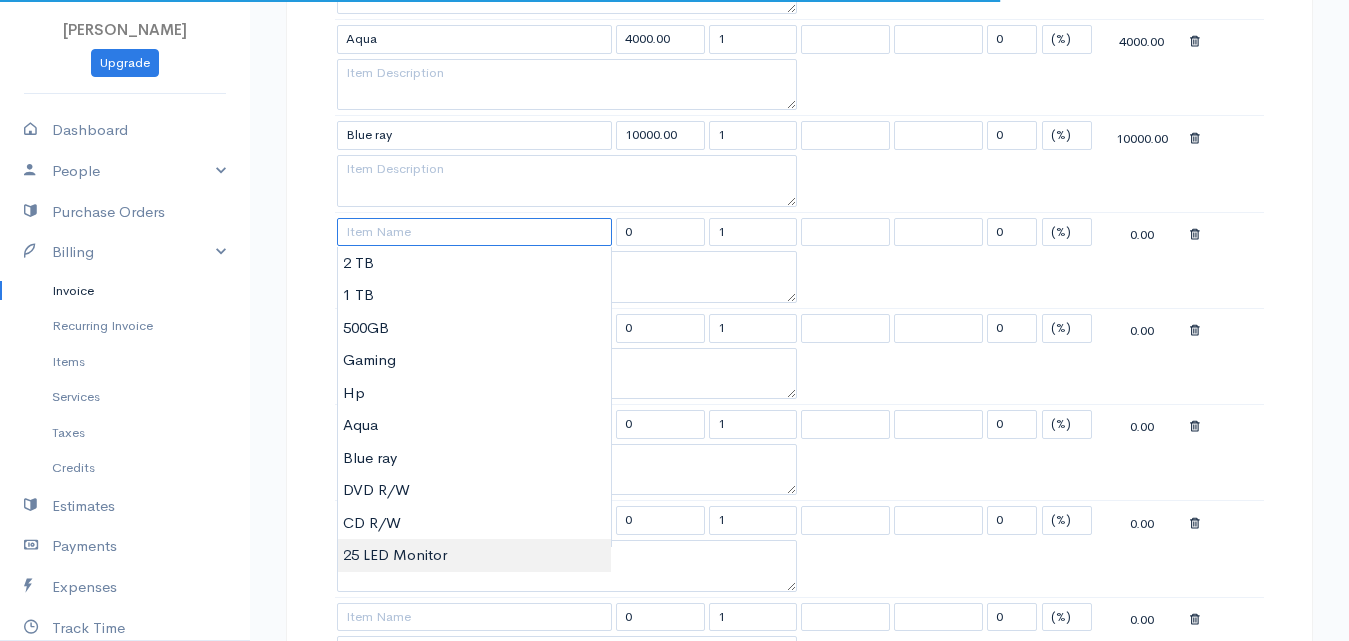 scroll, scrollTop: 1400, scrollLeft: 0, axis: vertical 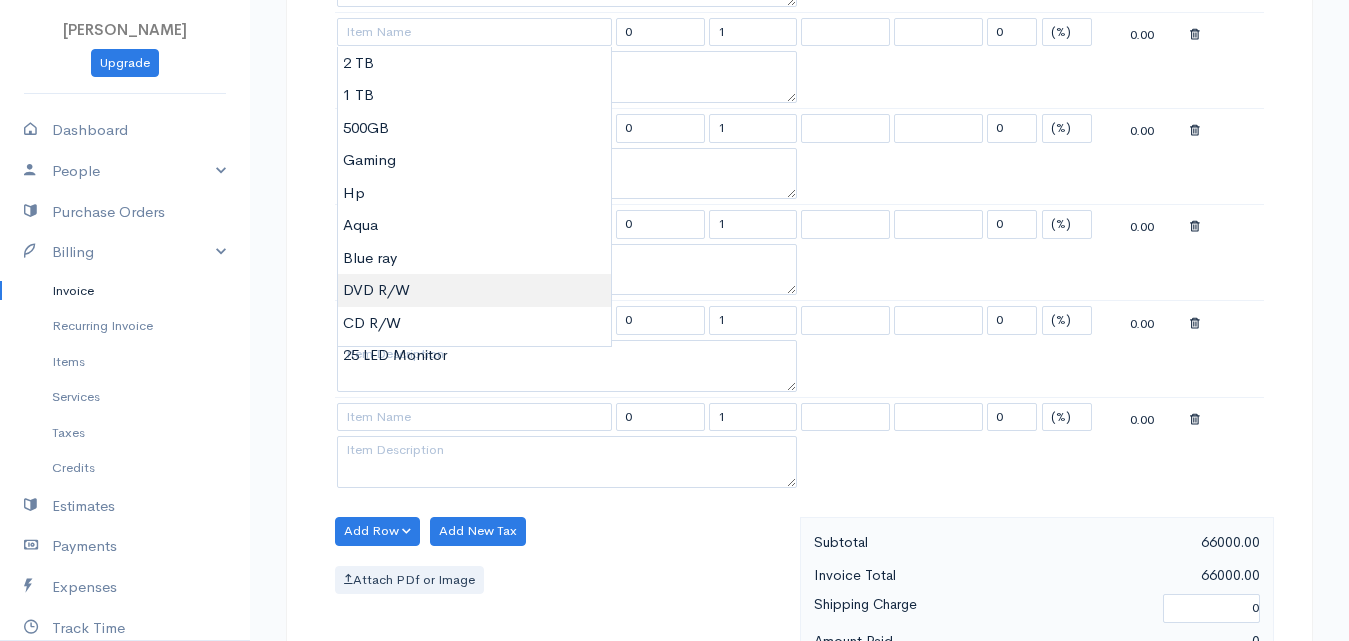 type on "DVD R/W" 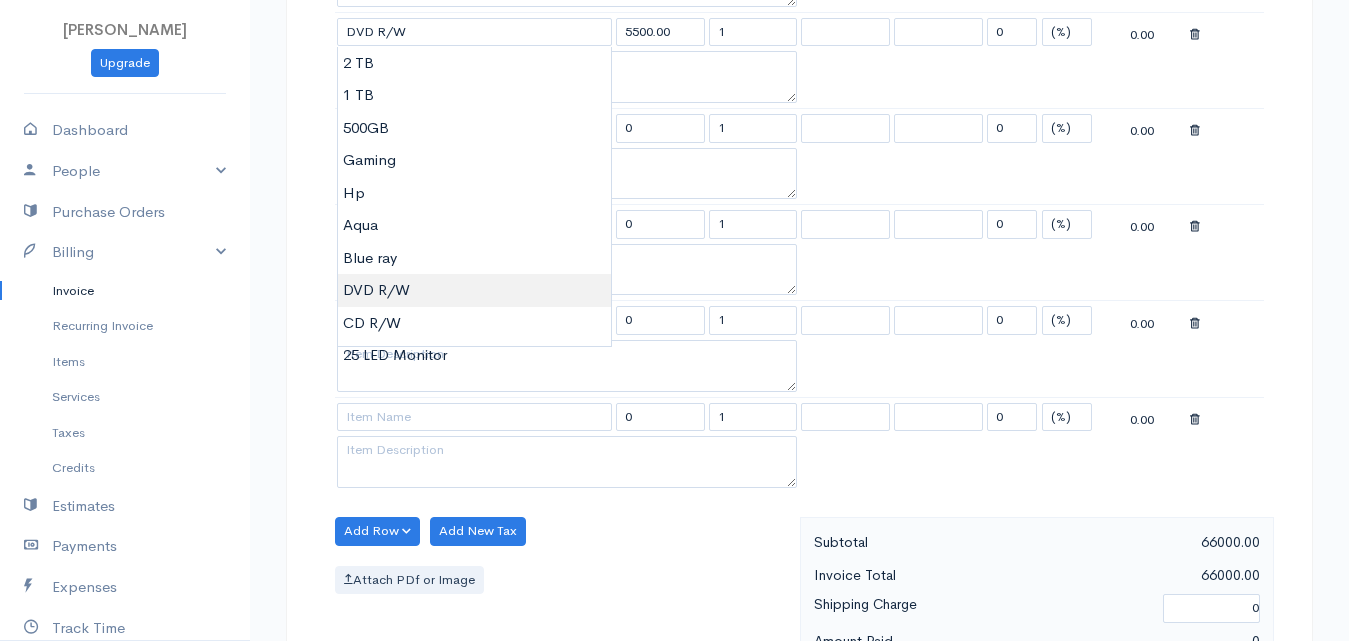 click on "Tenora Gresh
Upgrade
Dashboard
People
Clients
Vendors
Staff Users
Purchase Orders
Billing
Invoice
Recurring Invoice
Items
Services
Taxes
Credits
Estimates
Payments
Expenses
Track Time
Projects
Reports
Settings
My Organizations
Logout
Help
@CloudBooksApp 2022
Invoice
New Invoice
DRAFT To Ruthra [Choose Country] United States Canada United Kingdom Afghanistan Albania Algeria American Samoa Andorra Anguilla Angola Antarctica Antigua and Barbuda Argentina Armenia Aruba Belize" at bounding box center (674, -7) 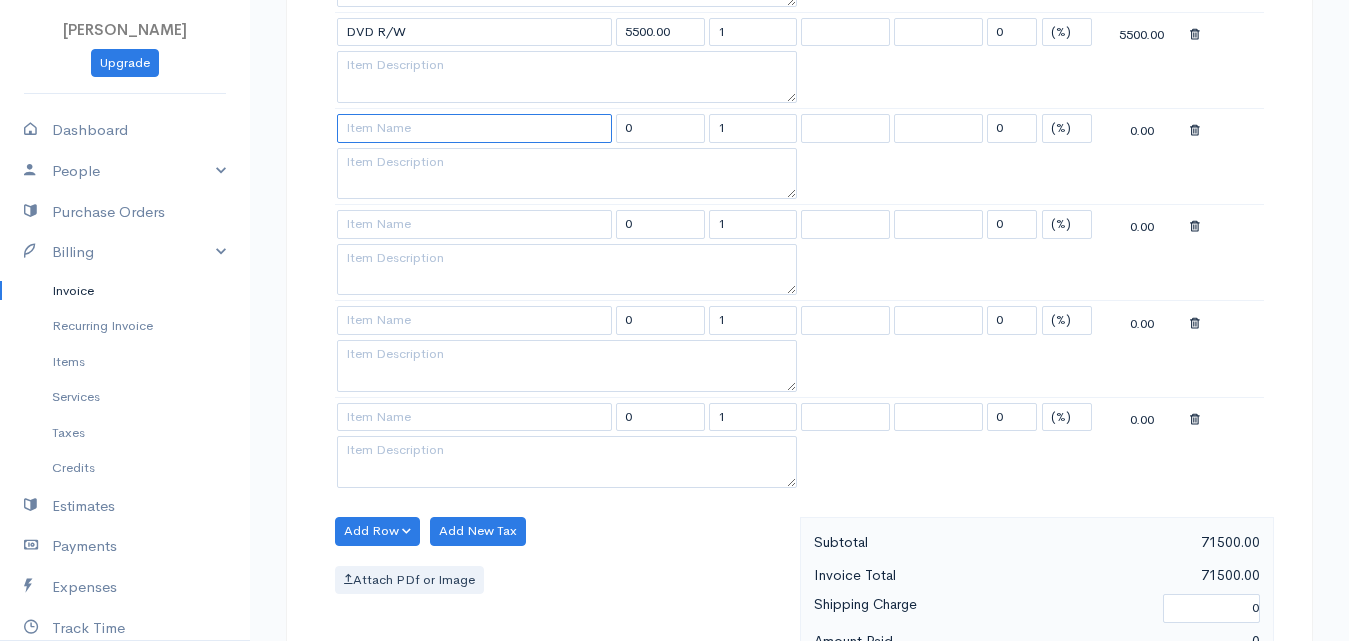 click at bounding box center (474, 128) 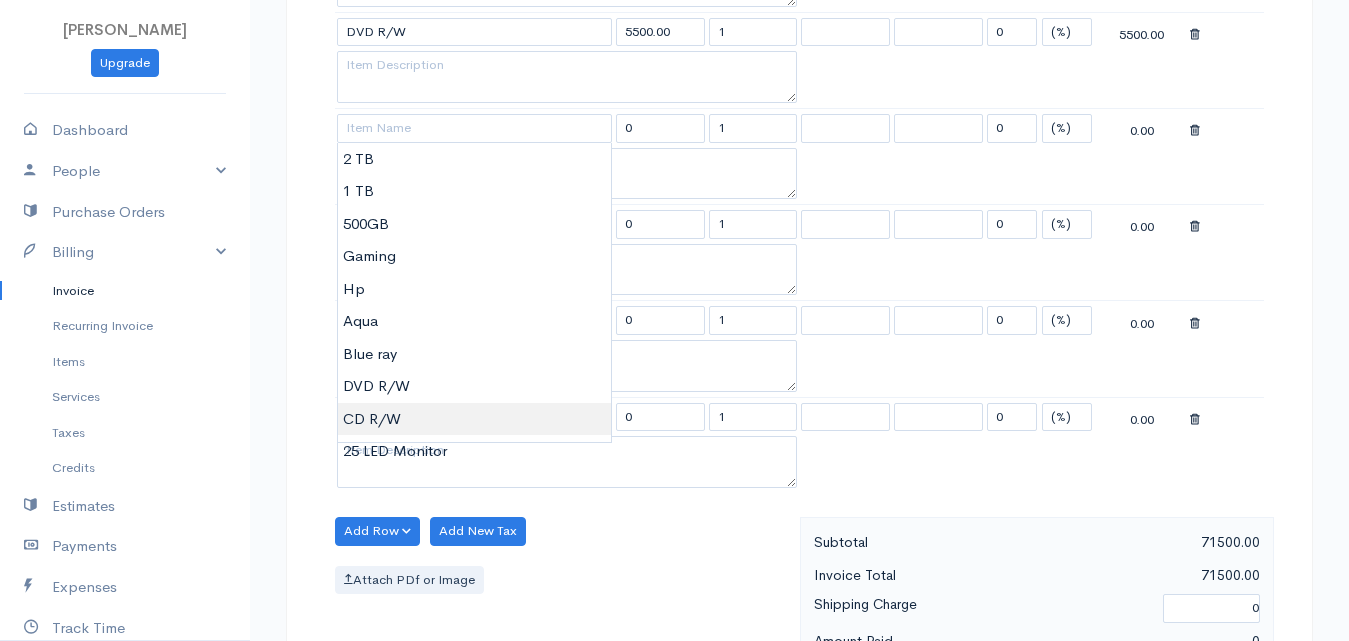 type on "CD R/W" 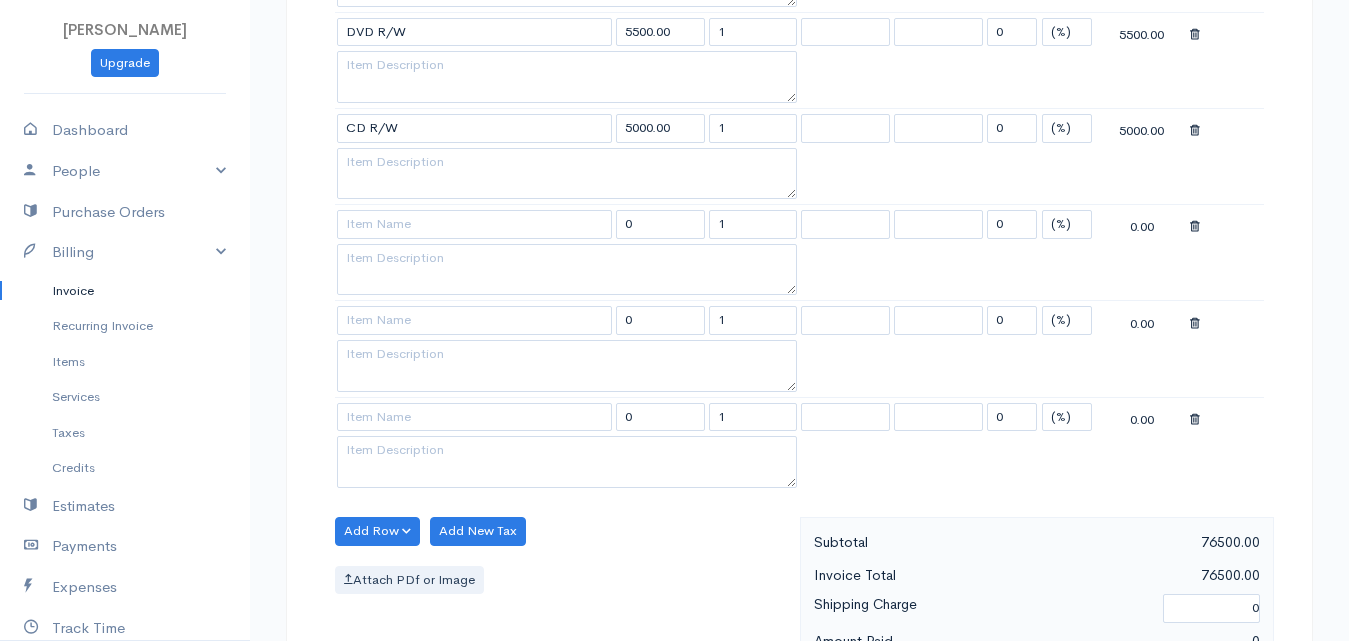 click on "Tenora Gresh
Upgrade
Dashboard
People
Clients
Vendors
Staff Users
Purchase Orders
Billing
Invoice
Recurring Invoice
Items
Services
Taxes
Credits
Estimates
Payments
Expenses
Track Time
Projects
Reports
Settings
My Organizations
Logout
Help
@CloudBooksApp 2022
Invoice
New Invoice
DRAFT To Ruthra [Choose Country] United States Canada United Kingdom Afghanistan Albania Algeria American Samoa Andorra Anguilla Angola Antarctica Antigua and Barbuda Argentina Armenia Aruba Belize" at bounding box center [674, -7] 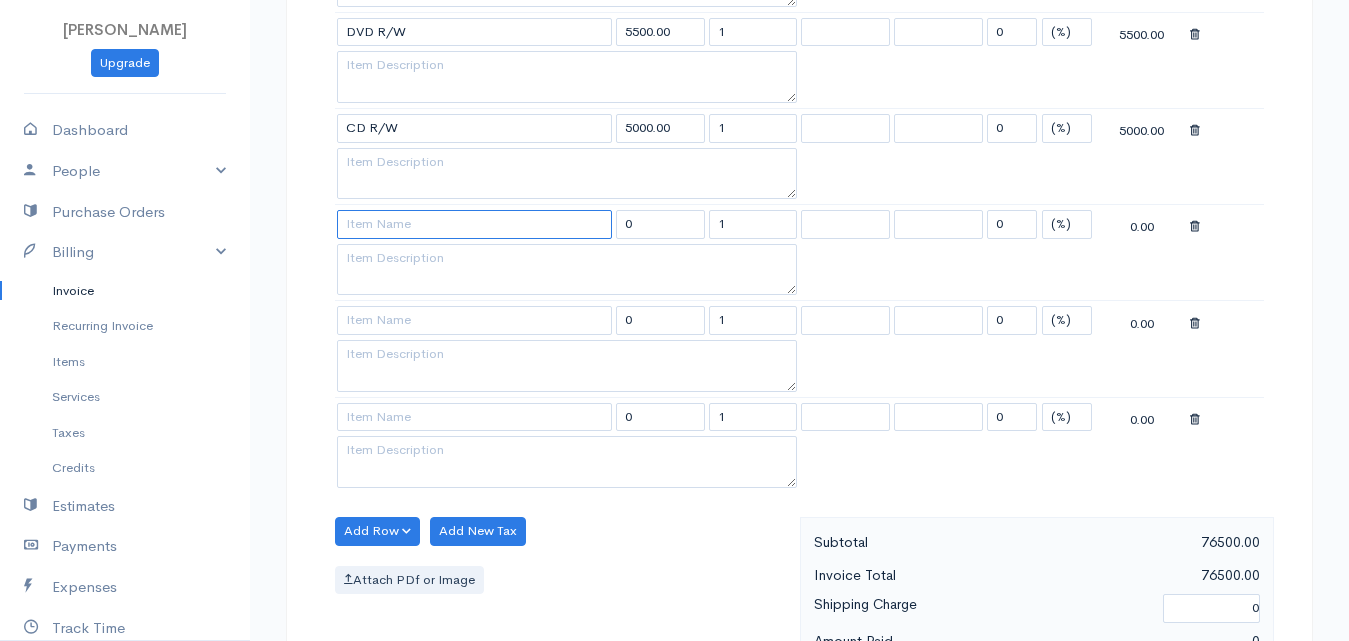 click at bounding box center (474, 224) 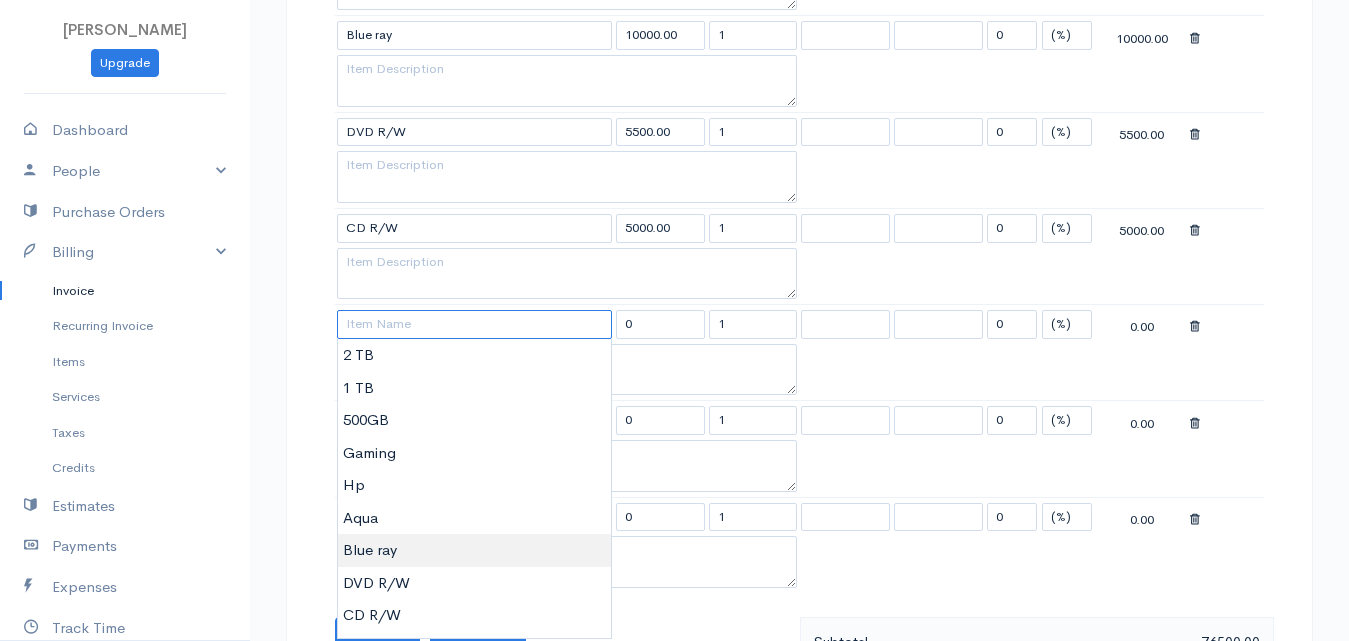 scroll, scrollTop: 1600, scrollLeft: 0, axis: vertical 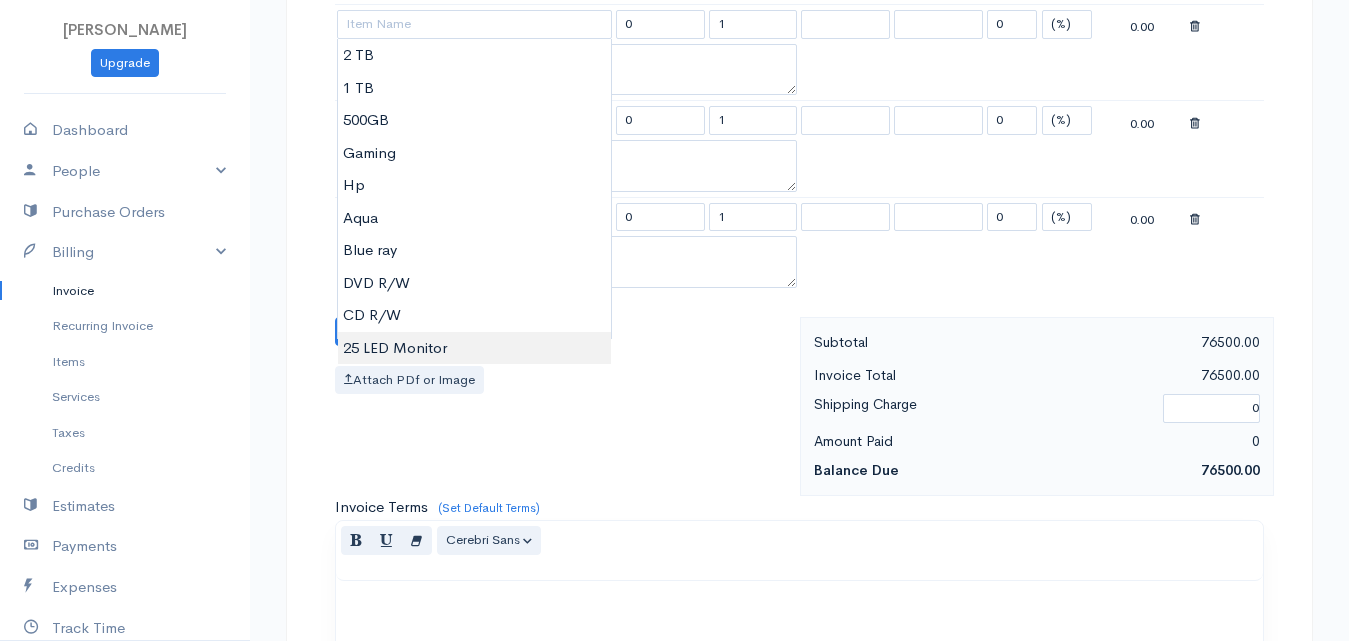 type on "25 LED Monitor" 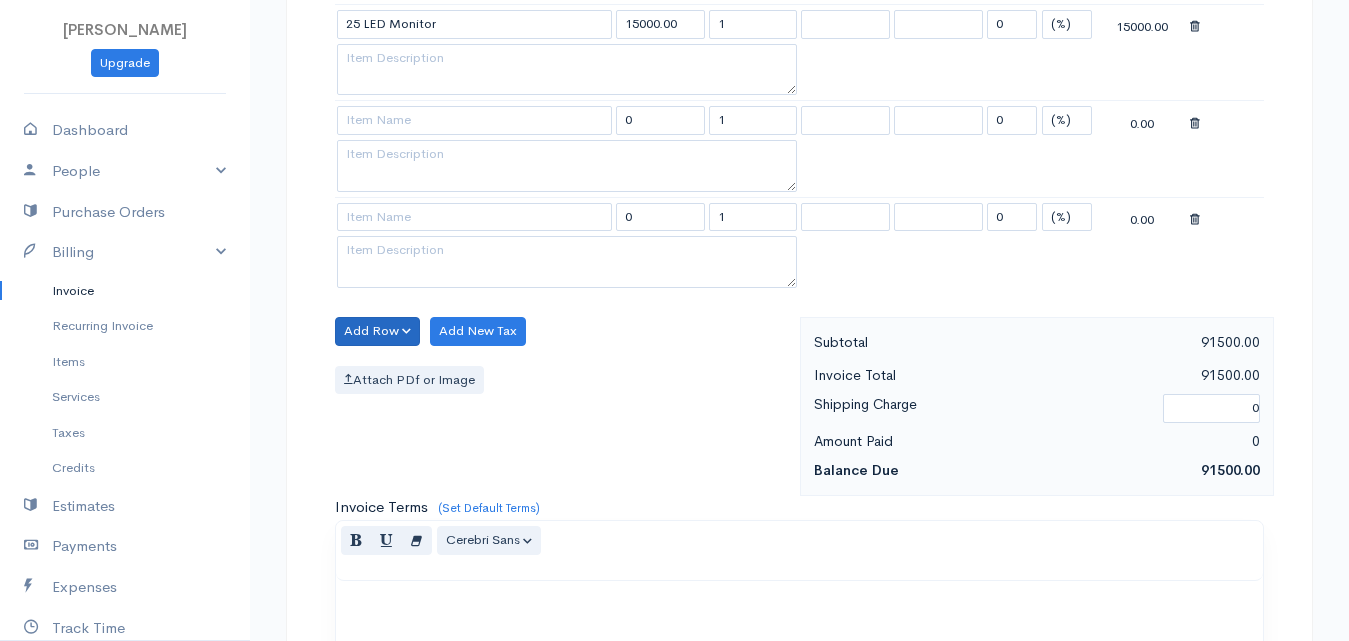 click on "Tenora Gresh
Upgrade
Dashboard
People
Clients
Vendors
Staff Users
Purchase Orders
Billing
Invoice
Recurring Invoice
Items
Services
Taxes
Credits
Estimates
Payments
Expenses
Track Time
Projects
Reports
Settings
My Organizations
Logout
Help
@CloudBooksApp 2022
Invoice
New Invoice
DRAFT To Ruthra [Choose Country] United States Canada United Kingdom Afghanistan Albania Algeria American Samoa Andorra Anguilla Angola Antarctica Antigua and Barbuda Argentina Armenia Aruba Belize" at bounding box center (674, -207) 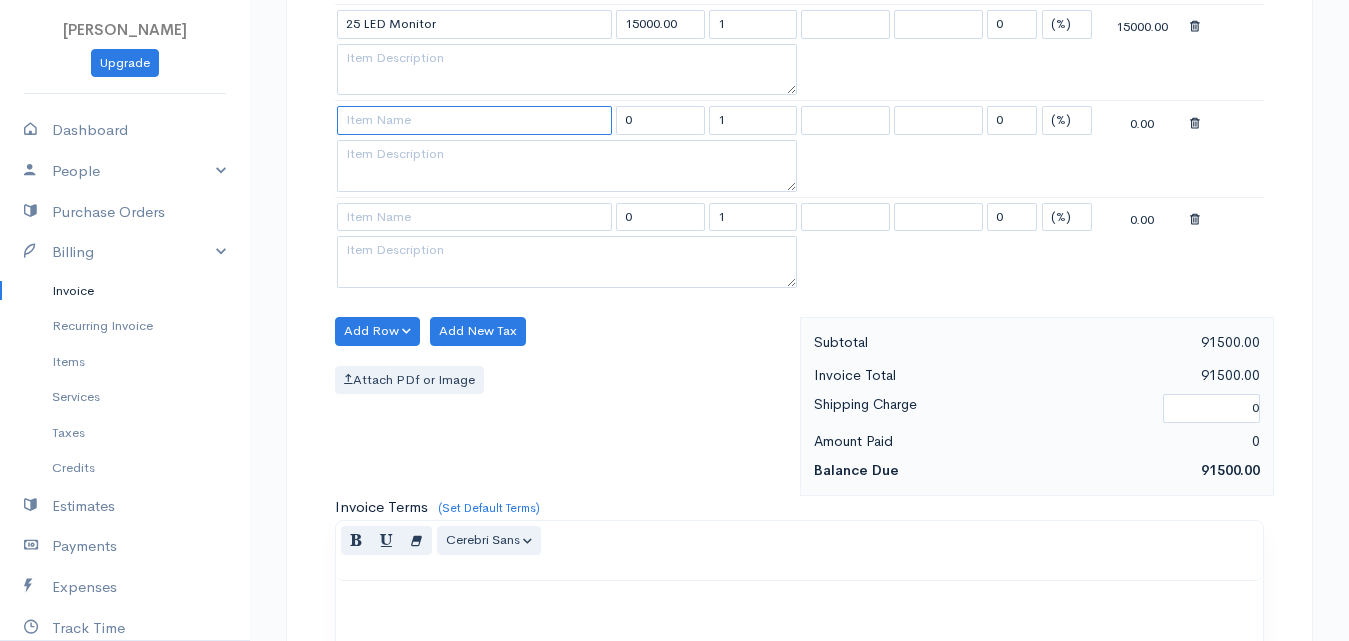 click at bounding box center (474, 120) 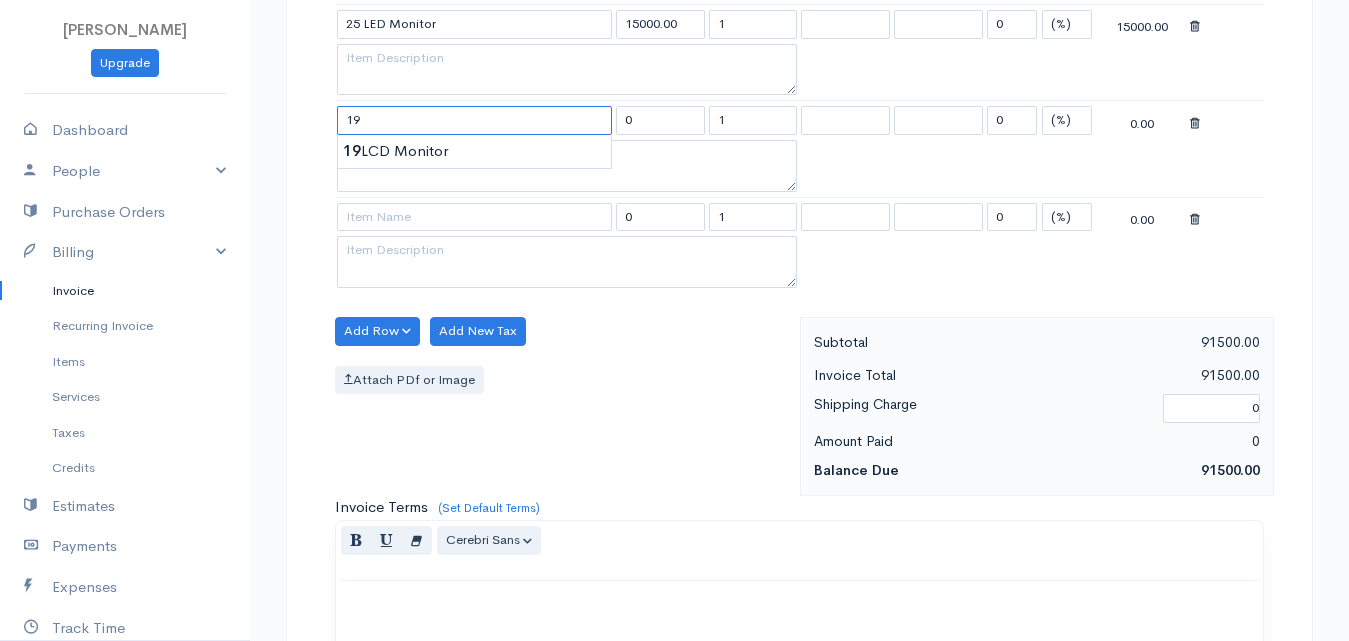 type on "19 LCD Monitor" 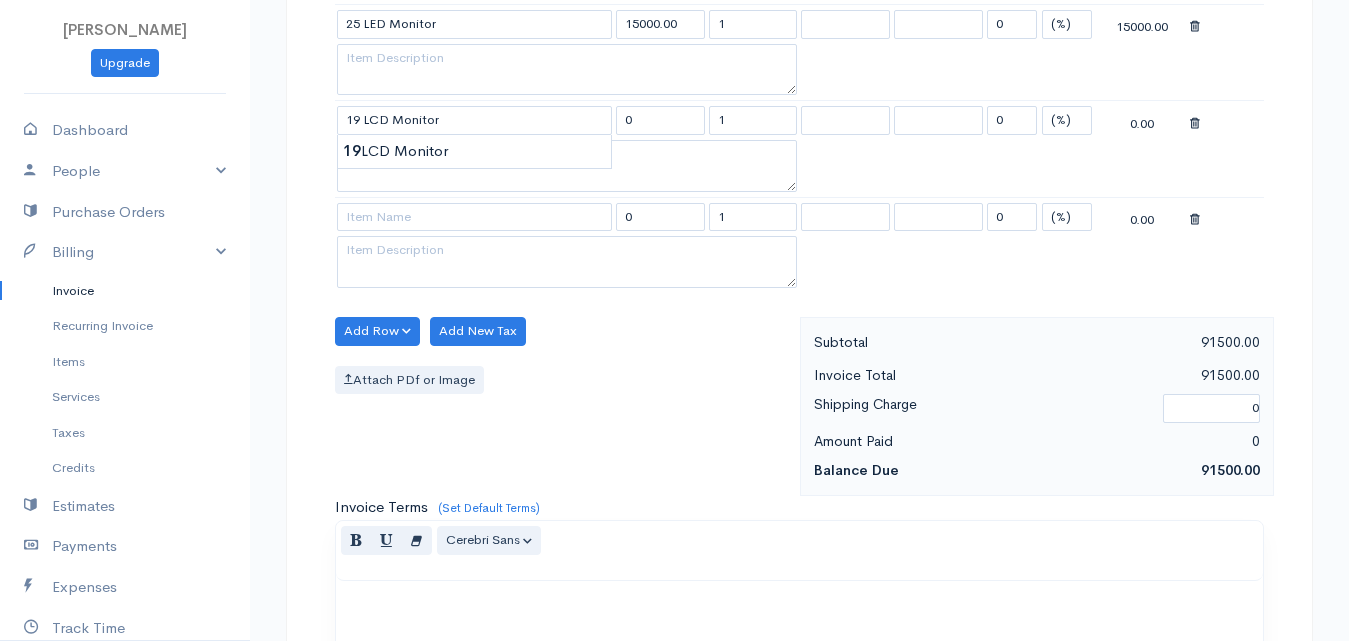 type on "5500.00" 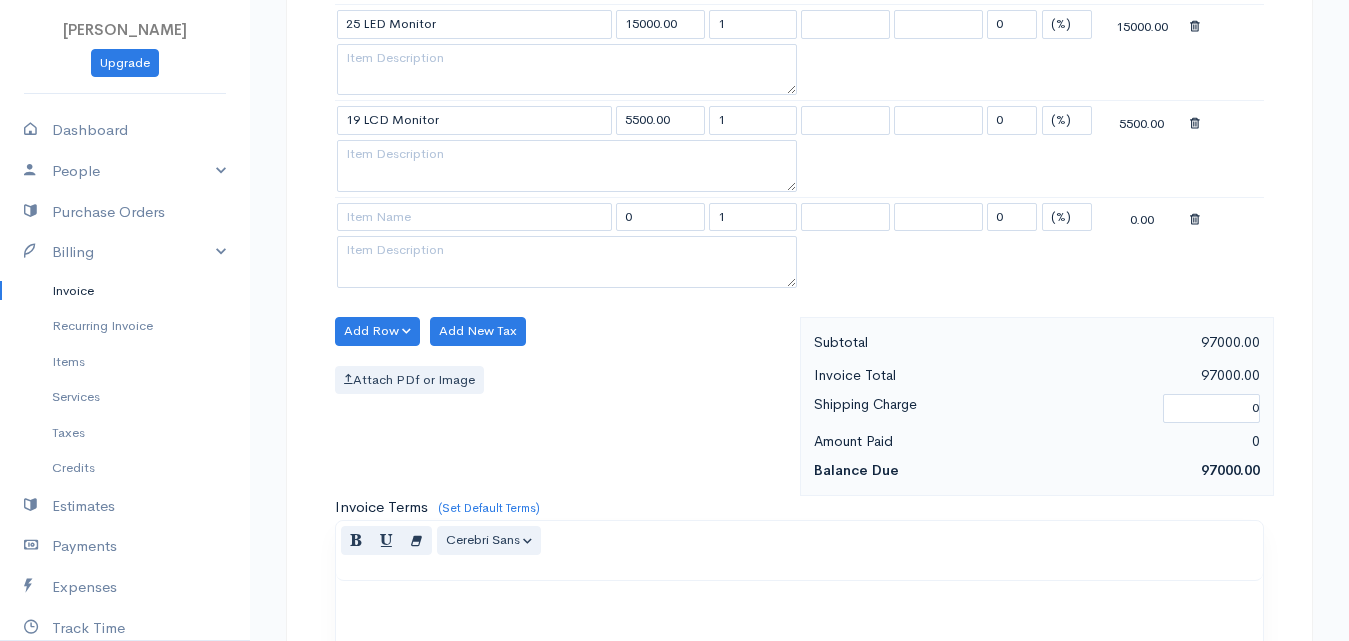 click on "Tenora Gresh
Upgrade
Dashboard
People
Clients
Vendors
Staff Users
Purchase Orders
Billing
Invoice
Recurring Invoice
Items
Services
Taxes
Credits
Estimates
Payments
Expenses
Track Time
Projects
Reports
Settings
My Organizations
Logout
Help
@CloudBooksApp 2022
Invoice
New Invoice
DRAFT To Ruthra [Choose Country] United States Canada United Kingdom Afghanistan Albania Algeria American Samoa Andorra Anguilla Angola Antarctica Antigua and Barbuda Argentina Armenia Aruba Belize" at bounding box center [674, -207] 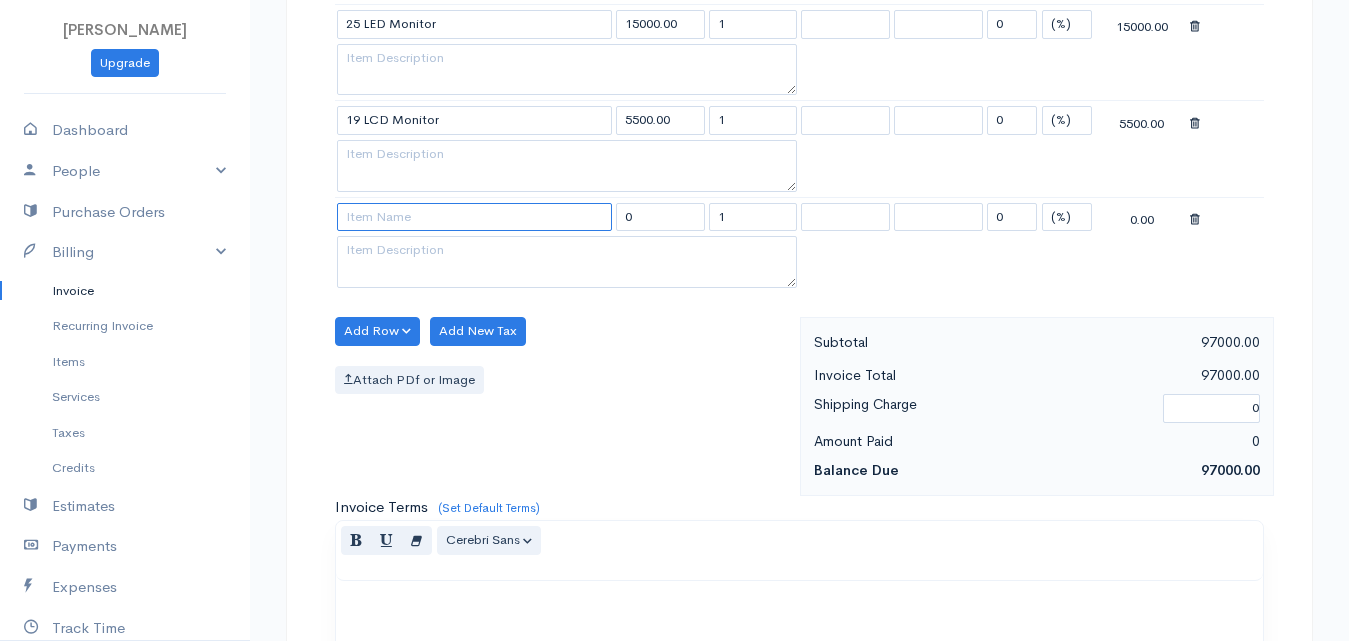 click at bounding box center (474, 217) 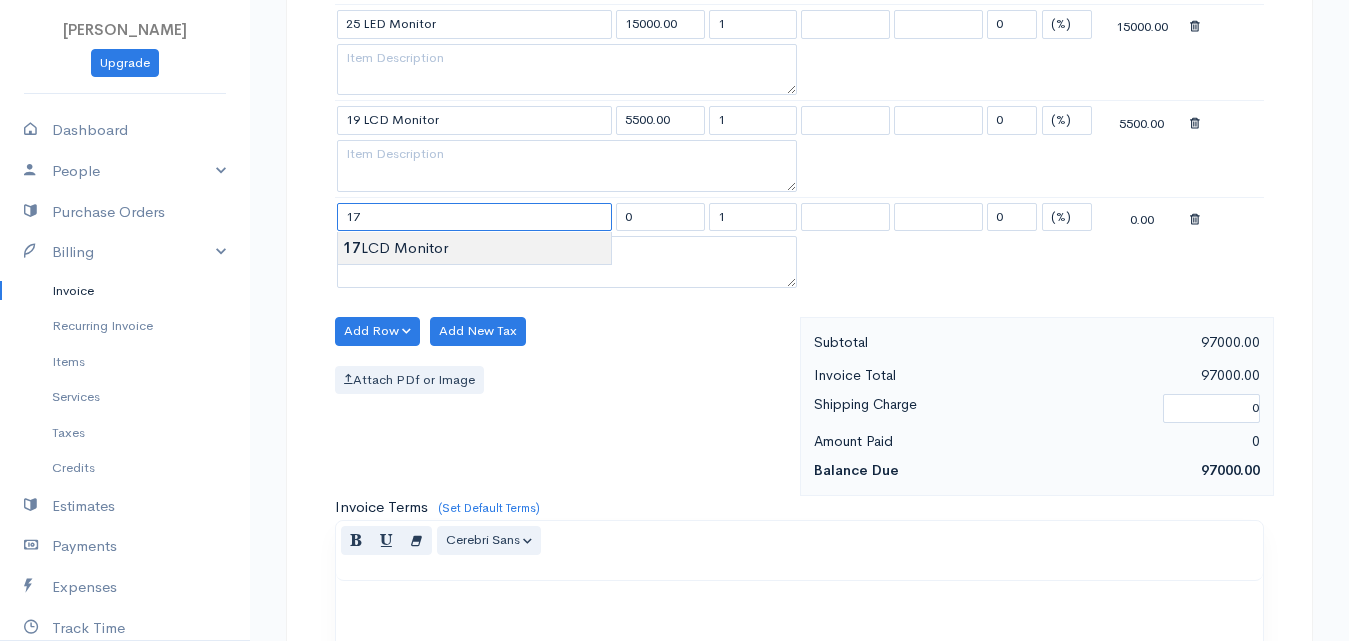 type on "17LCD Monitor" 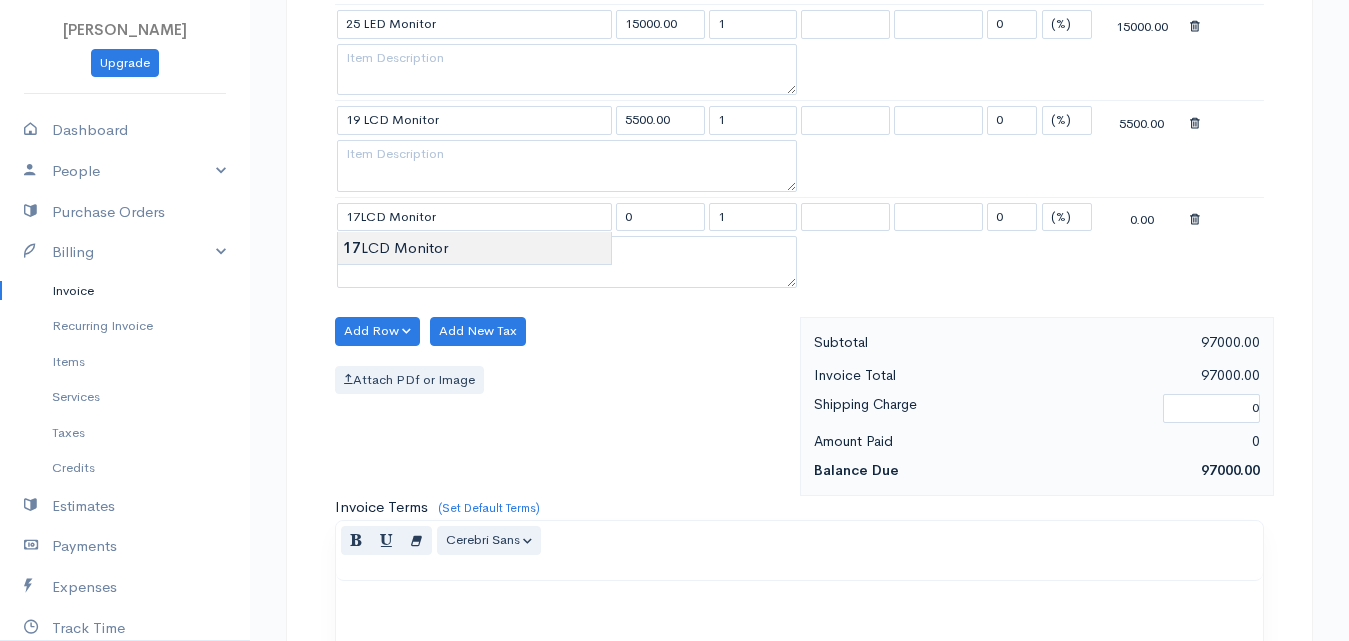 type on "5000.00" 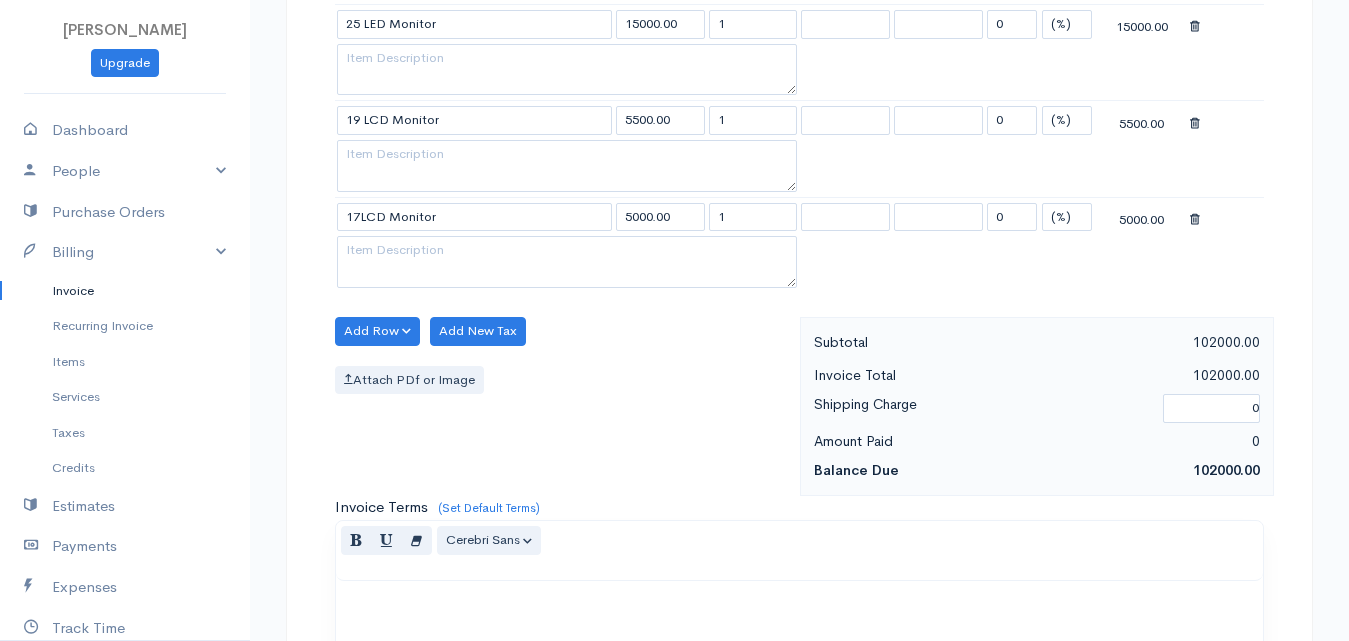 click on "Tenora Gresh
Upgrade
Dashboard
People
Clients
Vendors
Staff Users
Purchase Orders
Billing
Invoice
Recurring Invoice
Items
Services
Taxes
Credits
Estimates
Payments
Expenses
Track Time
Projects
Reports
Settings
My Organizations
Logout
Help
@CloudBooksApp 2022
Invoice
New Invoice
DRAFT To Ruthra [Choose Country] United States Canada United Kingdom Afghanistan Albania Algeria American Samoa Andorra Anguilla Angola Antarctica Antigua and Barbuda Argentina Armenia Aruba Belize" at bounding box center [674, -207] 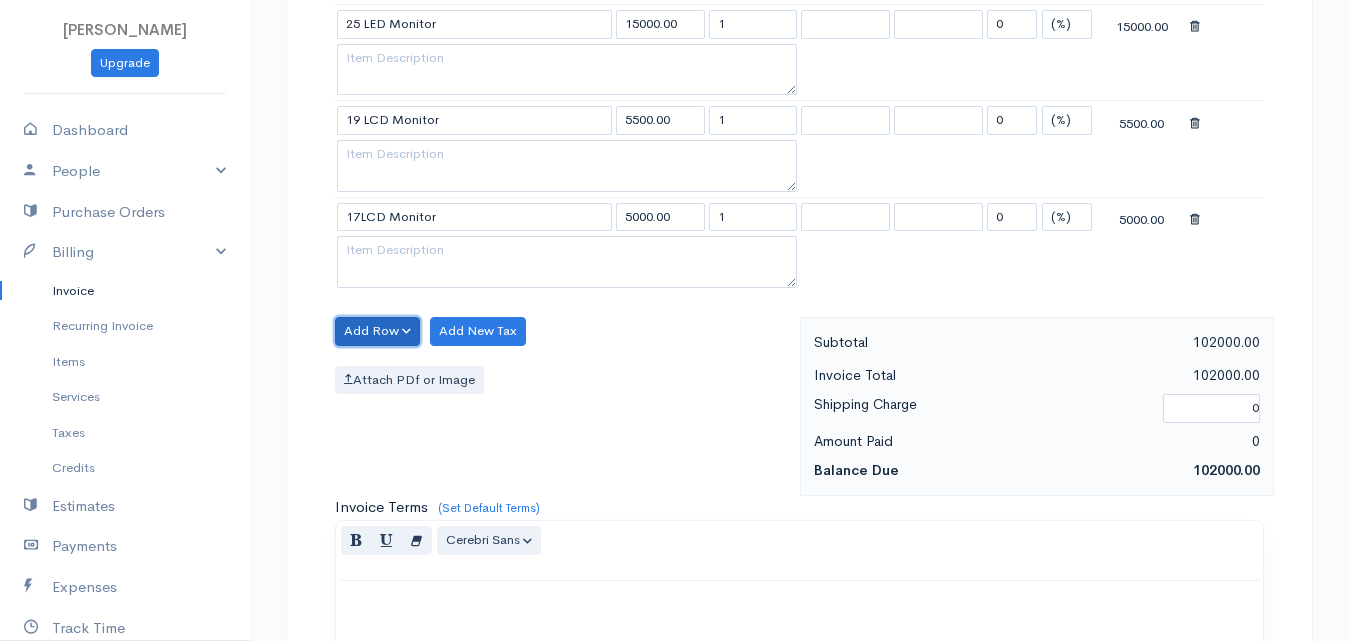 click on "Add Row" at bounding box center [377, 331] 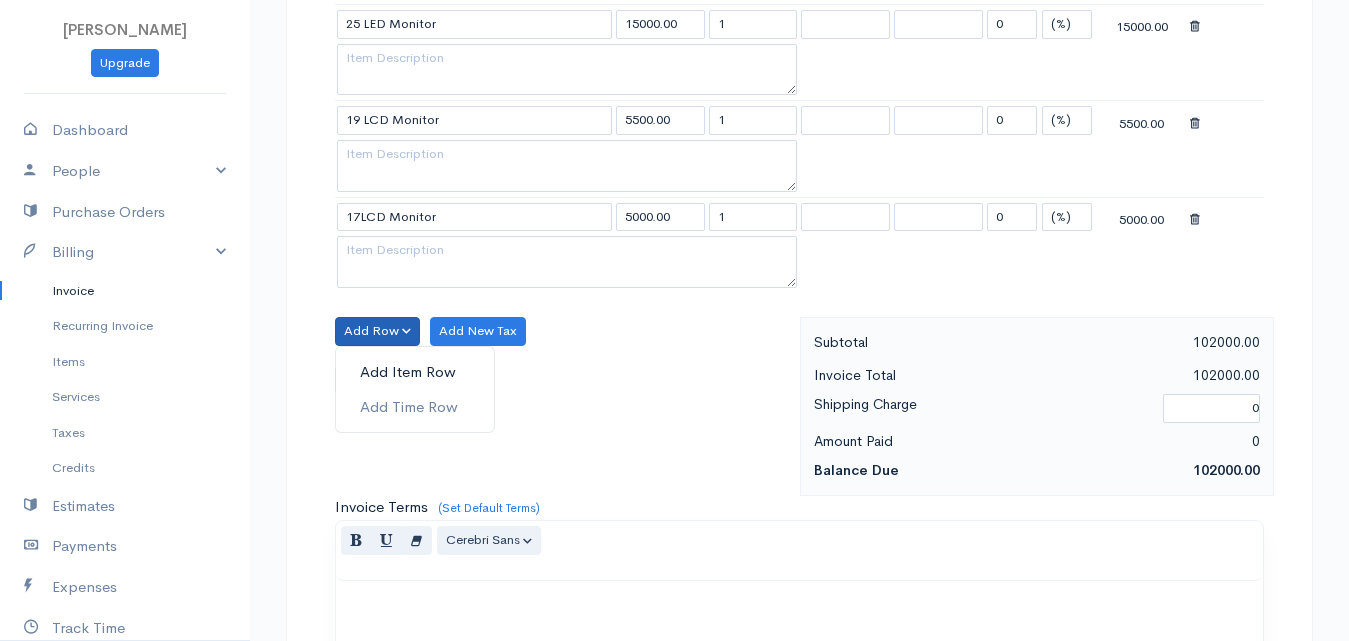 click on "Add Item Row" at bounding box center (415, 372) 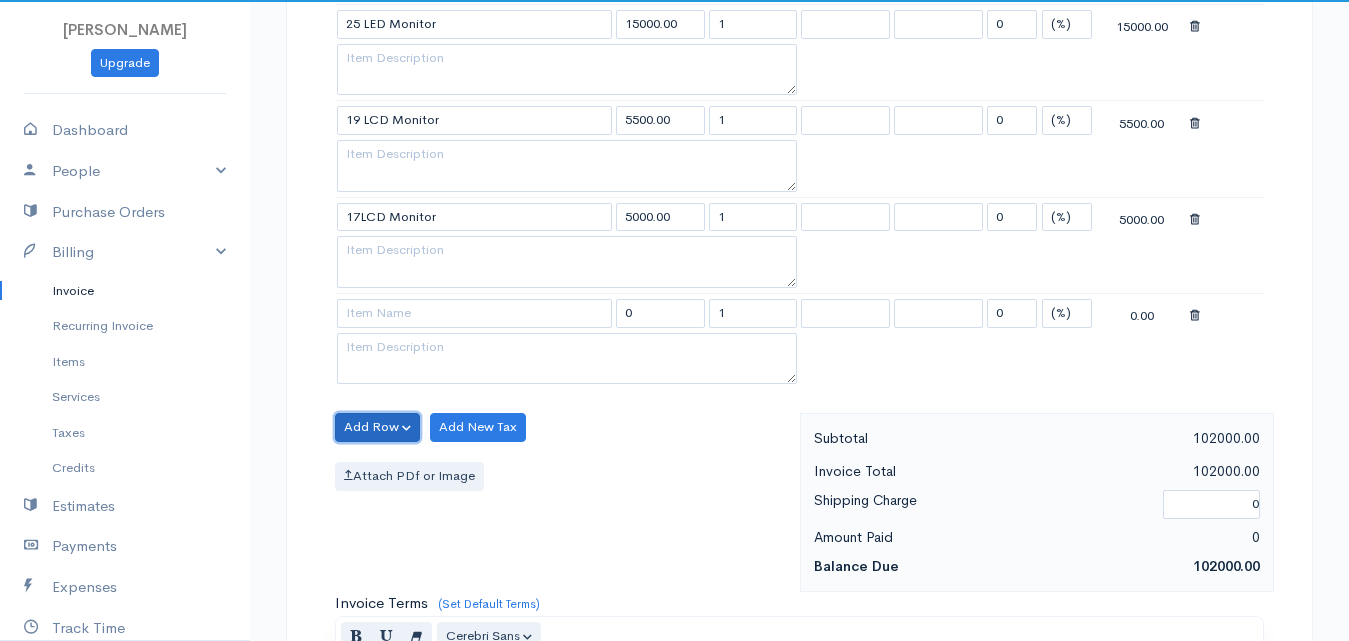 click on "Add Row" at bounding box center [377, 427] 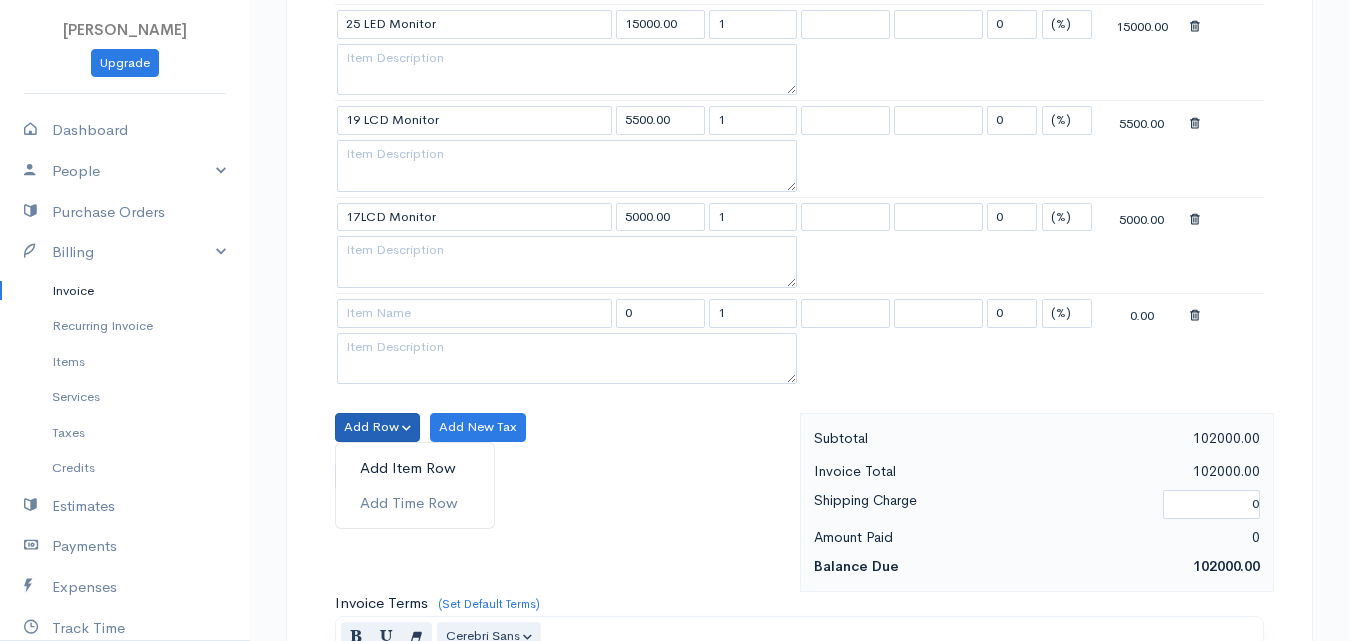 click on "Add Item Row" at bounding box center (415, 468) 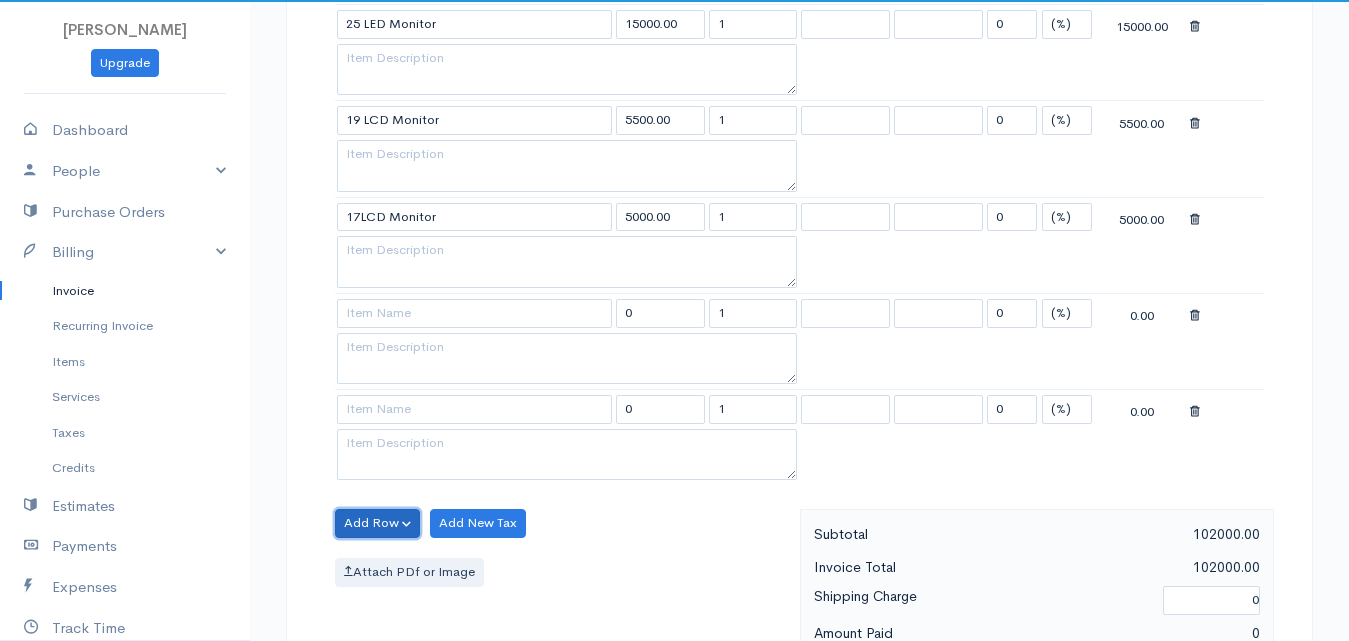 click on "Add Row" at bounding box center (377, 523) 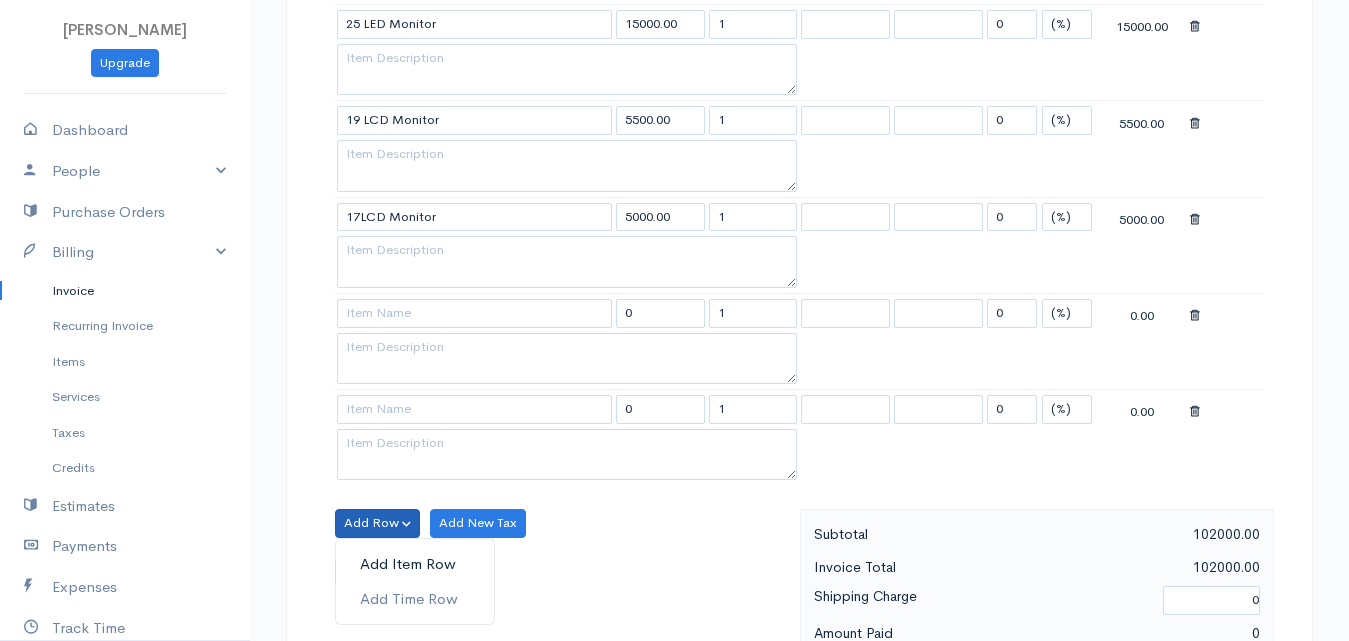 click on "Add Item Row" at bounding box center (415, 564) 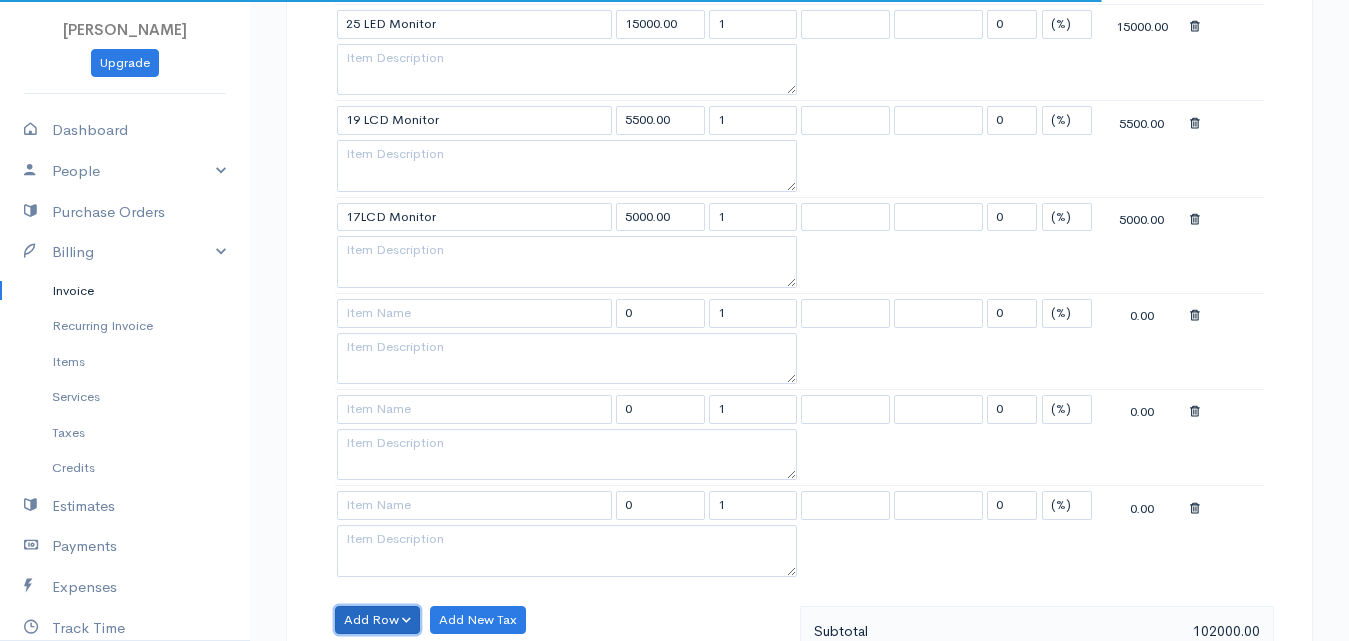 click on "Add Row" at bounding box center (377, 620) 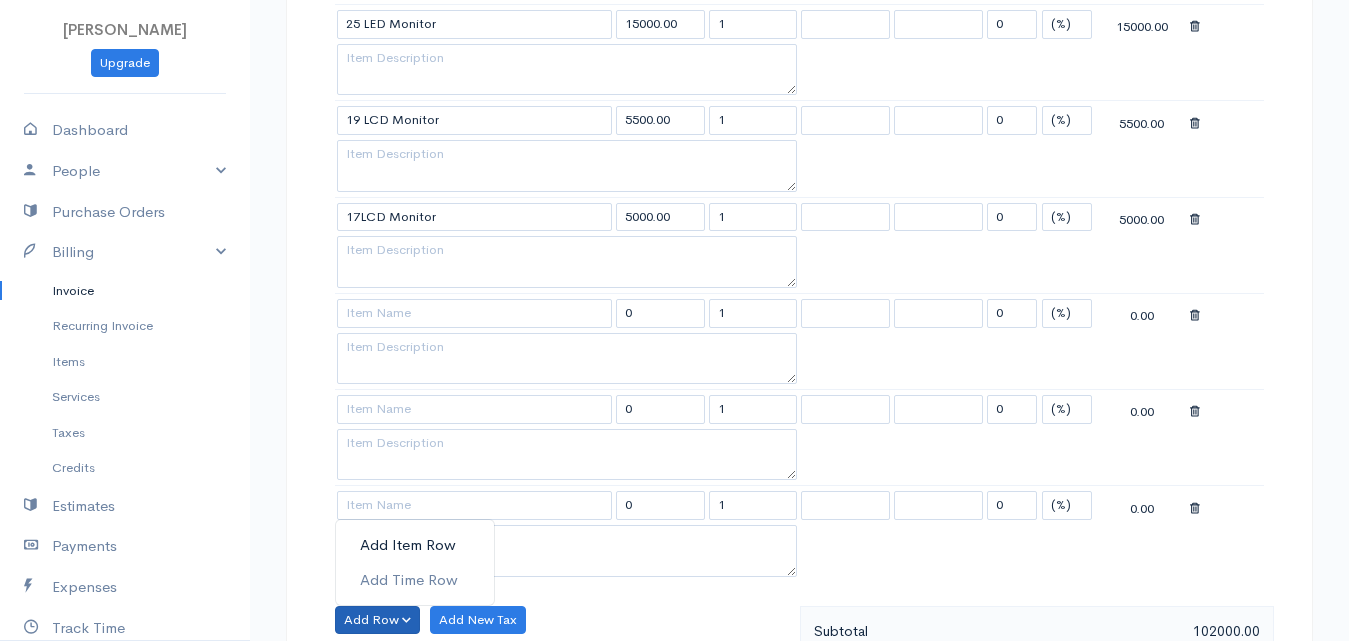 click on "Add Item Row" at bounding box center [415, 545] 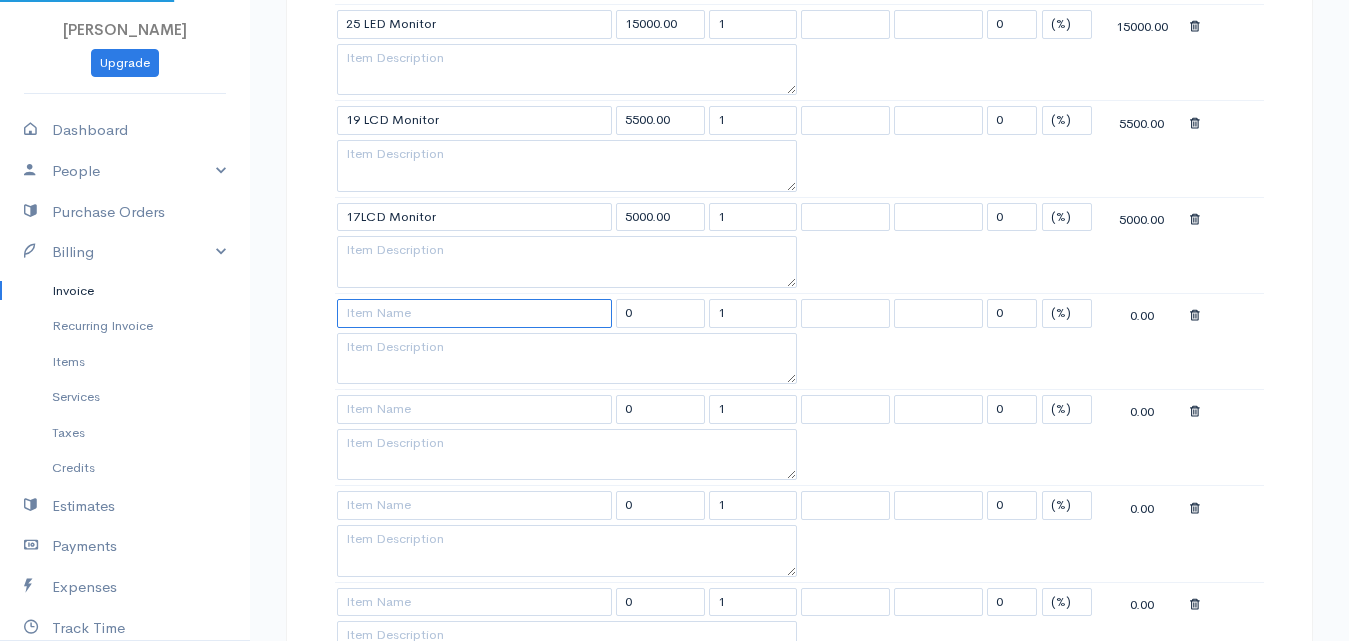 click at bounding box center [474, 313] 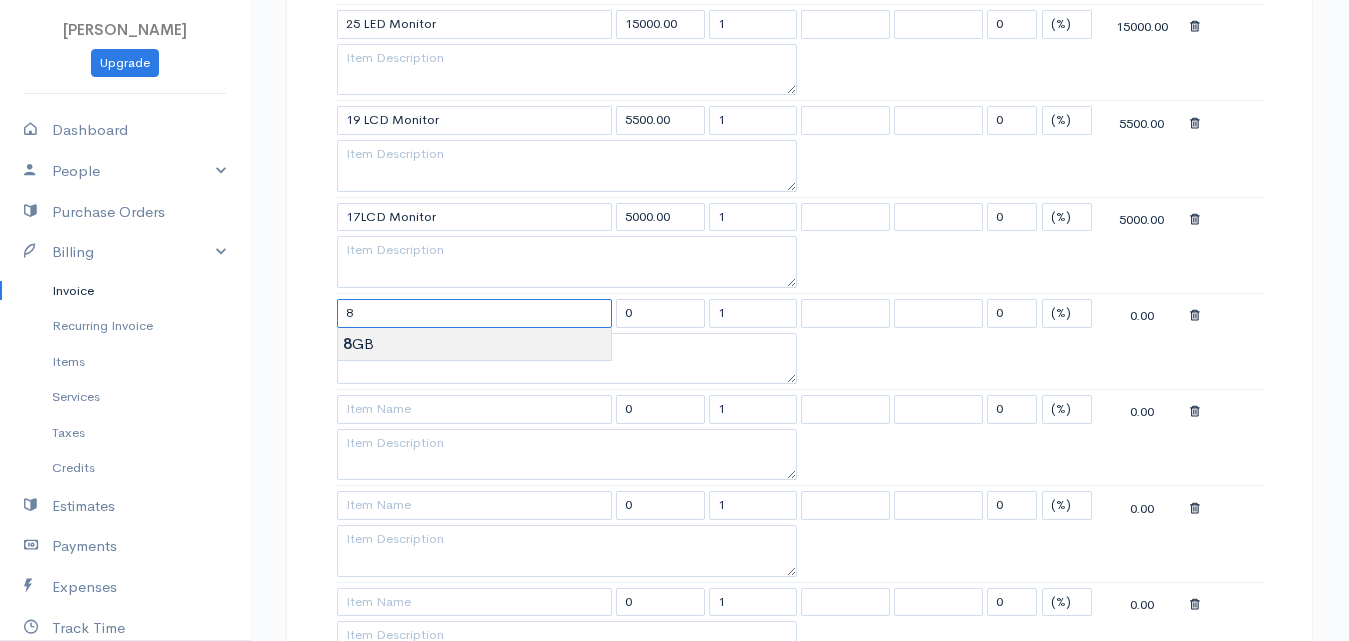 type on "8GB" 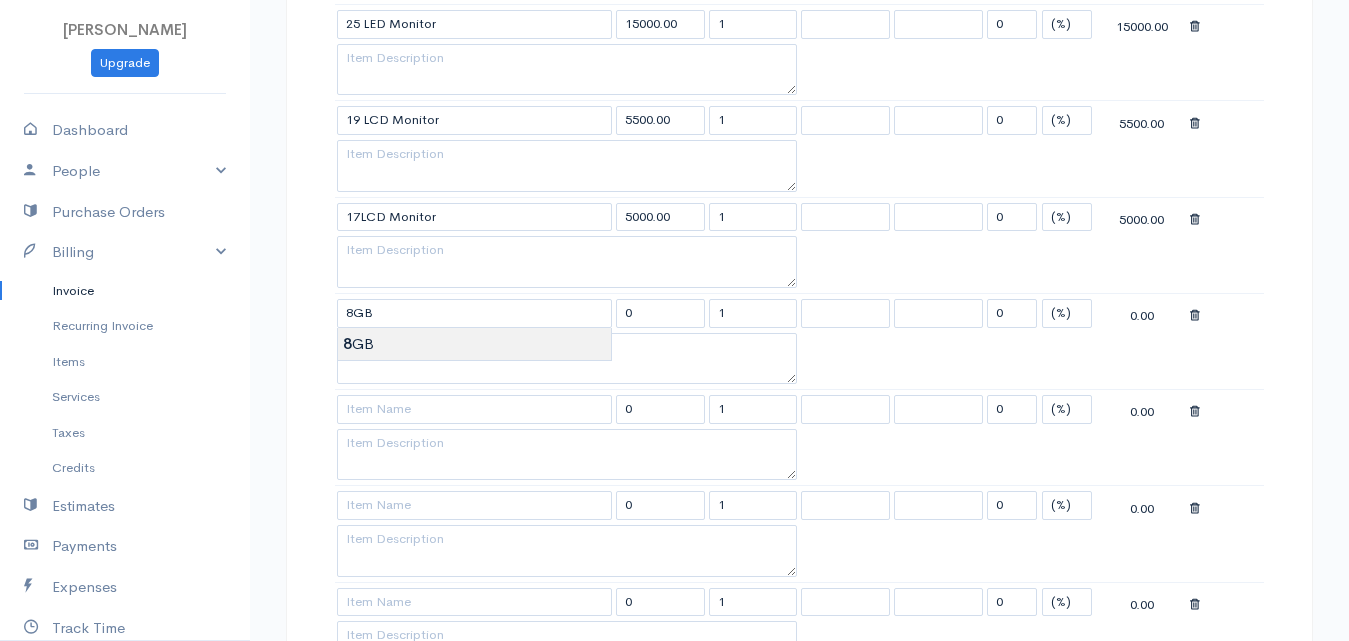 type on "6000.00" 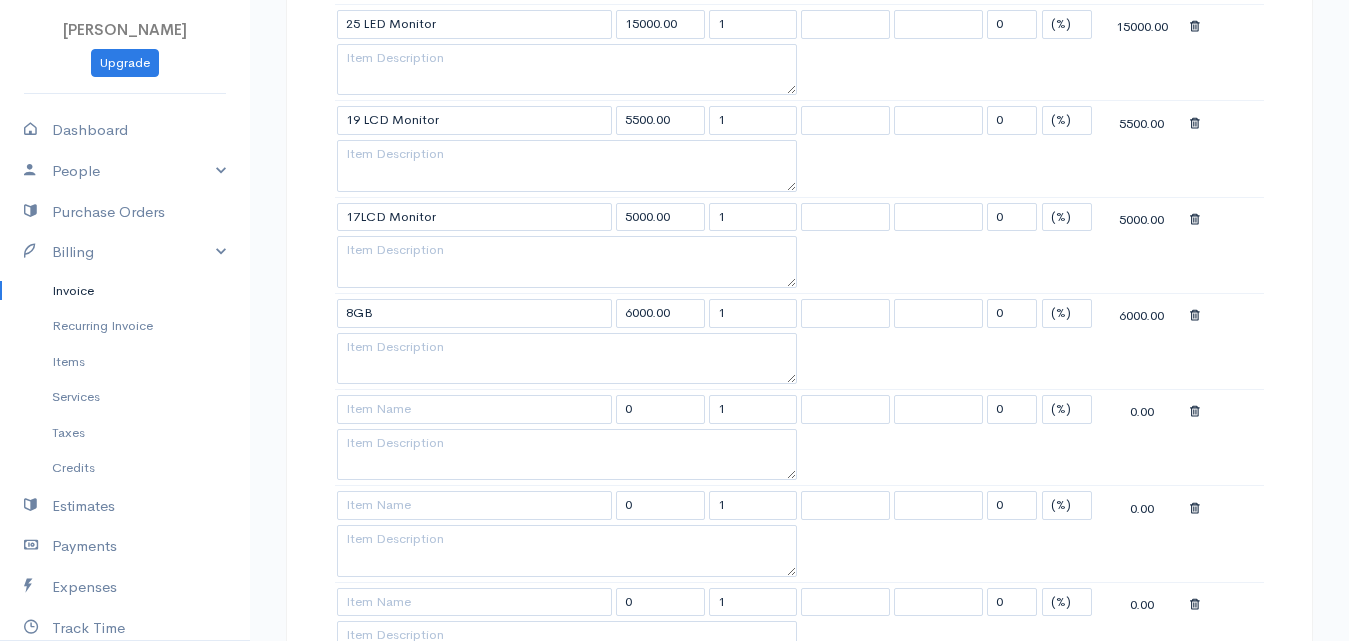 click on "Tenora Gresh
Upgrade
Dashboard
People
Clients
Vendors
Staff Users
Purchase Orders
Billing
Invoice
Recurring Invoice
Items
Services
Taxes
Credits
Estimates
Payments
Expenses
Track Time
Projects
Reports
Settings
My Organizations
Logout
Help
@CloudBooksApp 2022
Invoice
New Invoice
DRAFT To Ruthra [Choose Country] United States Canada United Kingdom Afghanistan Albania Algeria American Samoa Andorra Anguilla Angola Antarctica Antigua and Barbuda Argentina Armenia Aruba Belize" at bounding box center [674, -14] 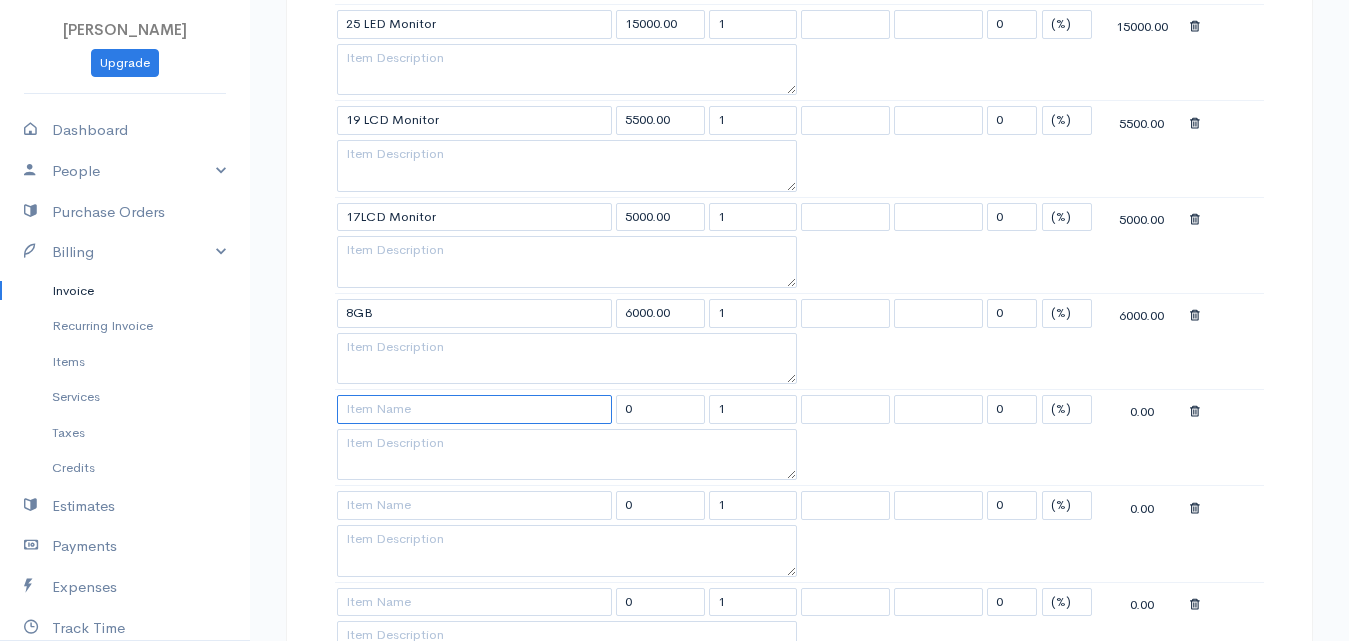 click at bounding box center (474, 409) 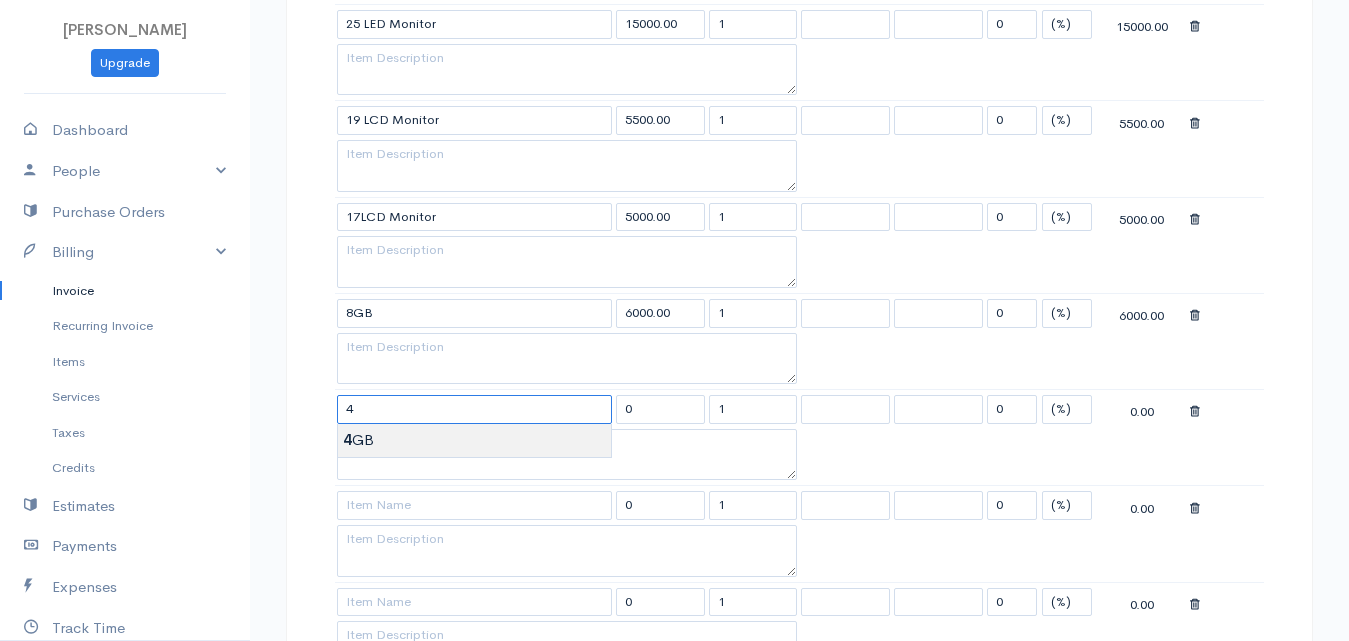 type on "4GB" 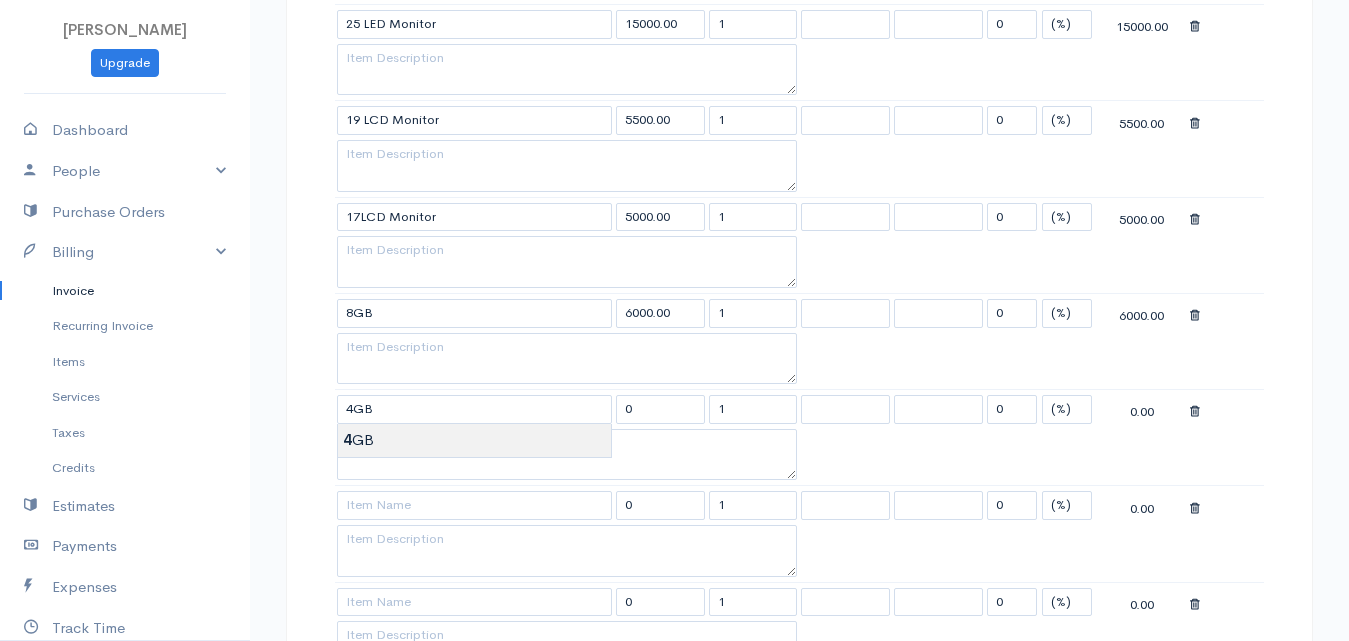 type on "3500.00" 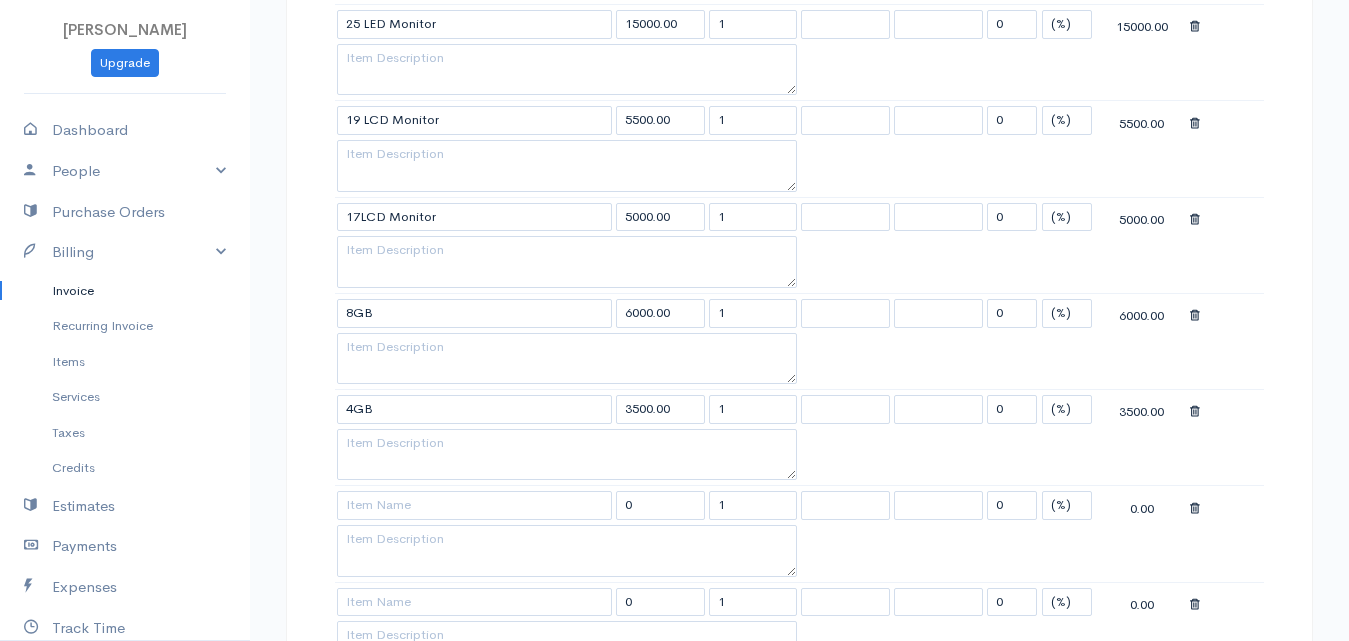 click on "Tenora Gresh
Upgrade
Dashboard
People
Clients
Vendors
Staff Users
Purchase Orders
Billing
Invoice
Recurring Invoice
Items
Services
Taxes
Credits
Estimates
Payments
Expenses
Track Time
Projects
Reports
Settings
My Organizations
Logout
Help
@CloudBooksApp 2022
Invoice
New Invoice
DRAFT To Ruthra [Choose Country] United States Canada United Kingdom Afghanistan Albania Algeria American Samoa Andorra Anguilla Angola Antarctica Antigua and Barbuda Argentina Armenia Aruba Belize" at bounding box center [674, -14] 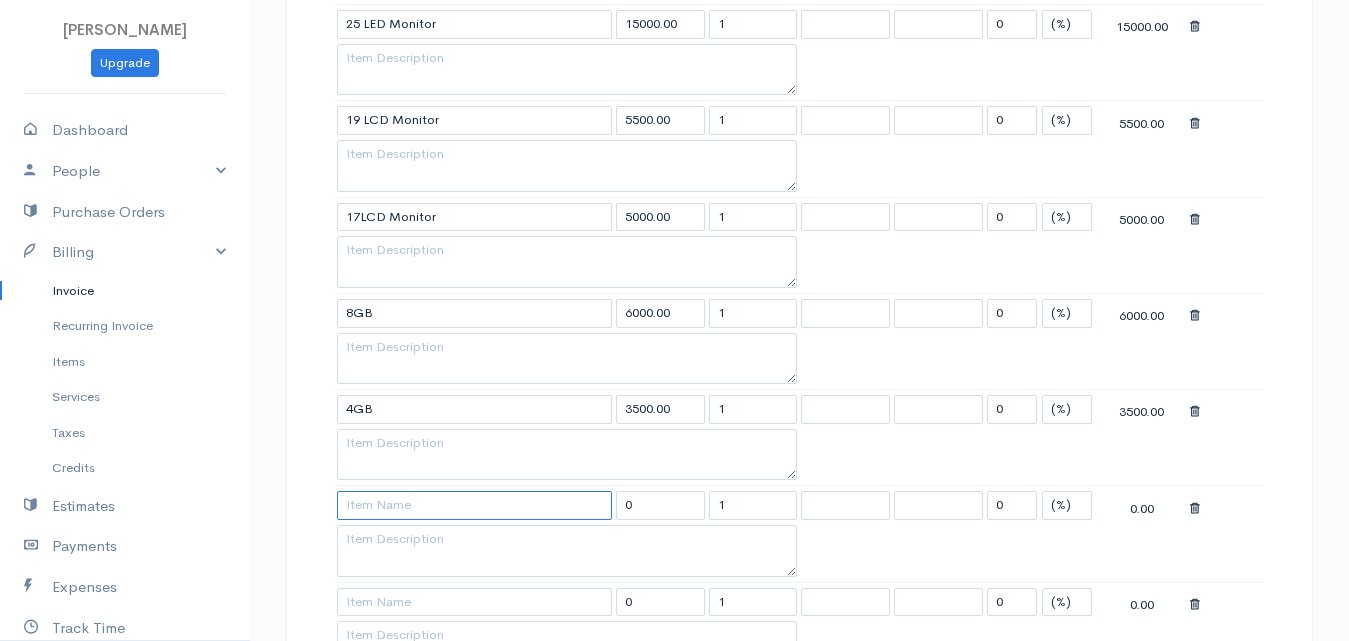 click at bounding box center (474, 505) 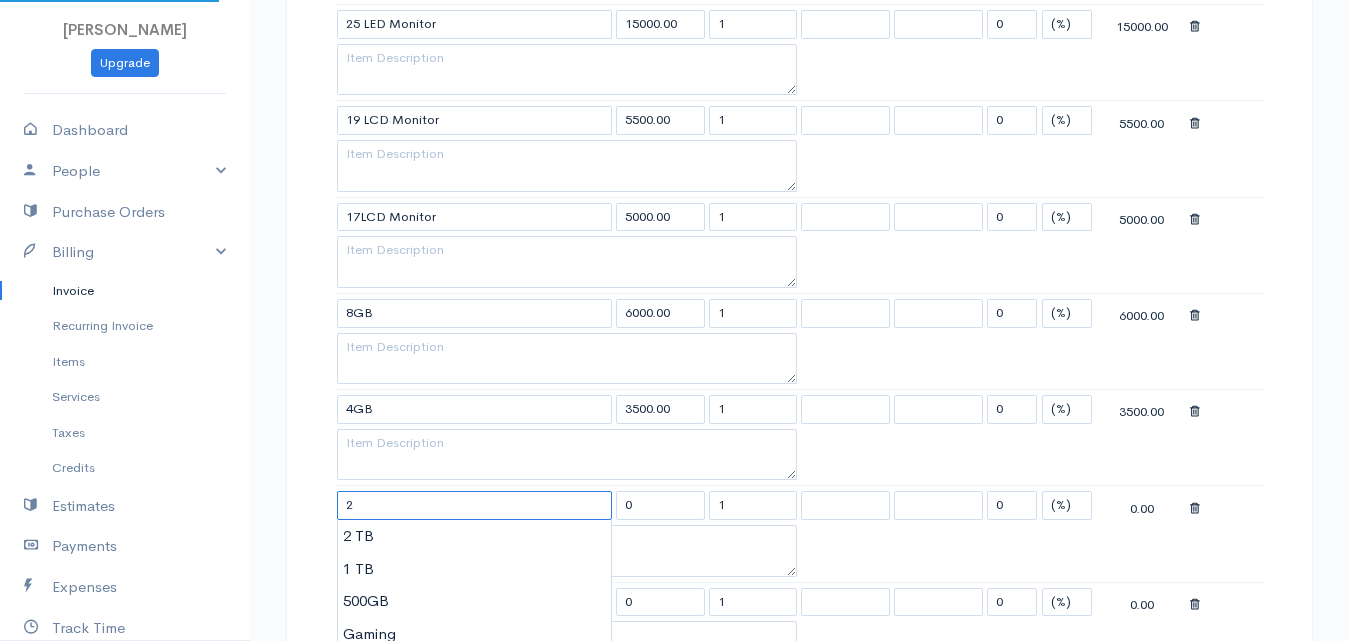 scroll, scrollTop: 1900, scrollLeft: 0, axis: vertical 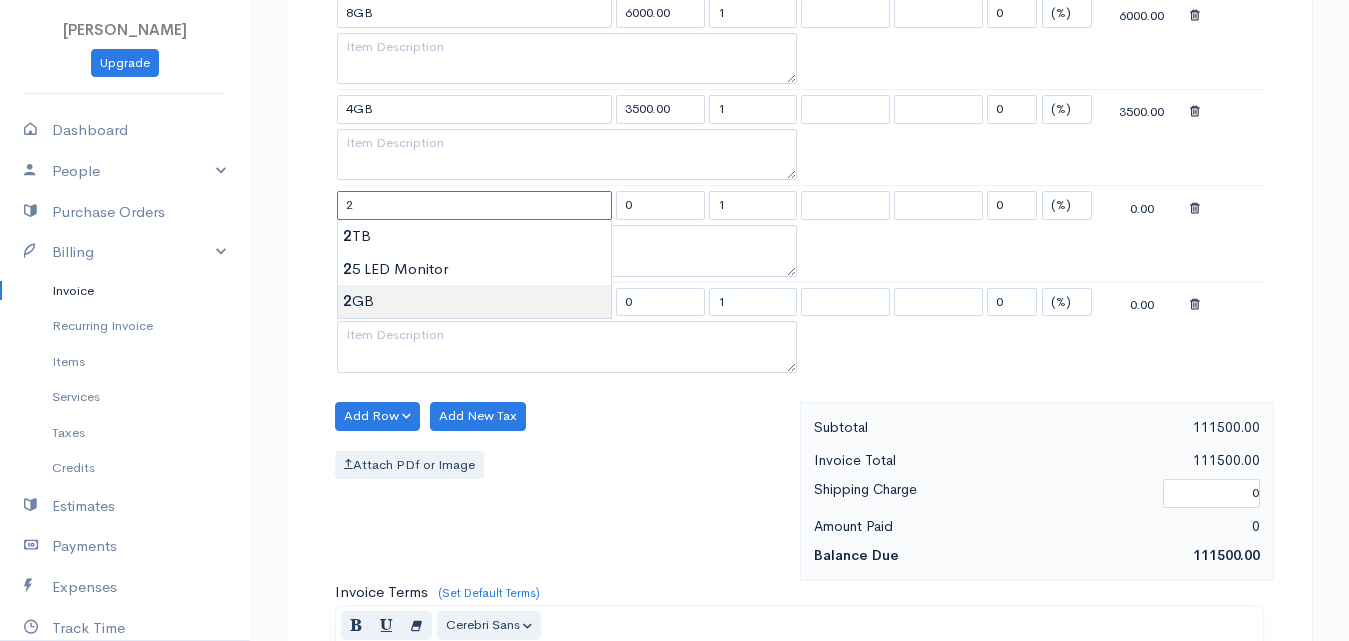 type on "2GB" 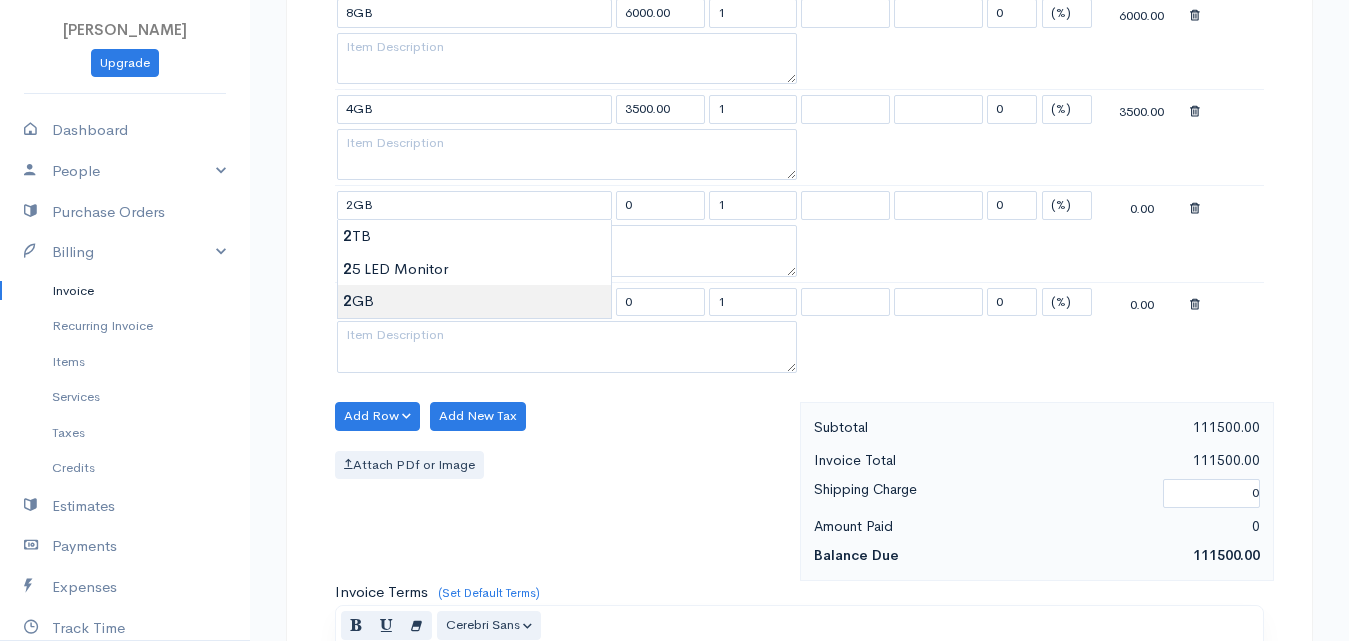 type on "1500.00" 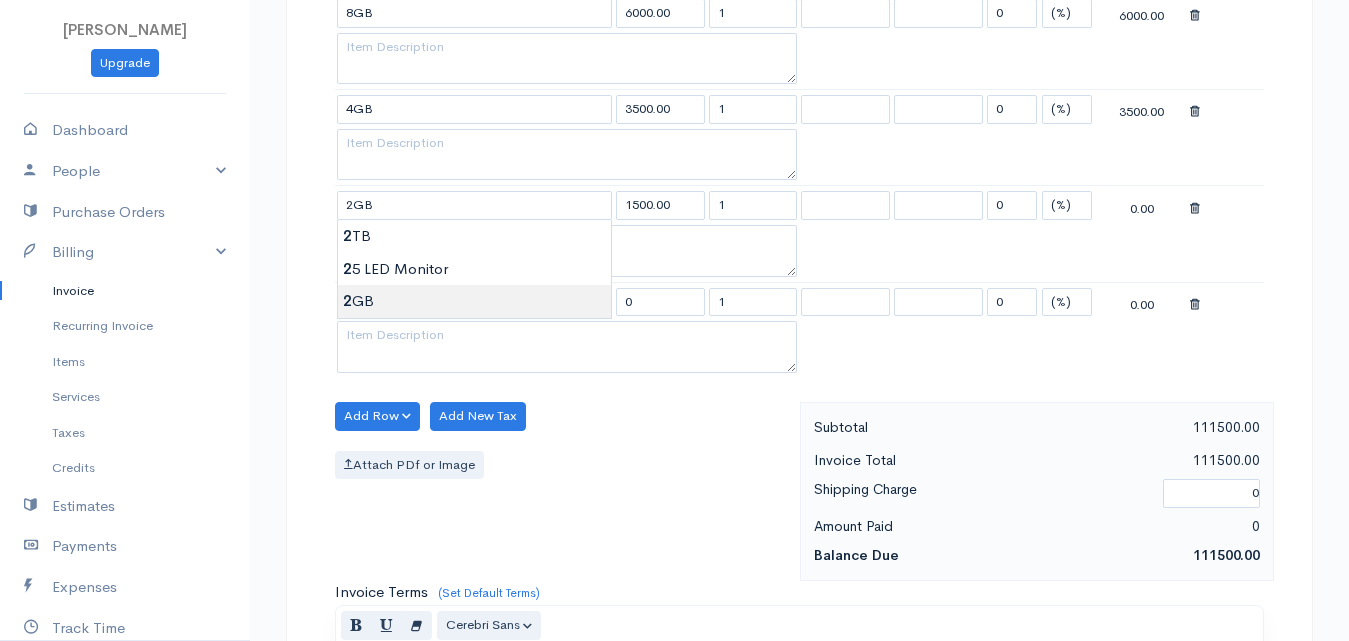 click on "Tenora Gresh
Upgrade
Dashboard
People
Clients
Vendors
Staff Users
Purchase Orders
Billing
Invoice
Recurring Invoice
Items
Services
Taxes
Credits
Estimates
Payments
Expenses
Track Time
Projects
Reports
Settings
My Organizations
Logout
Help
@CloudBooksApp 2022
Invoice
New Invoice
DRAFT To Ruthra [Choose Country] United States Canada United Kingdom Afghanistan Albania Algeria American Samoa Andorra Anguilla Angola Antarctica Antigua and Barbuda Argentina Armenia Aruba Belize" at bounding box center [674, -314] 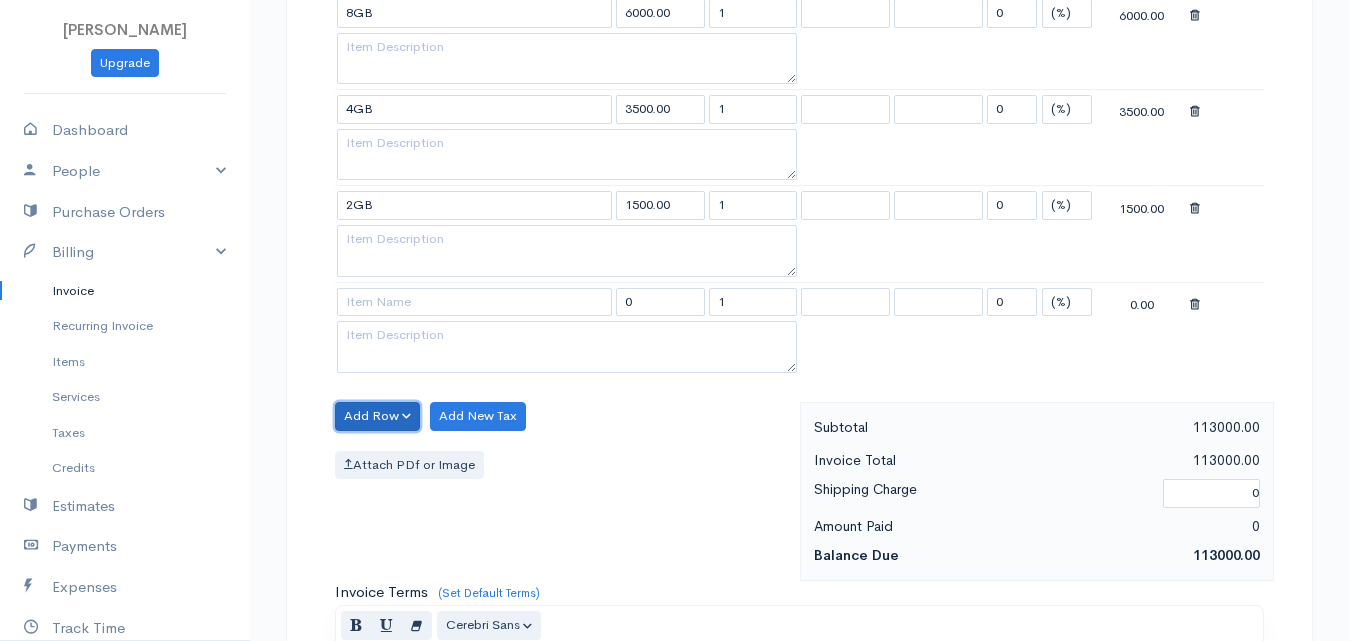 click on "Add Row" at bounding box center [377, 416] 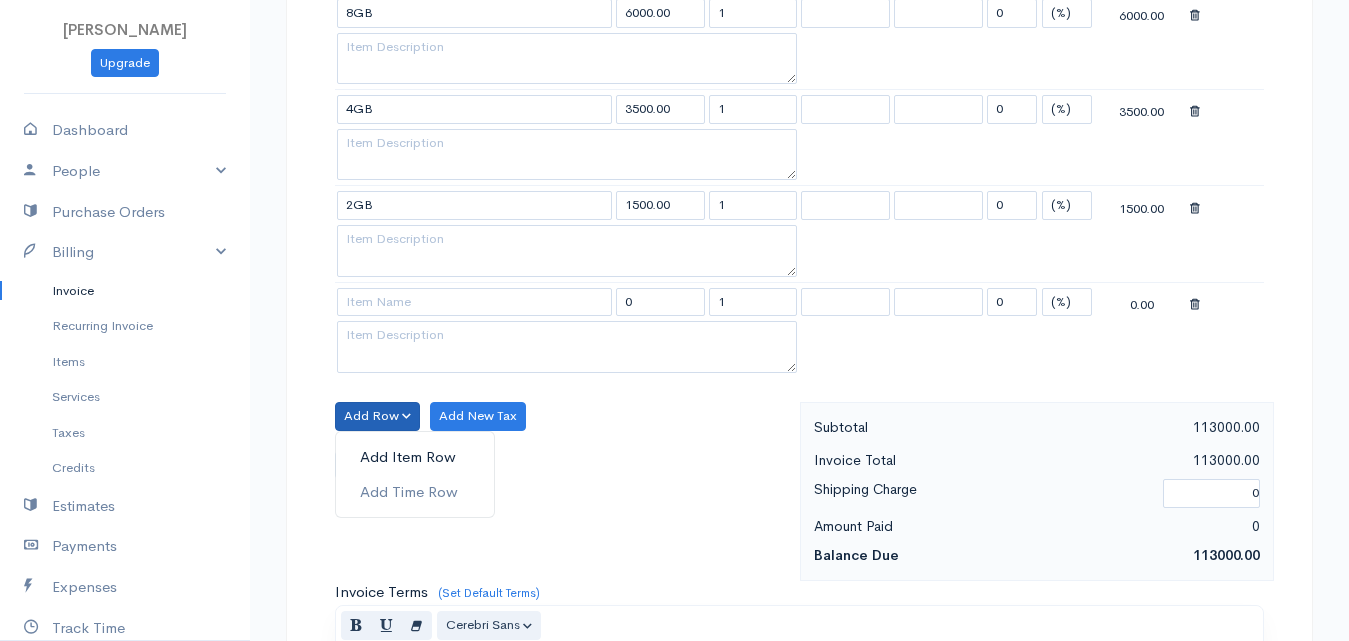 click on "Add Item Row" at bounding box center [415, 457] 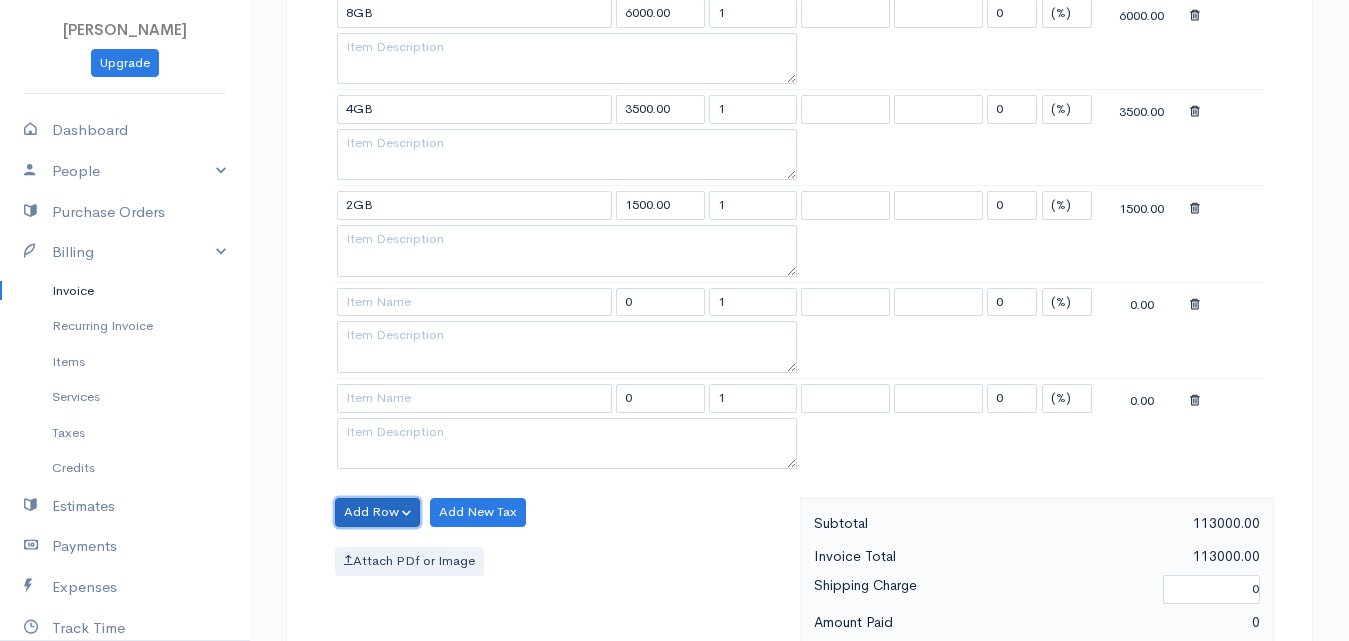 click on "Add Row" at bounding box center (377, 512) 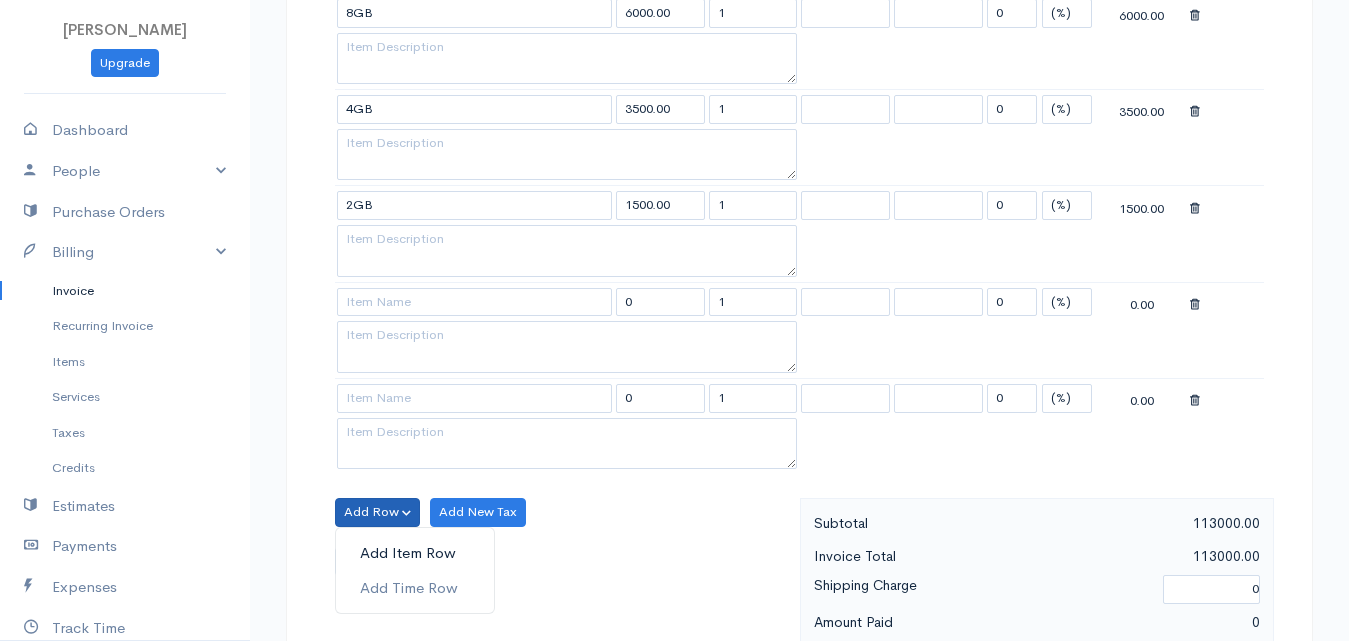 click on "Add Item Row" at bounding box center (415, 553) 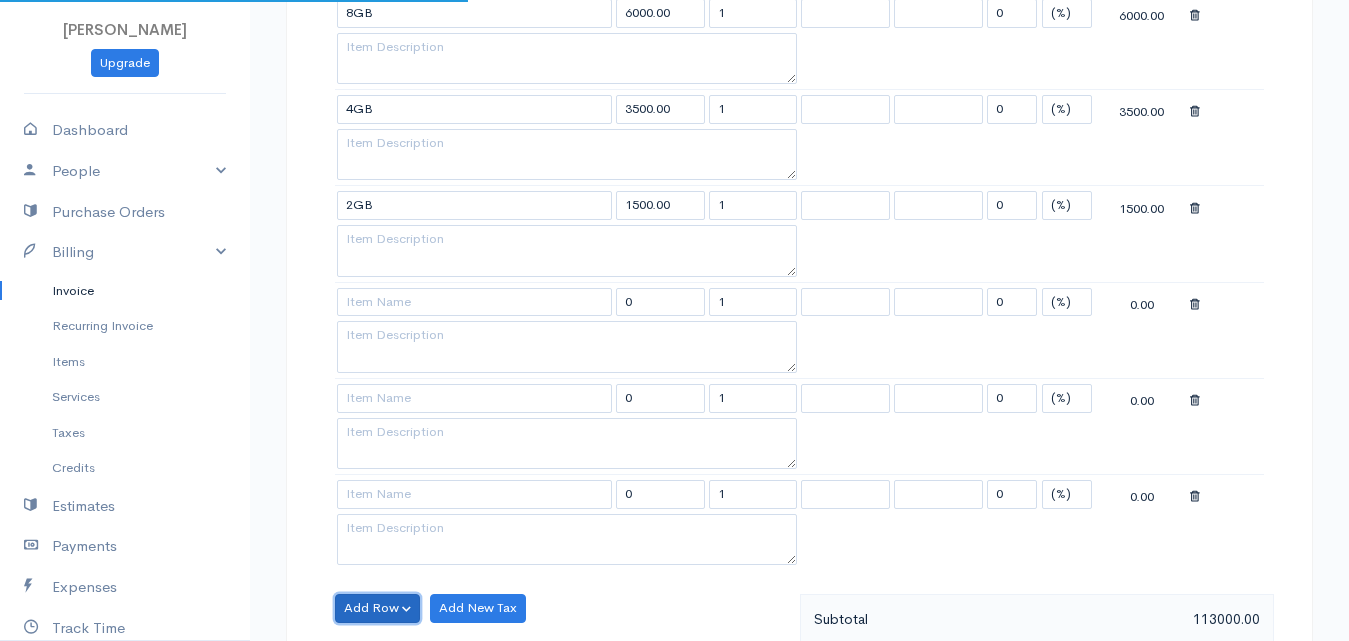 click on "Add Row" at bounding box center (377, 608) 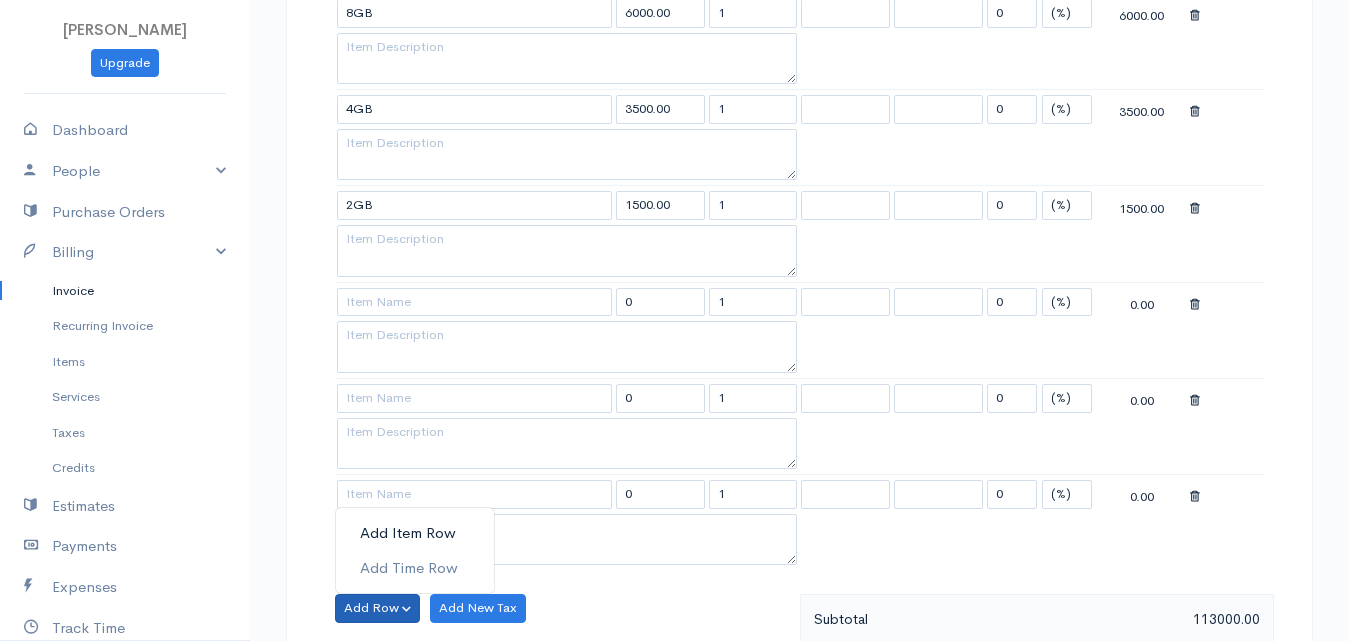click on "Add Item Row" at bounding box center (415, 533) 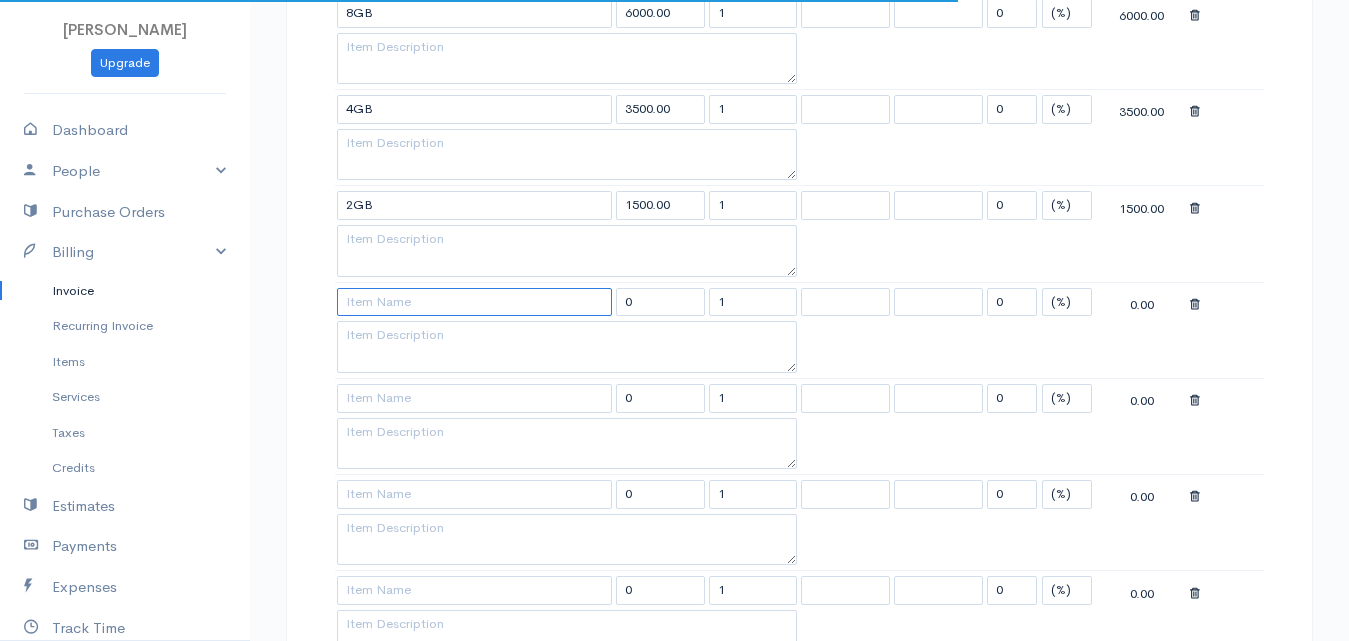 click at bounding box center [474, 302] 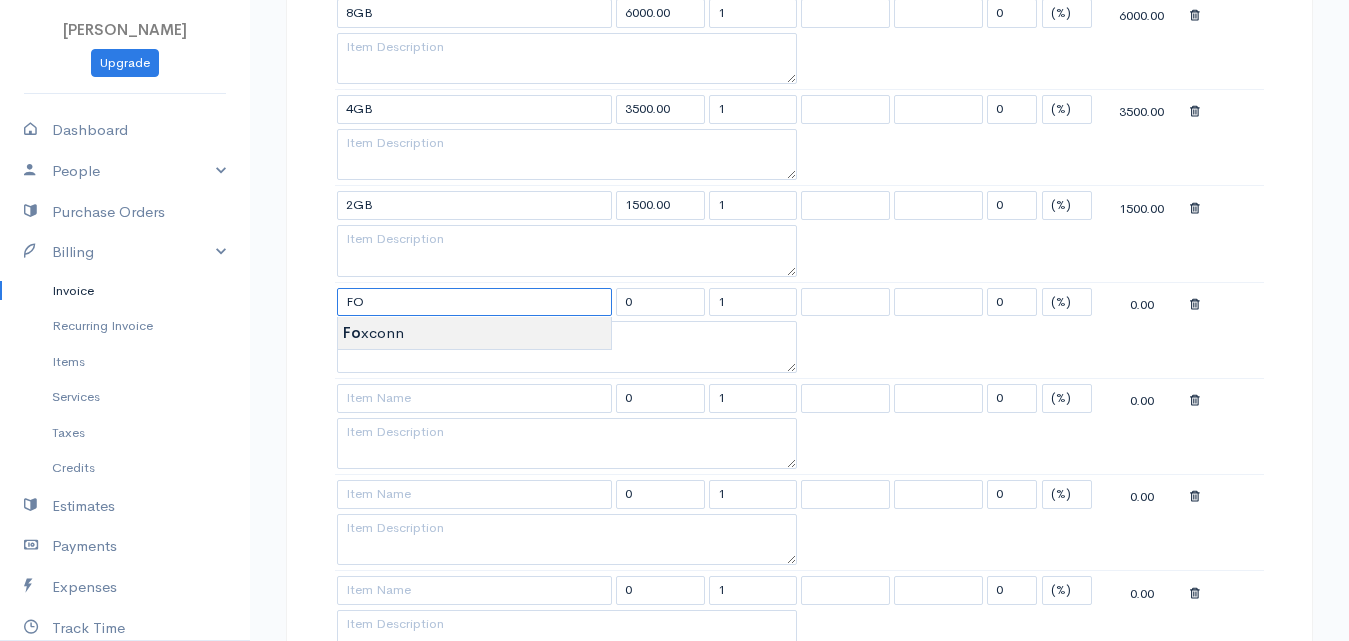 type on "Foxconn" 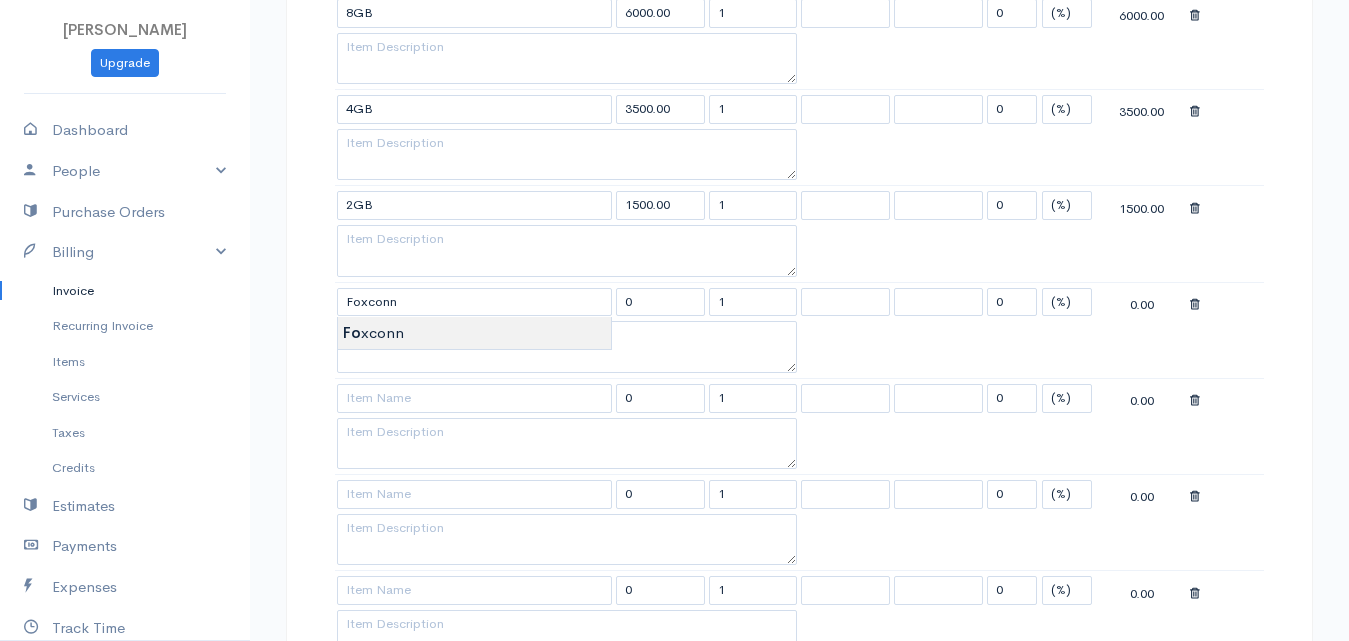 type on "6500.00" 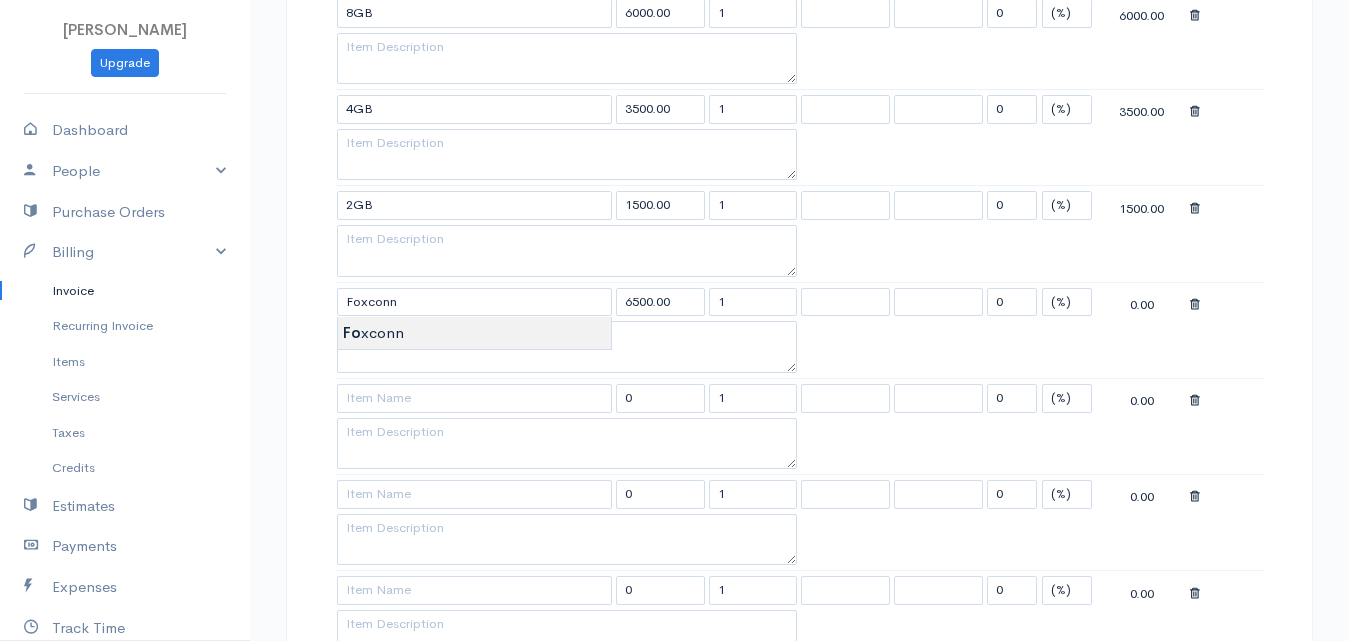click on "Tenora Gresh
Upgrade
Dashboard
People
Clients
Vendors
Staff Users
Purchase Orders
Billing
Invoice
Recurring Invoice
Items
Services
Taxes
Credits
Estimates
Payments
Expenses
Track Time
Projects
Reports
Settings
My Organizations
Logout
Help
@CloudBooksApp 2022
Invoice
New Invoice
DRAFT To Ruthra [Choose Country] United States Canada United Kingdom Afghanistan Albania Algeria American Samoa Andorra Anguilla Angola Antarctica Antigua and Barbuda Argentina Armenia Aruba Belize" at bounding box center (674, -170) 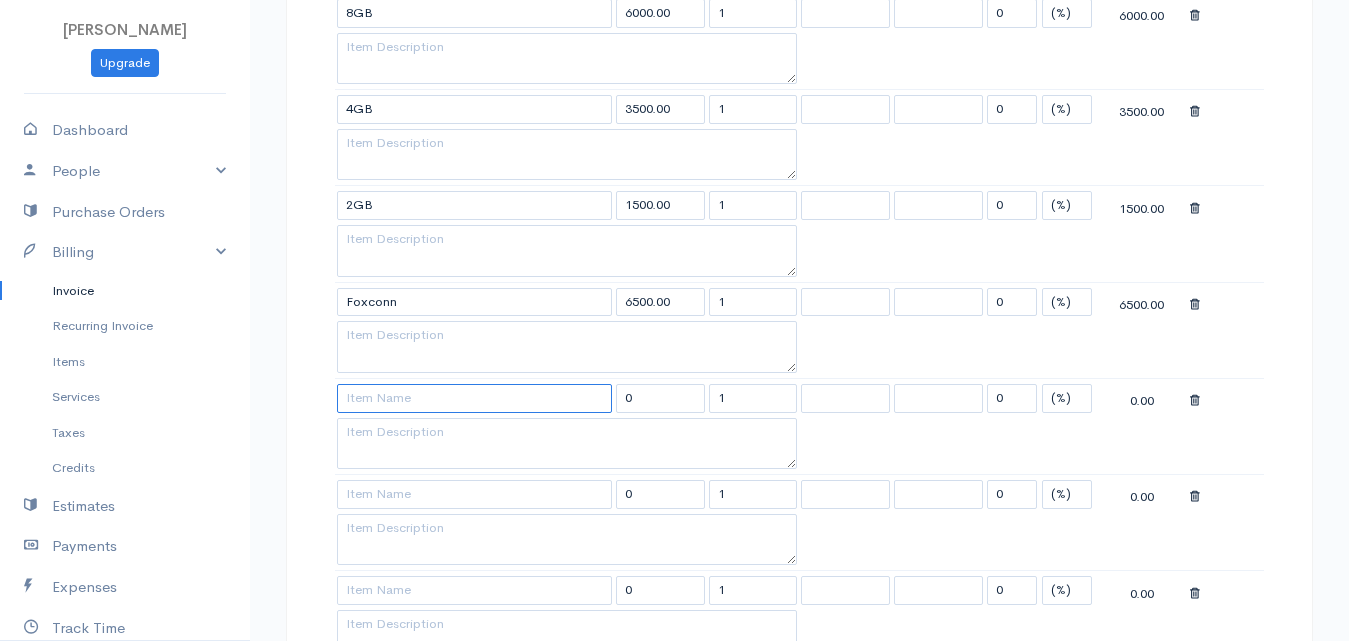 click at bounding box center (474, 398) 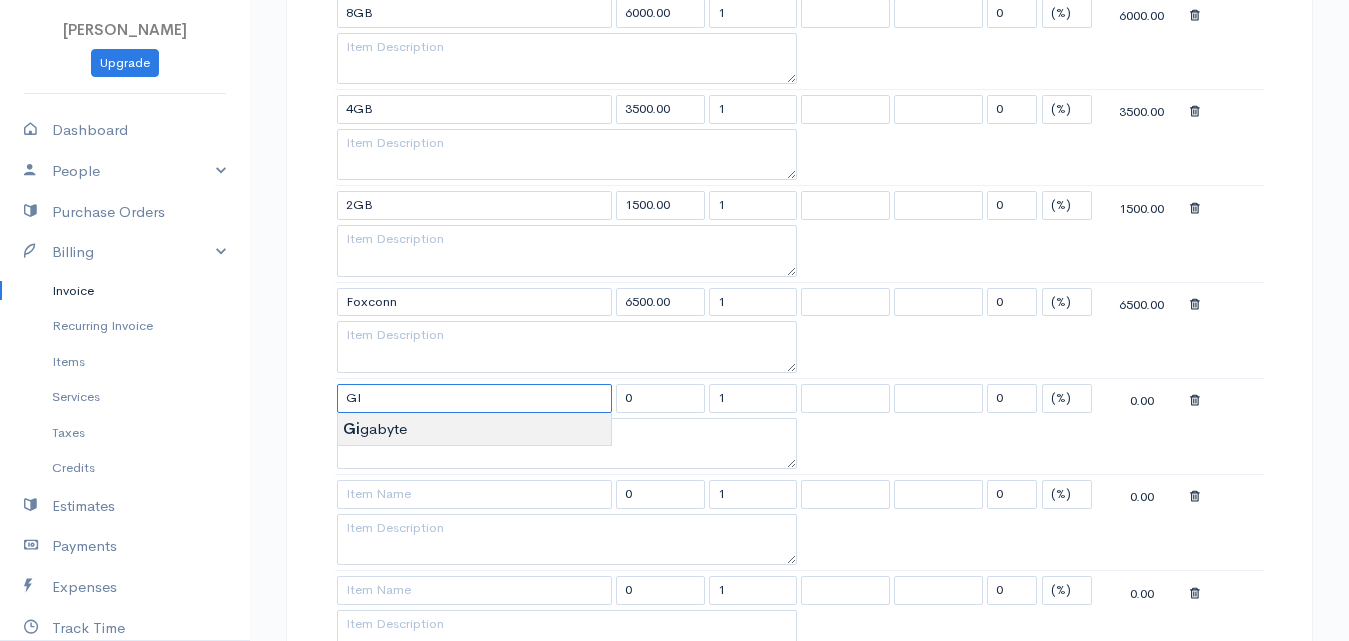 type on "Gigabyte" 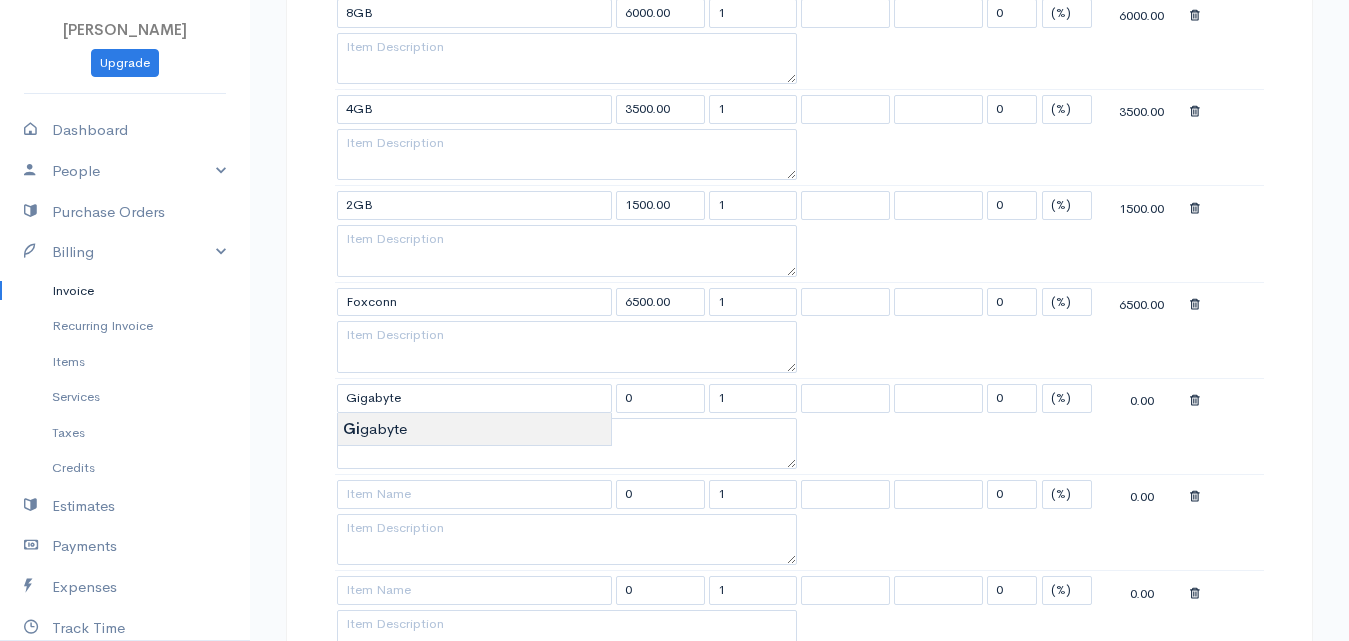 type on "7000.00" 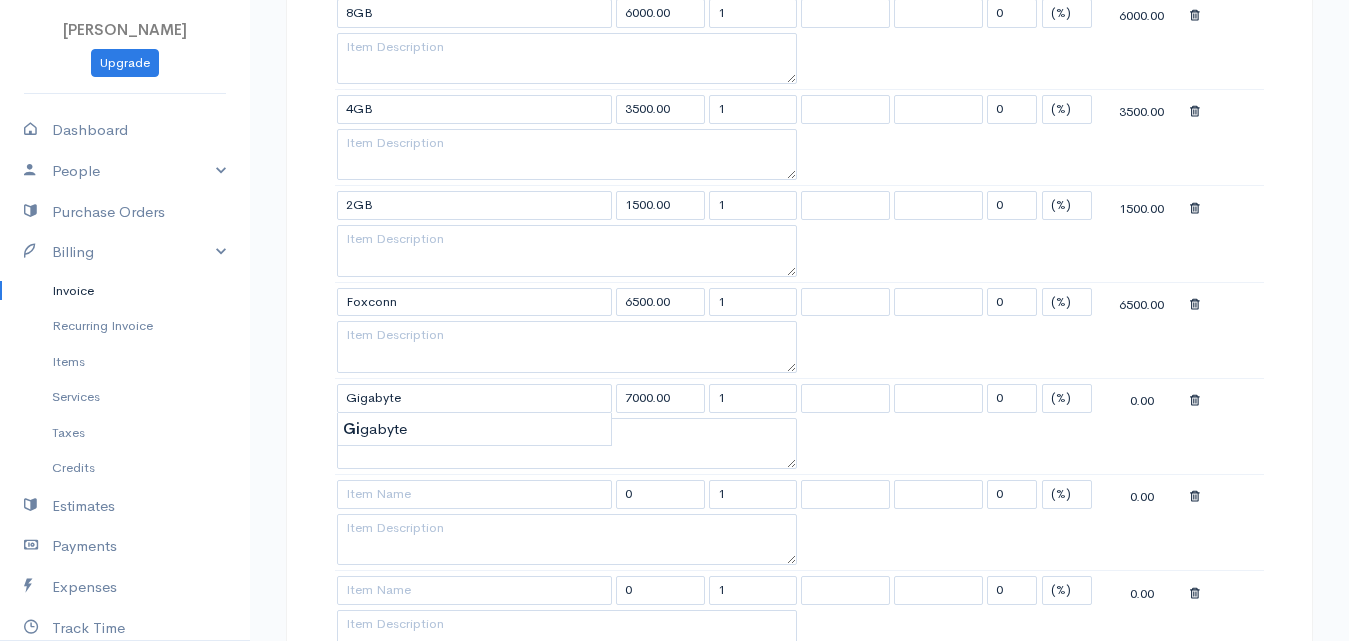 click on "Tenora Gresh
Upgrade
Dashboard
People
Clients
Vendors
Staff Users
Purchase Orders
Billing
Invoice
Recurring Invoice
Items
Services
Taxes
Credits
Estimates
Payments
Expenses
Track Time
Projects
Reports
Settings
My Organizations
Logout
Help
@CloudBooksApp 2022
Invoice
New Invoice
DRAFT To Ruthra [Choose Country] United States Canada United Kingdom Afghanistan Albania Algeria American Samoa Andorra Anguilla Angola Antarctica Antigua and Barbuda Argentina Armenia Aruba Belize" at bounding box center [674, -170] 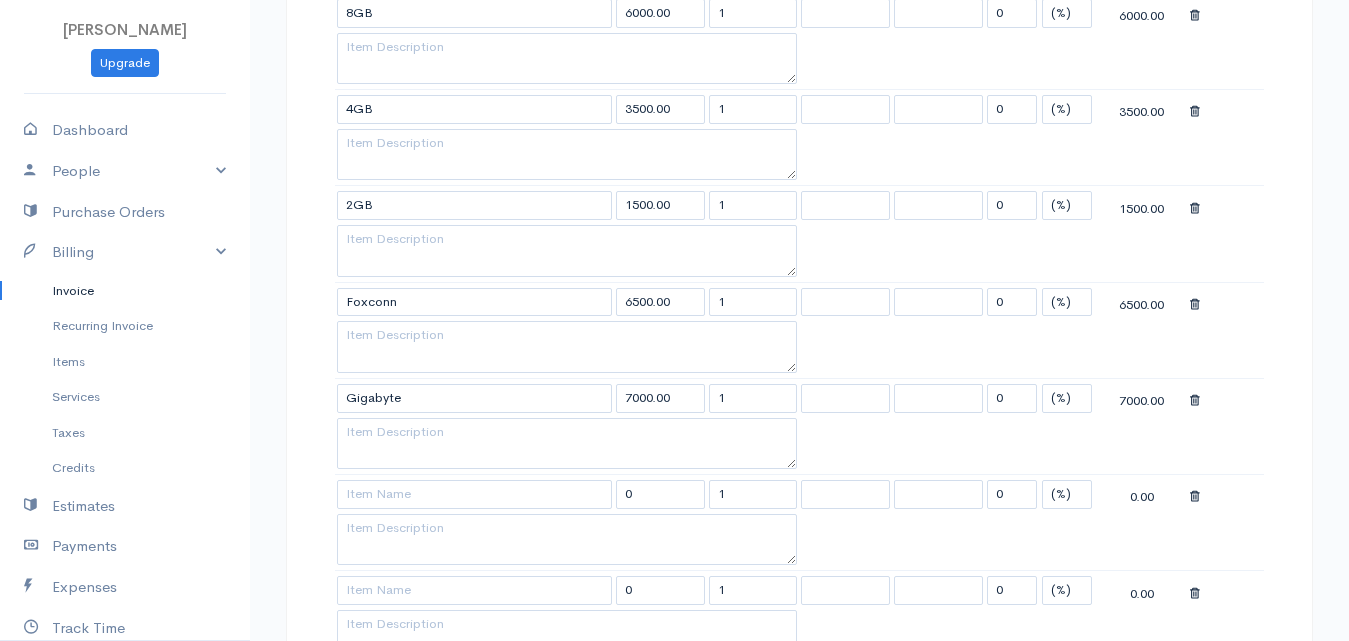 scroll, scrollTop: 2100, scrollLeft: 0, axis: vertical 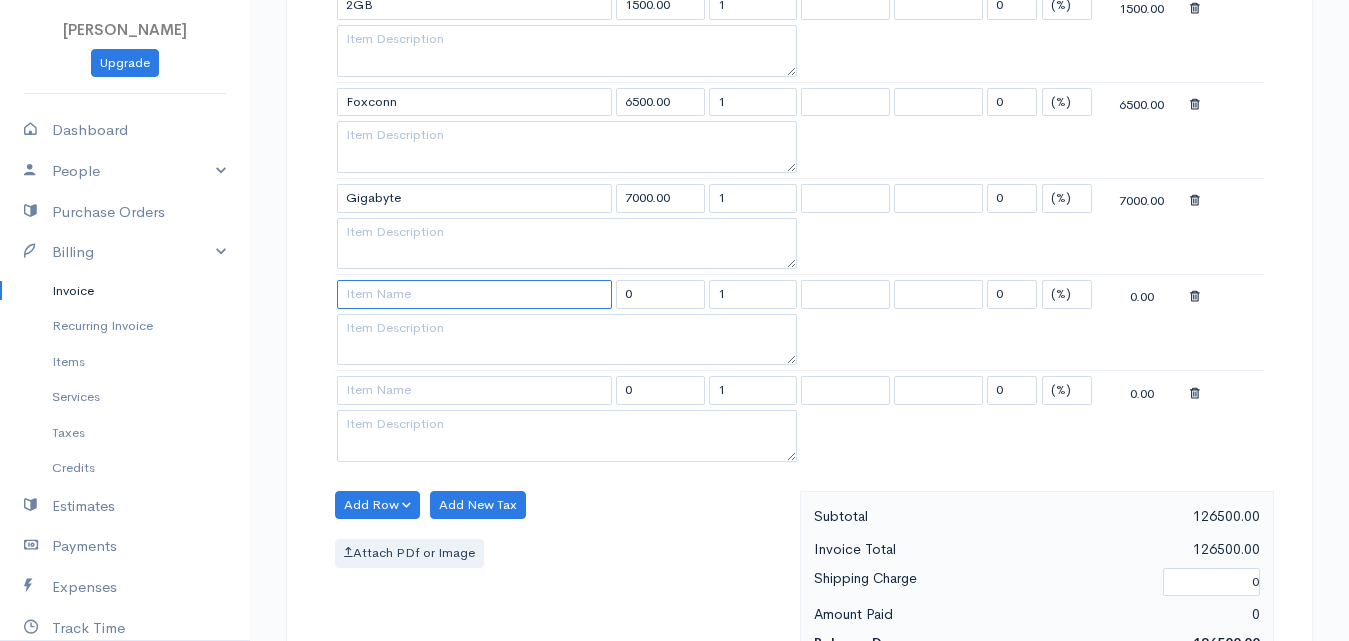 click at bounding box center (474, 294) 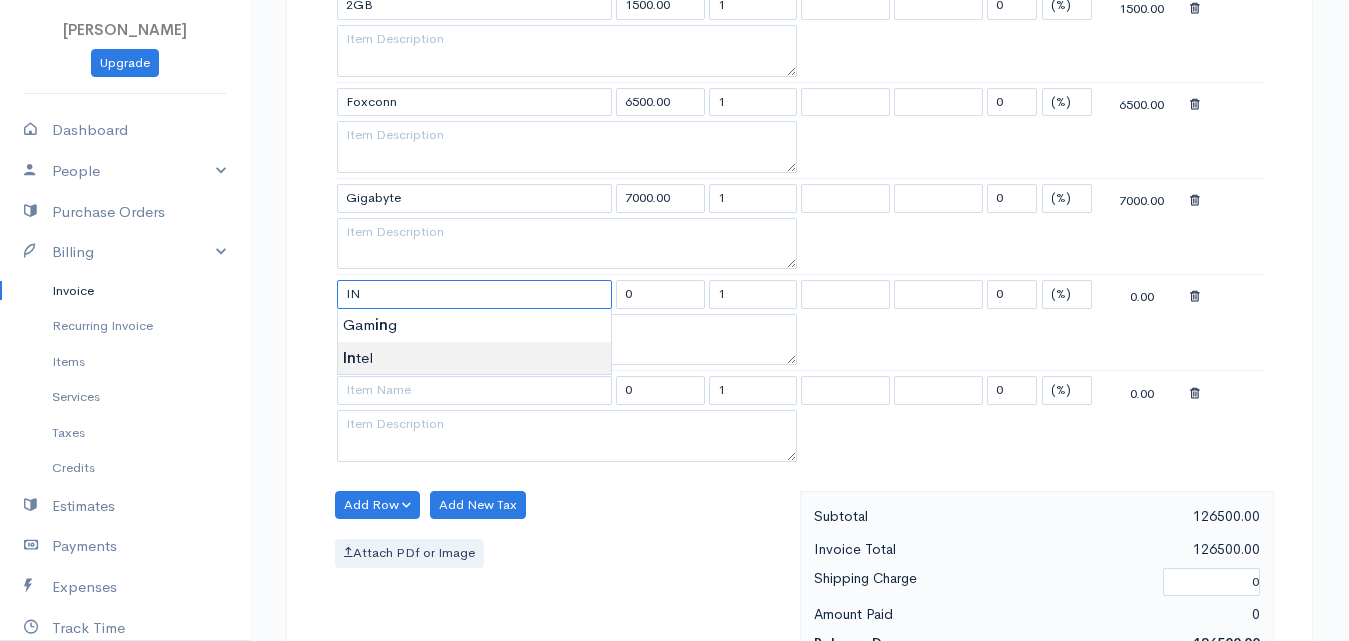 type on "Intel" 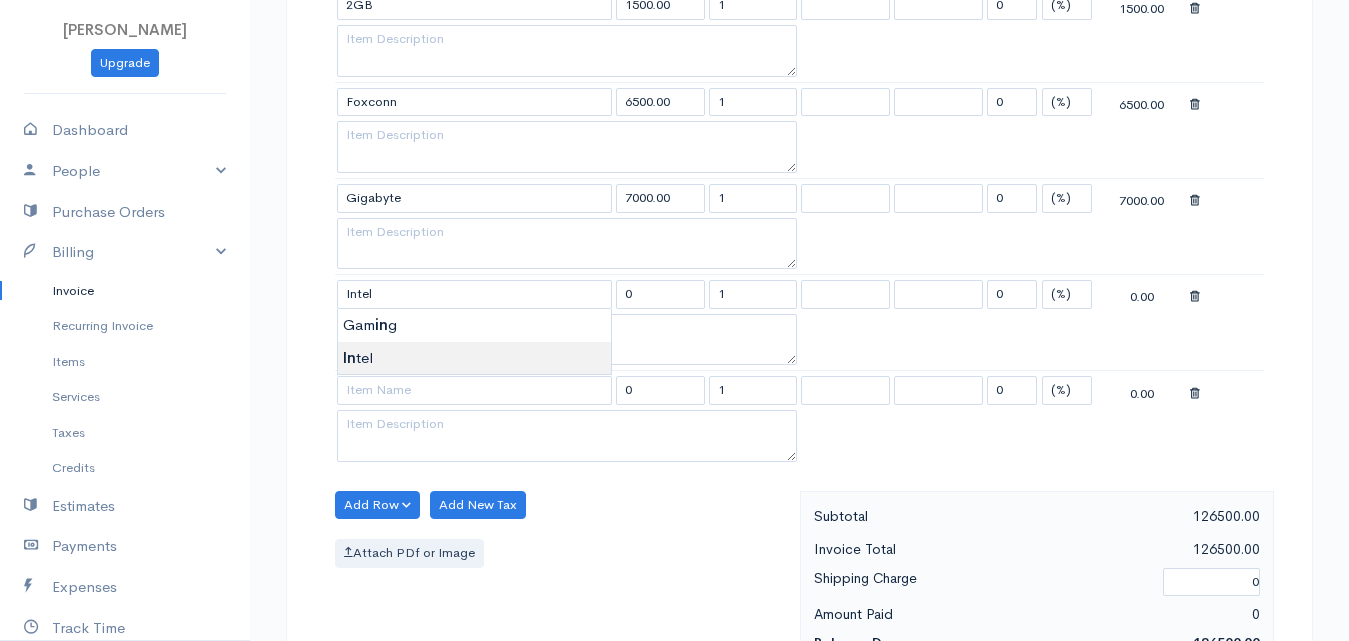 type on "5000.00" 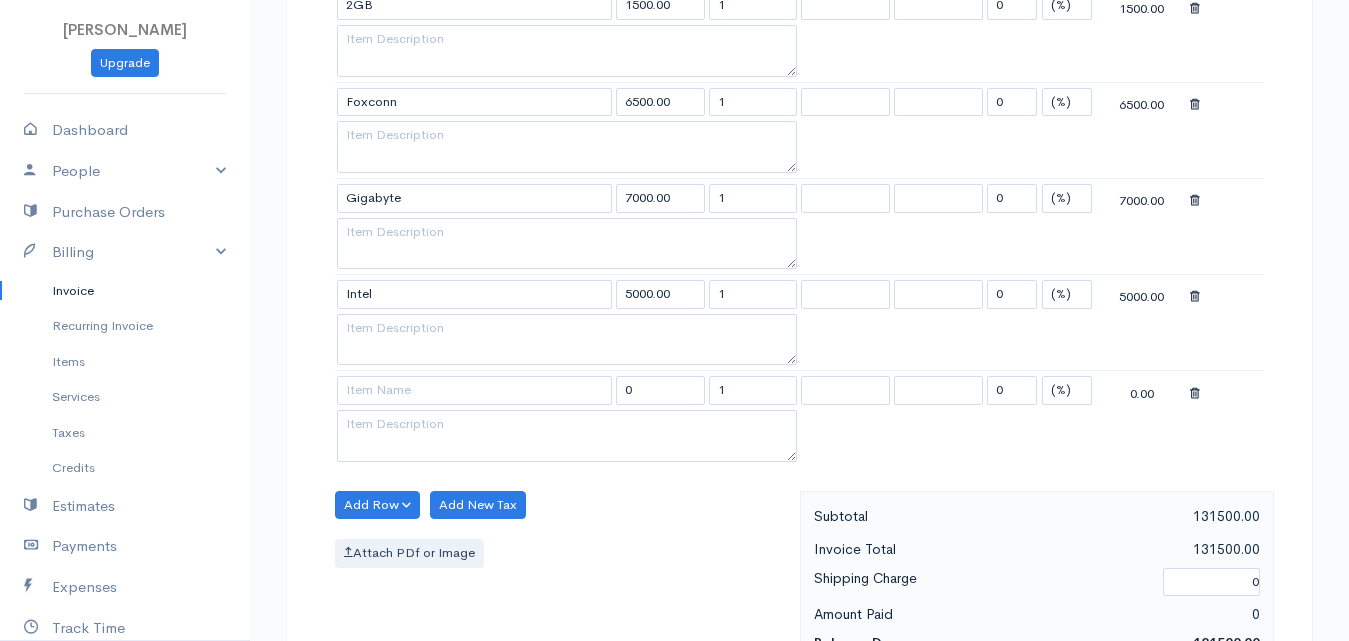 click on "Tenora Gresh
Upgrade
Dashboard
People
Clients
Vendors
Staff Users
Purchase Orders
Billing
Invoice
Recurring Invoice
Items
Services
Taxes
Credits
Estimates
Payments
Expenses
Track Time
Projects
Reports
Settings
My Organizations
Logout
Help
@CloudBooksApp 2022
Invoice
New Invoice
DRAFT To Ruthra [Choose Country] United States Canada United Kingdom Afghanistan Albania Algeria American Samoa Andorra Anguilla Angola Antarctica Antigua and Barbuda Argentina Armenia Aruba Belize" at bounding box center (674, -370) 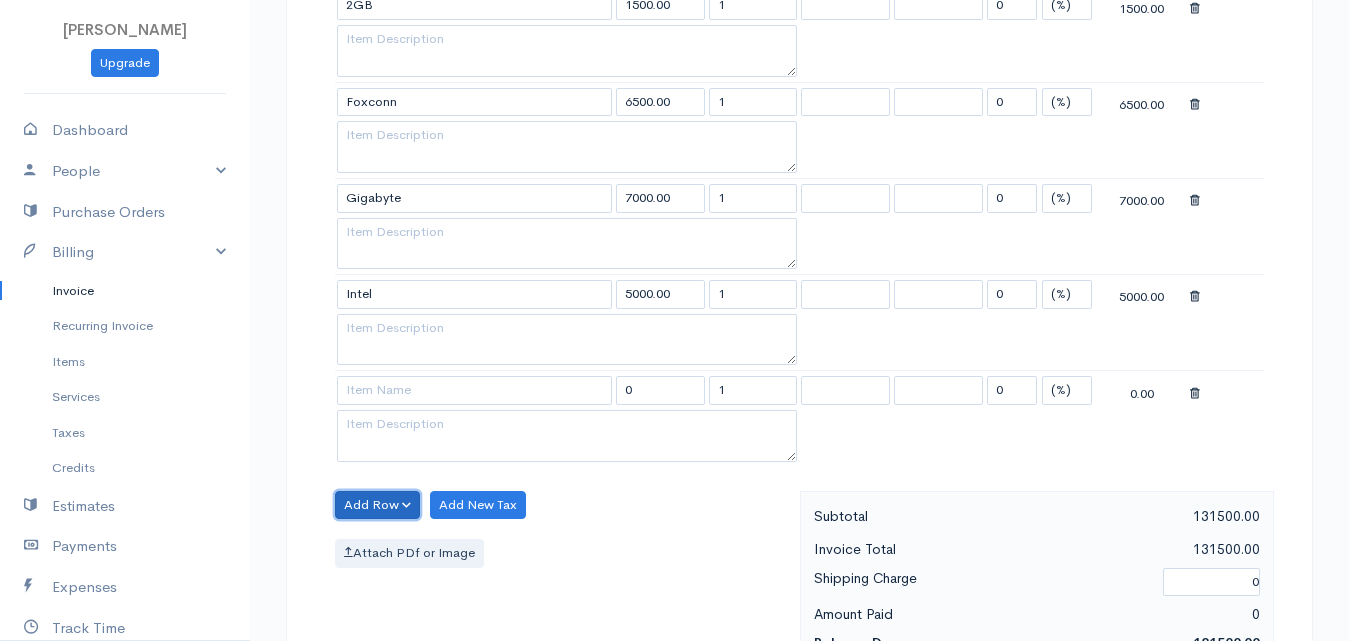 drag, startPoint x: 363, startPoint y: 498, endPoint x: 363, endPoint y: 486, distance: 12 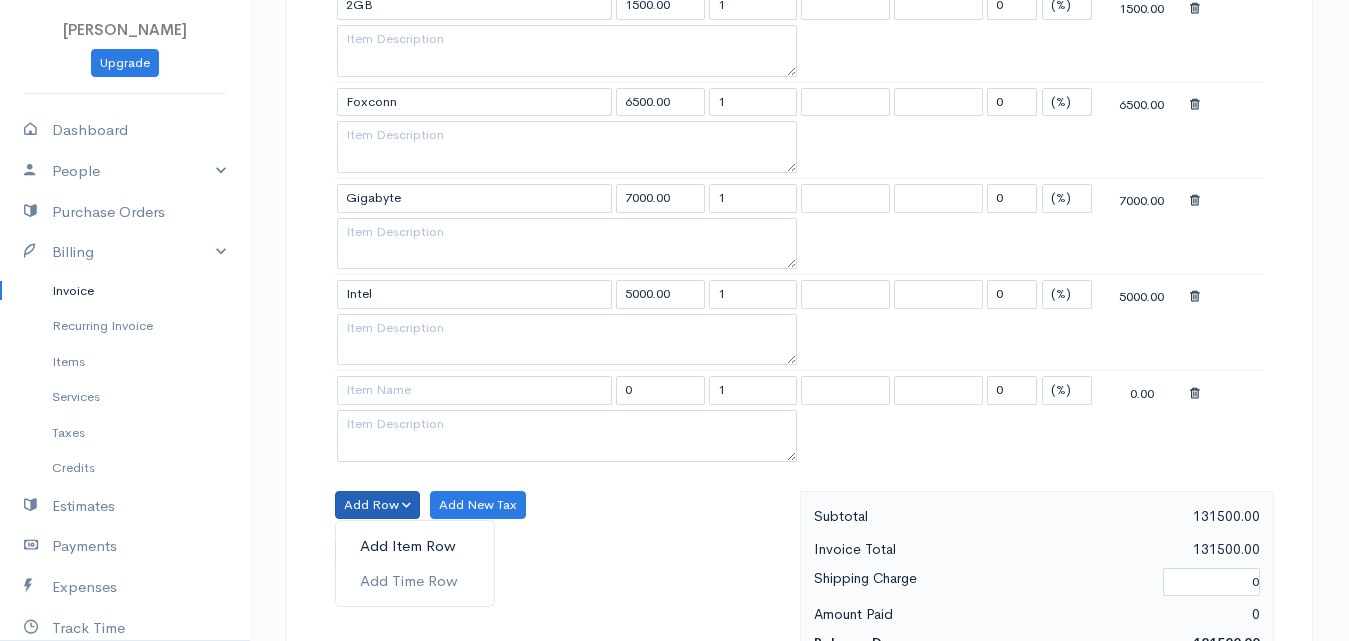 click on "Add Item Row" at bounding box center (415, 546) 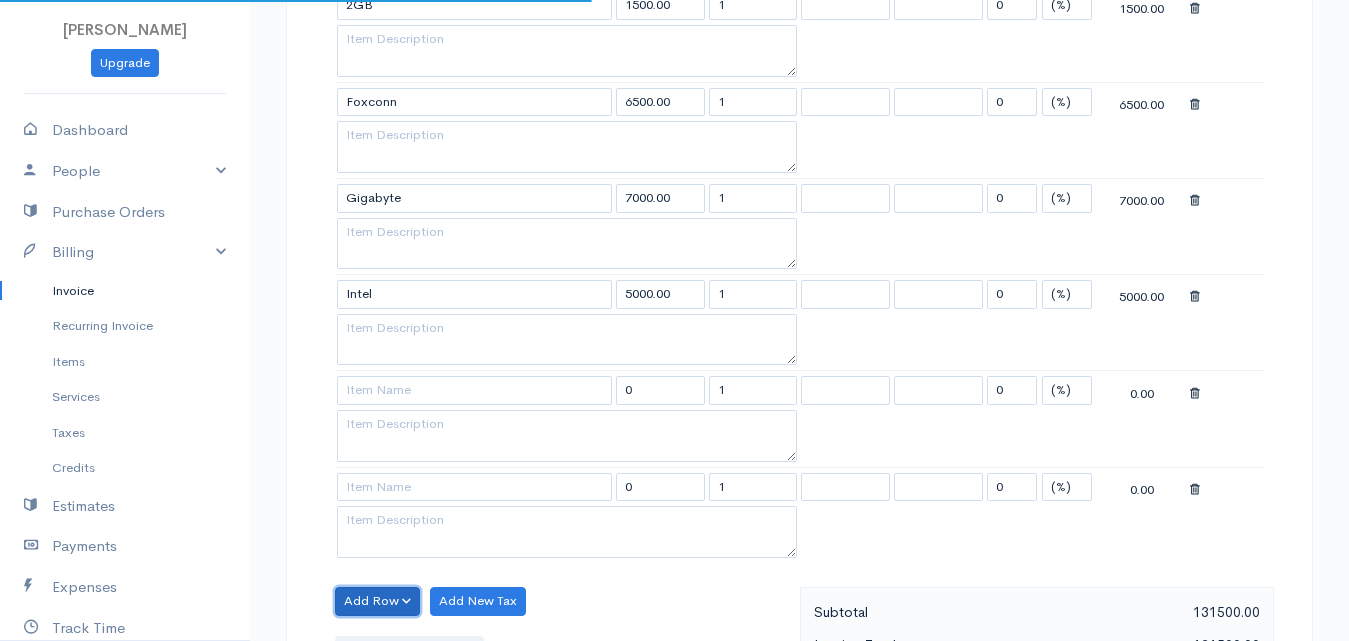 click on "Add Row" at bounding box center [377, 601] 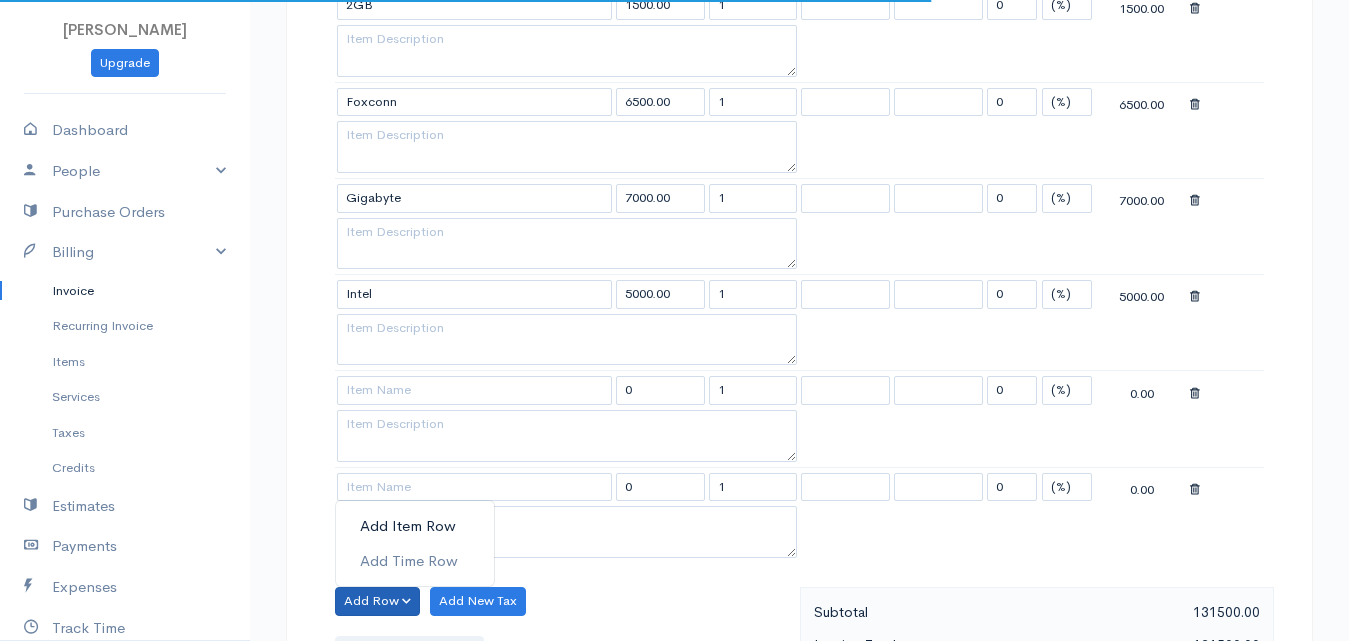 click on "Add Item Row" at bounding box center (415, 526) 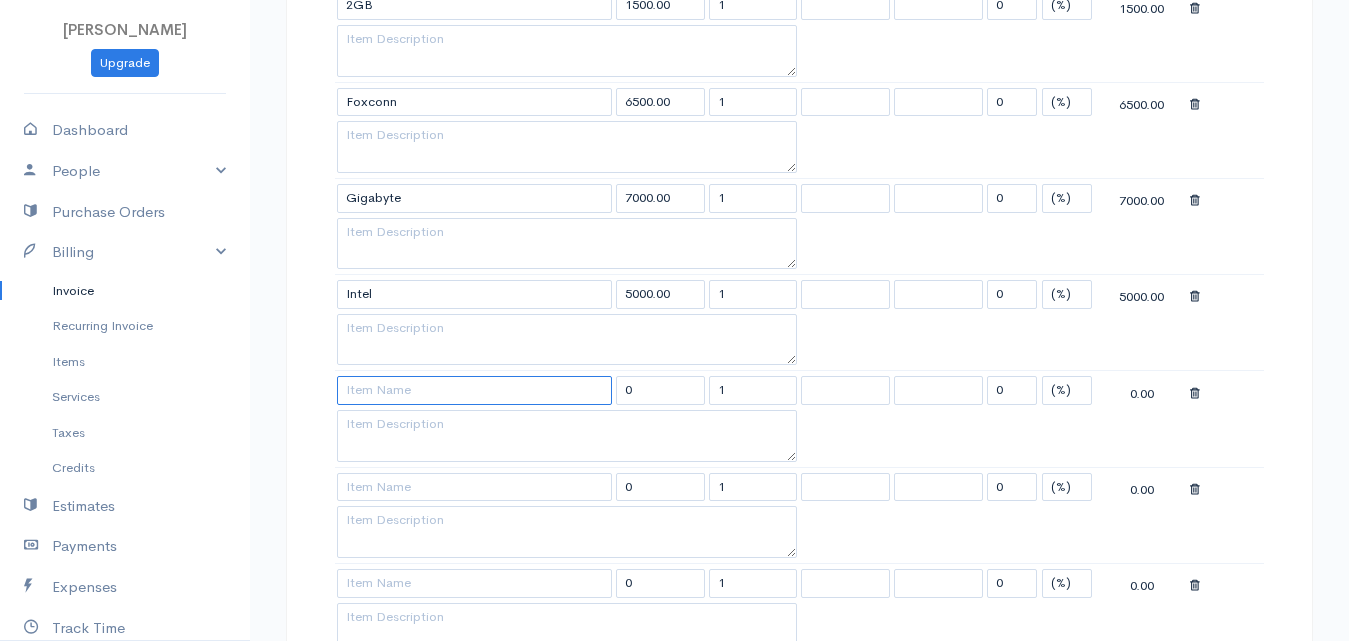 click at bounding box center [474, 390] 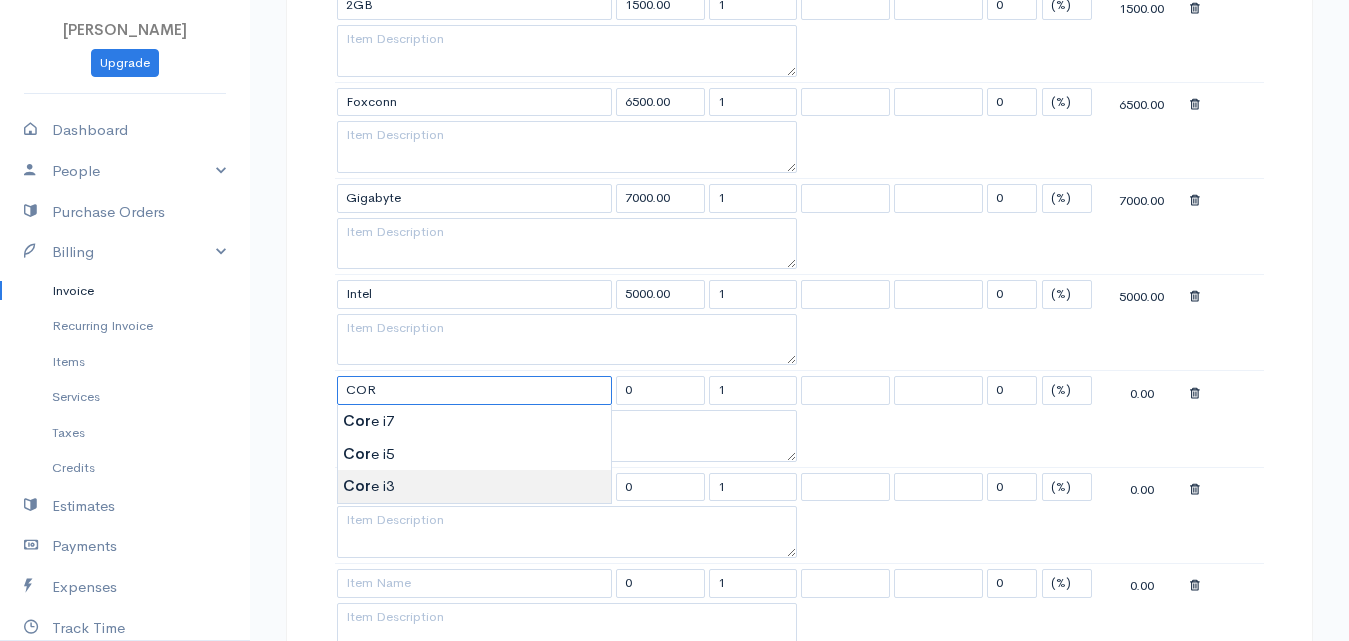 type on "Core i3" 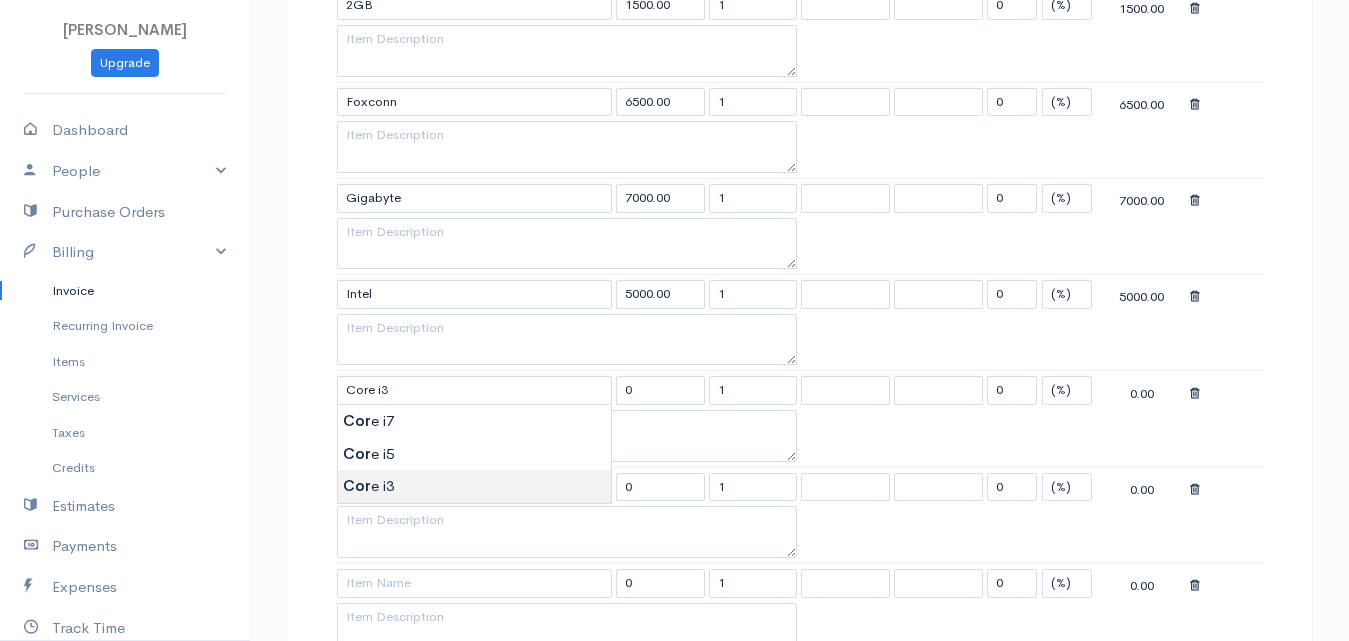 type on "1500.00" 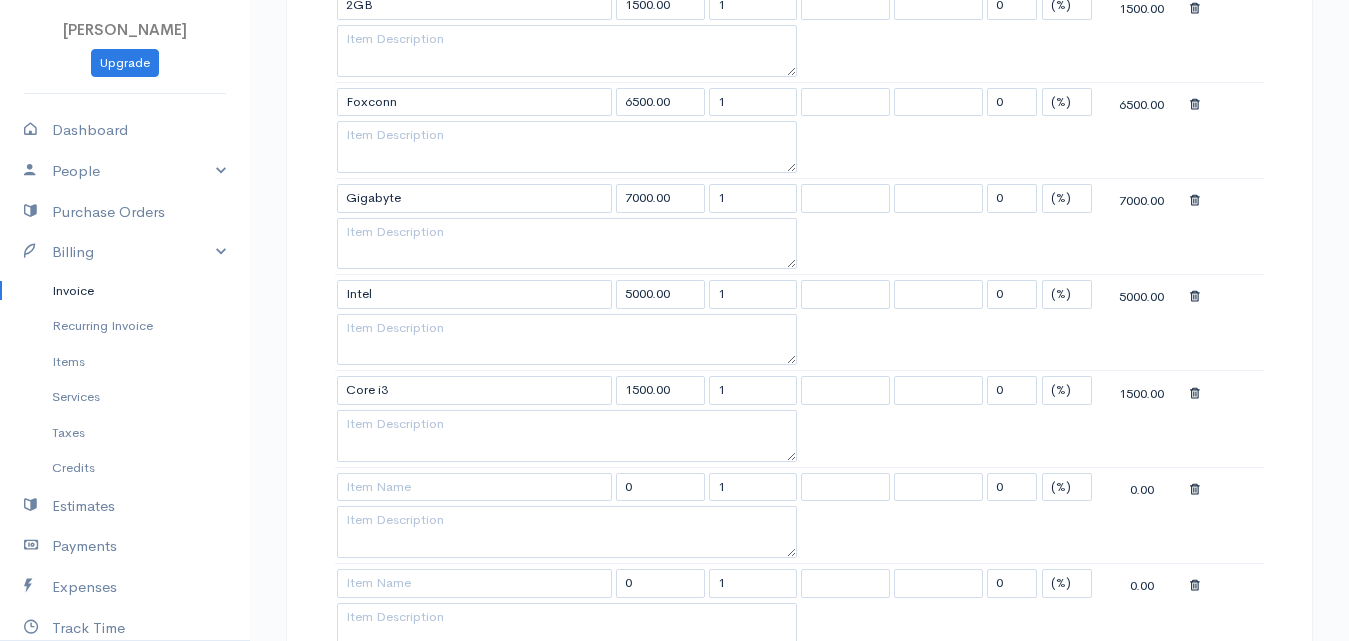 click on "Tenora Gresh
Upgrade
Dashboard
People
Clients
Vendors
Staff Users
Purchase Orders
Billing
Invoice
Recurring Invoice
Items
Services
Taxes
Credits
Estimates
Payments
Expenses
Track Time
Projects
Reports
Settings
My Organizations
Logout
Help
@CloudBooksApp 2022
Invoice
New Invoice
DRAFT To Ruthra [Choose Country] United States Canada United Kingdom Afghanistan Albania Algeria American Samoa Andorra Anguilla Angola Antarctica Antigua and Barbuda Argentina Armenia Aruba Belize" at bounding box center [674, -273] 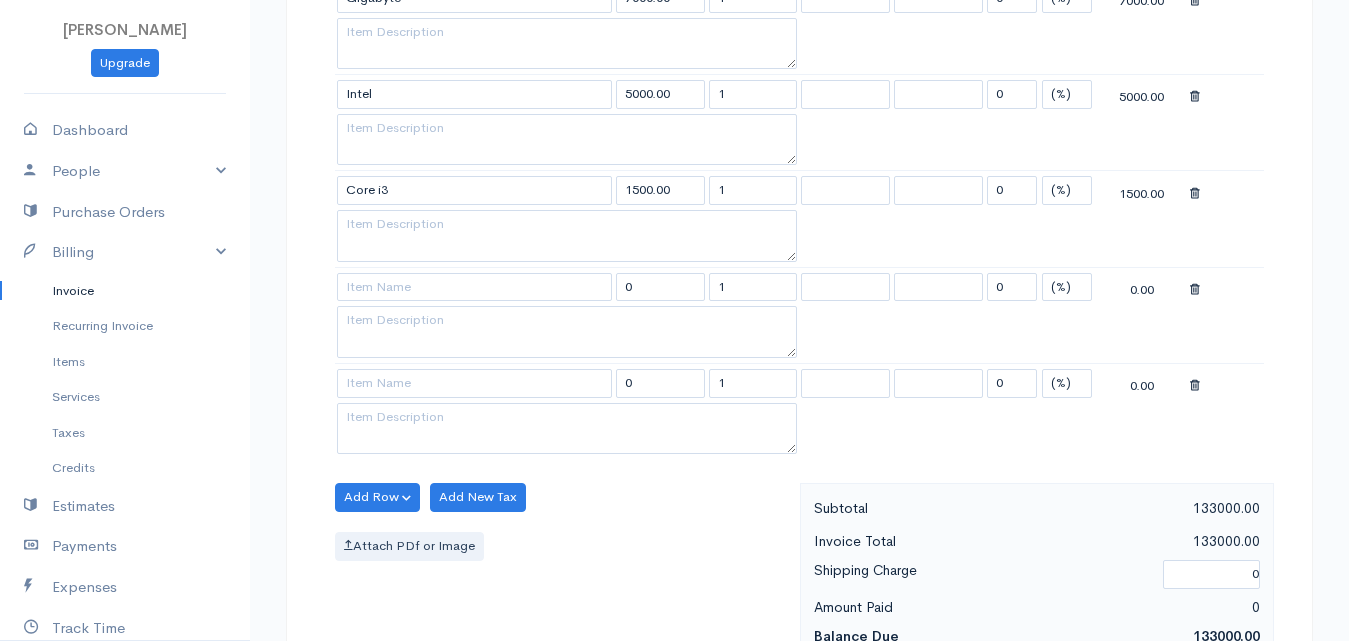 scroll, scrollTop: 2400, scrollLeft: 0, axis: vertical 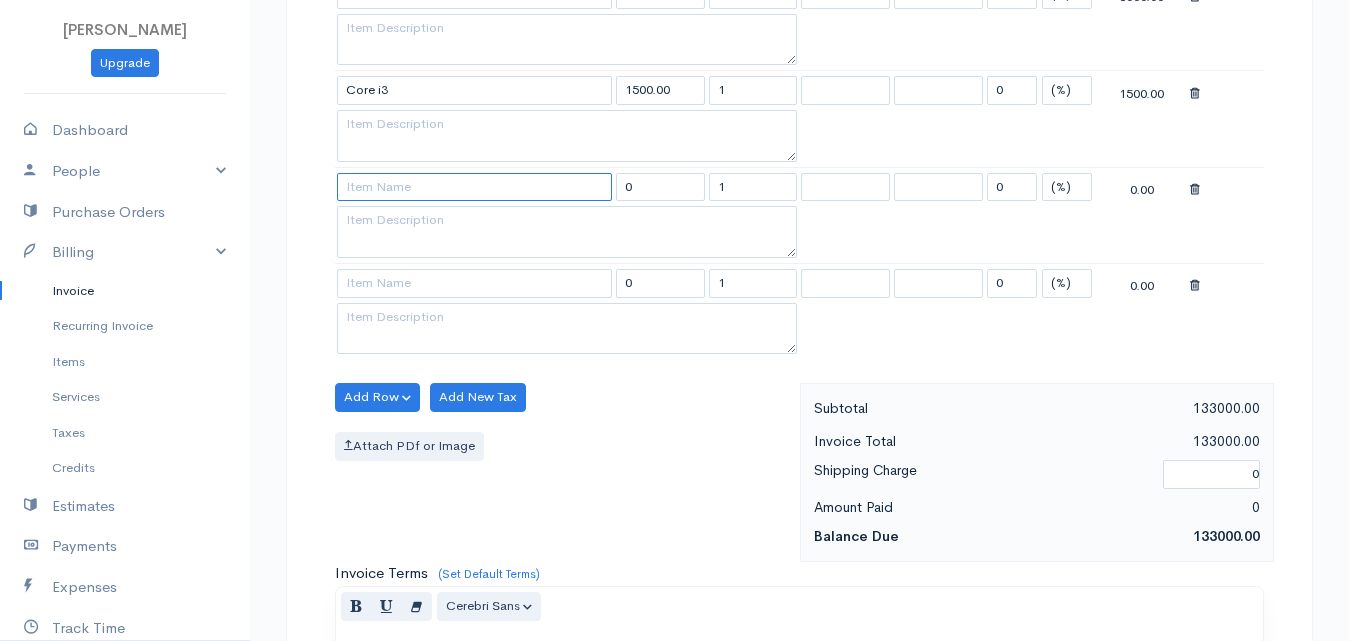 click at bounding box center [474, 187] 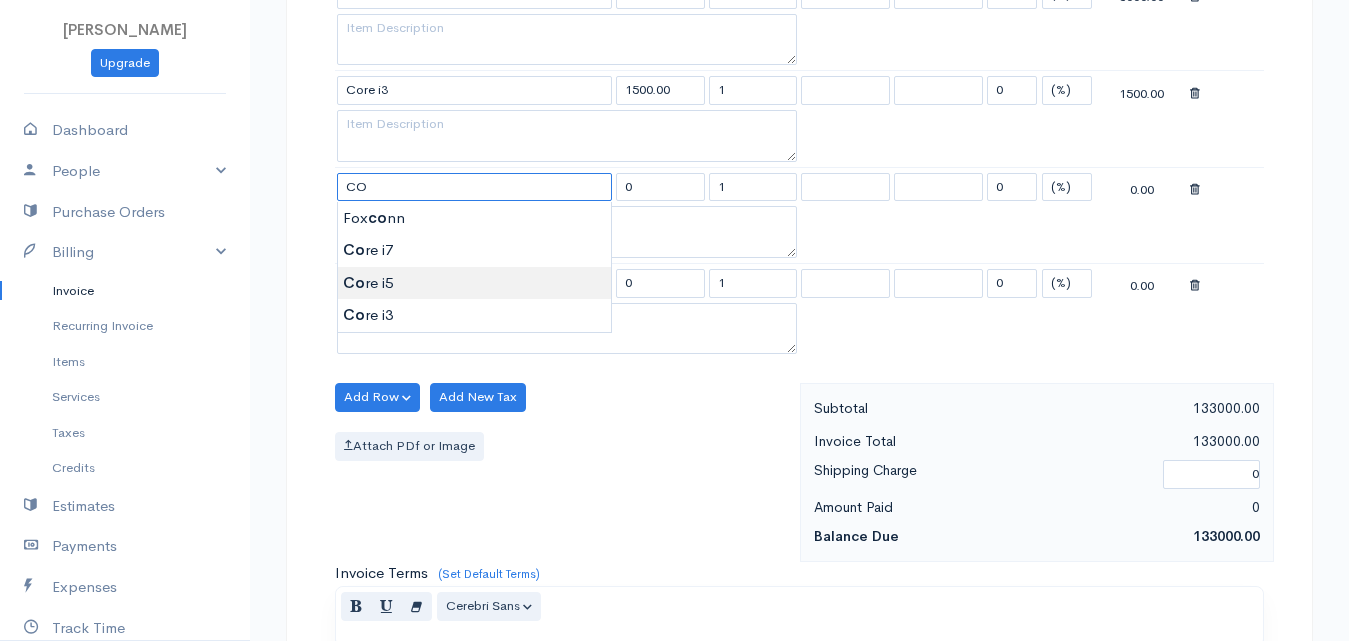 type on "Core i5" 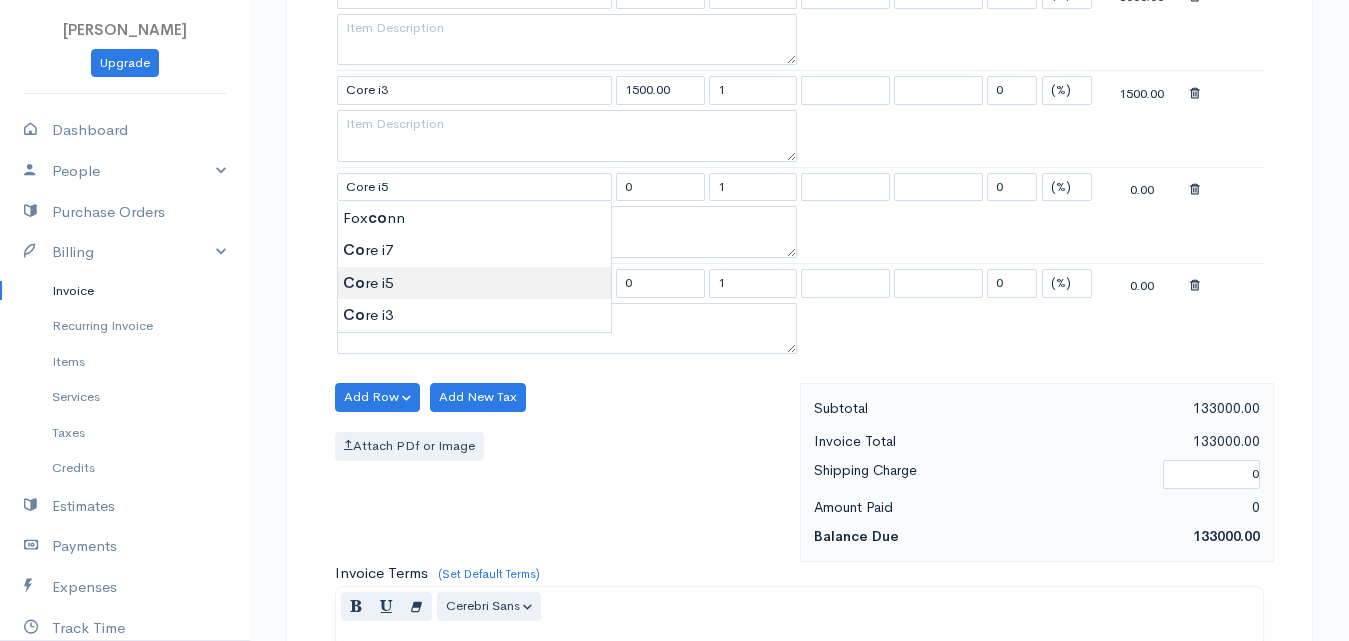 type on "2500.00" 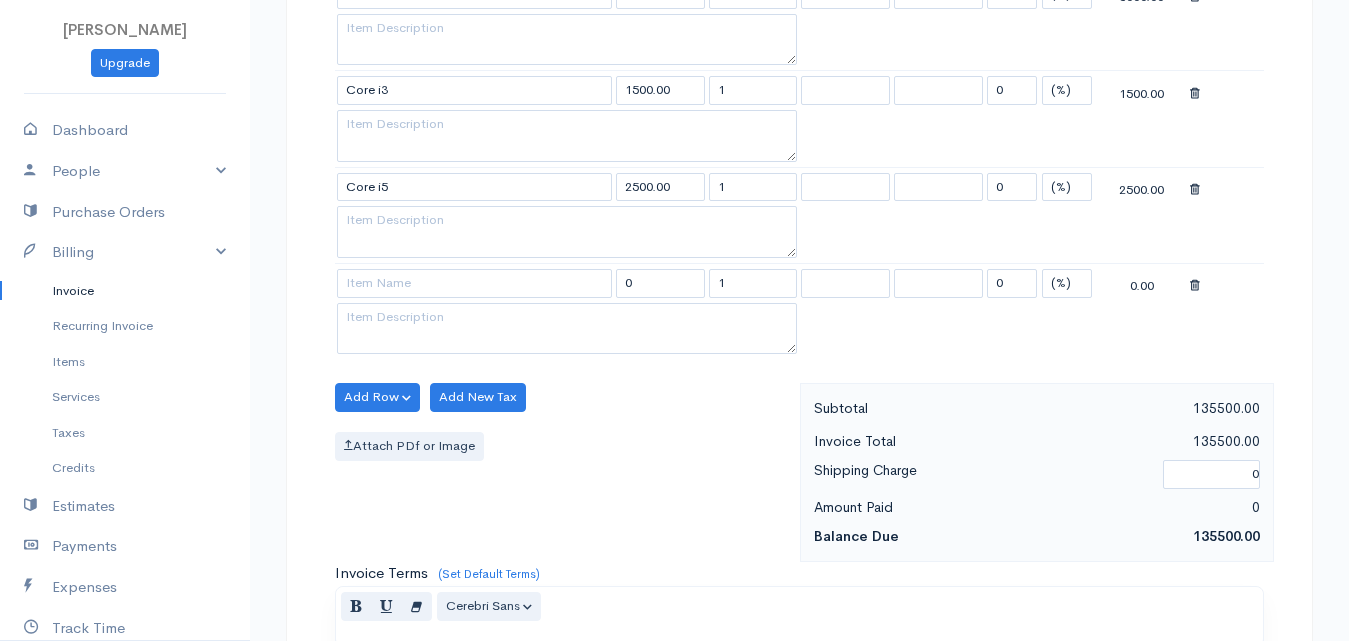 click on "Tenora Gresh
Upgrade
Dashboard
People
Clients
Vendors
Staff Users
Purchase Orders
Billing
Invoice
Recurring Invoice
Items
Services
Taxes
Credits
Estimates
Payments
Expenses
Track Time
Projects
Reports
Settings
My Organizations
Logout
Help
@CloudBooksApp 2022
Invoice
New Invoice
DRAFT To Ruthra [Choose Country] United States Canada United Kingdom Afghanistan Albania Algeria American Samoa Andorra Anguilla Angola Antarctica Antigua and Barbuda Argentina Armenia Aruba Belize" at bounding box center [674, -573] 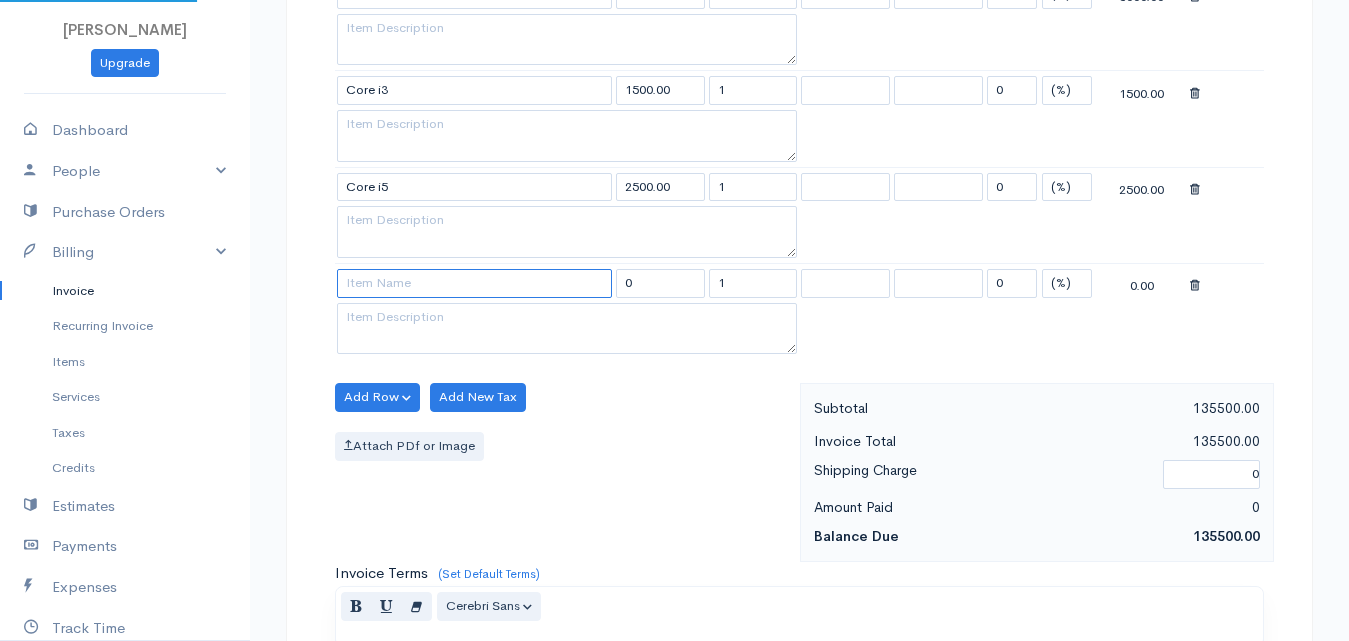 click at bounding box center [474, 283] 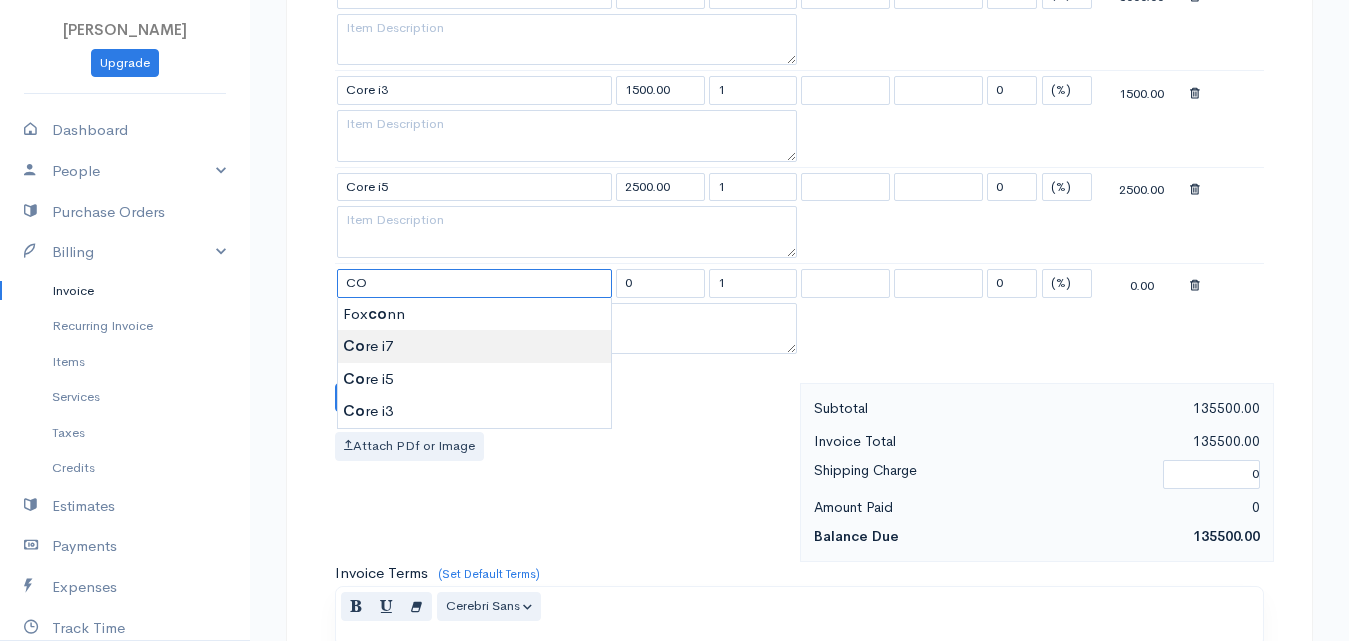 type on "Core i7" 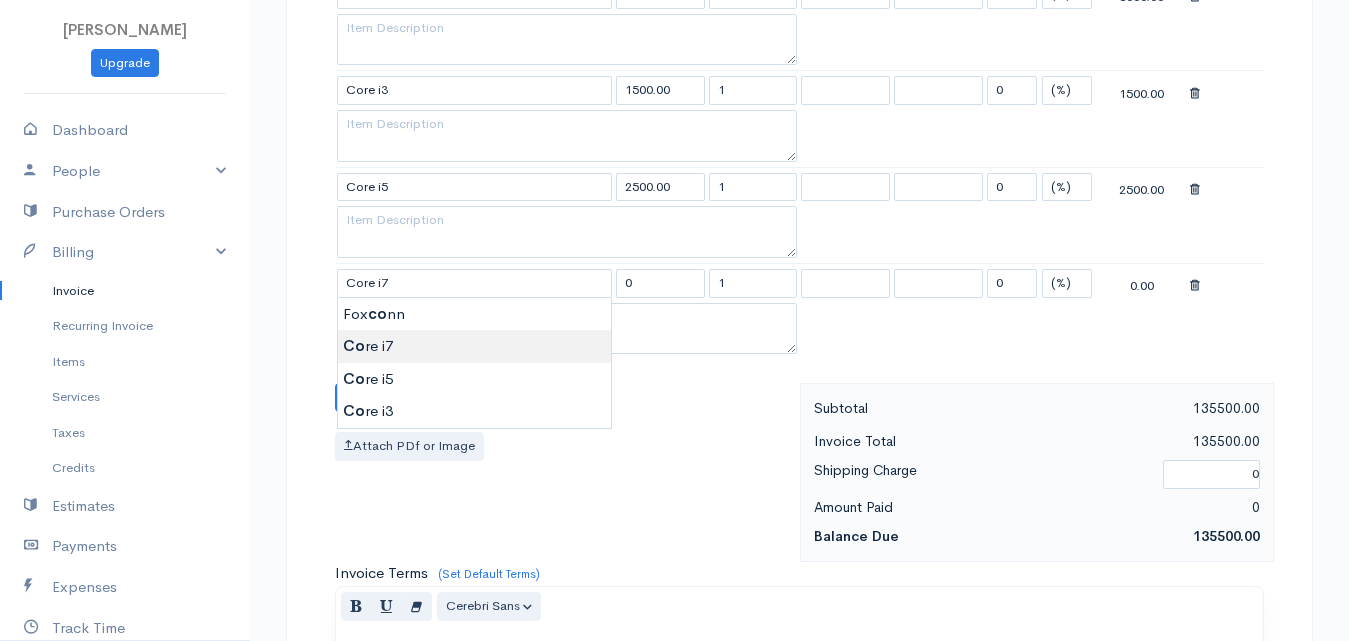 type on "3750.00" 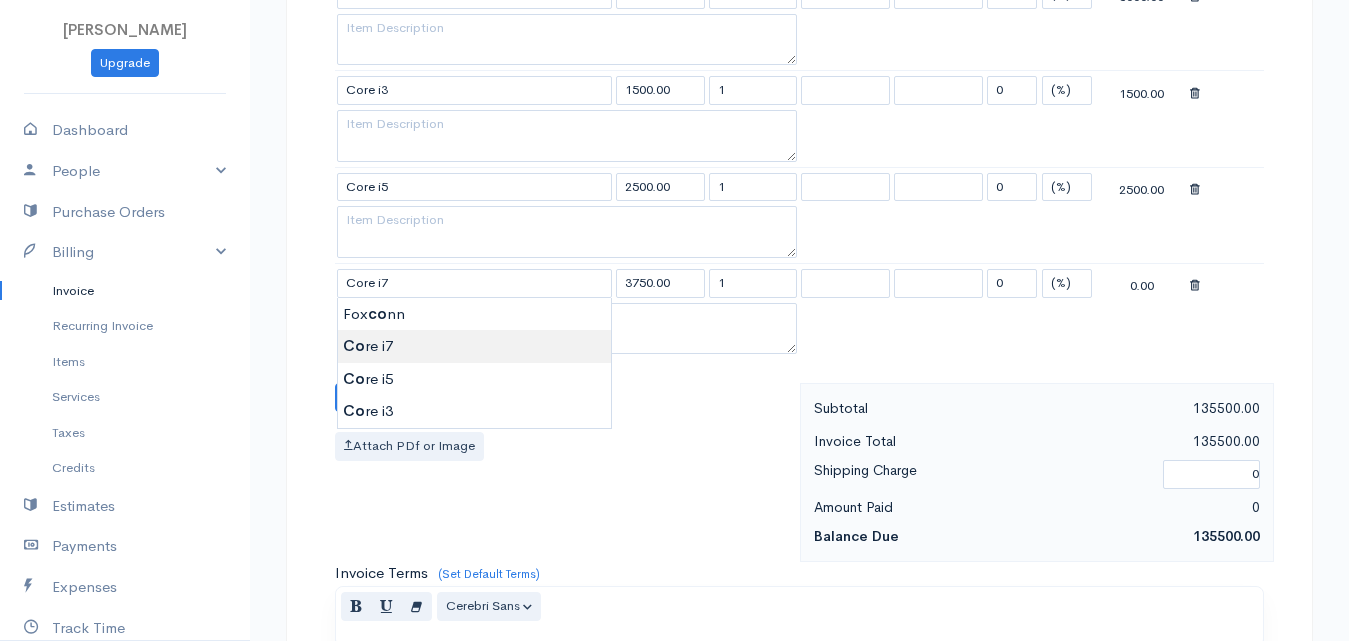 click on "Tenora Gresh
Upgrade
Dashboard
People
Clients
Vendors
Staff Users
Purchase Orders
Billing
Invoice
Recurring Invoice
Items
Services
Taxes
Credits
Estimates
Payments
Expenses
Track Time
Projects
Reports
Settings
My Organizations
Logout
Help
@CloudBooksApp 2022
Invoice
New Invoice
DRAFT To Ruthra [Choose Country] United States Canada United Kingdom Afghanistan Albania Algeria American Samoa Andorra Anguilla Angola Antarctica Antigua and Barbuda Argentina Armenia Aruba Belize" at bounding box center (674, -573) 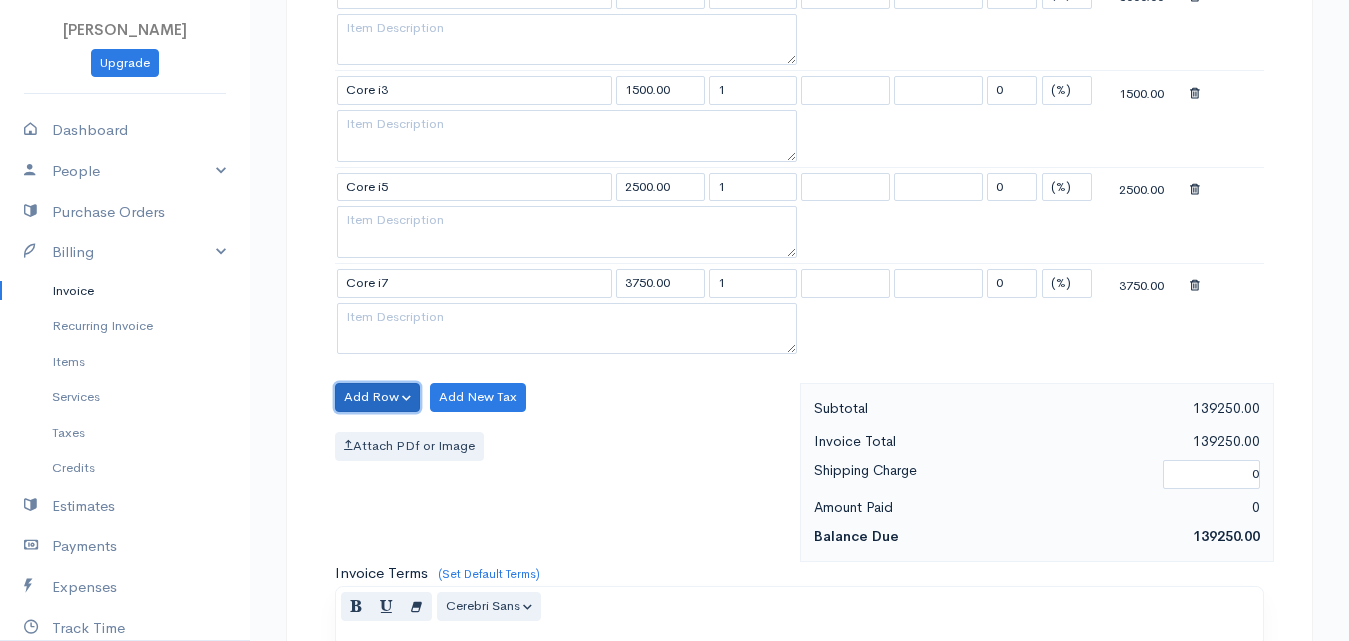 click on "Add Row" at bounding box center [377, 397] 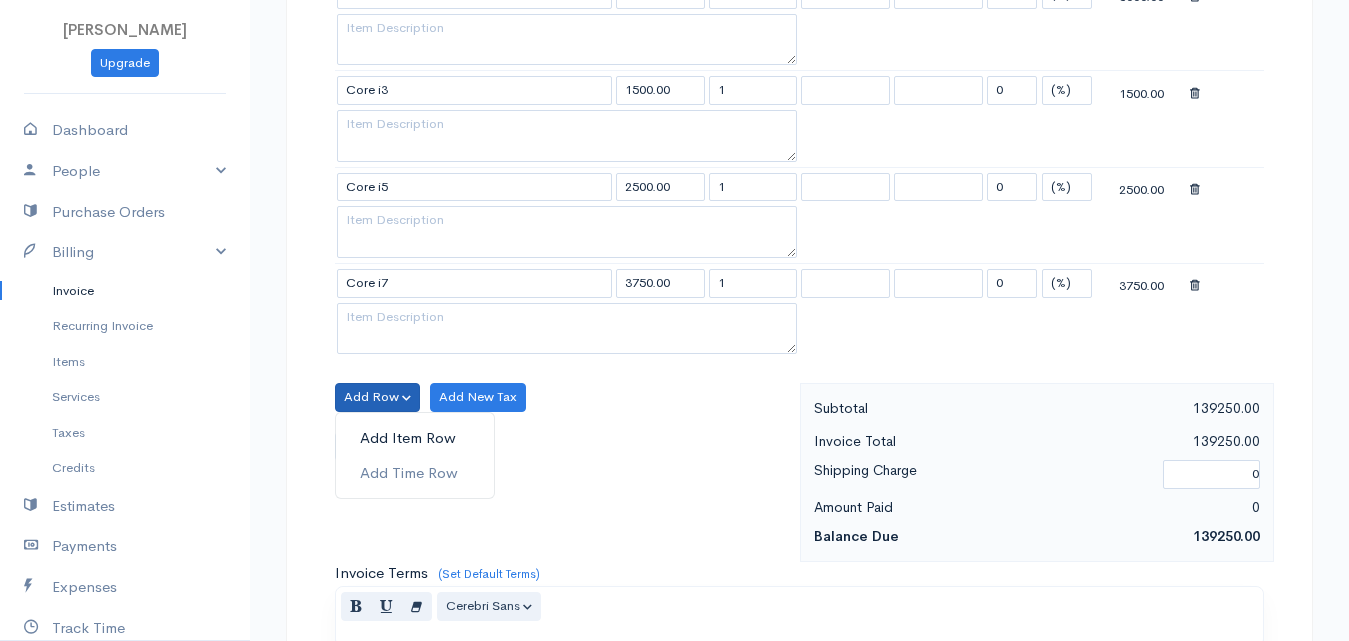 click on "Add Item Row" at bounding box center [415, 438] 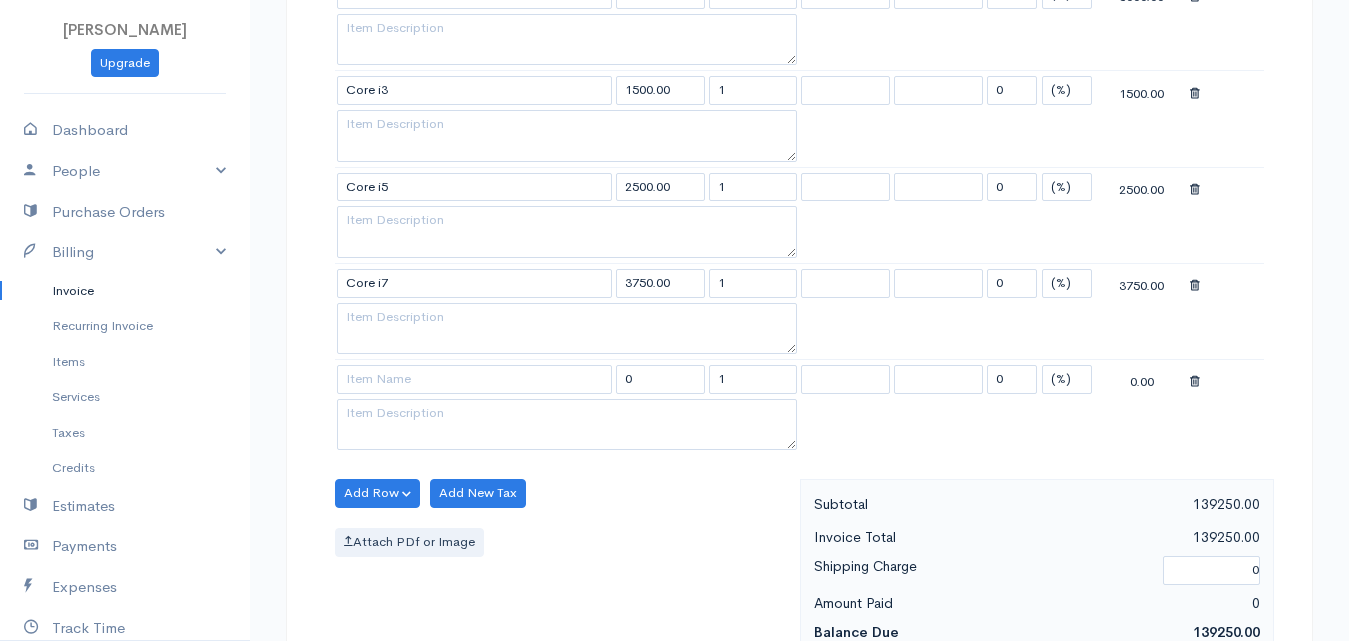 scroll, scrollTop: 2600, scrollLeft: 0, axis: vertical 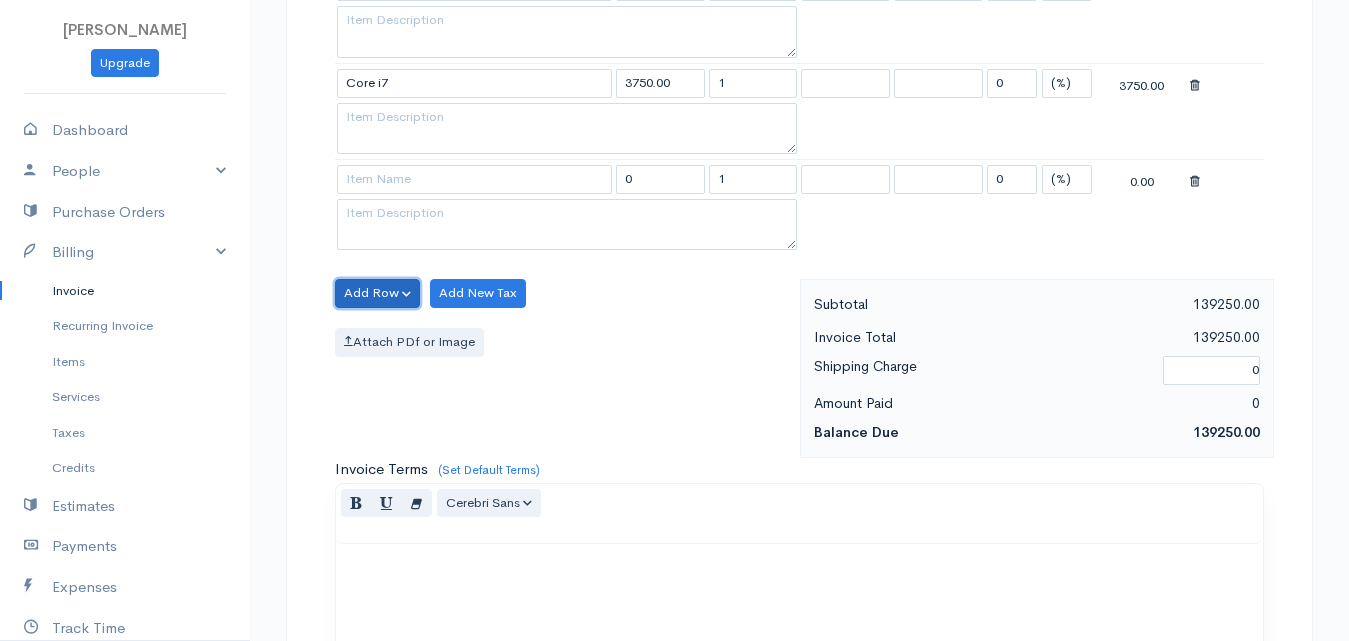 click on "Add Row" at bounding box center (377, 293) 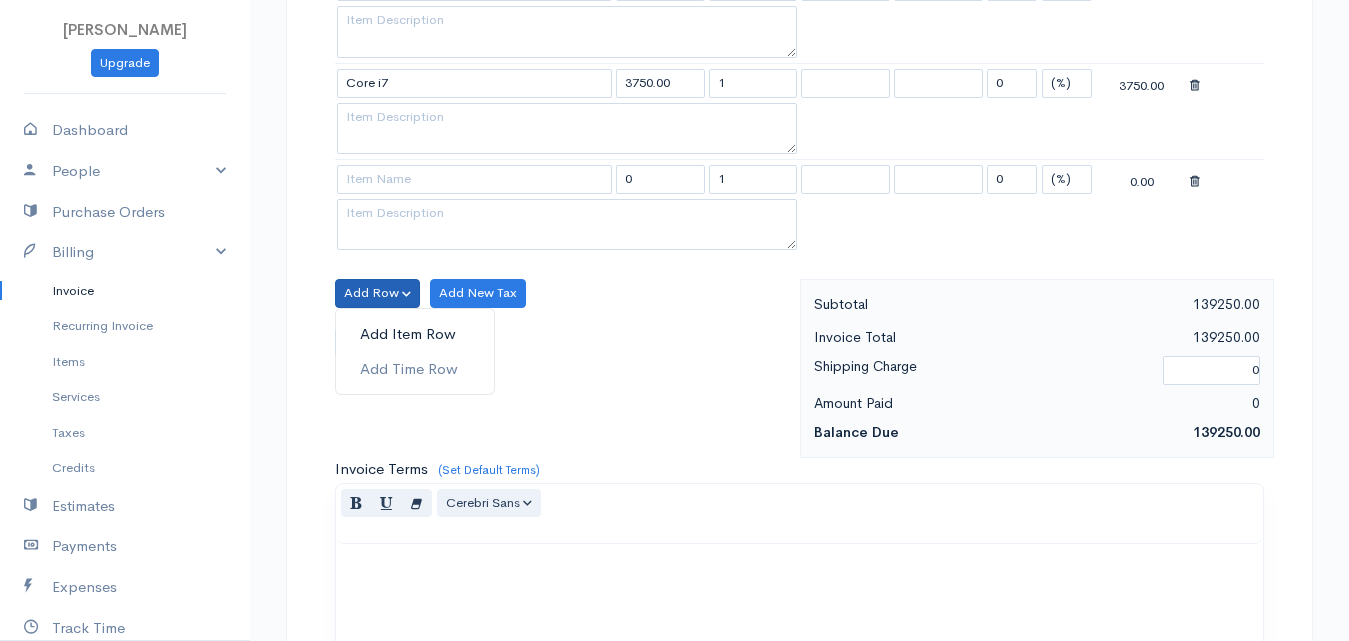click on "Add Item Row" at bounding box center [415, 334] 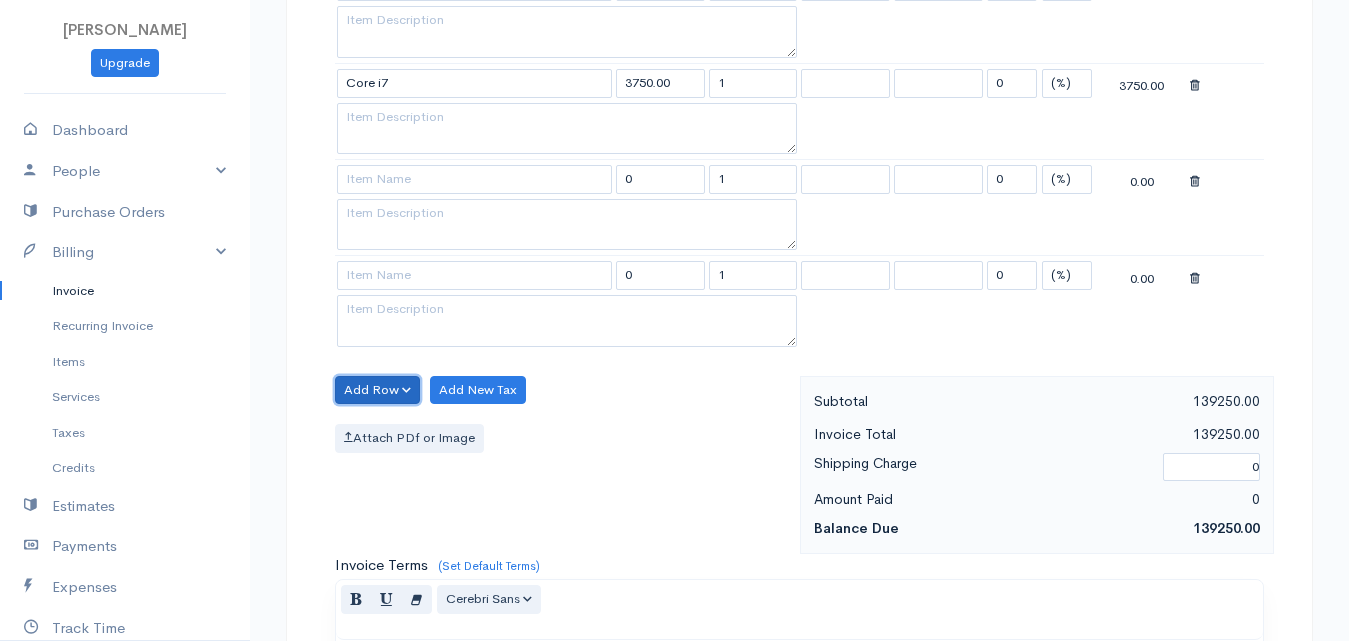 click on "Add Row" at bounding box center [377, 390] 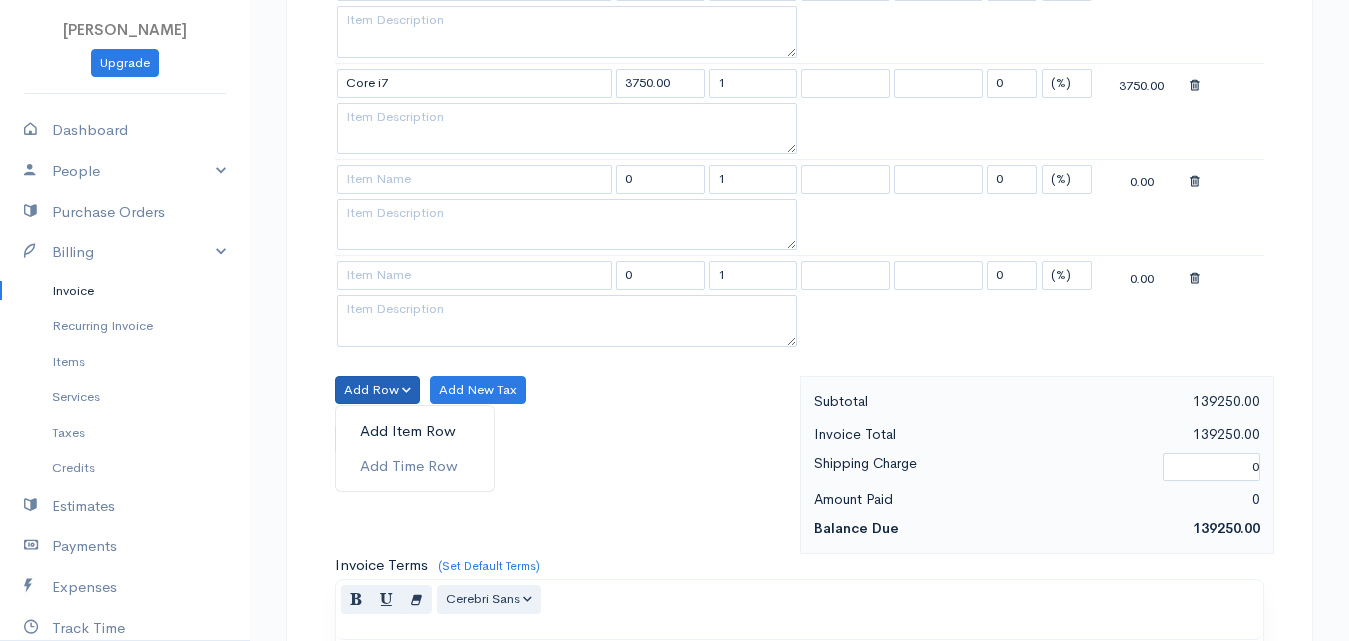 click on "Add Item Row" at bounding box center (415, 431) 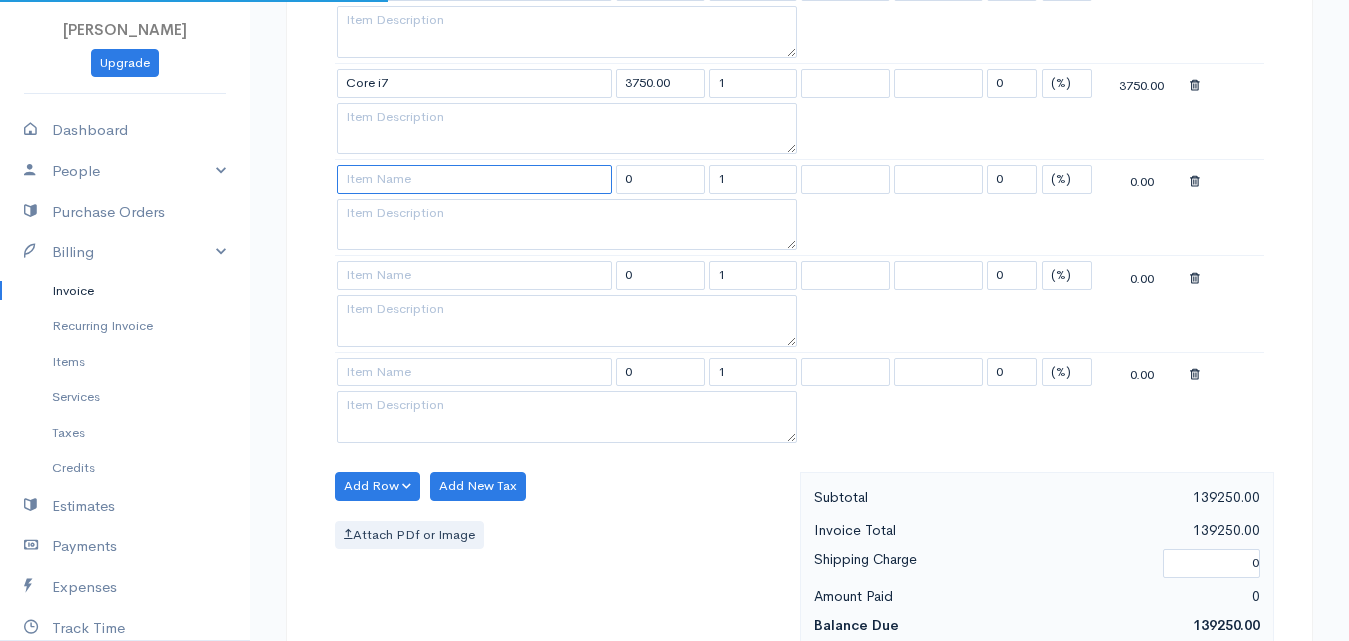click at bounding box center [474, 179] 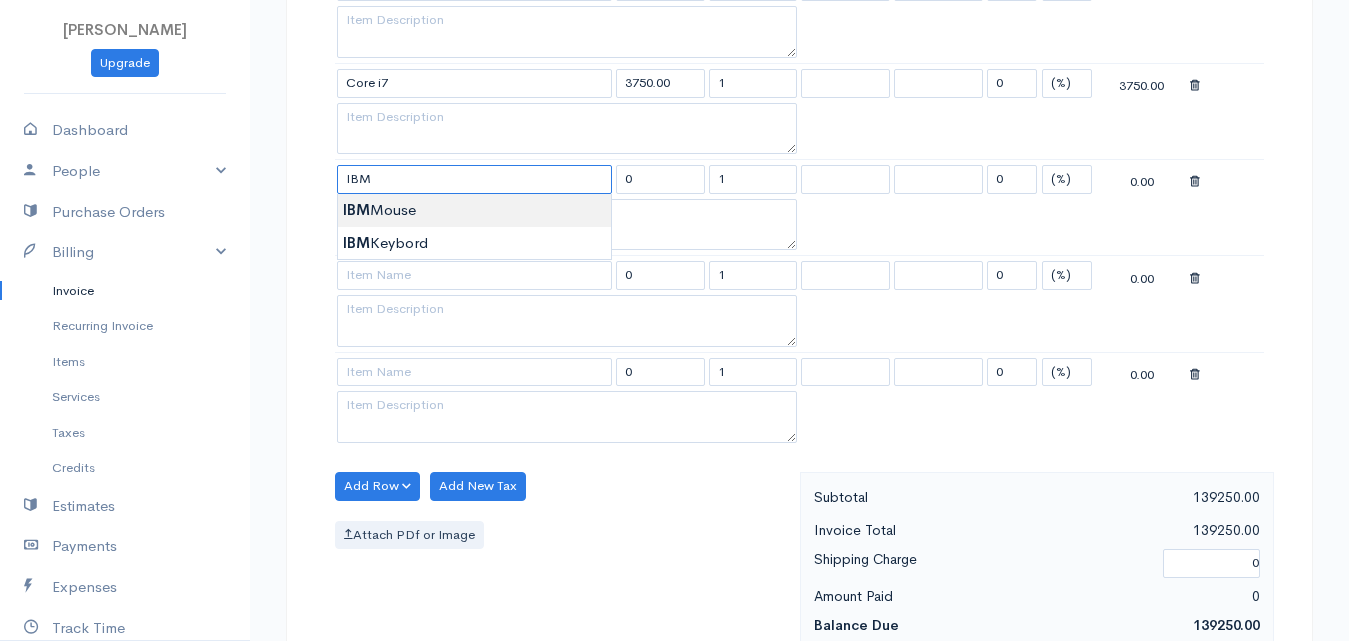 type on "IBM Mouse" 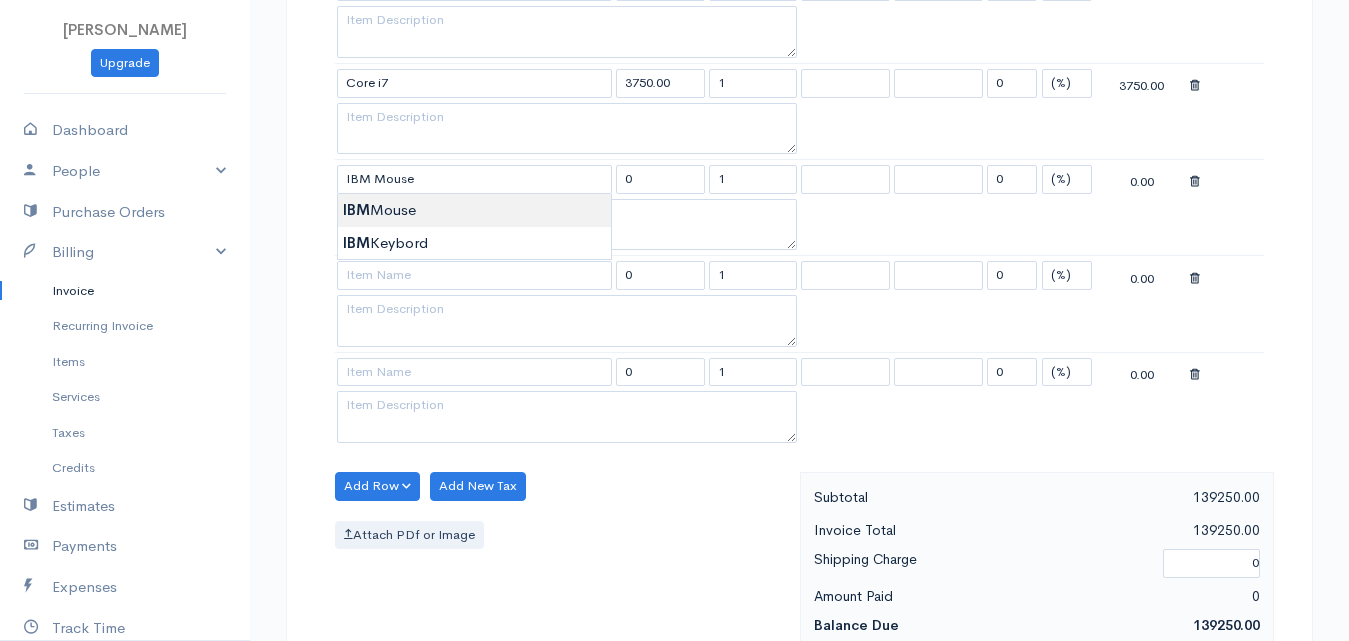 type on "650.00" 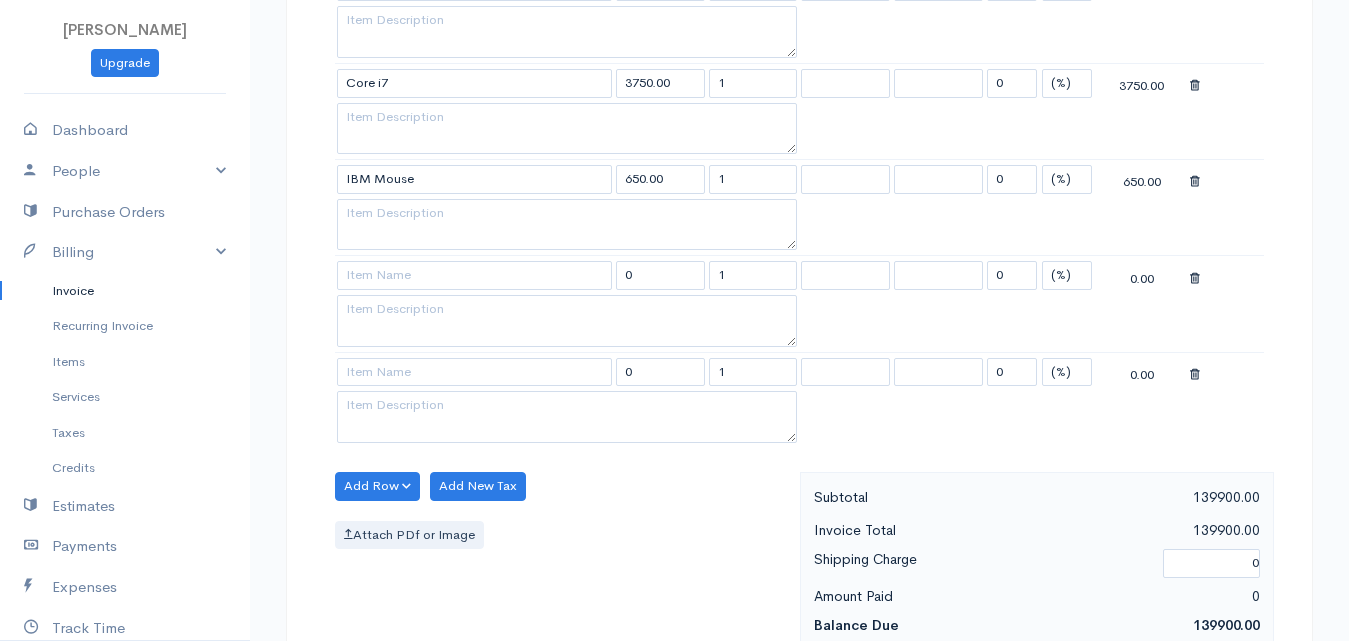click on "Tenora Gresh
Upgrade
Dashboard
People
Clients
Vendors
Staff Users
Purchase Orders
Billing
Invoice
Recurring Invoice
Items
Services
Taxes
Credits
Estimates
Payments
Expenses
Track Time
Projects
Reports
Settings
My Organizations
Logout
Help
@CloudBooksApp 2022
Invoice
New Invoice
DRAFT To Ruthra [Choose Country] United States Canada United Kingdom Afghanistan Albania Algeria American Samoa Andorra Anguilla Angola Antarctica Antigua and Barbuda Argentina Armenia Aruba Belize" at bounding box center [674, -629] 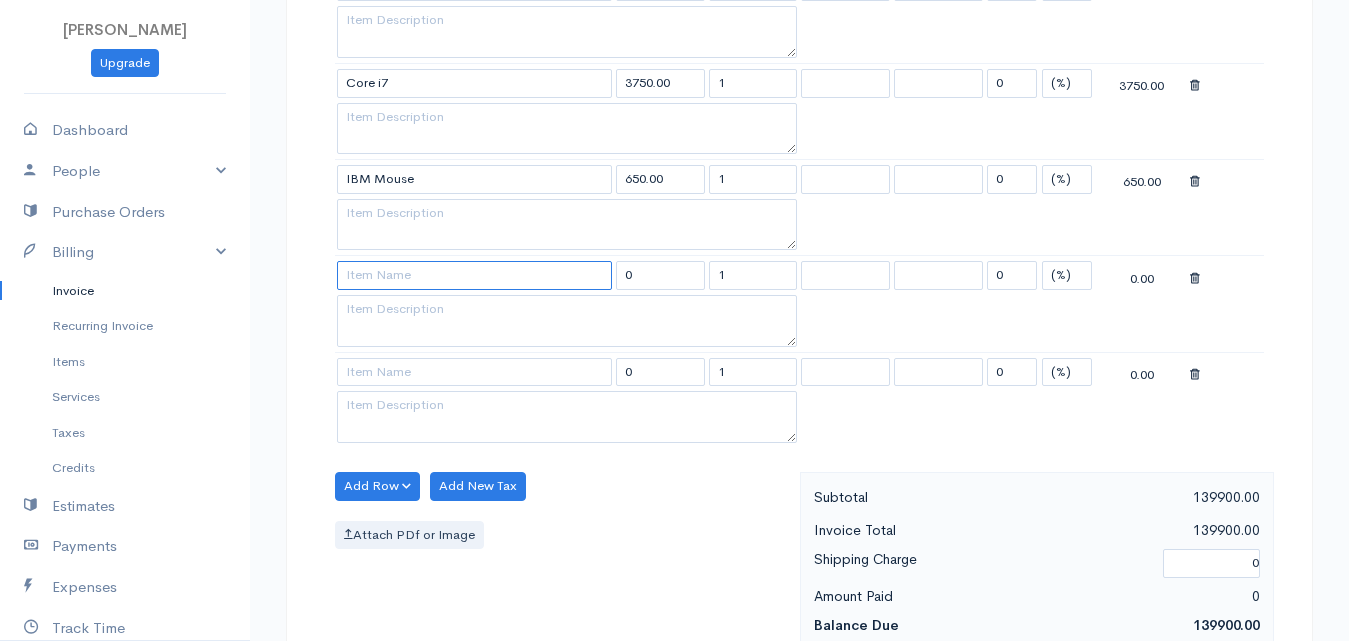 click at bounding box center (474, 275) 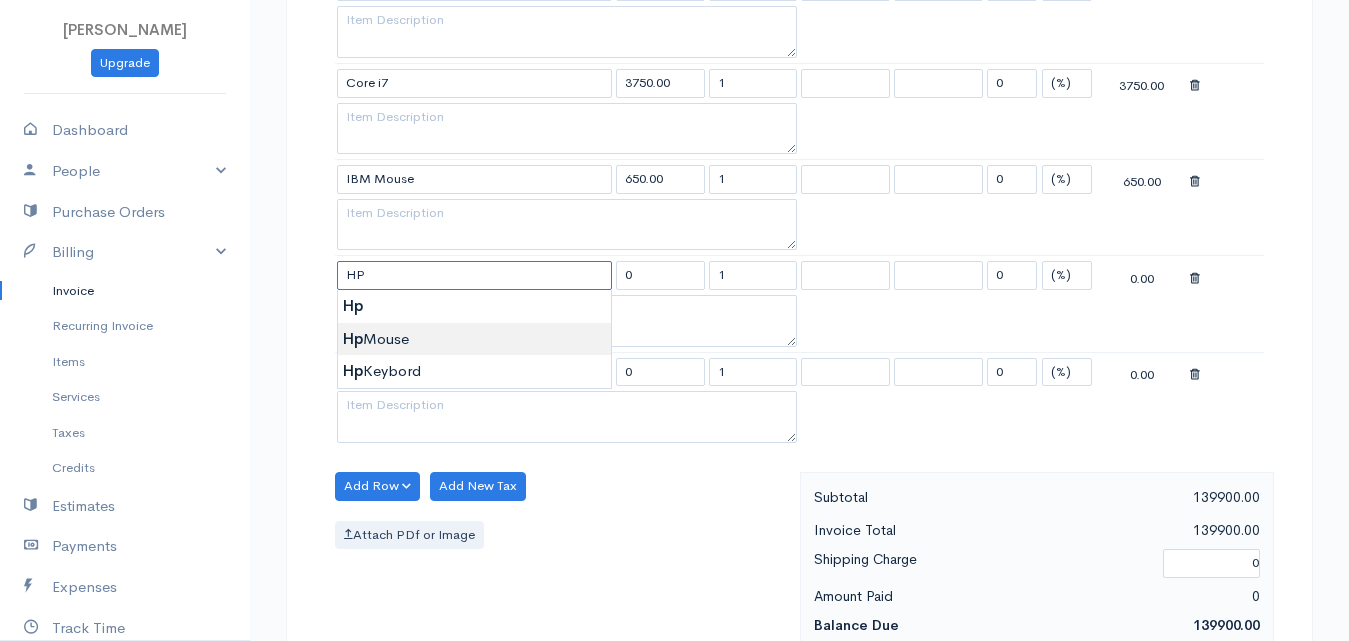 type on "Hp Mouse" 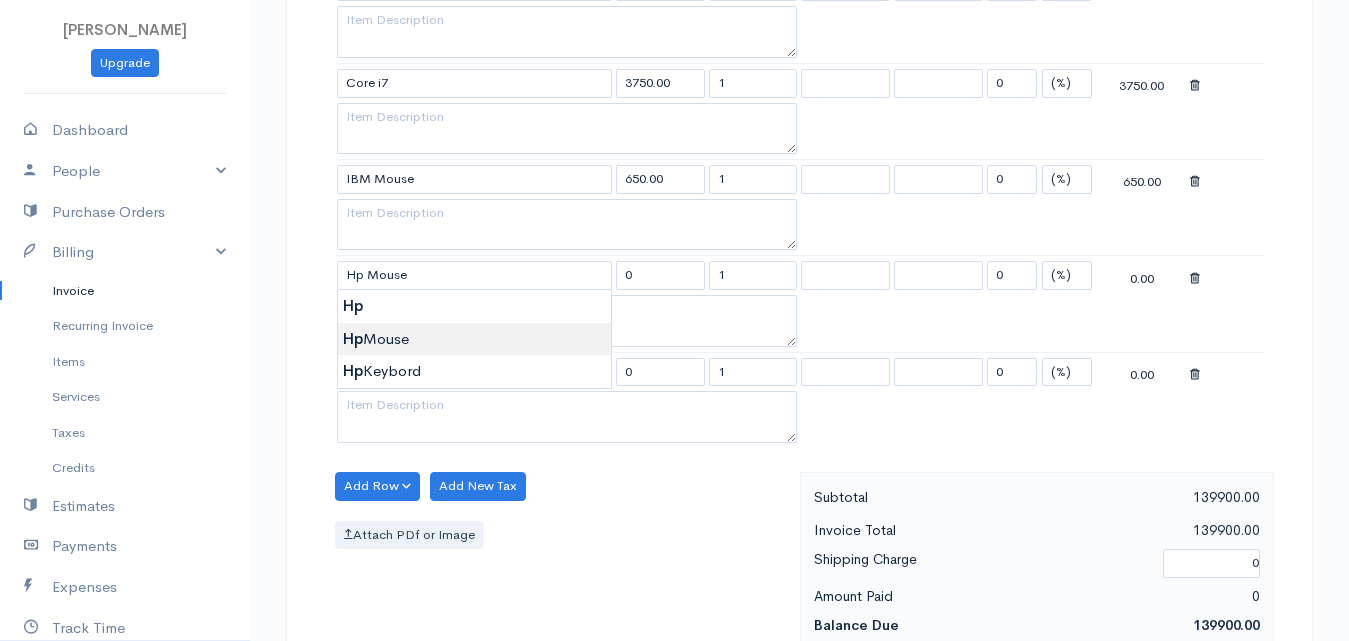 type on "650.00" 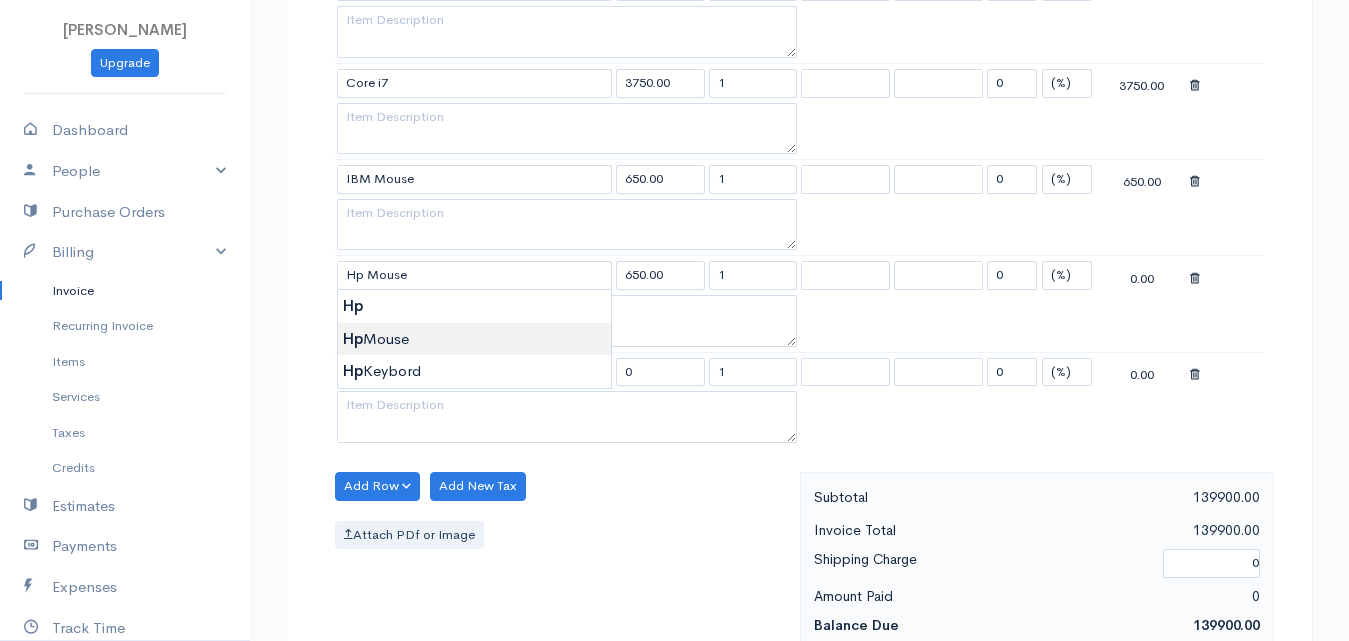 click on "Tenora Gresh
Upgrade
Dashboard
People
Clients
Vendors
Staff Users
Purchase Orders
Billing
Invoice
Recurring Invoice
Items
Services
Taxes
Credits
Estimates
Payments
Expenses
Track Time
Projects
Reports
Settings
My Organizations
Logout
Help
@CloudBooksApp 2022
Invoice
New Invoice
DRAFT To Ruthra [Choose Country] United States Canada United Kingdom Afghanistan Albania Algeria American Samoa Andorra Anguilla Angola Antarctica Antigua and Barbuda Argentina Armenia Aruba Belize" at bounding box center (674, -629) 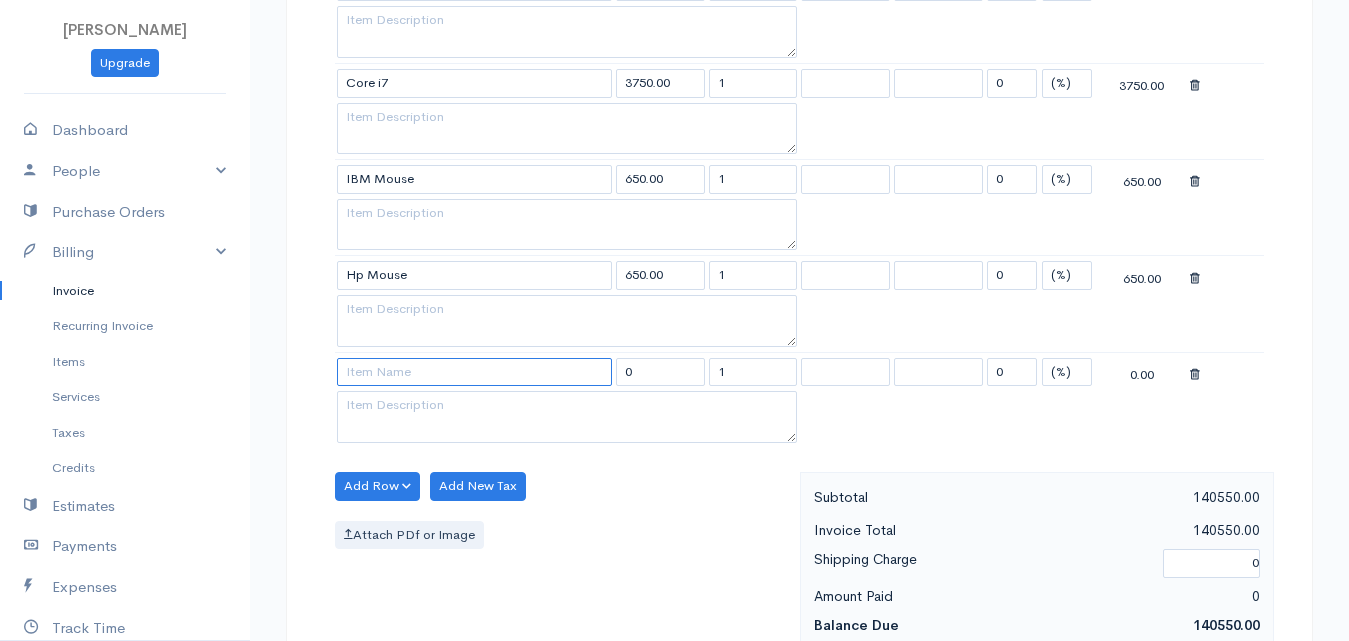 click at bounding box center [474, 372] 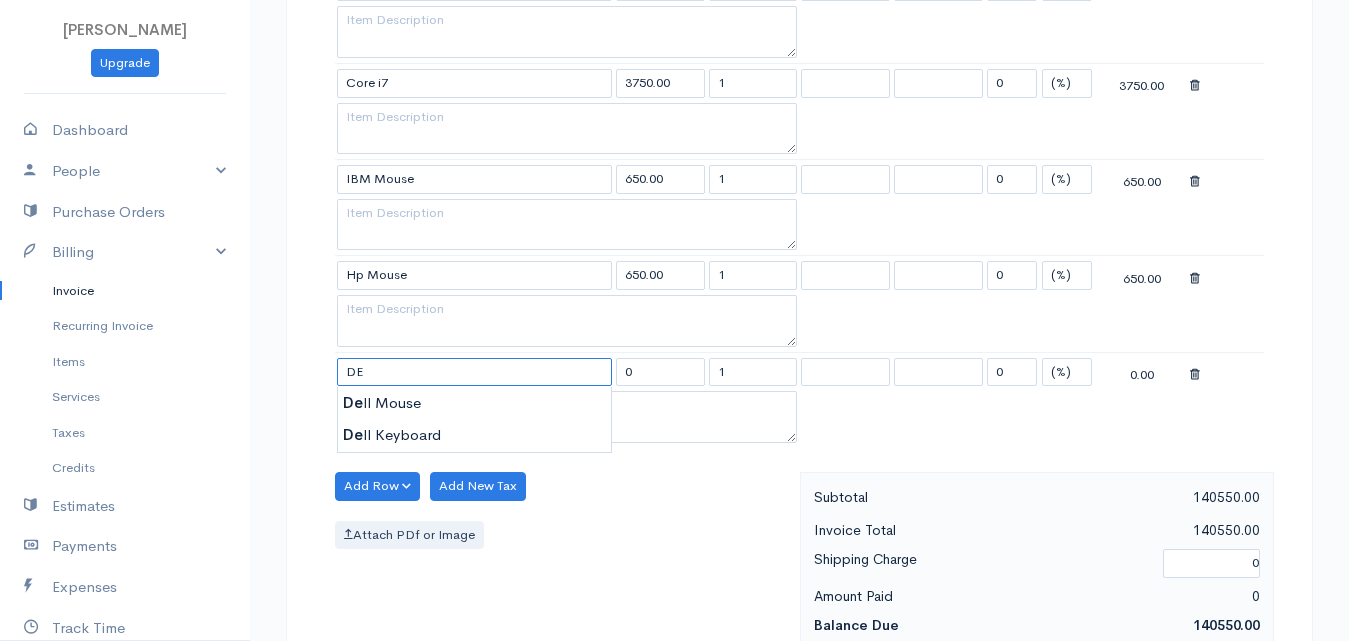 type on "Dell Mouse" 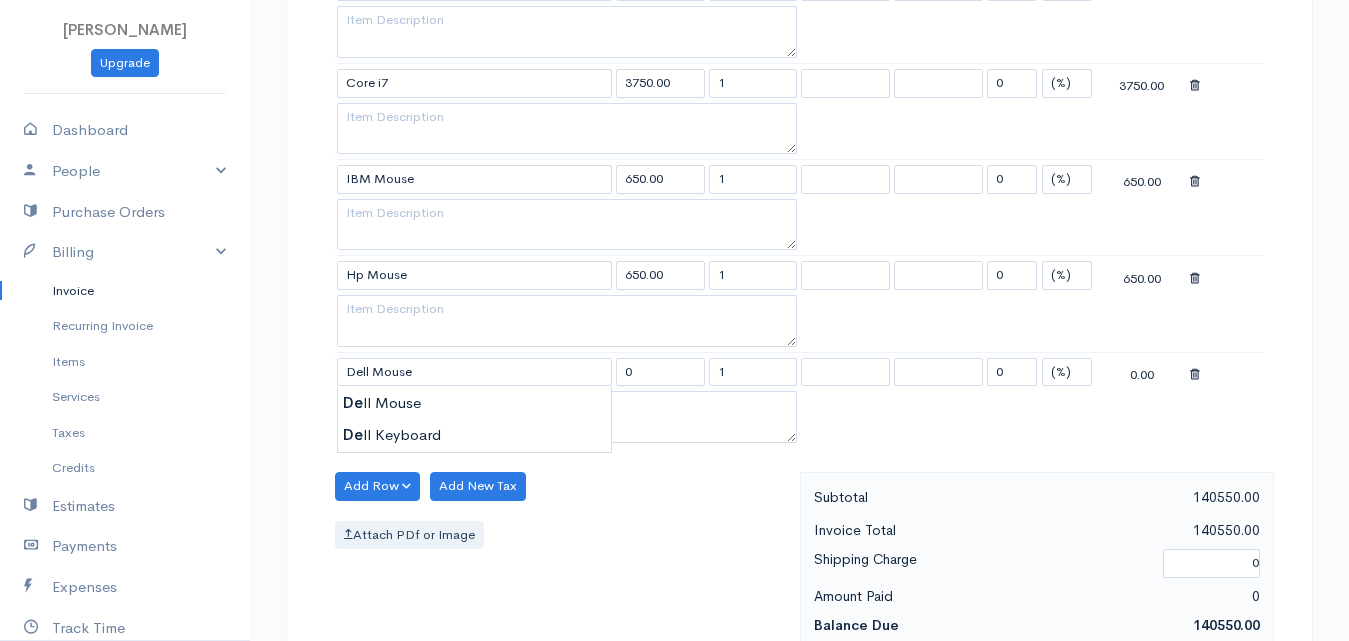 type on "250.00" 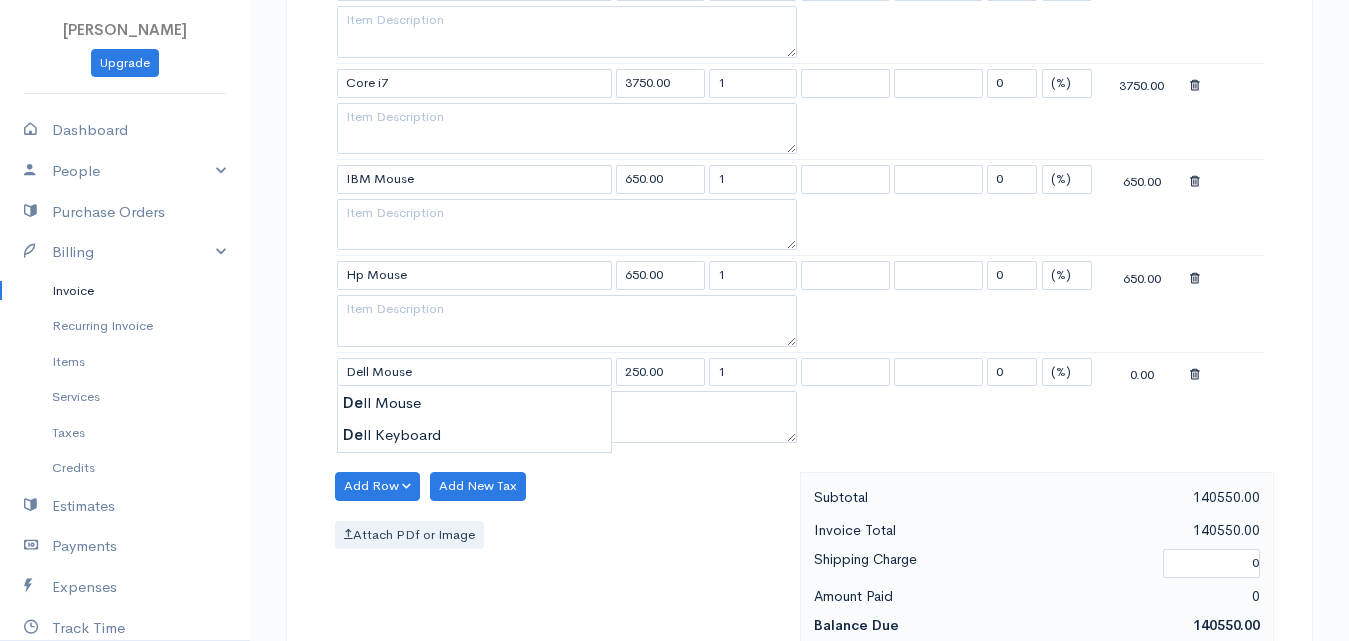 click on "Tenora Gresh
Upgrade
Dashboard
People
Clients
Vendors
Staff Users
Purchase Orders
Billing
Invoice
Recurring Invoice
Items
Services
Taxes
Credits
Estimates
Payments
Expenses
Track Time
Projects
Reports
Settings
My Organizations
Logout
Help
@CloudBooksApp 2022
Invoice
New Invoice
DRAFT To Ruthra [Choose Country] United States Canada United Kingdom Afghanistan Albania Algeria American Samoa Andorra Anguilla Angola Antarctica Antigua and Barbuda Argentina Armenia Aruba Belize" at bounding box center [674, -629] 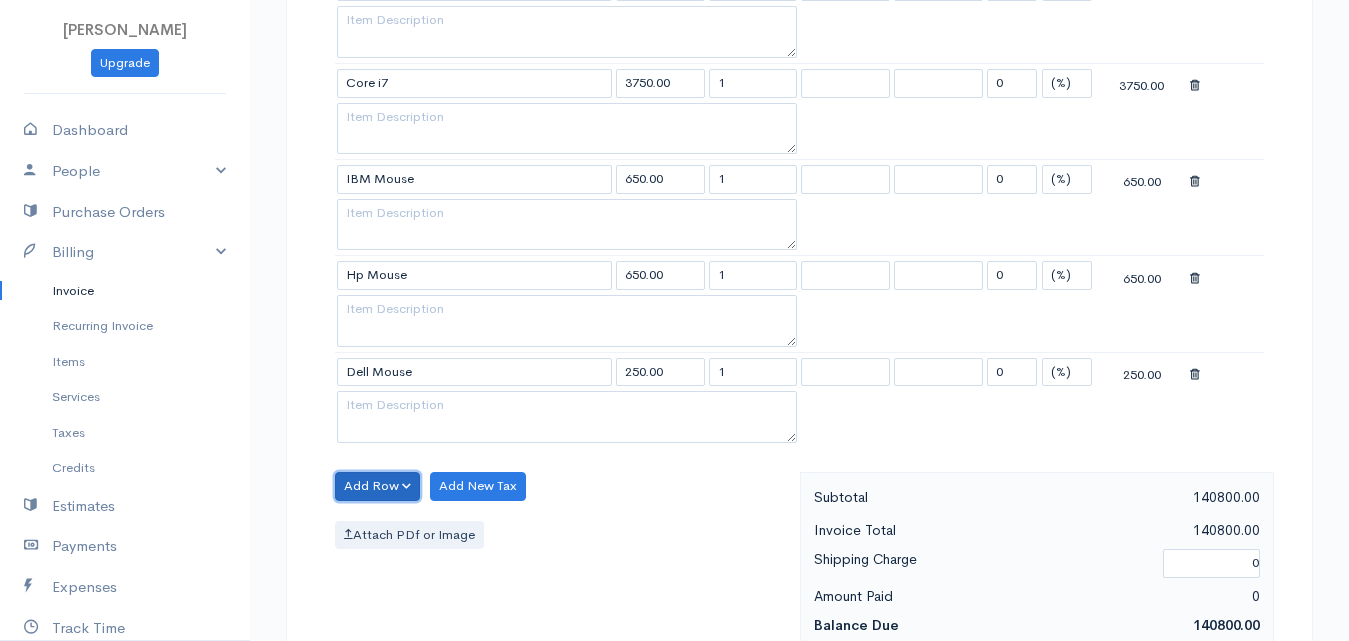 click on "Add Row" at bounding box center (377, 486) 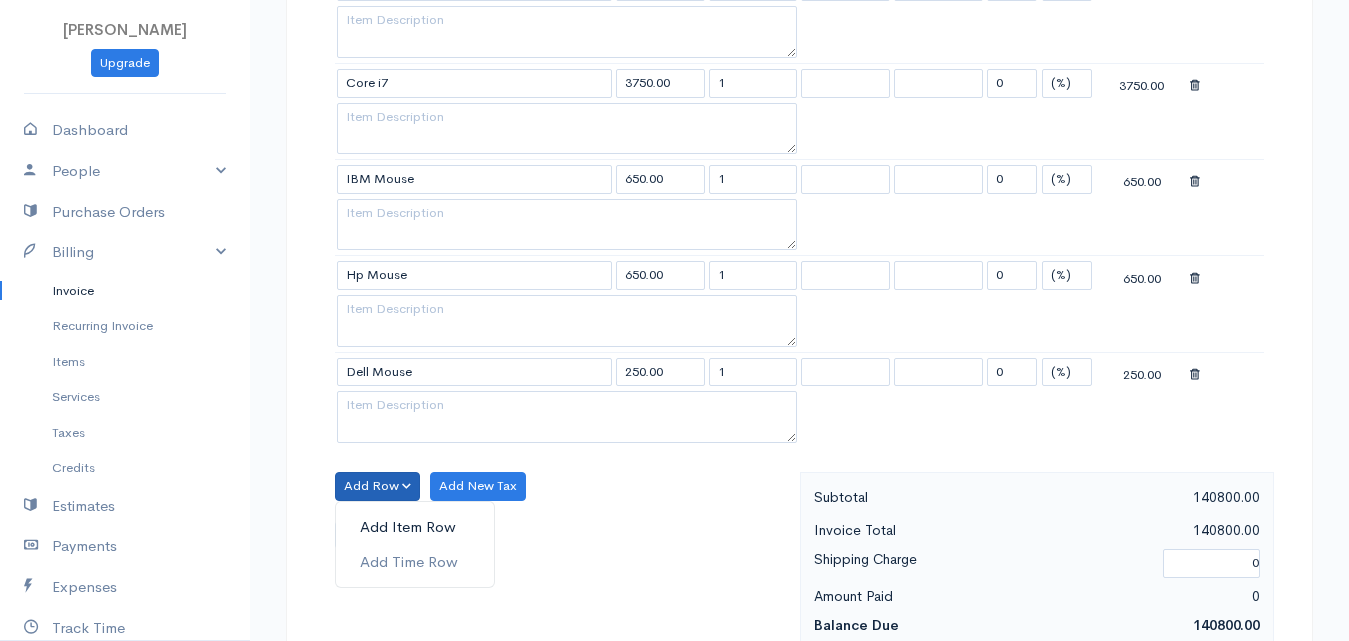 click on "Add Item Row" at bounding box center (415, 527) 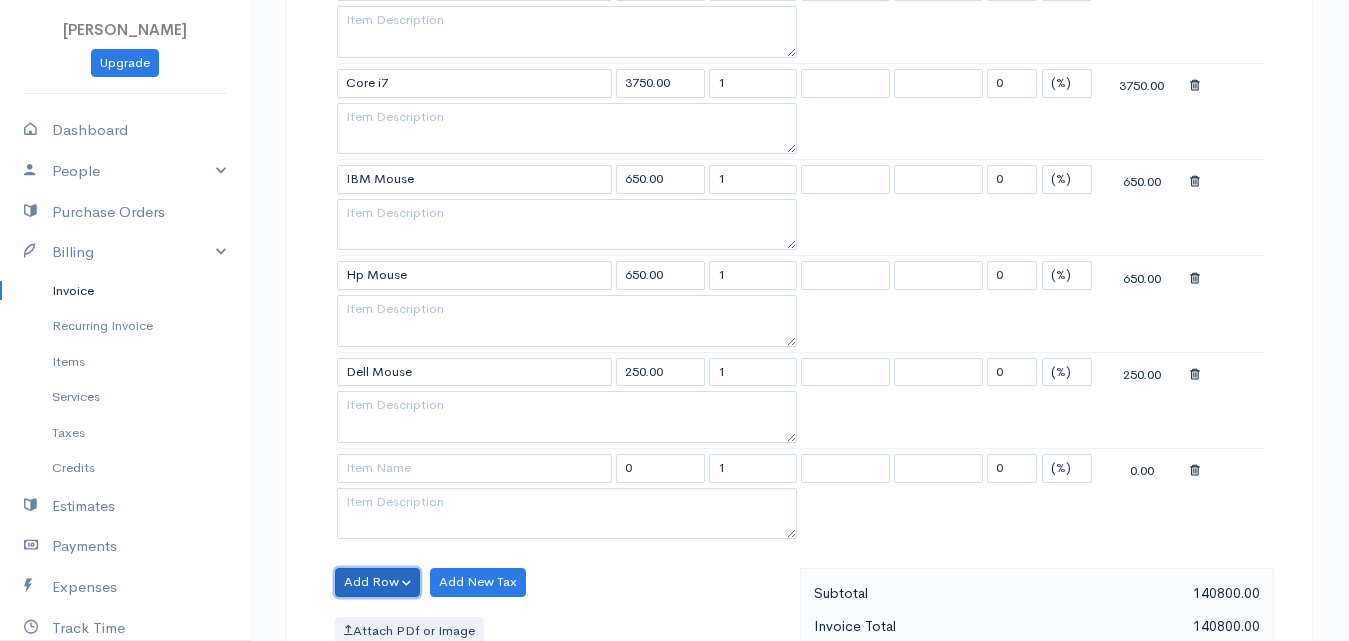 click on "Add Row" at bounding box center (377, 582) 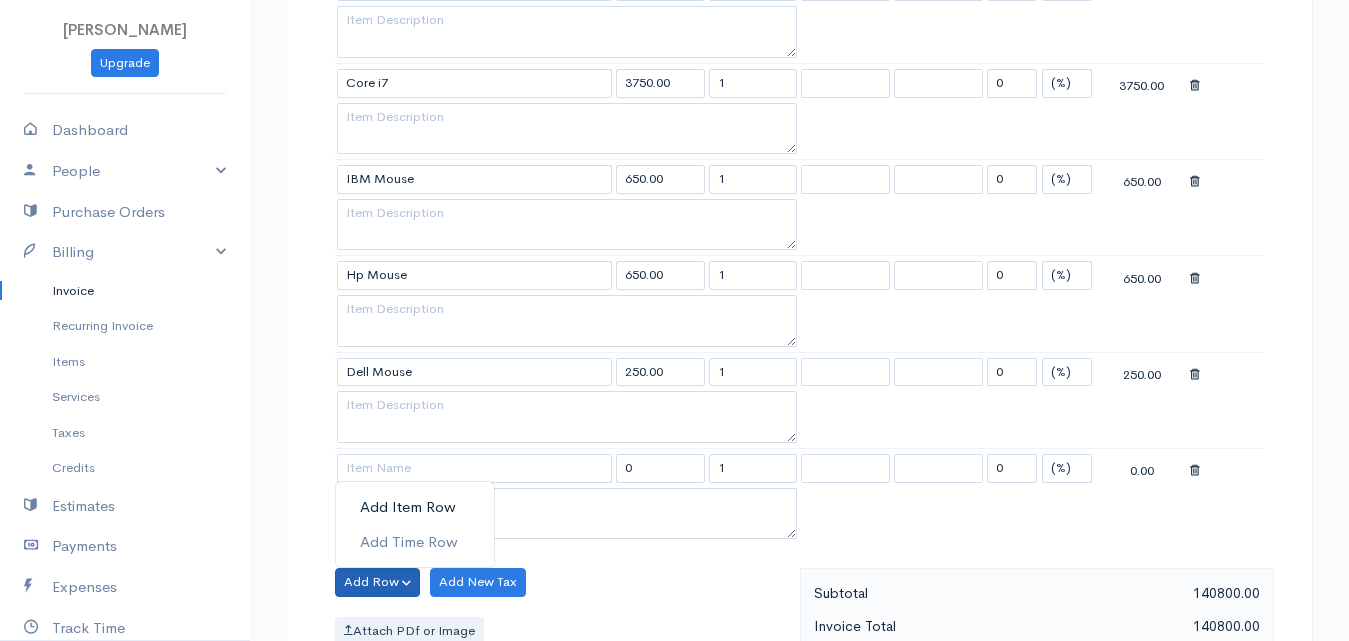 click on "Add Item Row" at bounding box center [415, 507] 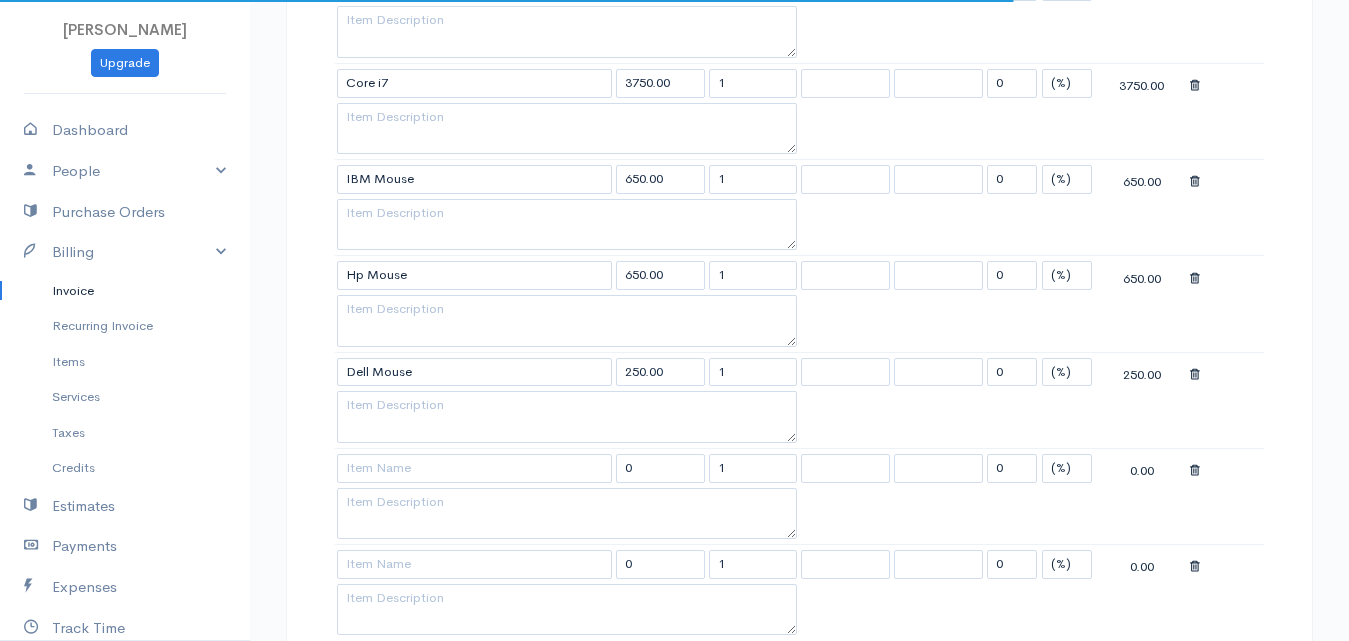 scroll, scrollTop: 2900, scrollLeft: 0, axis: vertical 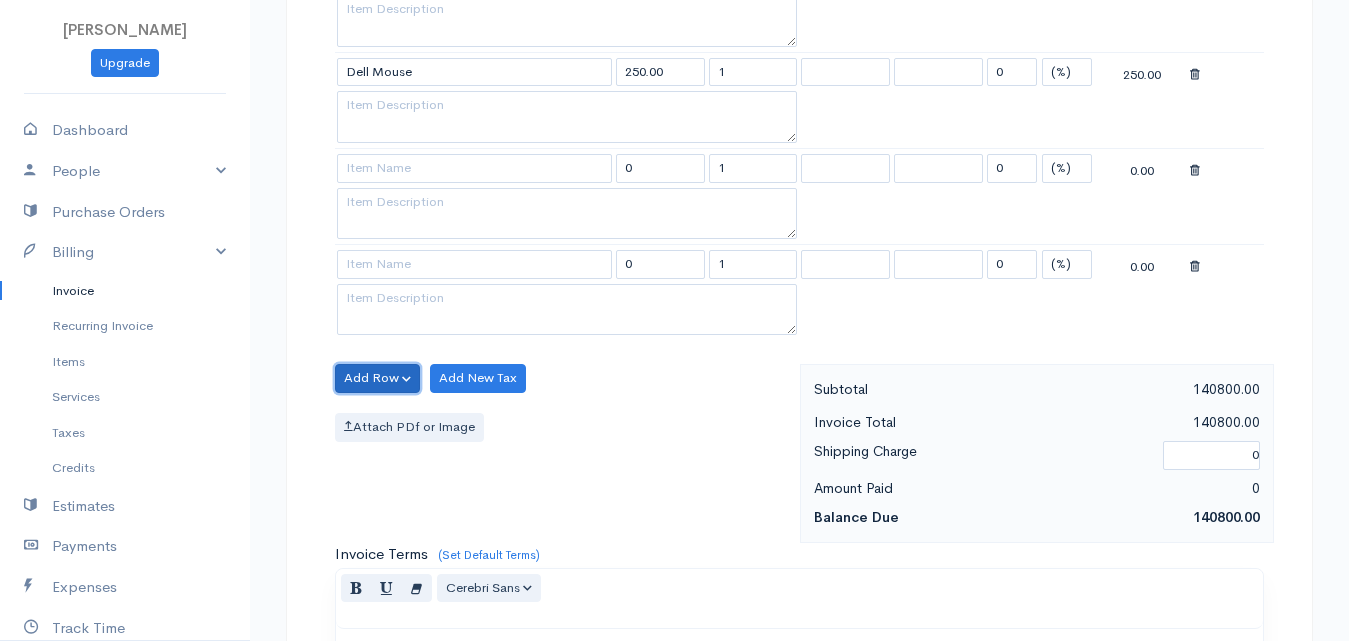 click on "Add Row" at bounding box center (377, 378) 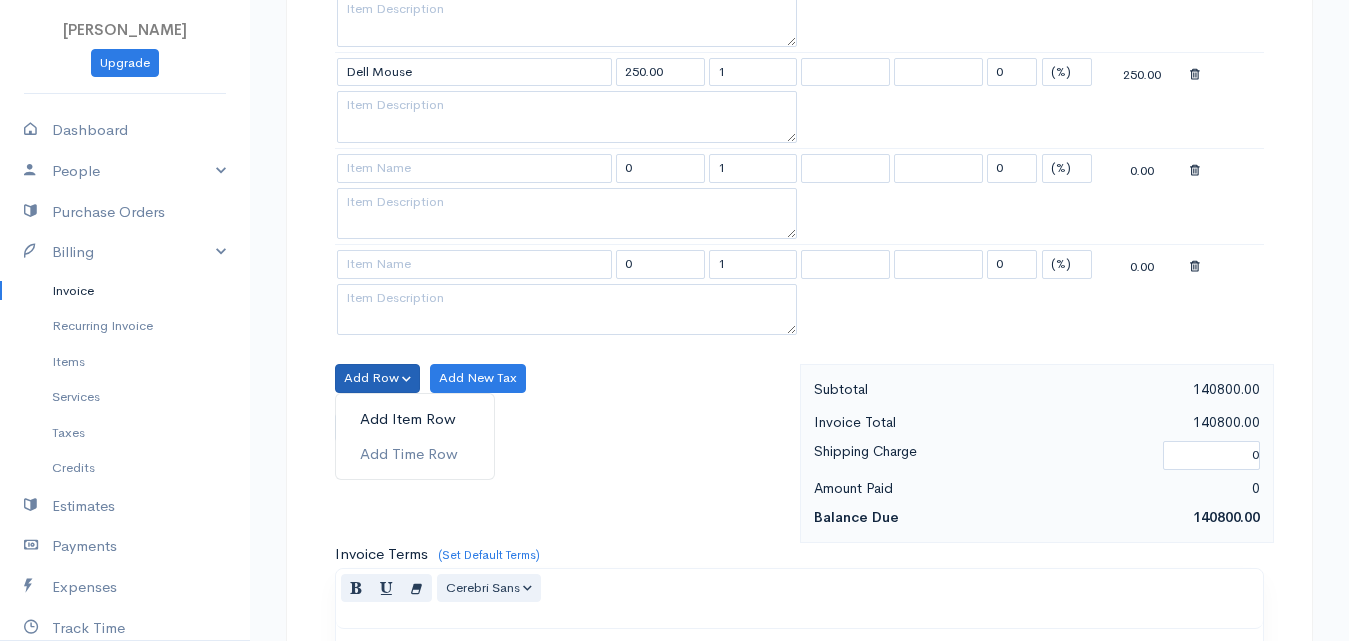 click on "Add Item Row" at bounding box center (415, 419) 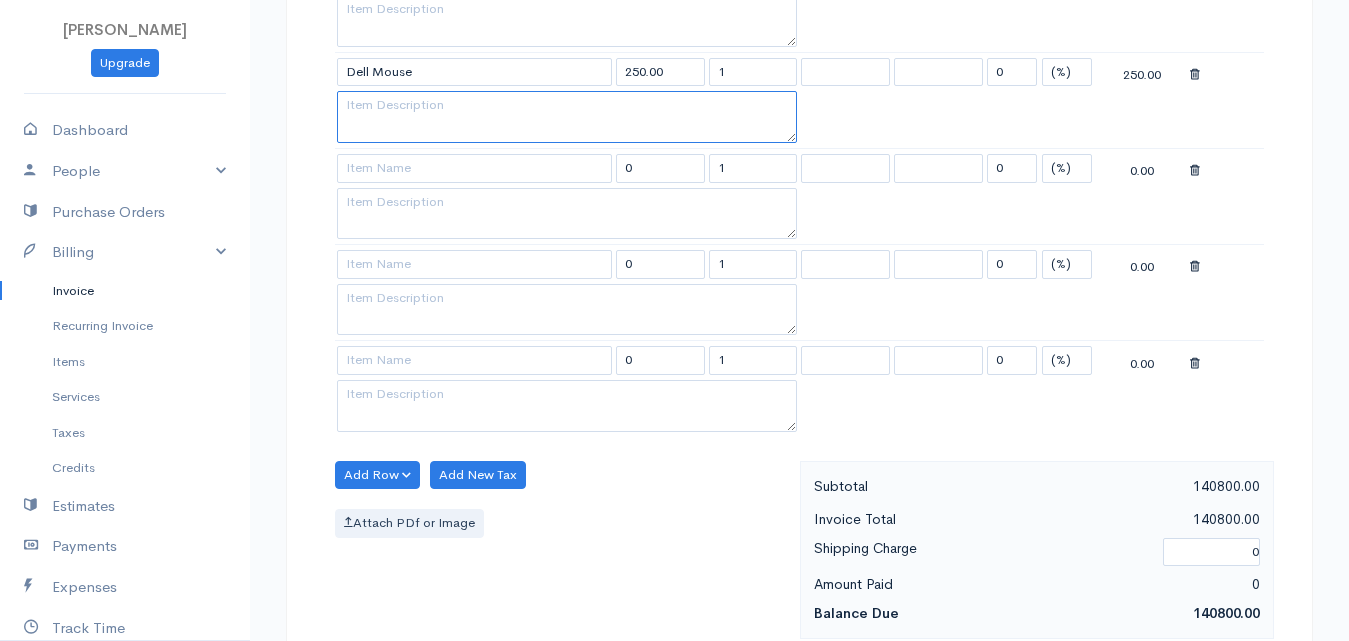 drag, startPoint x: 404, startPoint y: 127, endPoint x: 396, endPoint y: 158, distance: 32.01562 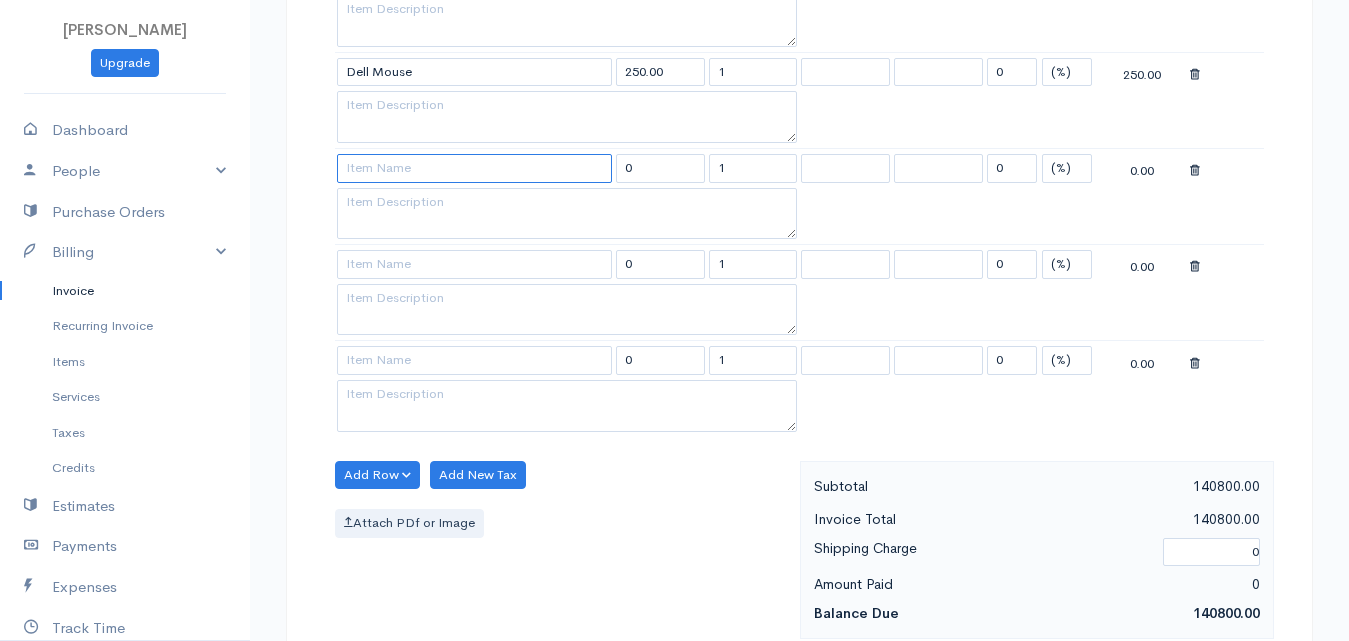 click at bounding box center (474, 168) 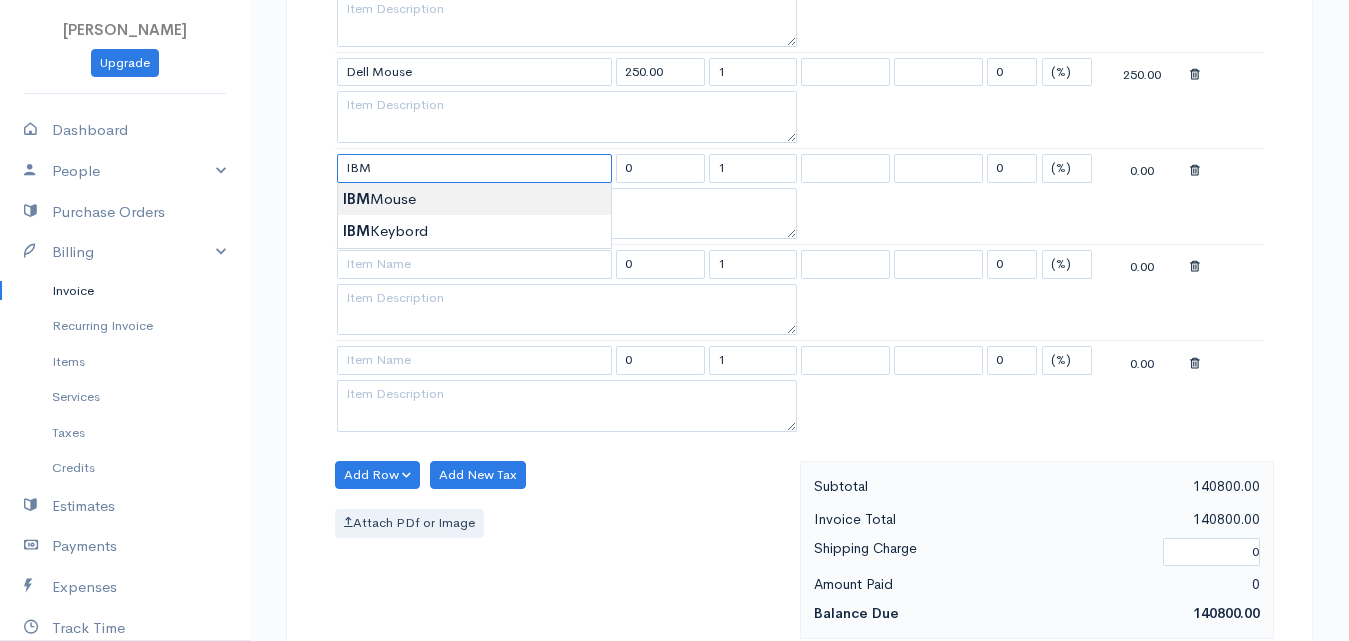 type on "IBM Mouse" 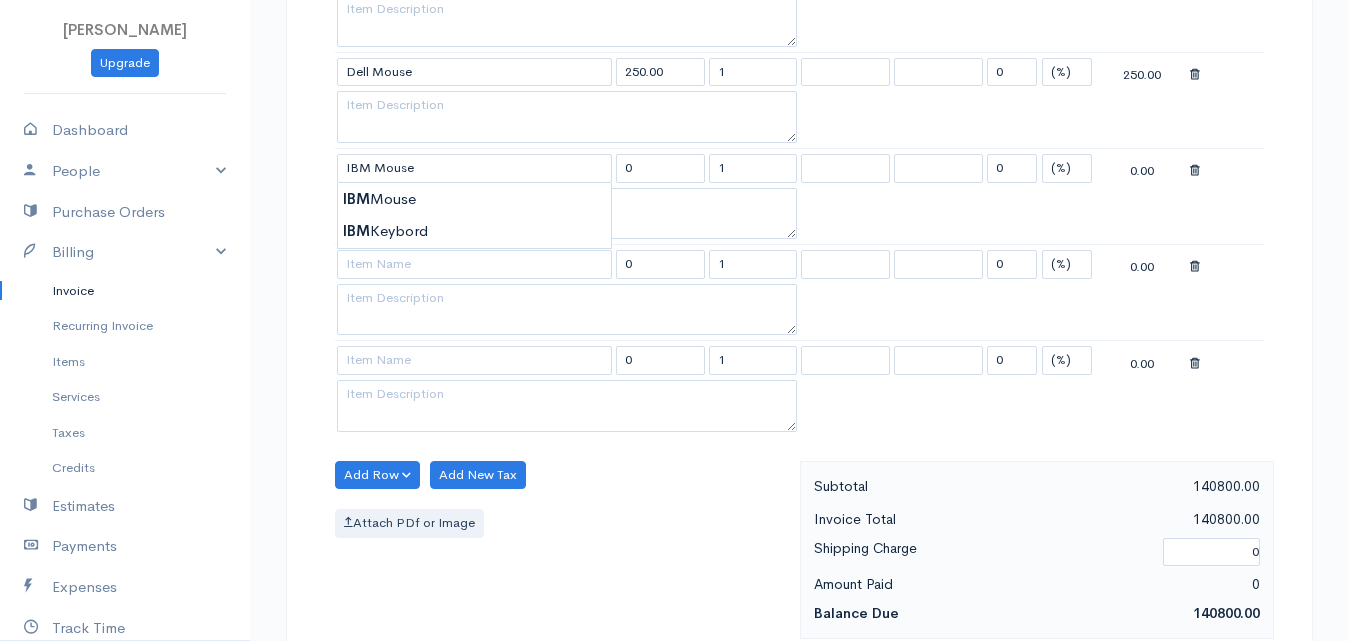 type on "650.00" 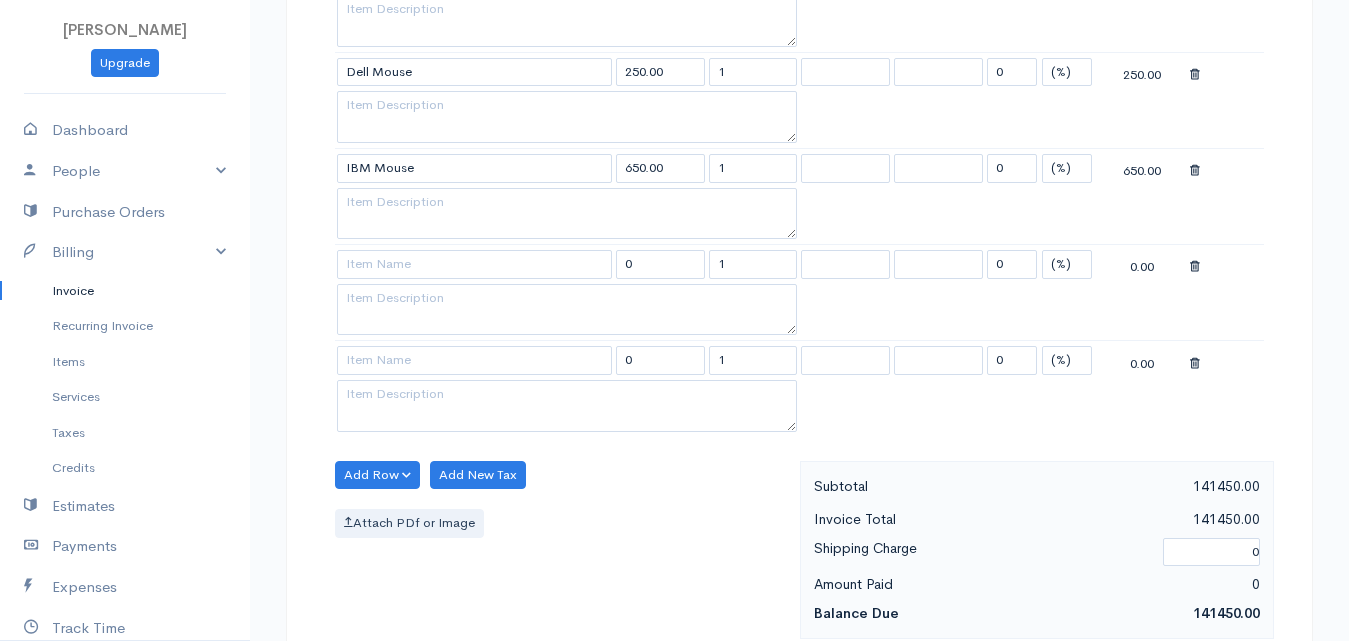 click on "Tenora Gresh
Upgrade
Dashboard
People
Clients
Vendors
Staff Users
Purchase Orders
Billing
Invoice
Recurring Invoice
Items
Services
Taxes
Credits
Estimates
Payments
Expenses
Track Time
Projects
Reports
Settings
My Organizations
Logout
Help
@CloudBooksApp 2022
Invoice
New Invoice
DRAFT To Ruthra [Choose Country] United States Canada United Kingdom Afghanistan Albania Algeria American Samoa Andorra Anguilla Angola Antarctica Antigua and Barbuda Argentina Armenia Aruba Belize" at bounding box center [674, -785] 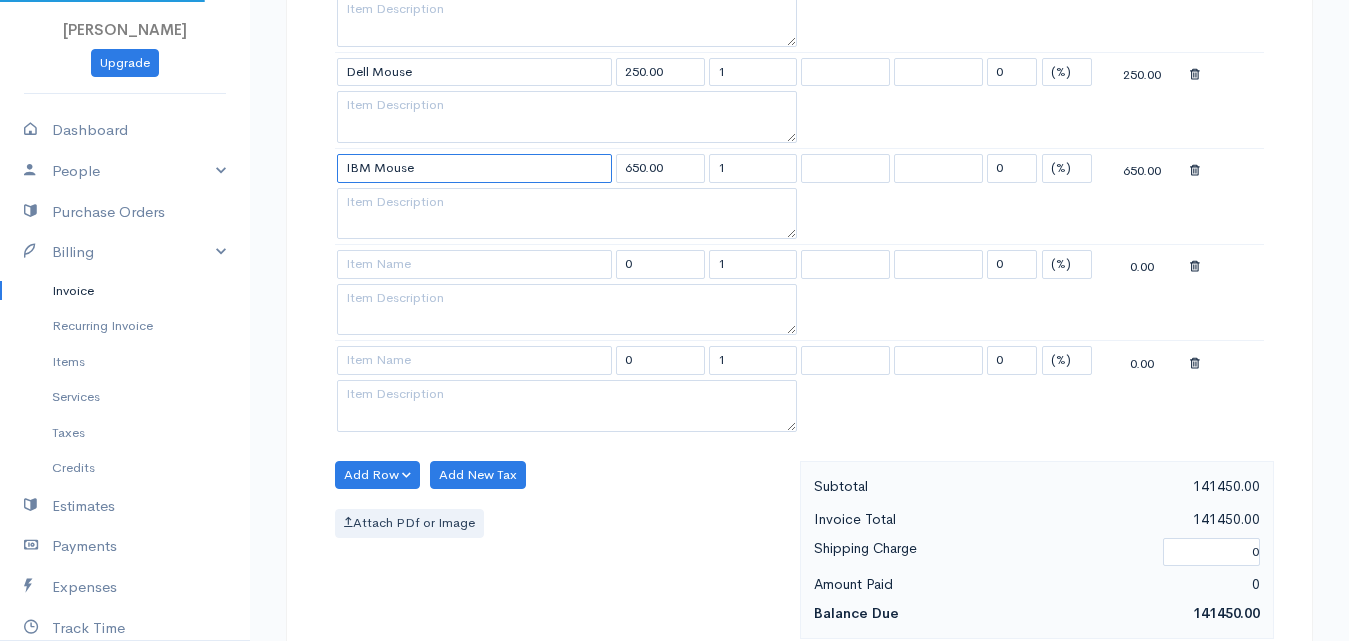 click on "IBM Mouse" at bounding box center (474, 168) 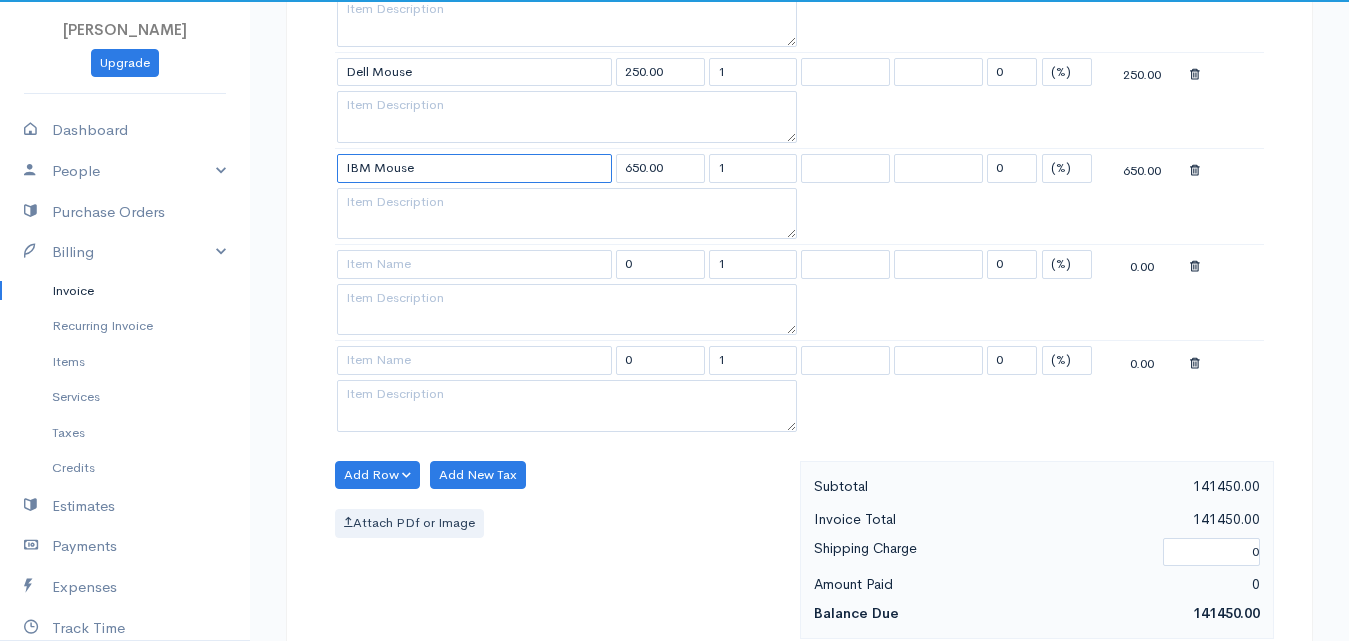 drag, startPoint x: 430, startPoint y: 164, endPoint x: 325, endPoint y: 168, distance: 105.076164 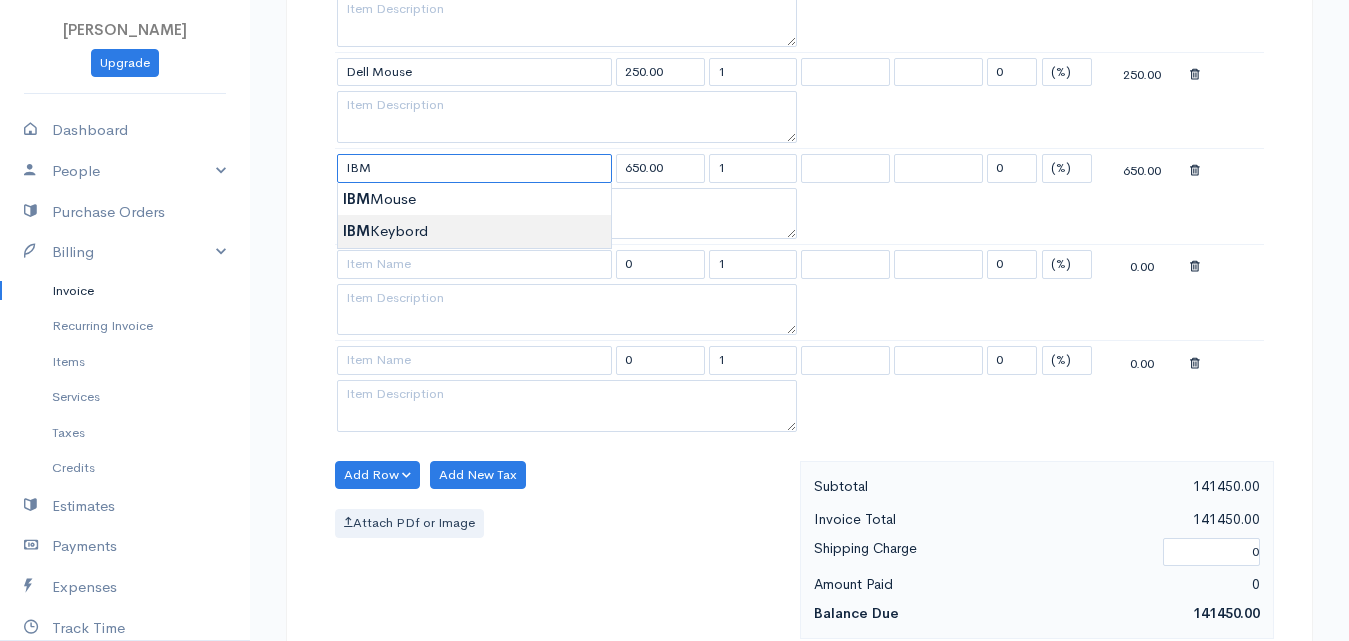type on "IBM Keybord" 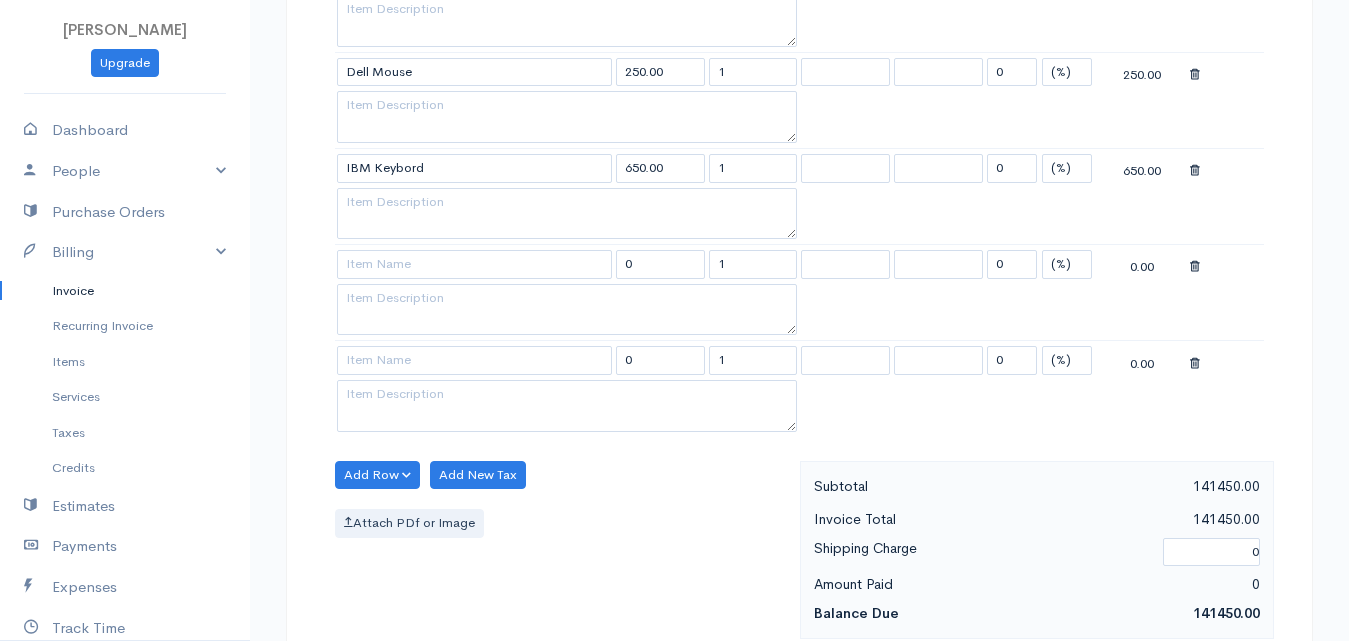 click on "Tenora Gresh
Upgrade
Dashboard
People
Clients
Vendors
Staff Users
Purchase Orders
Billing
Invoice
Recurring Invoice
Items
Services
Taxes
Credits
Estimates
Payments
Expenses
Track Time
Projects
Reports
Settings
My Organizations
Logout
Help
@CloudBooksApp 2022
Invoice
New Invoice
DRAFT To Ruthra [Choose Country] United States Canada United Kingdom Afghanistan Albania Algeria American Samoa Andorra Anguilla Angola Antarctica Antigua and Barbuda Argentina Armenia Aruba Belize" at bounding box center [674, -785] 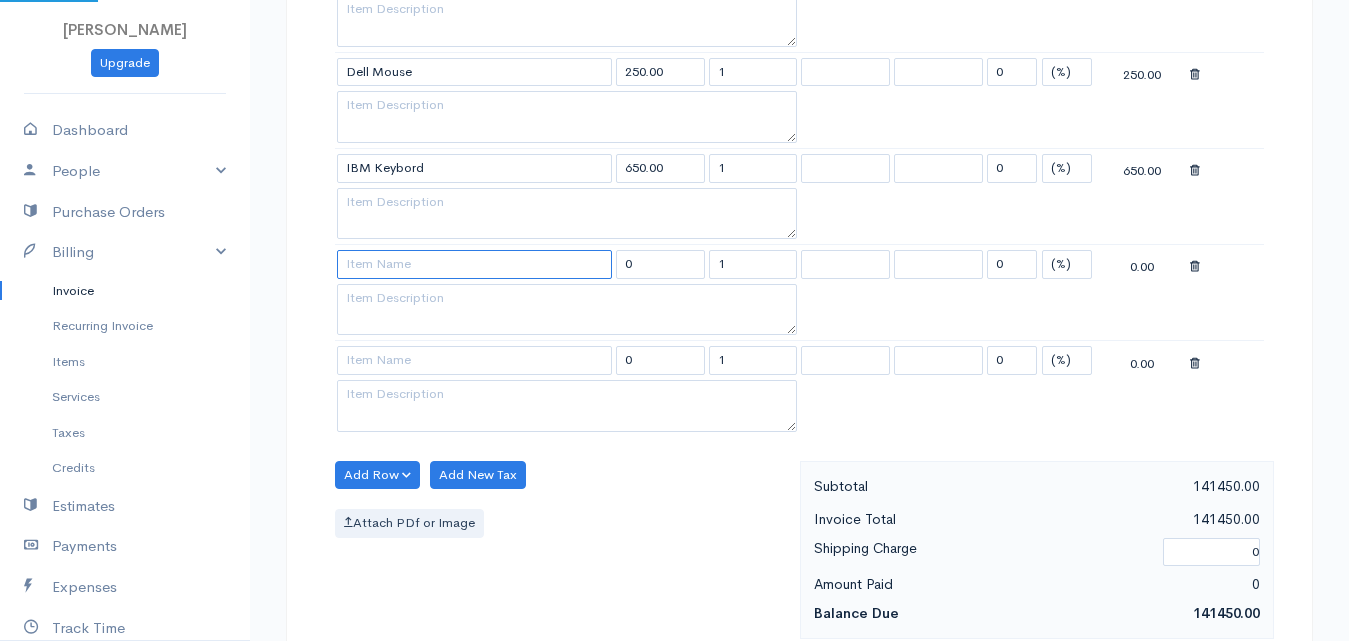 click at bounding box center [474, 264] 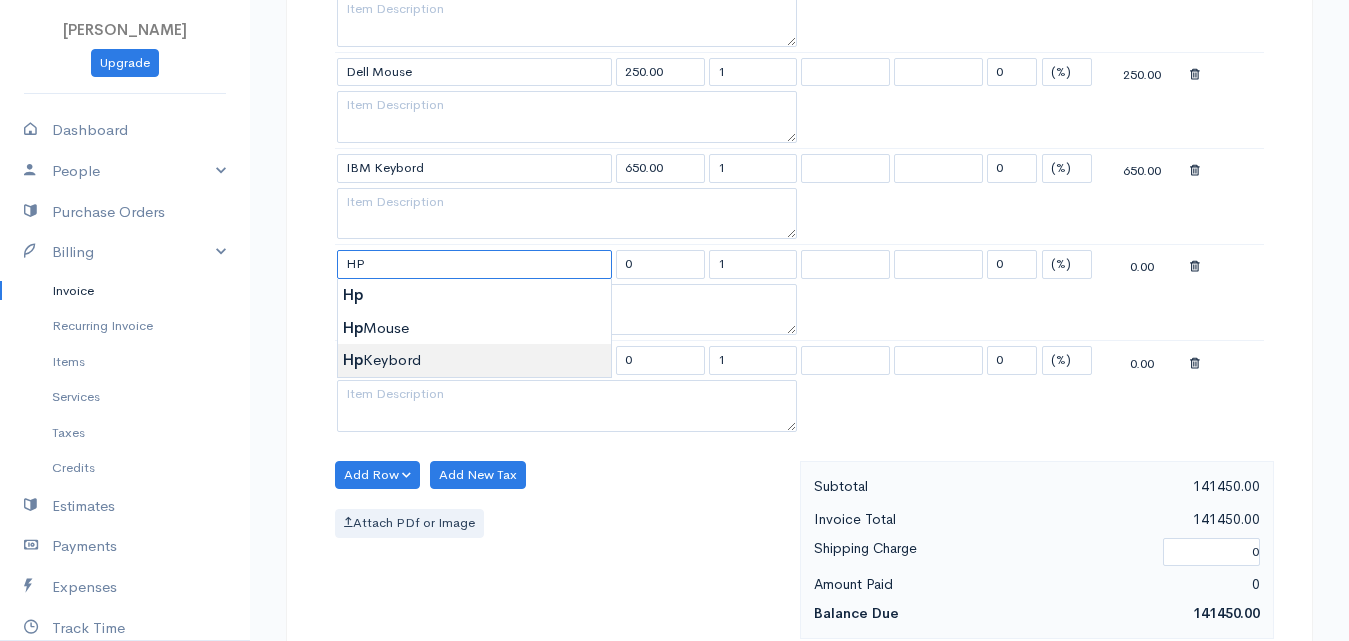 type on "Hp Keybord" 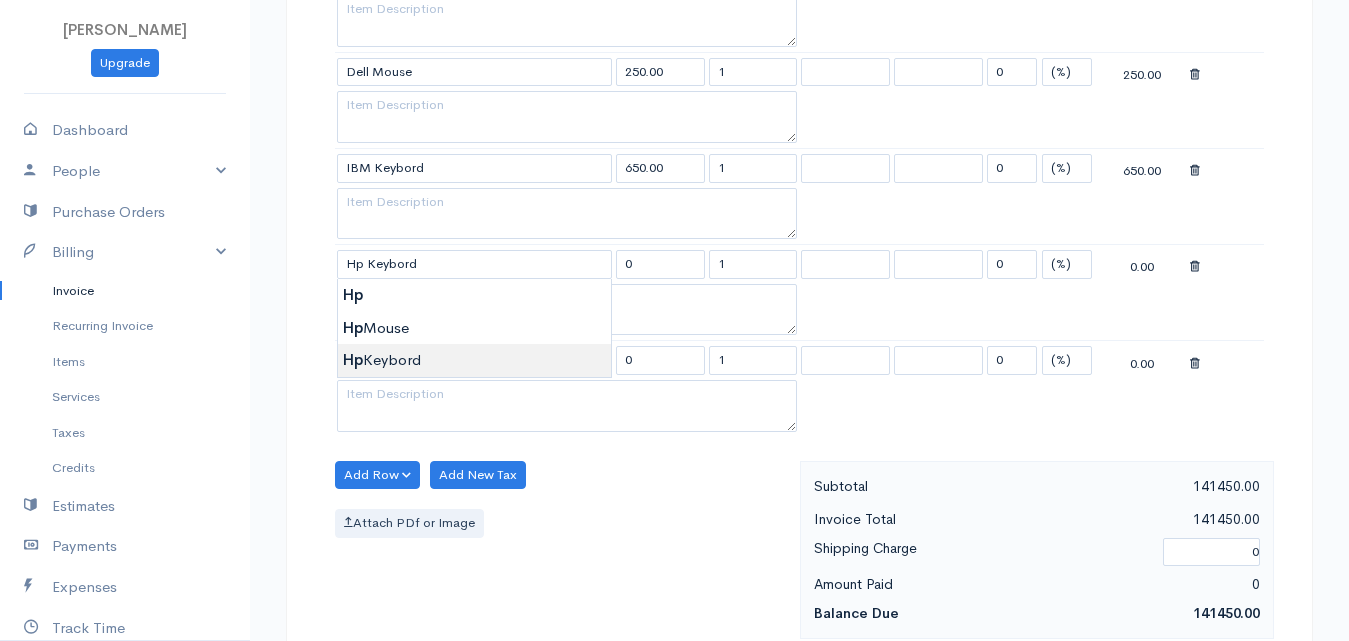 type on "500.00" 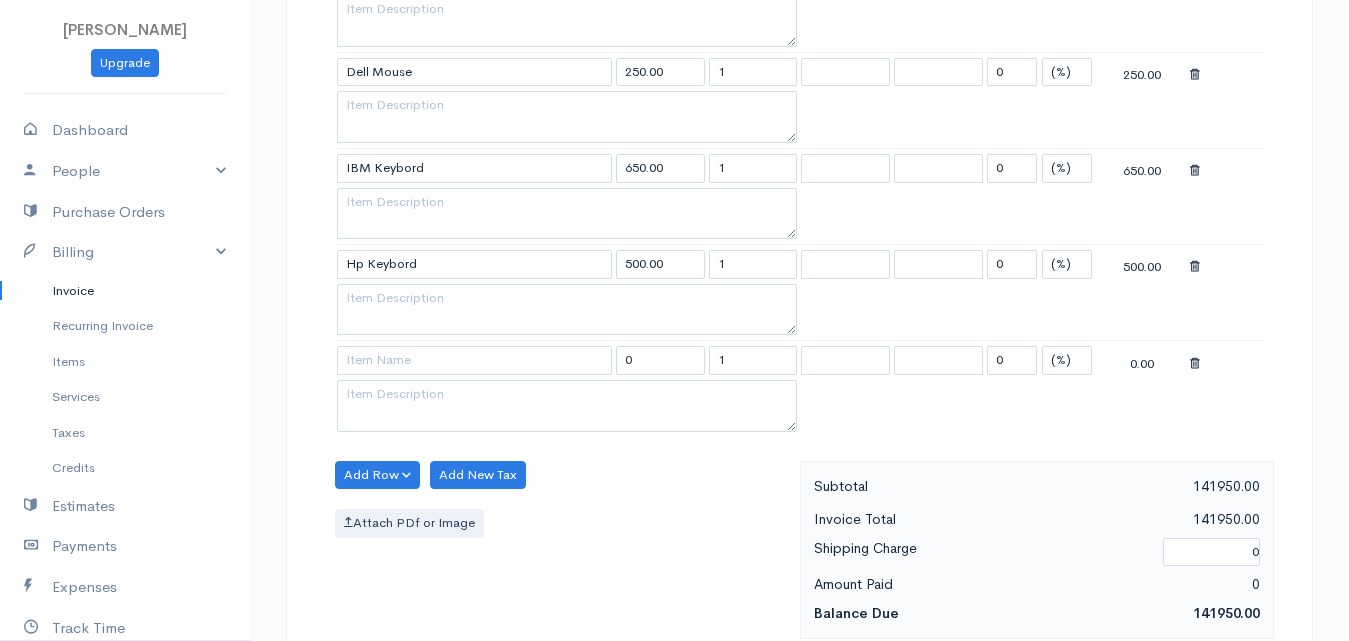 drag, startPoint x: 380, startPoint y: 357, endPoint x: 391, endPoint y: 344, distance: 17.029387 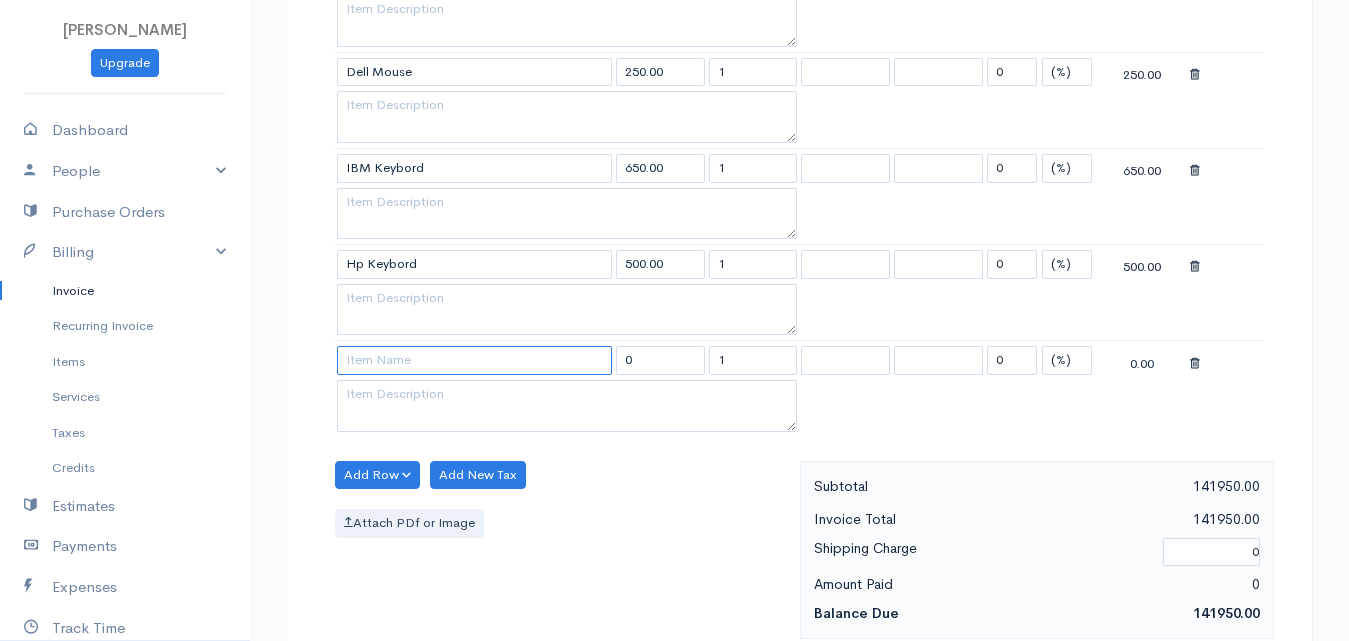 click at bounding box center (474, 360) 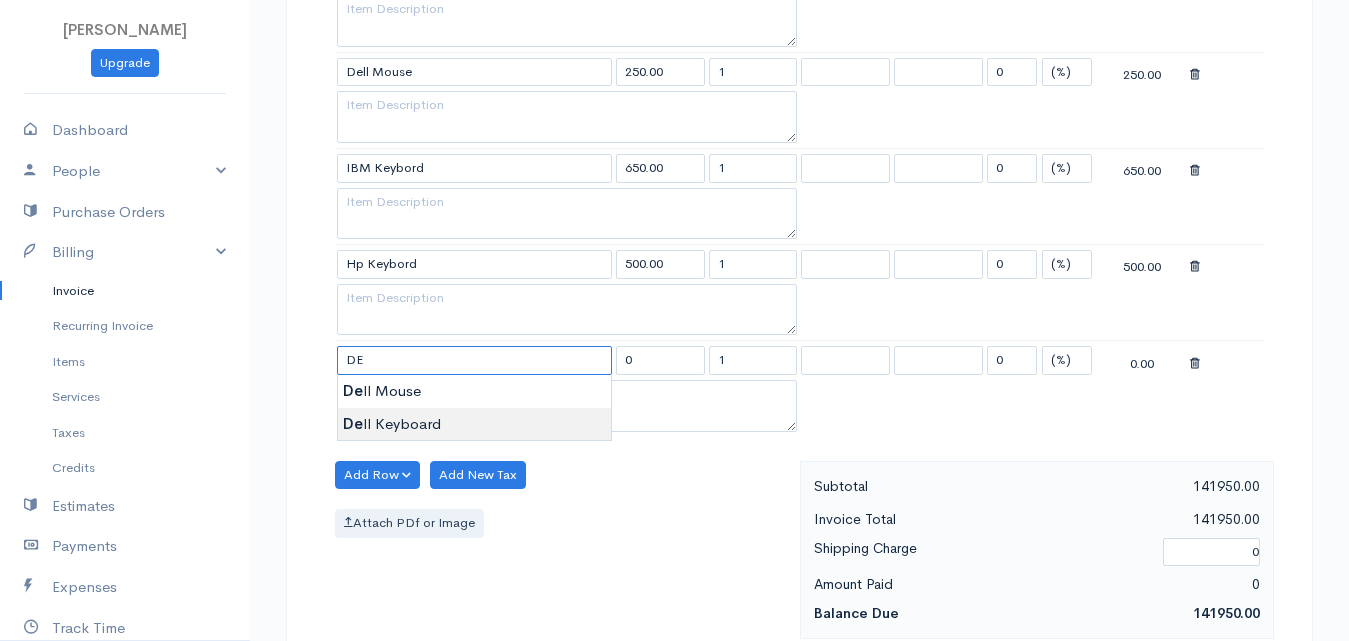 type on "Dell Keyboard" 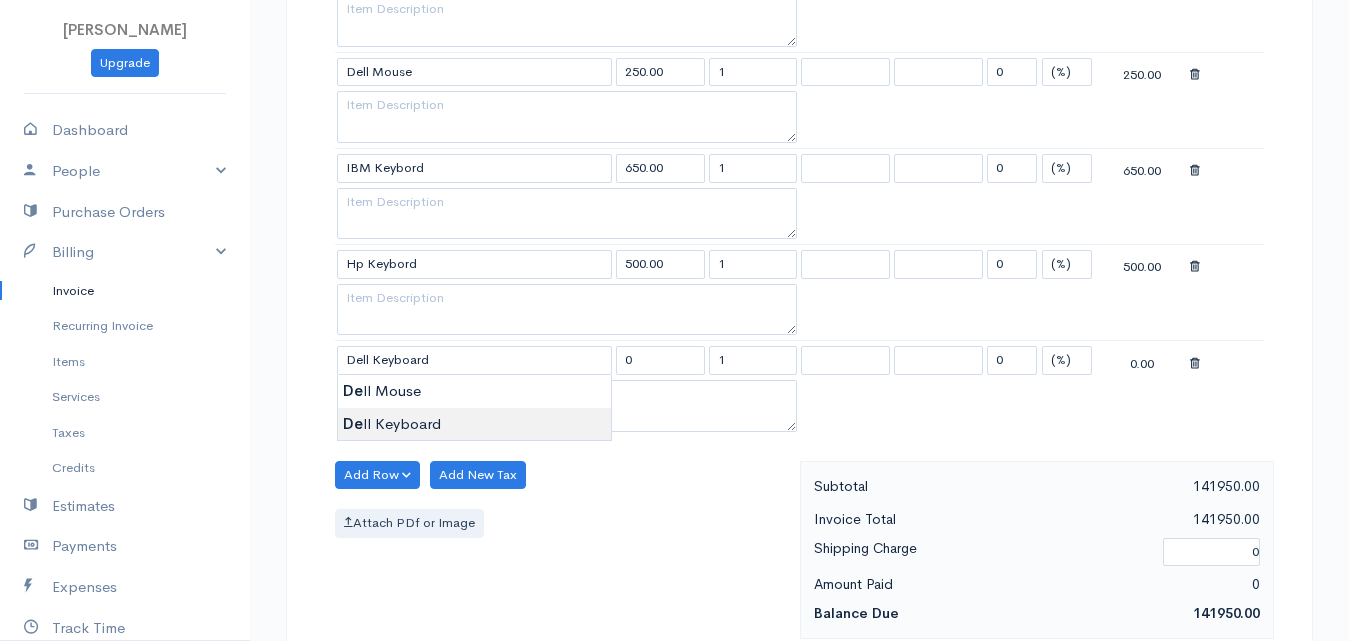 type on "400.00" 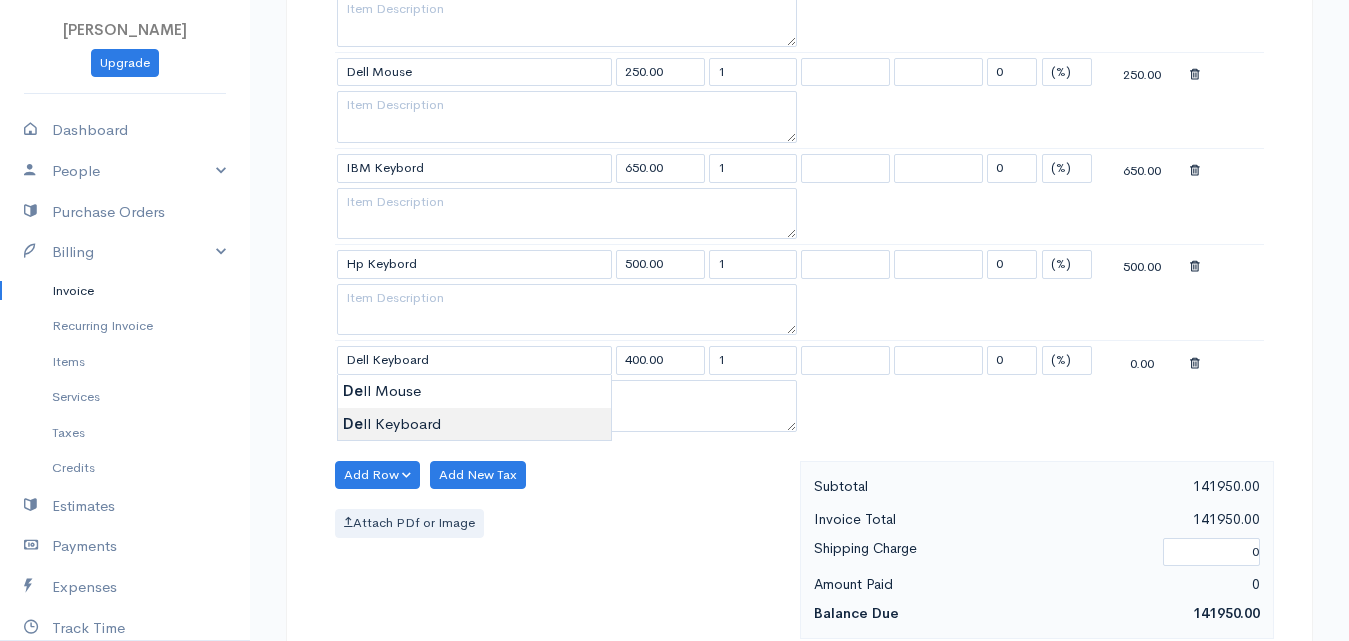 click on "Tenora Gresh
Upgrade
Dashboard
People
Clients
Vendors
Staff Users
Purchase Orders
Billing
Invoice
Recurring Invoice
Items
Services
Taxes
Credits
Estimates
Payments
Expenses
Track Time
Projects
Reports
Settings
My Organizations
Logout
Help
@CloudBooksApp 2022
Invoice
New Invoice
DRAFT To Ruthra [Choose Country] United States Canada United Kingdom Afghanistan Albania Algeria American Samoa Andorra Anguilla Angola Antarctica Antigua and Barbuda Argentina Armenia Aruba Belize" at bounding box center [674, -785] 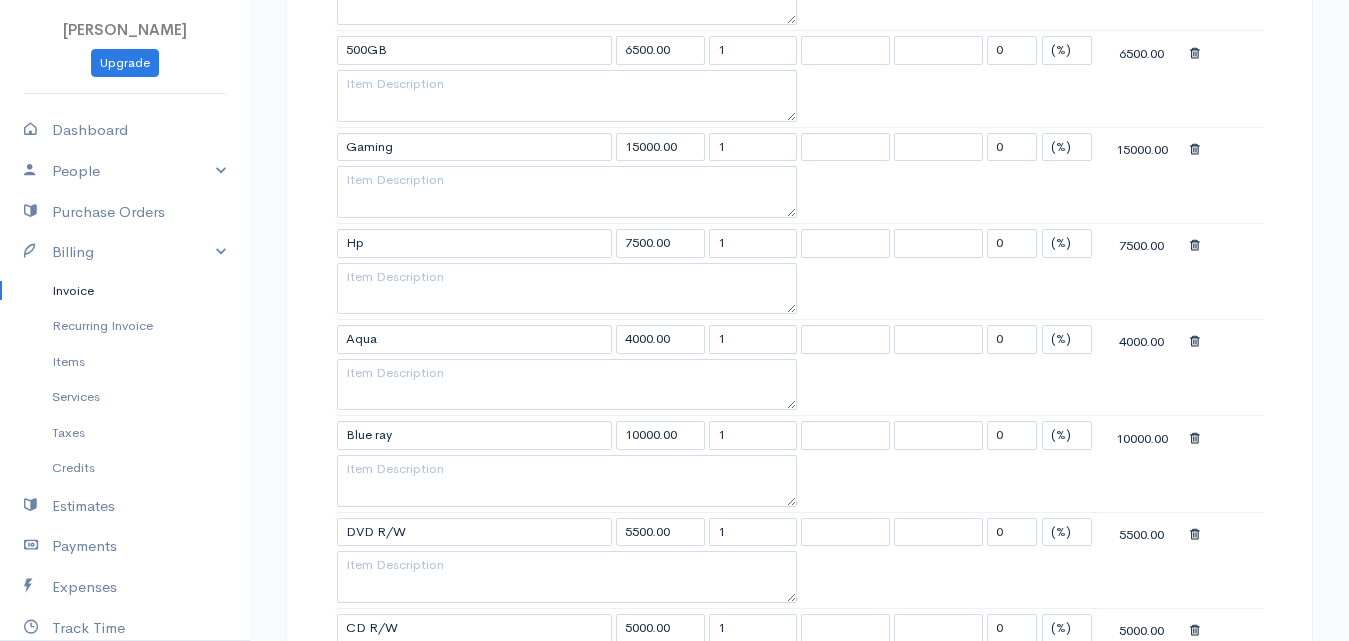 scroll, scrollTop: 500, scrollLeft: 0, axis: vertical 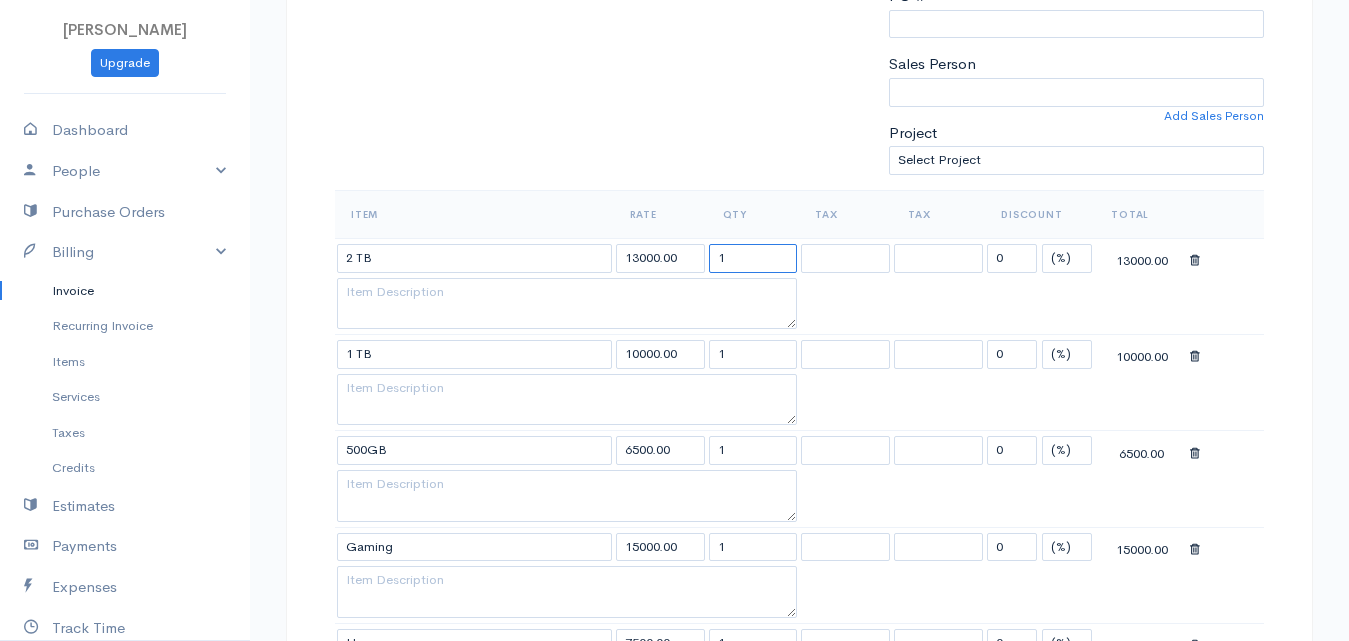 click on "1" at bounding box center [753, 258] 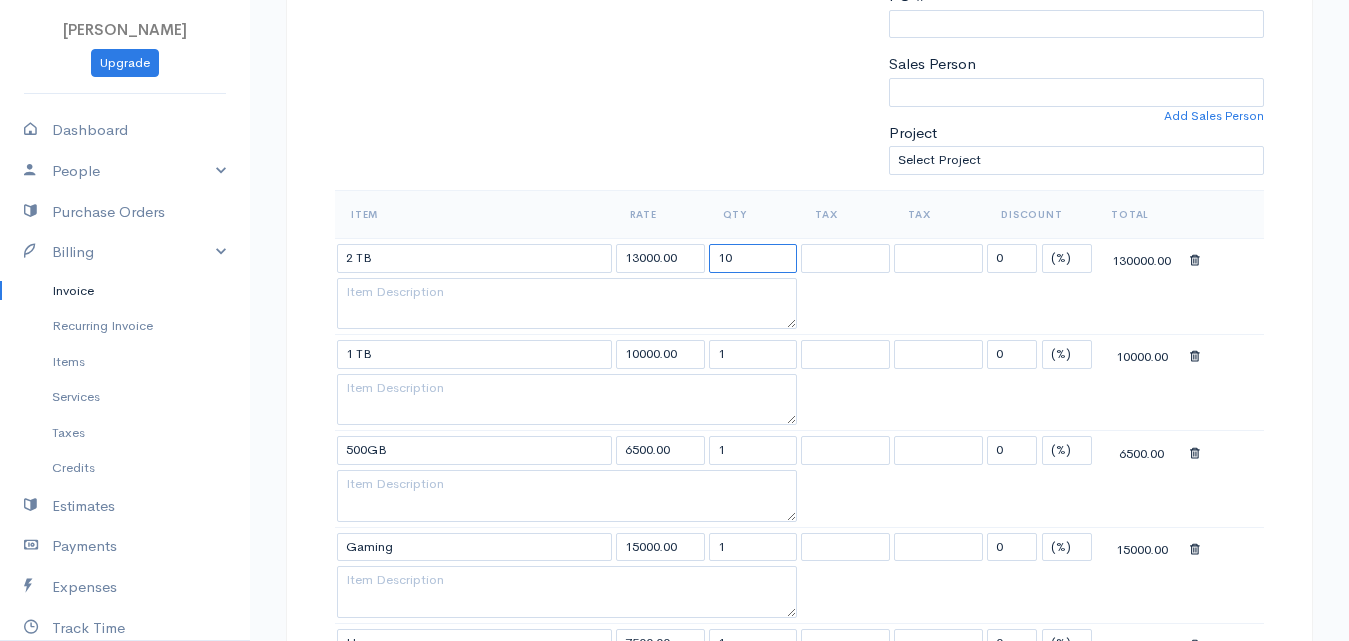 type on "10" 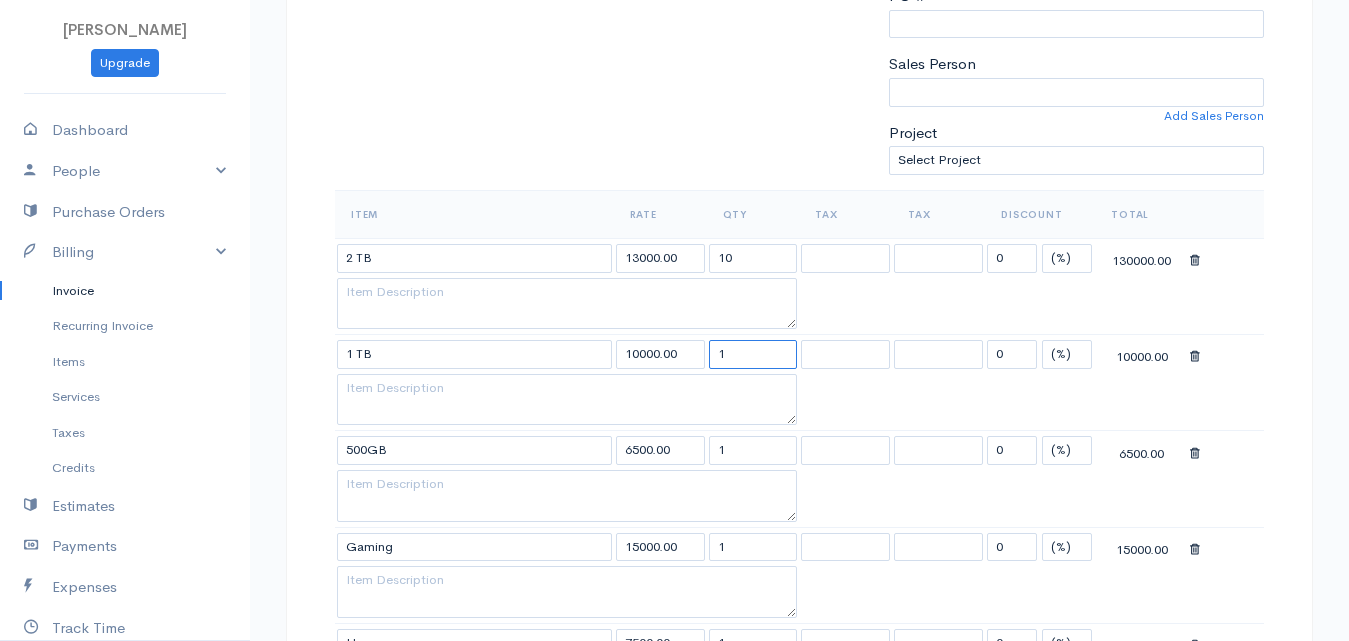 click on "1" at bounding box center (753, 354) 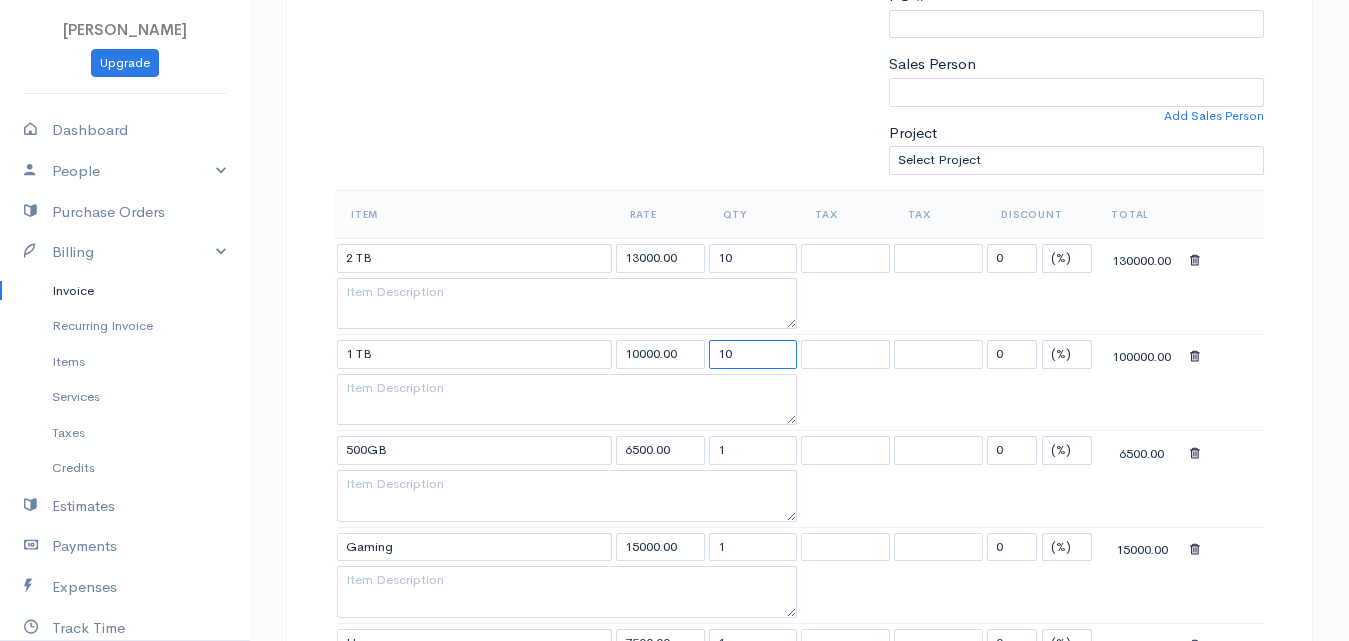 type on "10" 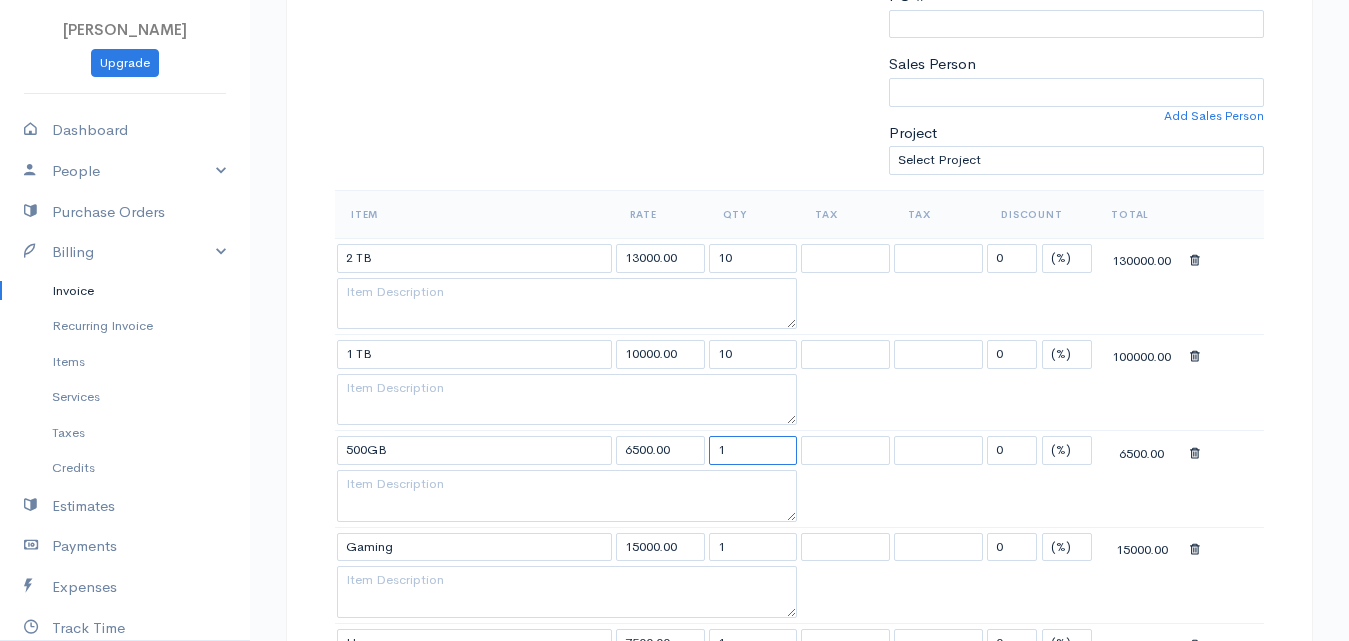 click on "1" at bounding box center [753, 450] 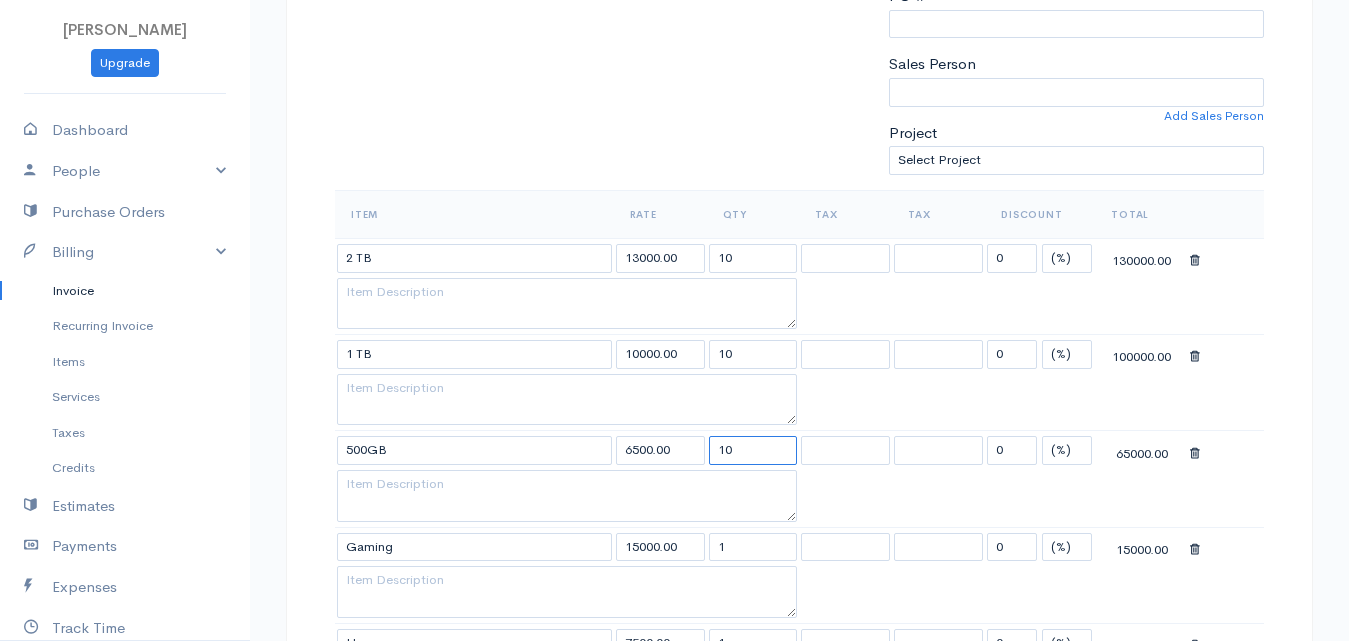 type on "10" 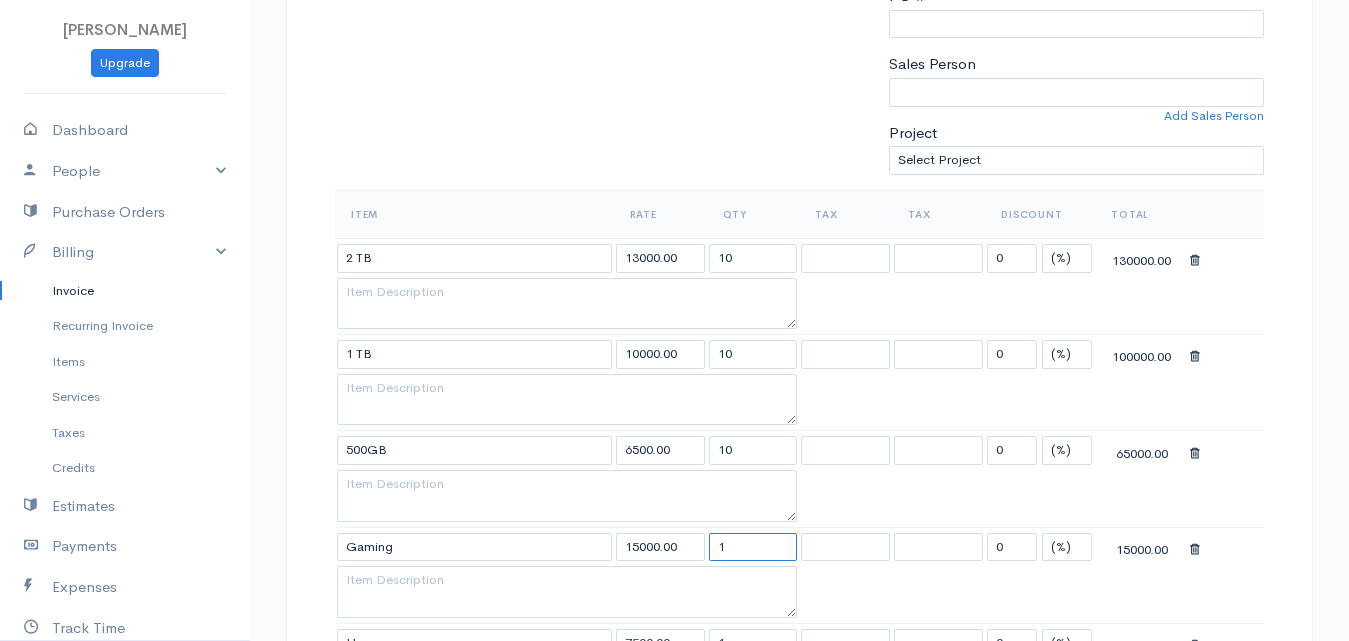 click on "1" at bounding box center (753, 547) 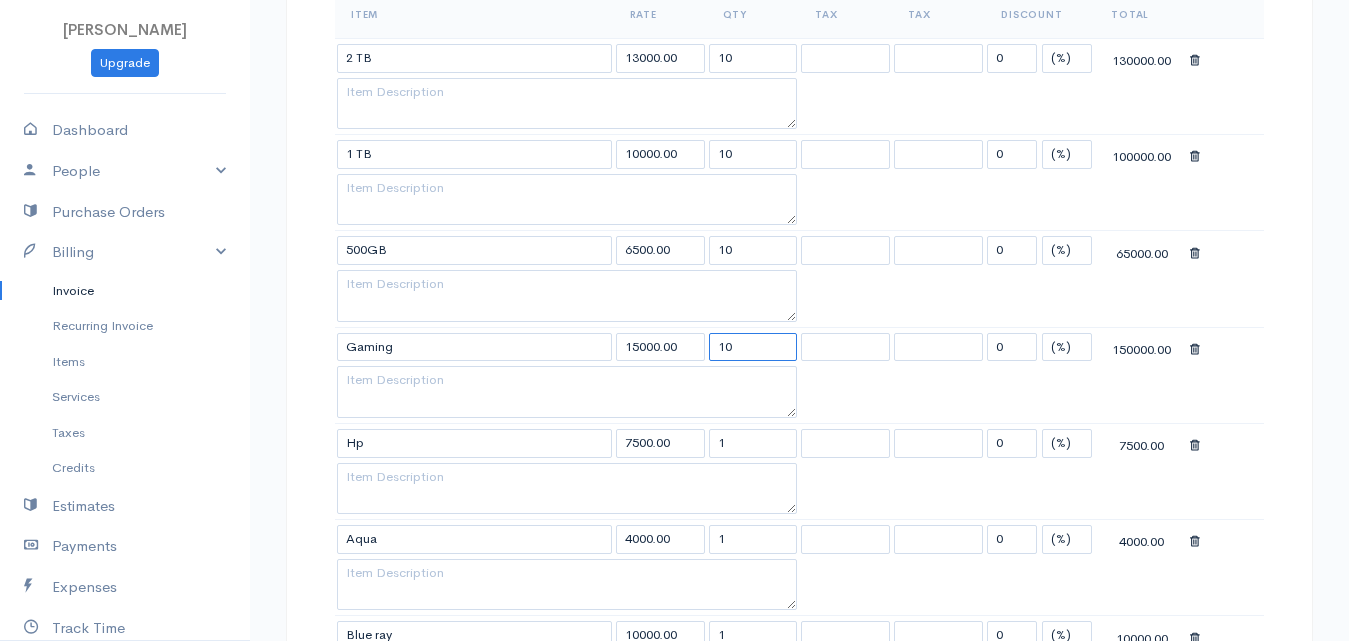 scroll, scrollTop: 800, scrollLeft: 0, axis: vertical 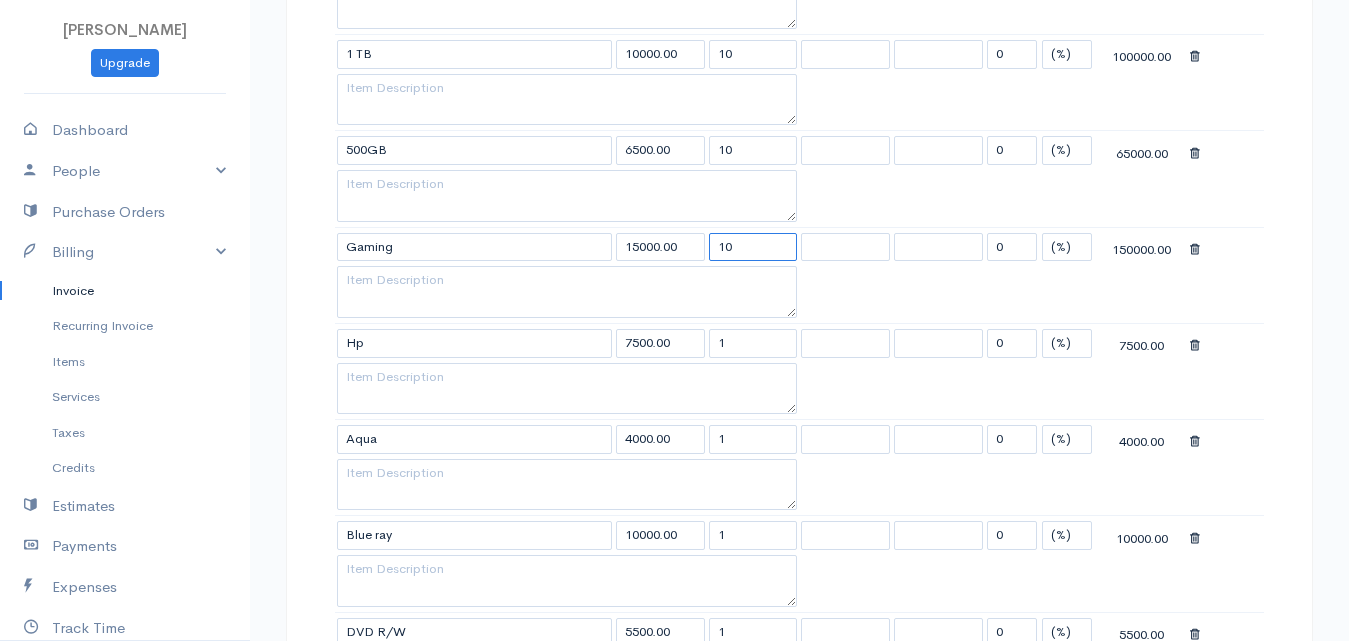 type on "10" 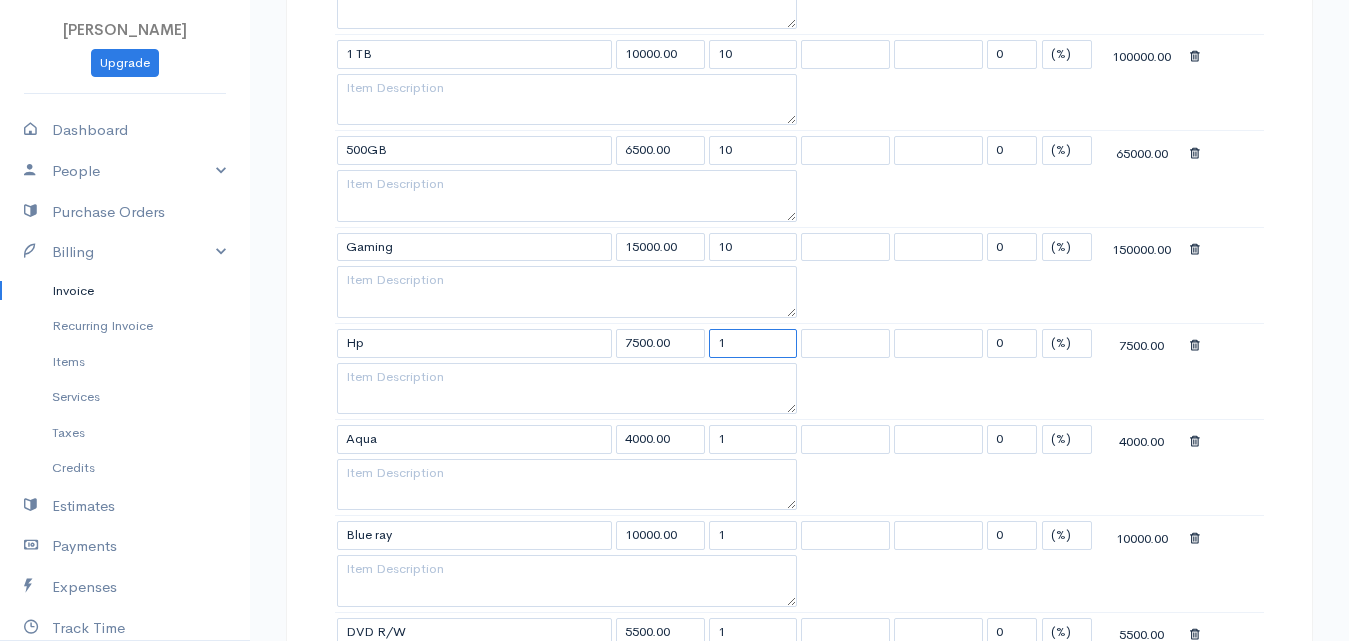 click on "1" at bounding box center [753, 343] 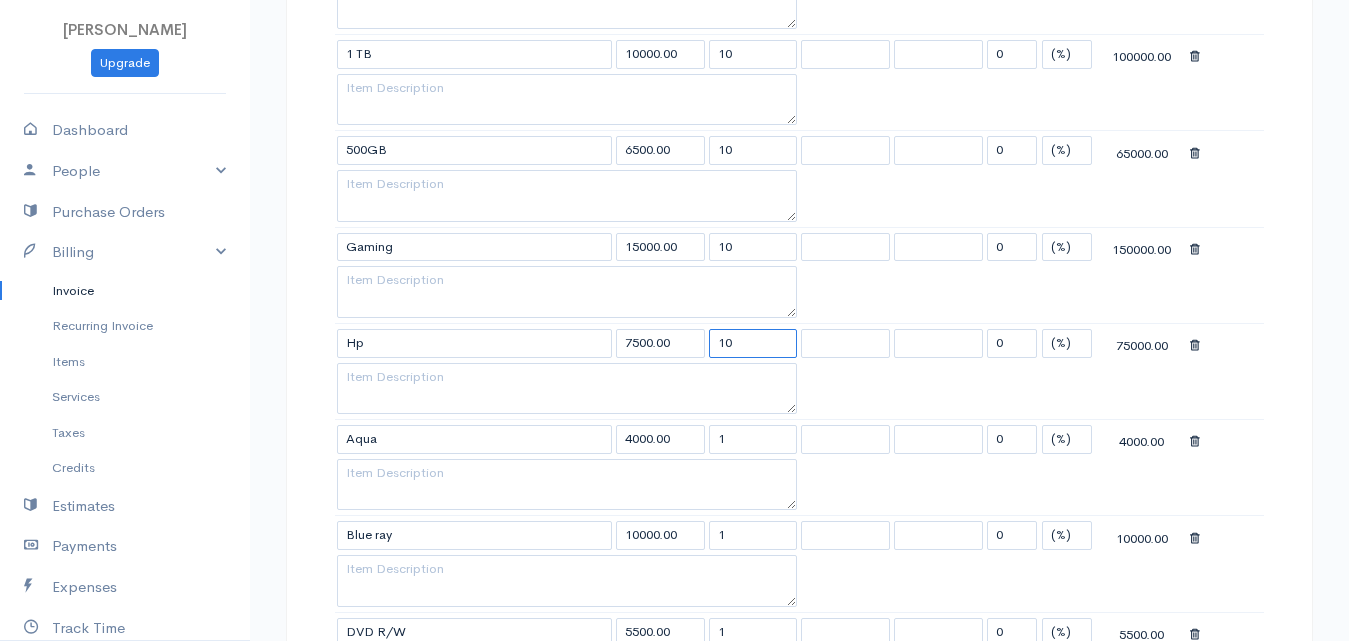 type on "10" 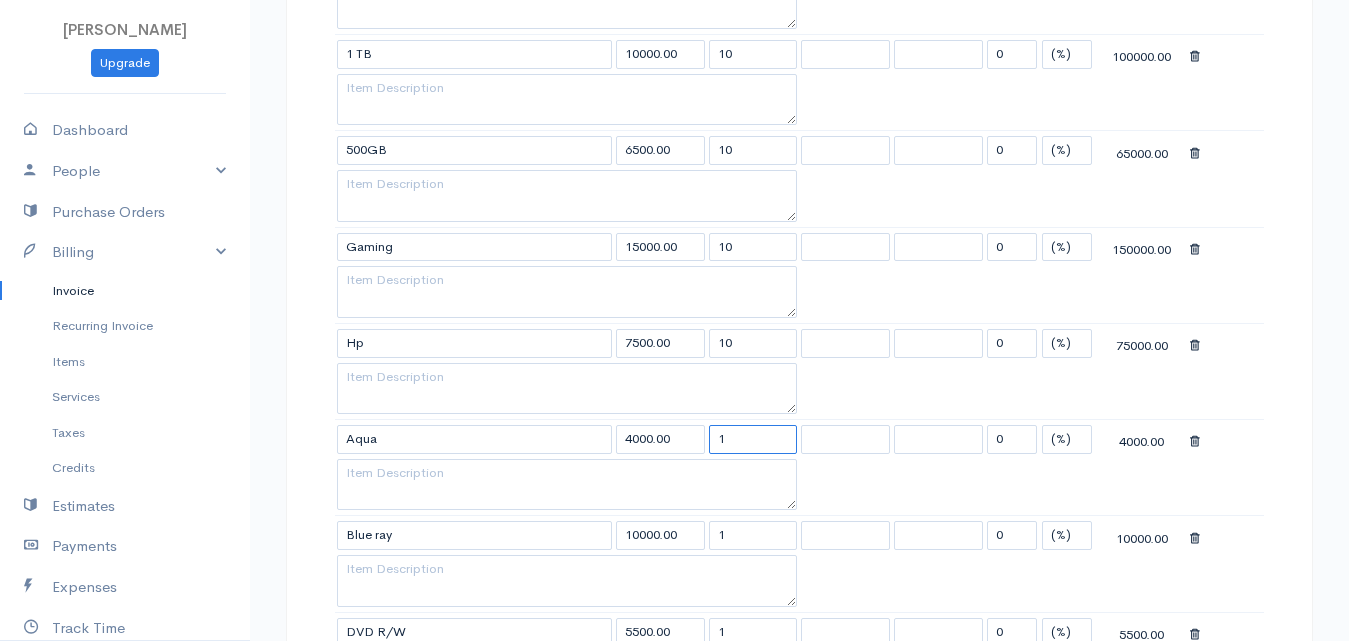 click on "1" at bounding box center [753, 439] 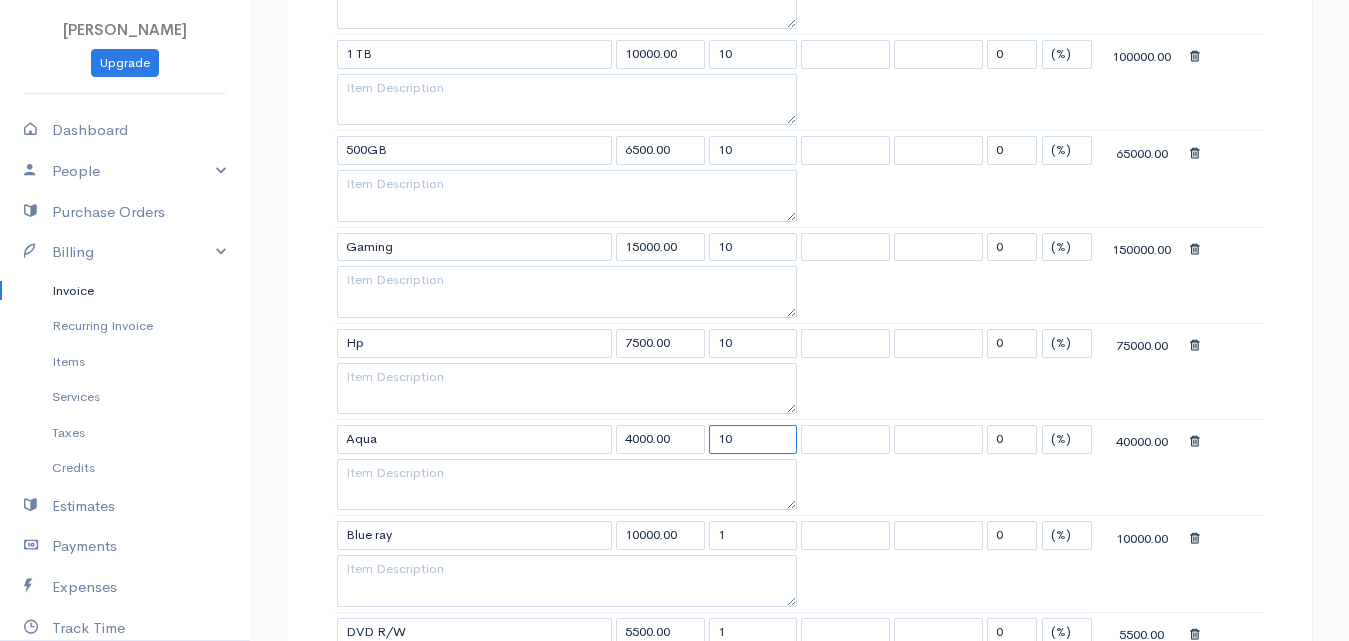 scroll, scrollTop: 1000, scrollLeft: 0, axis: vertical 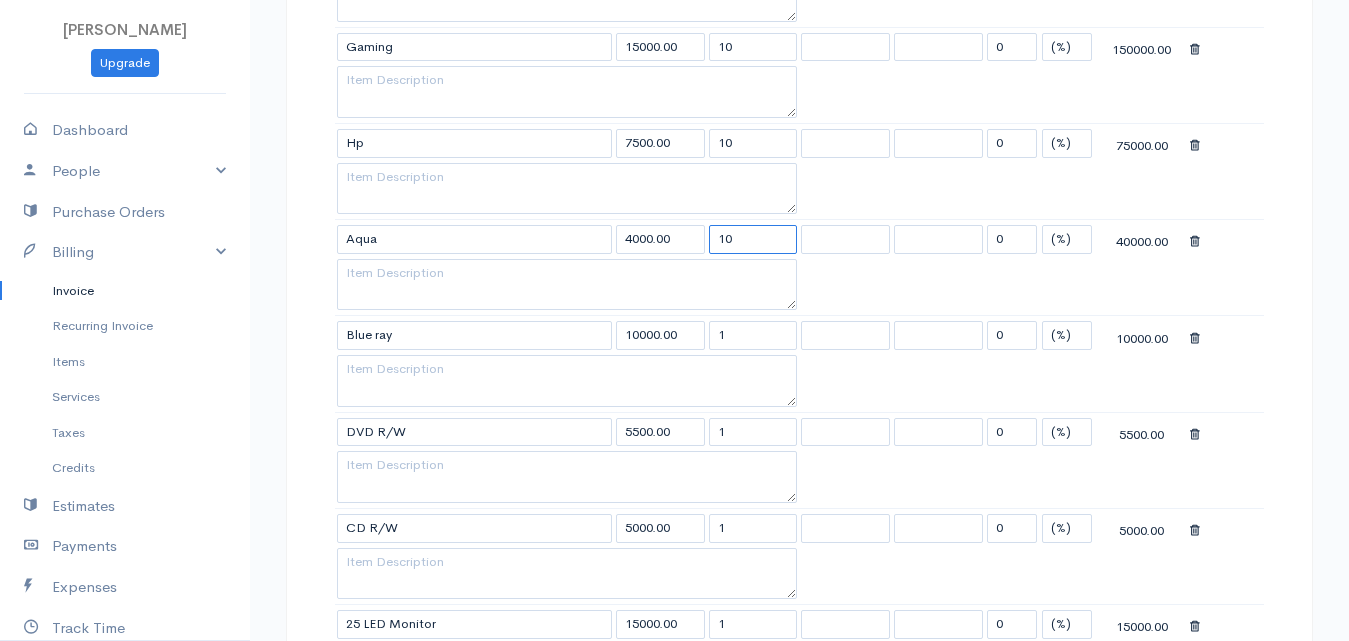 type on "10" 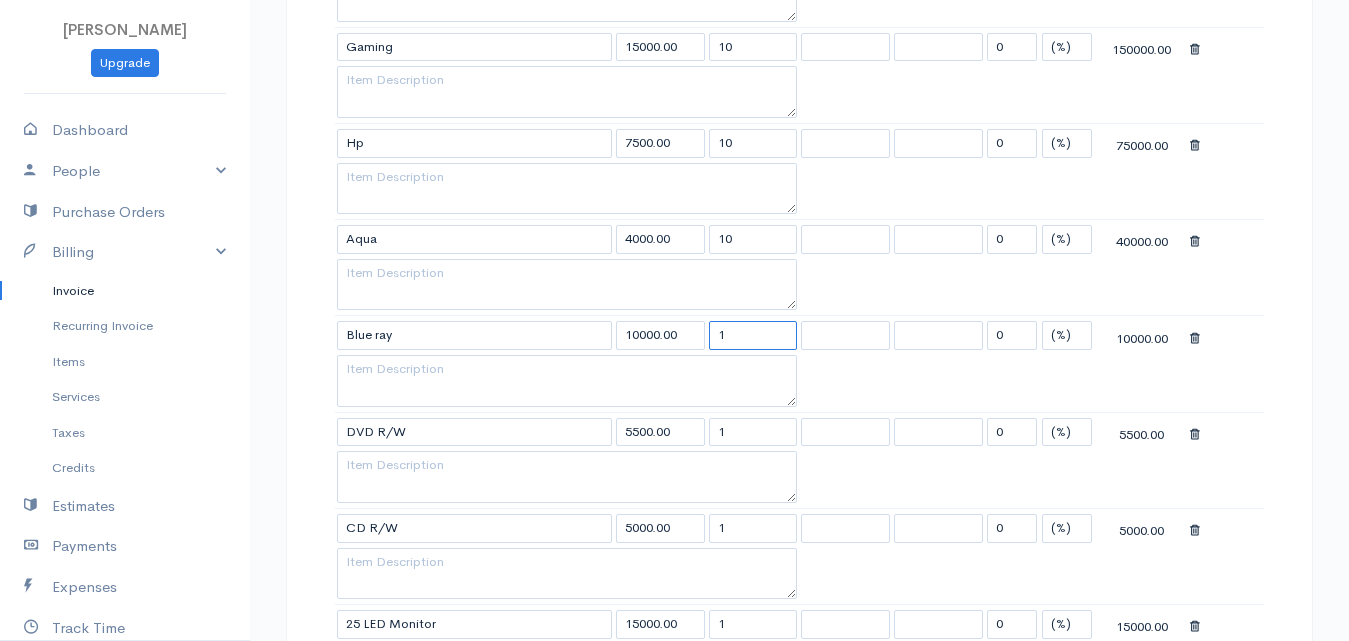 click on "1" at bounding box center (753, 335) 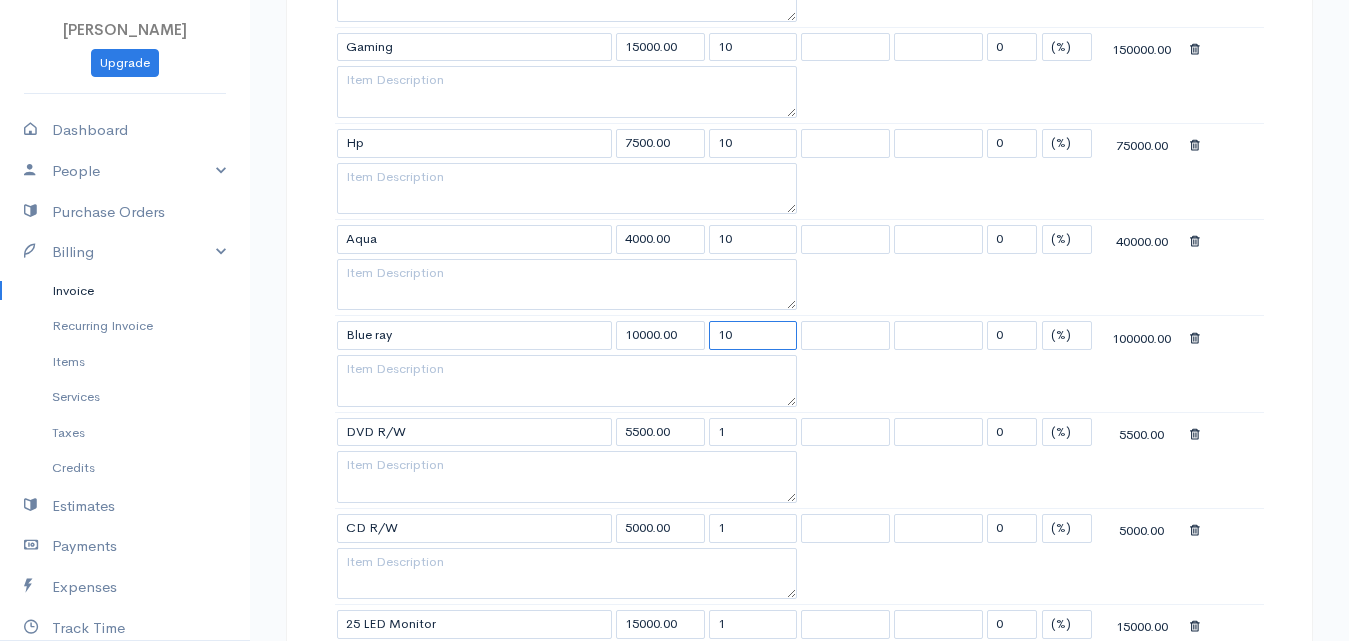 type on "10" 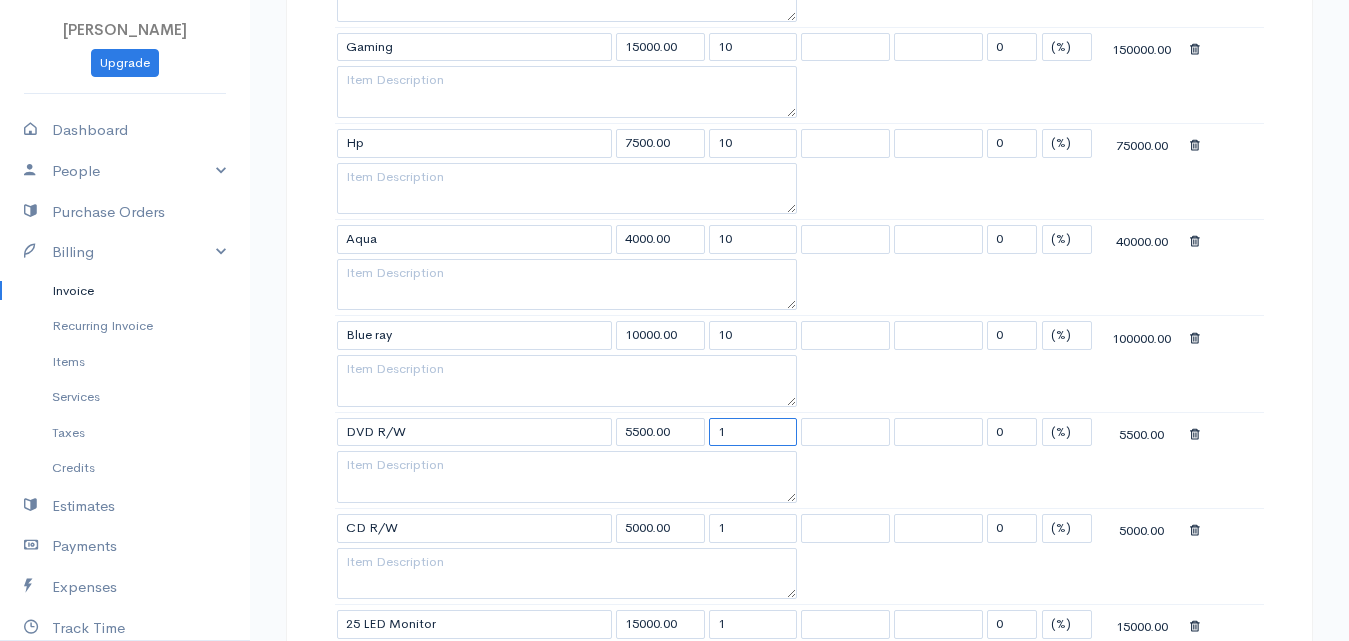 click on "1" at bounding box center [753, 432] 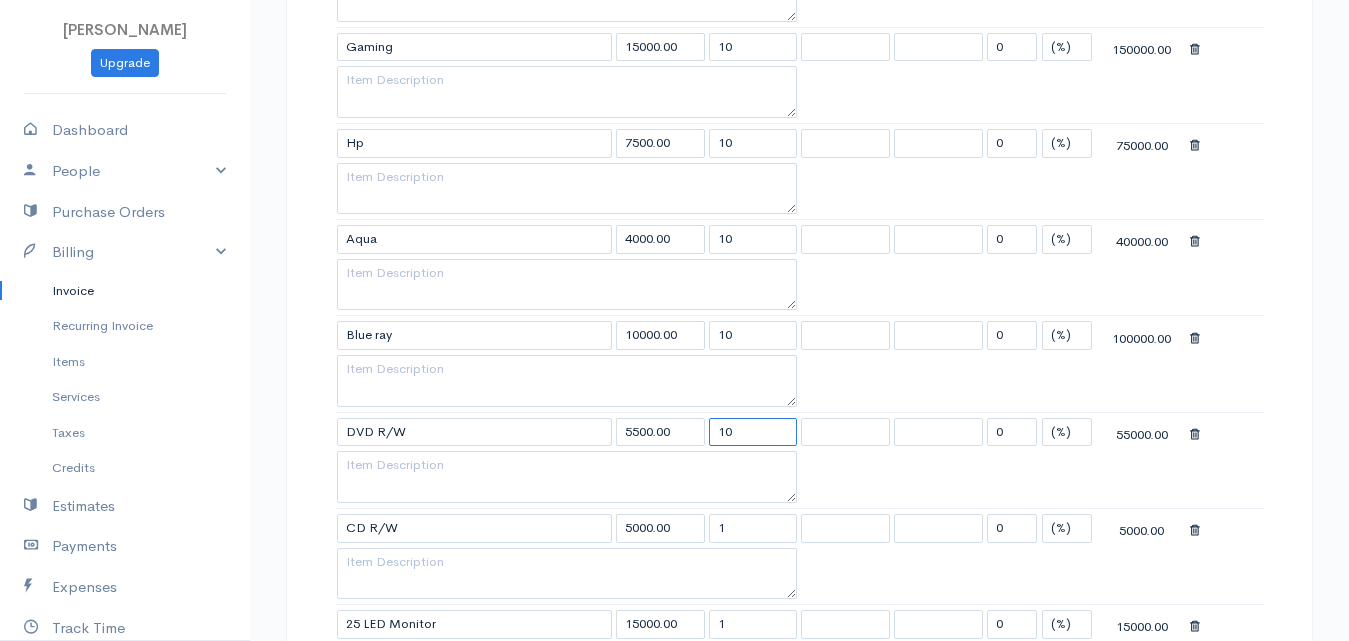 type on "10" 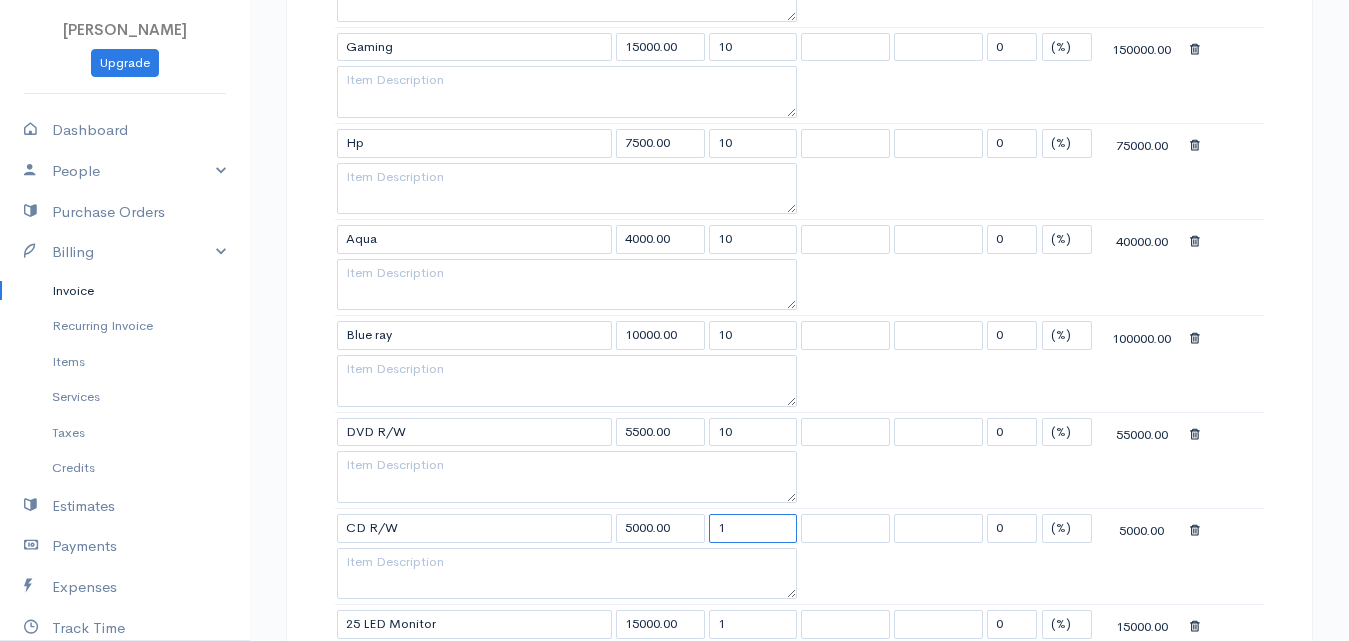 click on "1" at bounding box center (753, 528) 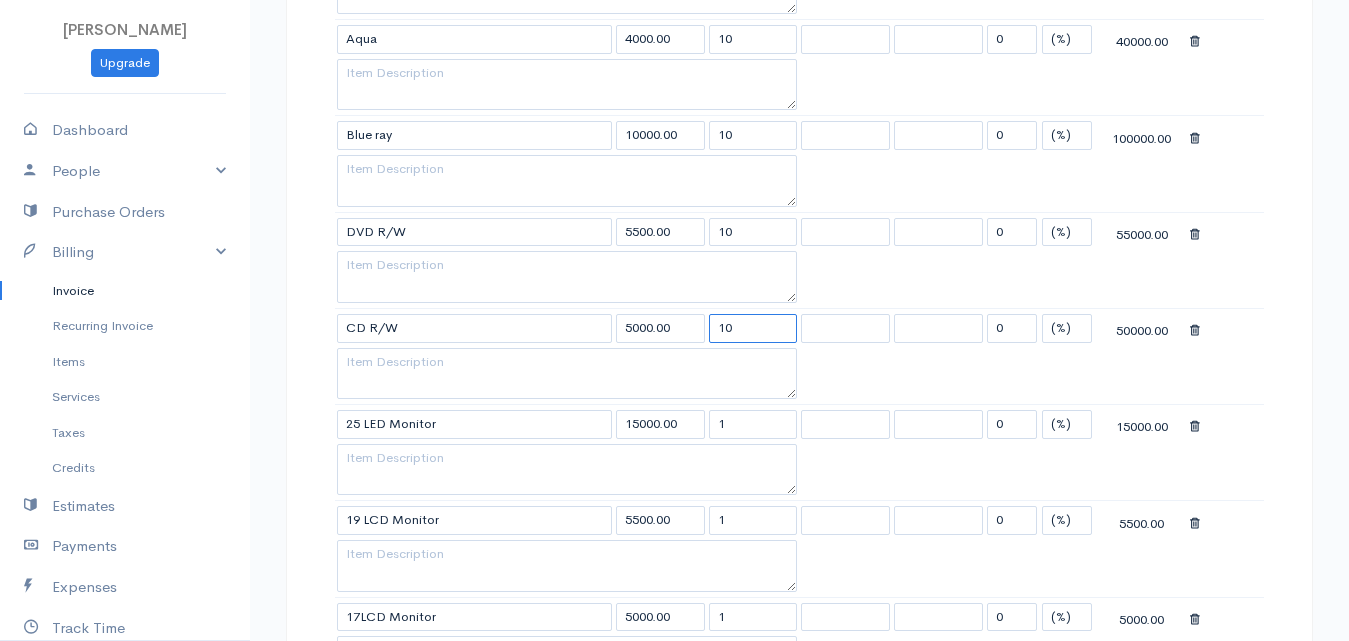 scroll, scrollTop: 1400, scrollLeft: 0, axis: vertical 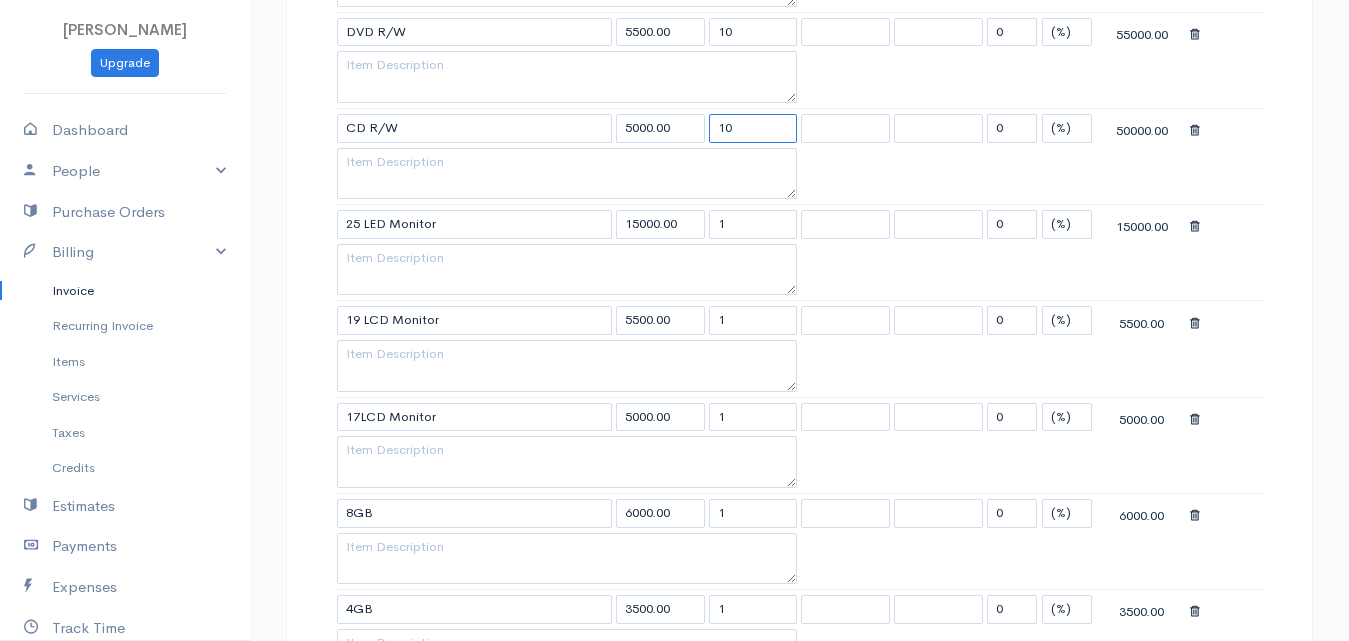 type on "10" 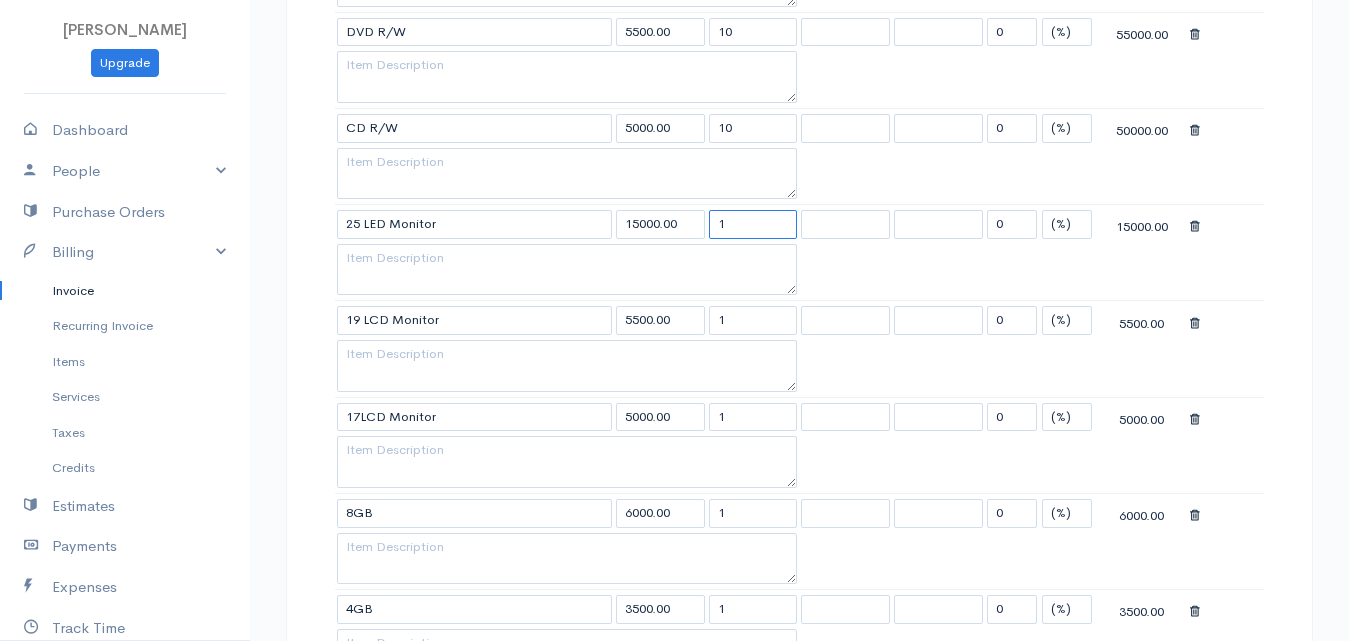 click on "1" at bounding box center (753, 224) 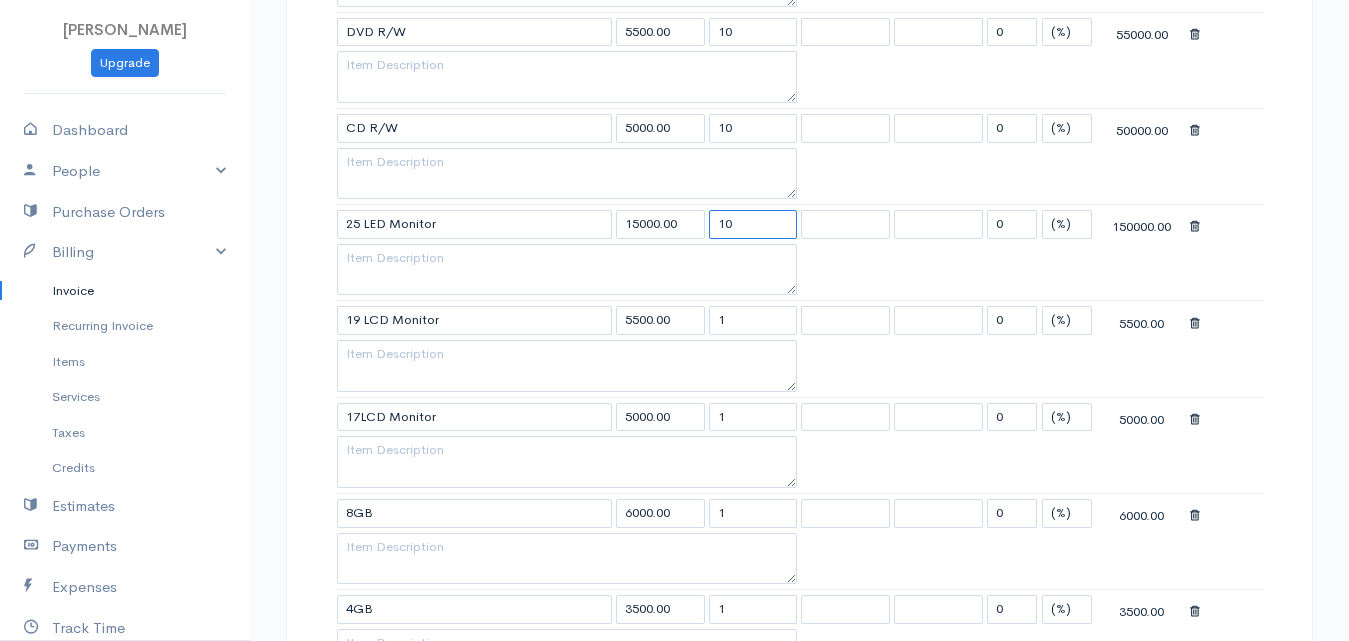 type on "10" 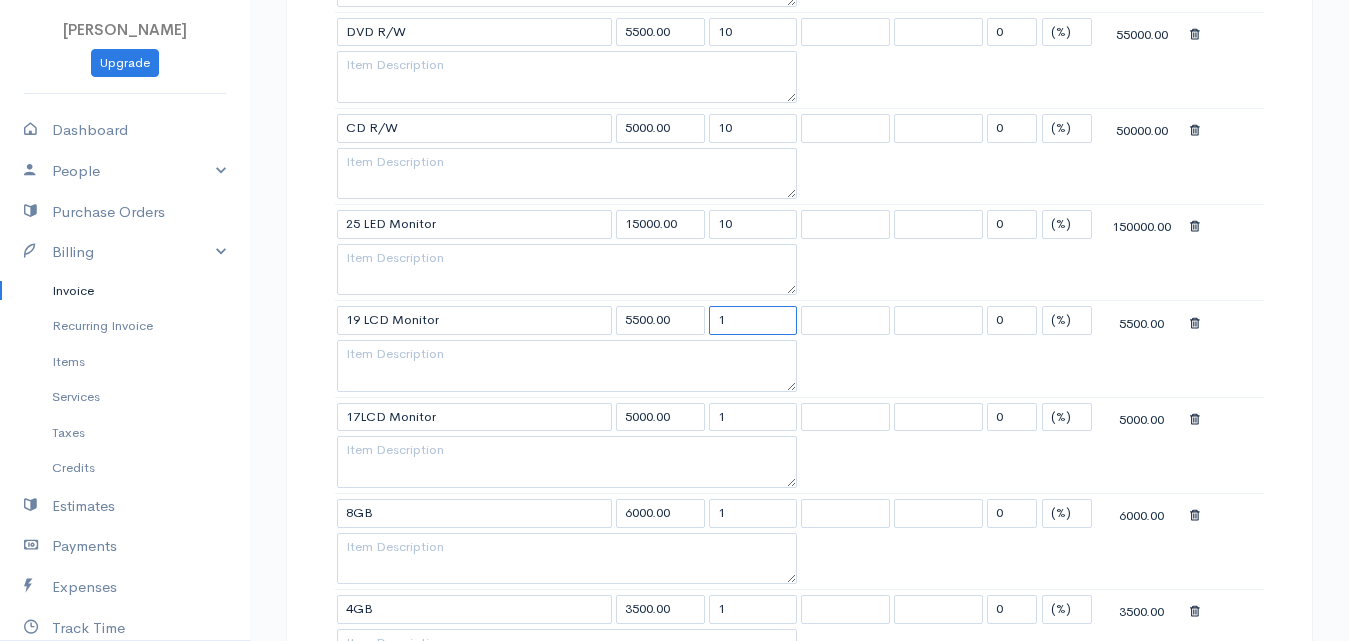 click on "1" at bounding box center (753, 320) 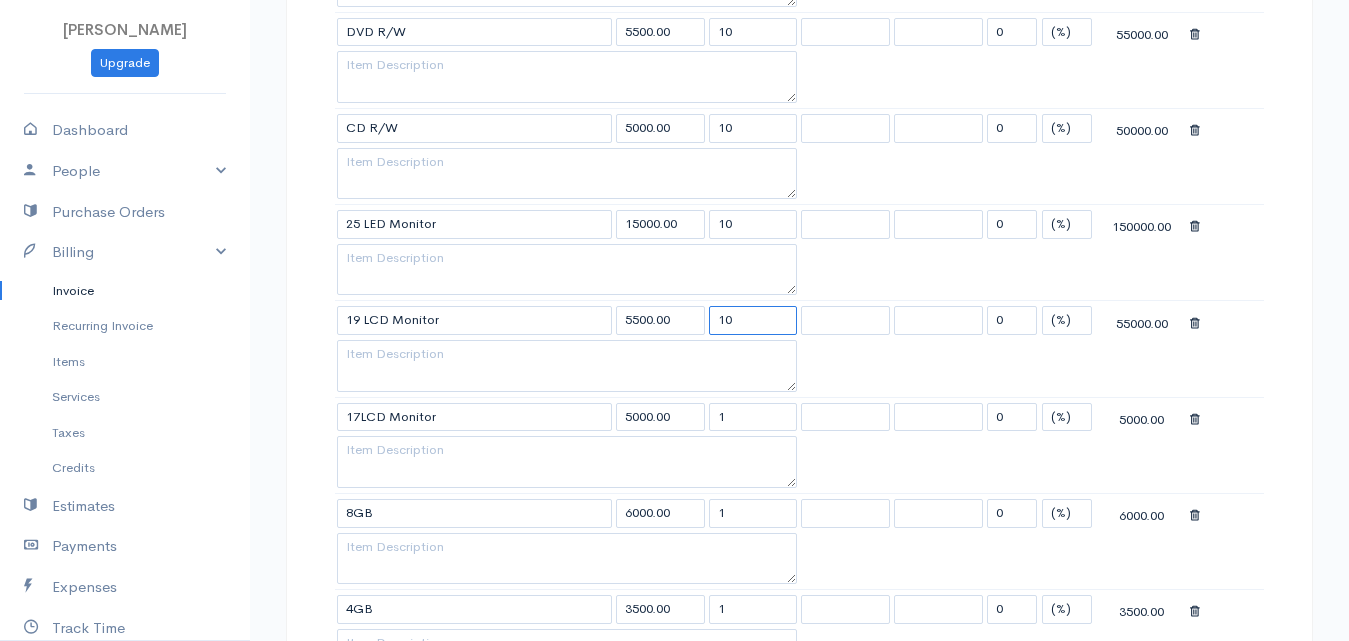 type on "10" 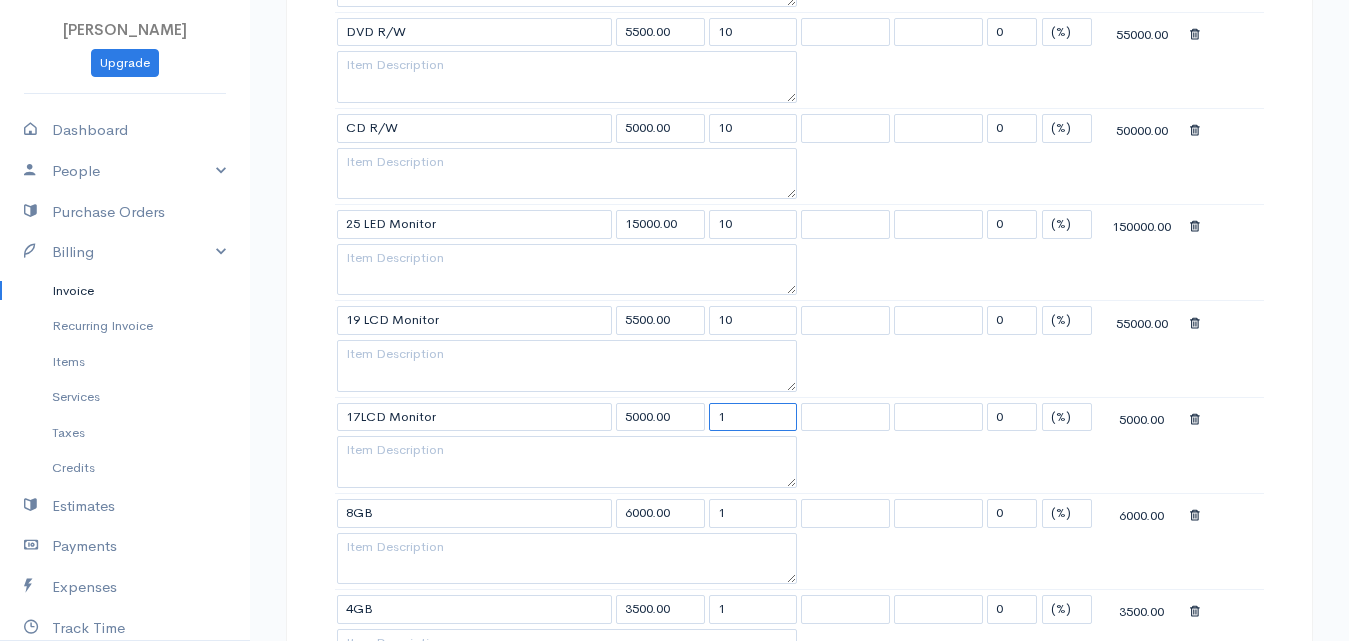 click on "1" at bounding box center [753, 417] 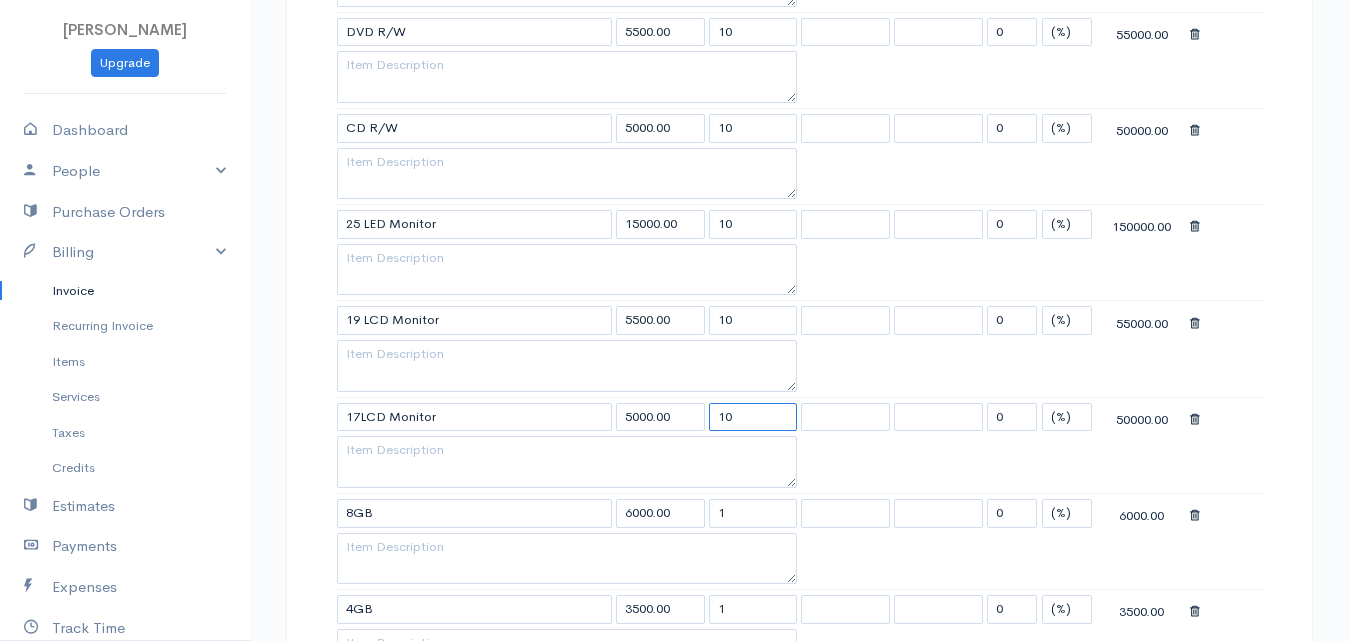type on "10" 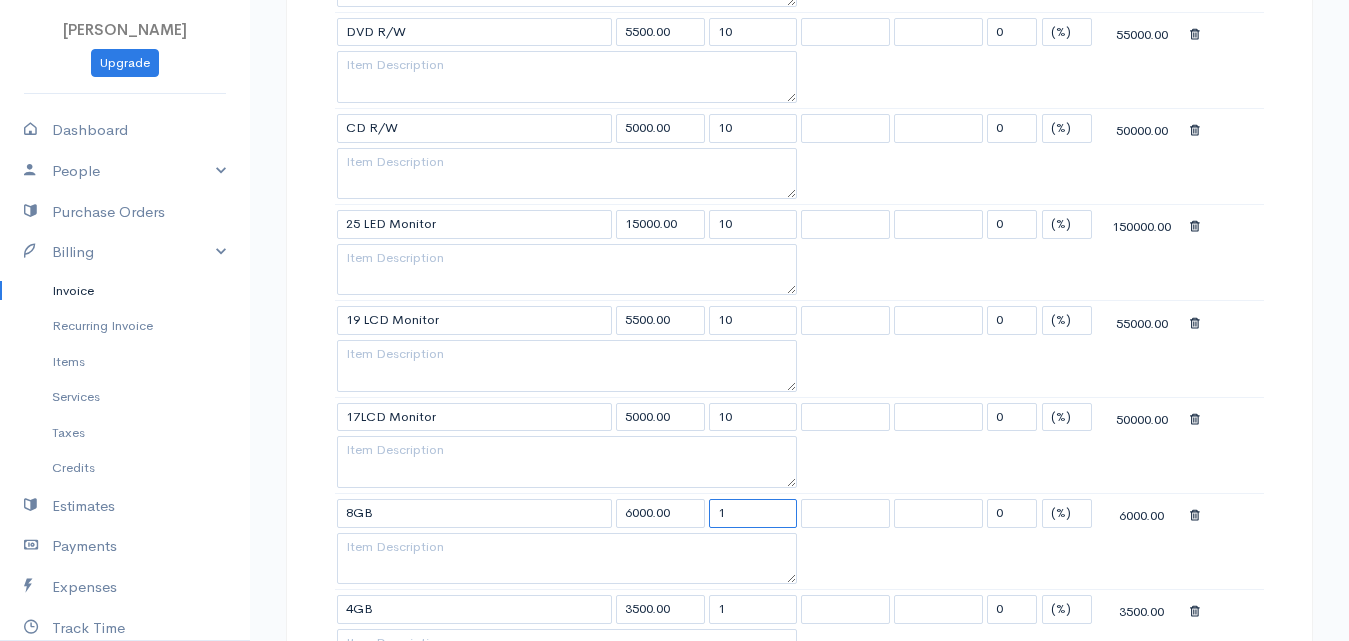 click on "1" at bounding box center (753, 513) 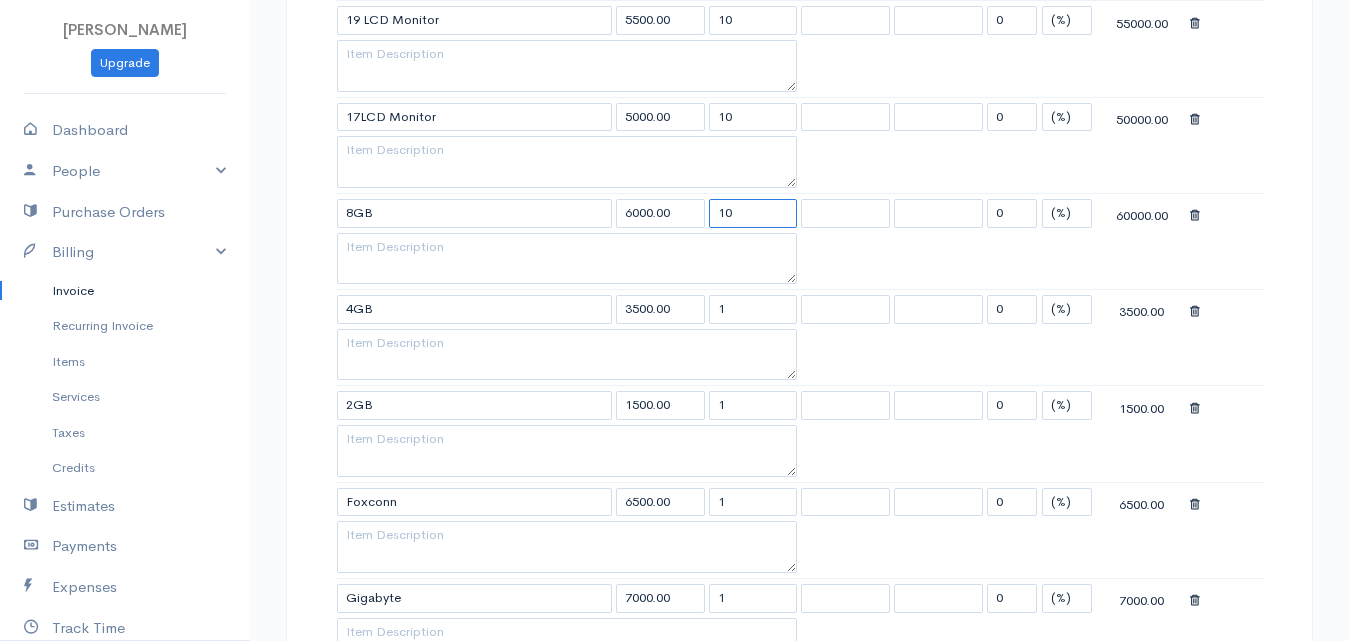 scroll, scrollTop: 1800, scrollLeft: 0, axis: vertical 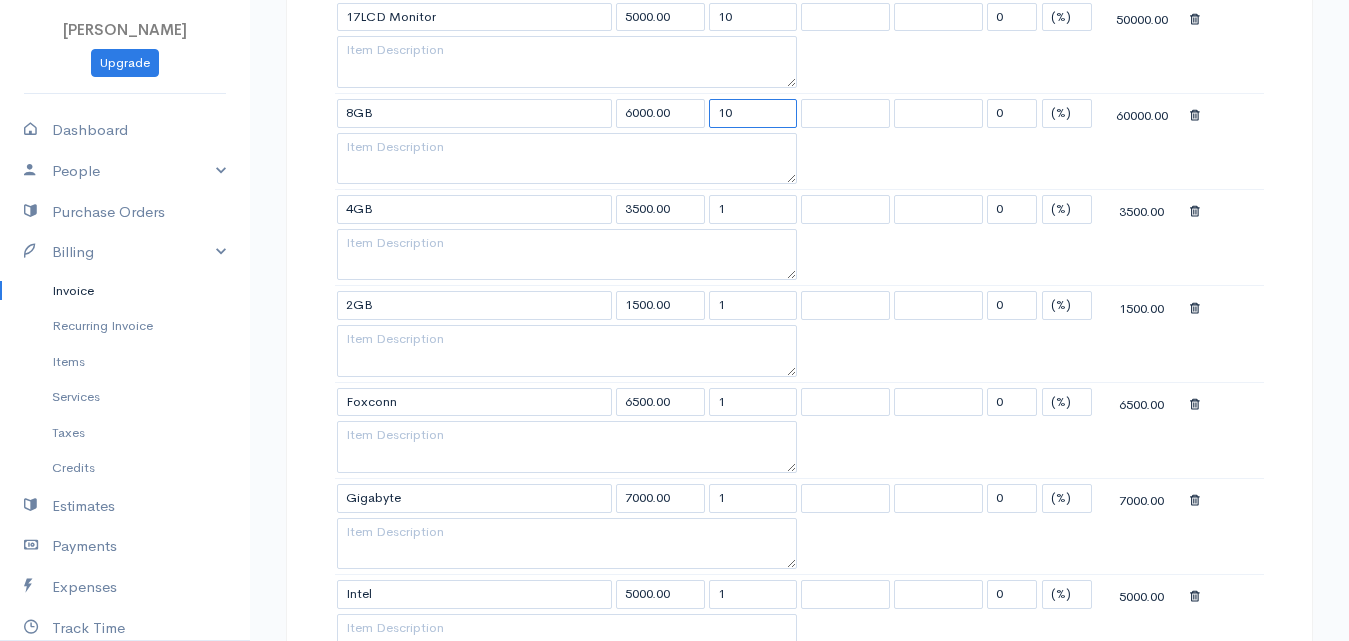 type on "10" 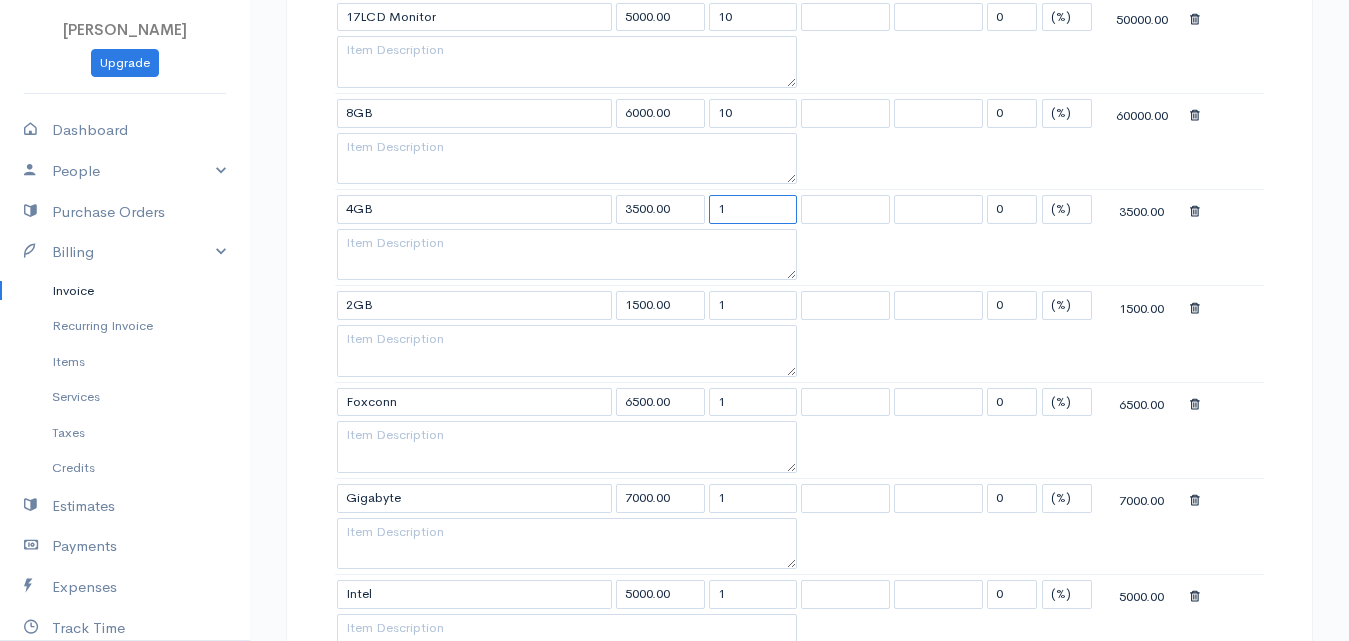 click on "1" at bounding box center [753, 209] 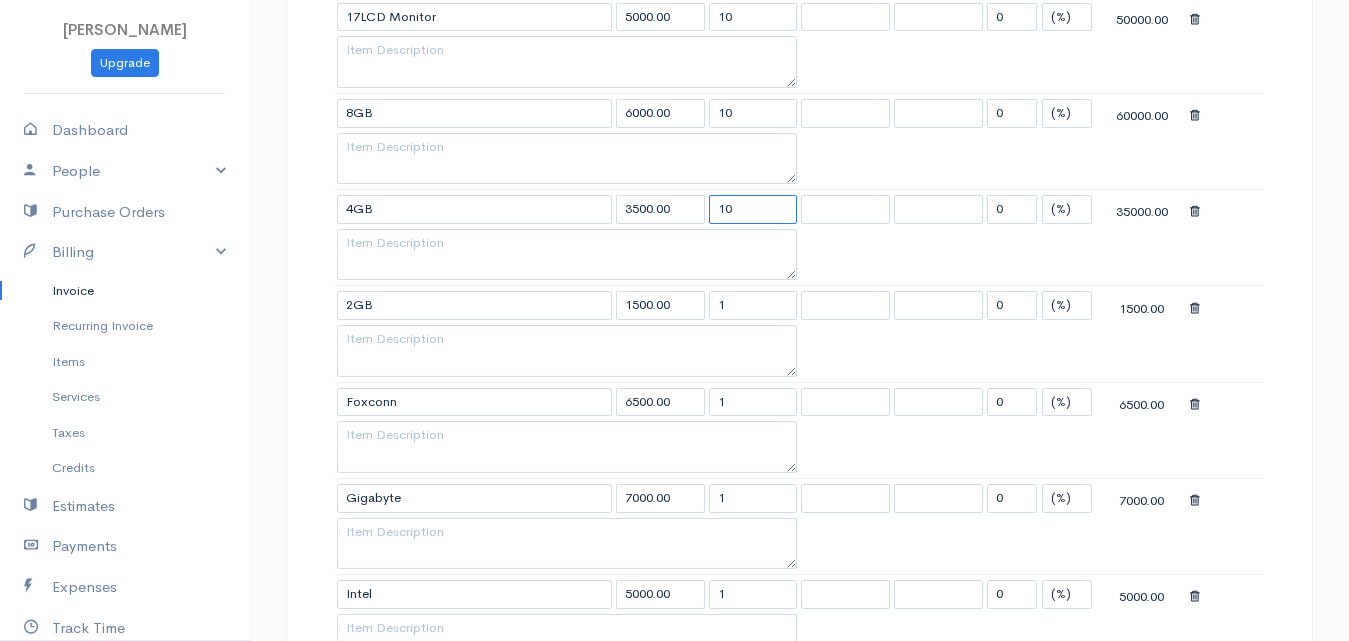 type on "10" 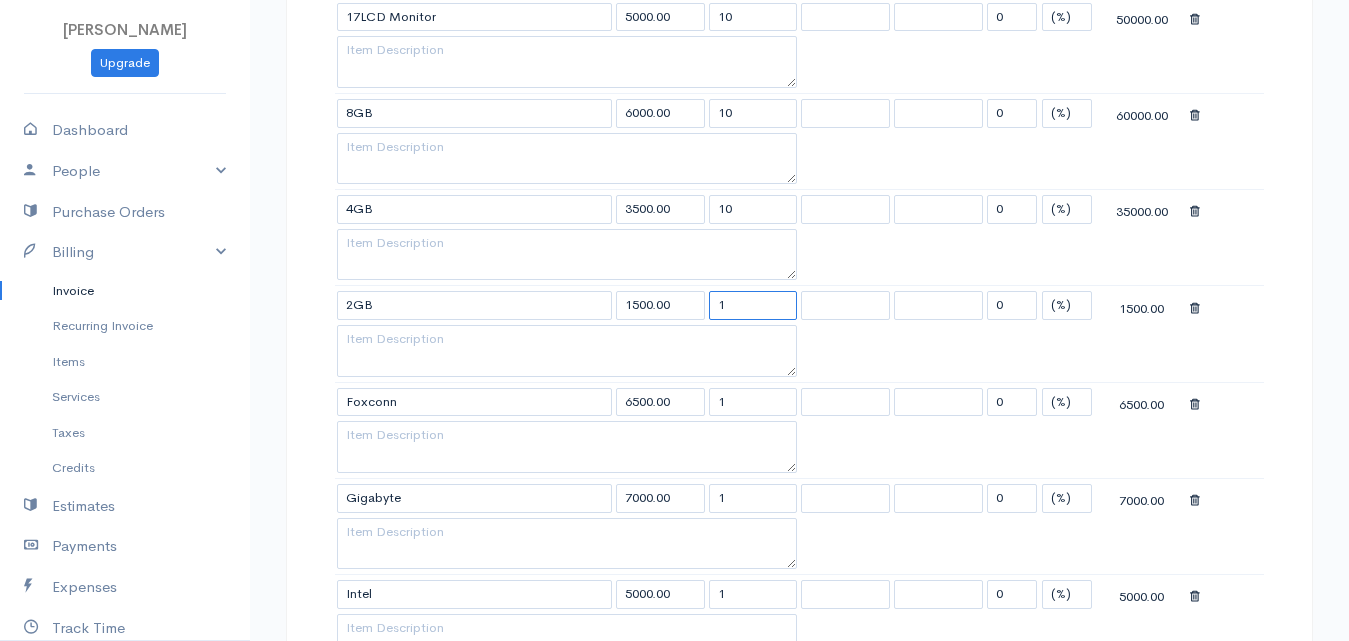 click on "1" at bounding box center [753, 305] 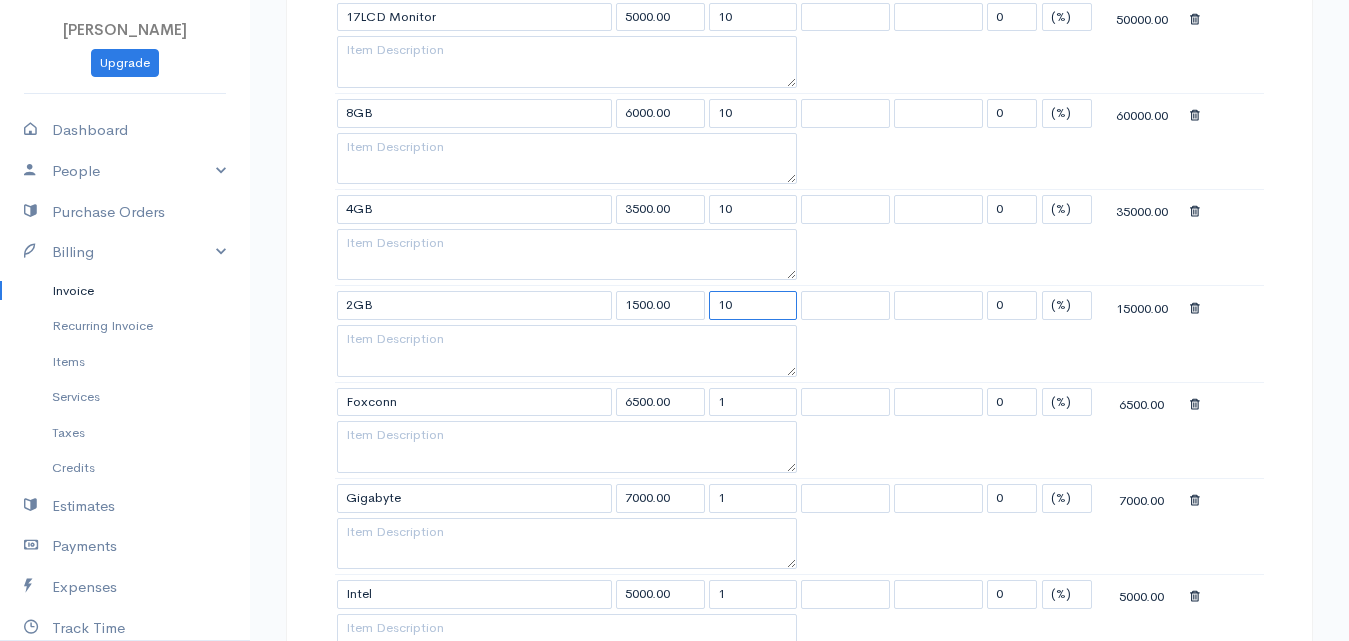 type on "10" 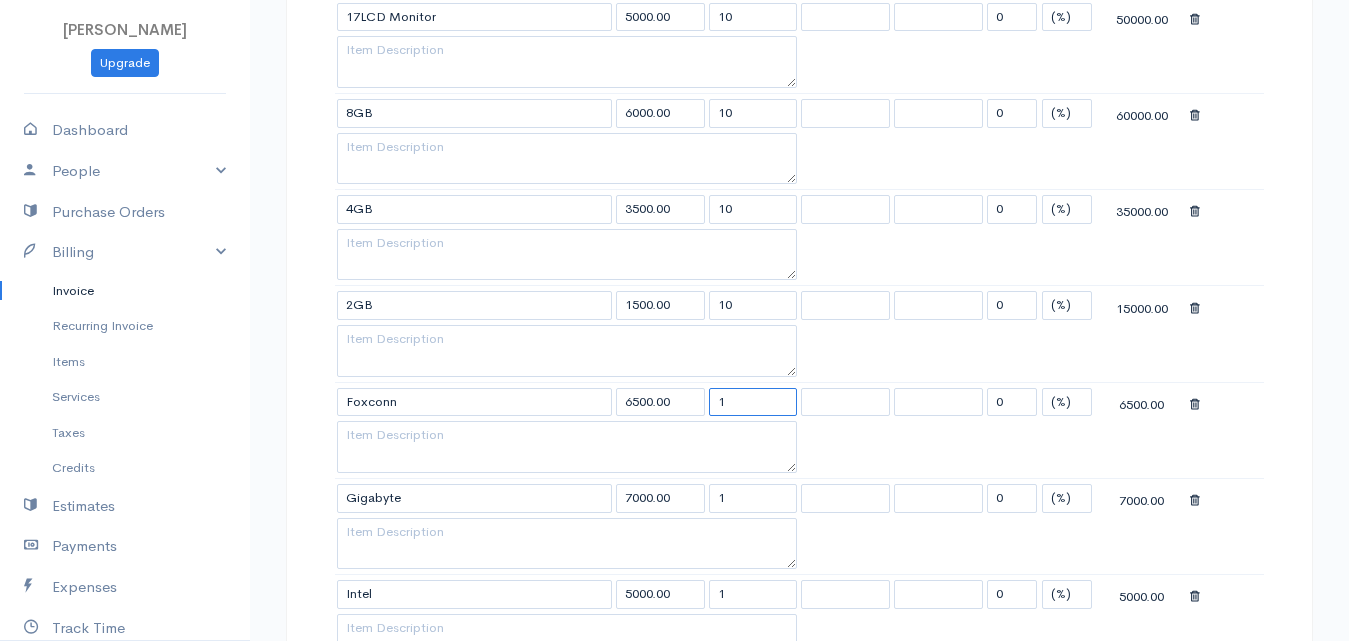 click on "1" at bounding box center (753, 402) 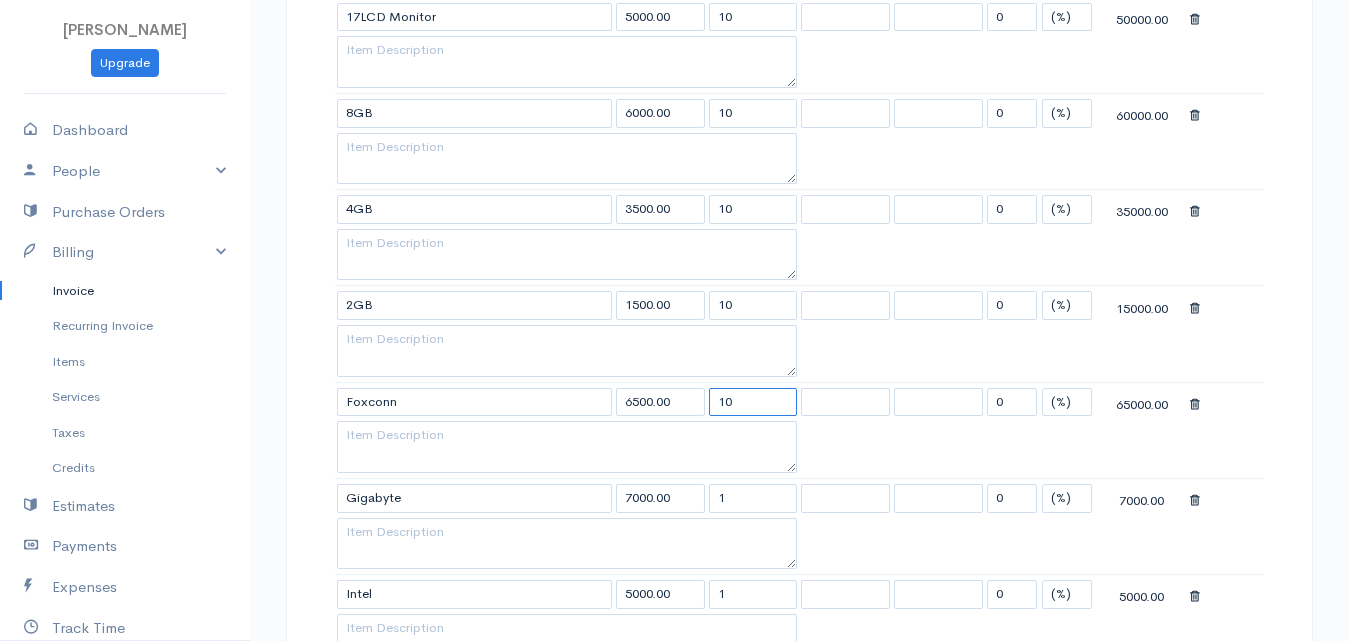 type on "10" 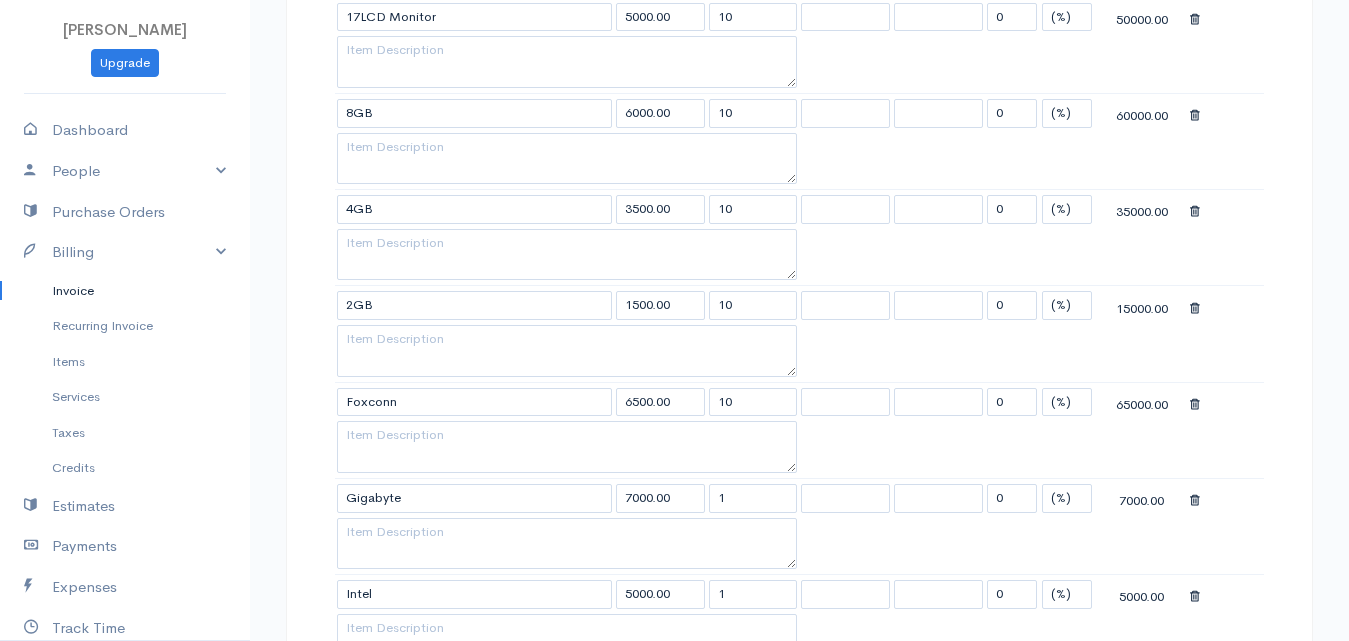 click on "1" at bounding box center [753, 497] 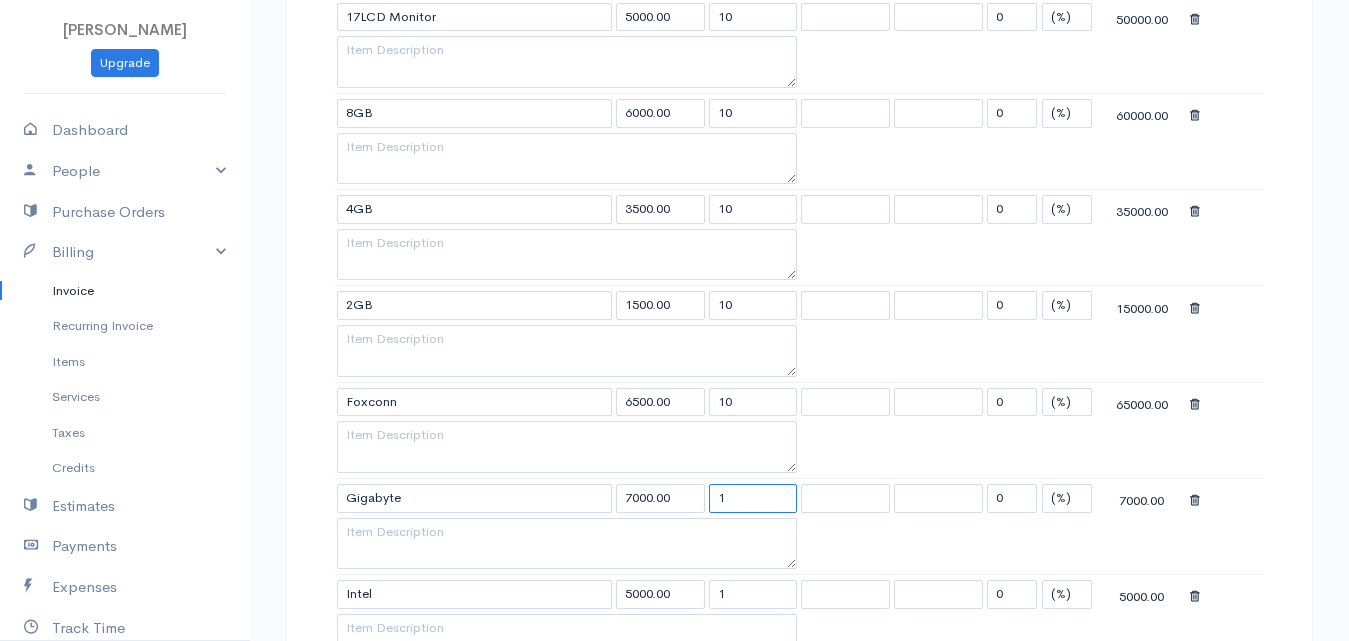click on "1" at bounding box center [753, 498] 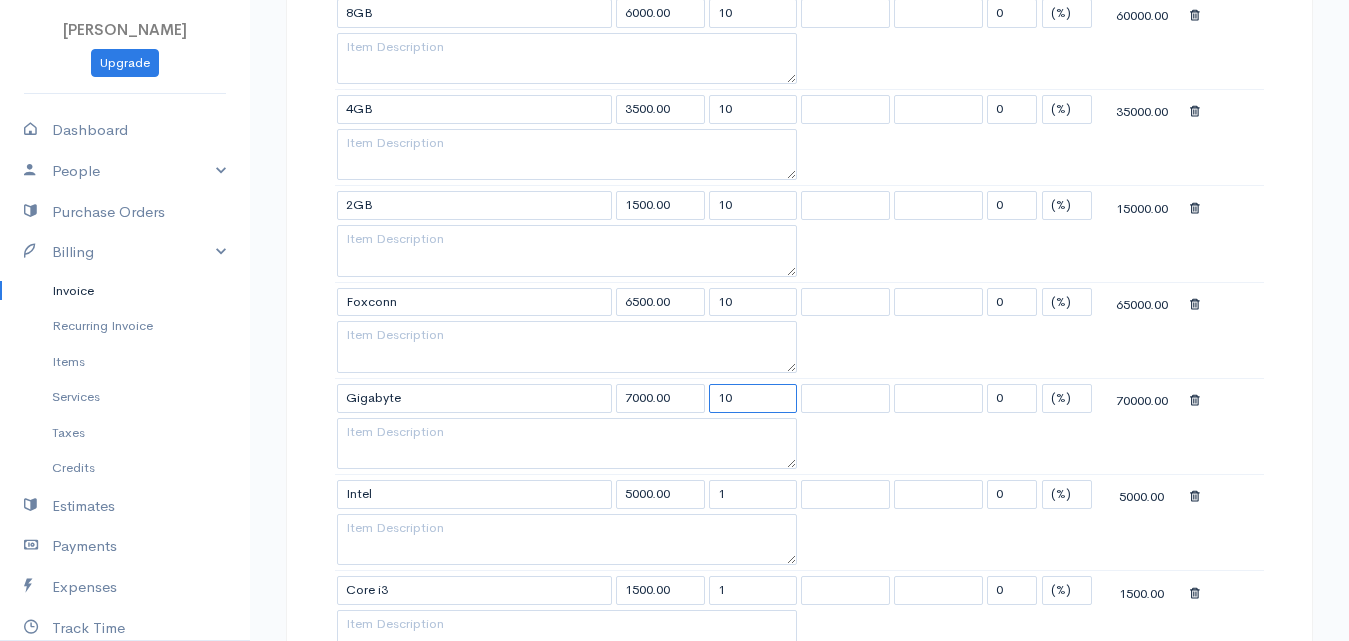 scroll, scrollTop: 2100, scrollLeft: 0, axis: vertical 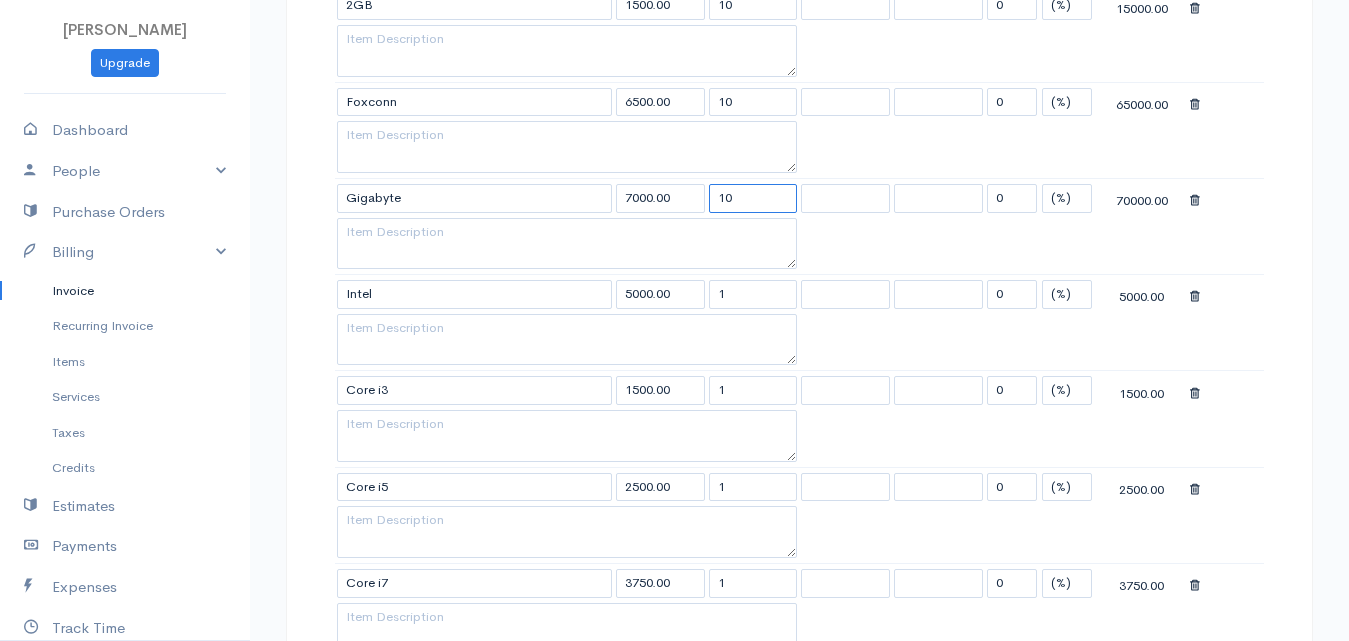 type on "10" 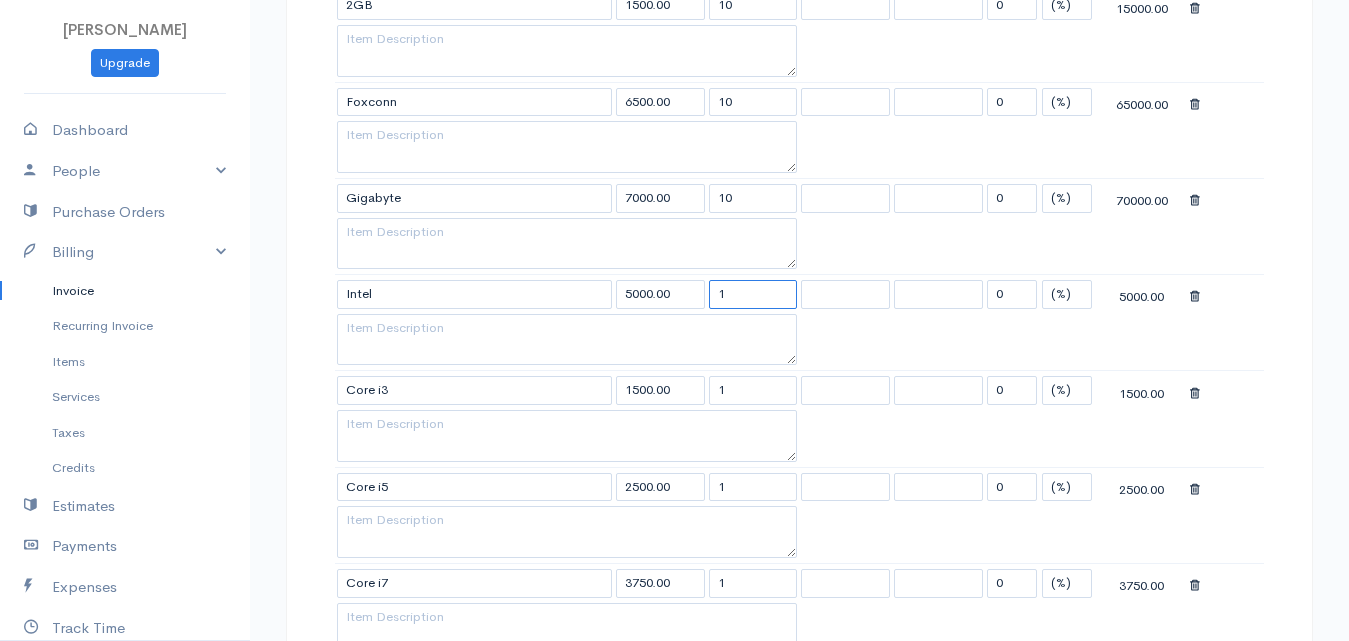 click on "1" at bounding box center (753, 294) 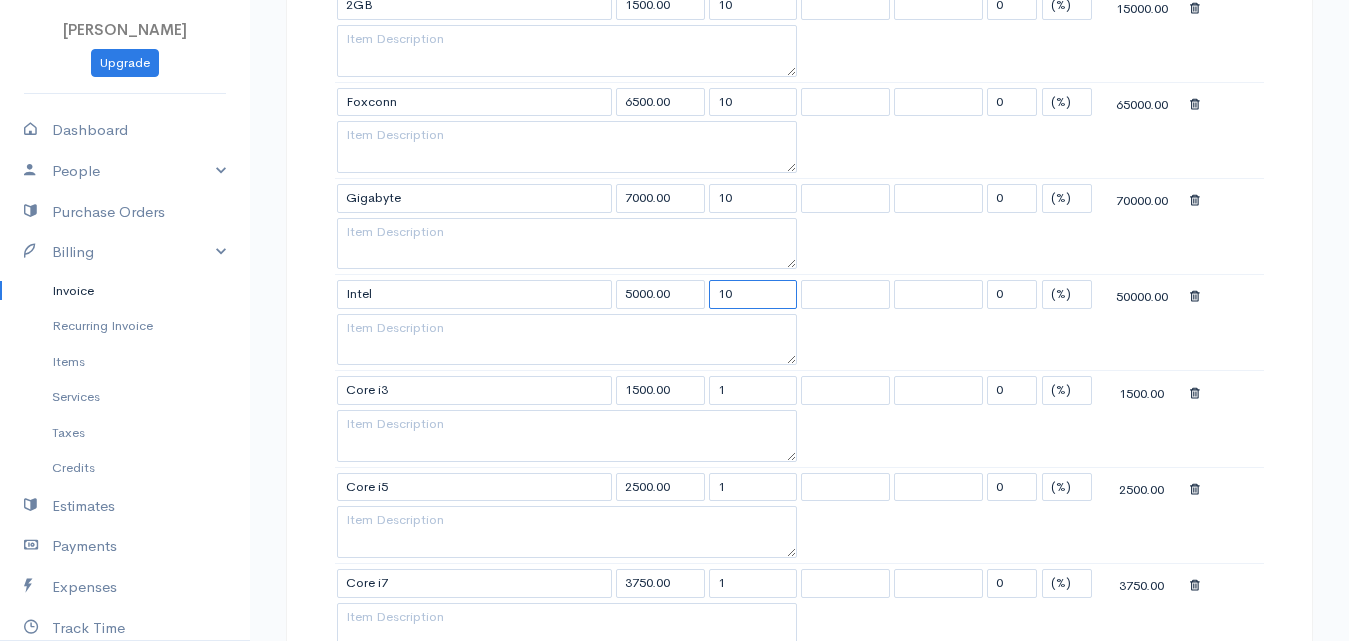 type on "10" 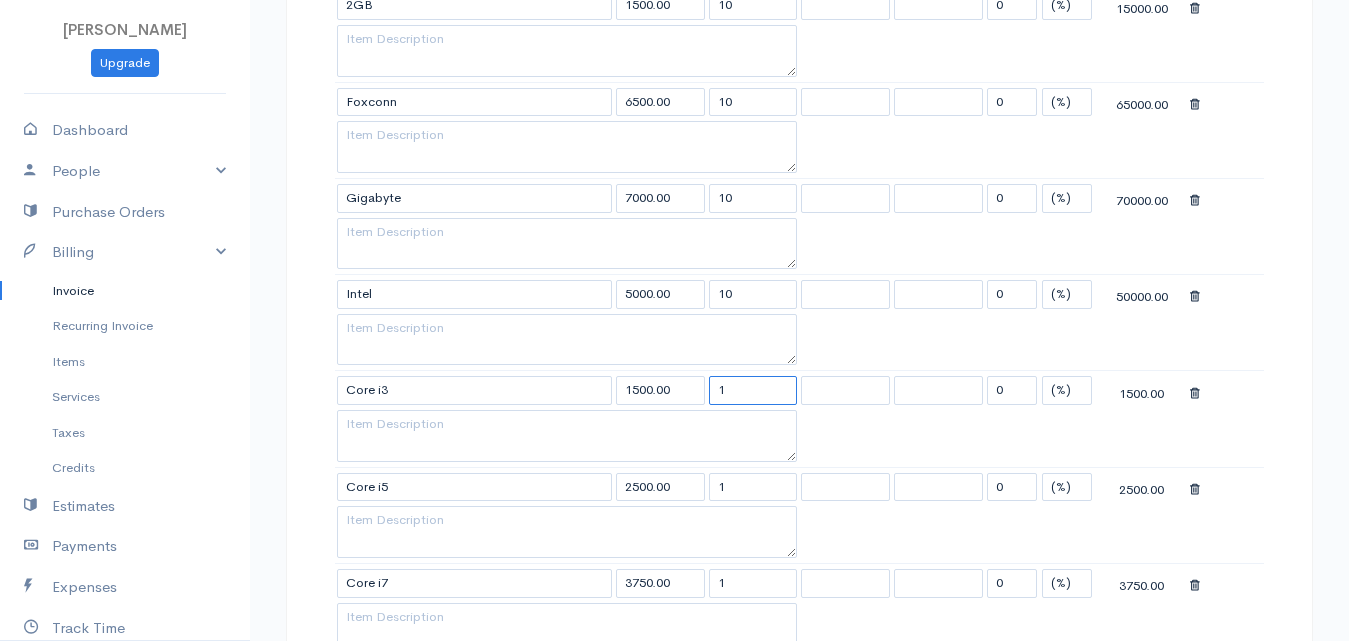 click on "1" at bounding box center [753, 390] 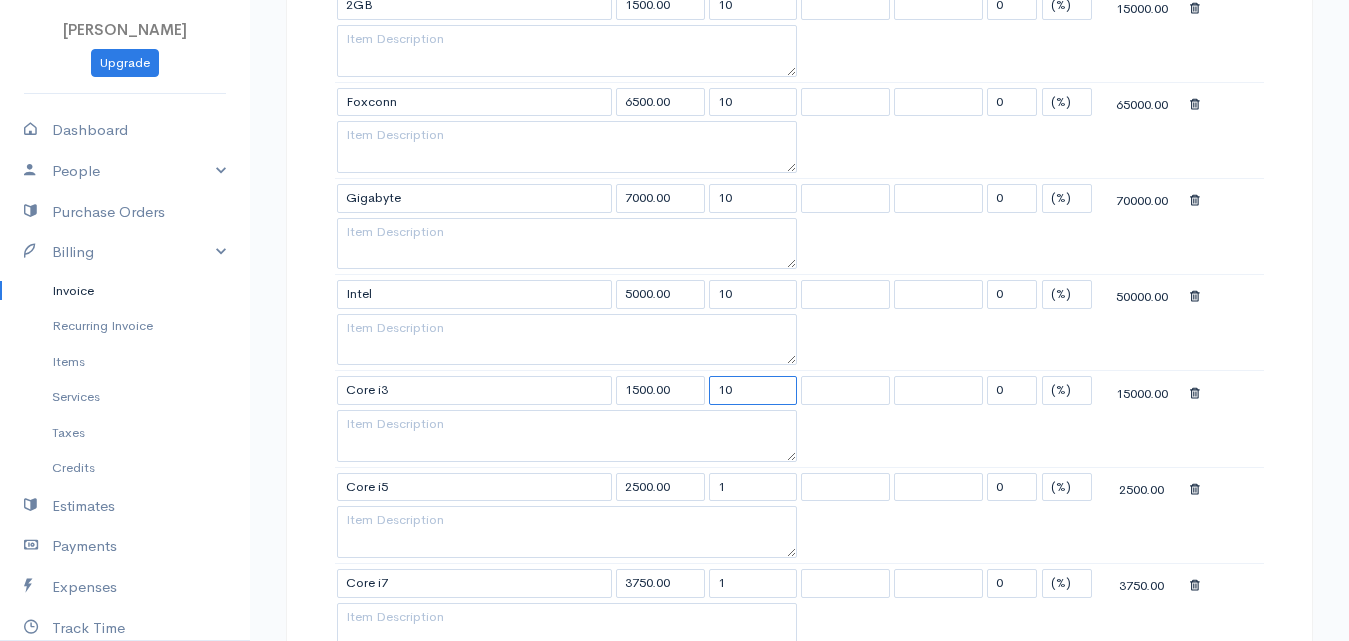 type on "10" 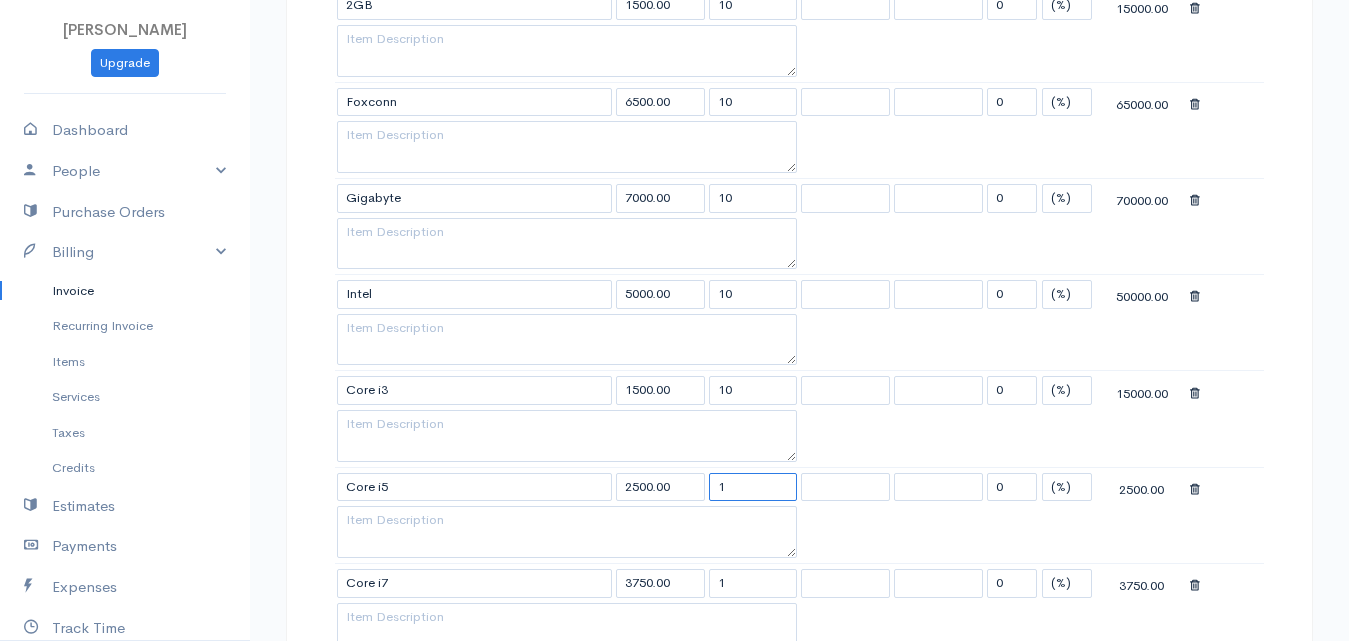 click on "1" at bounding box center (753, 487) 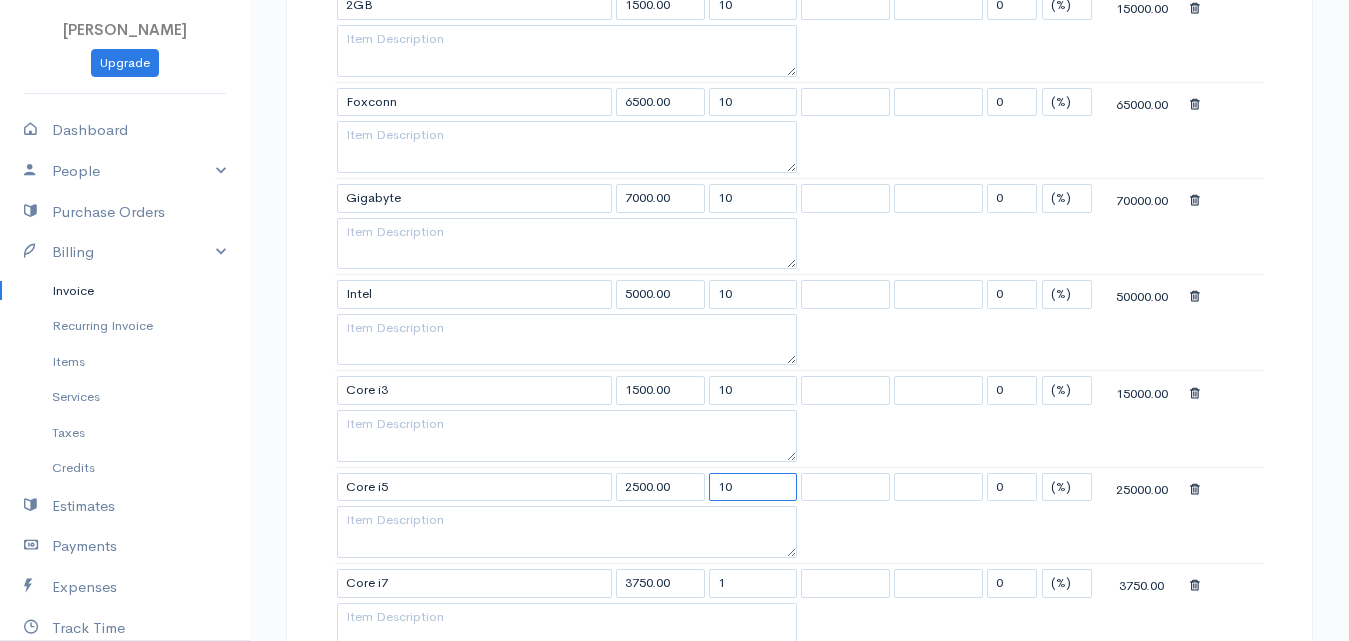 scroll, scrollTop: 2400, scrollLeft: 0, axis: vertical 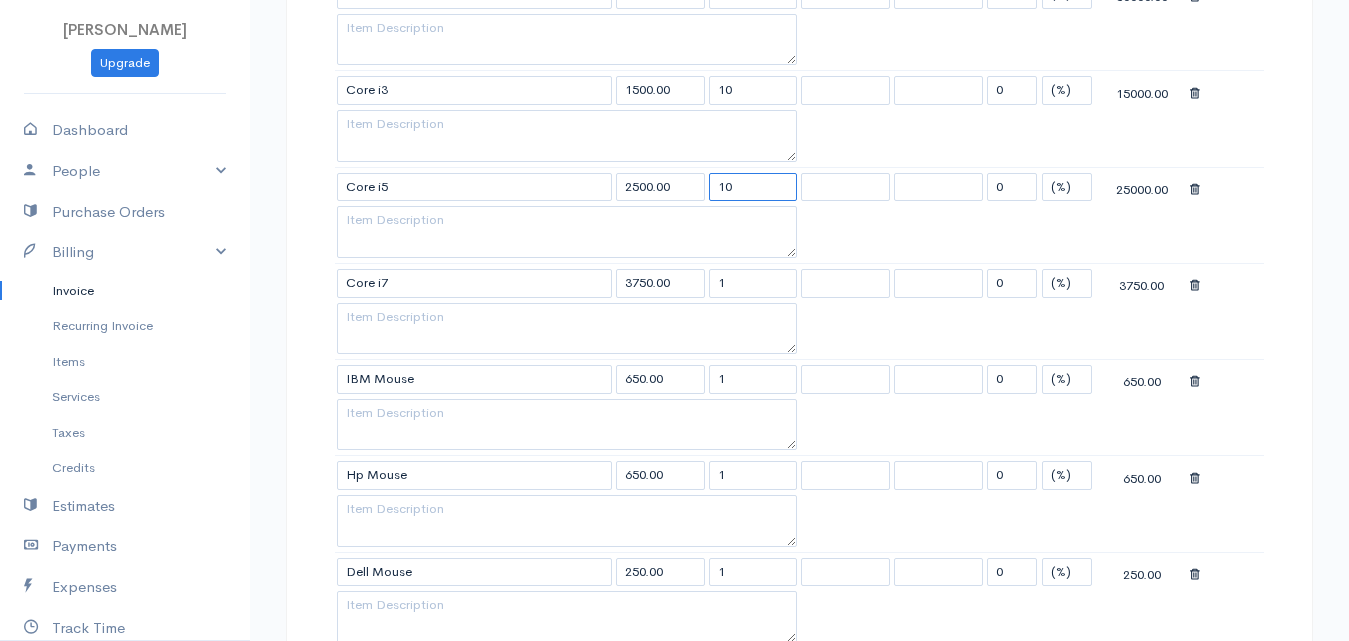 type on "10" 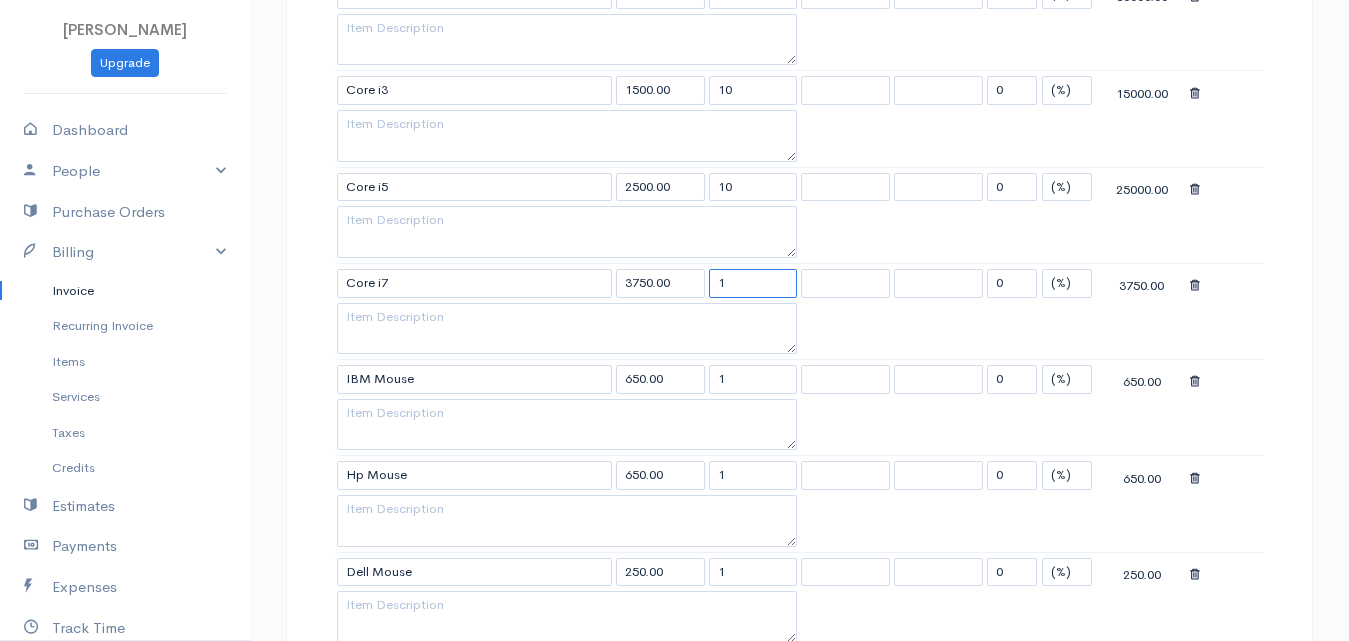 click on "1" at bounding box center (753, 283) 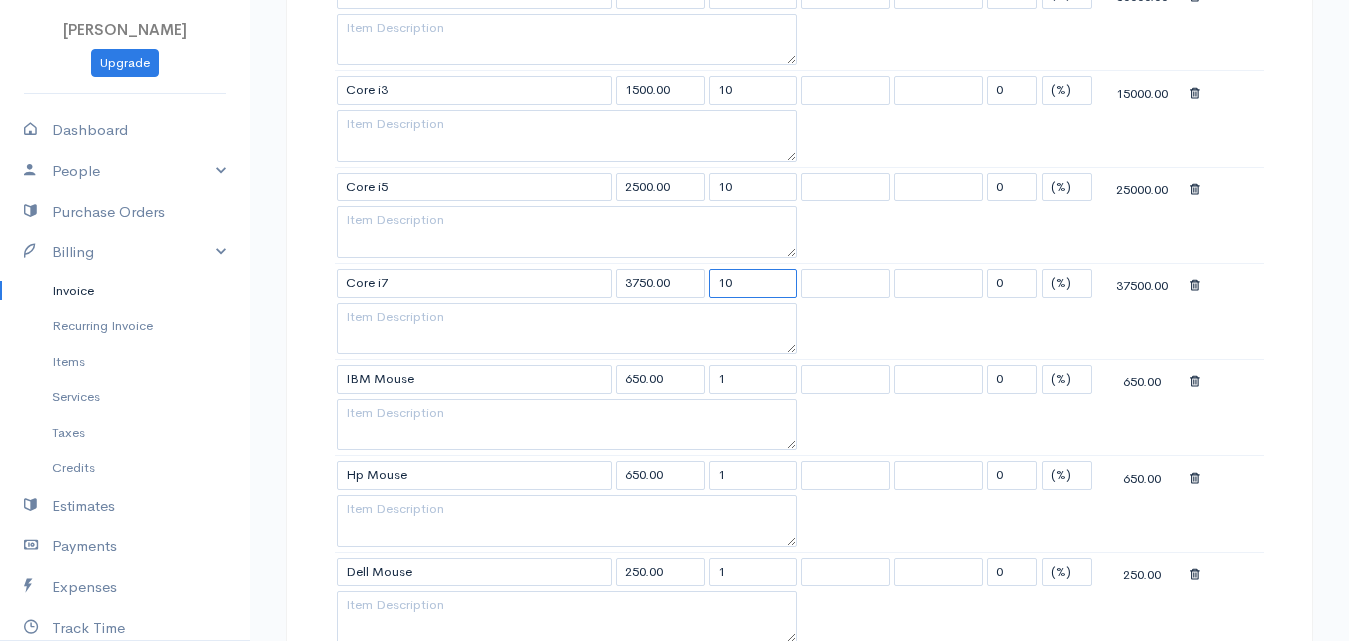 type on "10" 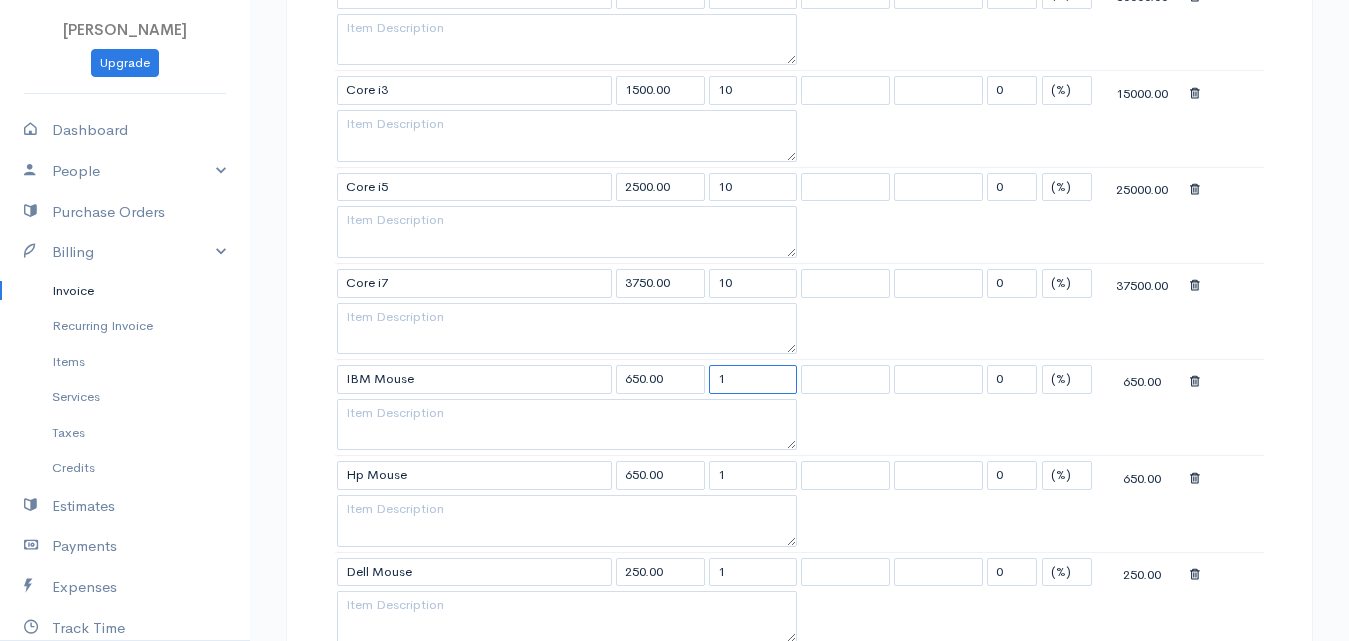click on "1" at bounding box center (753, 379) 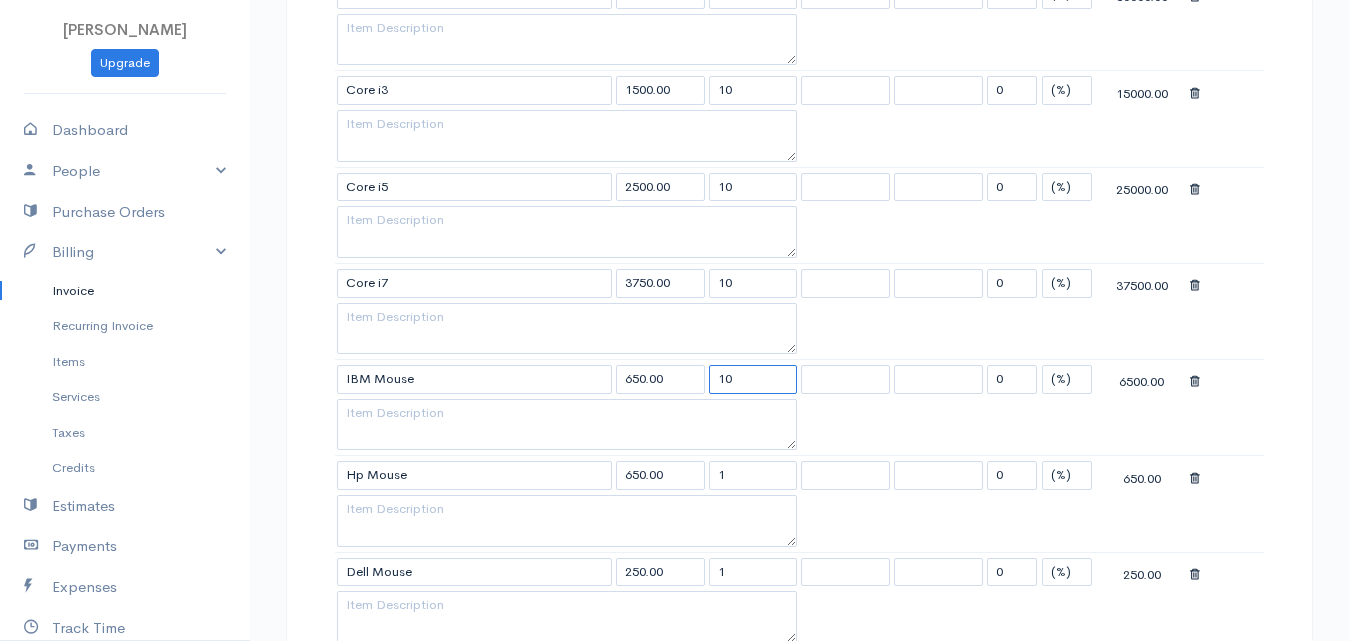 type on "10" 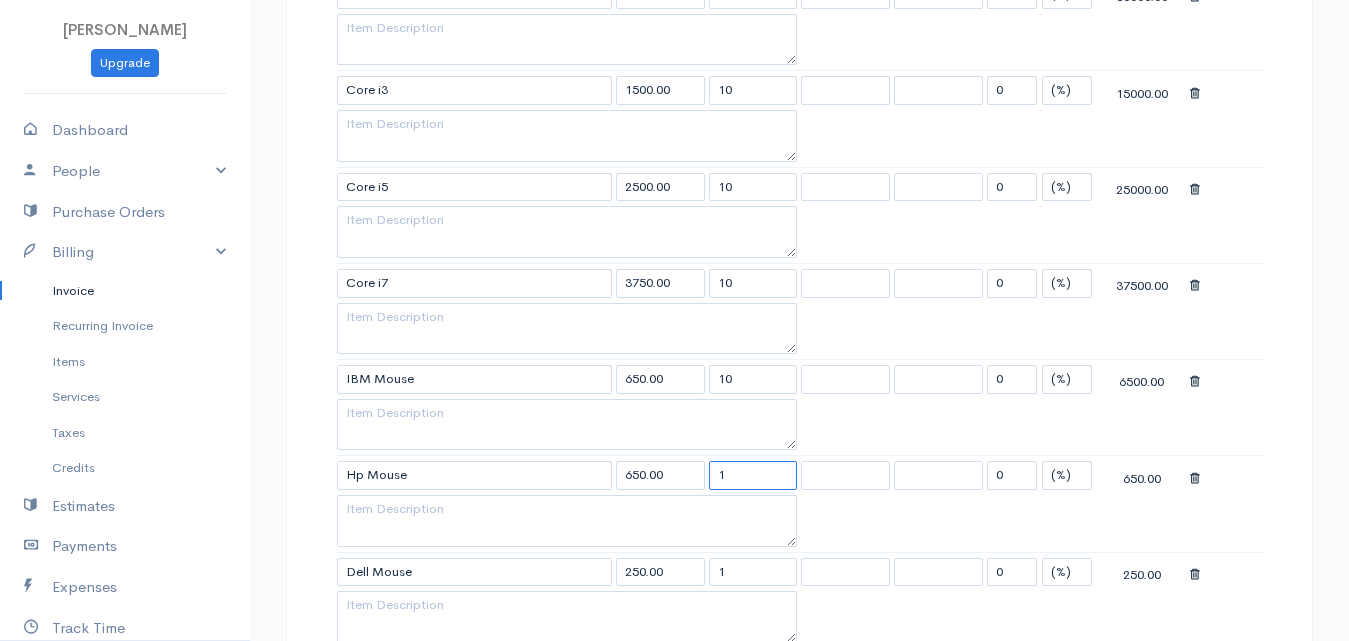 click on "1" at bounding box center (753, 475) 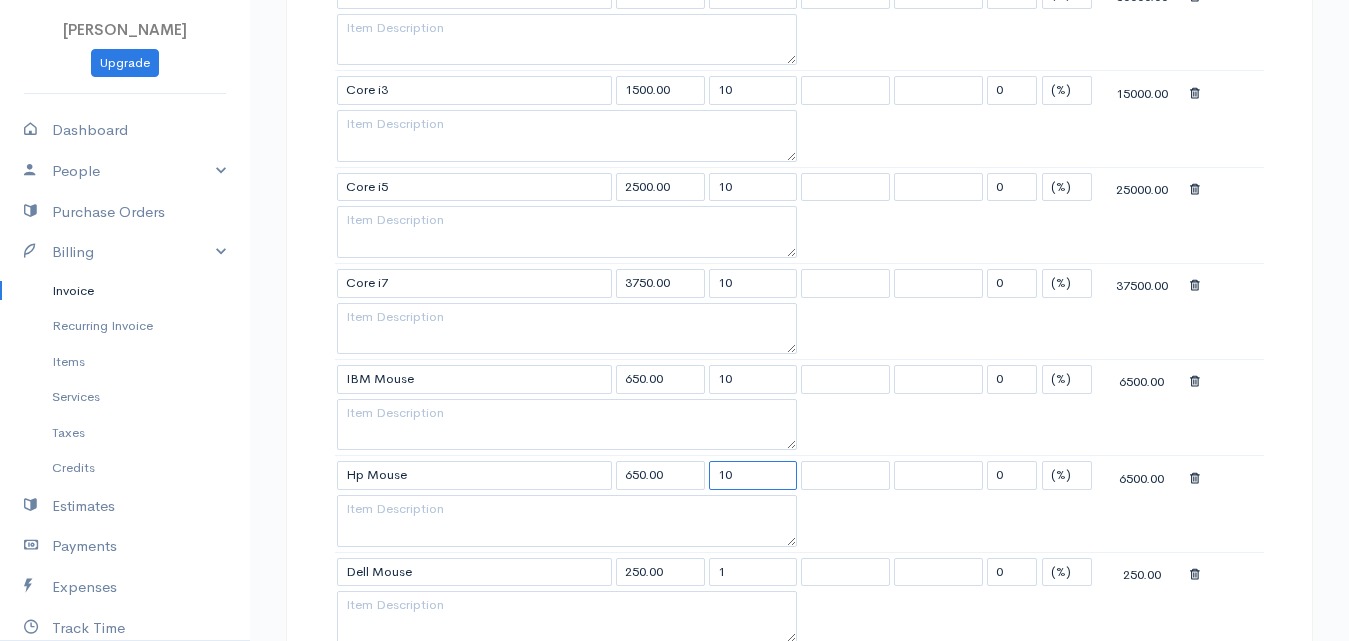 type on "10" 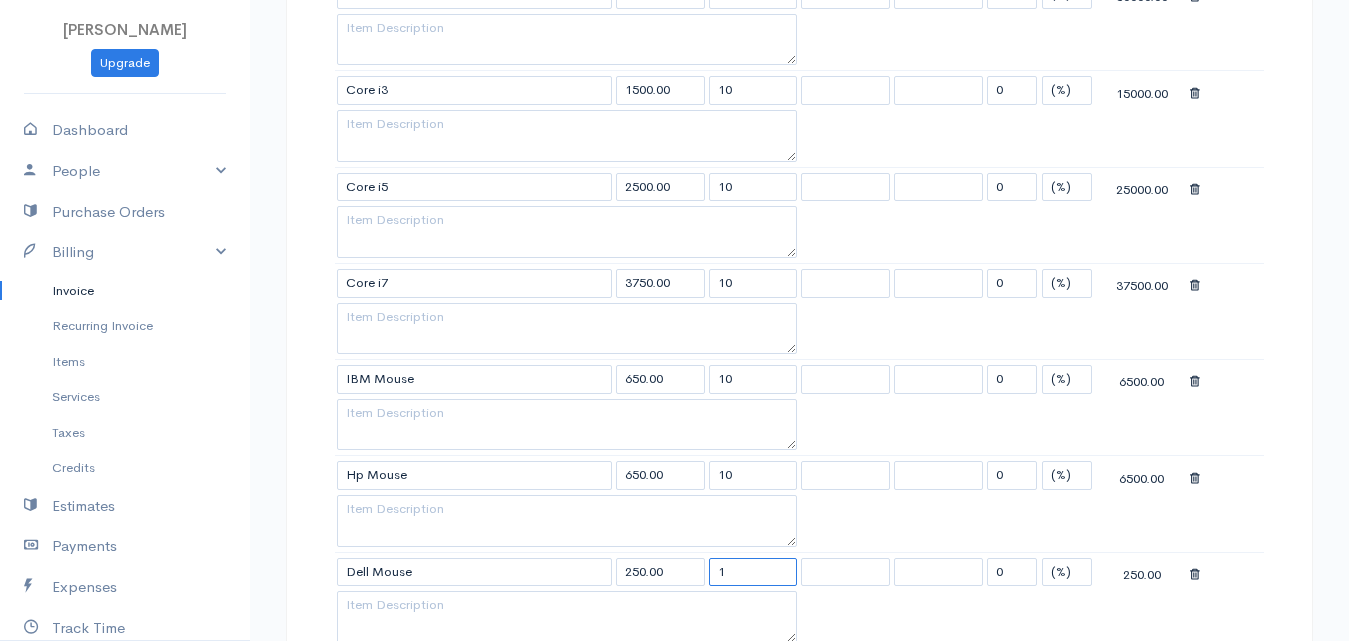 click on "1" at bounding box center [753, 572] 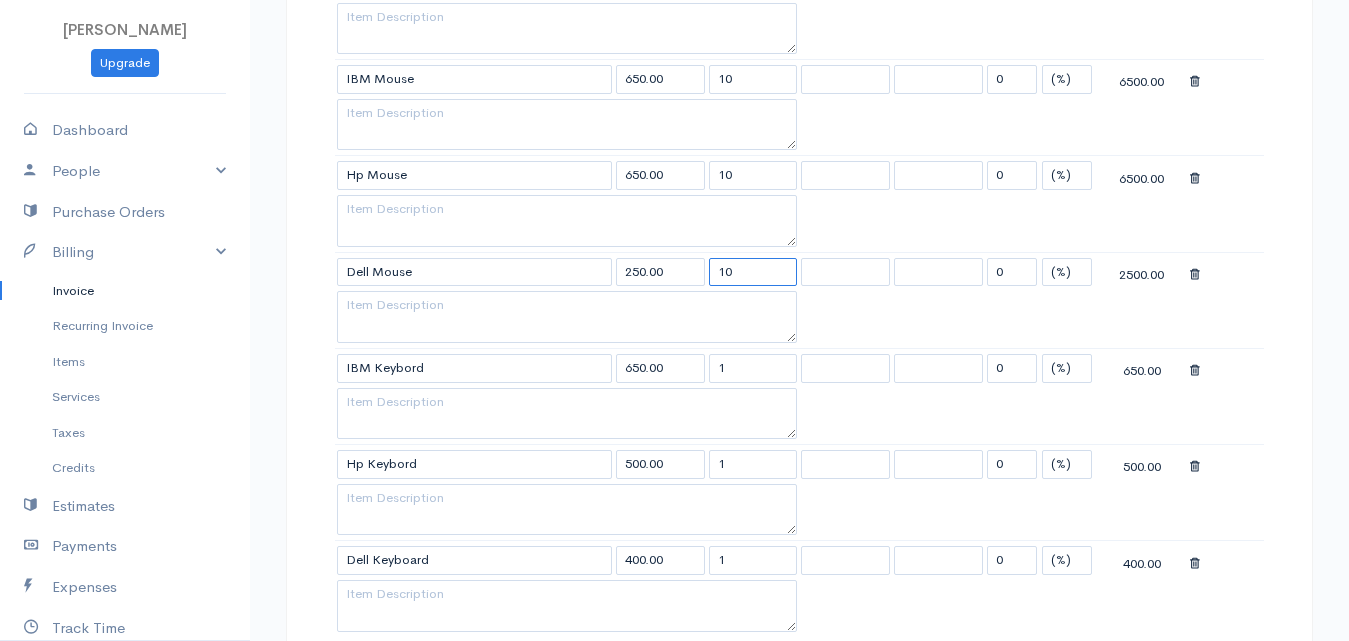 scroll, scrollTop: 2800, scrollLeft: 0, axis: vertical 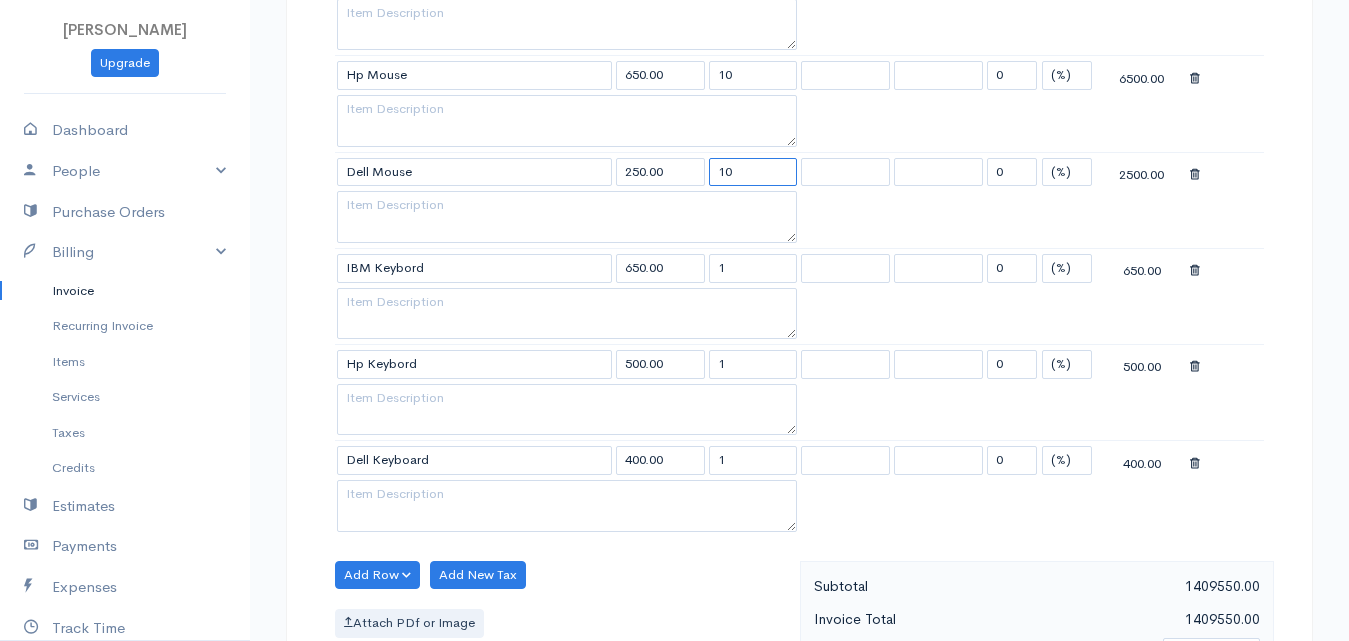 type on "10" 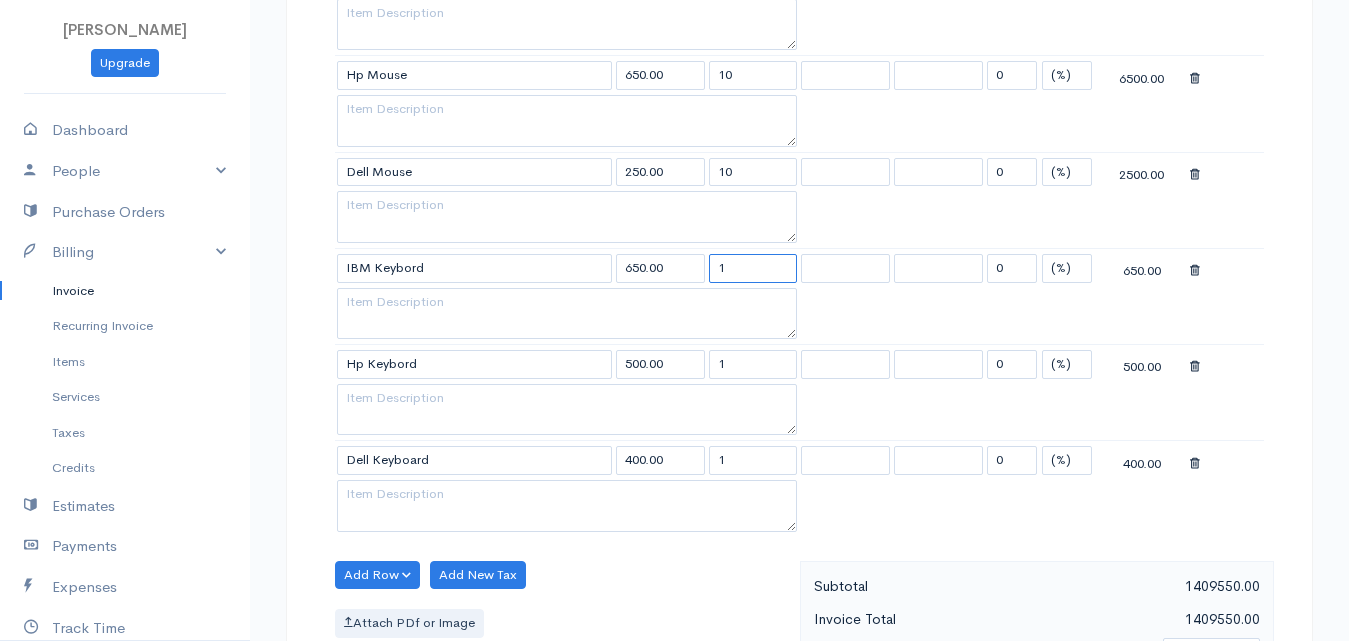click on "1" at bounding box center (753, 268) 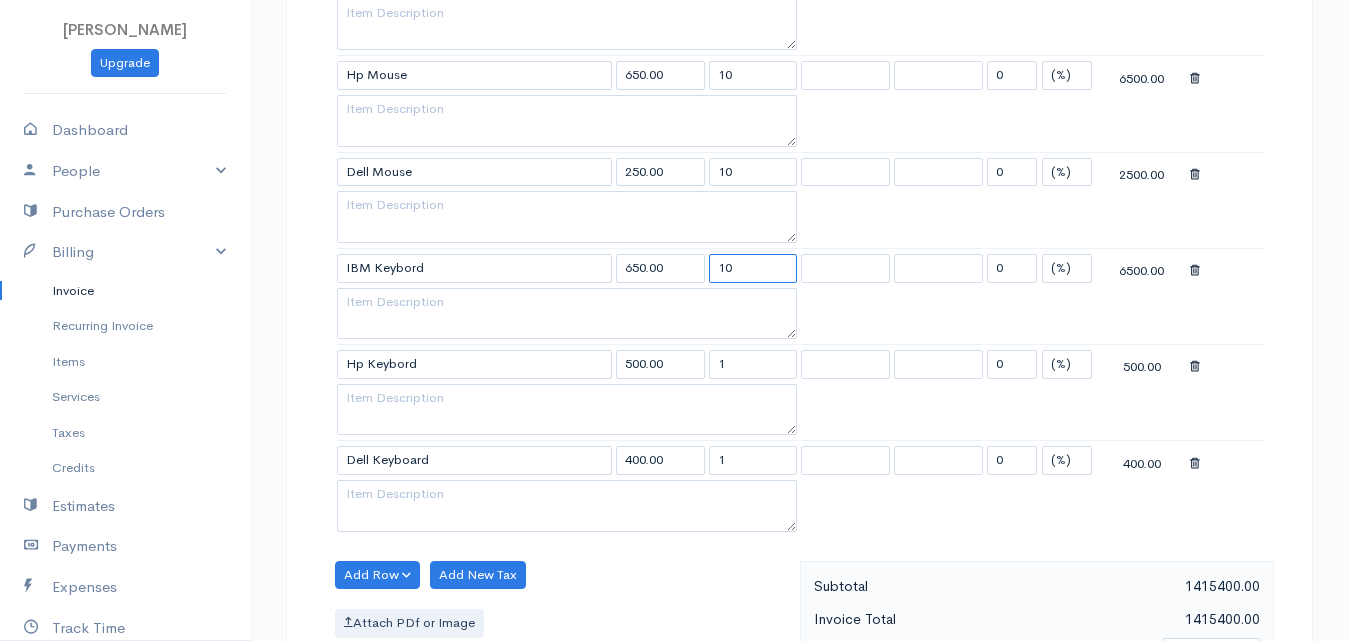 type on "10" 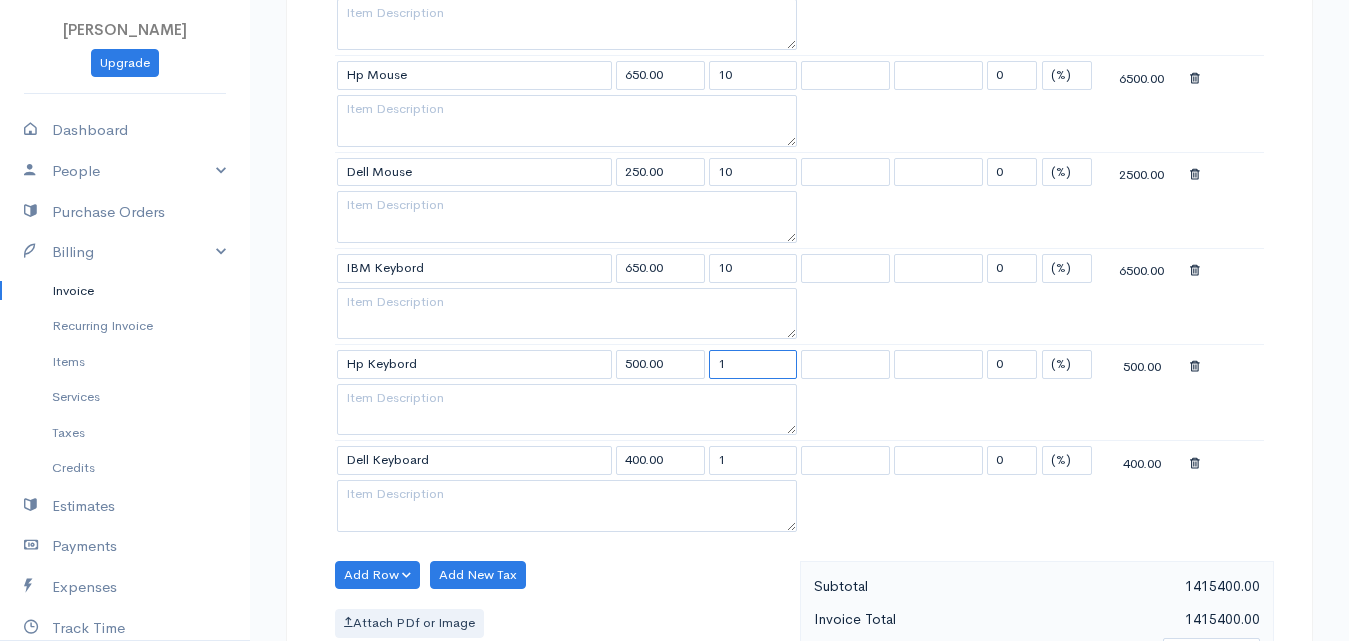 click on "1" at bounding box center (753, 364) 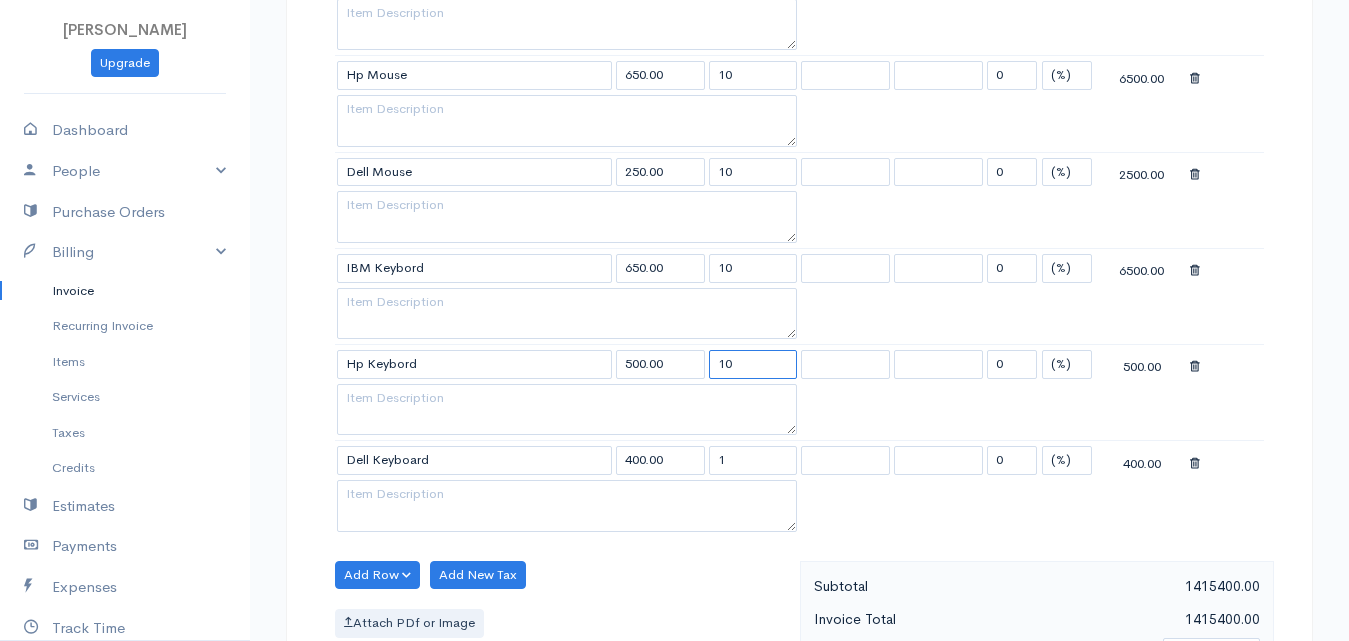 type on "10" 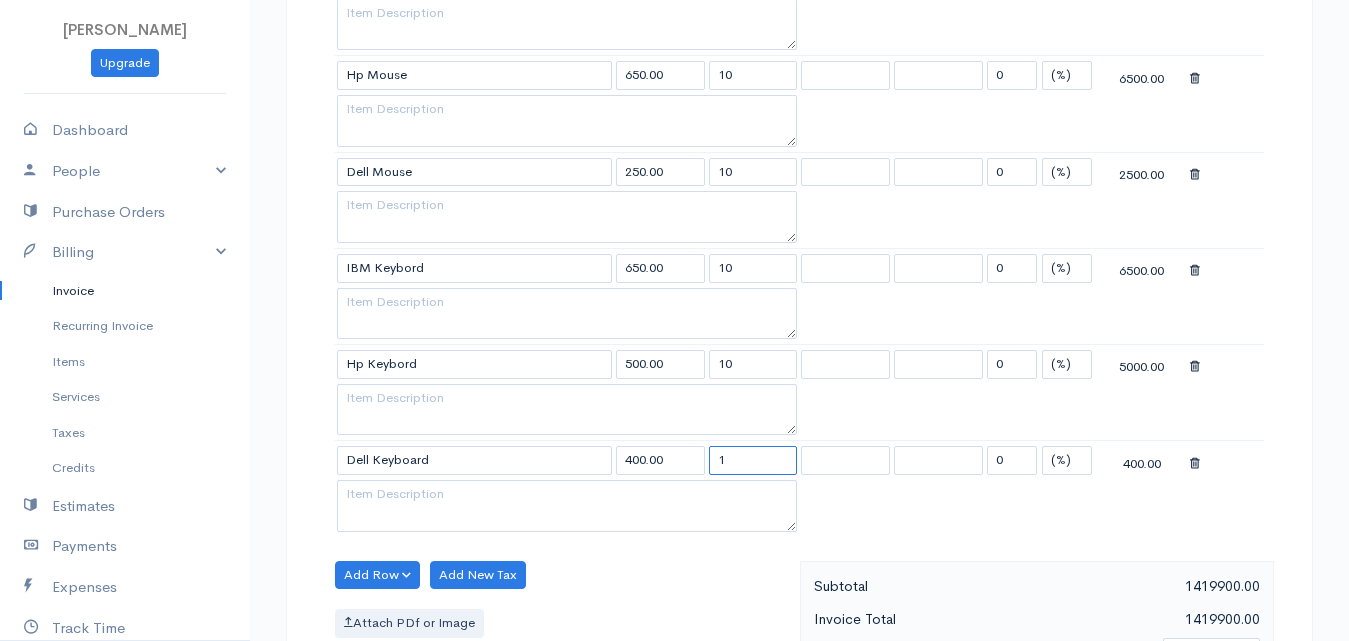 click on "1" at bounding box center (753, 460) 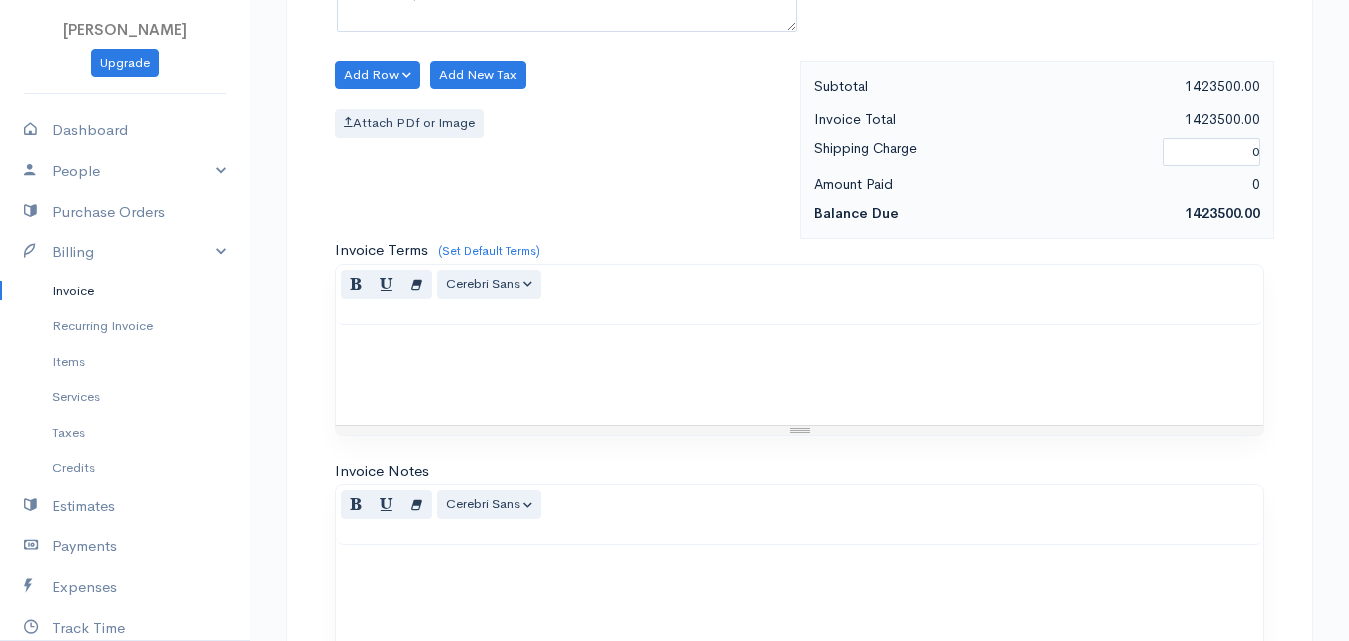 scroll, scrollTop: 3590, scrollLeft: 0, axis: vertical 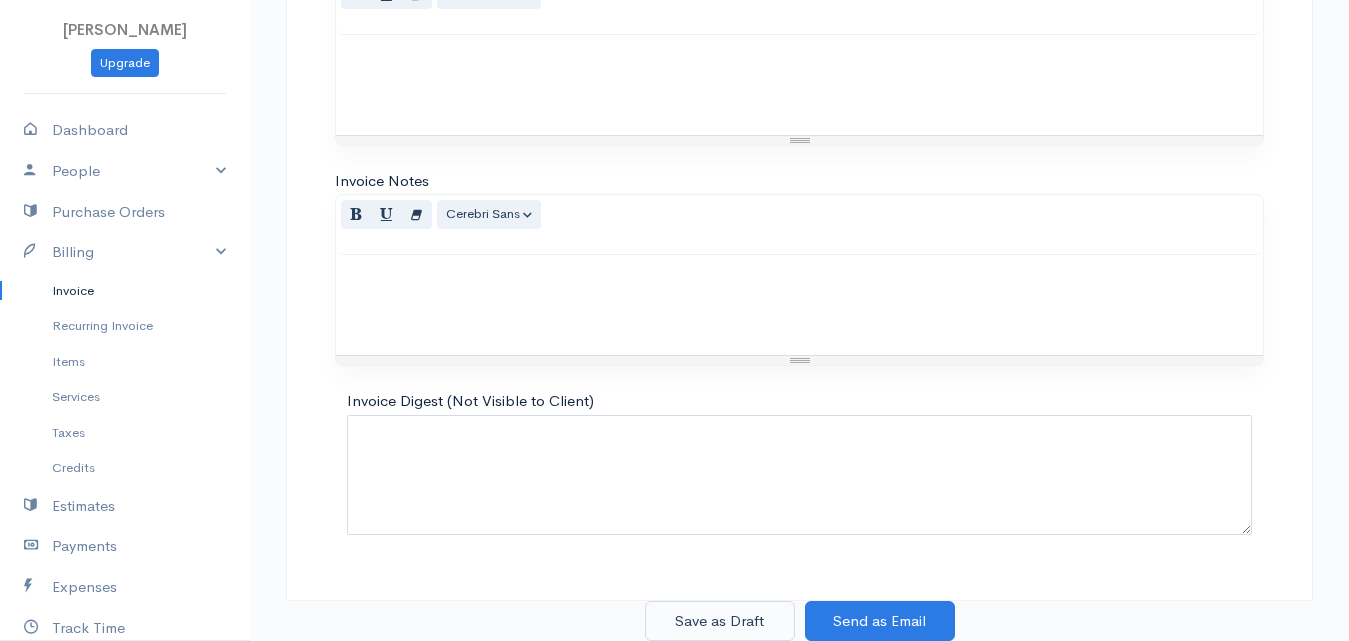 type on "10" 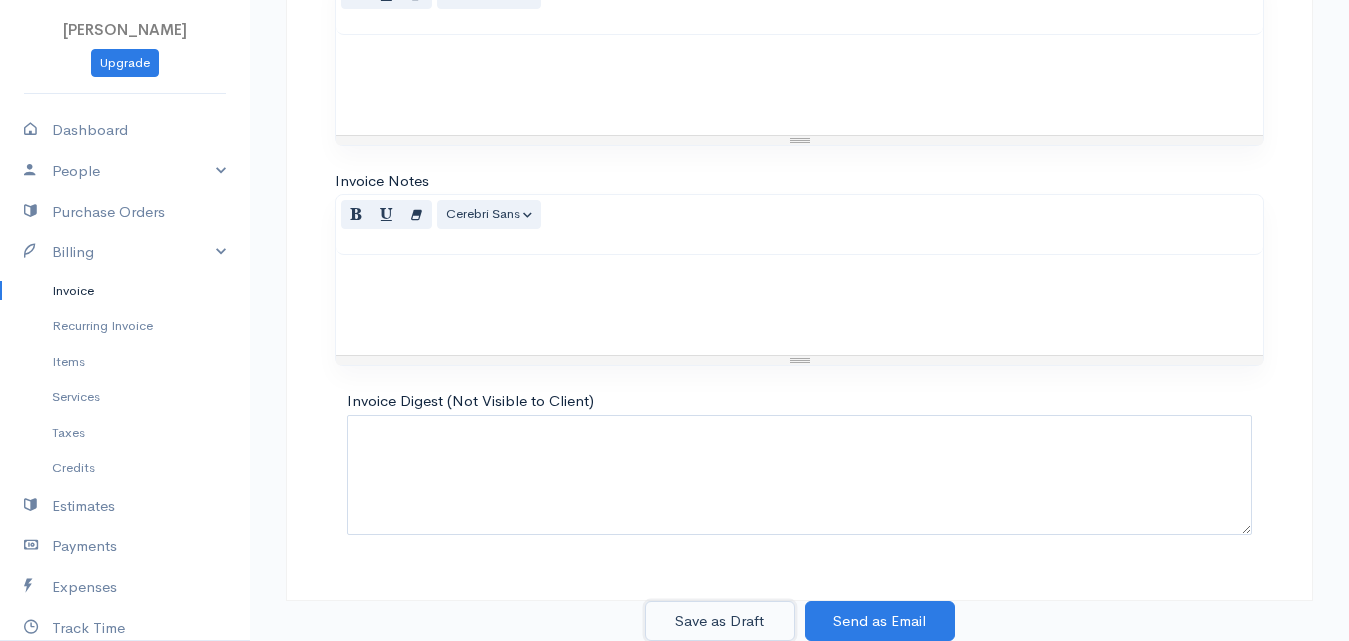 click on "Save as Draft" at bounding box center (720, 621) 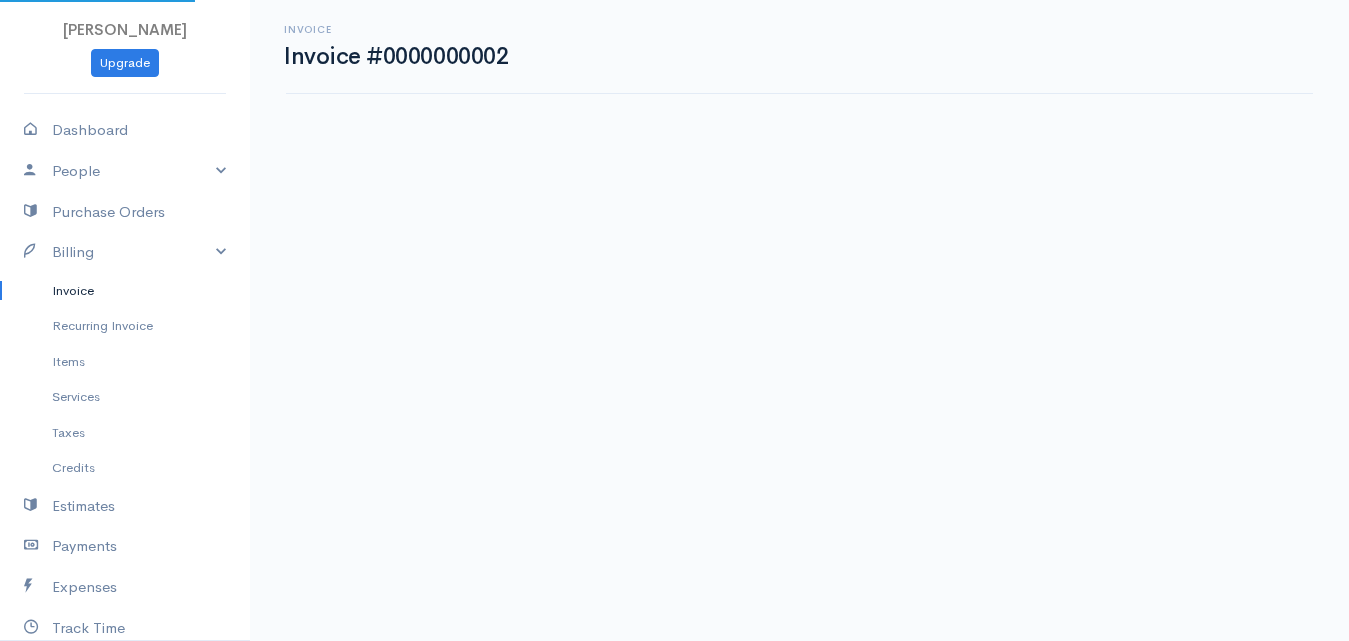 scroll, scrollTop: 0, scrollLeft: 0, axis: both 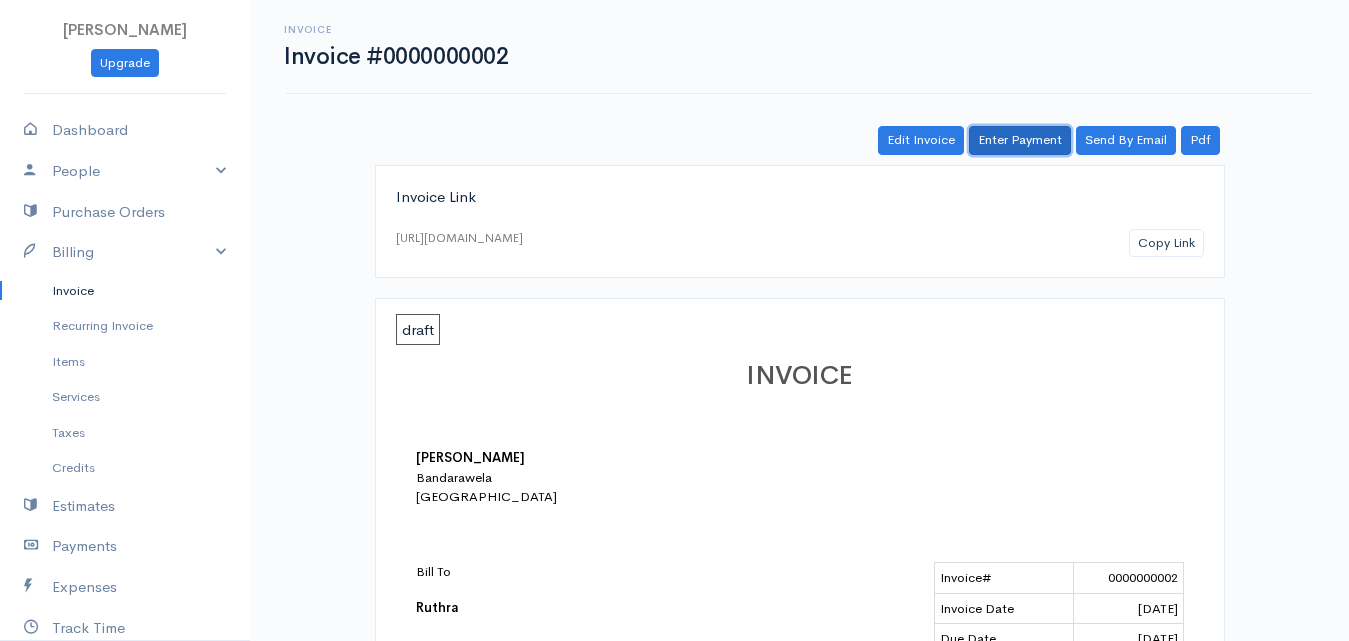 click on "Enter Payment" at bounding box center (1020, 140) 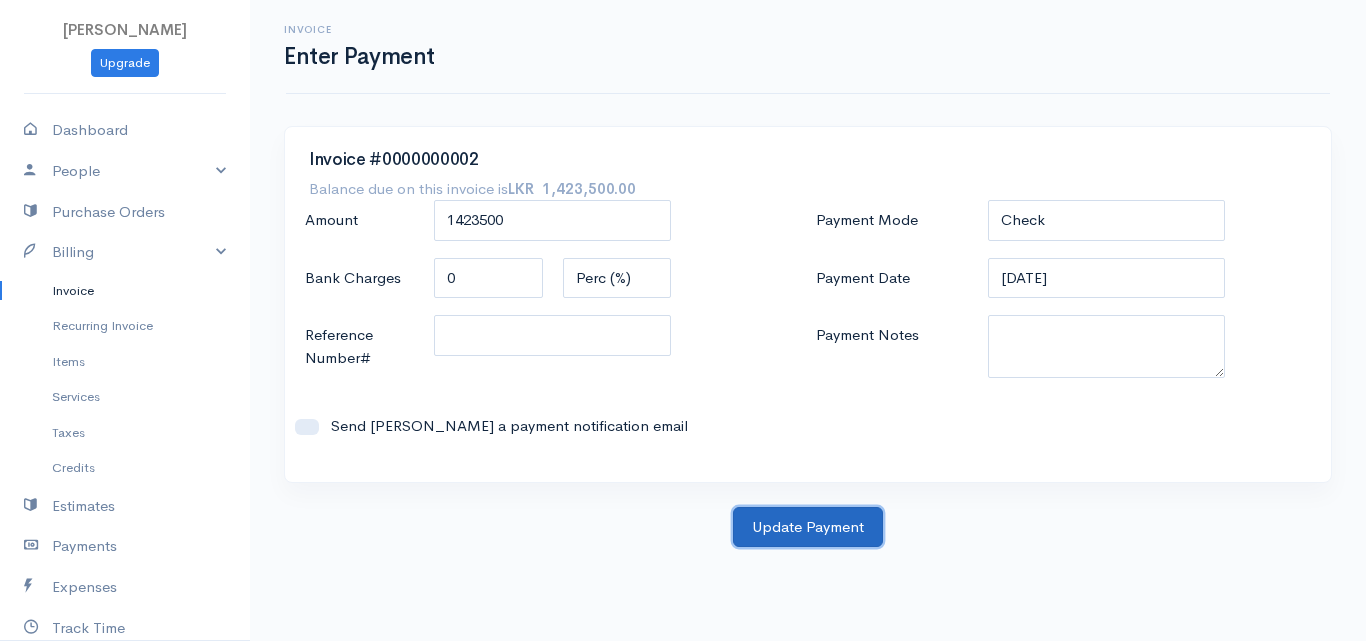 click on "Update Payment" at bounding box center (808, 527) 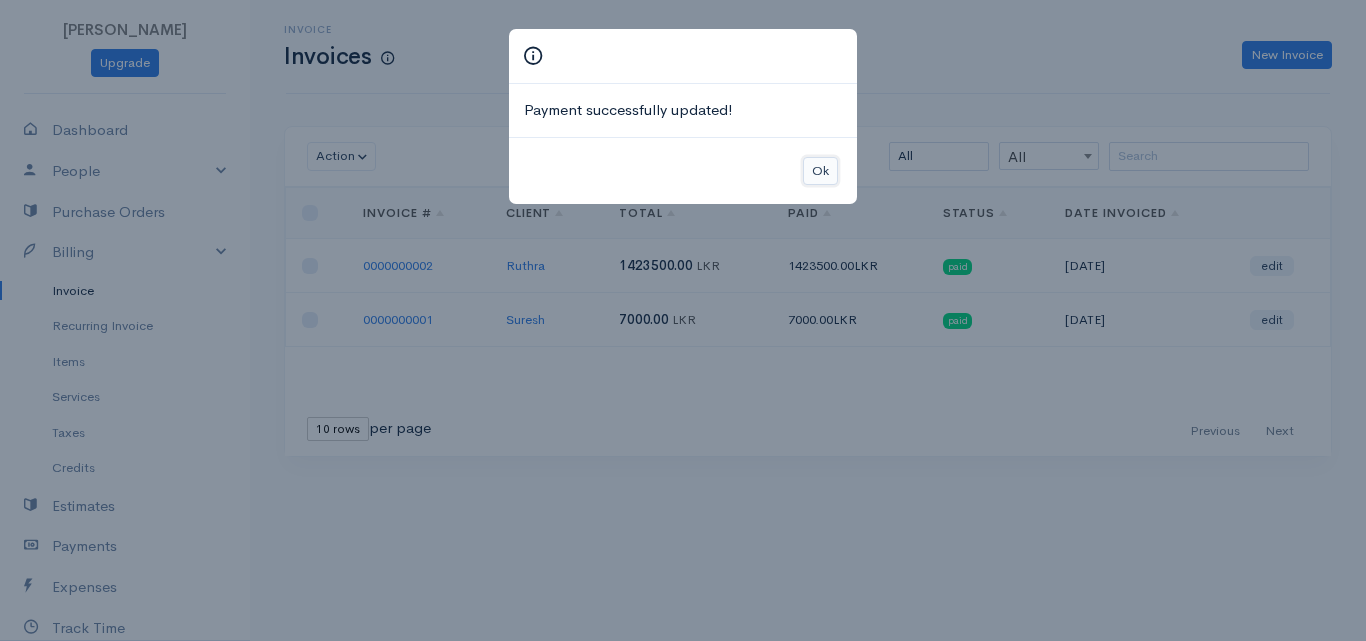 click on "Ok" at bounding box center (820, 171) 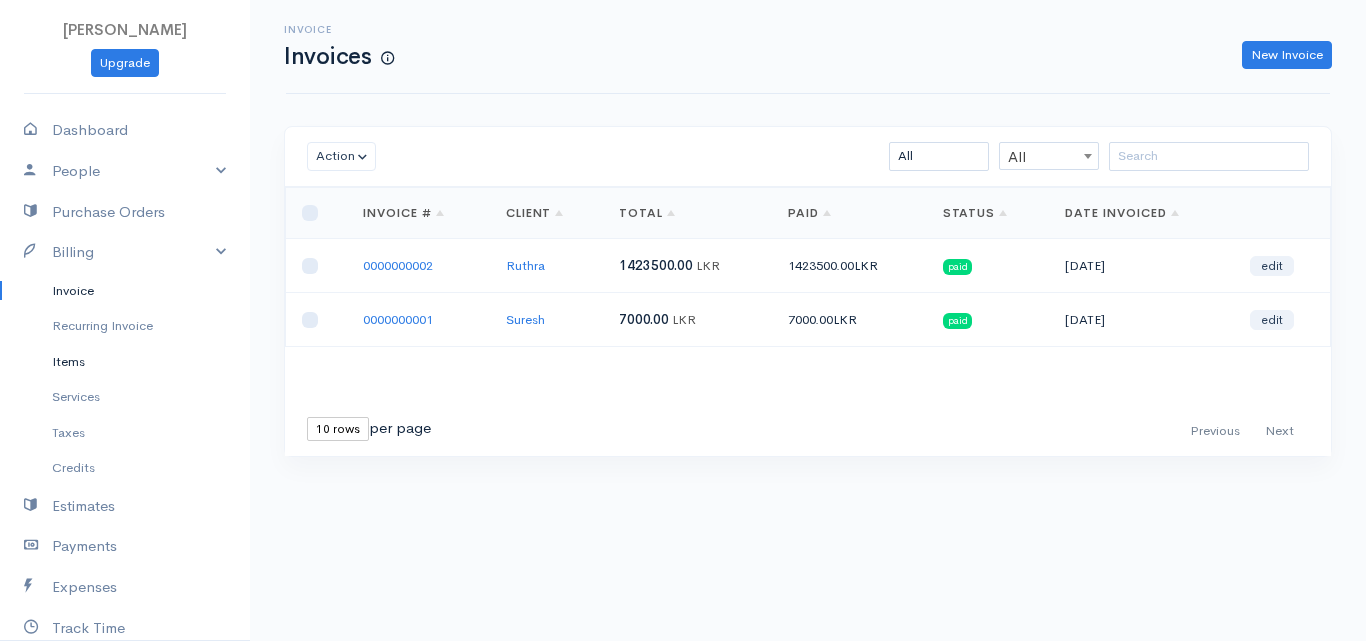 click on "Items" at bounding box center [125, 362] 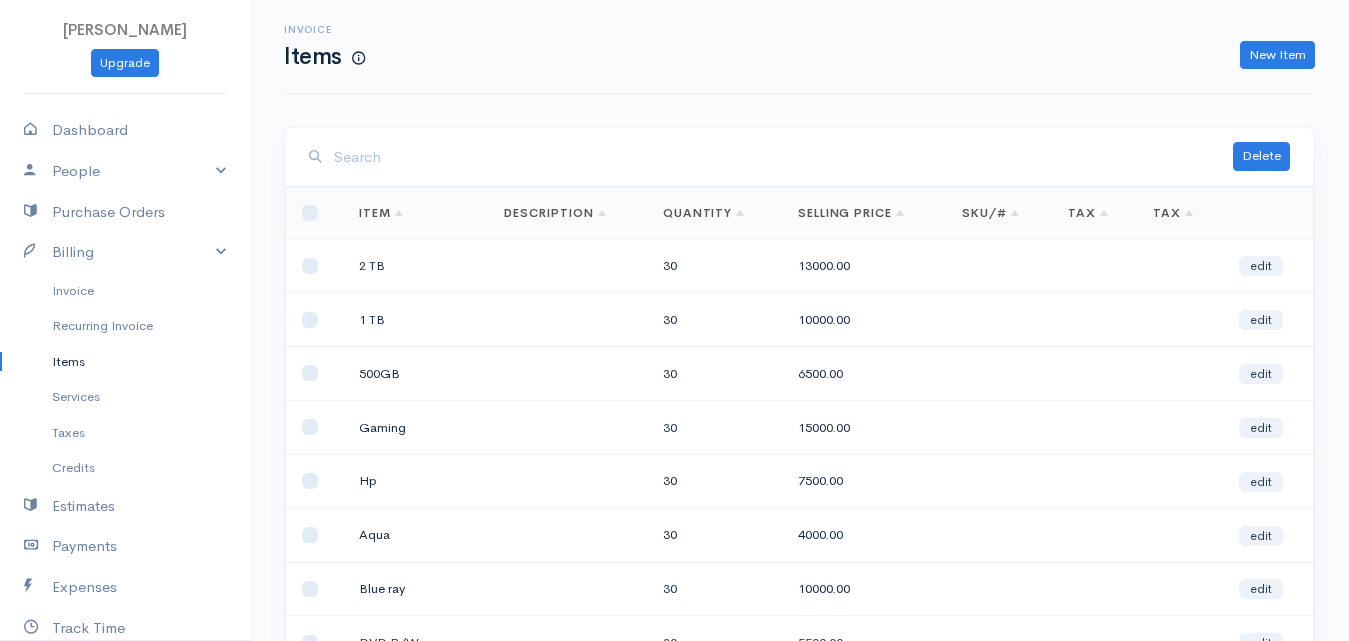 scroll, scrollTop: 321, scrollLeft: 0, axis: vertical 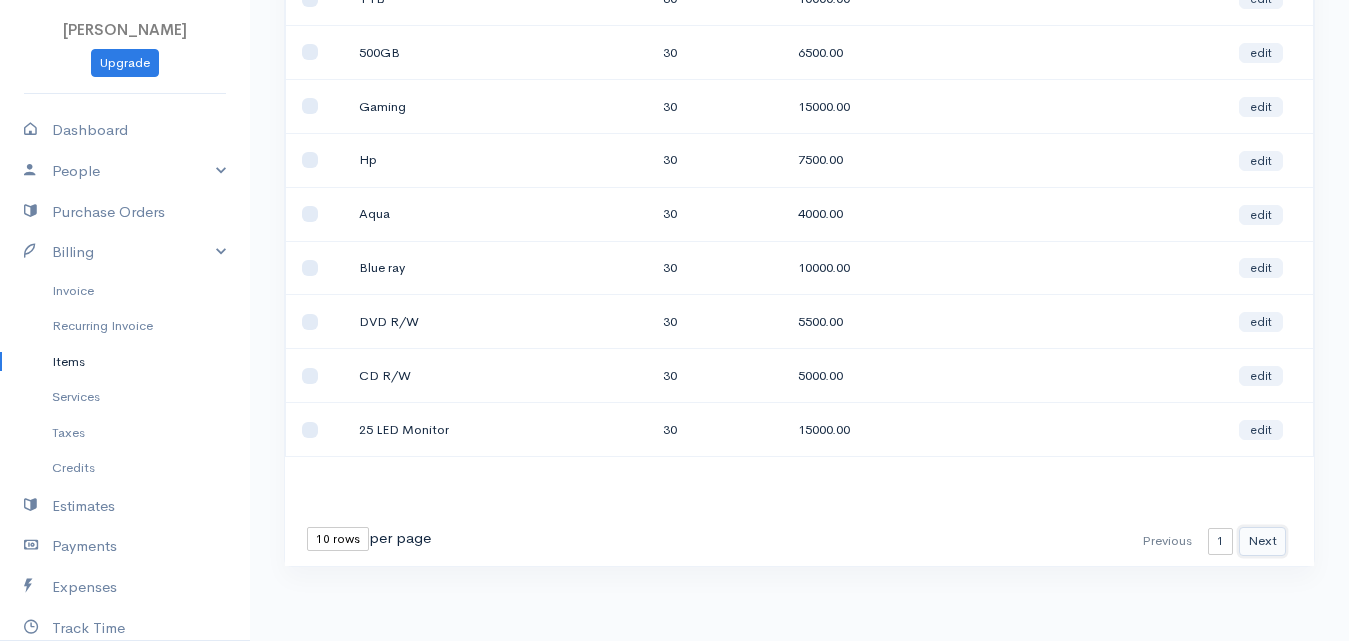 click on "Next" at bounding box center [1262, 541] 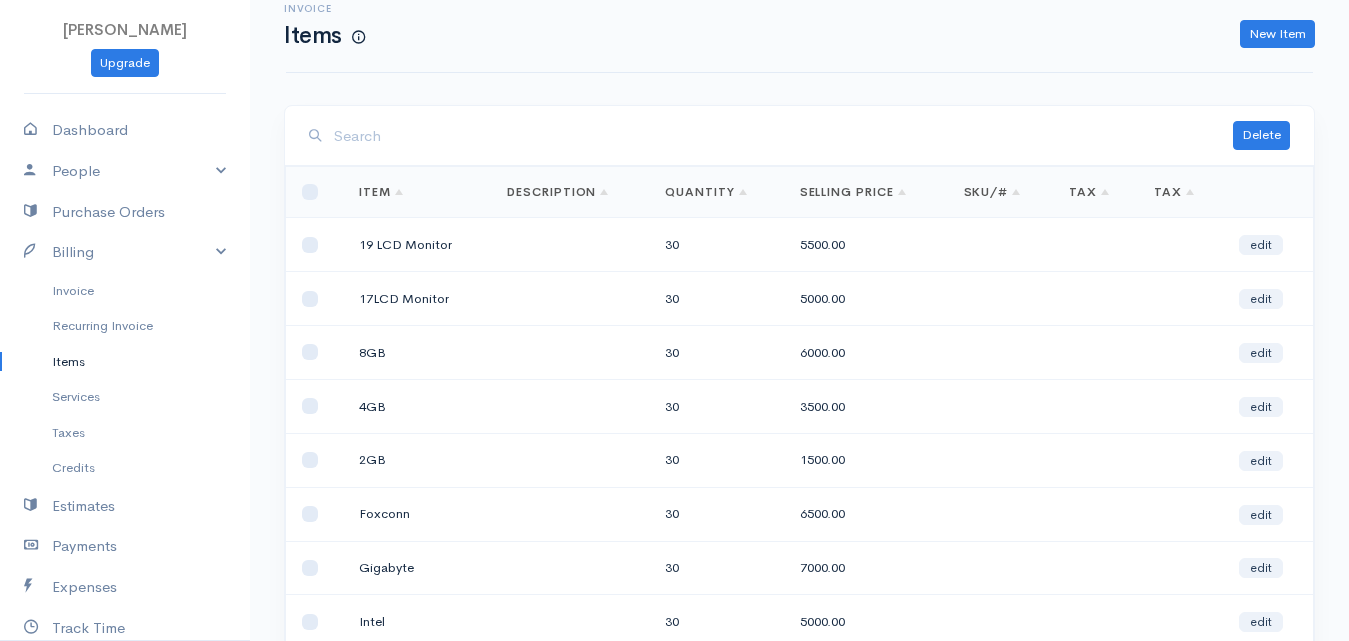 scroll, scrollTop: 321, scrollLeft: 0, axis: vertical 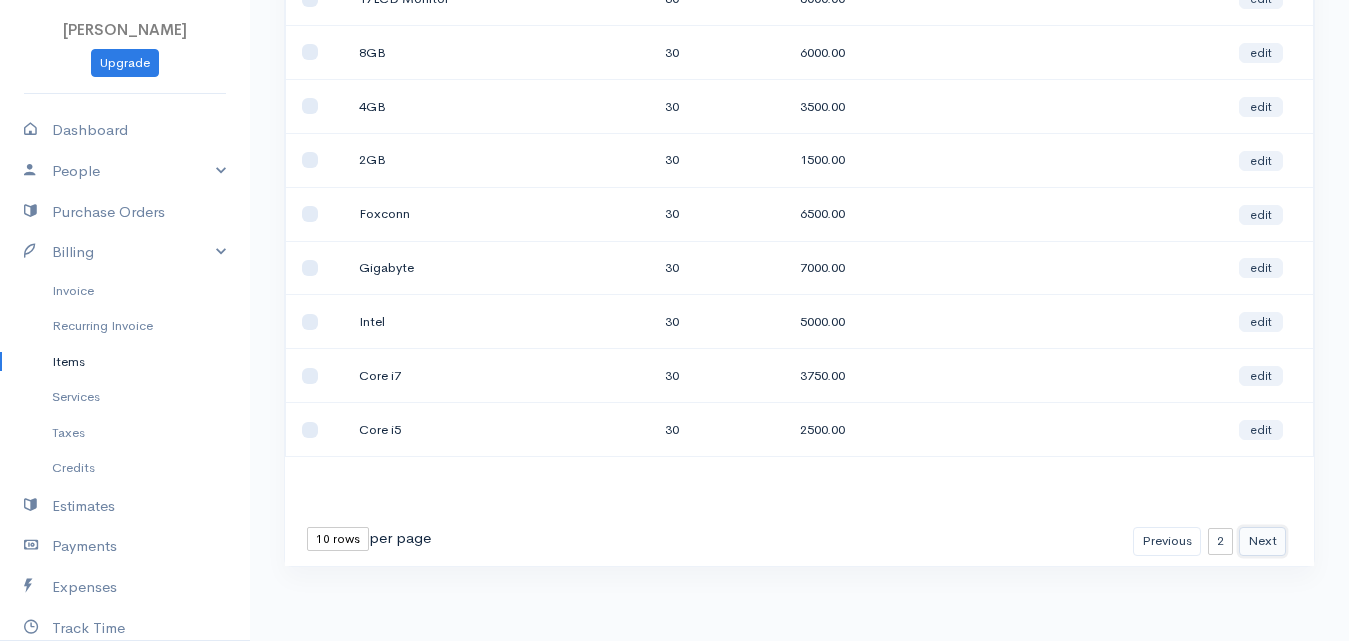 click on "Next" at bounding box center [1262, 541] 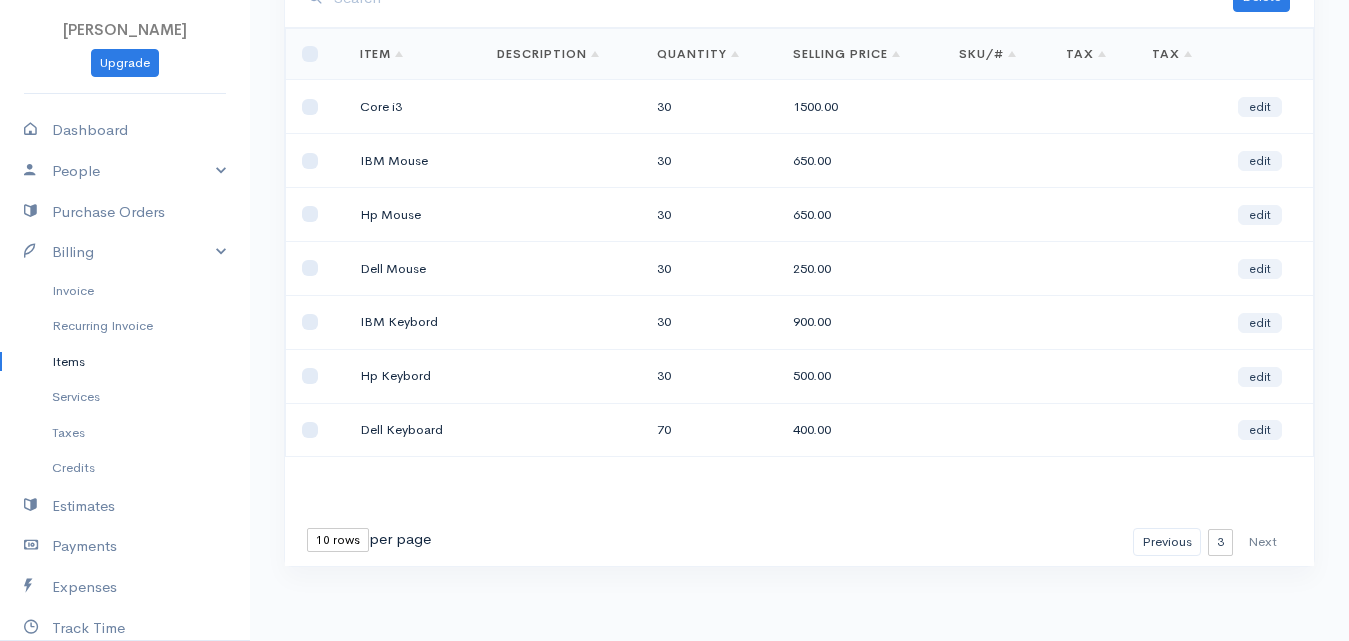 scroll, scrollTop: 0, scrollLeft: 0, axis: both 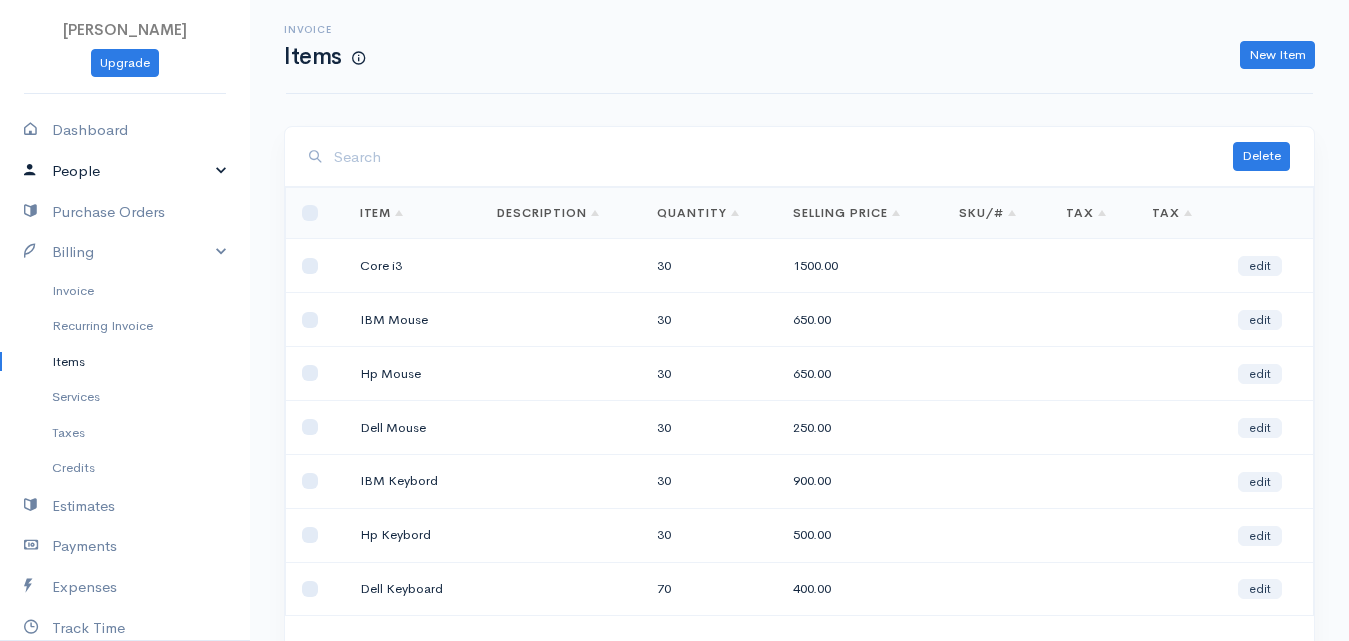 click on "People" at bounding box center (125, 171) 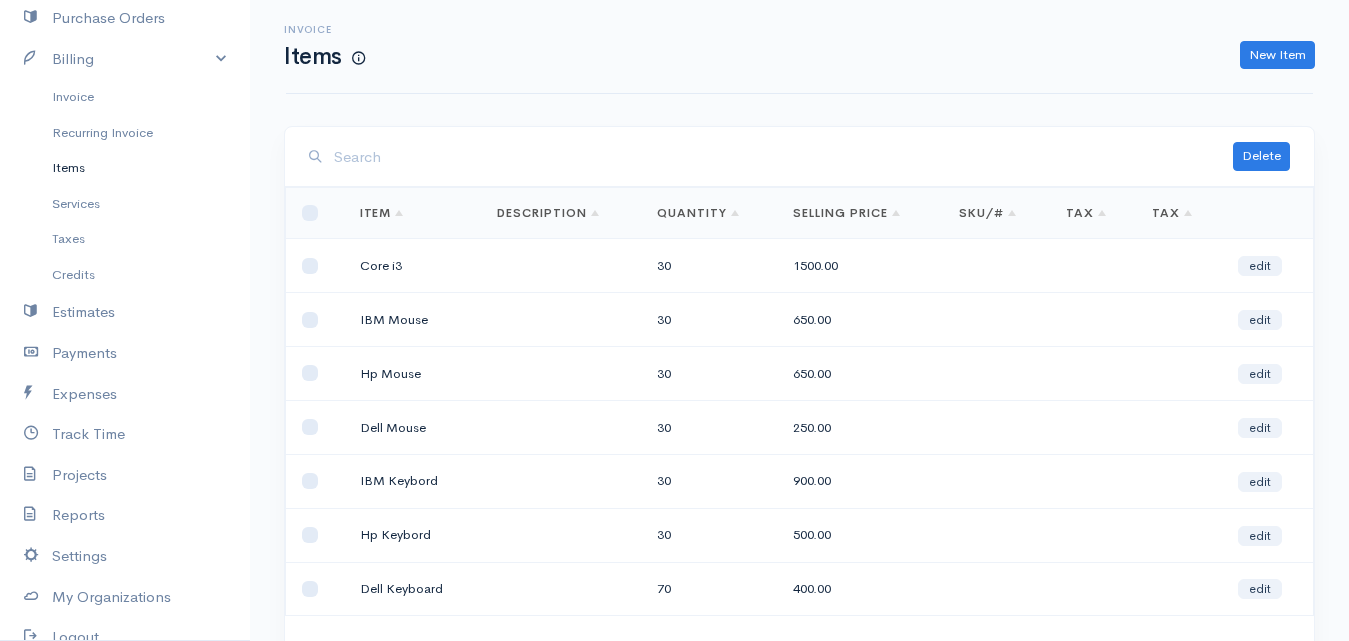 scroll, scrollTop: 426, scrollLeft: 0, axis: vertical 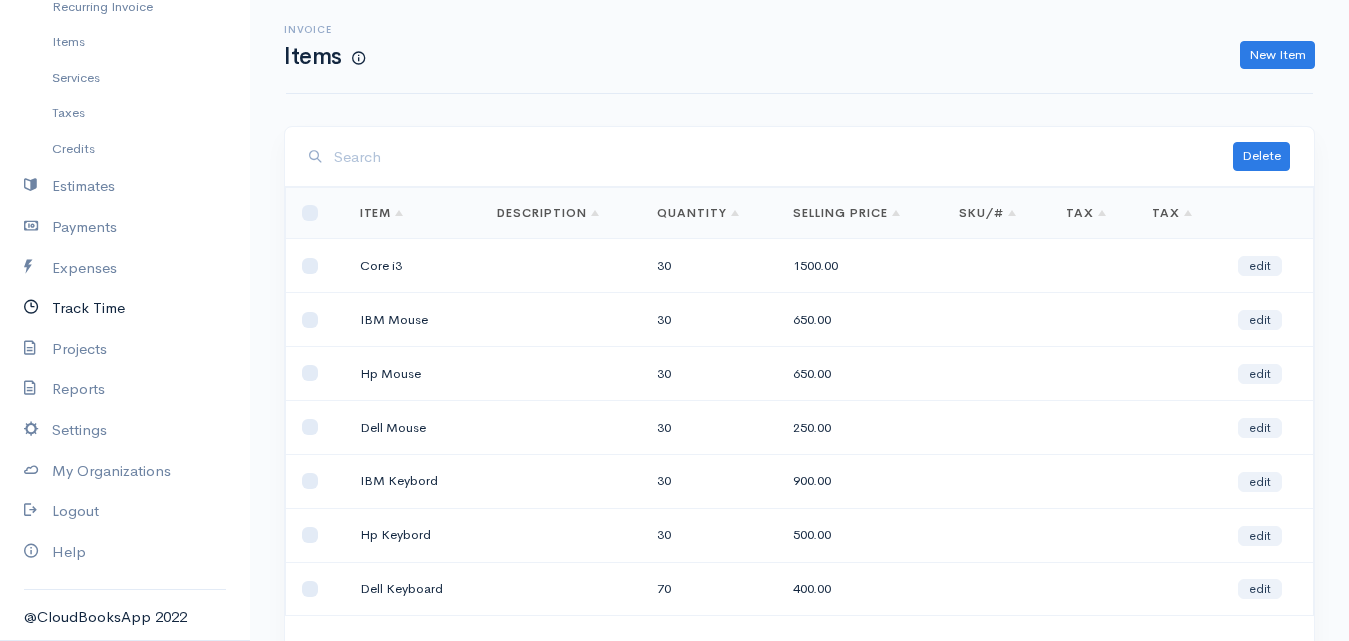 click on "Track Time" at bounding box center (125, 308) 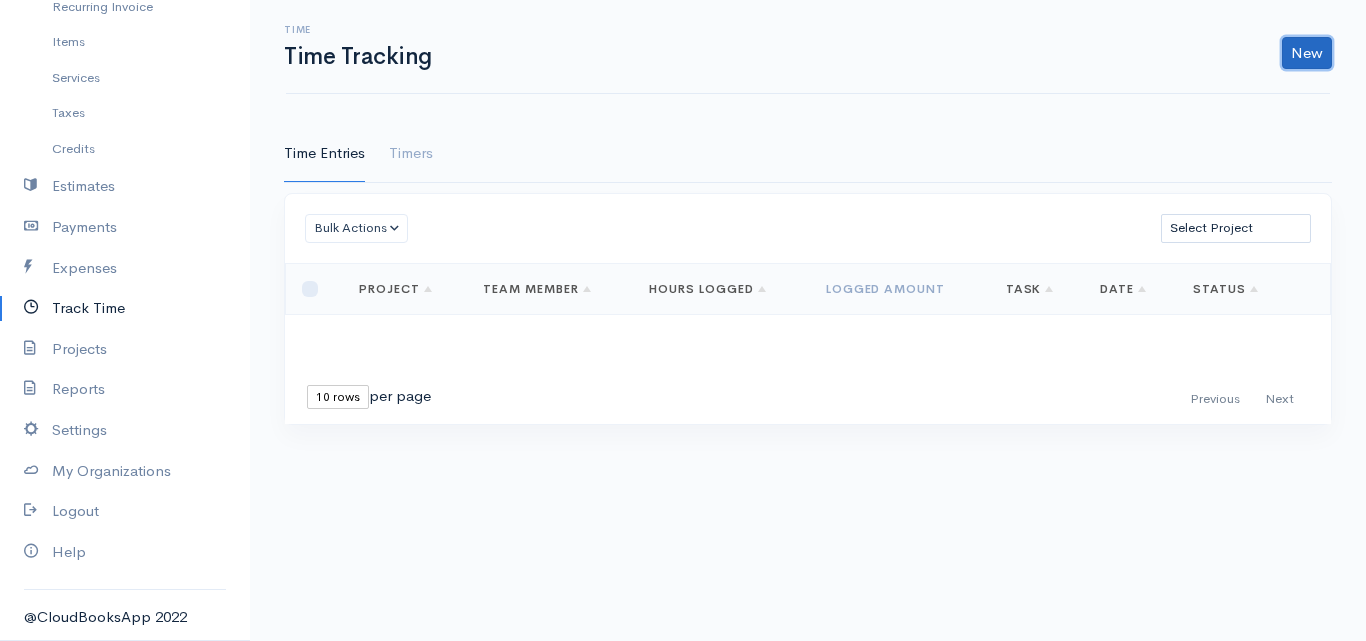 click on "New" at bounding box center (1307, 53) 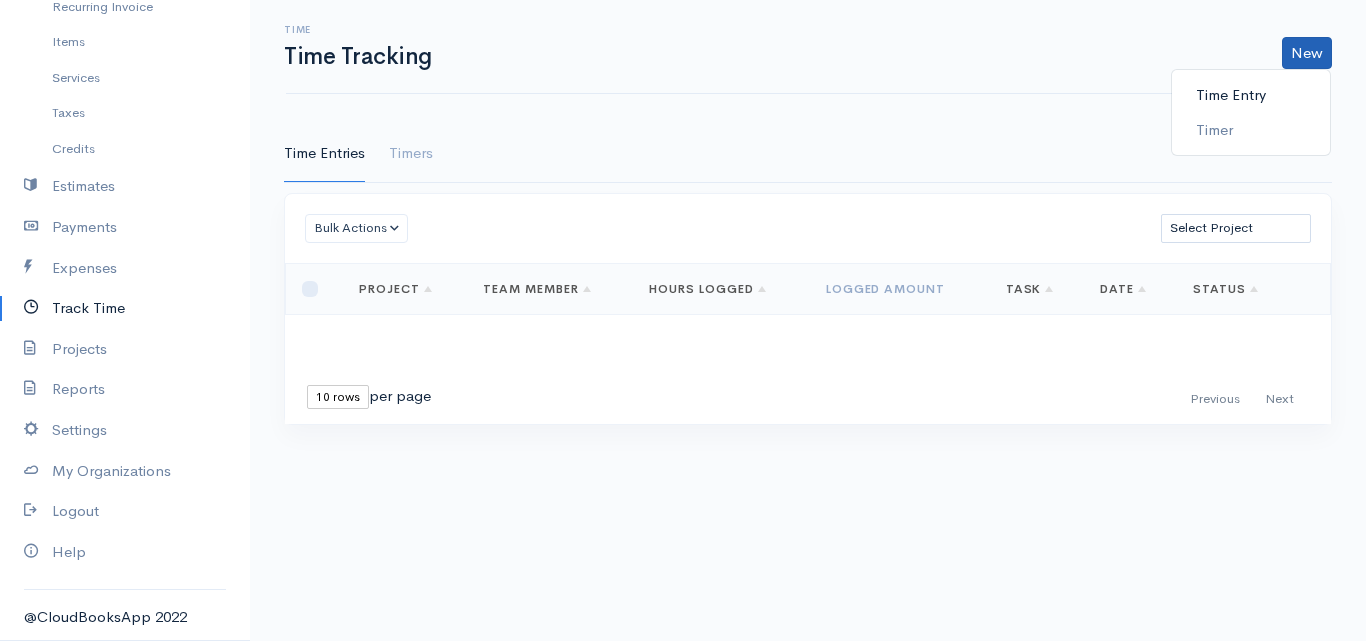 click on "Time Entry" at bounding box center [1251, 95] 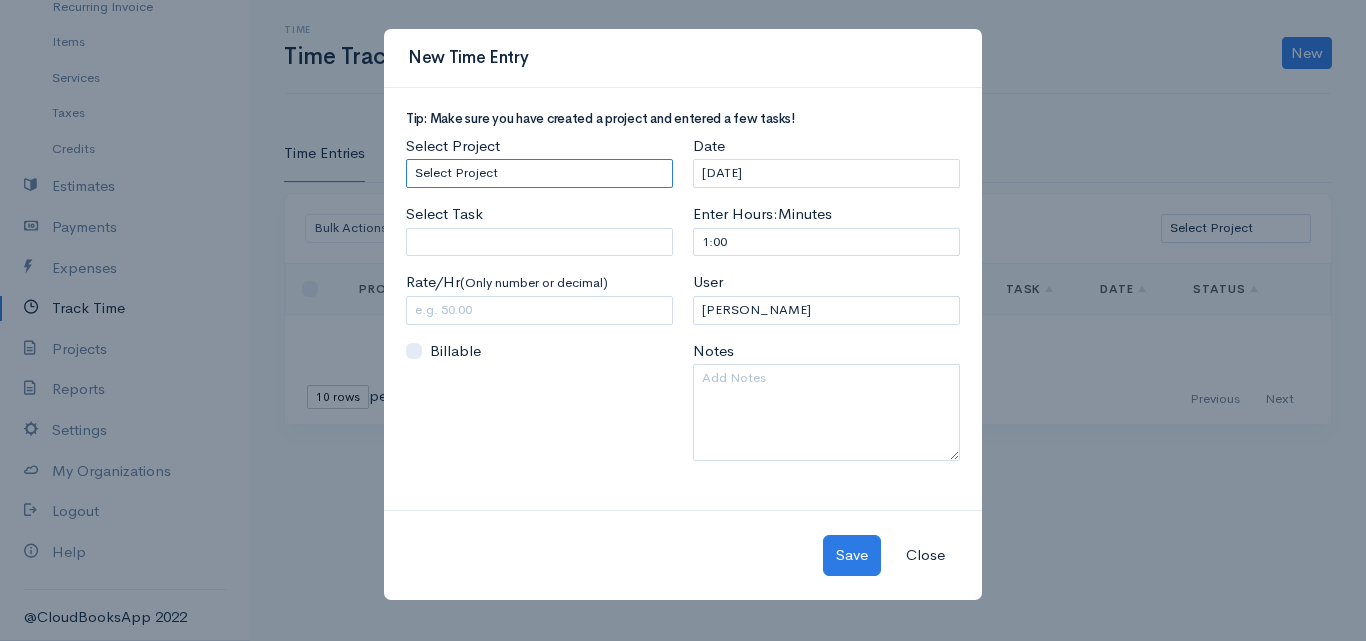 click on "Select Project" at bounding box center [539, 173] 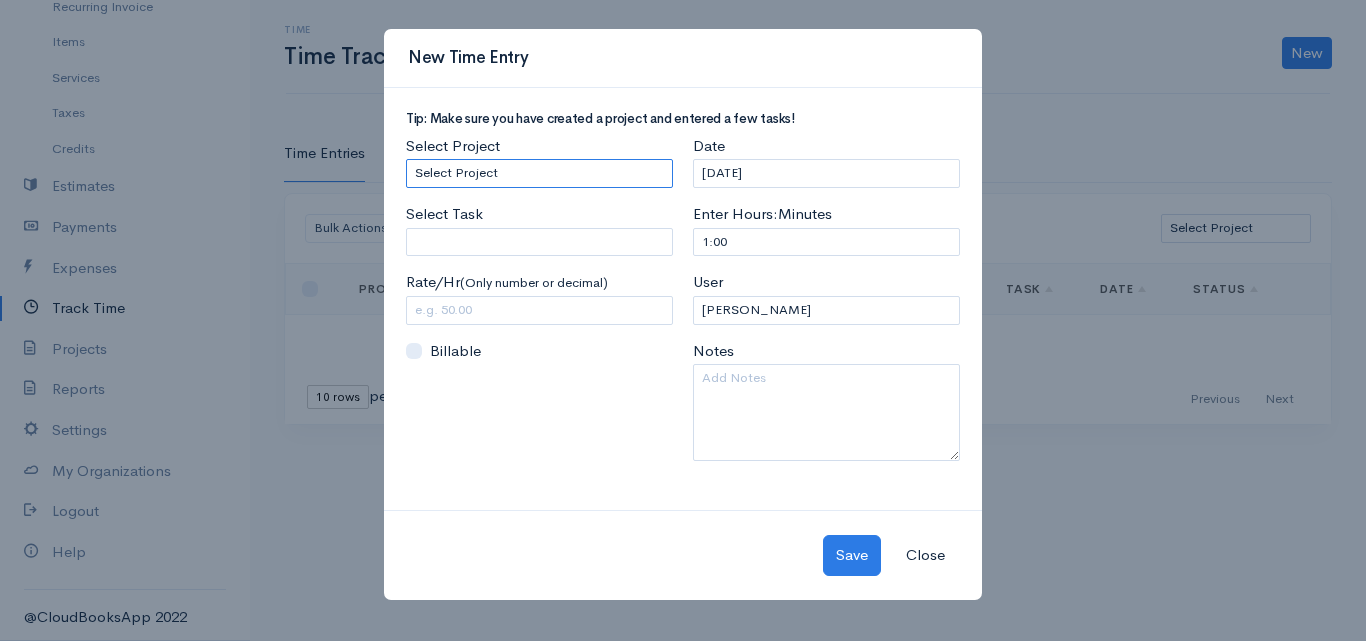 click on "Select Project" at bounding box center [539, 173] 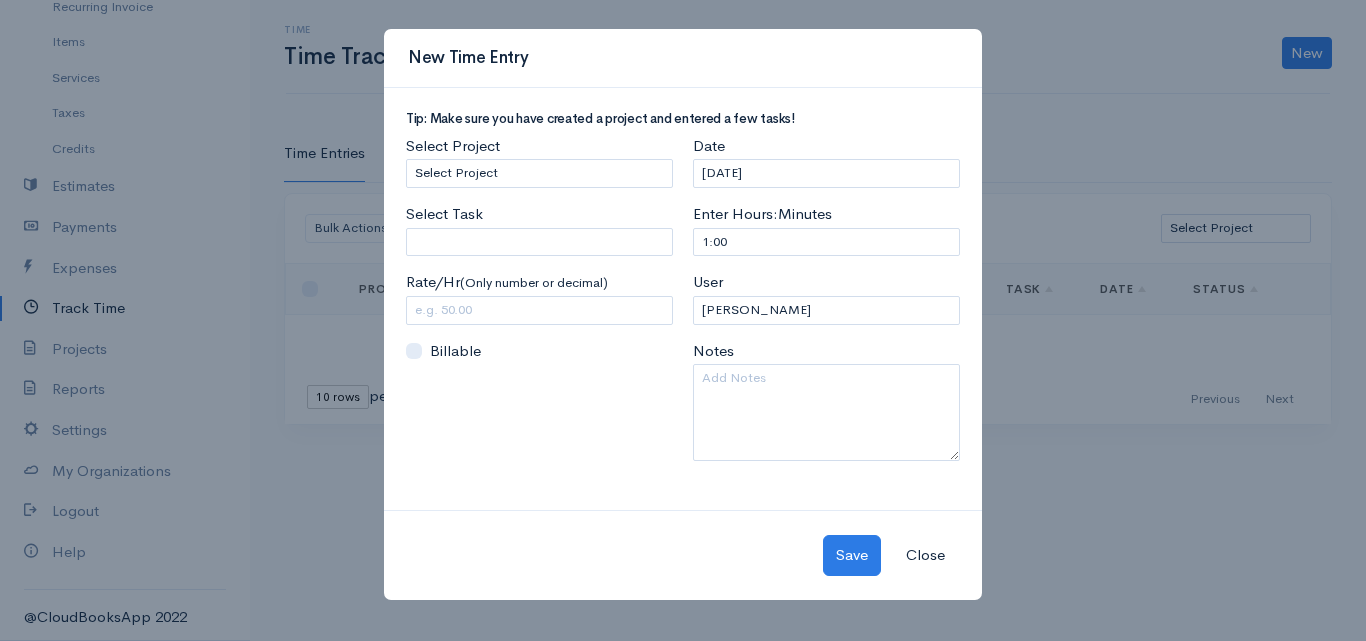 click on "Close" at bounding box center (925, 555) 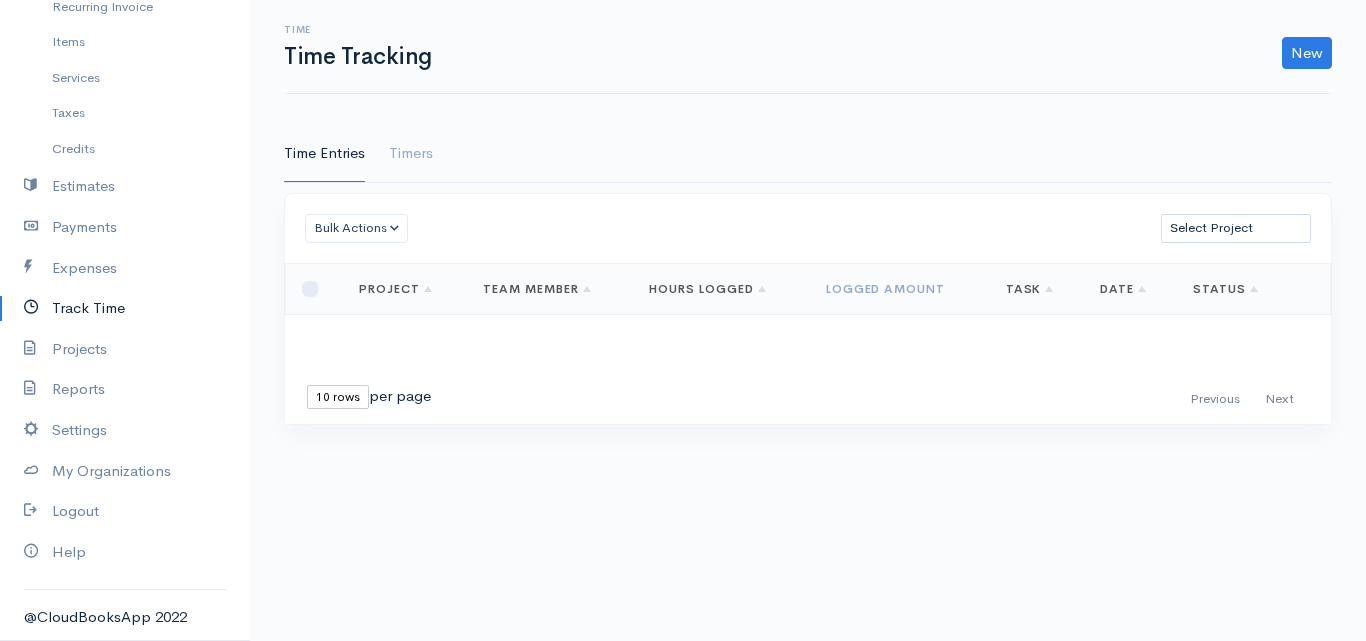 click on "Track Time" at bounding box center (125, 308) 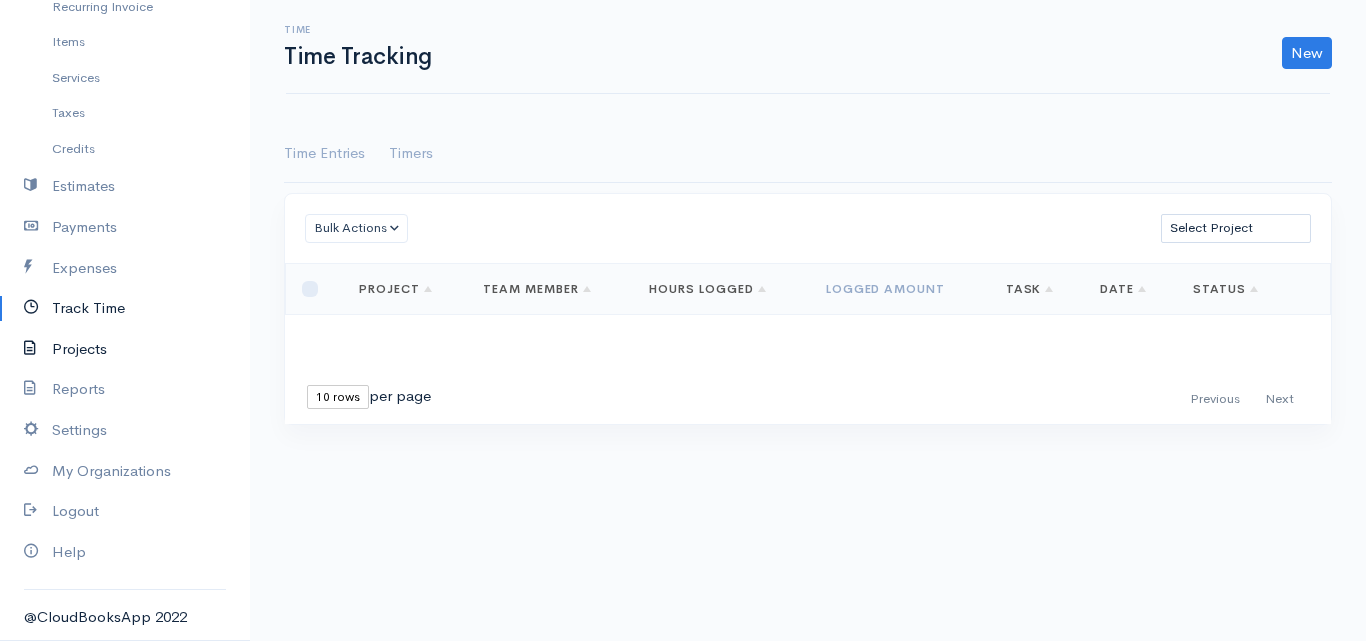 click on "Projects" at bounding box center [125, 349] 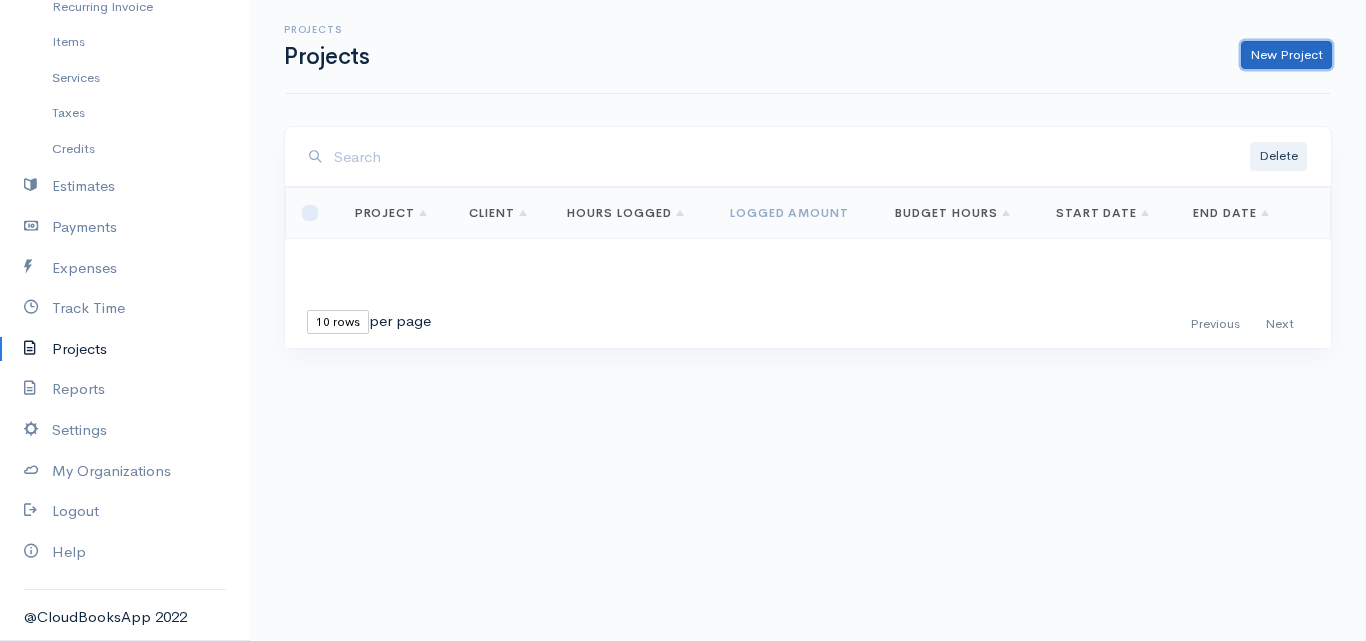 click on "New Project" at bounding box center (1286, 55) 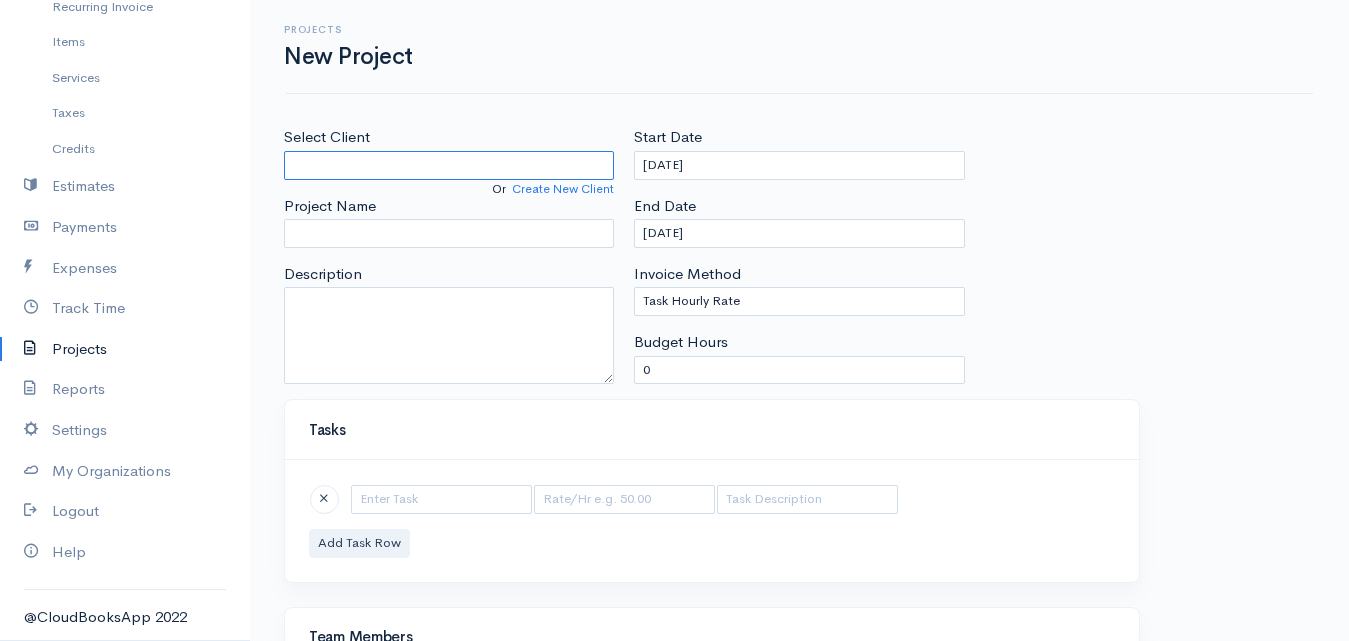 click on "Select Client" at bounding box center (449, 165) 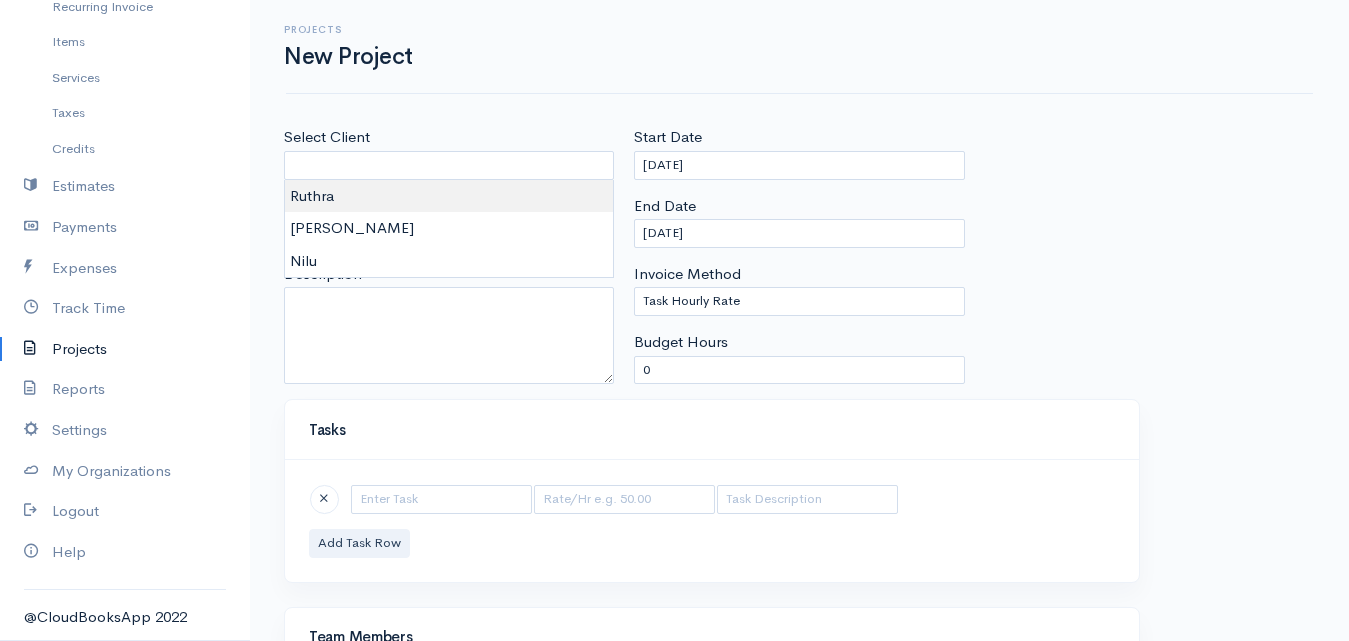 type on "Ruthra" 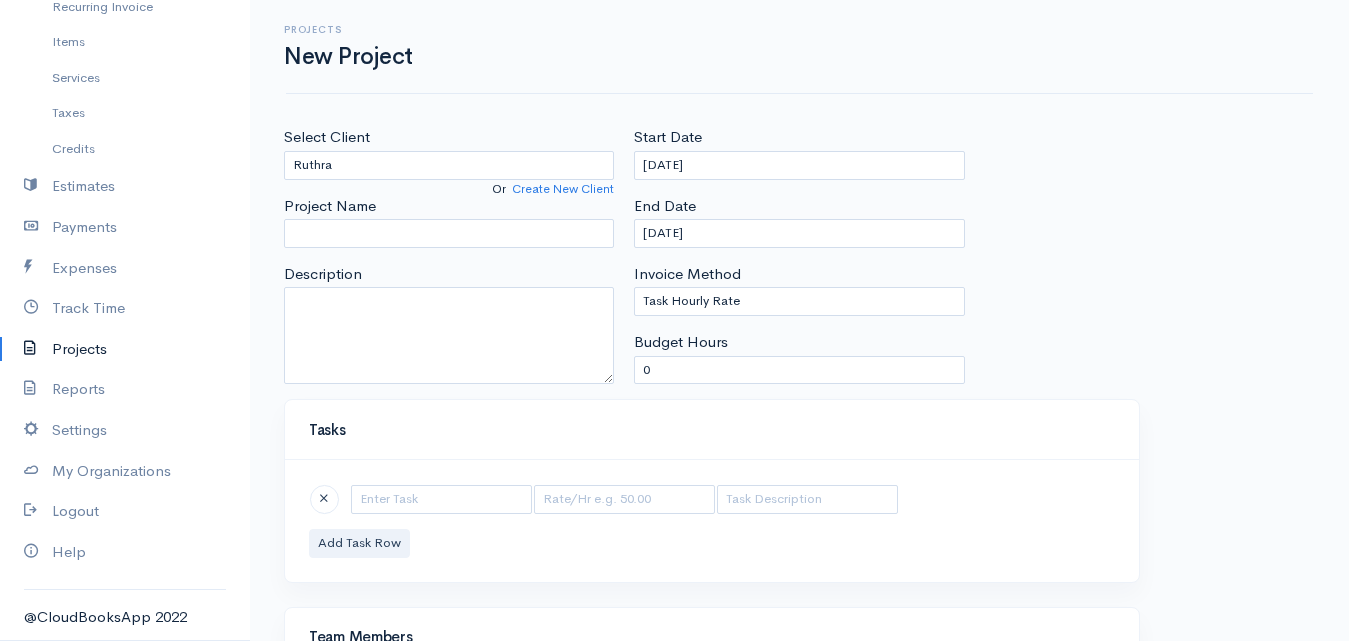 click on "Tenora Gresh
Upgrade
Dashboard
People
Clients
Vendors
Staff Users
Purchase Orders
Billing
Invoice
Recurring Invoice
Items
Services
Taxes
Credits
Estimates
Payments
Expenses
Track Time
Projects
Reports
Settings
My Organizations
Logout
Help
@CloudBooksApp 2022
Projects
New Project
Select Client Ruthra Or    Create New Client Project Name Description Start Date 07-14-2025 End Date 08-14-2025 Invoice Method Task Hourly Rate Person Hourly Rate Project Hourly Rate 0 0 Tasks 8" at bounding box center (674, 462) 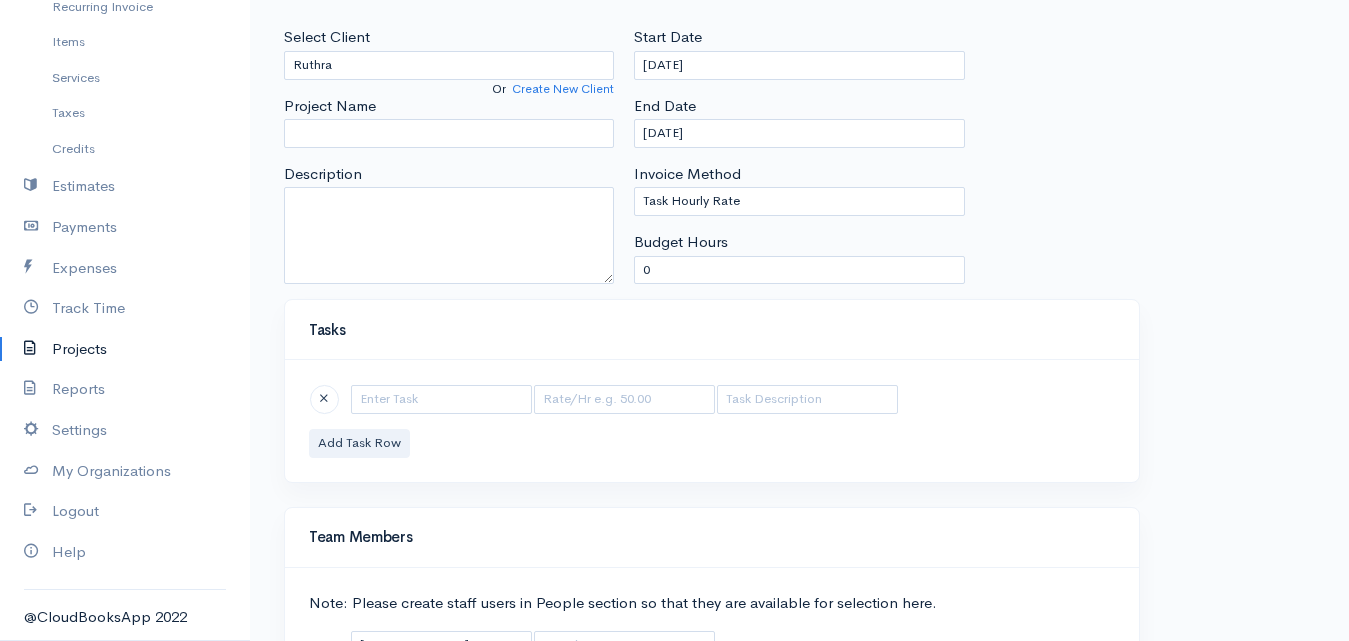 scroll, scrollTop: 283, scrollLeft: 0, axis: vertical 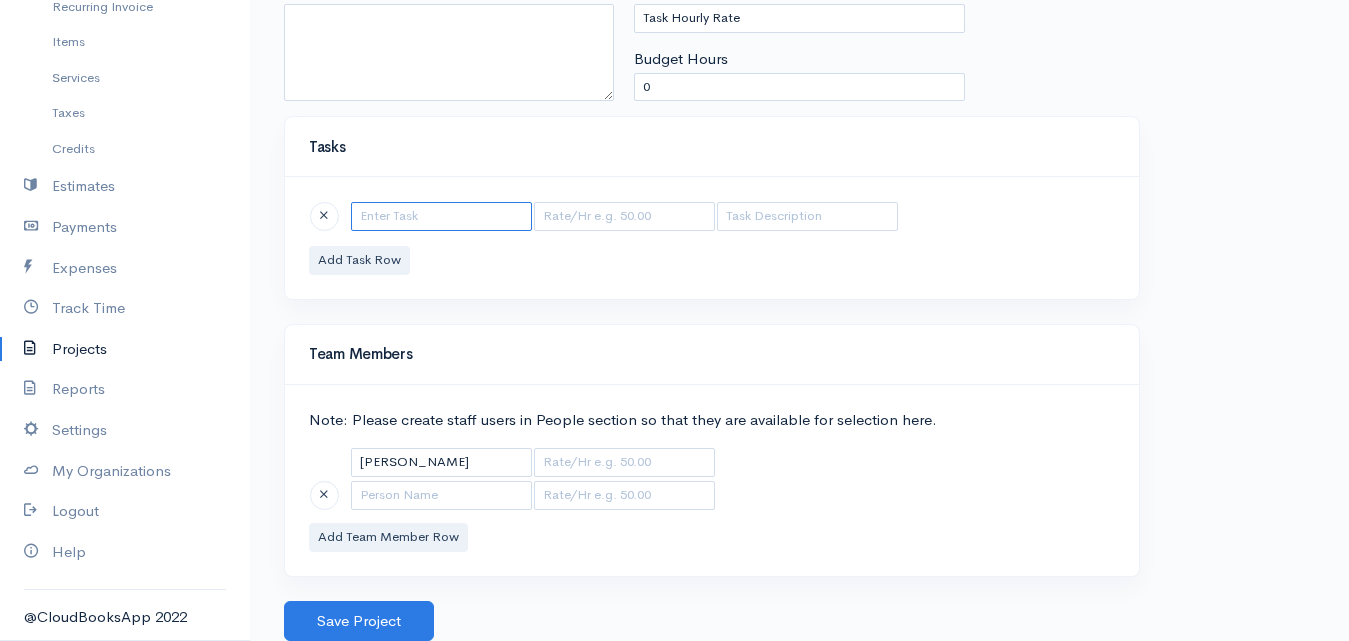 click at bounding box center (441, 216) 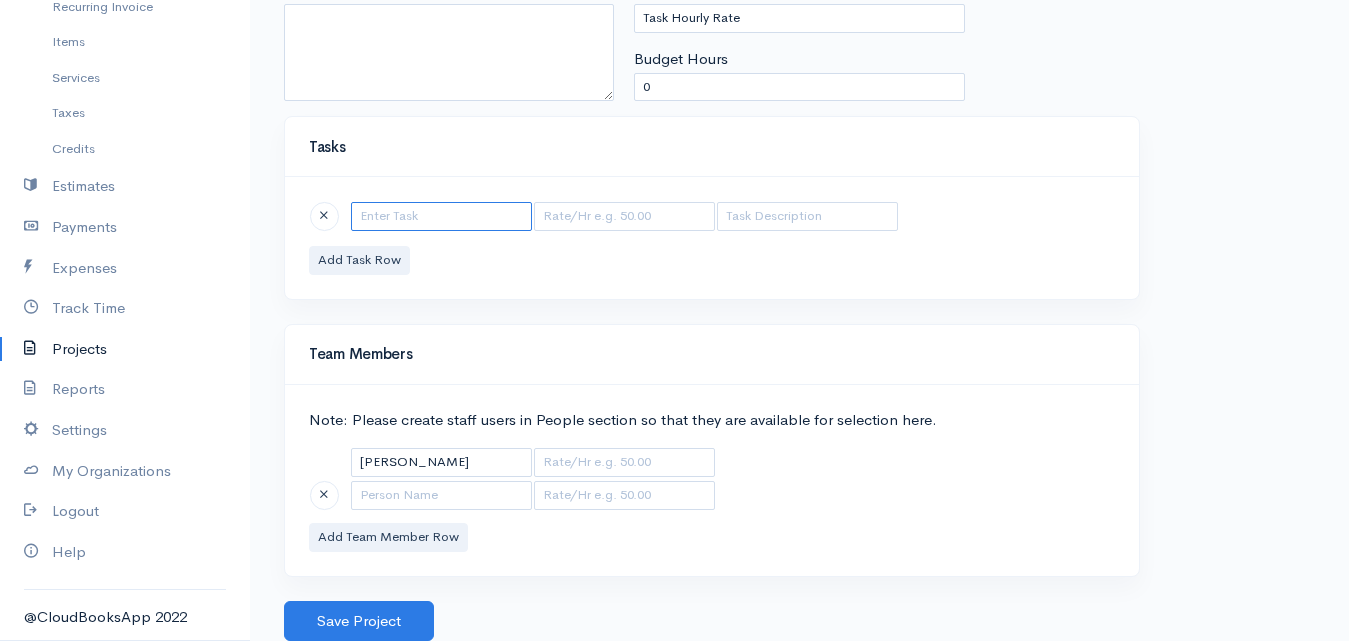 scroll, scrollTop: 83, scrollLeft: 0, axis: vertical 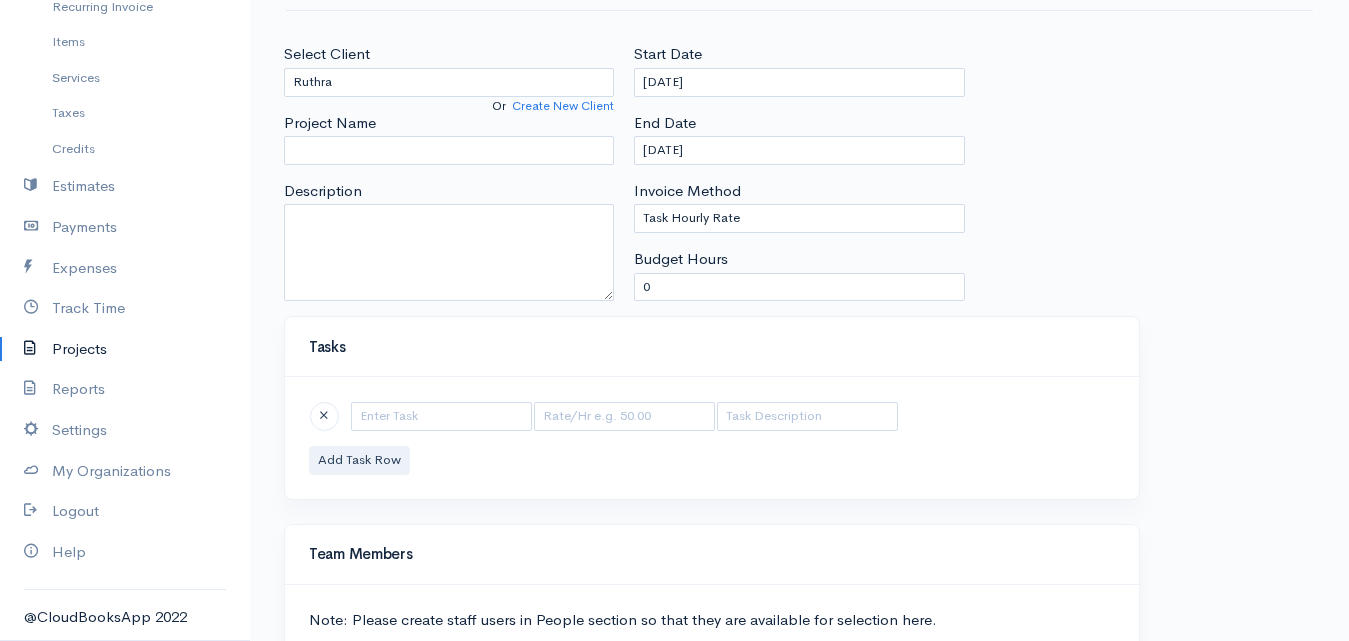 click on "Project Name" at bounding box center (449, 138) 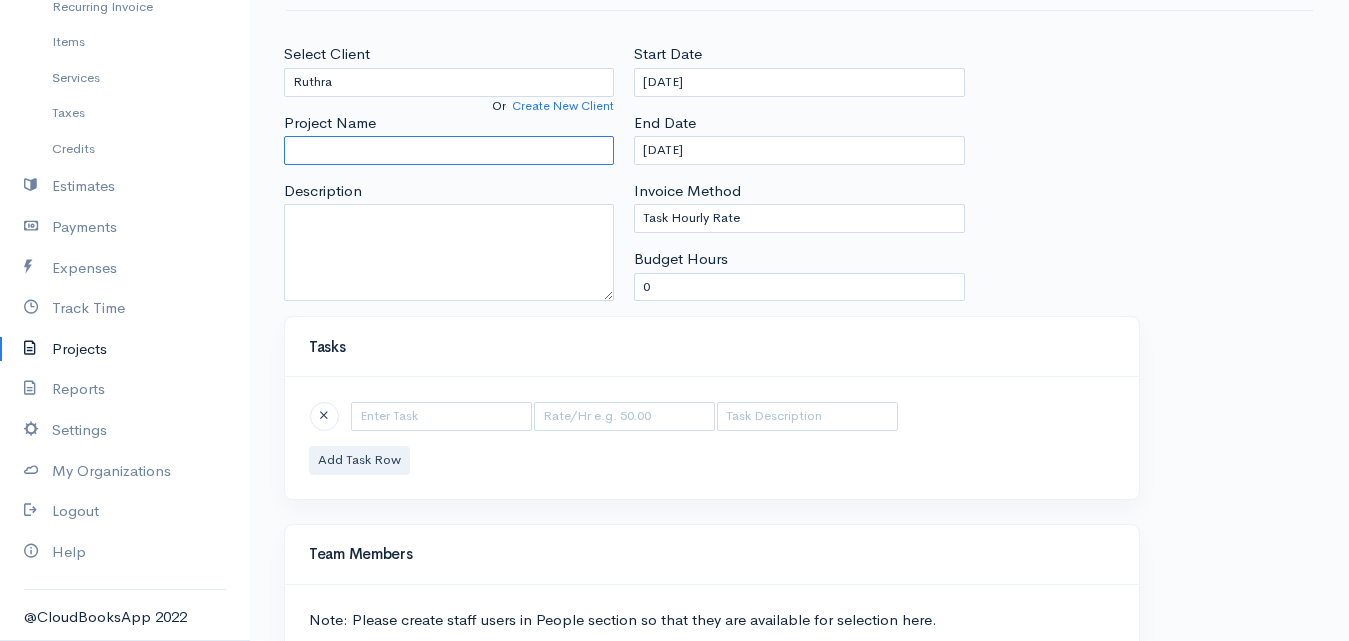 drag, startPoint x: 400, startPoint y: 137, endPoint x: 390, endPoint y: 145, distance: 12.806249 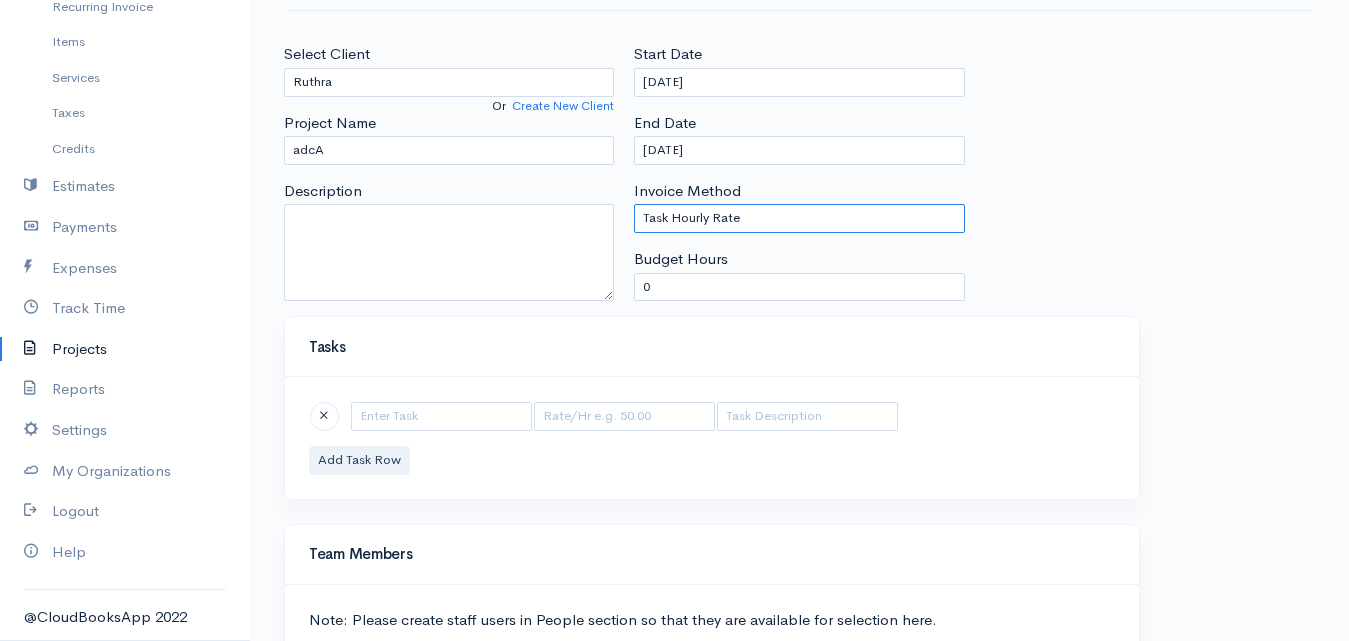click on "Task Hourly Rate Person Hourly Rate Project Hourly Rate Flat Rate Project" at bounding box center [799, 218] 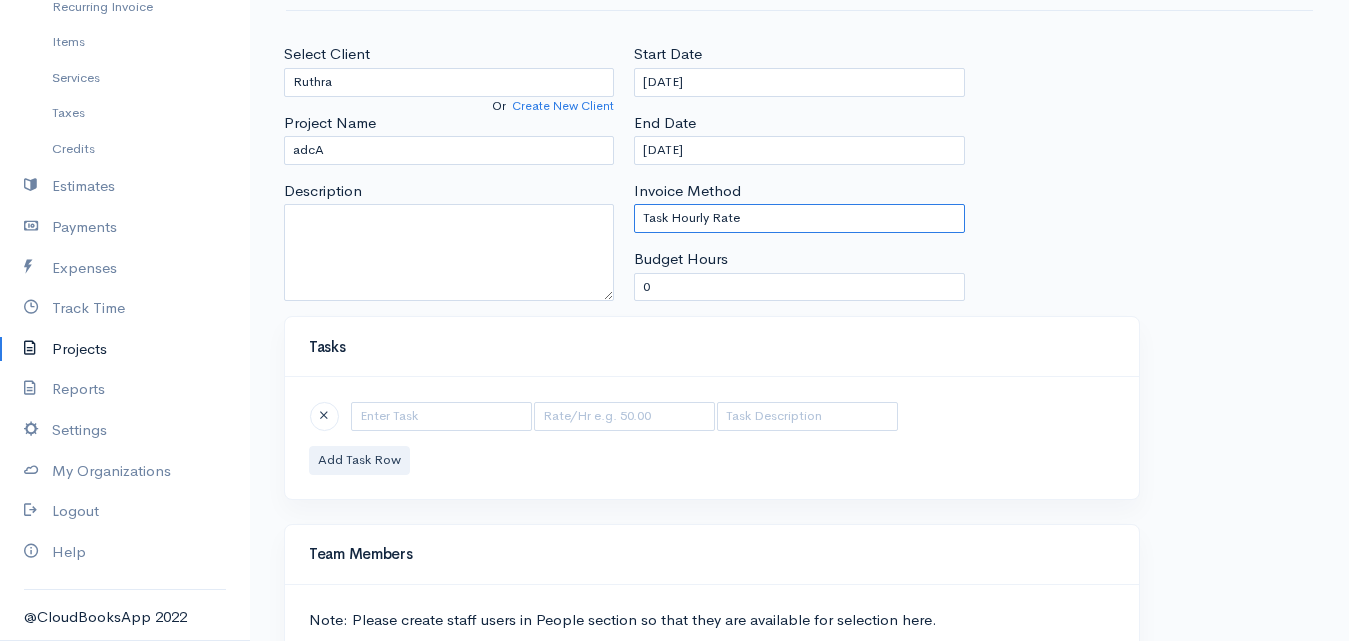 click on "Task Hourly Rate Person Hourly Rate Project Hourly Rate Flat Rate Project" at bounding box center [799, 218] 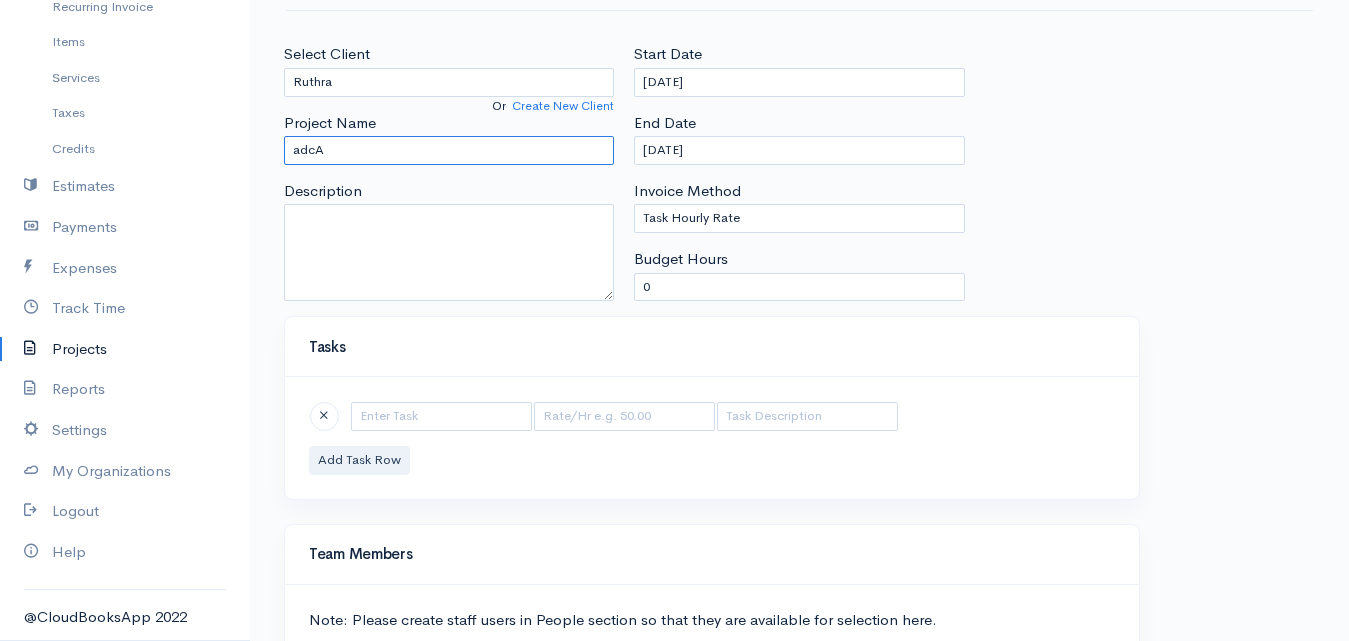 click on "adcA" at bounding box center (449, 150) 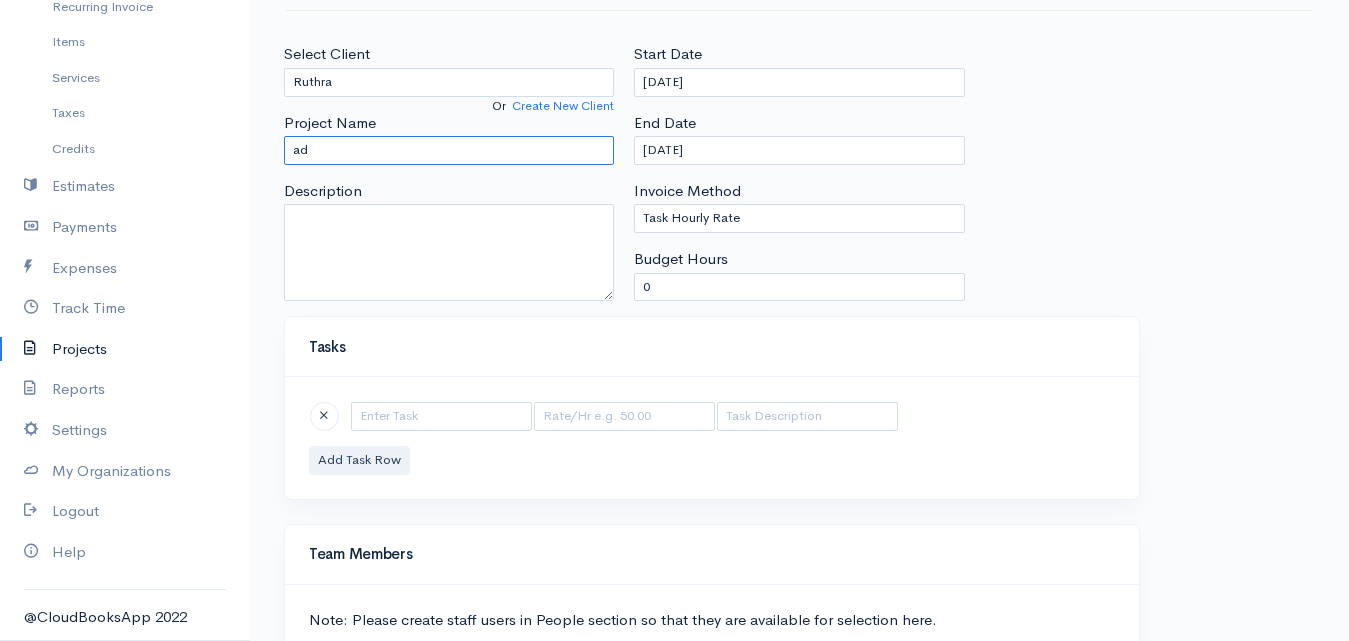 type on "a" 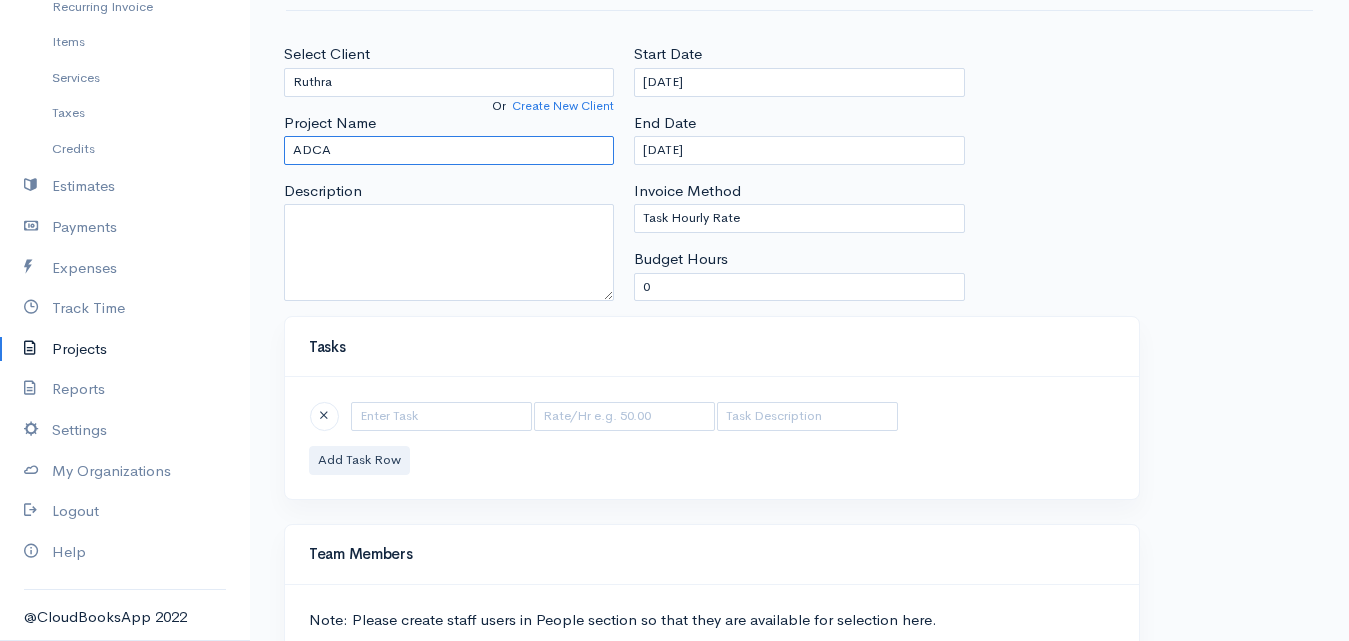 type on "ADCA" 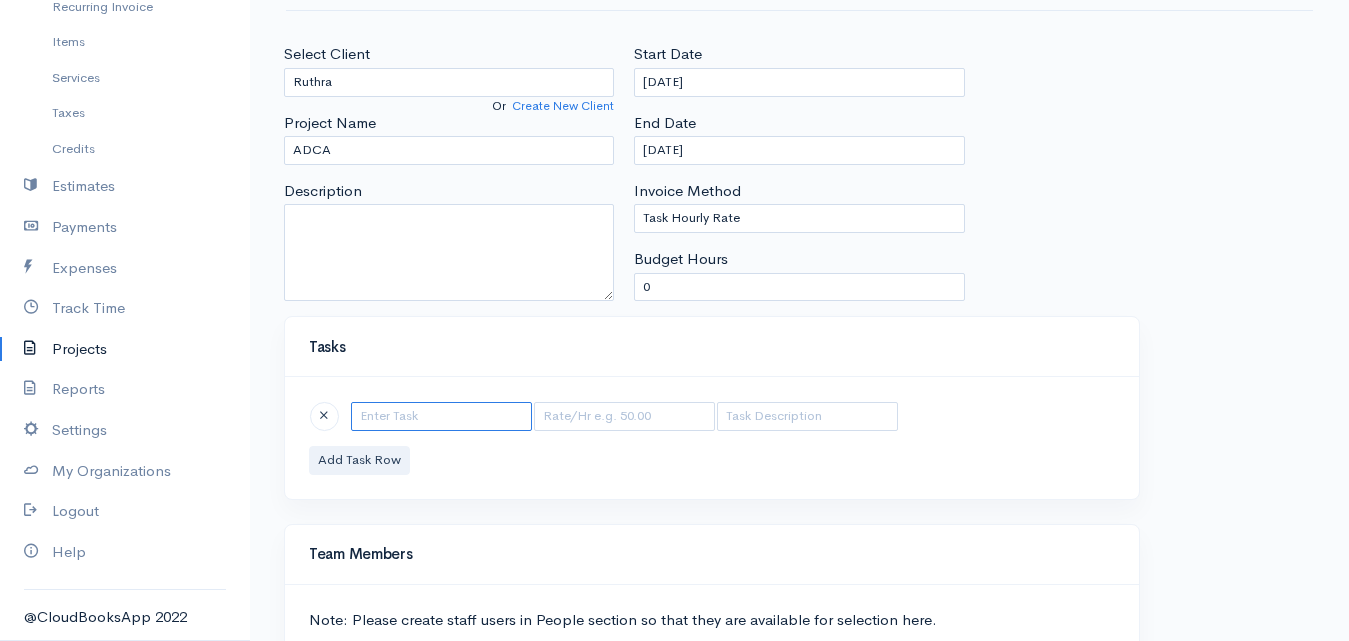 click at bounding box center [441, 416] 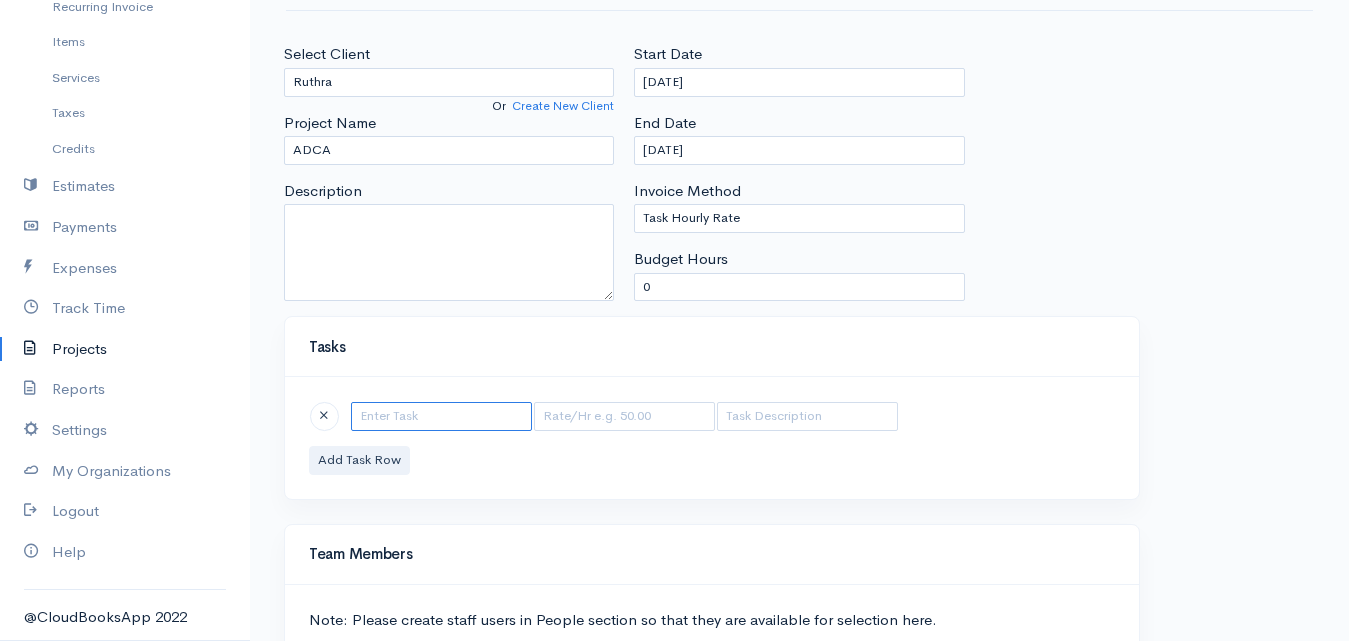 click at bounding box center (441, 416) 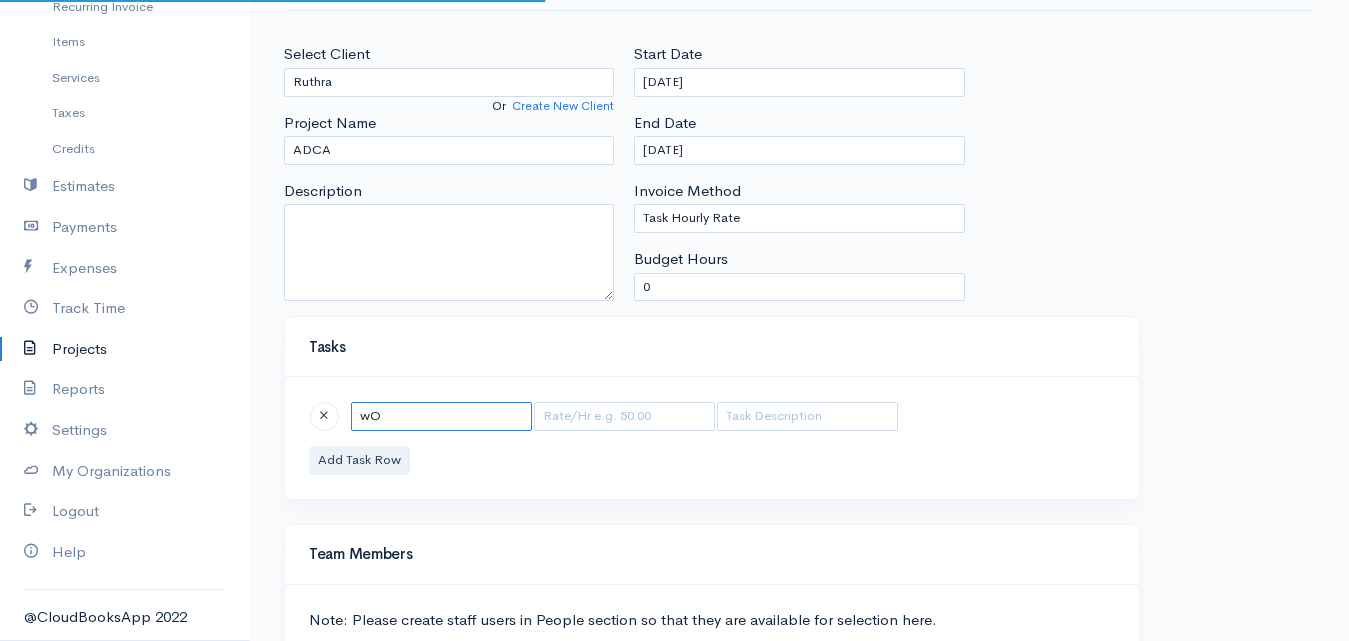 type on "w" 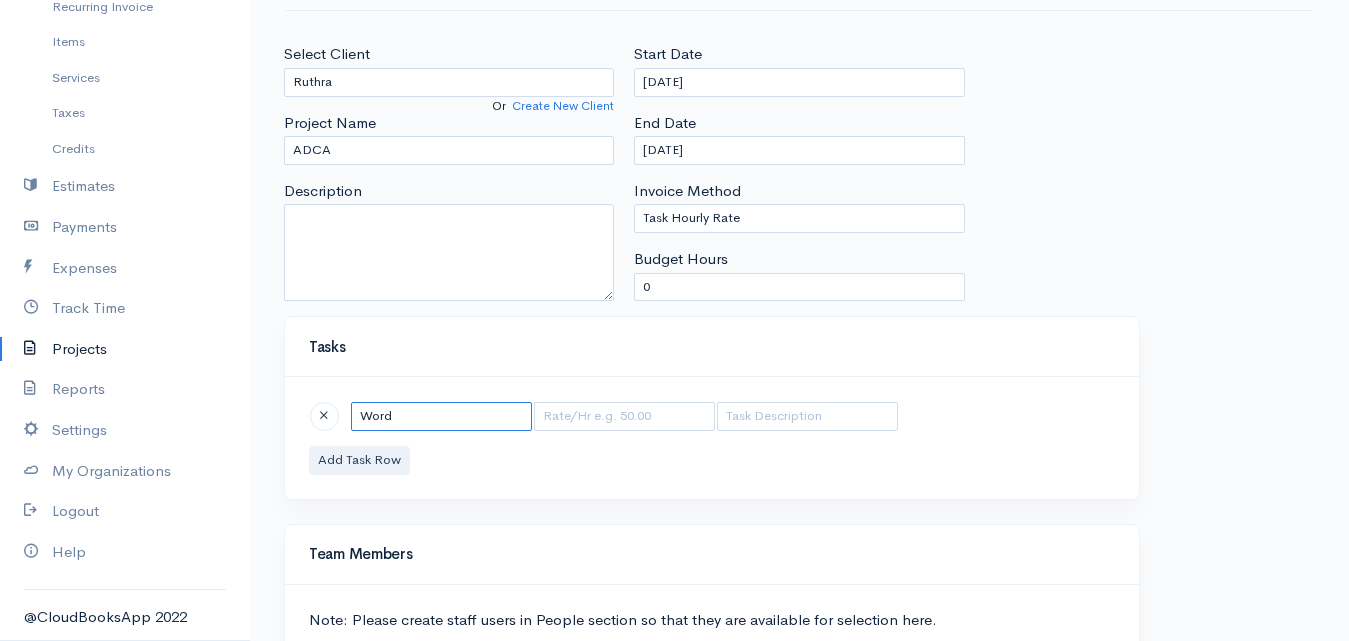 type on "Word" 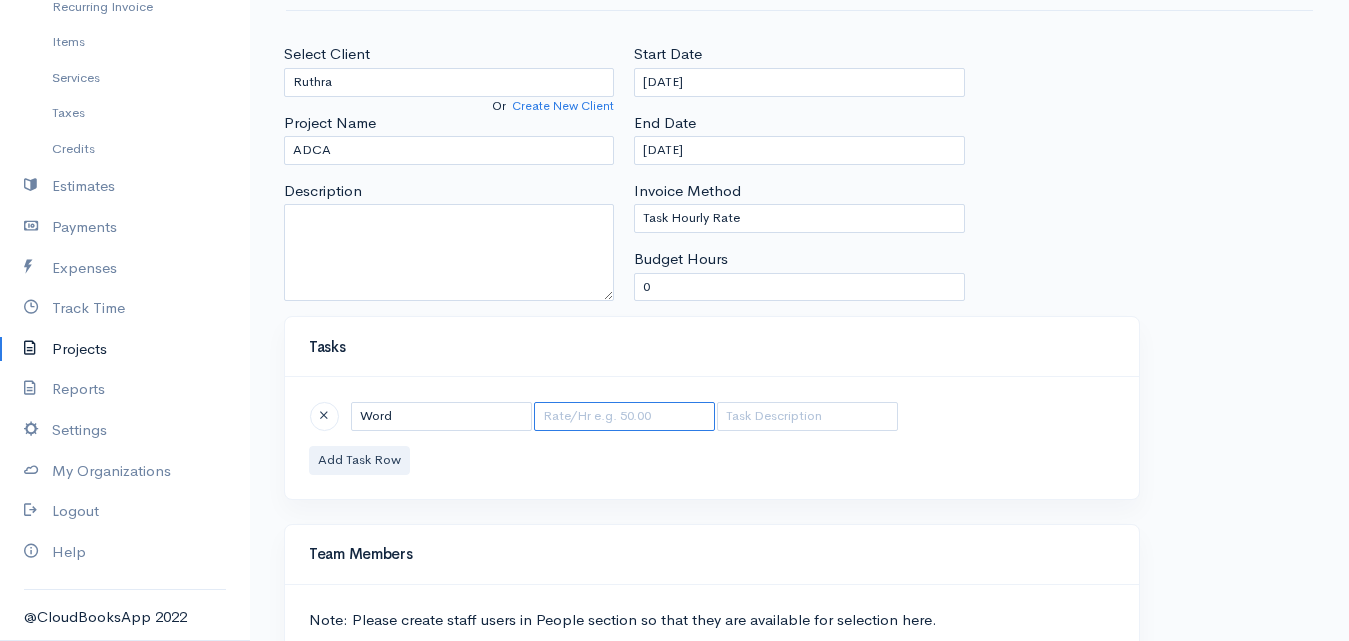 click at bounding box center (624, 416) 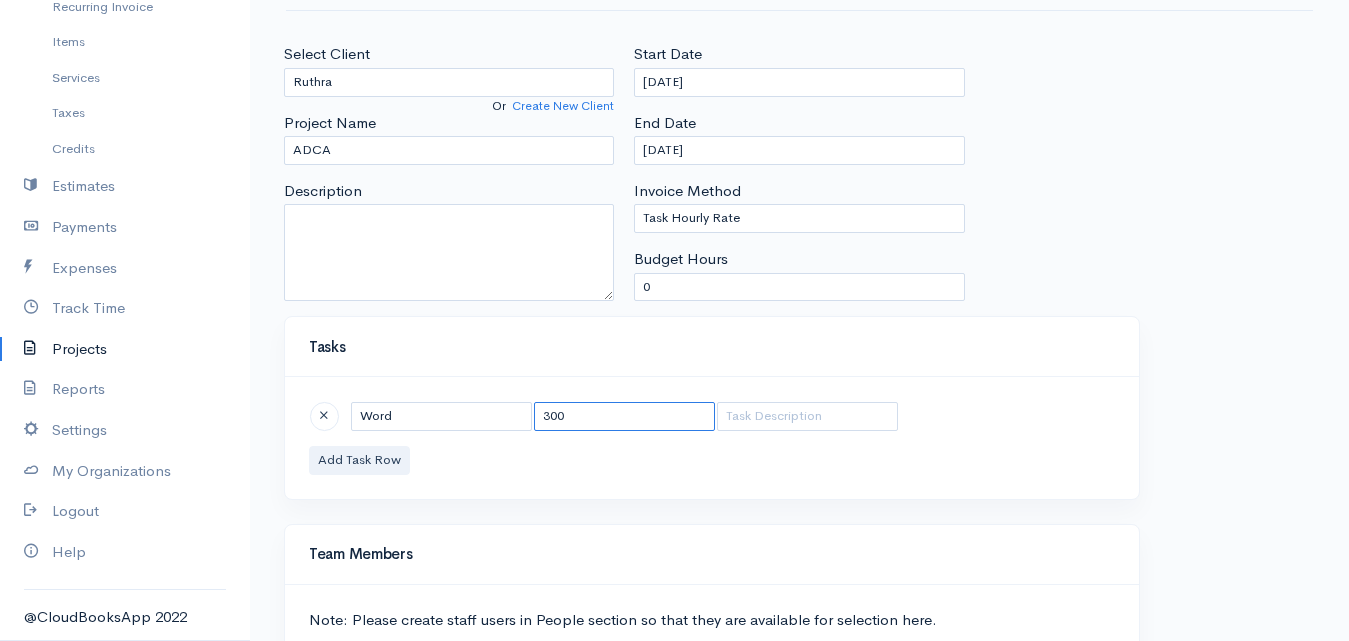 type on "300" 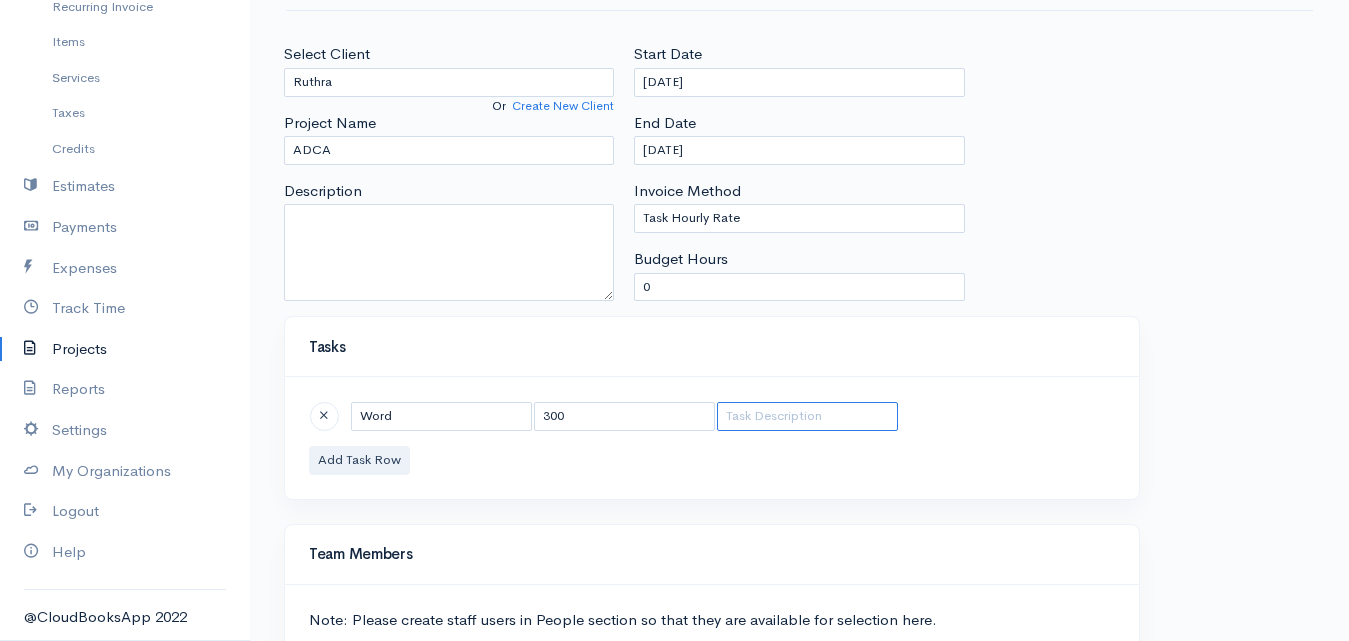 click at bounding box center (807, 416) 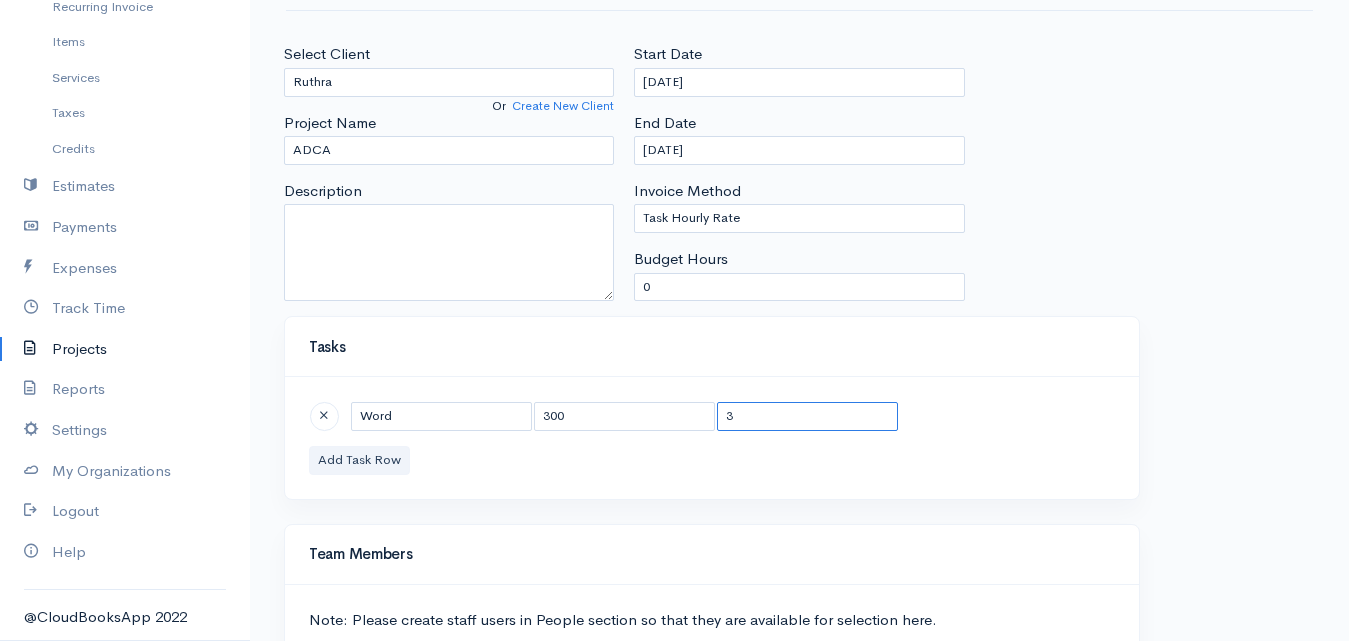 type on "3" 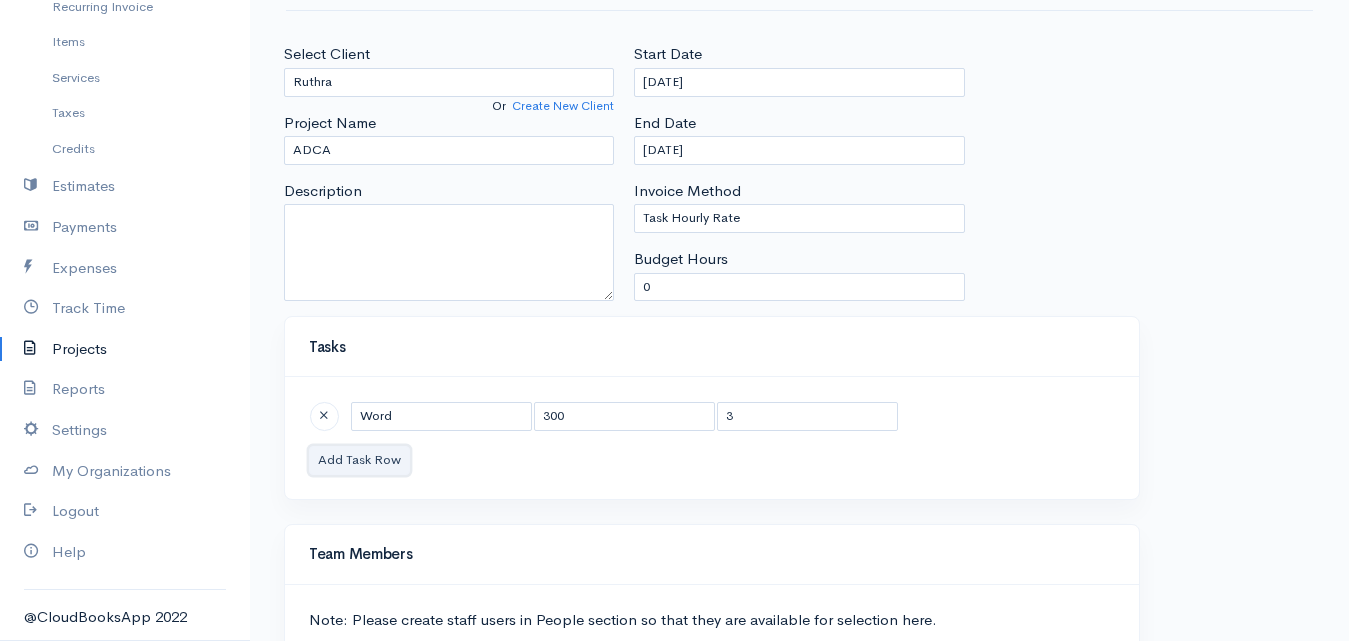 click on "Add Task Row" at bounding box center (359, 460) 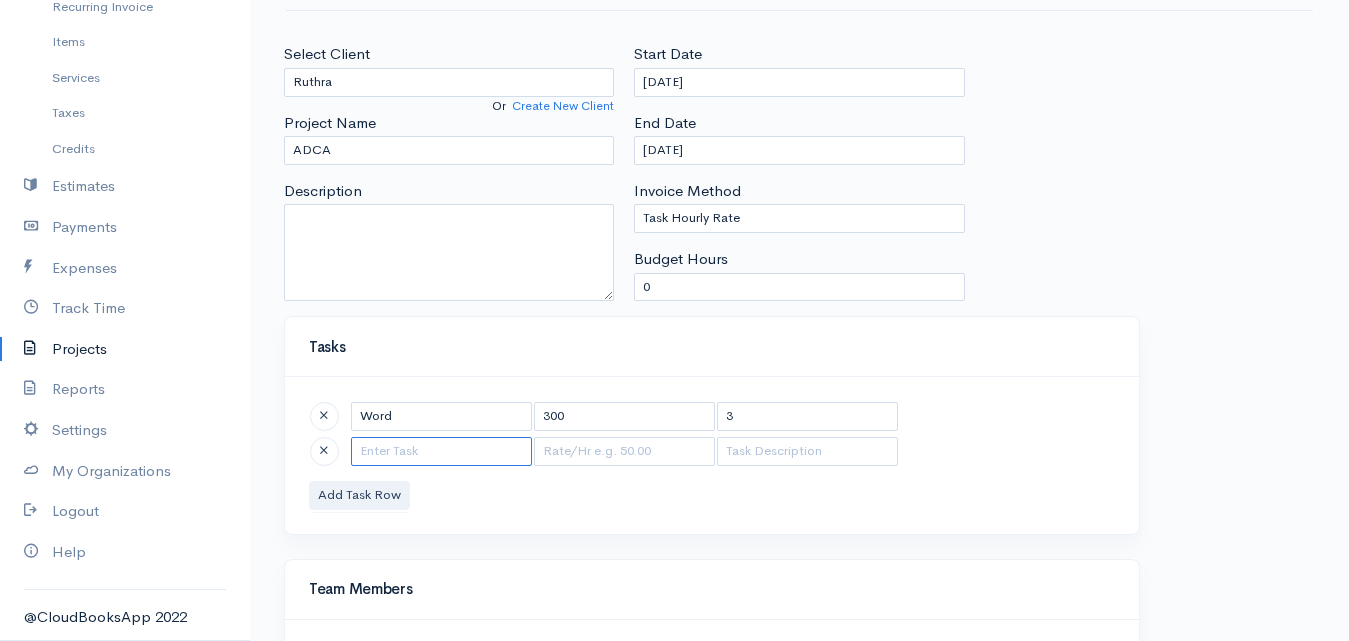 click at bounding box center (441, 451) 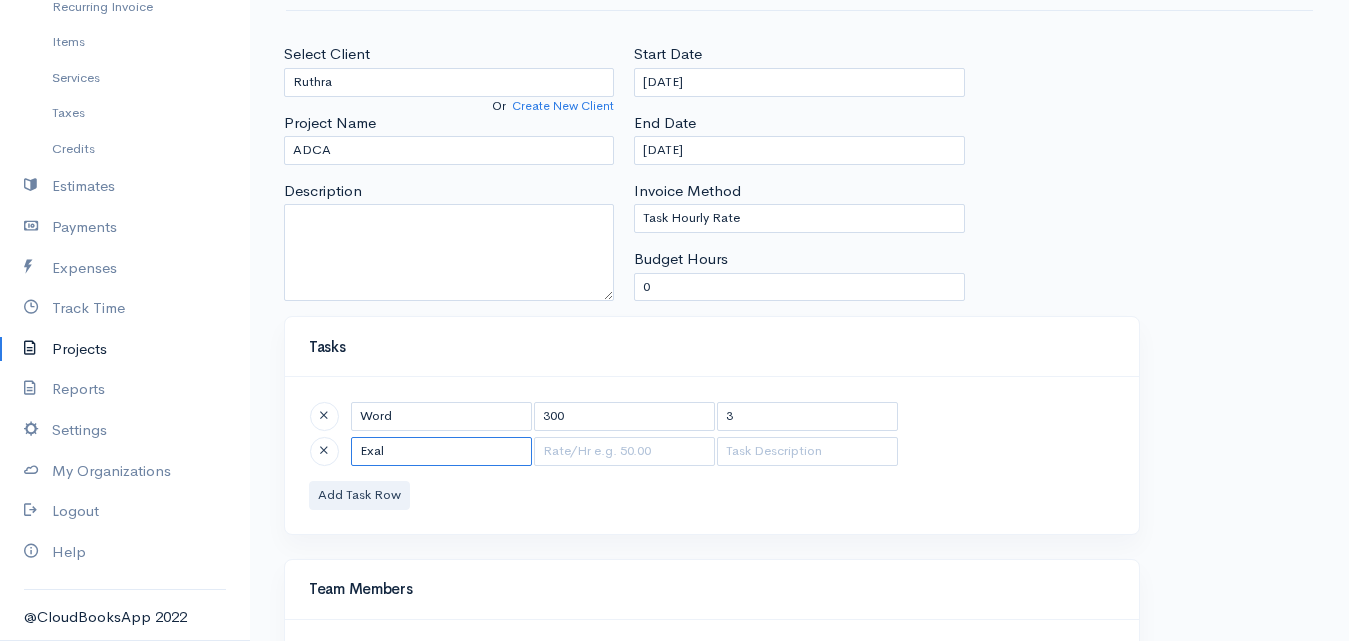 type on "Exal" 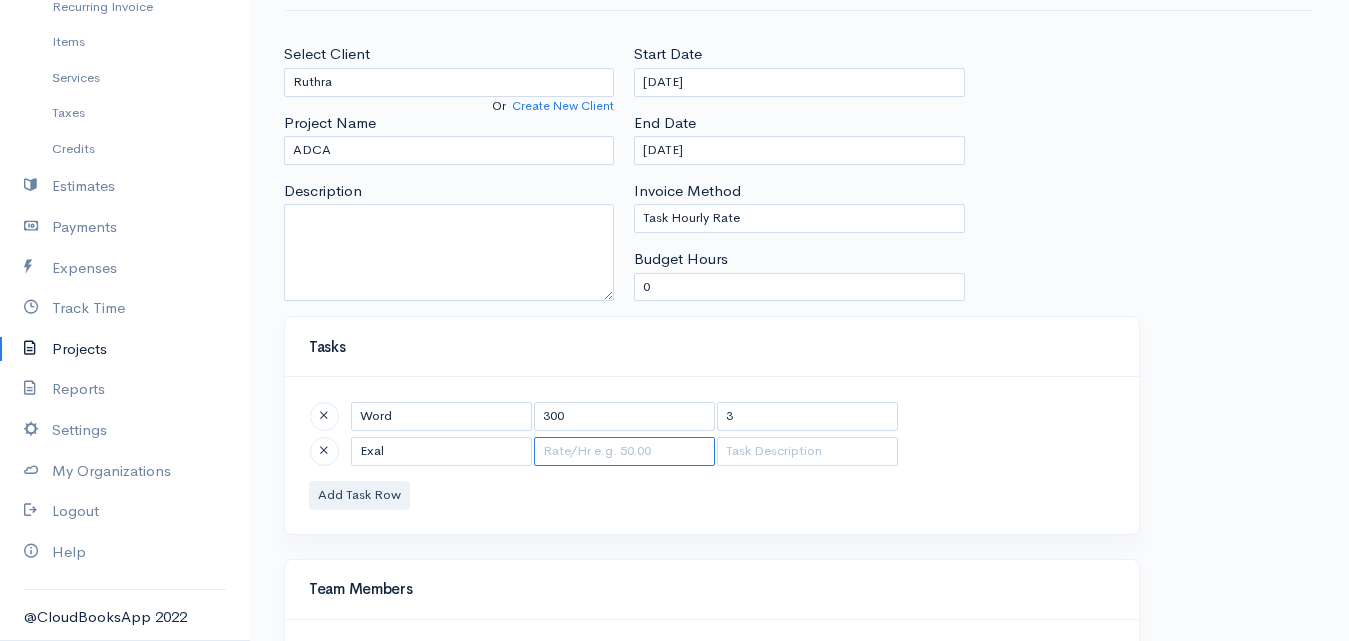 click at bounding box center [624, 451] 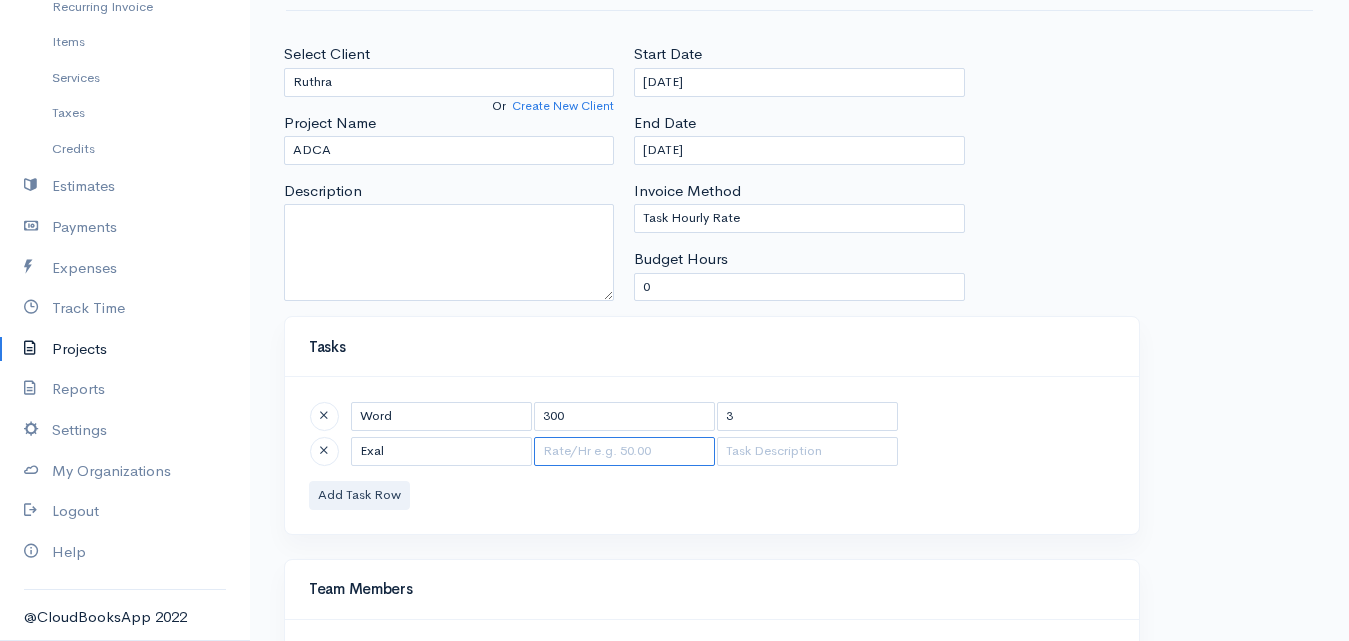 type on "3" 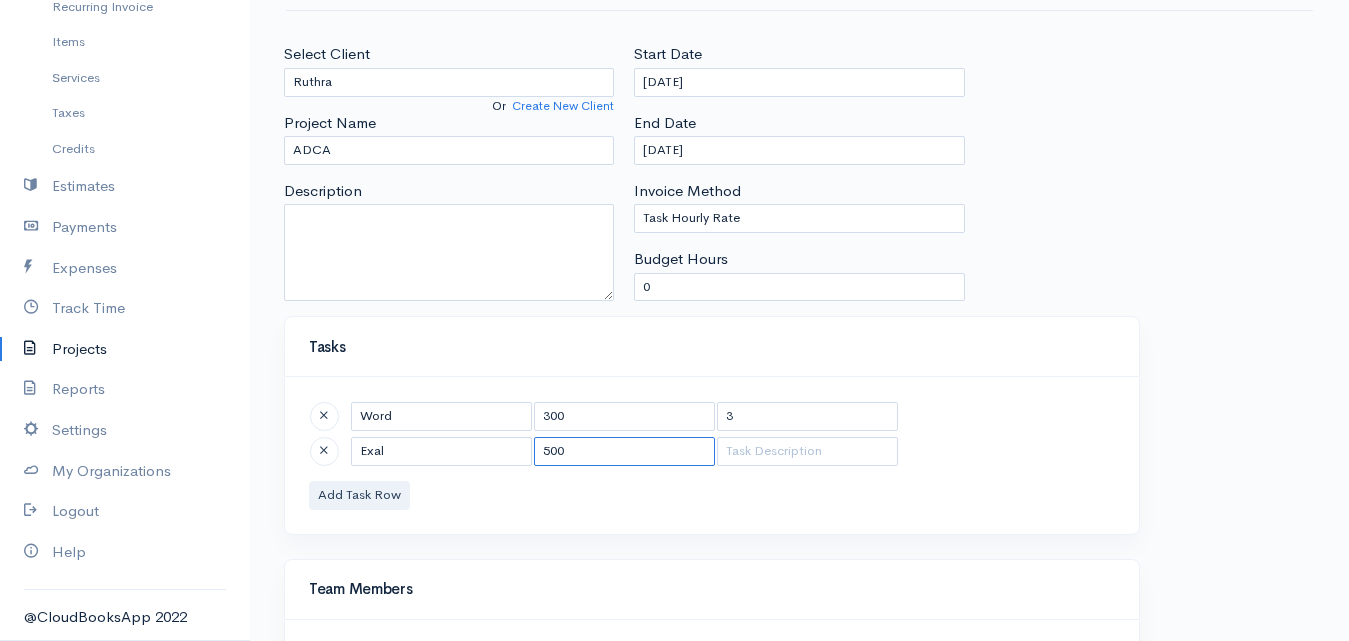 type on "500" 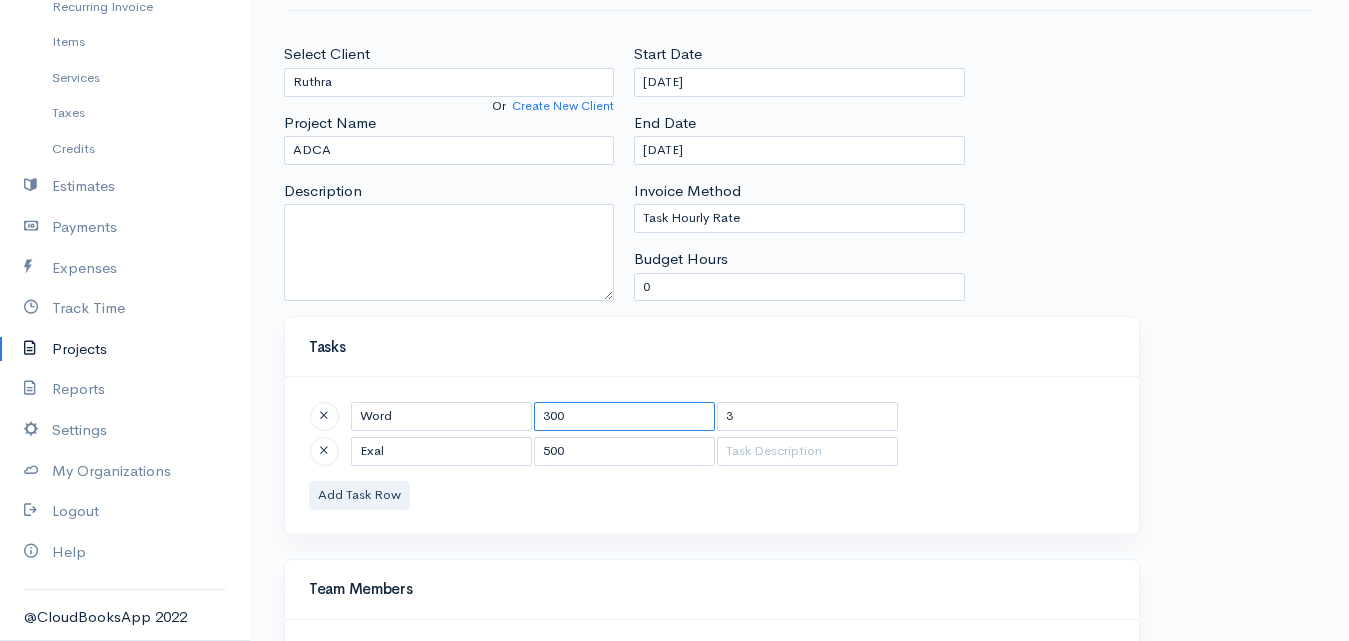 drag, startPoint x: 541, startPoint y: 416, endPoint x: 522, endPoint y: 413, distance: 19.235384 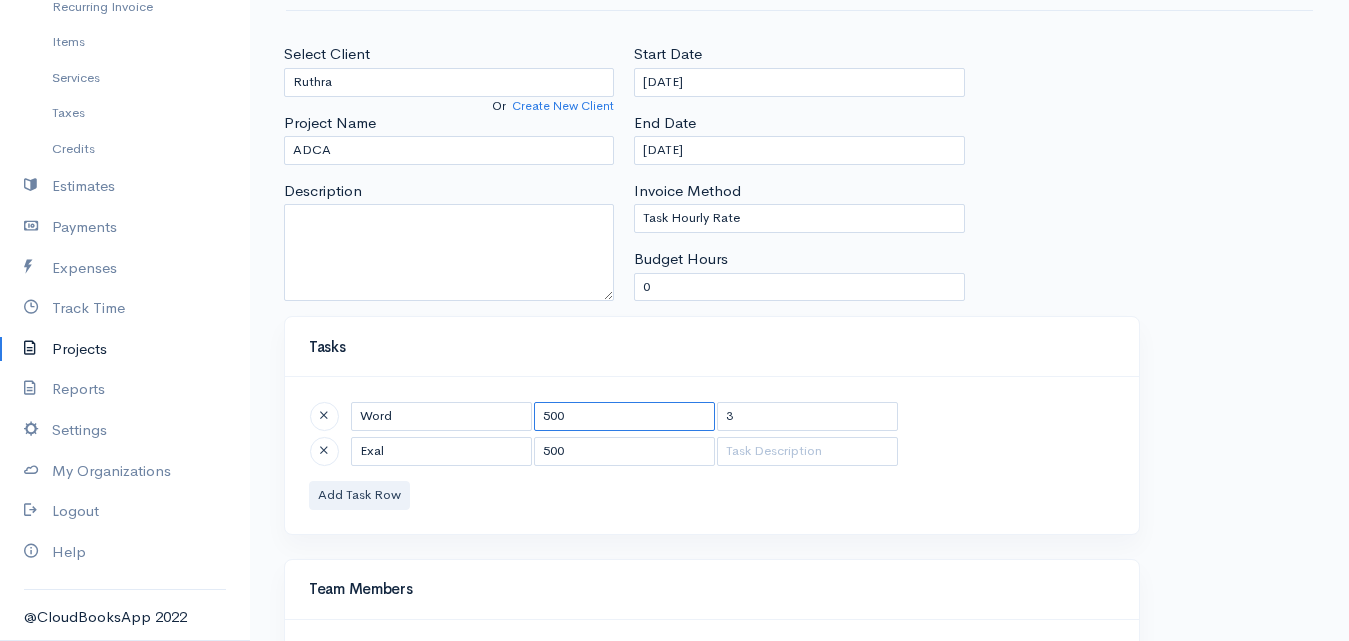 type on "500" 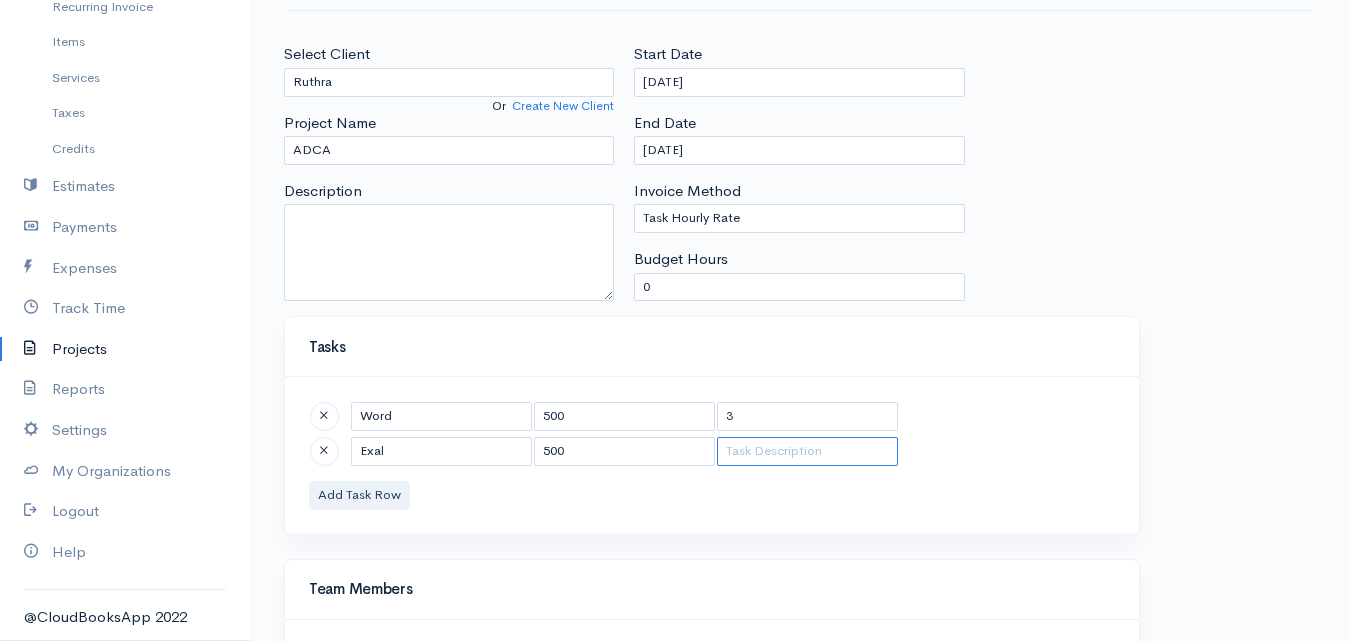 click at bounding box center [807, 451] 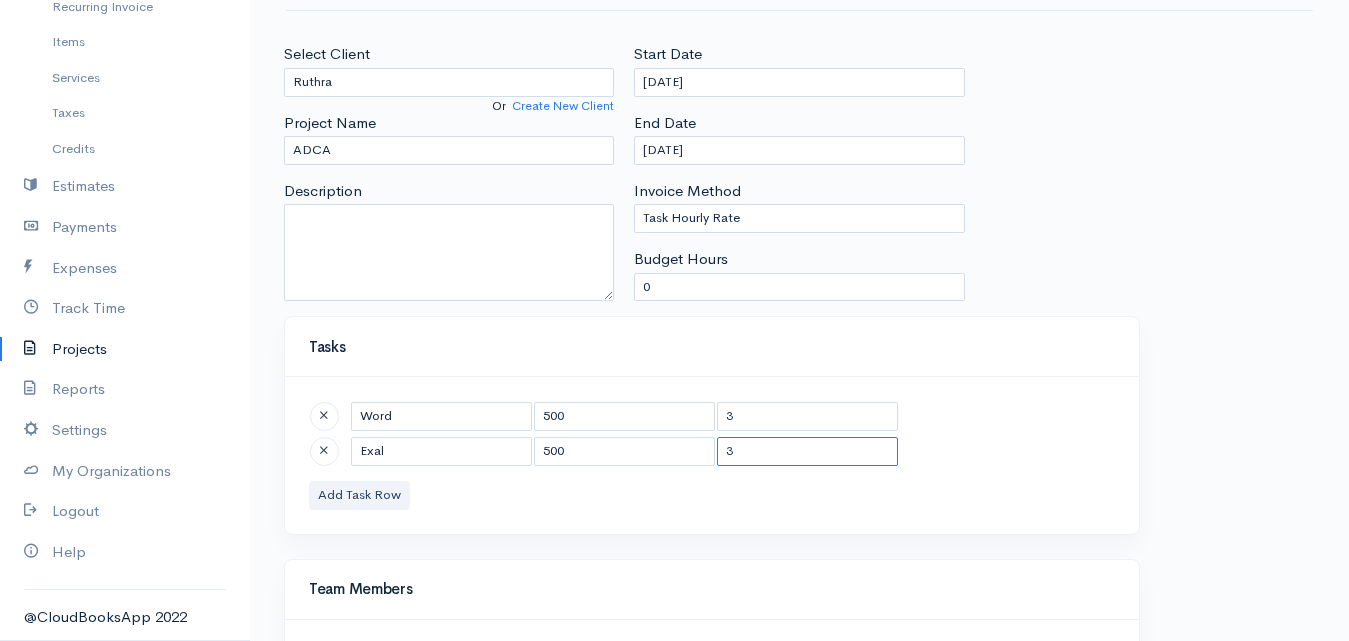type on "3" 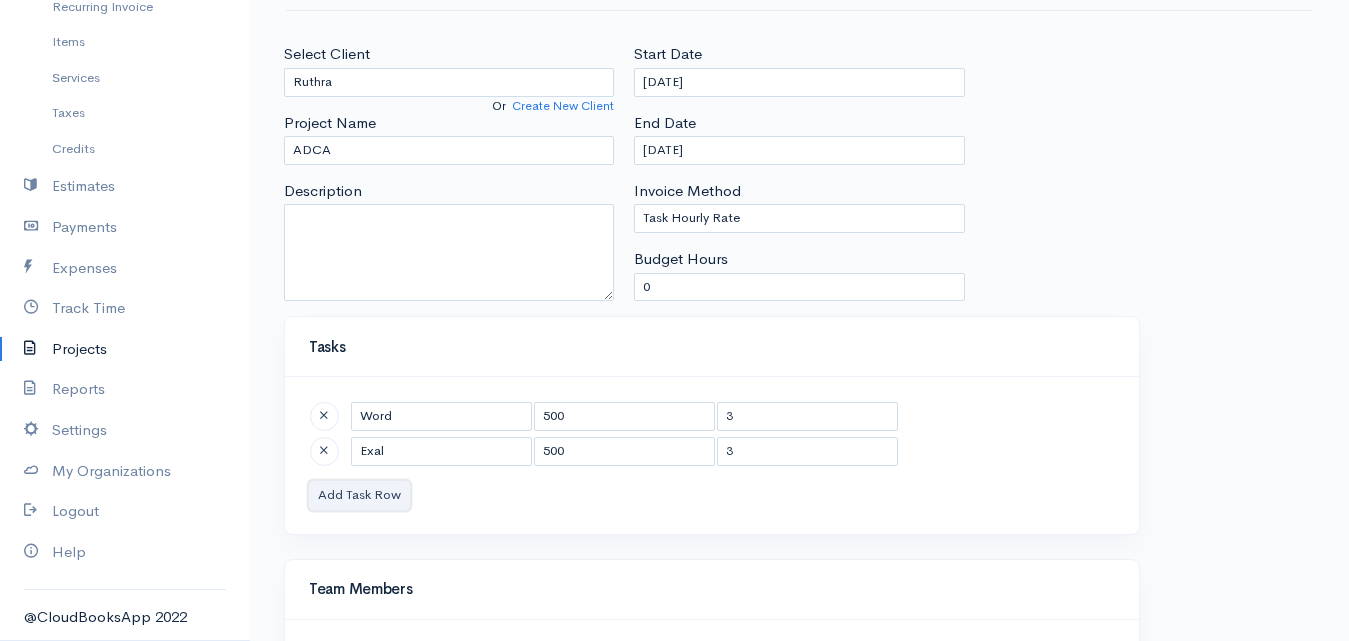 click on "Add Task Row" at bounding box center (359, 495) 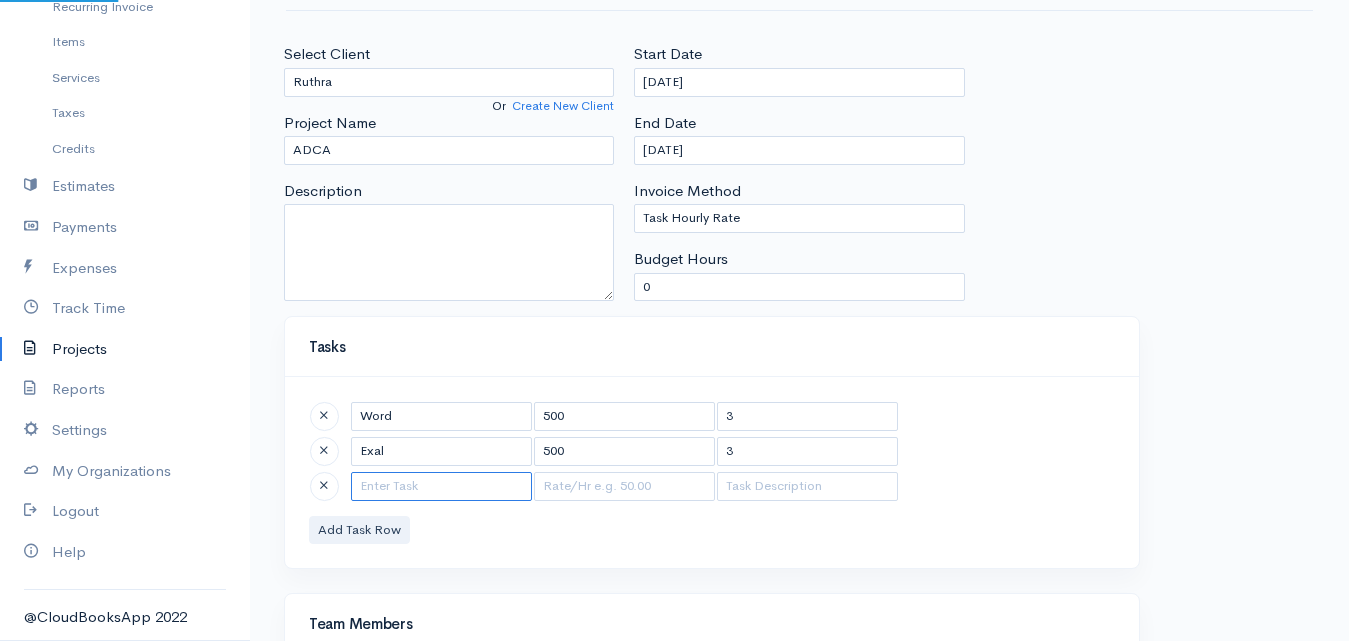 click at bounding box center [441, 486] 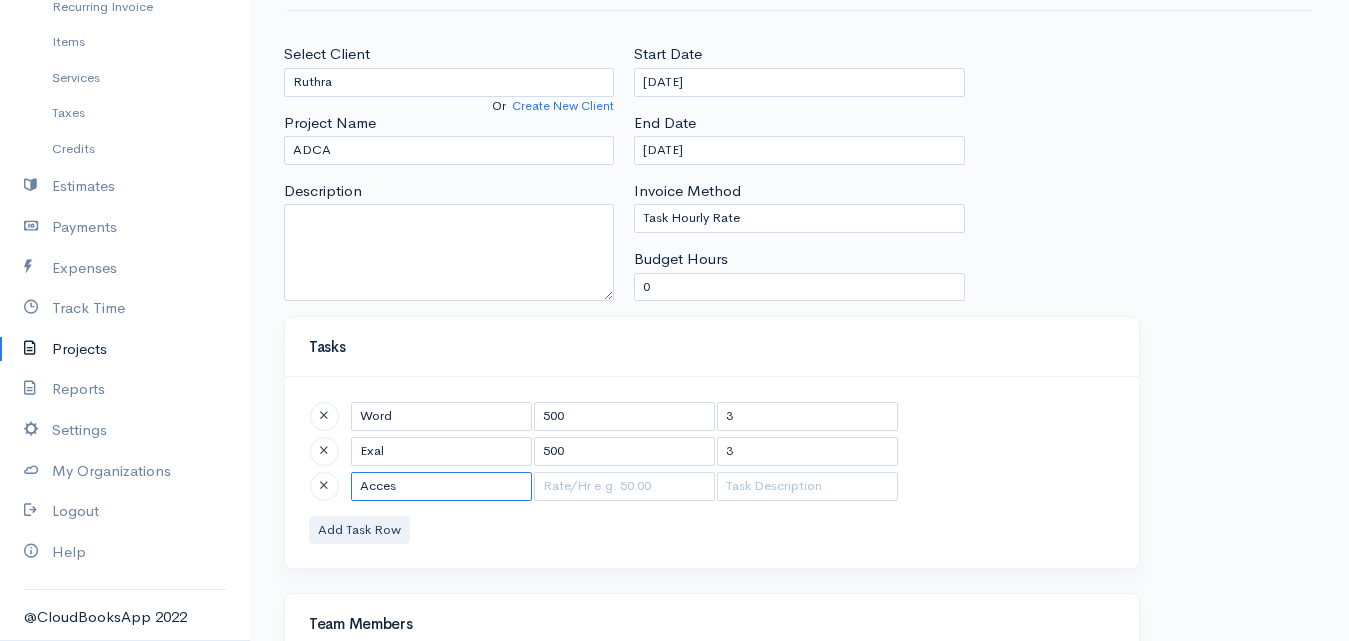 type on "Acces" 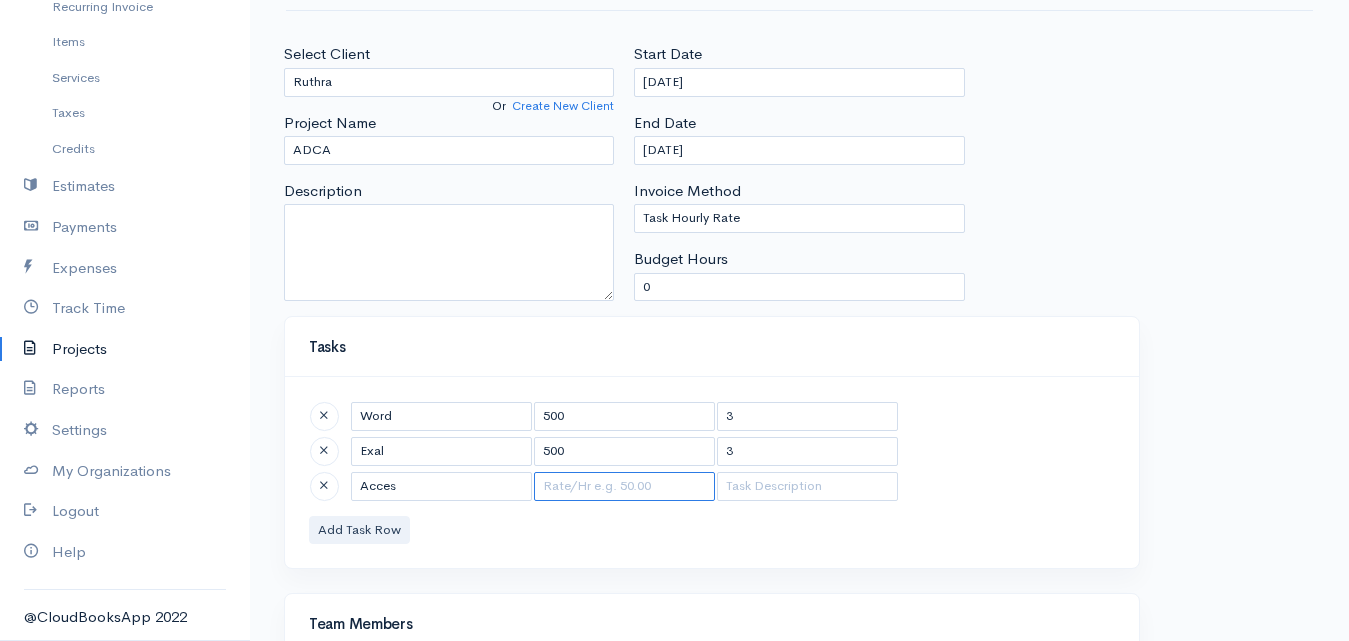click at bounding box center (624, 486) 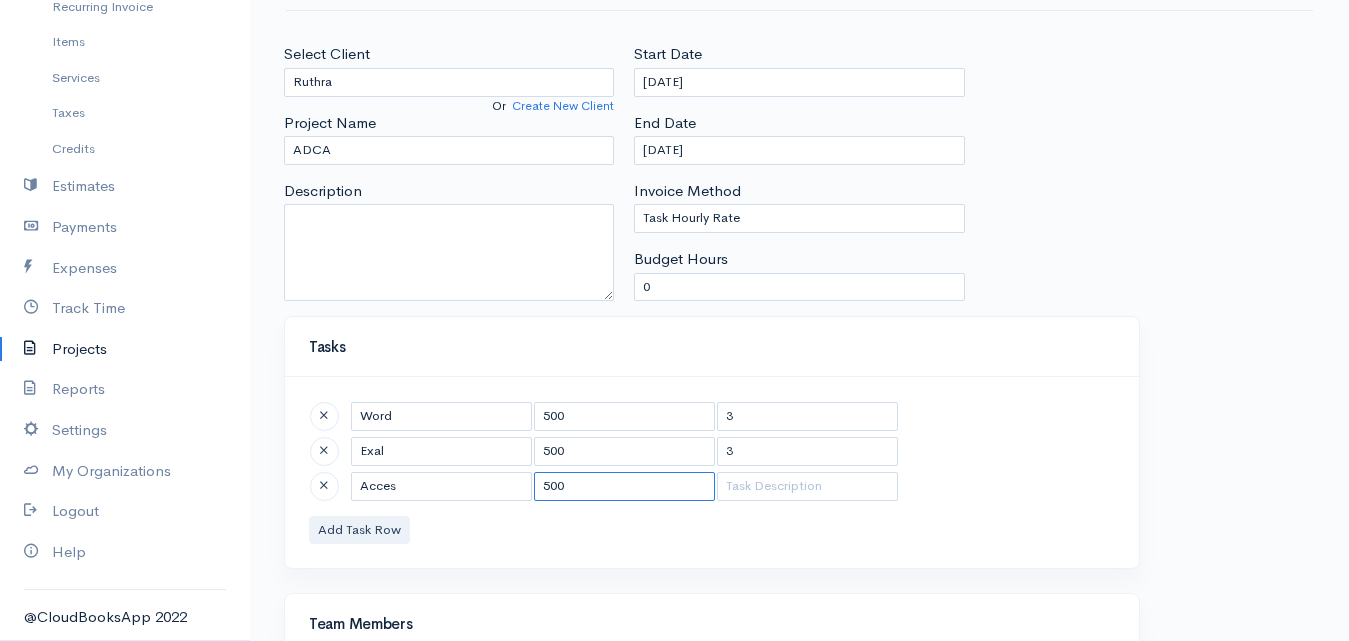 type on "500" 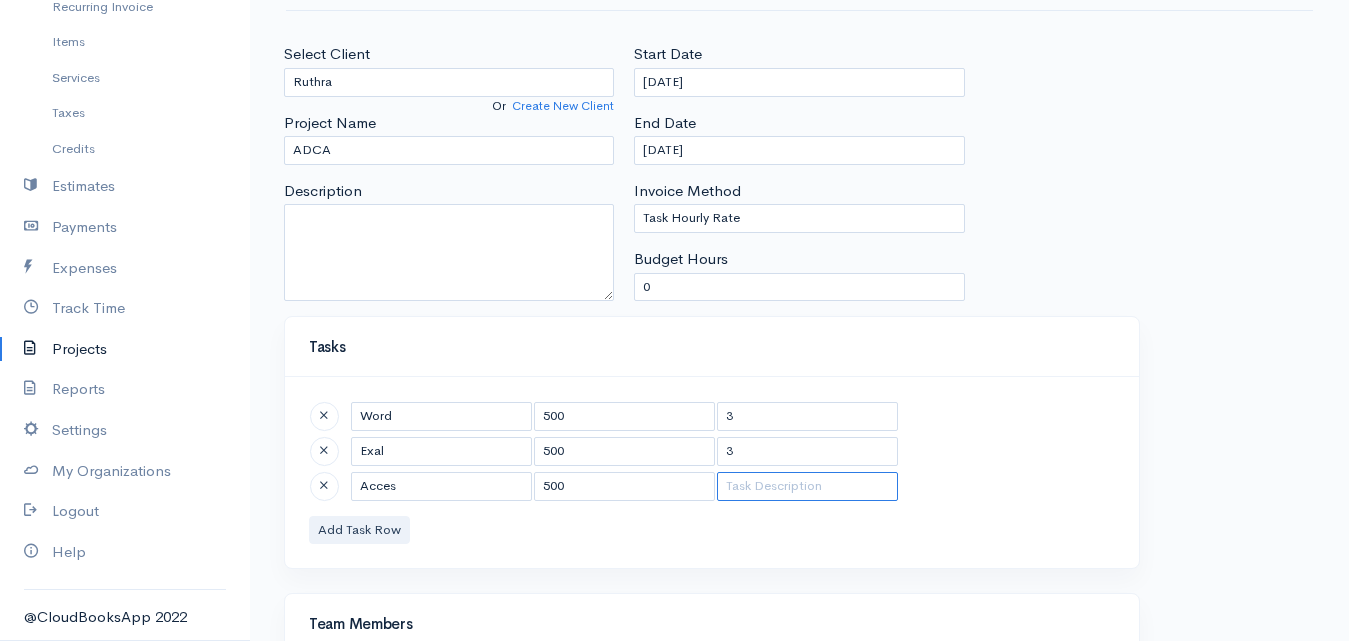 click at bounding box center [807, 486] 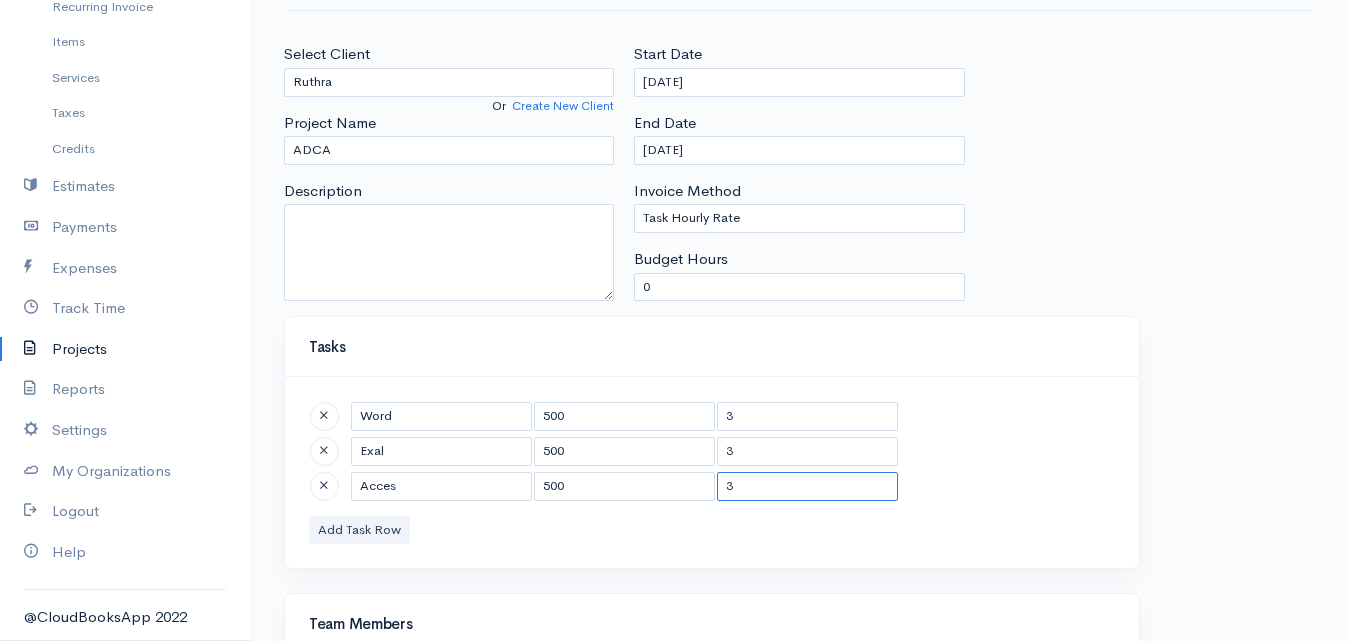 type on "3" 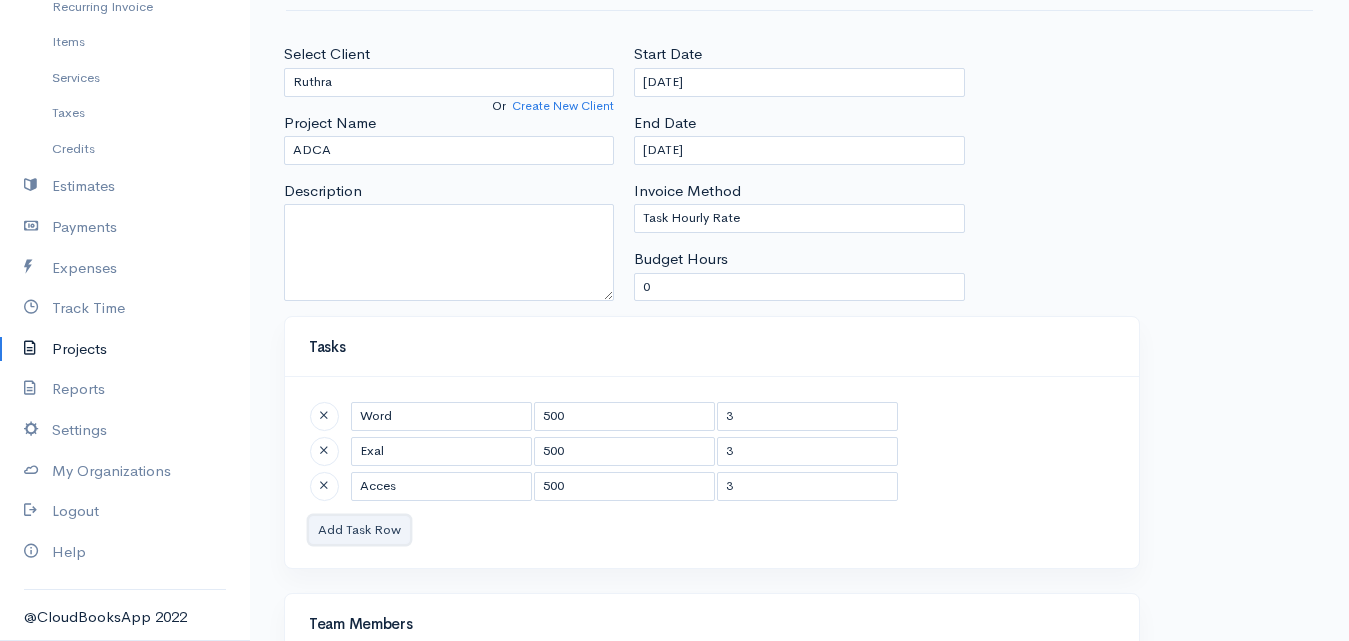 click on "Add Task Row" at bounding box center (359, 530) 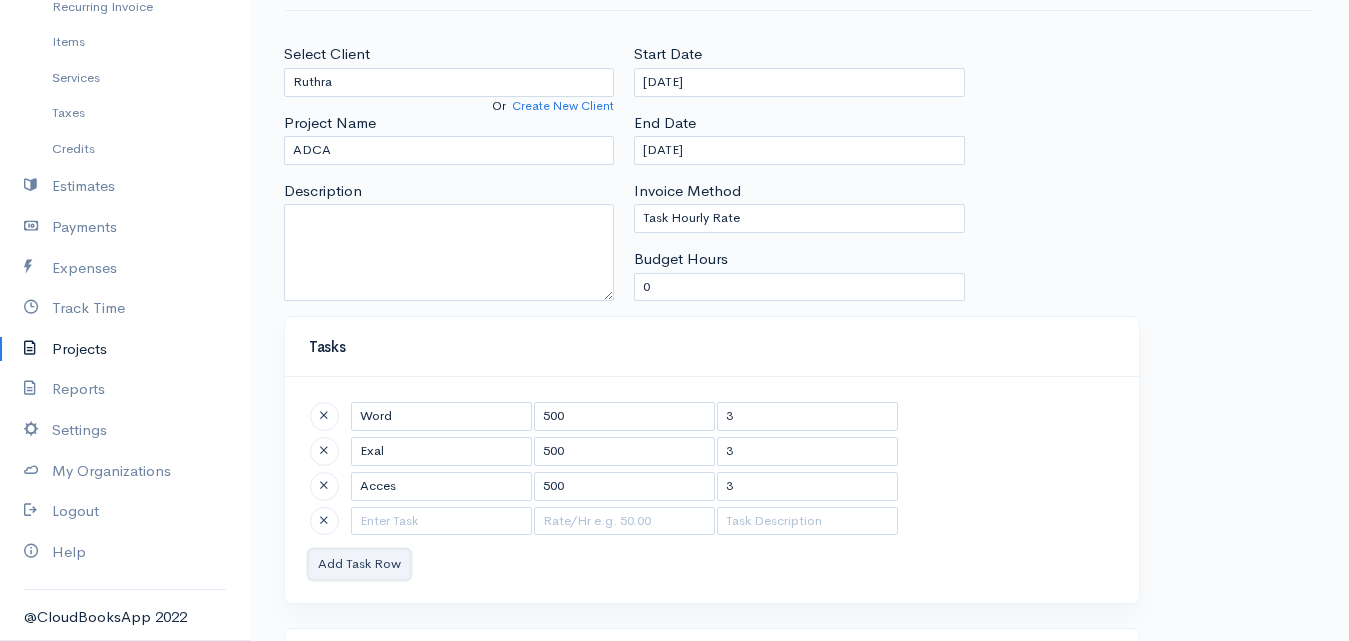 click on "Add Task Row" at bounding box center [359, 564] 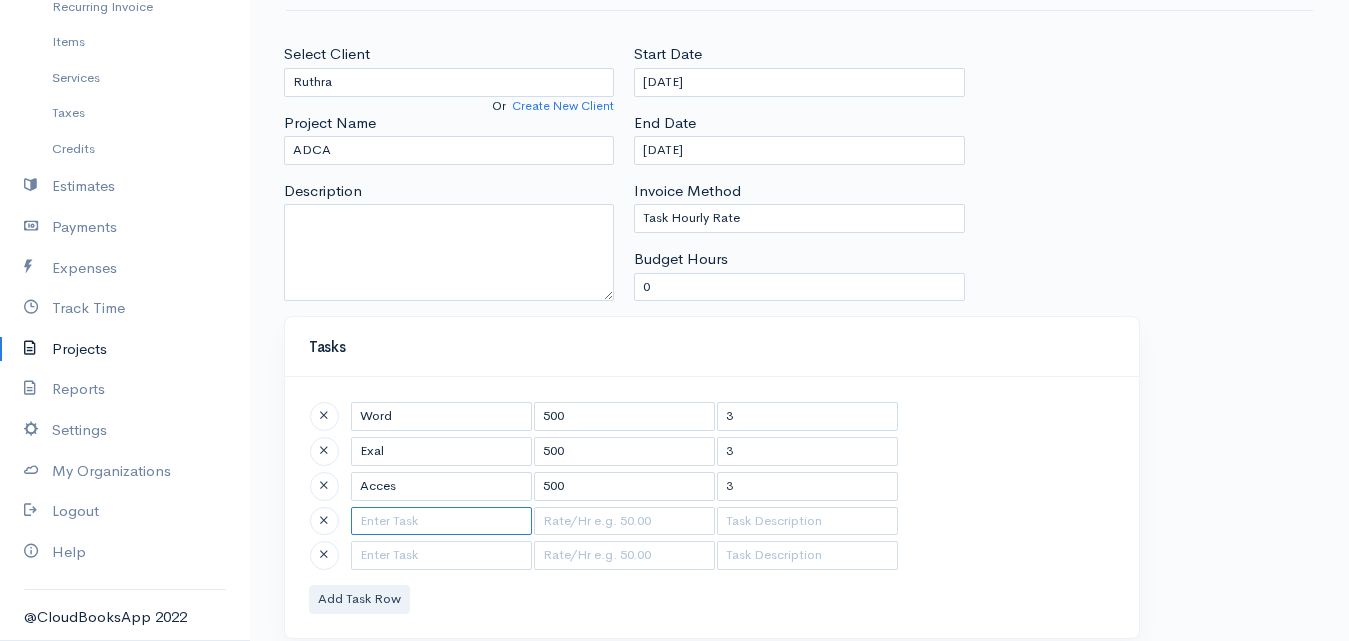 click at bounding box center [441, 521] 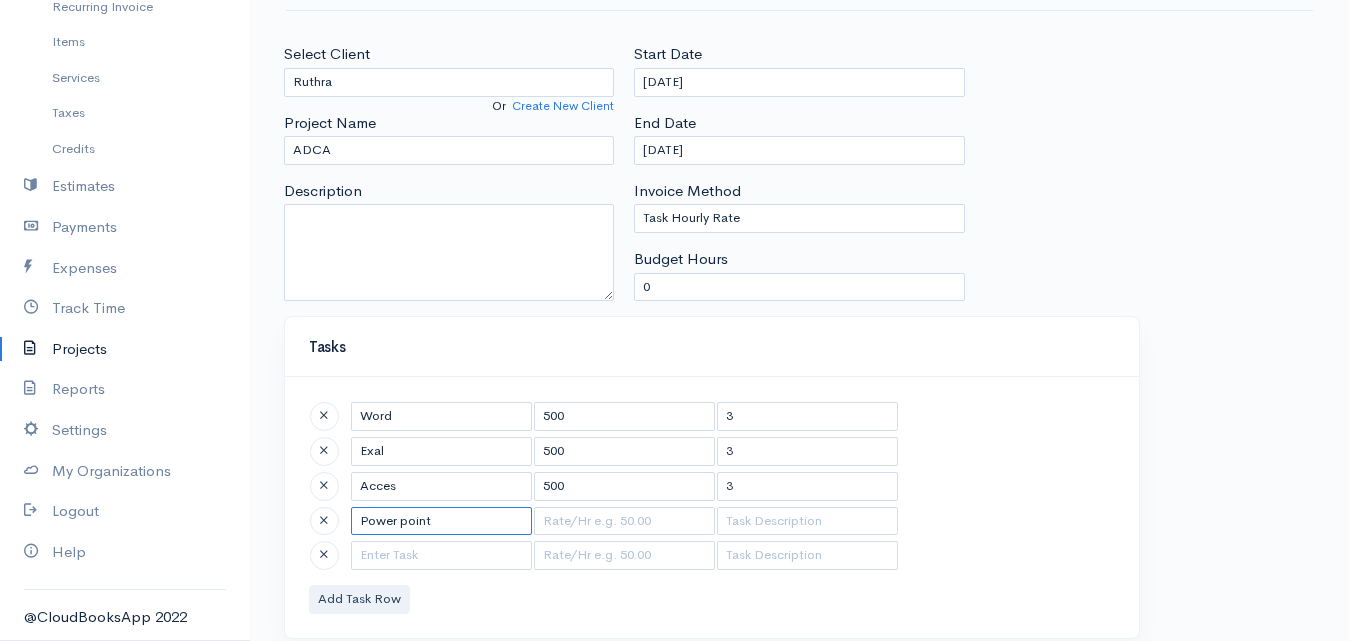 type on "Power point" 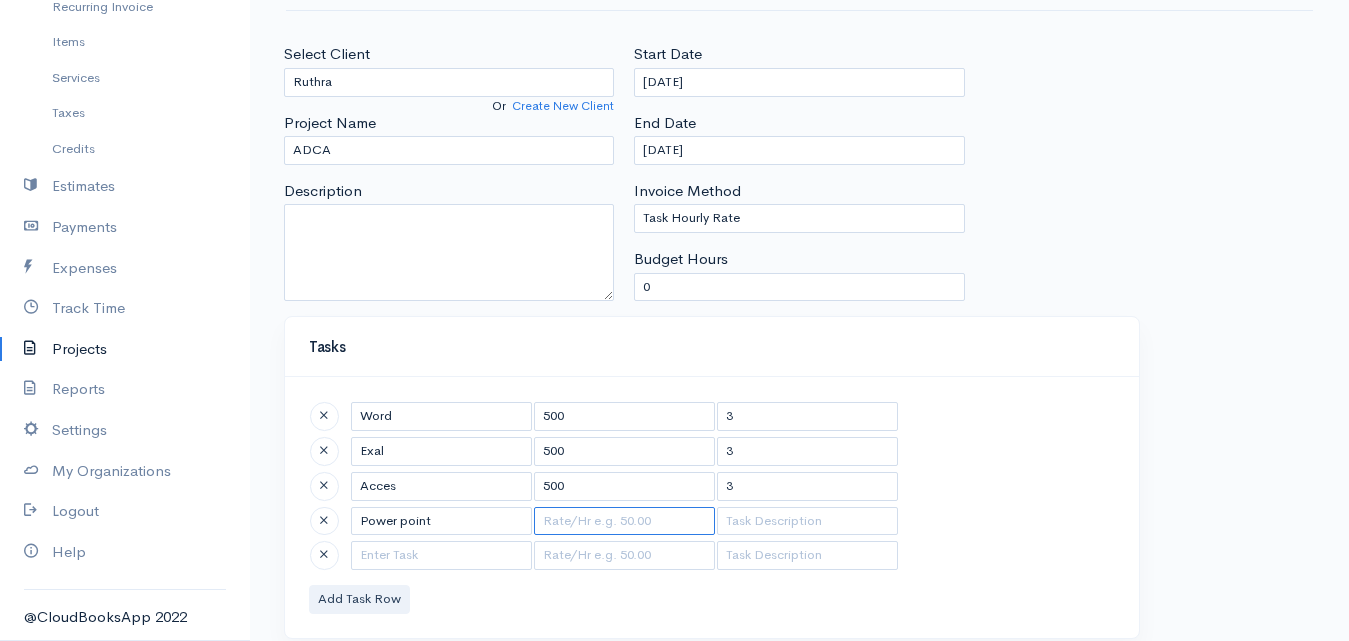 click at bounding box center [624, 521] 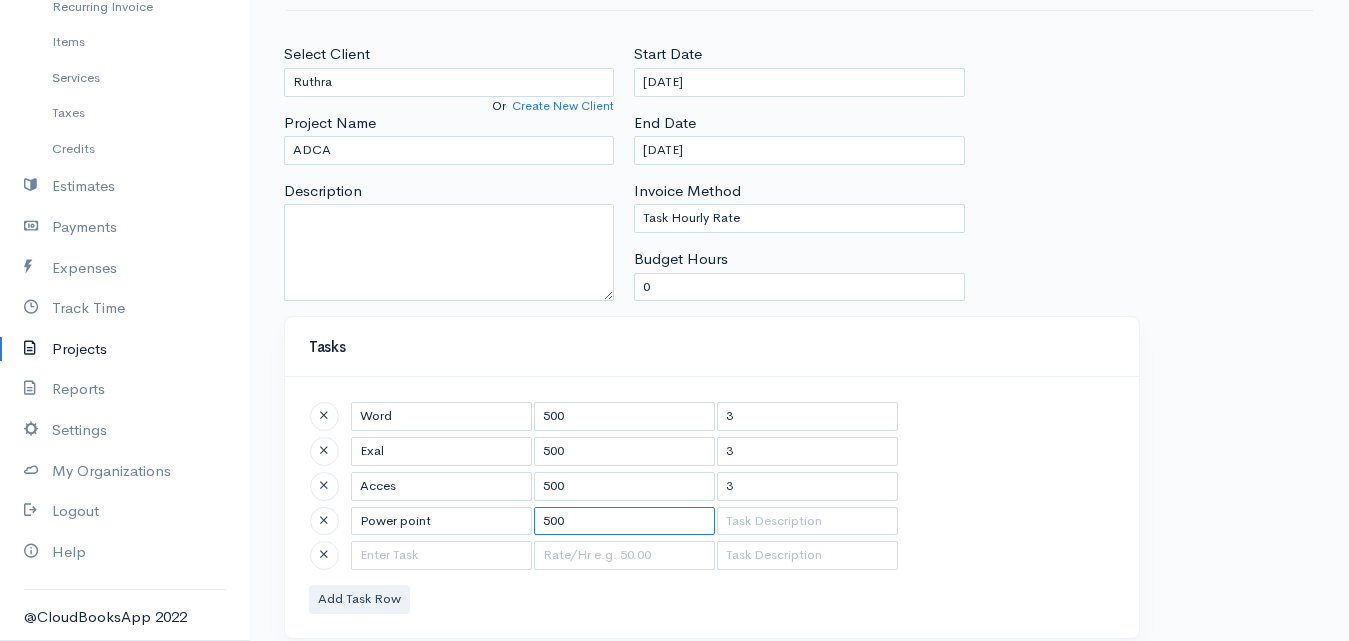 type on "500" 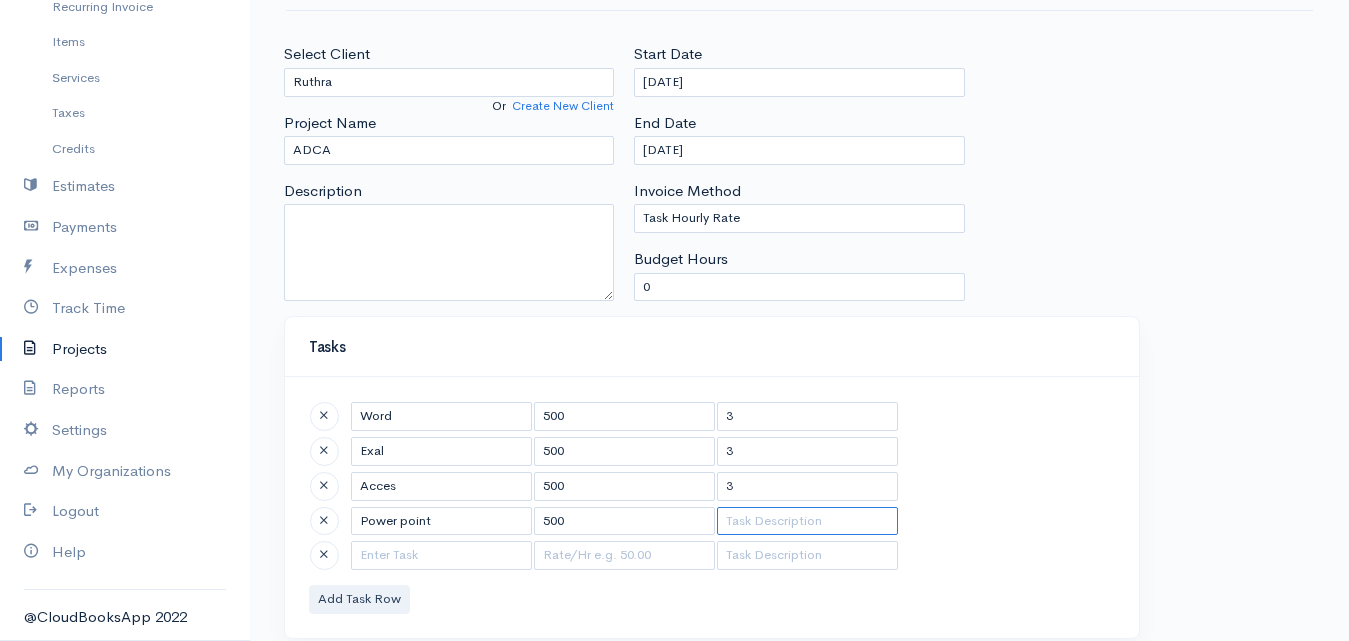 click at bounding box center (807, 521) 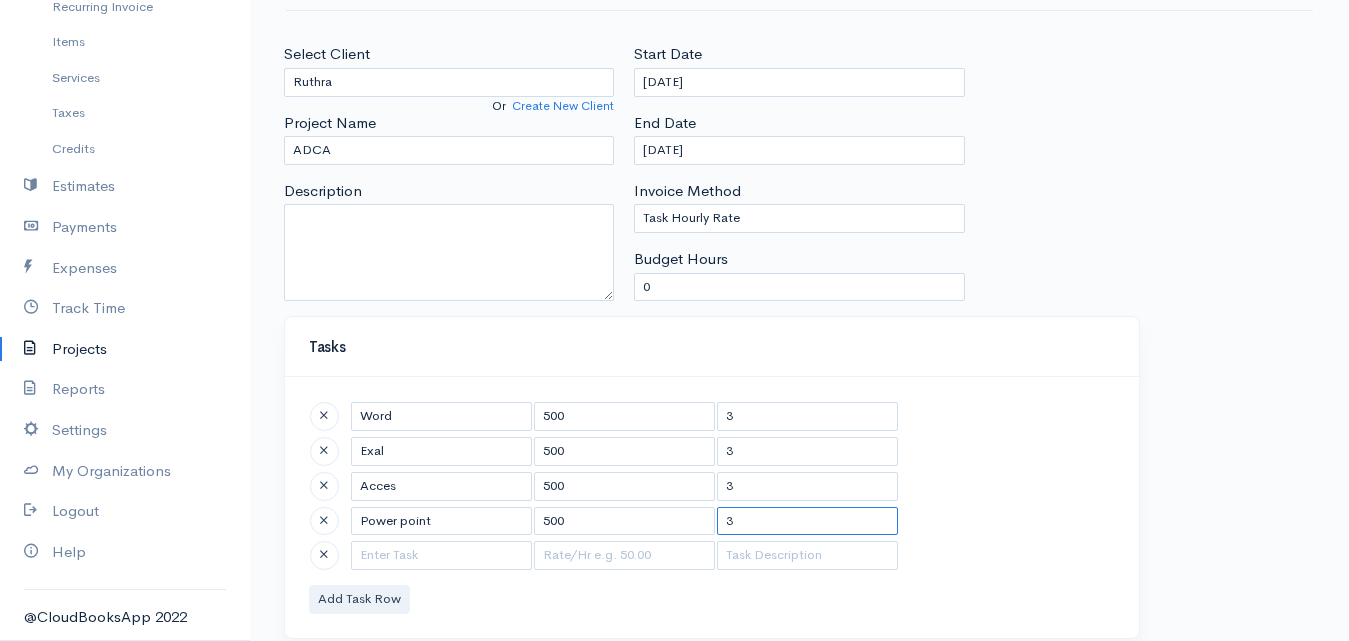 scroll, scrollTop: 183, scrollLeft: 0, axis: vertical 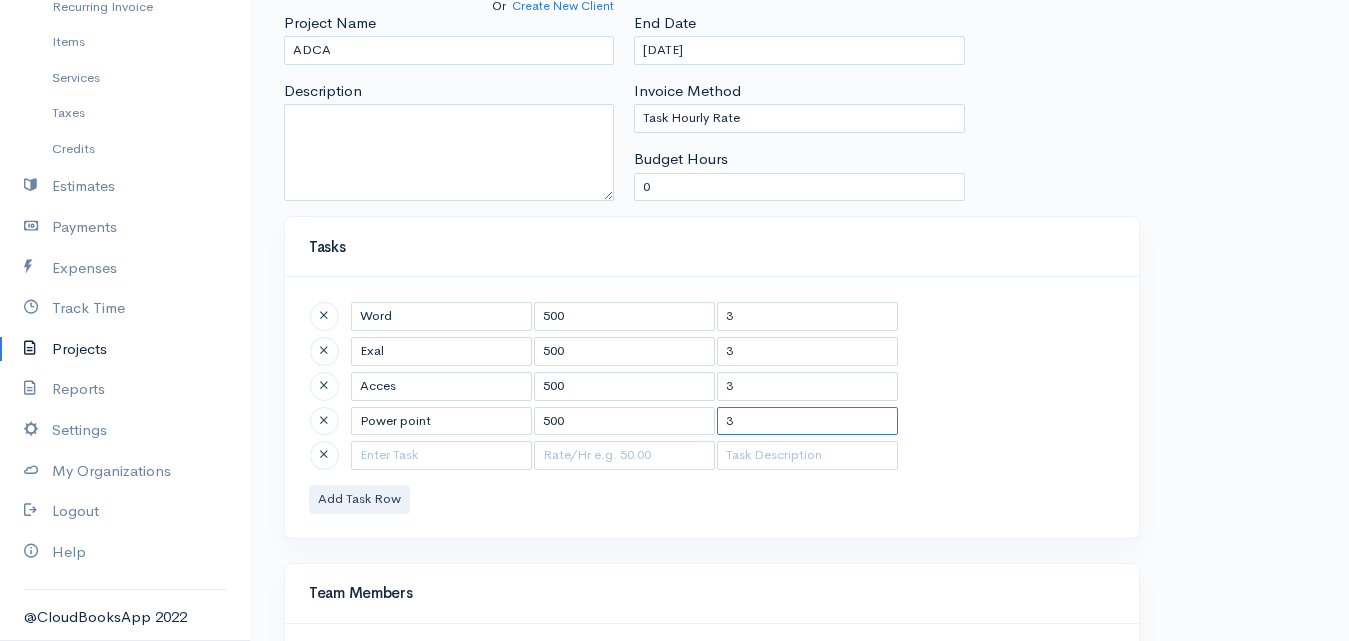 type on "3" 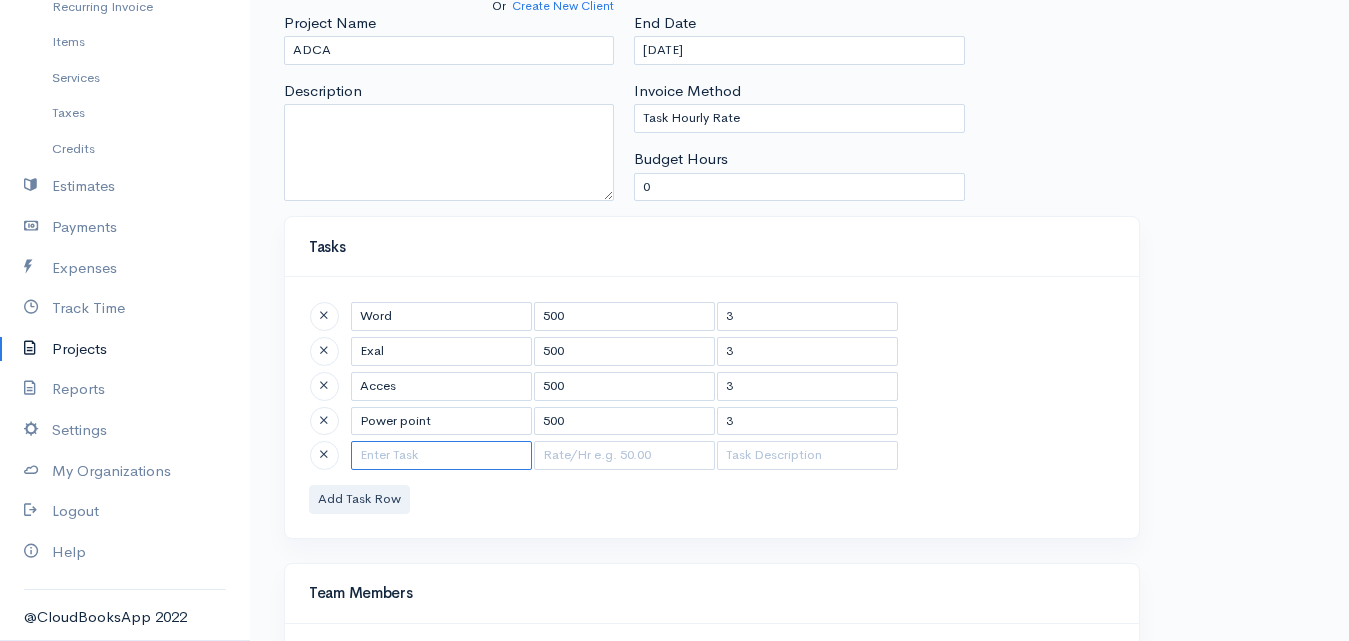click at bounding box center (441, 455) 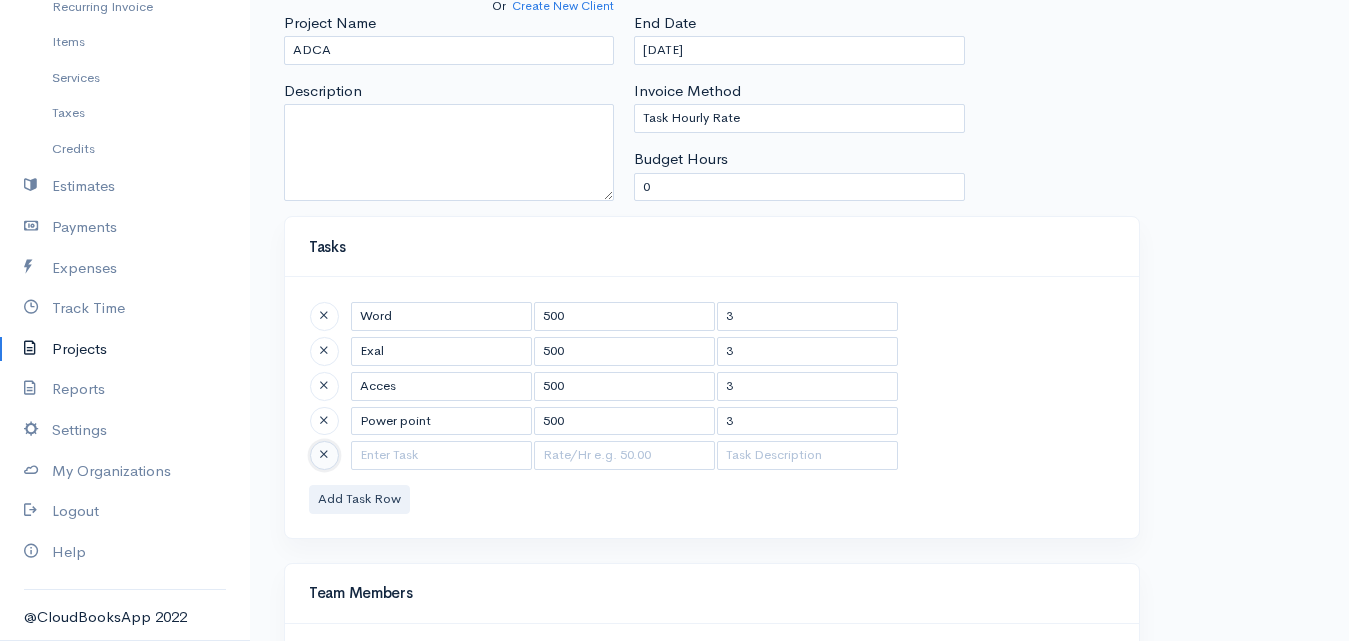 click at bounding box center [324, 455] 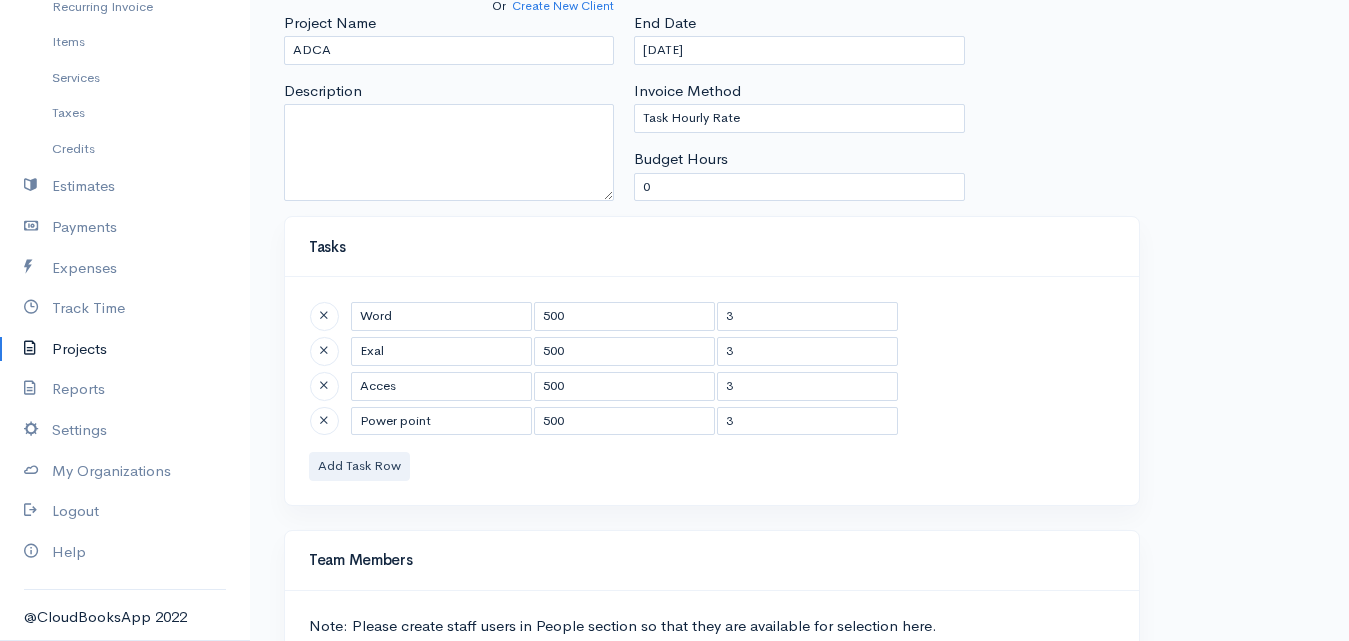 scroll, scrollTop: 389, scrollLeft: 0, axis: vertical 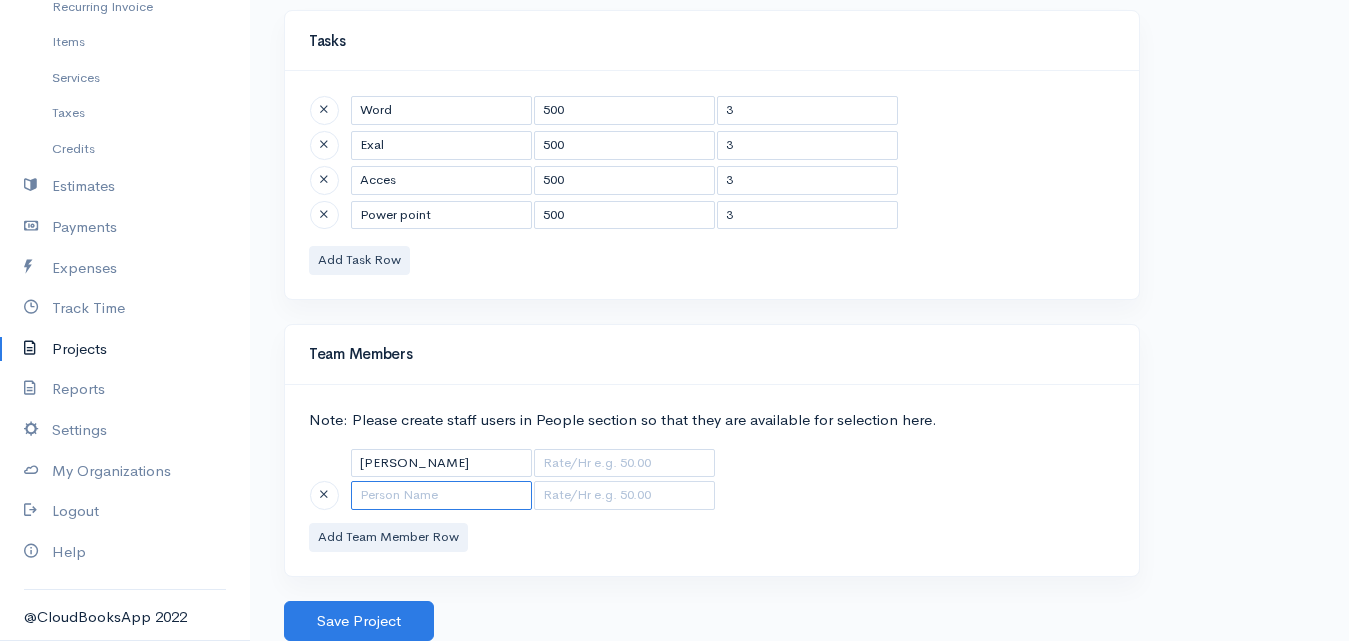 click at bounding box center [441, 495] 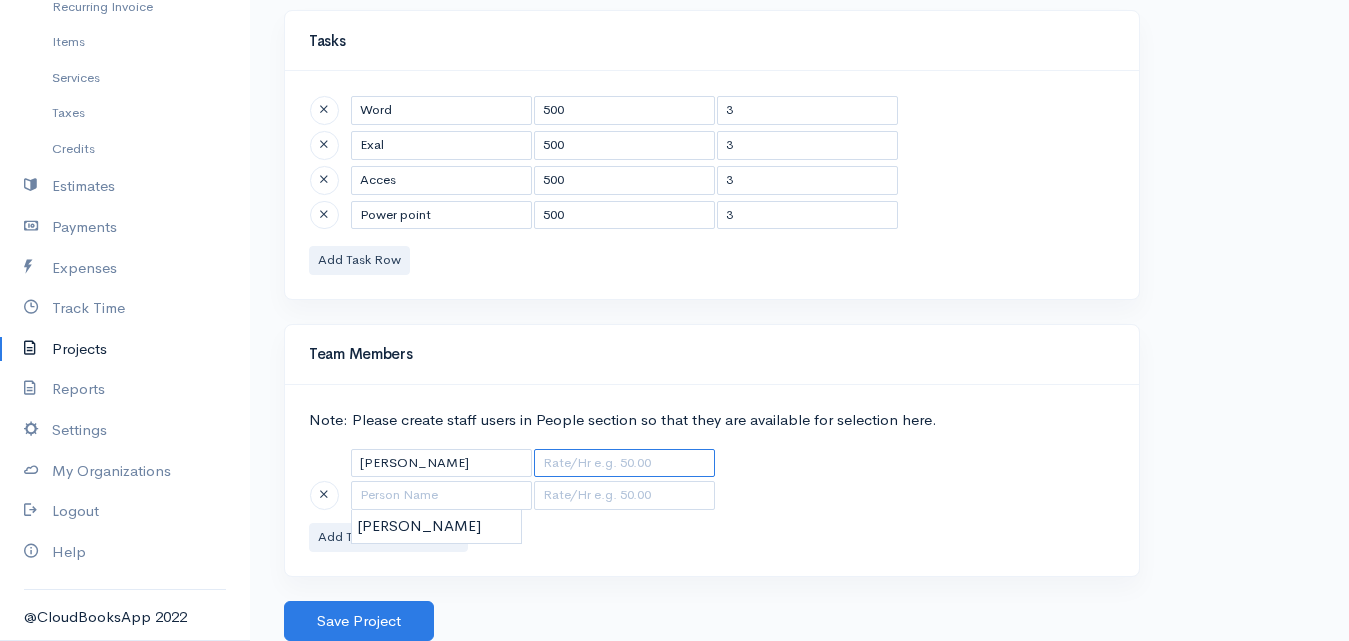 click at bounding box center (624, 463) 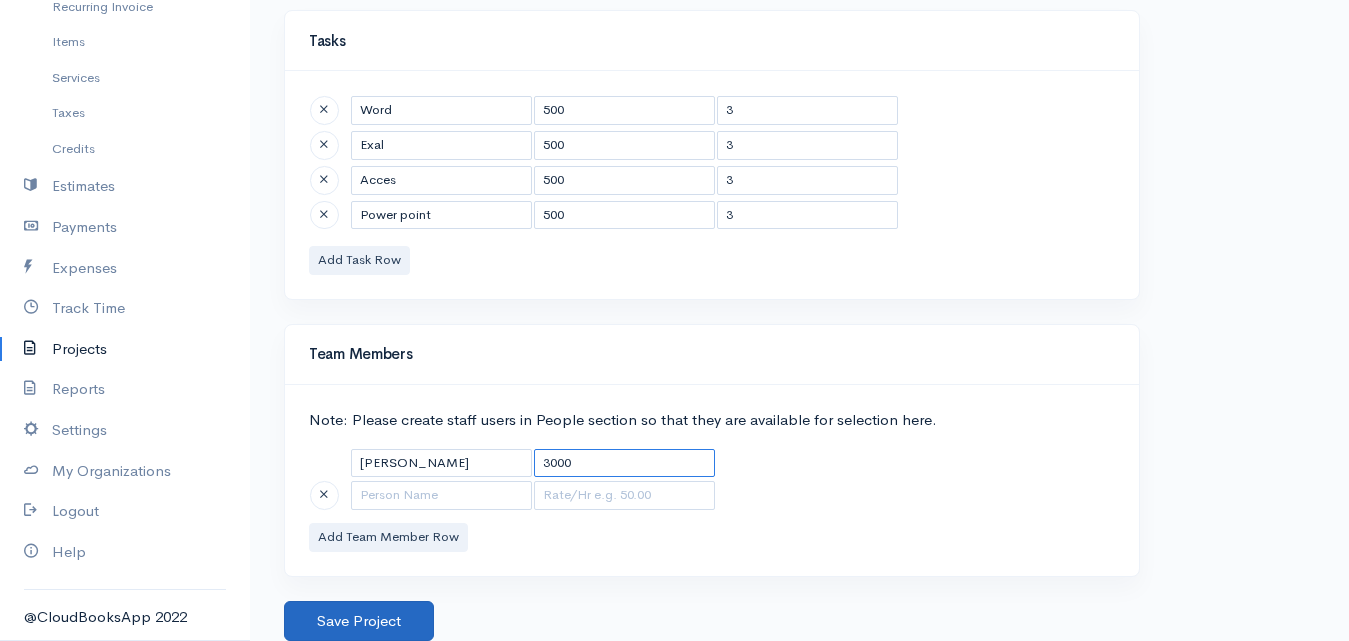 type on "3000" 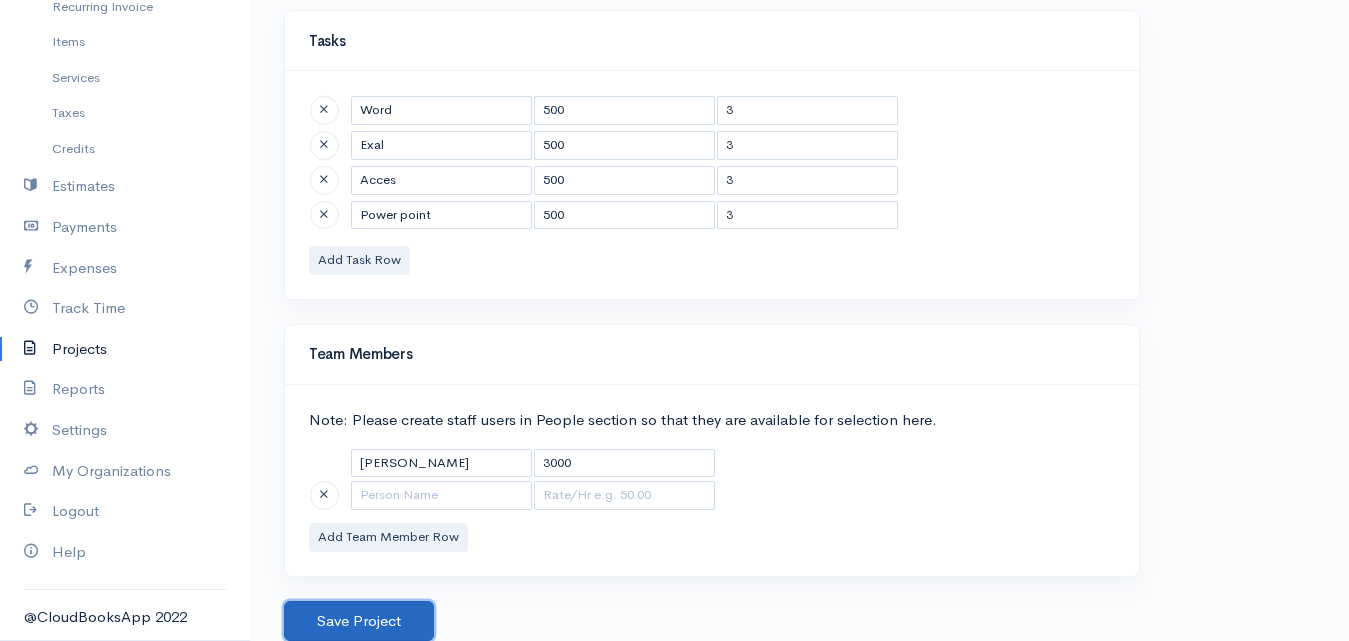 click on "Save Project" at bounding box center [359, 621] 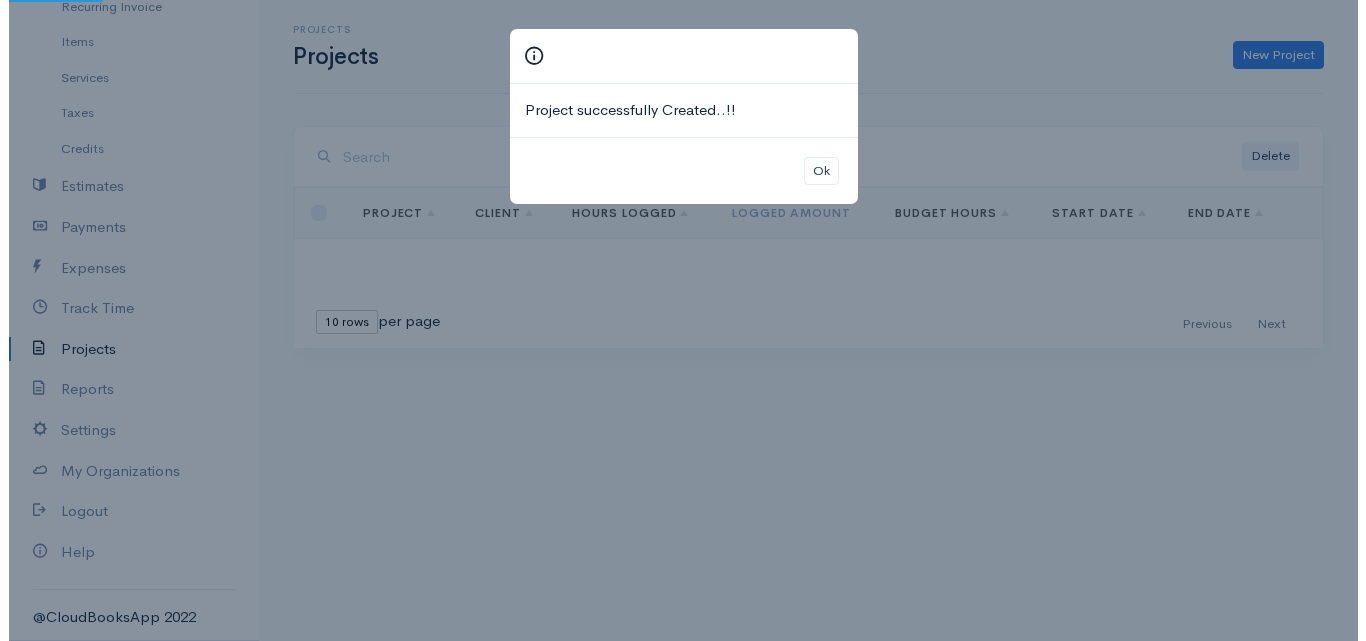 scroll, scrollTop: 0, scrollLeft: 0, axis: both 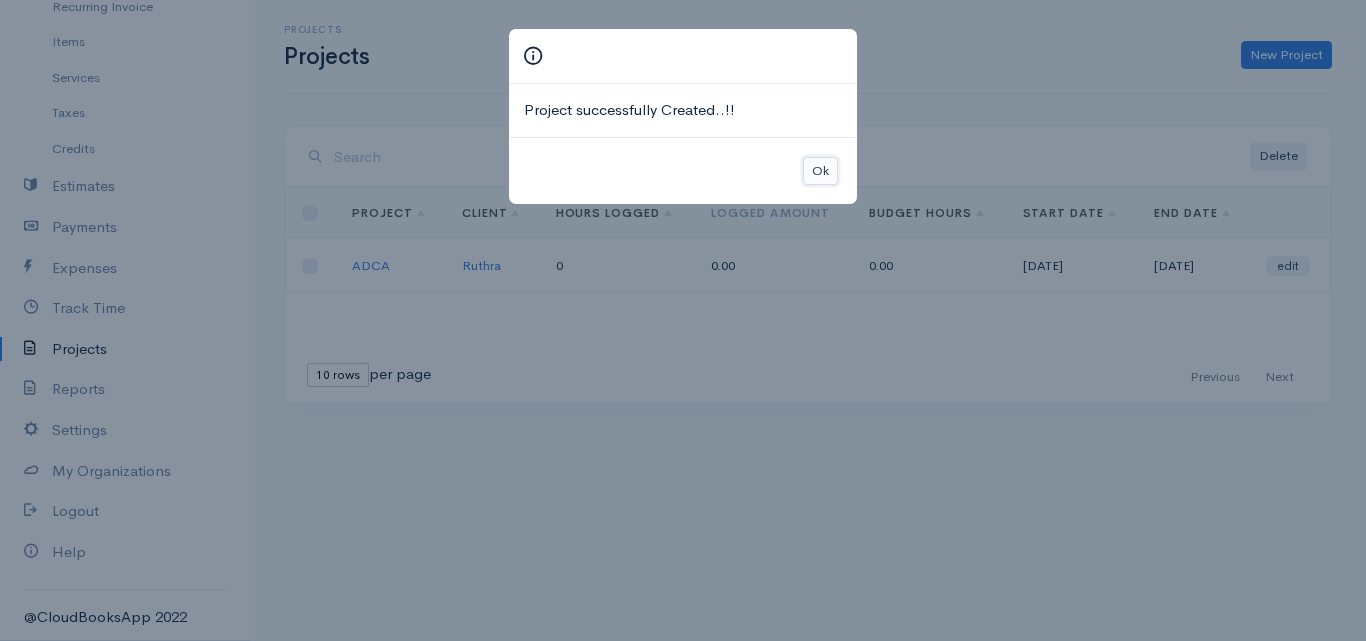 click on "Ok" at bounding box center (820, 171) 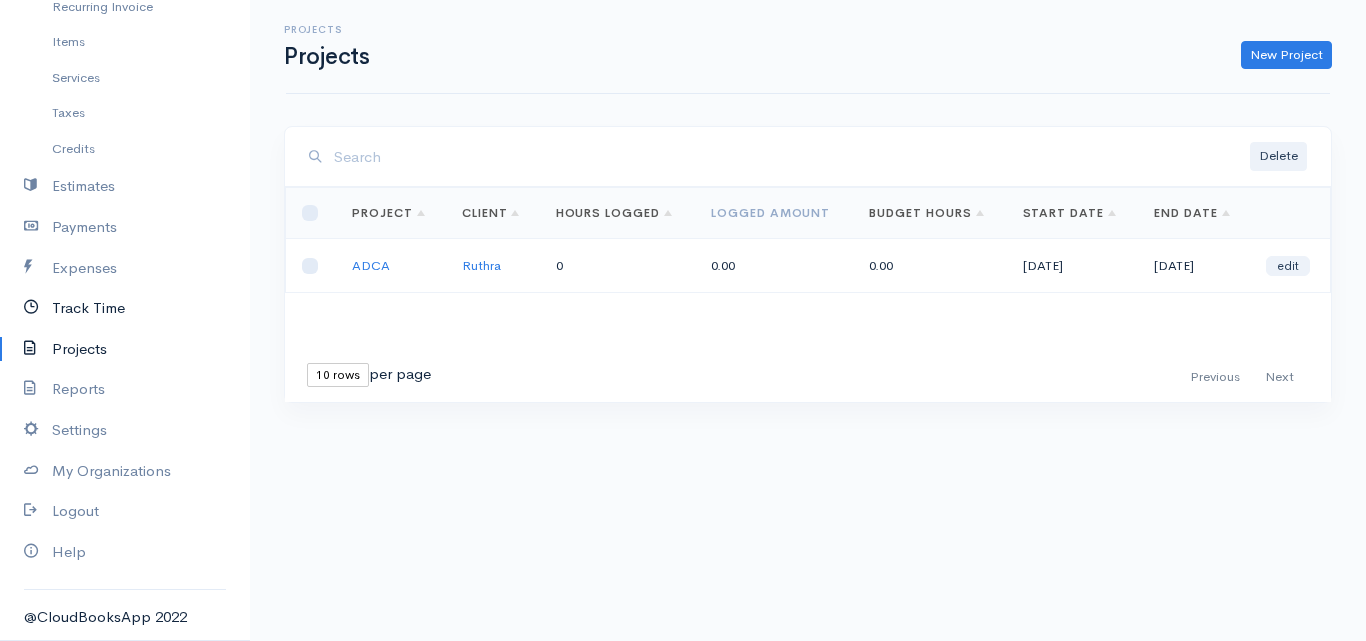 click on "Track Time" at bounding box center [125, 308] 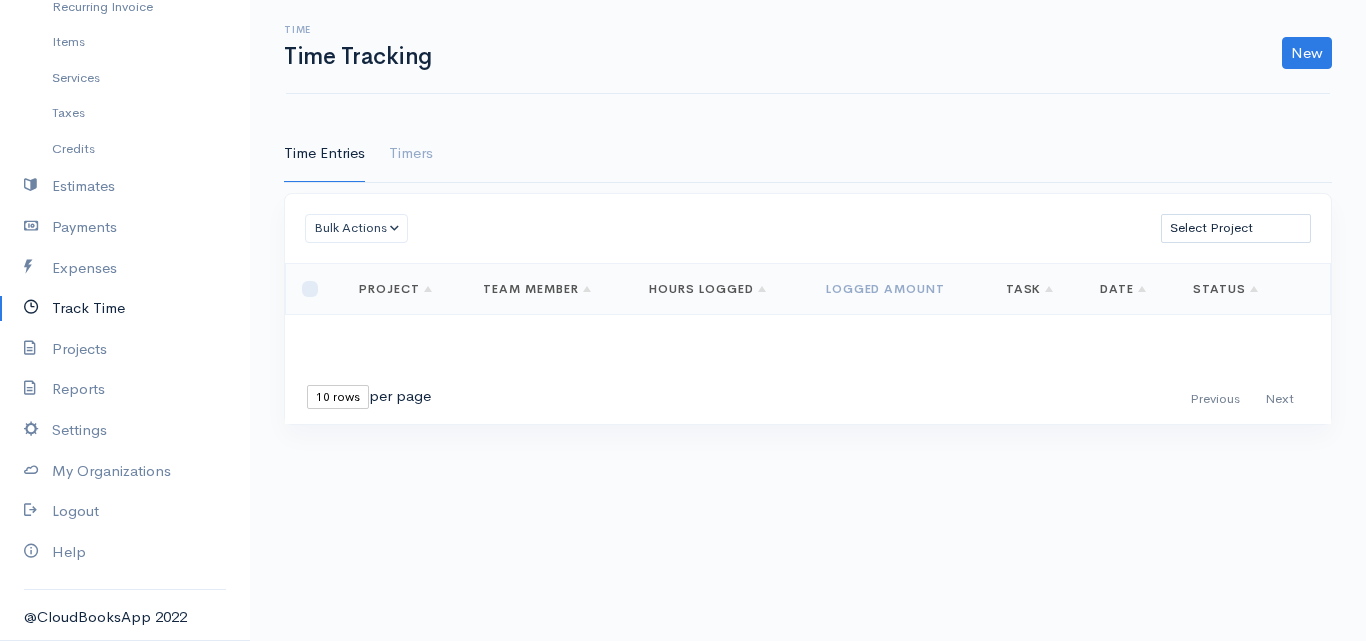 click on "New Time Entry Timer" at bounding box center (892, 53) 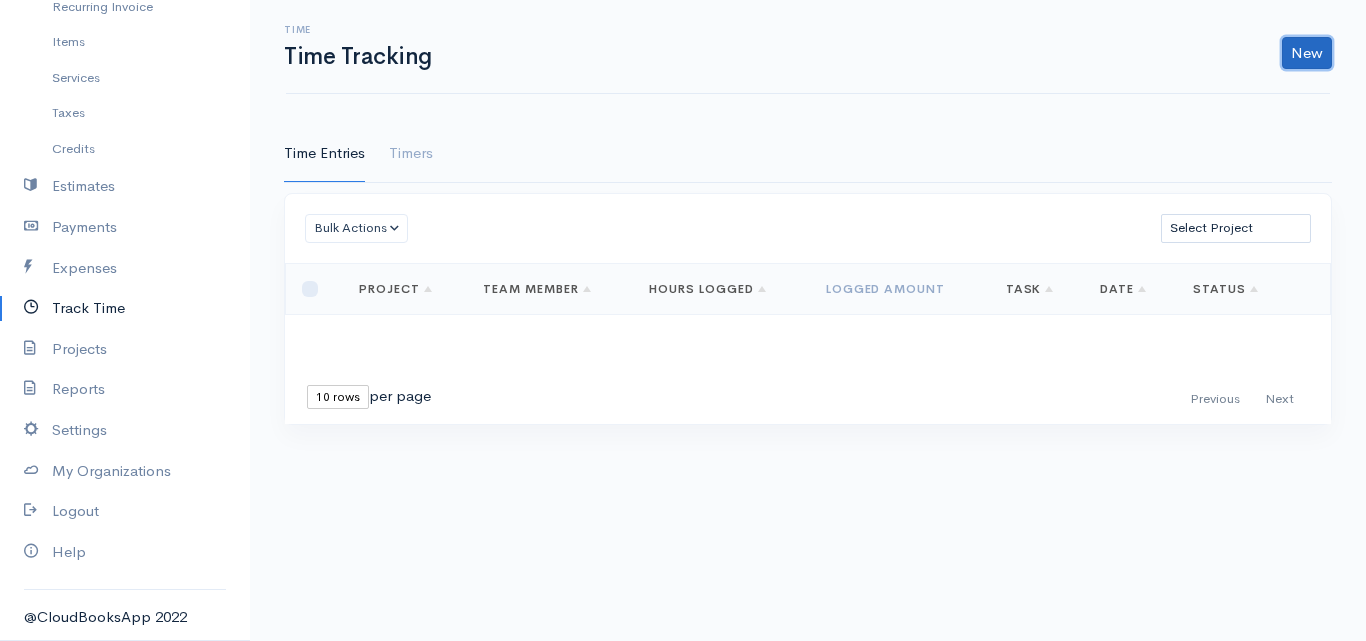 click on "New" at bounding box center [1307, 53] 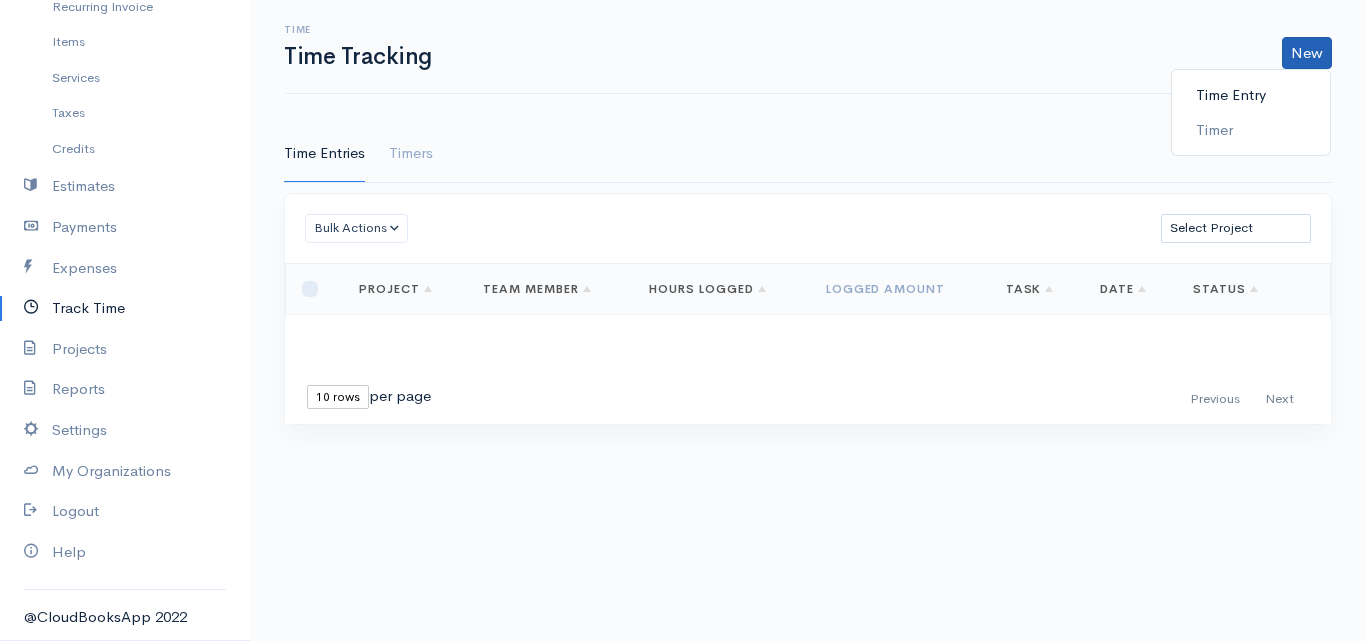 click on "Time Entry" at bounding box center [1251, 95] 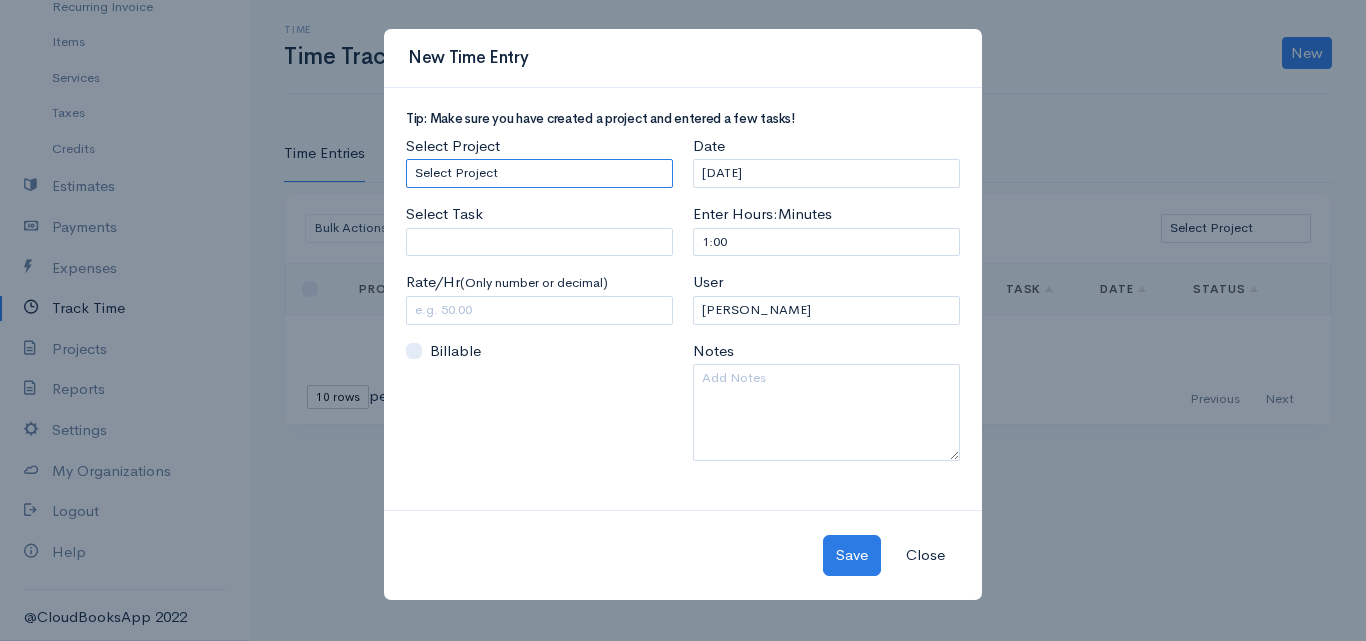 click on "Select Project ADCA" at bounding box center [539, 173] 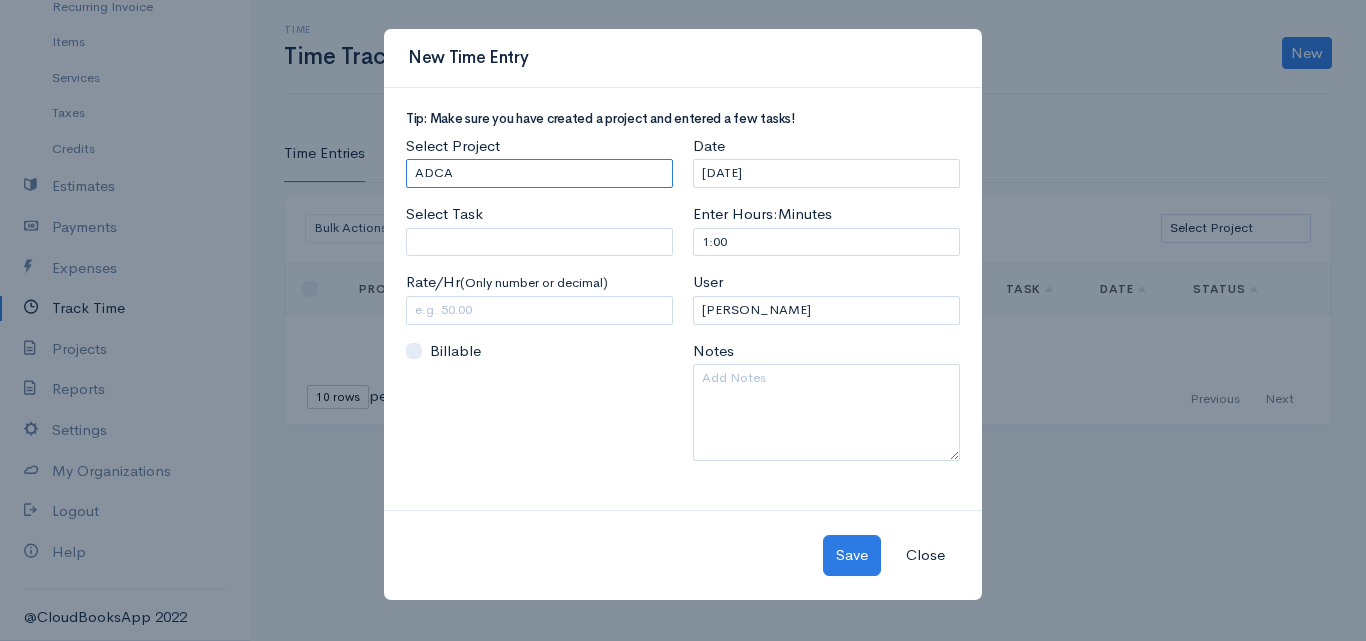 click on "Select Project ADCA" at bounding box center [539, 173] 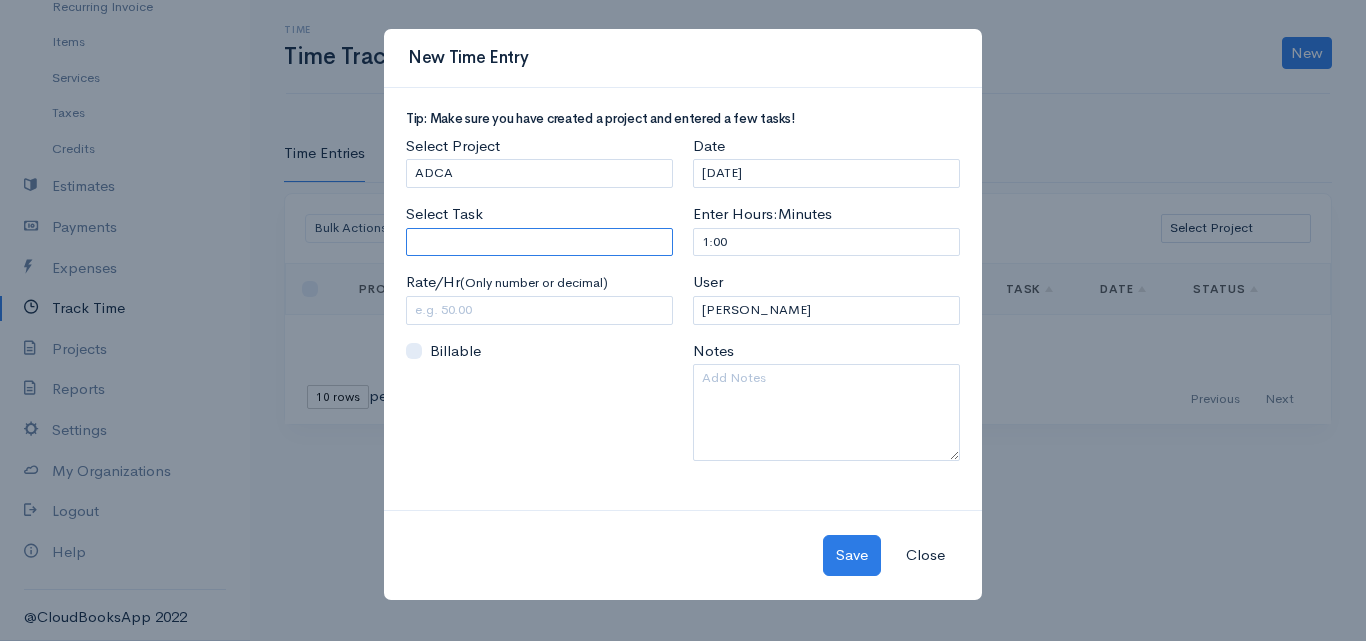 click on "Select Task" at bounding box center [539, 242] 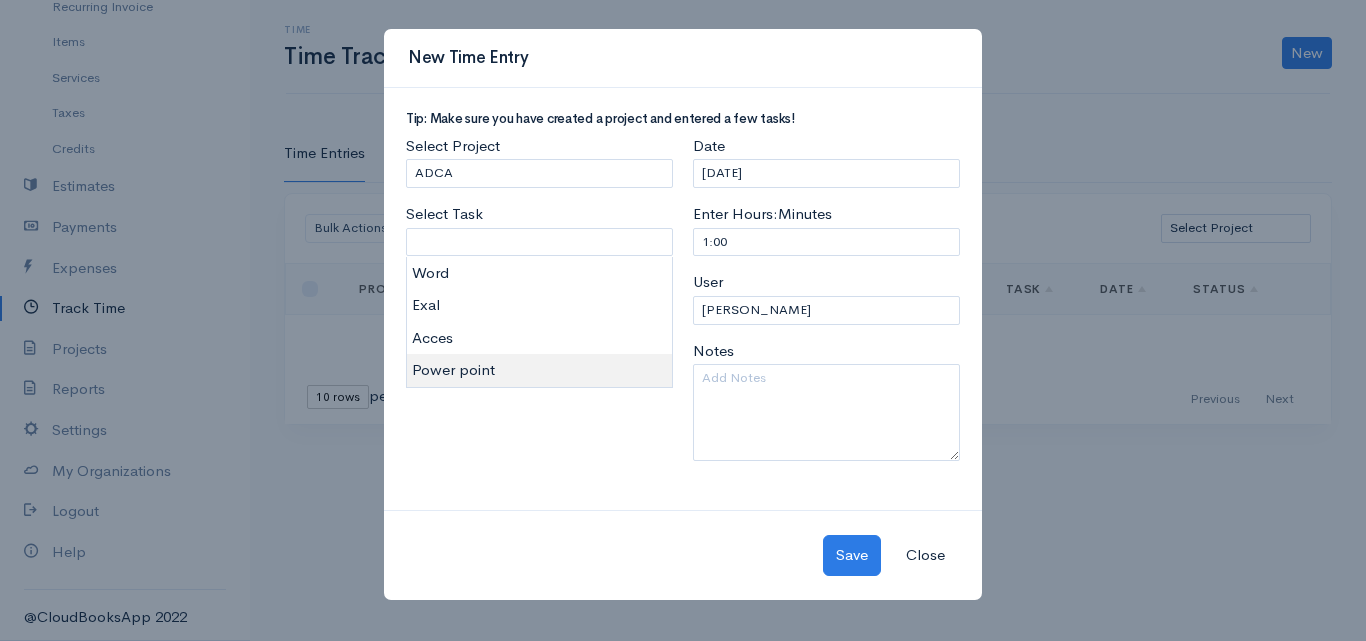 type on "Power point" 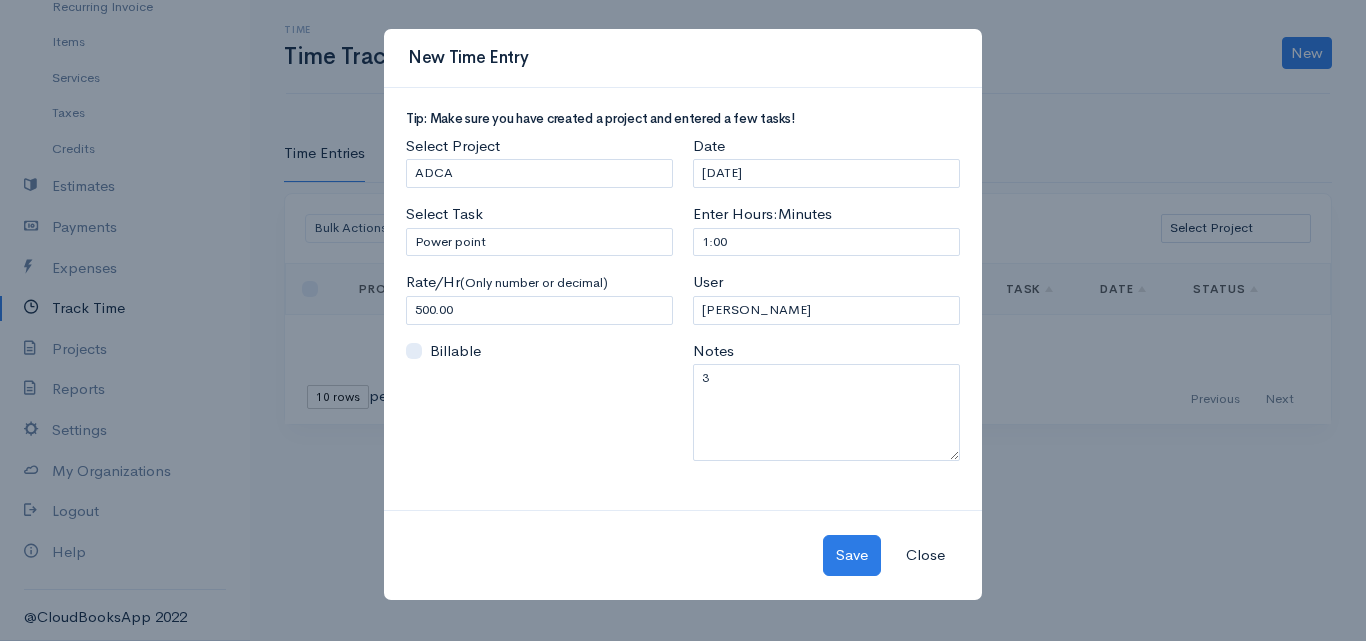 click on "Tenora Gresh
Upgrade
Dashboard
People
Clients
Vendors
Staff Users
Purchase Orders
Billing
Invoice
Recurring Invoice
Items
Services
Taxes
Credits
Estimates
Payments
Expenses
Track Time
Projects
Reports
Settings
My Organizations
Logout
Help
@CloudBooksApp 2022
Time
Time Tracking
New Time Entry Timer
Time Entries Timers Bulk Actions Delete Generate Invoice Mark as Billed Mark Un-Billed Select Project ADCA Loading ... First Previous Next Last 10 rows 25 rows 50 rows  per page" at bounding box center (683, 320) 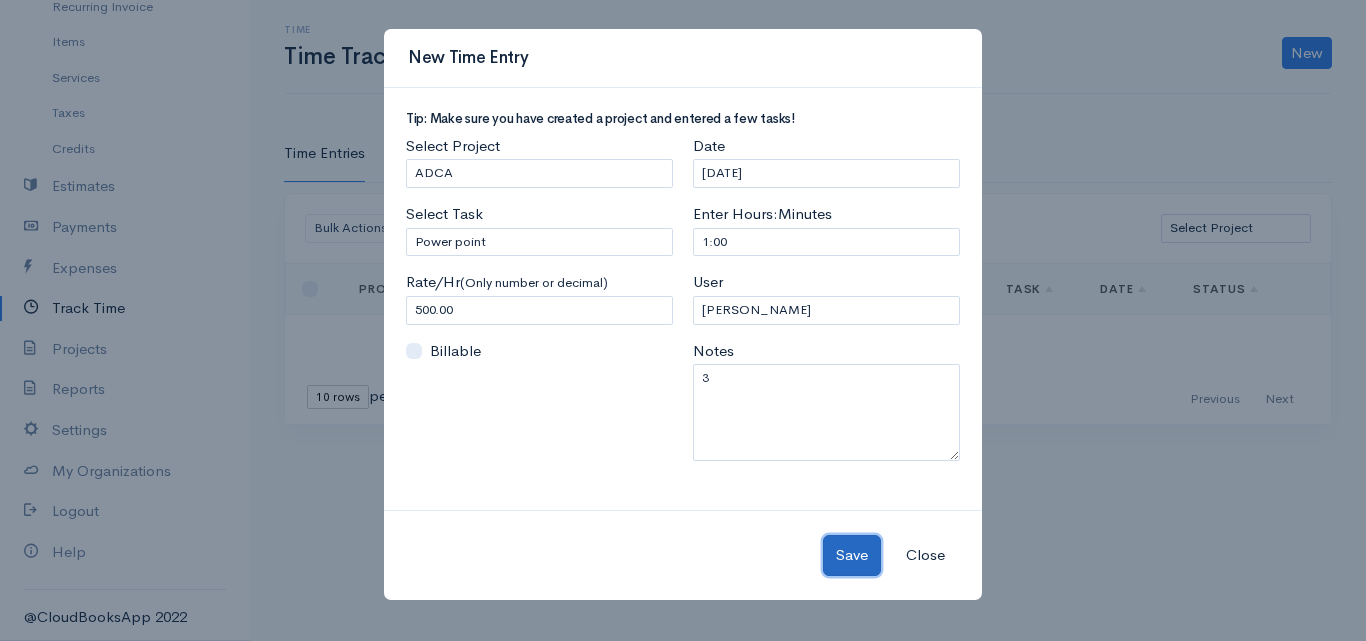 click on "Save" at bounding box center [852, 555] 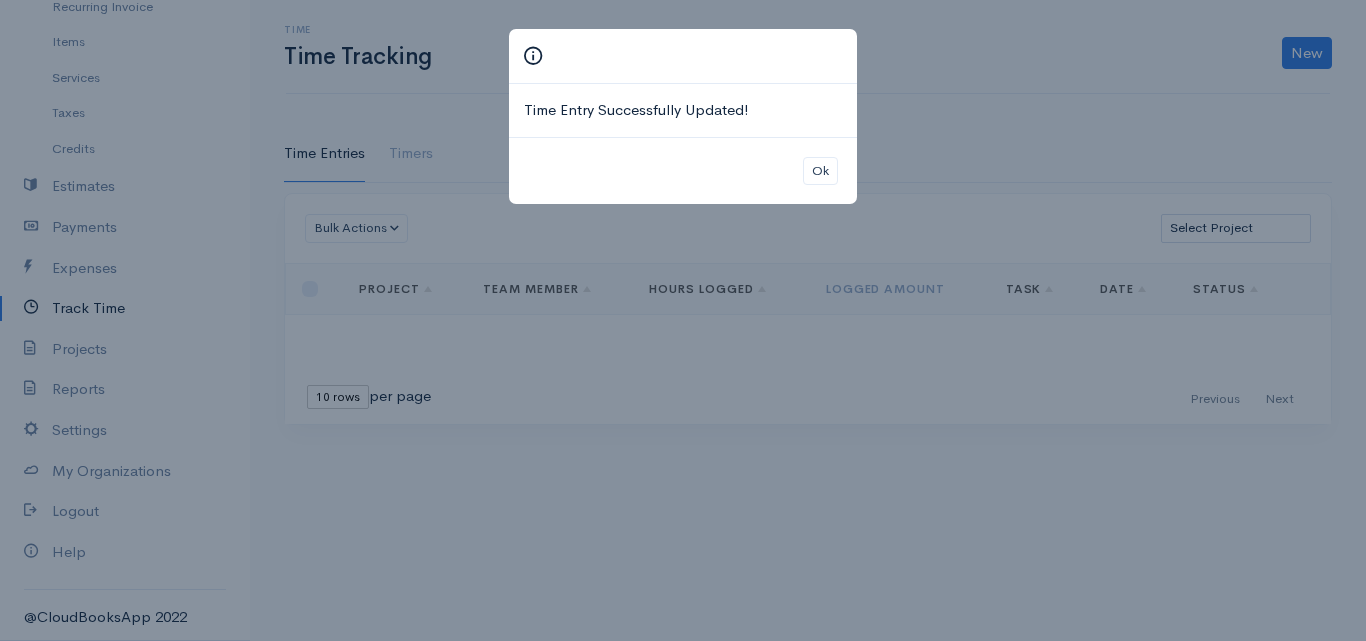 click on "Time Entry Successfully Updated!
Ok" at bounding box center [683, 320] 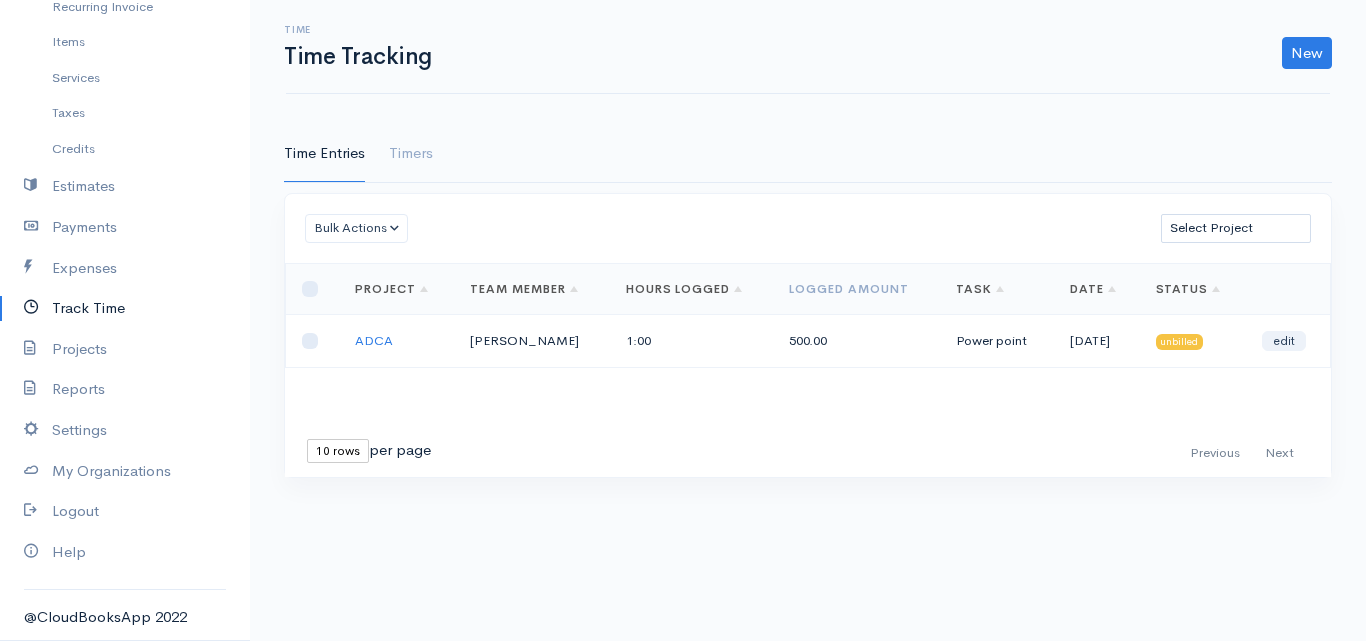 click on "unbilled" at bounding box center (1180, 342) 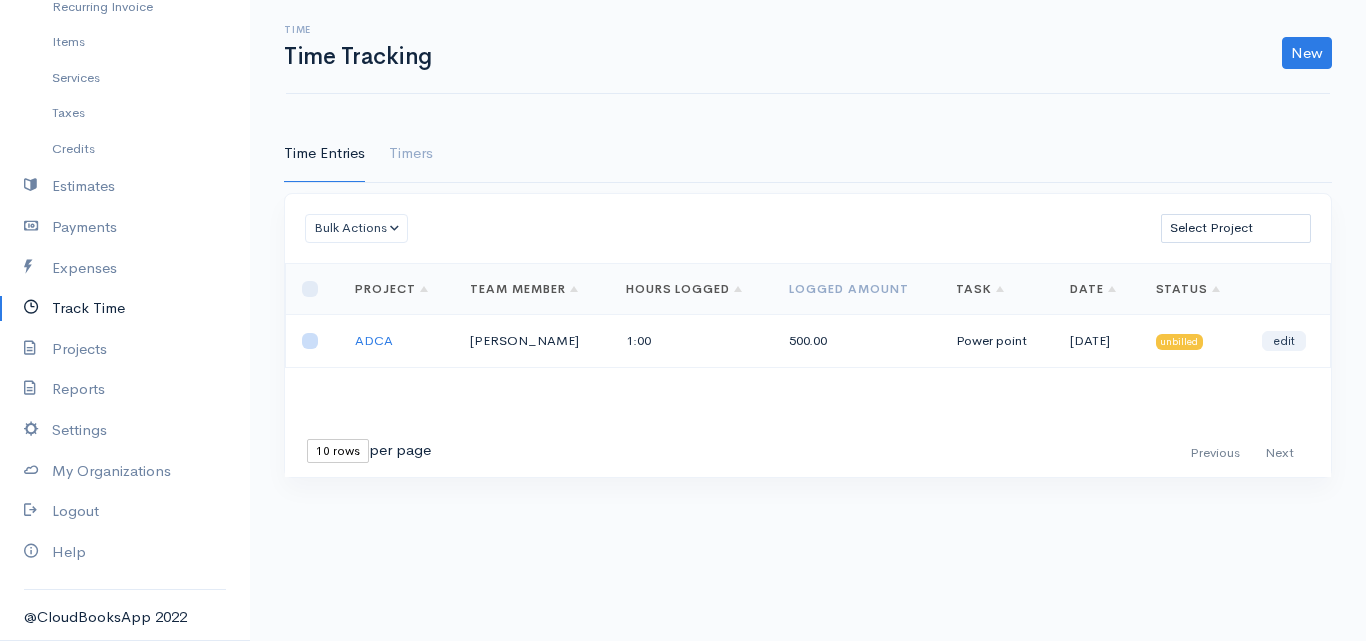 click at bounding box center (310, 341) 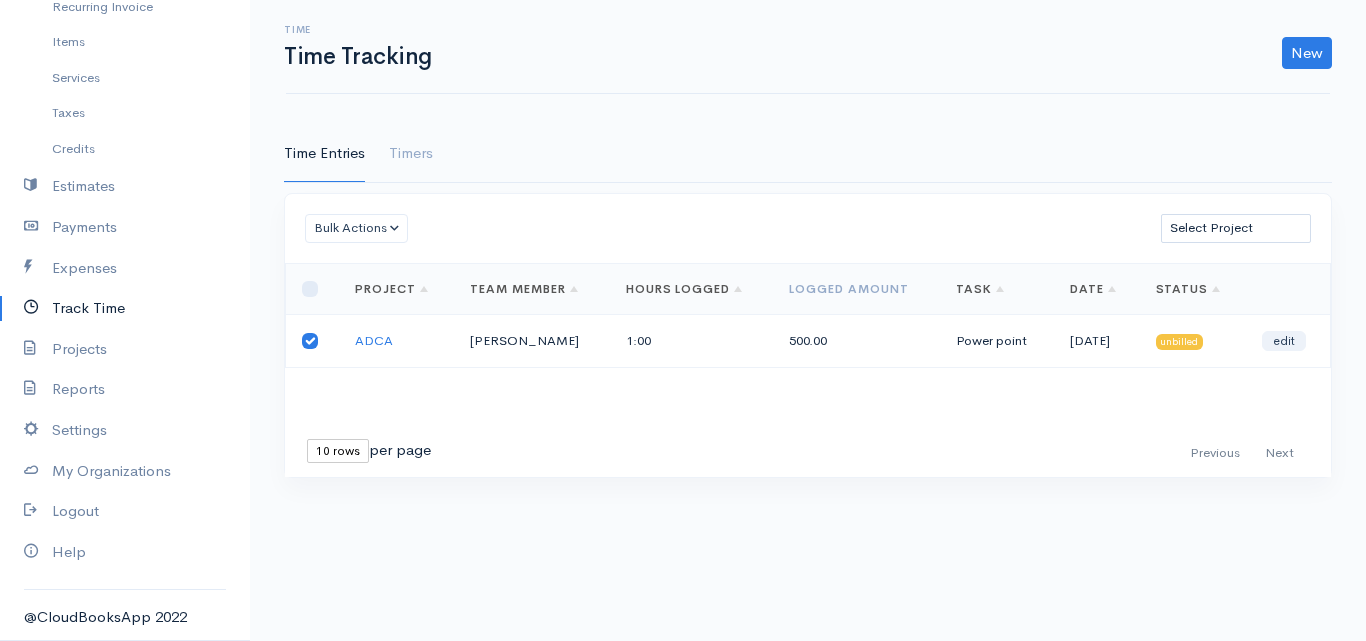 click at bounding box center (310, 341) 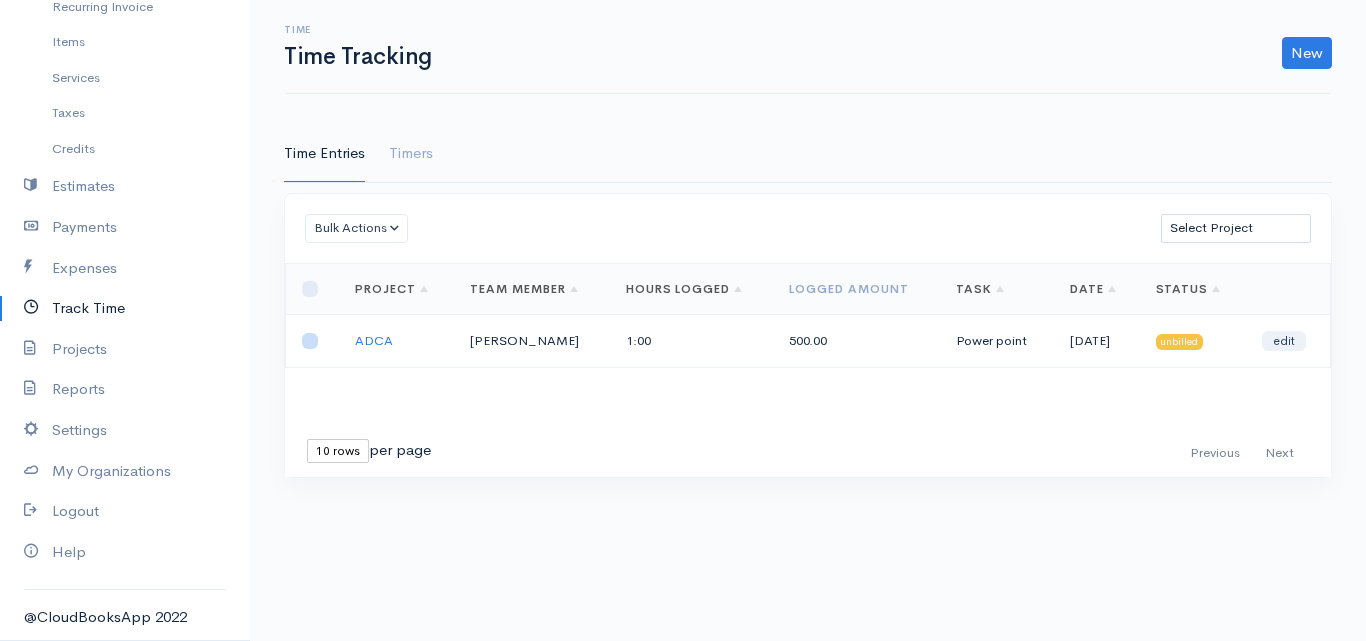 scroll, scrollTop: 226, scrollLeft: 0, axis: vertical 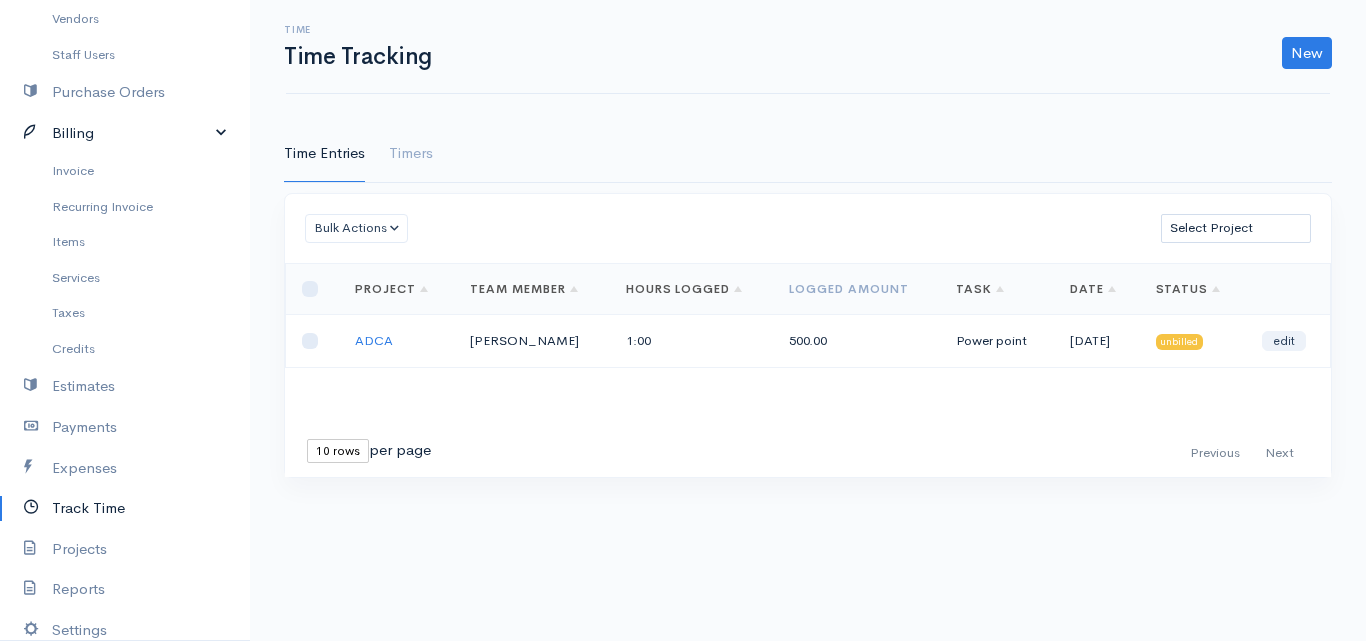 click on "Billing" at bounding box center (125, 133) 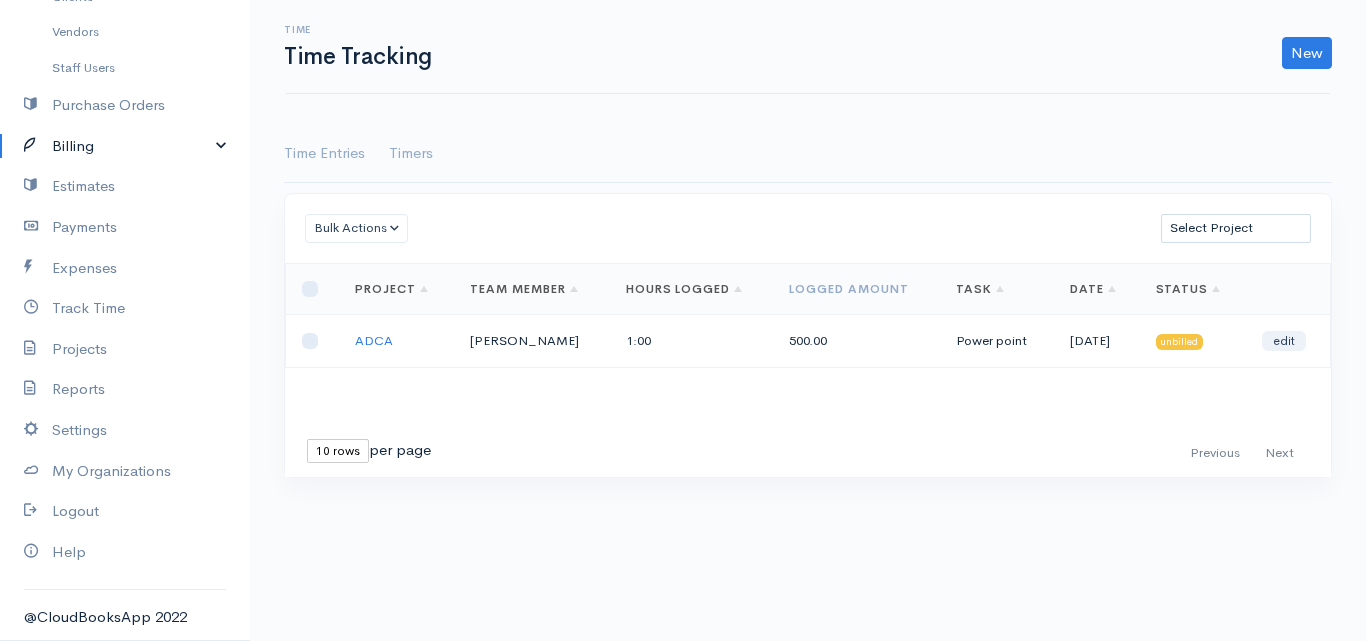 click on "Billing" at bounding box center (125, 146) 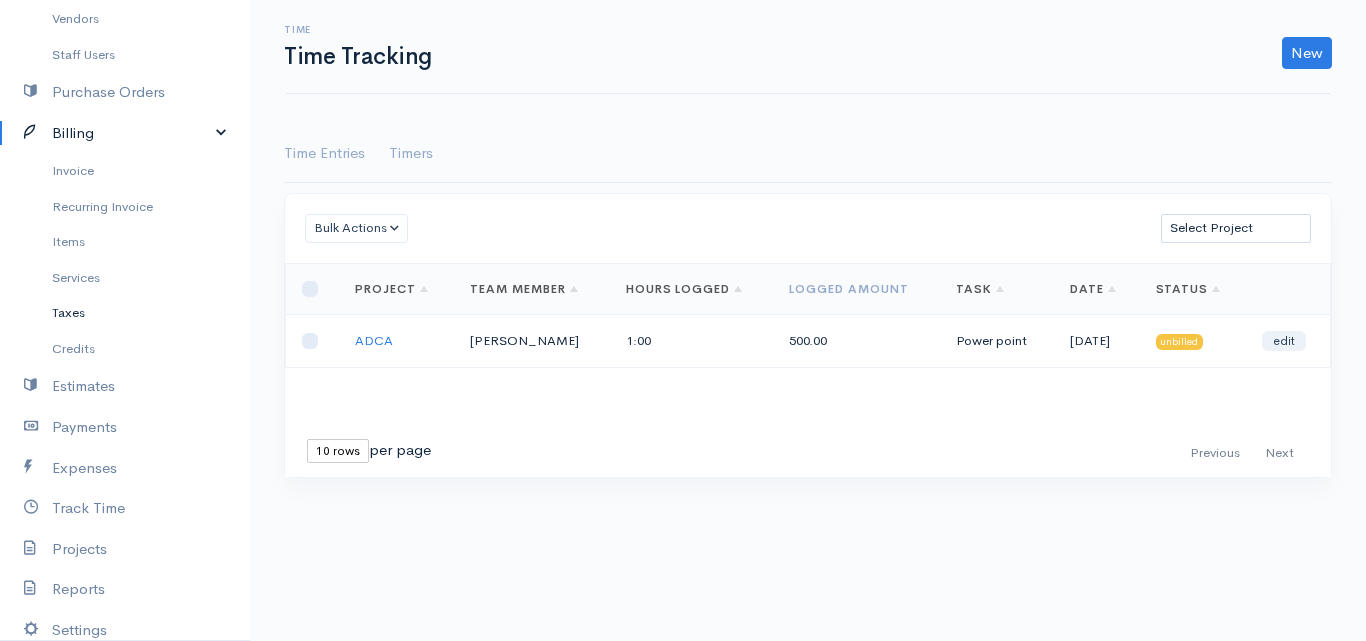 scroll, scrollTop: 426, scrollLeft: 0, axis: vertical 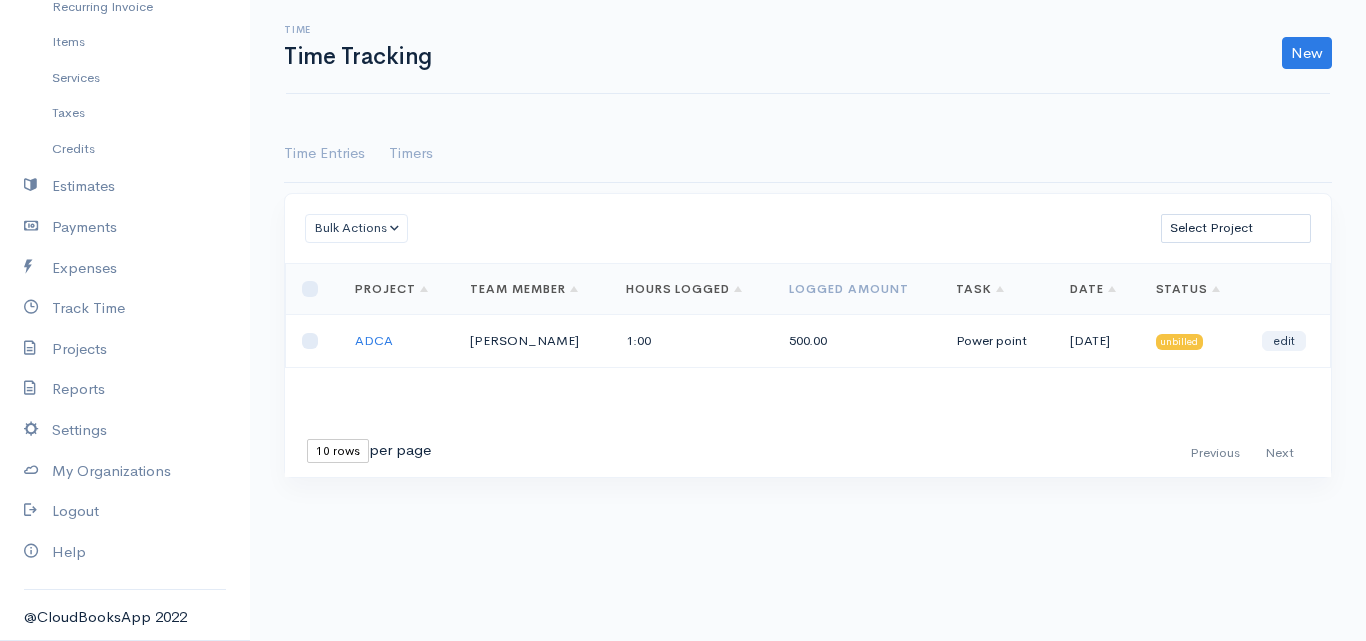 click on "unbilled" at bounding box center [1180, 342] 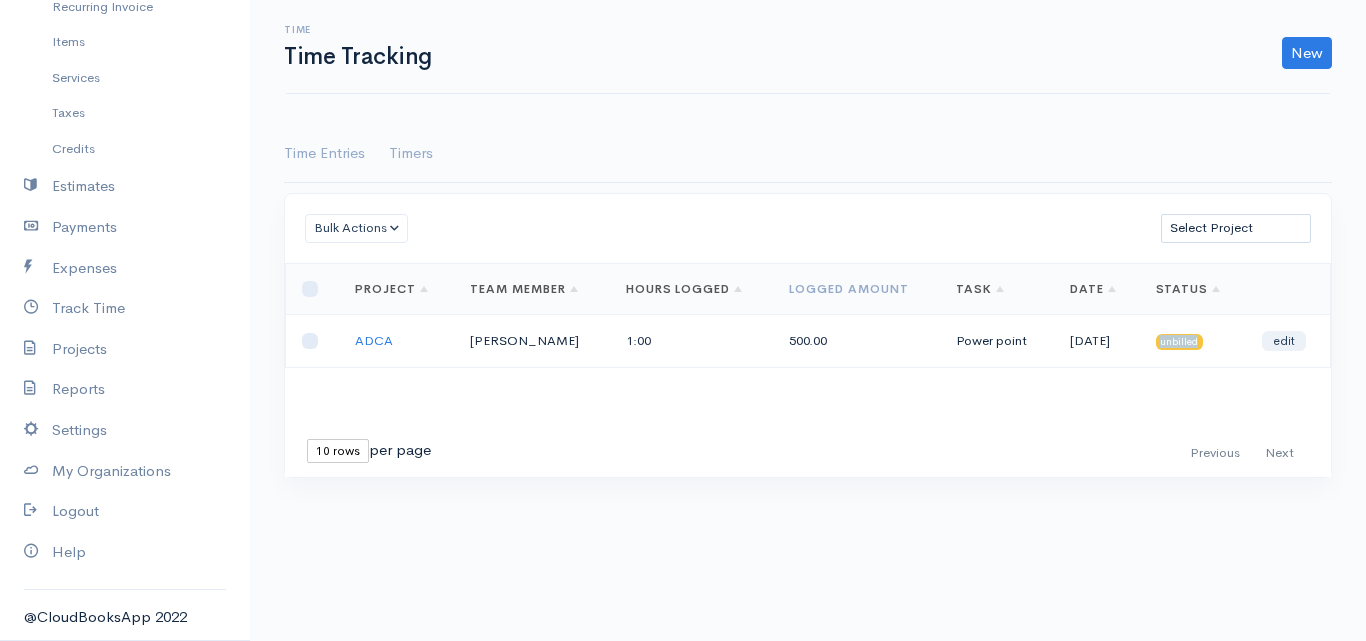 click on "unbilled" at bounding box center (1180, 342) 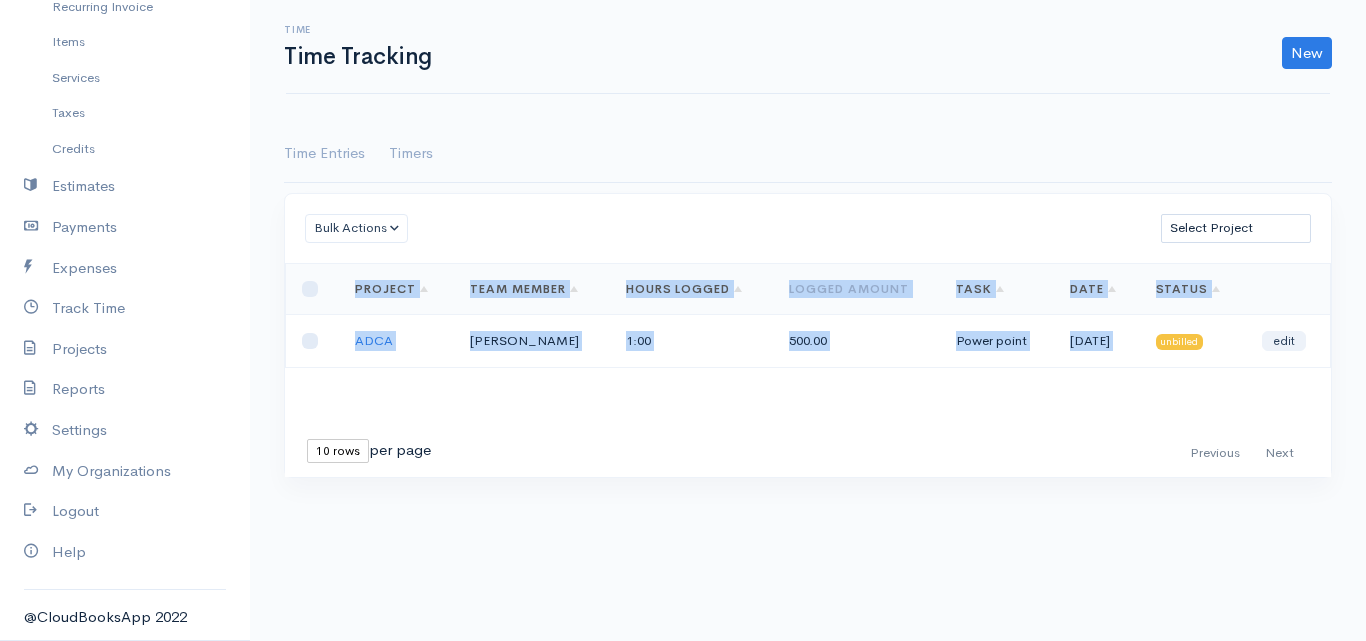 click on "unbilled" at bounding box center [1180, 342] 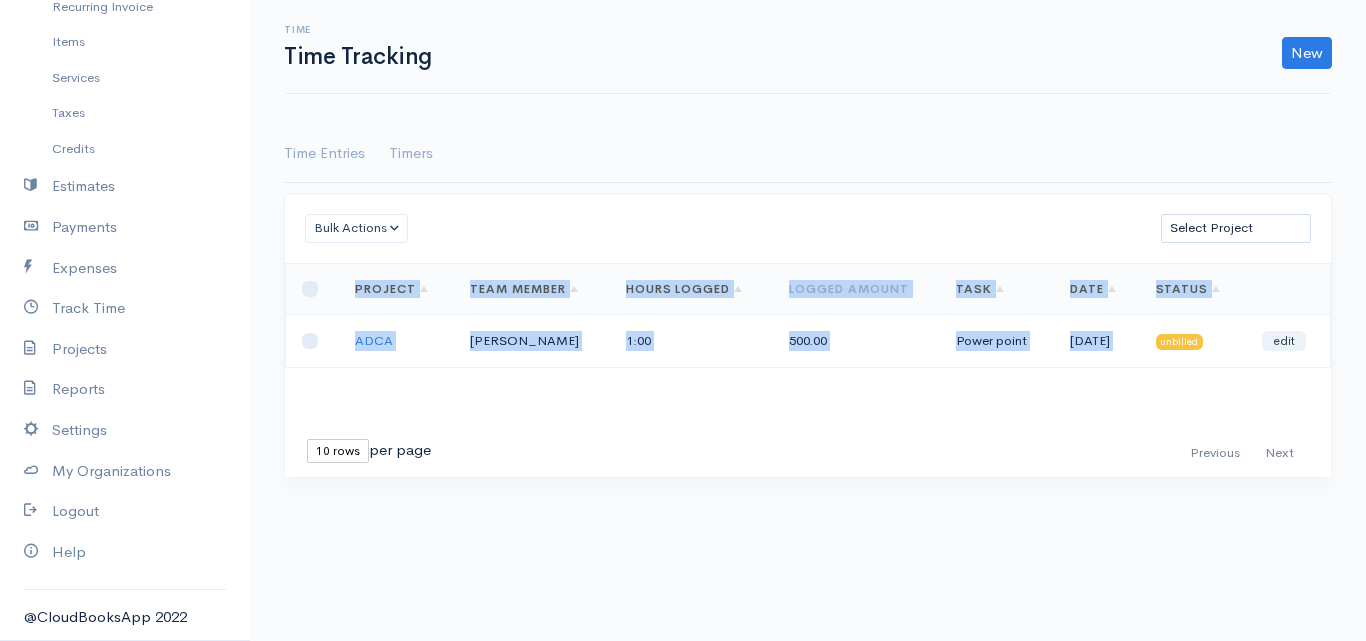drag, startPoint x: 1222, startPoint y: 315, endPoint x: 1220, endPoint y: 328, distance: 13.152946 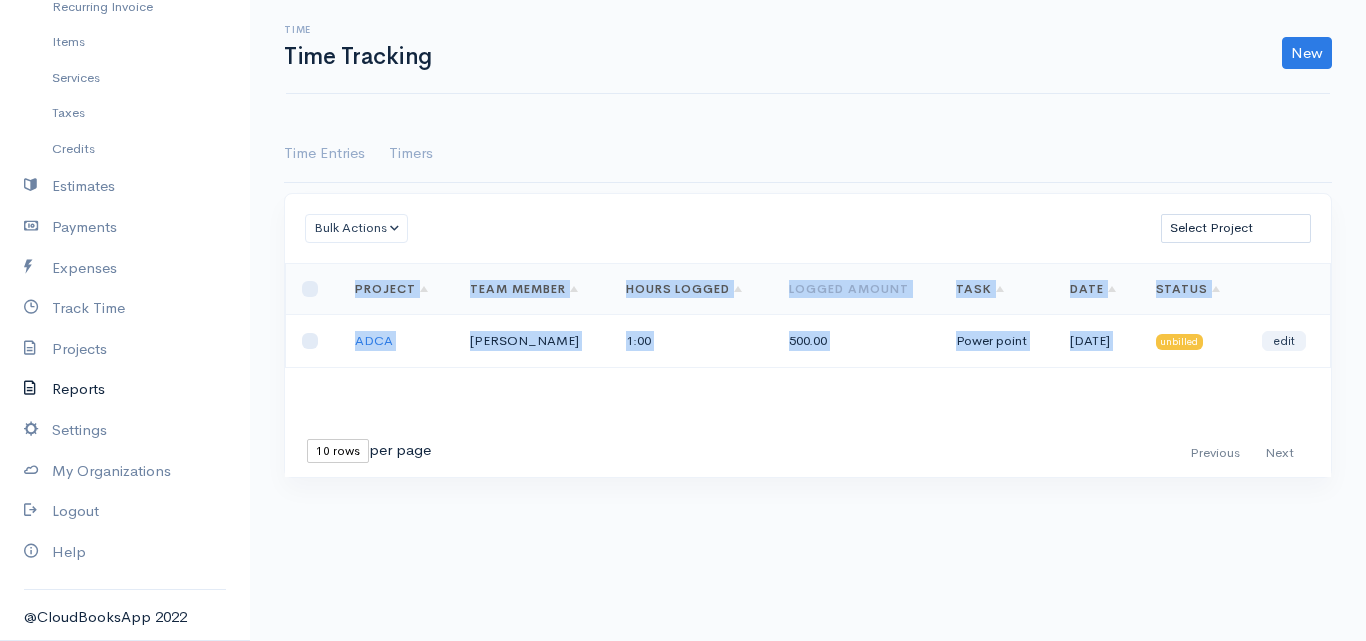click on "Reports" at bounding box center [125, 389] 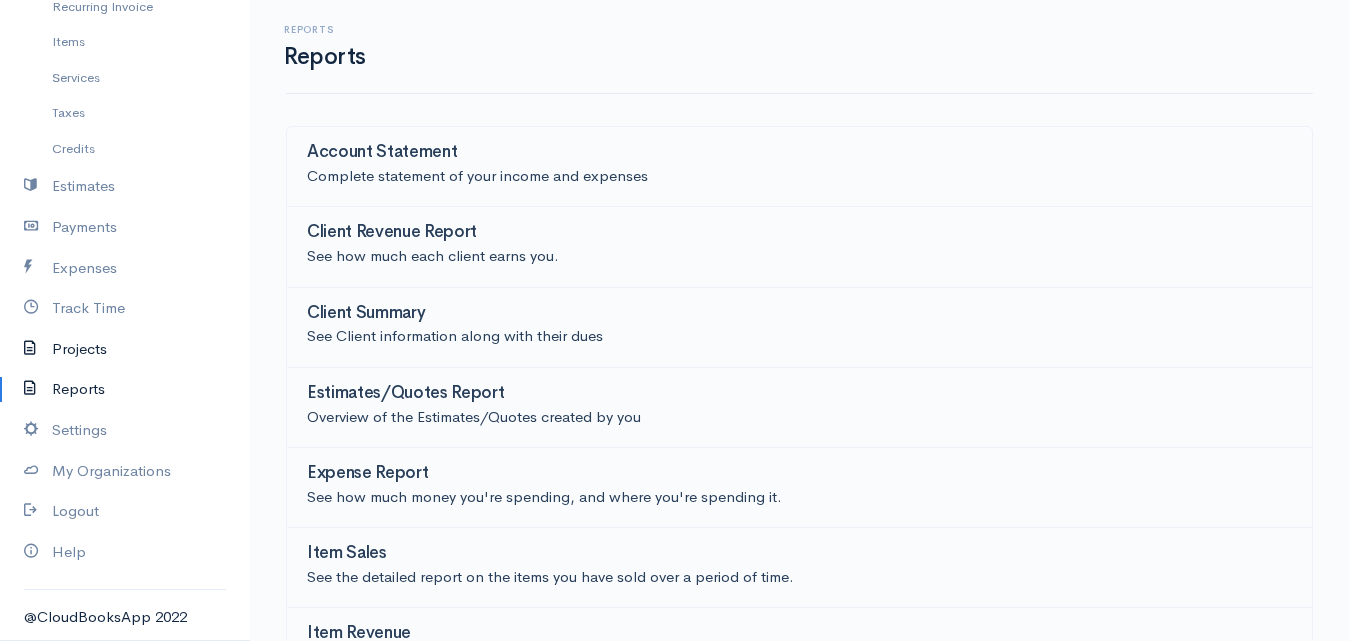 click on "Projects" at bounding box center (125, 349) 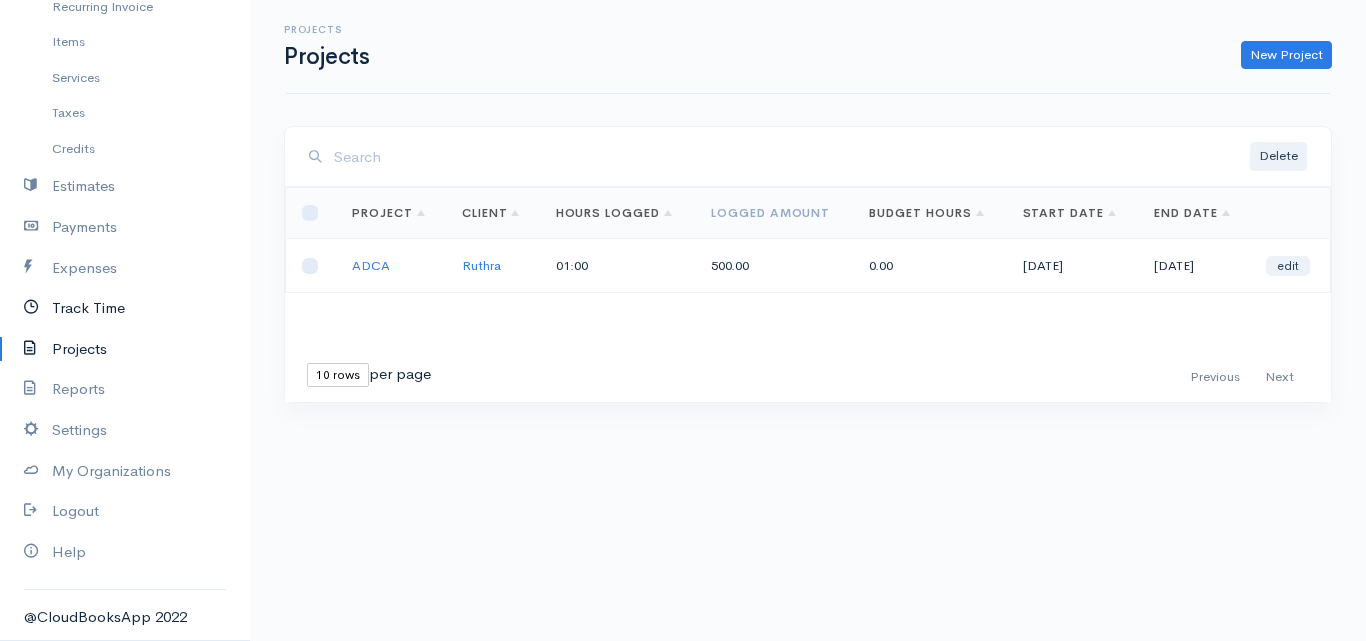 click on "Track Time" at bounding box center (125, 308) 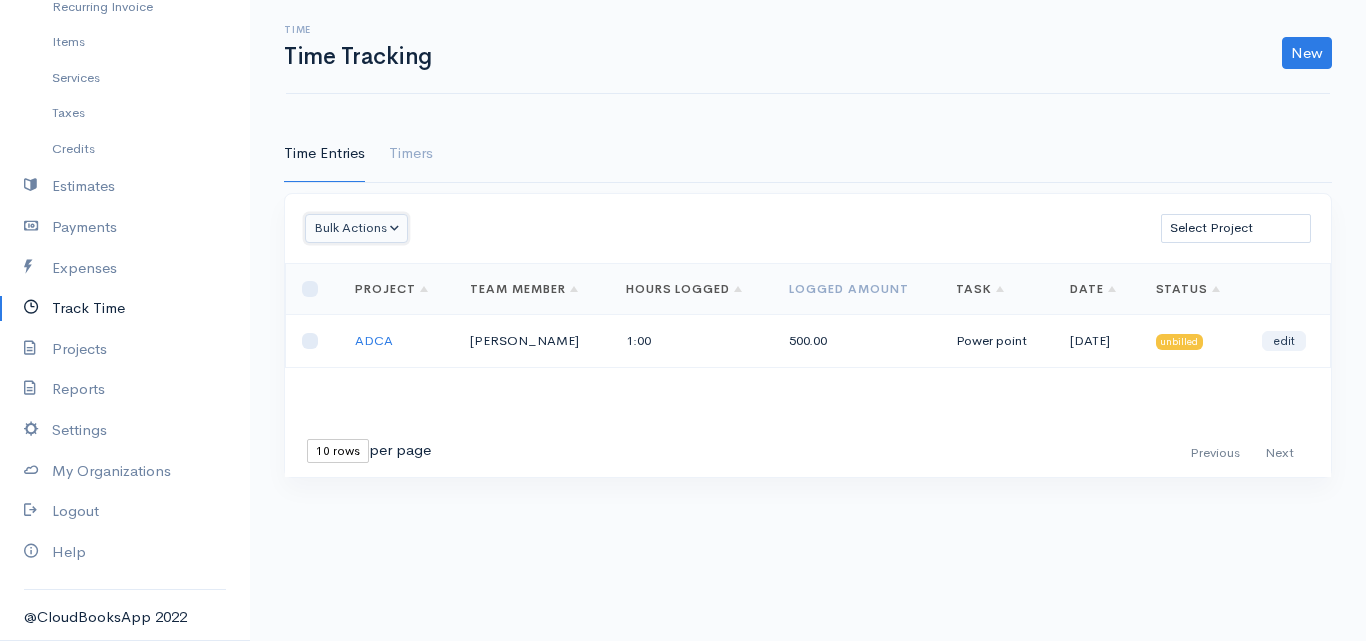 click on "Bulk Actions" at bounding box center (356, 228) 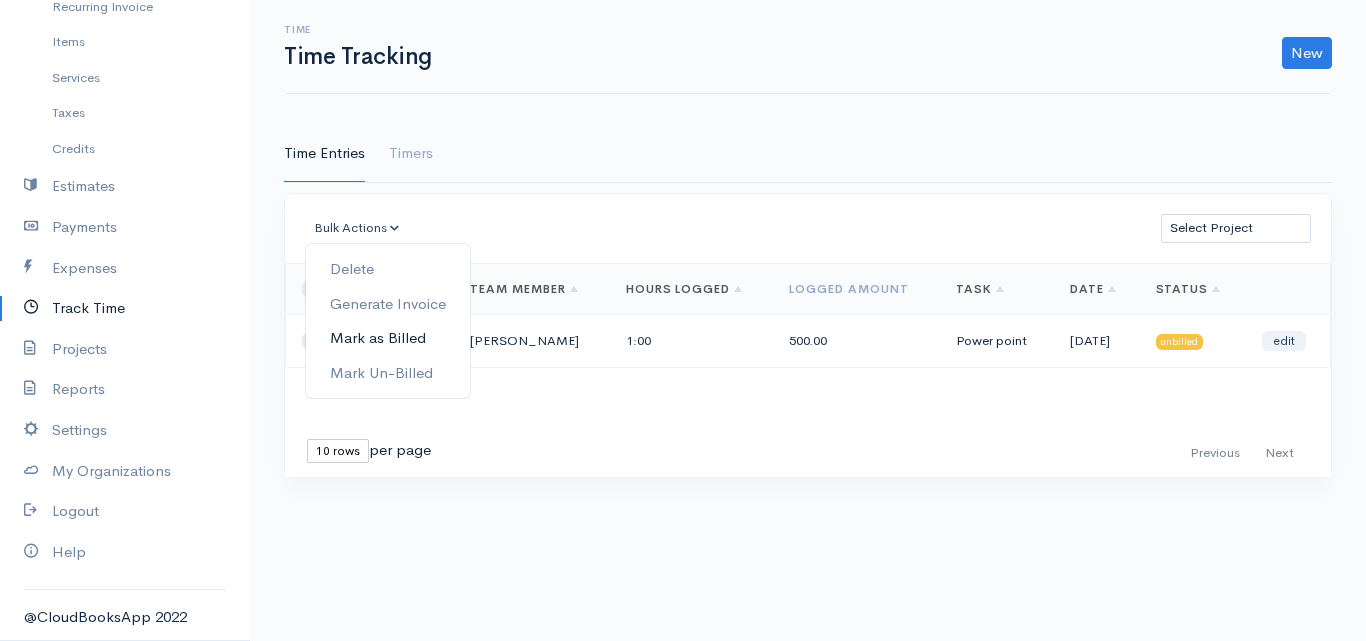 click on "Mark as Billed" at bounding box center [388, 338] 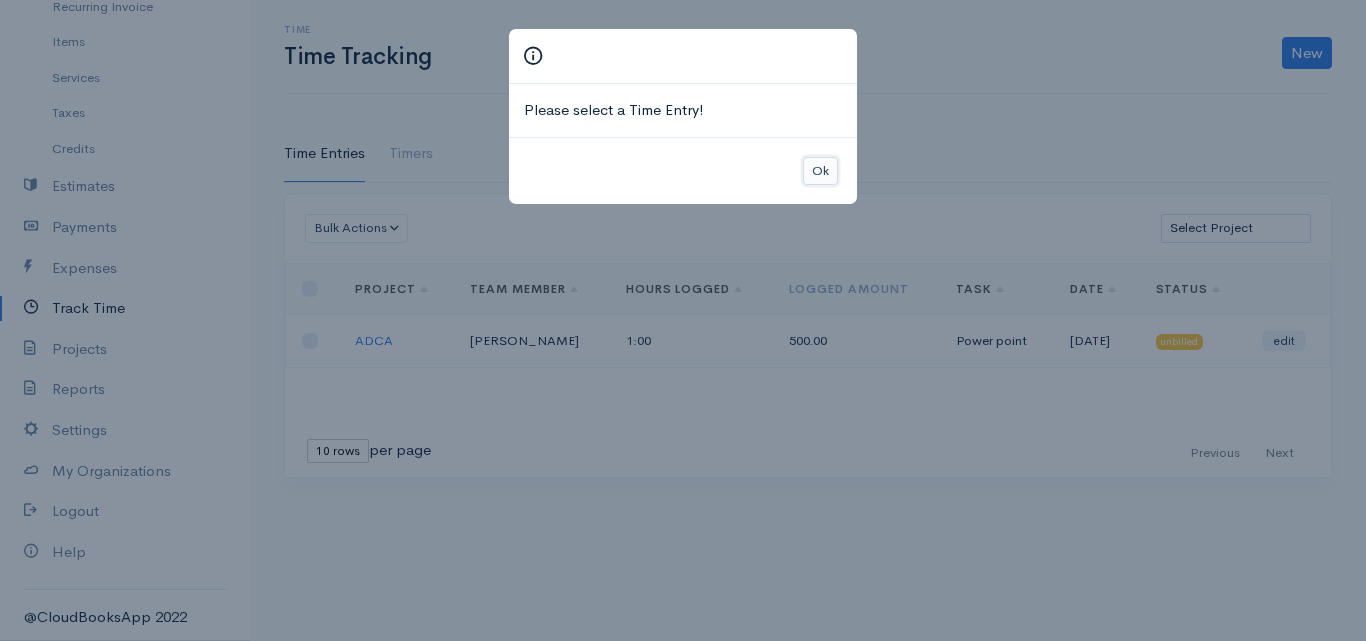 click on "Ok" at bounding box center (820, 171) 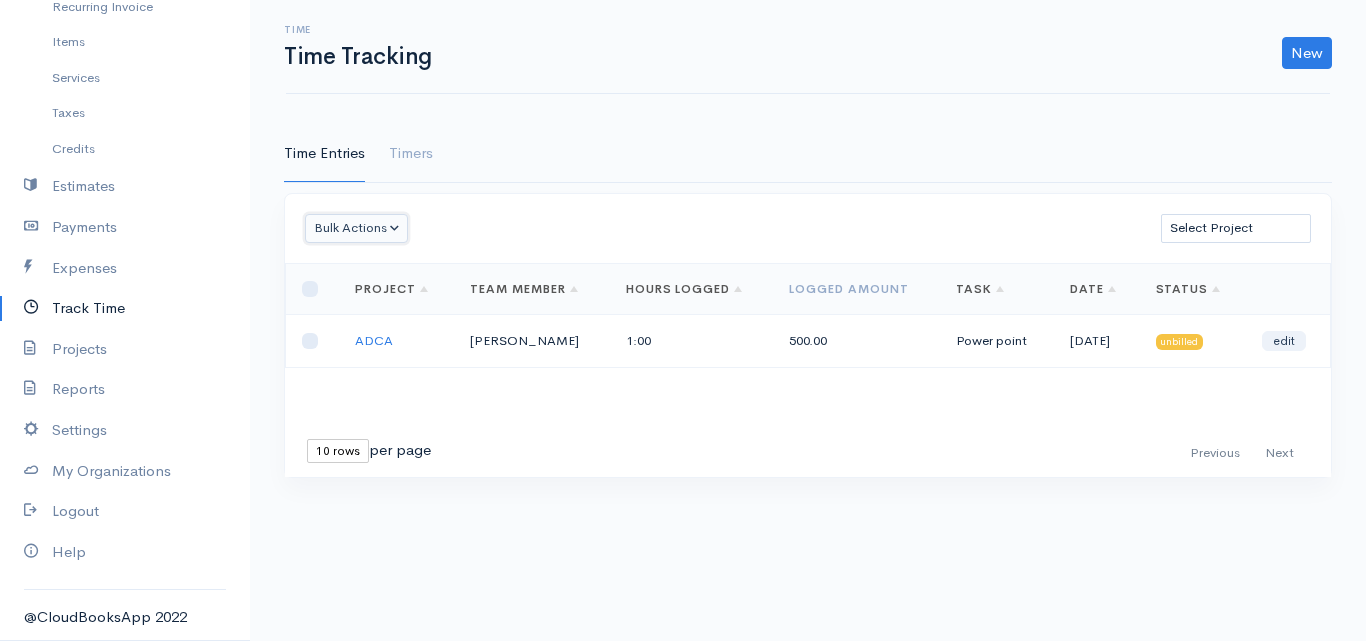 click on "Bulk Actions" at bounding box center (356, 228) 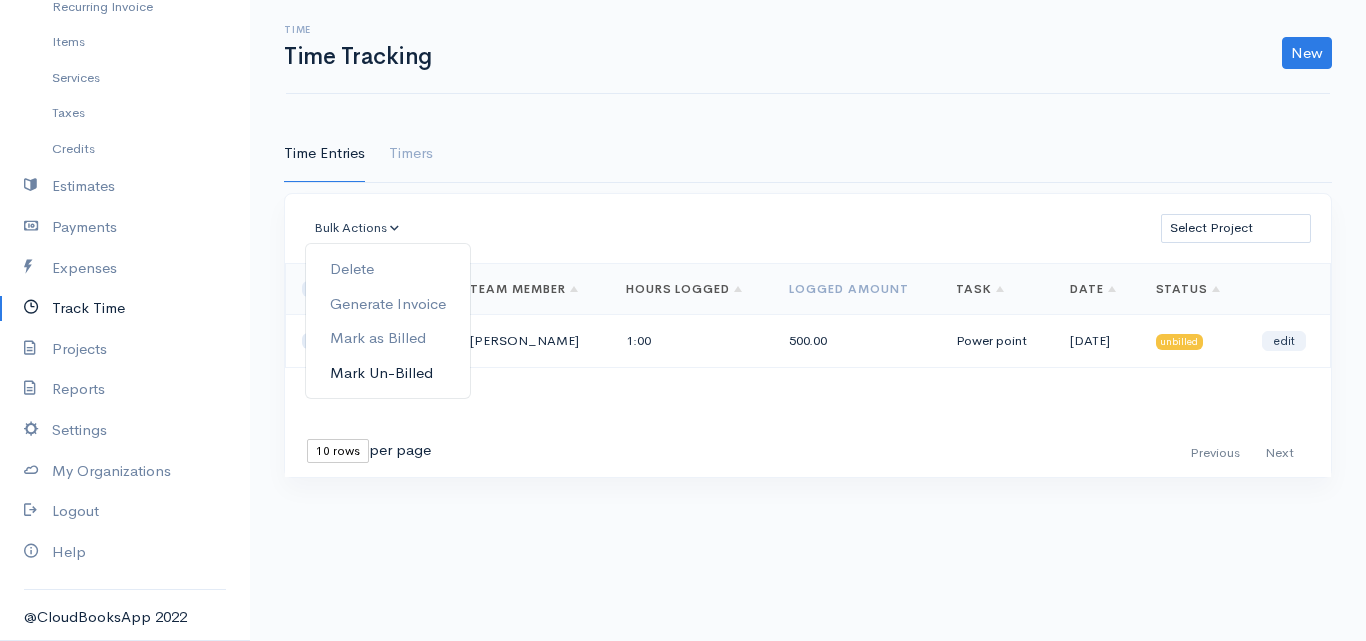 click on "Mark Un-Billed" at bounding box center (388, 372) 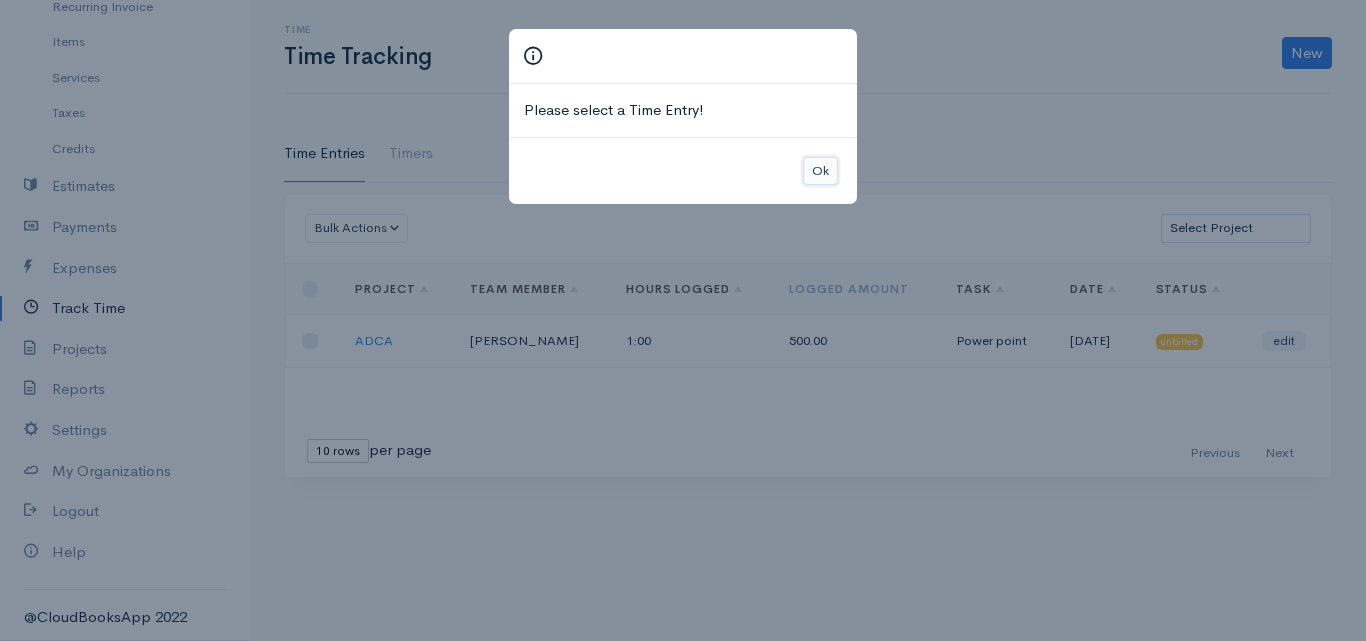 click on "Ok" at bounding box center [820, 171] 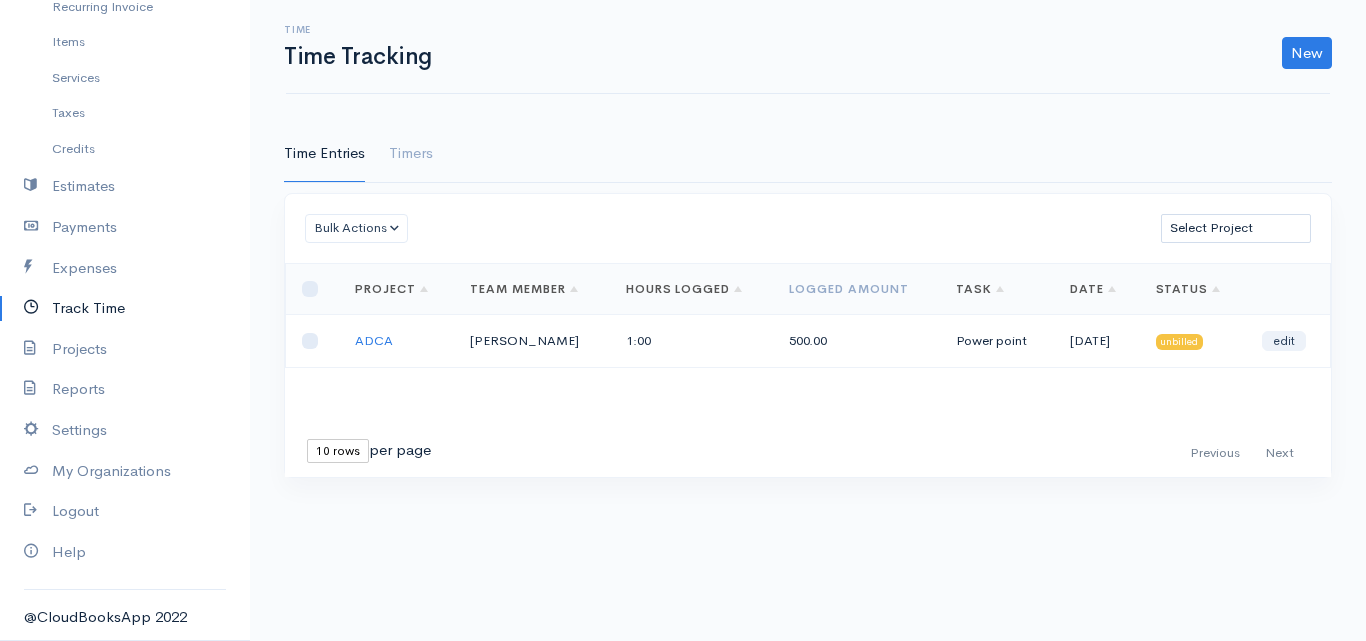 click on "Time Entries Timers" at bounding box center (808, 154) 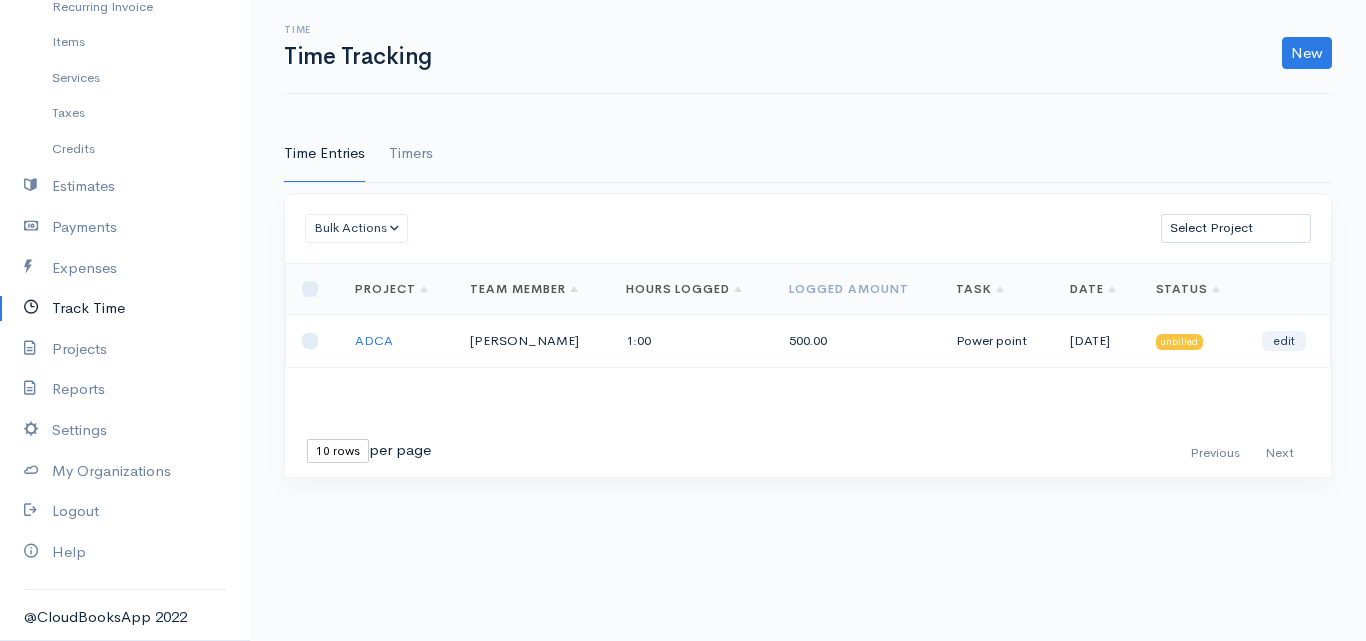 click on "Timers" at bounding box center [411, 154] 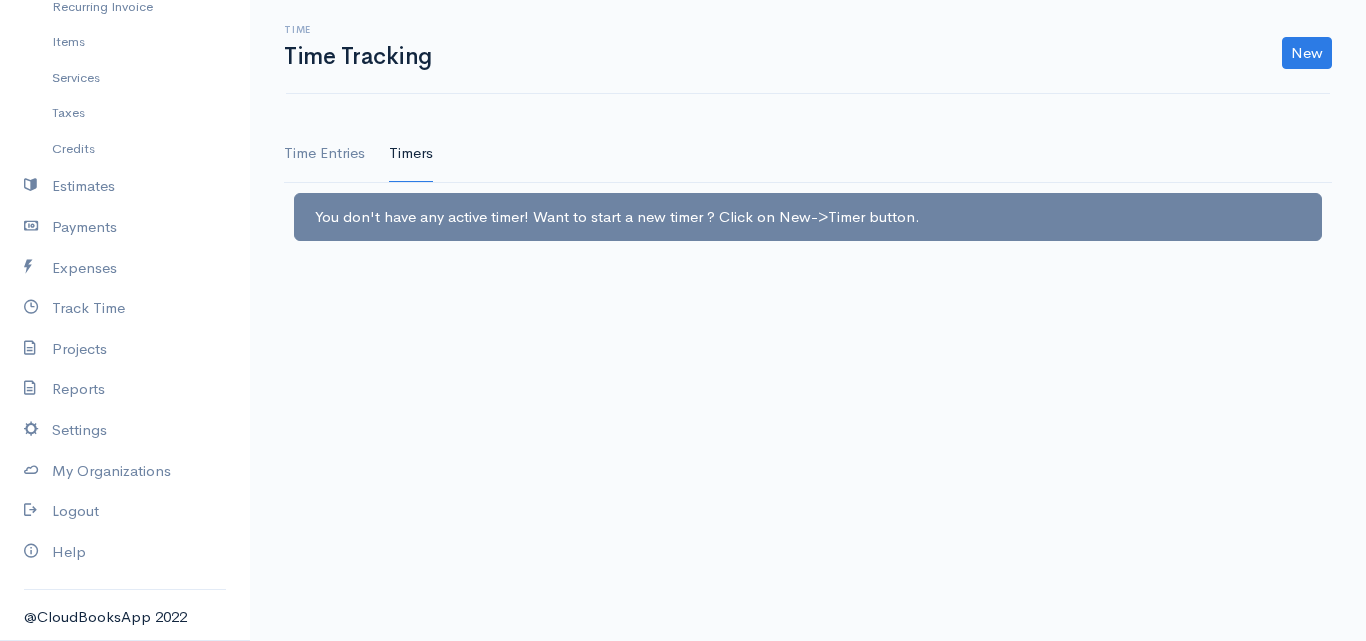 click on "Time Entries" at bounding box center [324, 154] 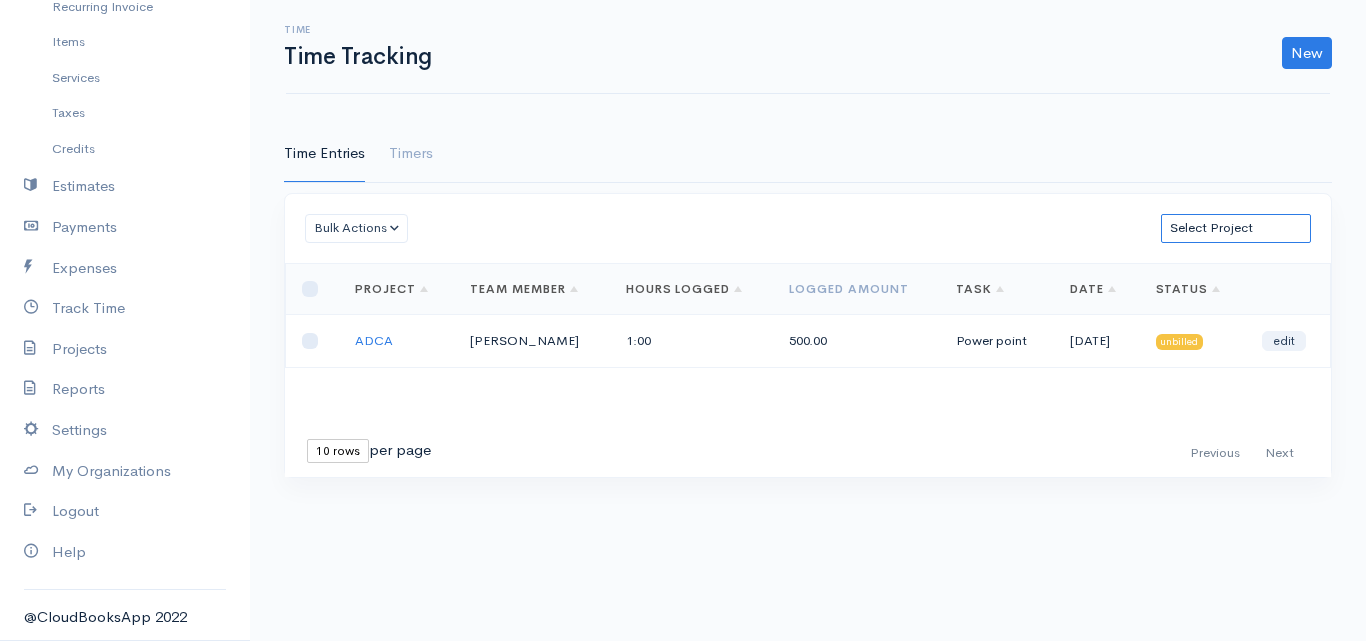 click on "Select Project ADCA" at bounding box center [1236, 228] 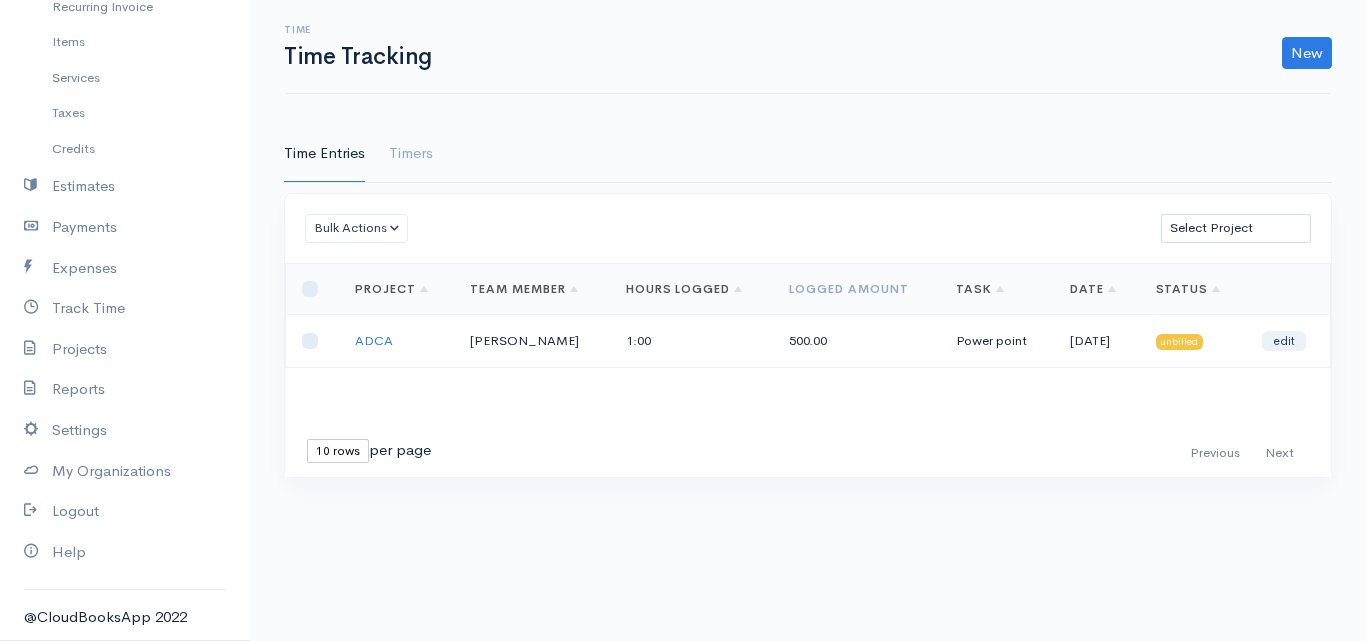 click on "Time Entries Timers" at bounding box center [808, 154] 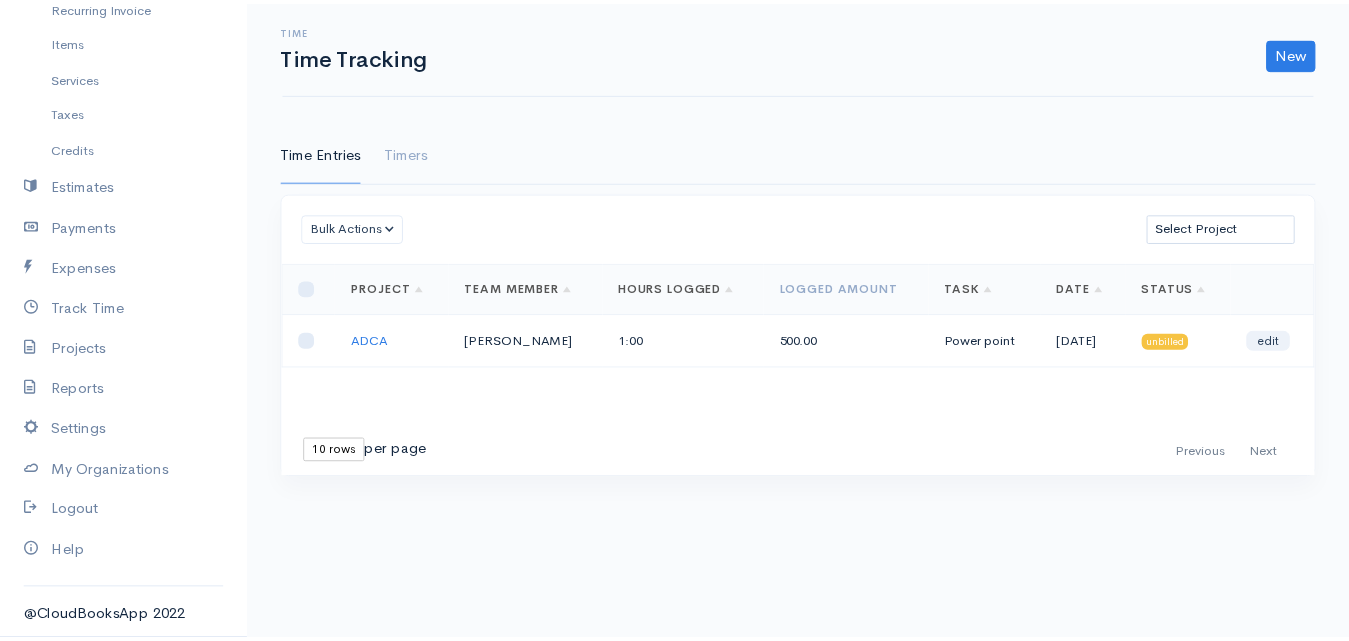 scroll, scrollTop: 26, scrollLeft: 0, axis: vertical 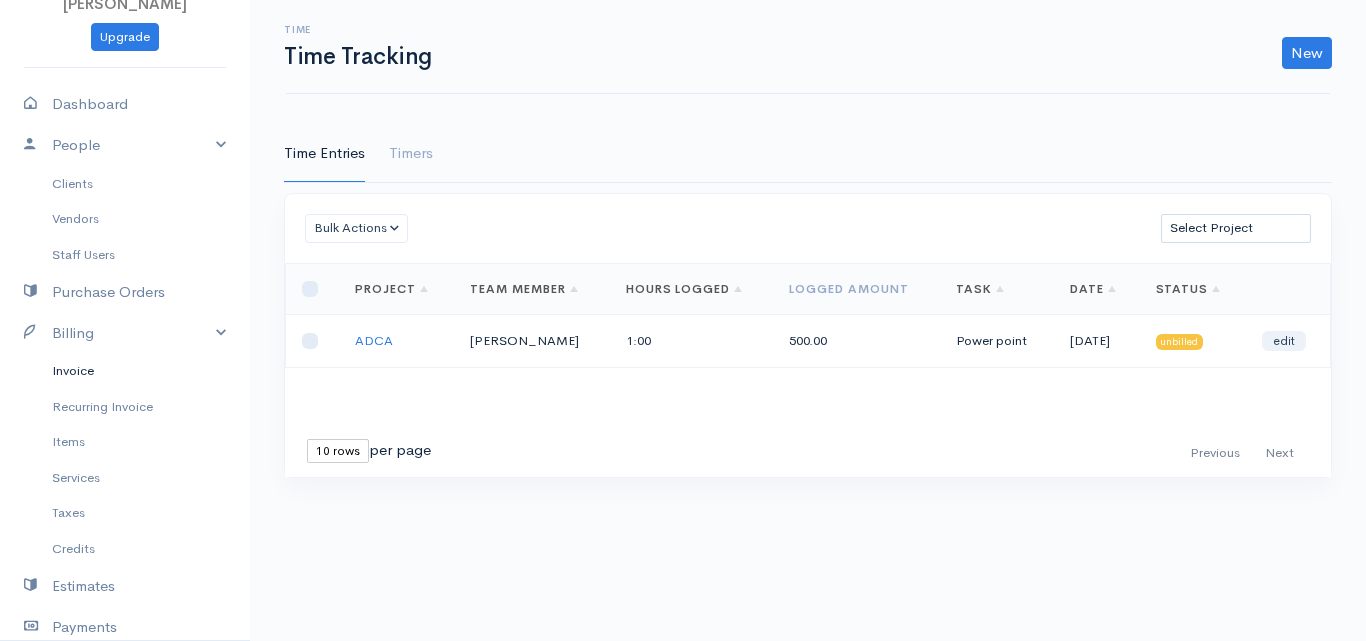 click on "Invoice" at bounding box center [125, 371] 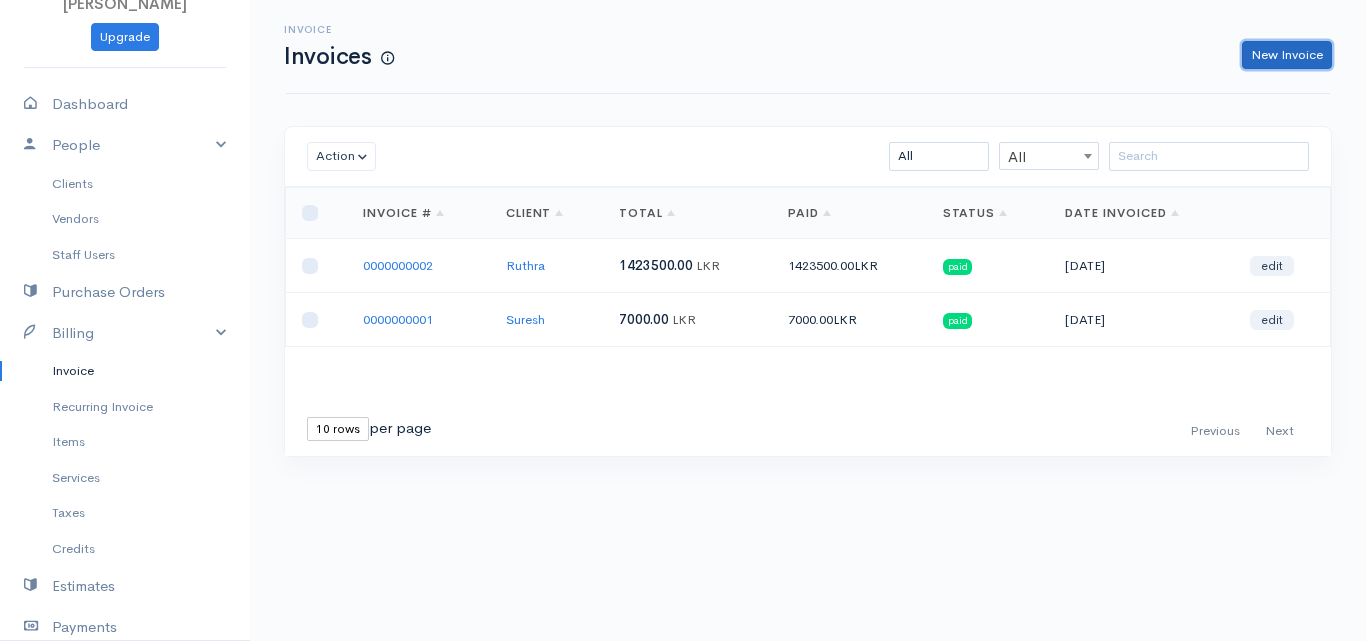 click on "New Invoice" at bounding box center [1287, 55] 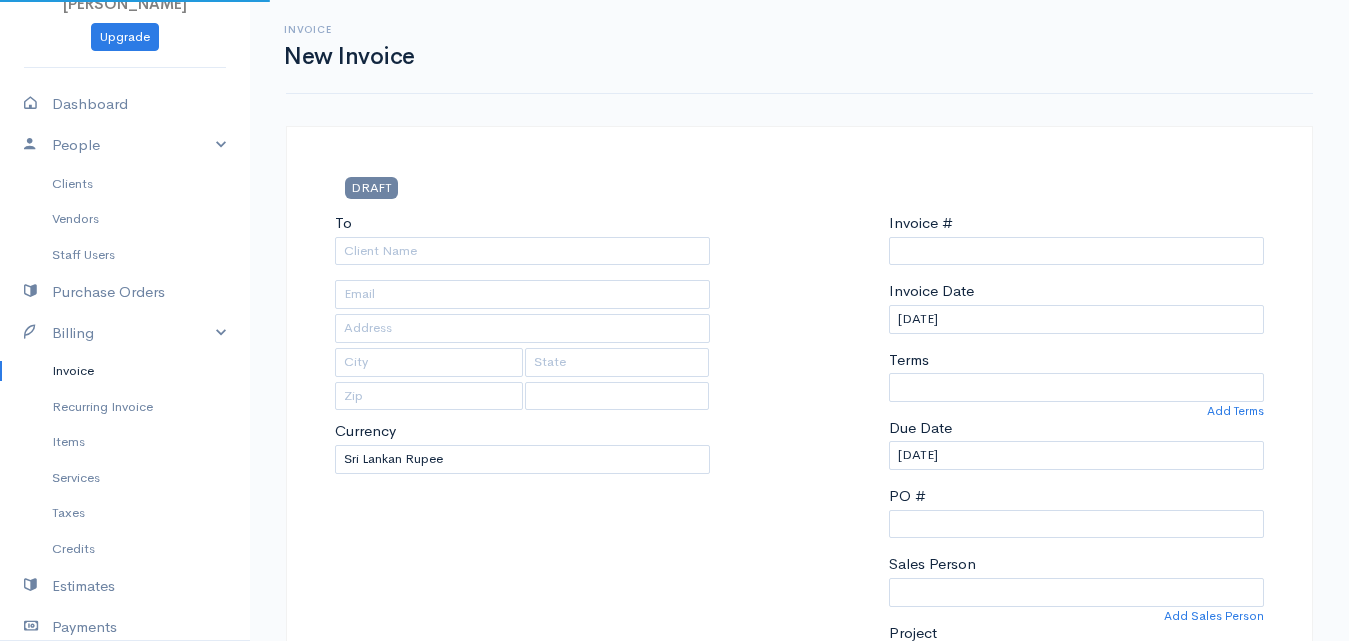 select on "[GEOGRAPHIC_DATA]" 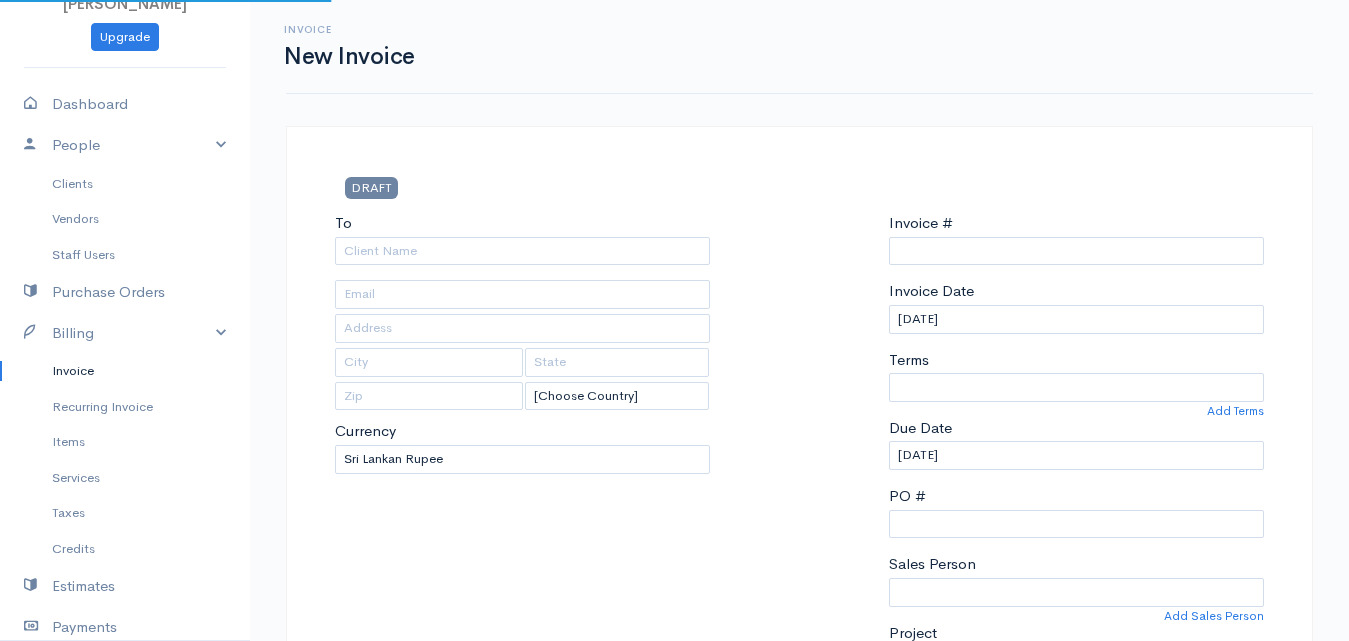 type on "0000000003" 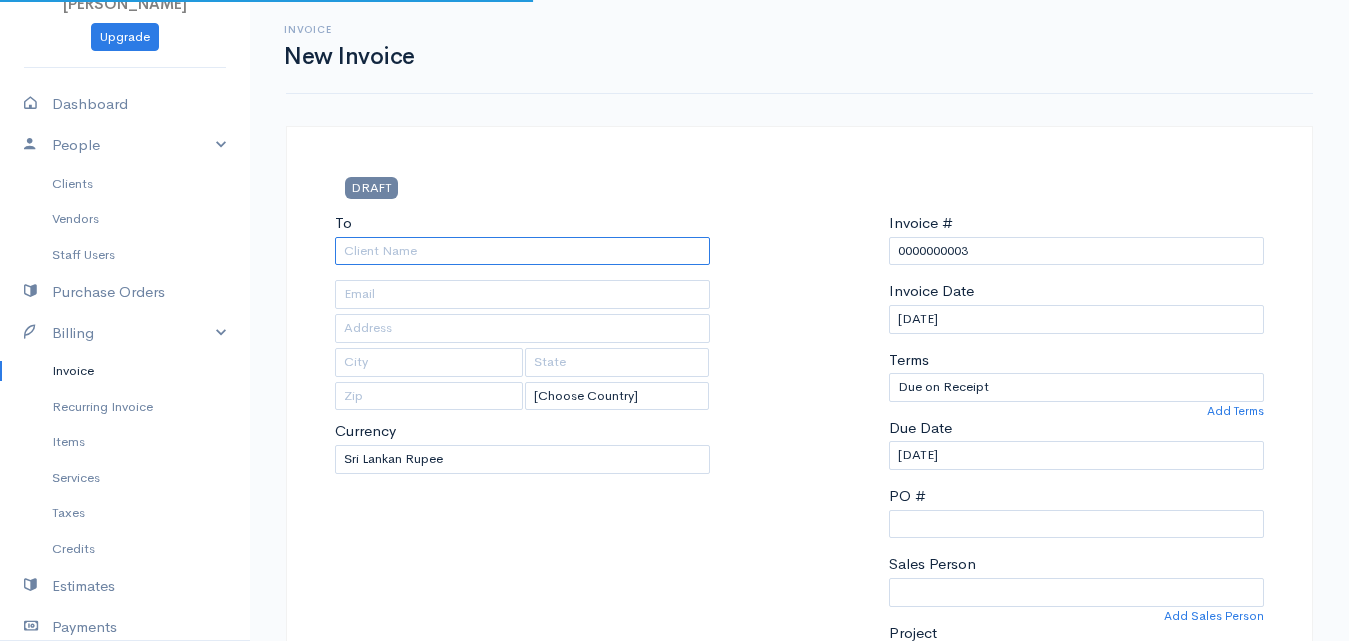 click on "To" at bounding box center [522, 251] 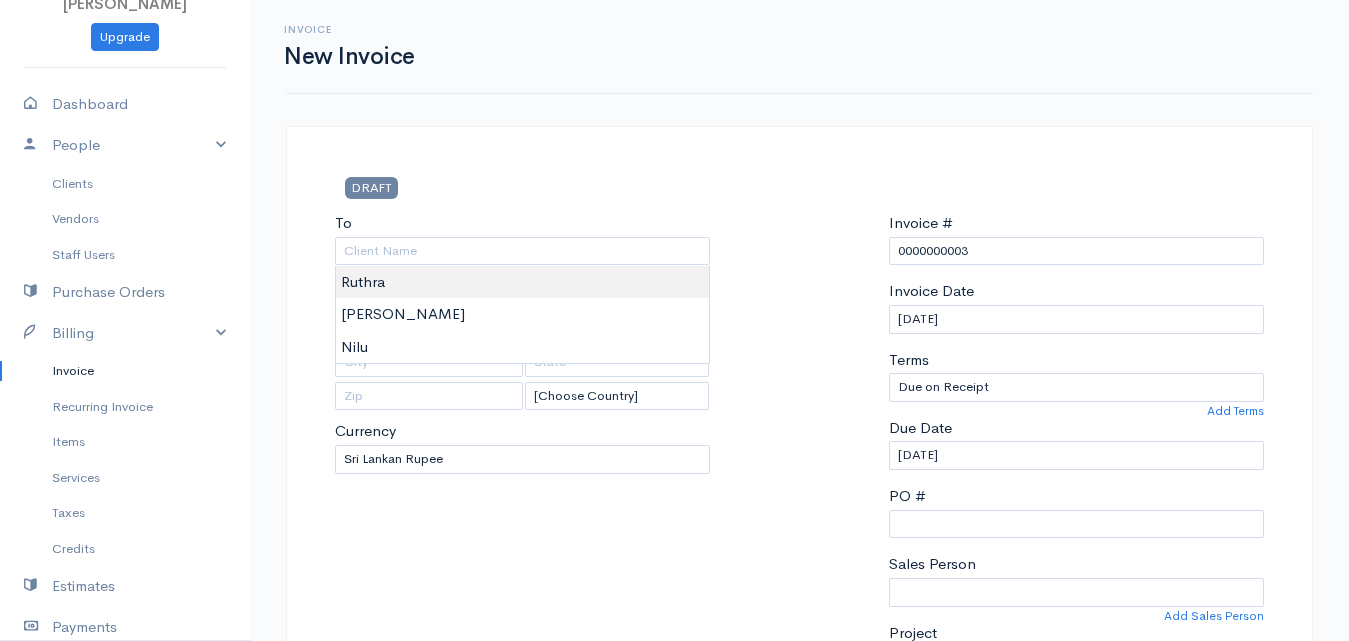 type on "Ruthra" 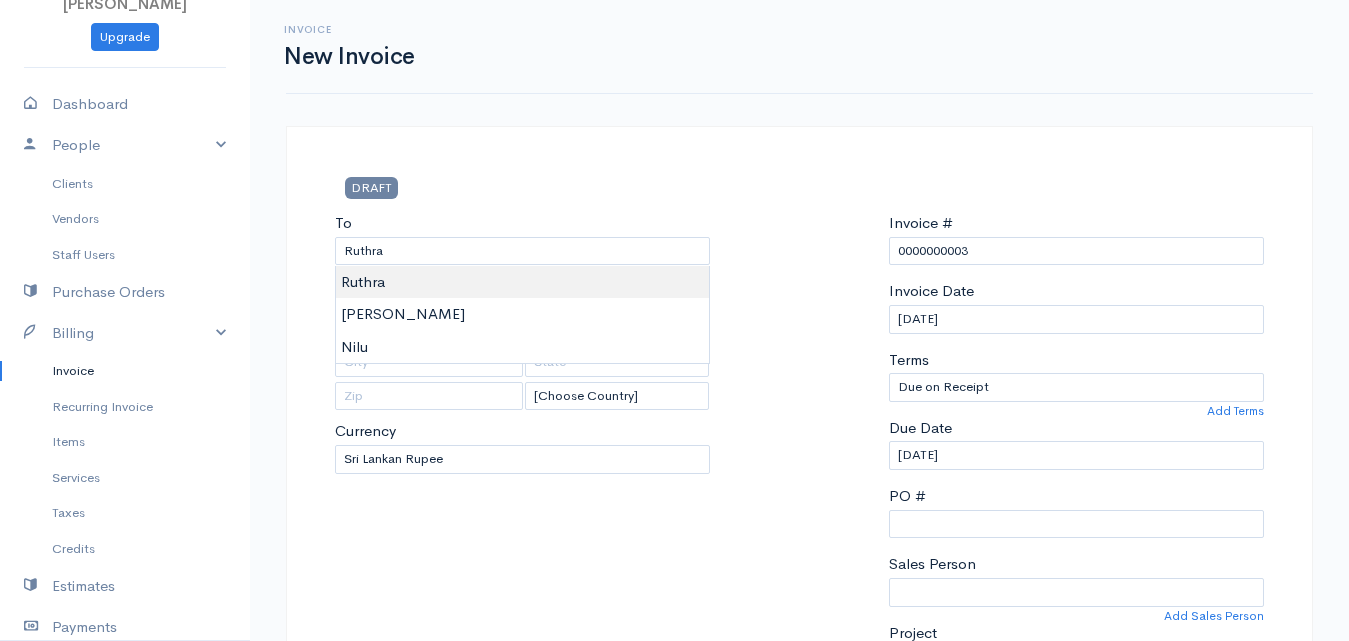 click on "Tenora Gresh
Upgrade
Dashboard
People
Clients
Vendors
Staff Users
Purchase Orders
Billing
Invoice
Recurring Invoice
Items
Services
Taxes
Credits
Estimates
Payments
Expenses
Track Time
Projects
Reports
Settings
My Organizations
Logout
Help
@CloudBooksApp 2022
Invoice
New Invoice
DRAFT To Ruthra [Choose Country] United States Canada United Kingdom Afghanistan Albania Algeria American Samoa Andorra Anguilla Angola Antarctica Antigua and Barbuda Argentina Armenia Aruba Belize" at bounding box center (674, 864) 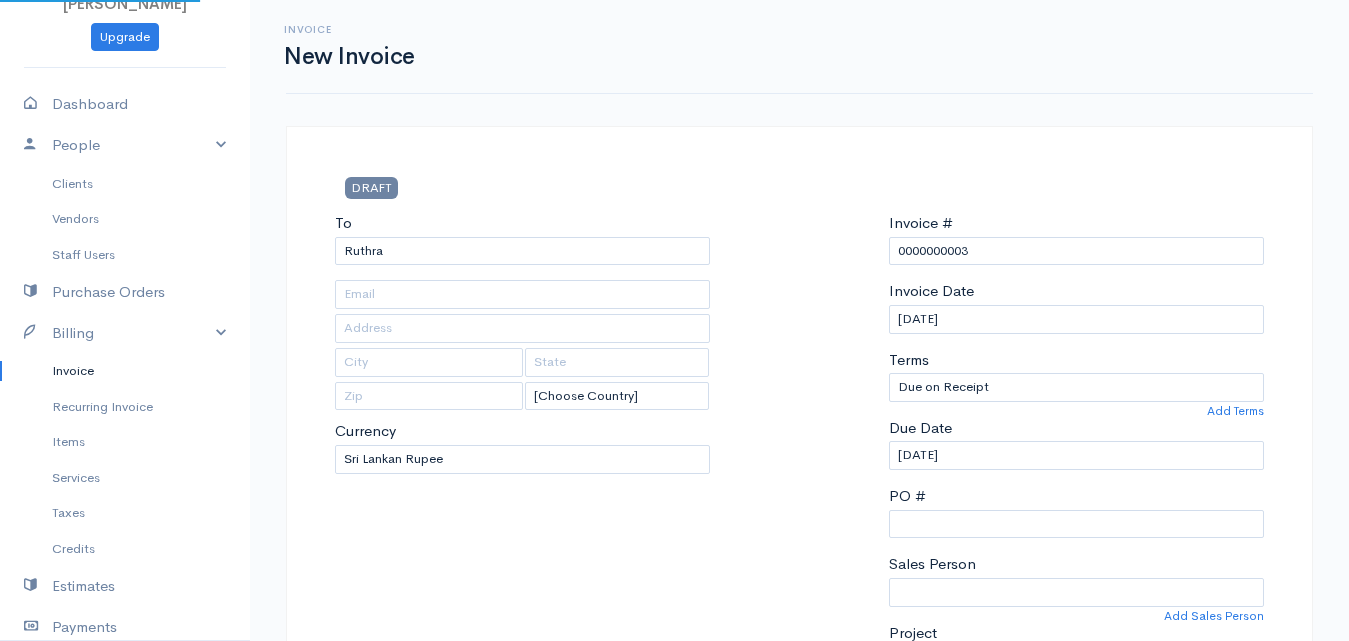 scroll, scrollTop: 100, scrollLeft: 0, axis: vertical 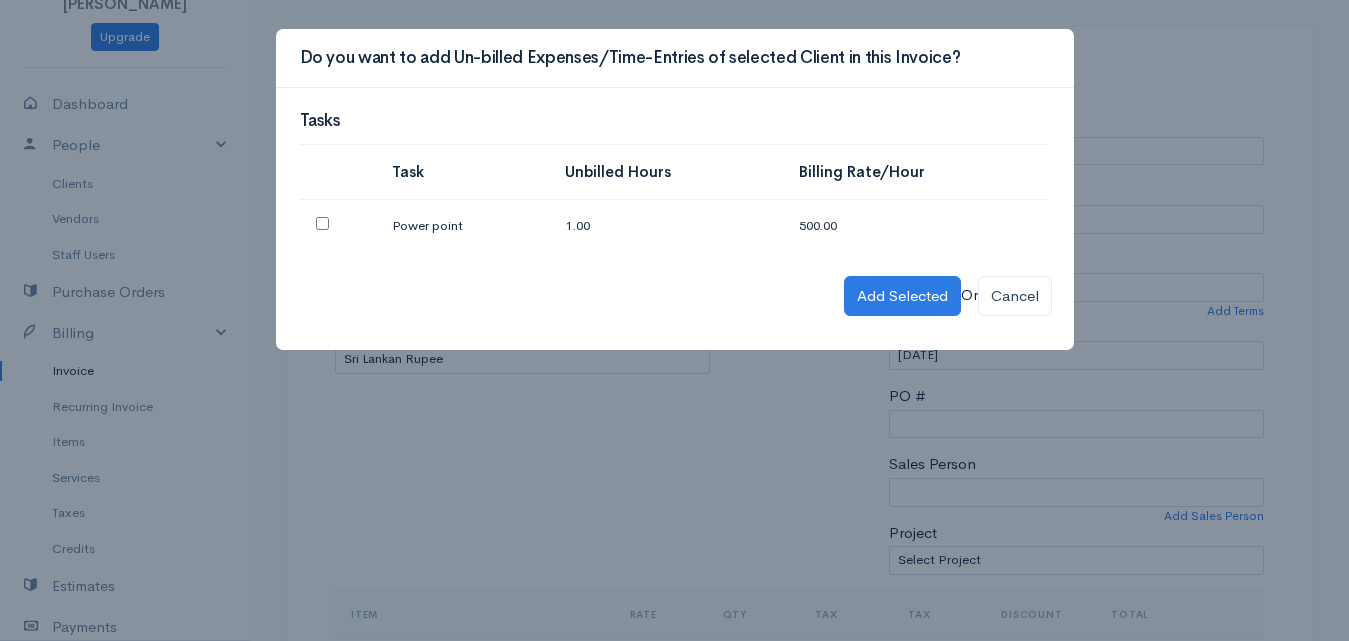 click at bounding box center (322, 223) 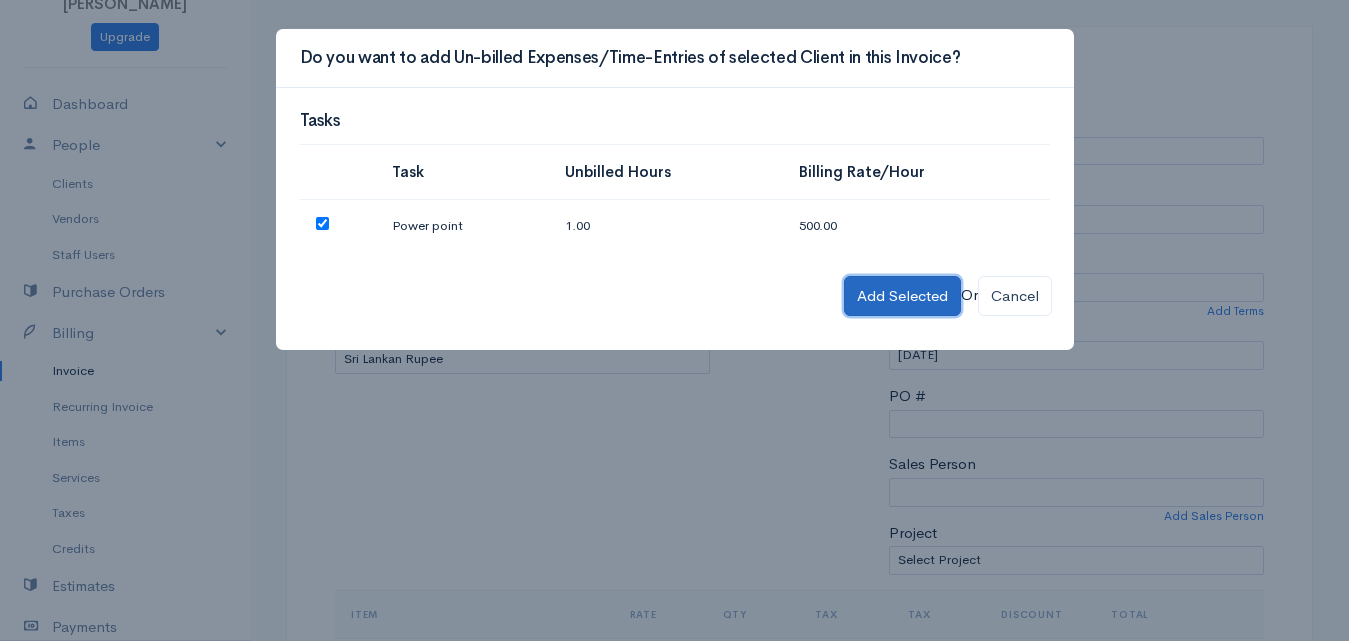 click on "Add Selected" at bounding box center (902, 296) 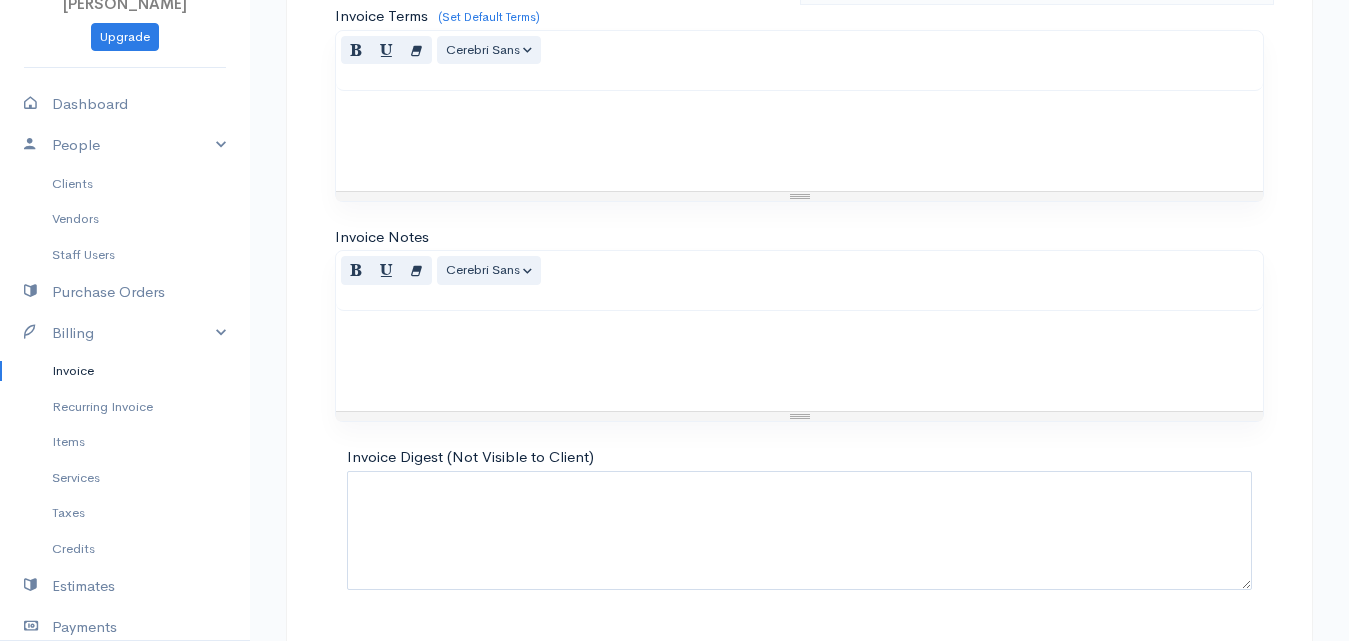 scroll, scrollTop: 1256, scrollLeft: 0, axis: vertical 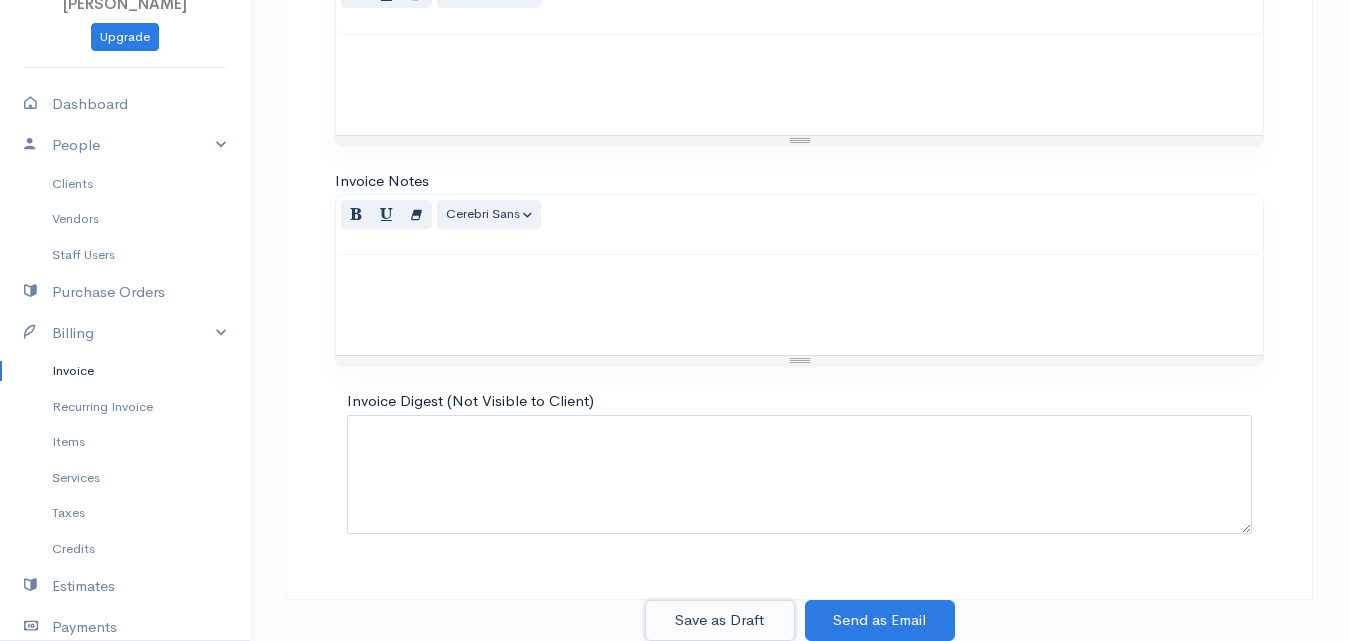 click on "Save as Draft" at bounding box center [720, 620] 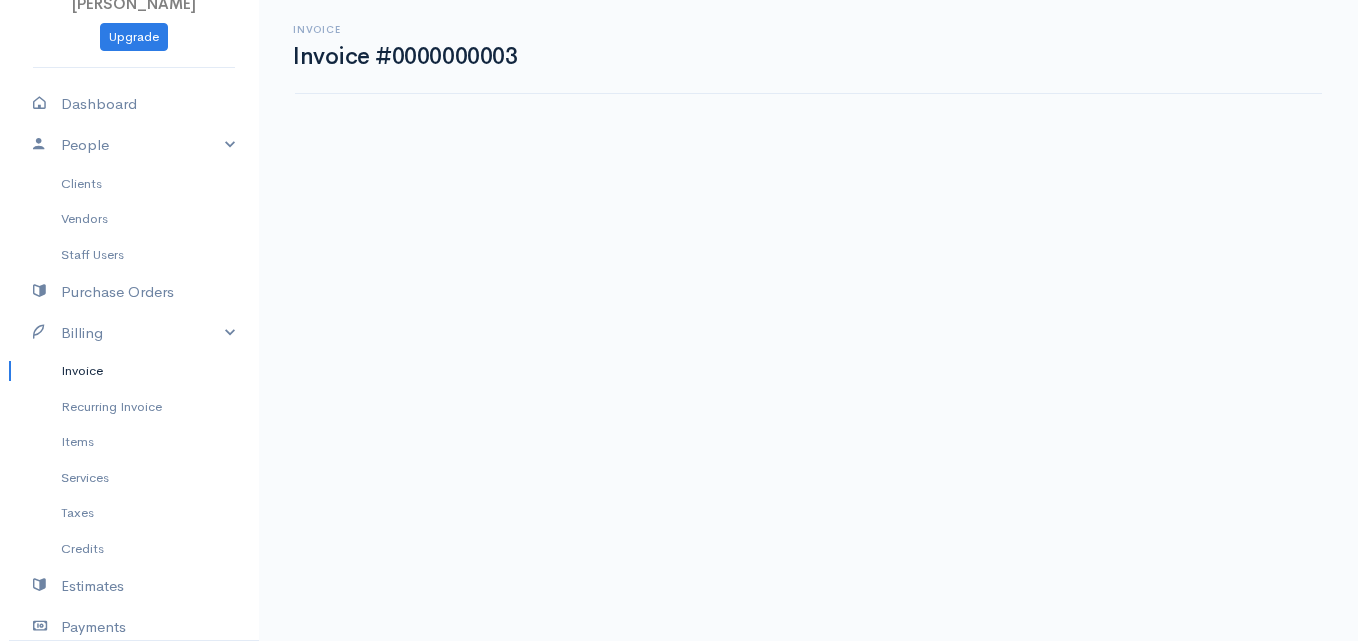 scroll, scrollTop: 0, scrollLeft: 0, axis: both 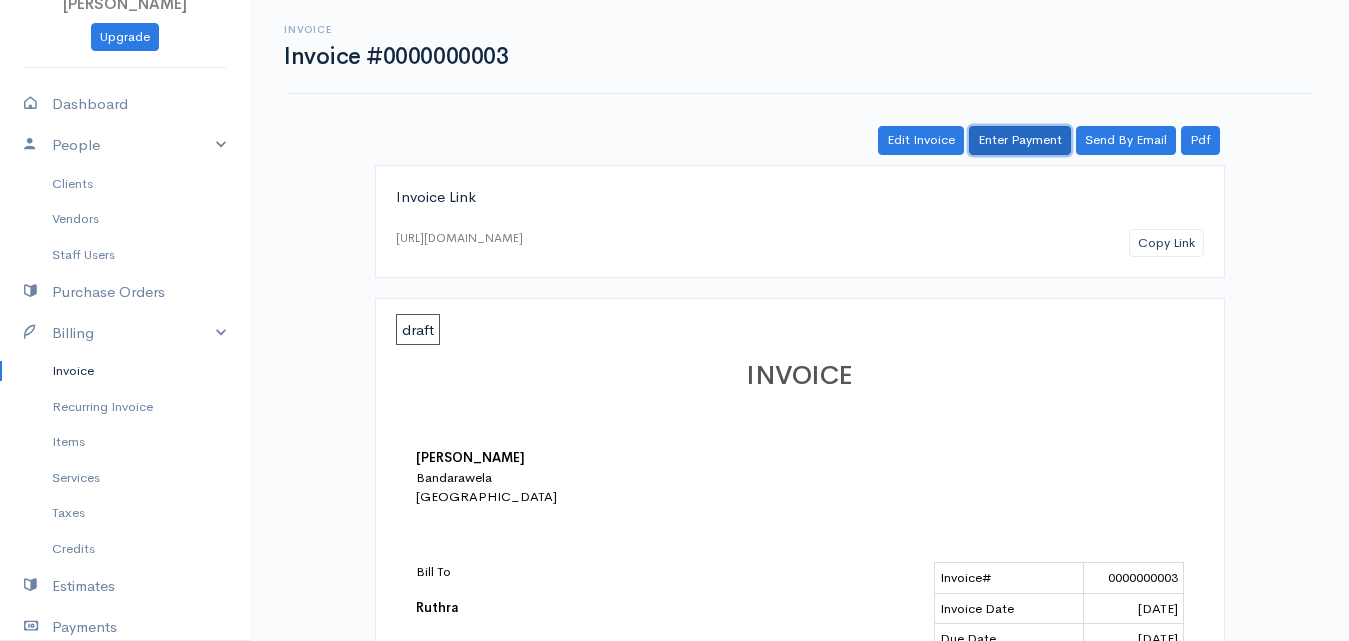 click on "Enter Payment" at bounding box center (1020, 140) 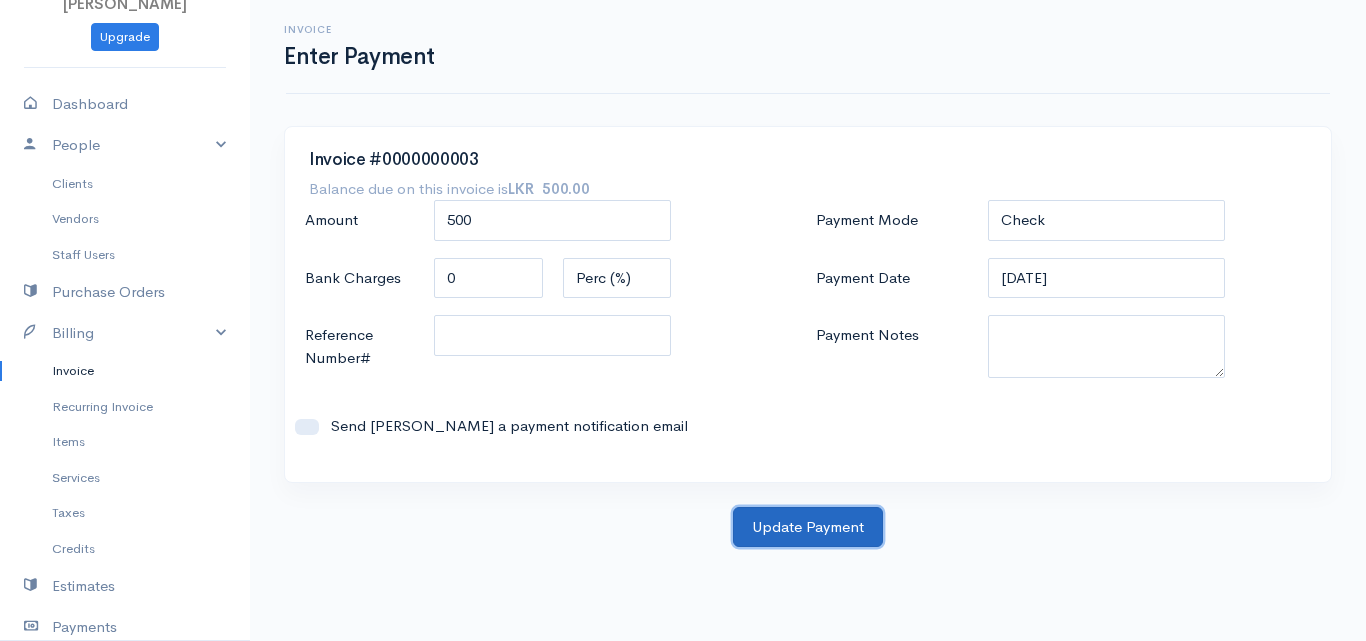 click on "Update Payment" at bounding box center [808, 527] 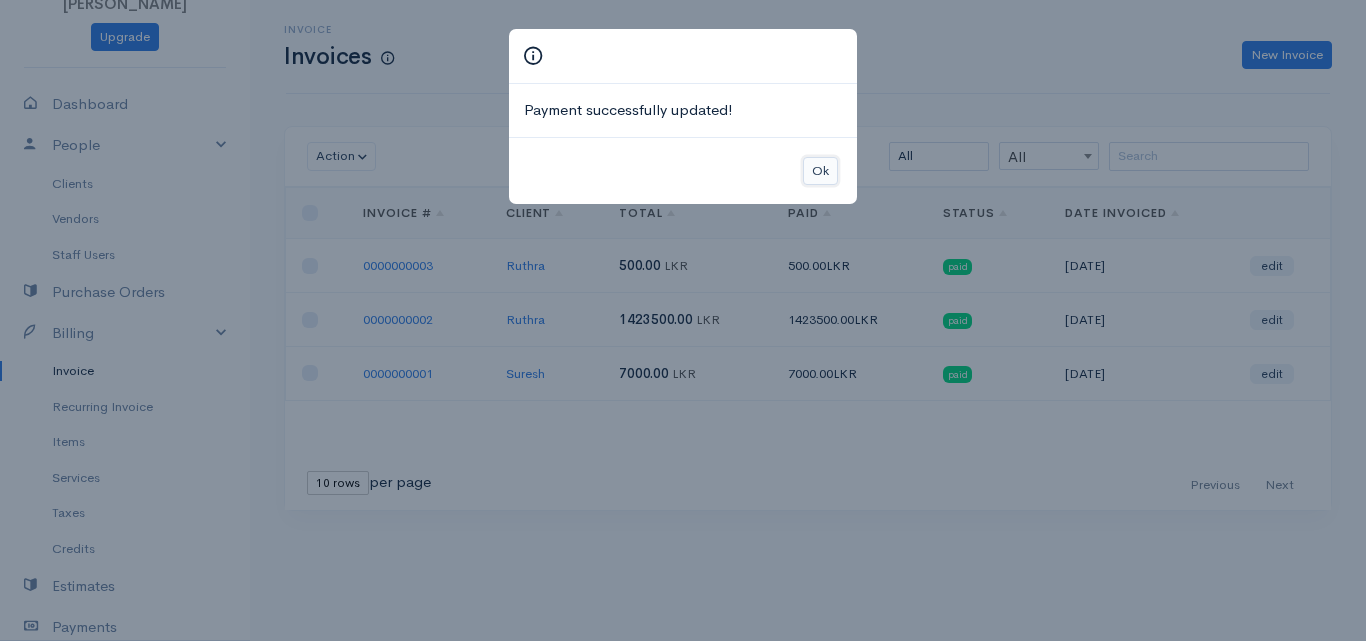 click on "Ok" at bounding box center (820, 171) 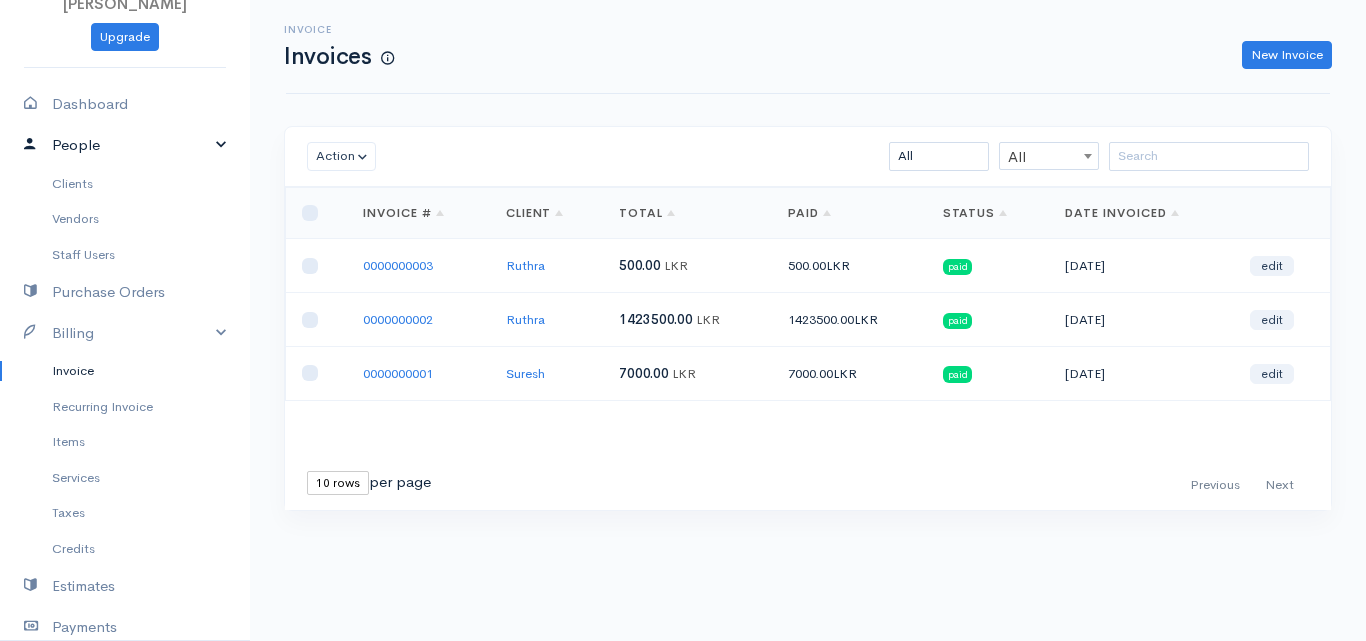 click on "People" at bounding box center (125, 145) 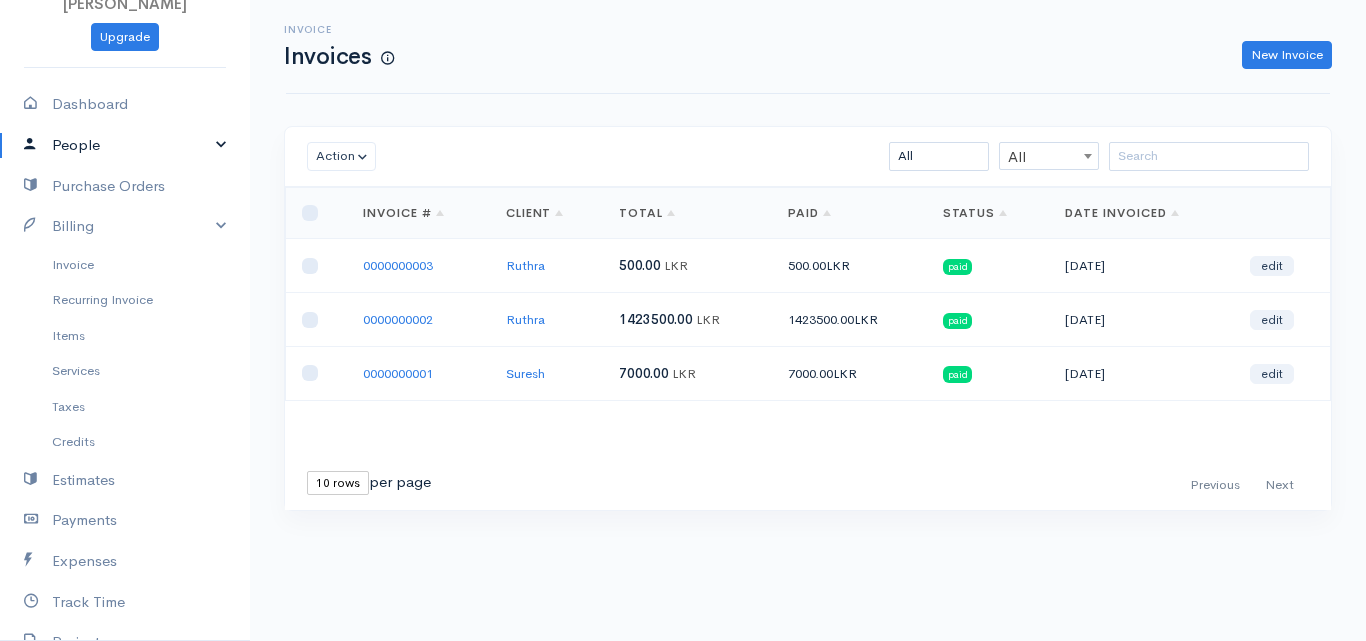 click on "People" at bounding box center [125, 145] 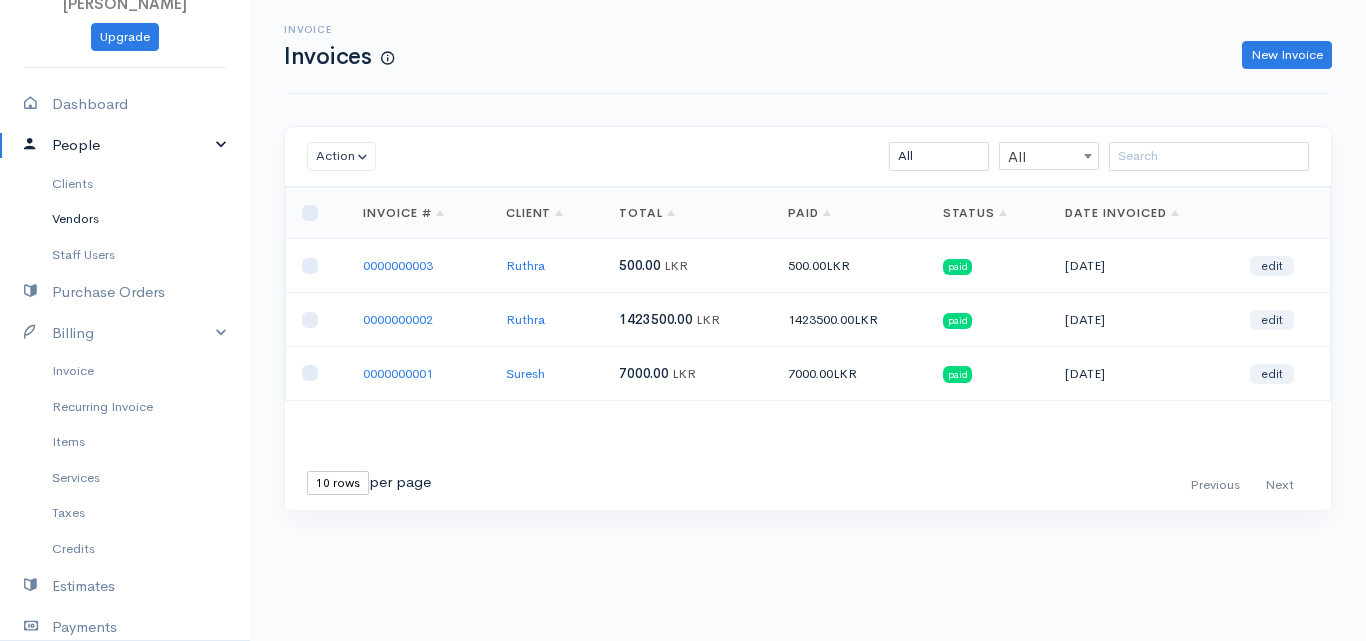 click on "Vendors" at bounding box center (125, 219) 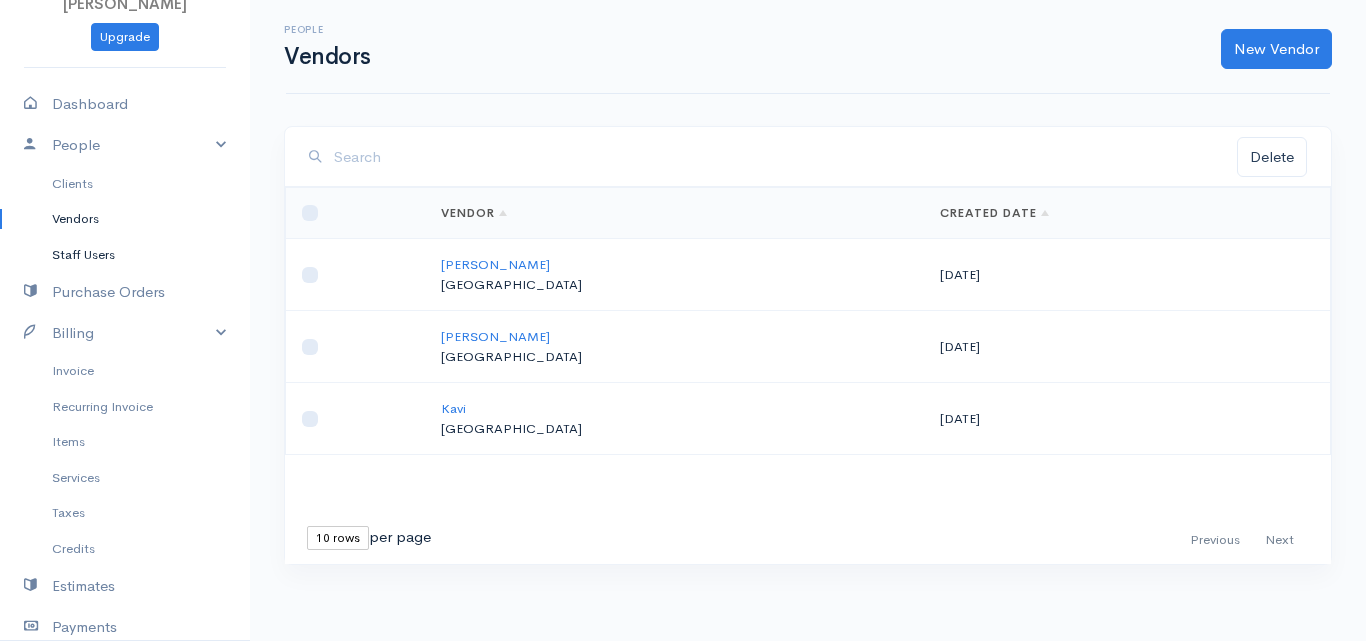 click on "Staff Users" at bounding box center (125, 255) 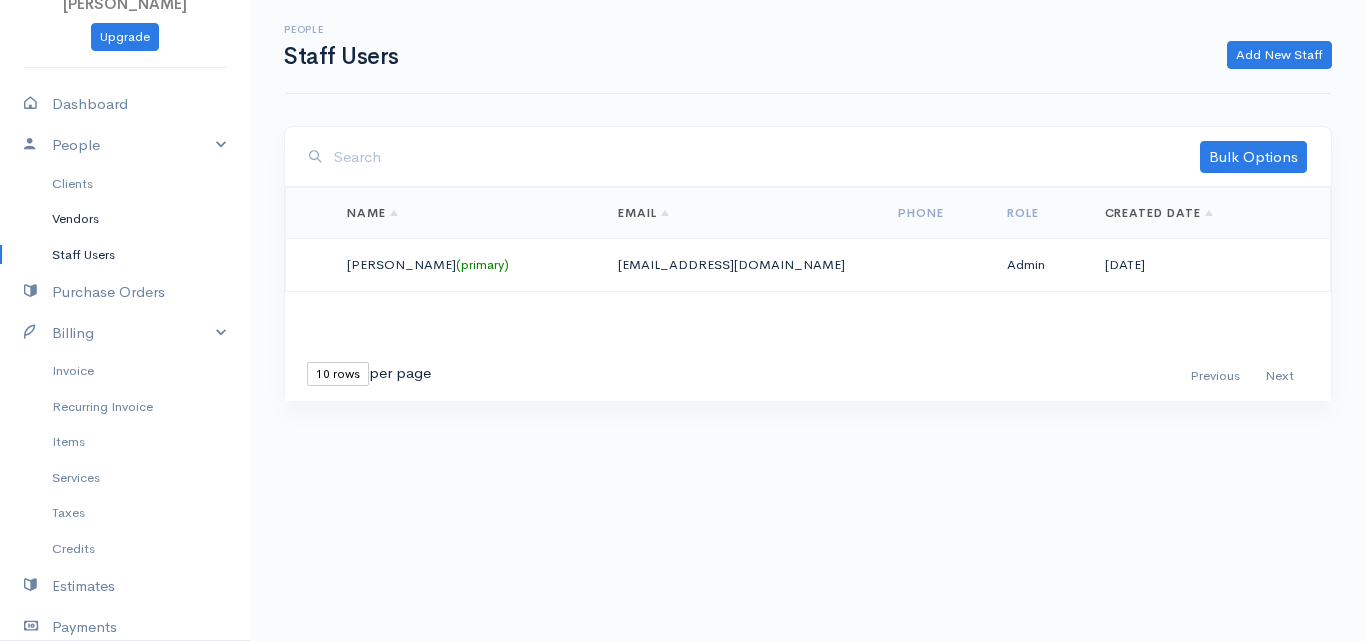 click on "Vendors" at bounding box center [125, 219] 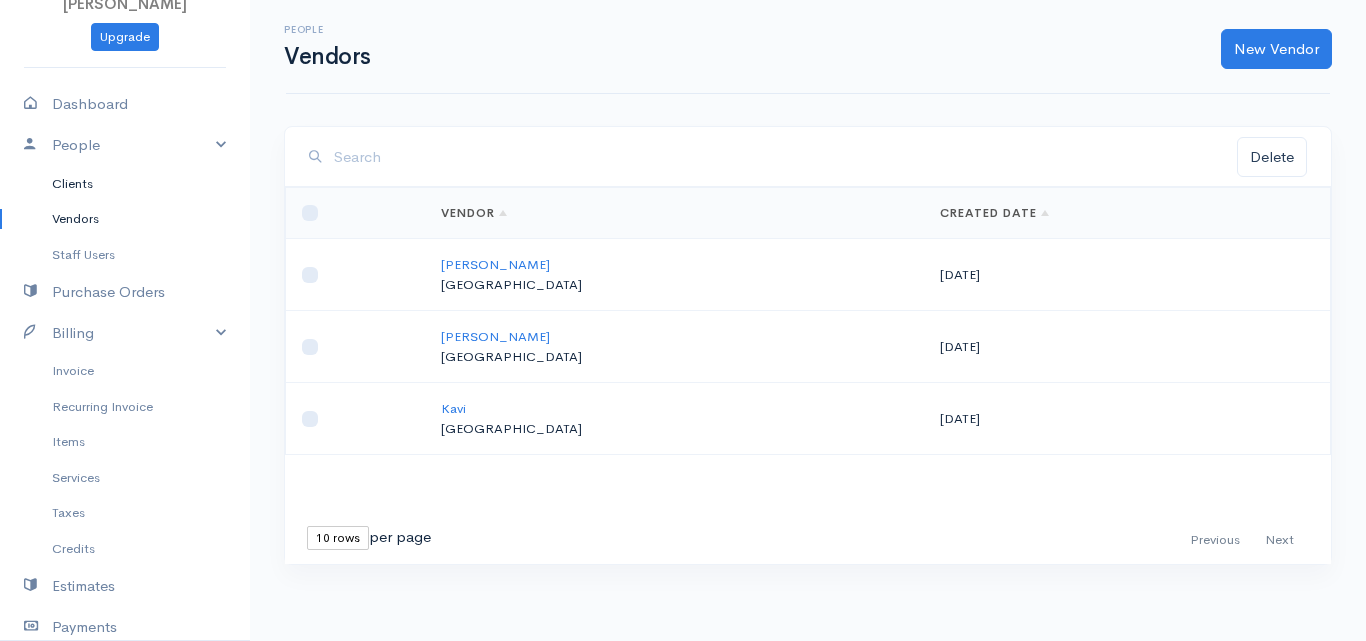 click on "Clients" at bounding box center [125, 184] 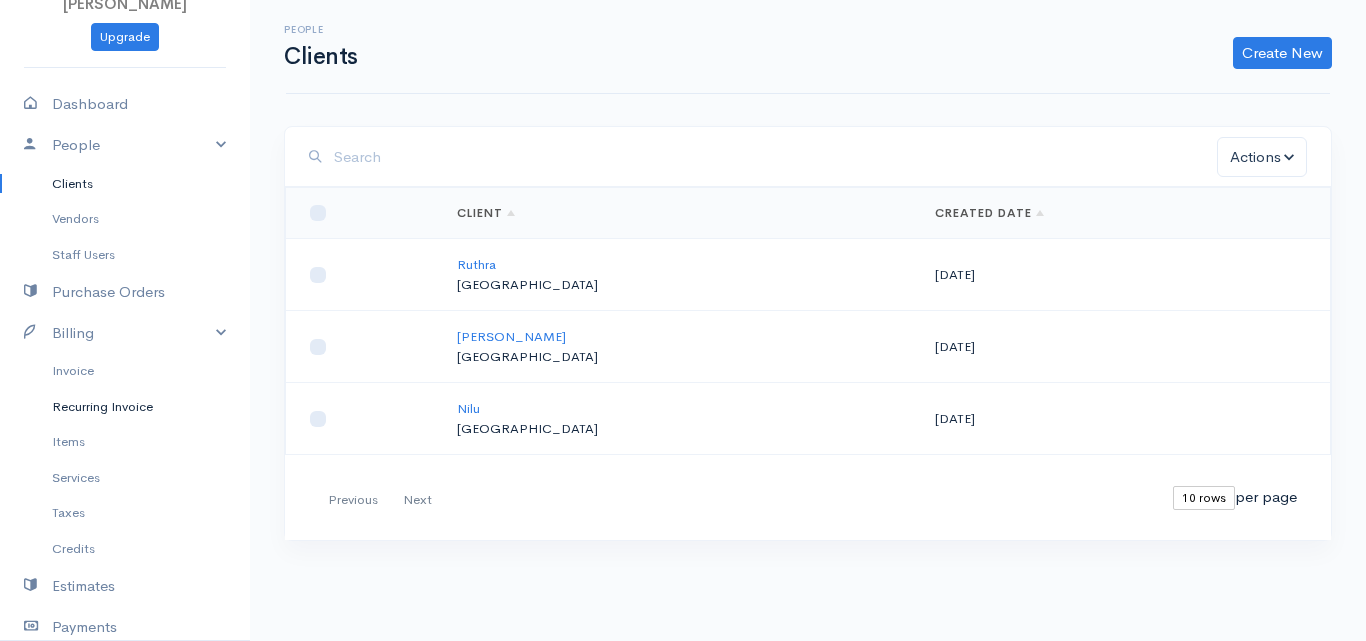 scroll, scrollTop: 126, scrollLeft: 0, axis: vertical 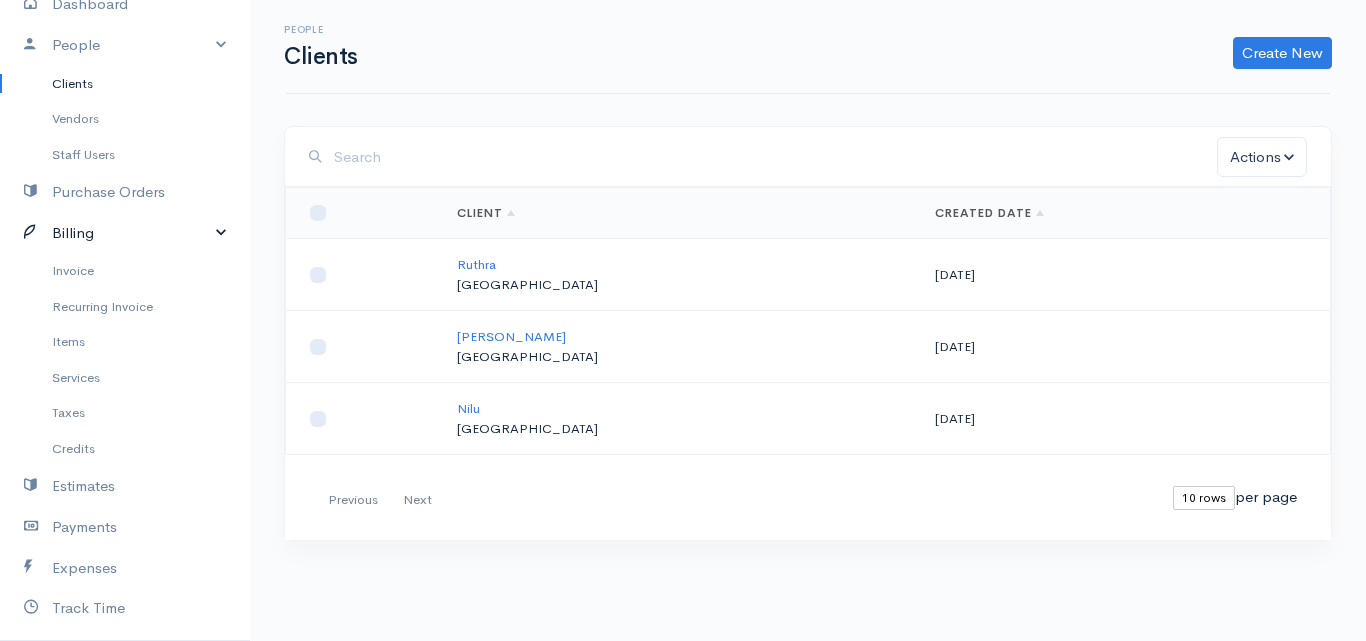 click on "Billing" at bounding box center (125, 233) 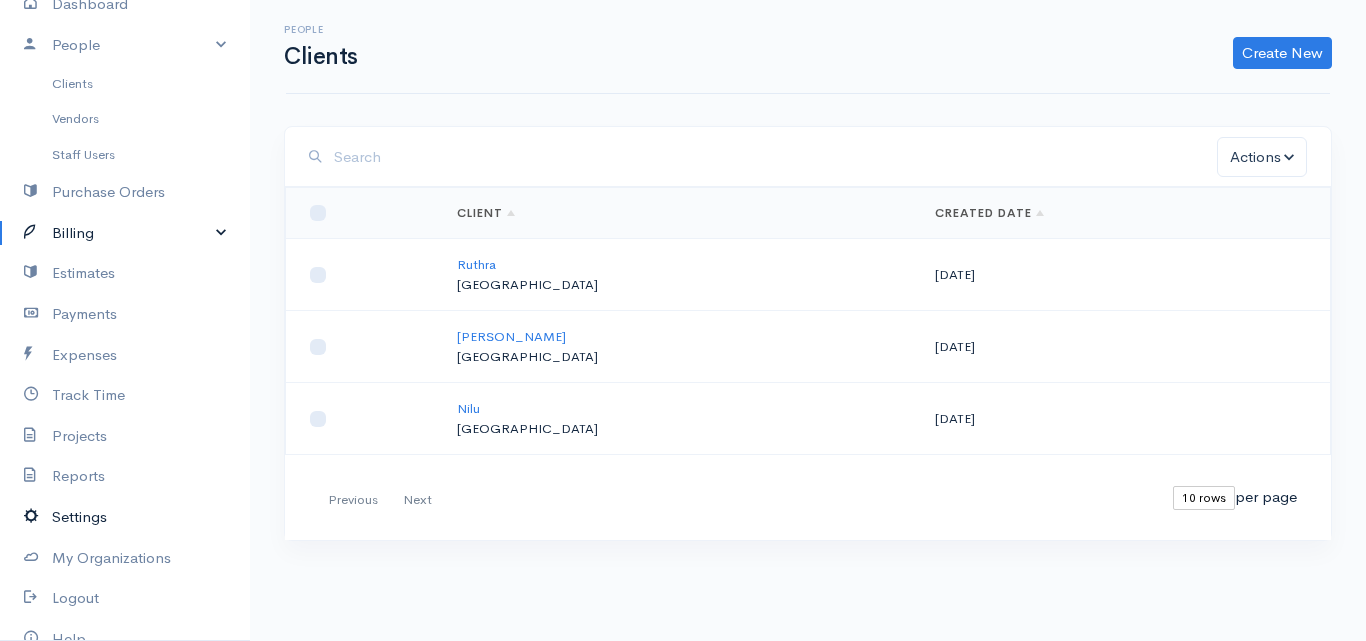 scroll, scrollTop: 213, scrollLeft: 0, axis: vertical 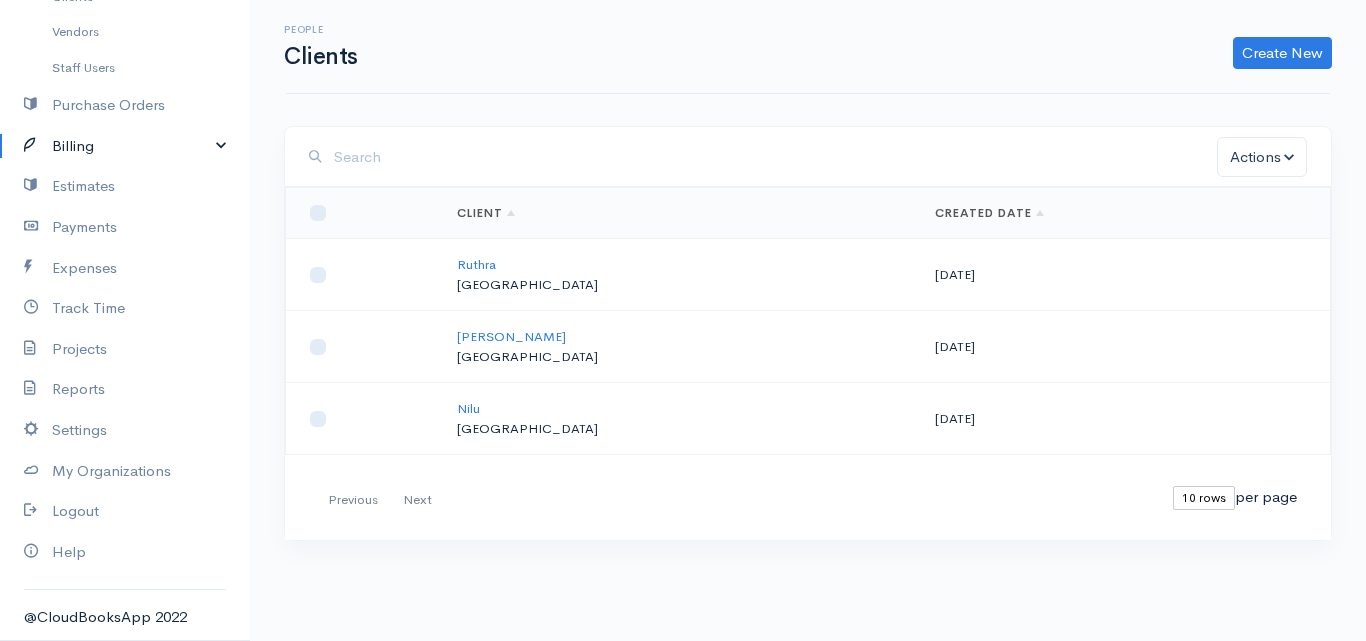 click on "Billing" at bounding box center (125, 146) 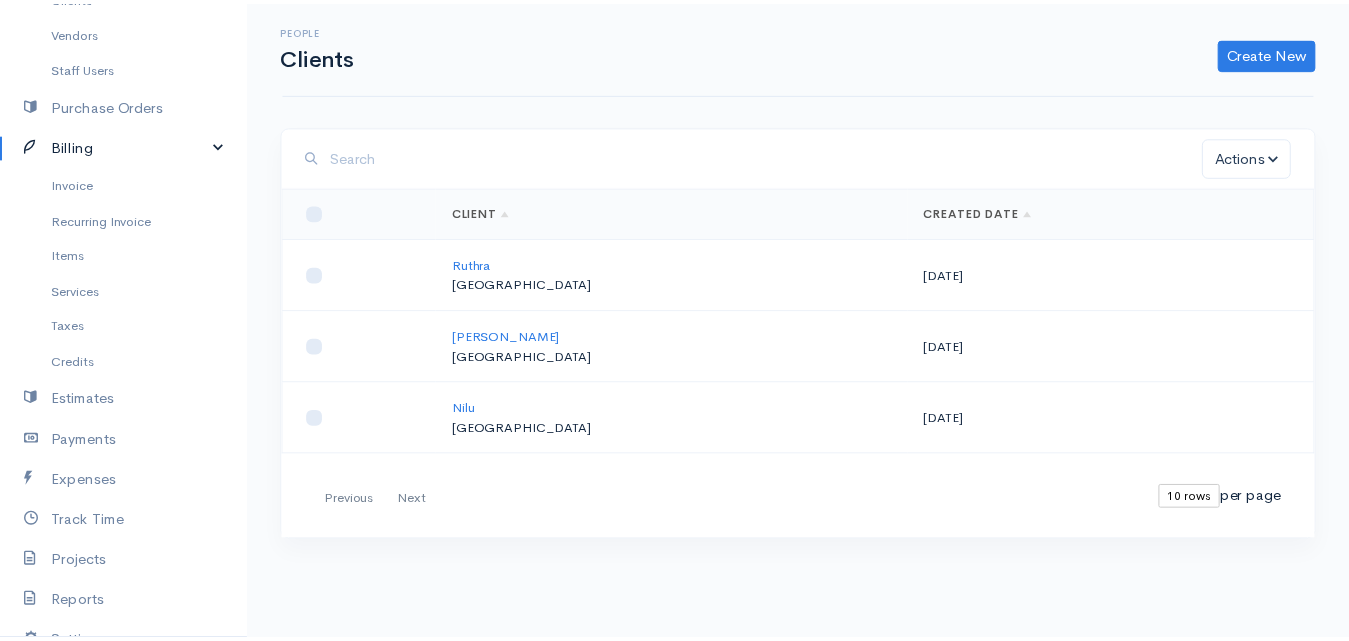 scroll, scrollTop: 0, scrollLeft: 0, axis: both 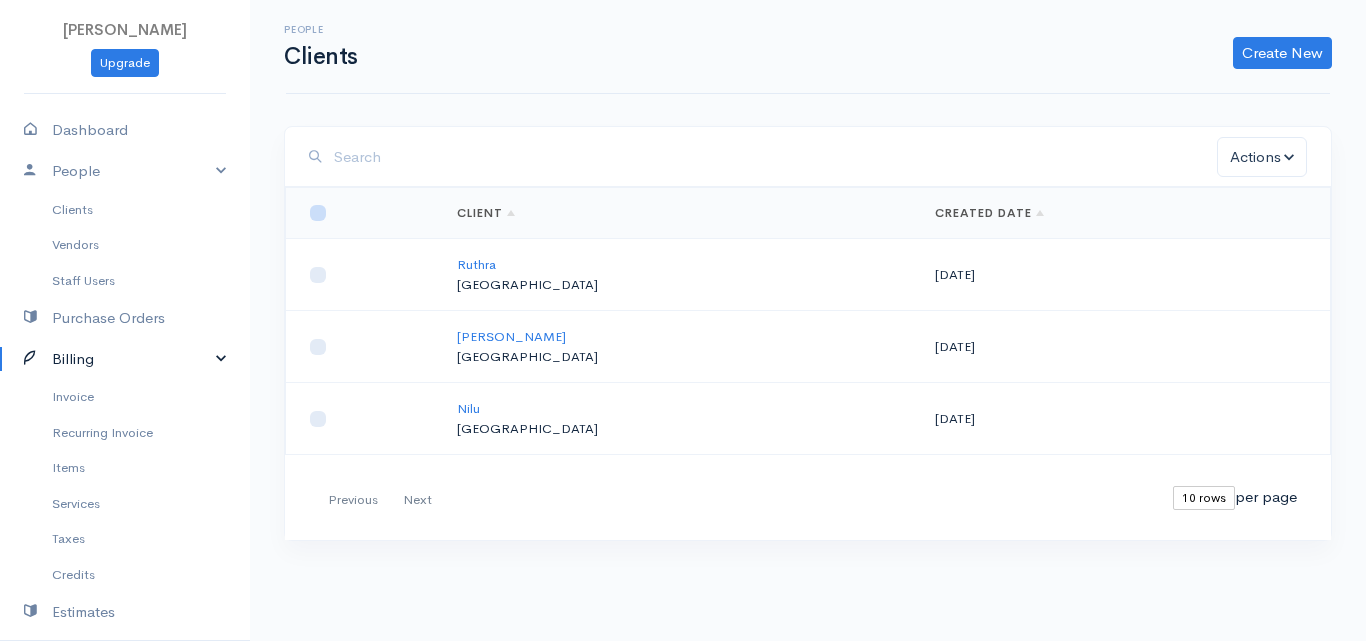 click at bounding box center [318, 213] 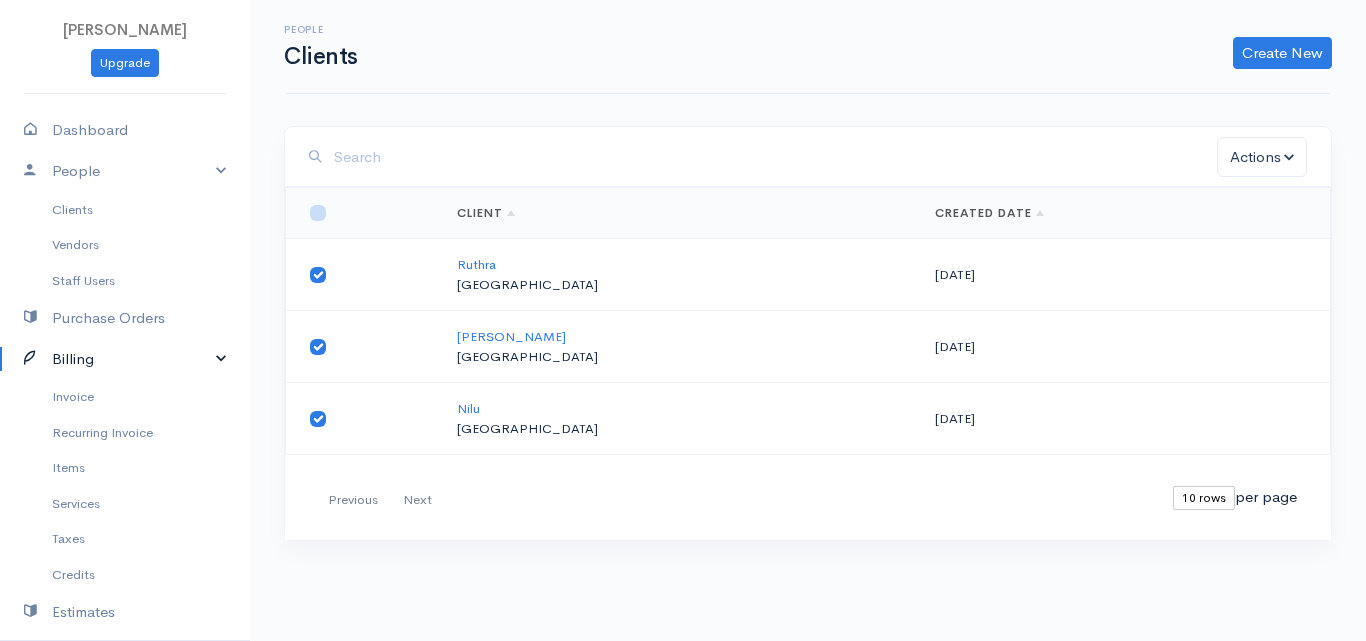 checkbox on "true" 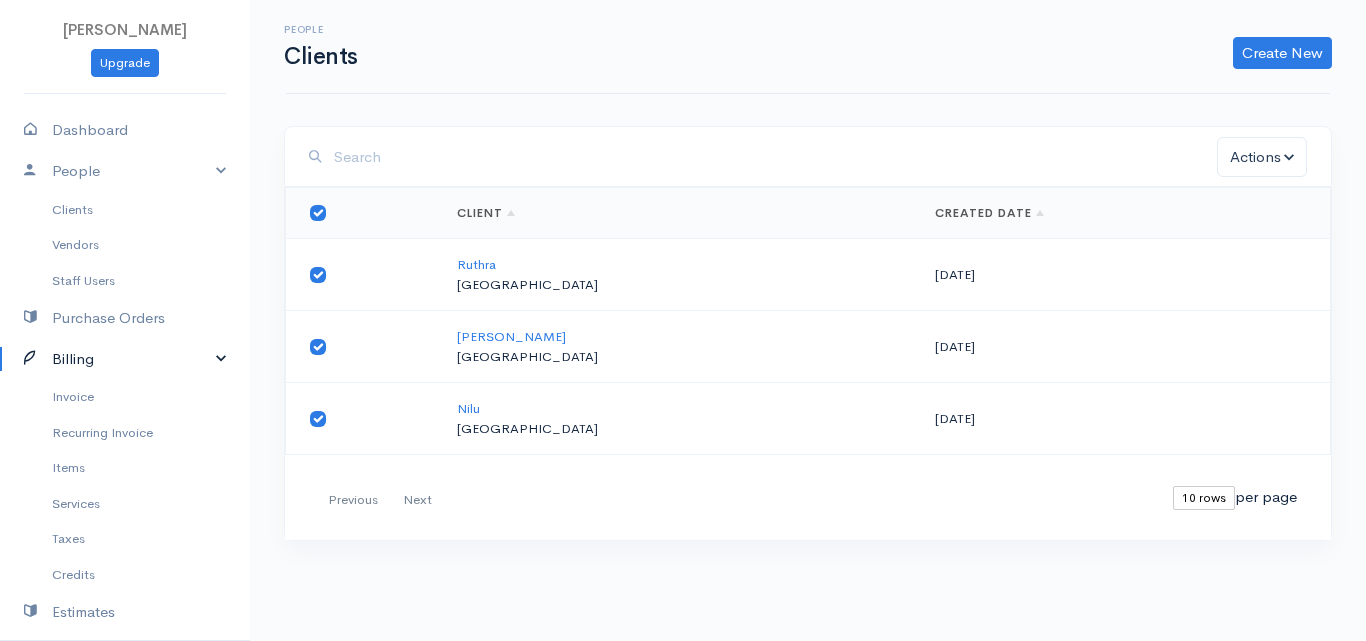 checkbox on "true" 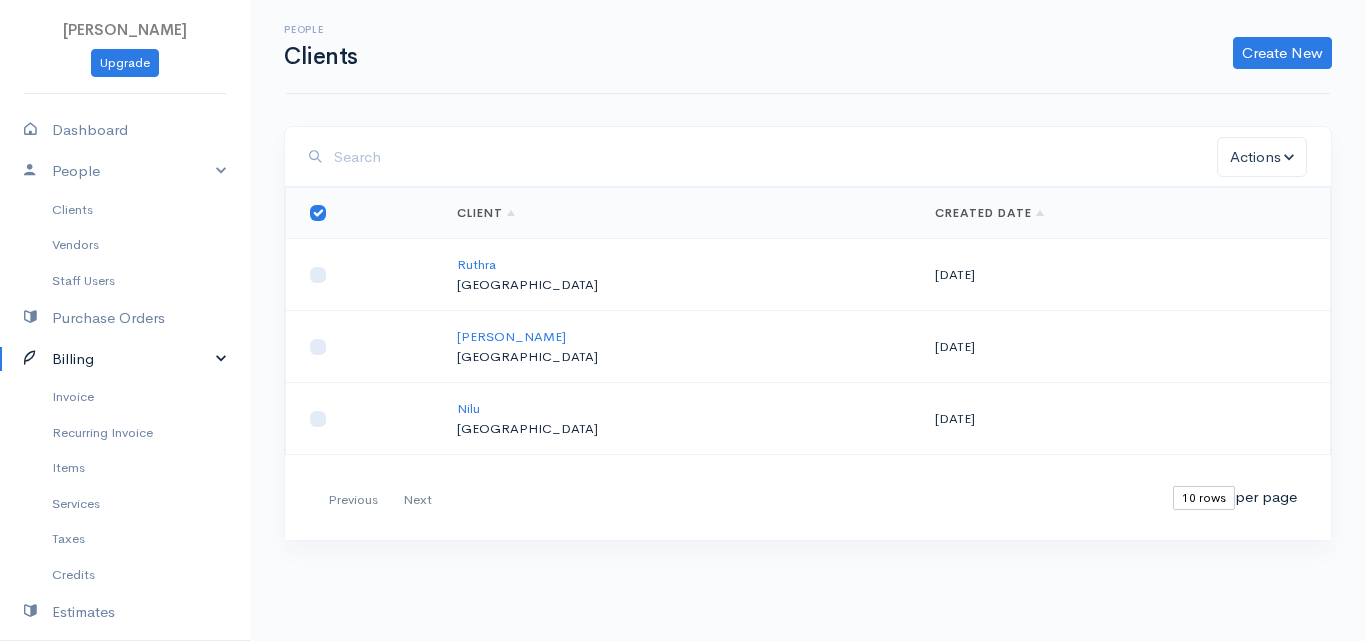checkbox on "false" 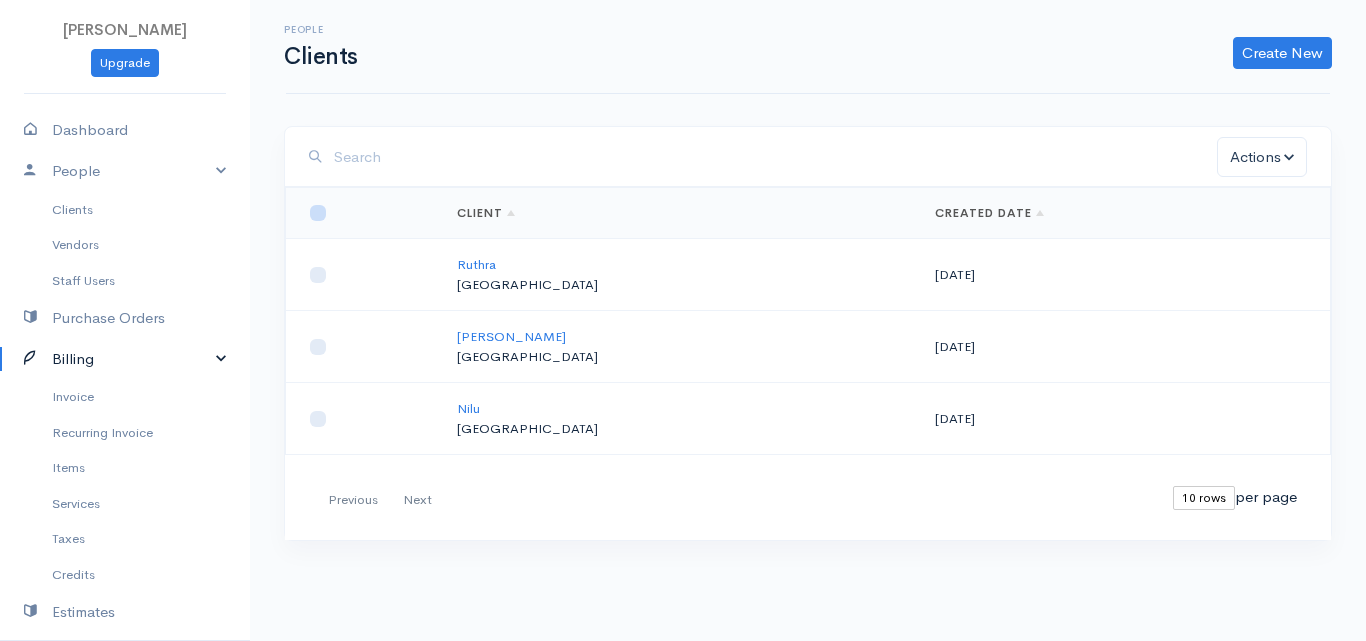 checkbox on "false" 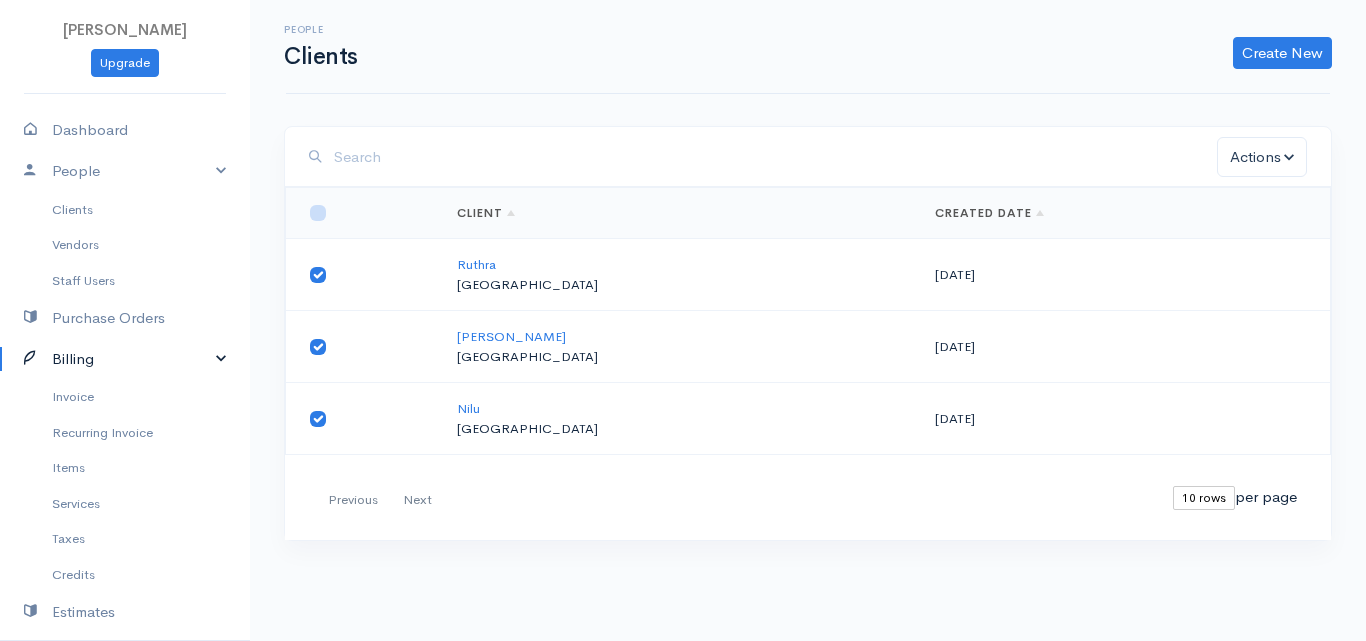 checkbox on "true" 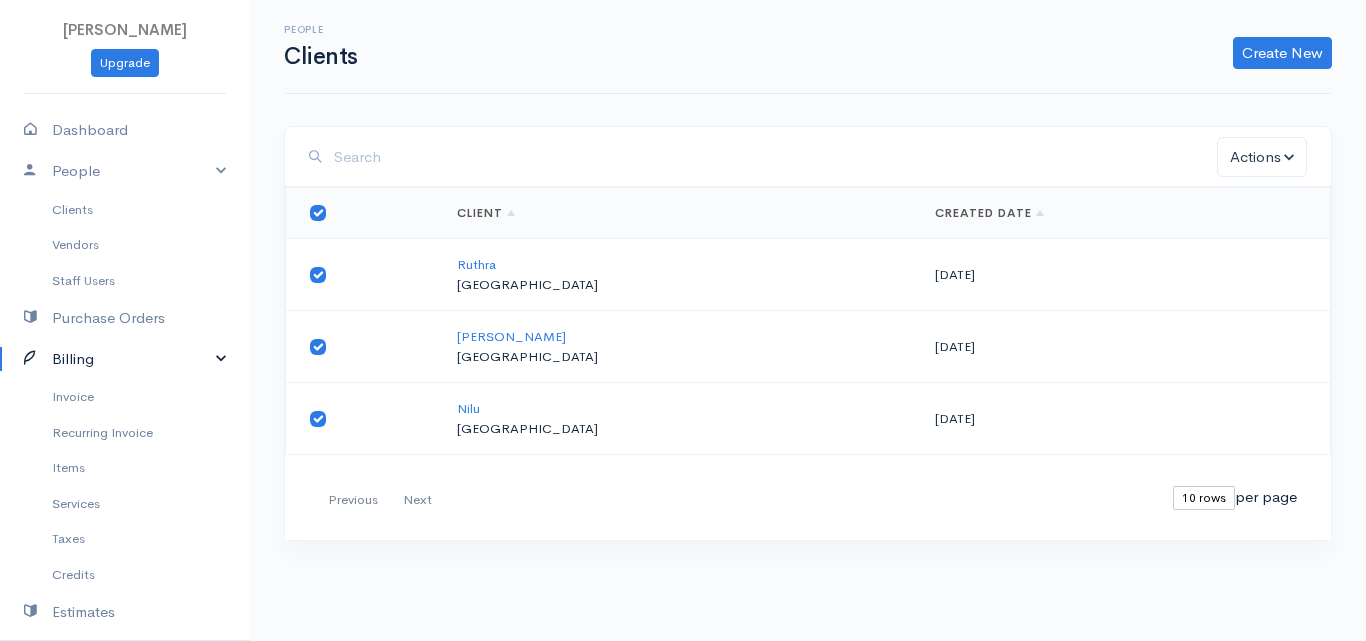 checkbox on "true" 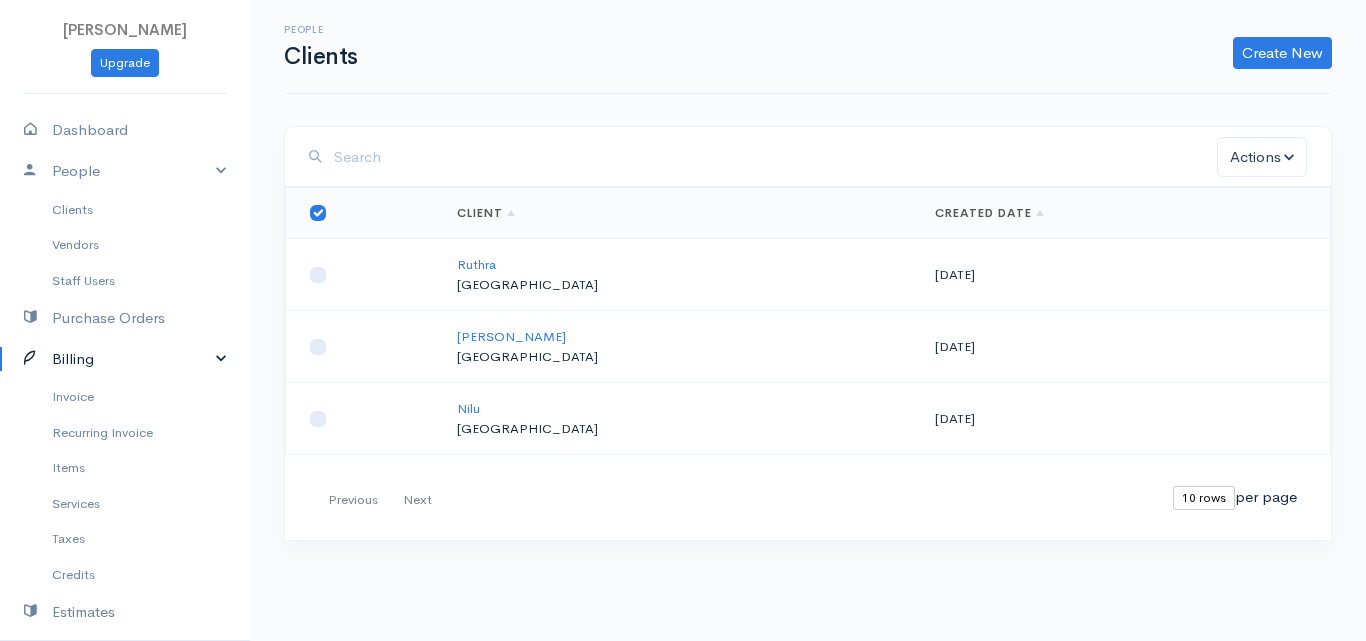 checkbox on "false" 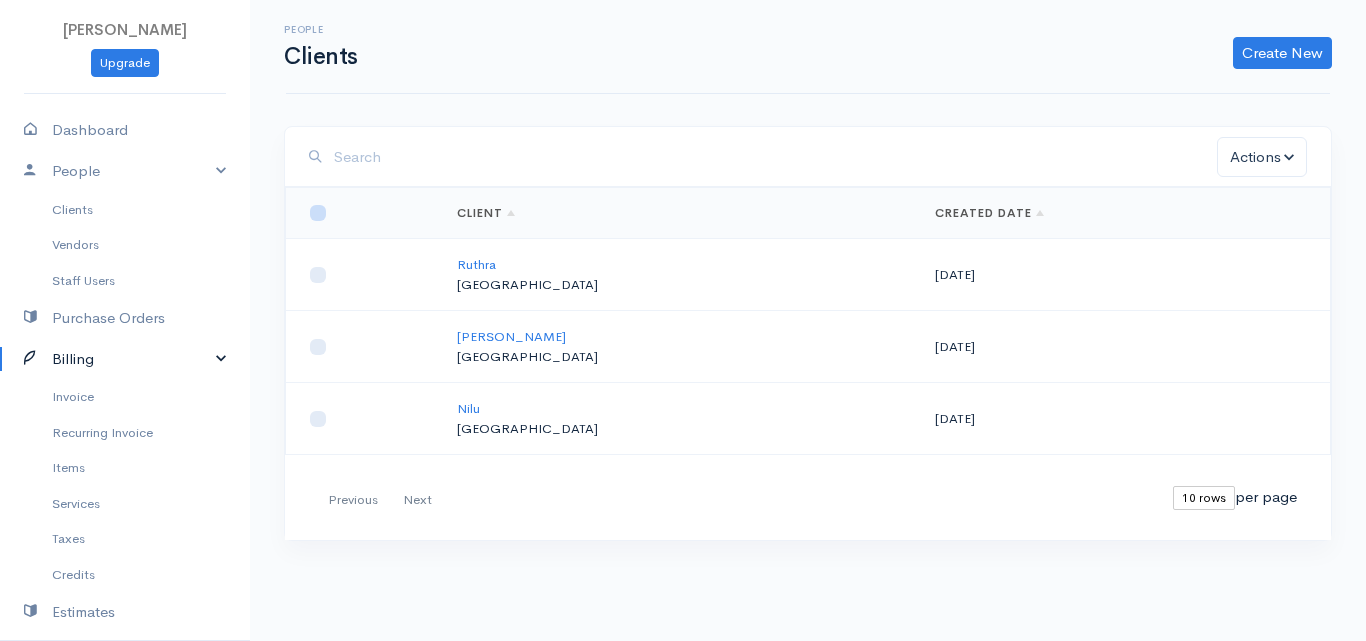 checkbox on "false" 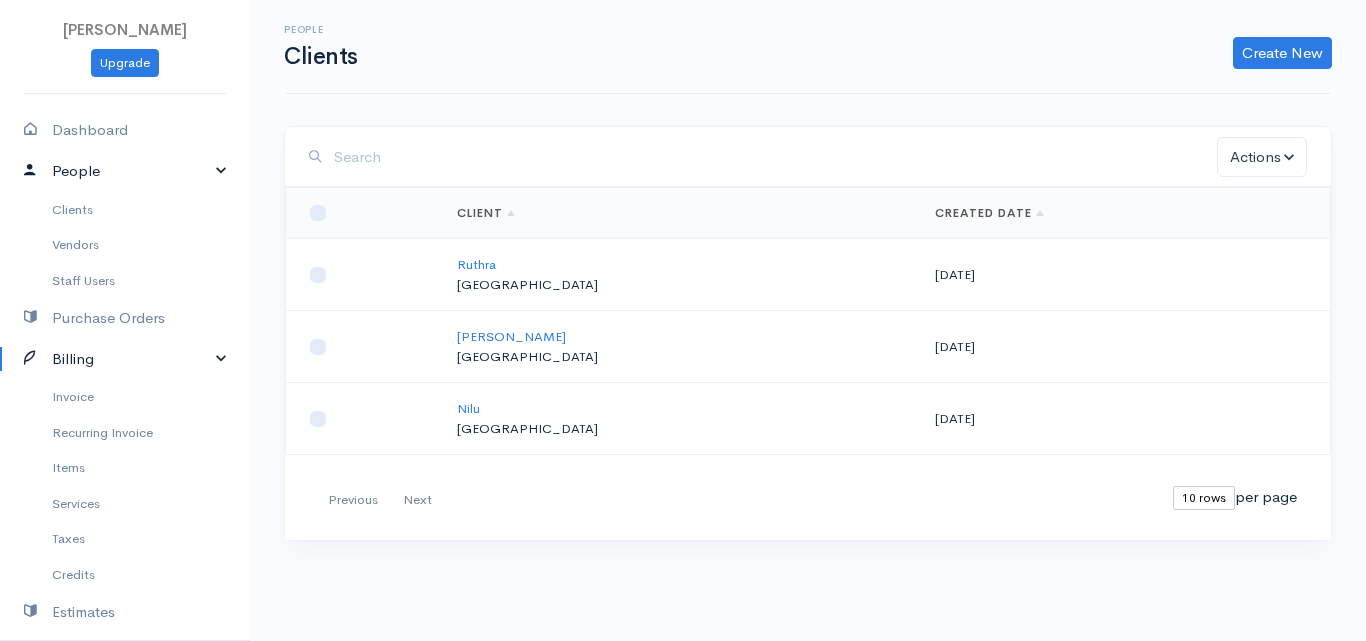 click on "People" at bounding box center (125, 171) 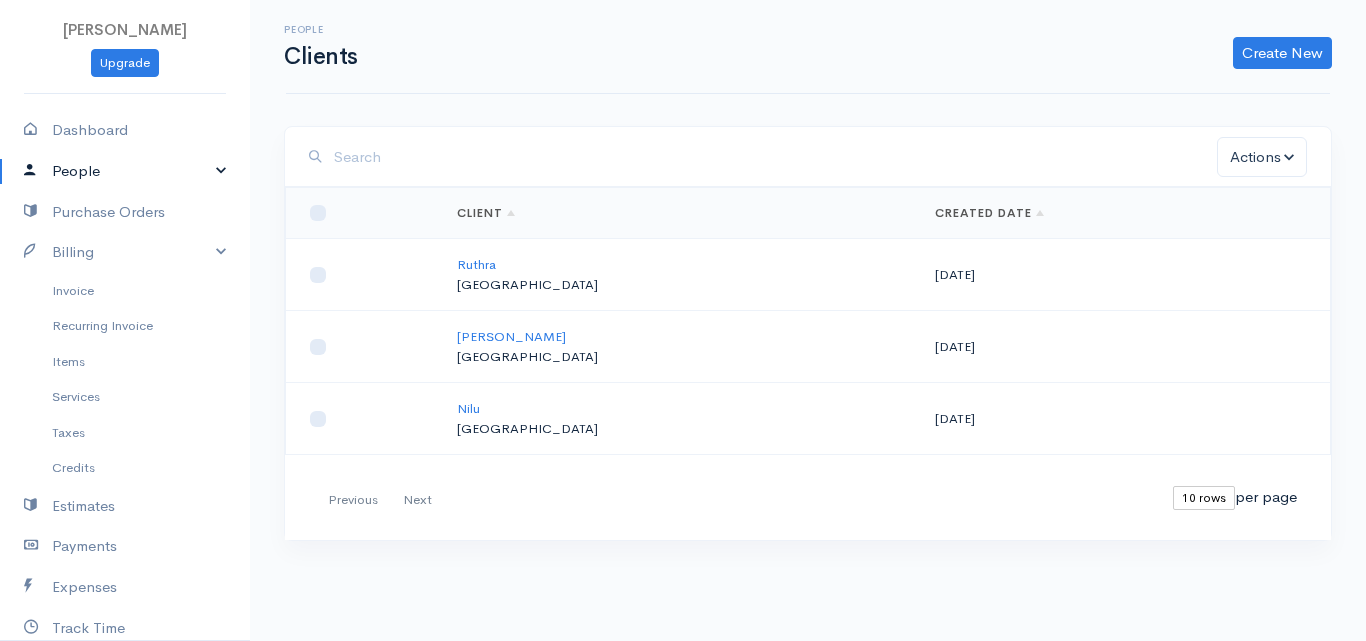 click on "People" at bounding box center (125, 171) 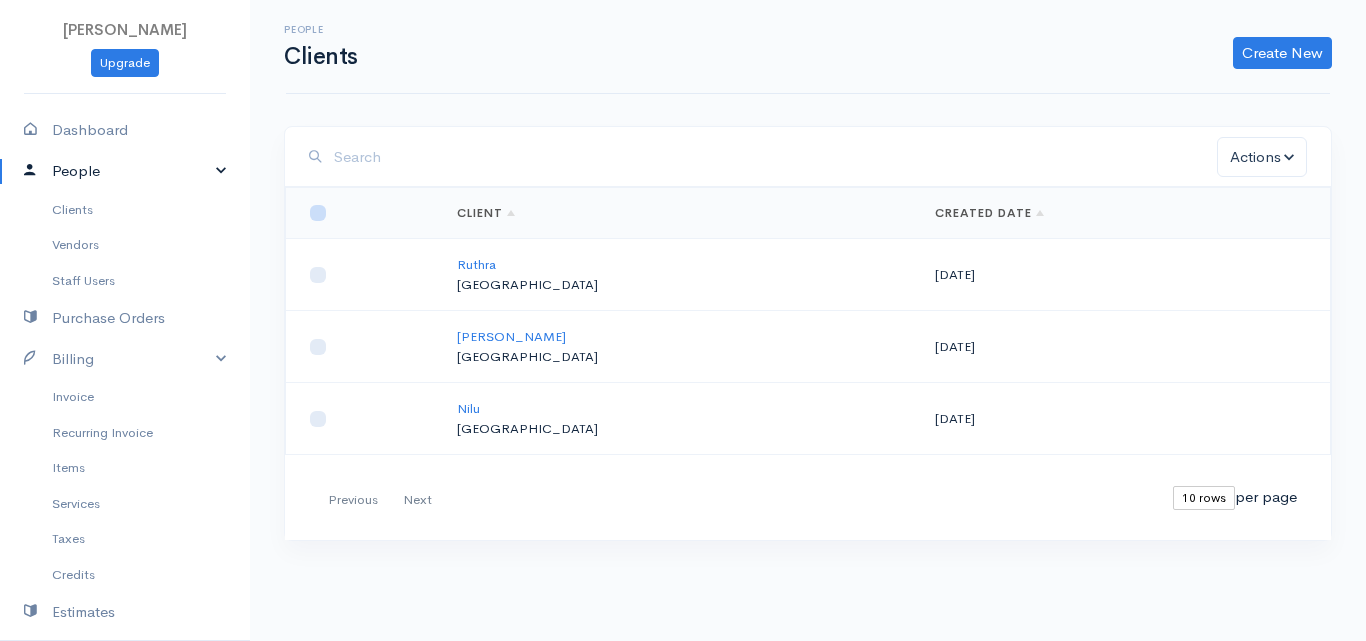 click at bounding box center [318, 213] 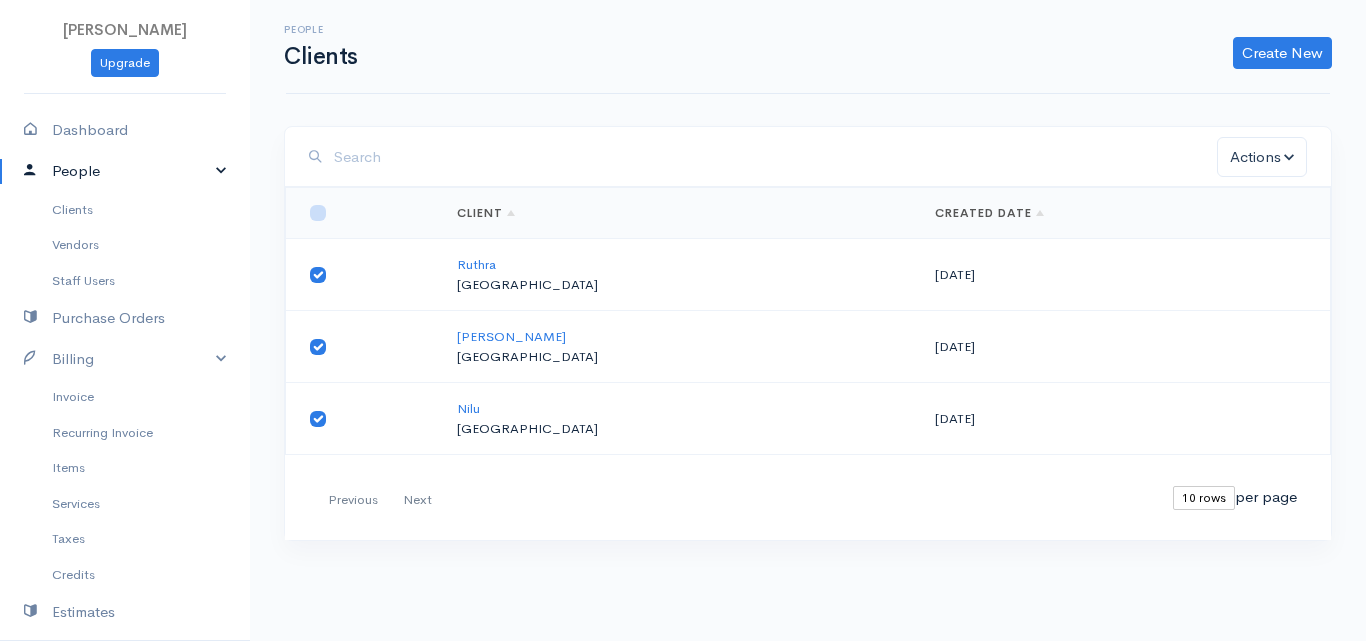 checkbox on "true" 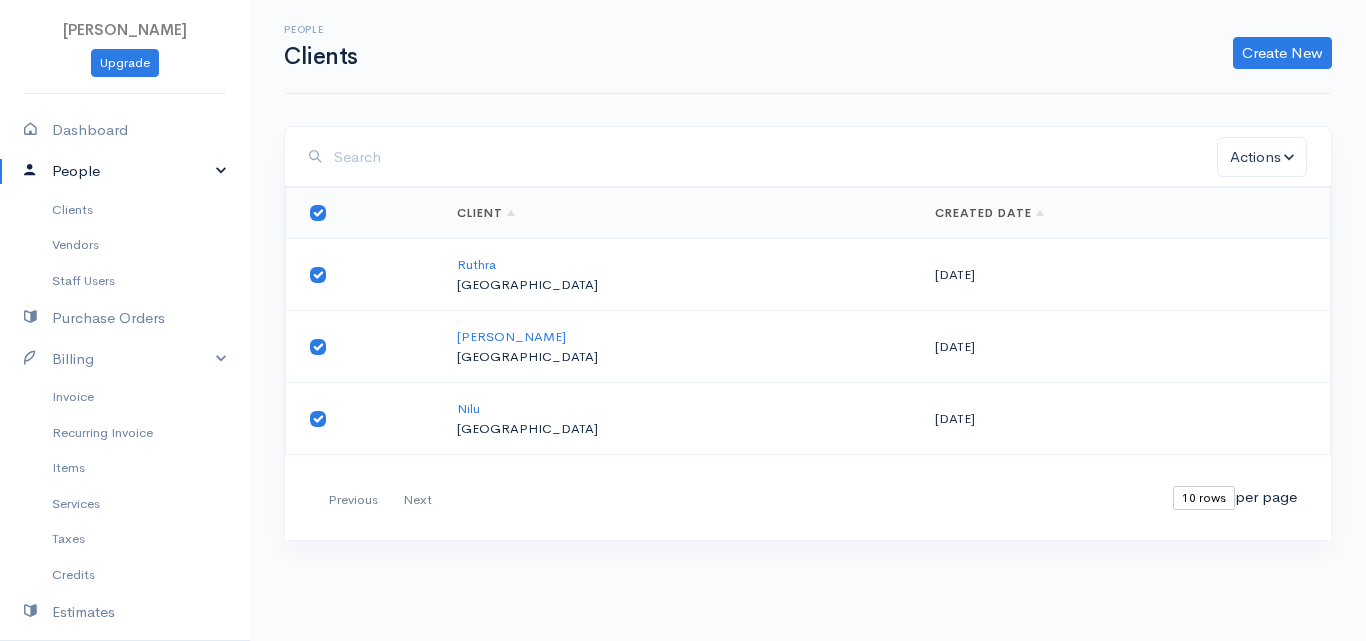 checkbox on "true" 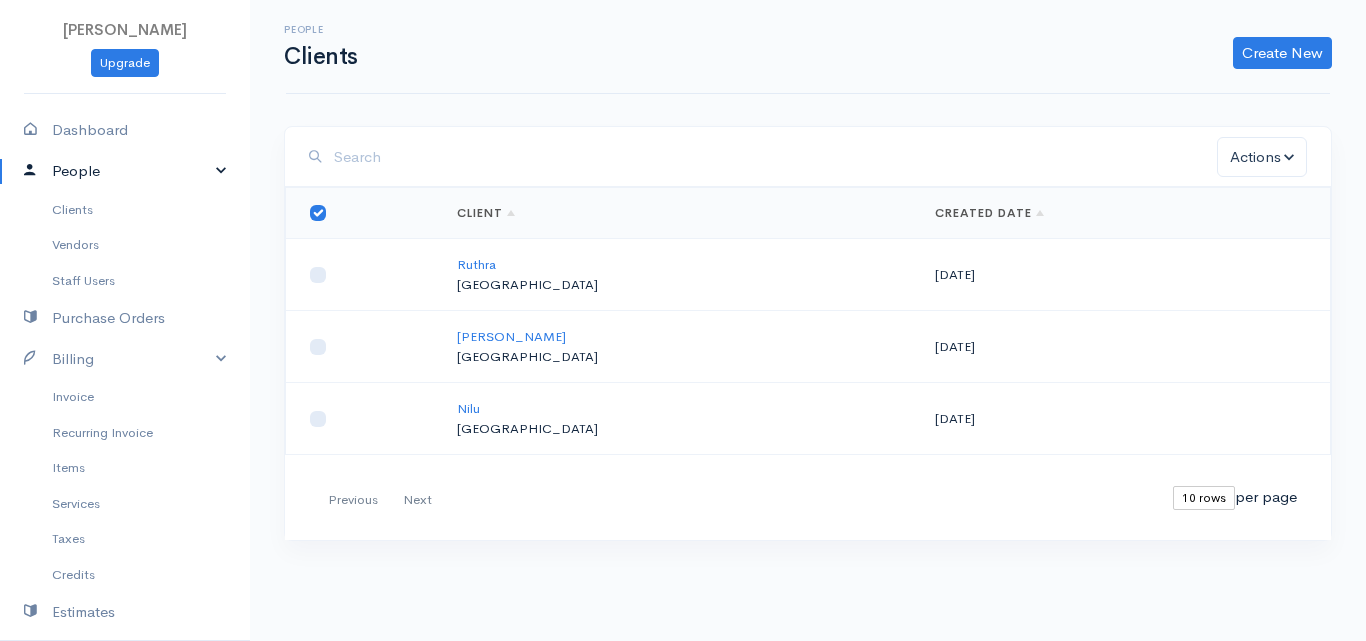 checkbox on "false" 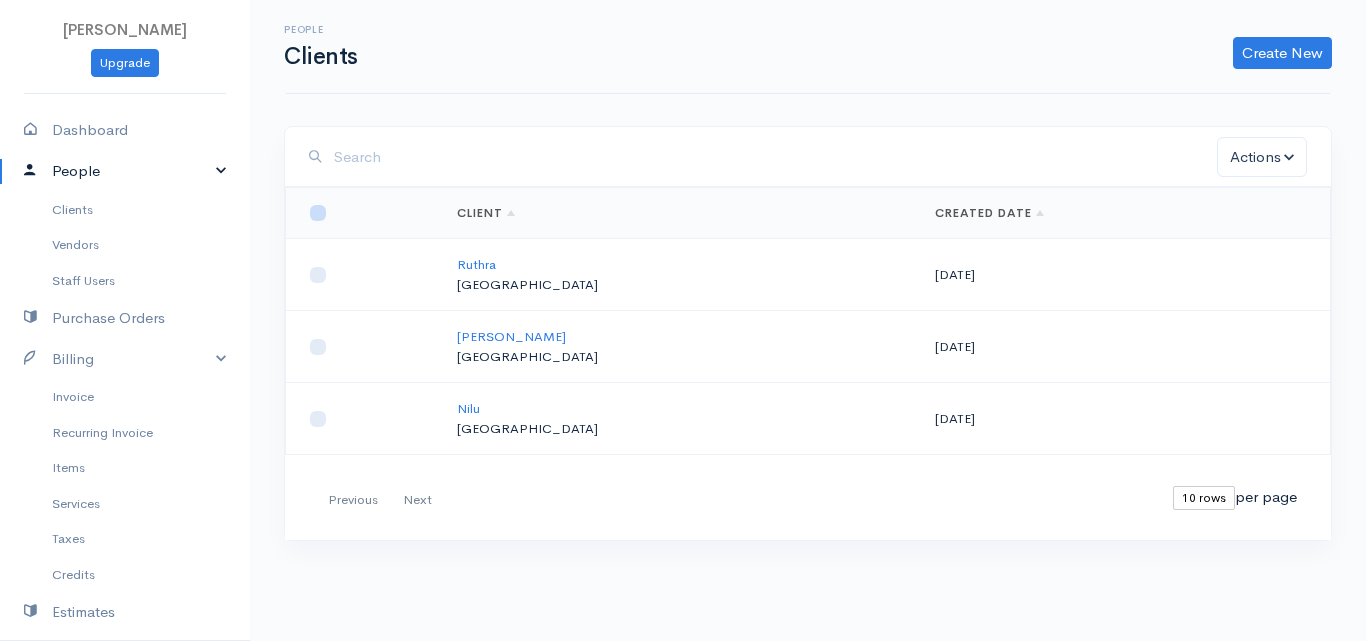 checkbox on "false" 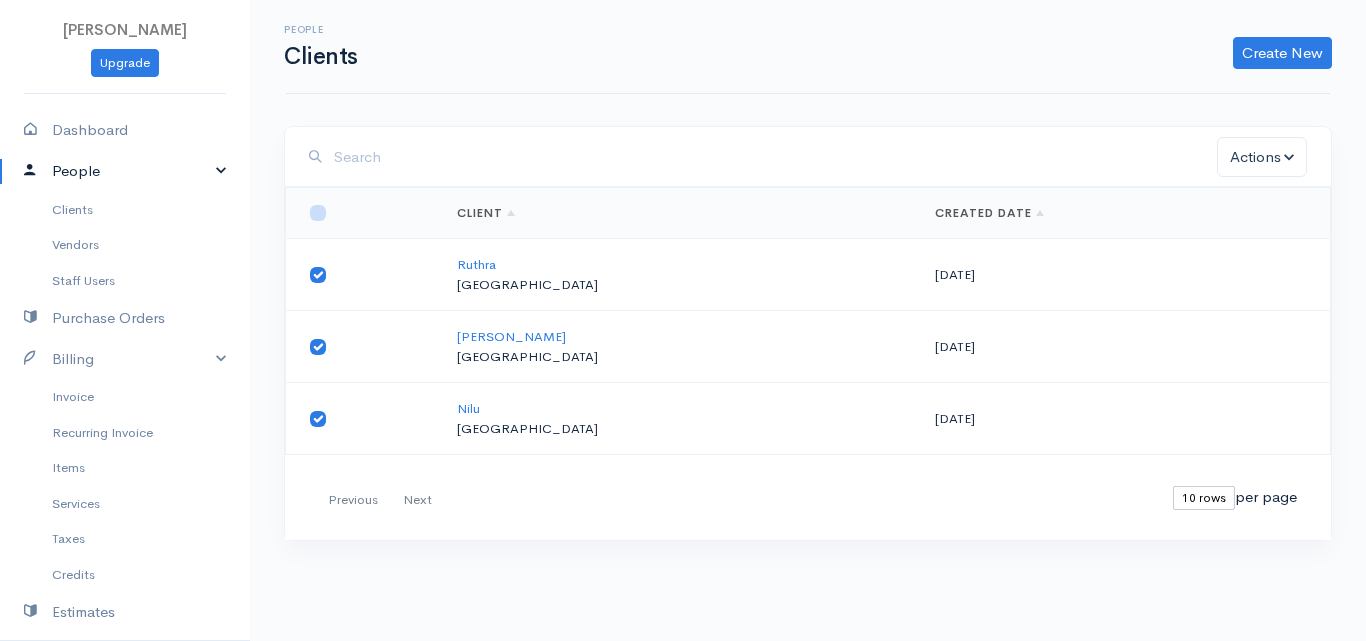 checkbox on "true" 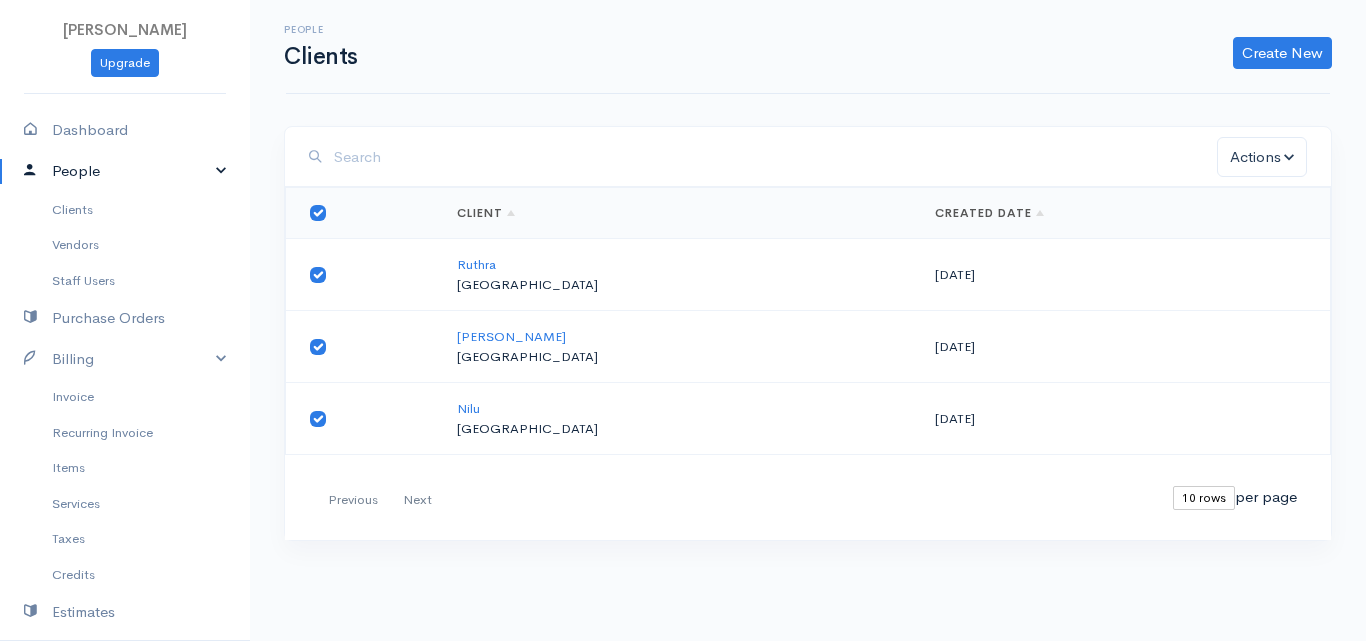 checkbox on "true" 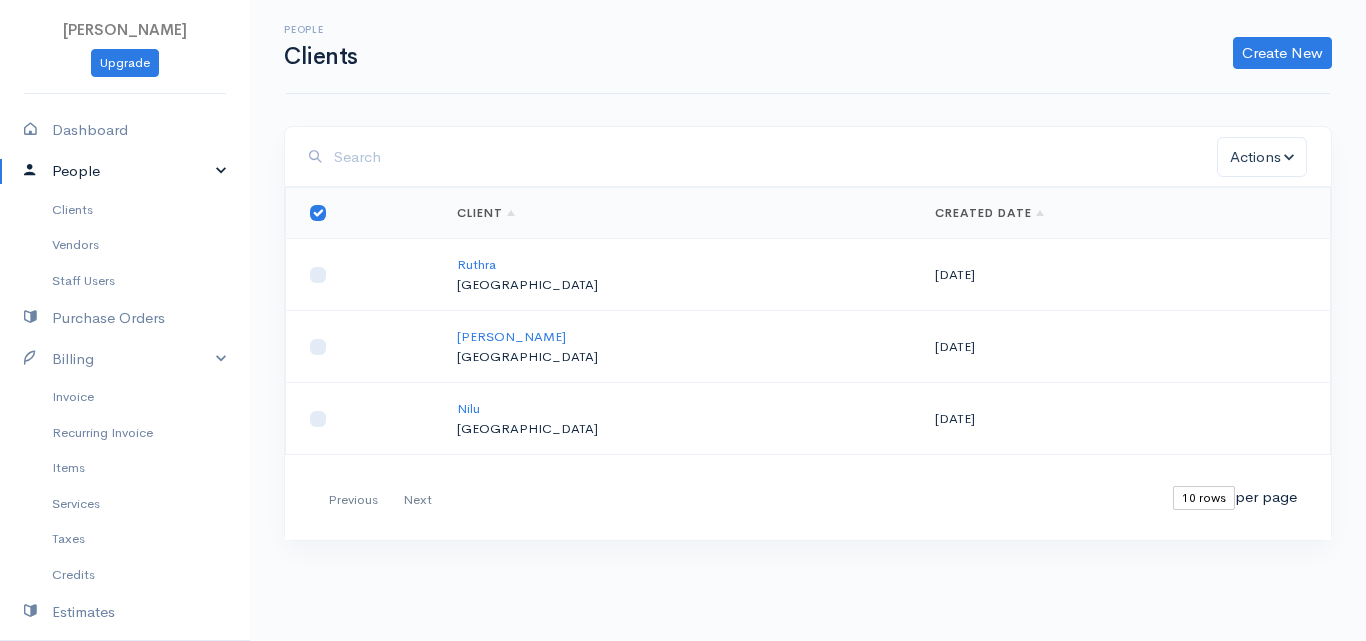 checkbox on "false" 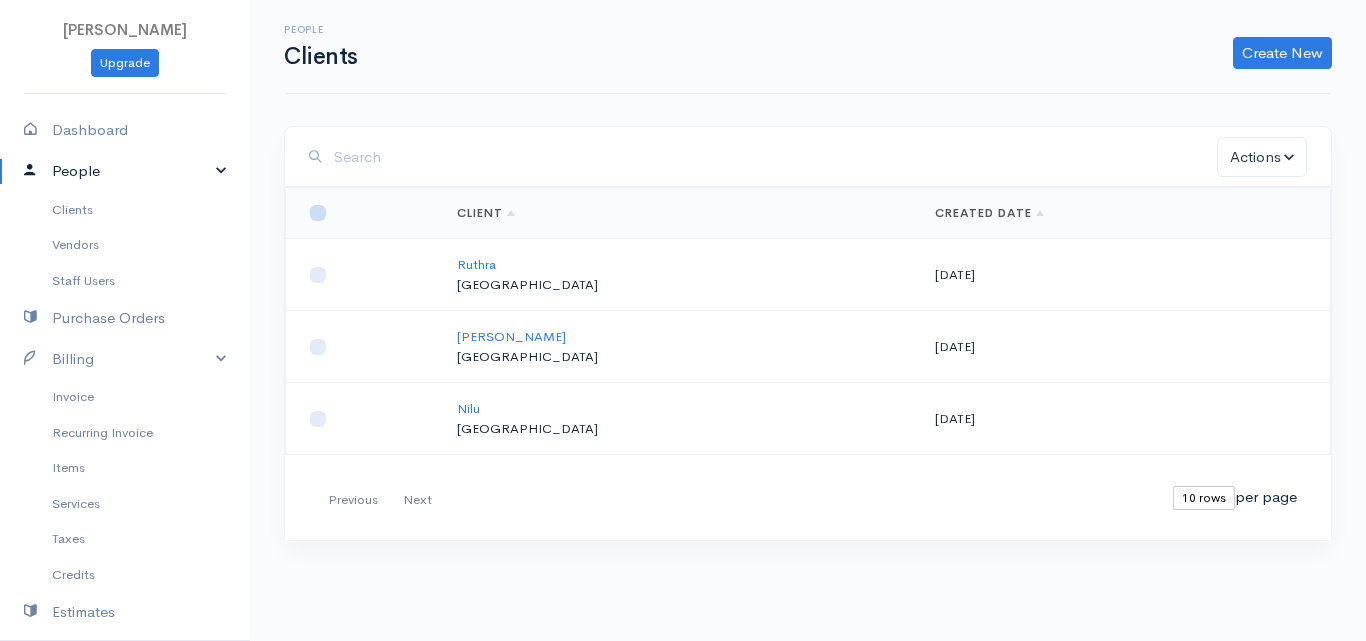 checkbox on "false" 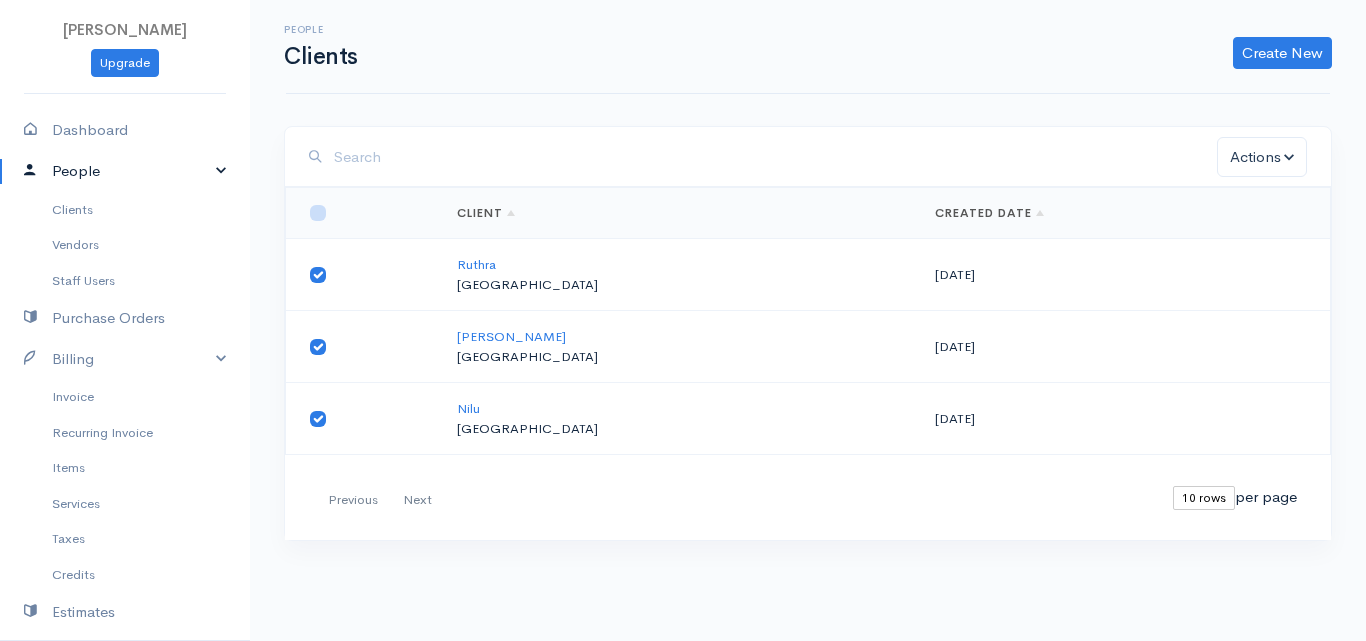 checkbox on "true" 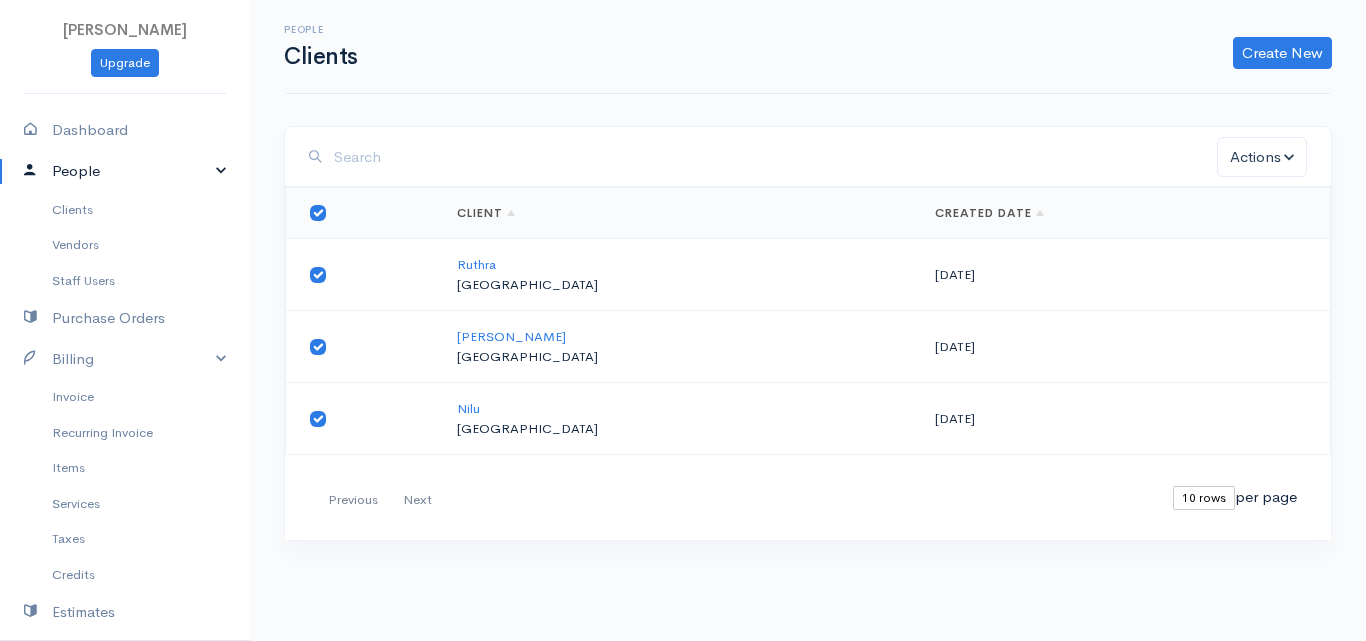 checkbox on "true" 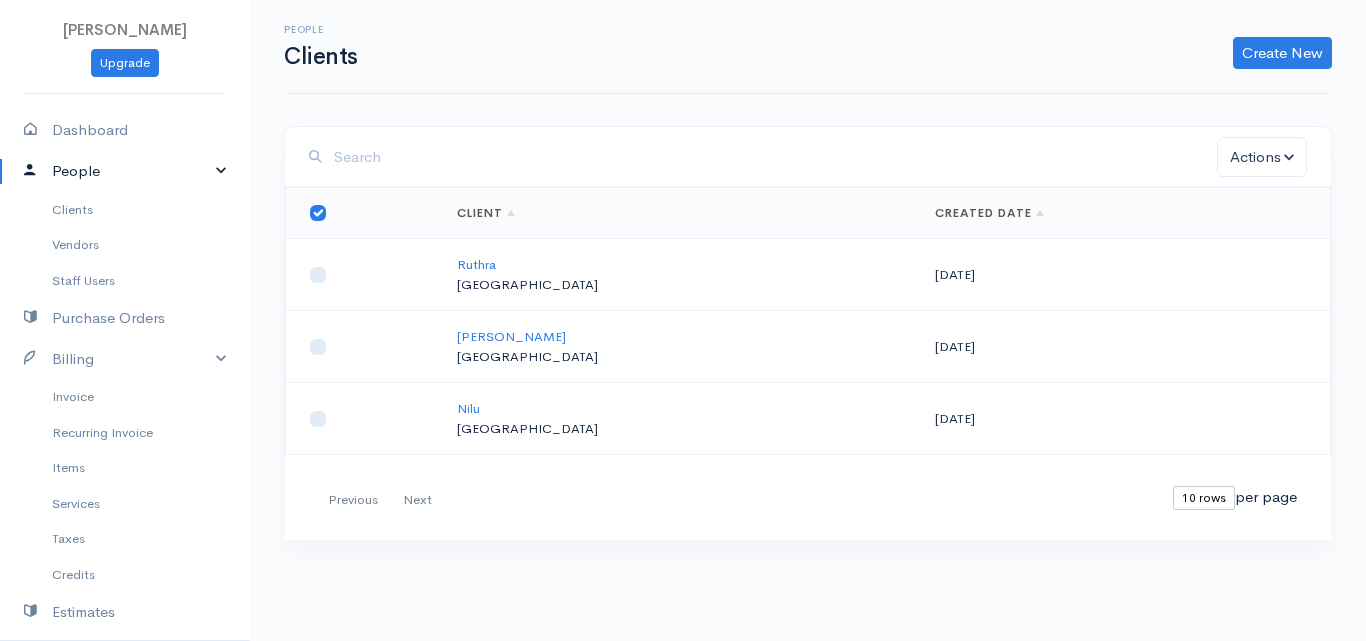 checkbox on "false" 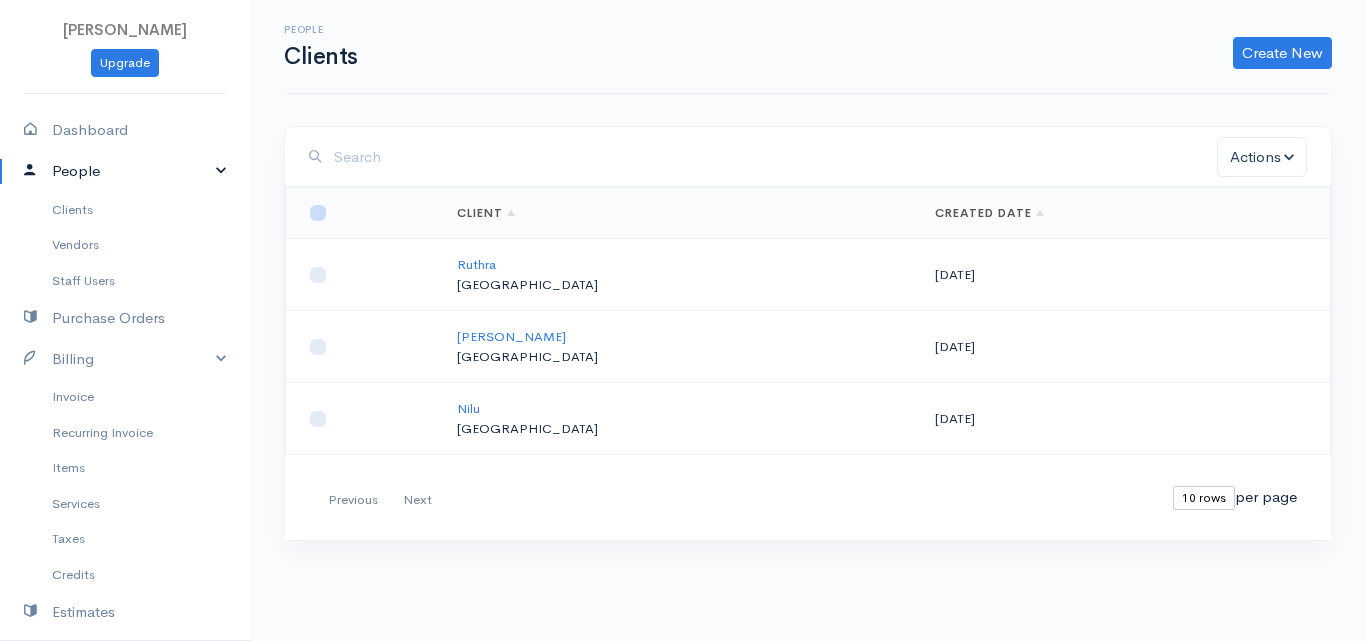 checkbox on "false" 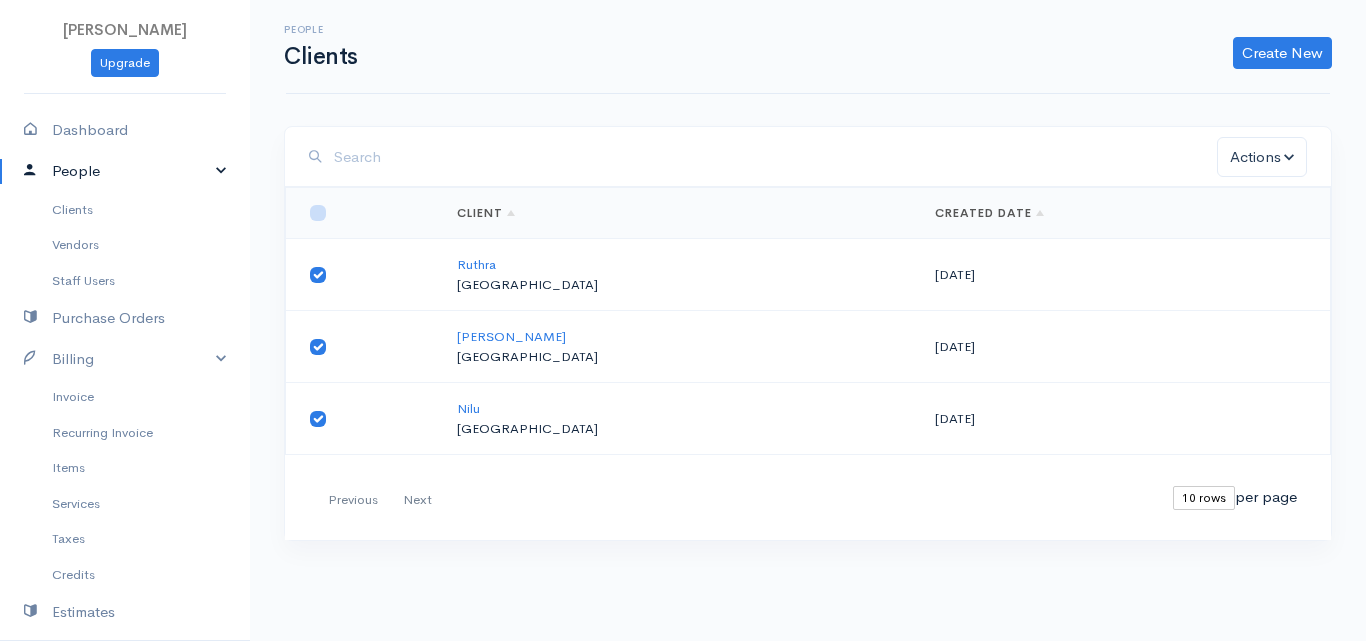 checkbox on "true" 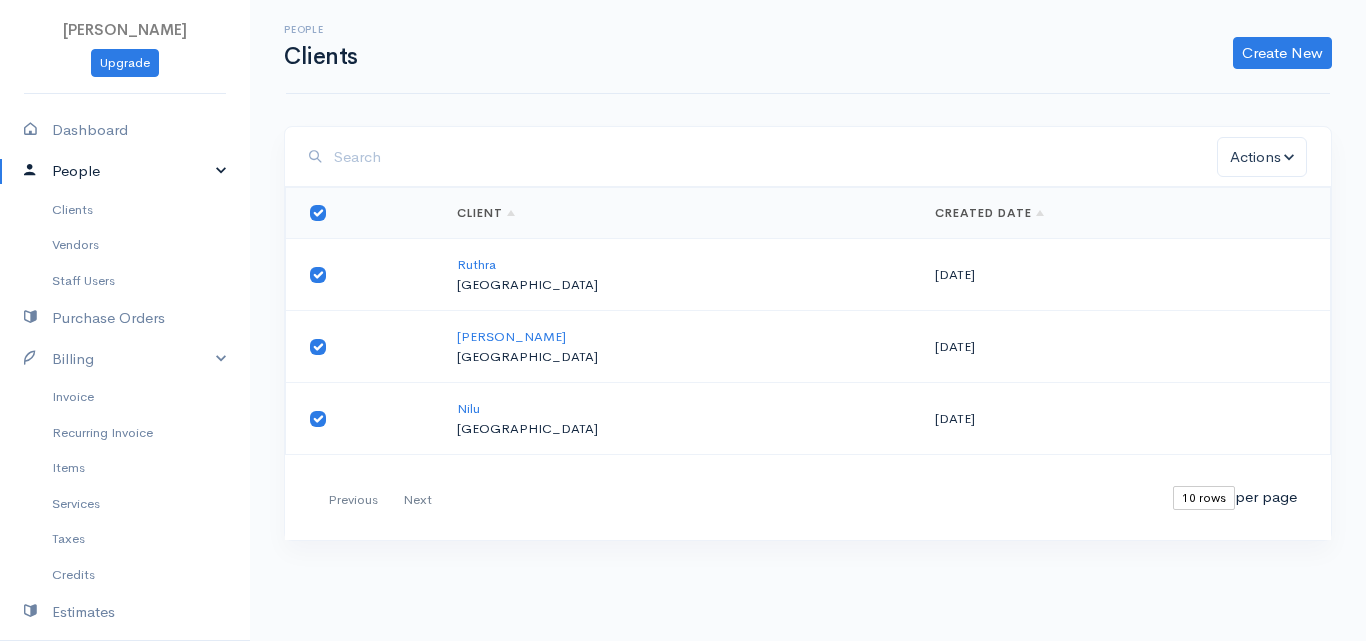 checkbox on "true" 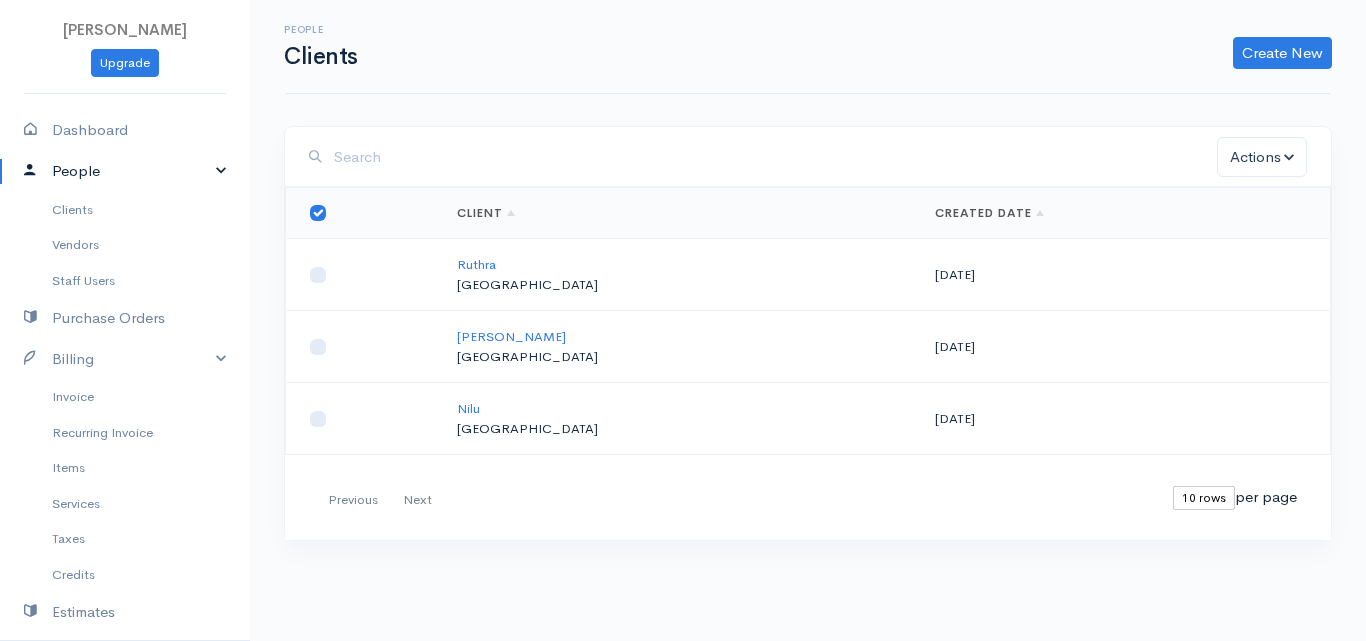 checkbox on "false" 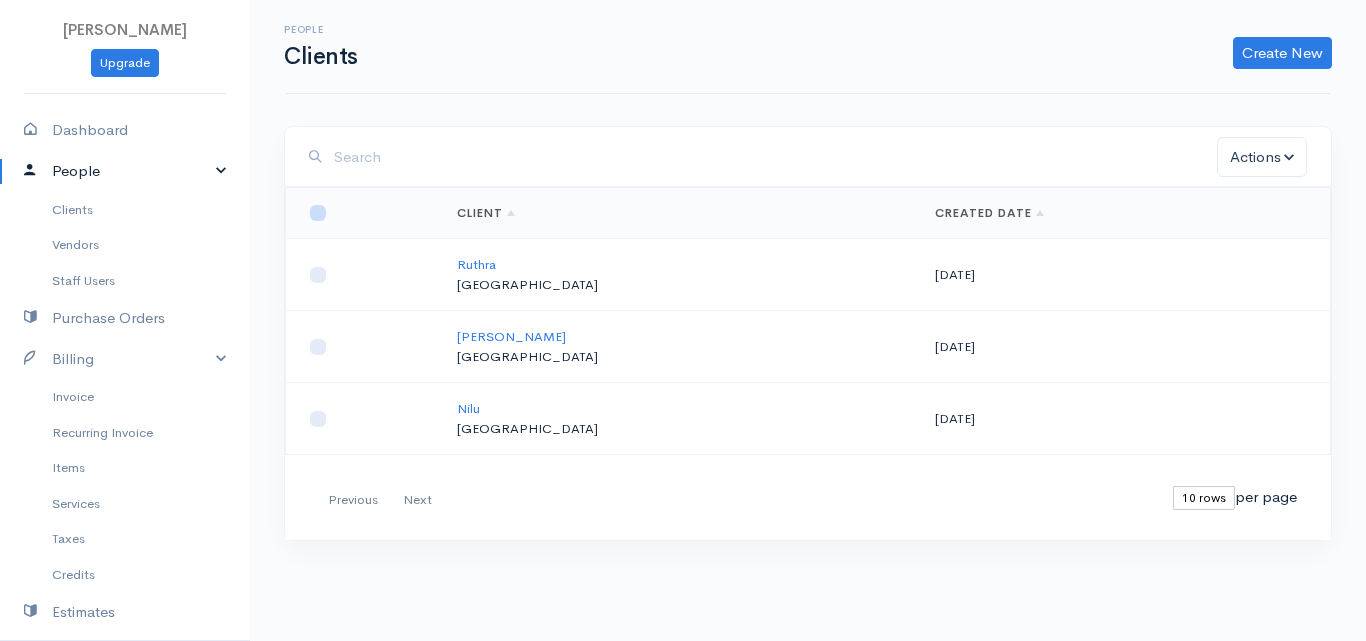 checkbox on "false" 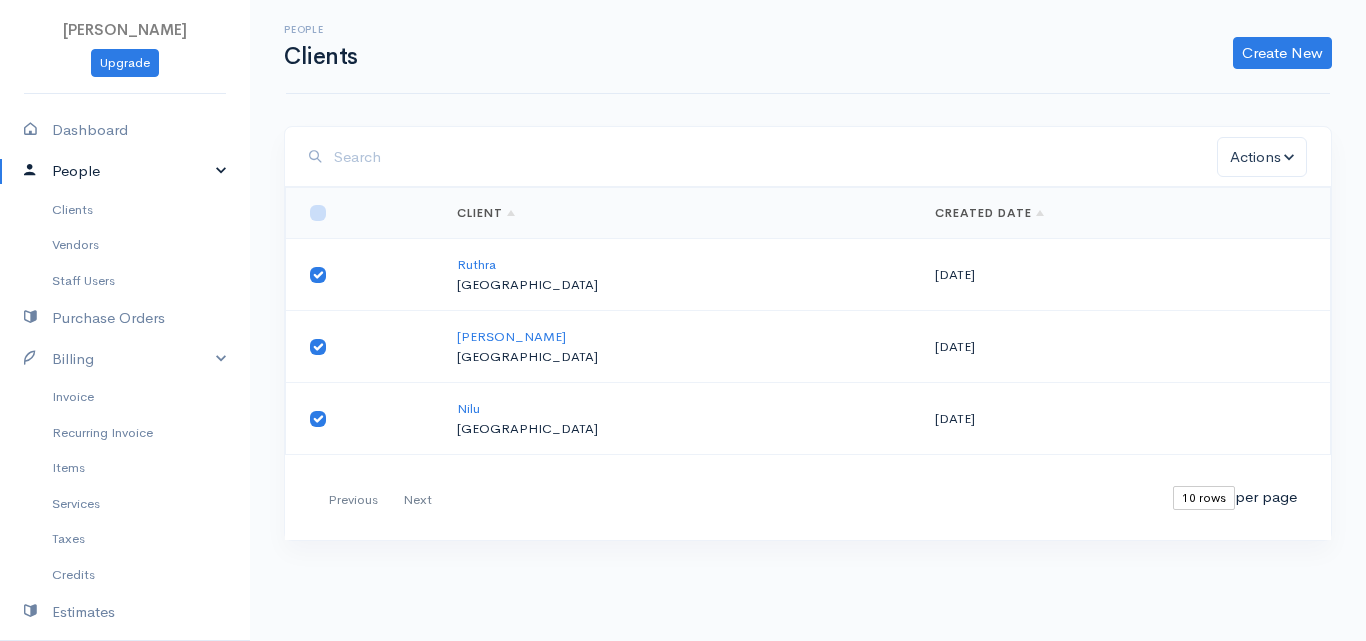 checkbox on "true" 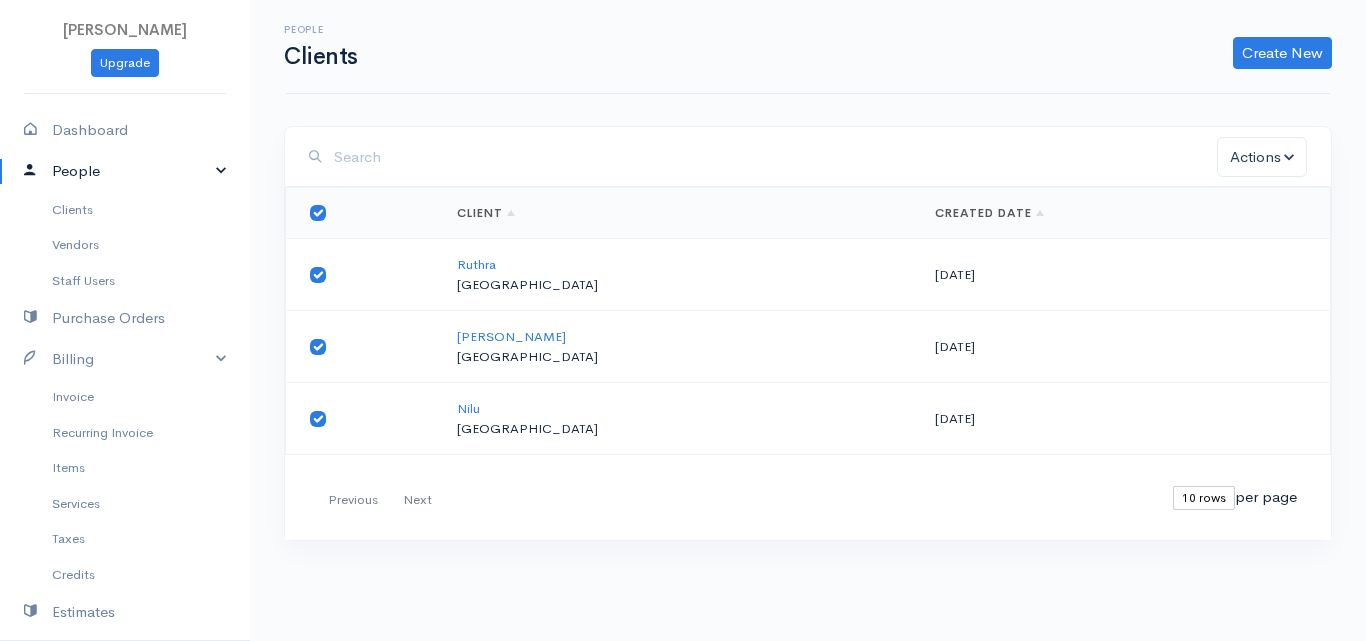 click at bounding box center [318, 213] 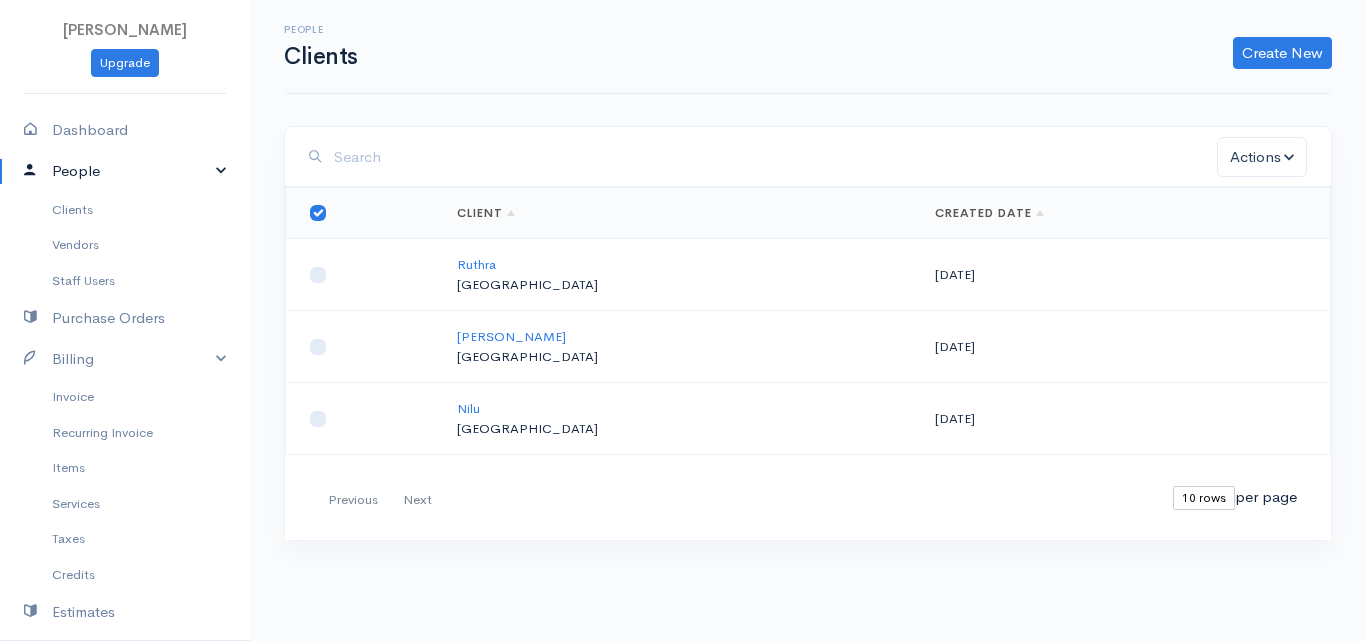 checkbox on "false" 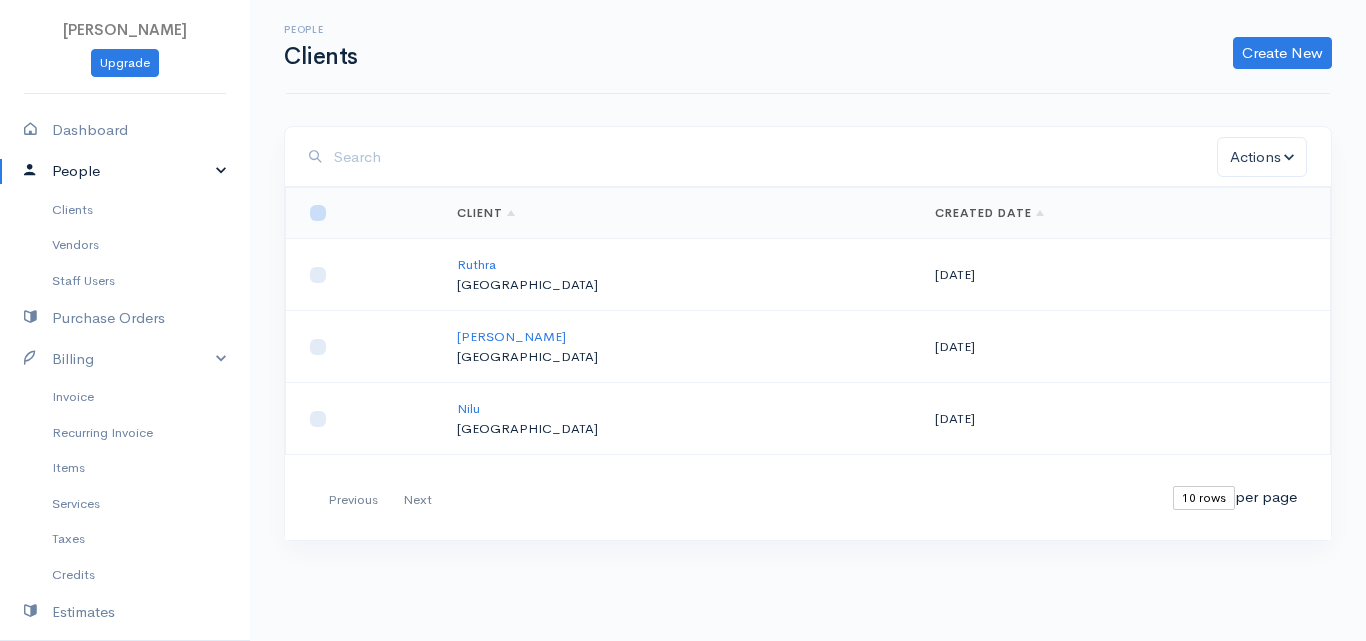 checkbox on "false" 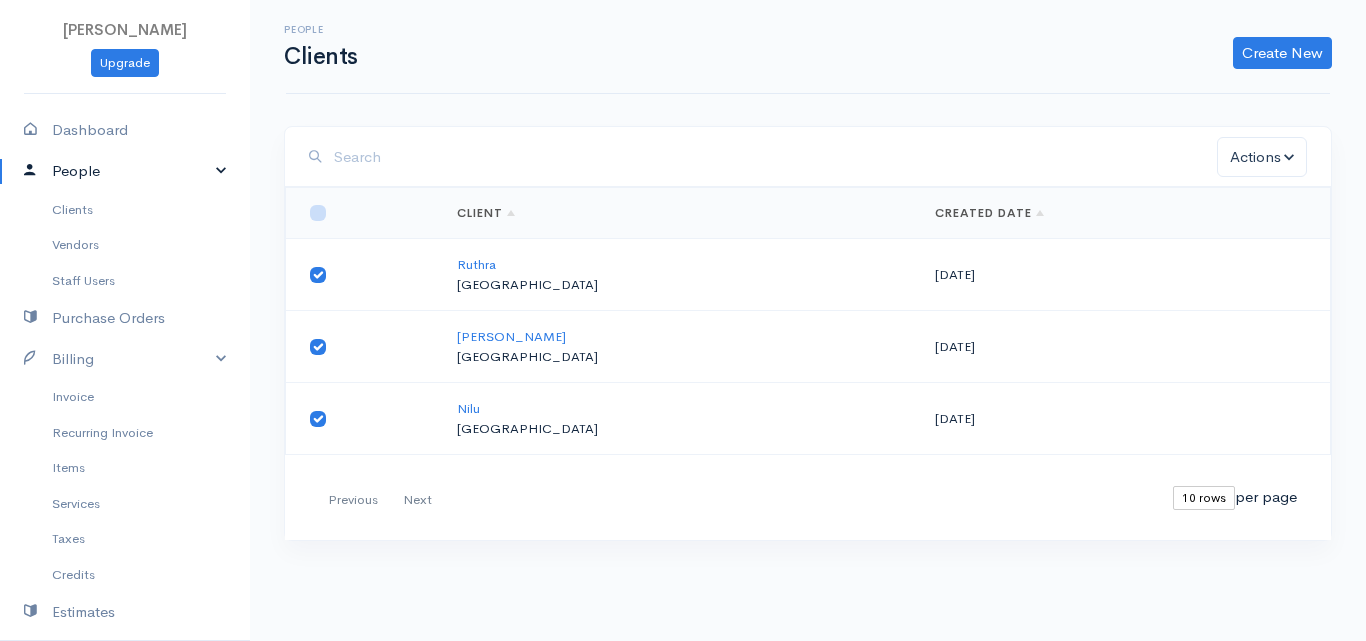 checkbox on "true" 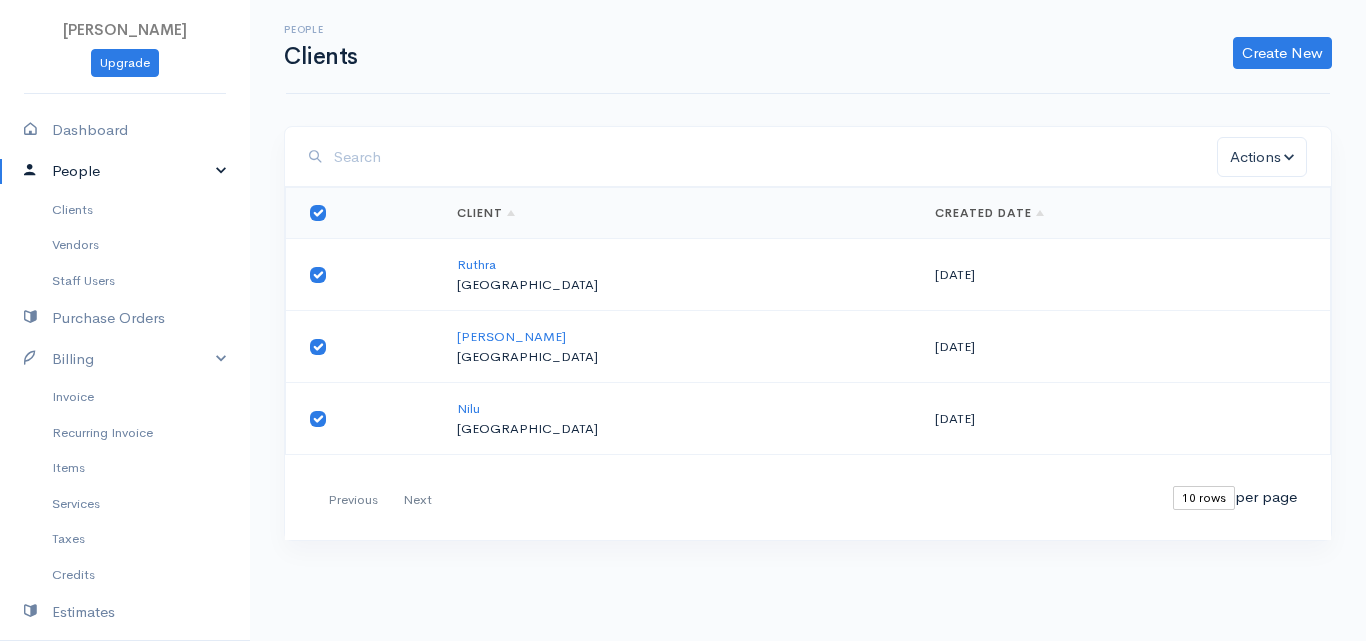 click at bounding box center (318, 213) 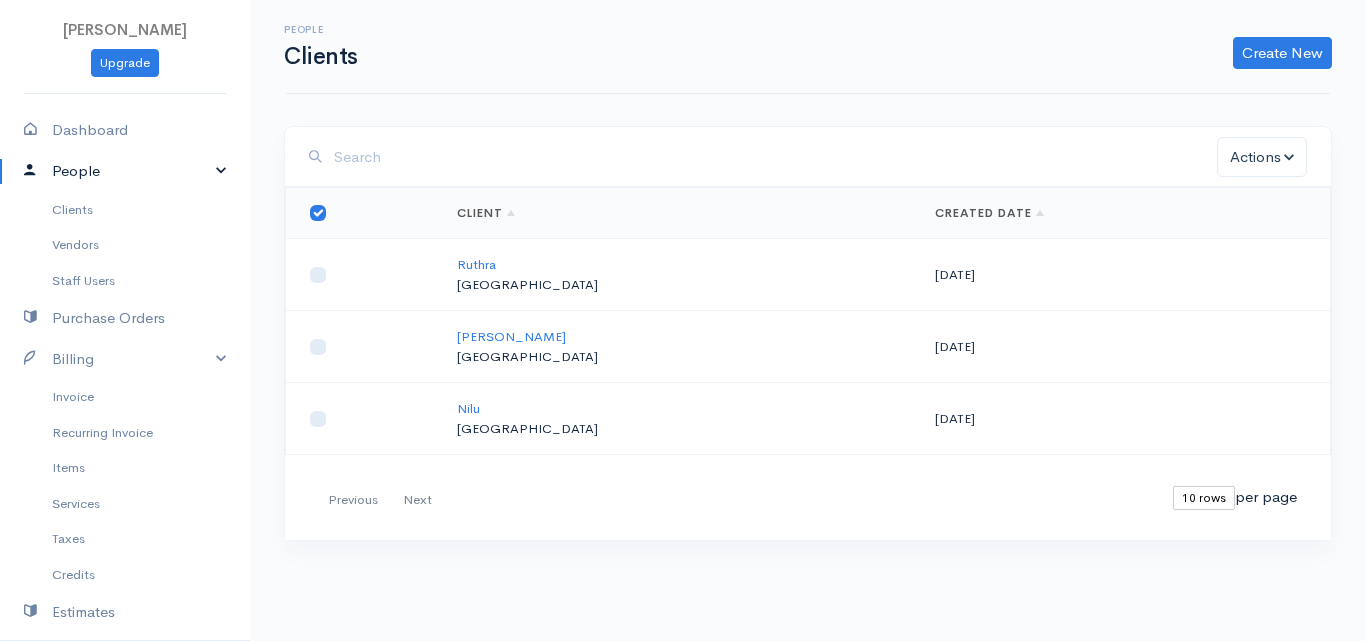 checkbox on "false" 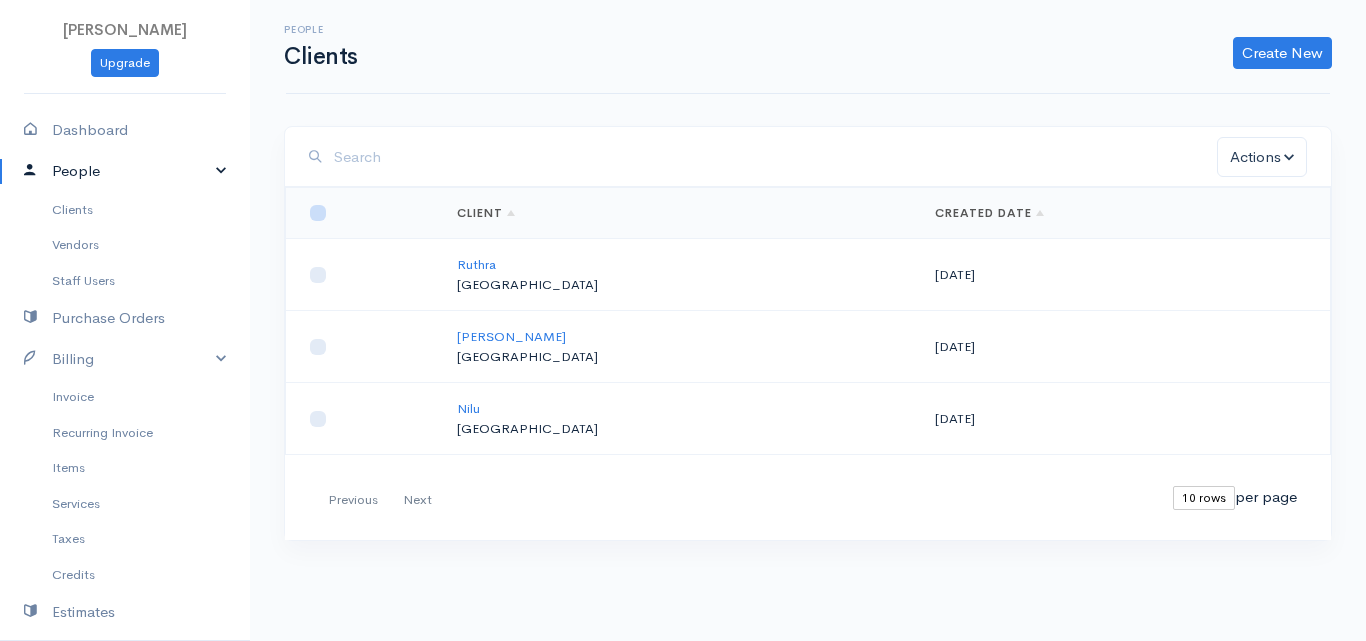 click at bounding box center (318, 213) 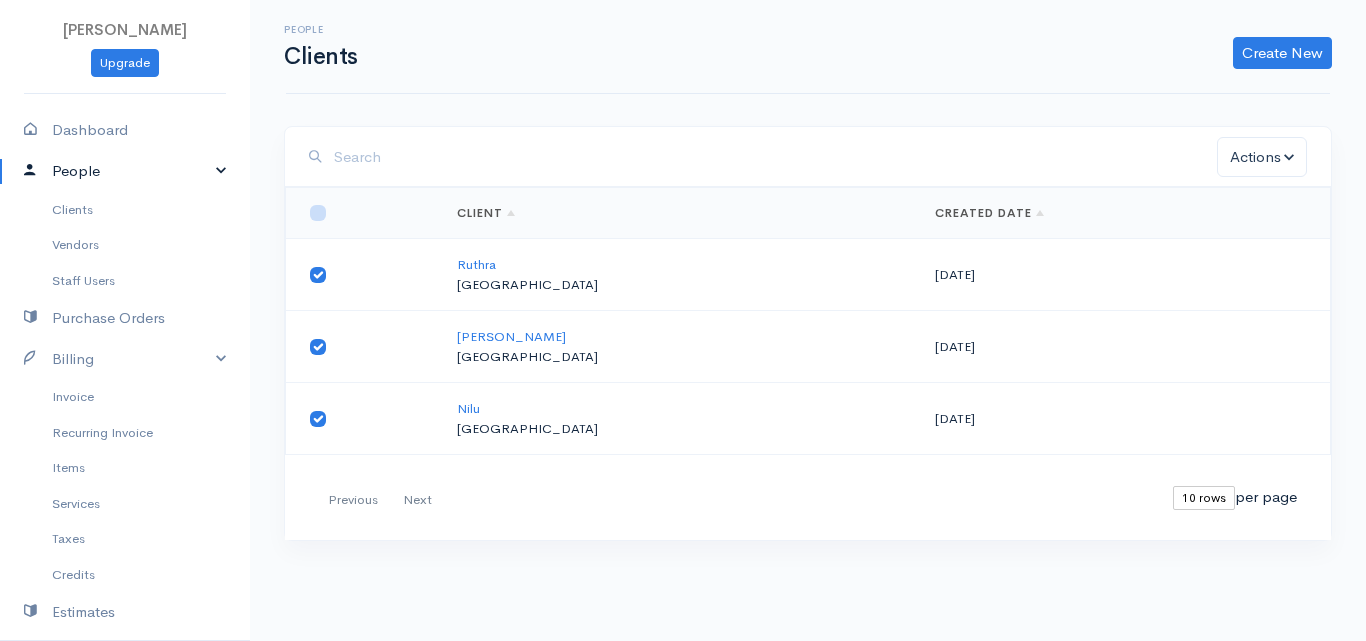 checkbox on "true" 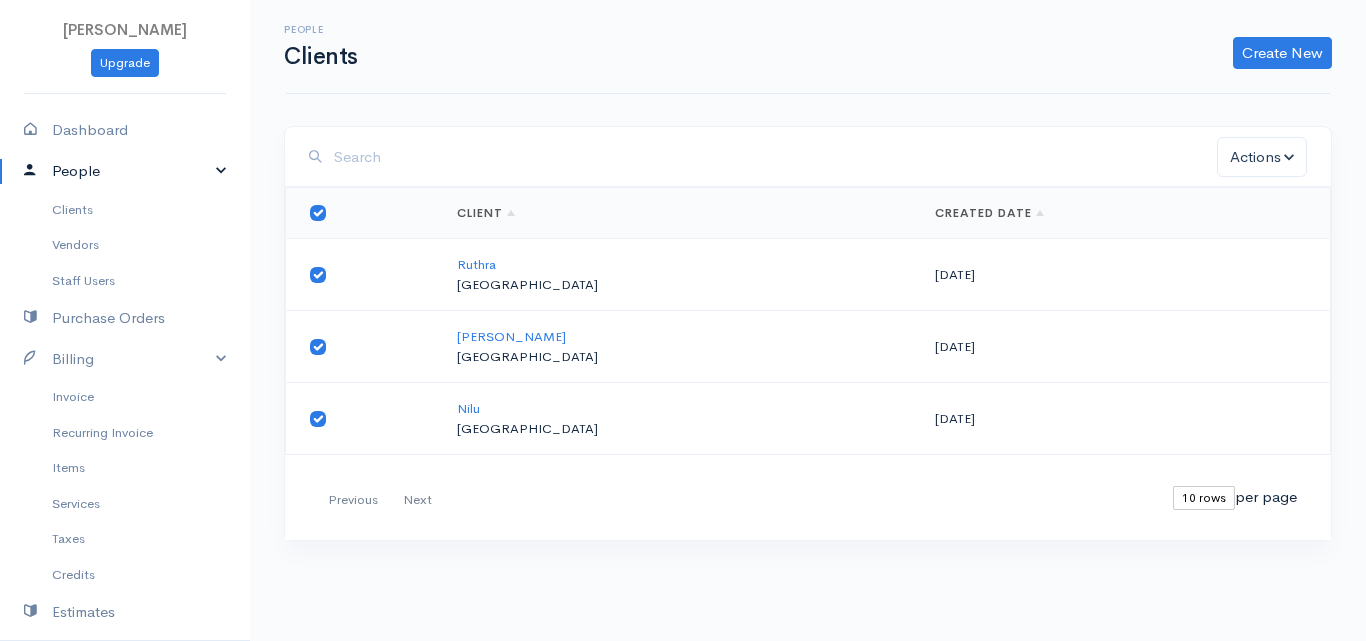 checkbox on "true" 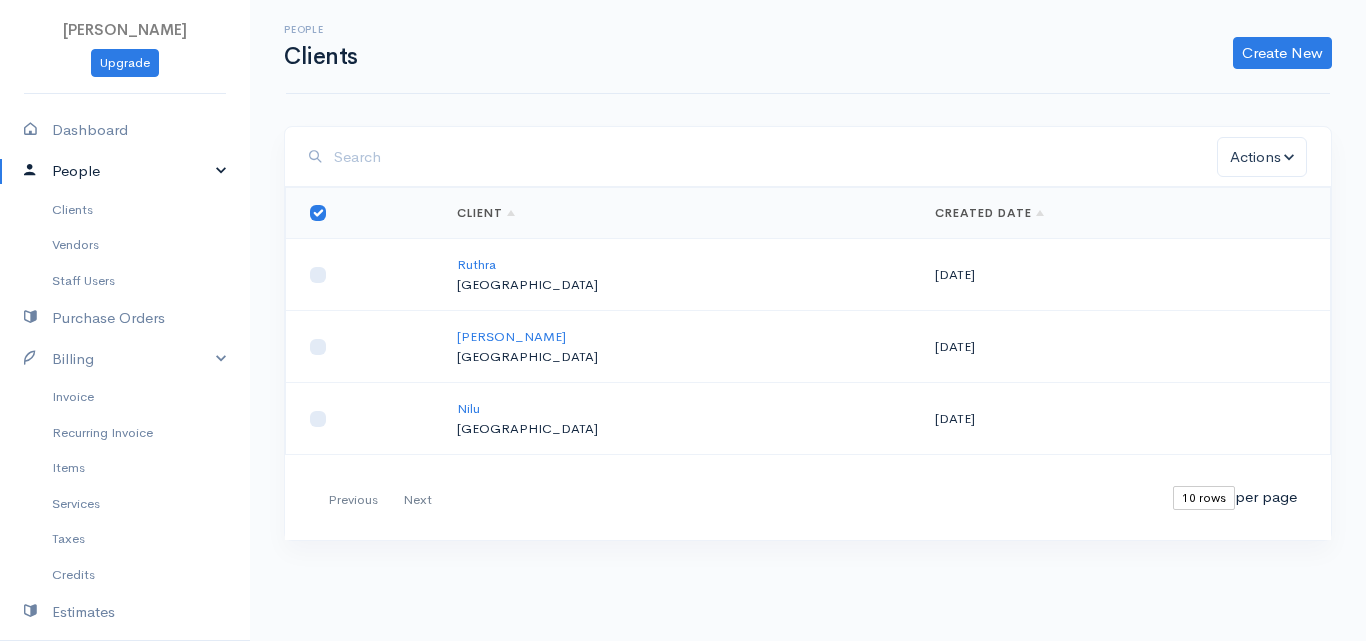 checkbox on "false" 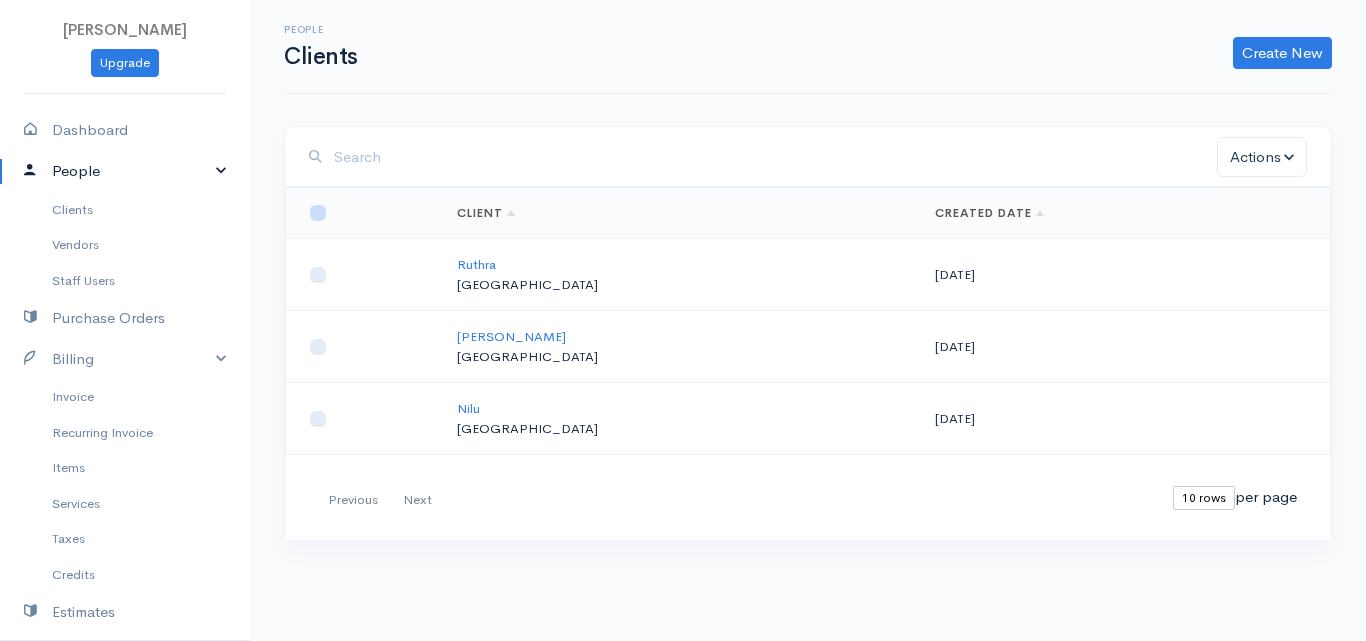 checkbox on "false" 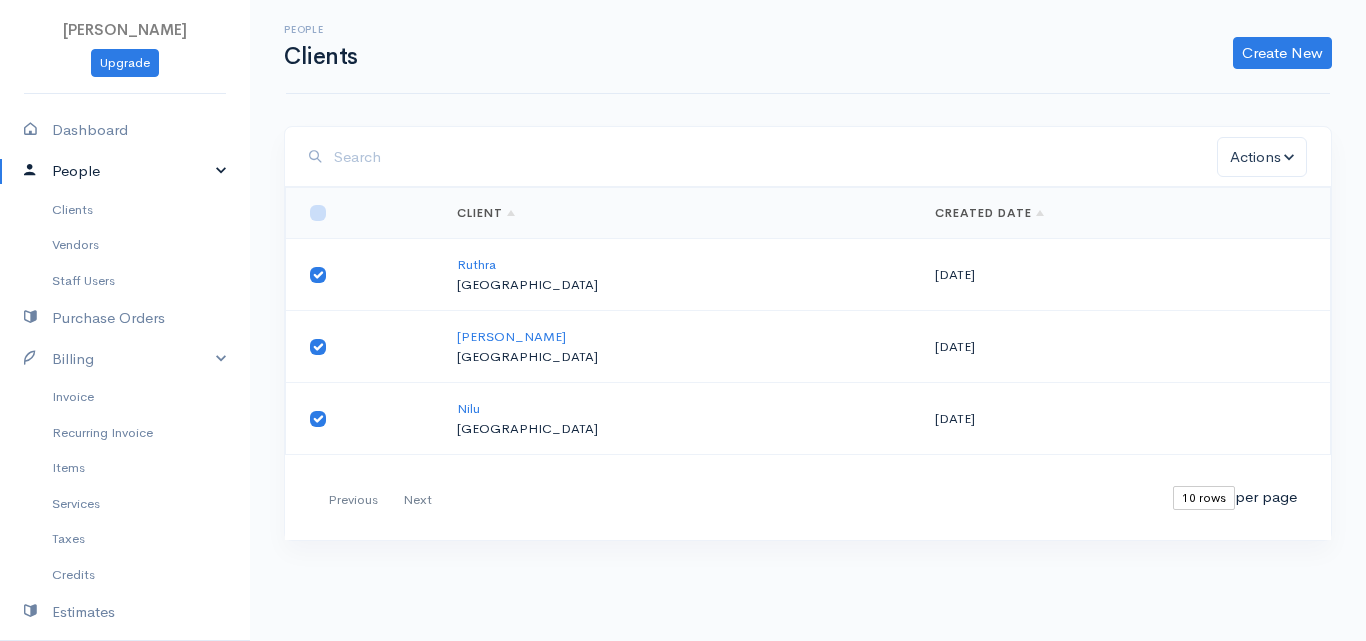 checkbox on "true" 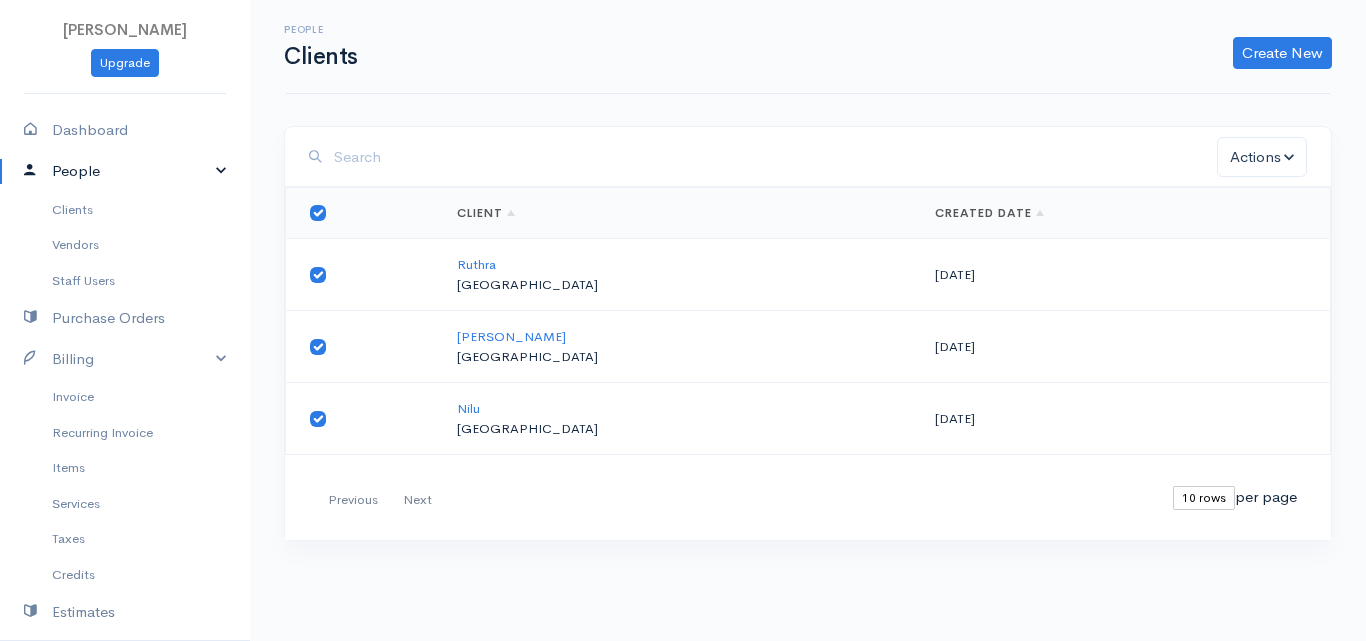 checkbox on "true" 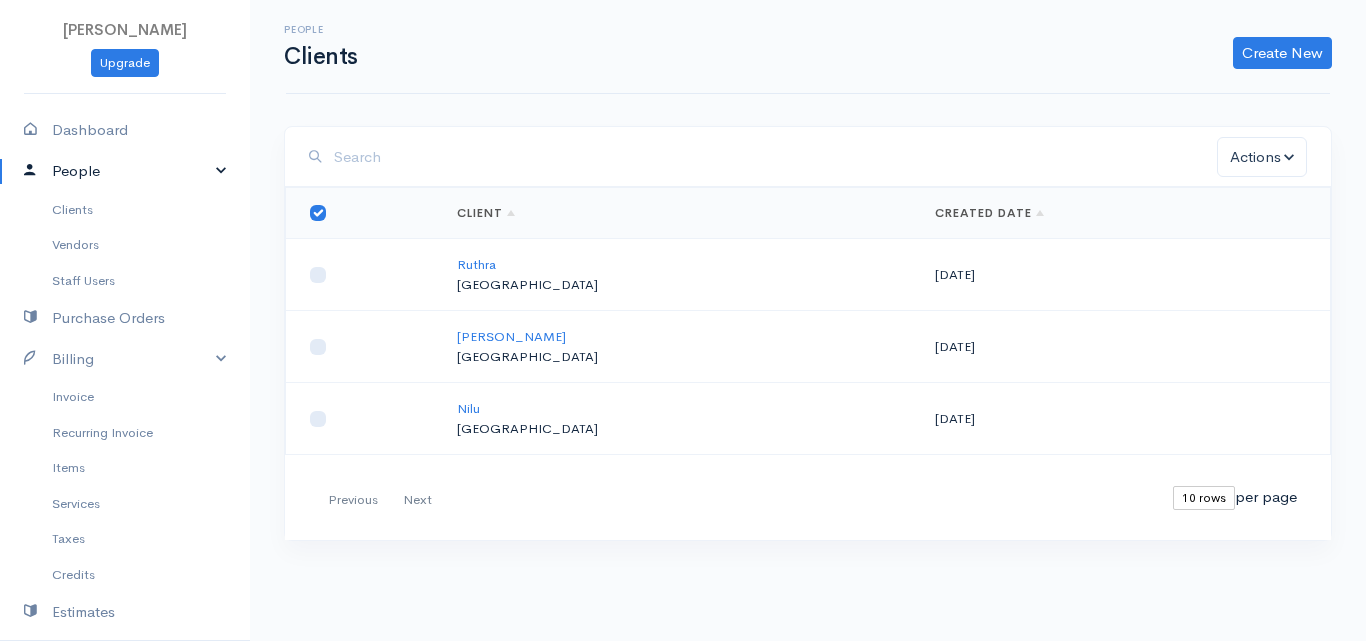 checkbox on "false" 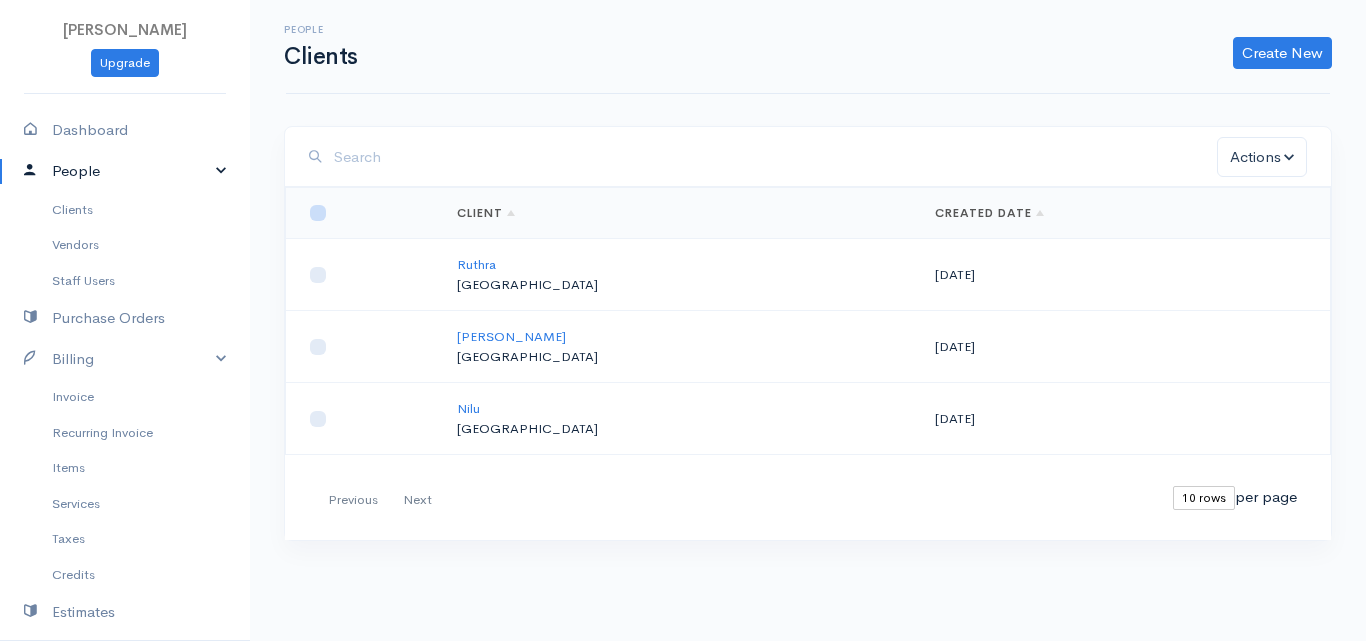 checkbox on "false" 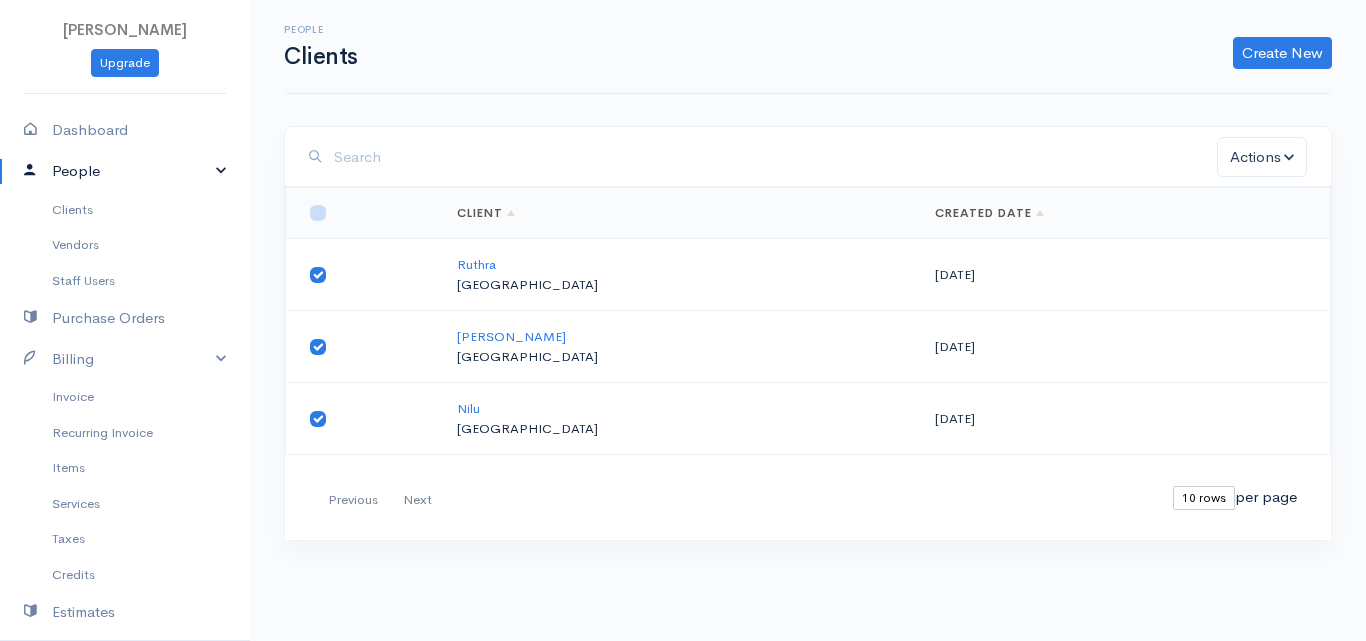 checkbox on "true" 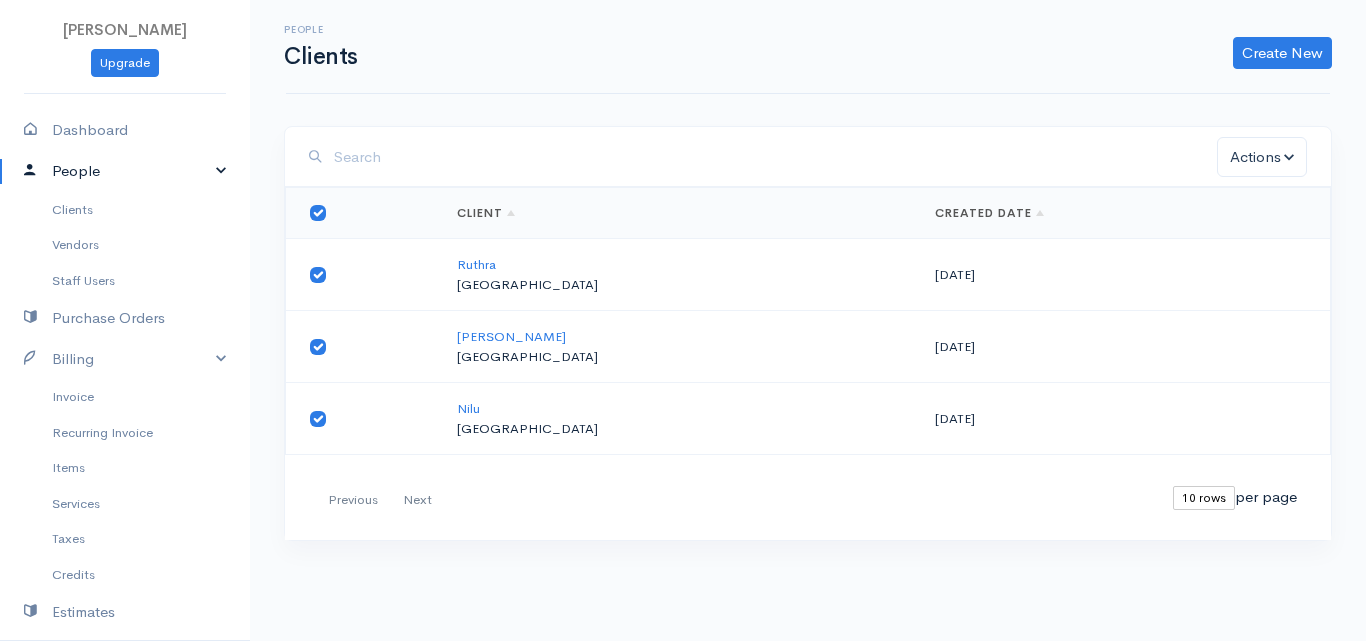 checkbox on "true" 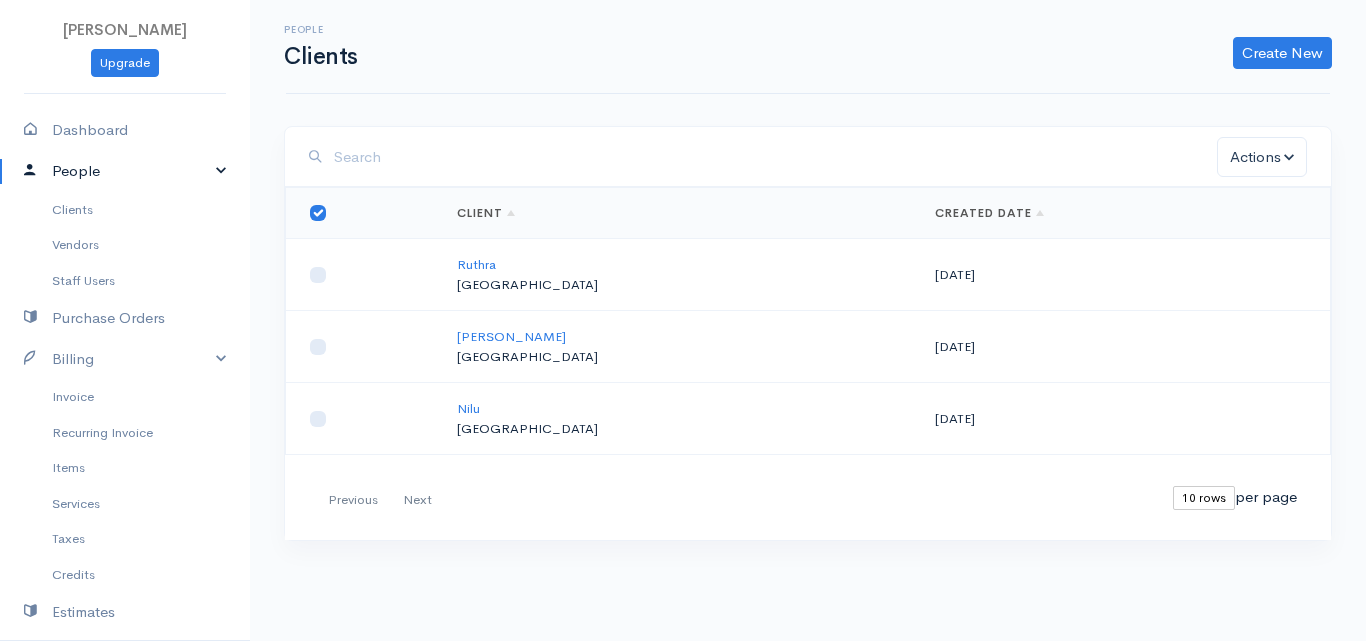 checkbox on "false" 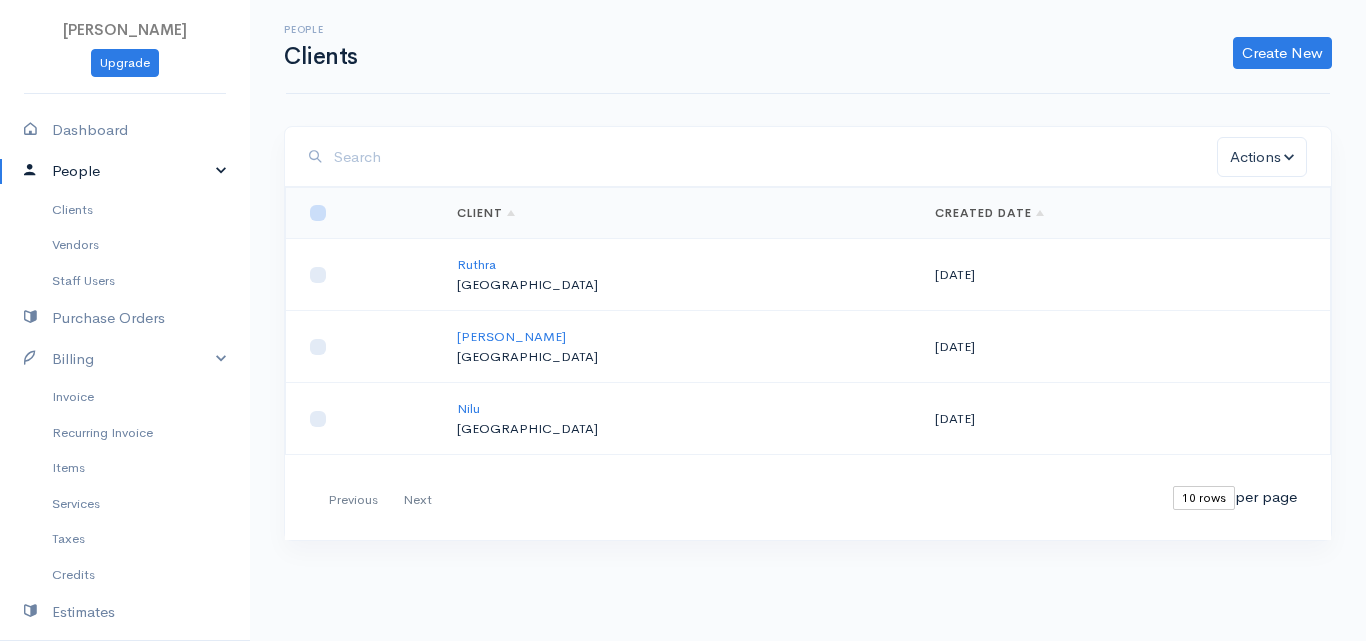 checkbox on "false" 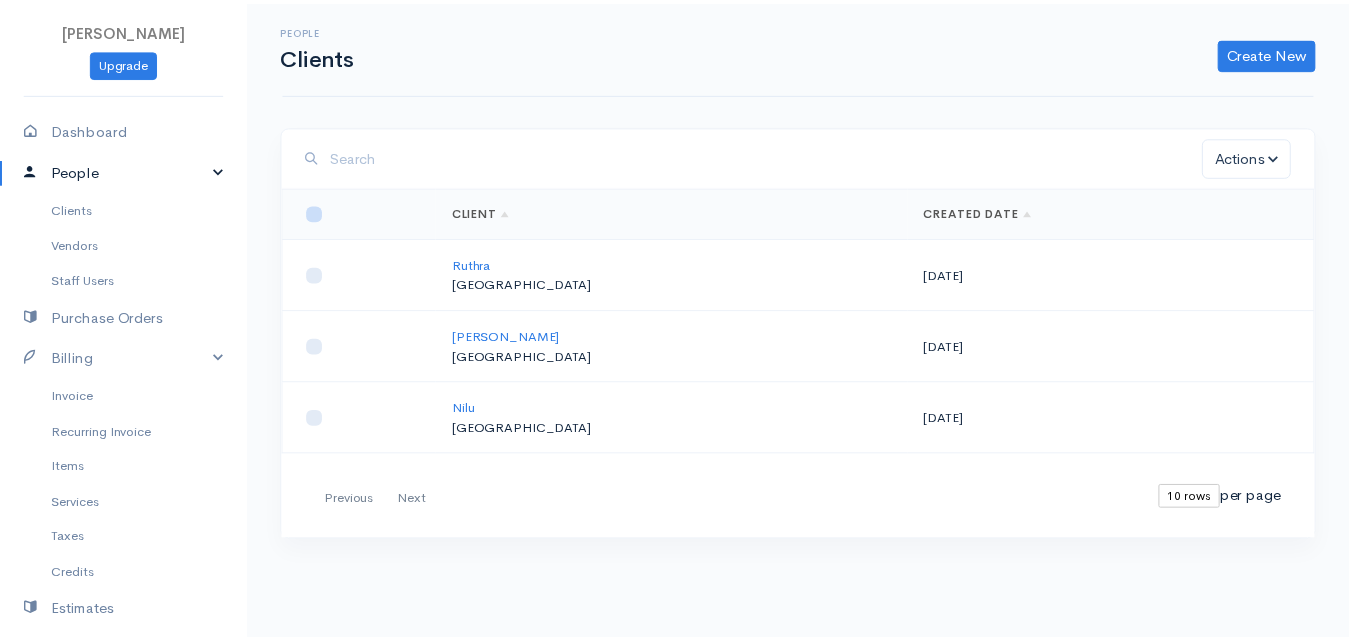 type 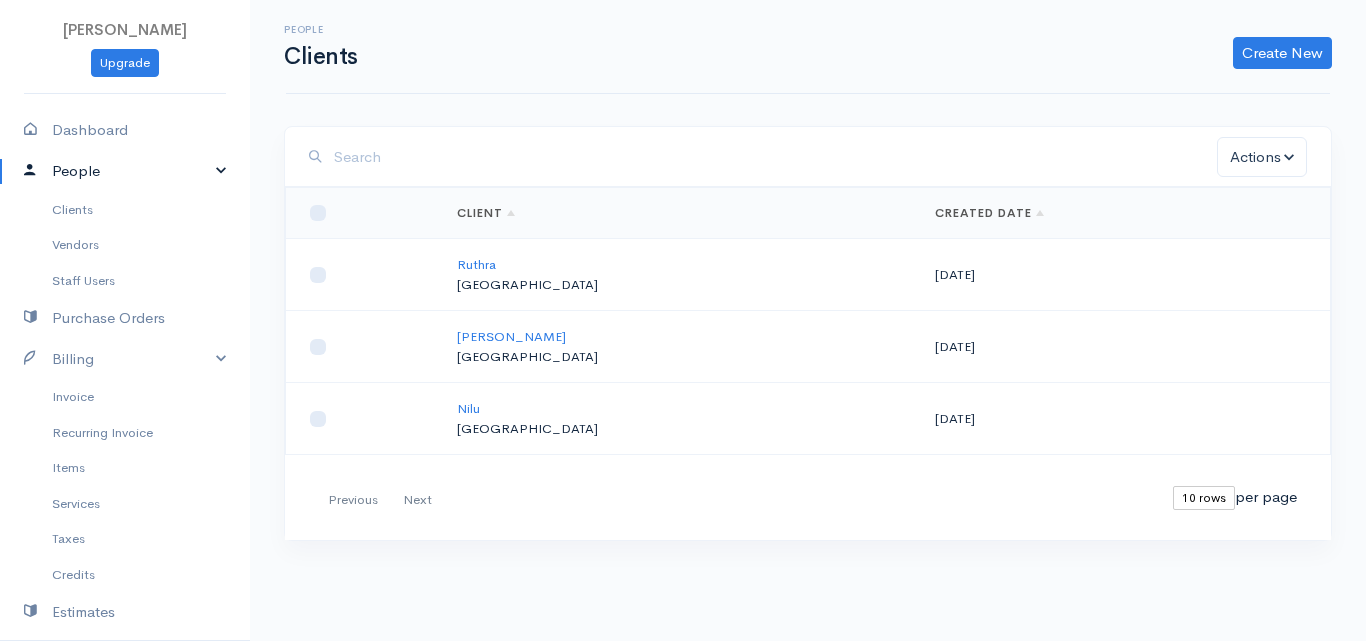 click on "People" at bounding box center [125, 171] 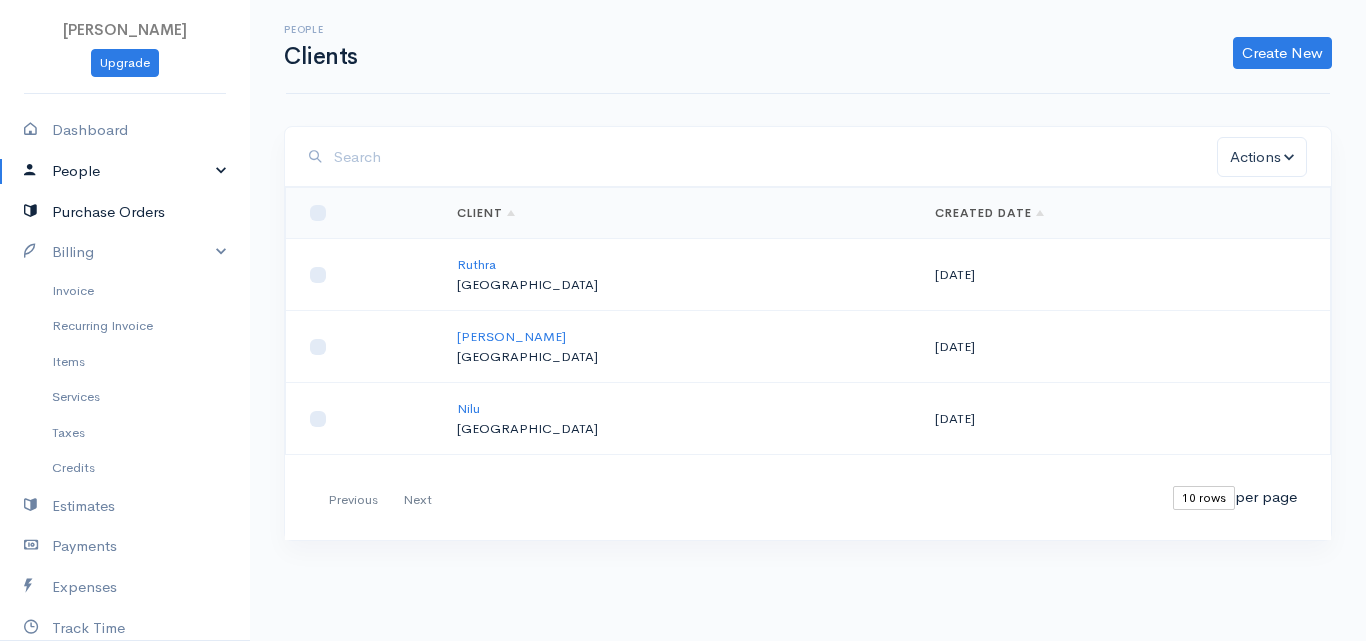 click on "Purchase Orders" at bounding box center [125, 212] 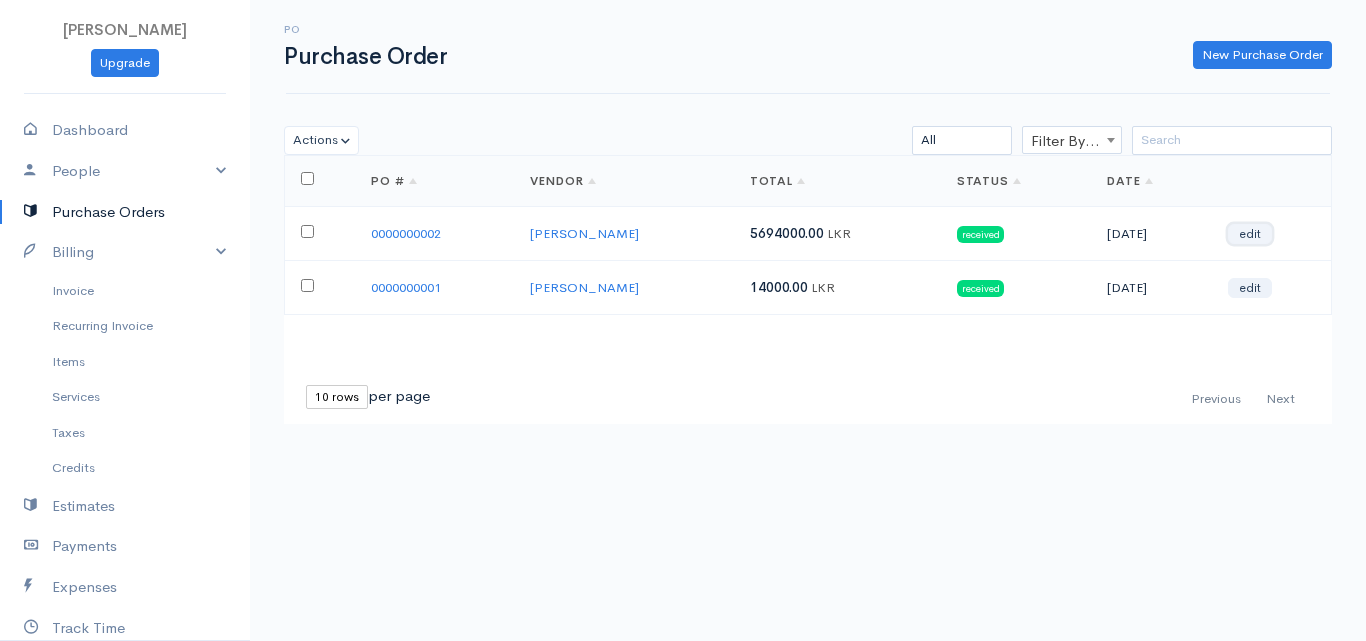 click on "edit" at bounding box center [1250, 234] 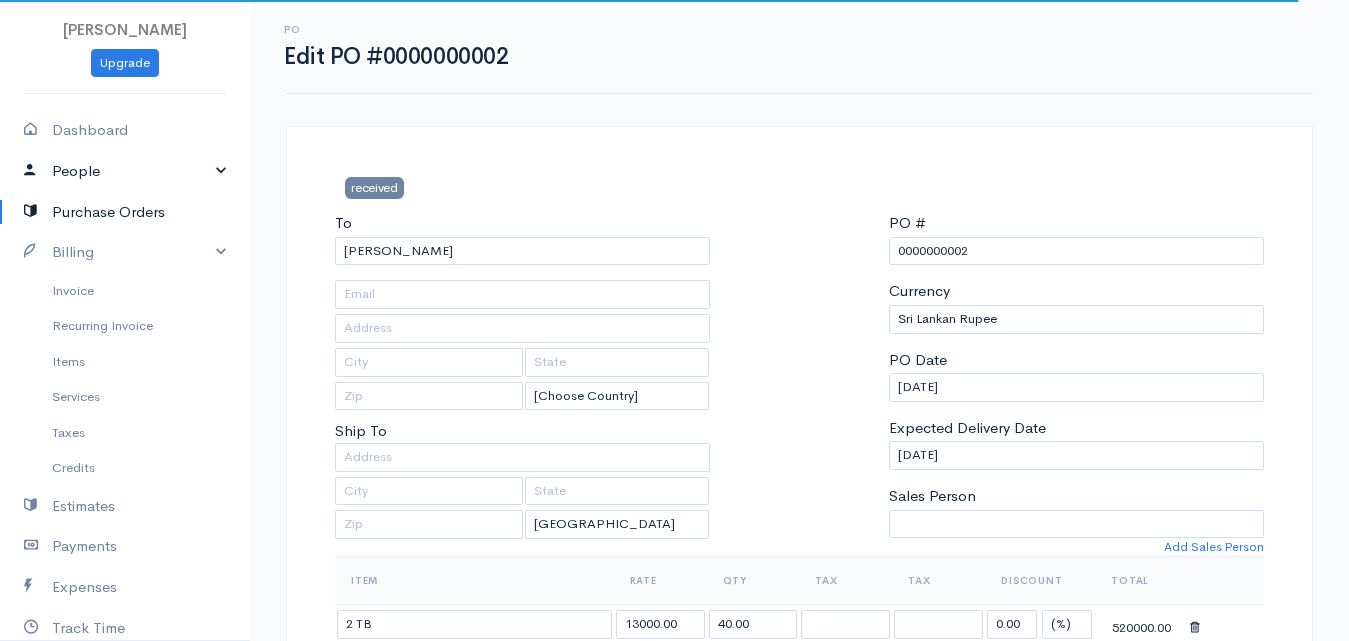 click on "People" at bounding box center [125, 171] 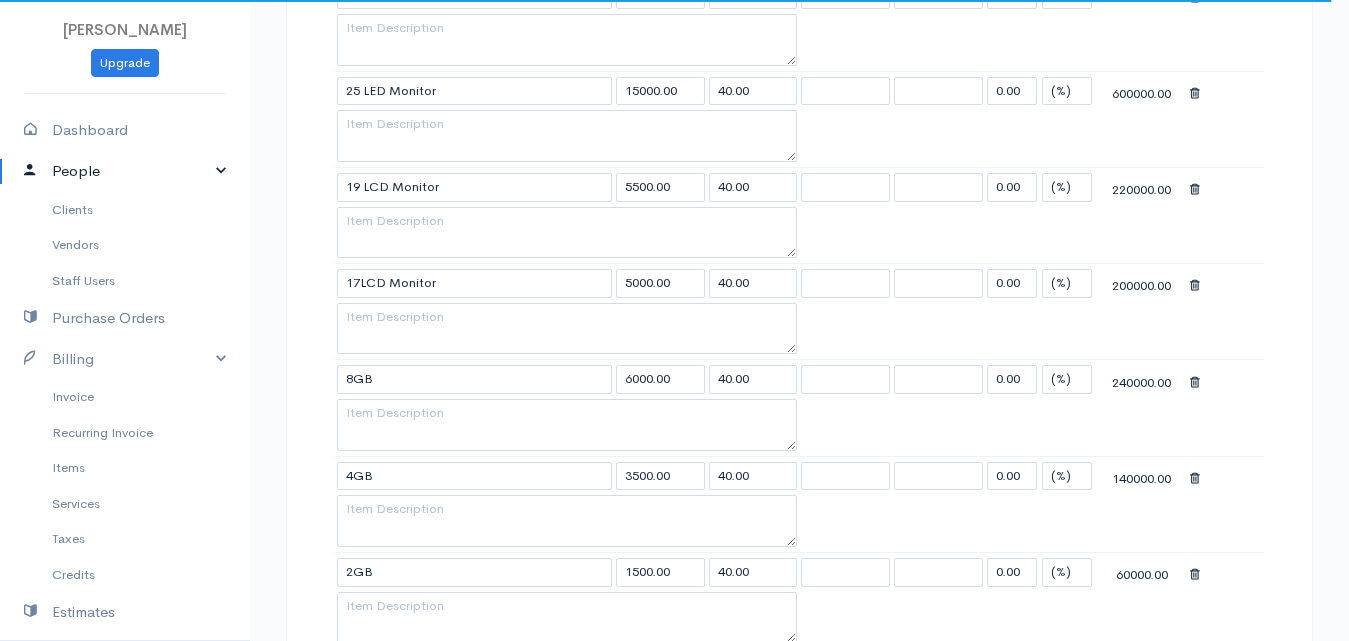 scroll, scrollTop: 1800, scrollLeft: 0, axis: vertical 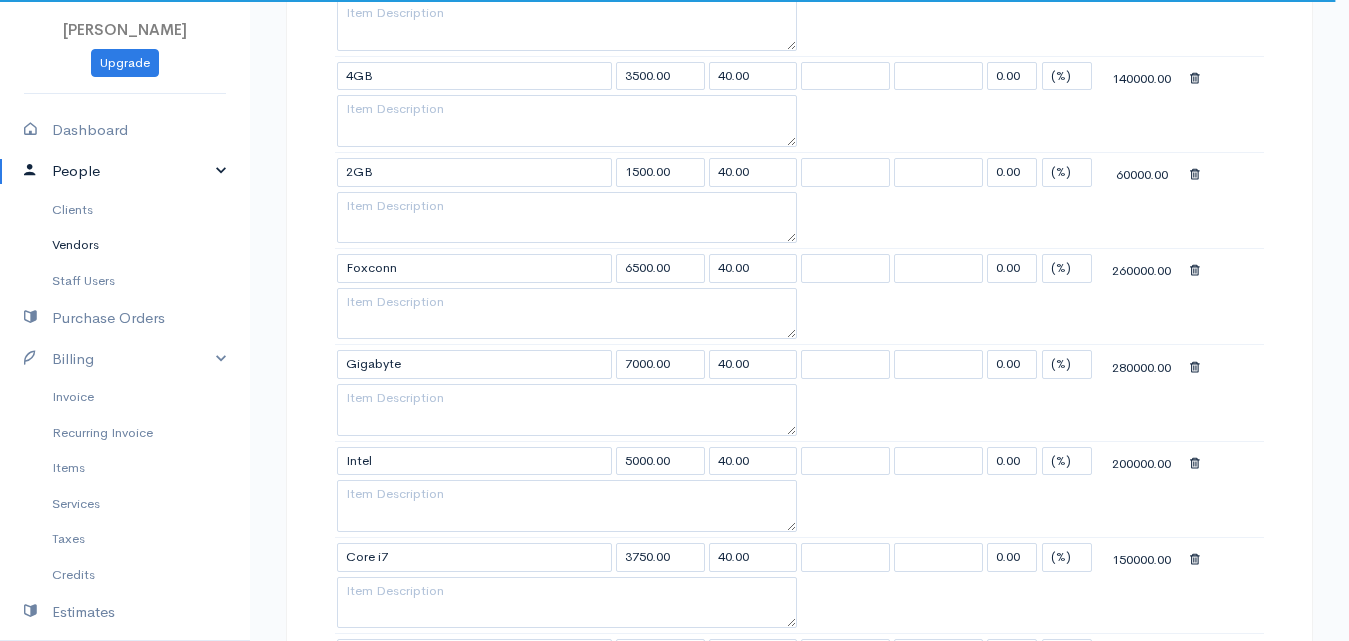 click on "Vendors" at bounding box center (125, 245) 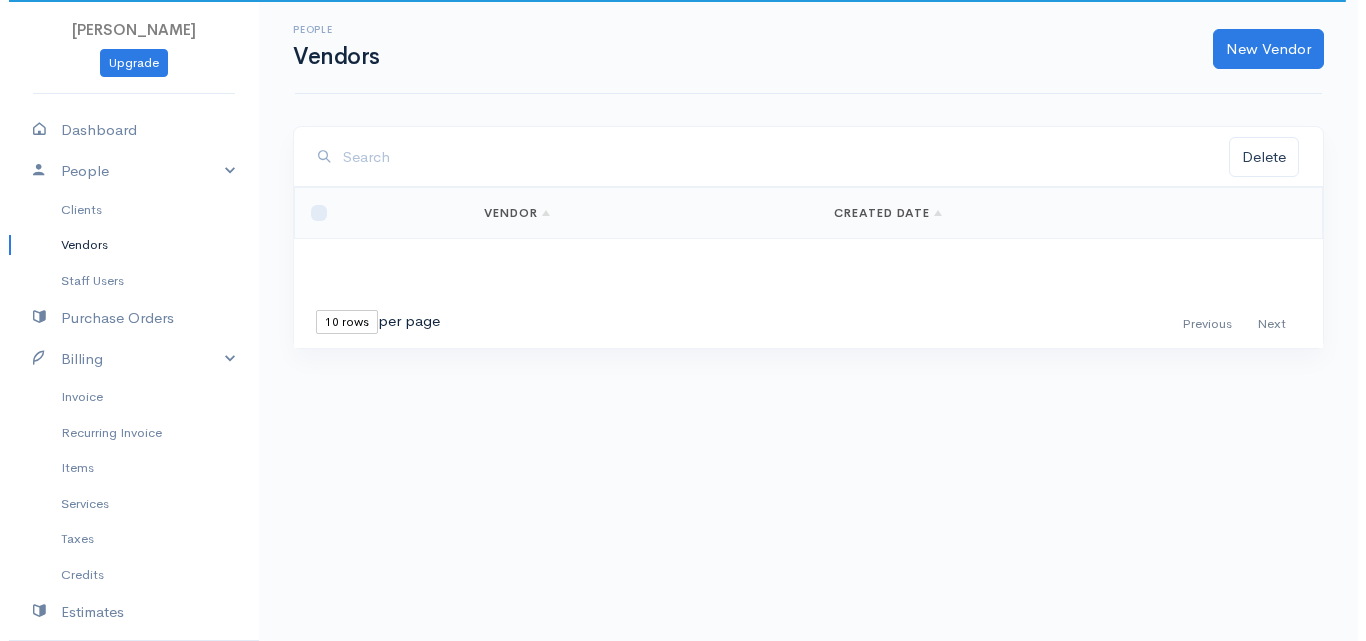 scroll, scrollTop: 0, scrollLeft: 0, axis: both 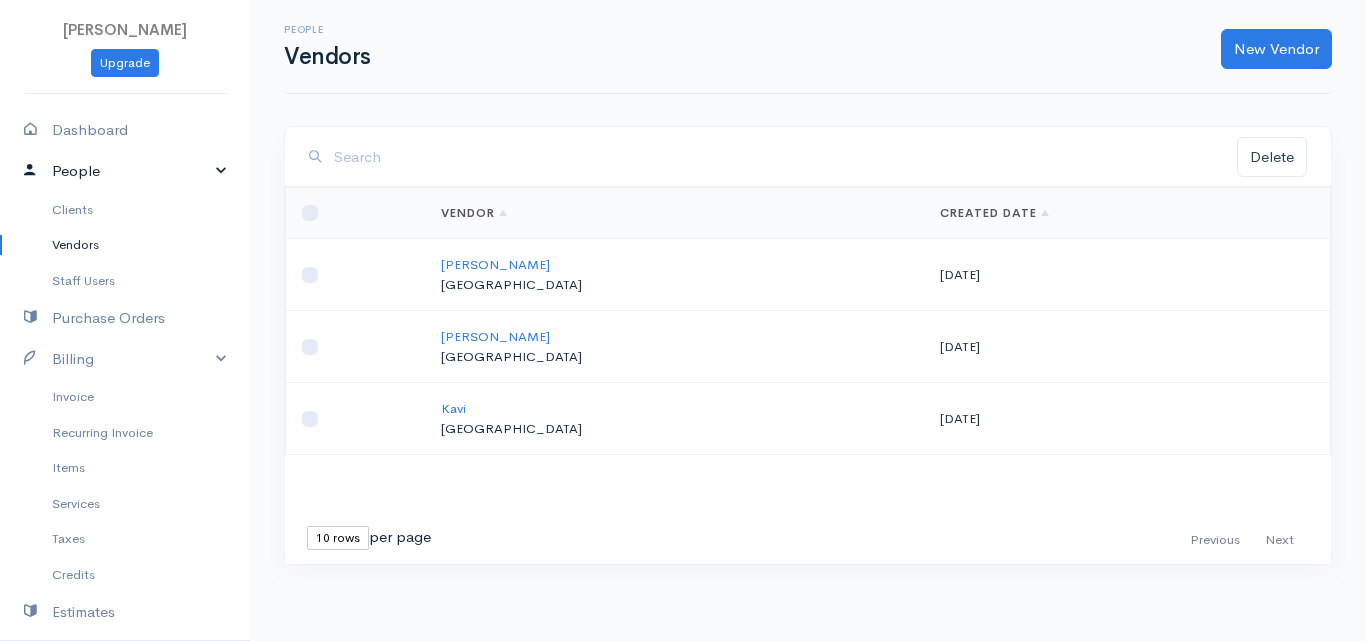click on "People" at bounding box center [125, 171] 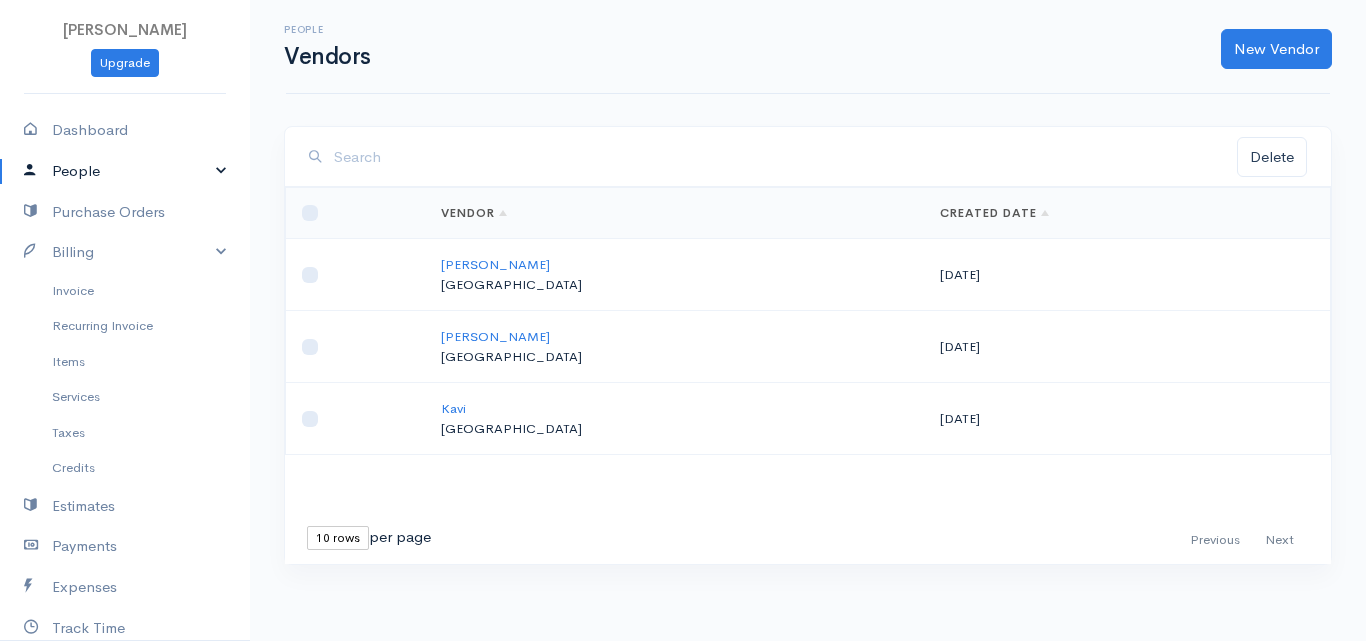 scroll, scrollTop: 320, scrollLeft: 0, axis: vertical 